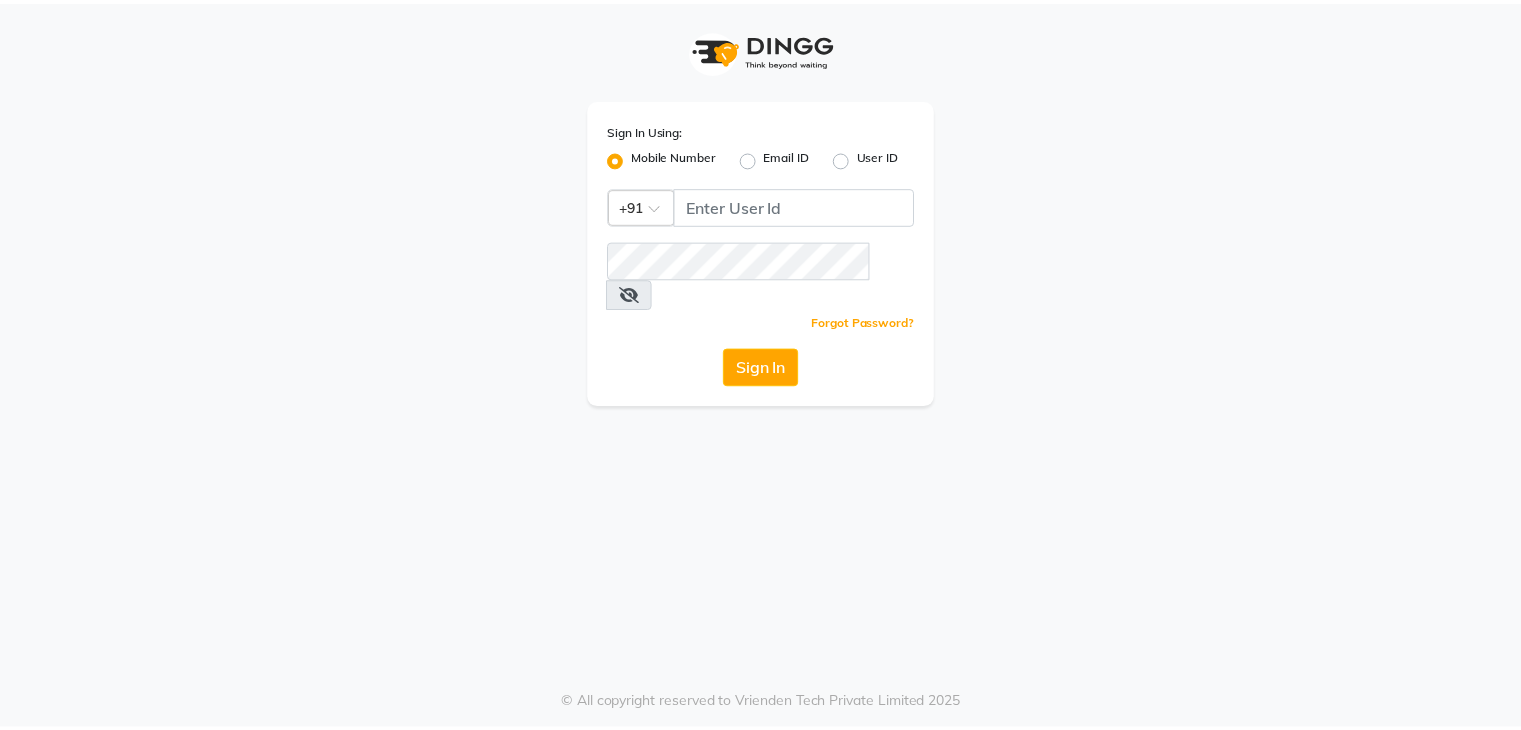 scroll, scrollTop: 0, scrollLeft: 0, axis: both 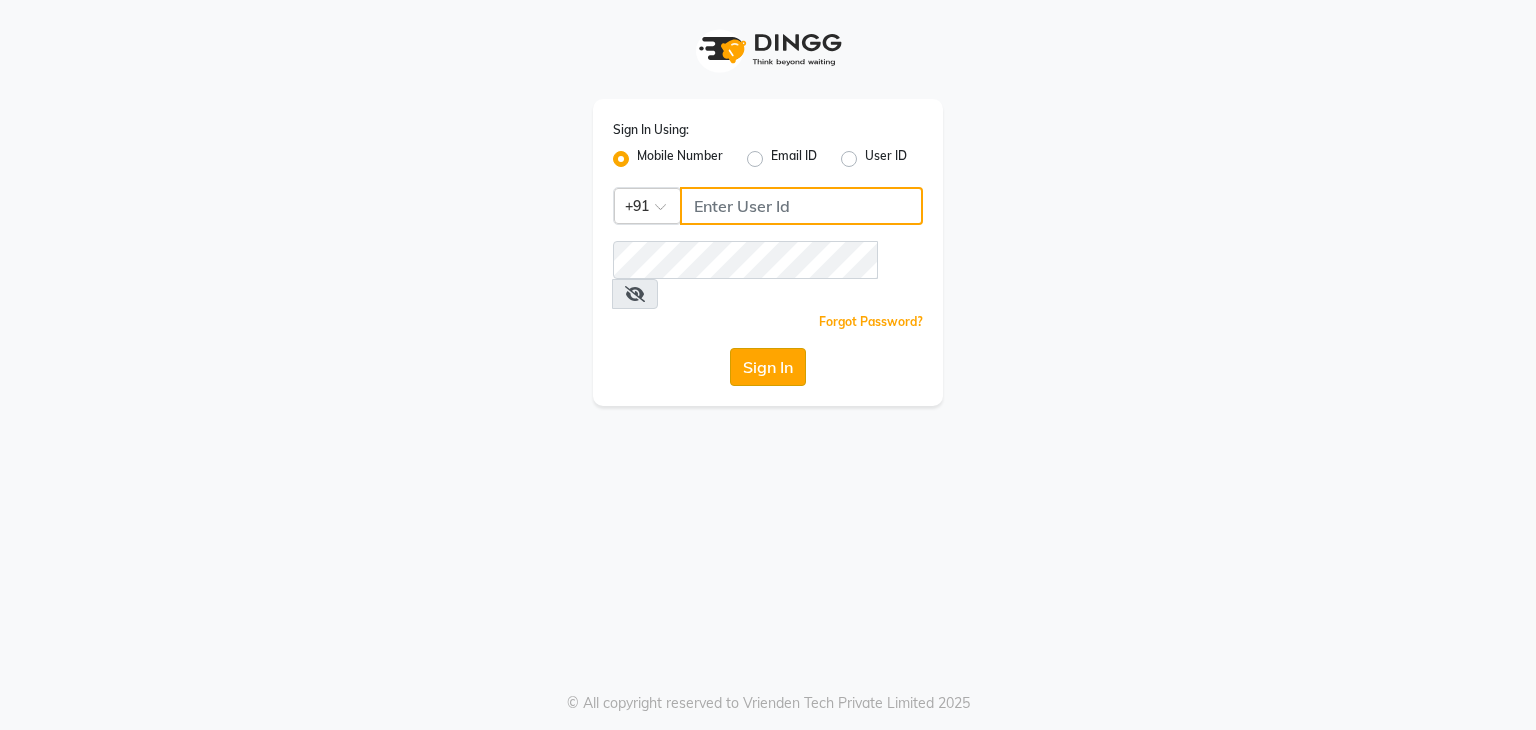 type on "9903241893" 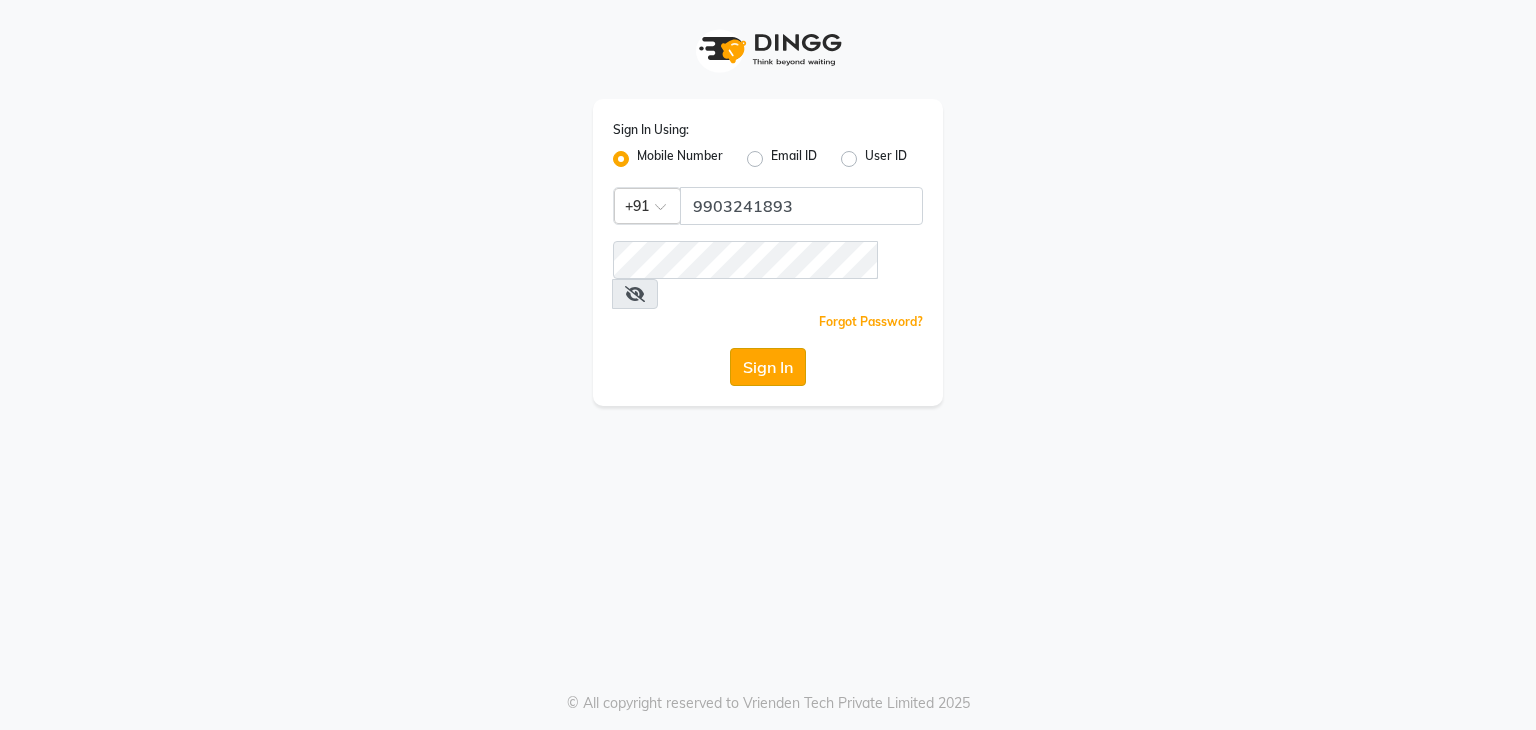 click on "Sign In" 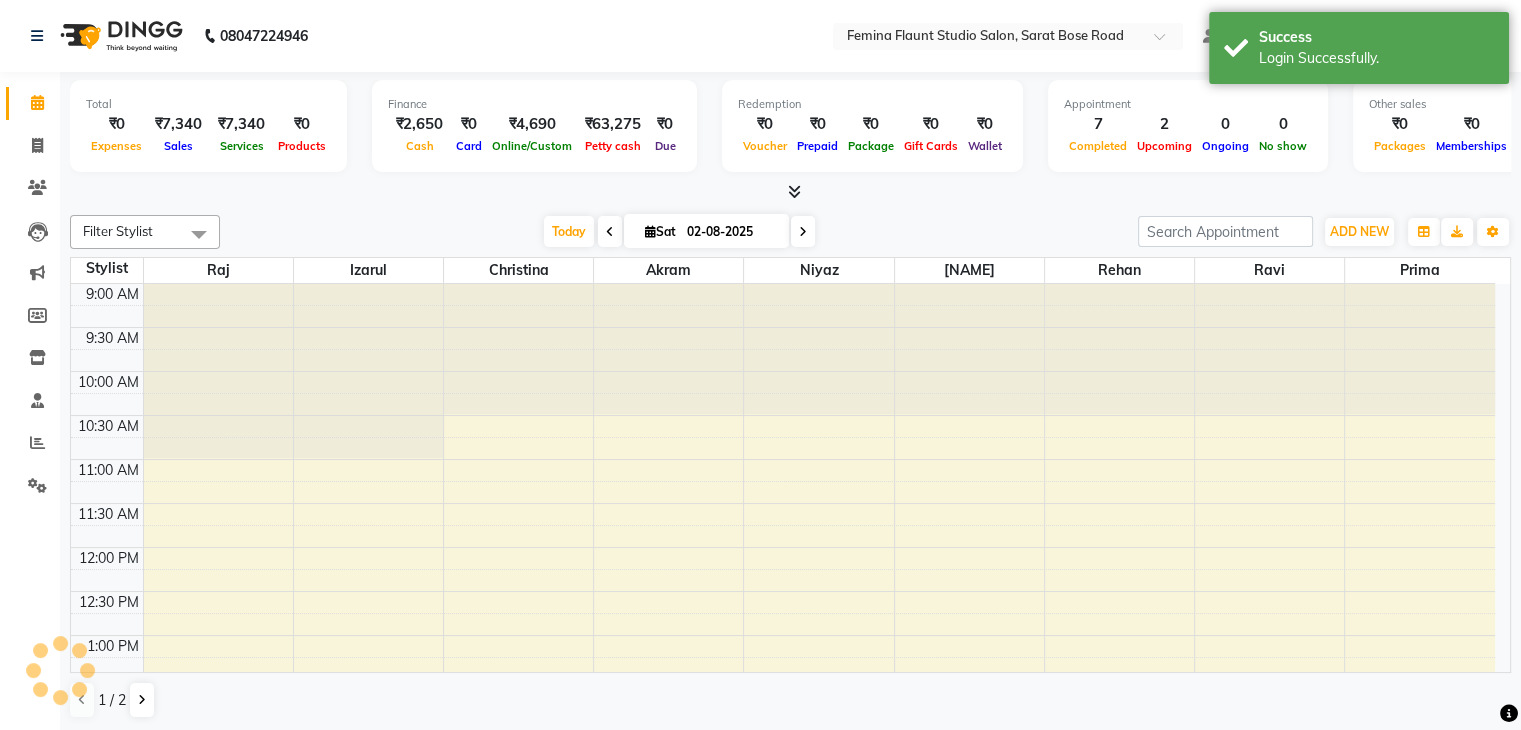 scroll, scrollTop: 0, scrollLeft: 0, axis: both 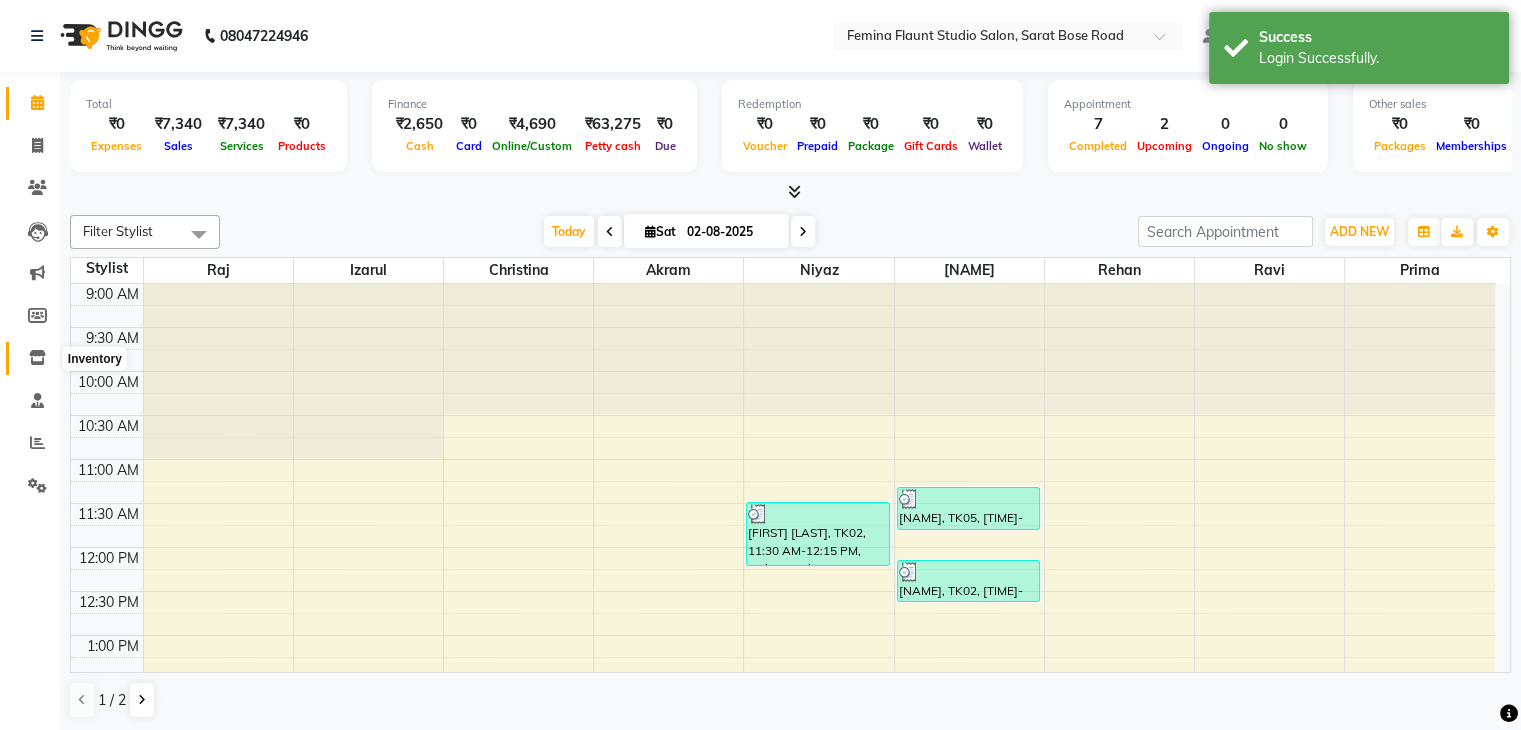 click 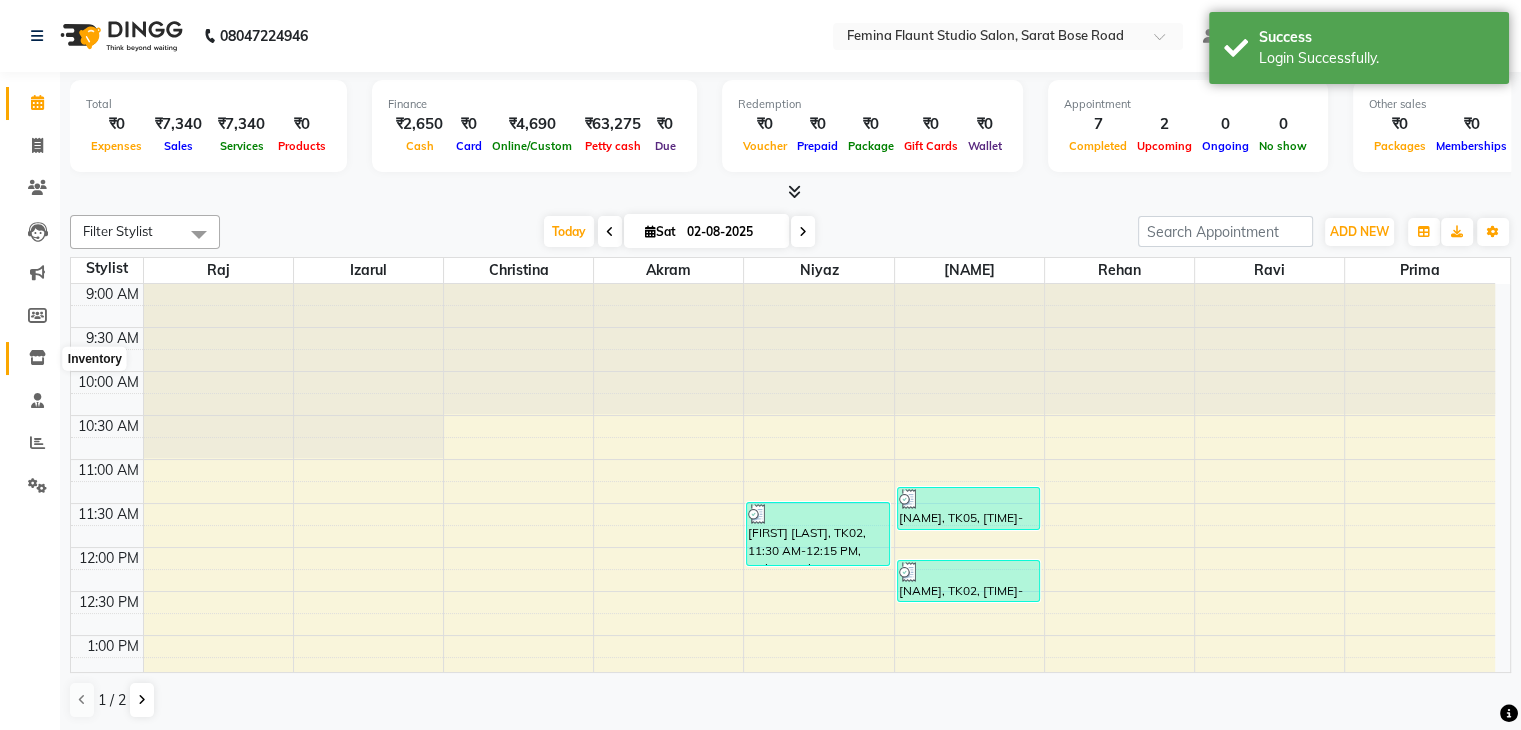 select 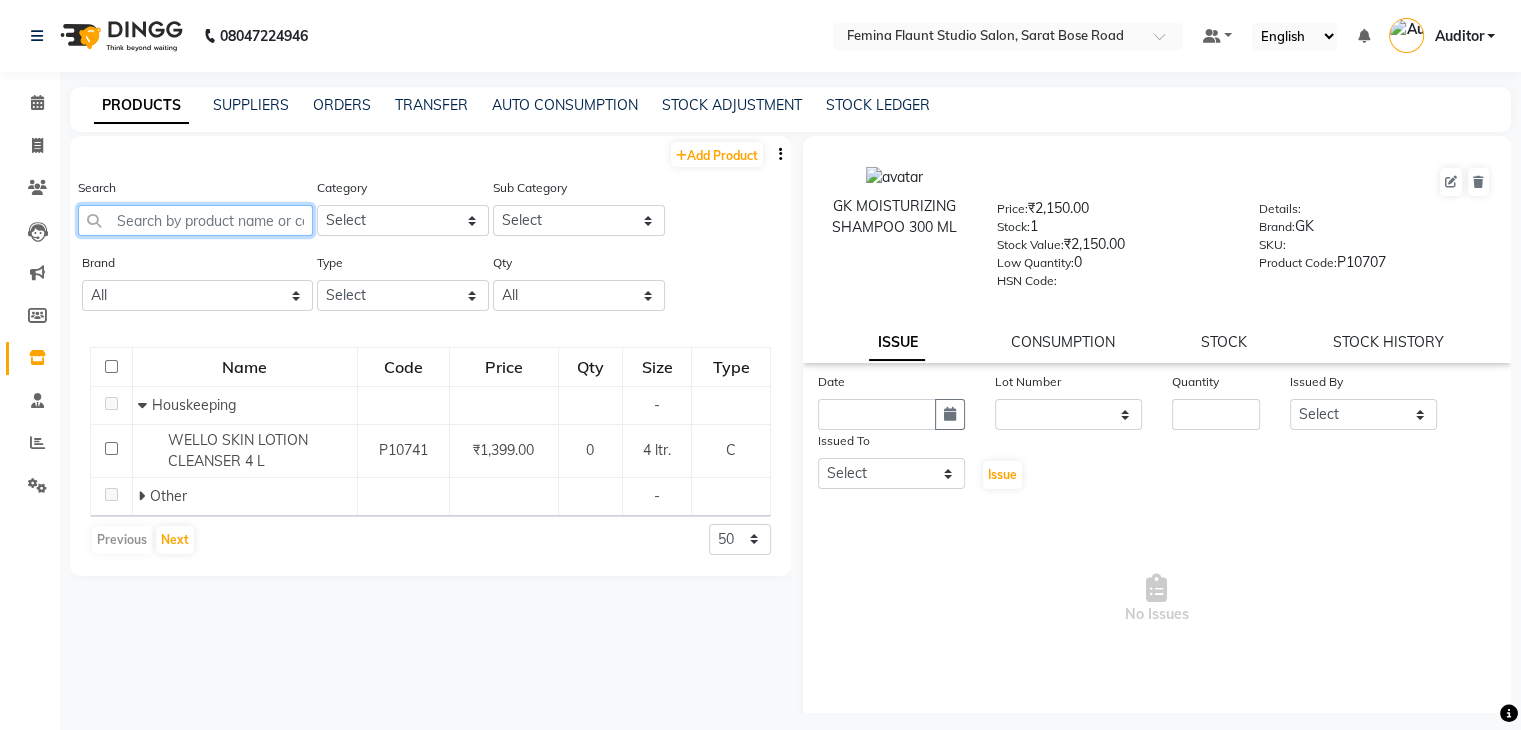 click 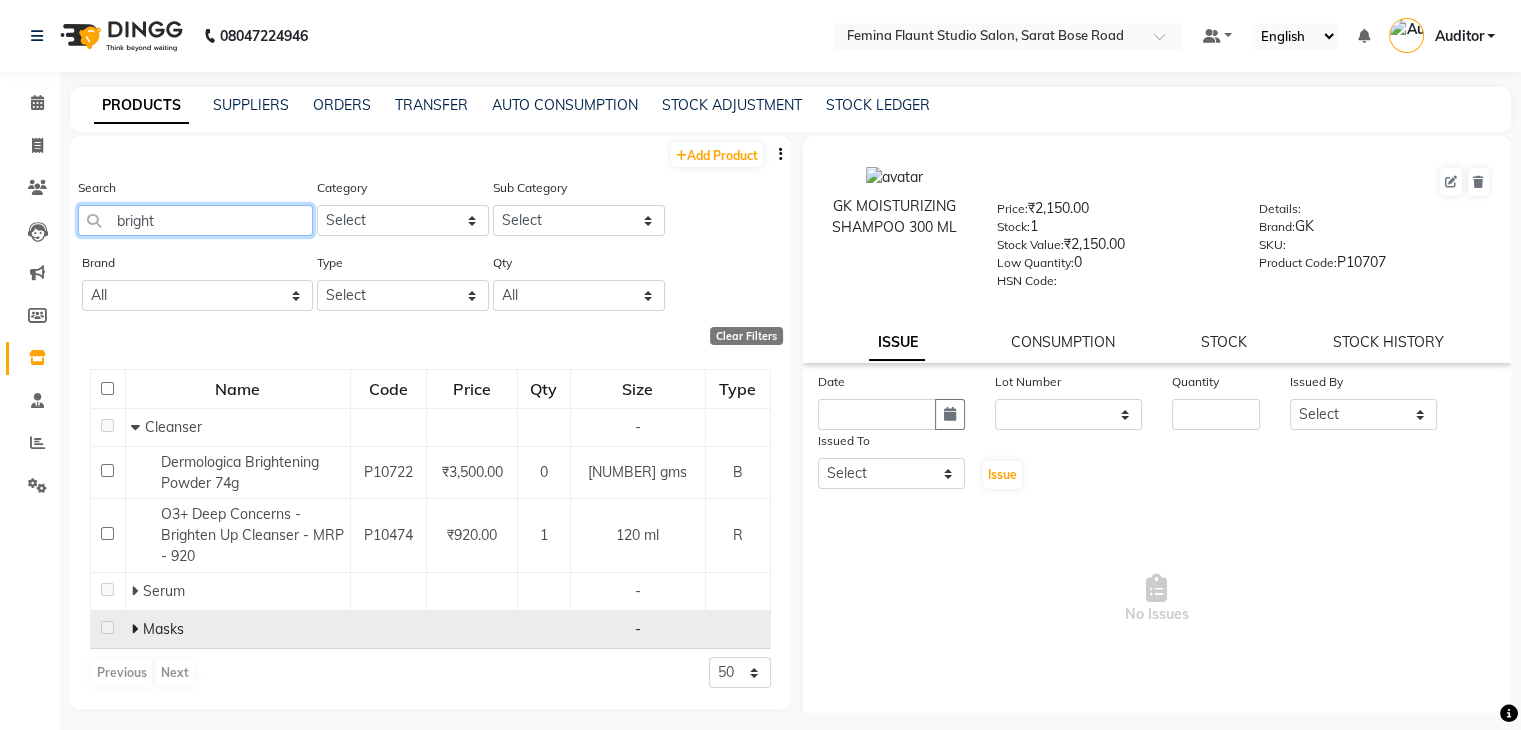 type on "bright" 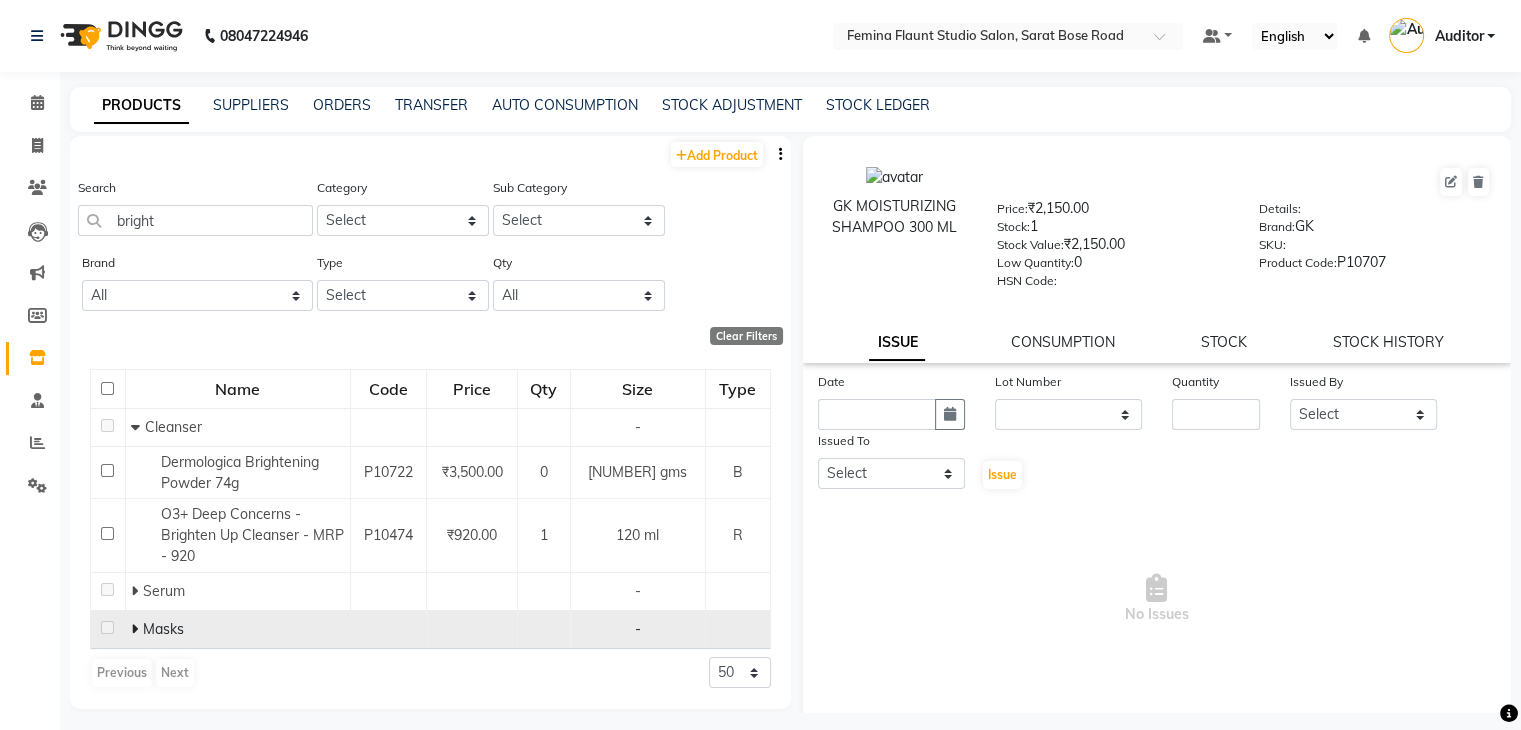 click 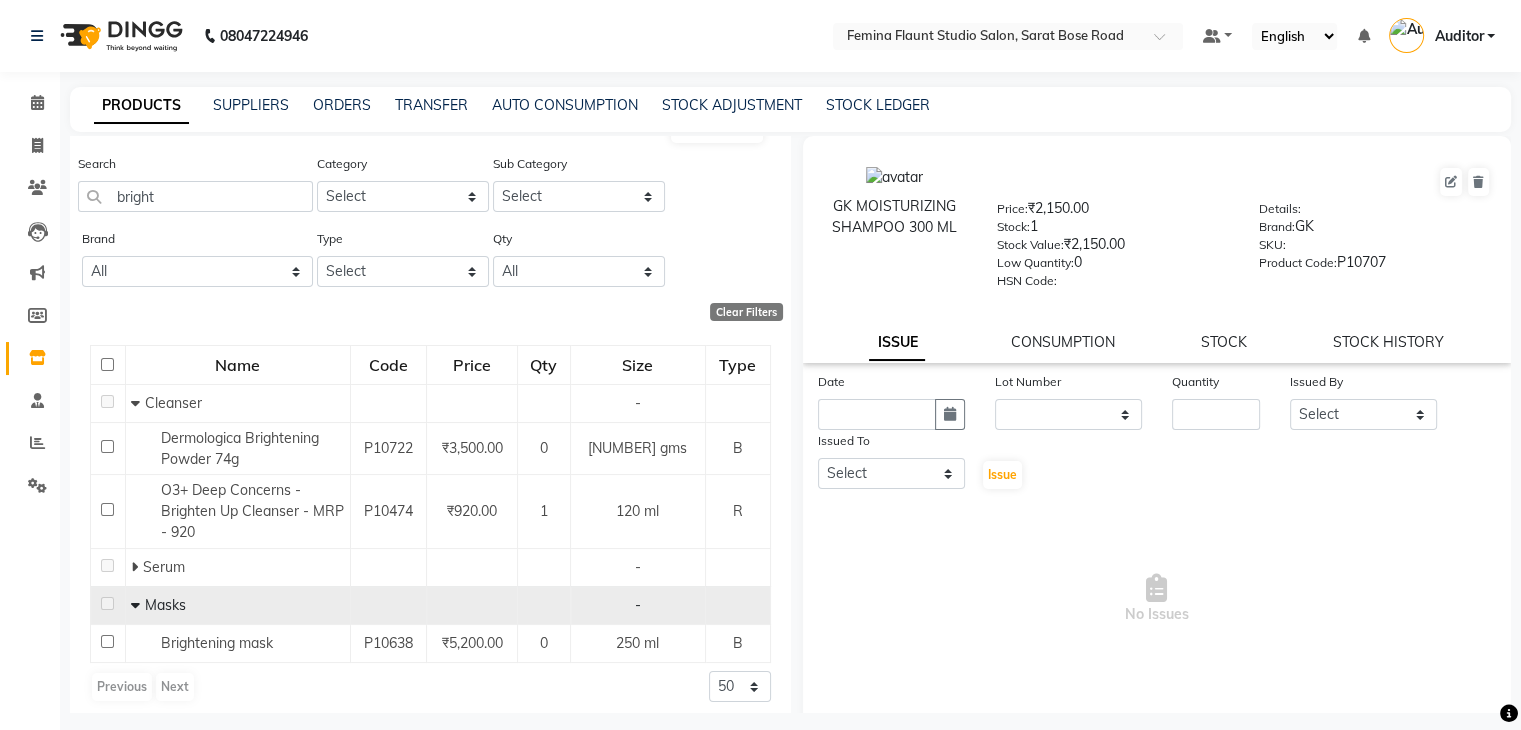 scroll, scrollTop: 35, scrollLeft: 0, axis: vertical 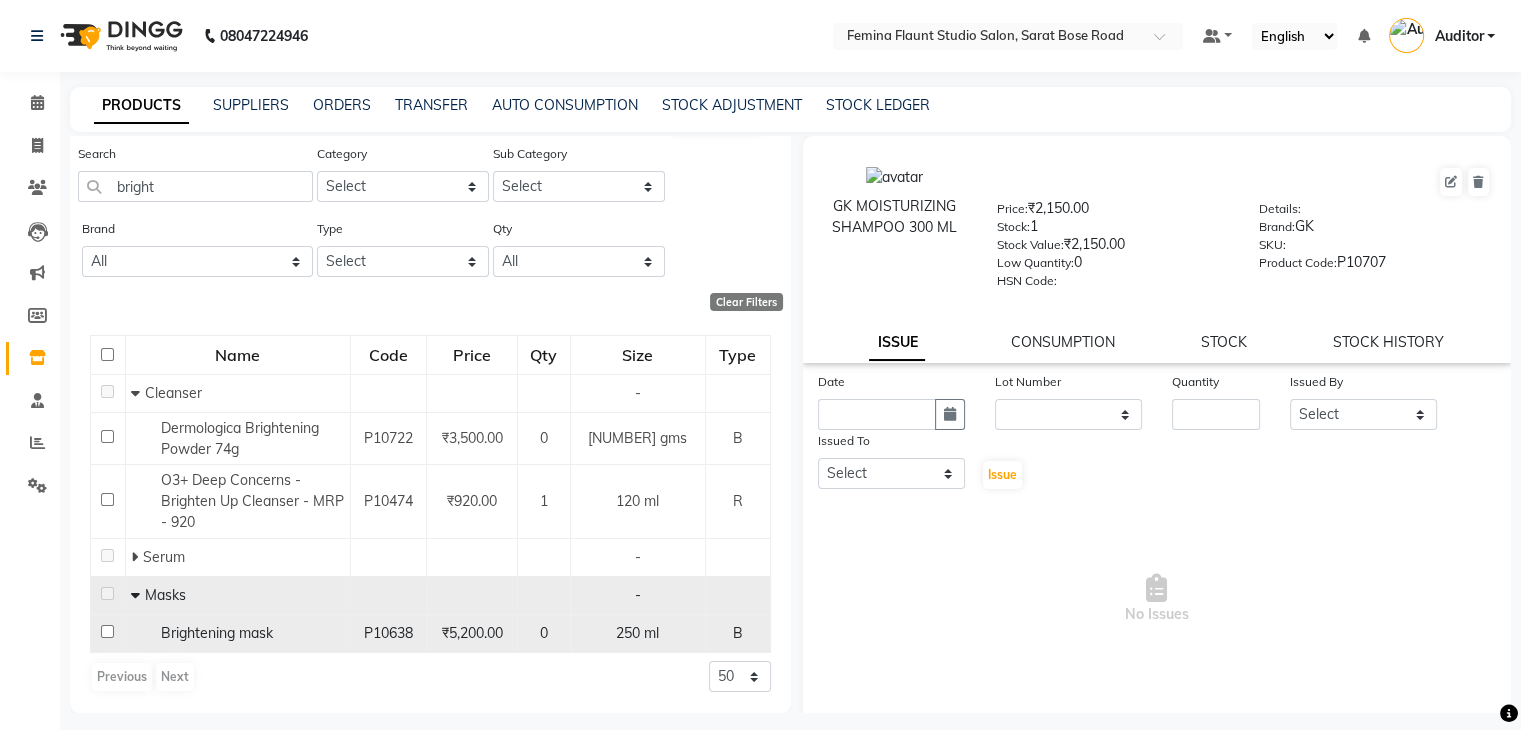 click on "Brightening mask" 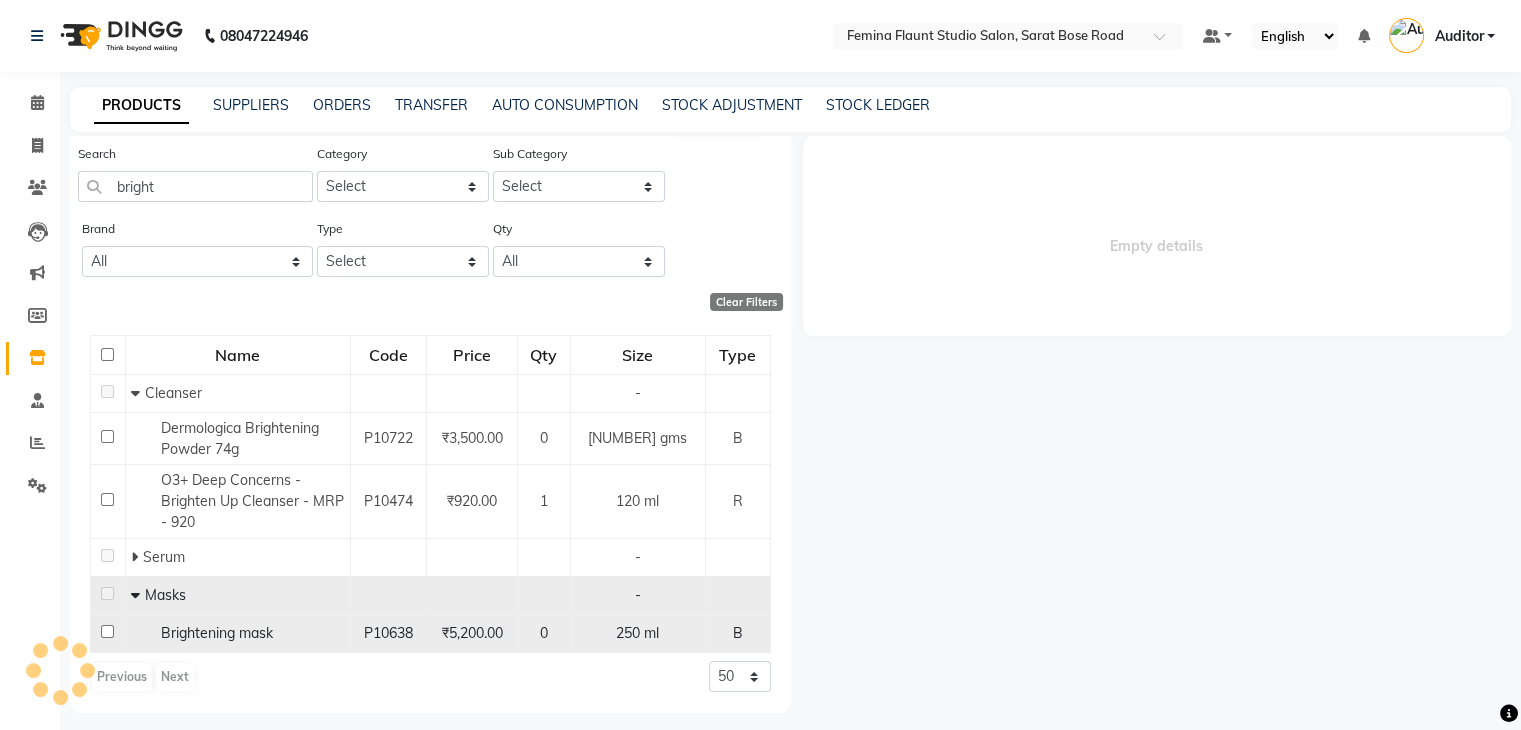 select 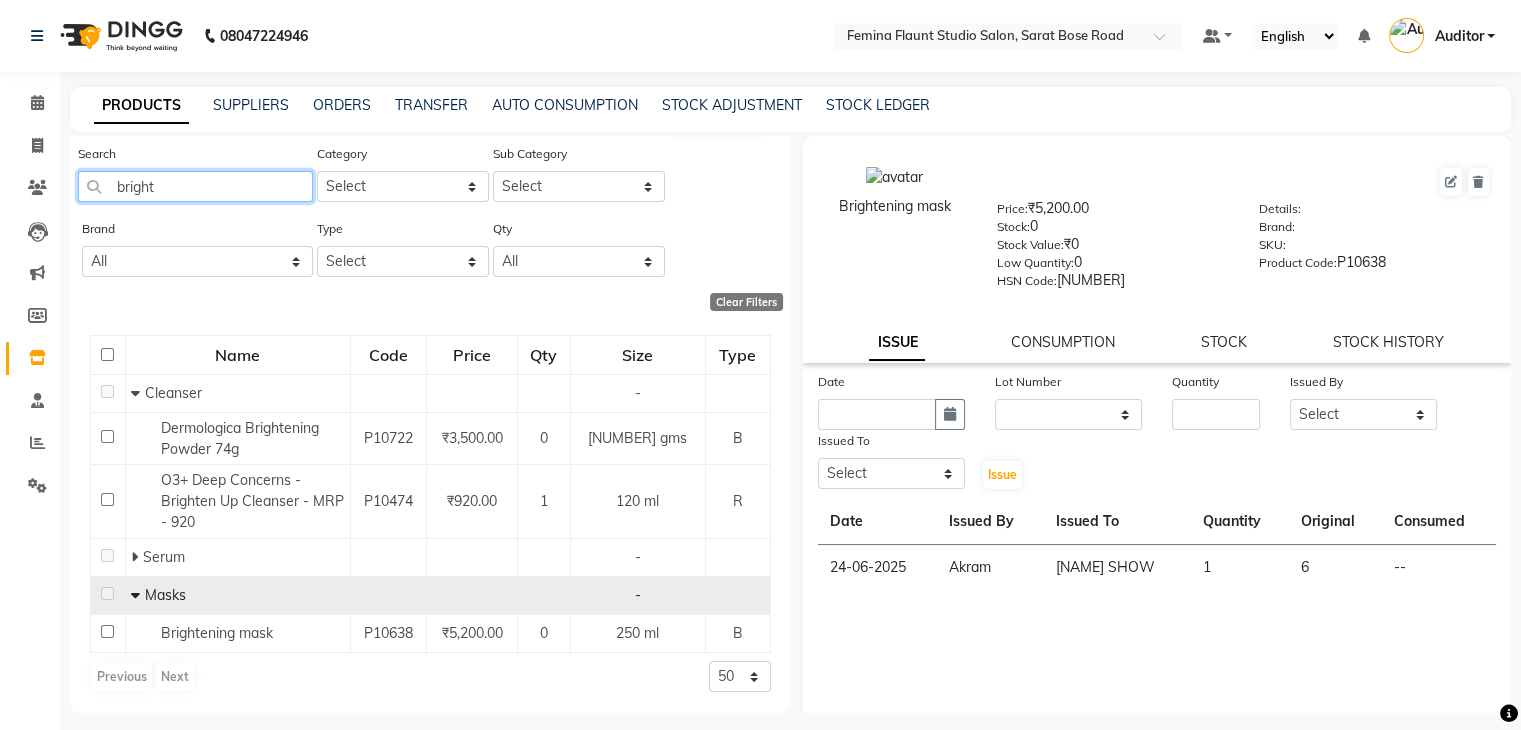 click on "bright" 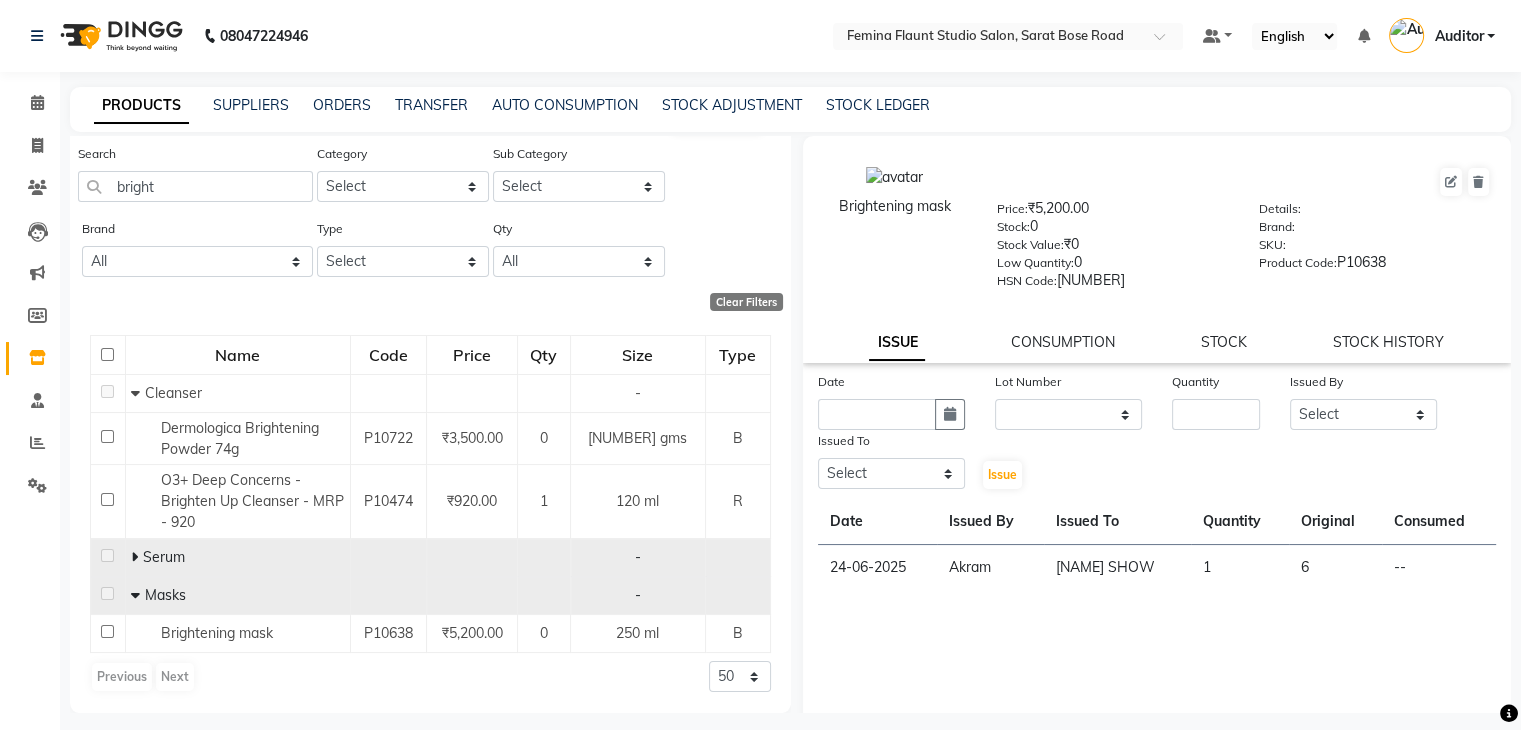 click 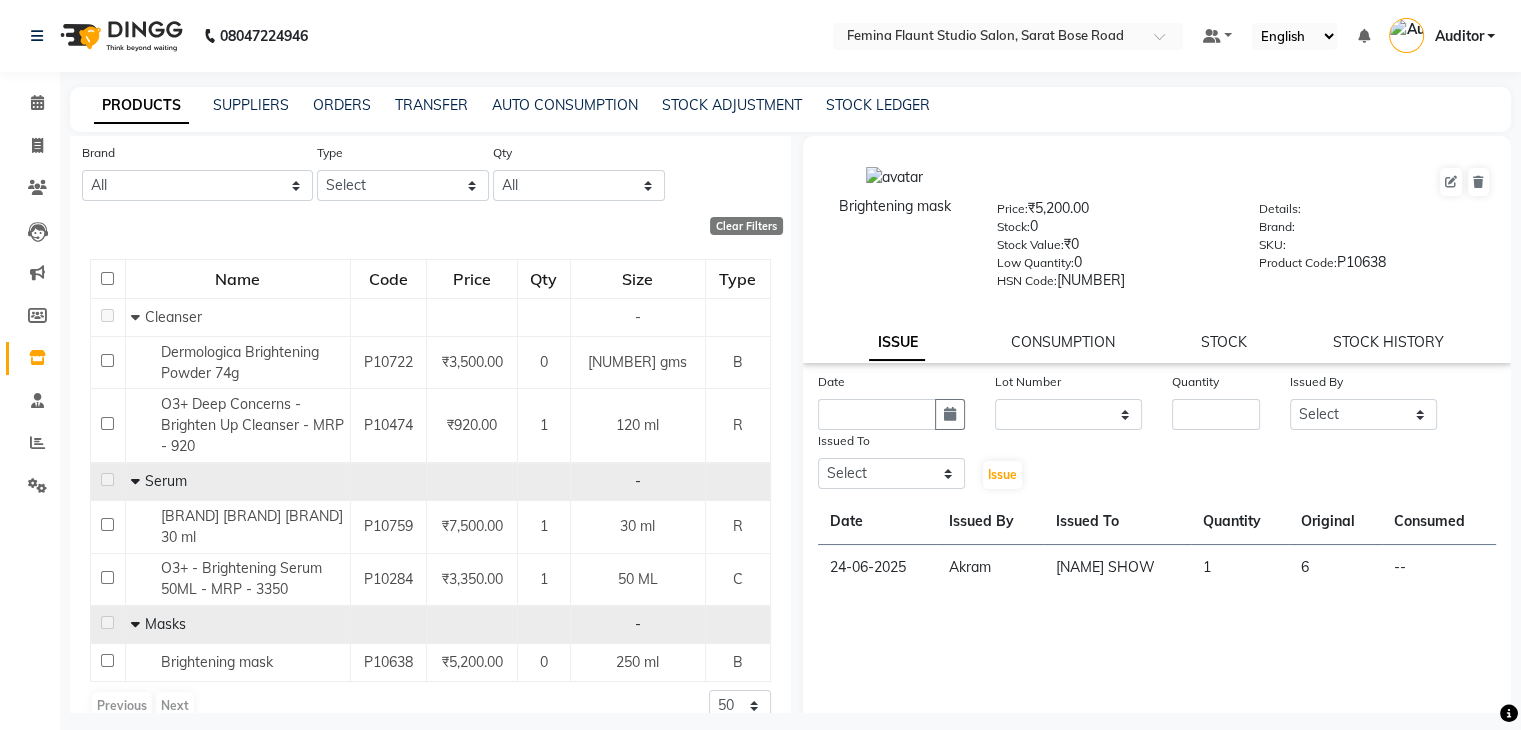 scroll, scrollTop: 140, scrollLeft: 0, axis: vertical 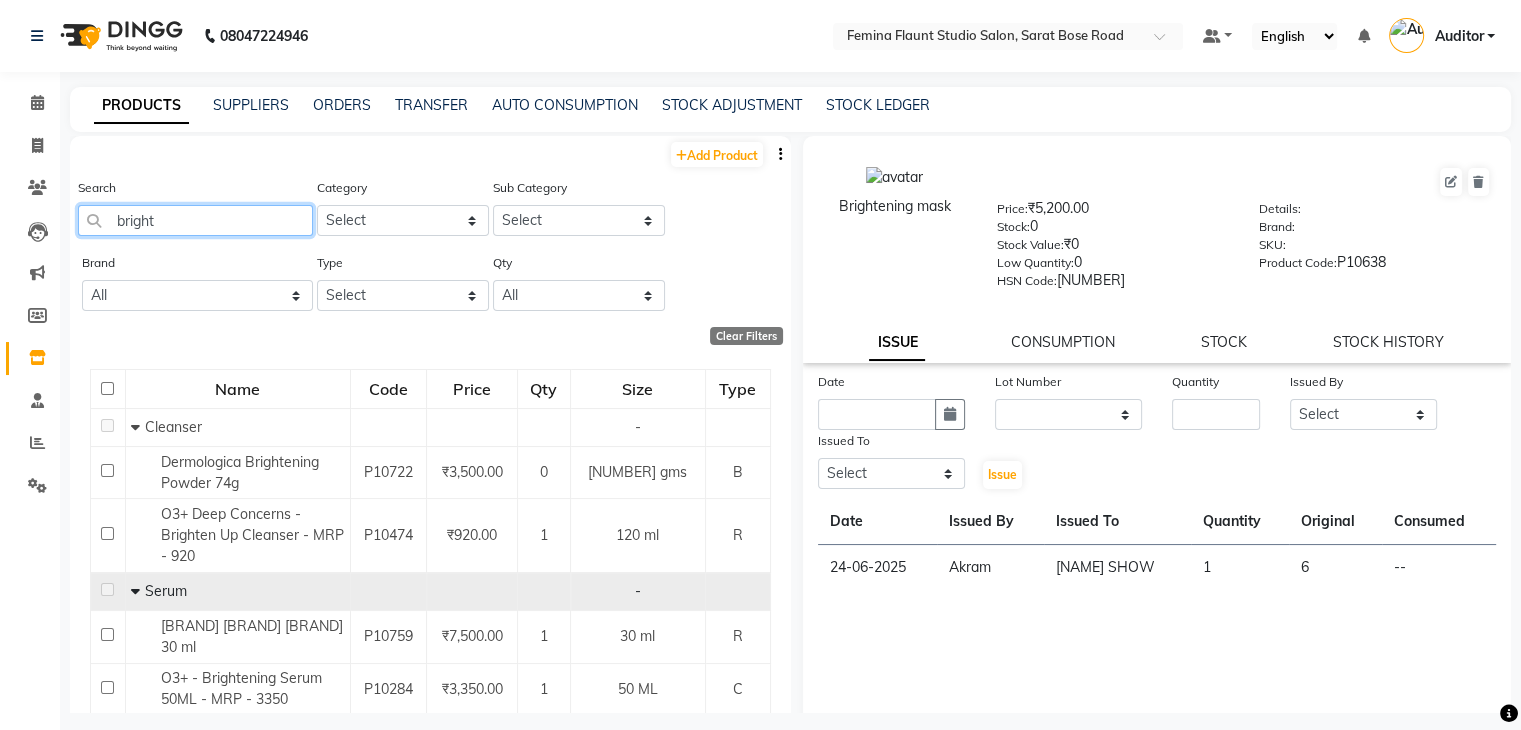 click on "bright" 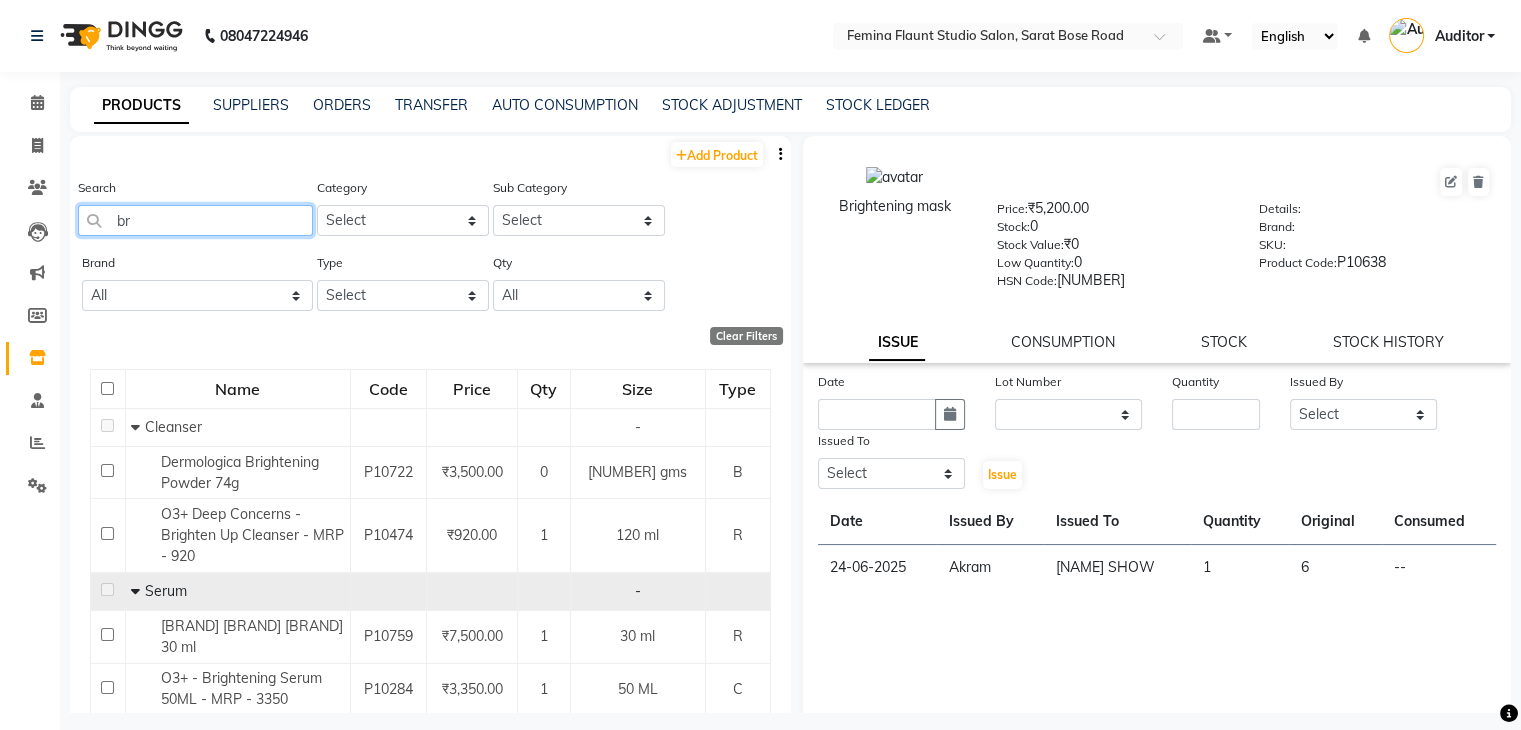 type on "b" 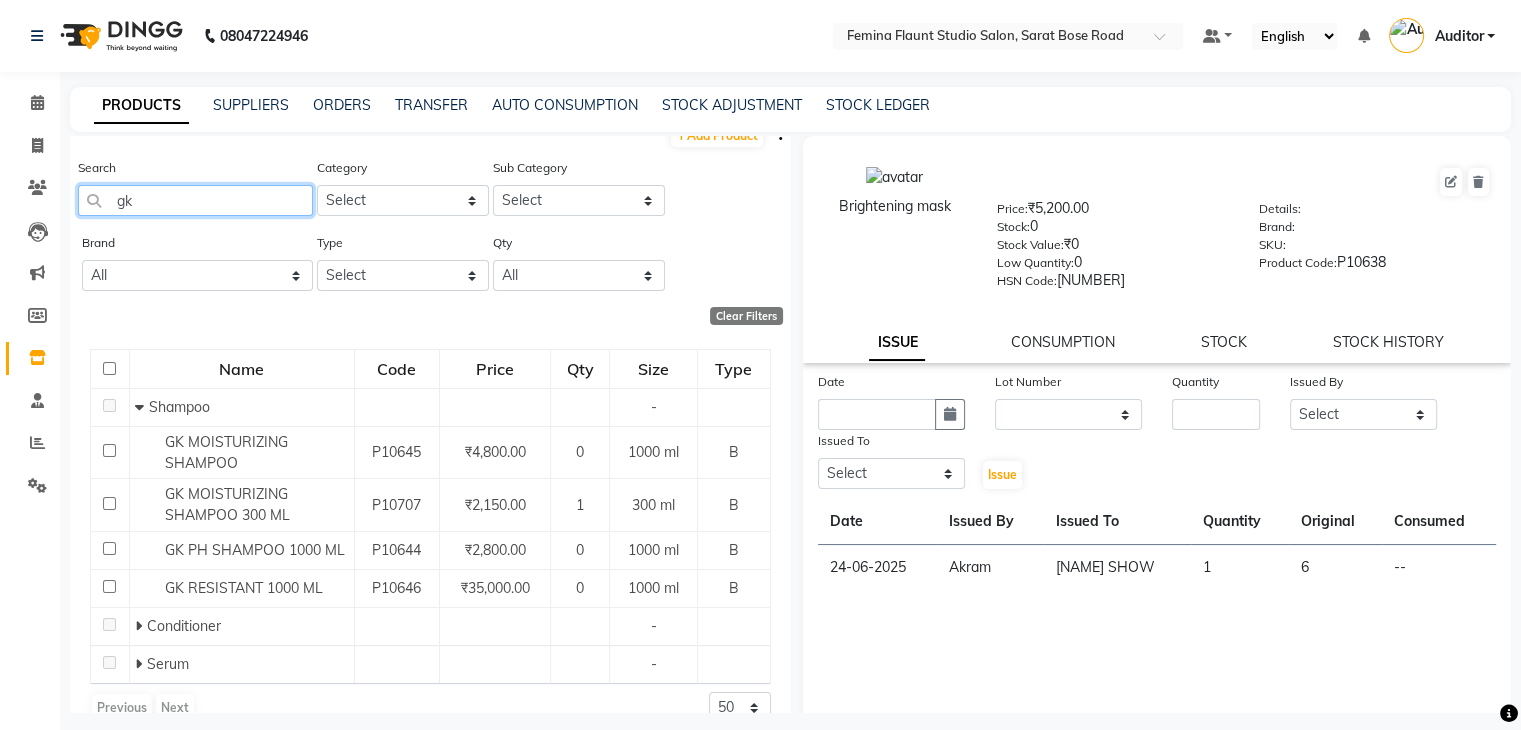 scroll, scrollTop: 52, scrollLeft: 0, axis: vertical 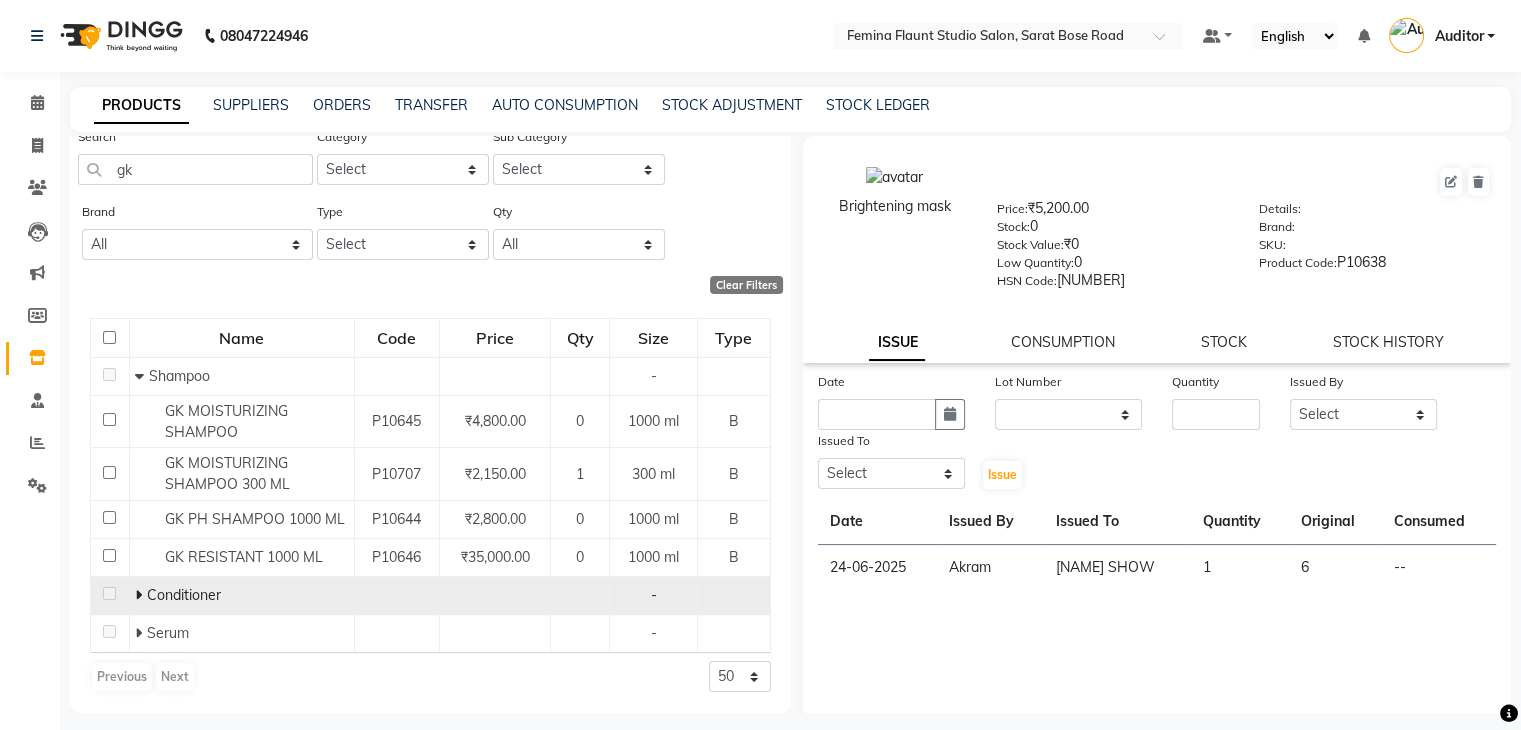 click 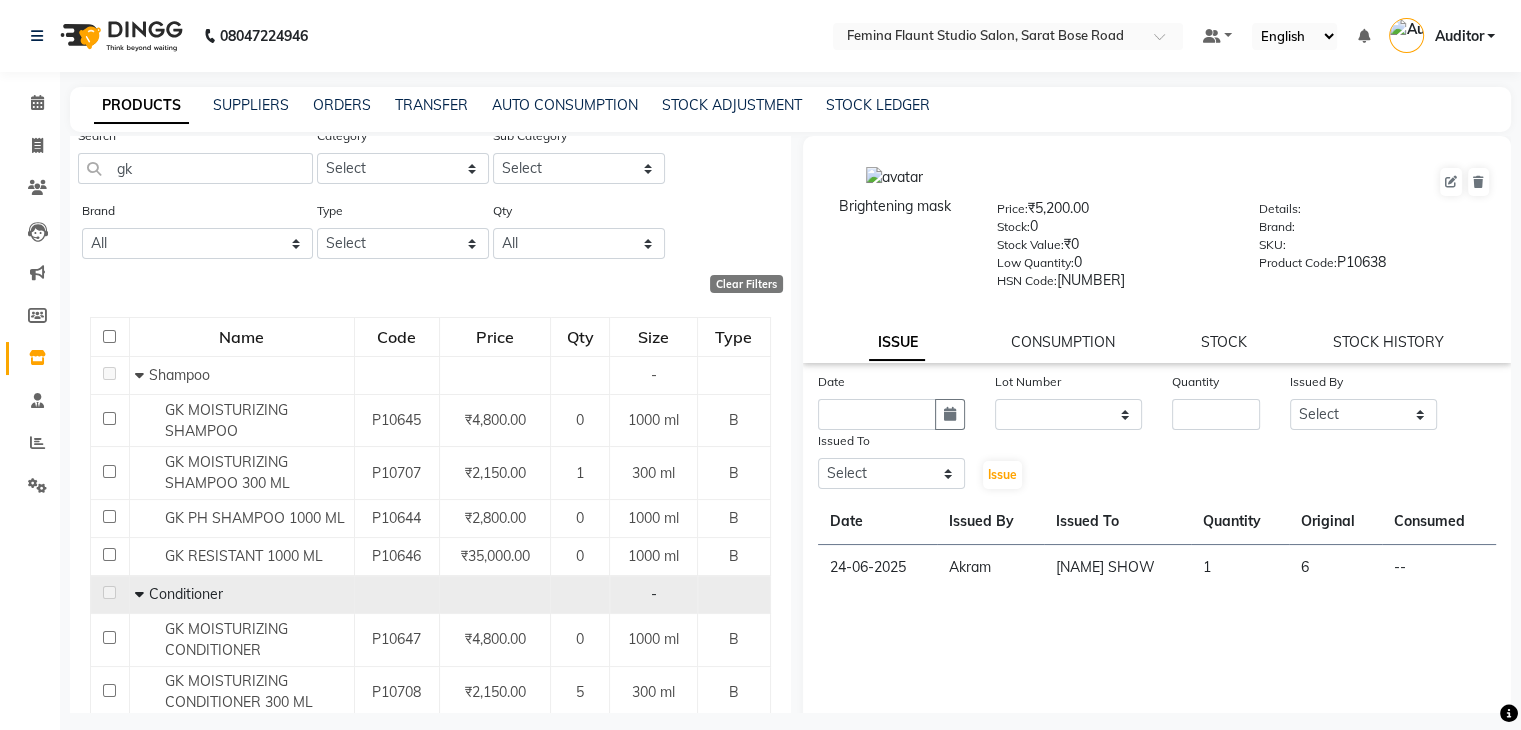 drag, startPoint x: 772, startPoint y: 512, endPoint x: 786, endPoint y: 610, distance: 98.99495 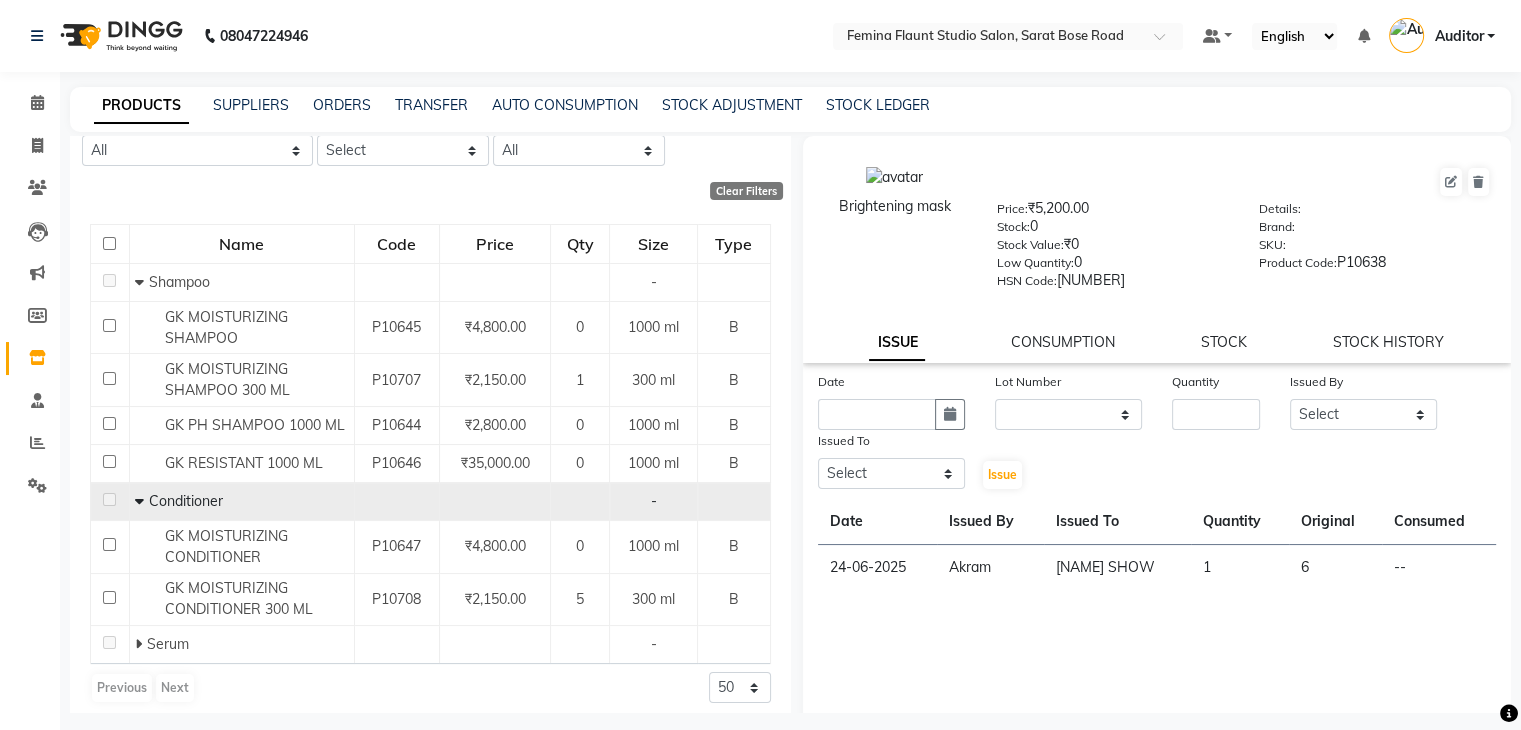 scroll, scrollTop: 156, scrollLeft: 0, axis: vertical 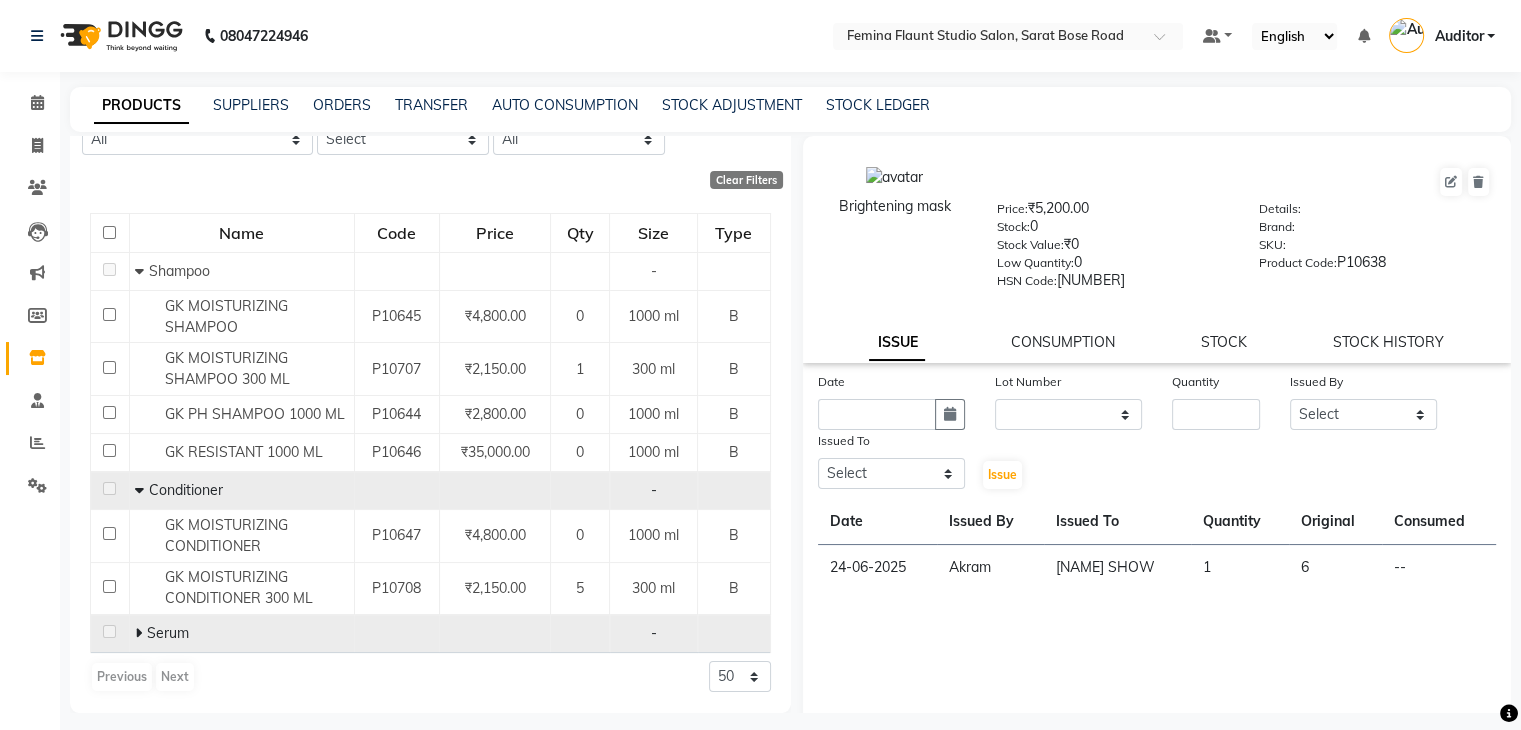 click 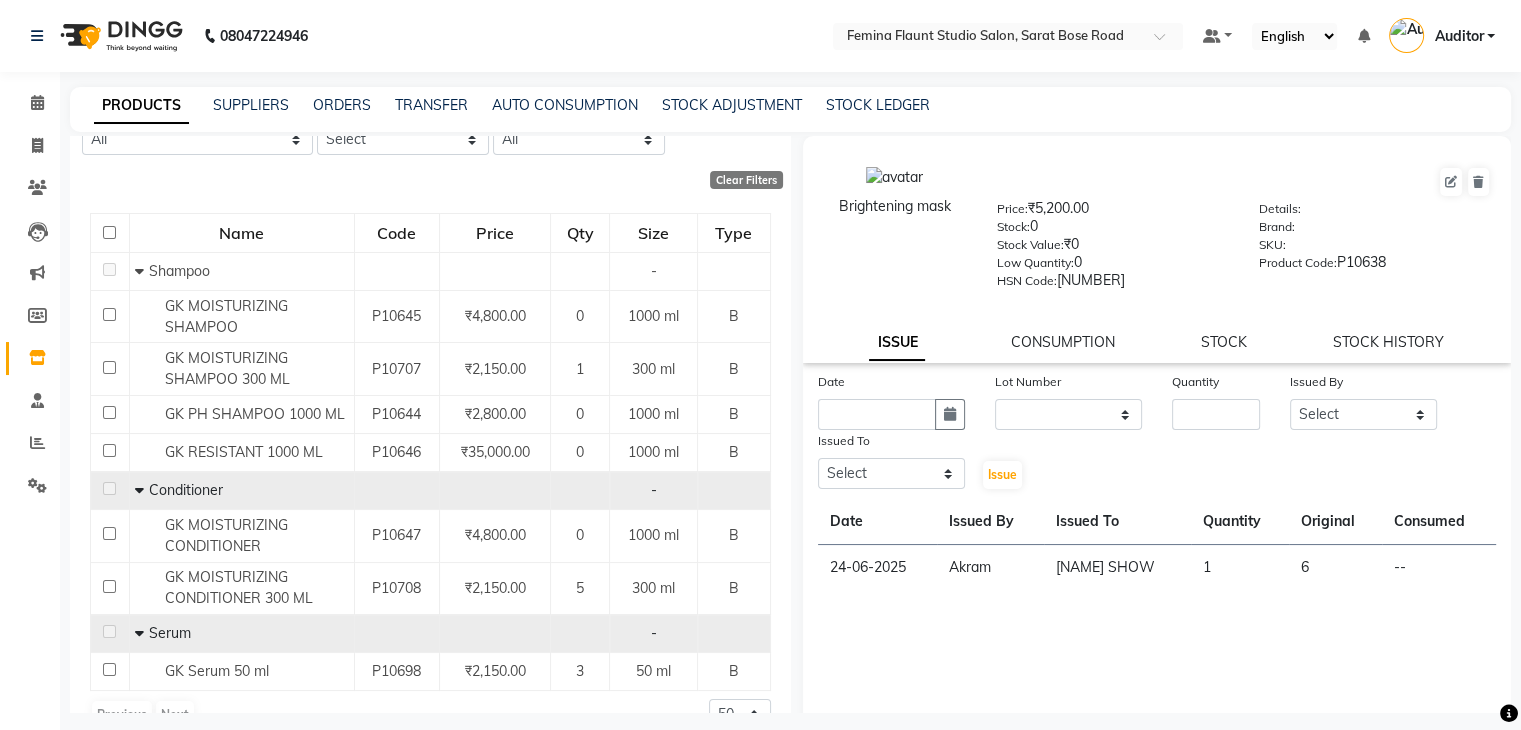 scroll, scrollTop: 194, scrollLeft: 0, axis: vertical 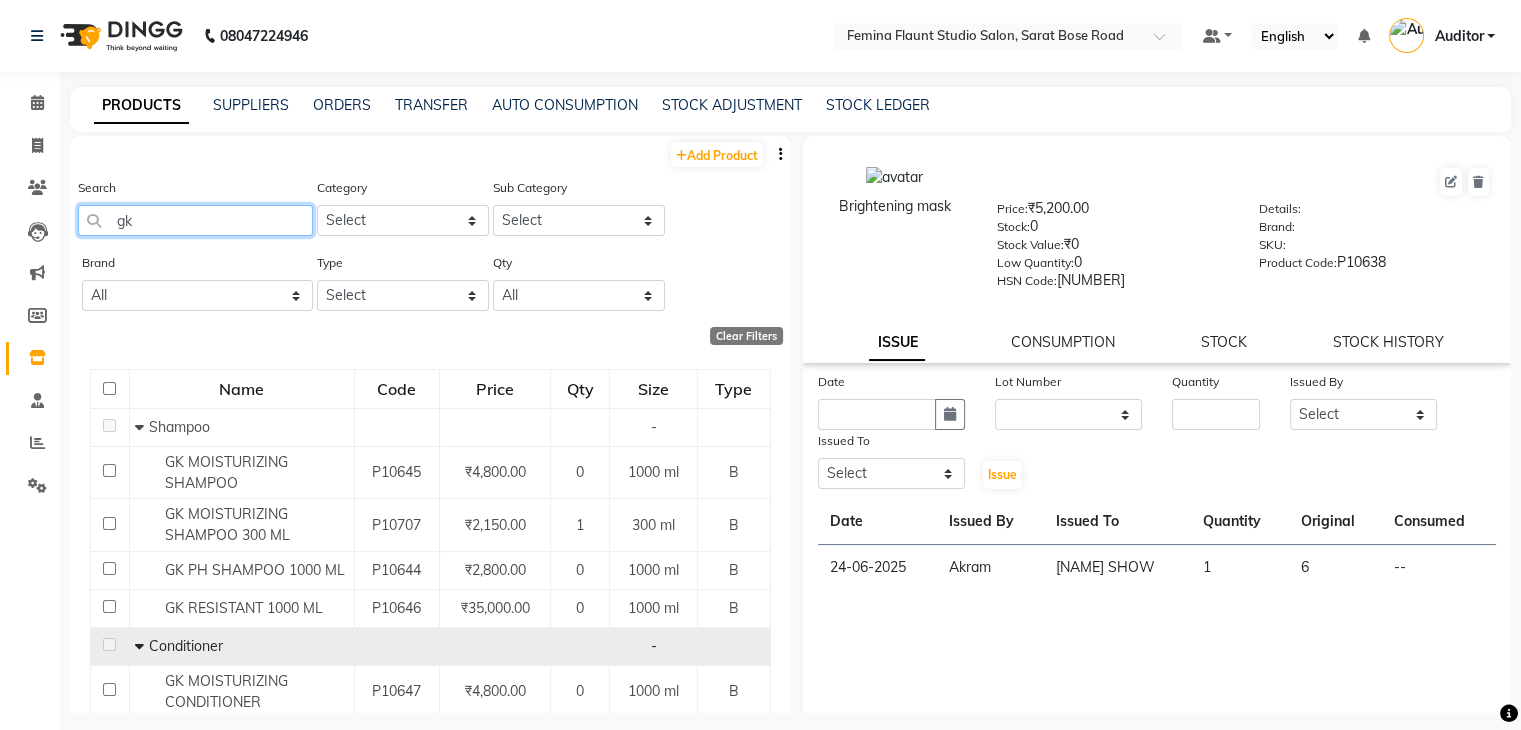 click on "gk" 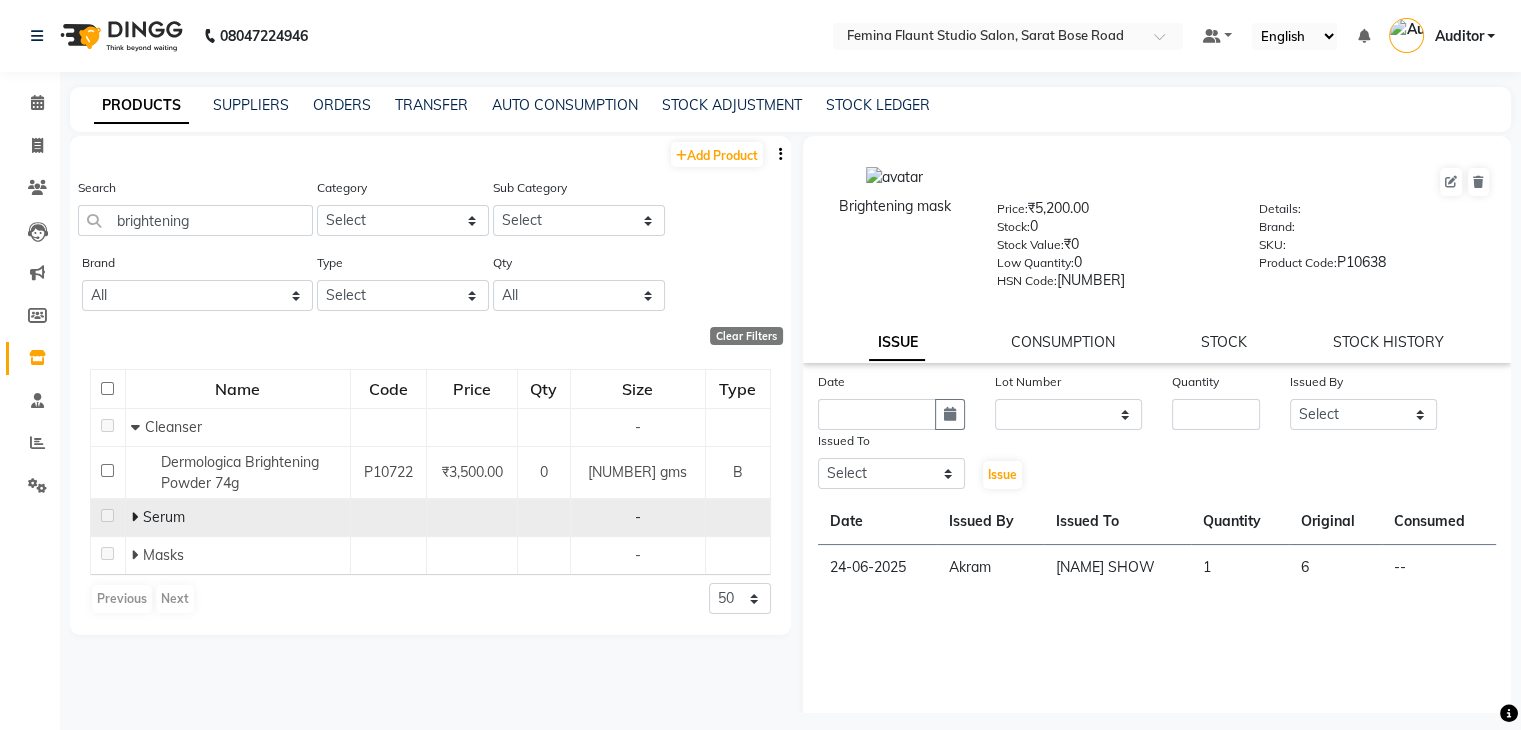 click 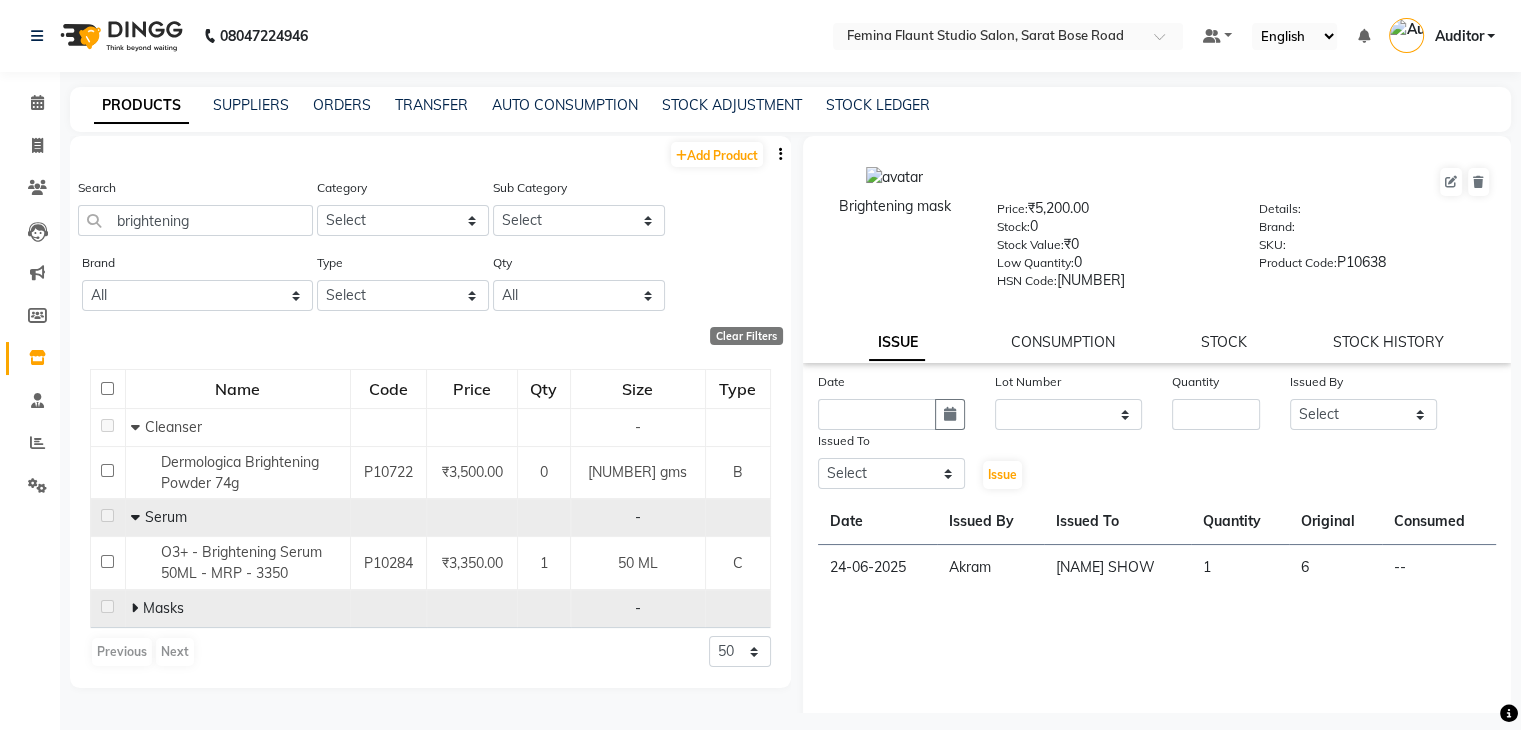 click 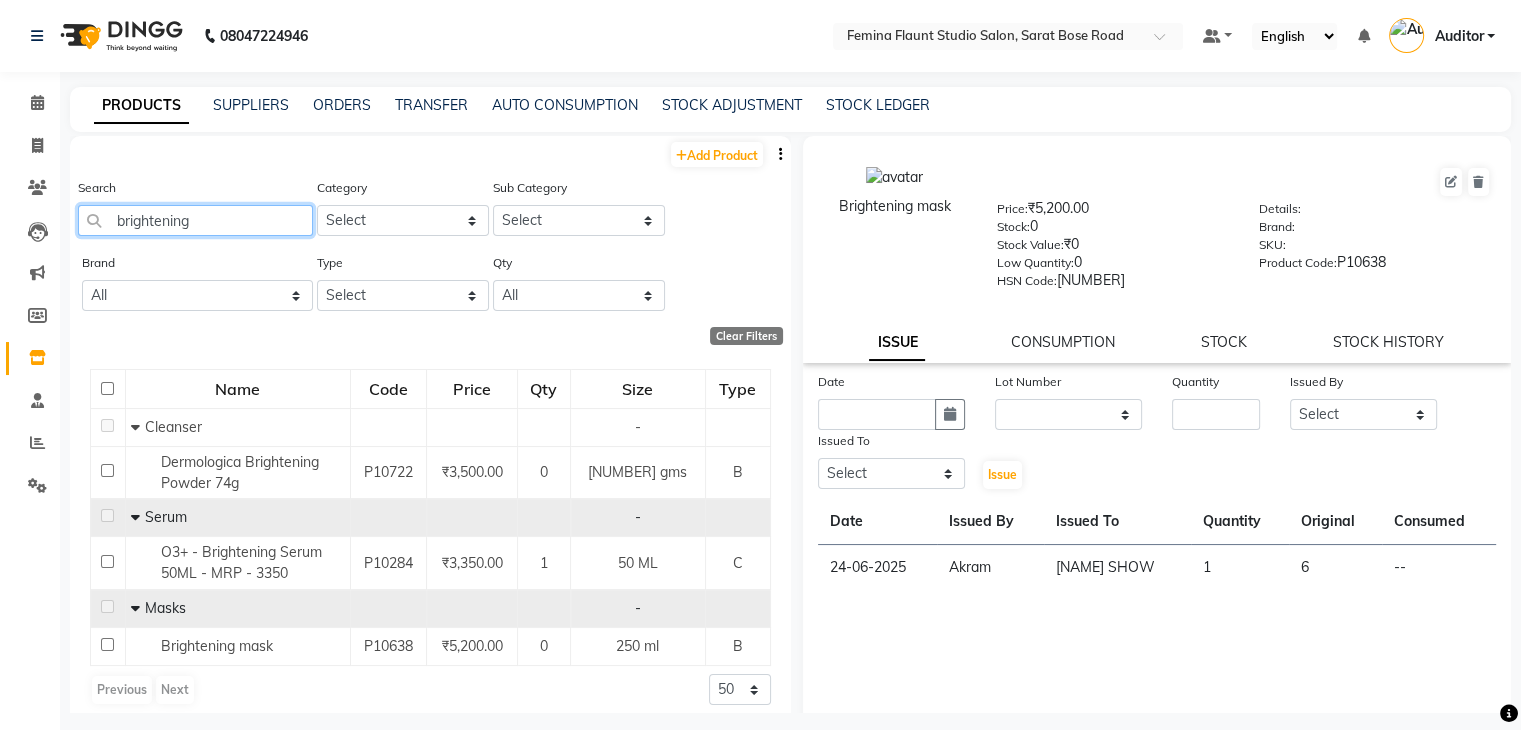click on "brightening" 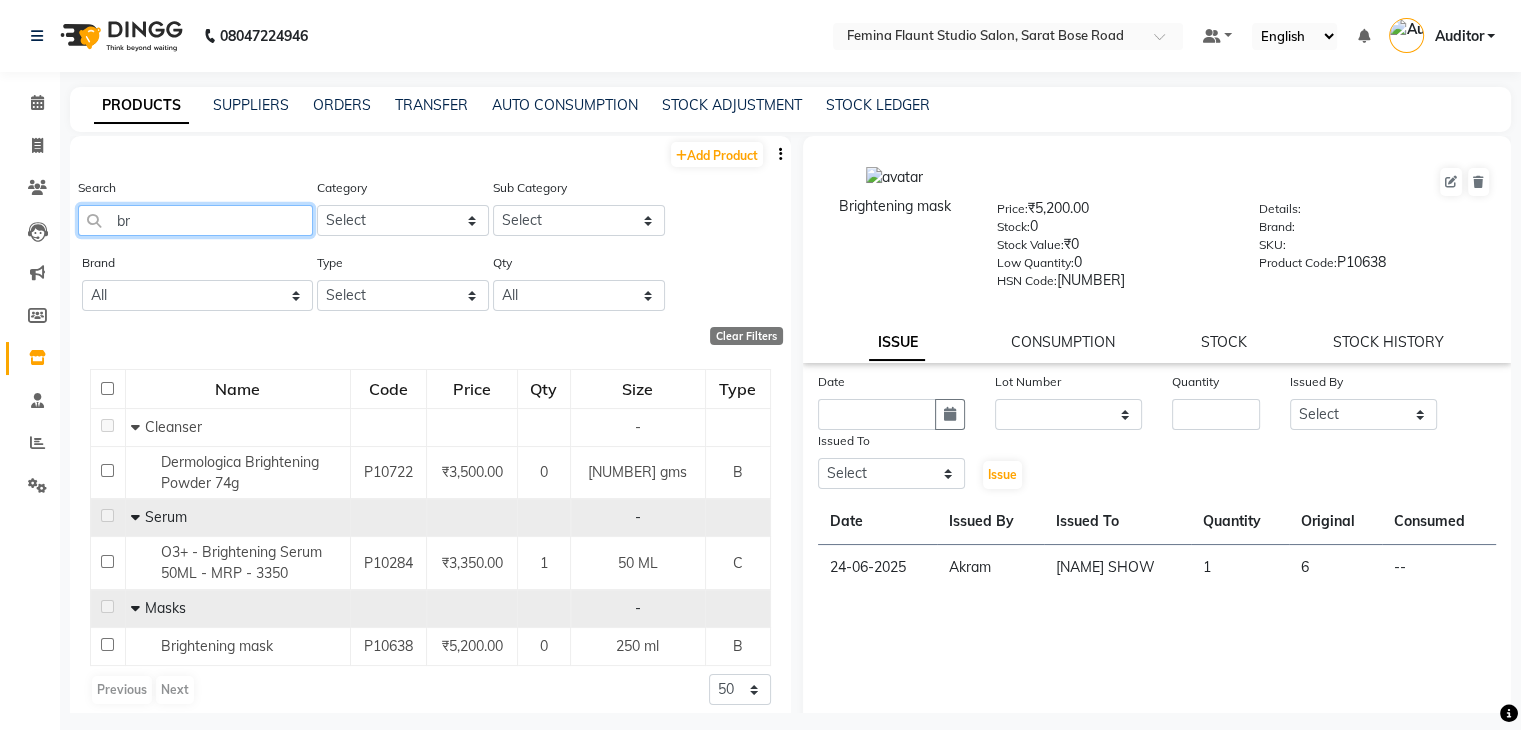type on "b" 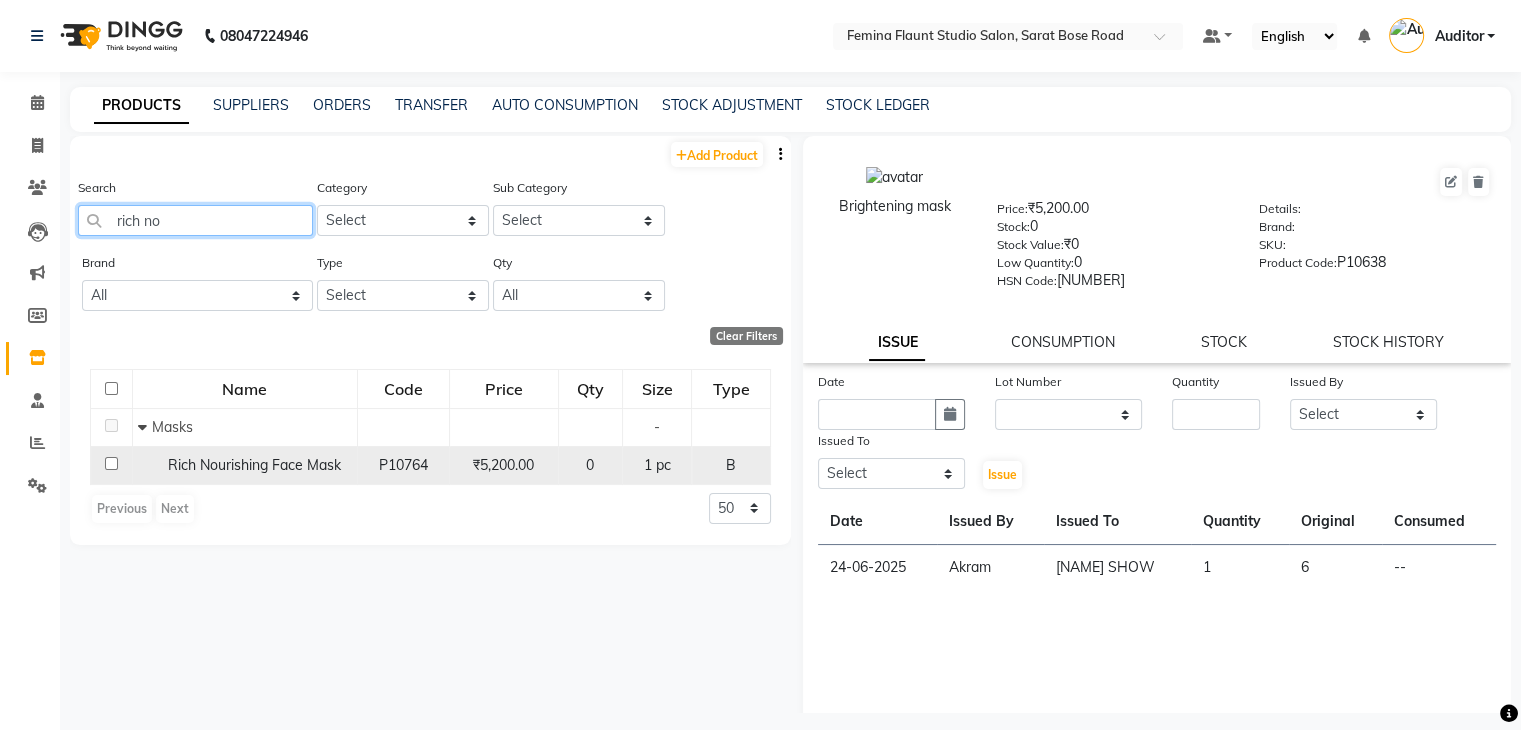 type on "rich no" 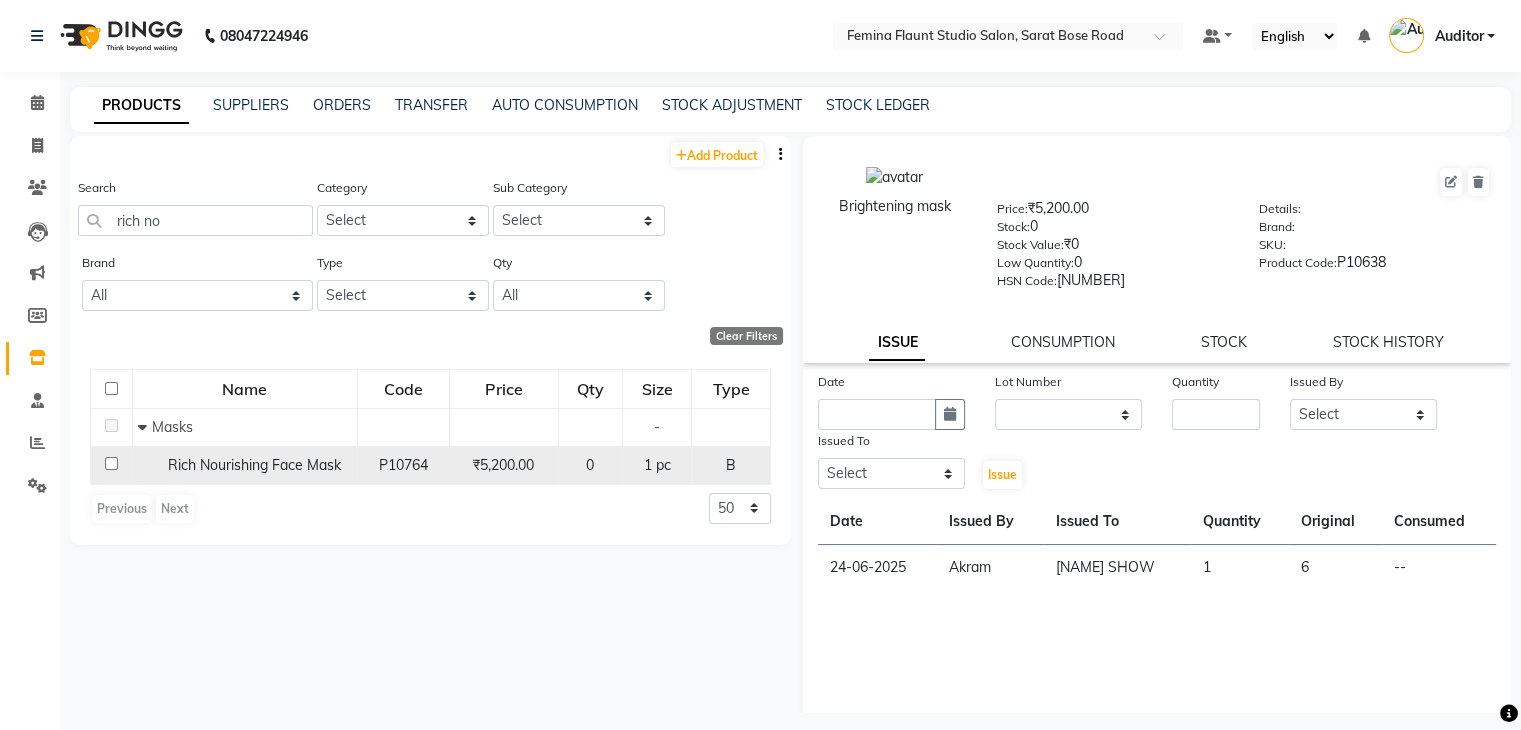 click on "Rich Nourishing Face Mask" 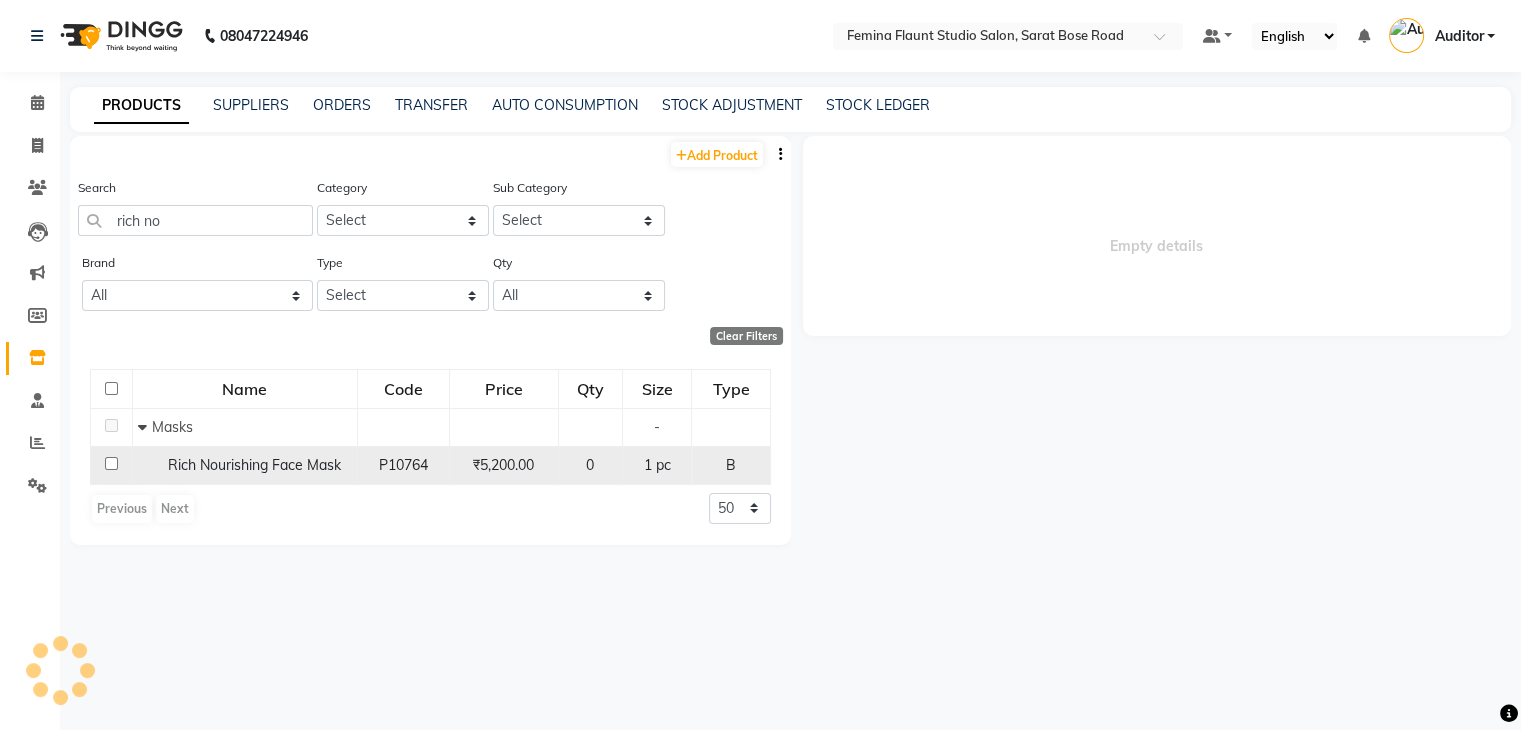 select 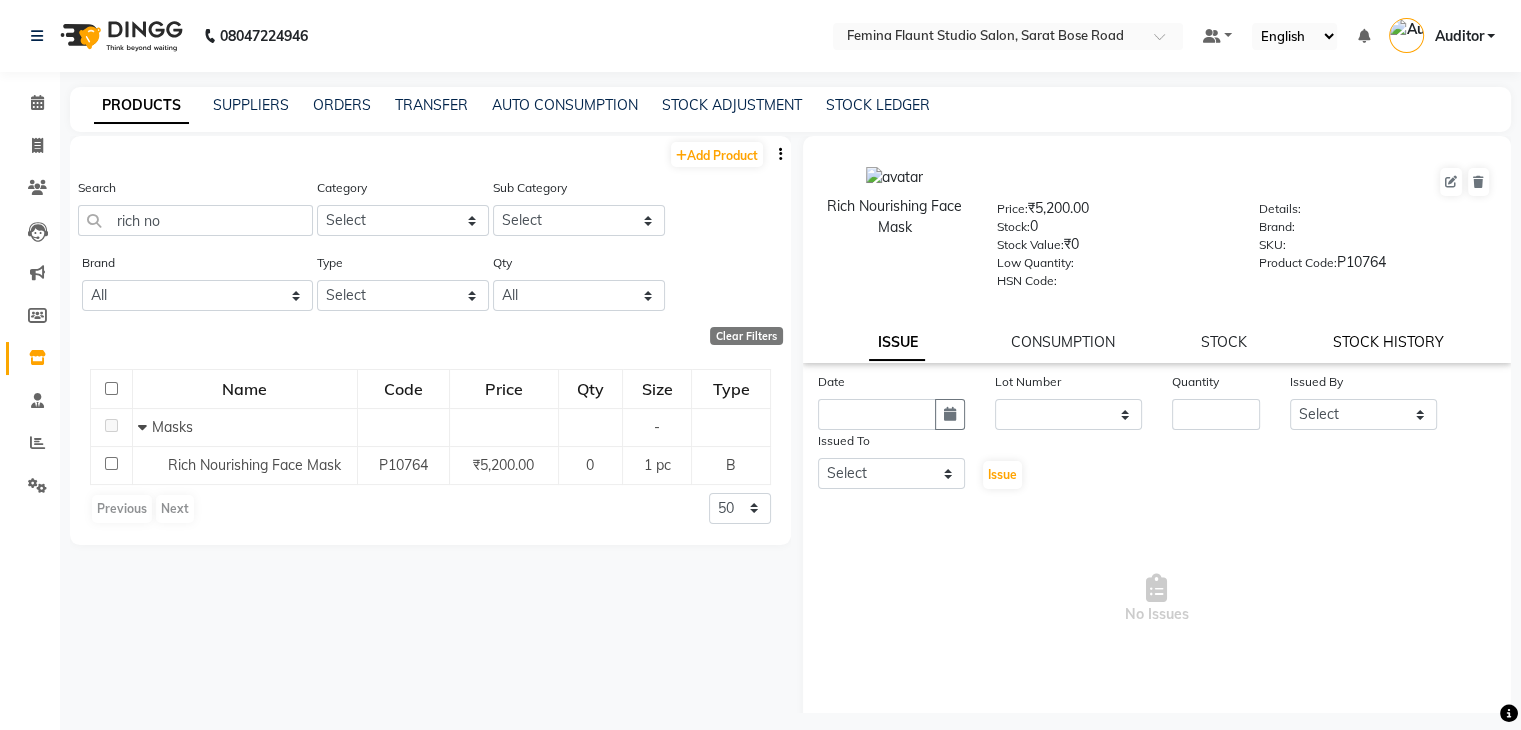 click on "STOCK HISTORY" 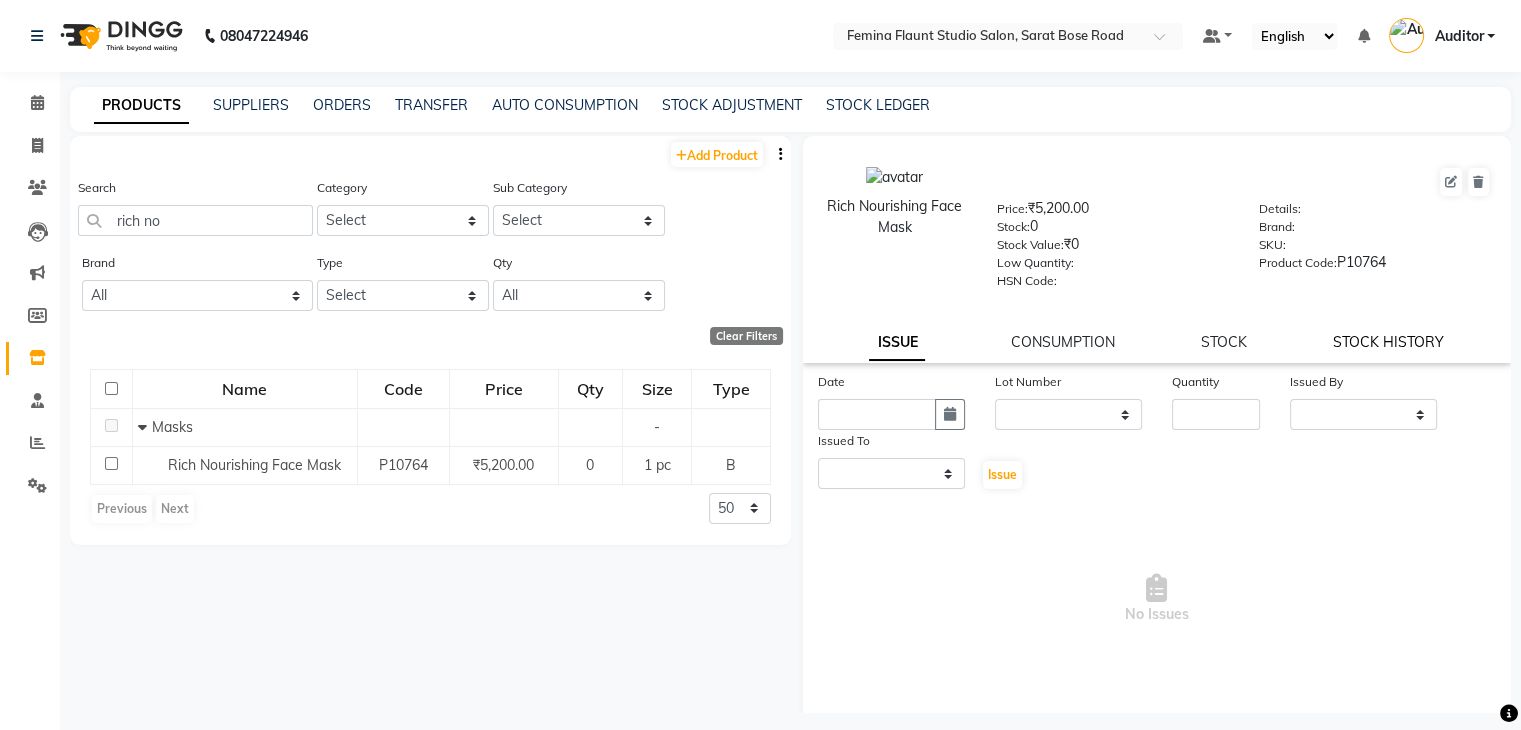 select on "all" 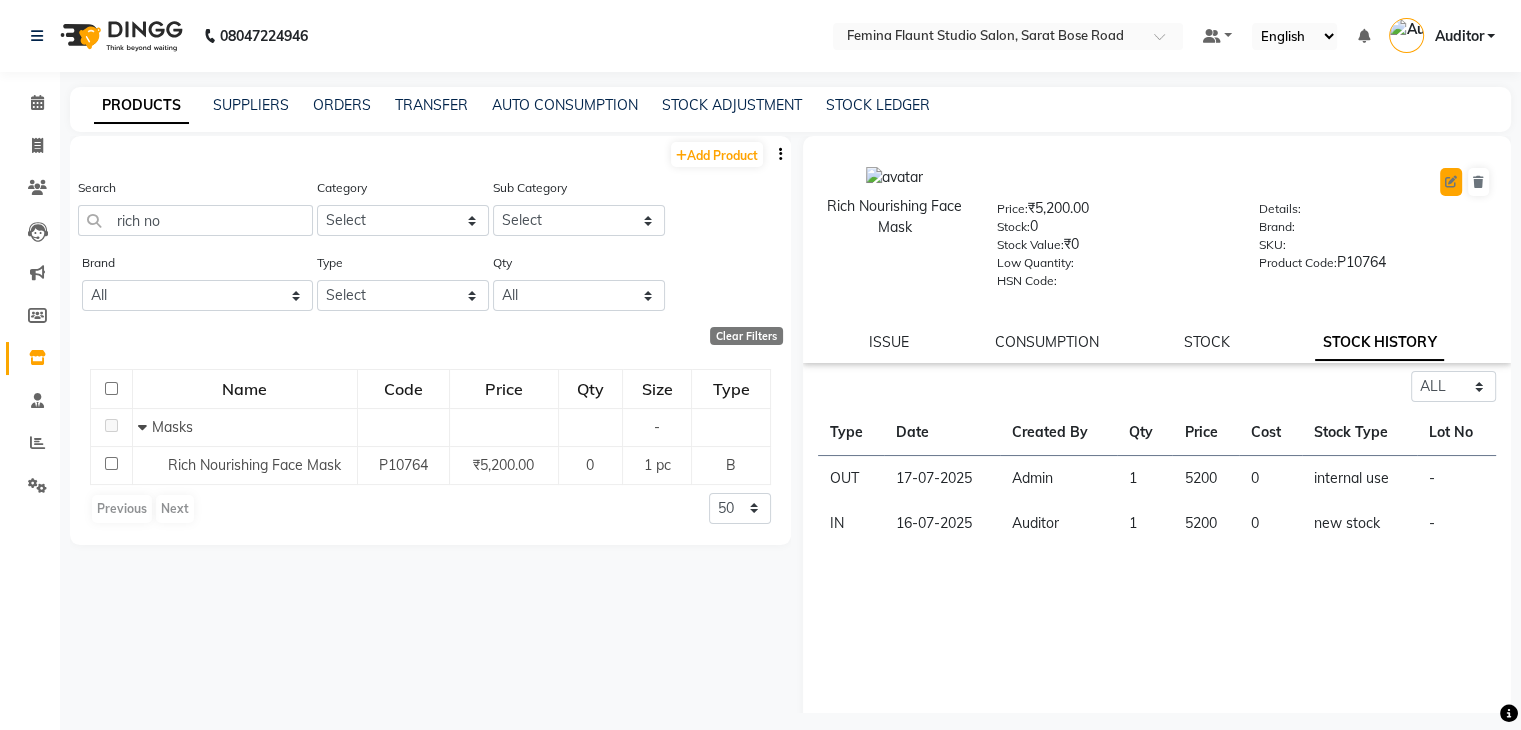 click 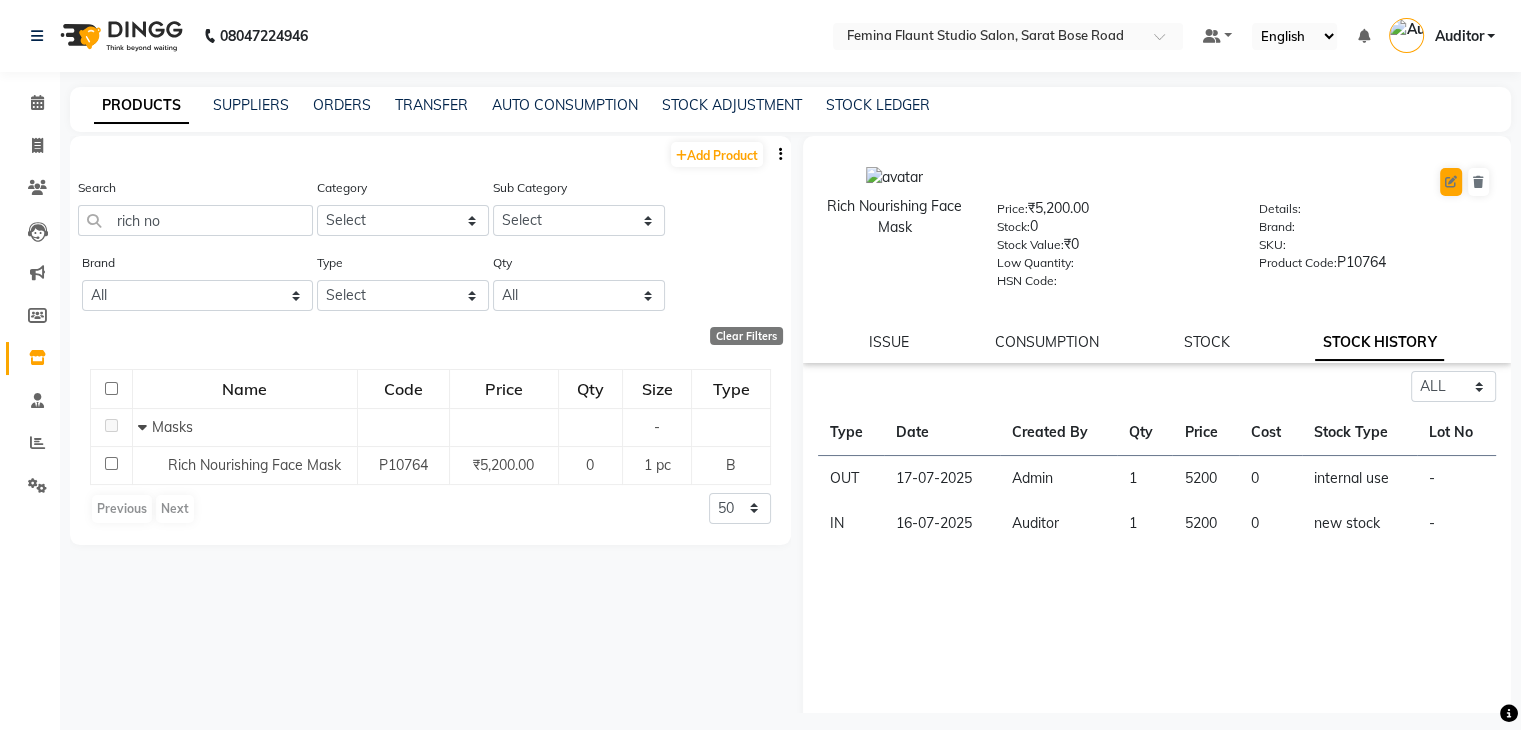 select on "true" 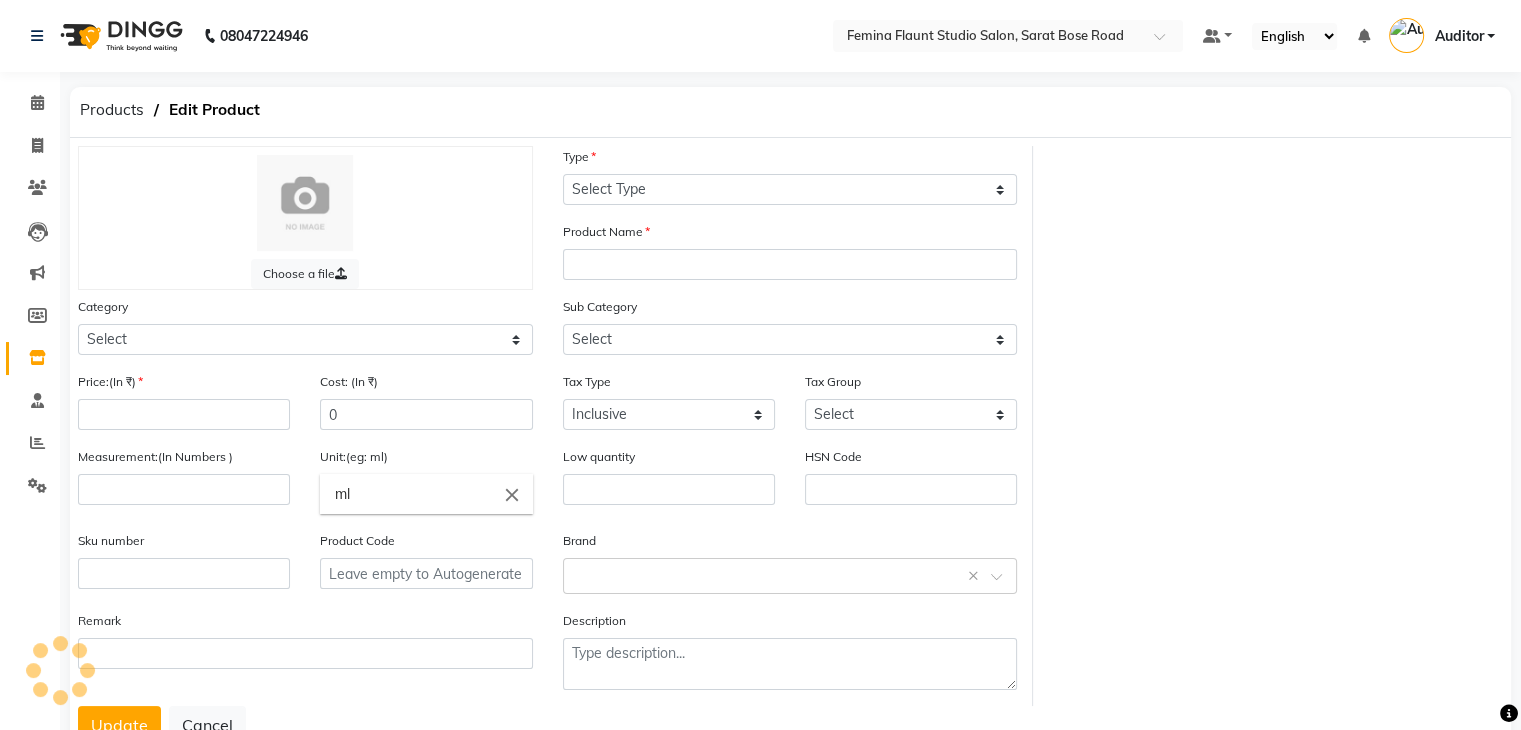 select on "B" 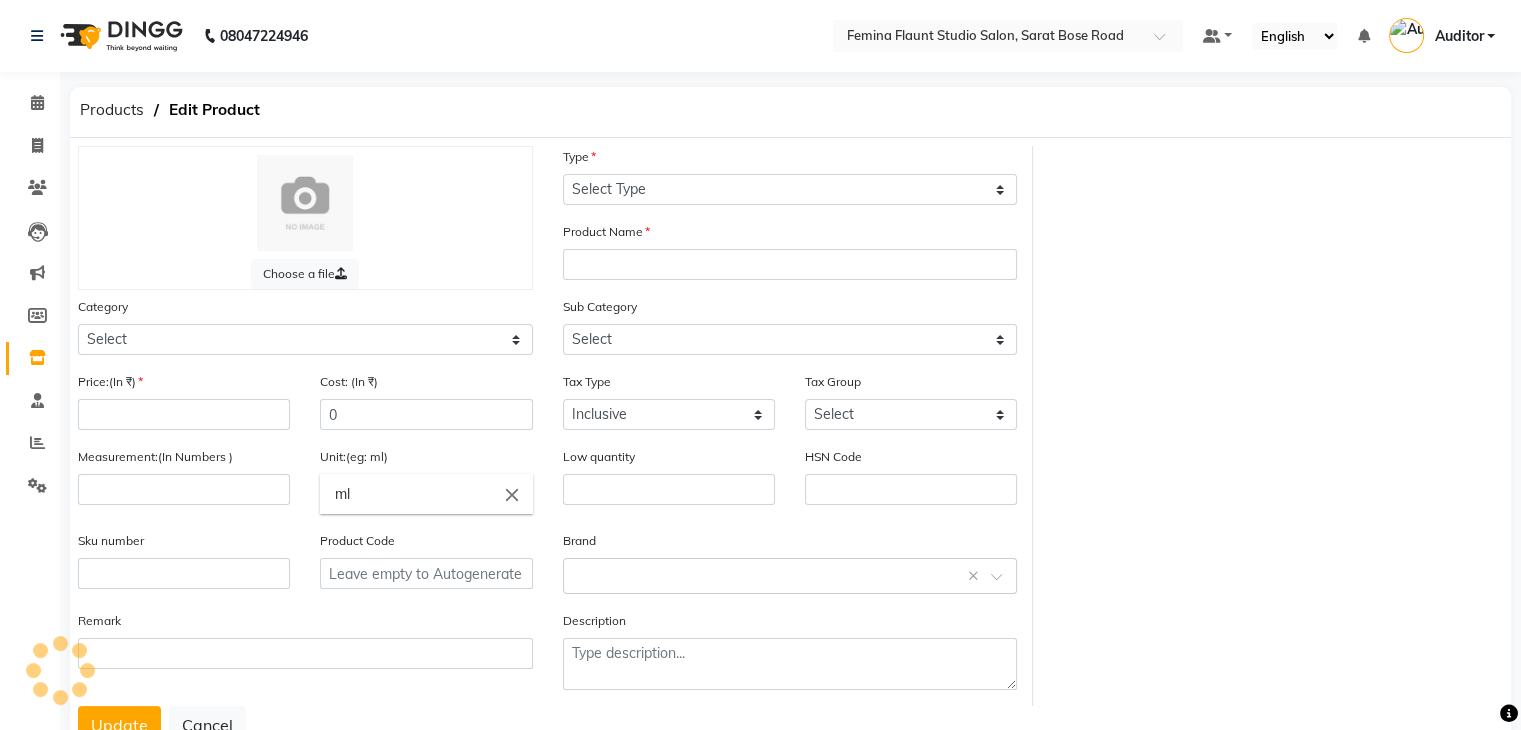 type on "Rich Nourishing Face Mask" 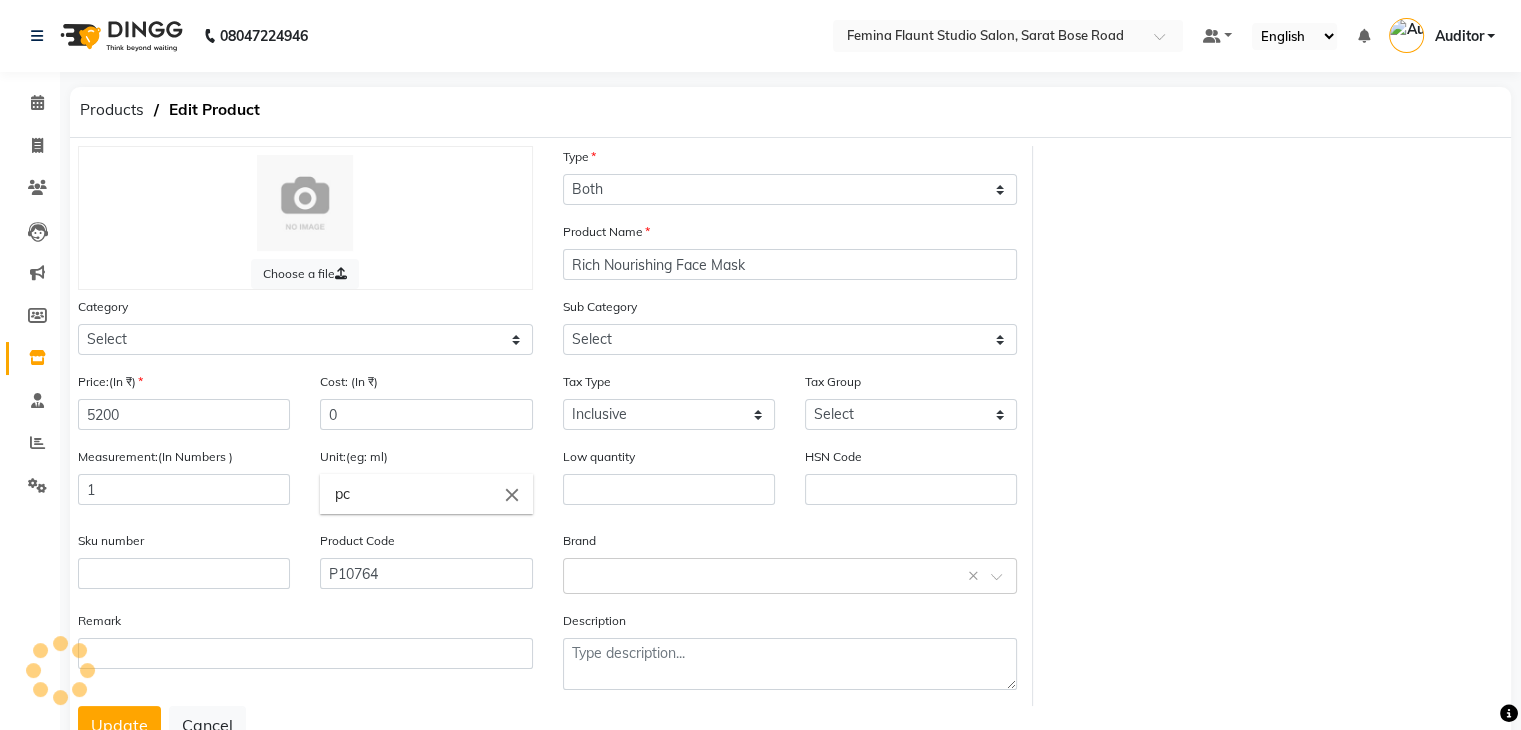 select on "[NUMBER]" 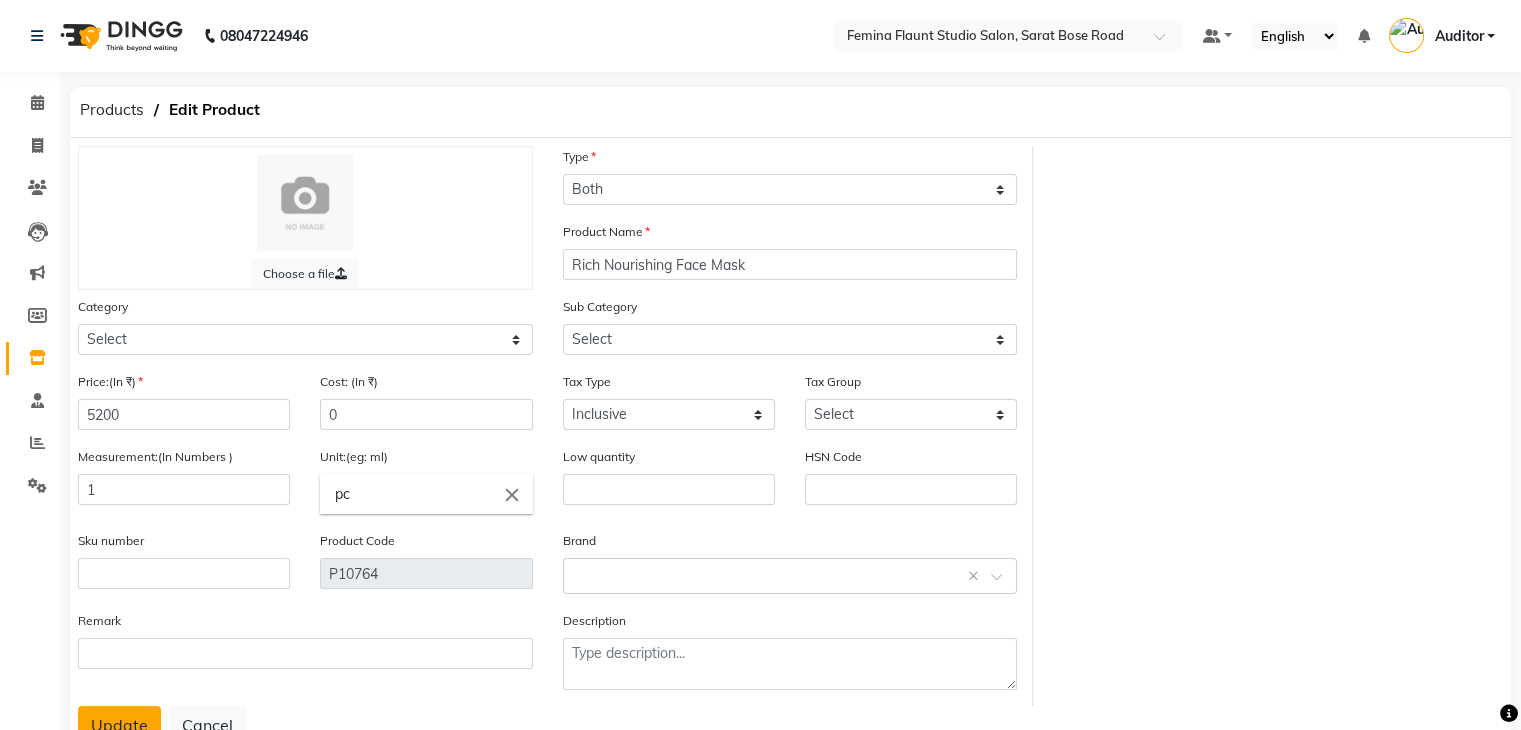 click on "Update" 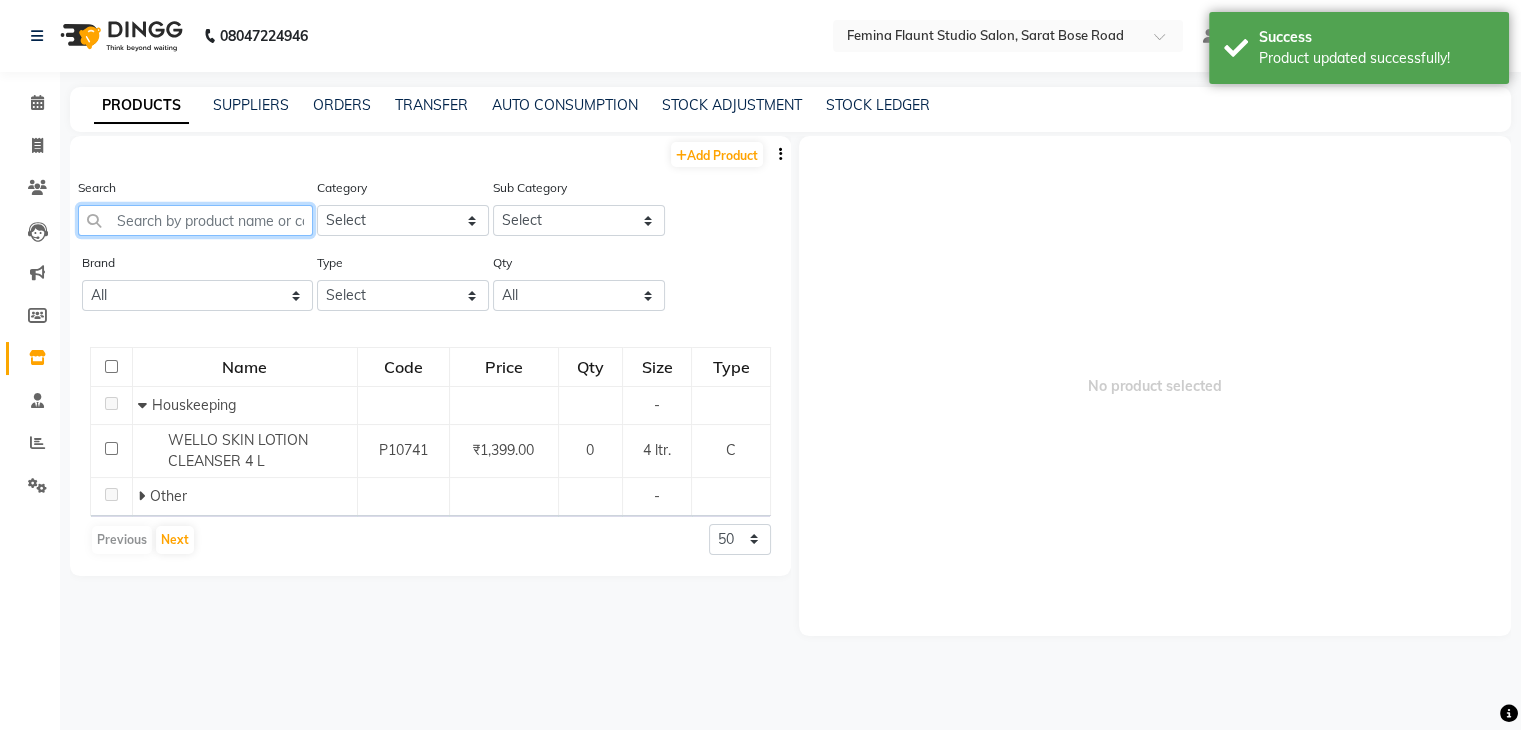 click 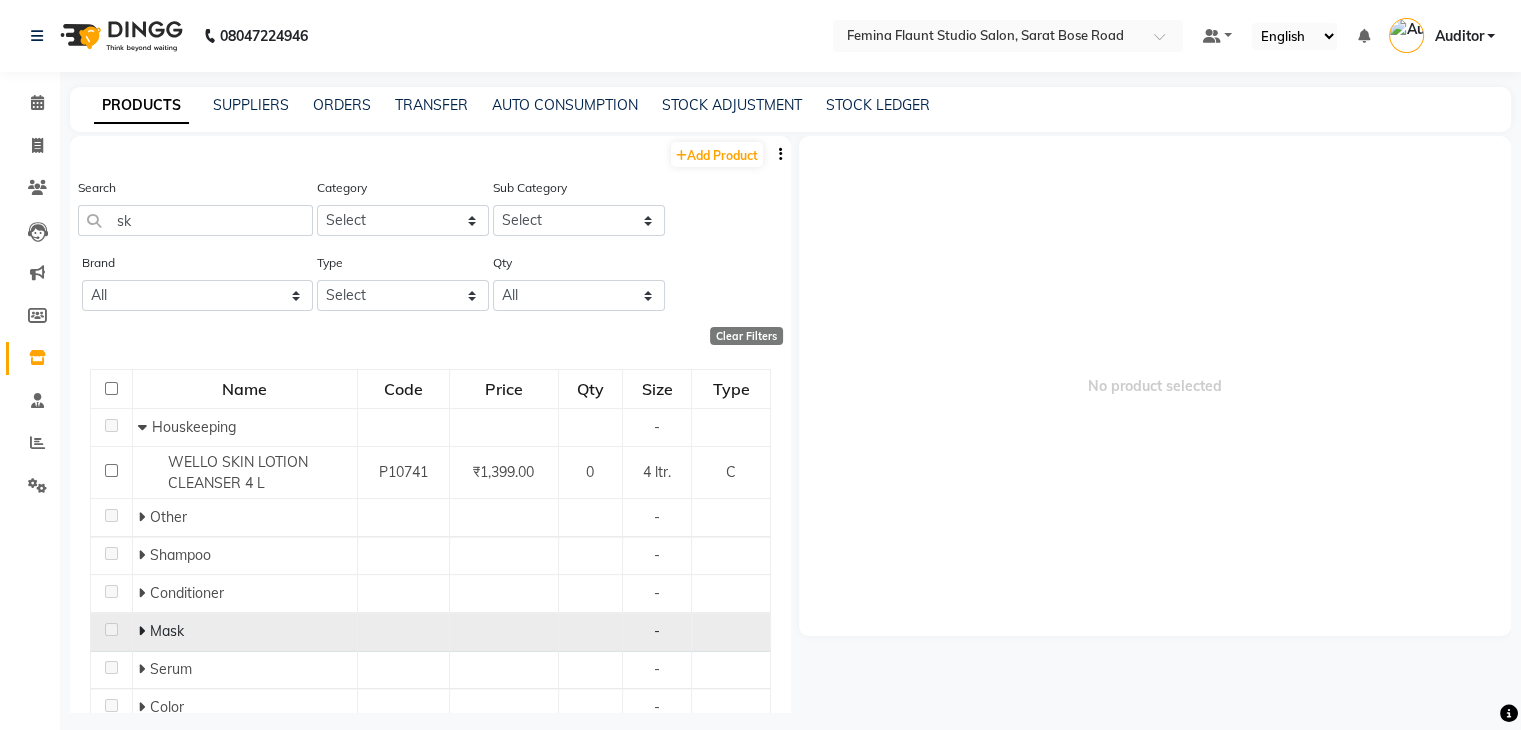click 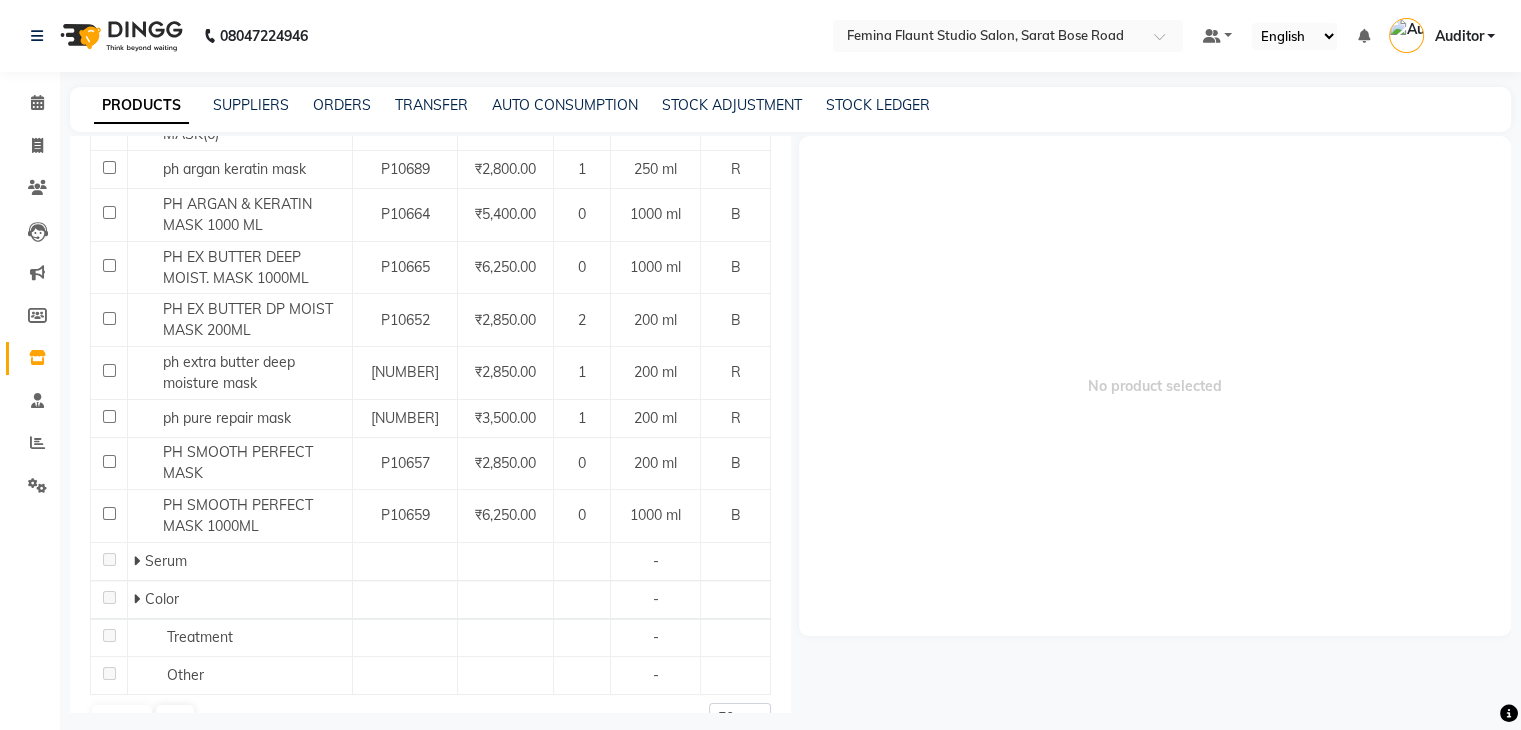 scroll, scrollTop: 1344, scrollLeft: 0, axis: vertical 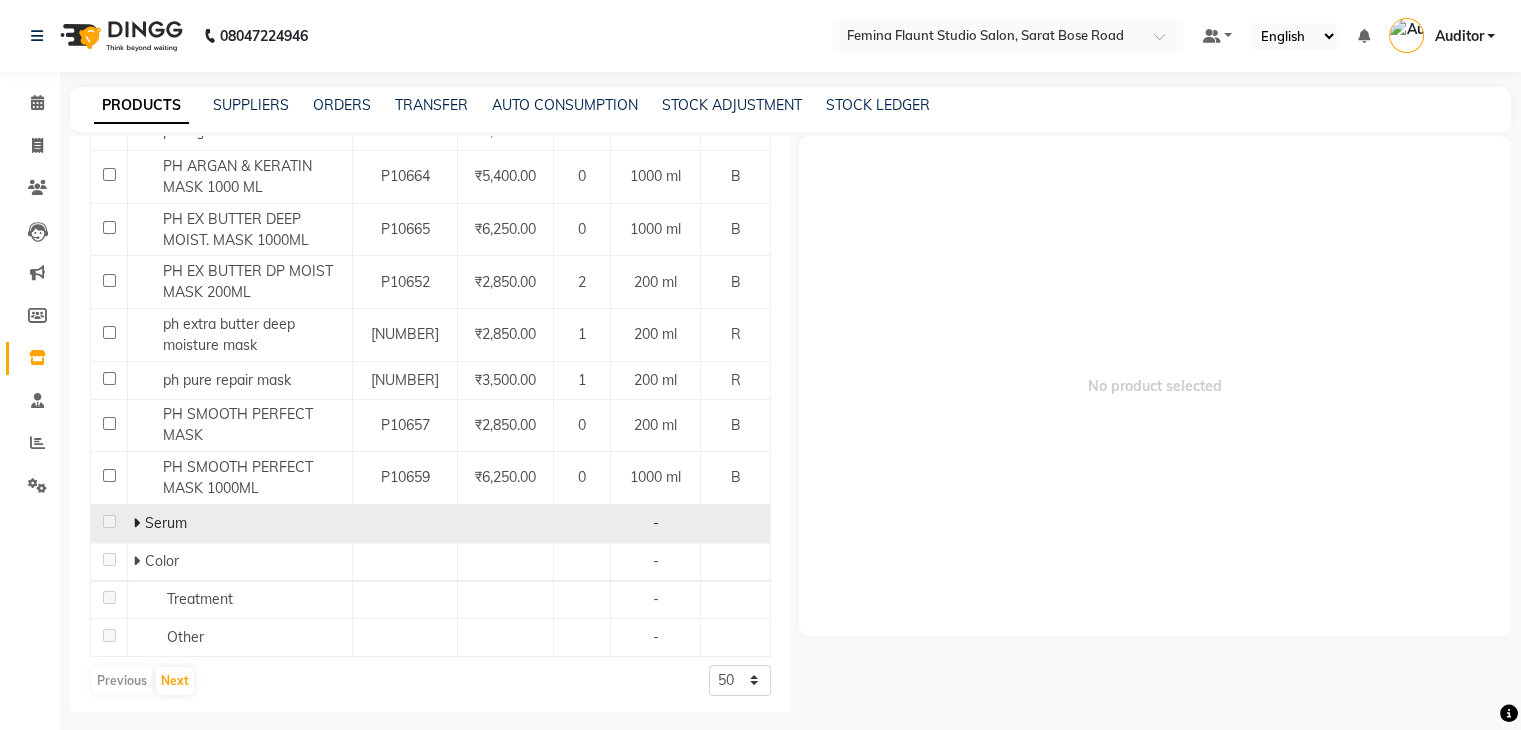 click 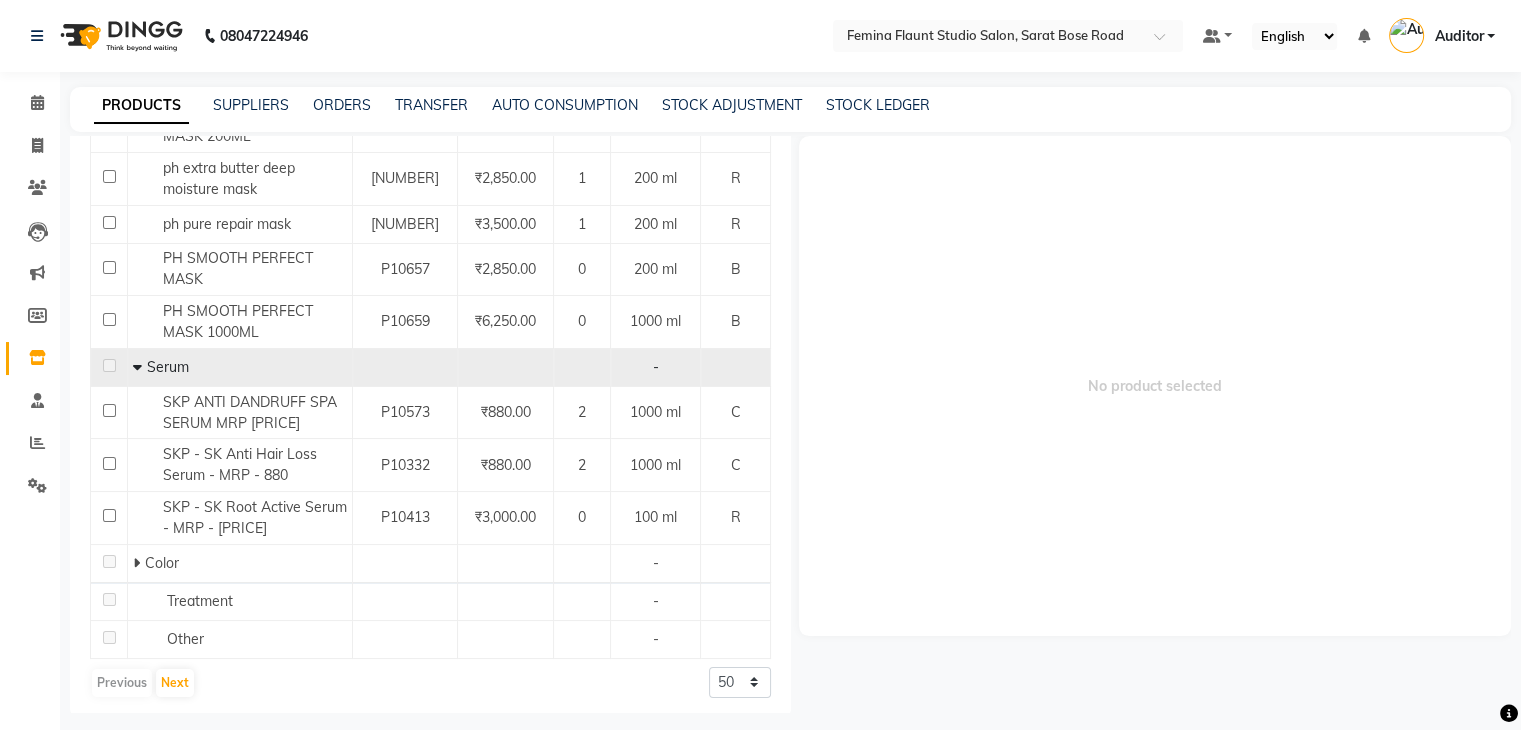 scroll, scrollTop: 1500, scrollLeft: 0, axis: vertical 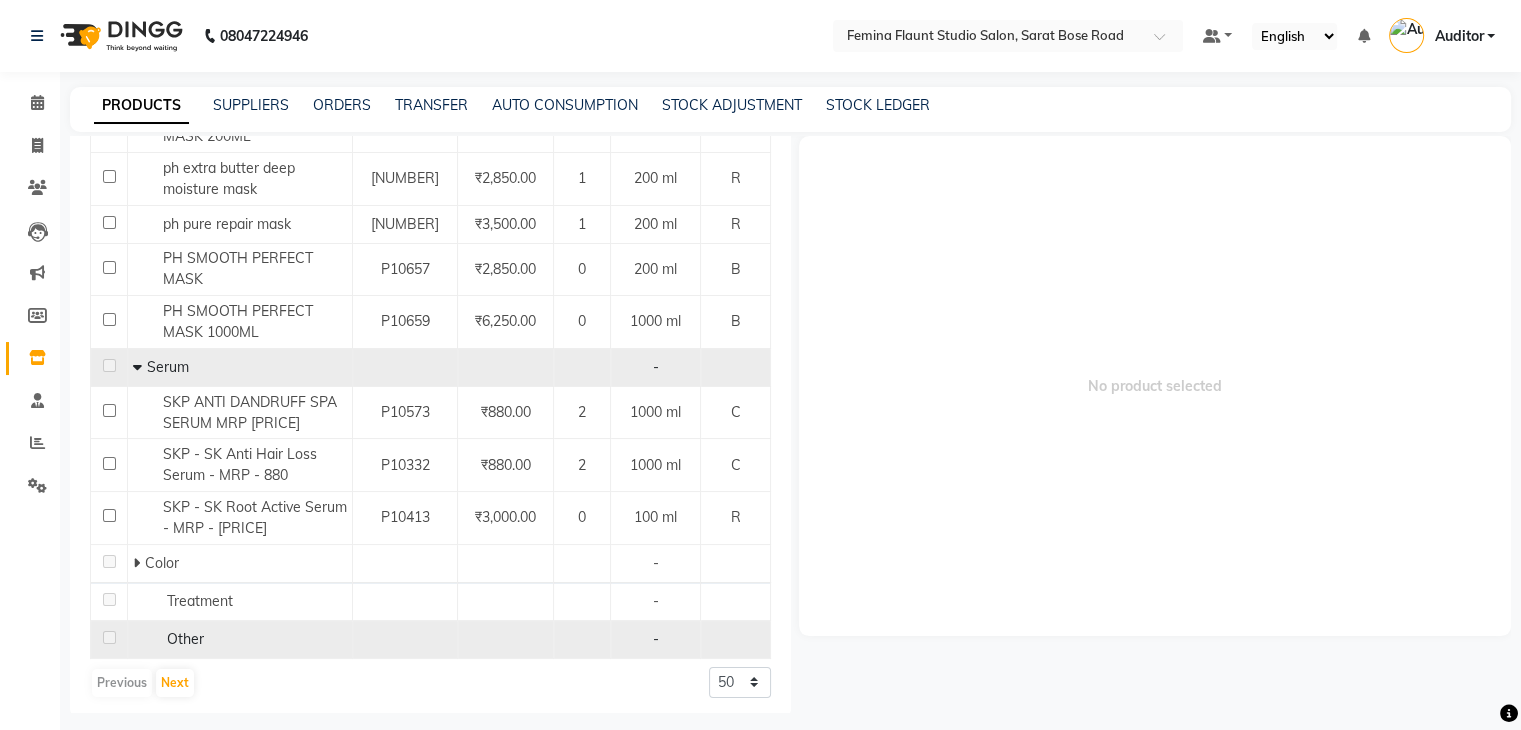 click on "Other" 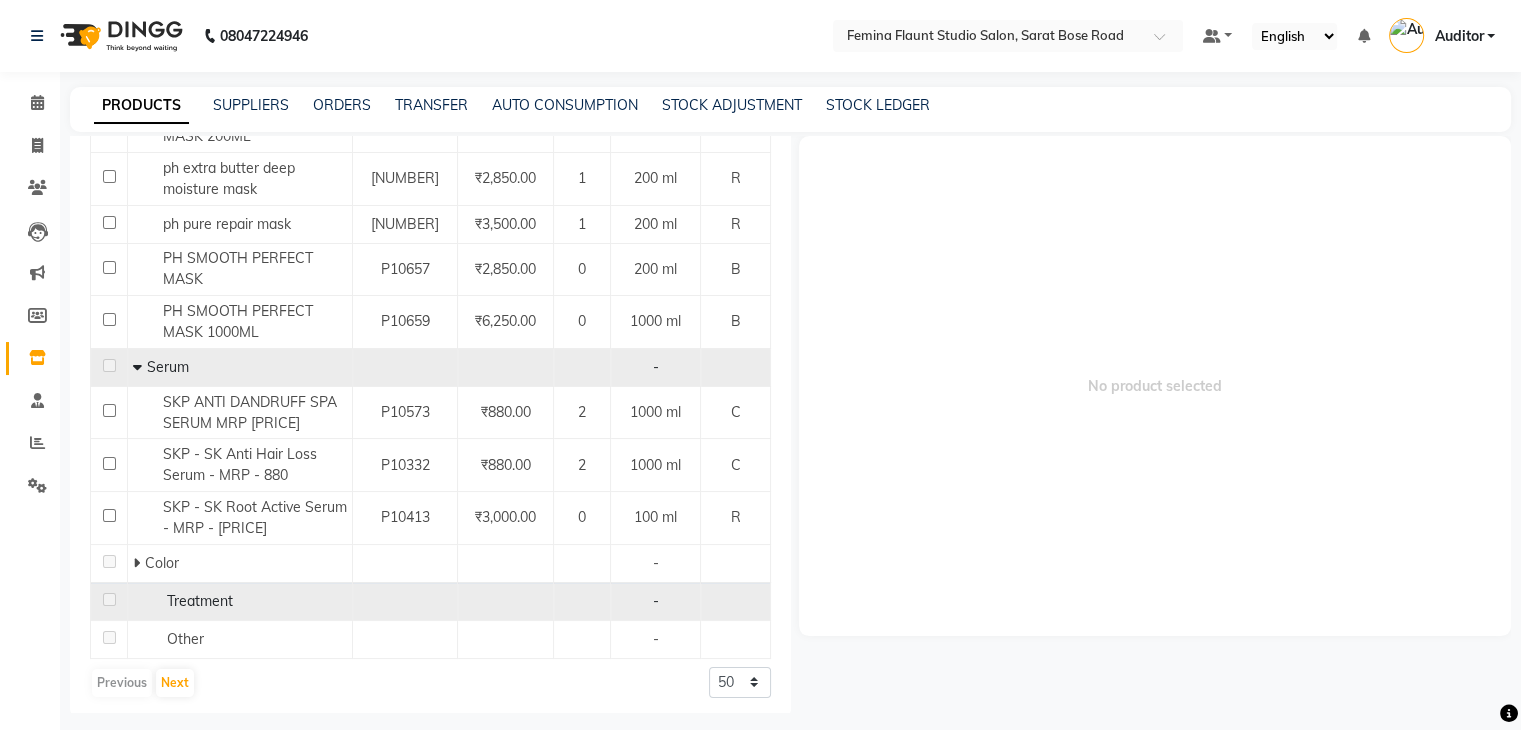 click on "Treatment" 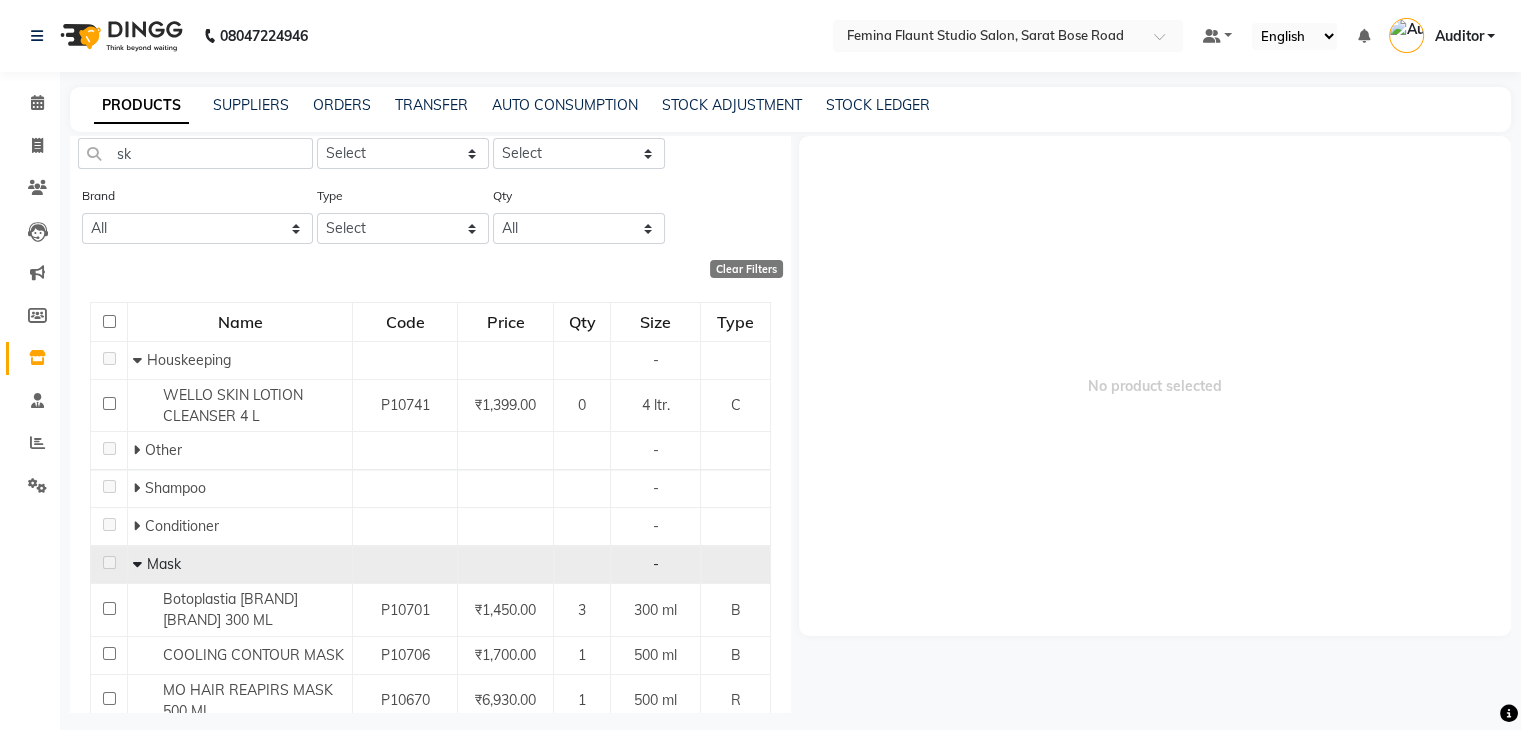 scroll, scrollTop: 57, scrollLeft: 0, axis: vertical 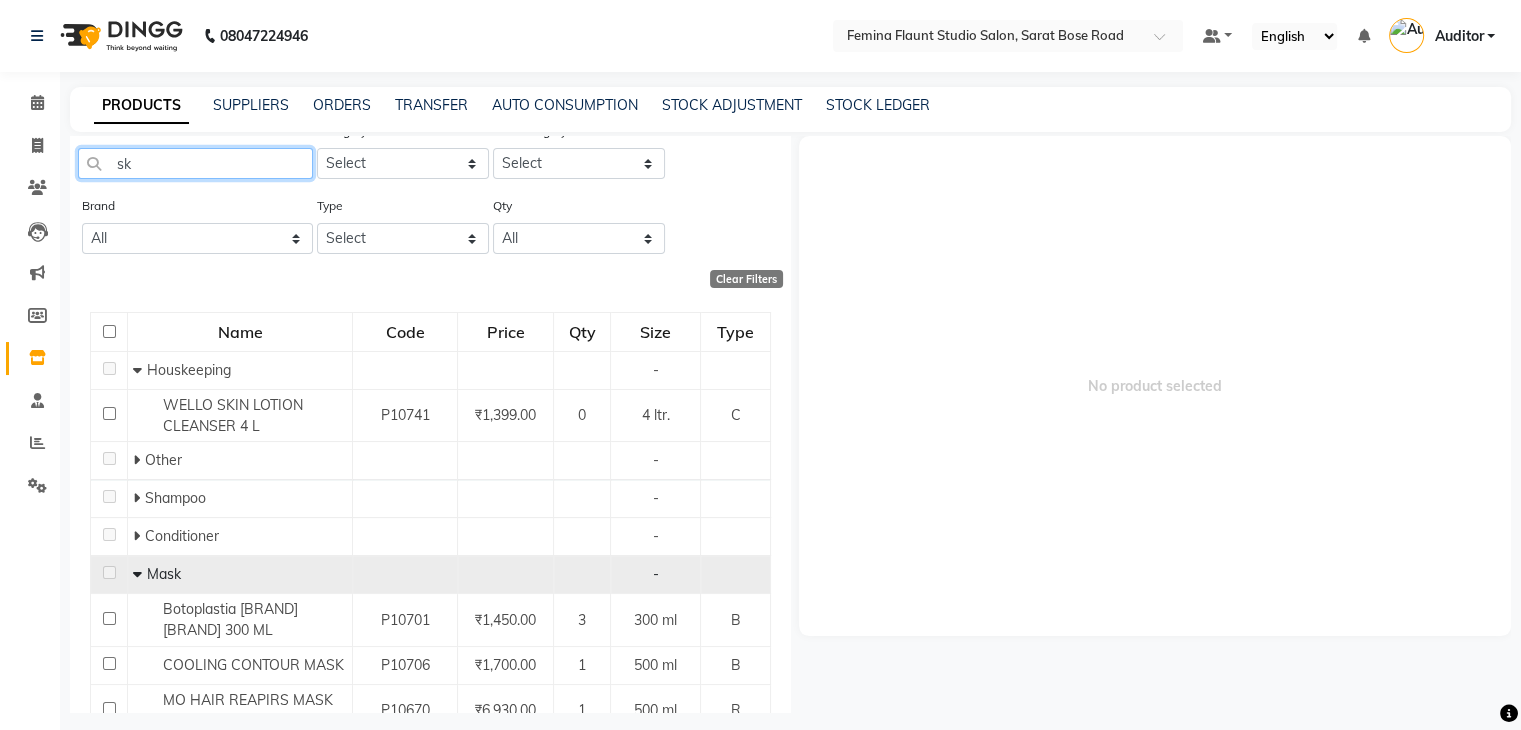 click on "sk" 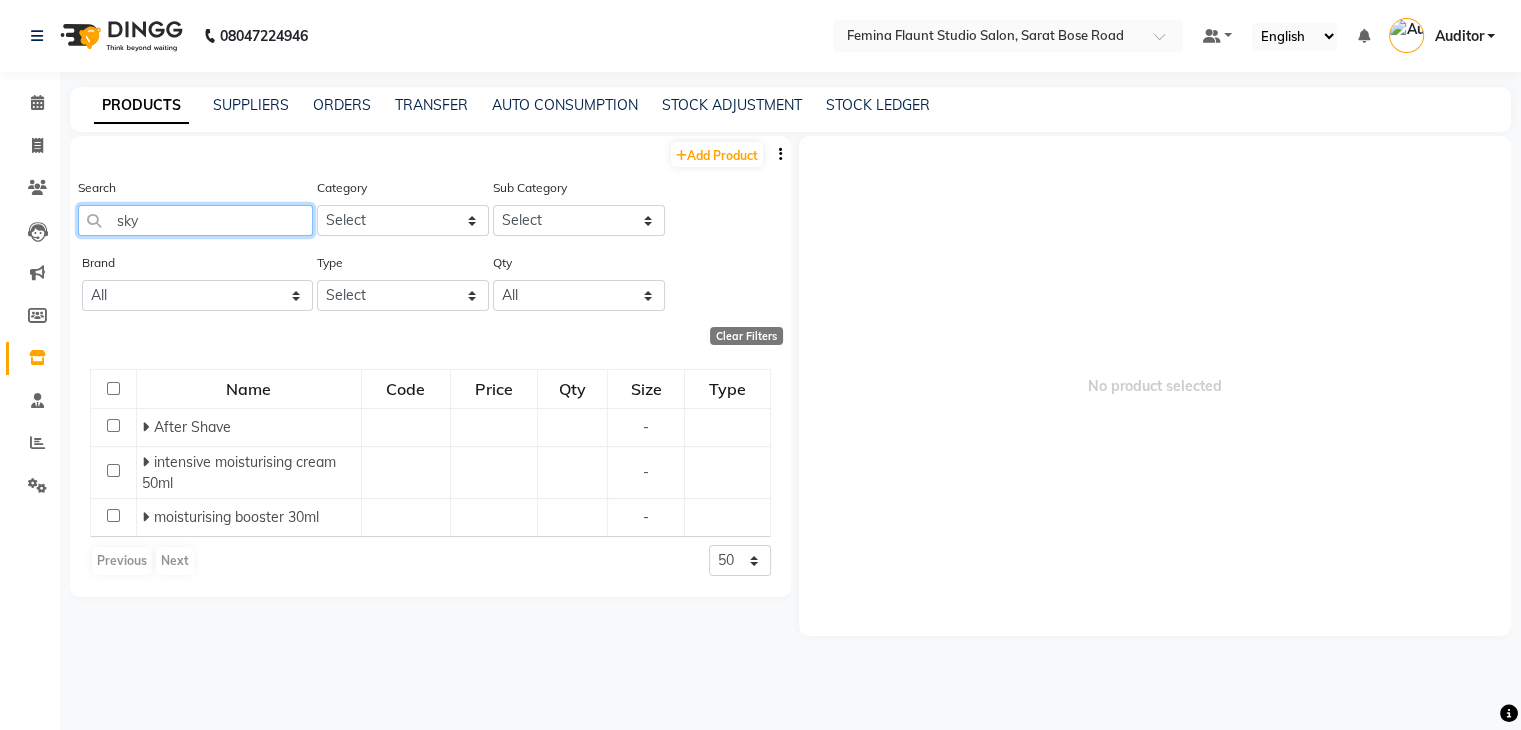 scroll, scrollTop: 0, scrollLeft: 0, axis: both 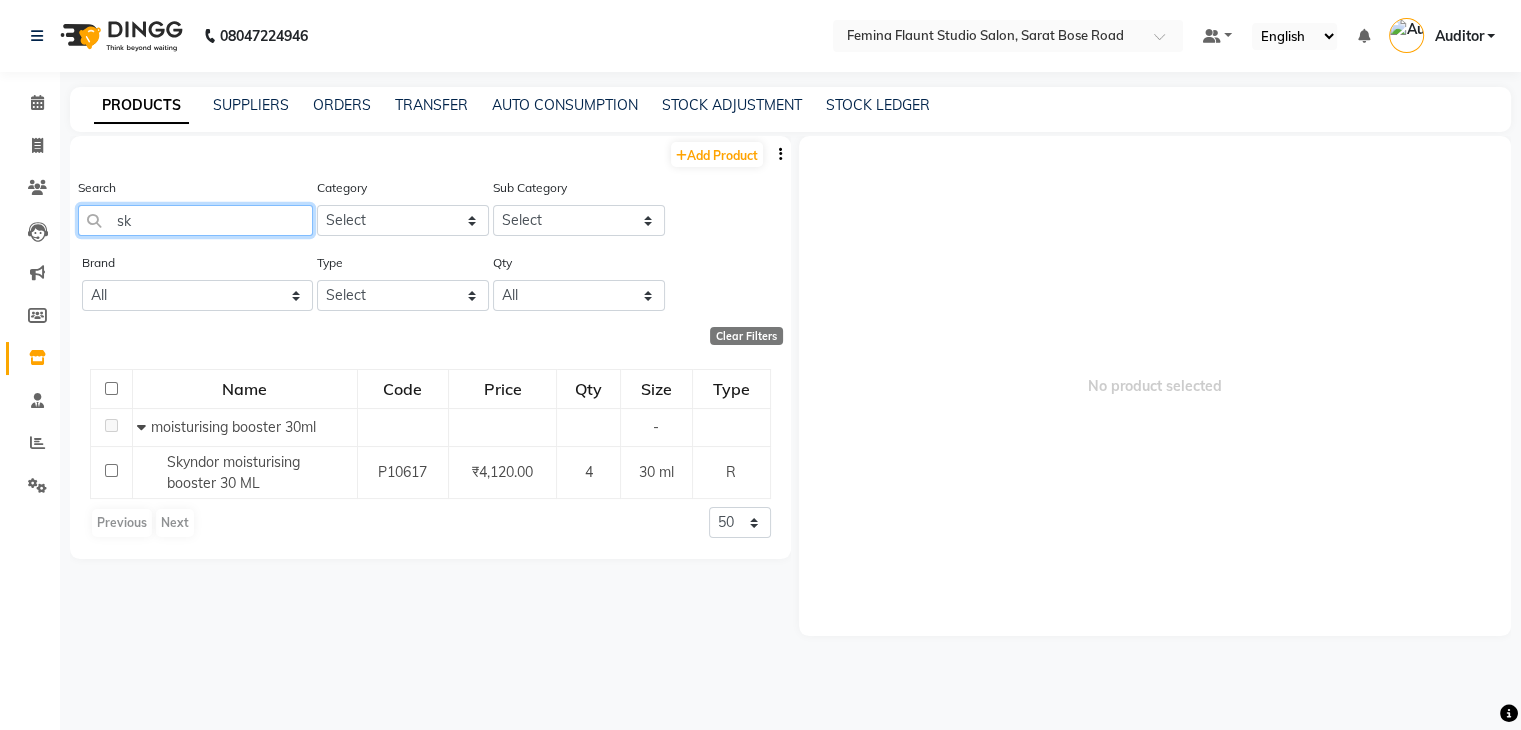 type on "s" 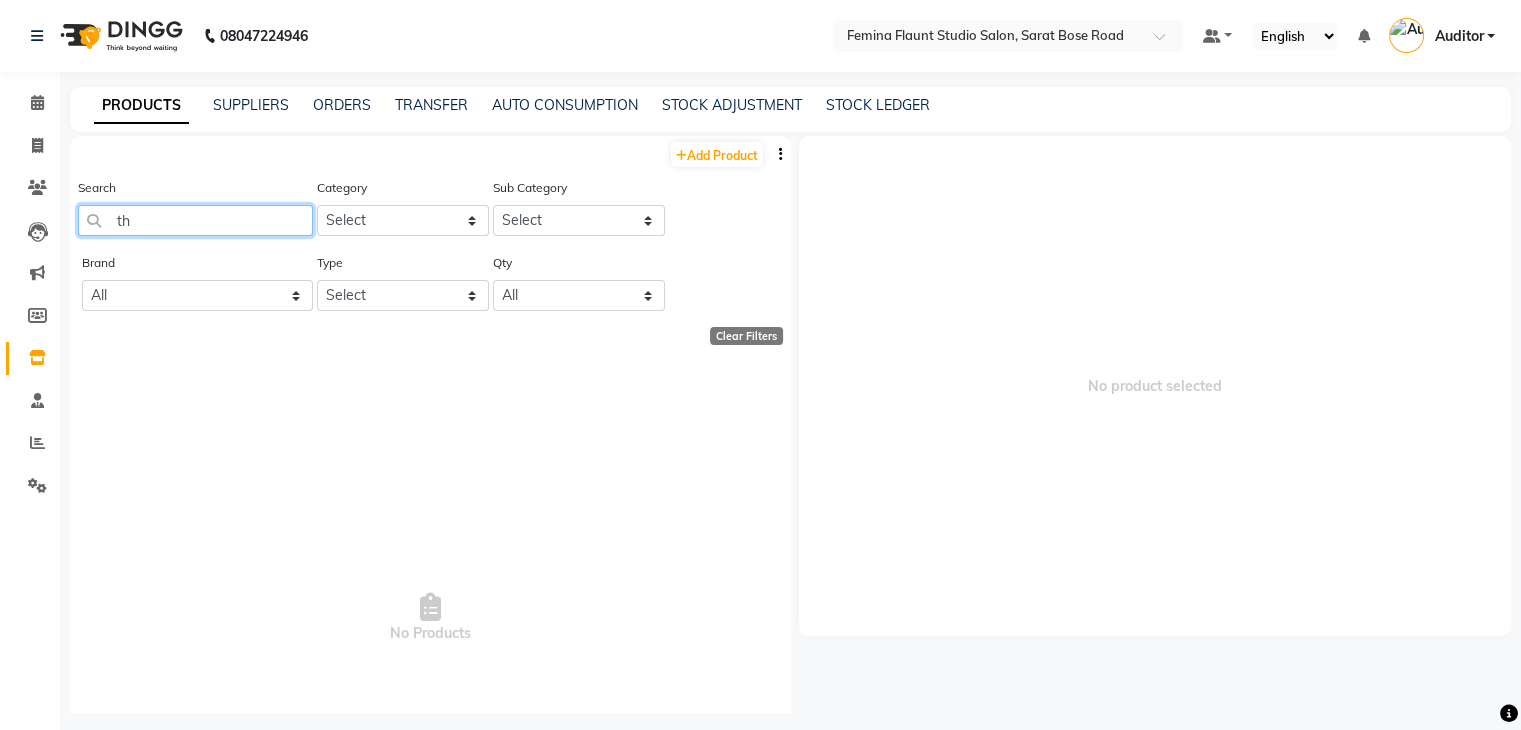 type on "t" 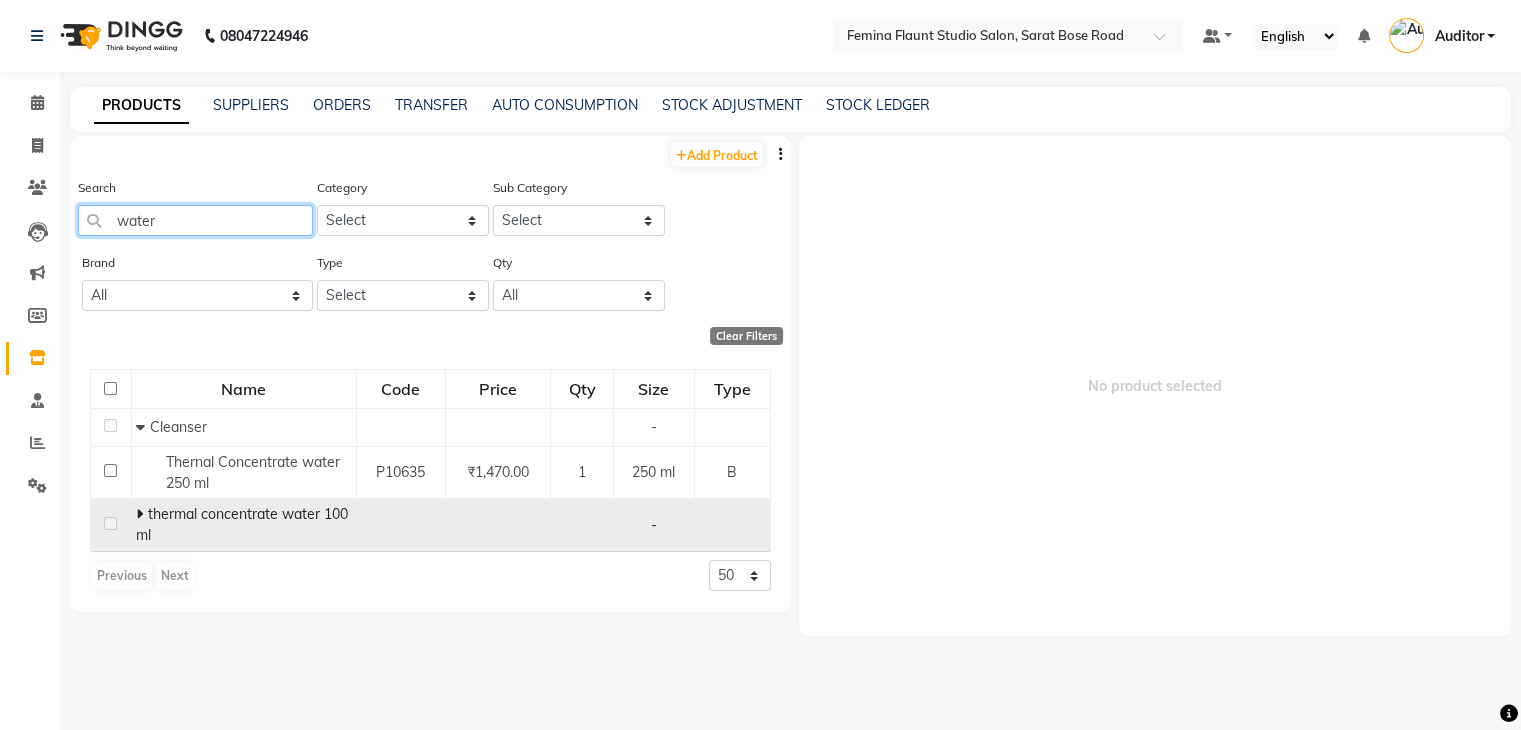 type on "water" 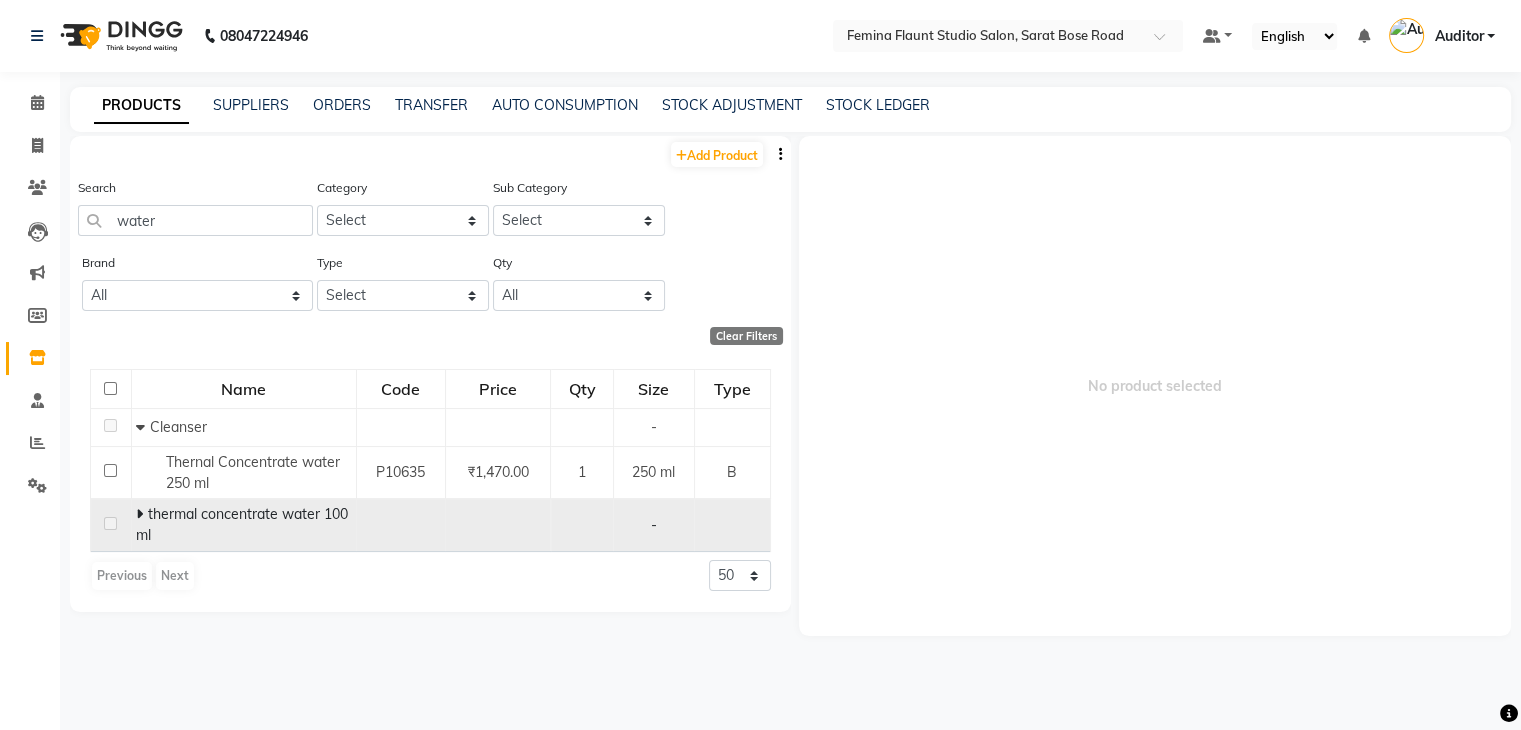 click 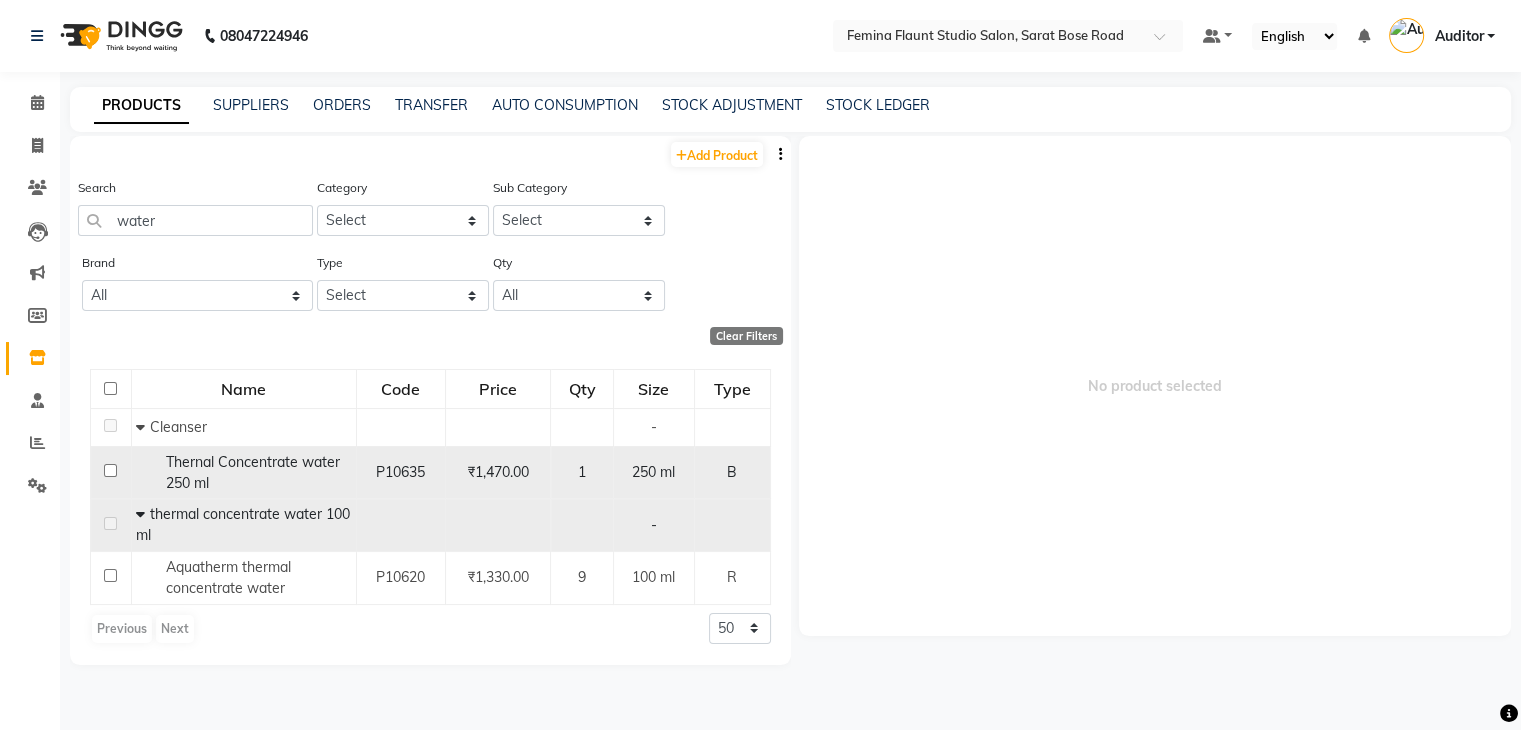 click on "Thernal Concentrate water 250 ml" 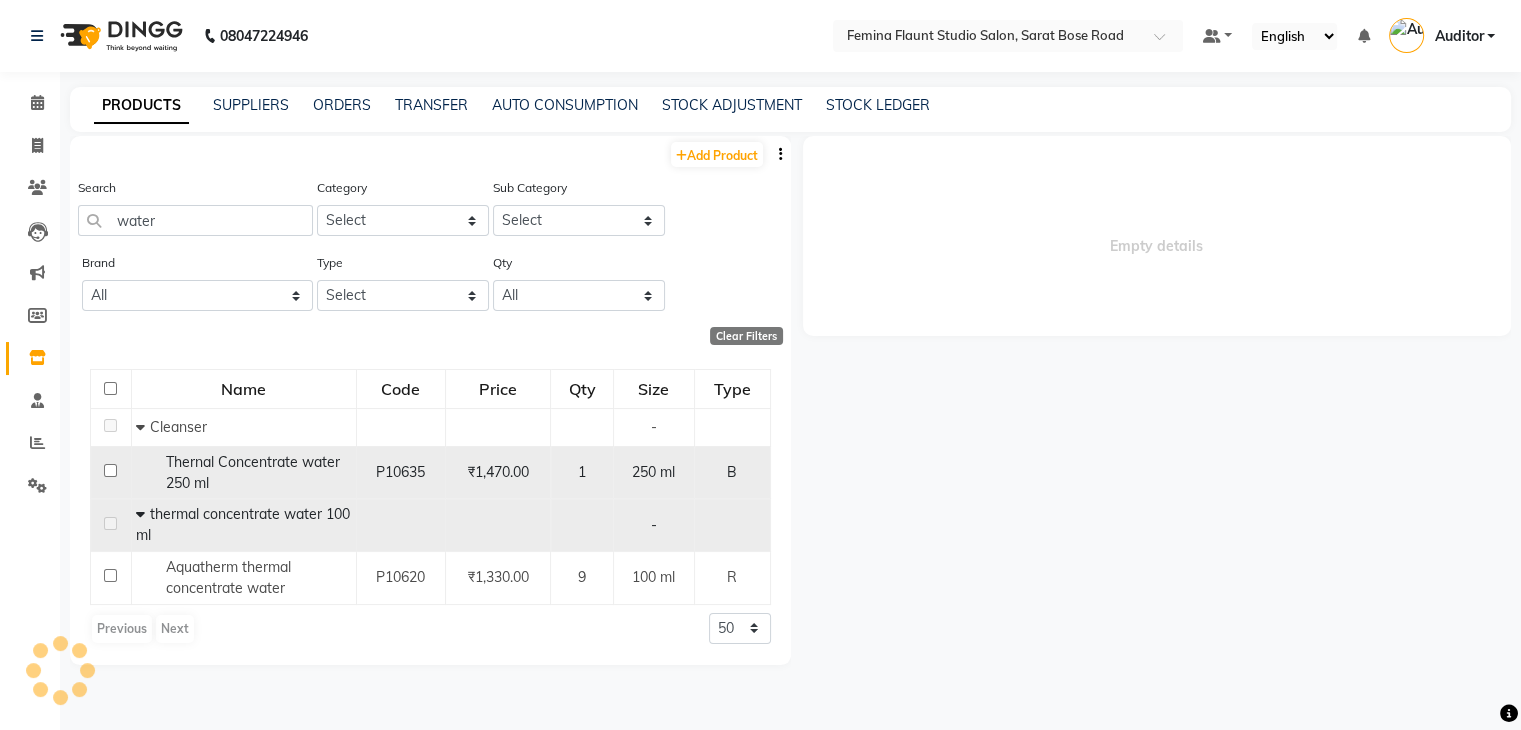 select 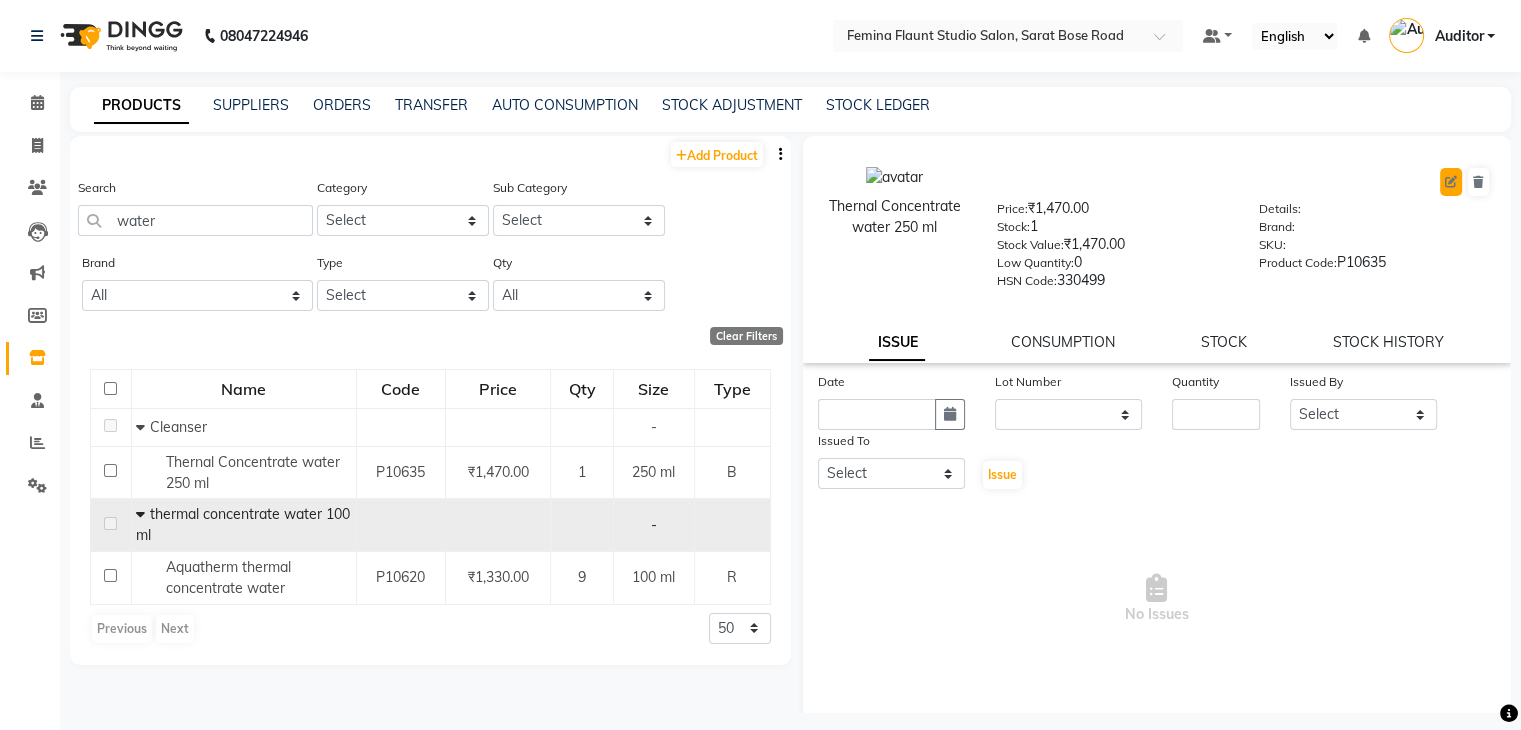 click 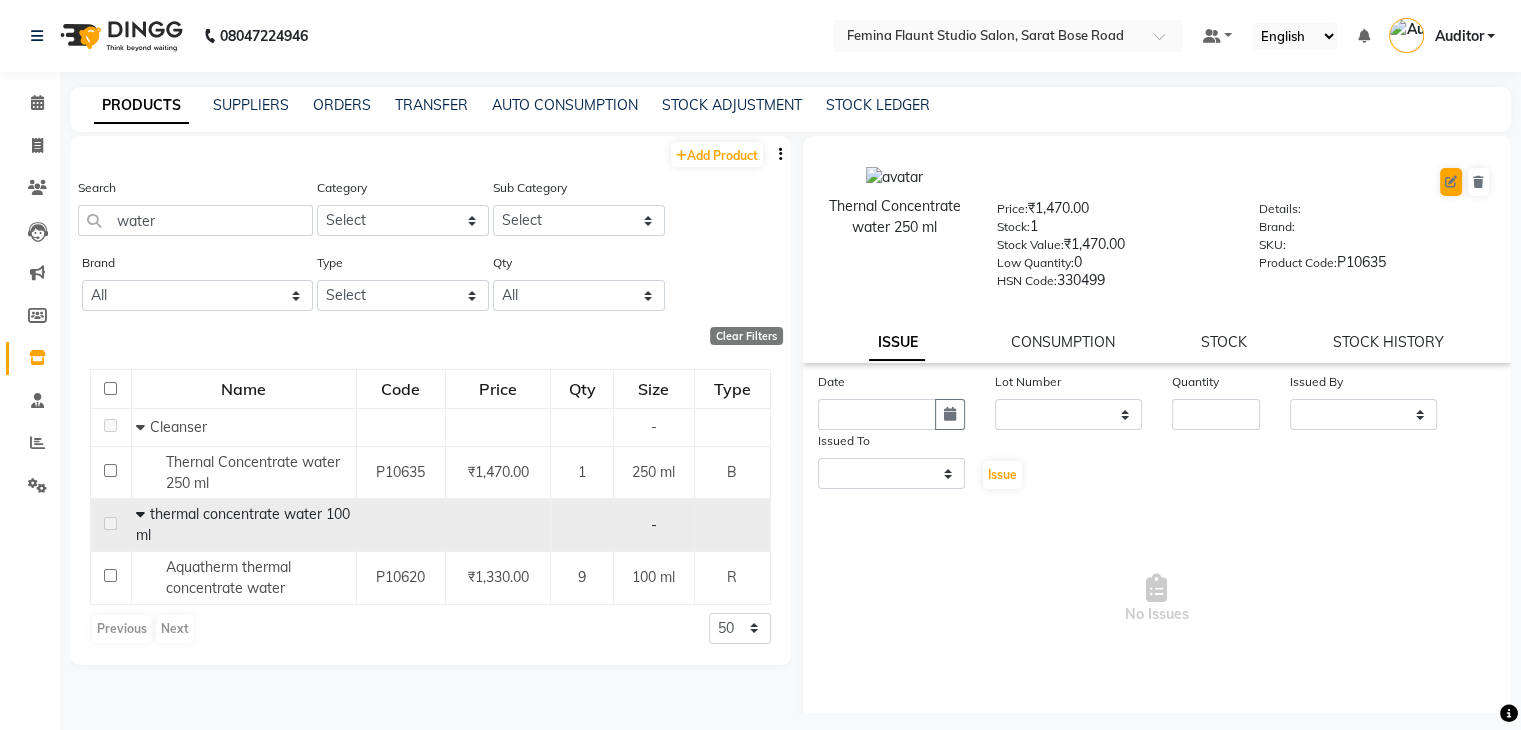 select on "B" 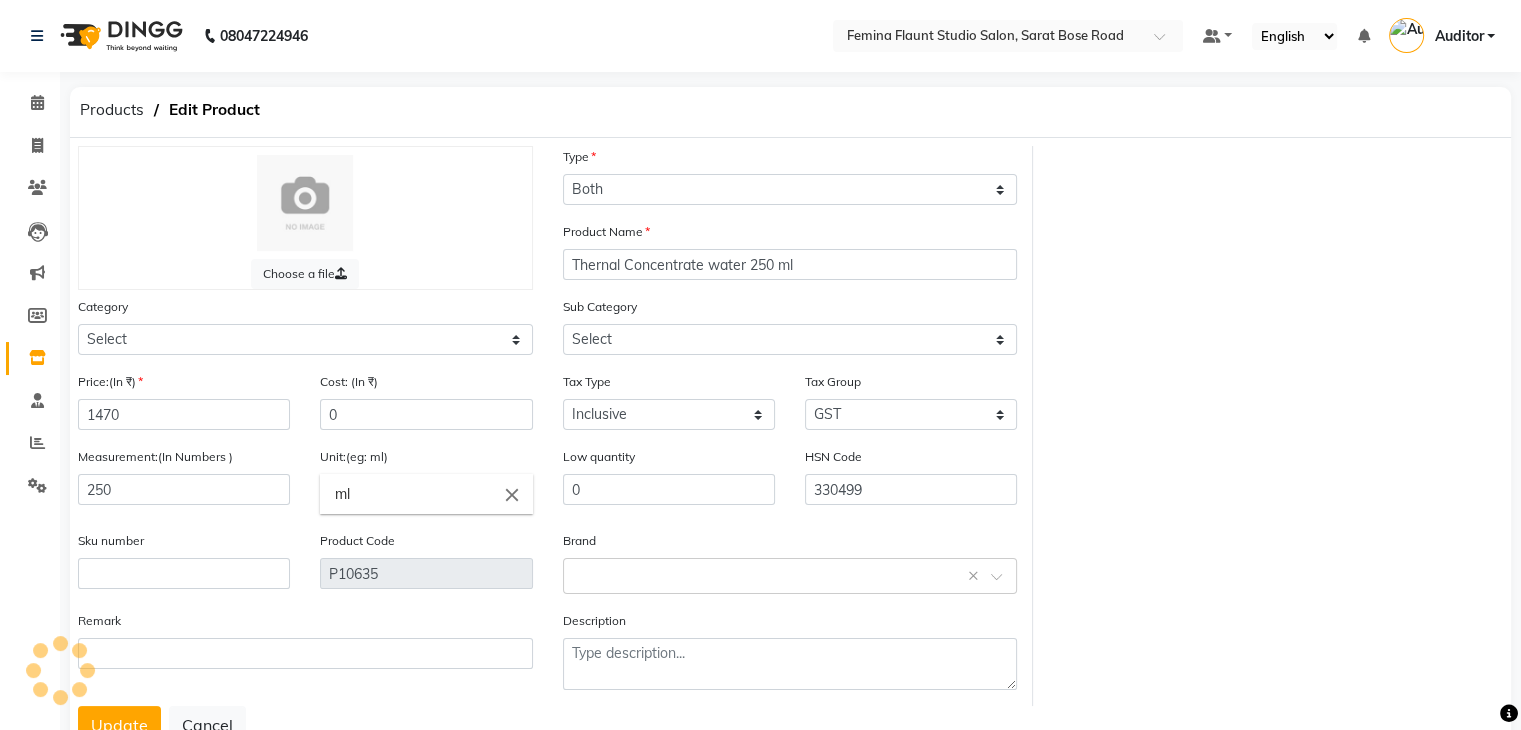 select on "[NUMBER]" 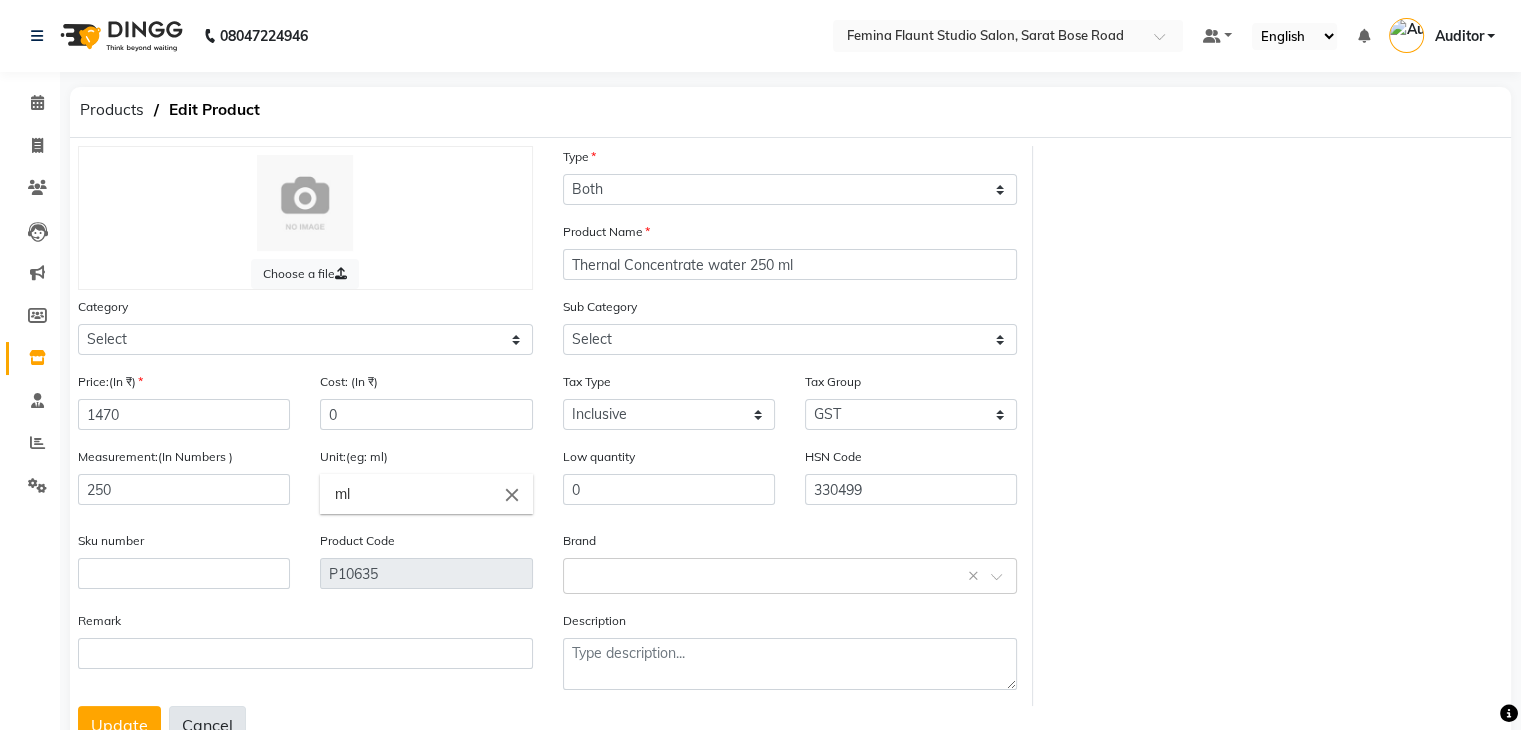 click on "Cancel" 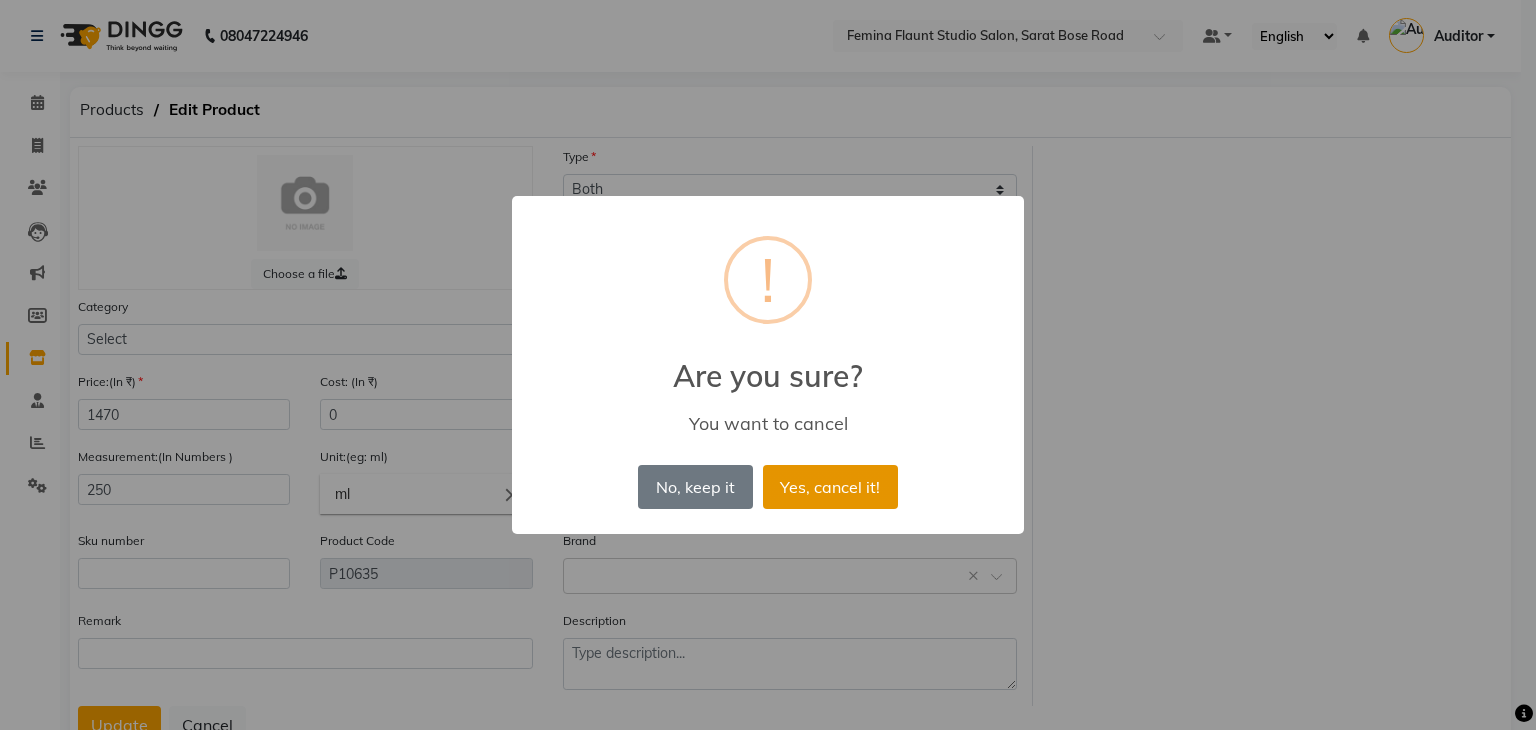 click on "Yes, cancel it!" at bounding box center [830, 487] 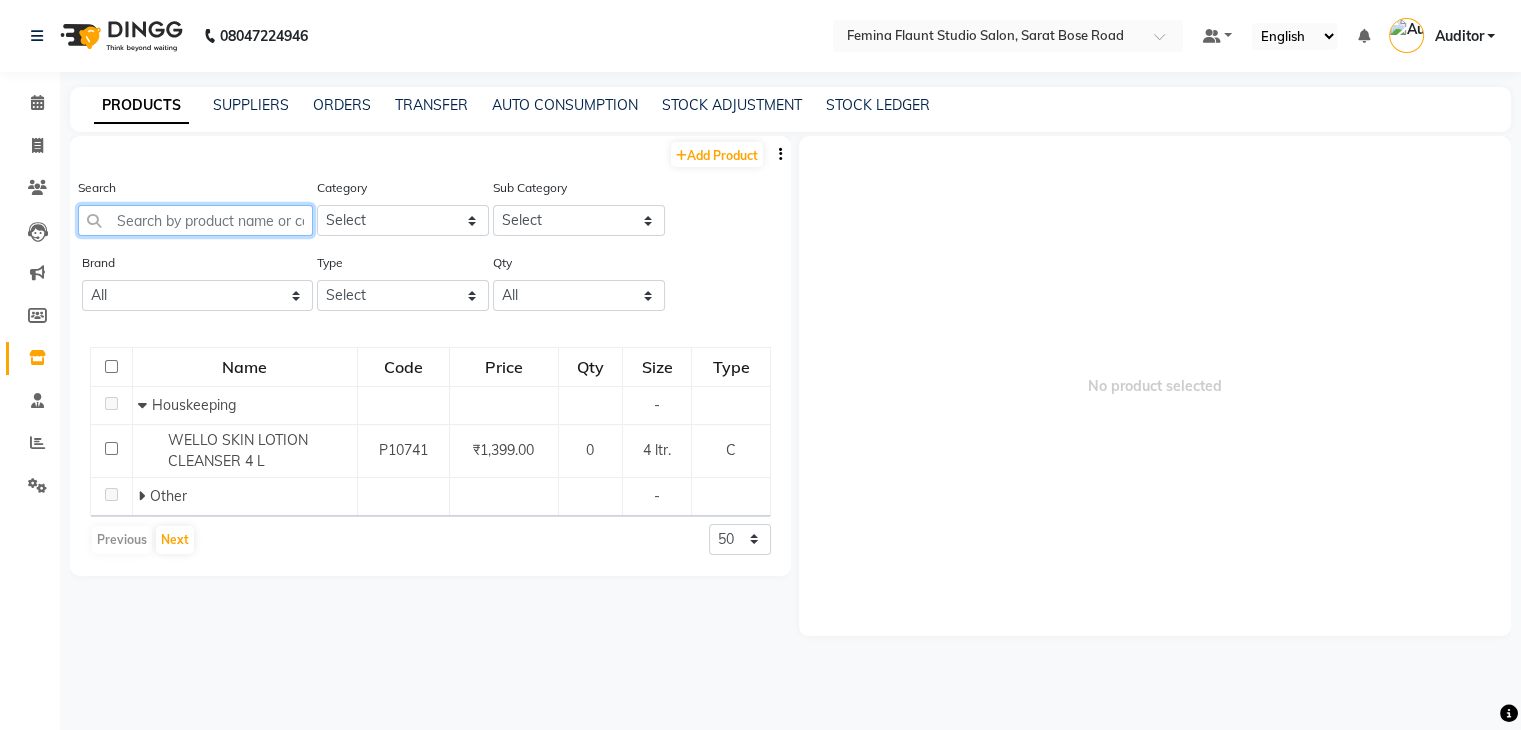 click 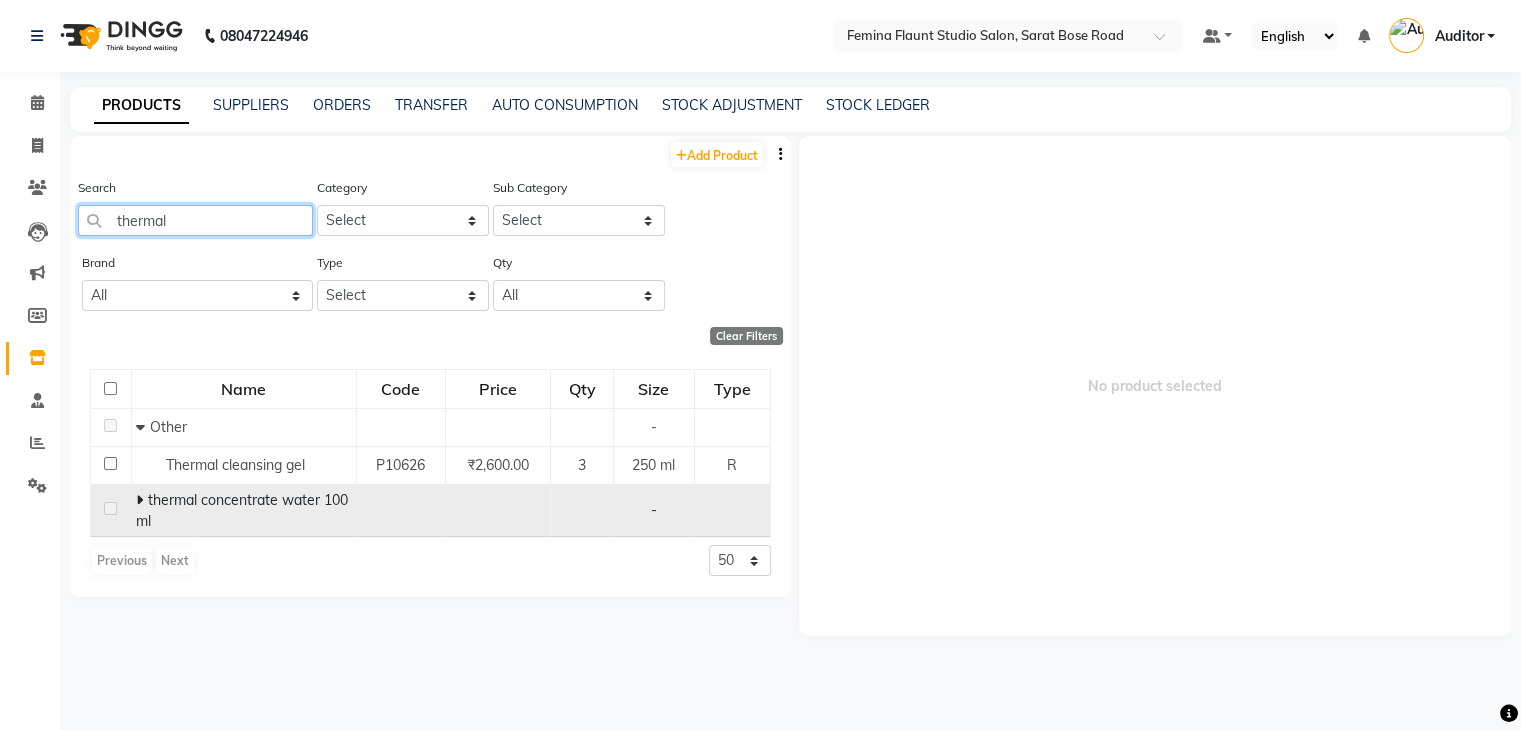 type on "thermal" 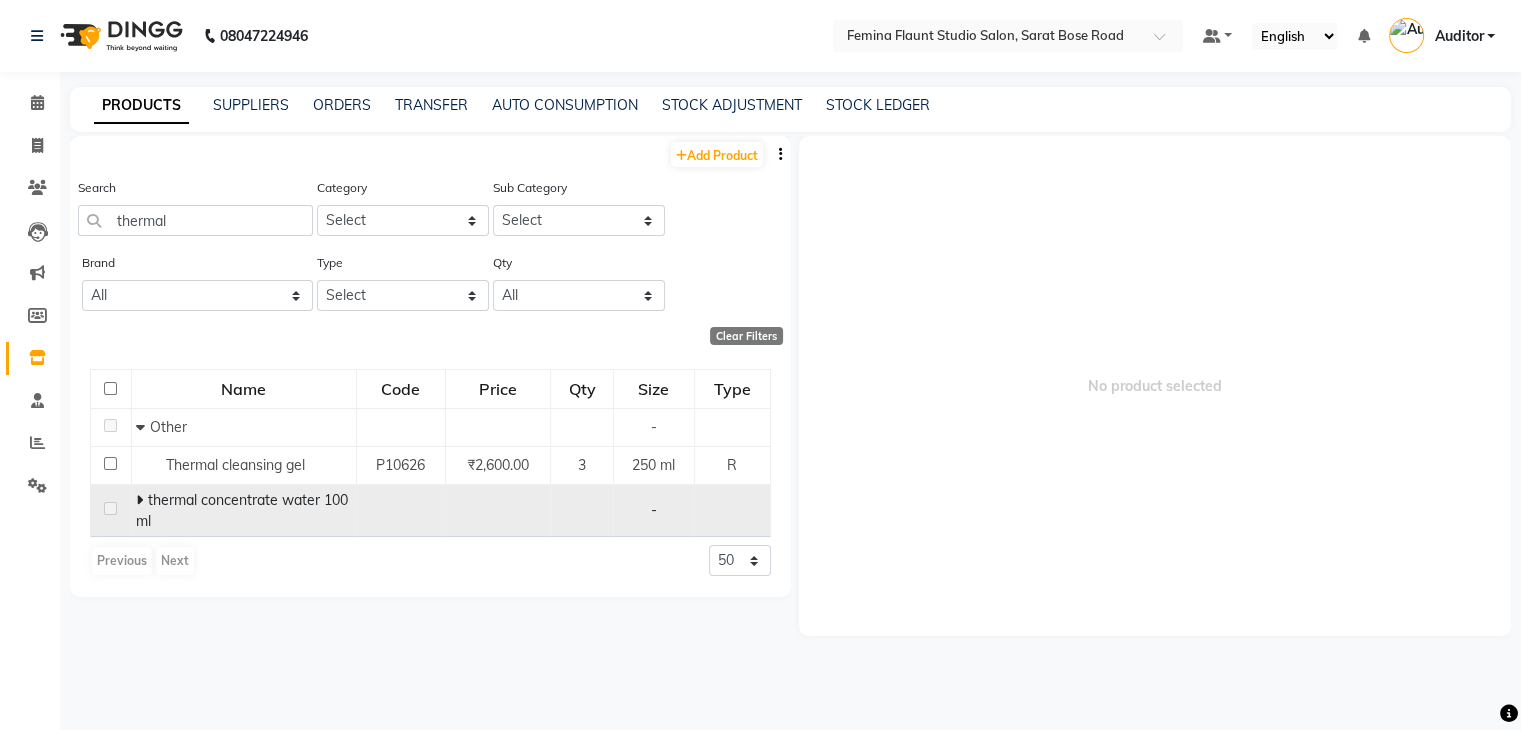 click 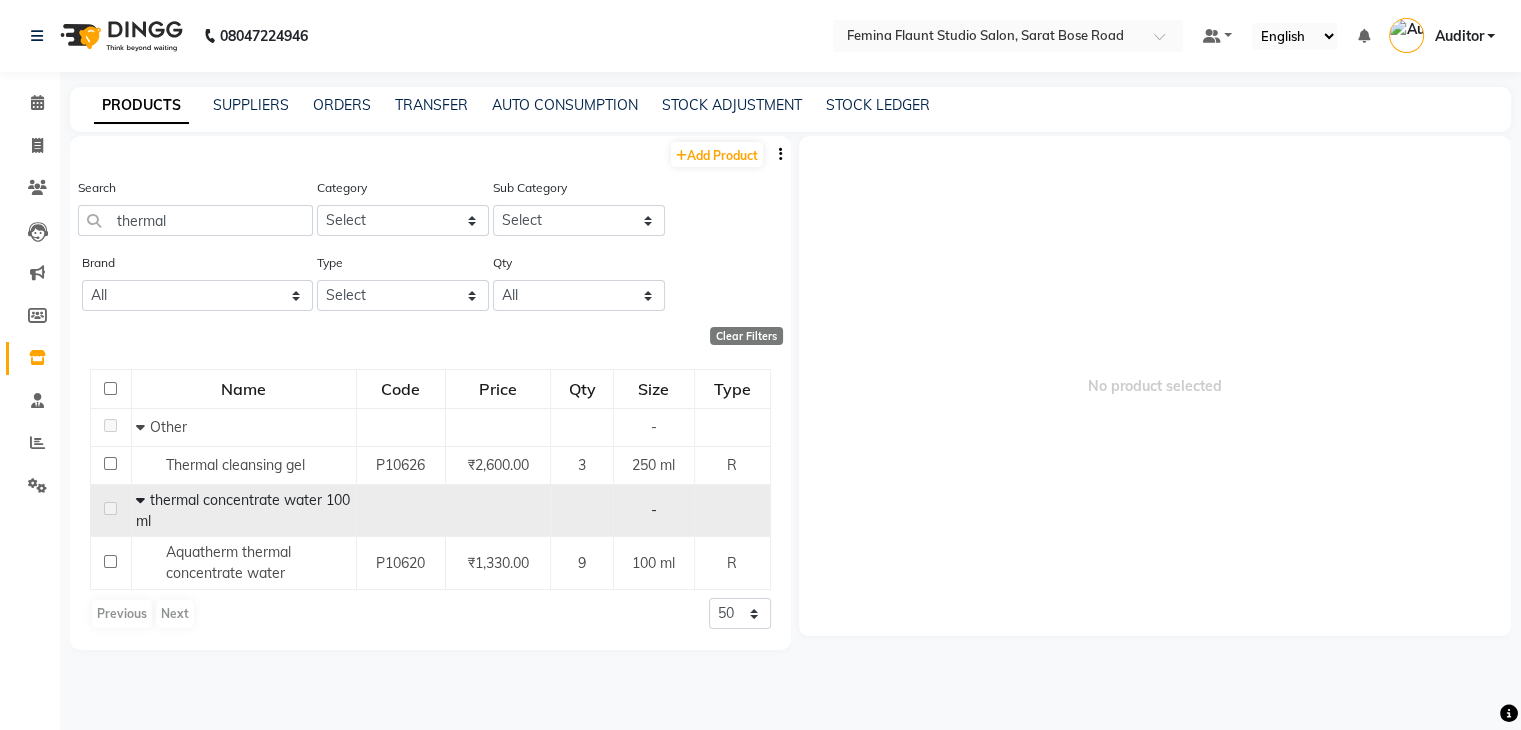 click on "thermal concentrate water 100 ml" 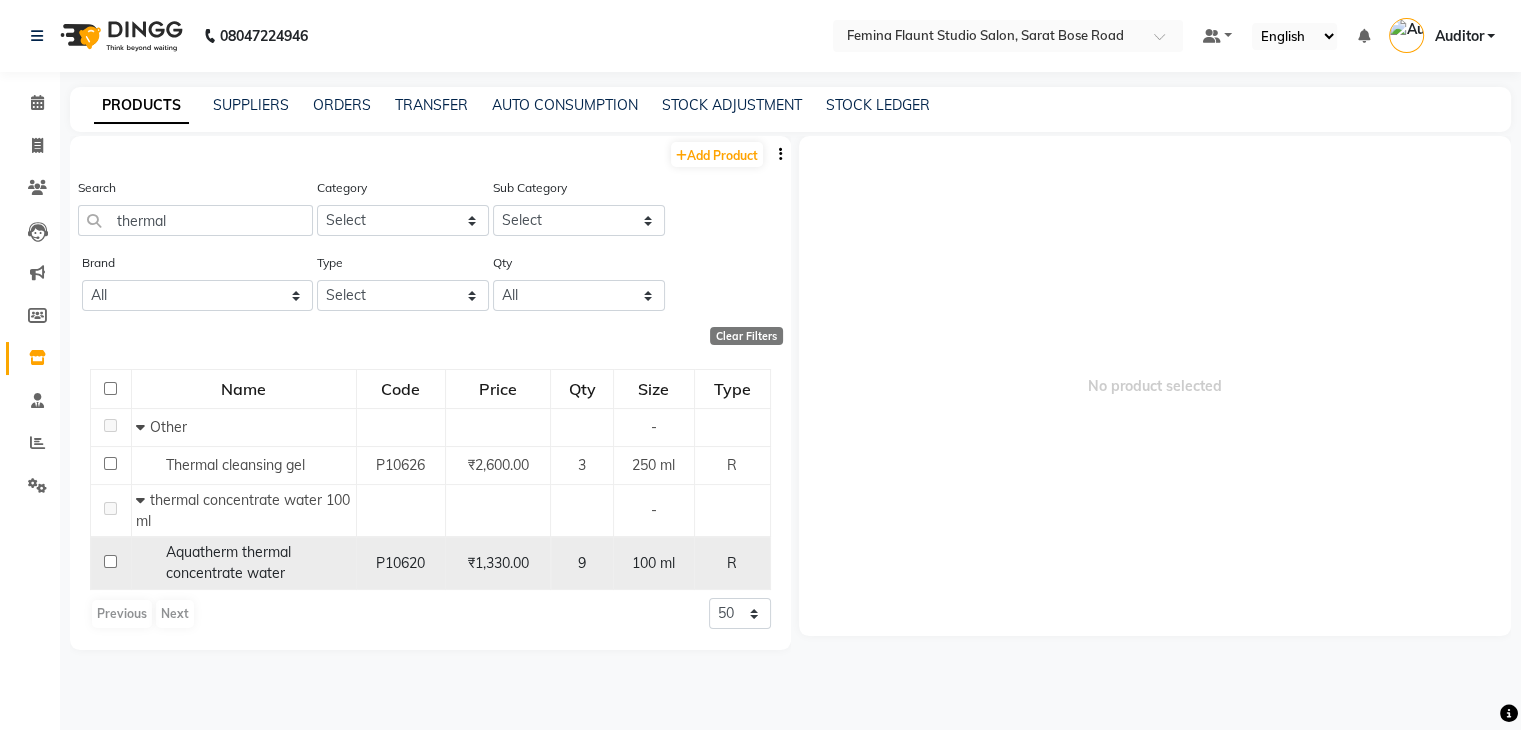 click on "Aquatherm thermal concentrate water" 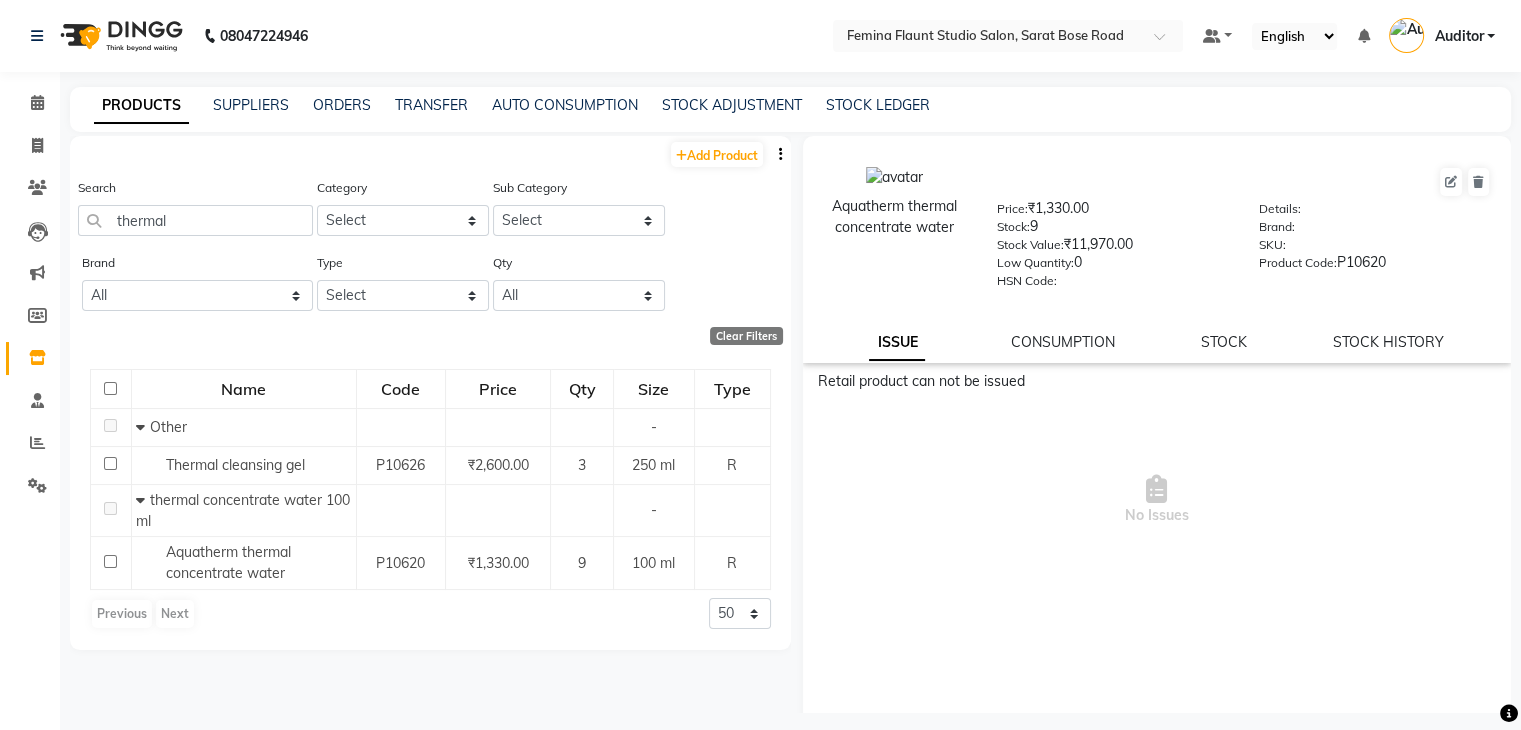 drag, startPoint x: 1429, startPoint y: 185, endPoint x: 983, endPoint y: 481, distance: 535.28687 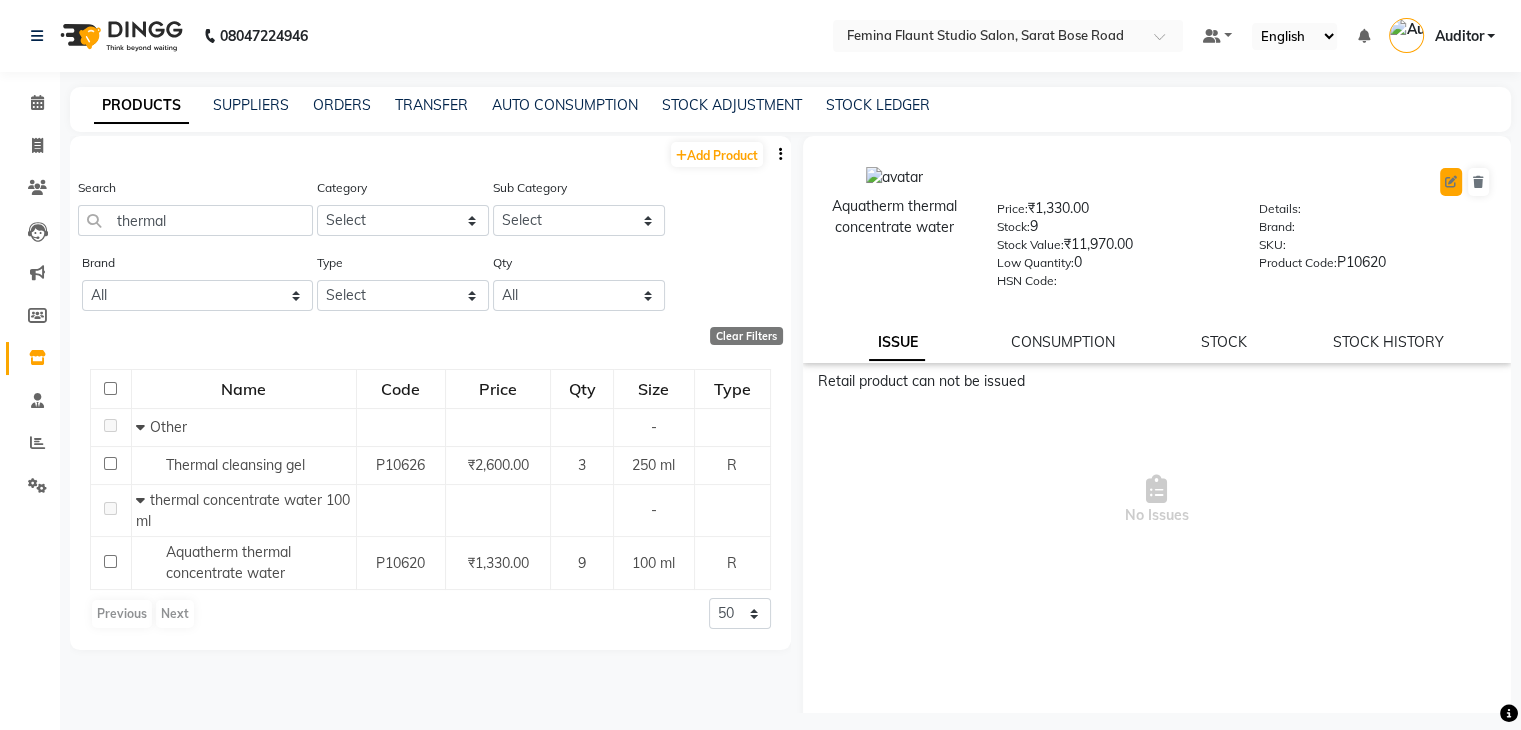 click 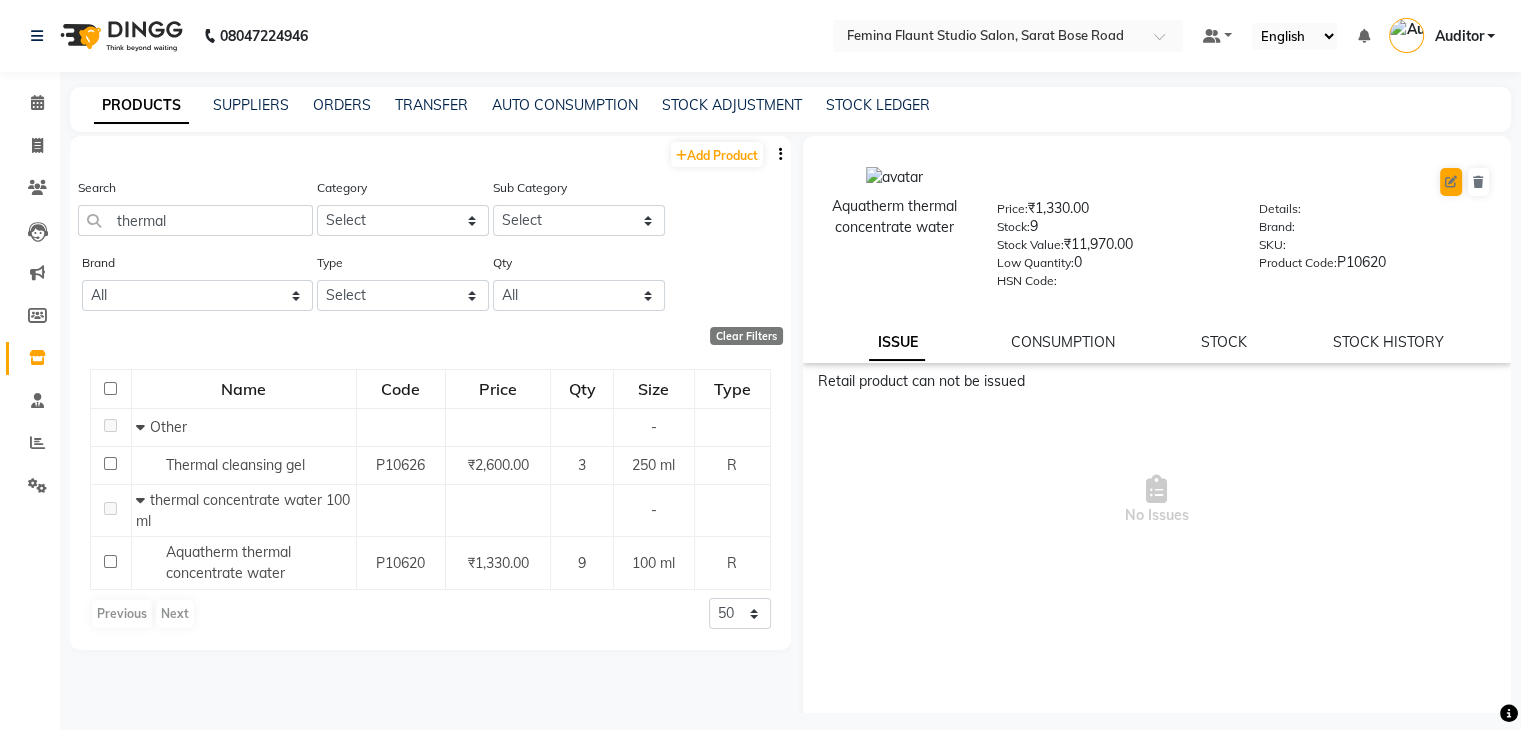 select on "true" 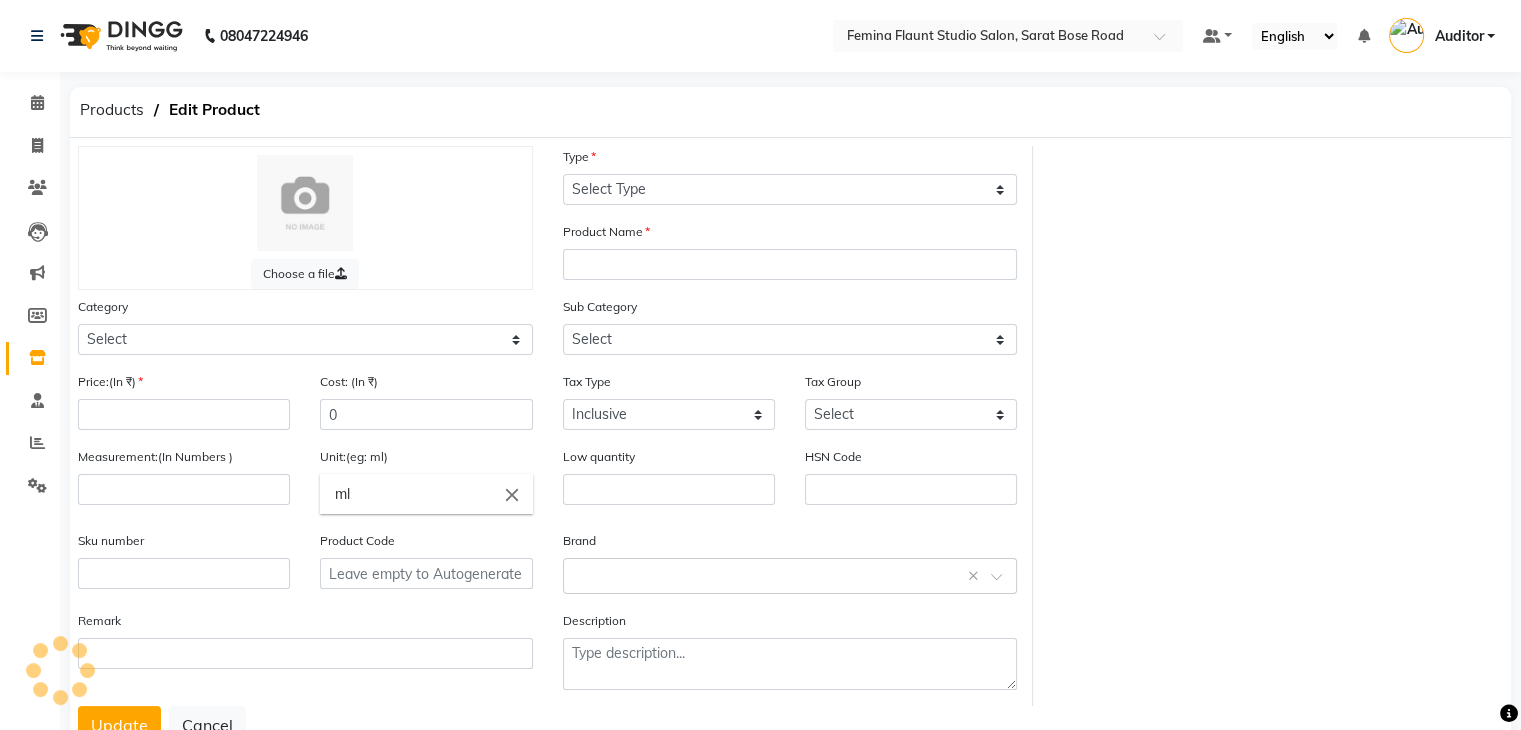 select on "R" 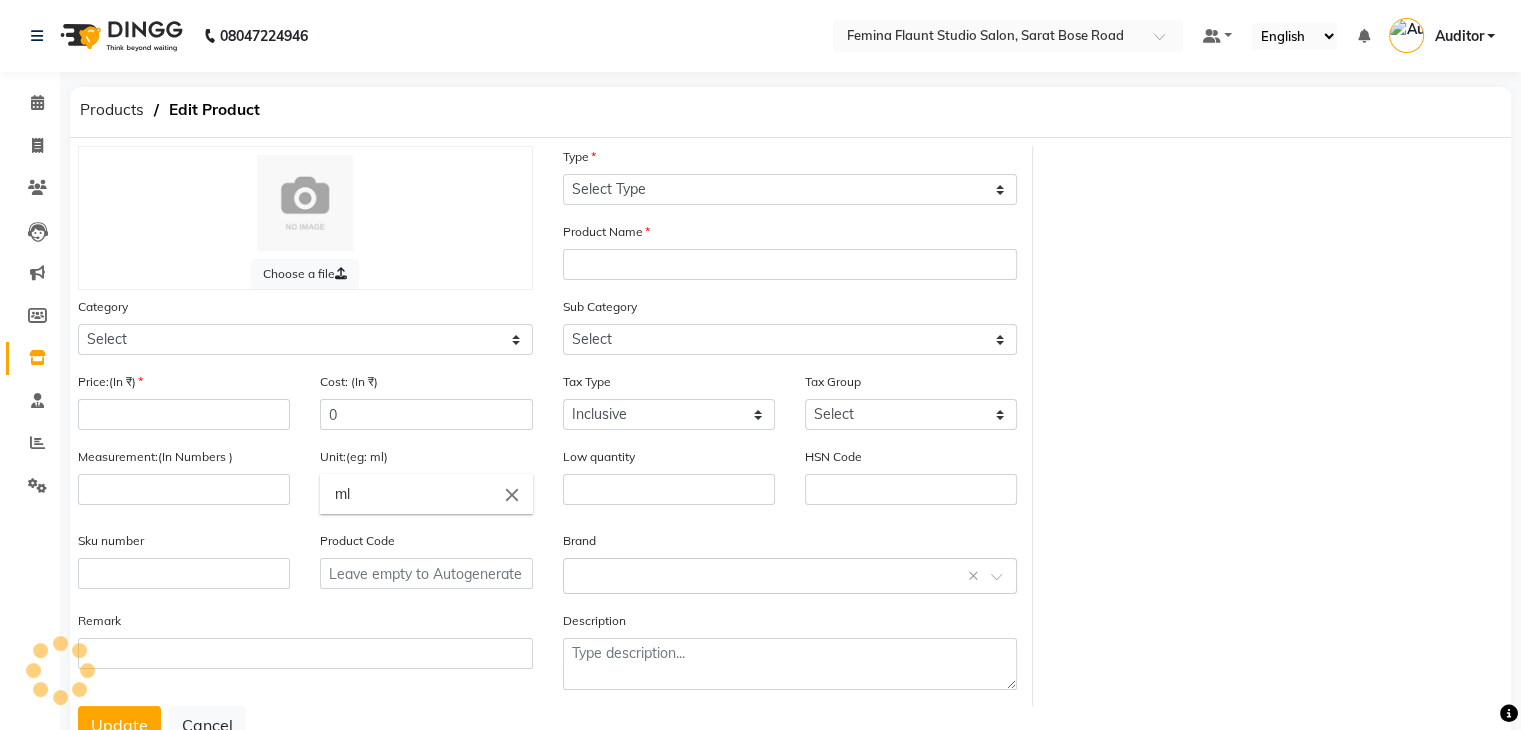 type on "Aquatherm thermal concentrate water" 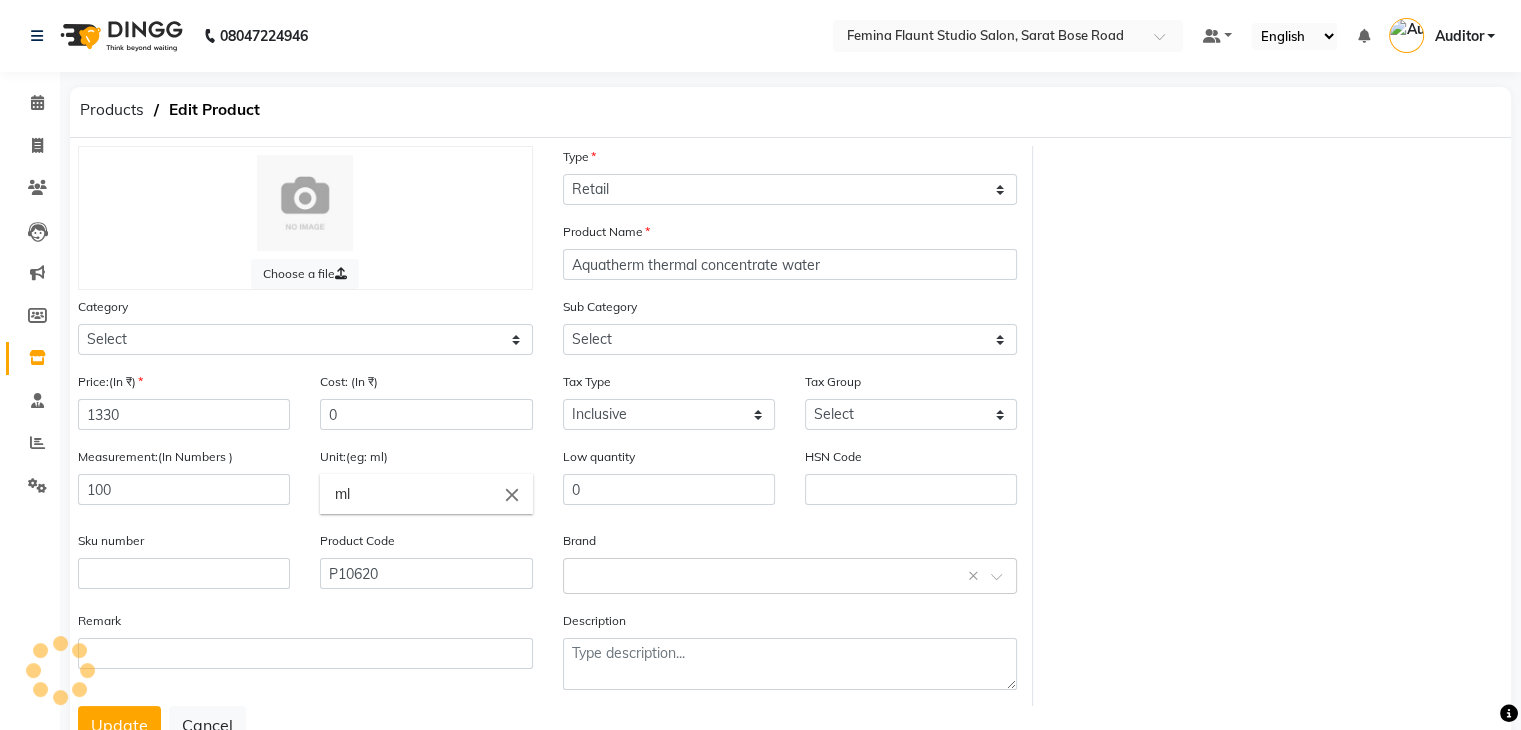select on "765502250" 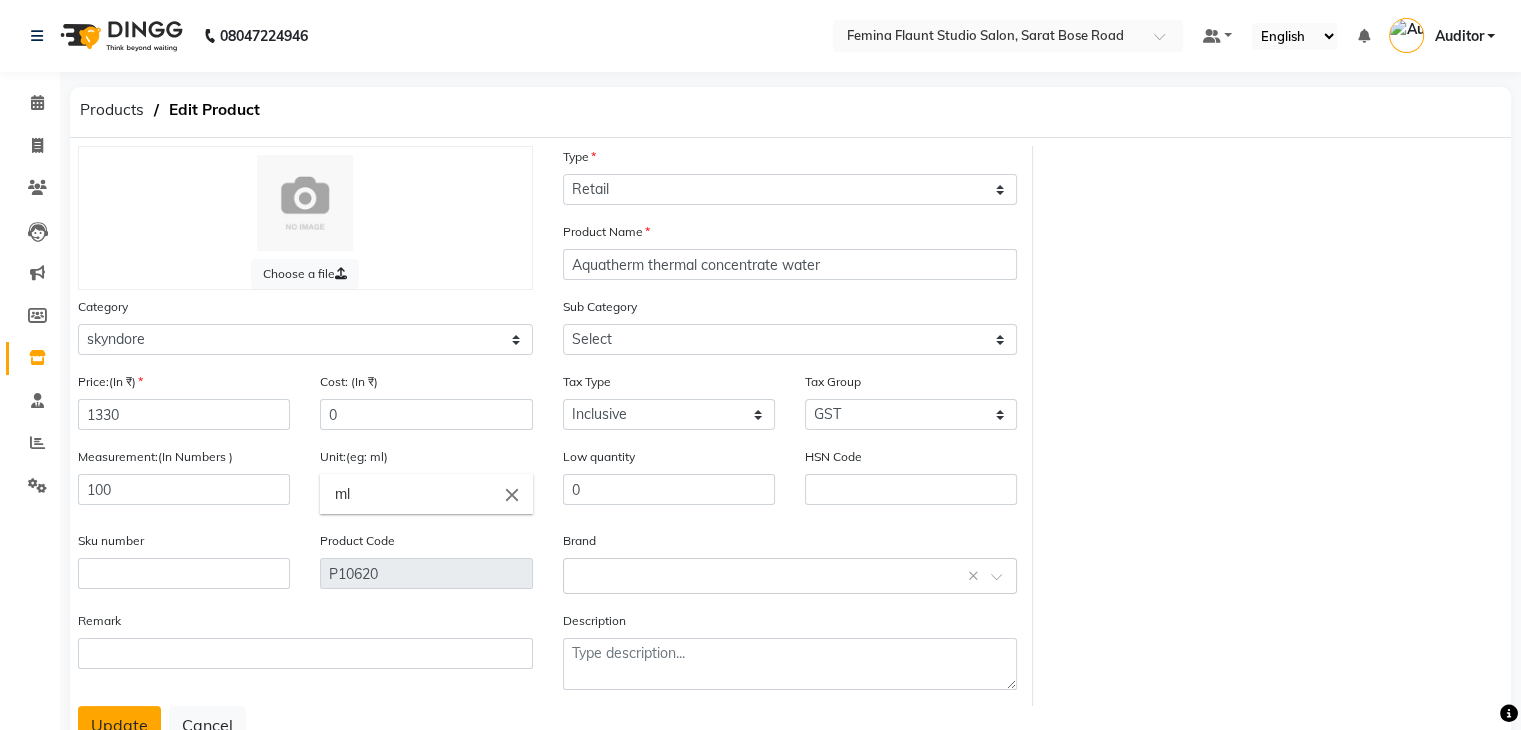 click on "Update" 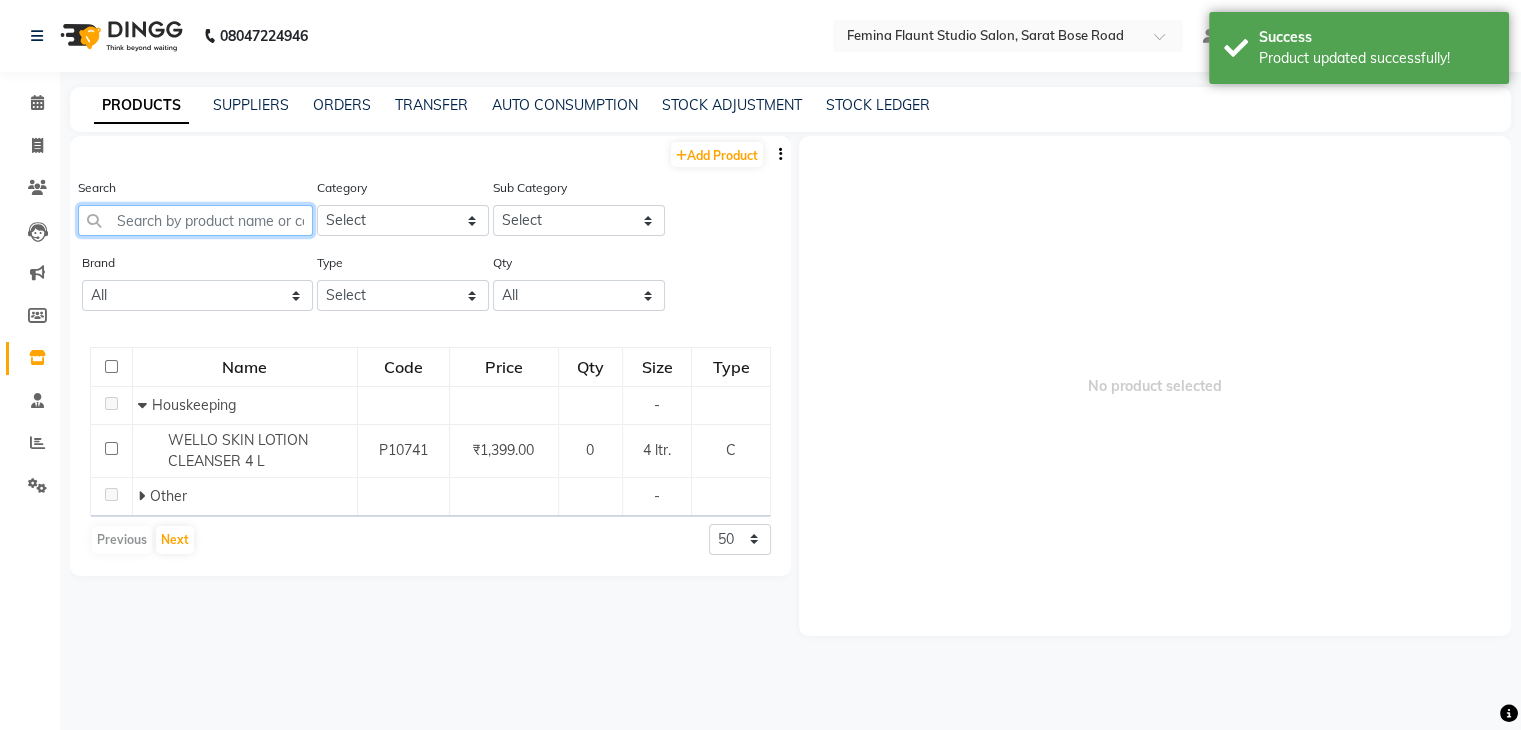 click 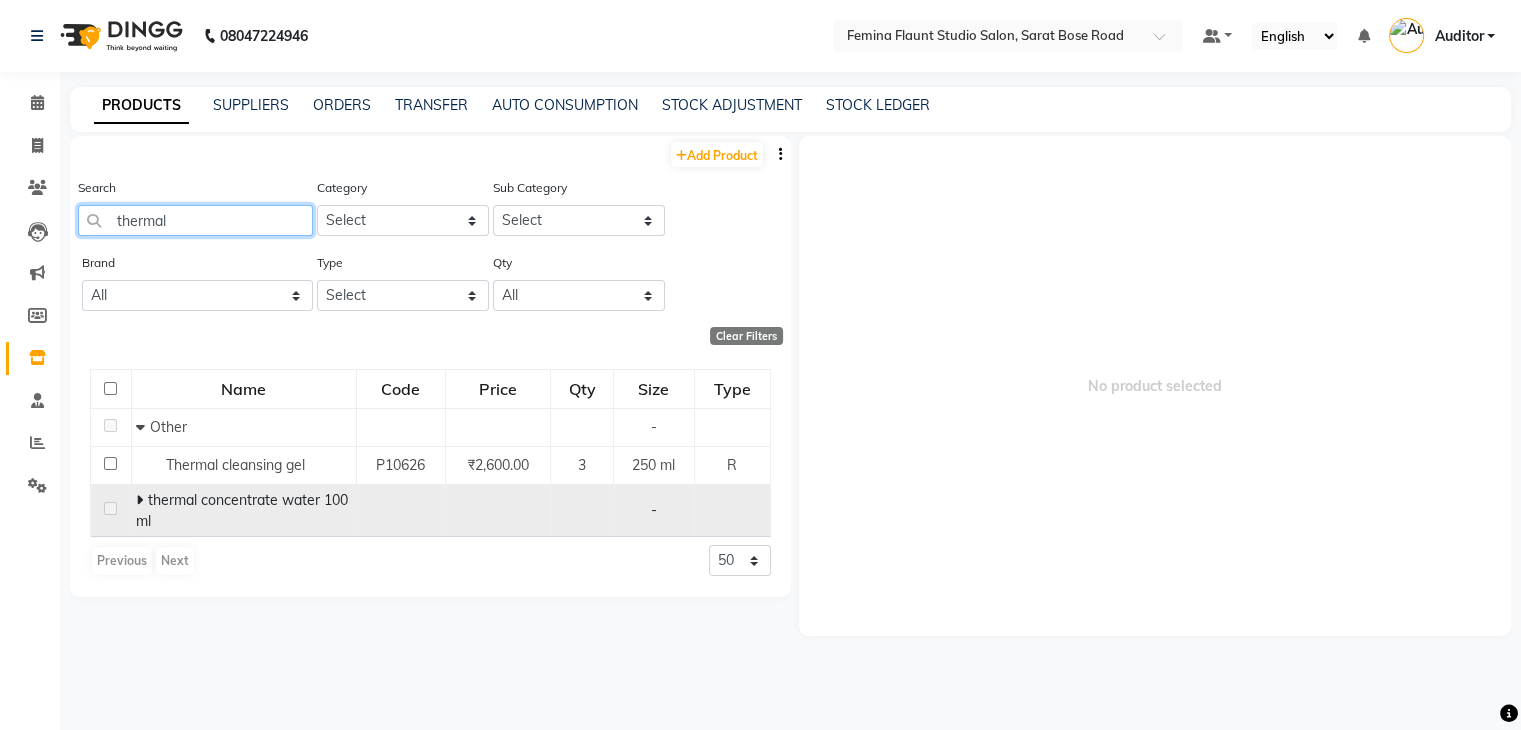 type on "thermal" 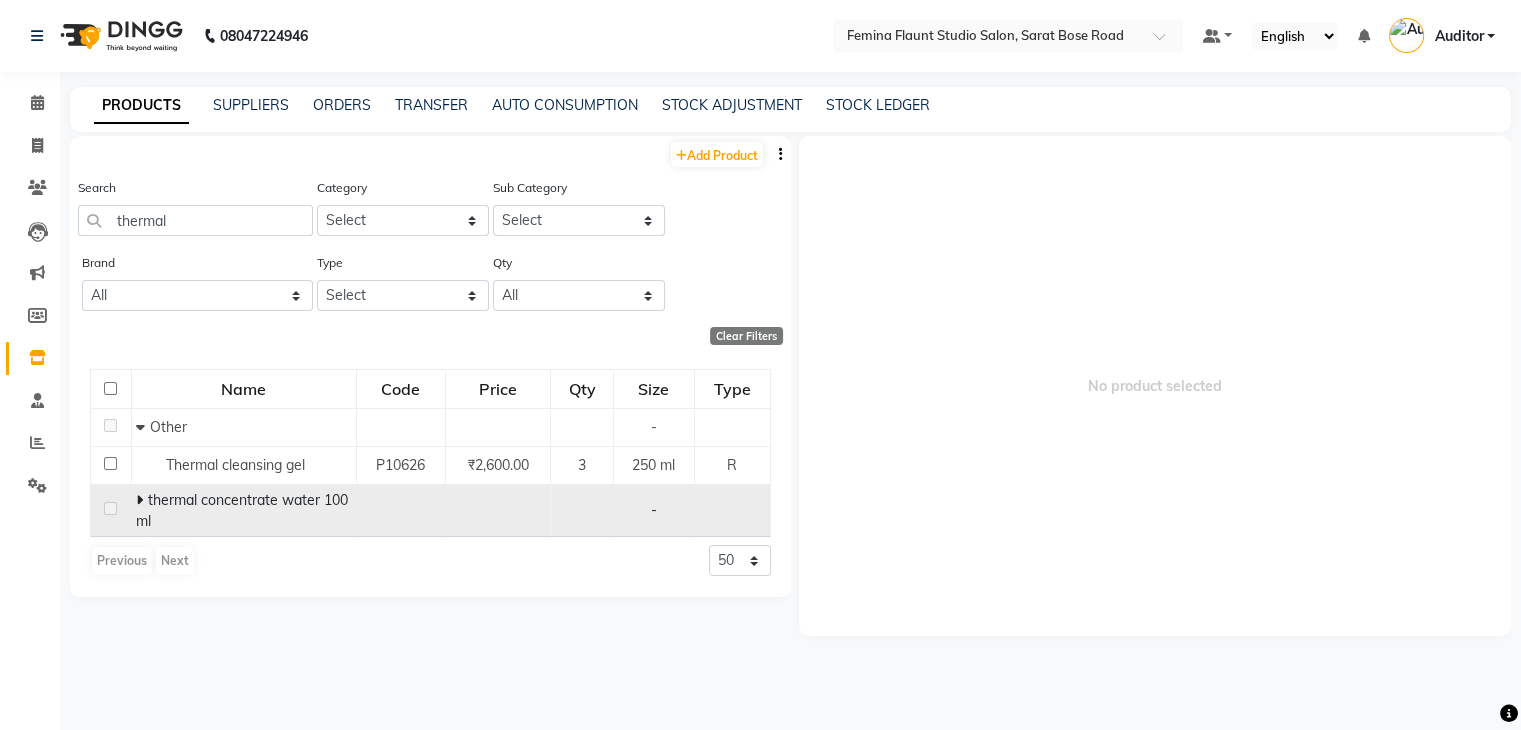 click on "thermal concentrate water 100 ml" 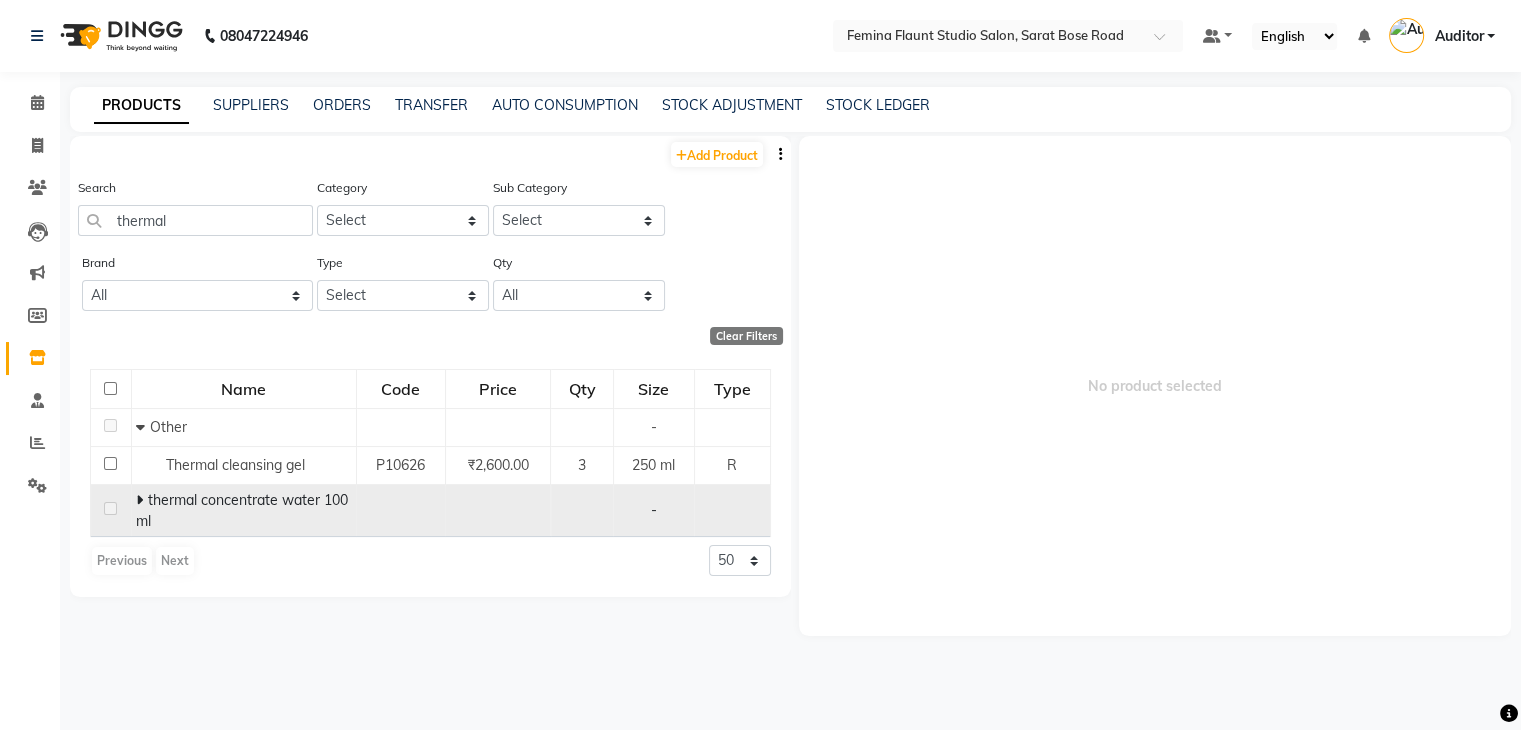 click 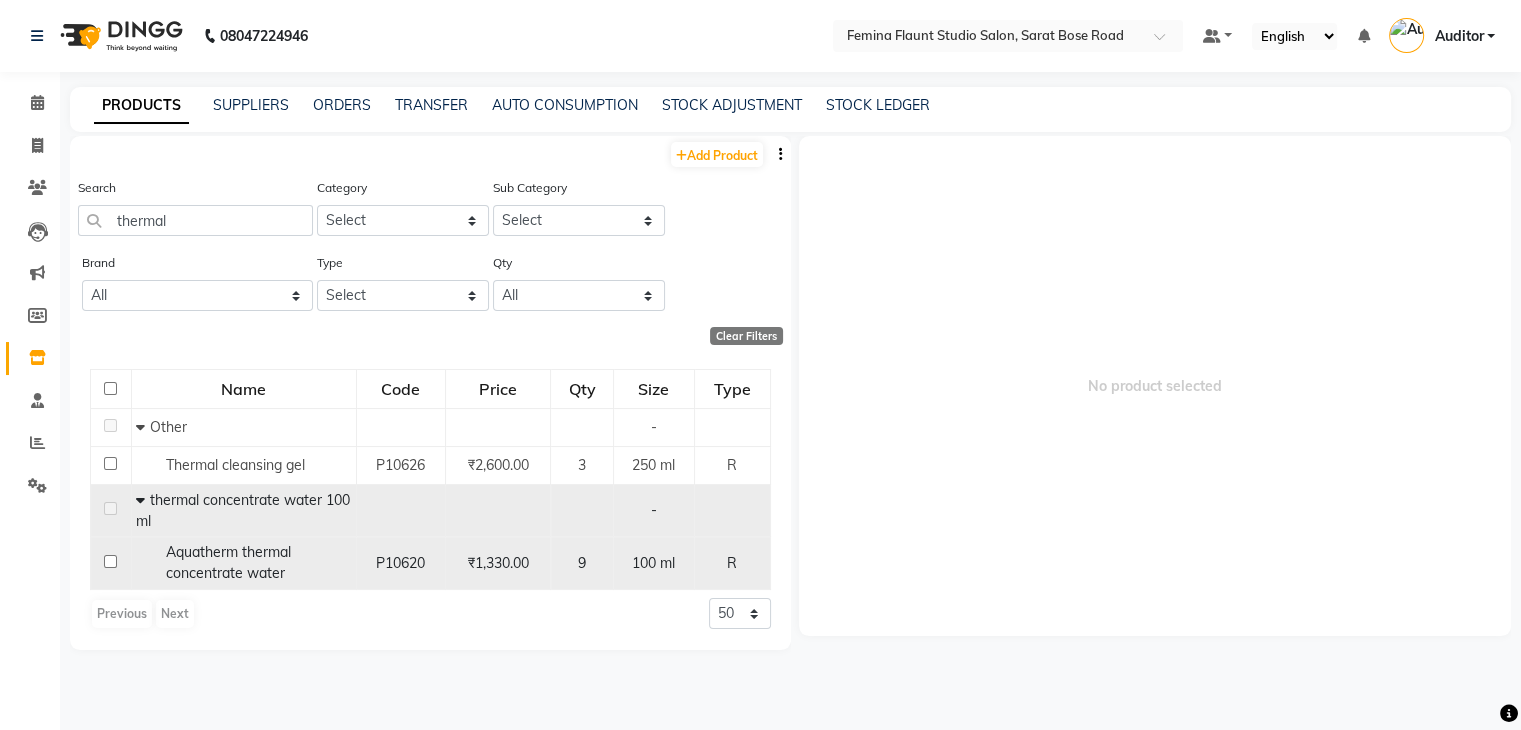 click on "Aquatherm thermal concentrate water" 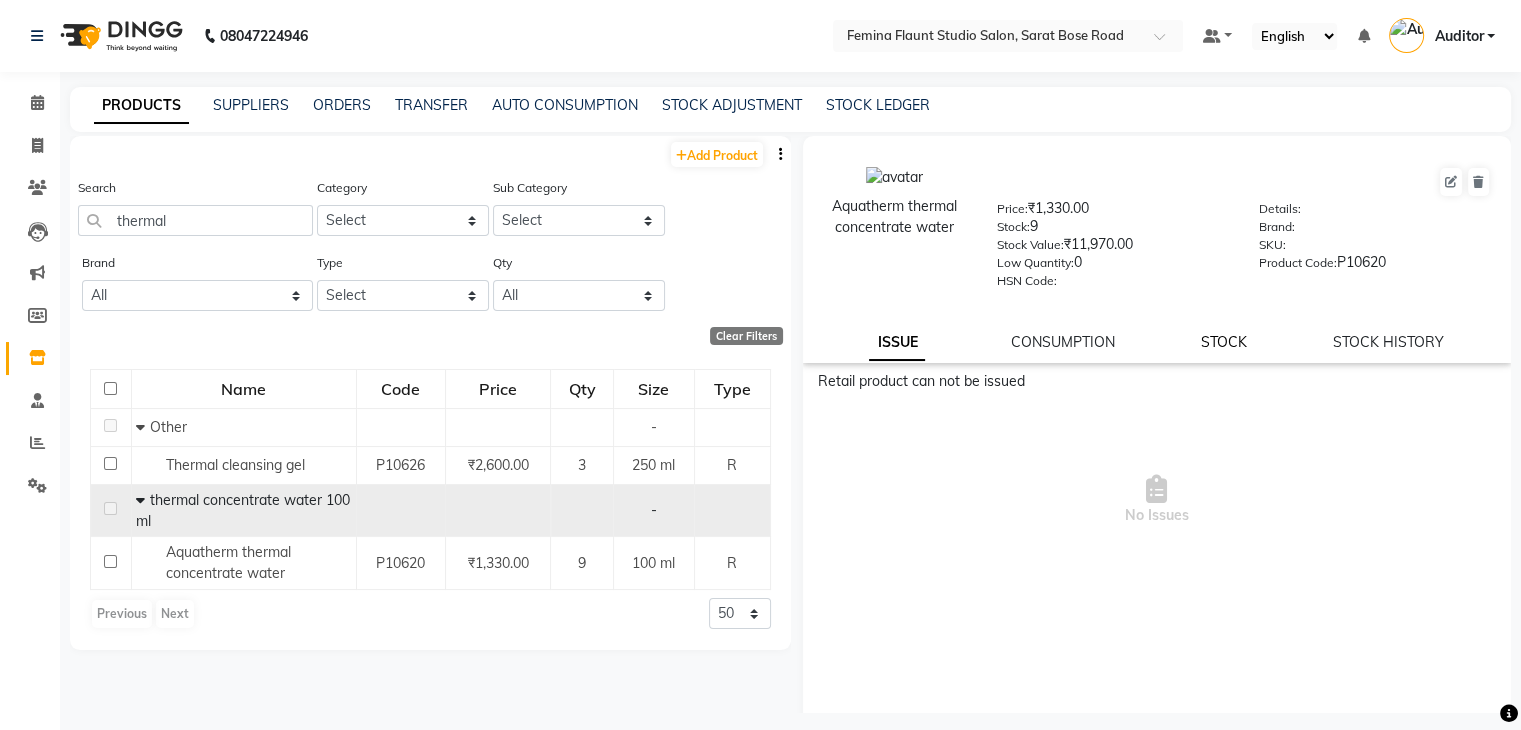 click on "STOCK" 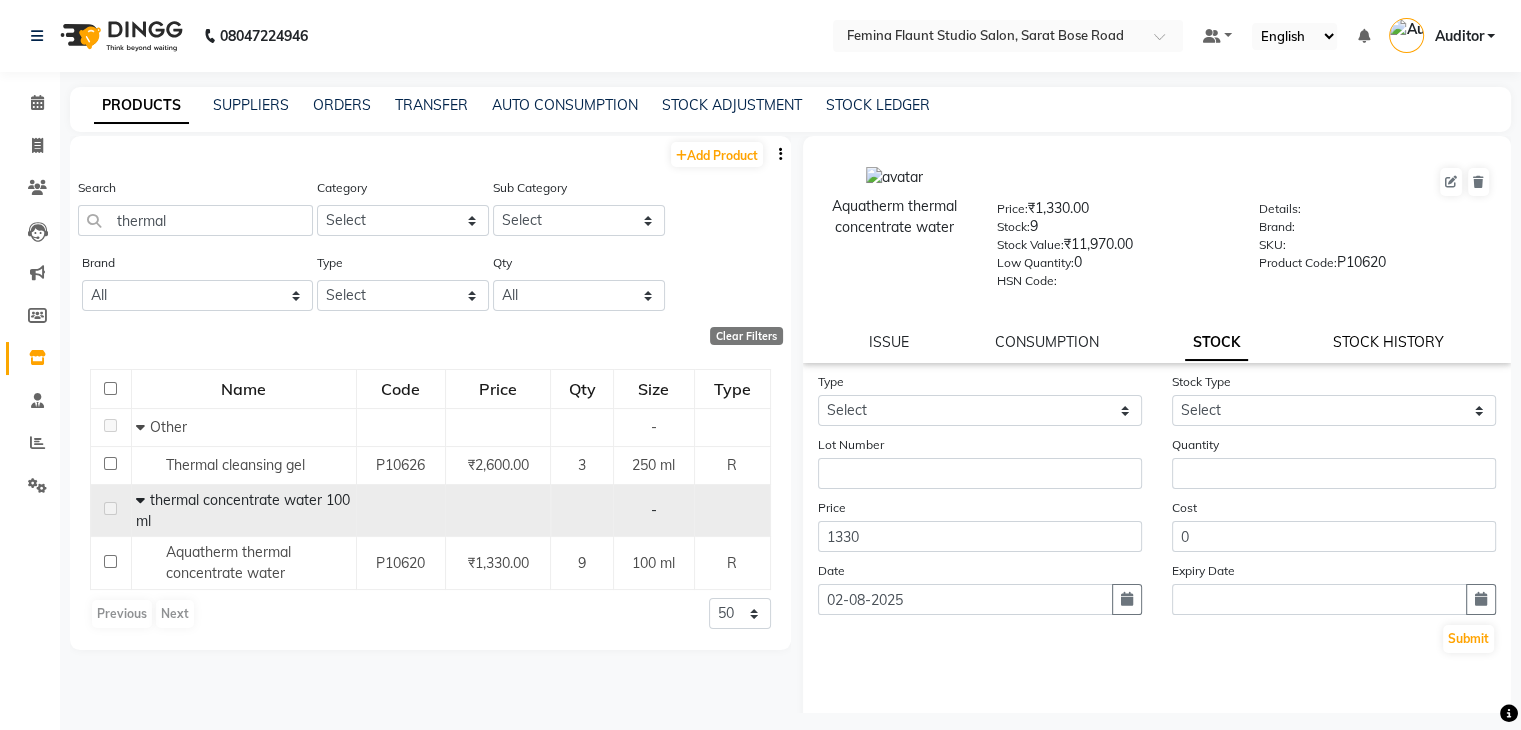 click on "STOCK HISTORY" 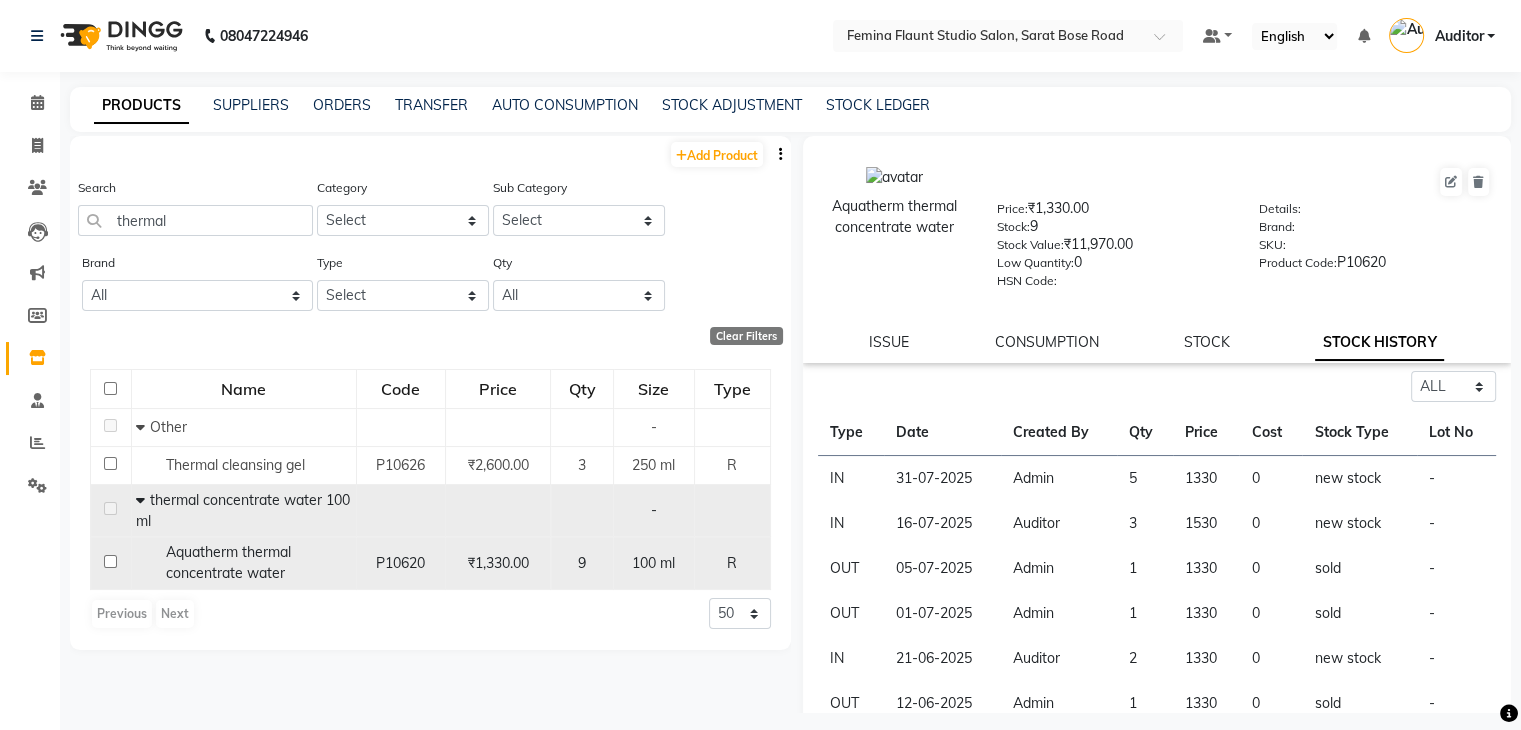 click on "Aquatherm thermal concentrate water" 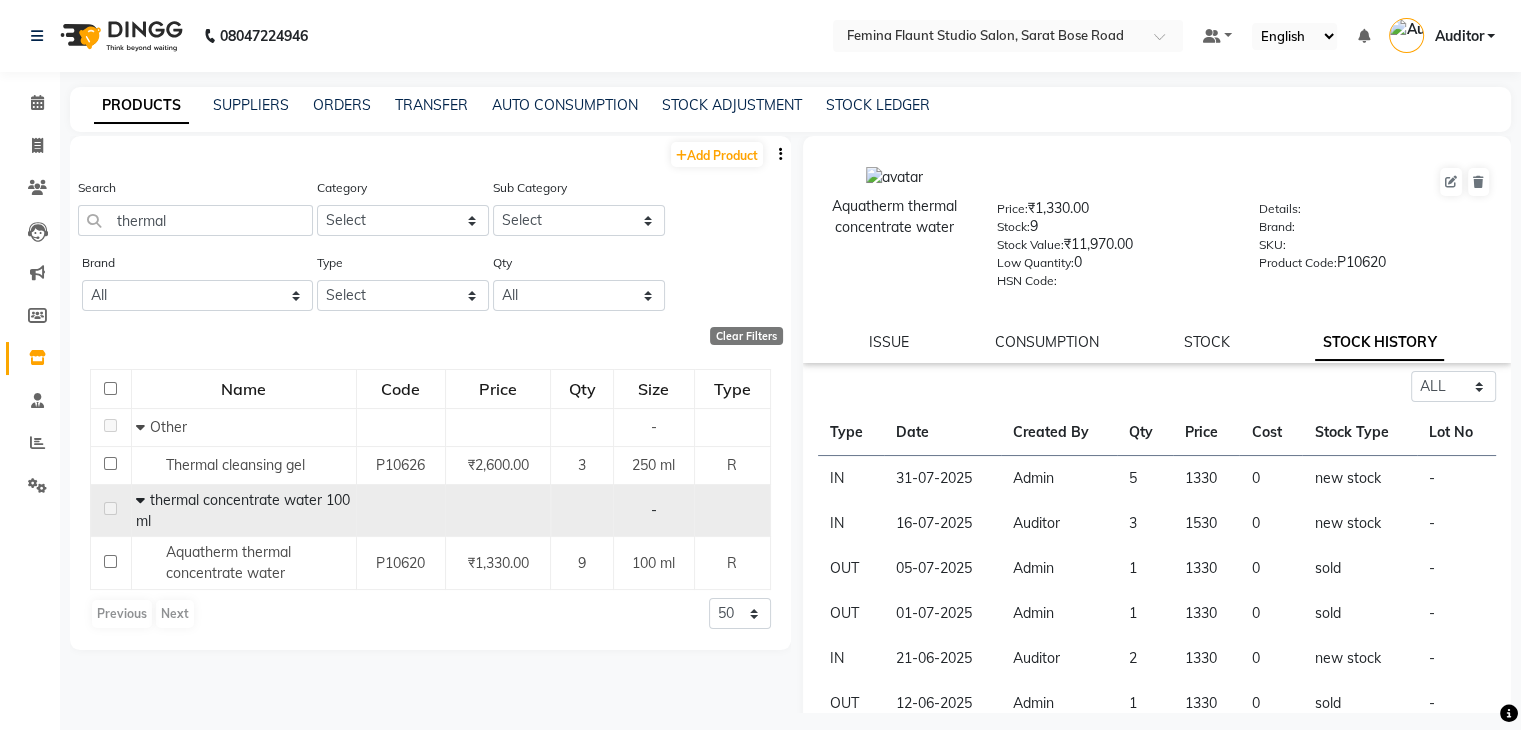 click on "STOCK HISTORY" 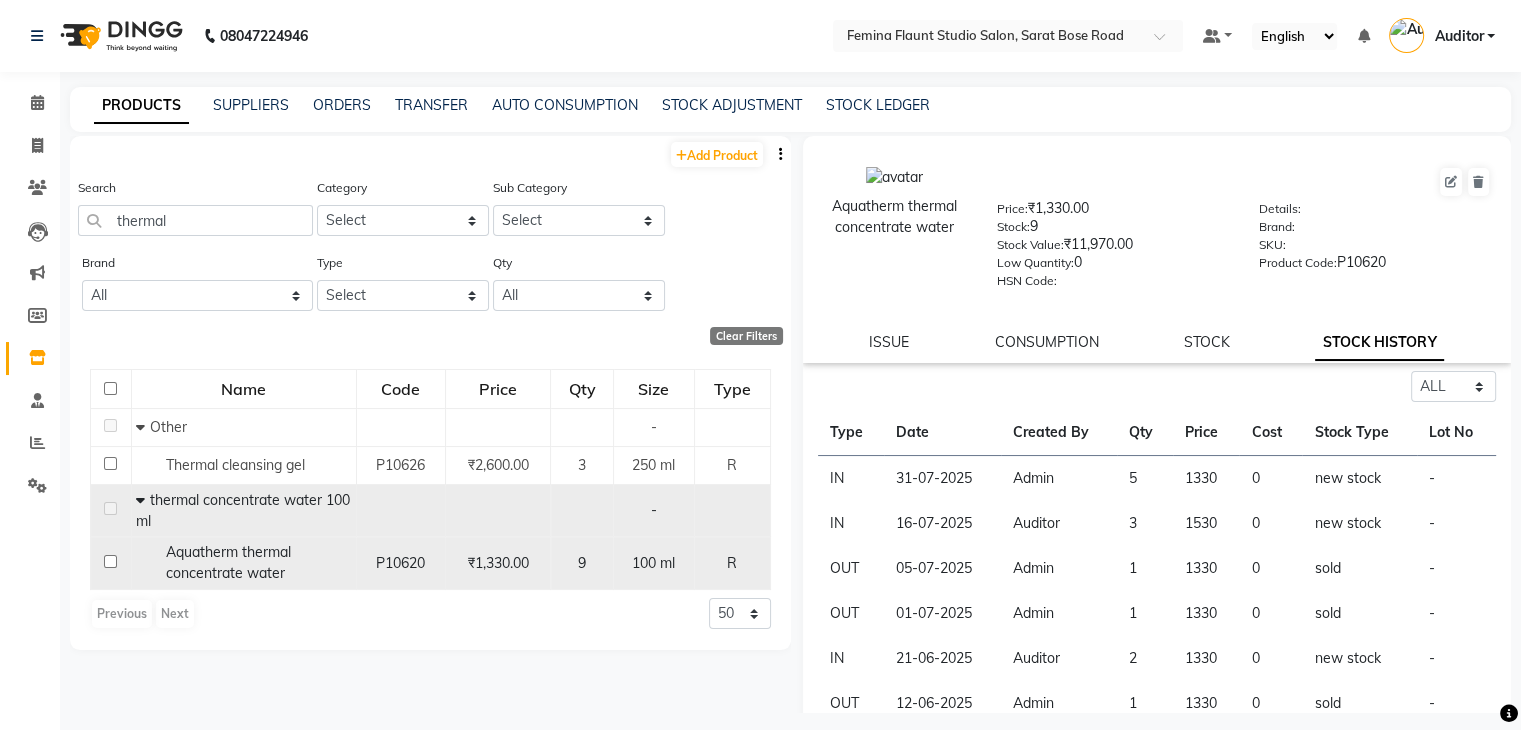 click on "Aquatherm thermal concentrate water" 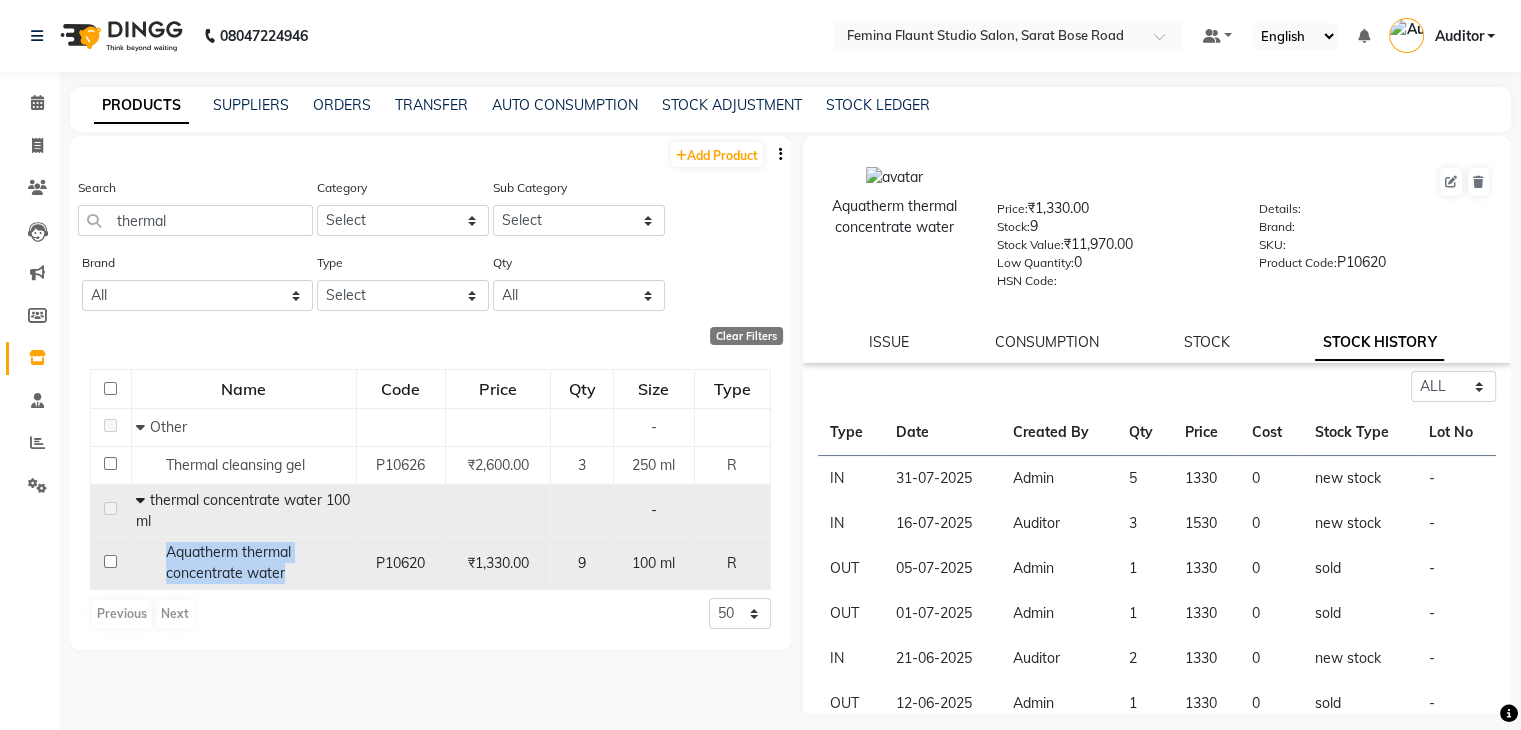 drag, startPoint x: 296, startPoint y: 577, endPoint x: 160, endPoint y: 557, distance: 137.46272 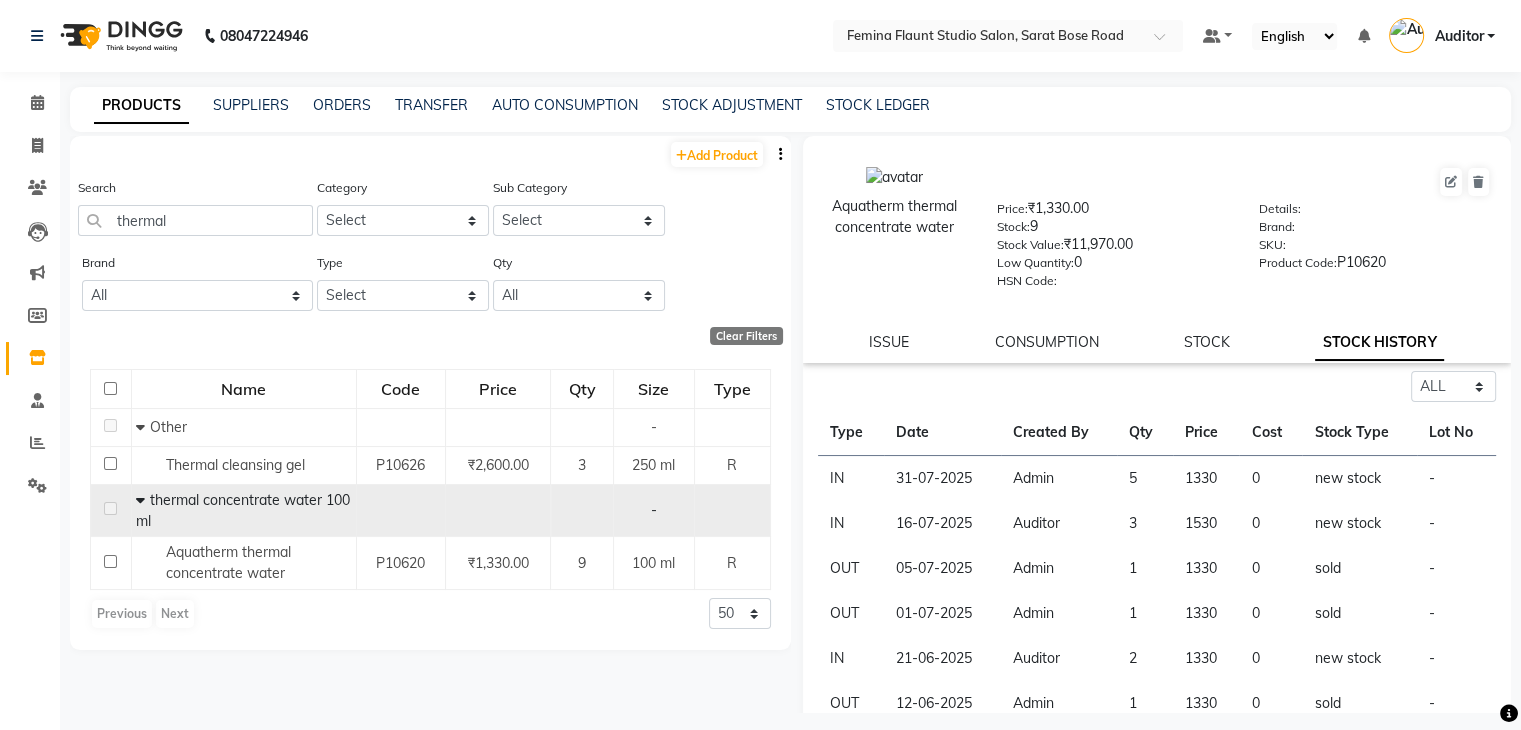 click on "PRODUCTS SUPPLIERS ORDERS TRANSFER AUTO CONSUMPTION STOCK ADJUSTMENT STOCK LEDGER" 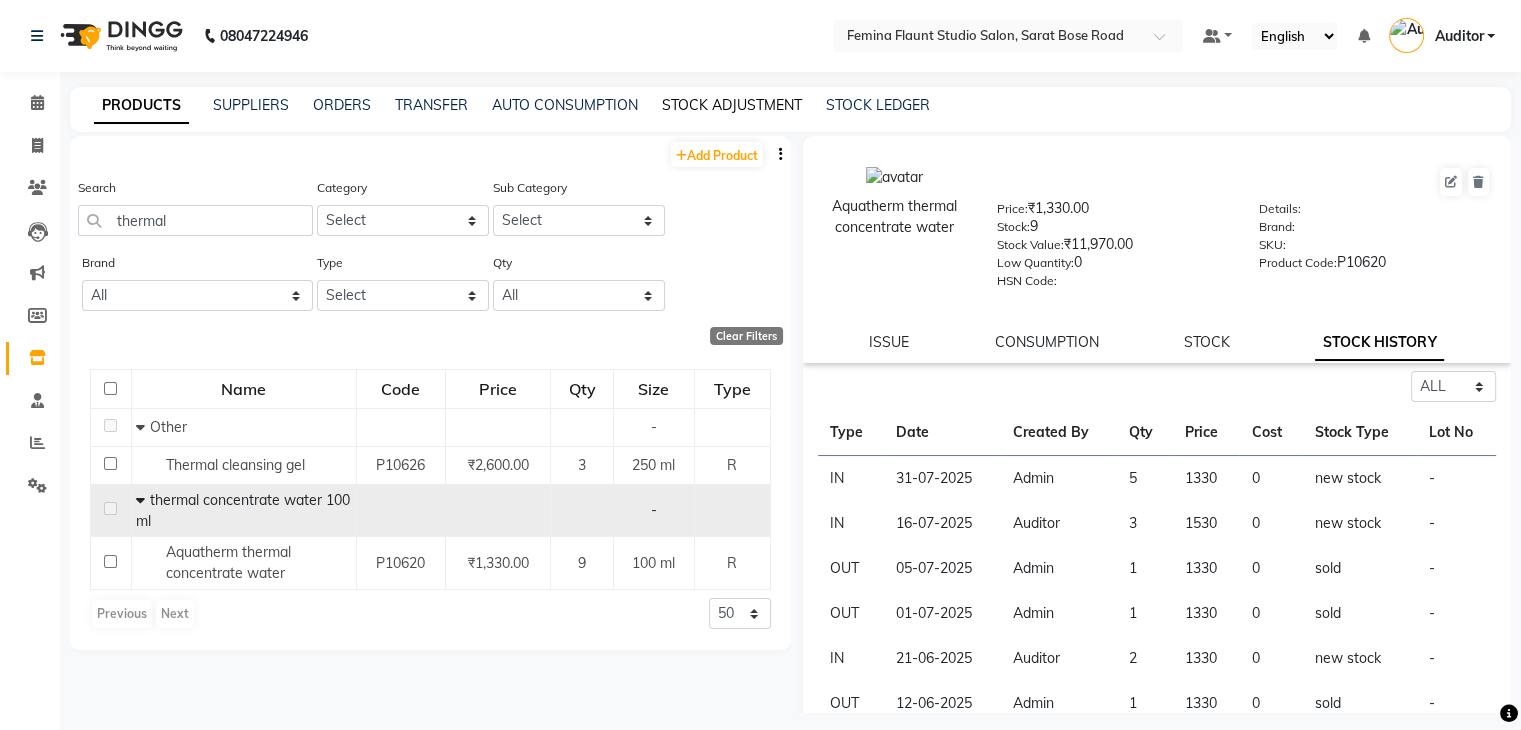 click on "STOCK ADJUSTMENT" 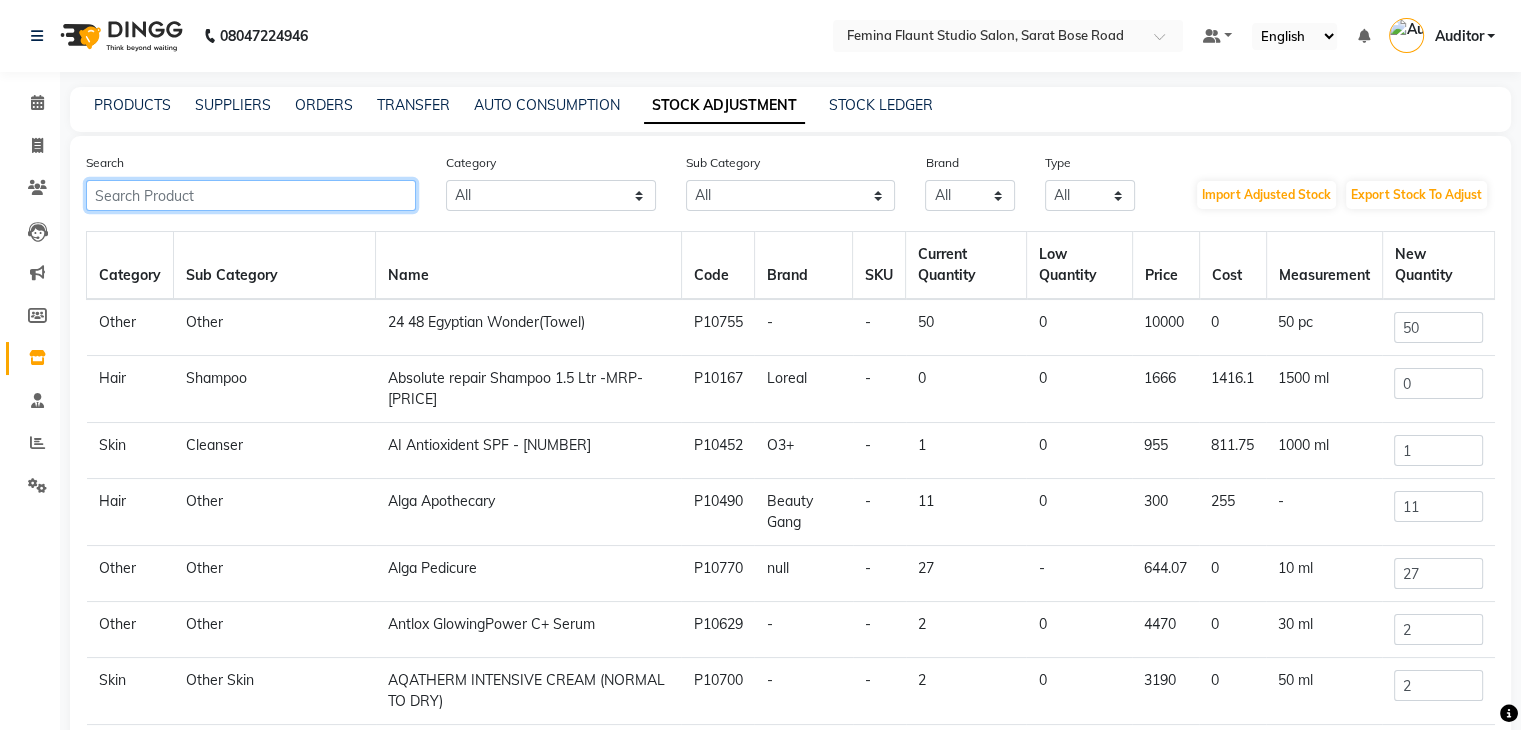click 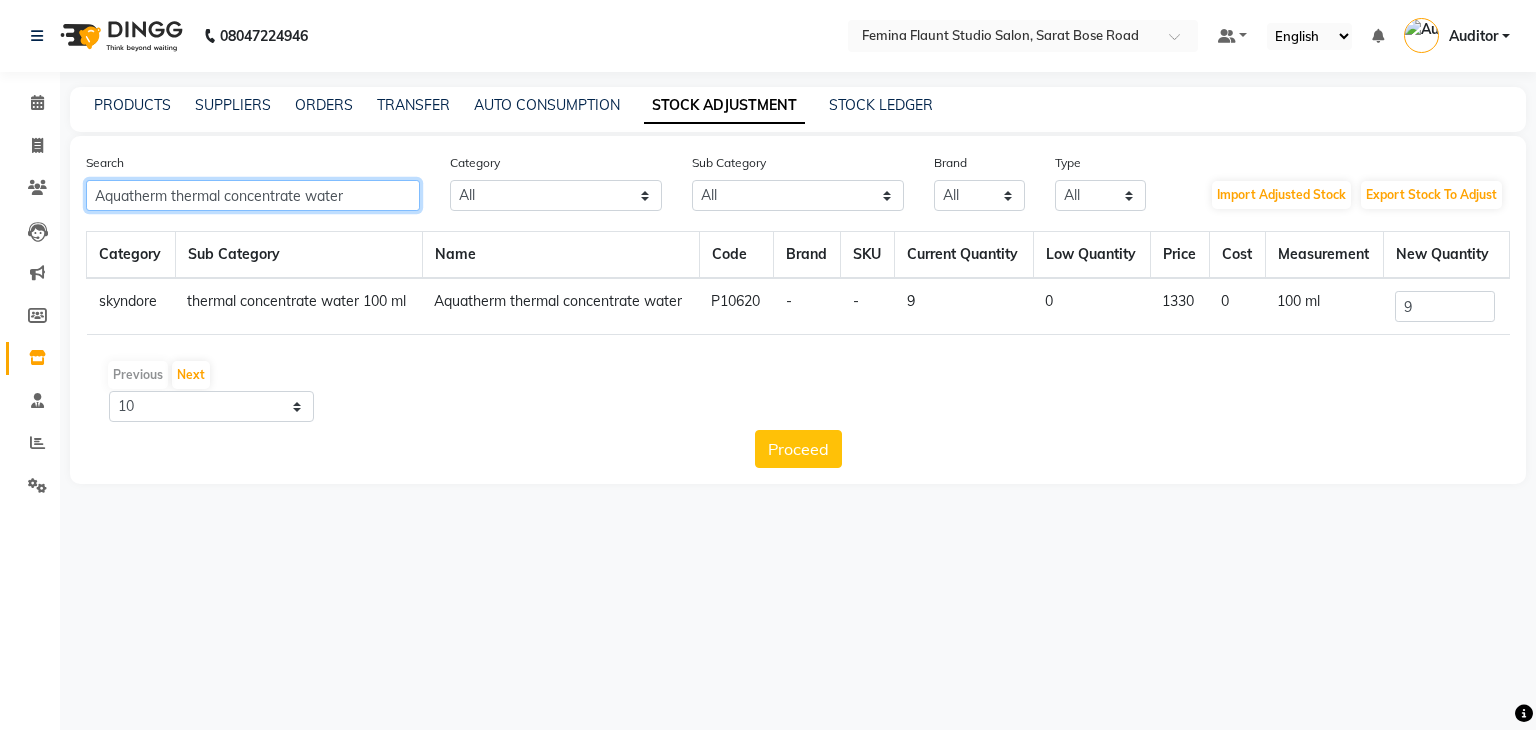 type on "Aquatherm thermal concentrate water" 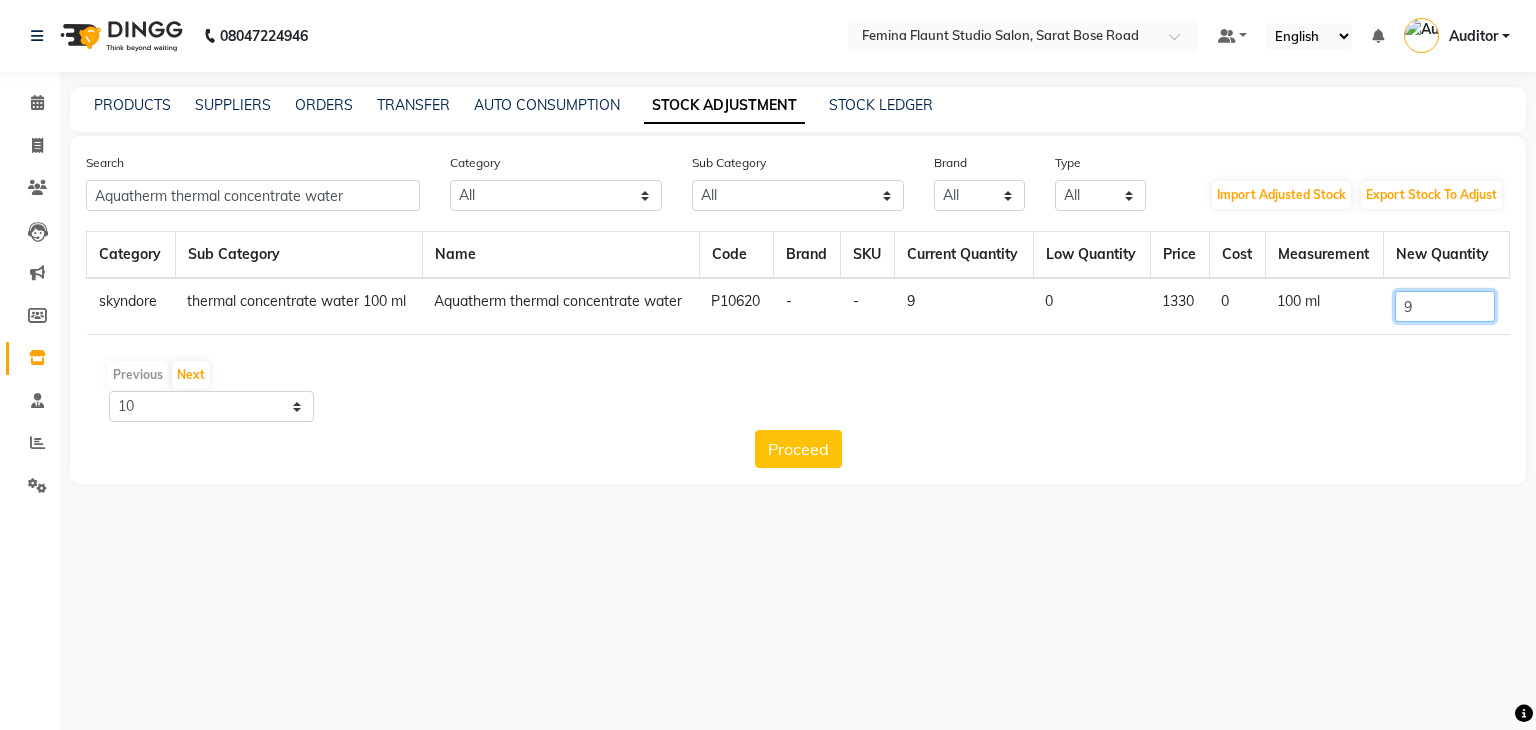 click on "9" 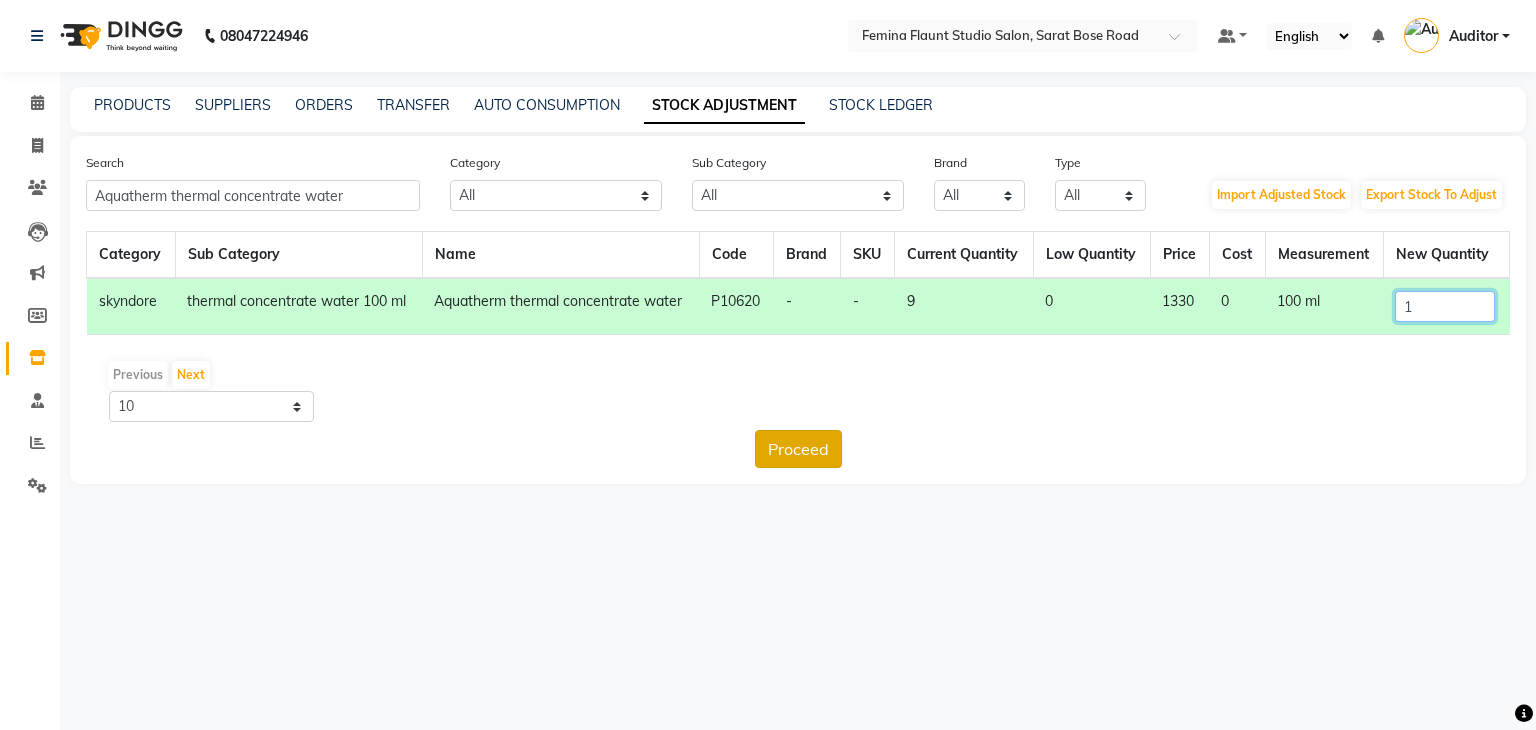 type on "1" 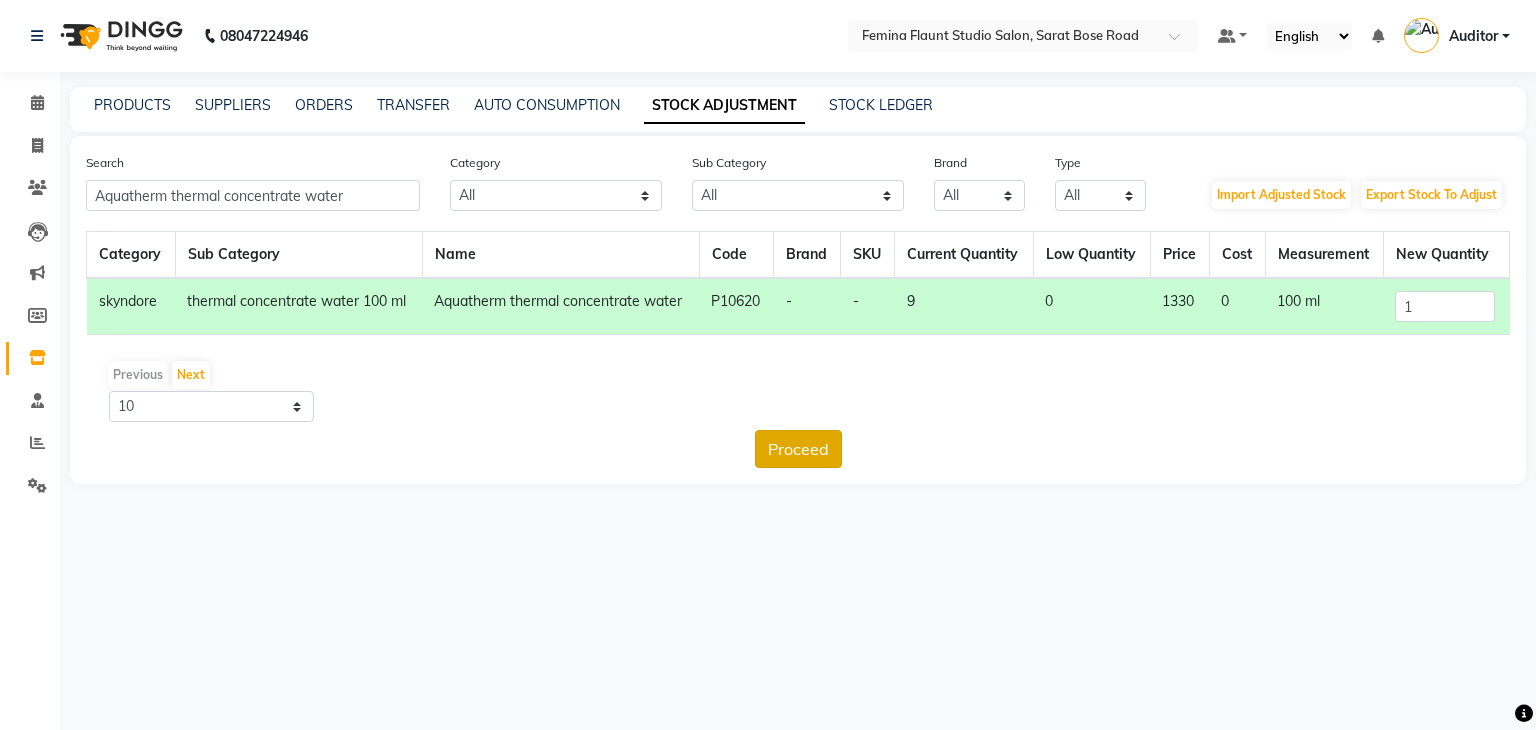 click on "Proceed" 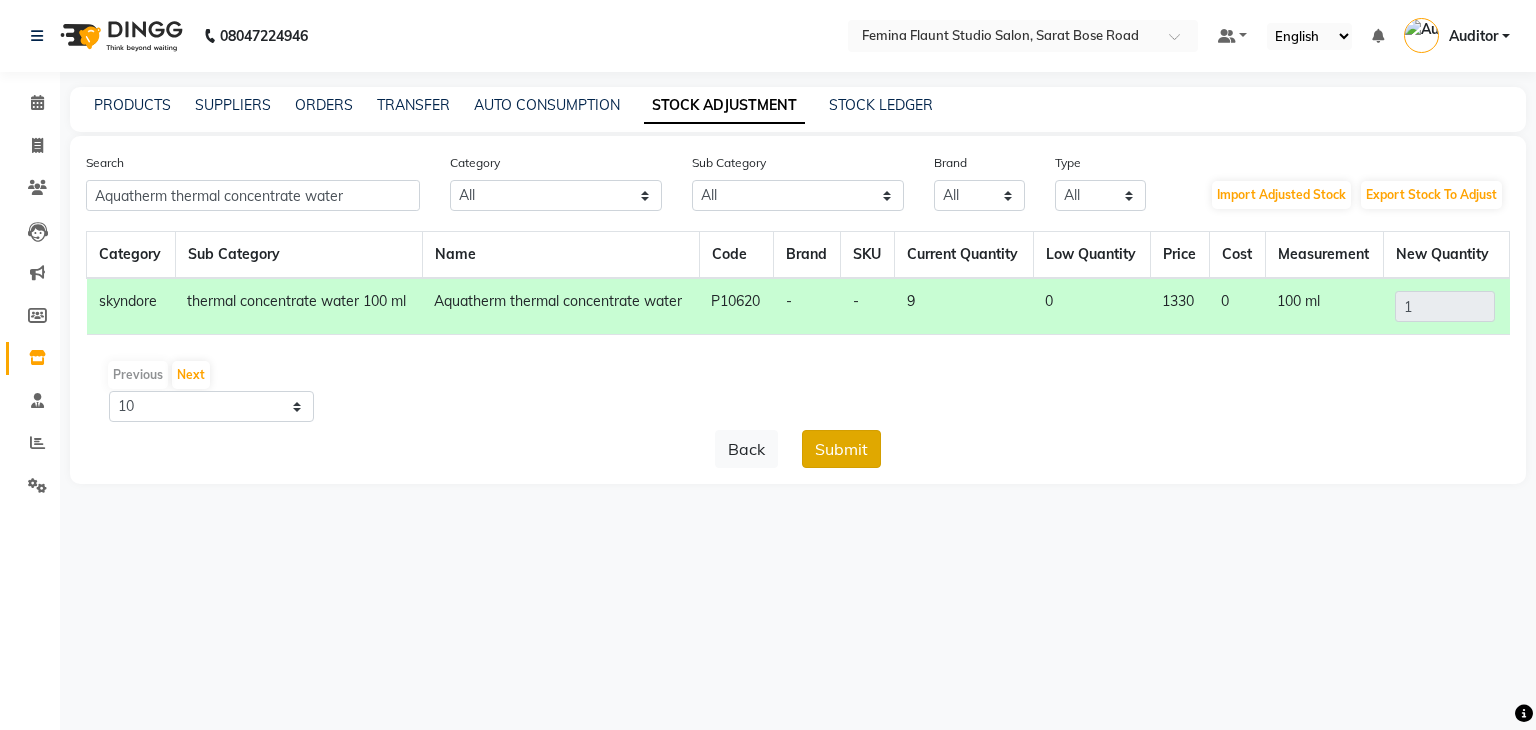 click on "Submit" 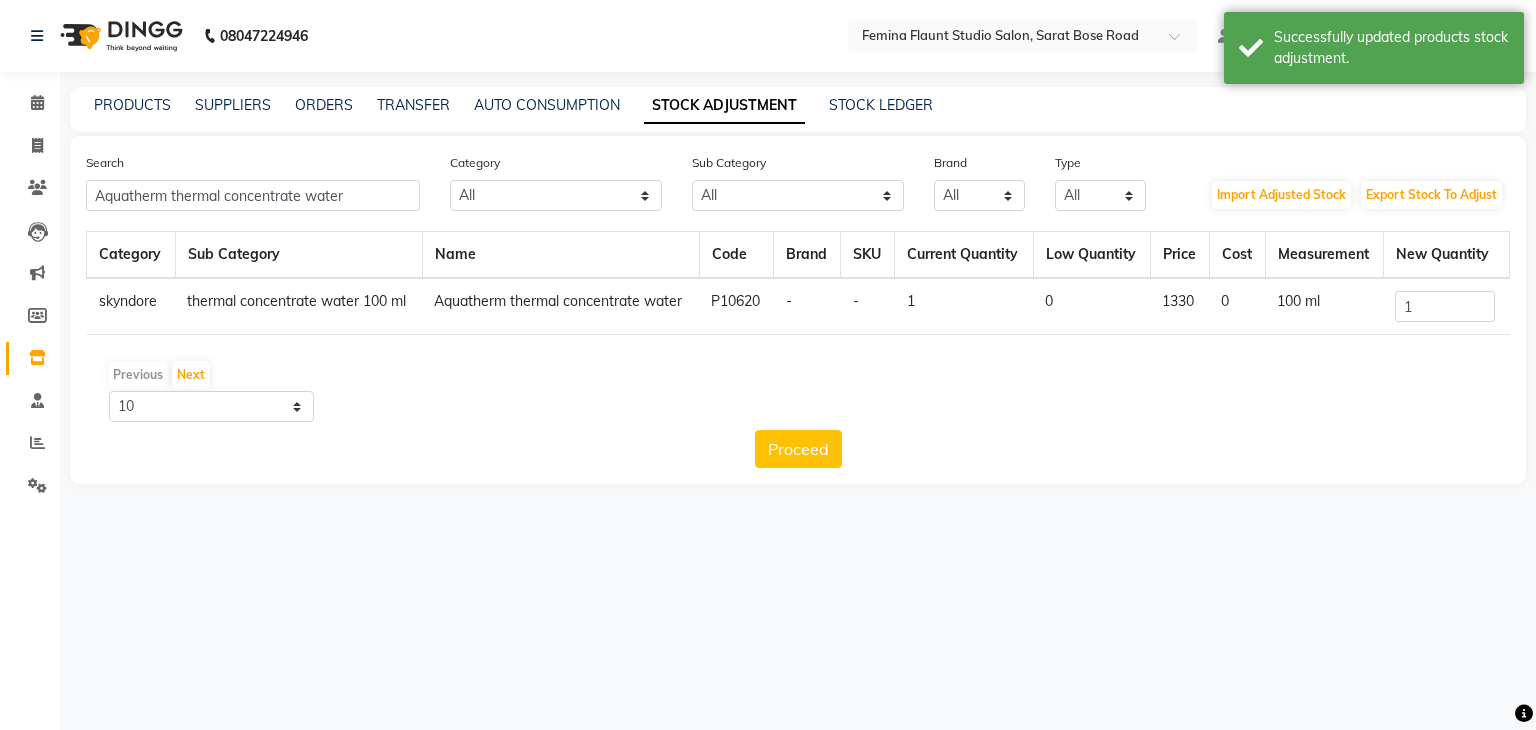 drag, startPoint x: 412, startPoint y: 301, endPoint x: 172, endPoint y: 304, distance: 240.01875 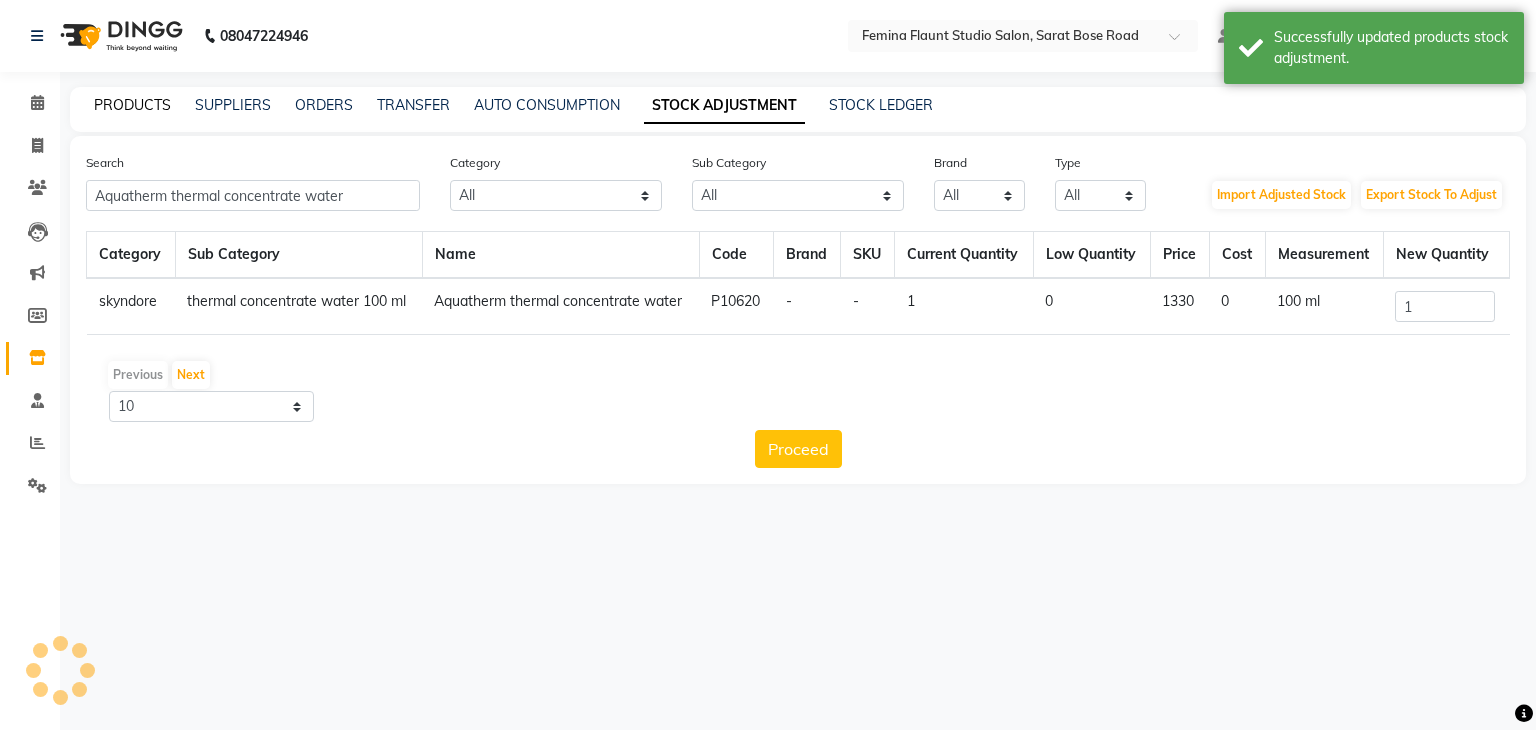 click on "PRODUCTS" 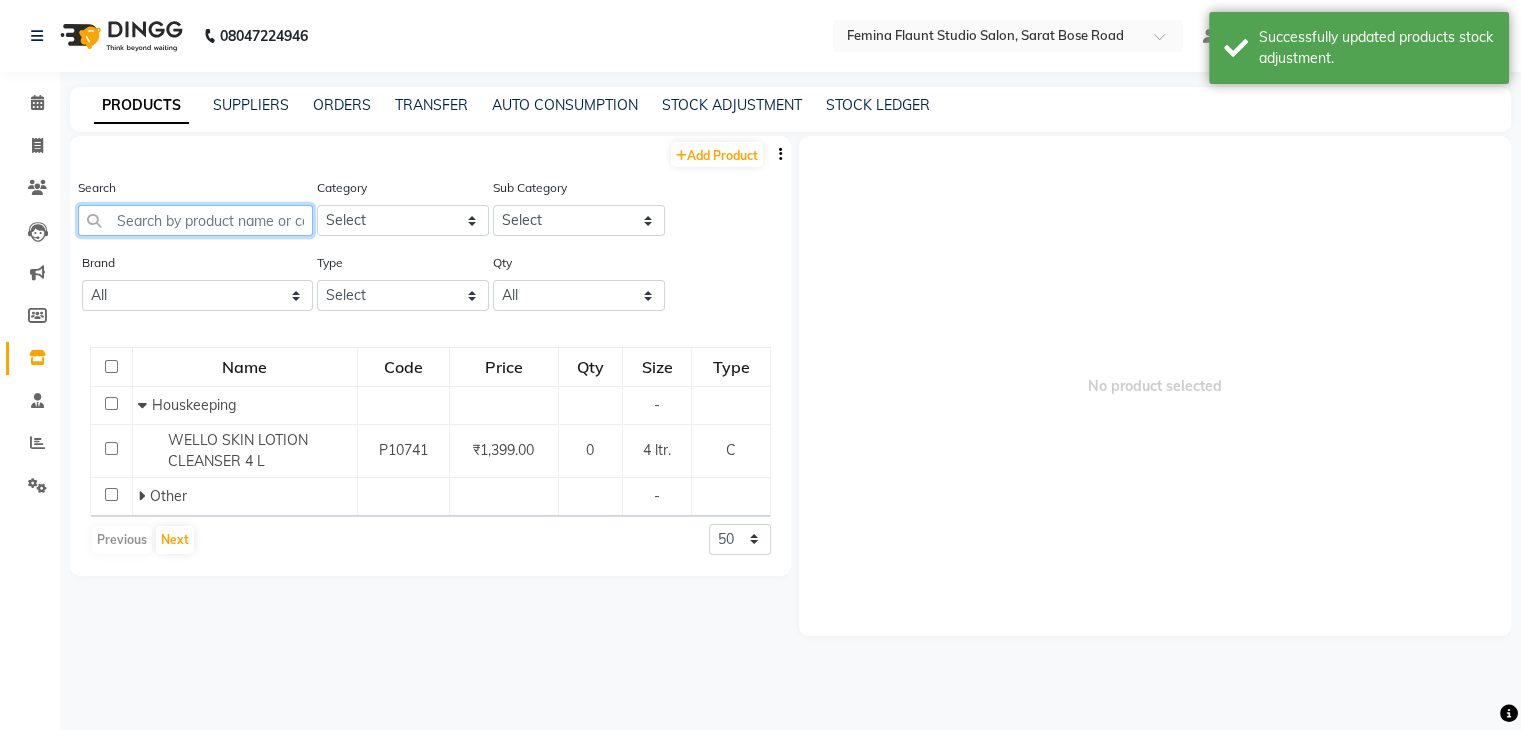 click 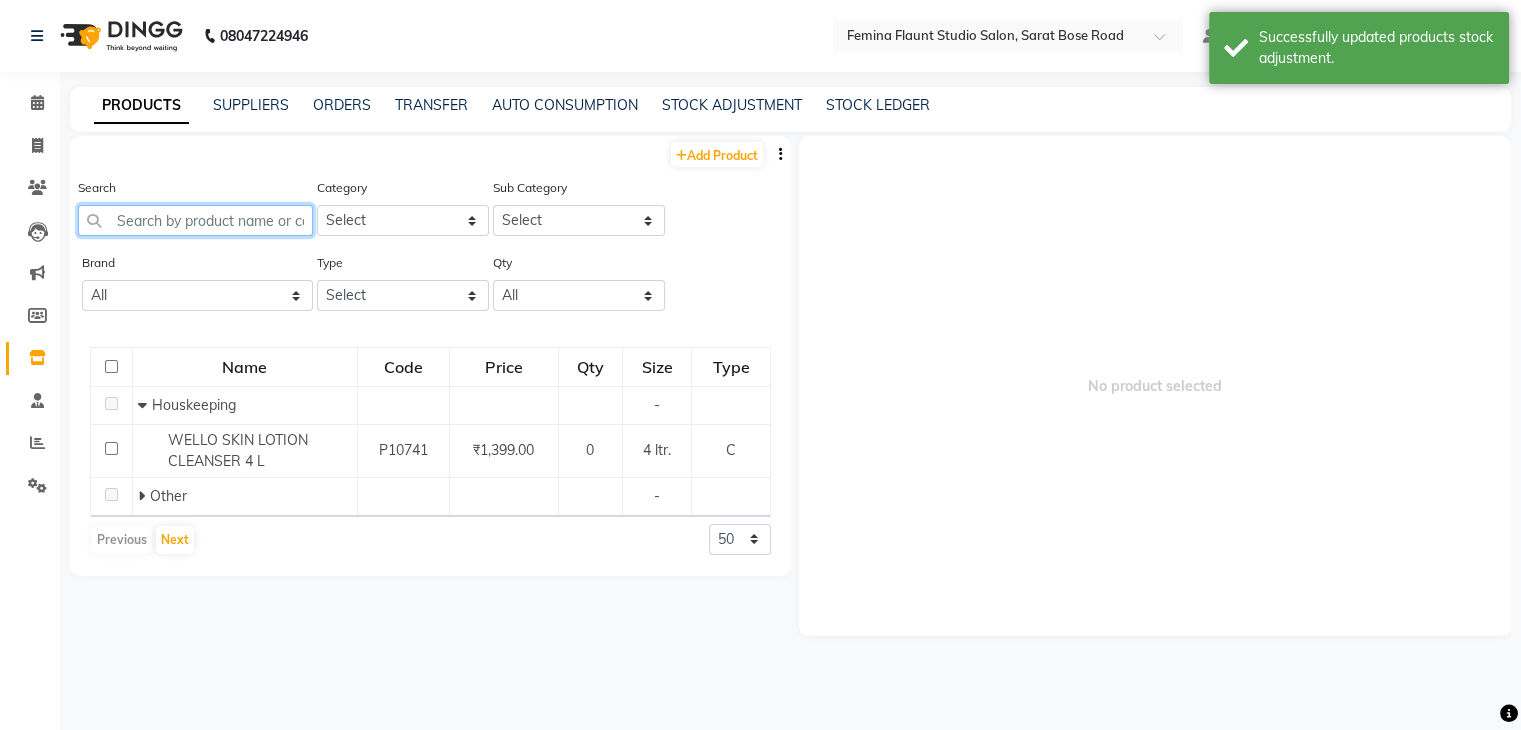paste on "thermal concentrate water 100 ml" 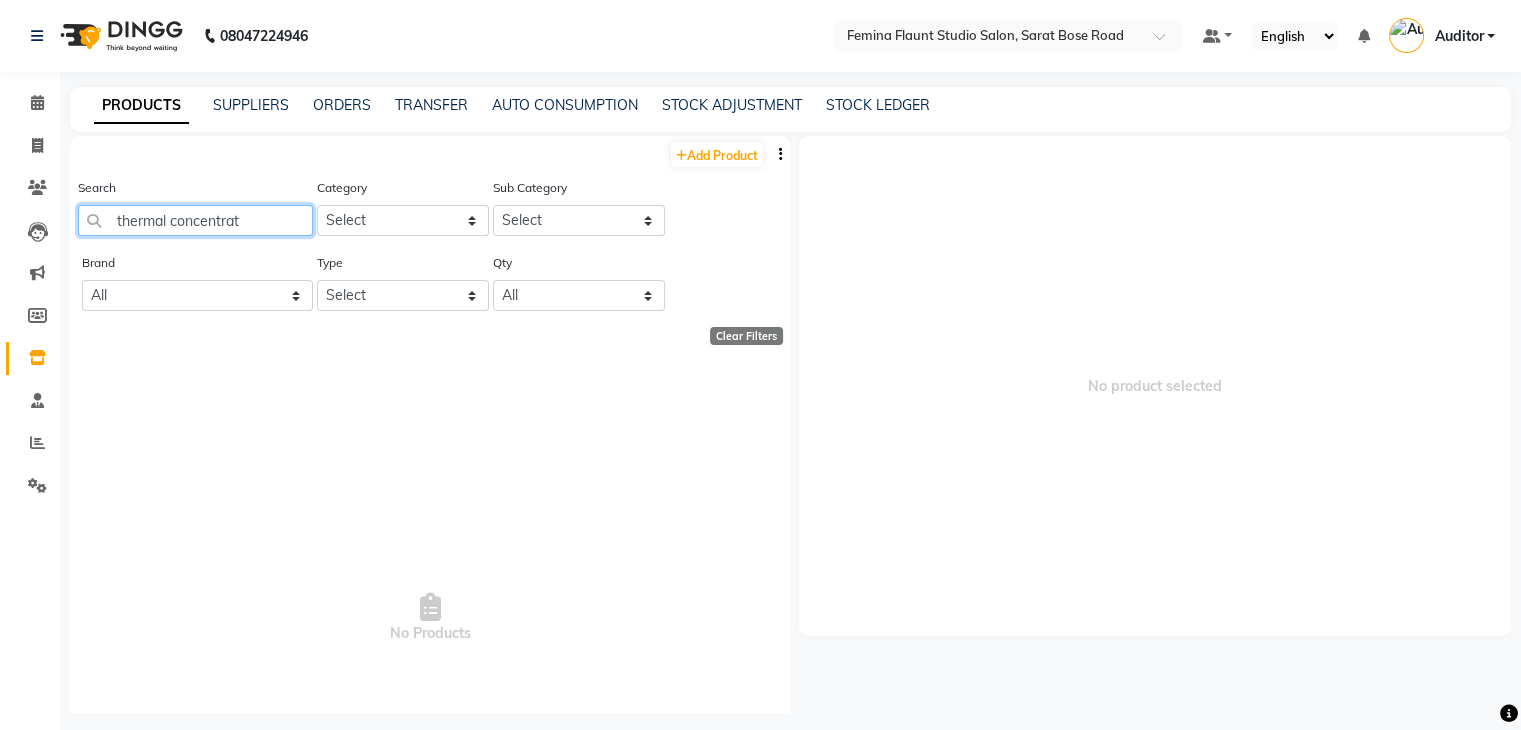 scroll, scrollTop: 0, scrollLeft: 0, axis: both 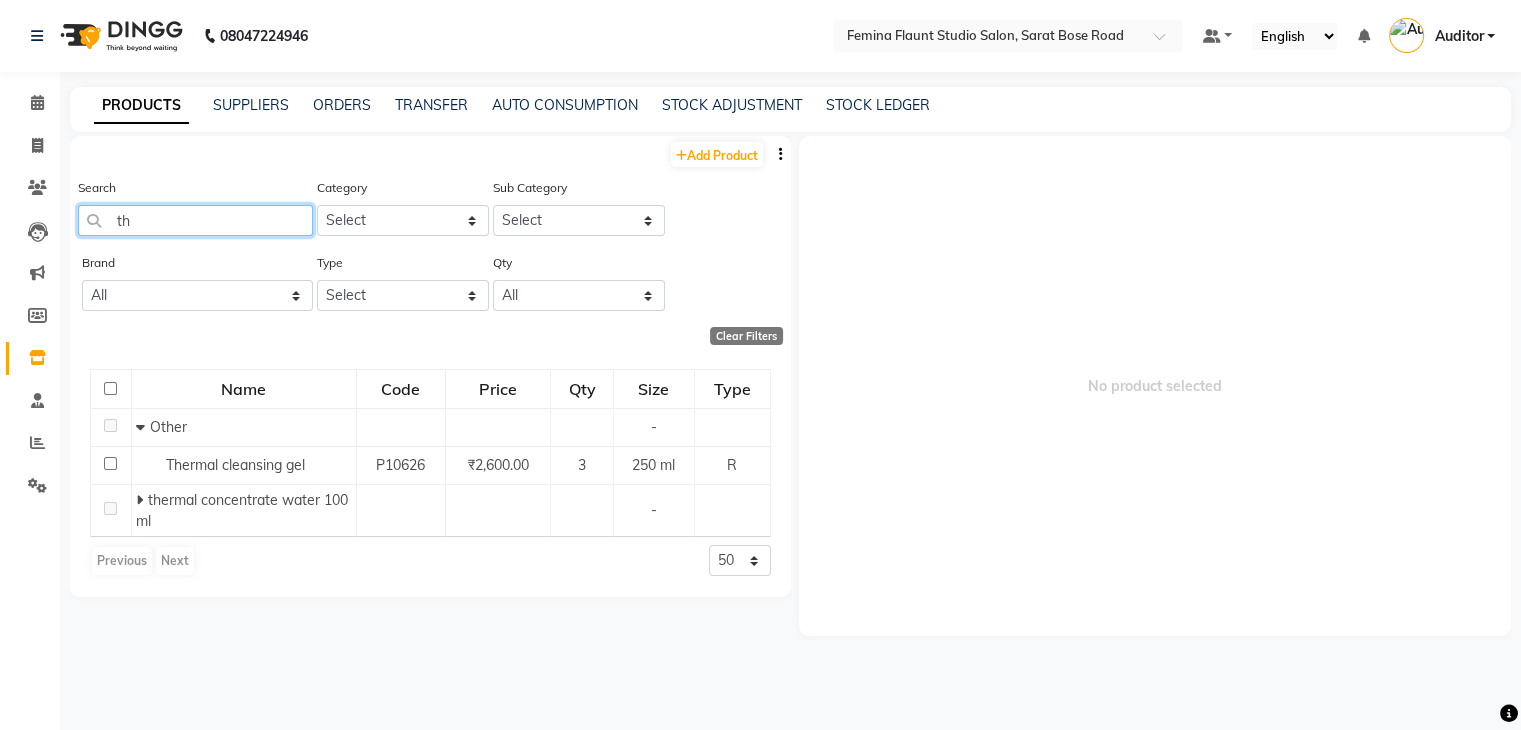 type on "t" 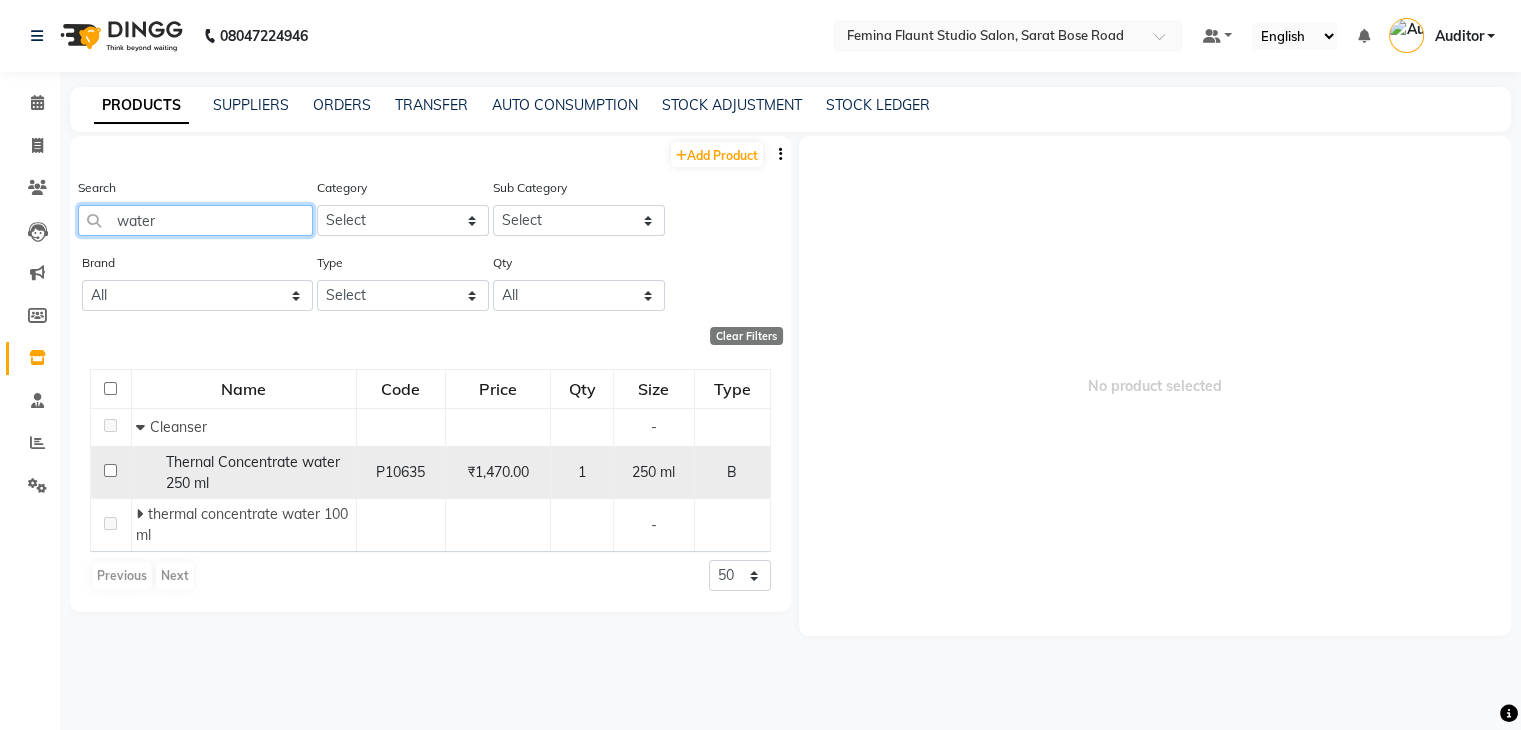 type on "water" 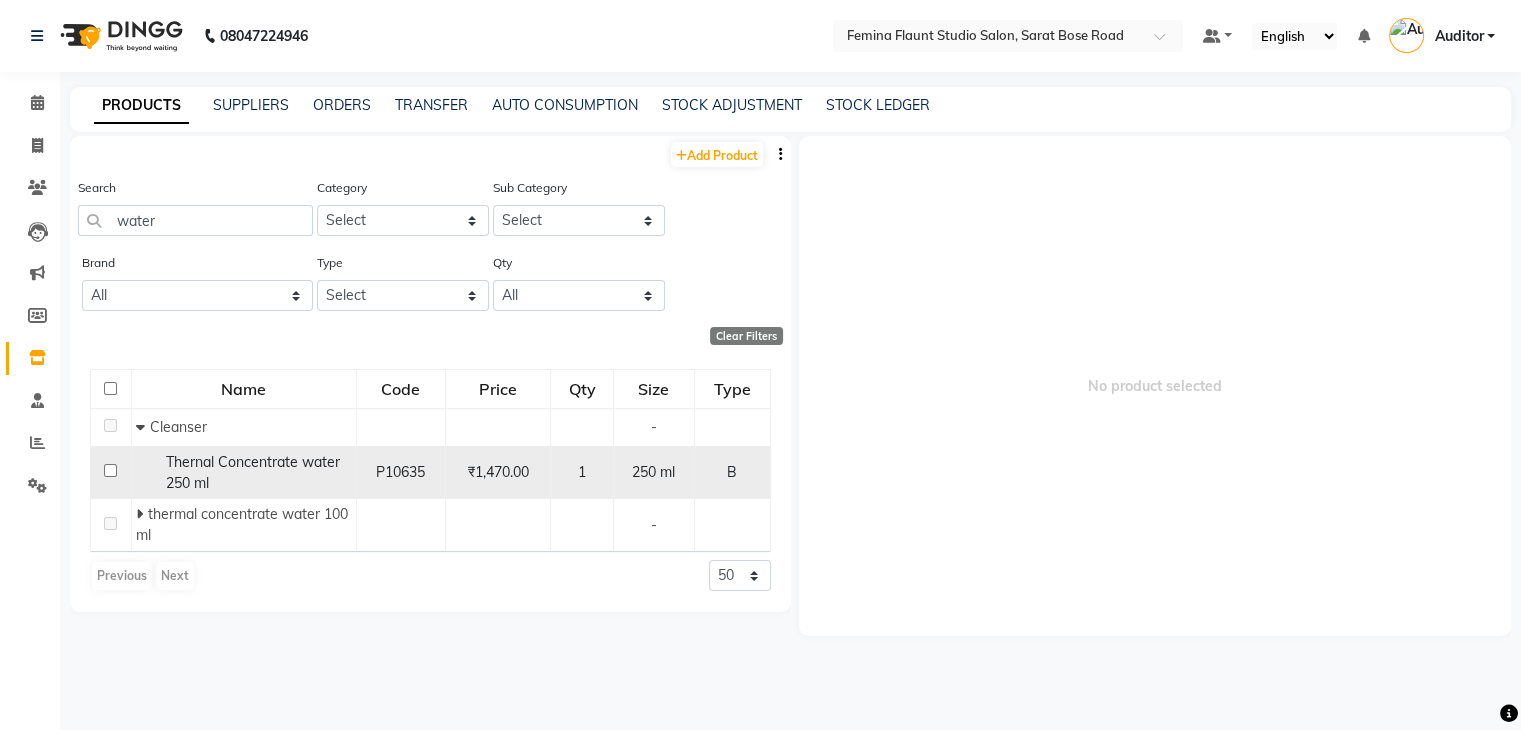 click on "Thernal Concentrate water 250 ml" 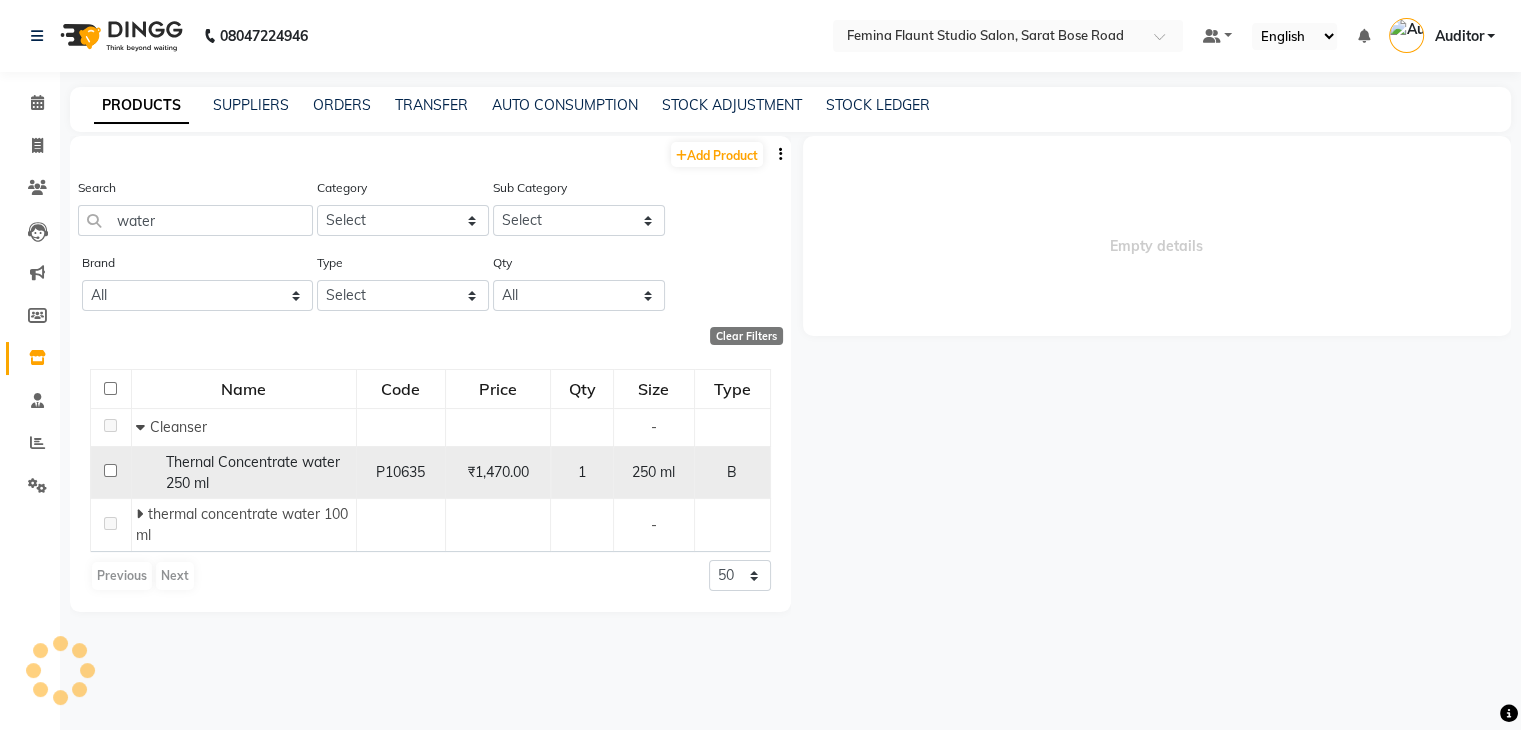 select 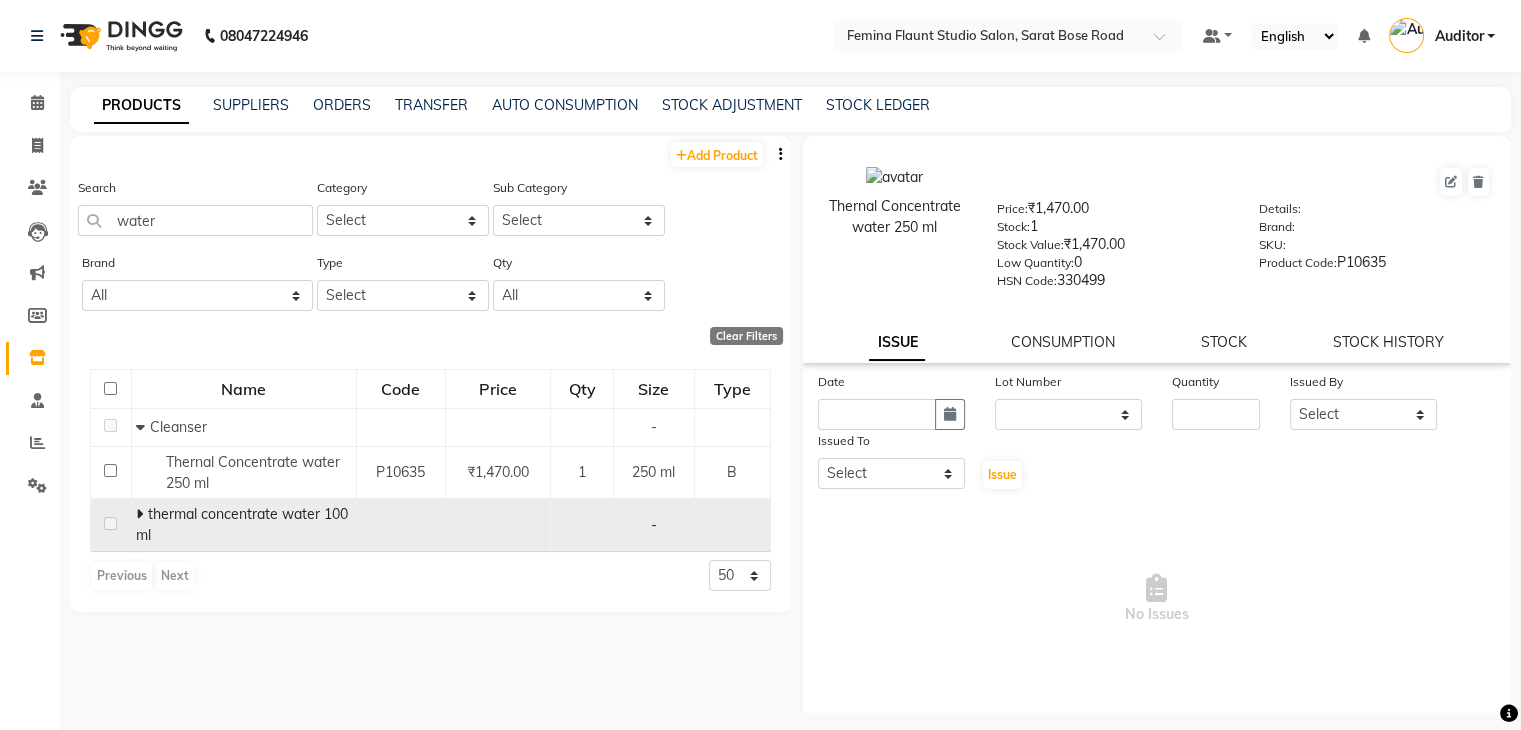 click on "thermal concentrate water 100 ml" 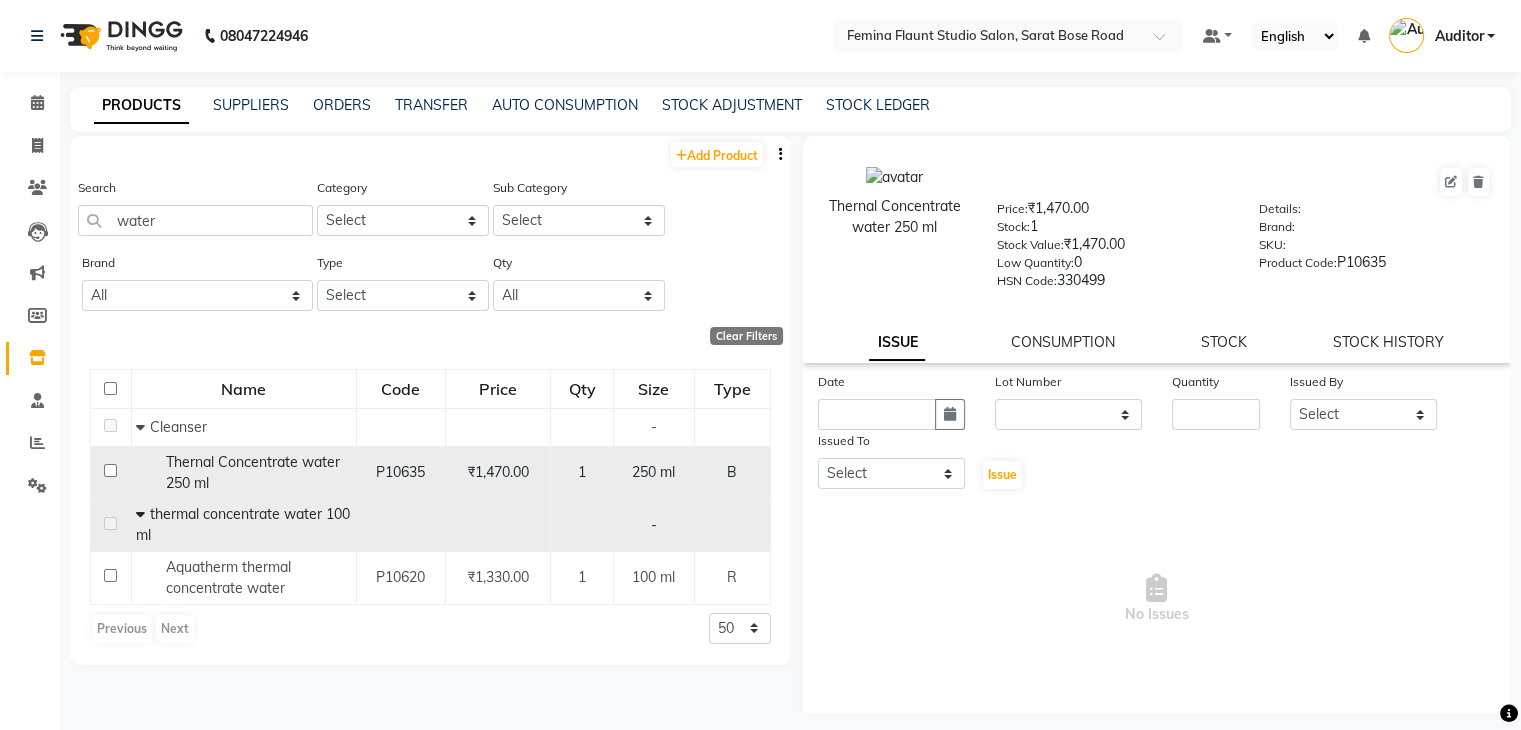 click on "Thernal Concentrate water 250 ml" 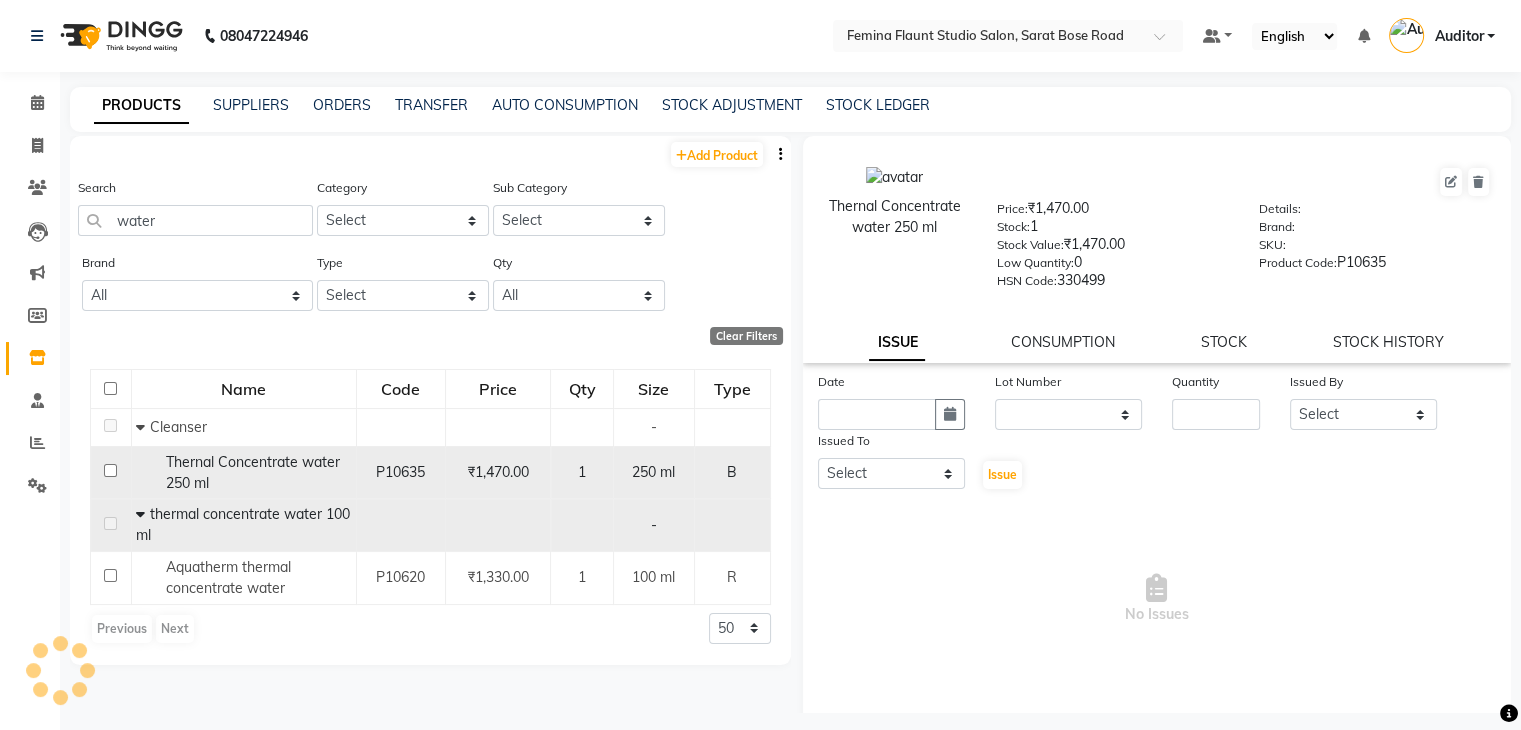 click on "Thernal Concentrate water 250 ml" 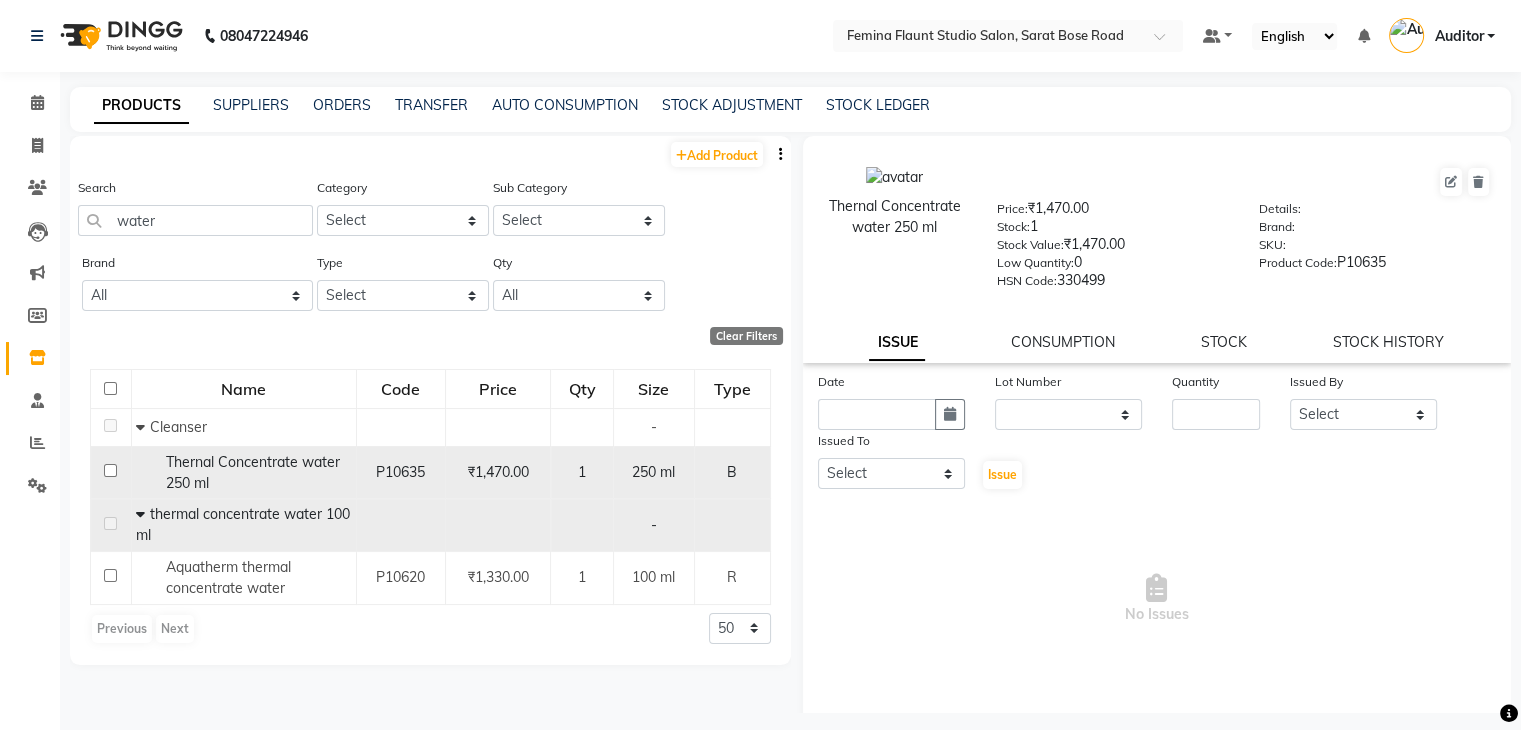 click on "Thernal Concentrate water 250 ml" 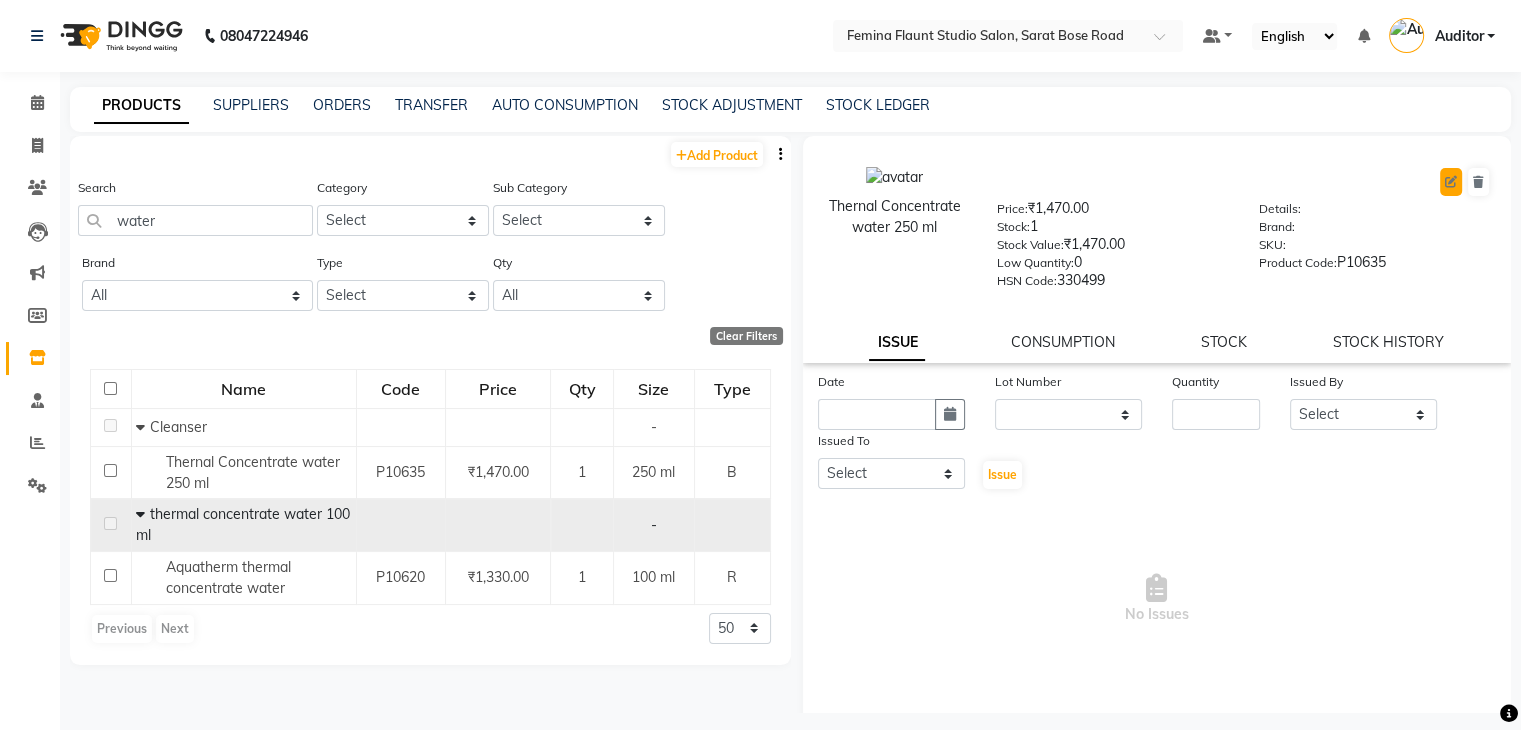 click 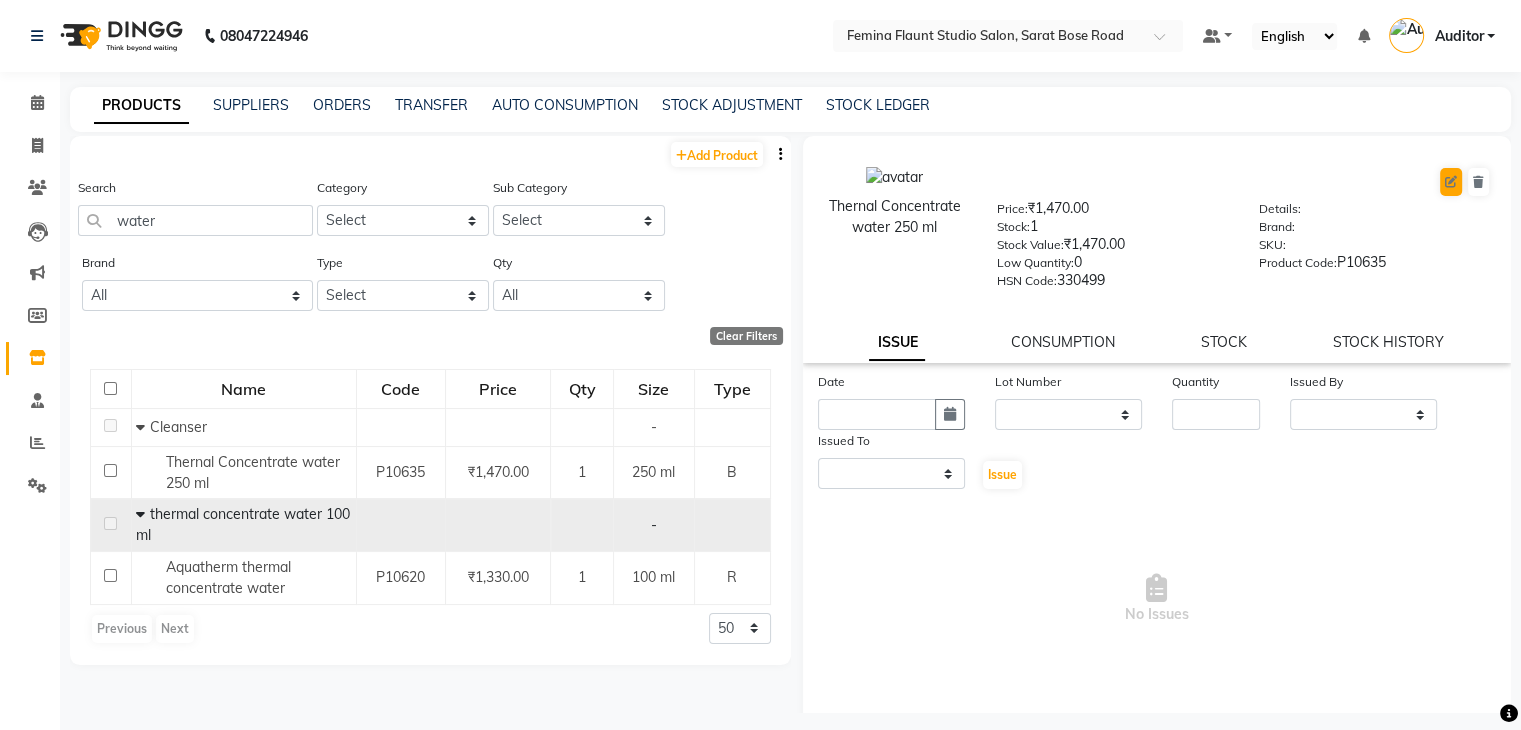 select on "true" 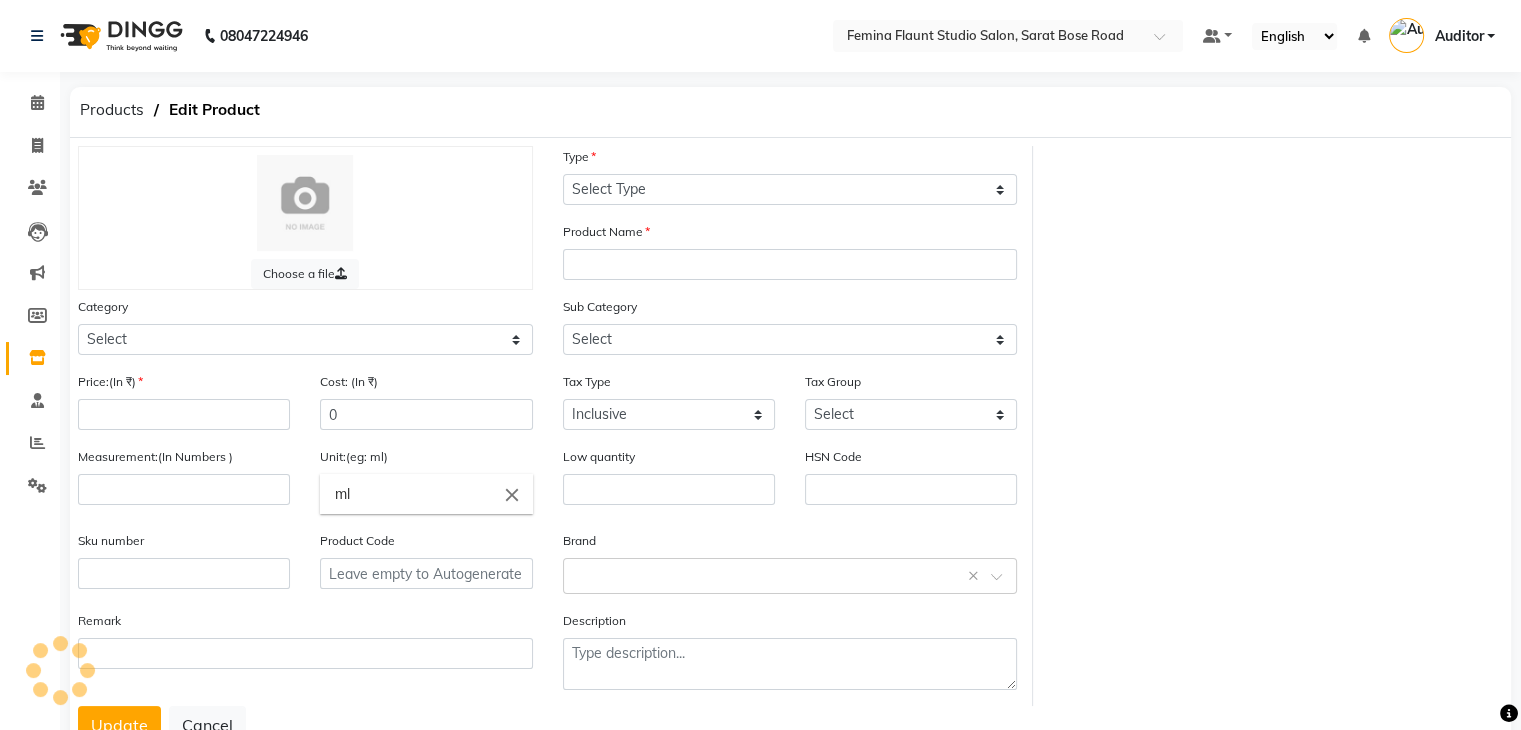 select on "B" 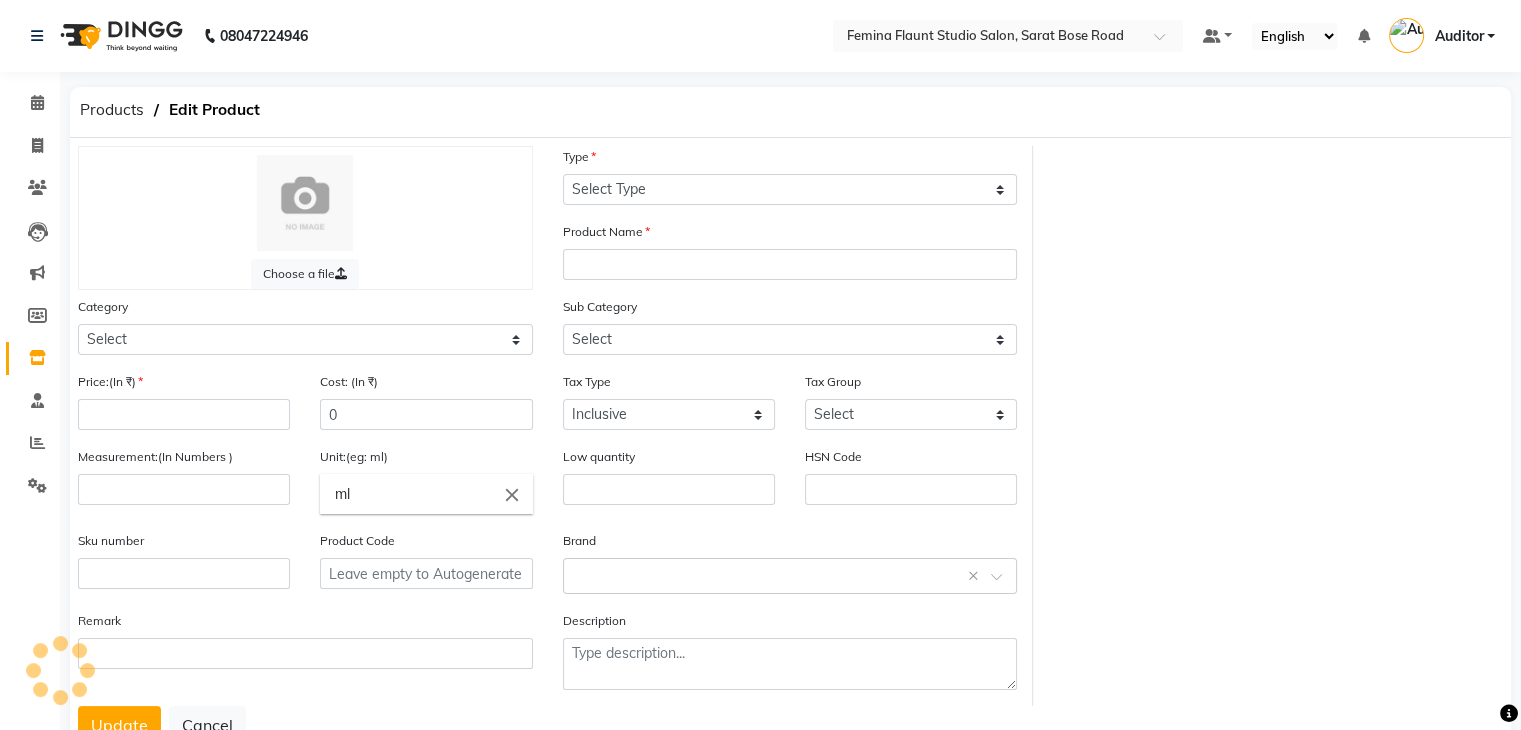 type on "Thernal Concentrate water 250 ml" 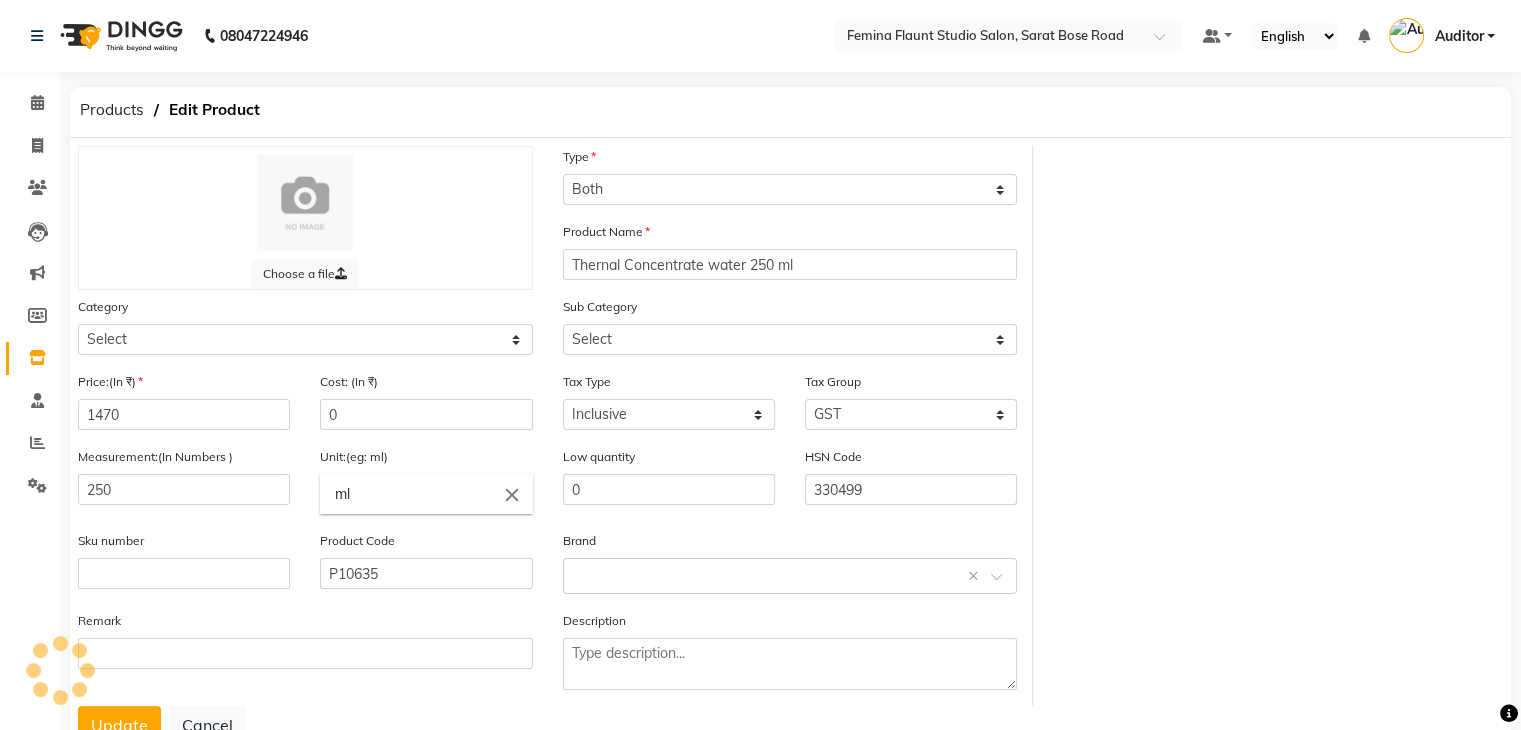 select on "[NUMBER]" 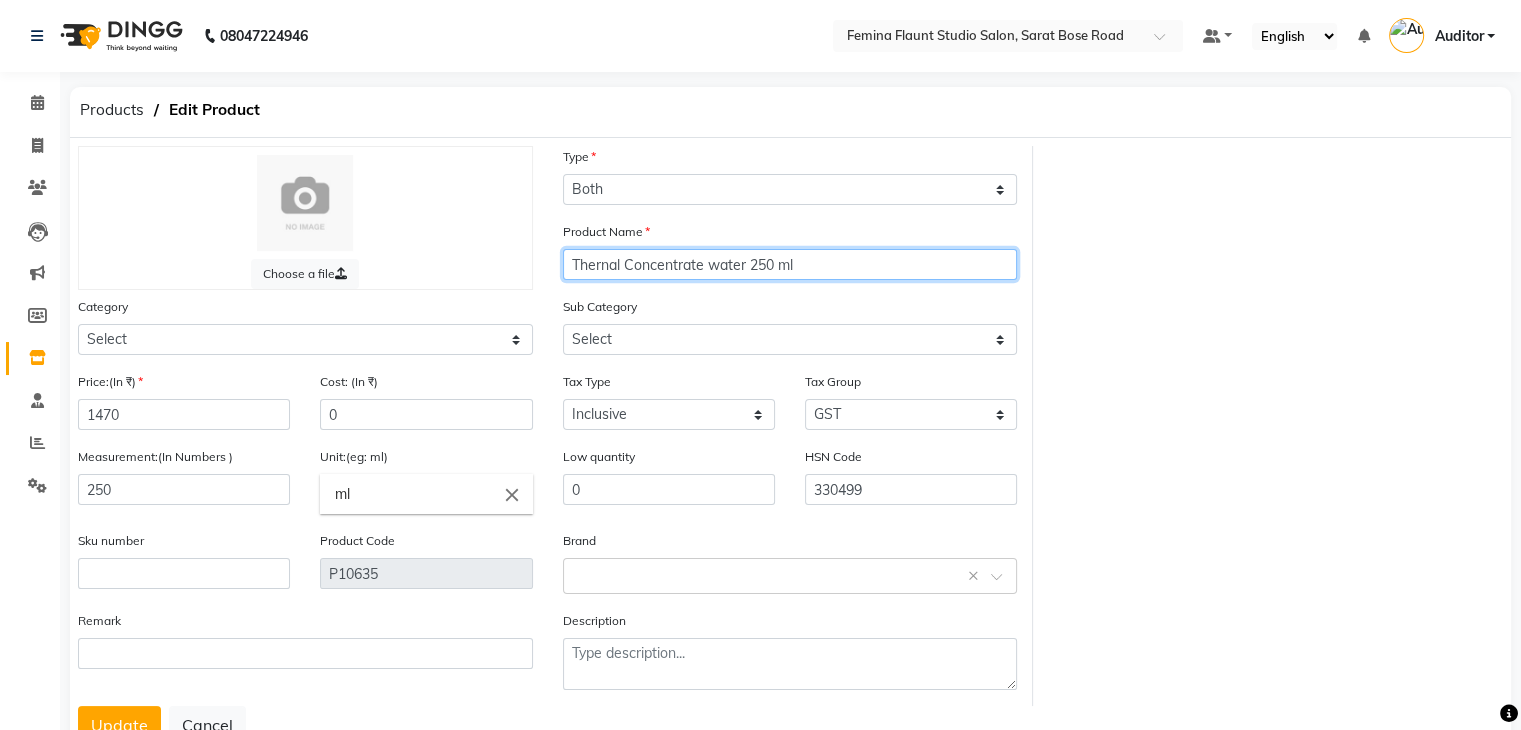 click on "Thernal Concentrate water 250 ml" 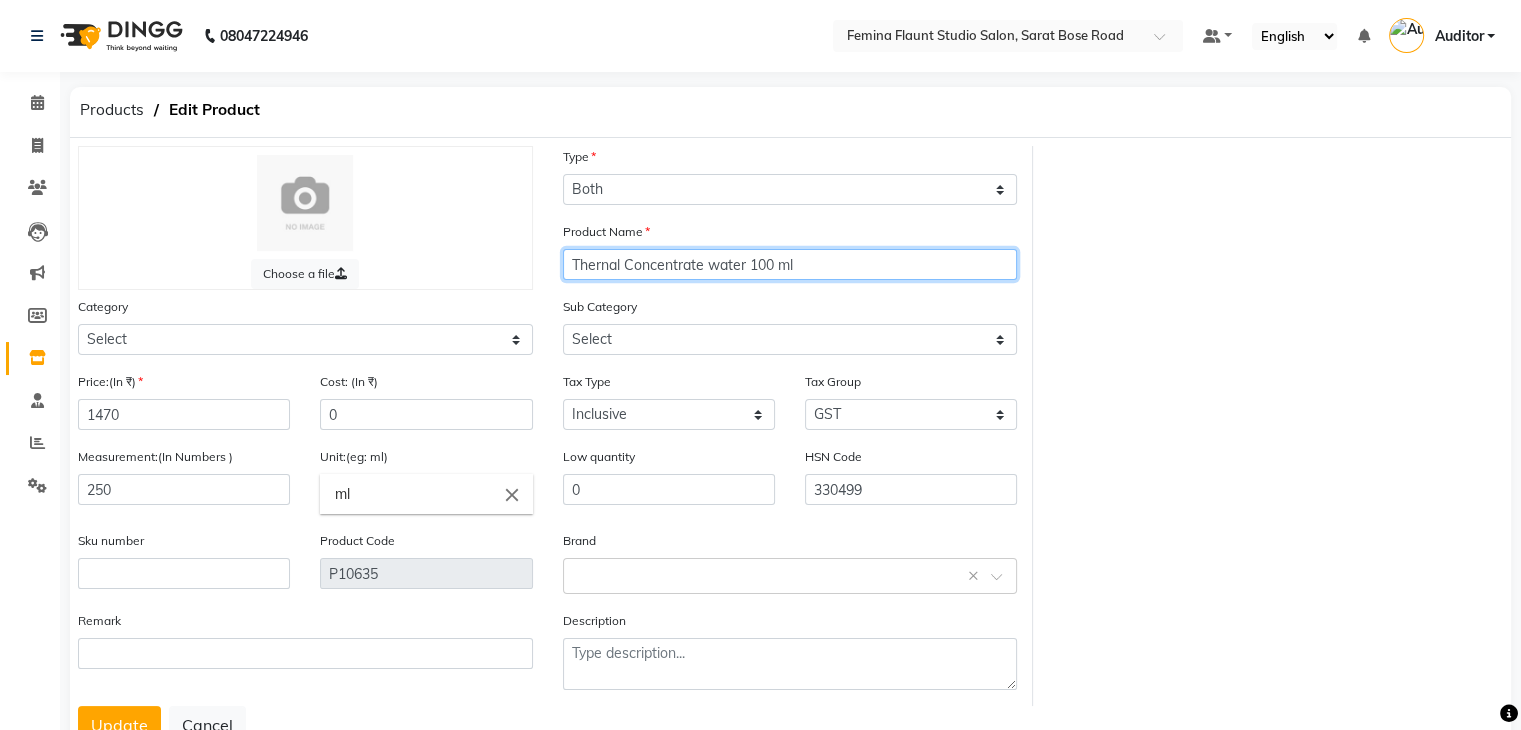 type on "Thernal Concentrate water 100 ml" 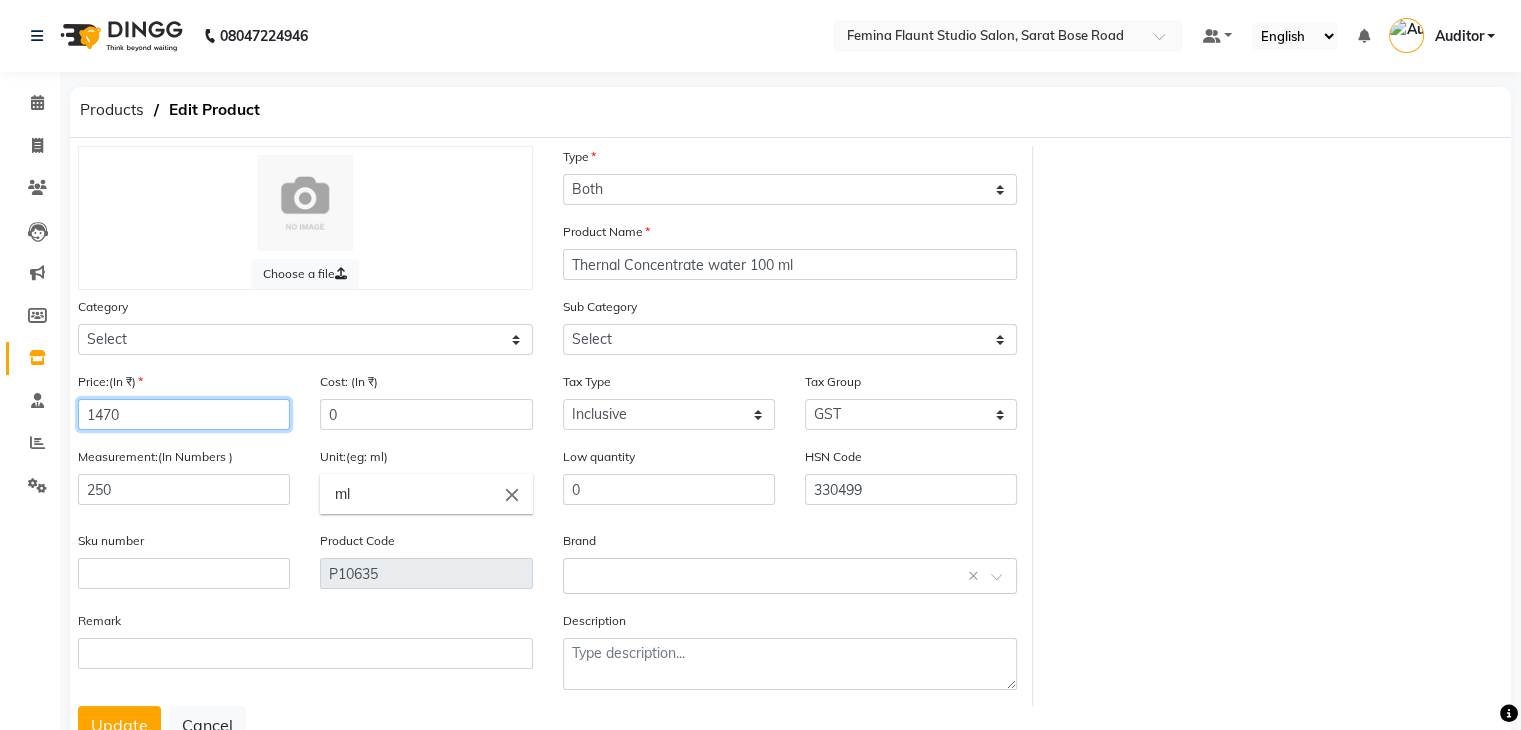 click on "1470" 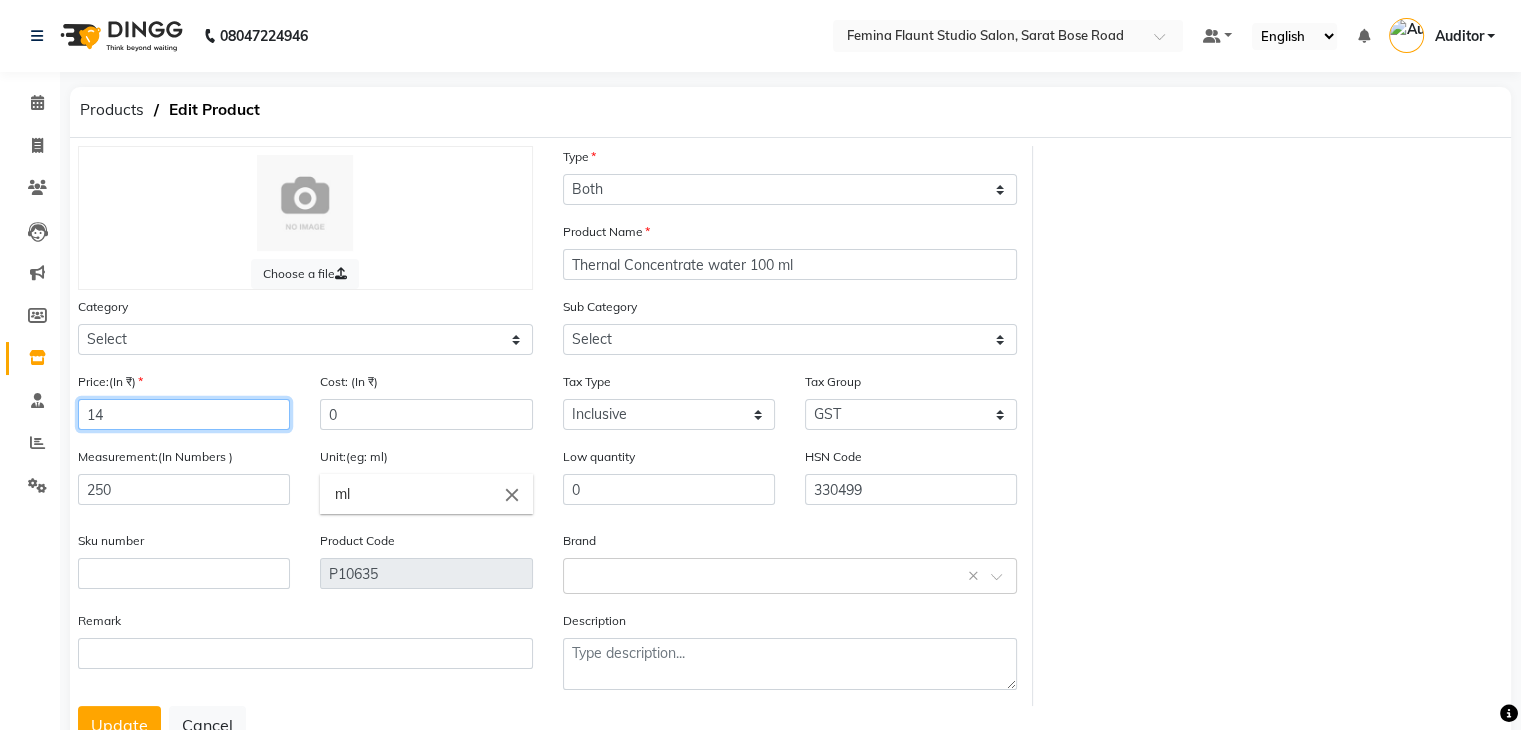 type on "1" 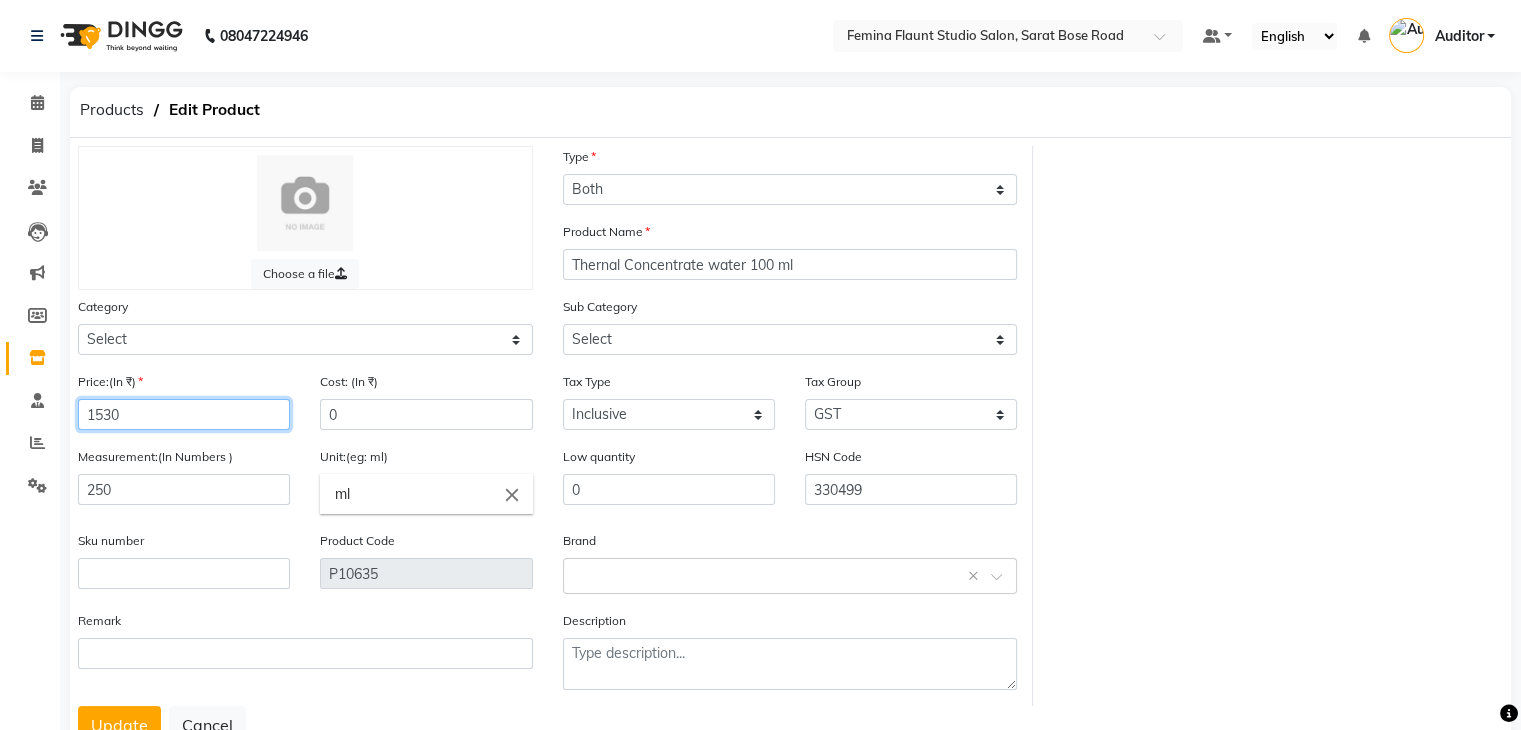 type on "1530" 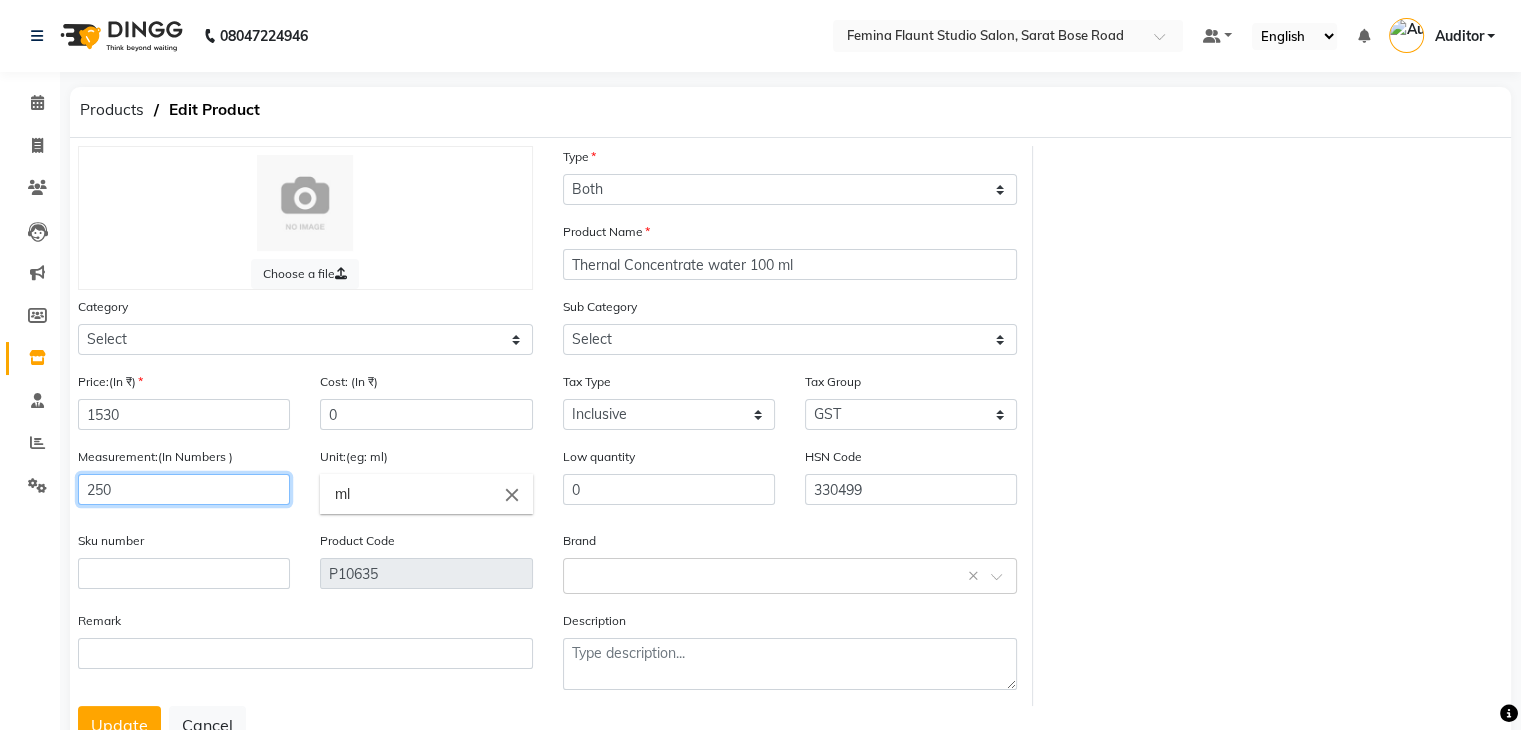 drag, startPoint x: 129, startPoint y: 501, endPoint x: 60, endPoint y: 487, distance: 70.40597 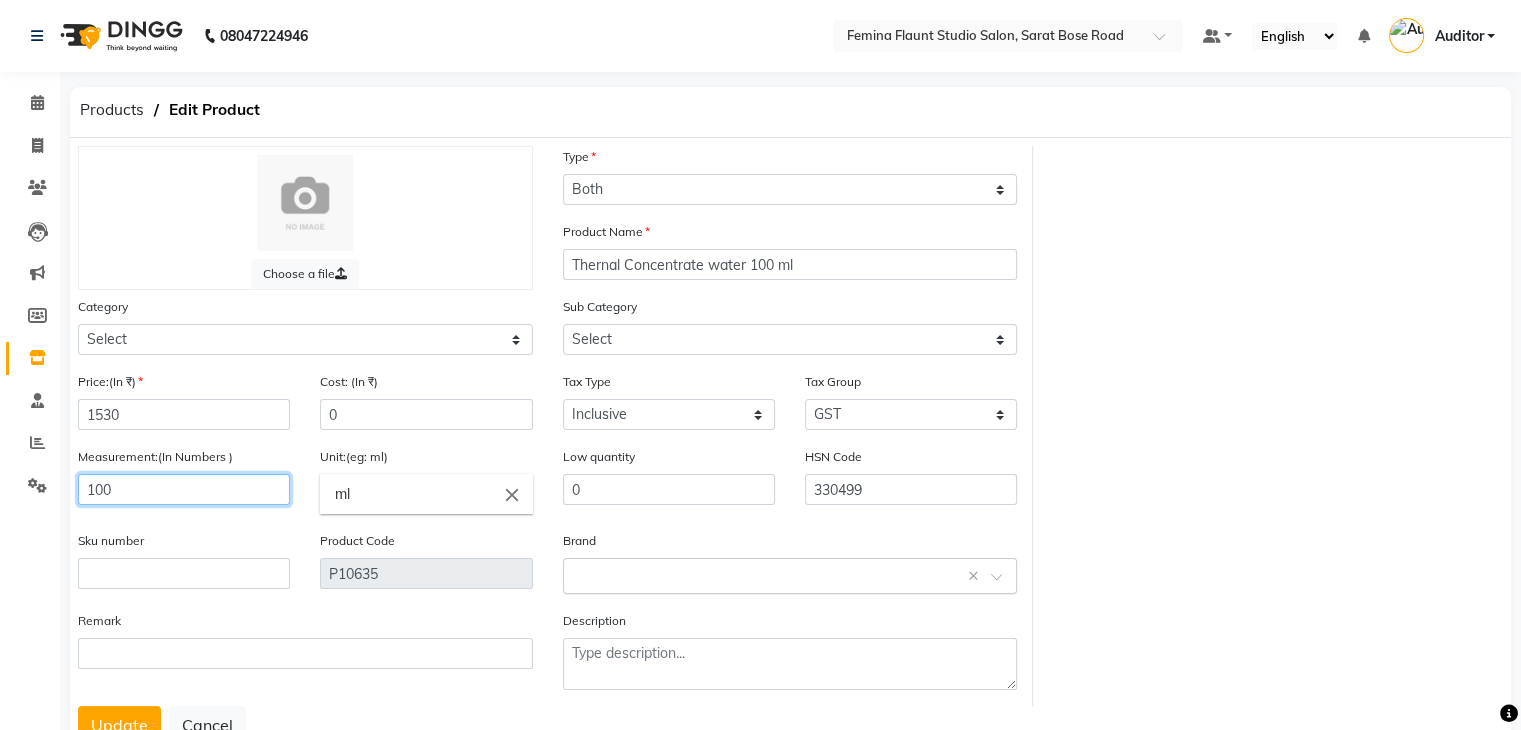 type on "100" 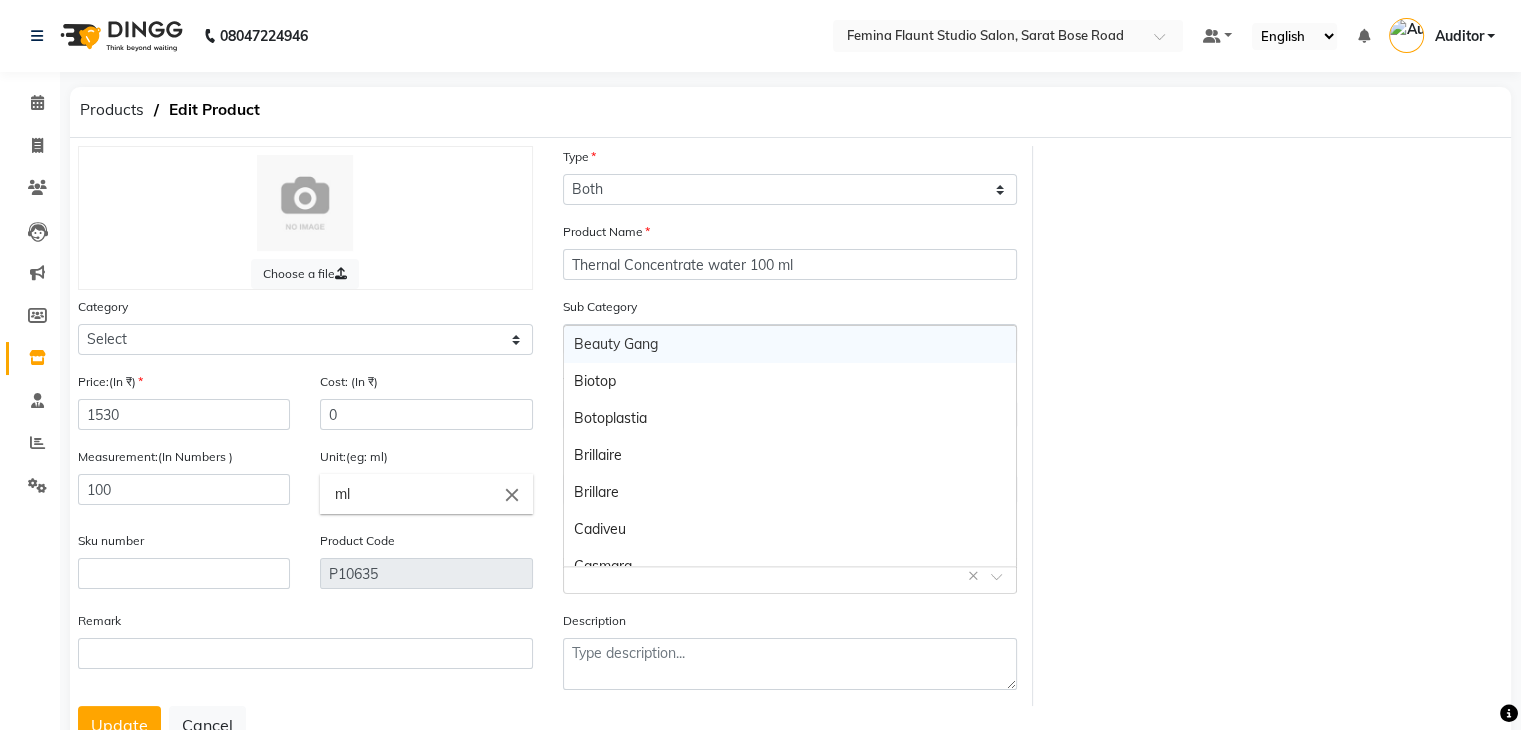 click 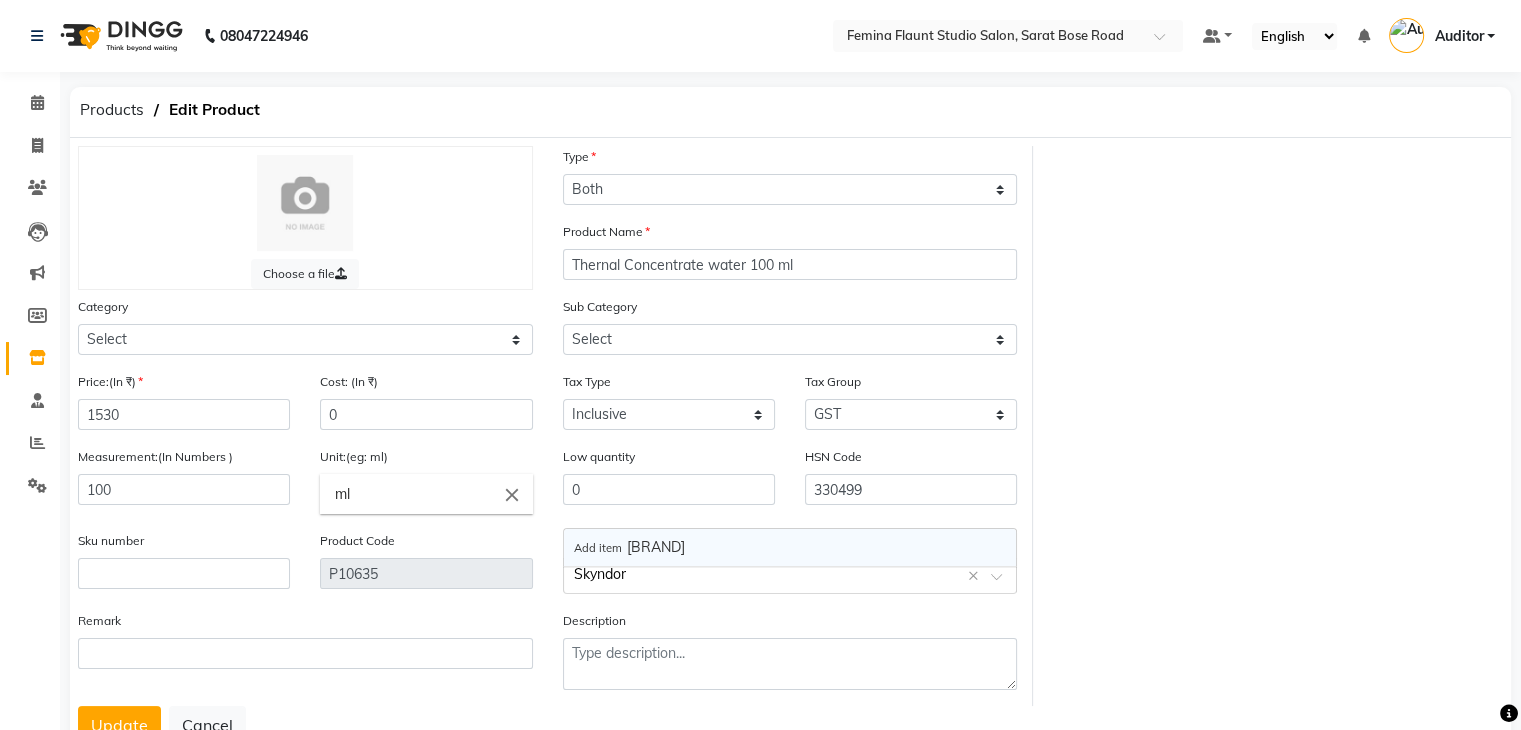 type on "Skyndore" 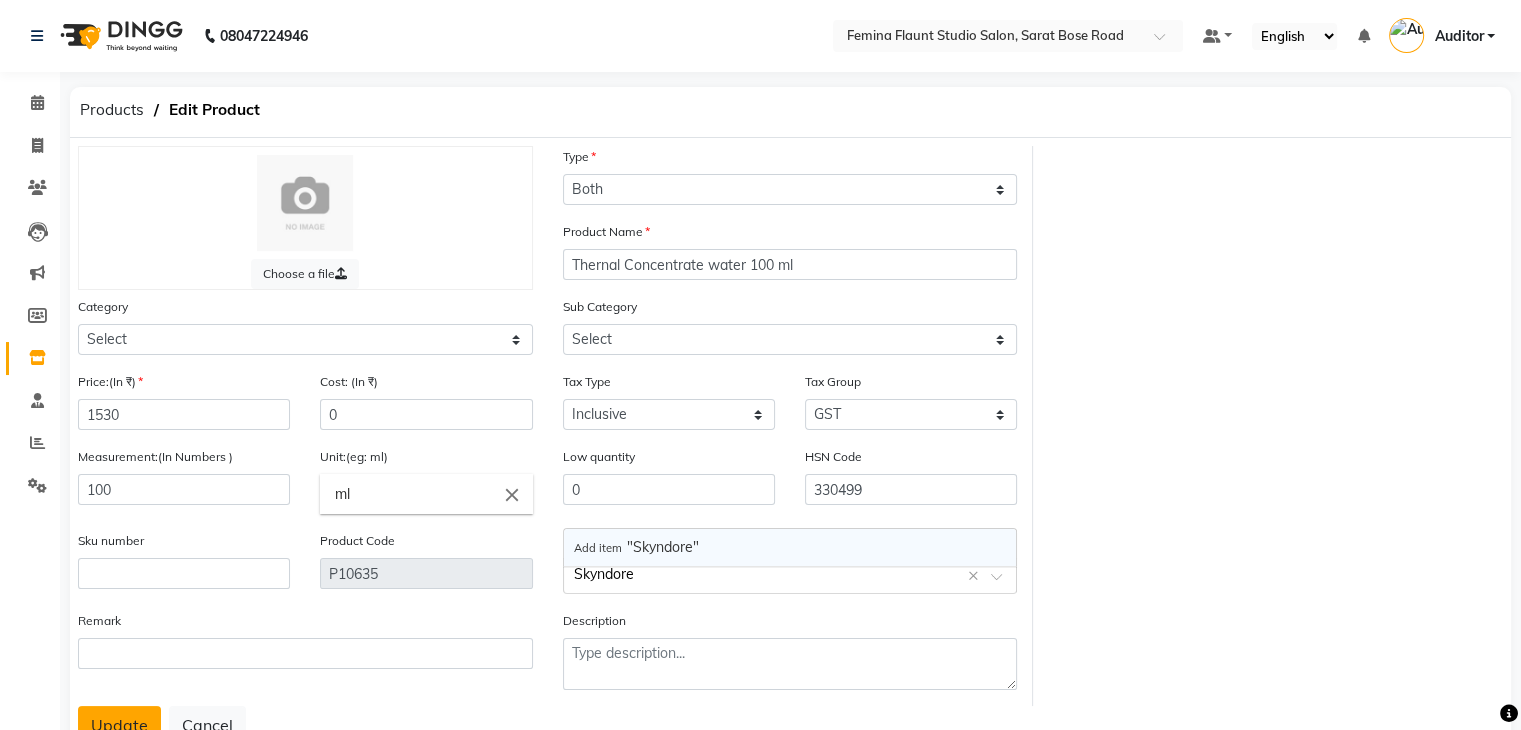 type 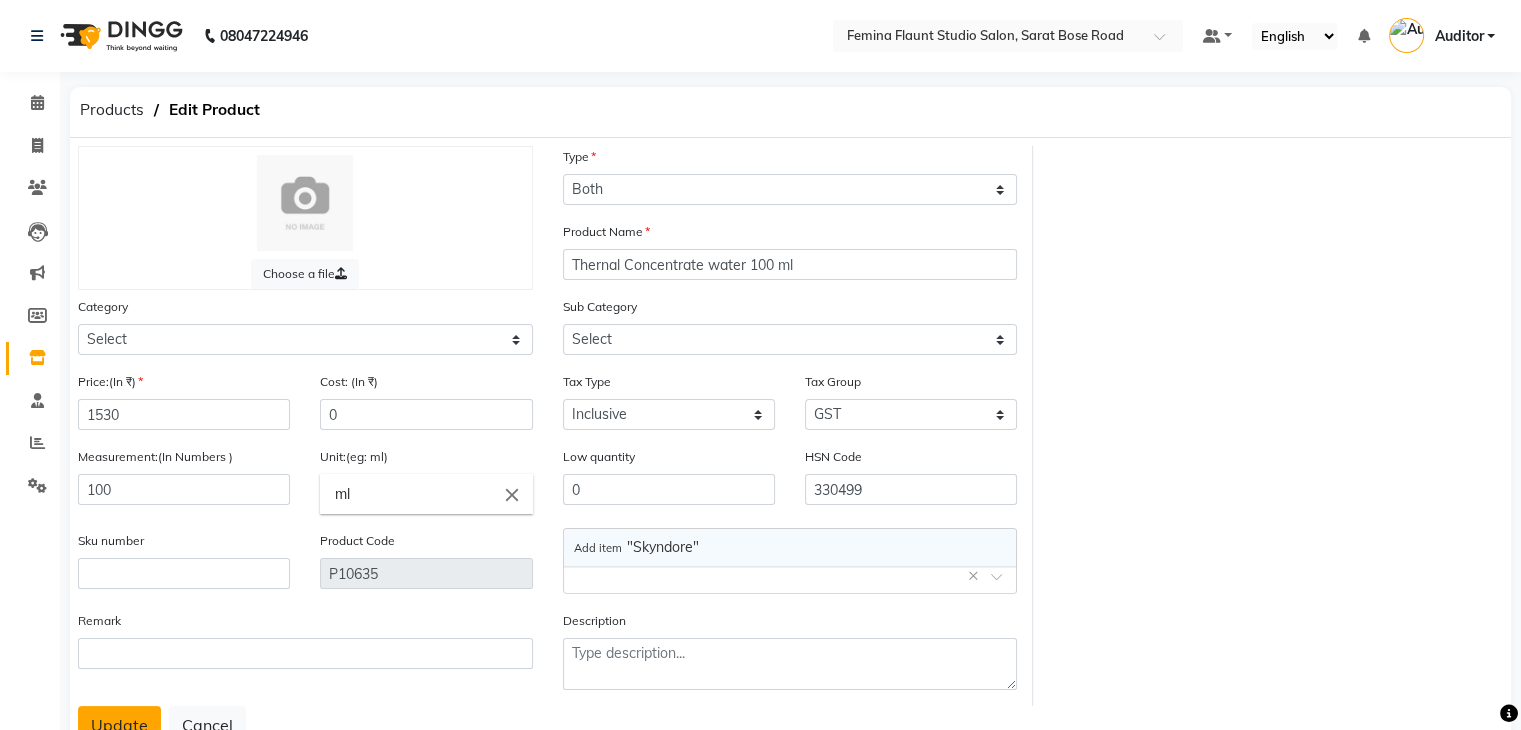 click on "Update" 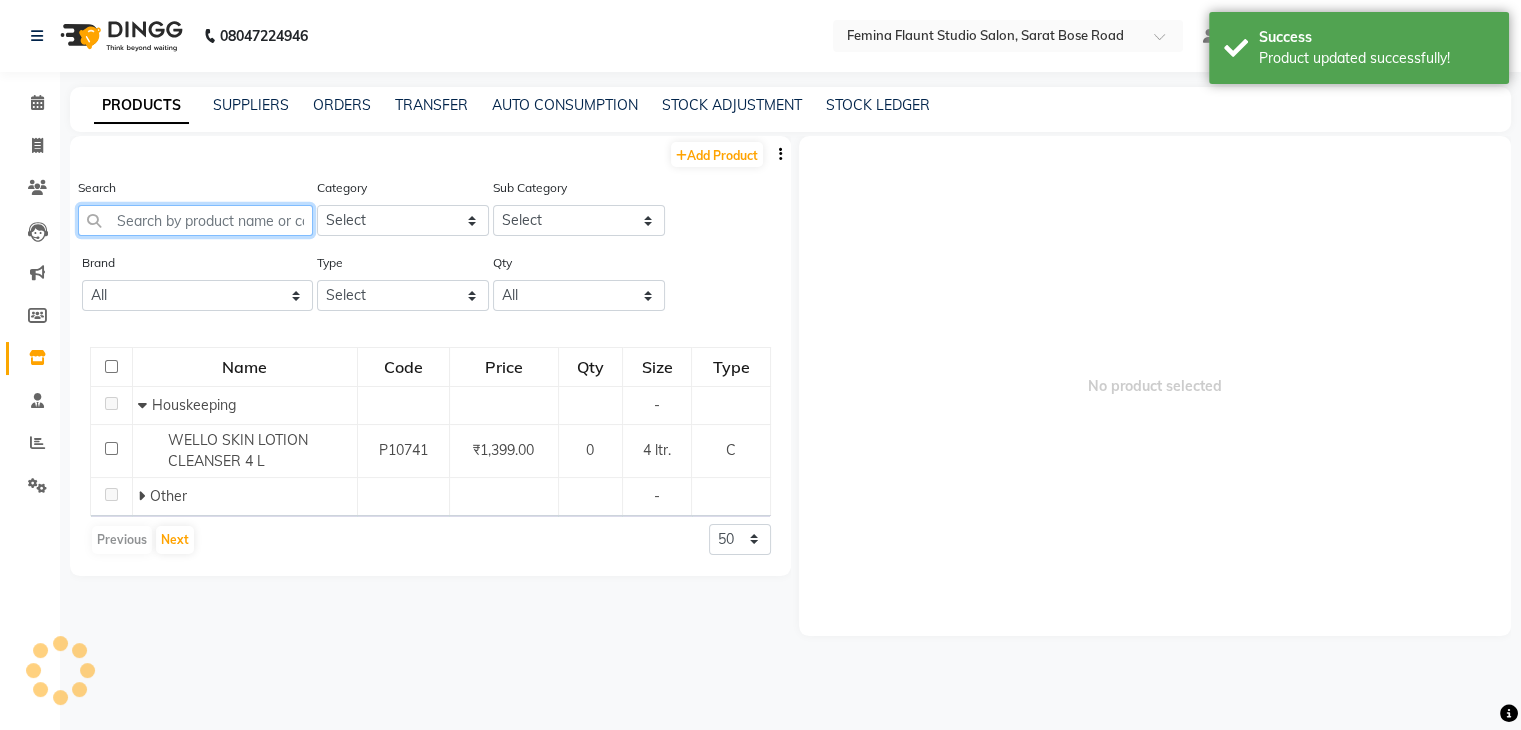click 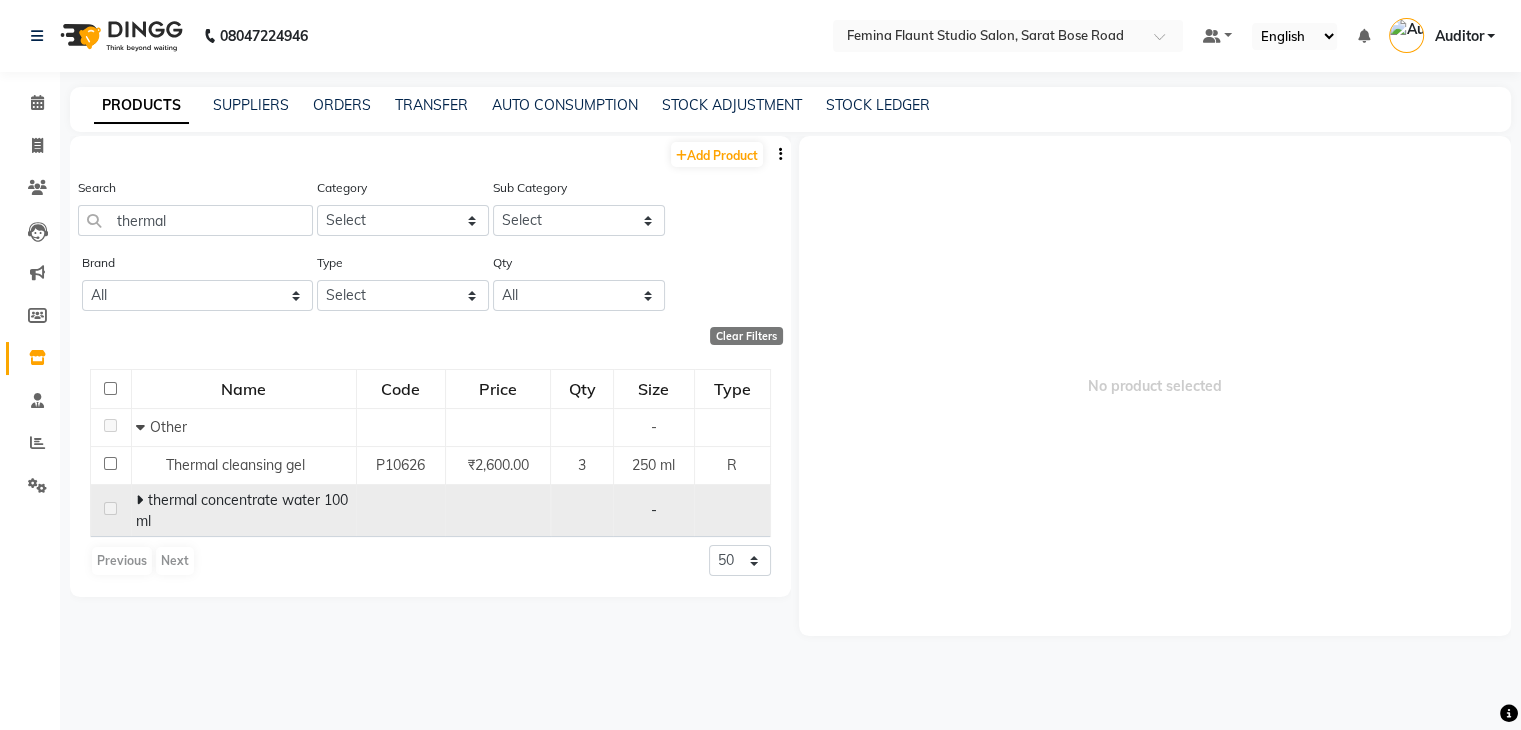click 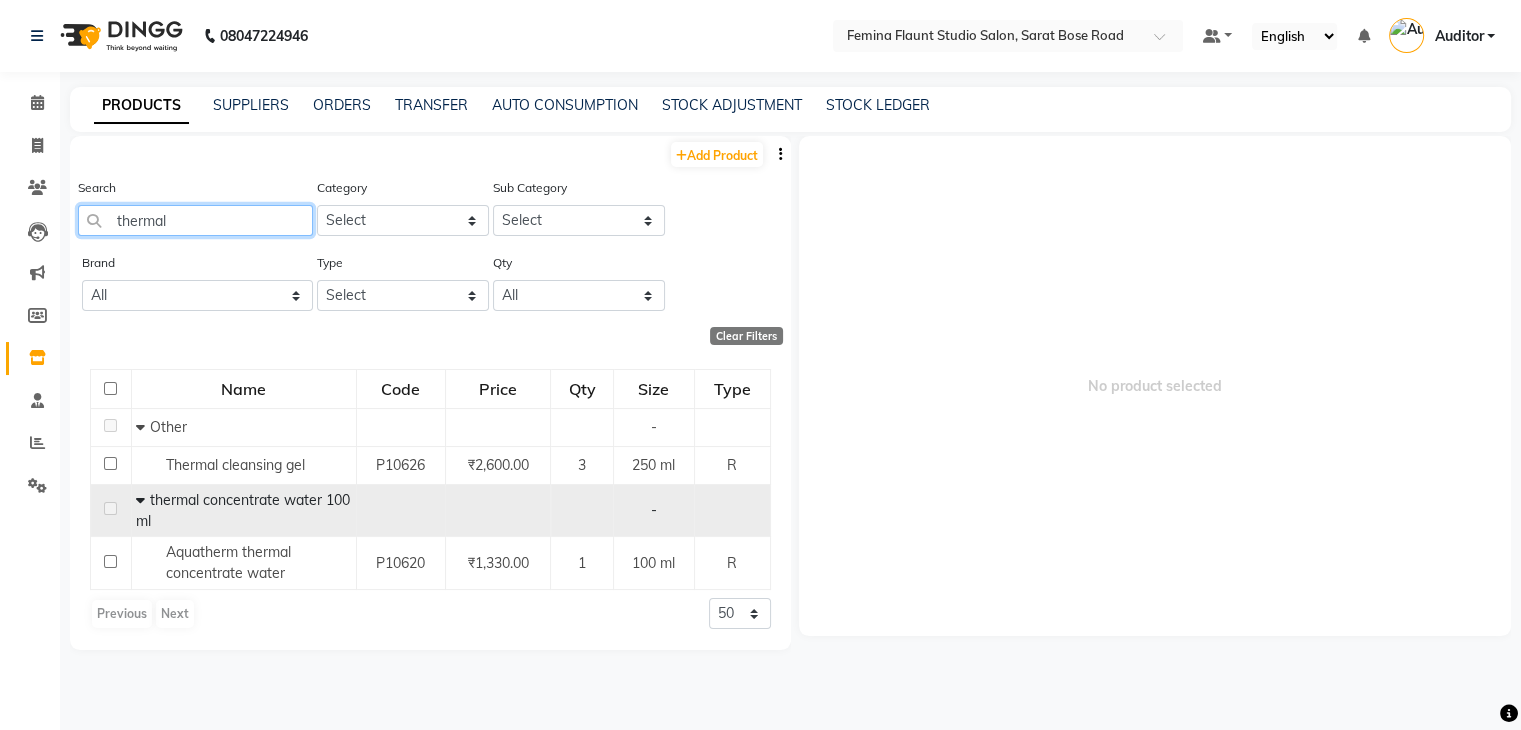 click on "thermal" 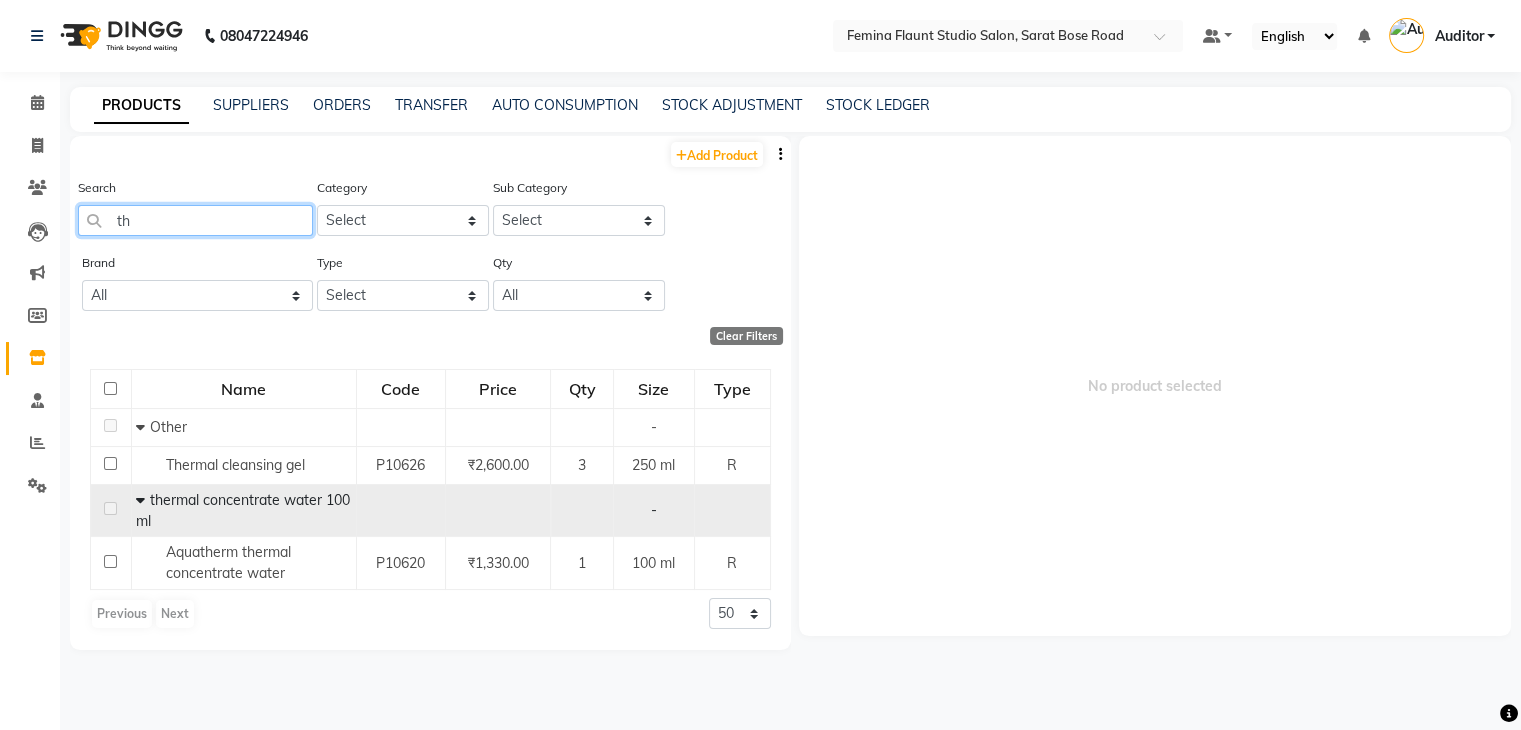 type on "t" 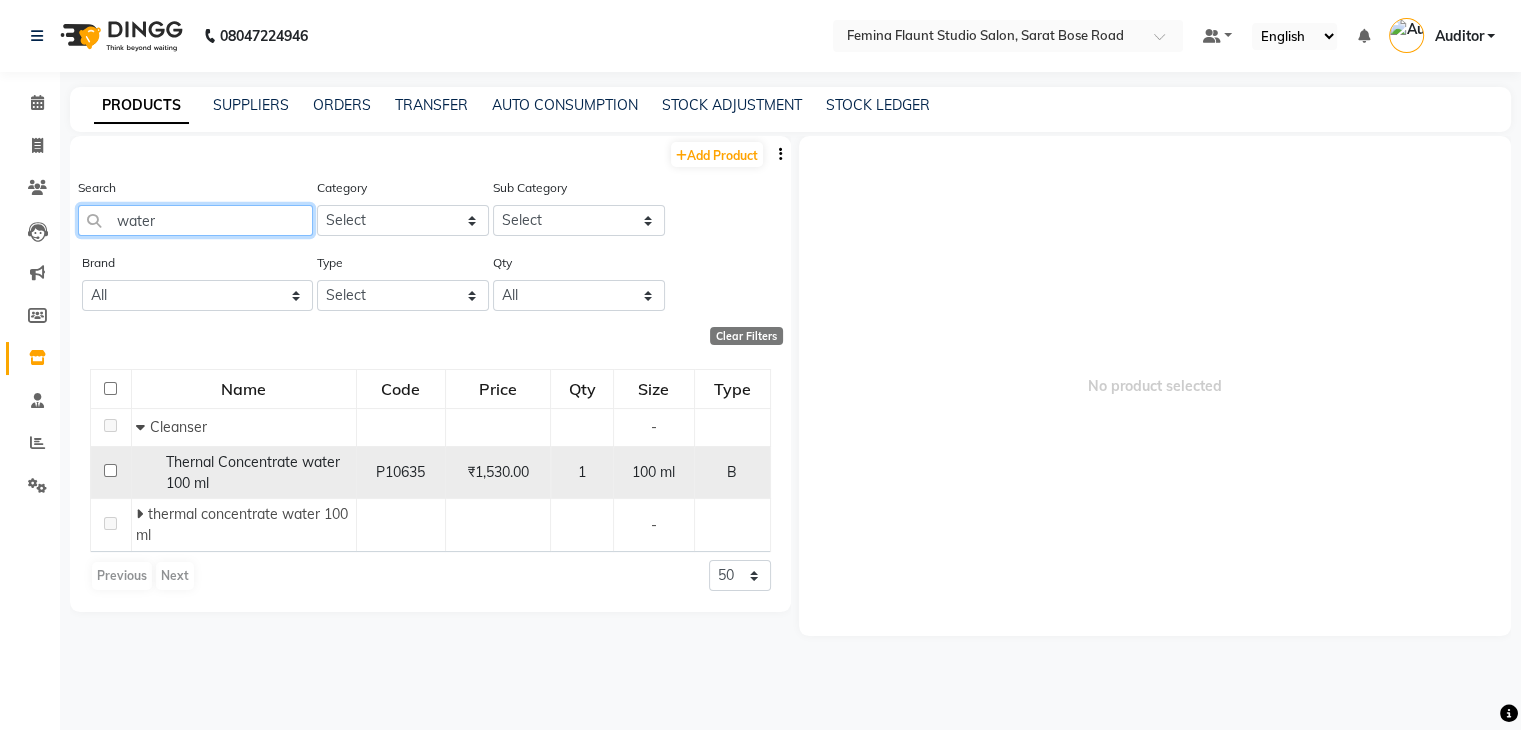 type on "water" 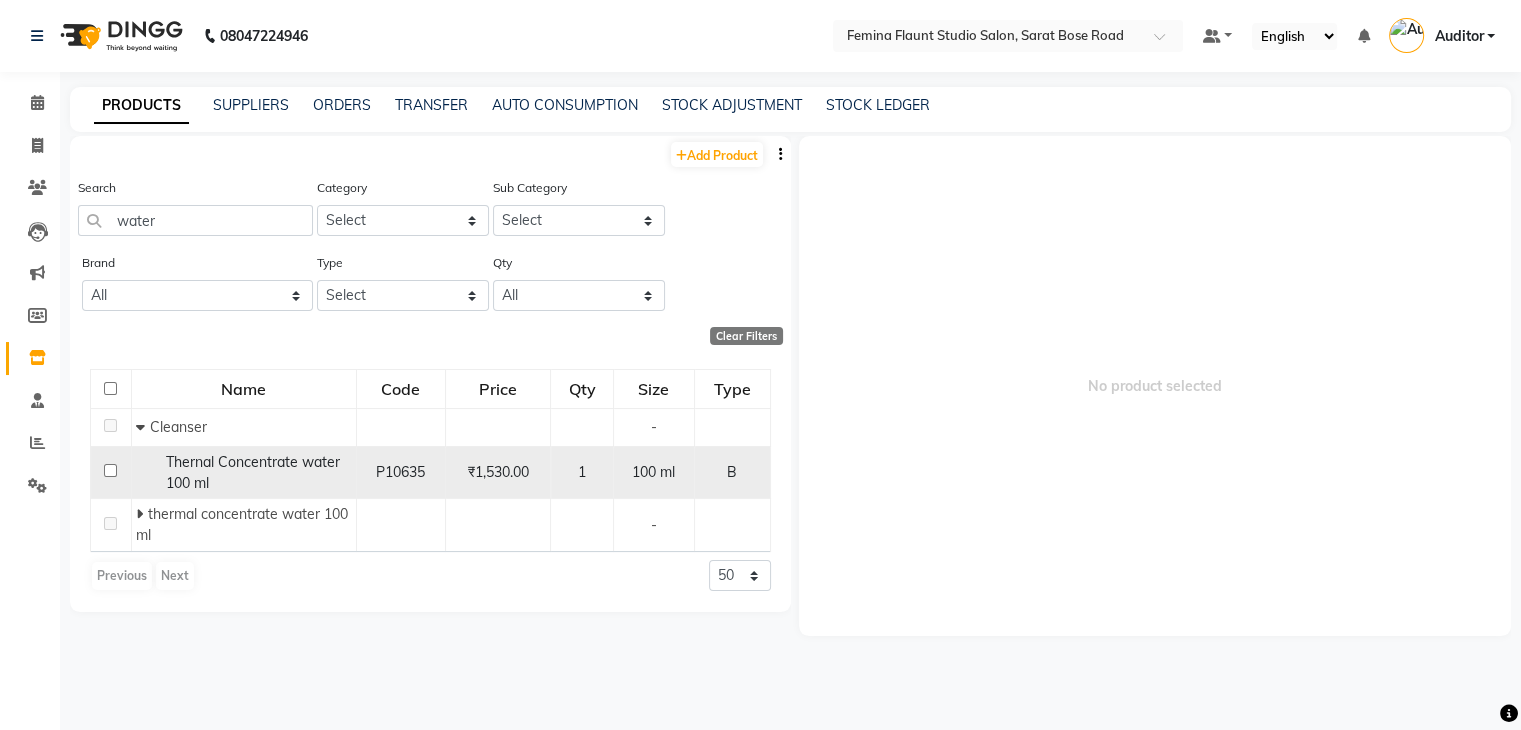 click on "Thernal Concentrate water 100 ml" 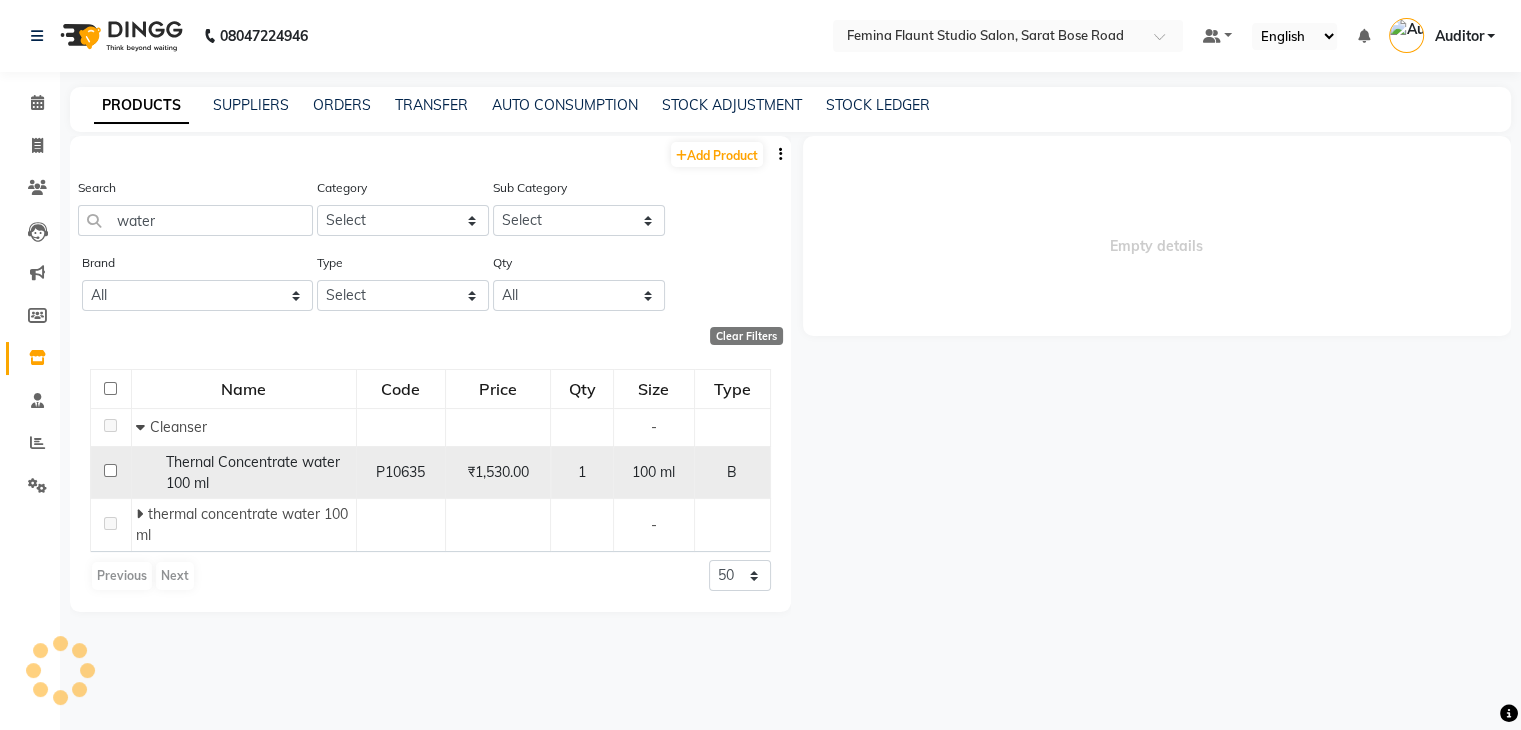 select 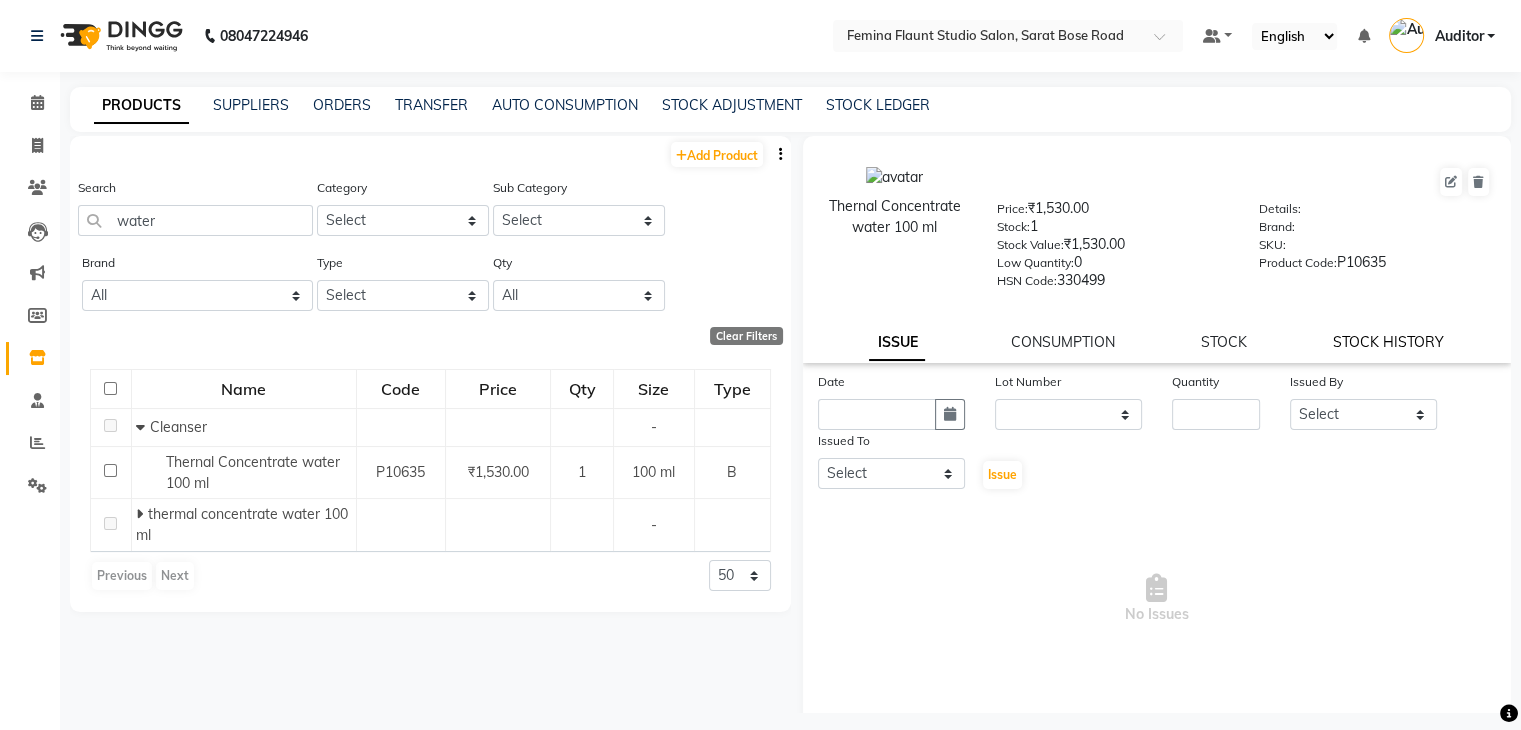 click on "STOCK HISTORY" 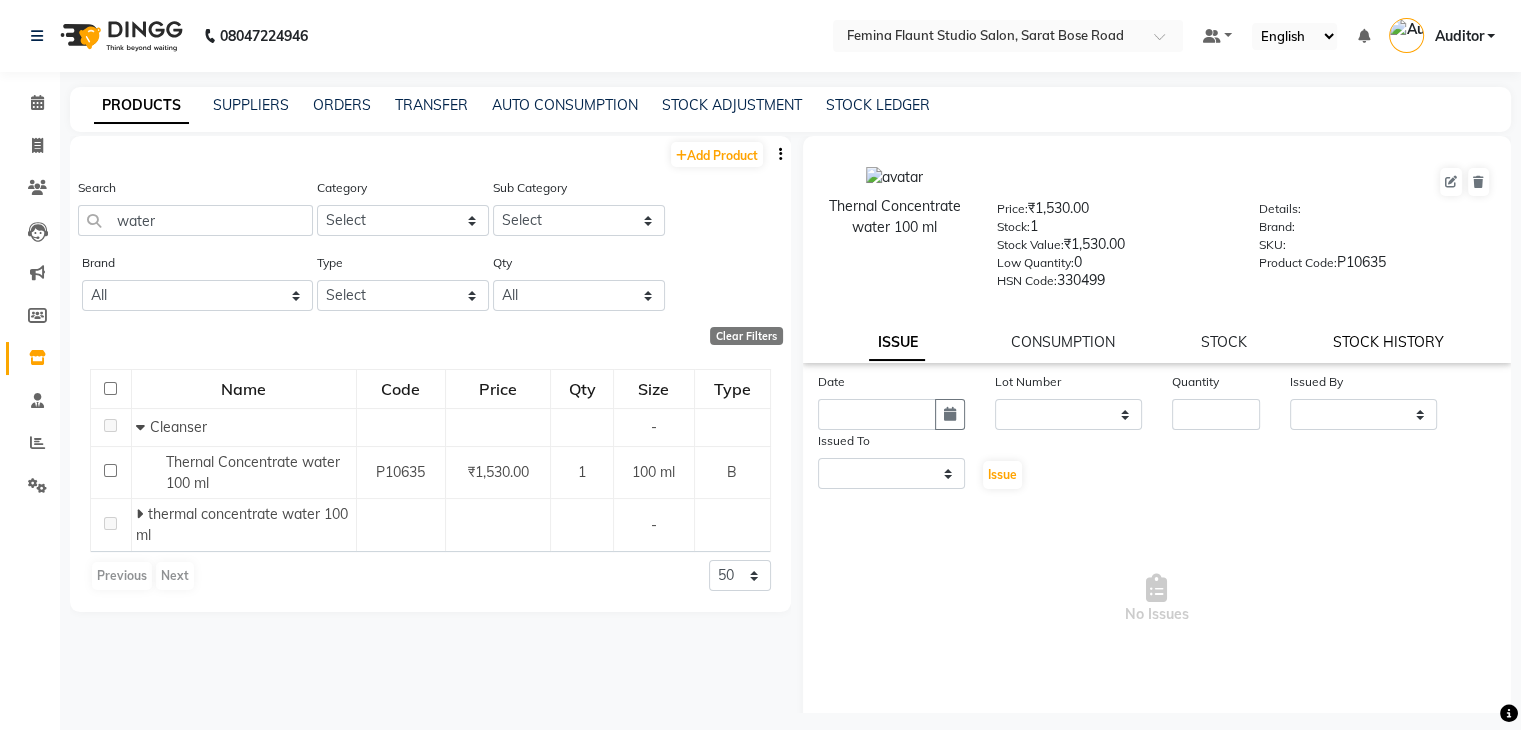 select on "all" 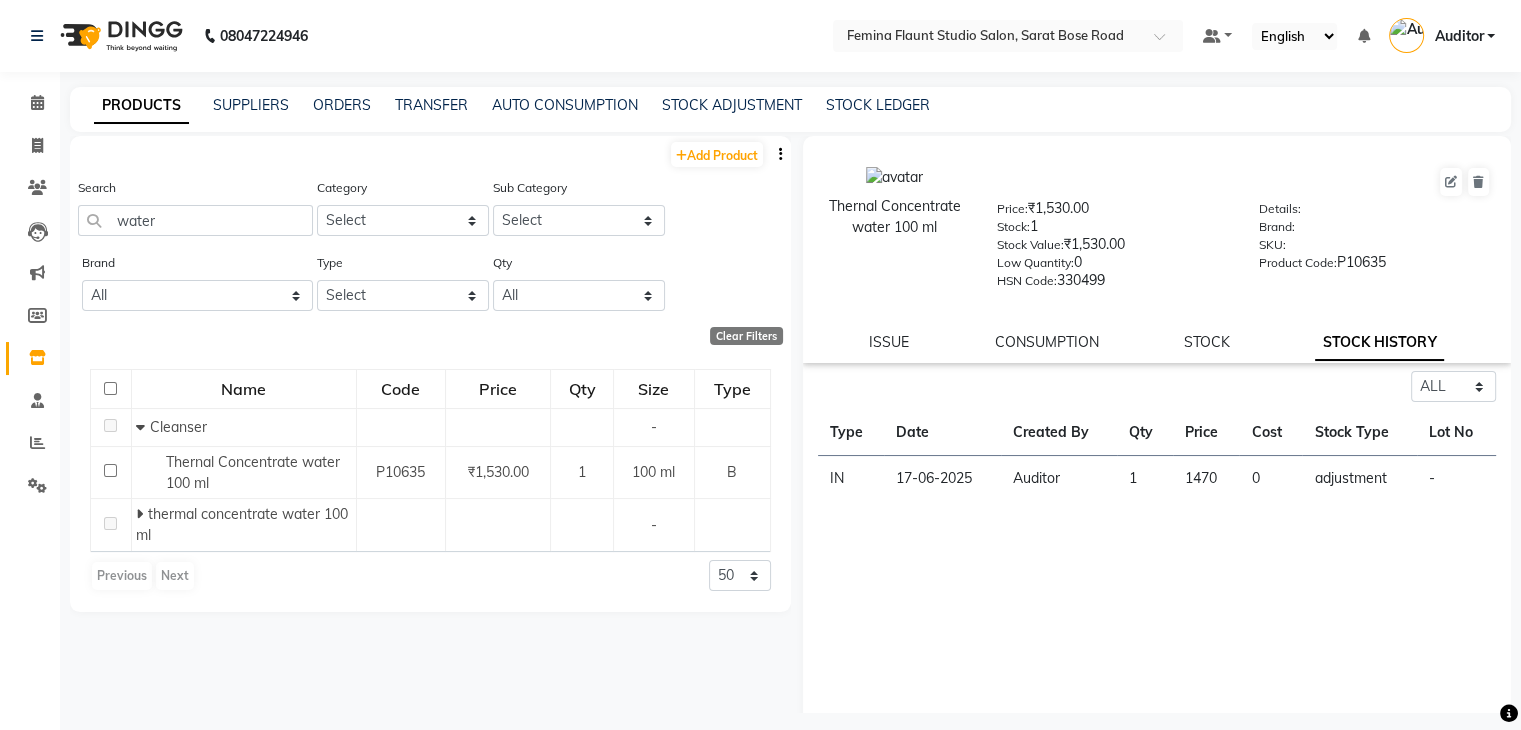 click on "STOCK HISTORY" 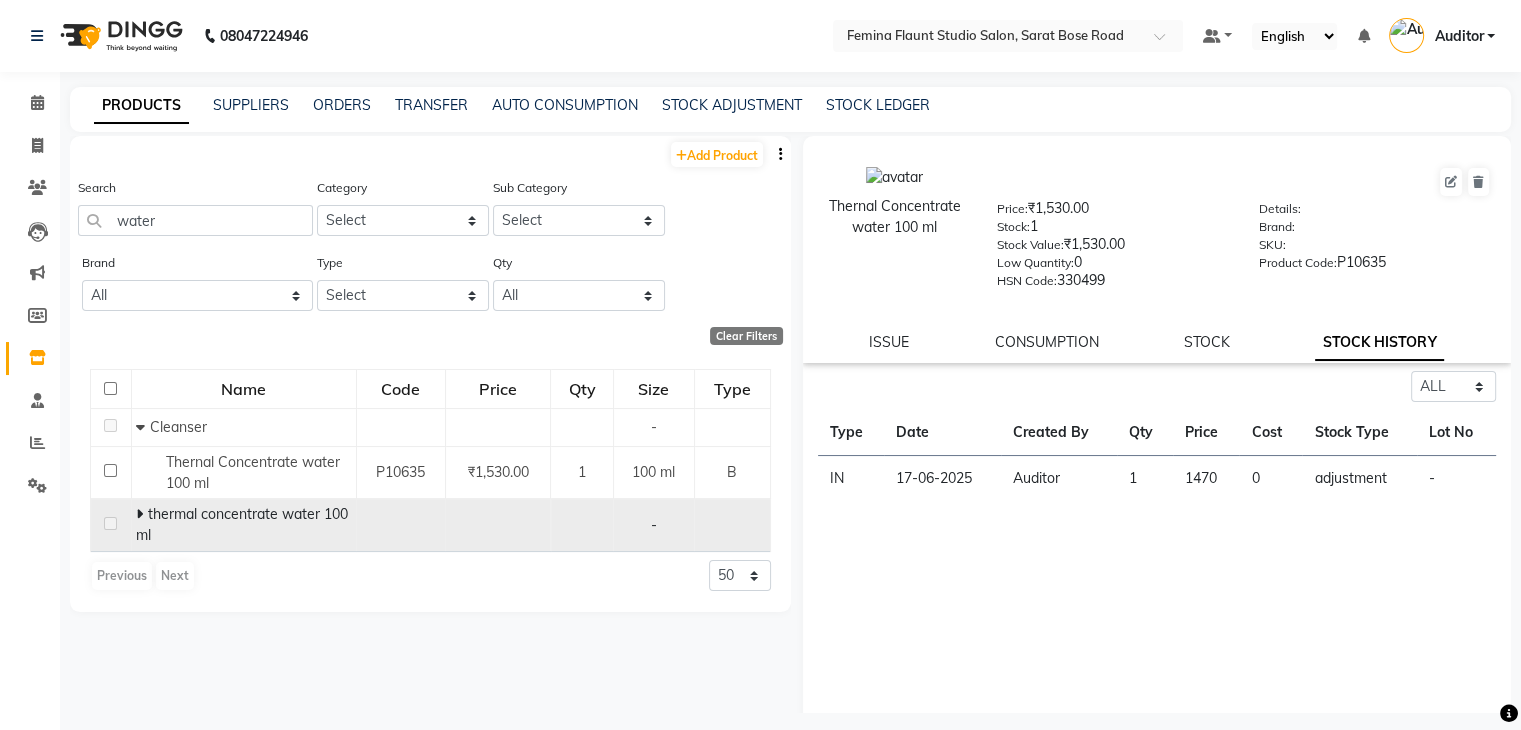 click on "thermal concentrate water 100 ml" 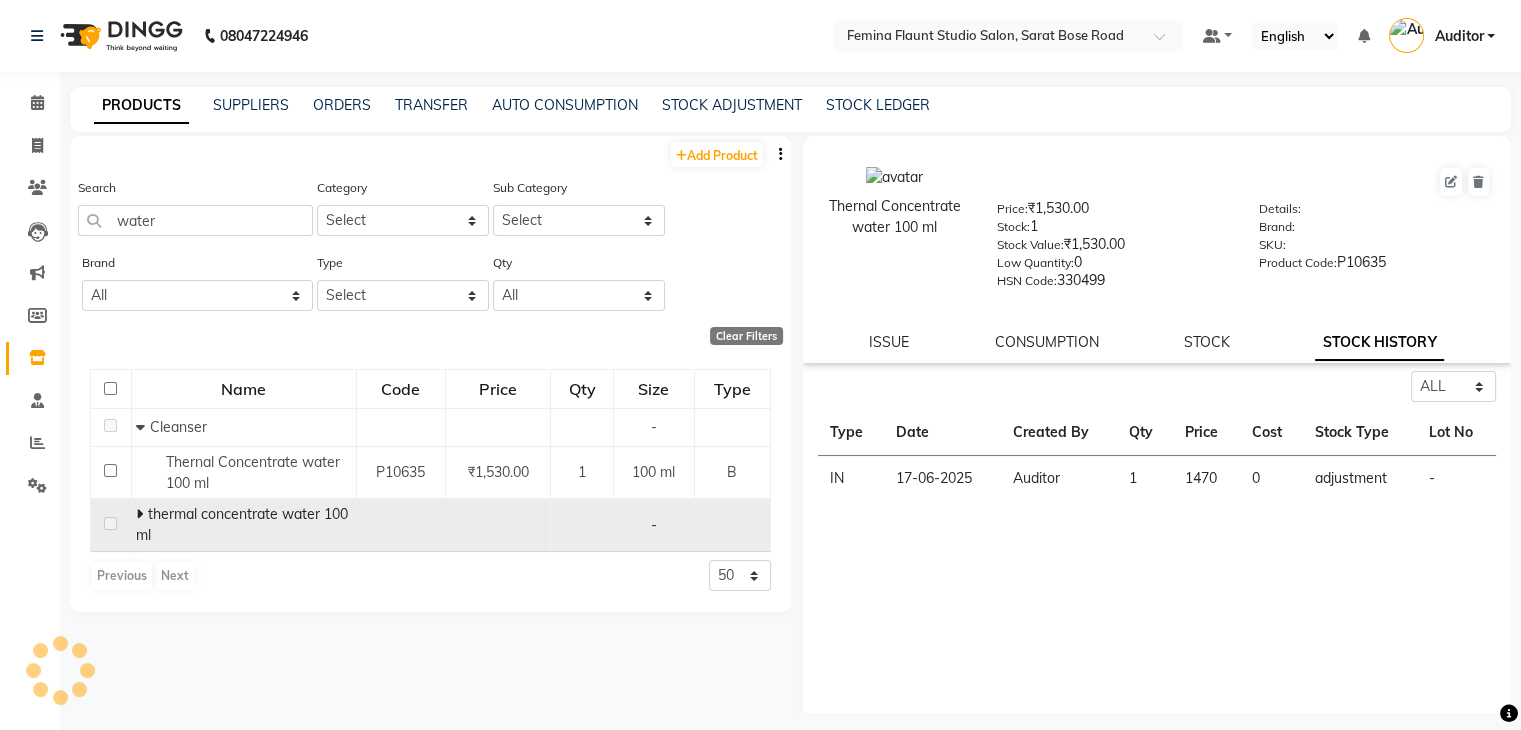 click on "thermal concentrate water 100 ml" 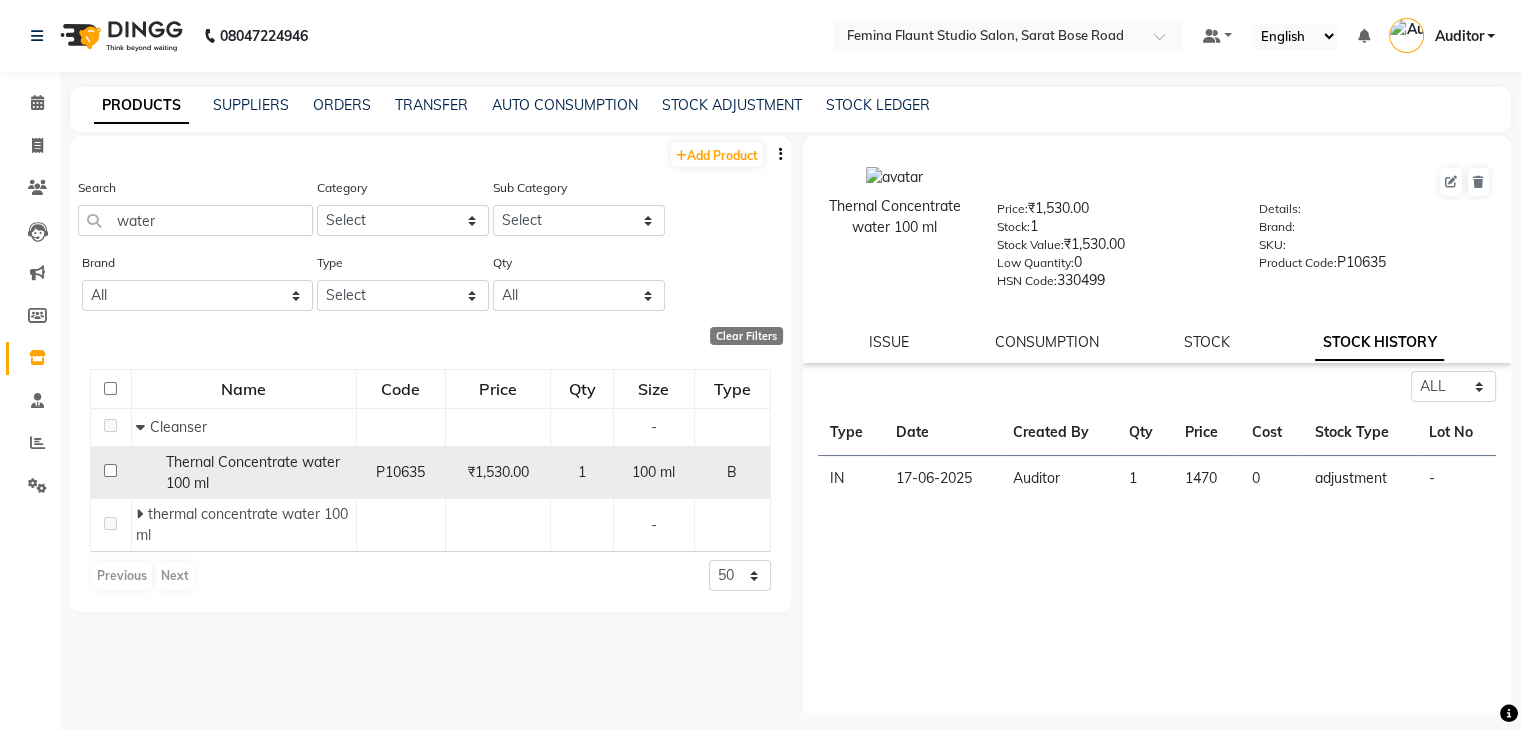 click on "Thernal Concentrate water 100 ml" 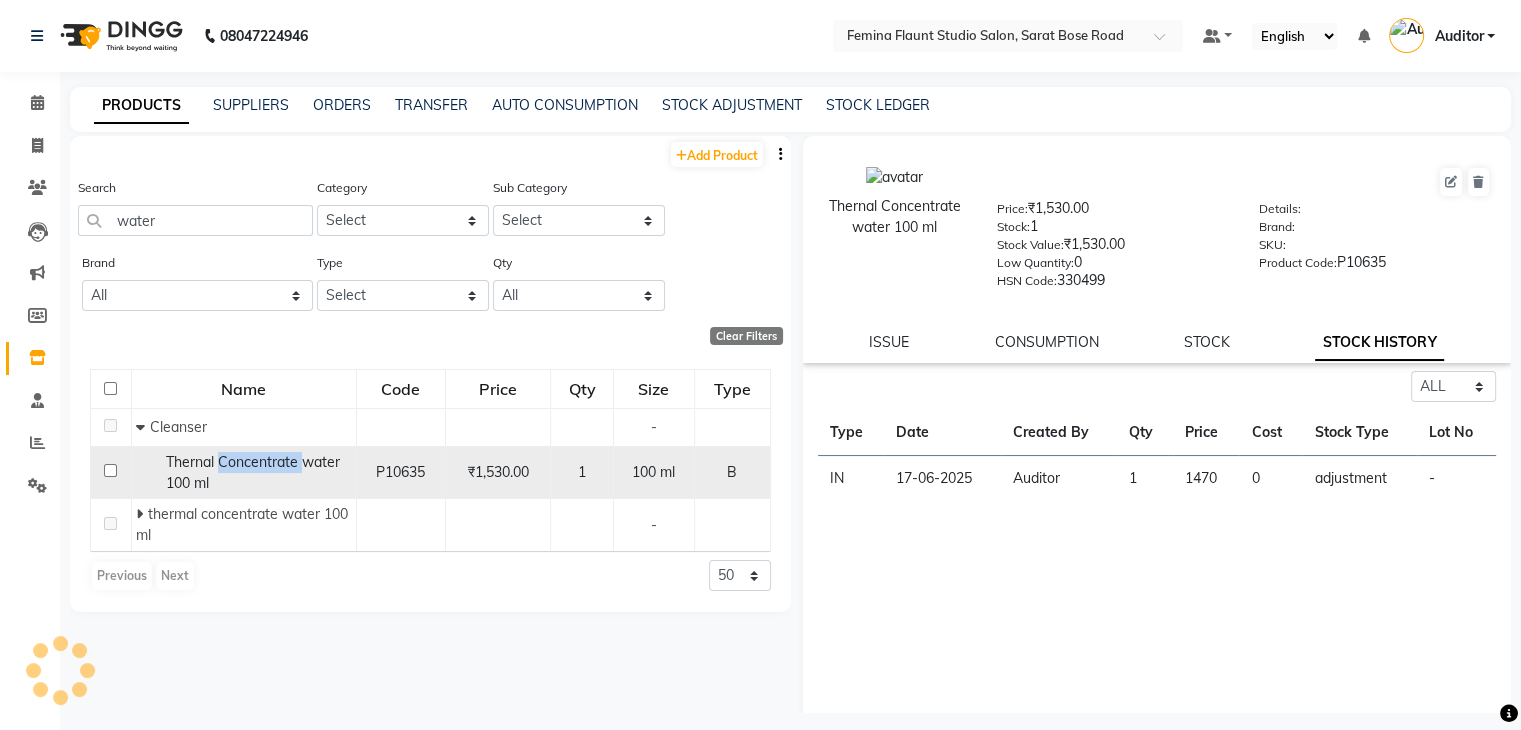 click on "Thernal Concentrate water 100 ml" 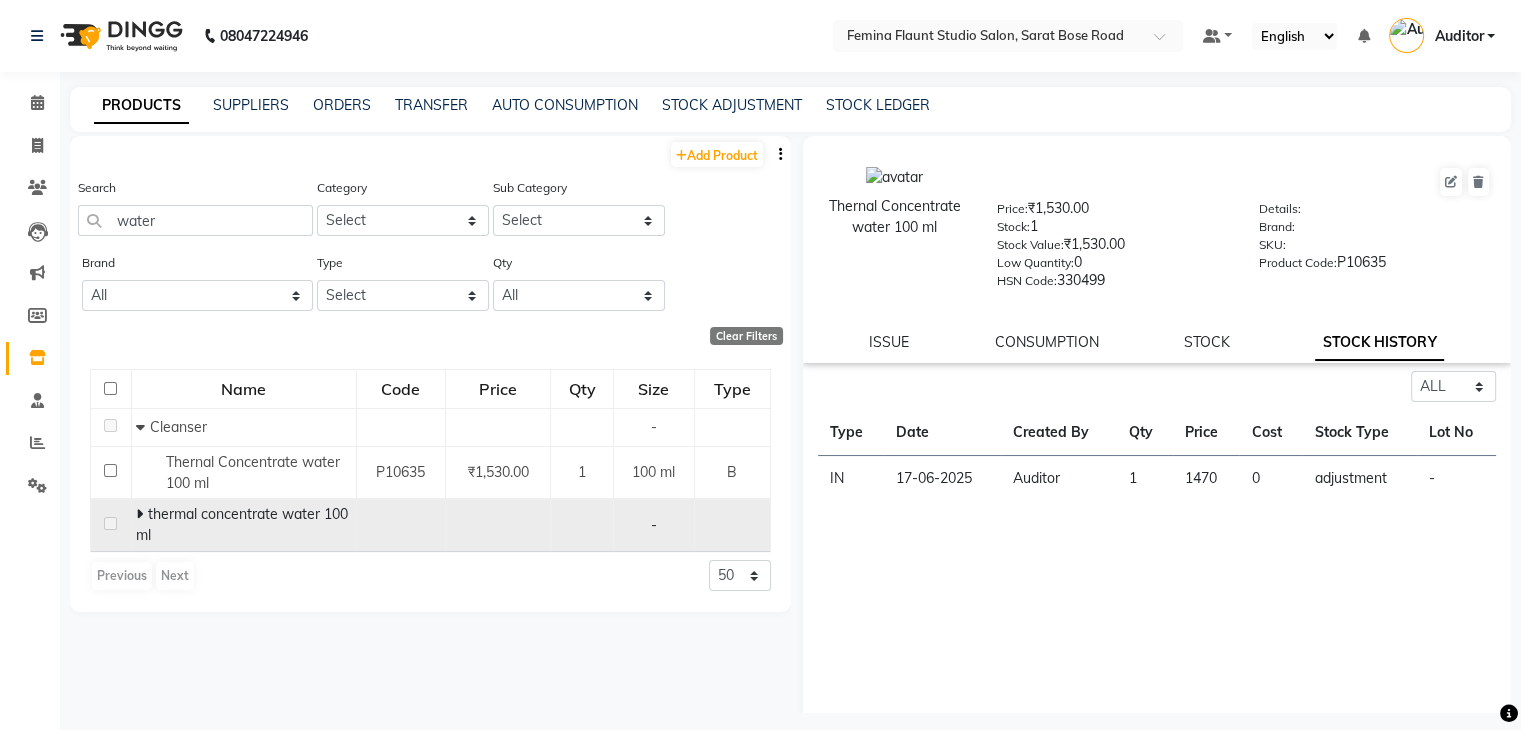 click 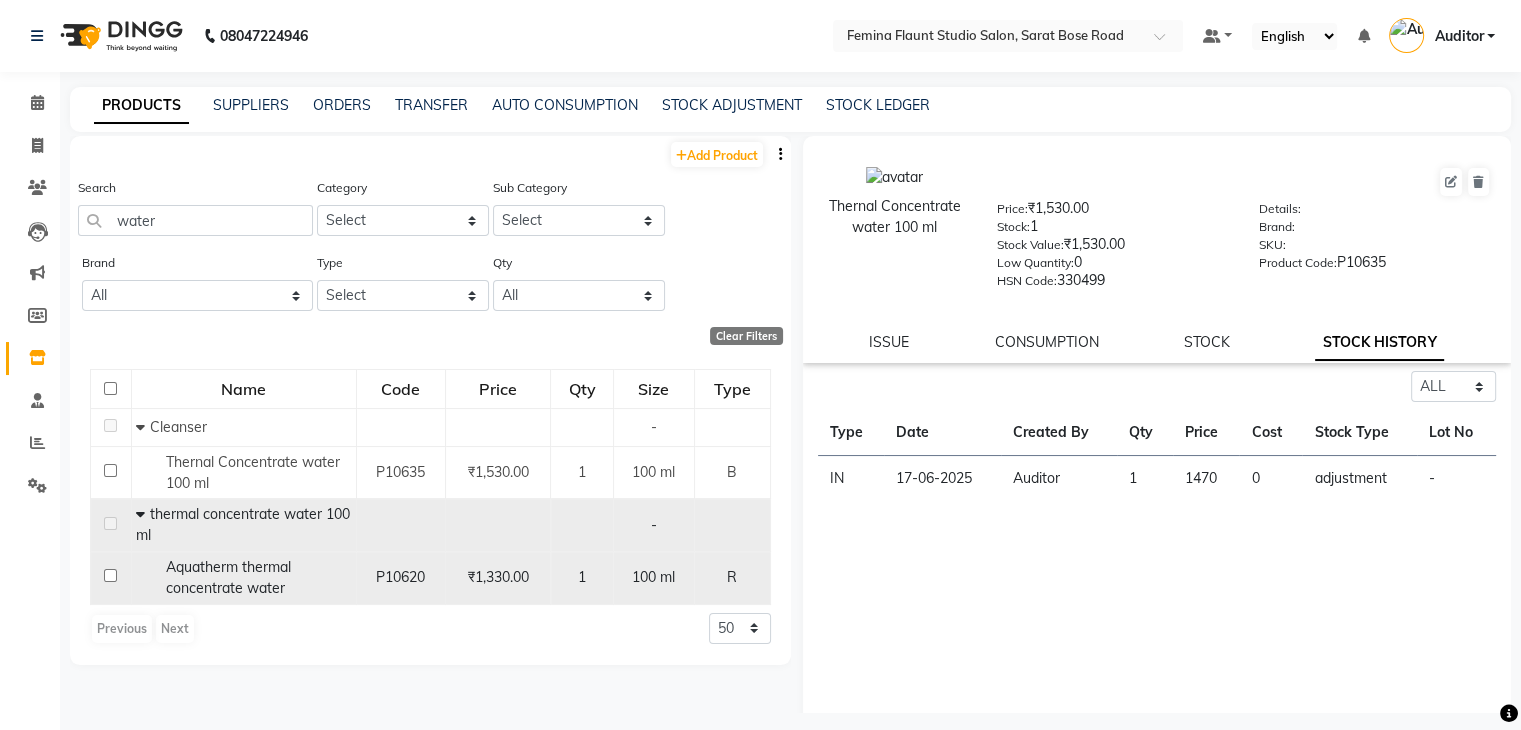 click on "Aquatherm thermal concentrate water" 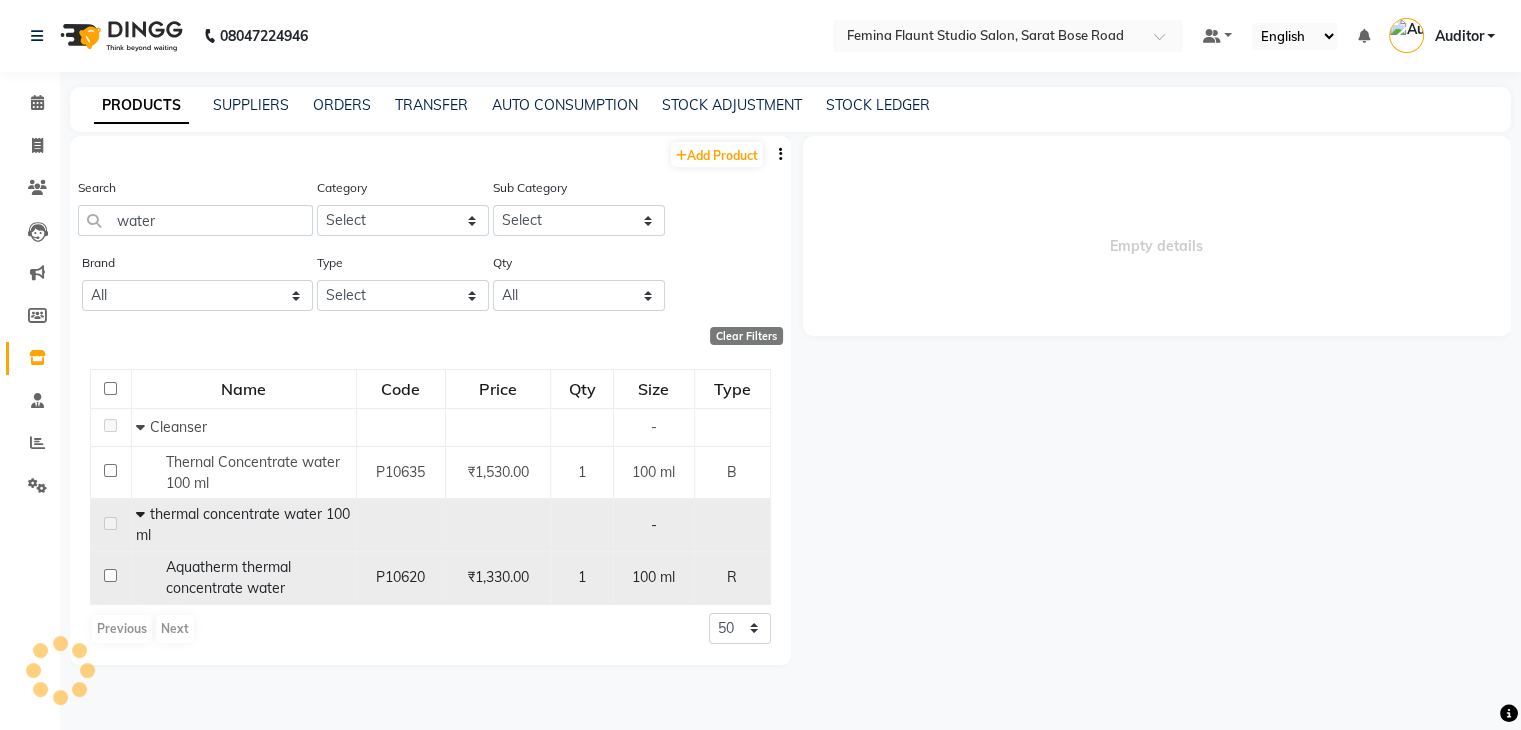 select on "all" 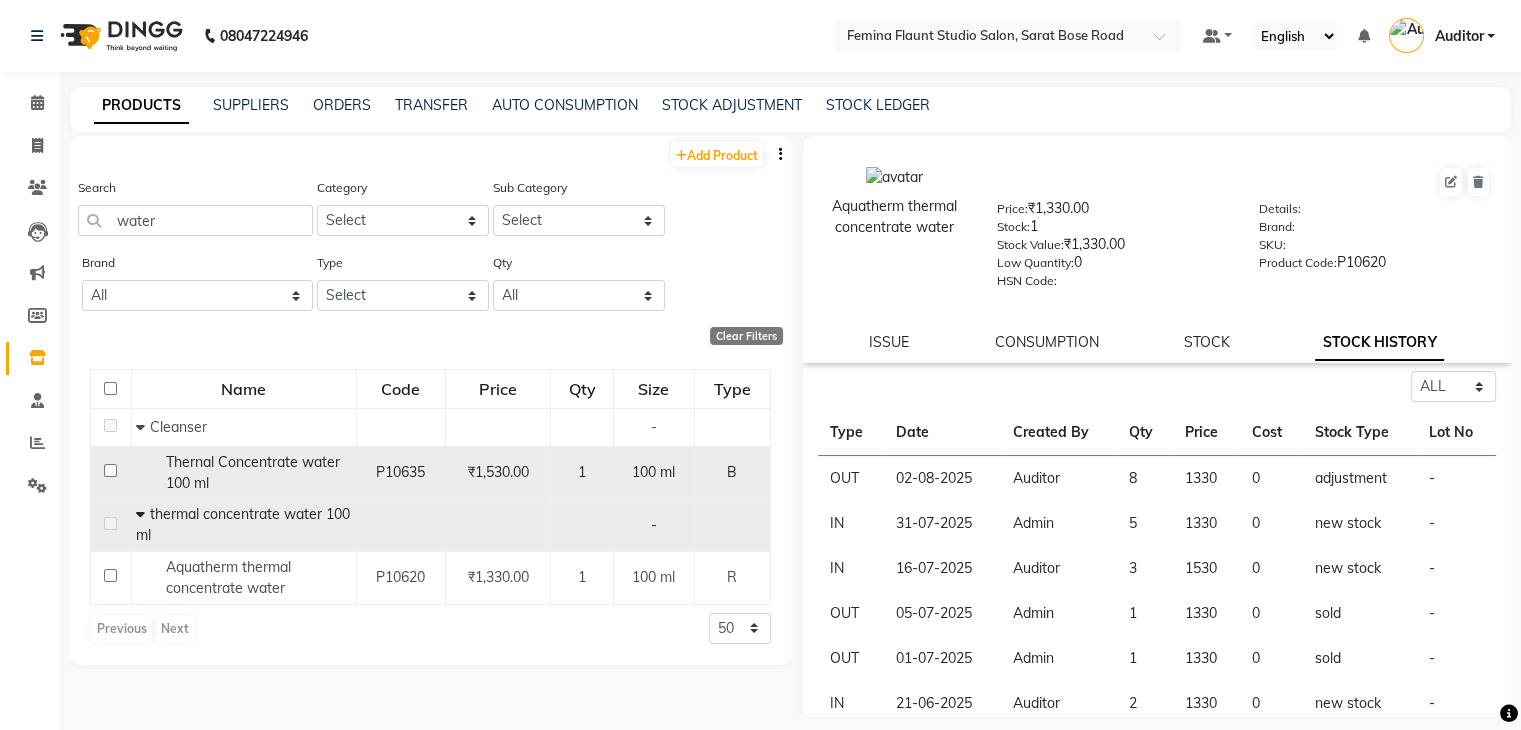 click on "Thernal Concentrate water 100 ml" 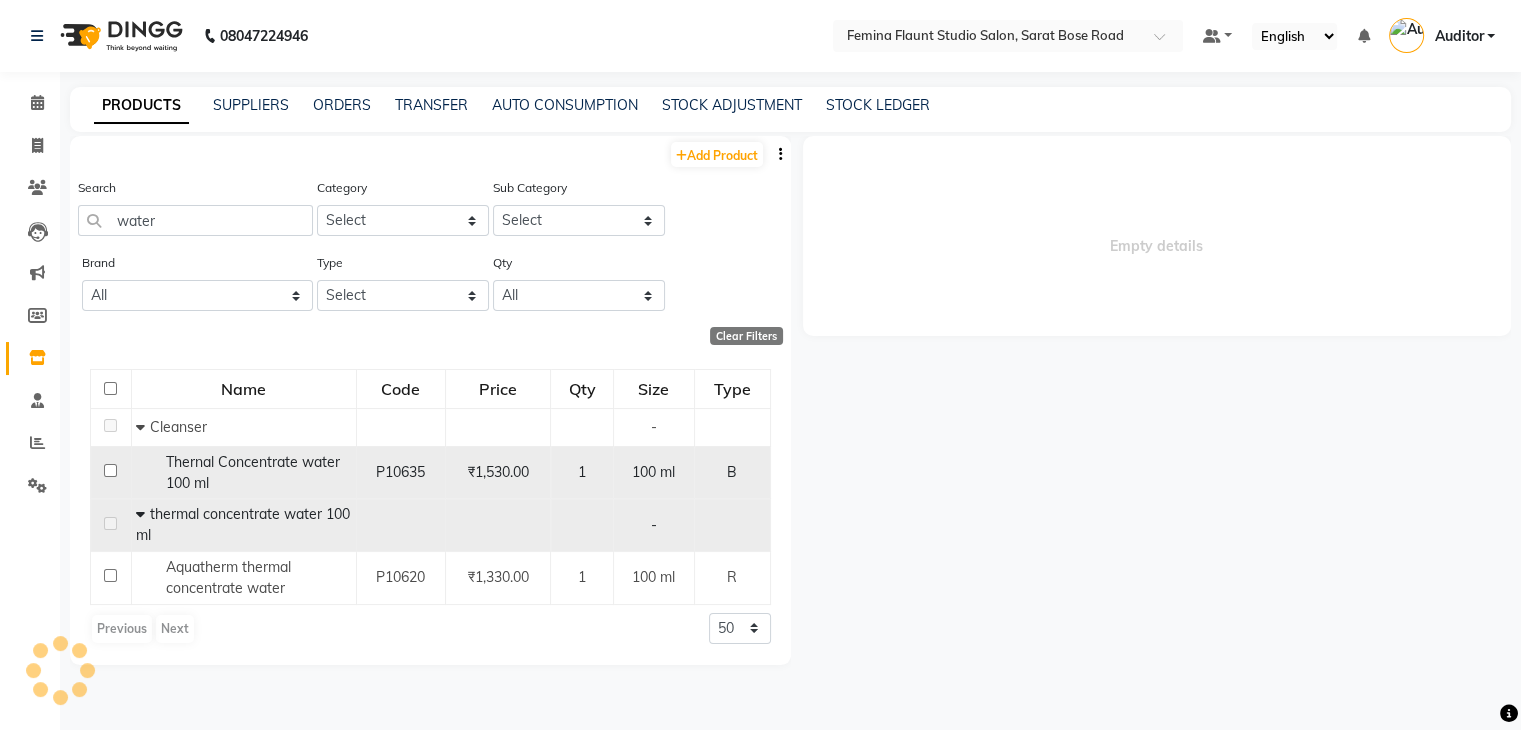 select on "all" 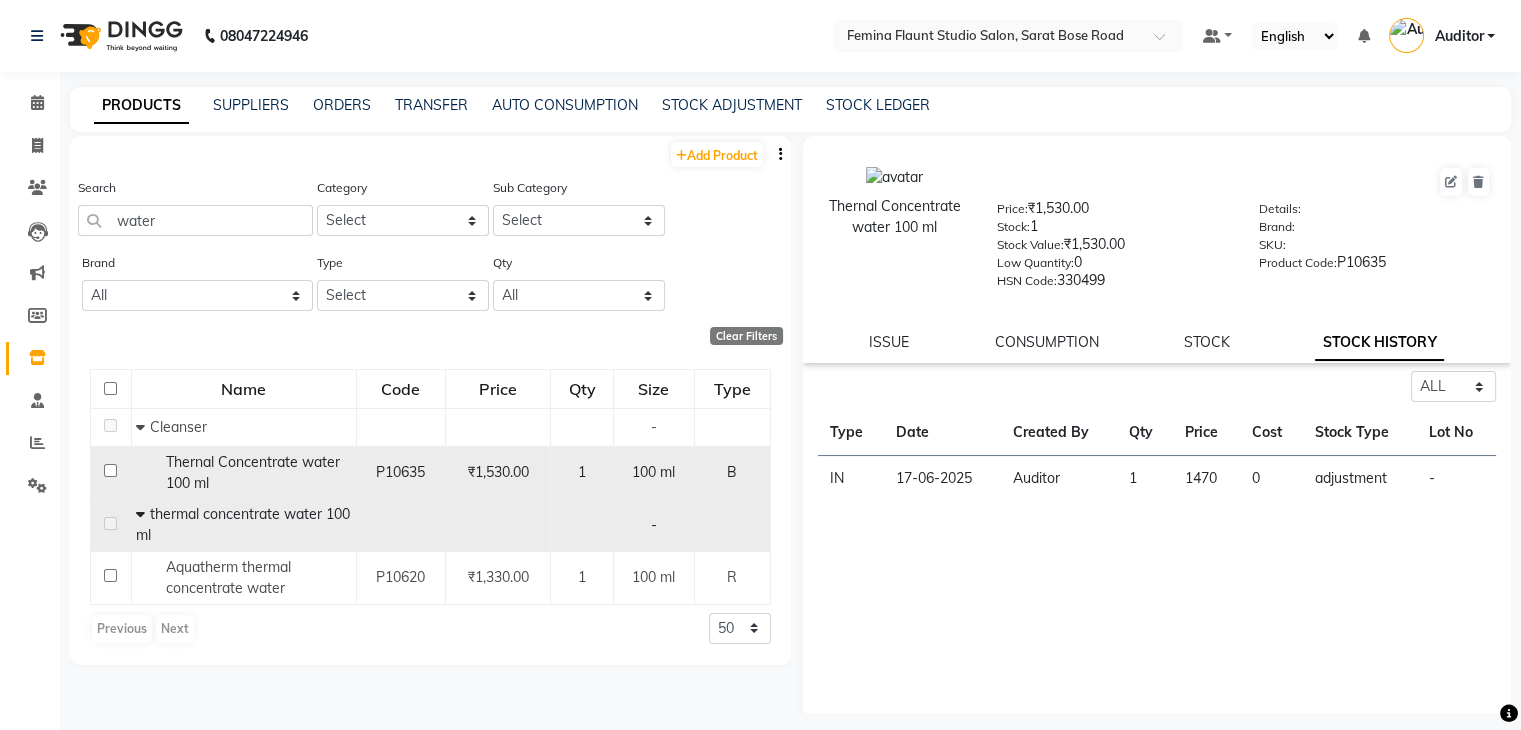 click 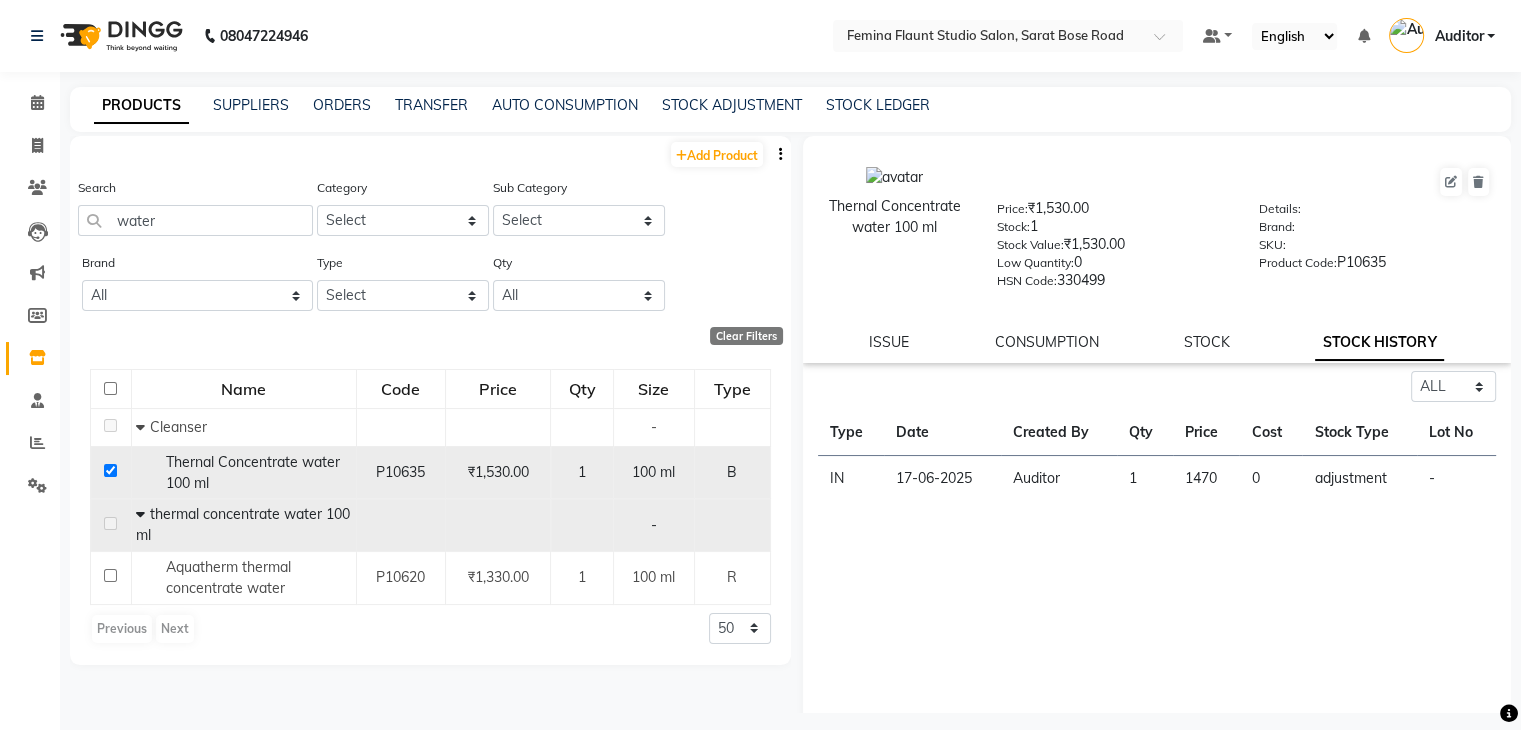 checkbox on "true" 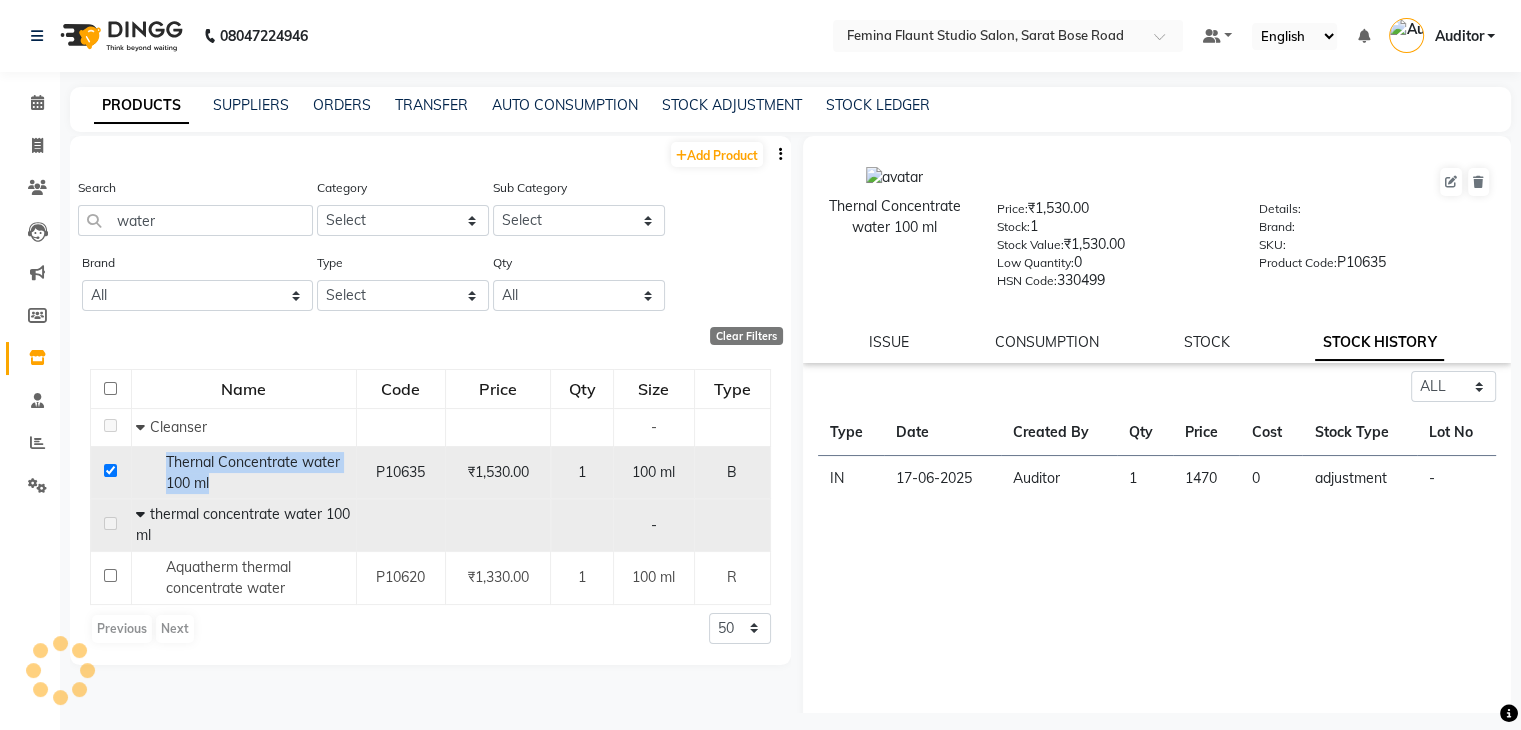 drag, startPoint x: 223, startPoint y: 487, endPoint x: 161, endPoint y: 461, distance: 67.23094 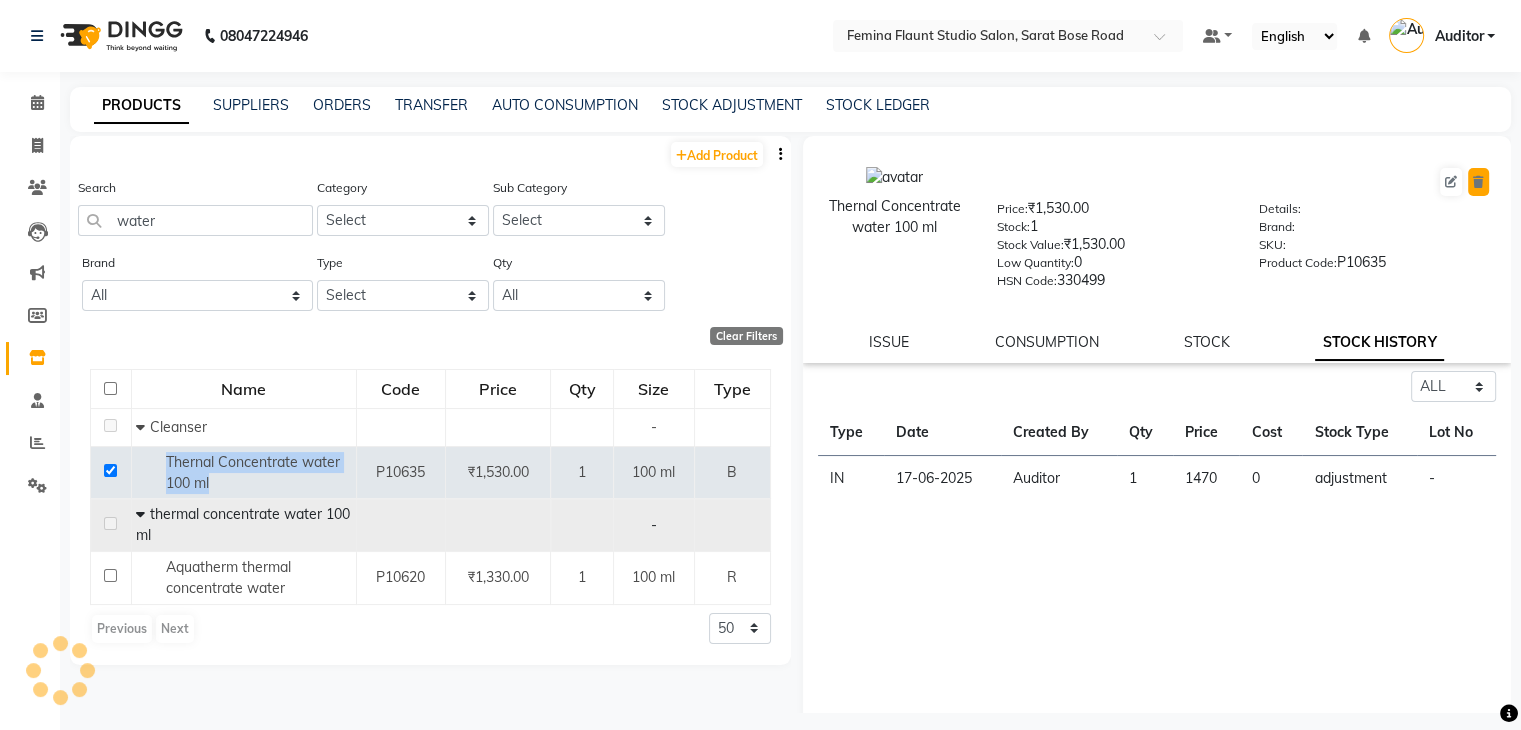 click 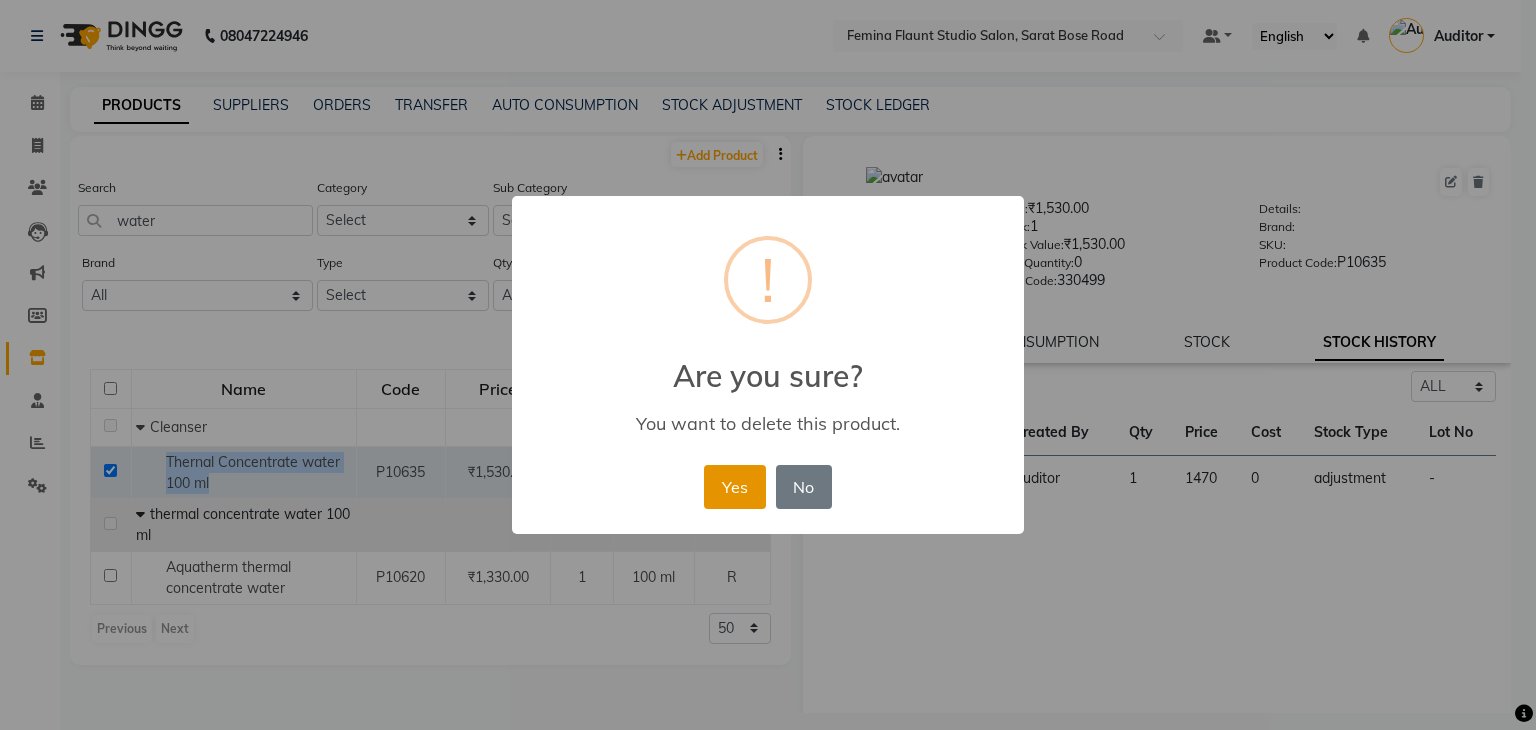 click on "Yes" at bounding box center [734, 487] 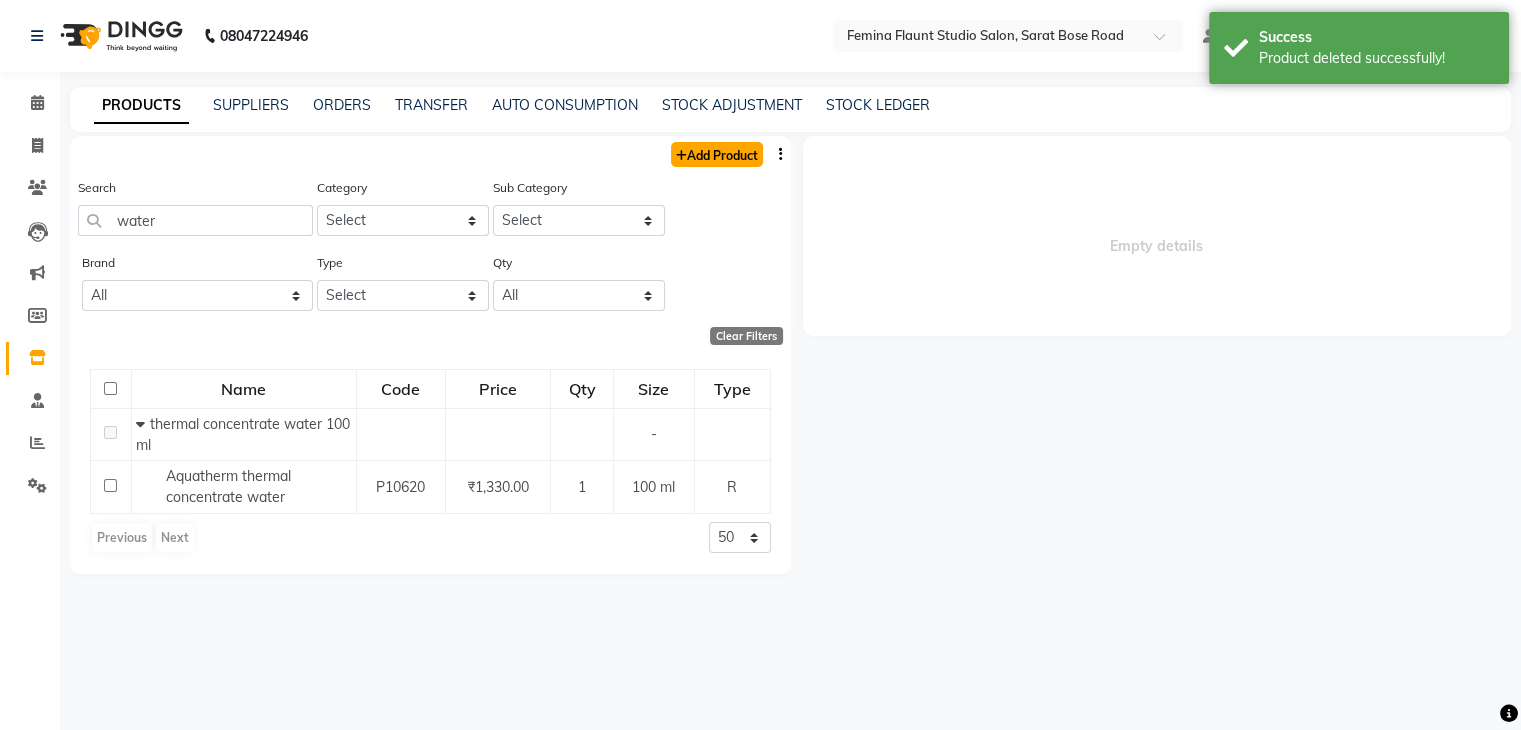 click on "Add Product" 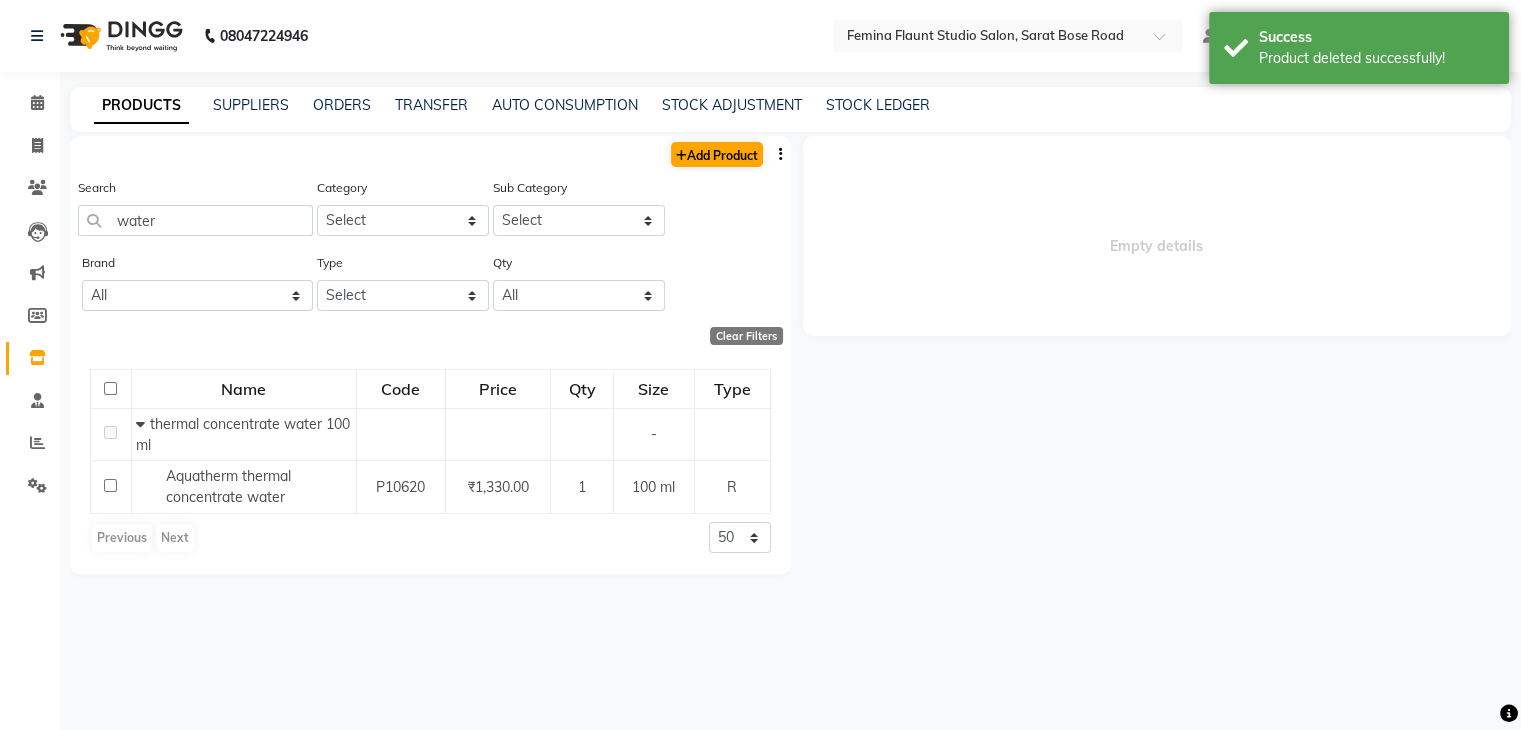 select on "true" 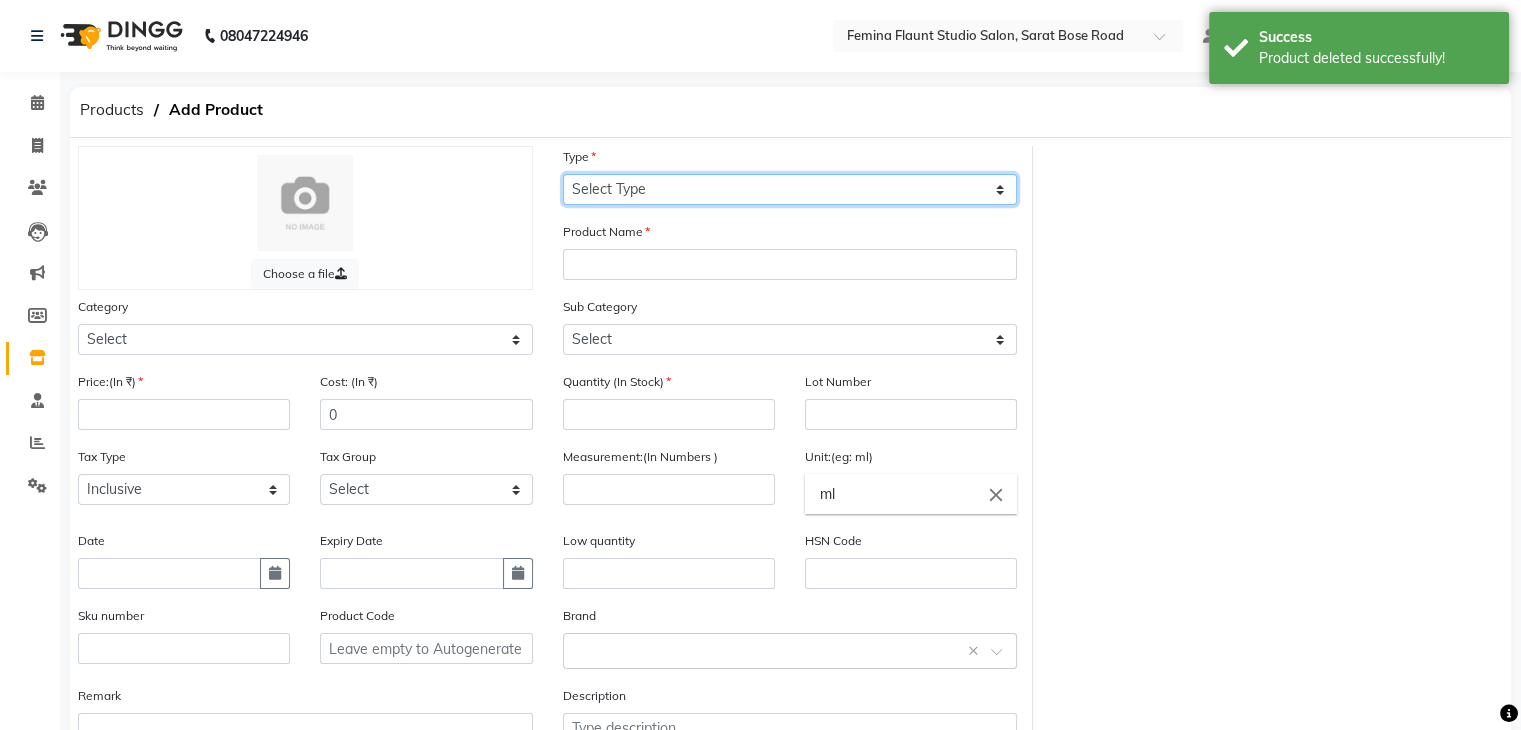 click on "Select Type Both Retail Consumable" 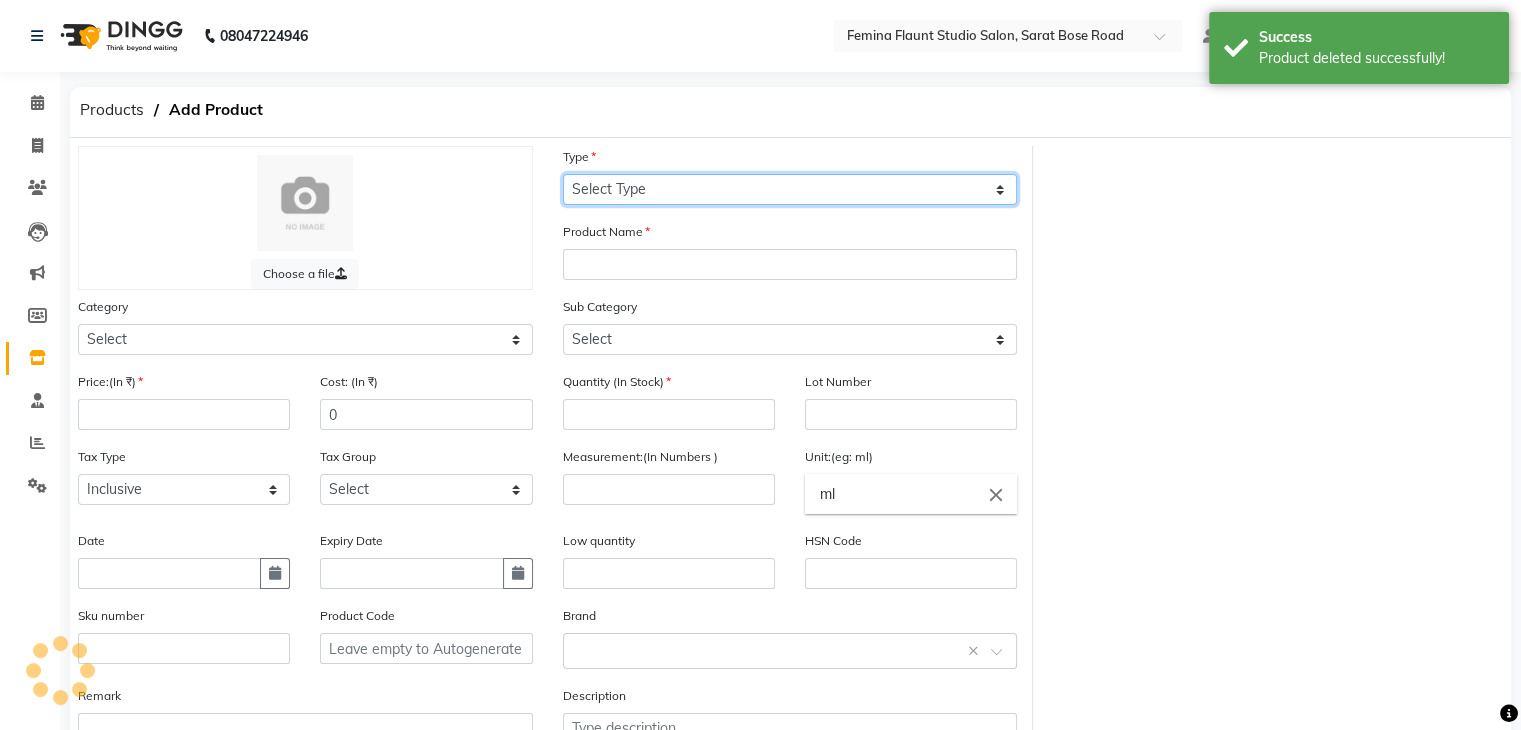 select on "R" 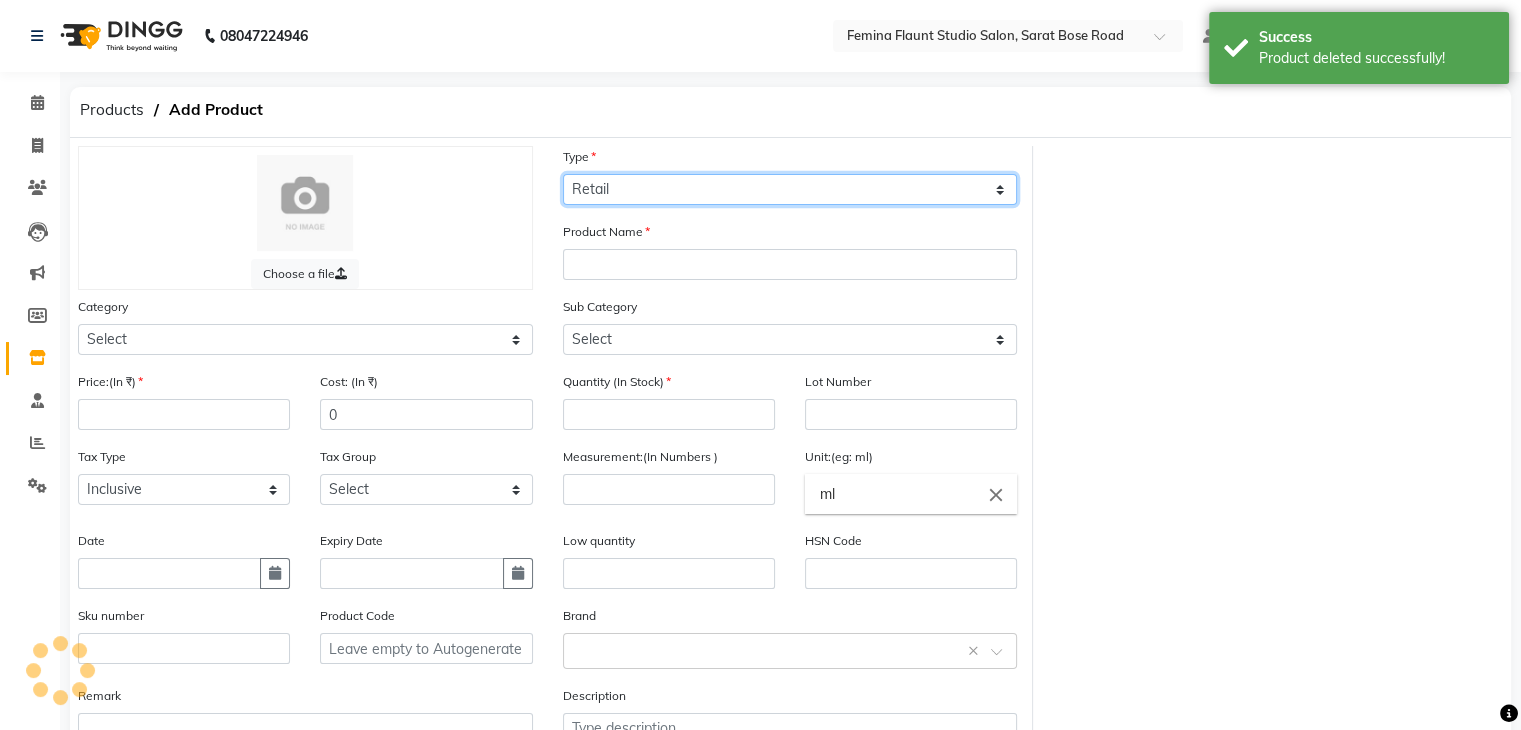 click on "Select Type Both Retail Consumable" 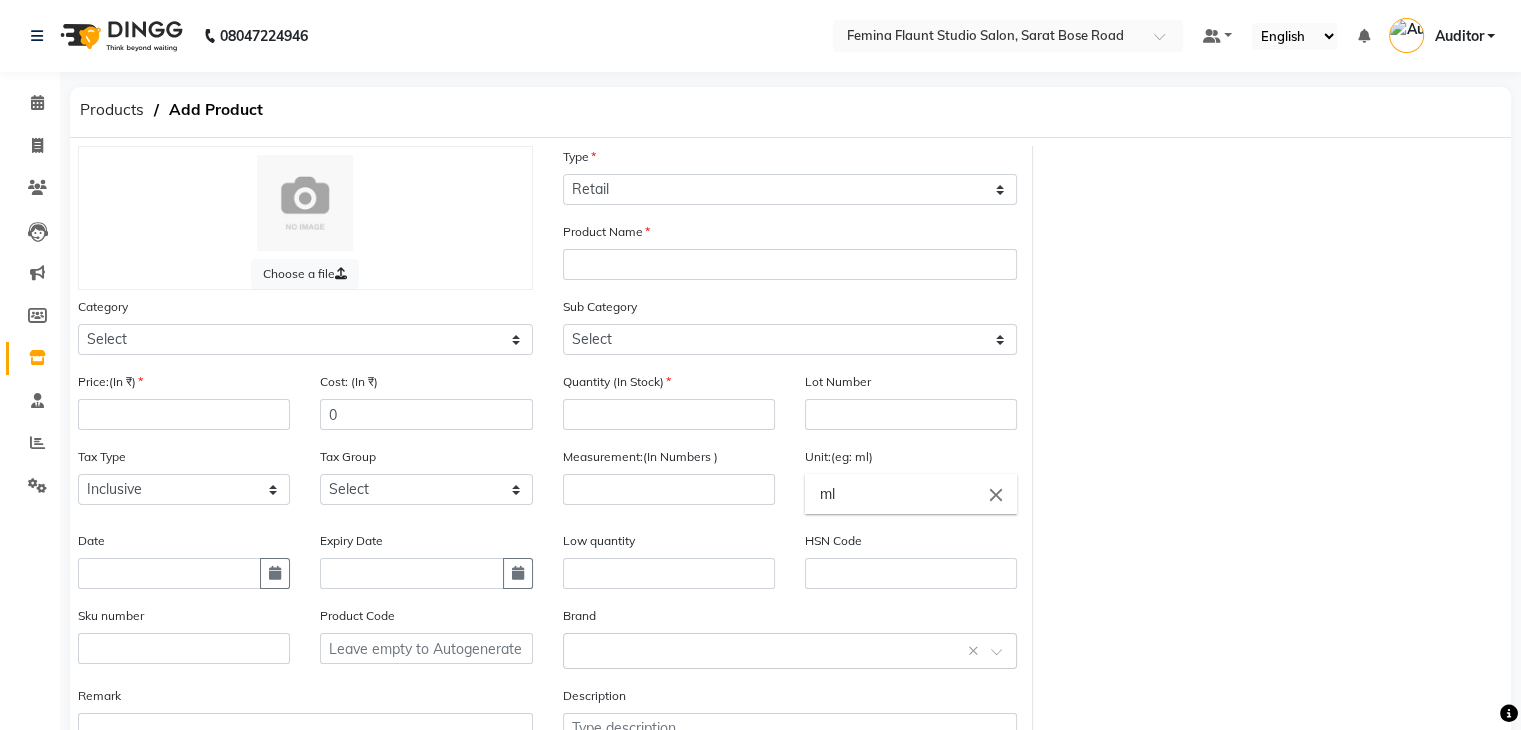 click on "Product Name" 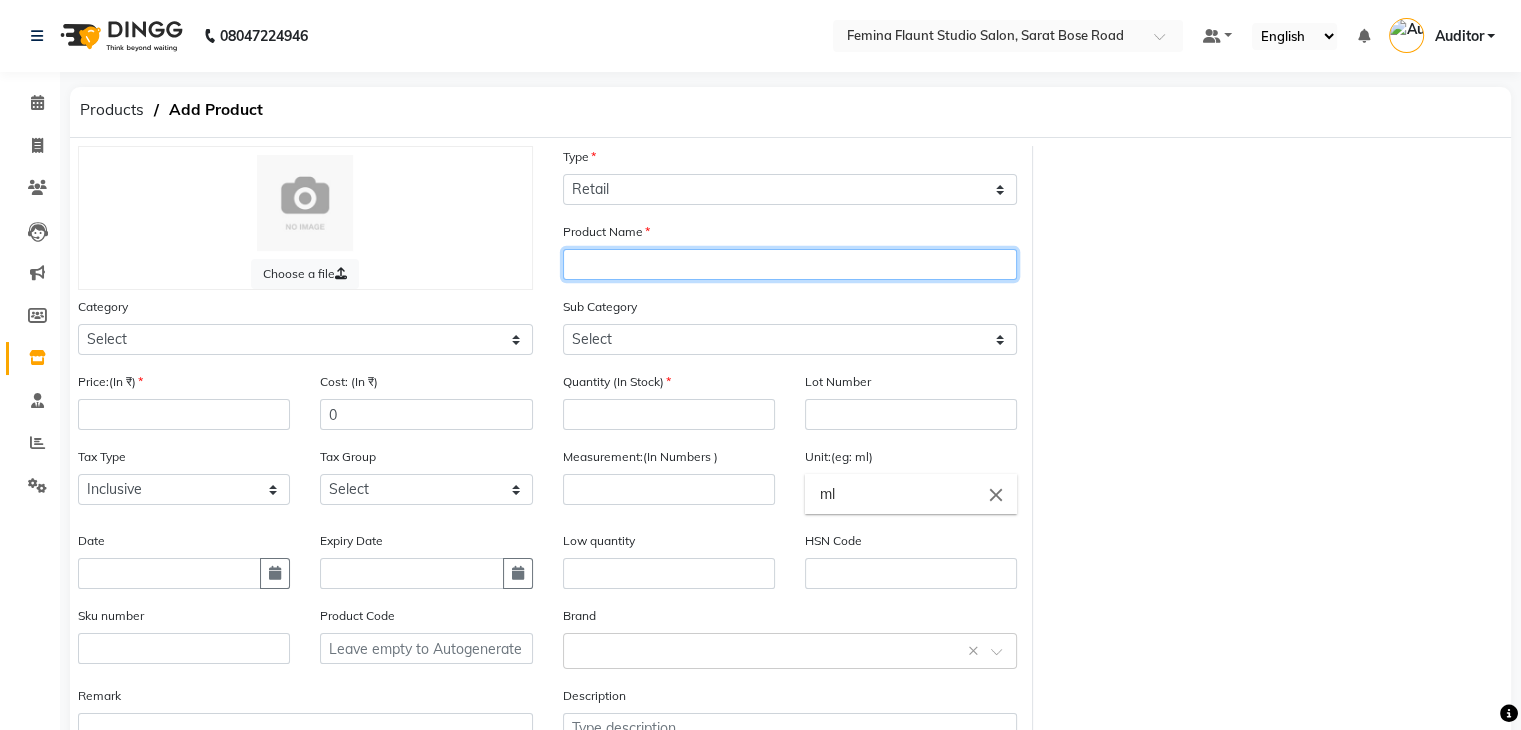 click 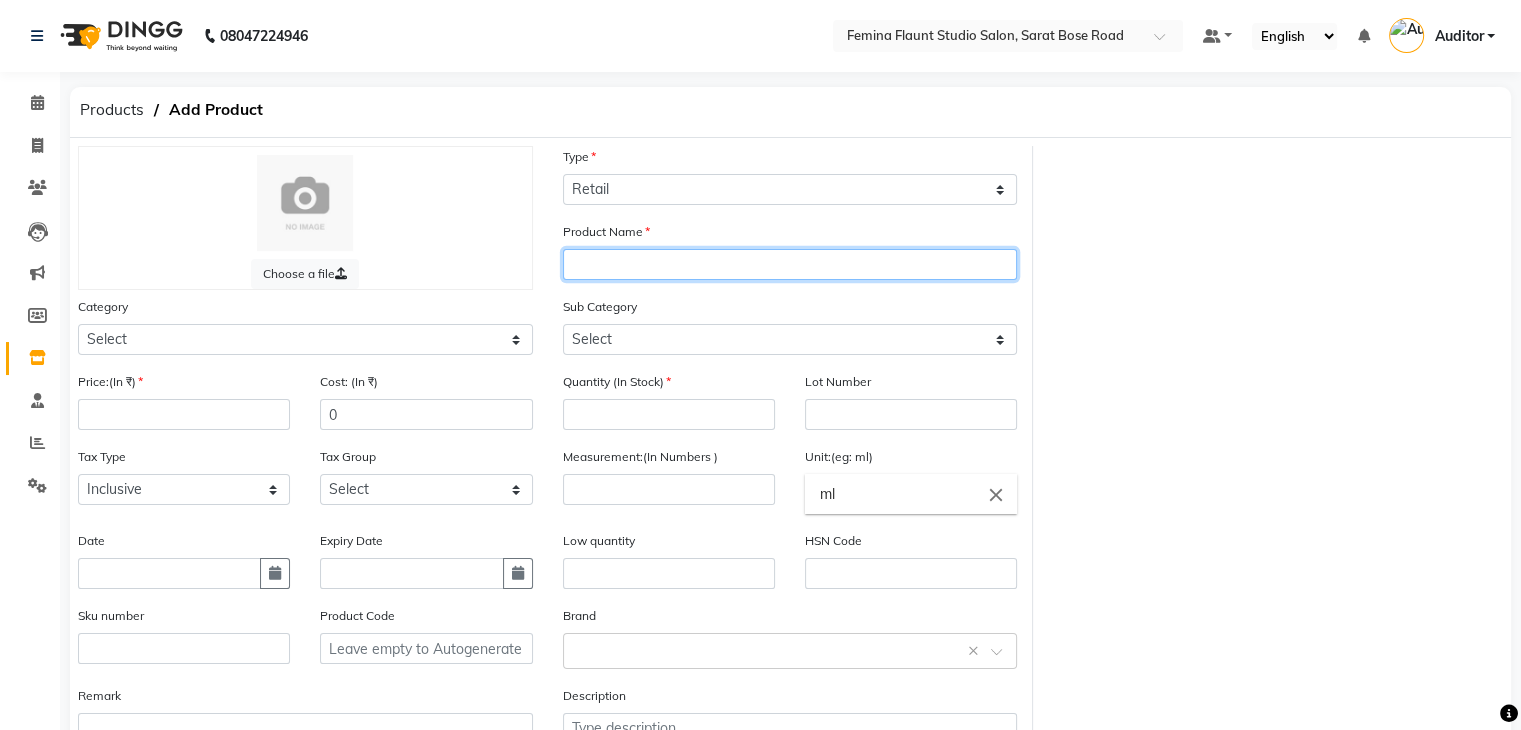 paste on "Thernal Concentrate water 100 ml" 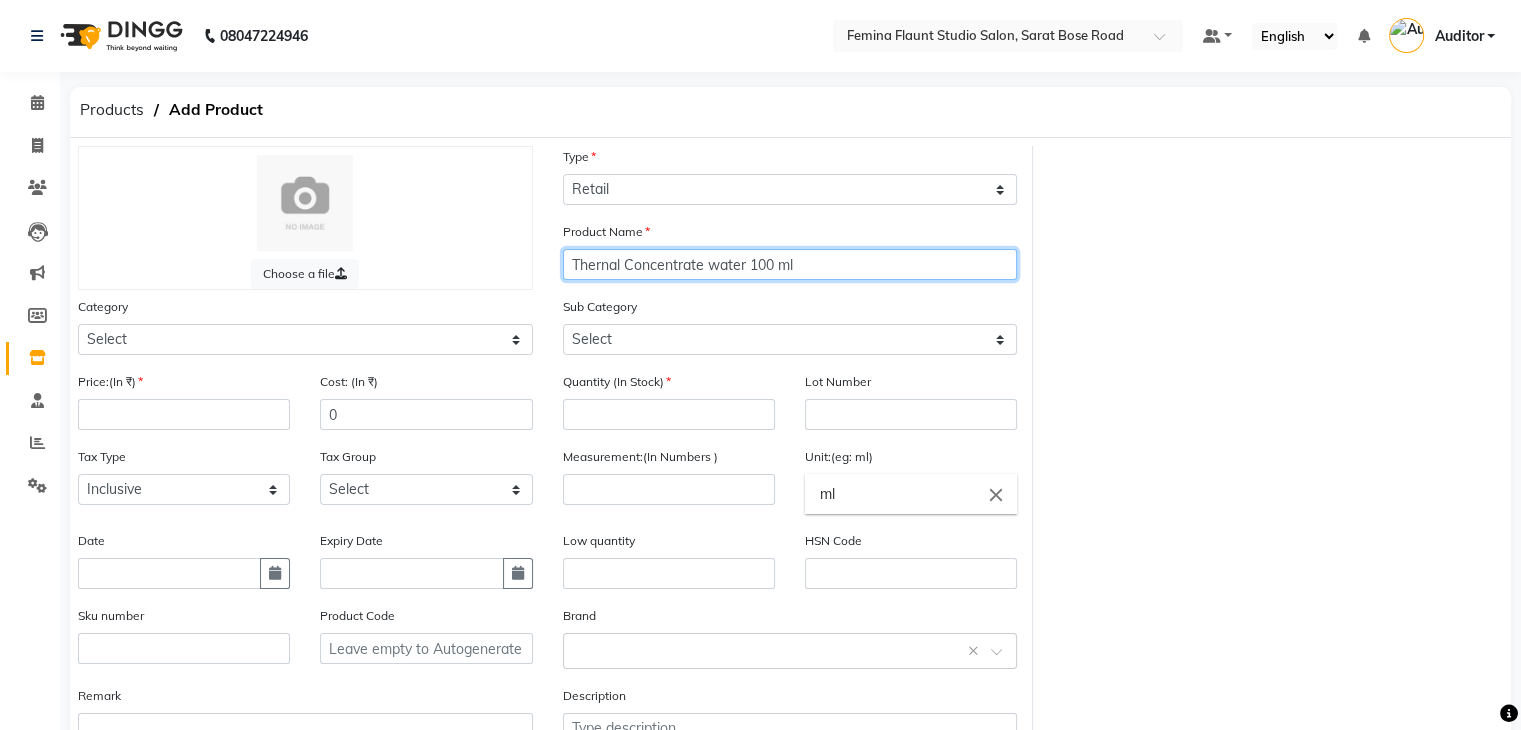 type on "Thernal Concentrate water 100 ml" 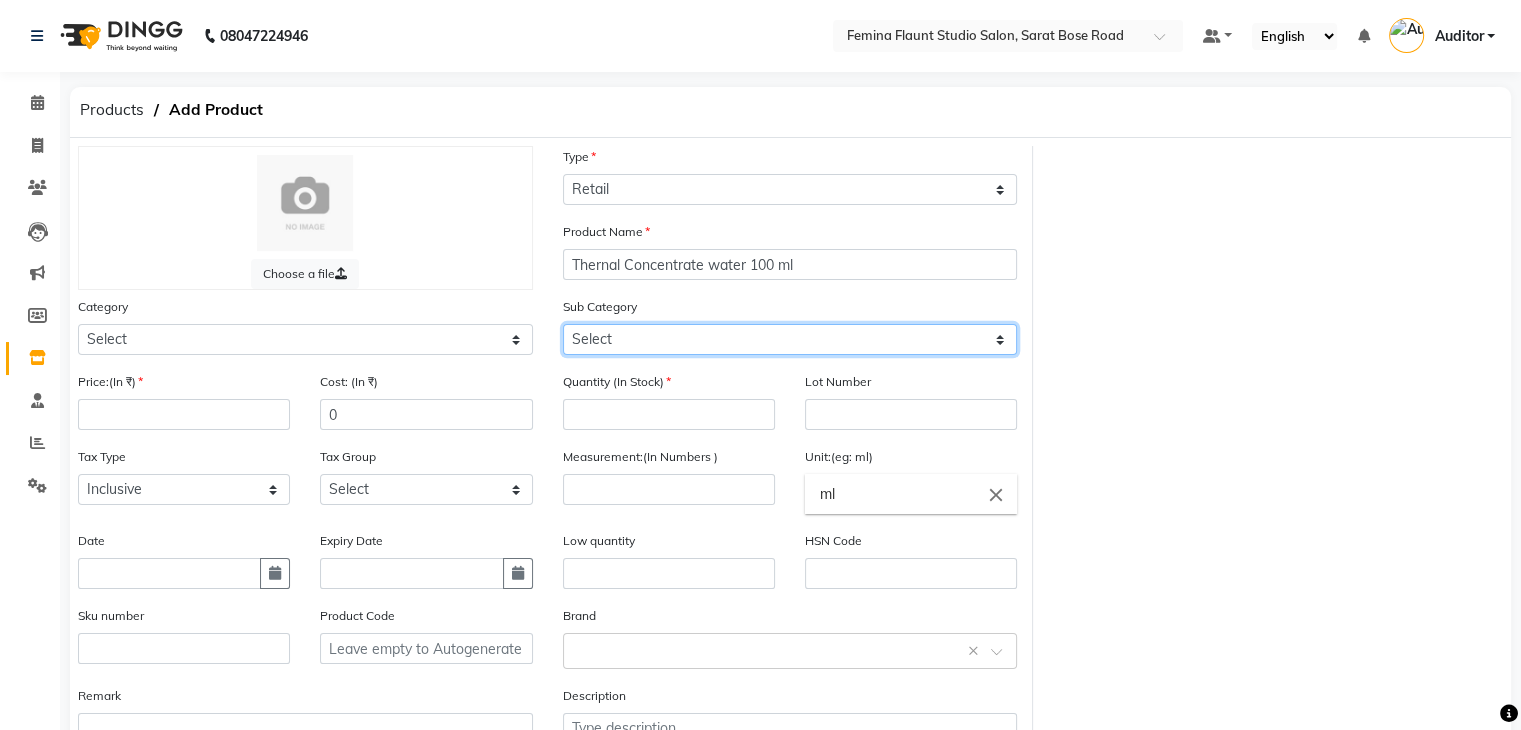 click on "Select" 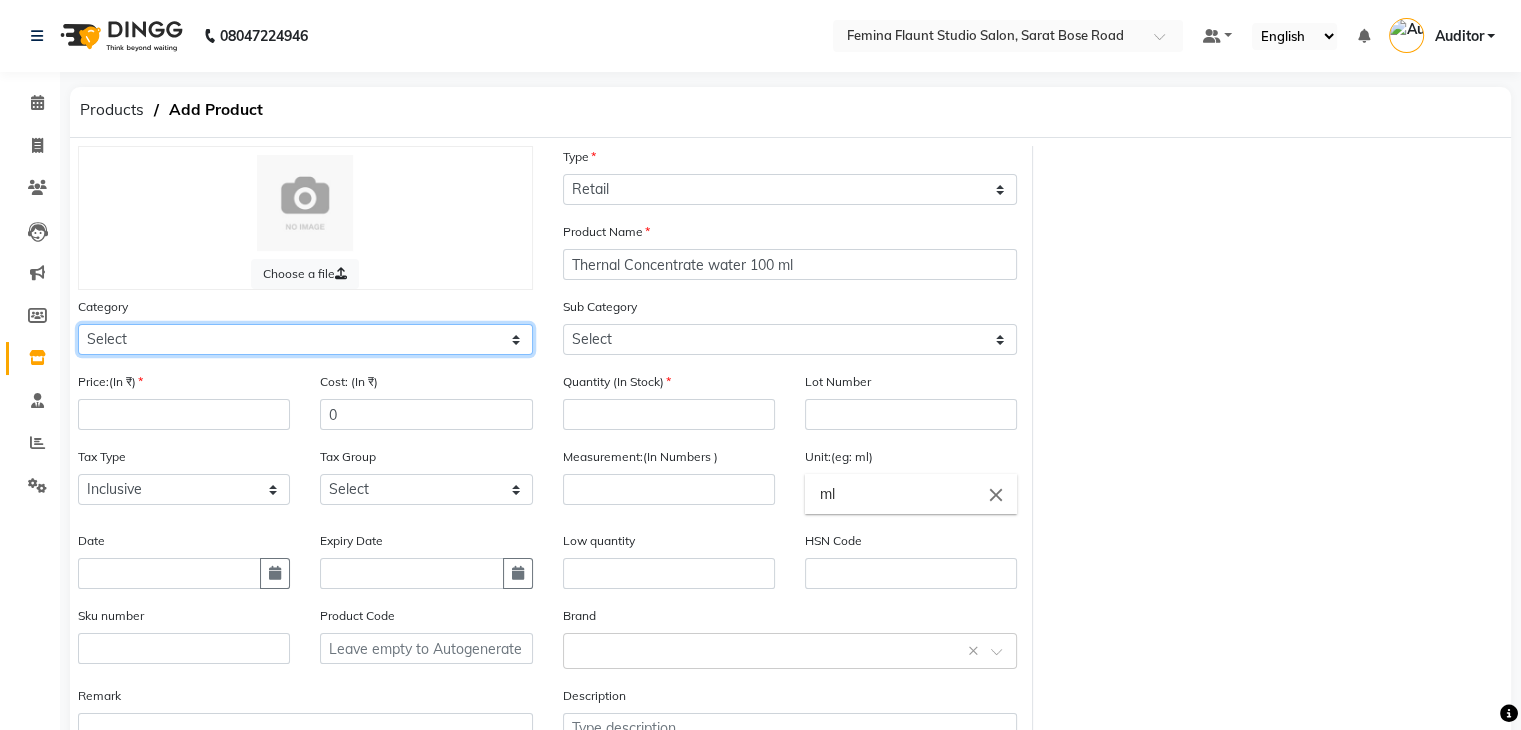 click on "Select Hair Skin Makeup Personal Care Appliances Beard Waxing Disposable Threading Hands and Feet Beauty Planet Botox Cadiveu Casmara Cheryls Loreal Olaplex HAIR gk salon use skyndore darmalogica Other" 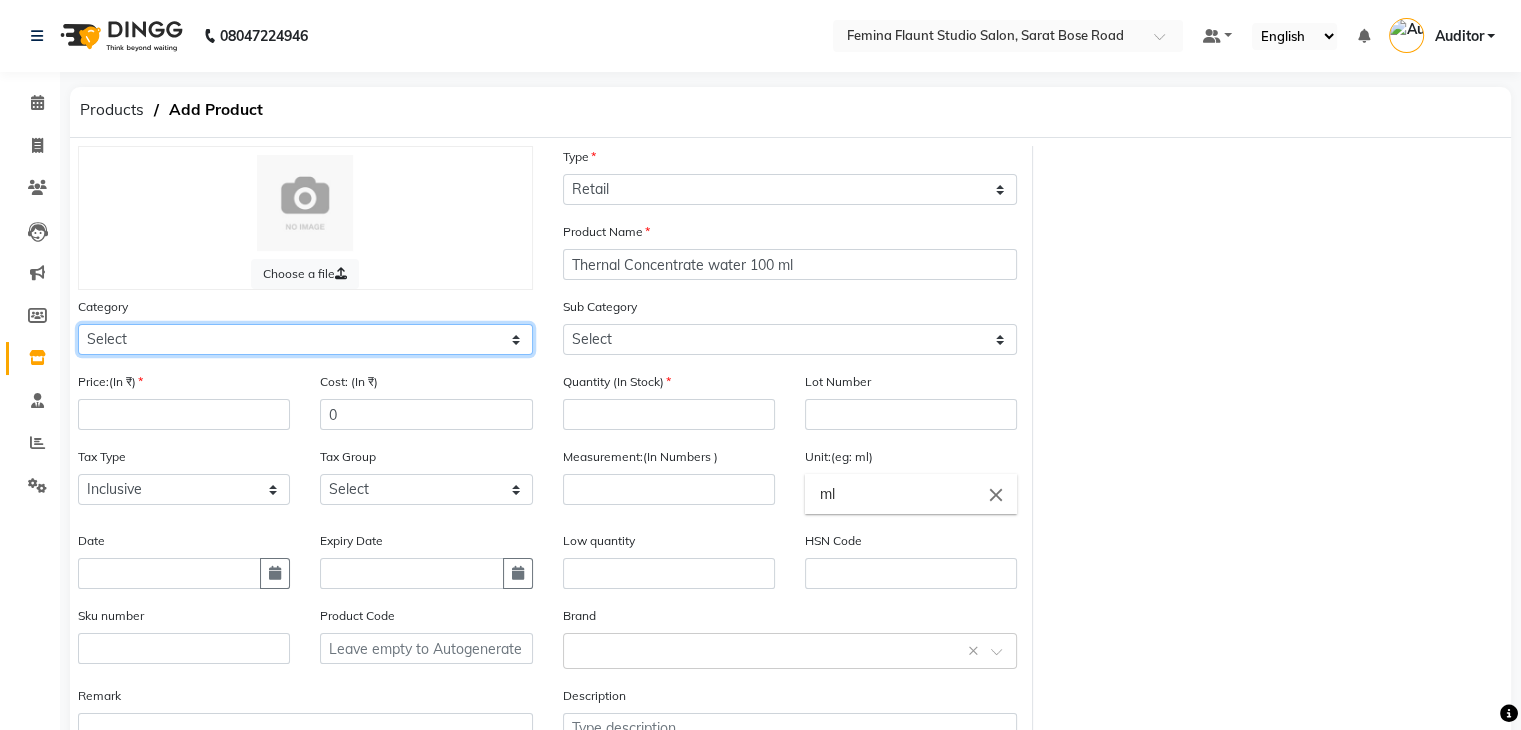 select on "765502250" 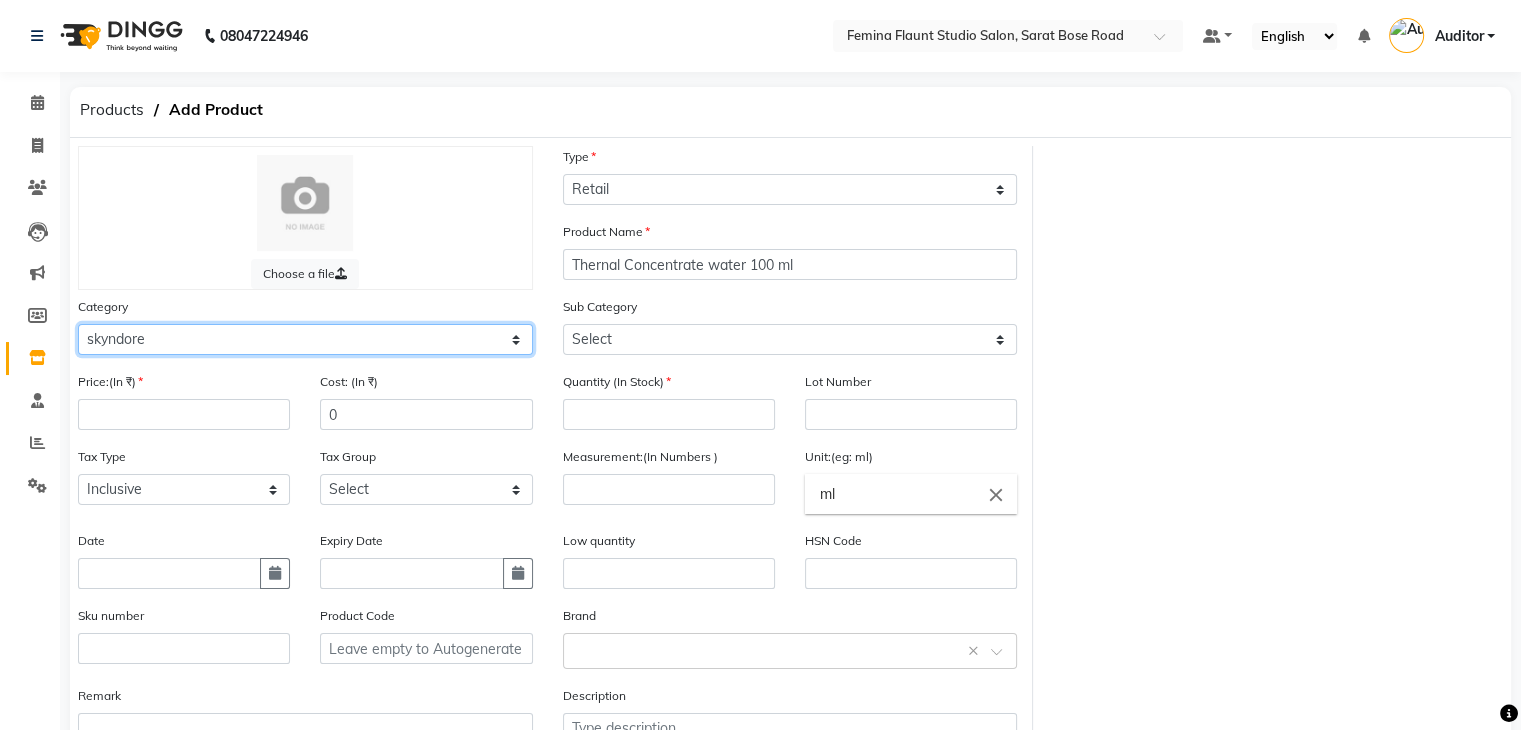 click on "Select Hair Skin Makeup Personal Care Appliances Beard Waxing Disposable Threading Hands and Feet Beauty Planet Botox Cadiveu Casmara Cheryls Loreal Olaplex HAIR gk salon use skyndore darmalogica Other" 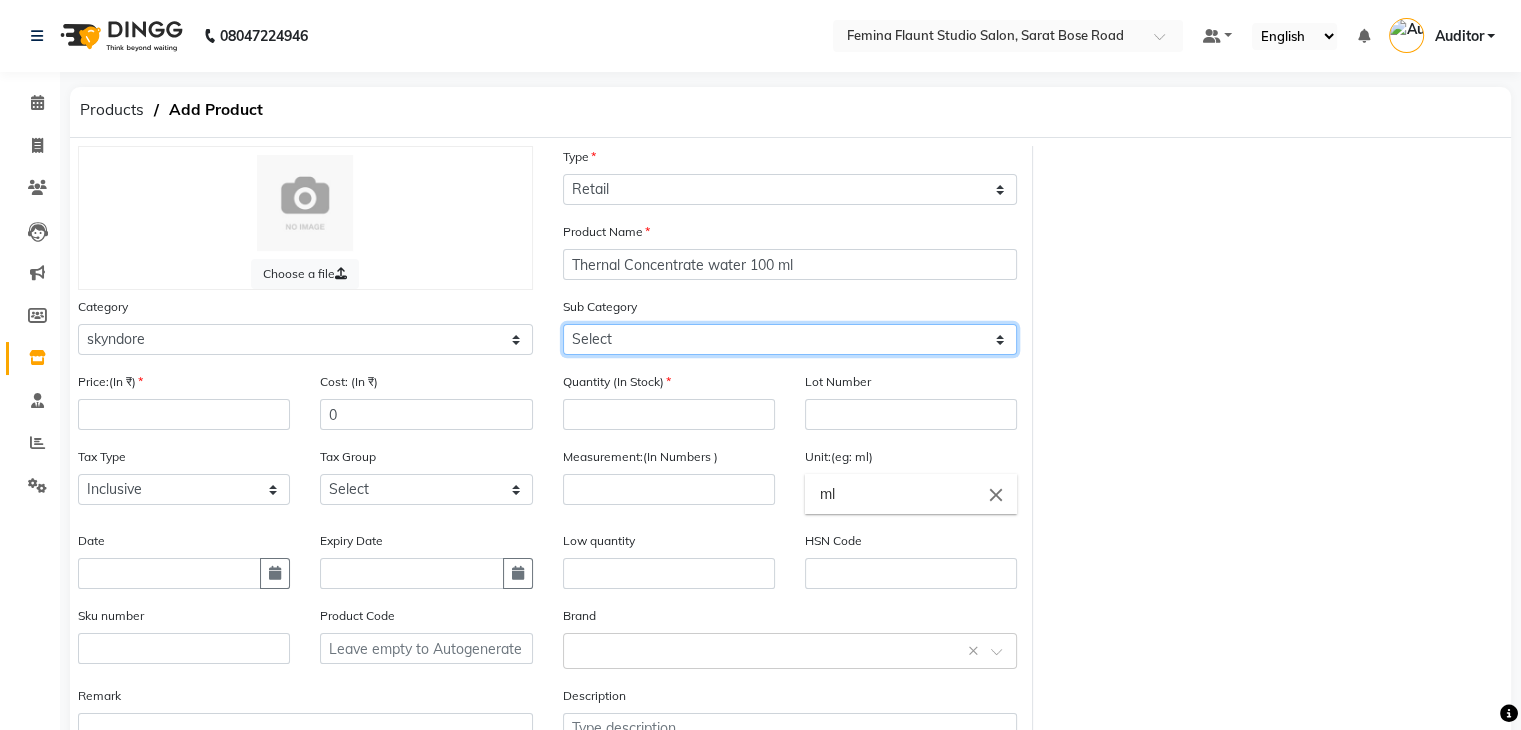 click on "Select intensive moisturising cream 50ml moisturising booster 30ml energizing cream normal to dry skin 50ml antiox glowing serum 30ml aquatherm thermal cleansing gel 250 ml thermal concentrate water 100 ml skin foaming cleanser 150 ml aquatherm age signs cream 50 ml sunexpertise tinted protective cream spf50 75ml rich foam in milk 500ml thermal concentrate water 250ml wheat germ oil nourishing cream 200ml hydratant mask cream 500ml brightening mask 1box 6ps ha dynamic professional programme 1box 6ps redensifying professional programme 1box 6ps sunexpertise tinted protective cream spf 50 75ml exfoliating scrub 500ml post extraction fluid 250ml urban micelar balm to oil 250ml" 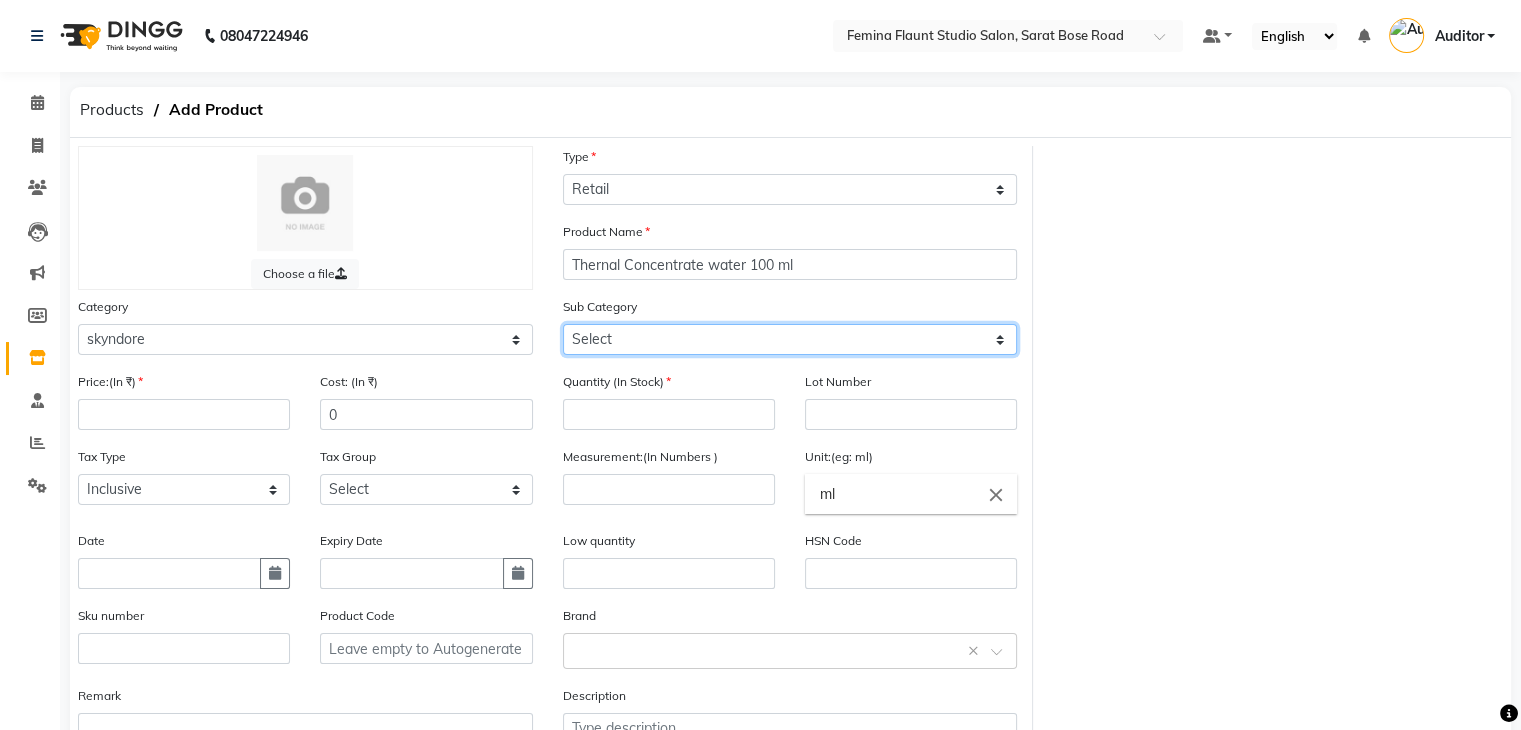 select on "[NUMBER]" 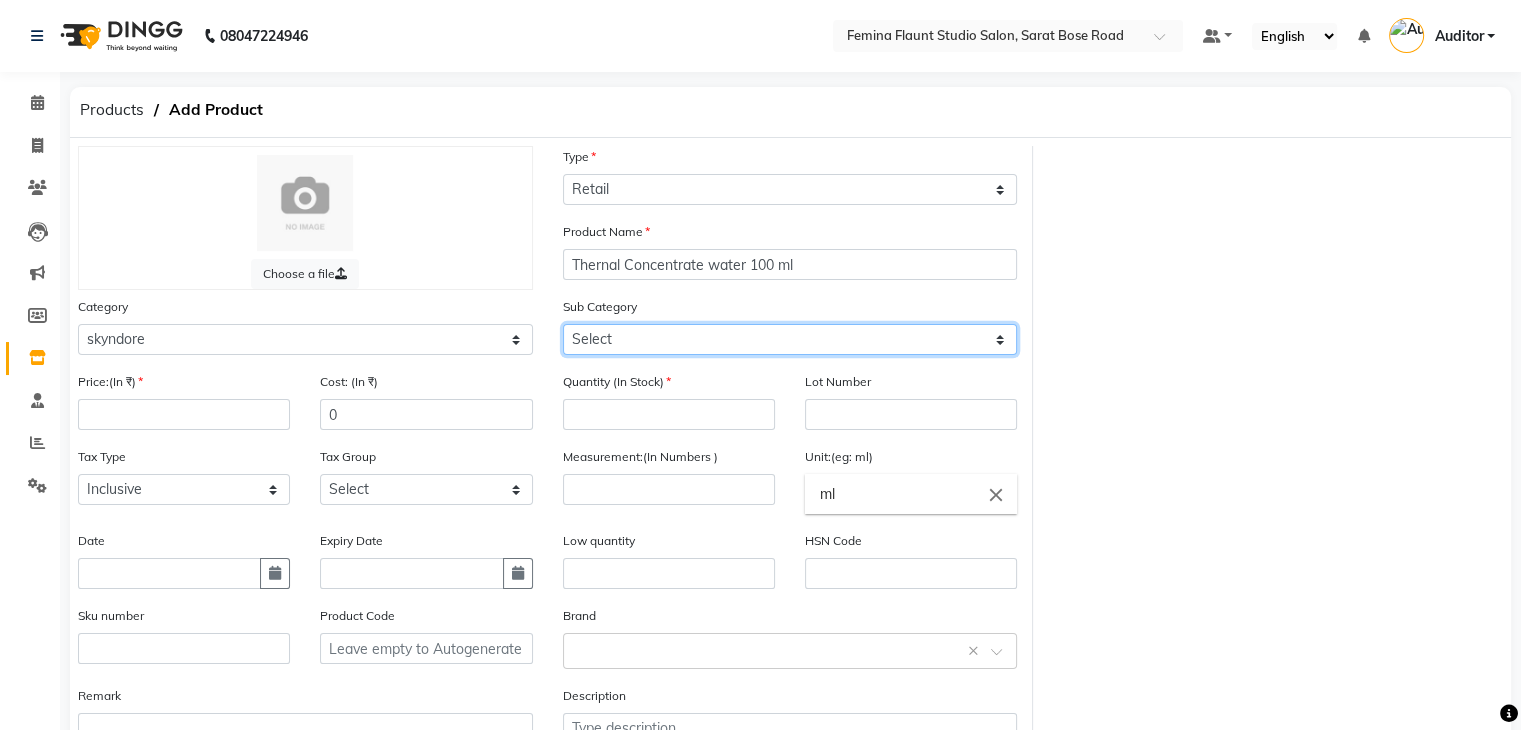 click on "Select intensive moisturising cream 50ml moisturising booster 30ml energizing cream normal to dry skin 50ml antiox glowing serum 30ml aquatherm thermal cleansing gel 250 ml thermal concentrate water 100 ml skin foaming cleanser 150 ml aquatherm age signs cream 50 ml sunexpertise tinted protective cream spf50 75ml rich foam in milk 500ml thermal concentrate water 250ml wheat germ oil nourishing cream 200ml hydratant mask cream 500ml brightening mask 1box 6ps ha dynamic professional programme 1box 6ps redensifying professional programme 1box 6ps sunexpertise tinted protective cream spf 50 75ml exfoliating scrub 500ml post extraction fluid 250ml urban micelar balm to oil 250ml" 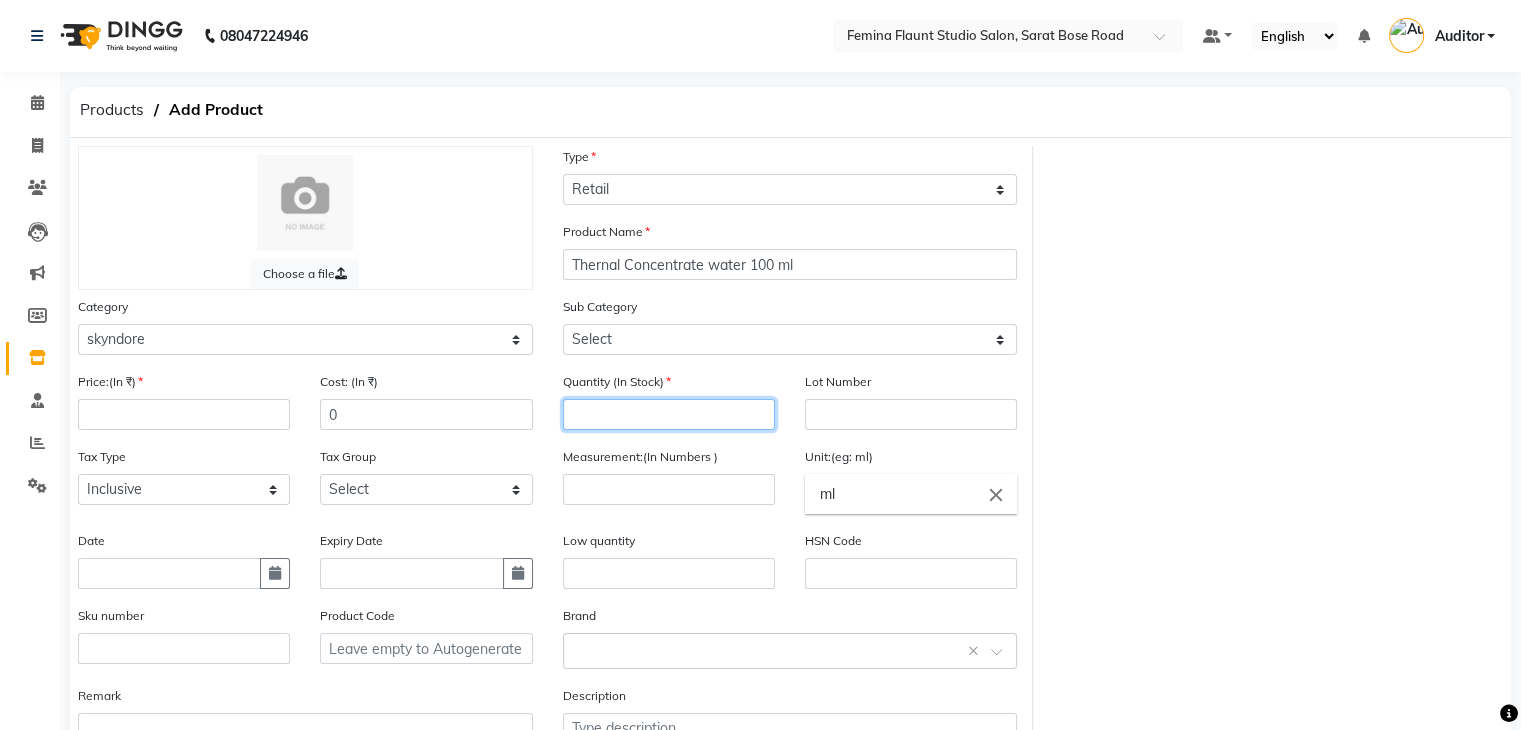 click 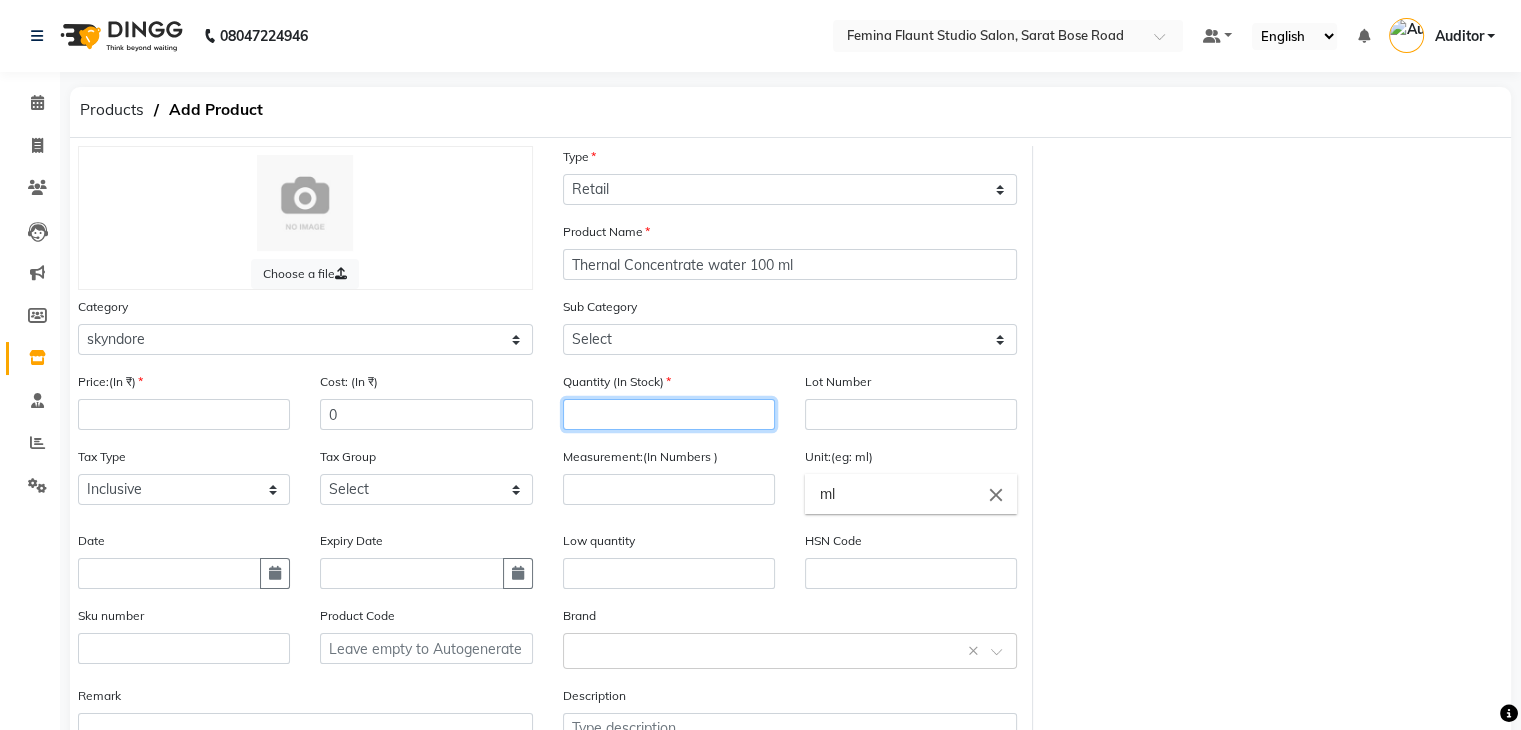 type on "8" 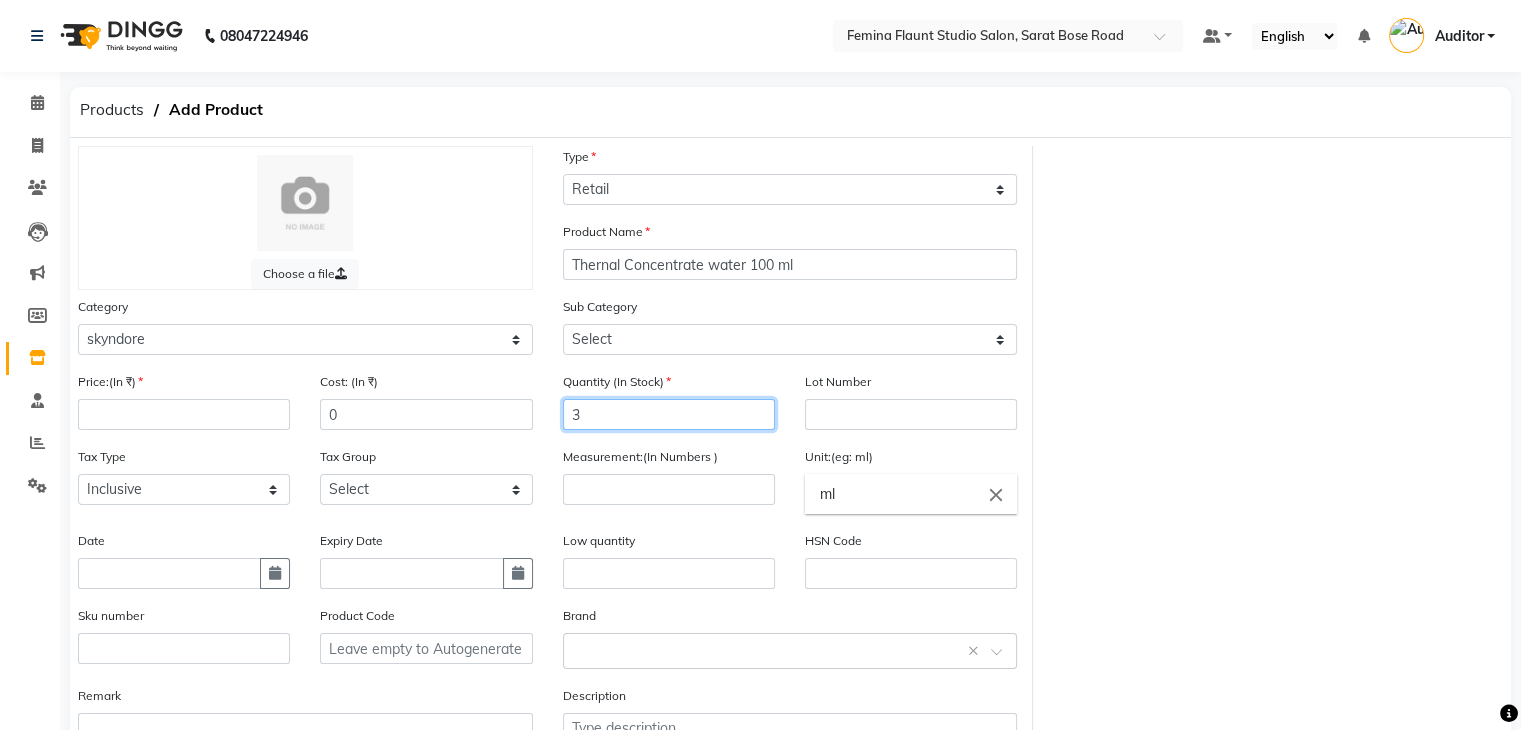 type on "3" 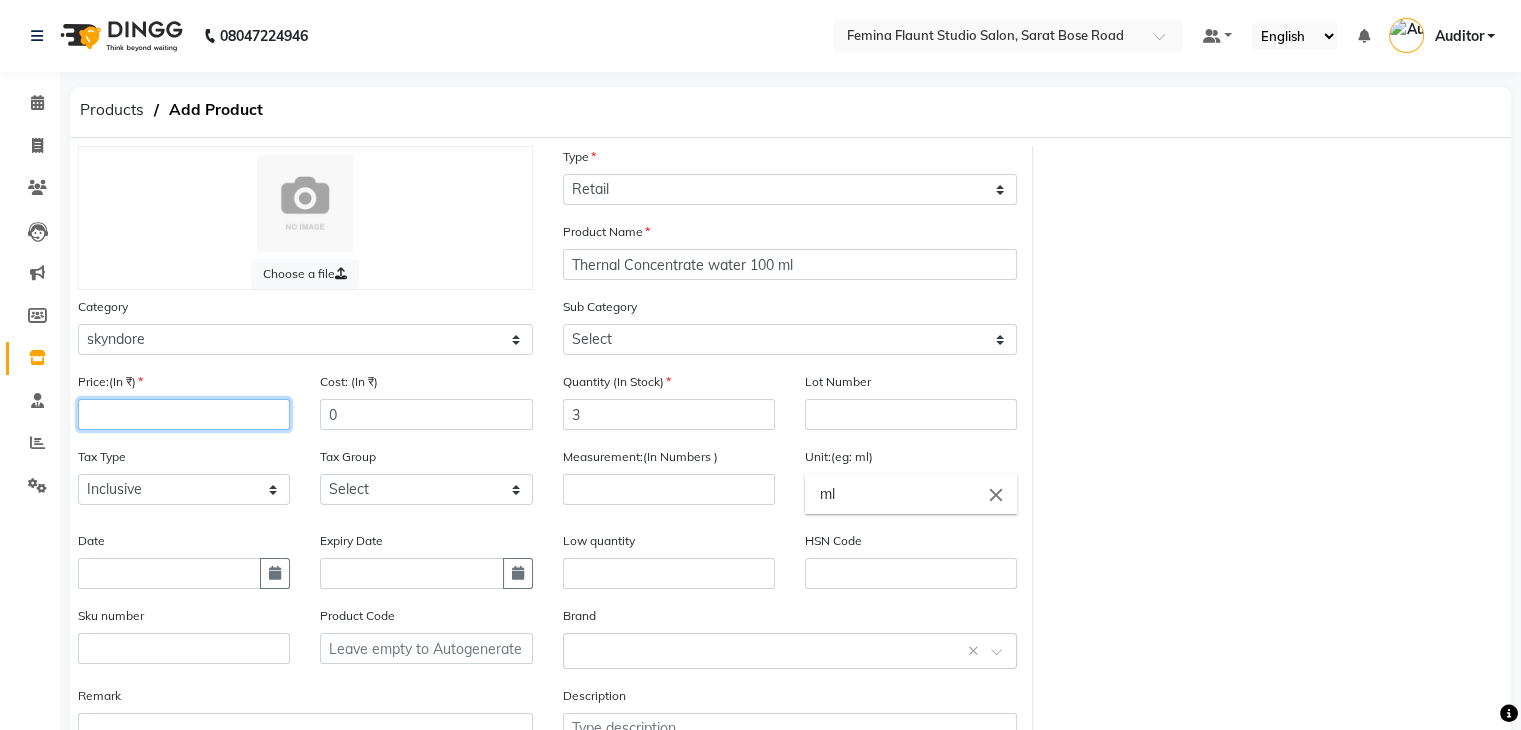 click 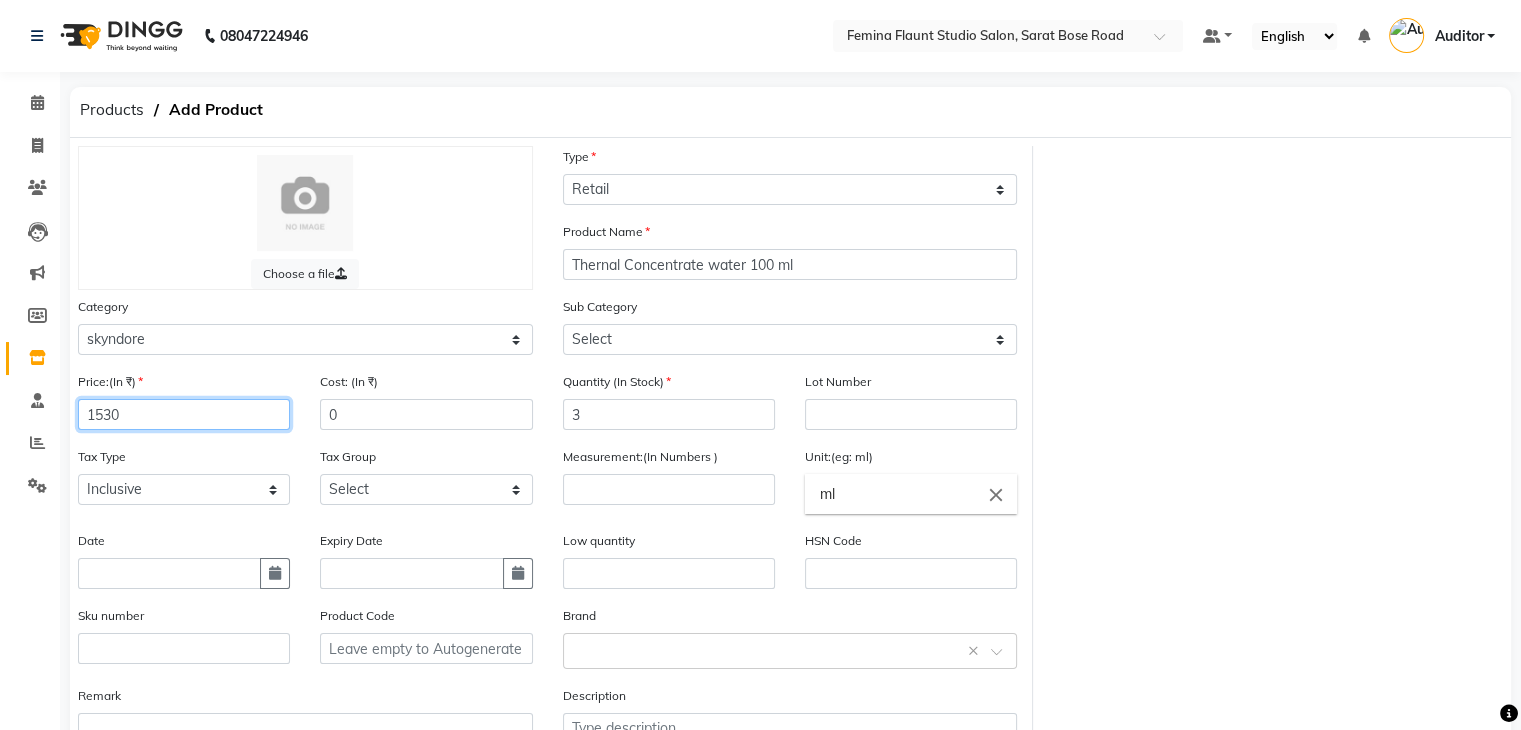 type on "1530" 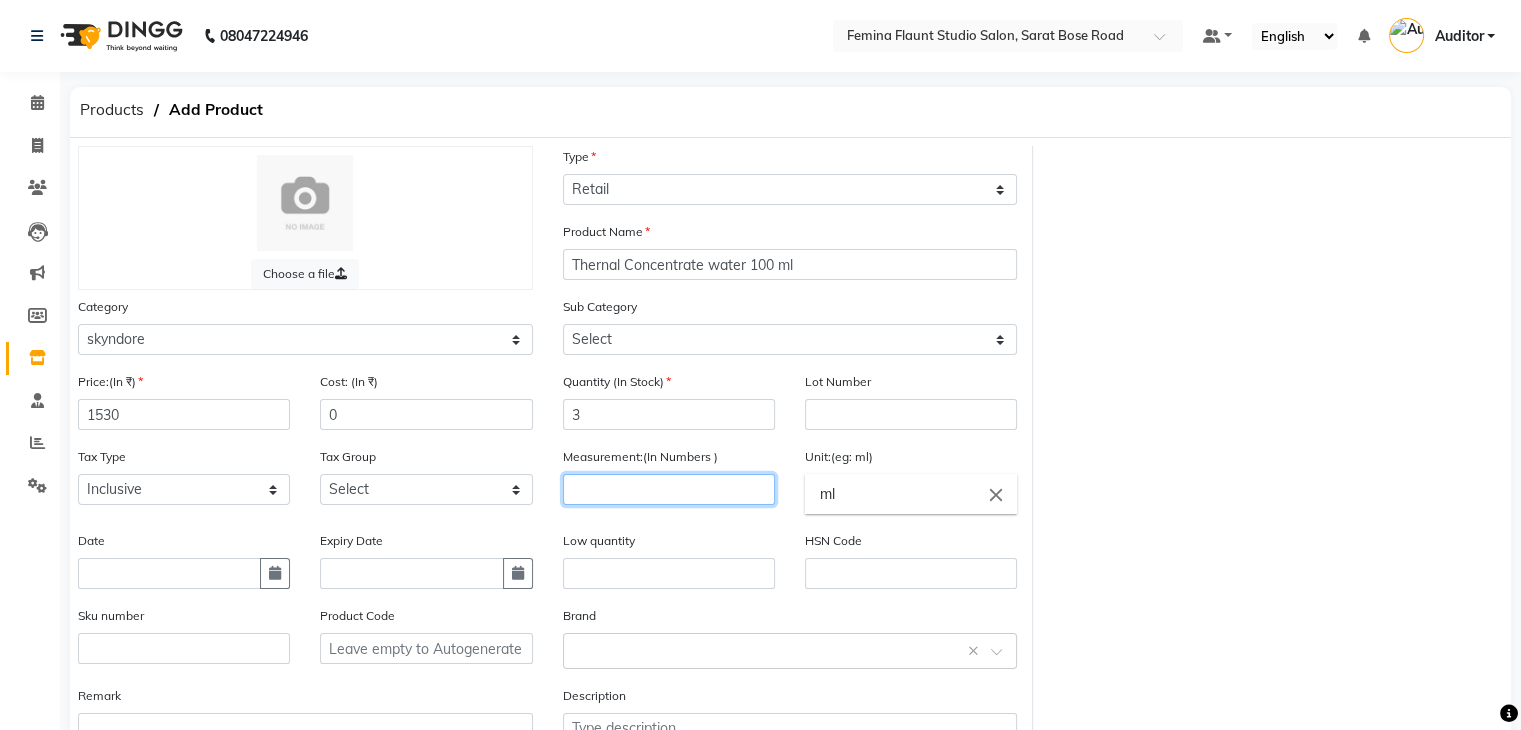 click 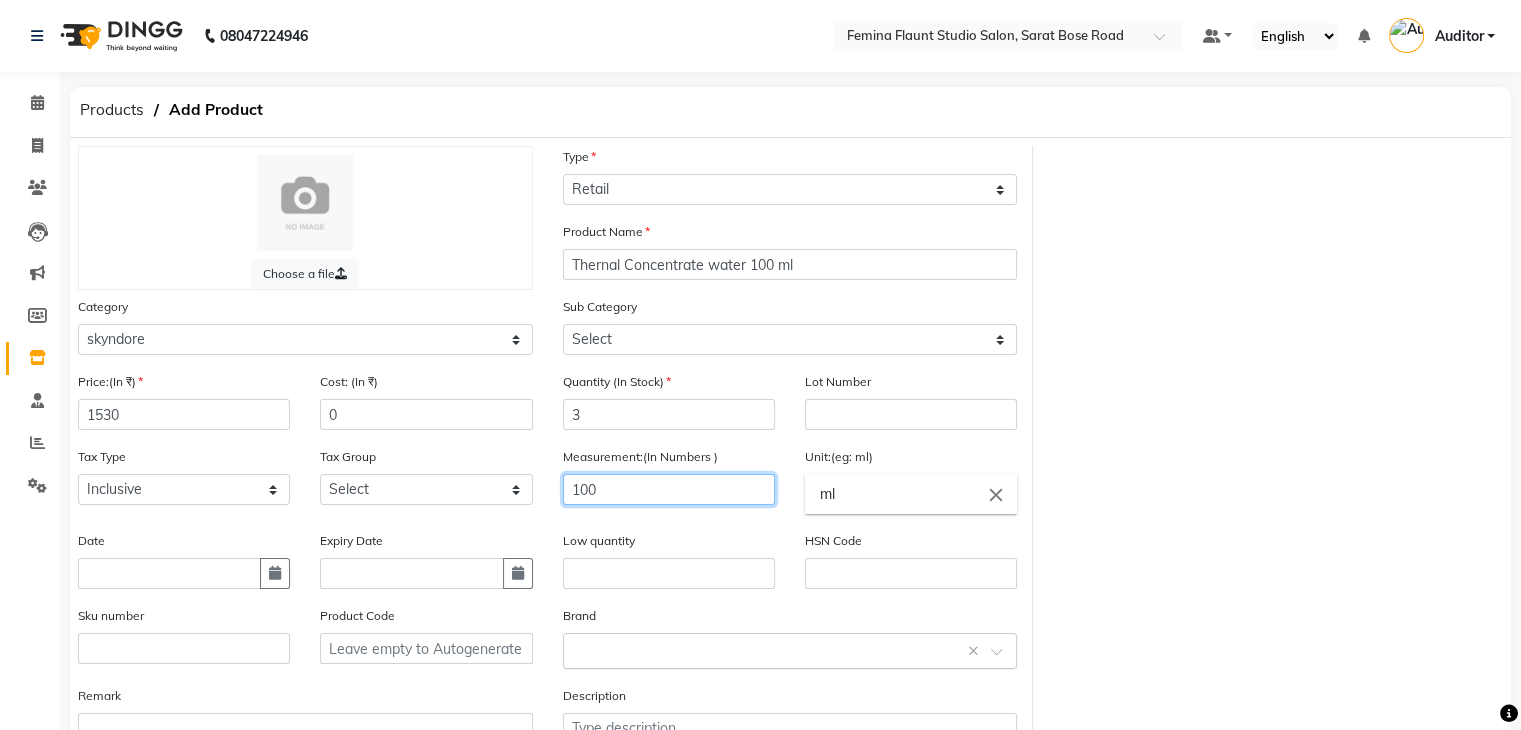 type on "100" 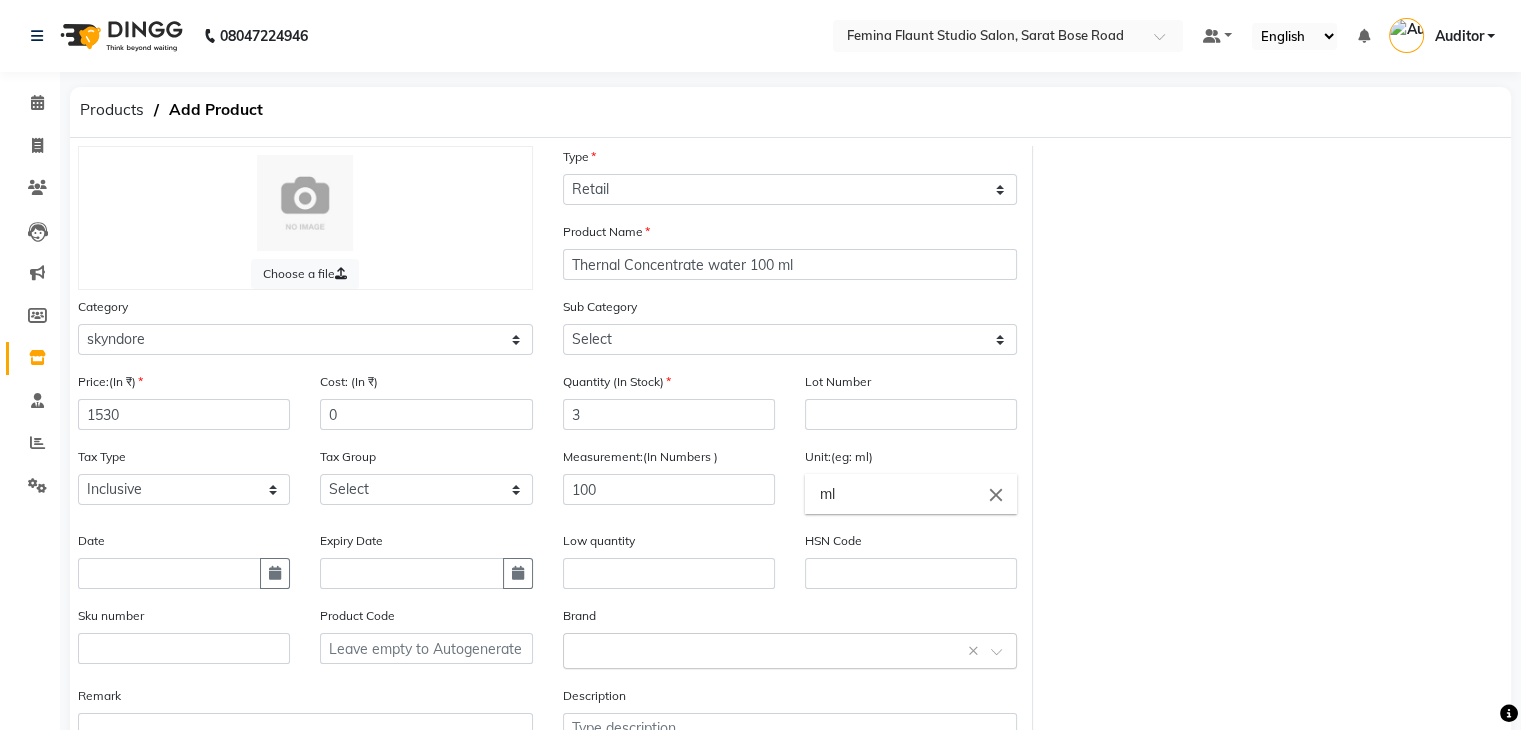 click on "Select brand or add custom brand    ×" 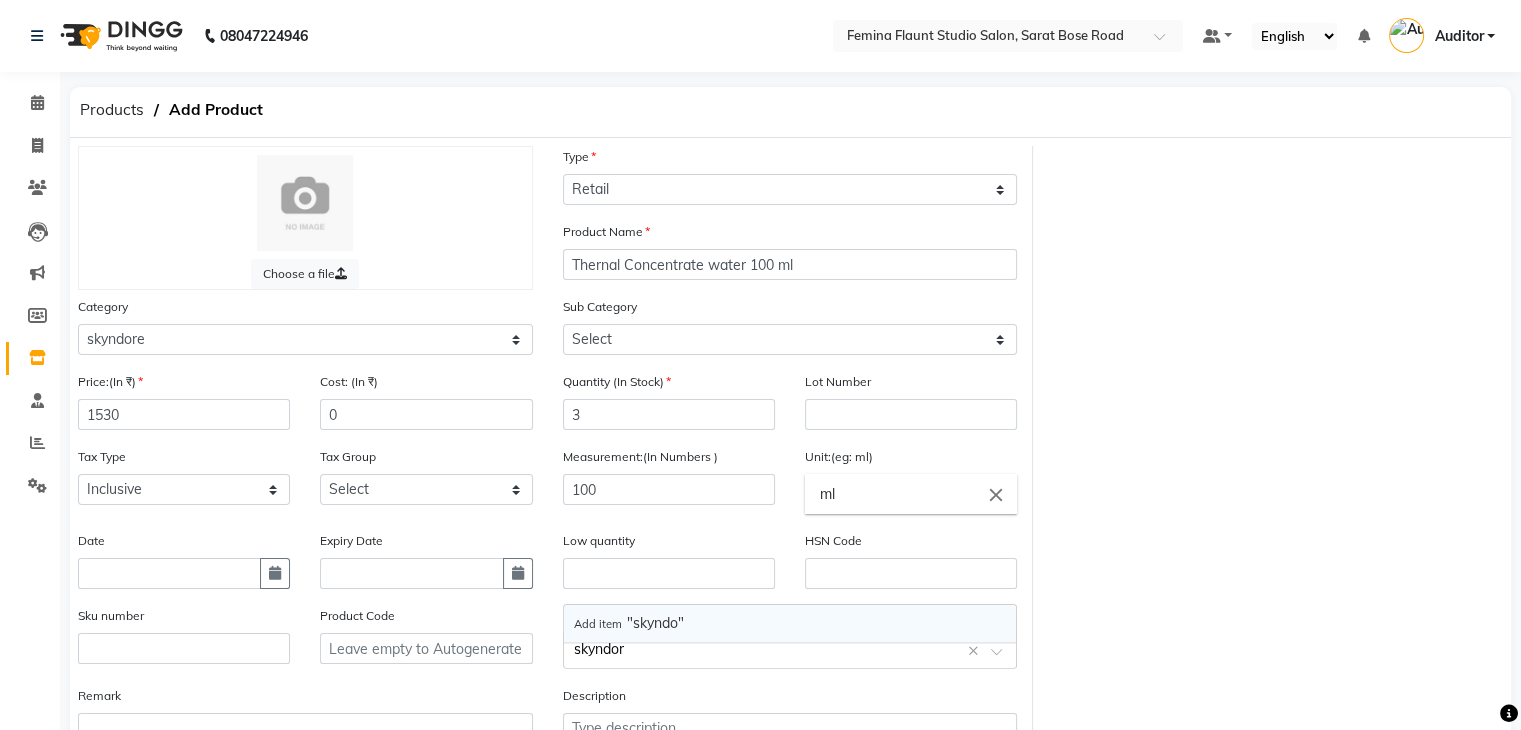type on "skyndore" 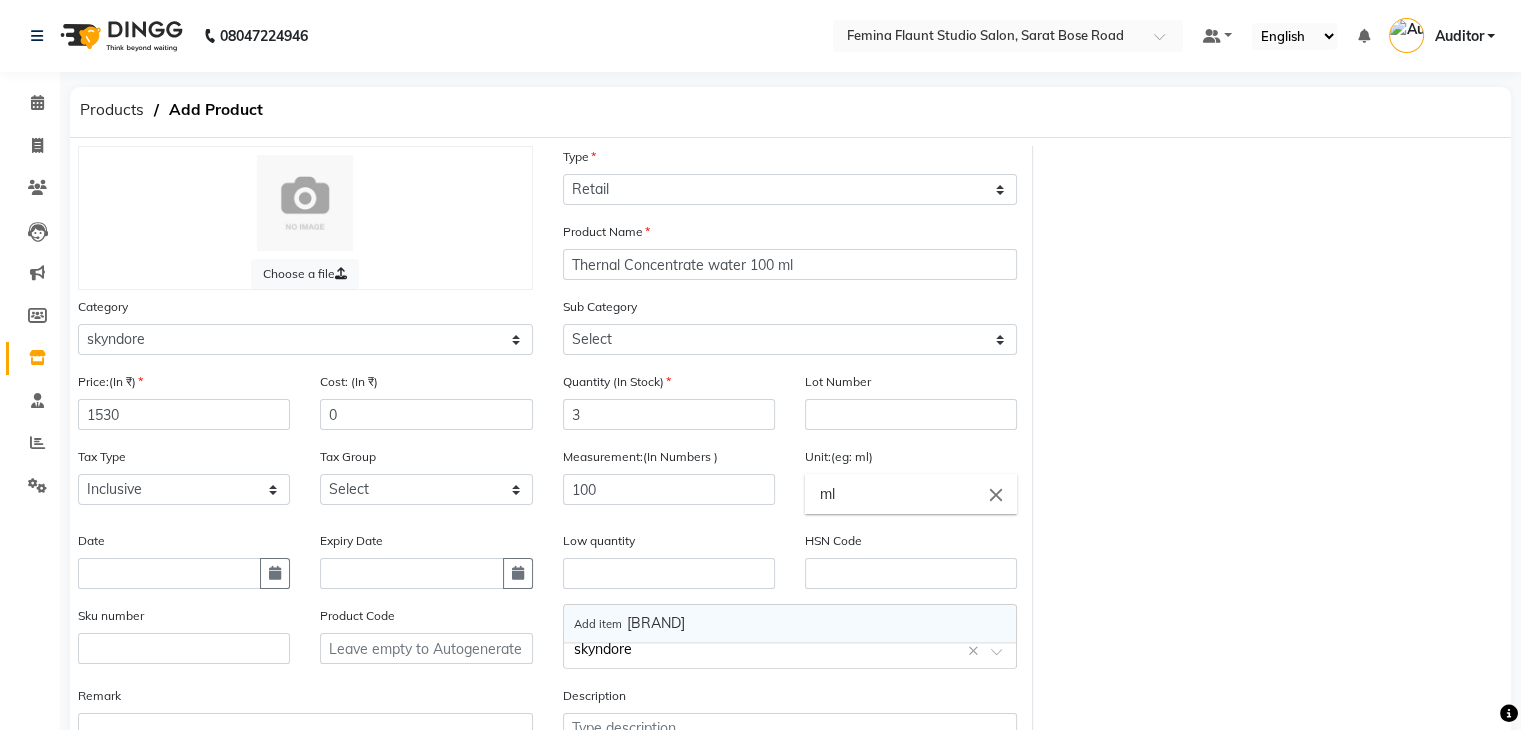type 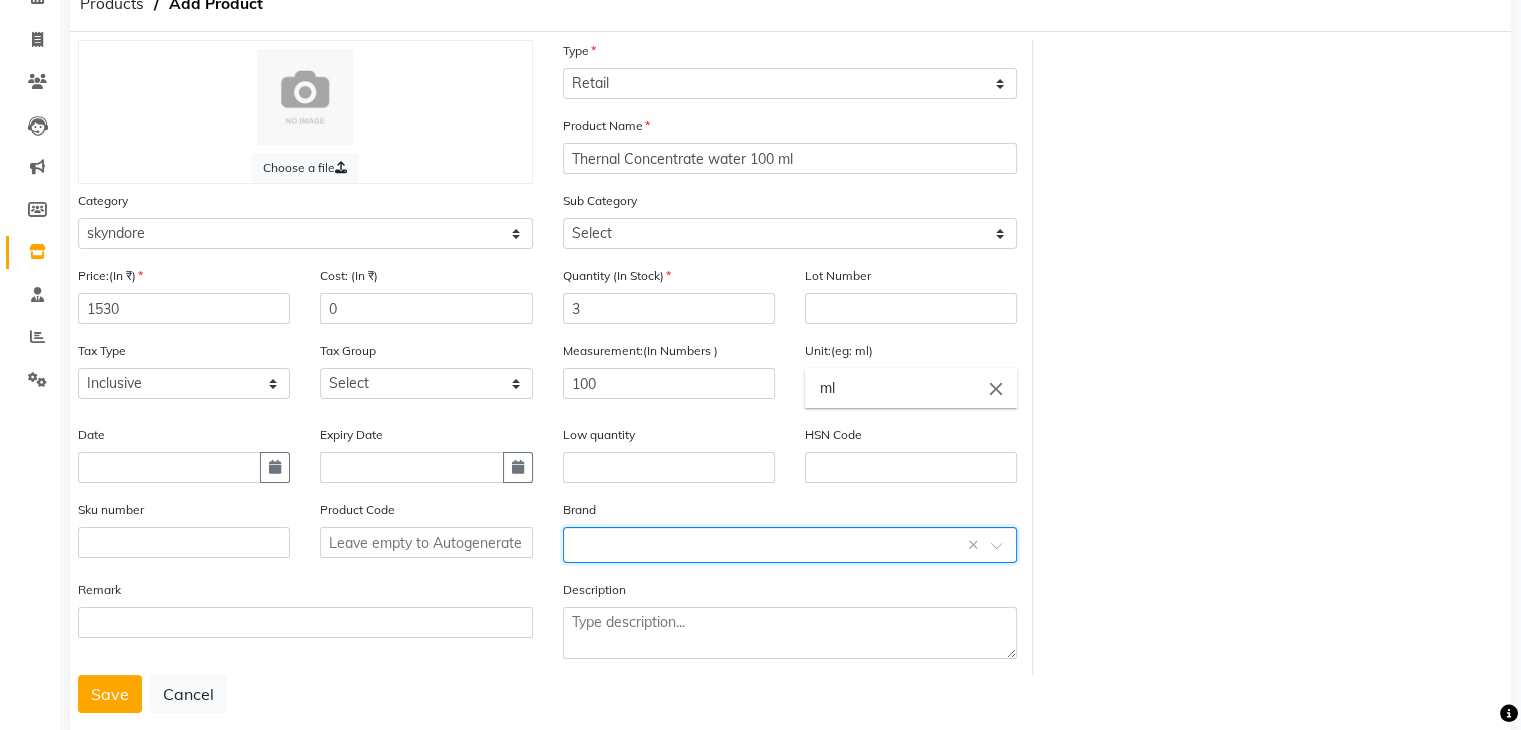 scroll, scrollTop: 156, scrollLeft: 0, axis: vertical 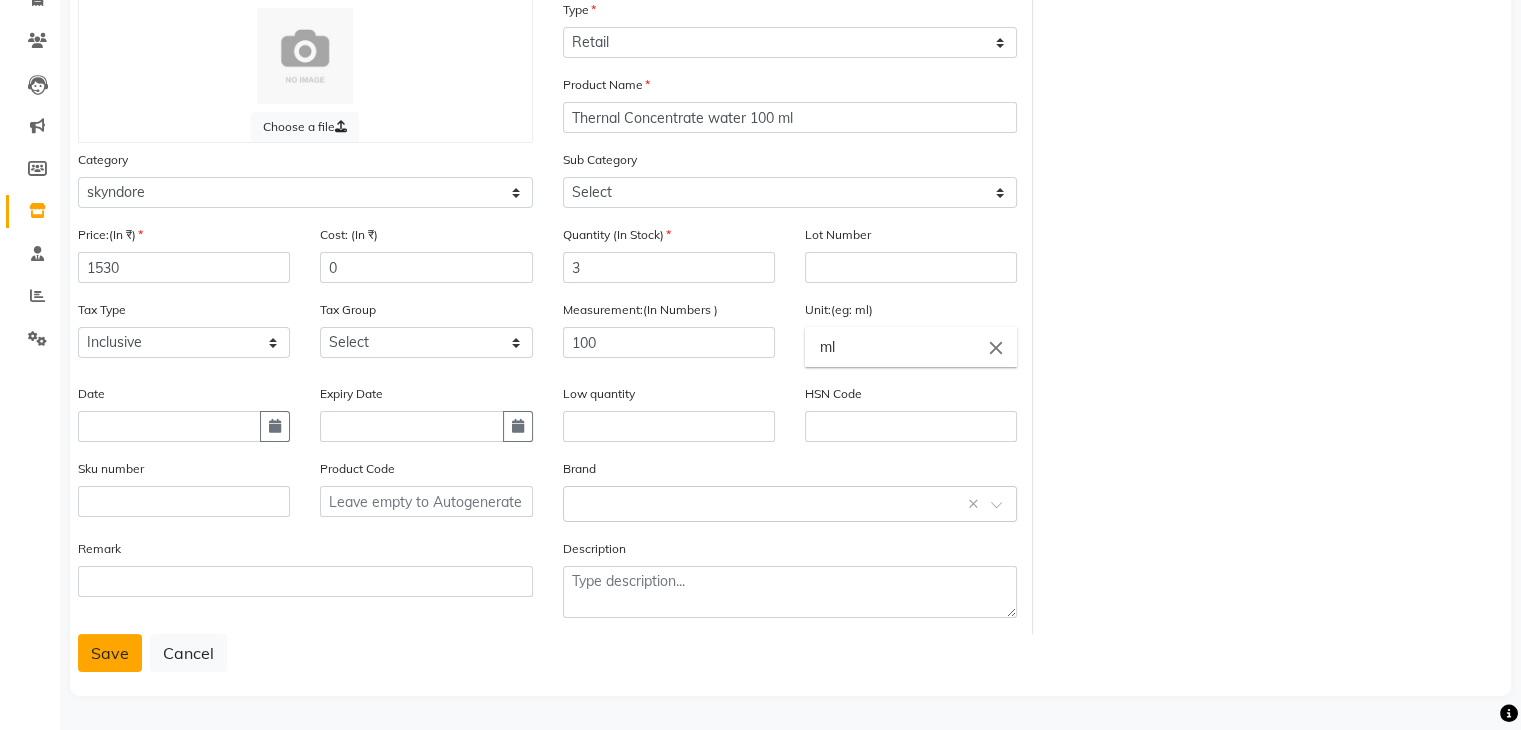 click on "Save" 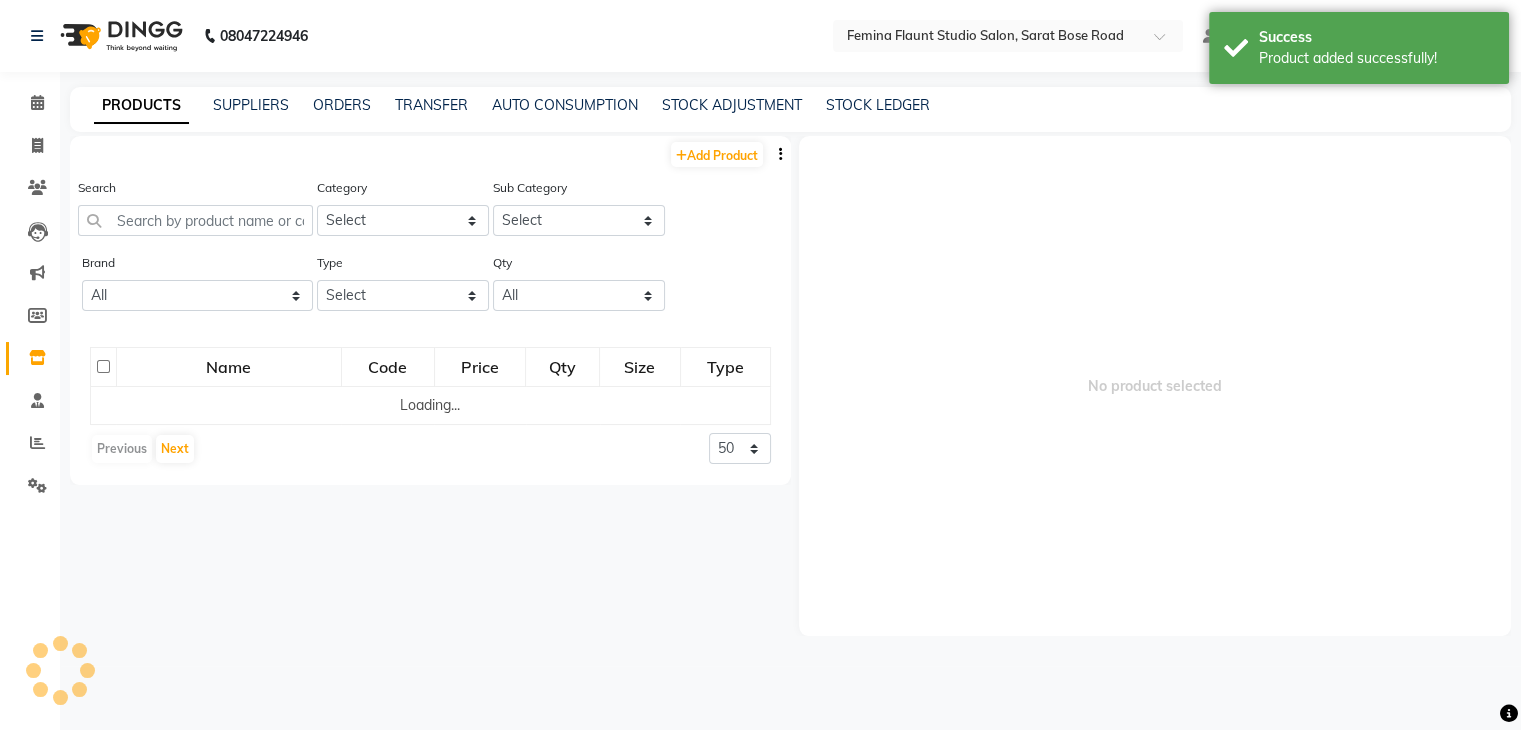scroll, scrollTop: 0, scrollLeft: 0, axis: both 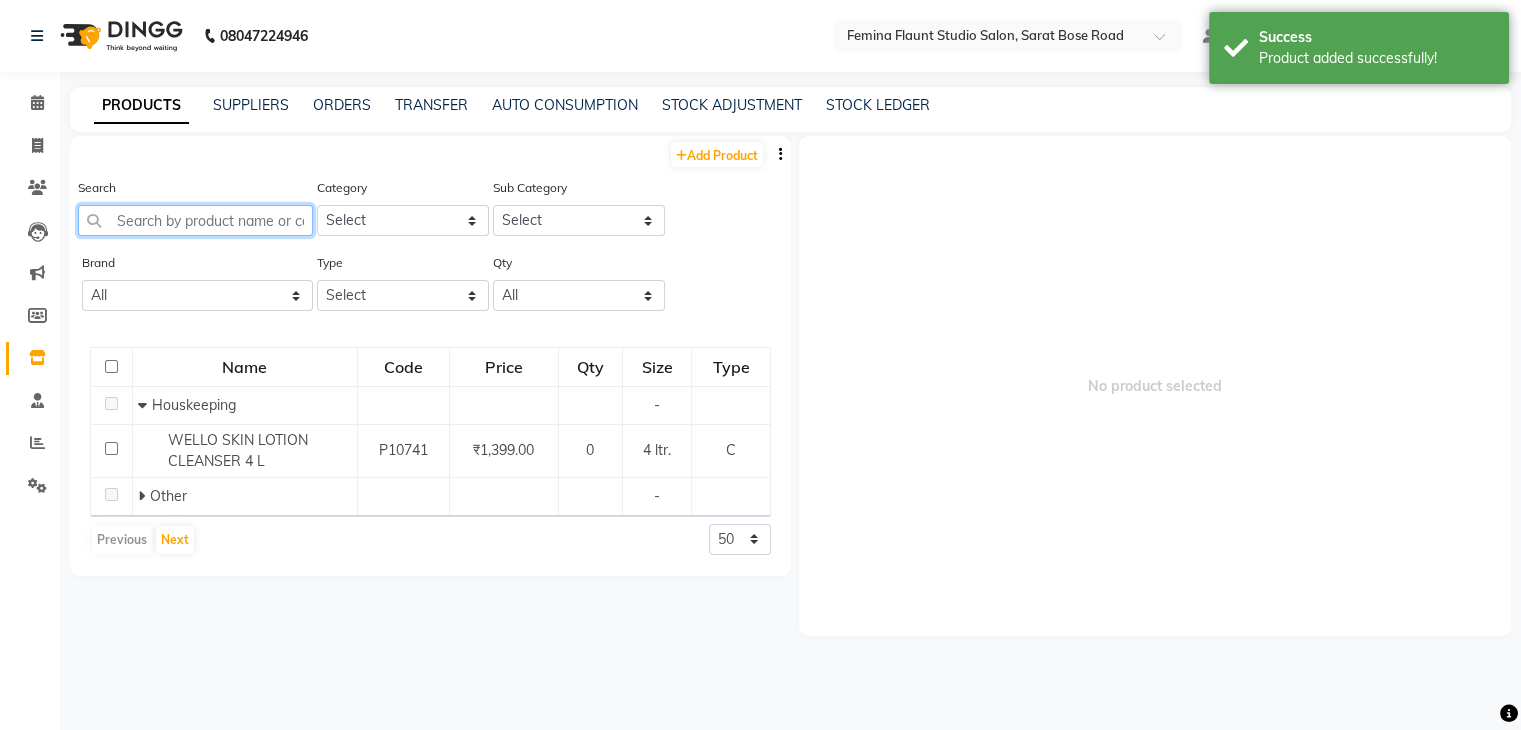 click 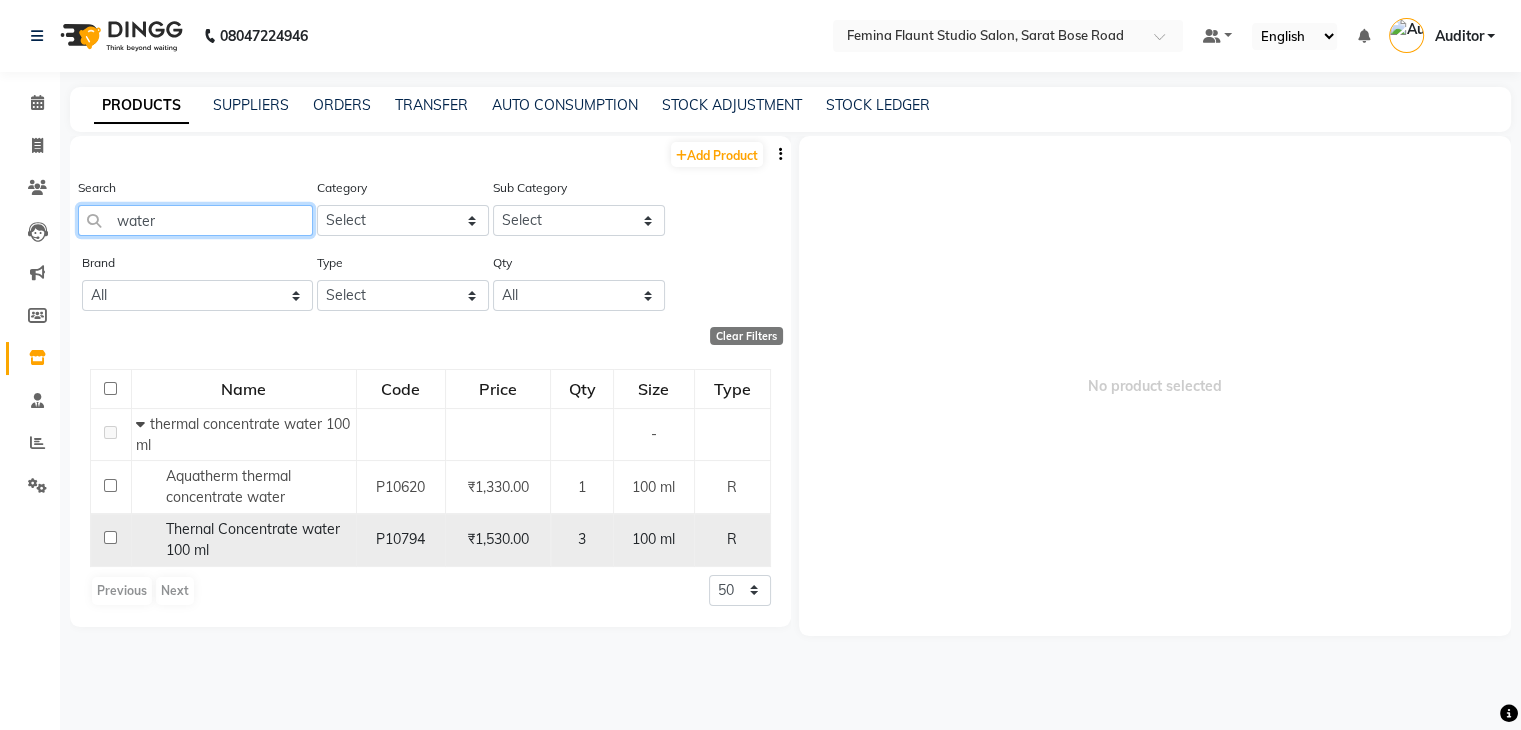 type on "water" 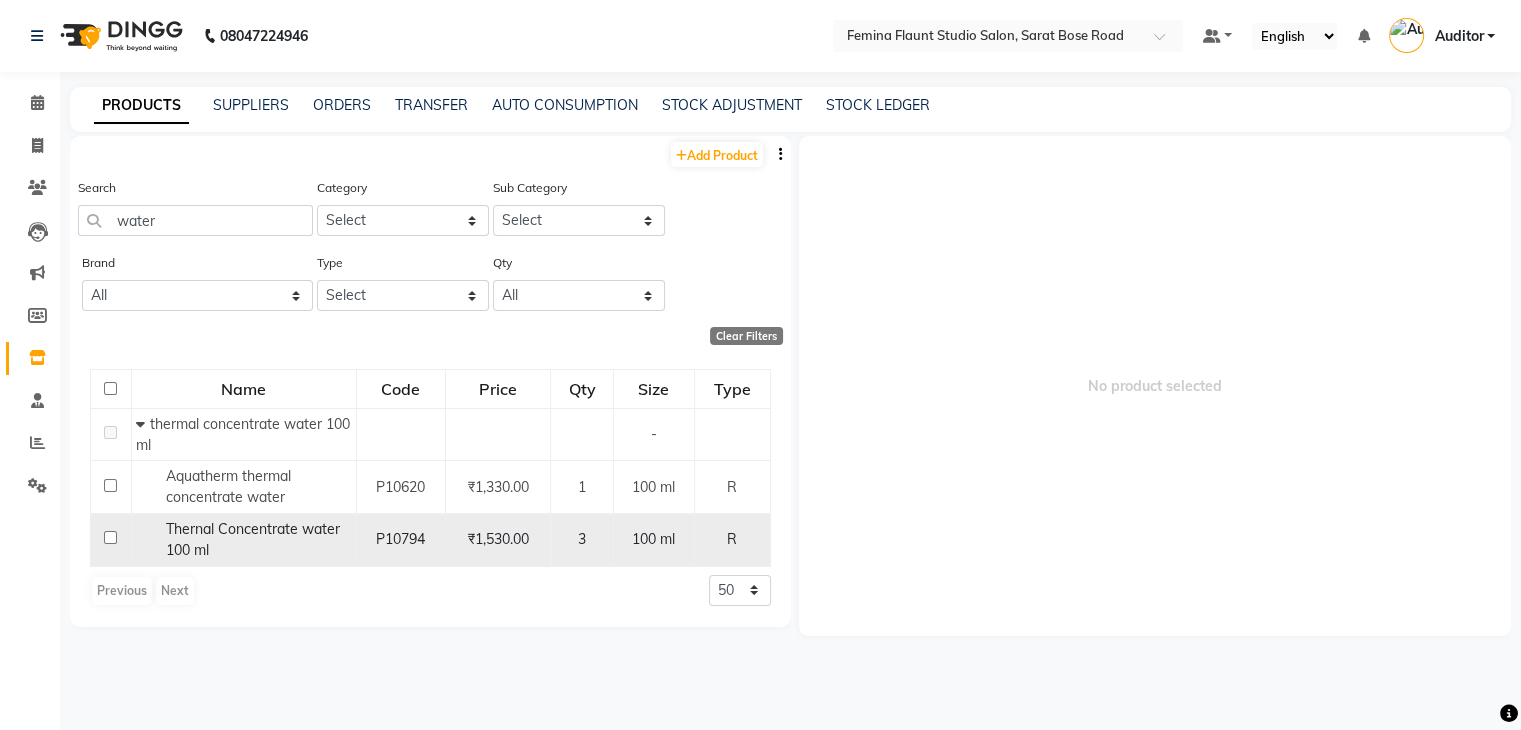 click on "Thernal Concentrate water 100 ml" 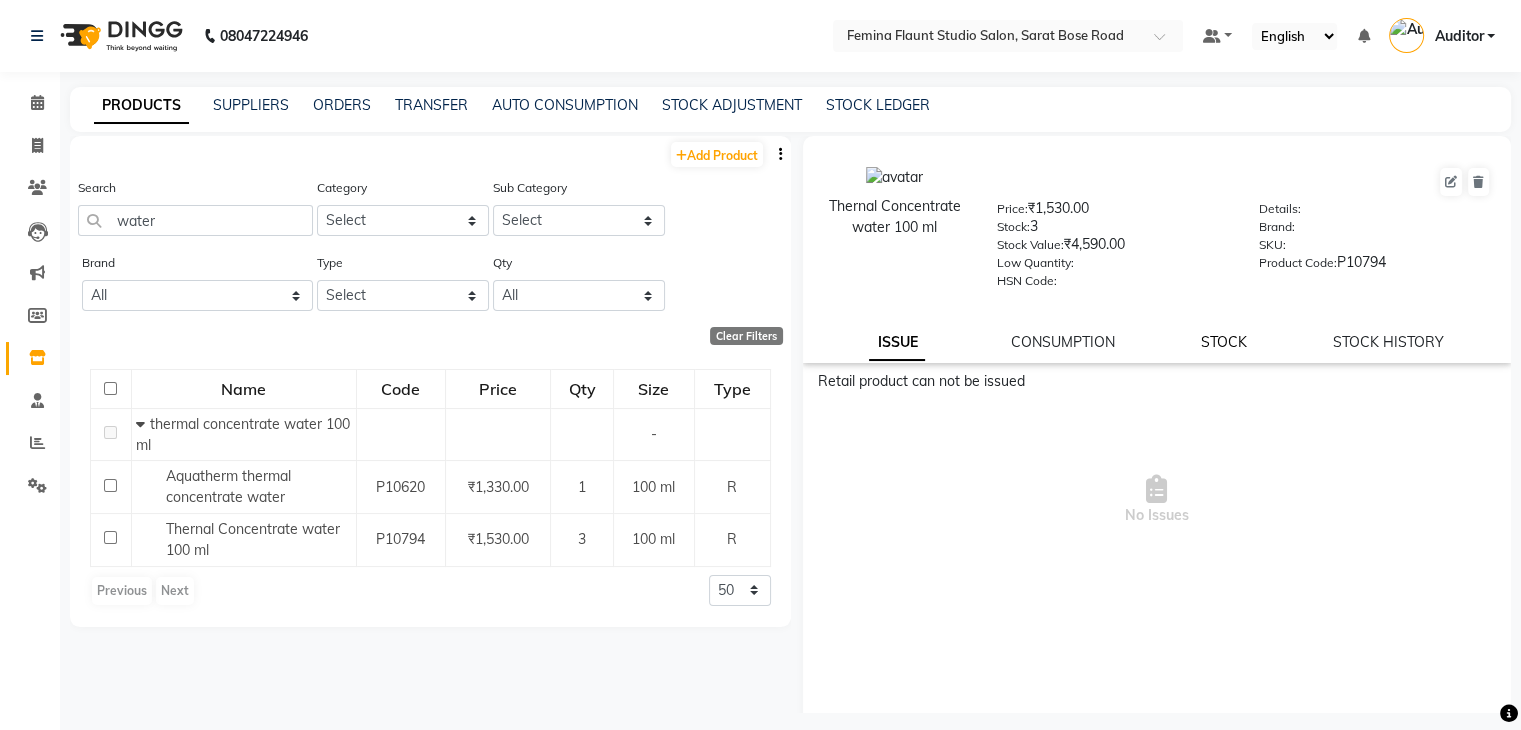 click on "STOCK" 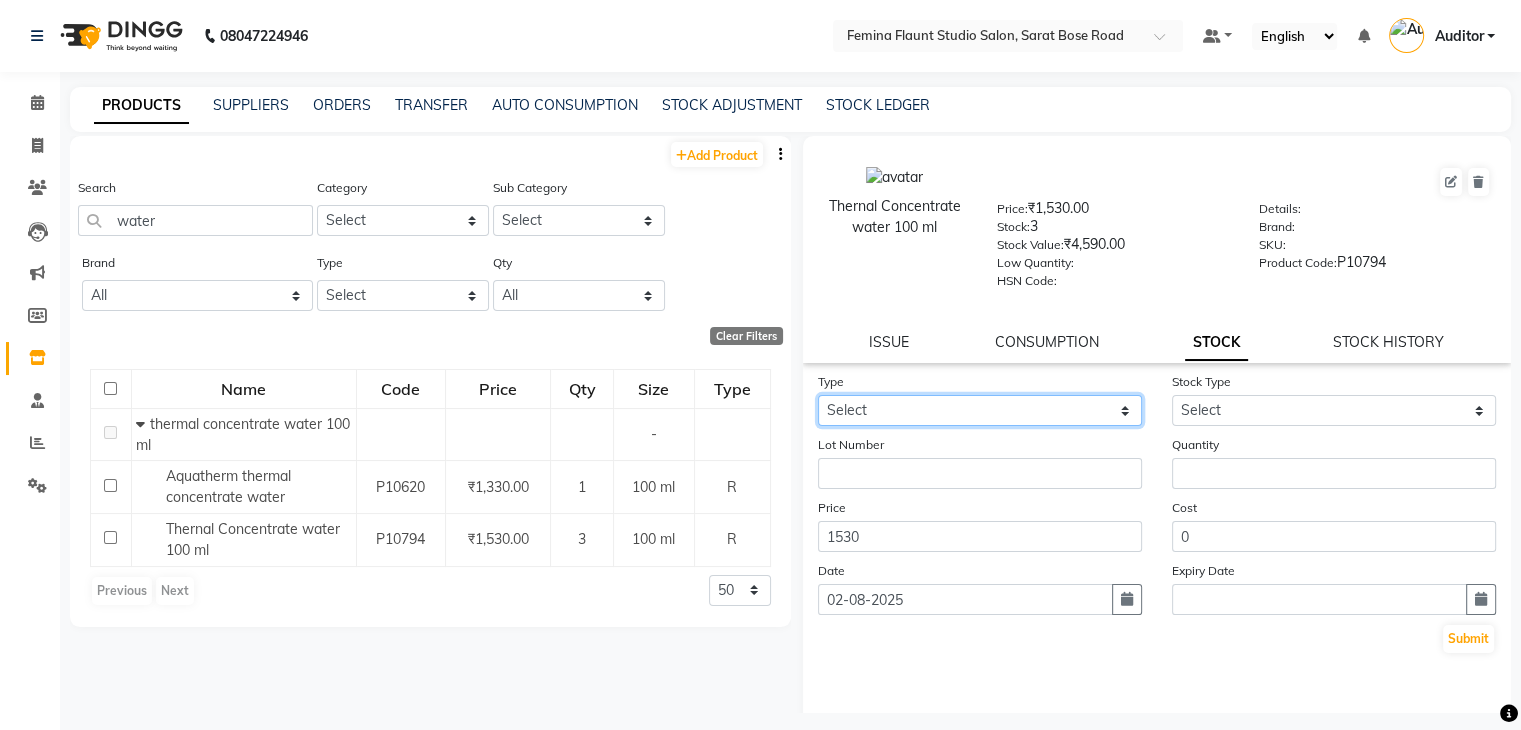 click on "Select In Out" 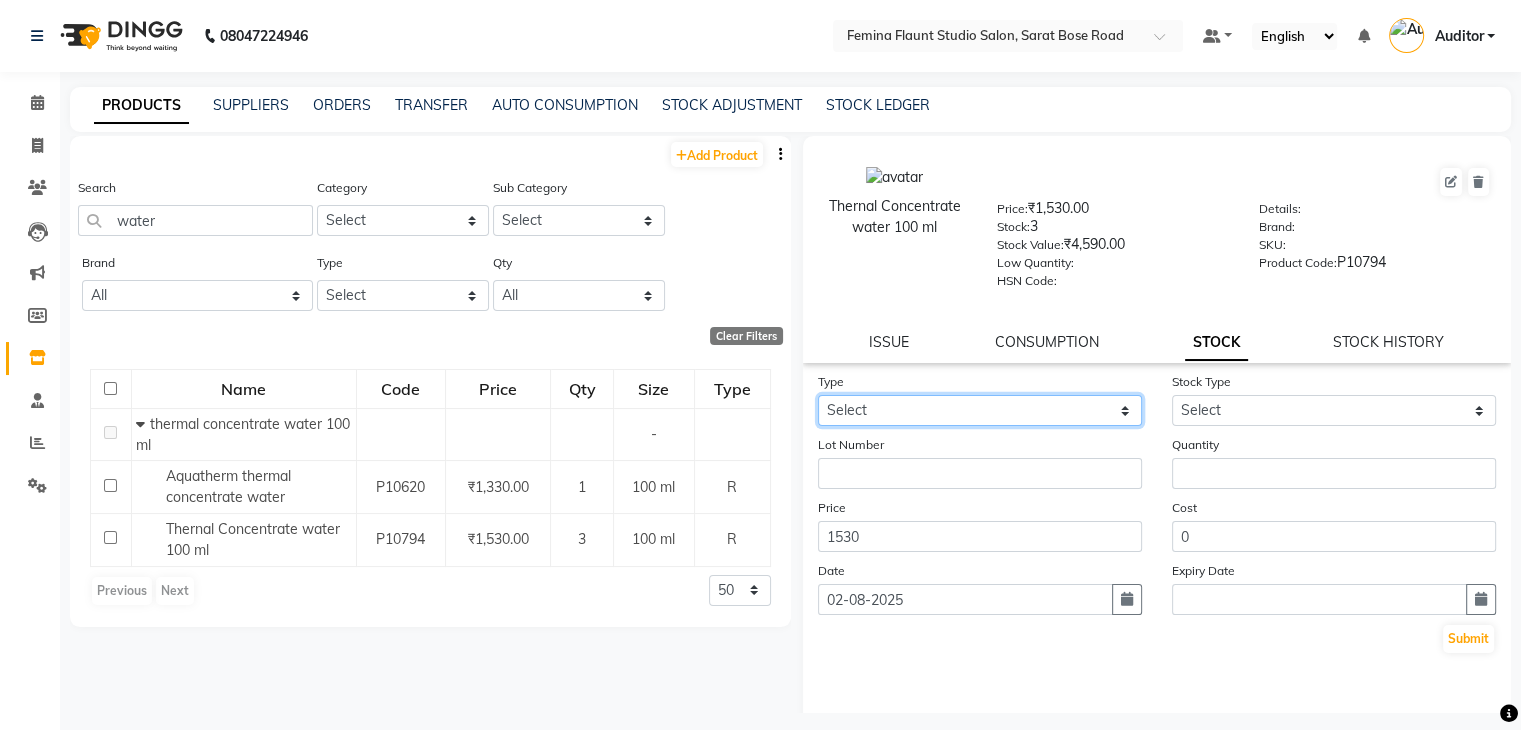 select on "in" 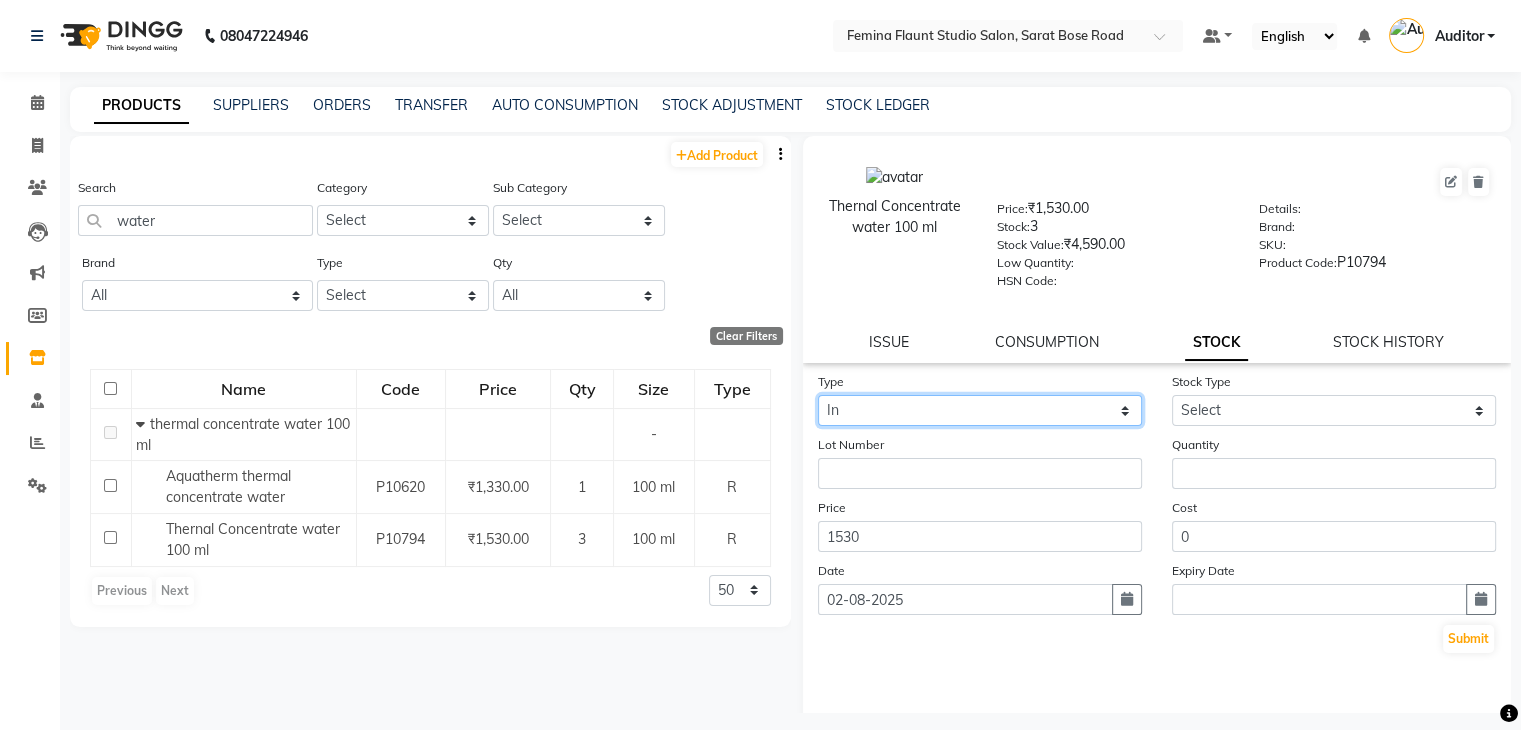 click on "Select In Out" 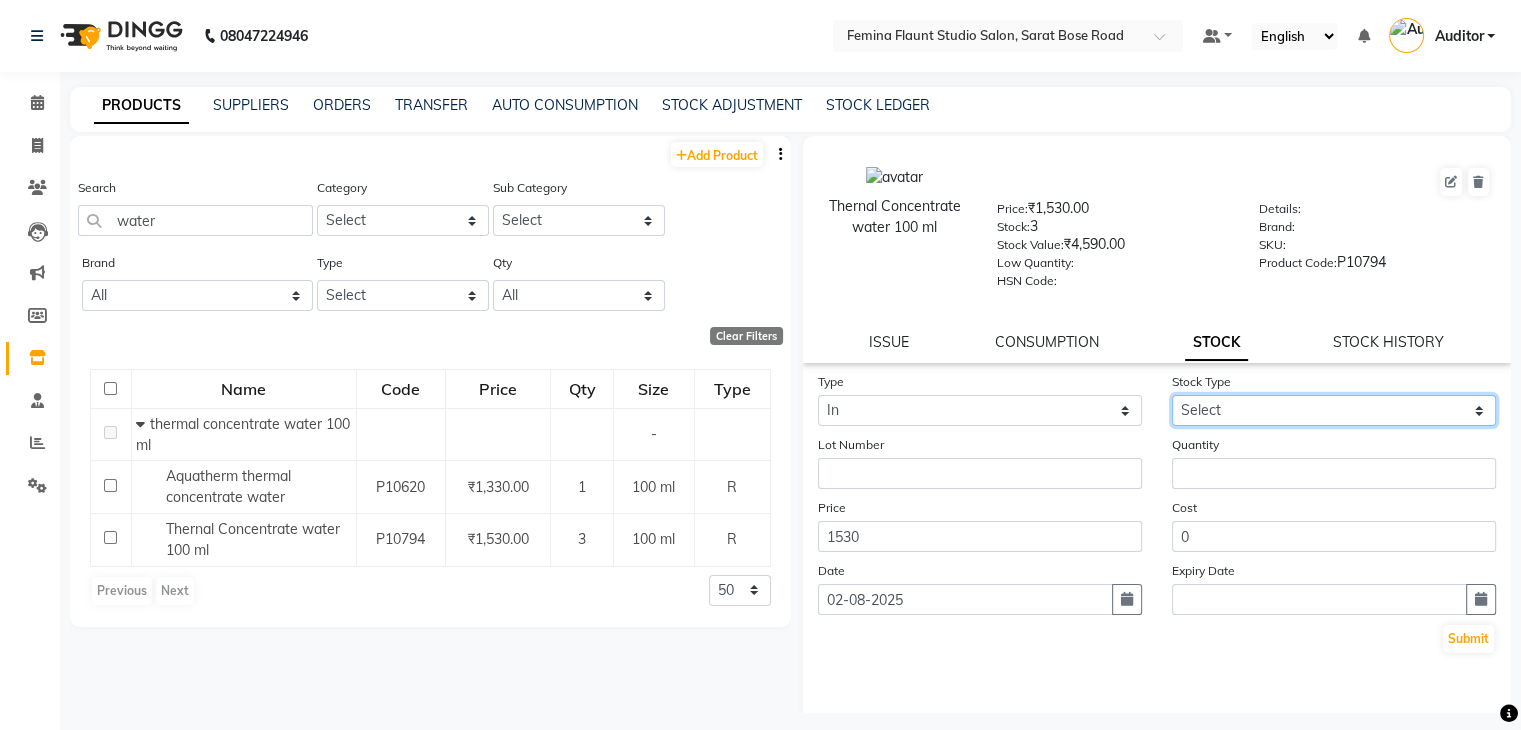 click on "Select New Stock Adjustment Return Other" 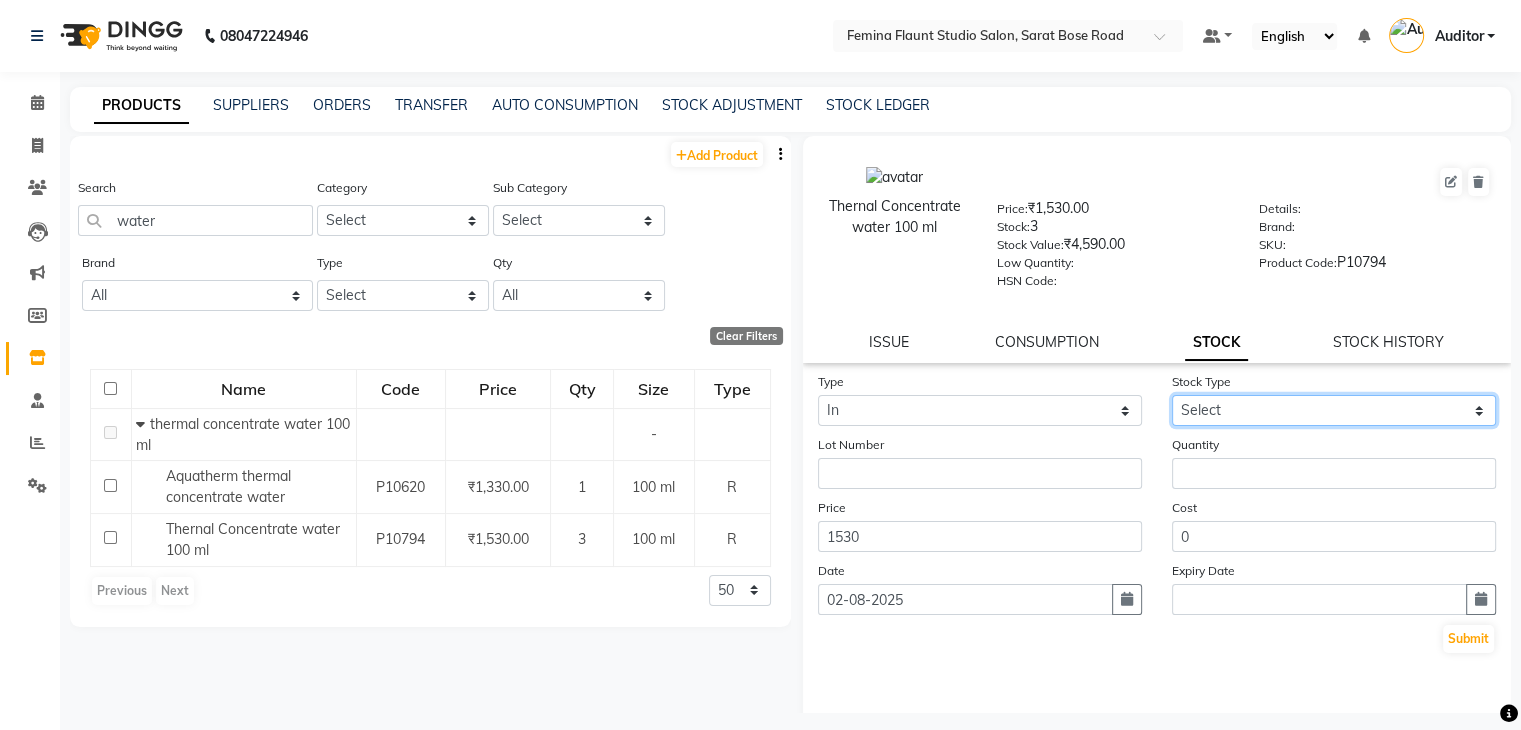 select on "new stock" 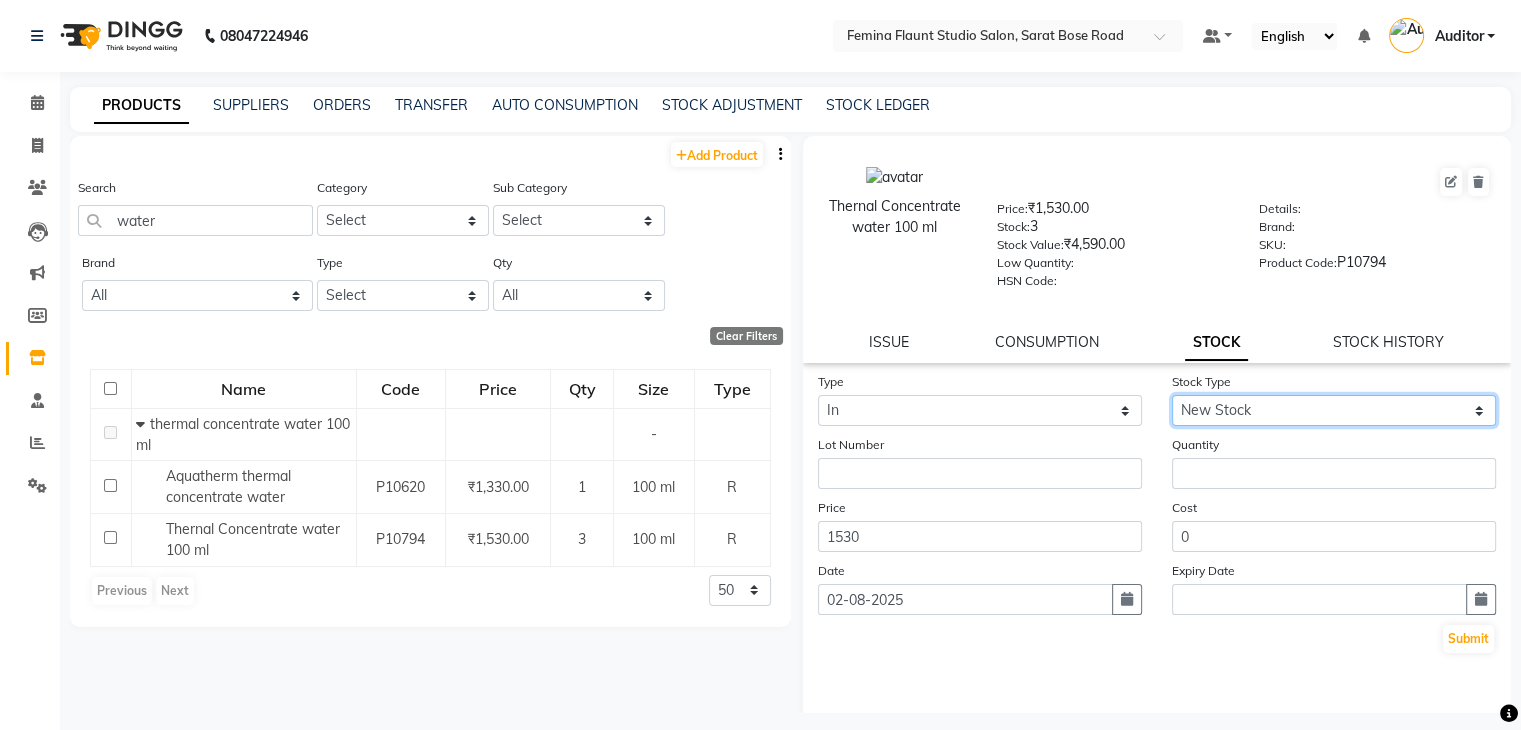 click on "Select New Stock Adjustment Return Other" 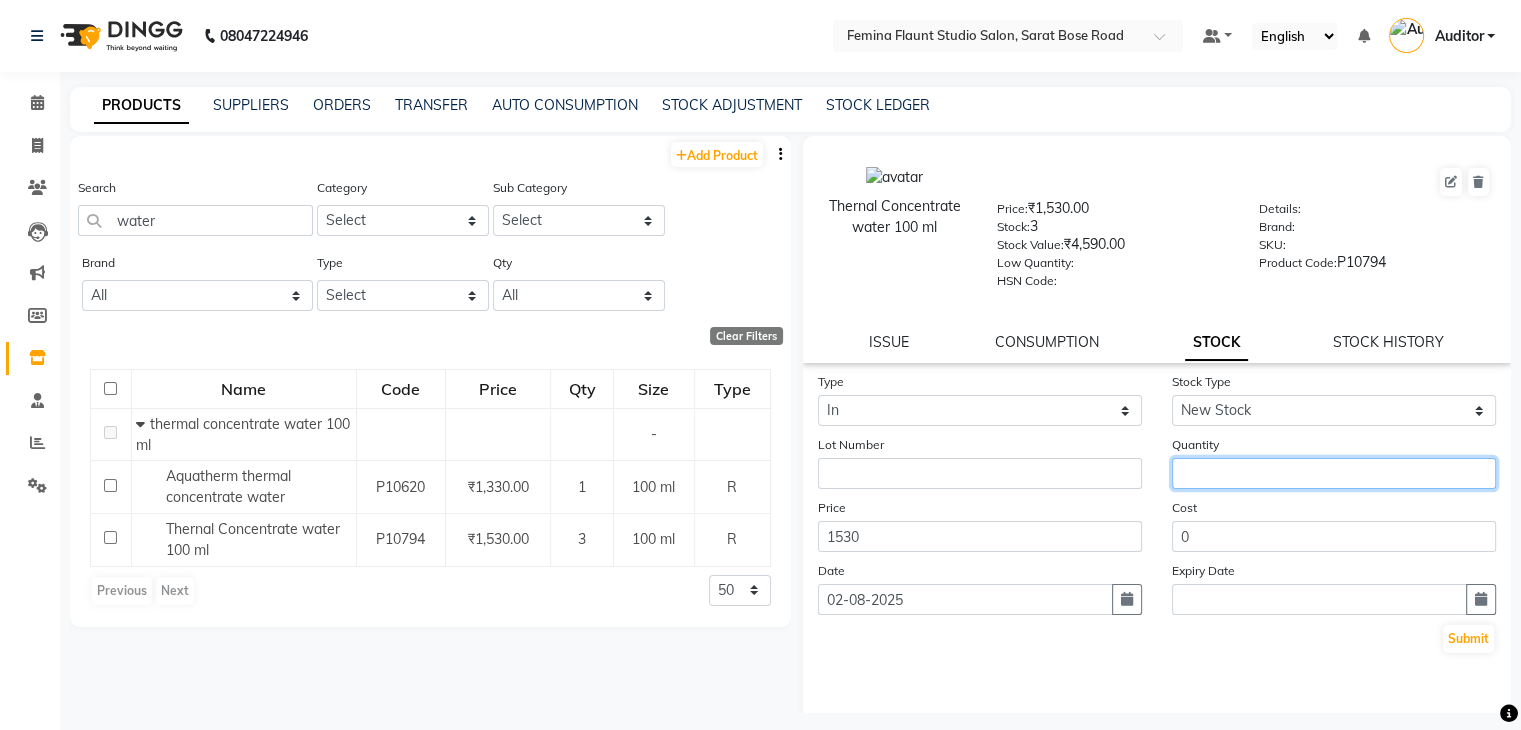click 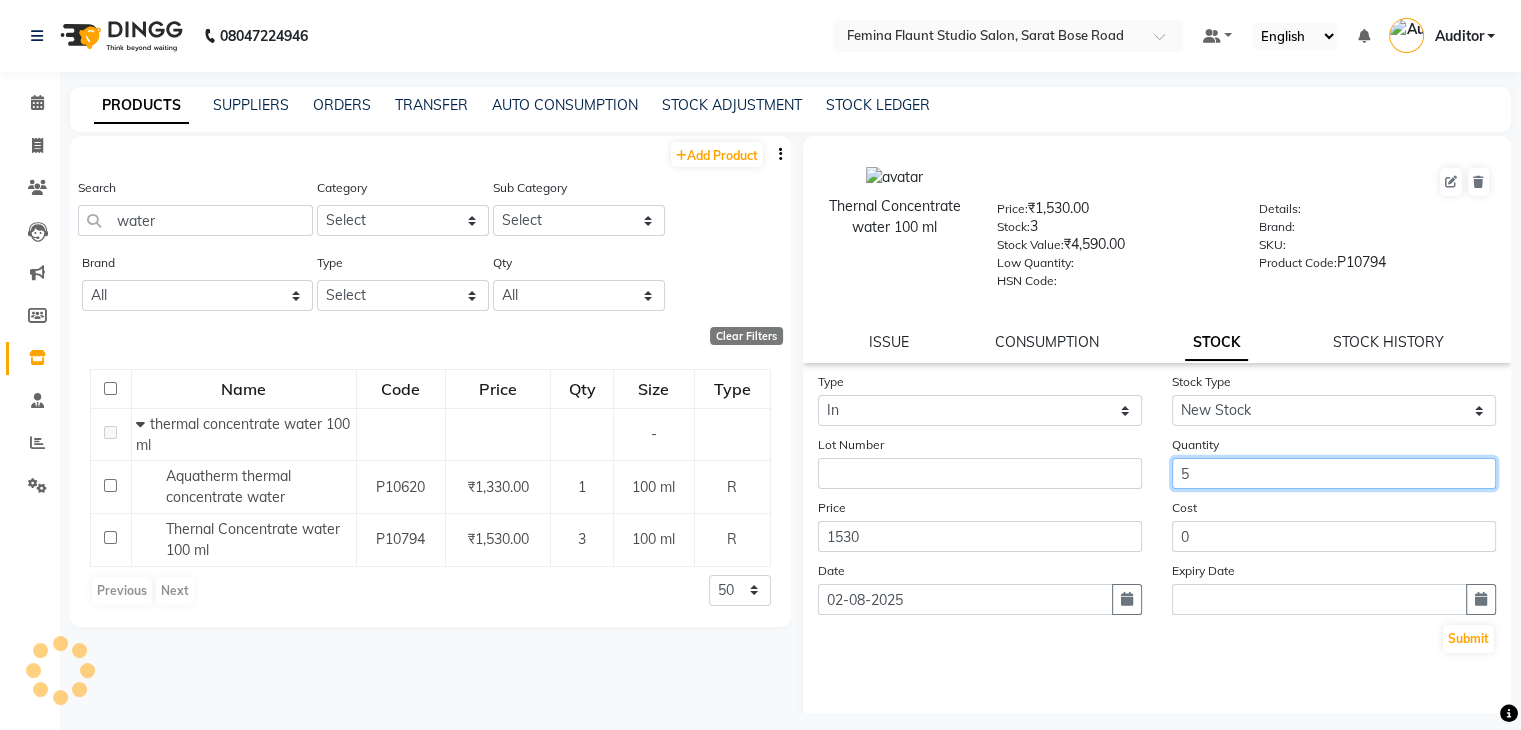 type on "5" 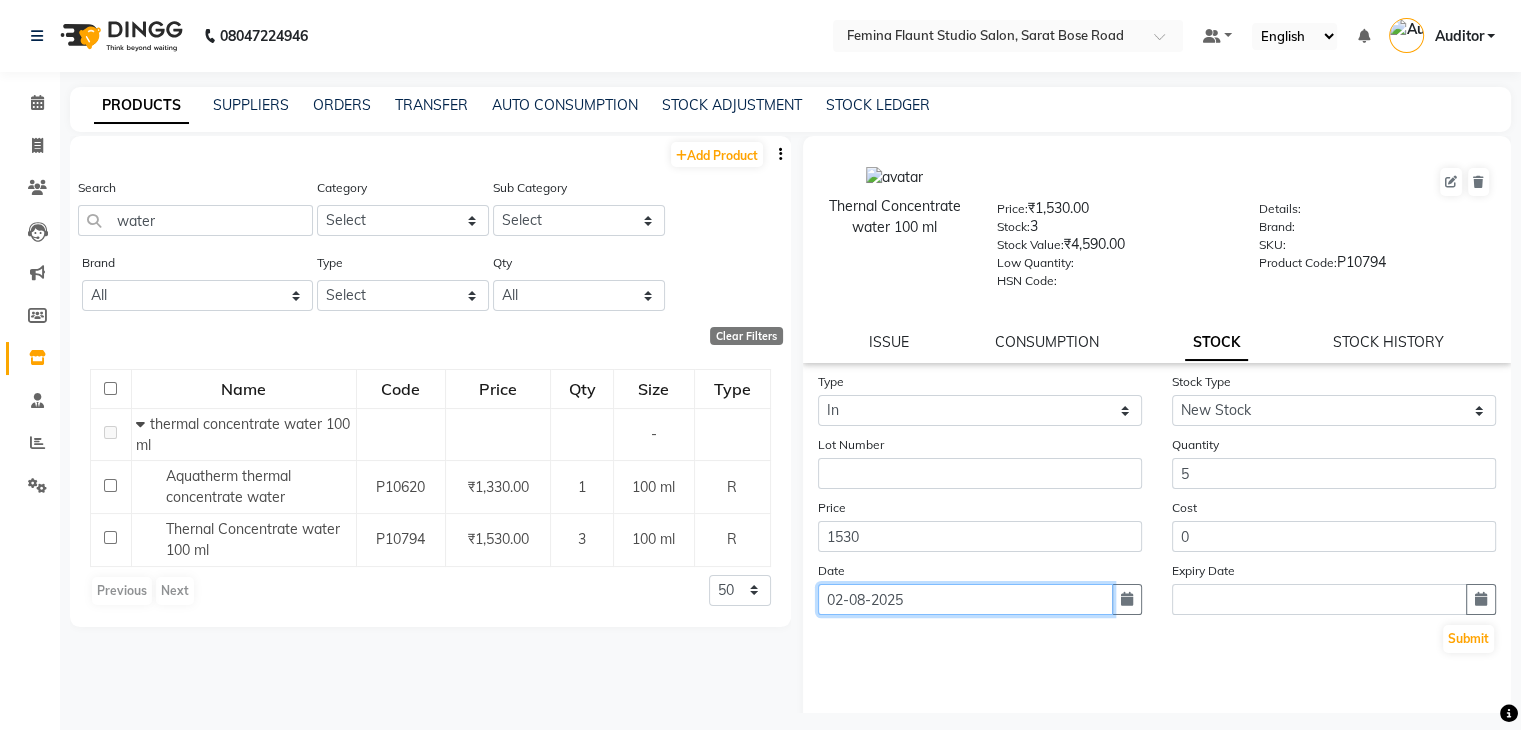 click on "02-08-2025" 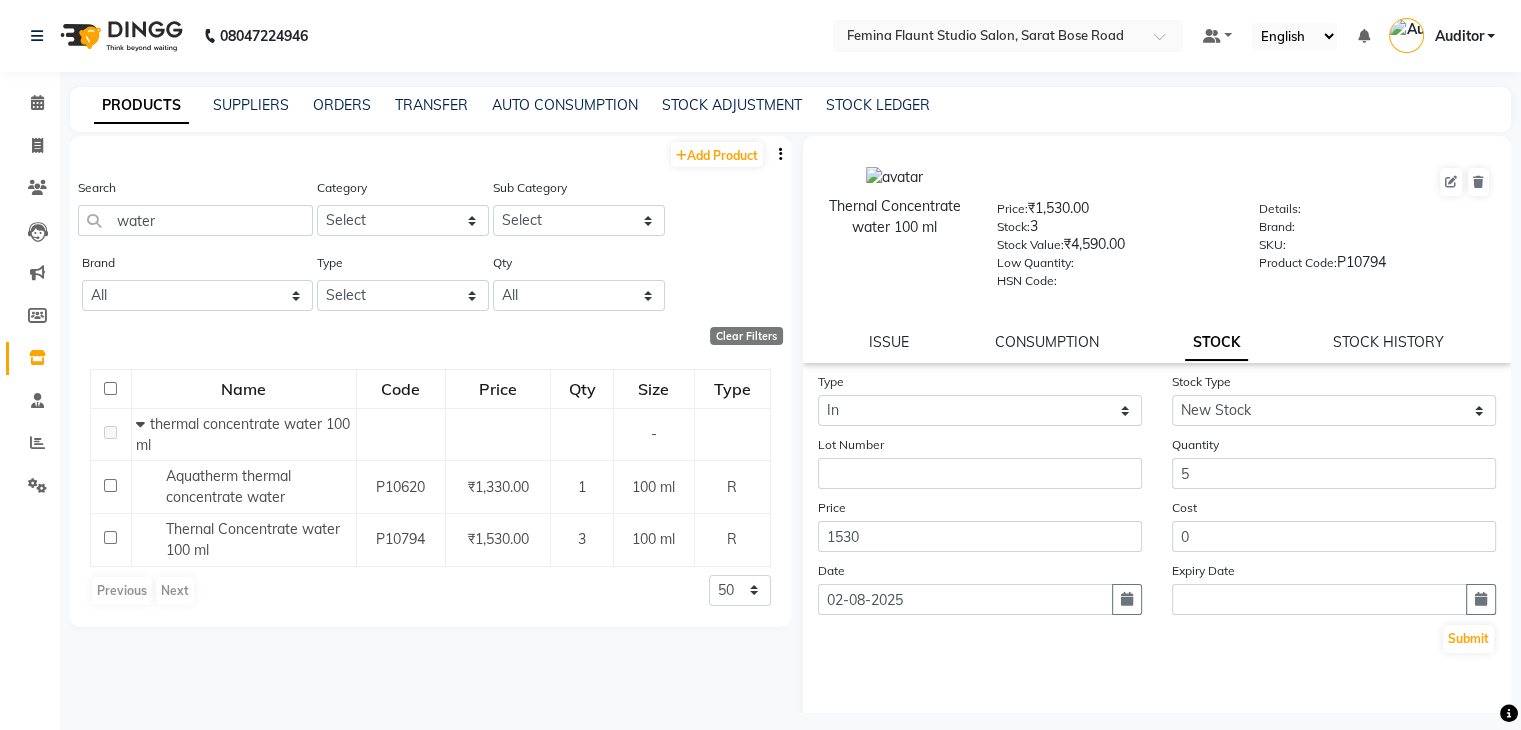select on "8" 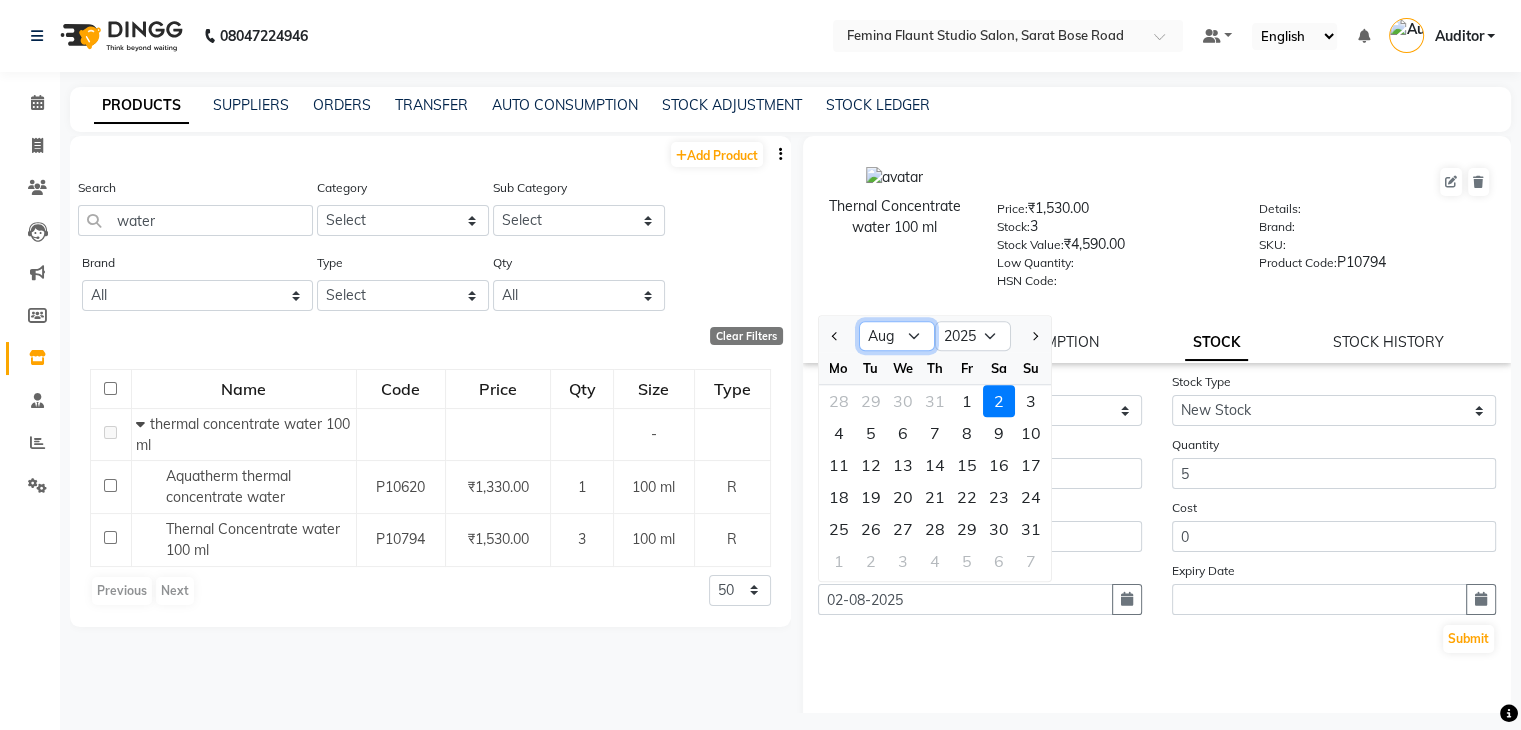 click on "Jan Feb Mar Apr May Jun Jul Aug Sep Oct Nov Dec" 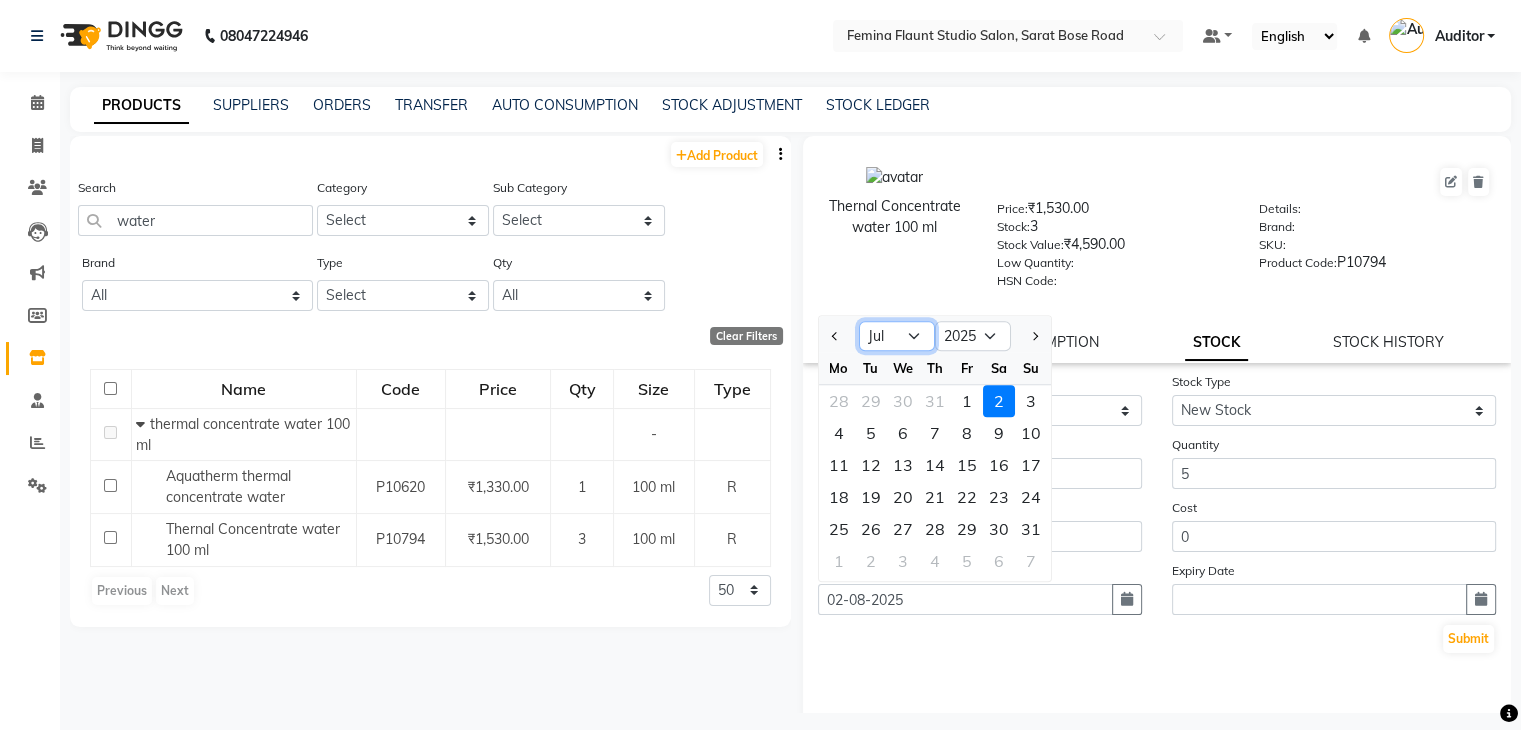 click on "Jan Feb Mar Apr May Jun Jul Aug Sep Oct Nov Dec" 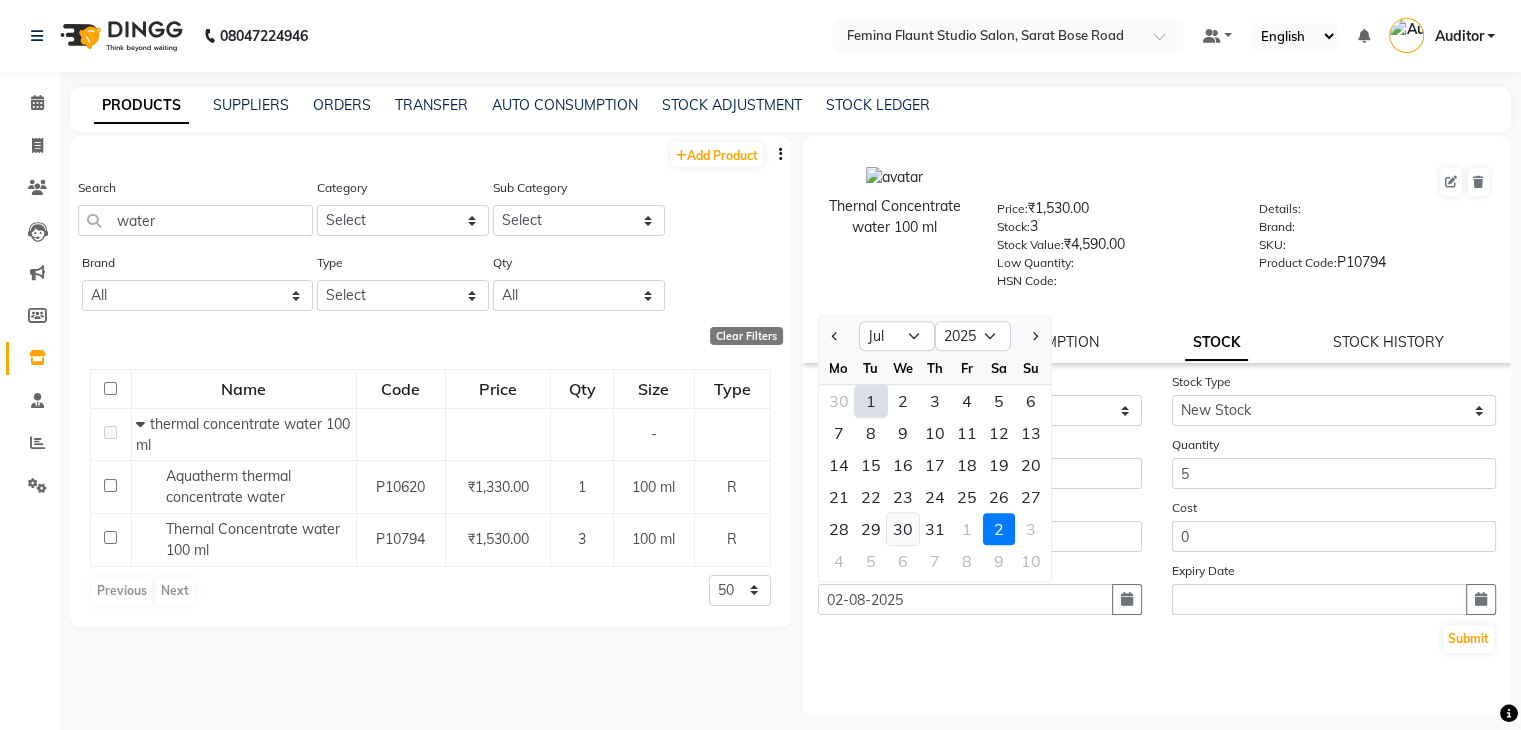 click on "30" 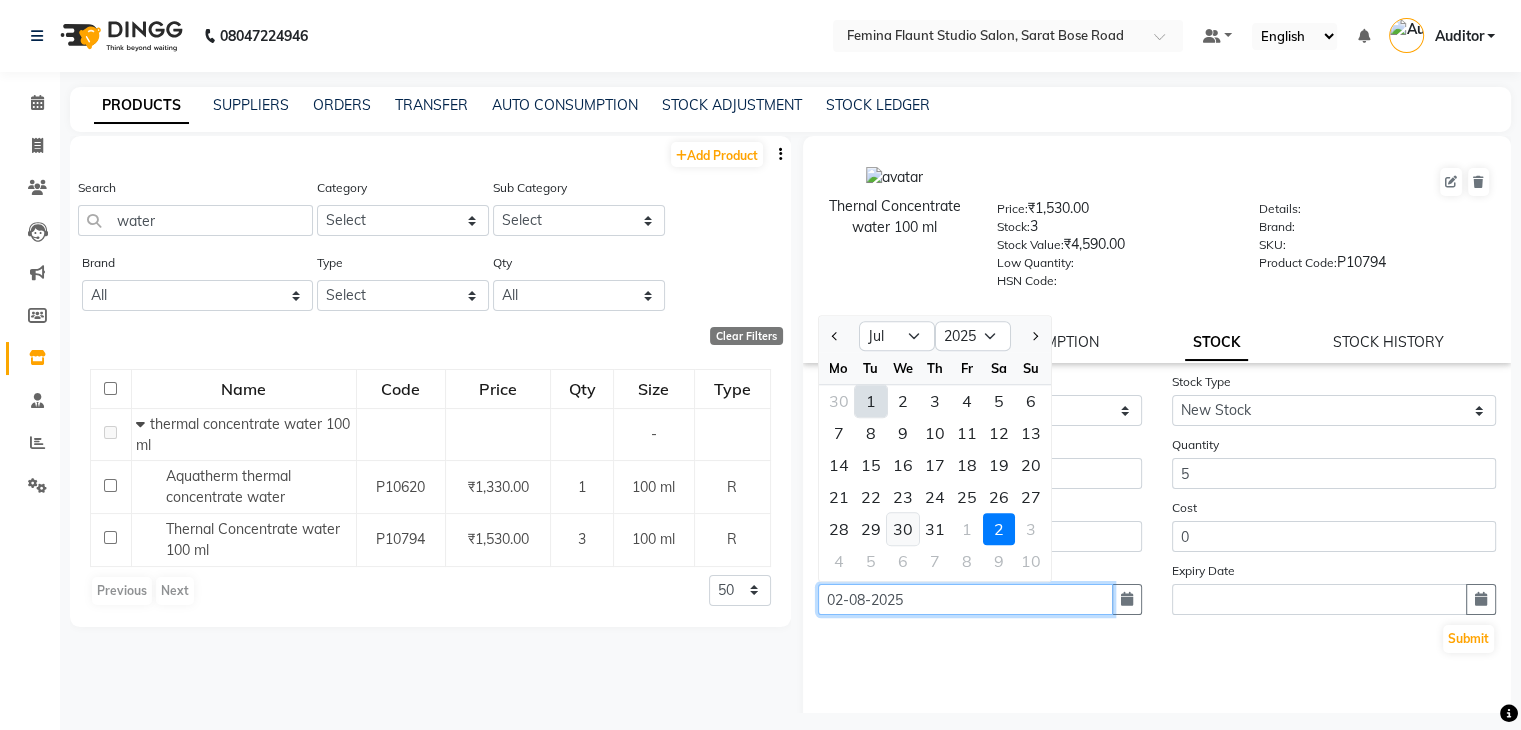type on "30-07-2025" 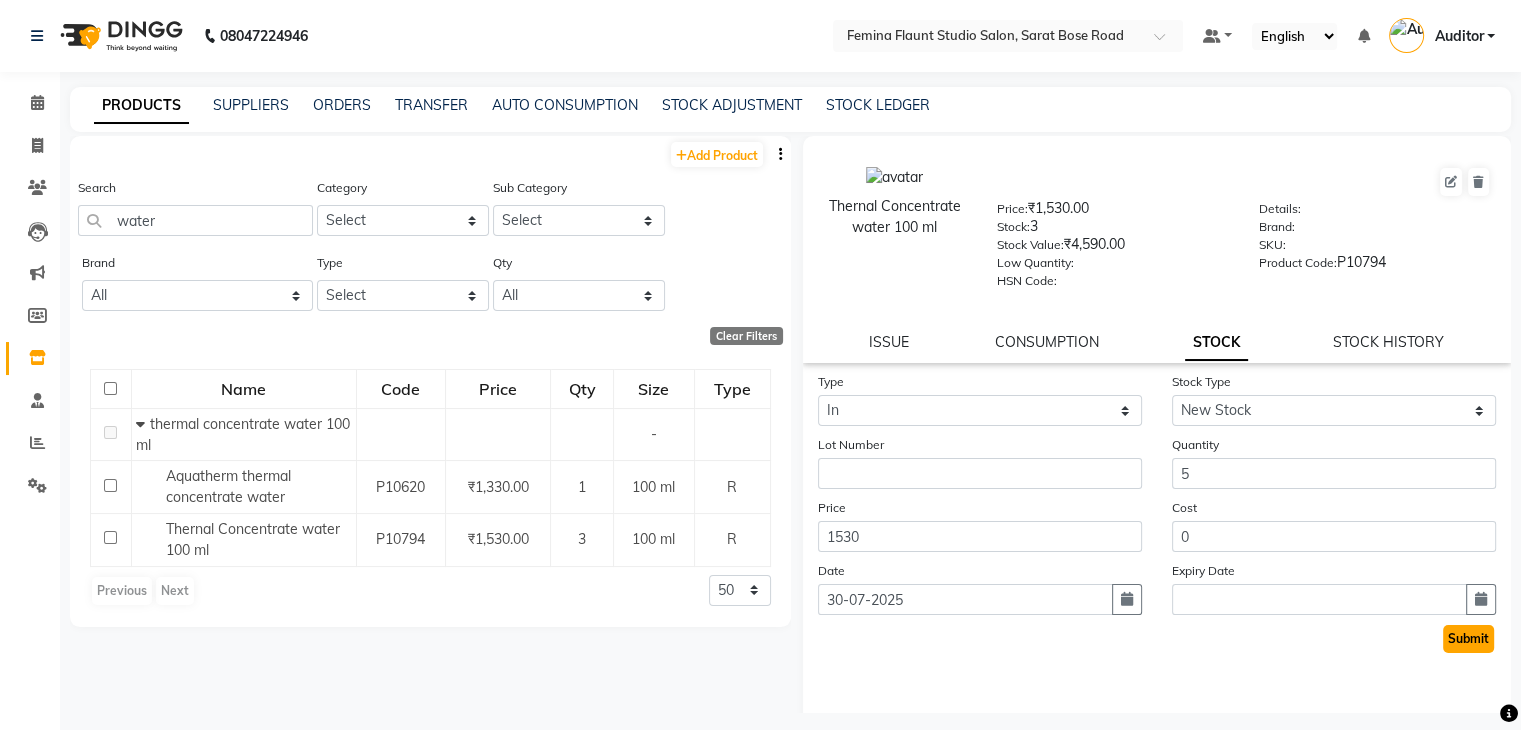 click on "Submit" 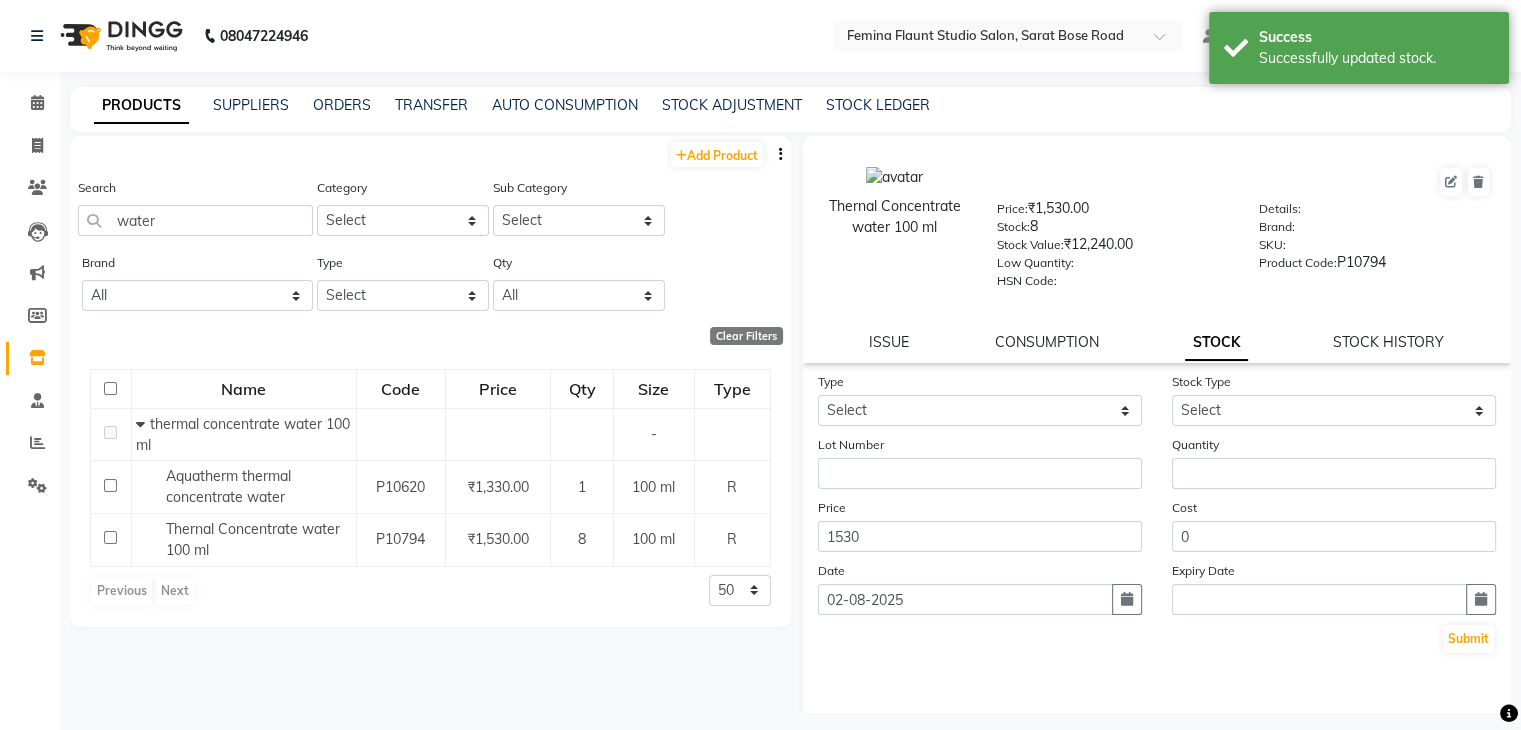 click on "Previous   Next  50 100 500" 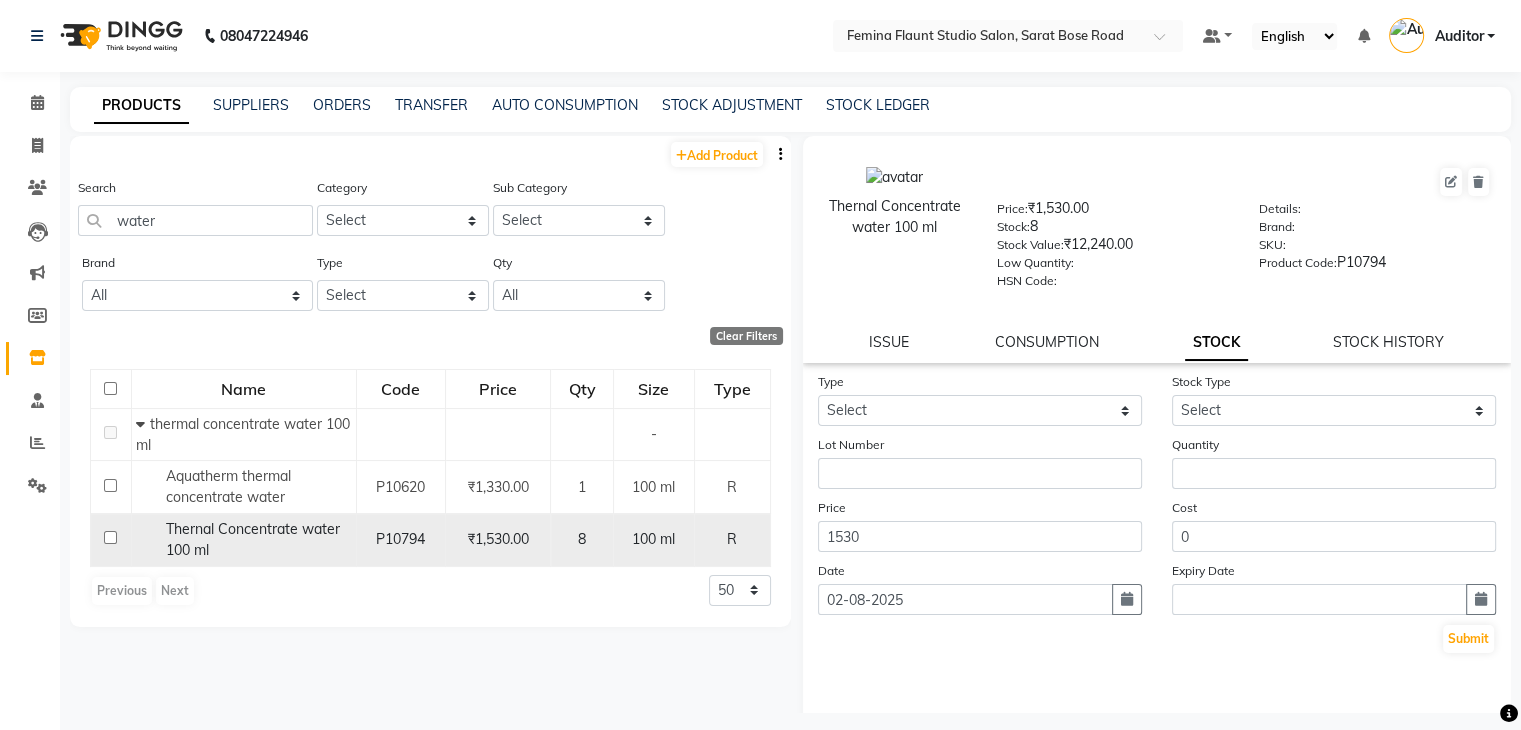click on "Thernal Concentrate water 100 ml" 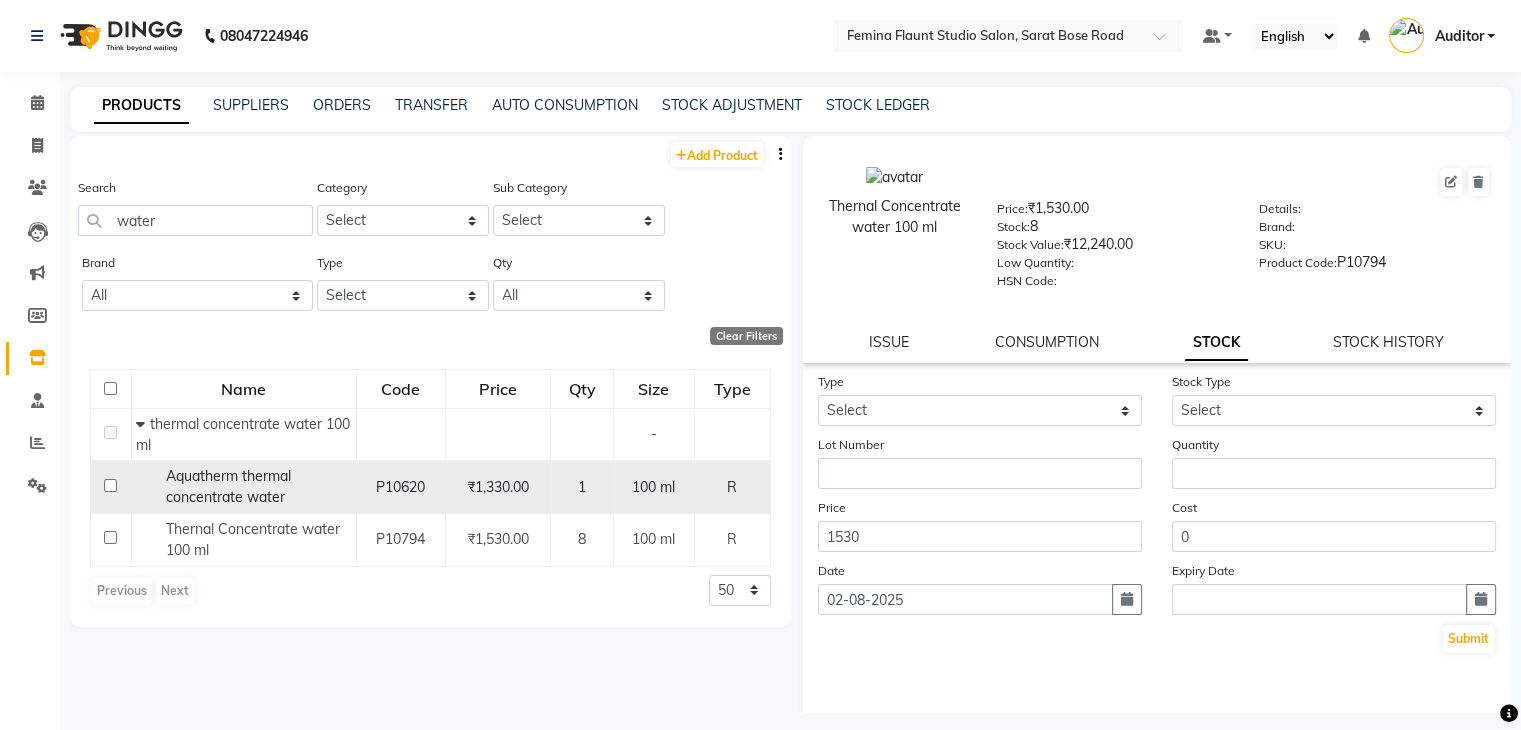 click on "Aquatherm thermal concentrate water" 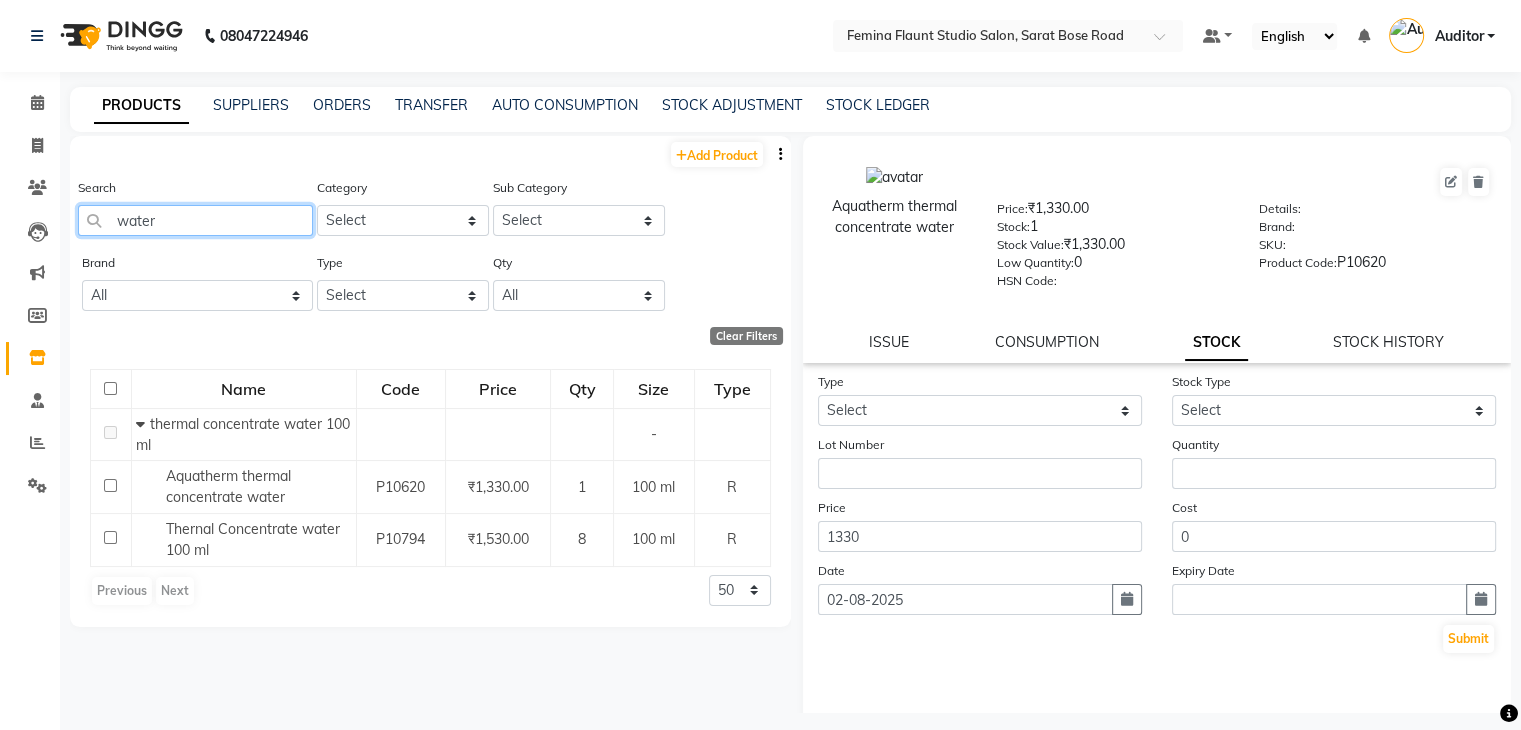 click on "water" 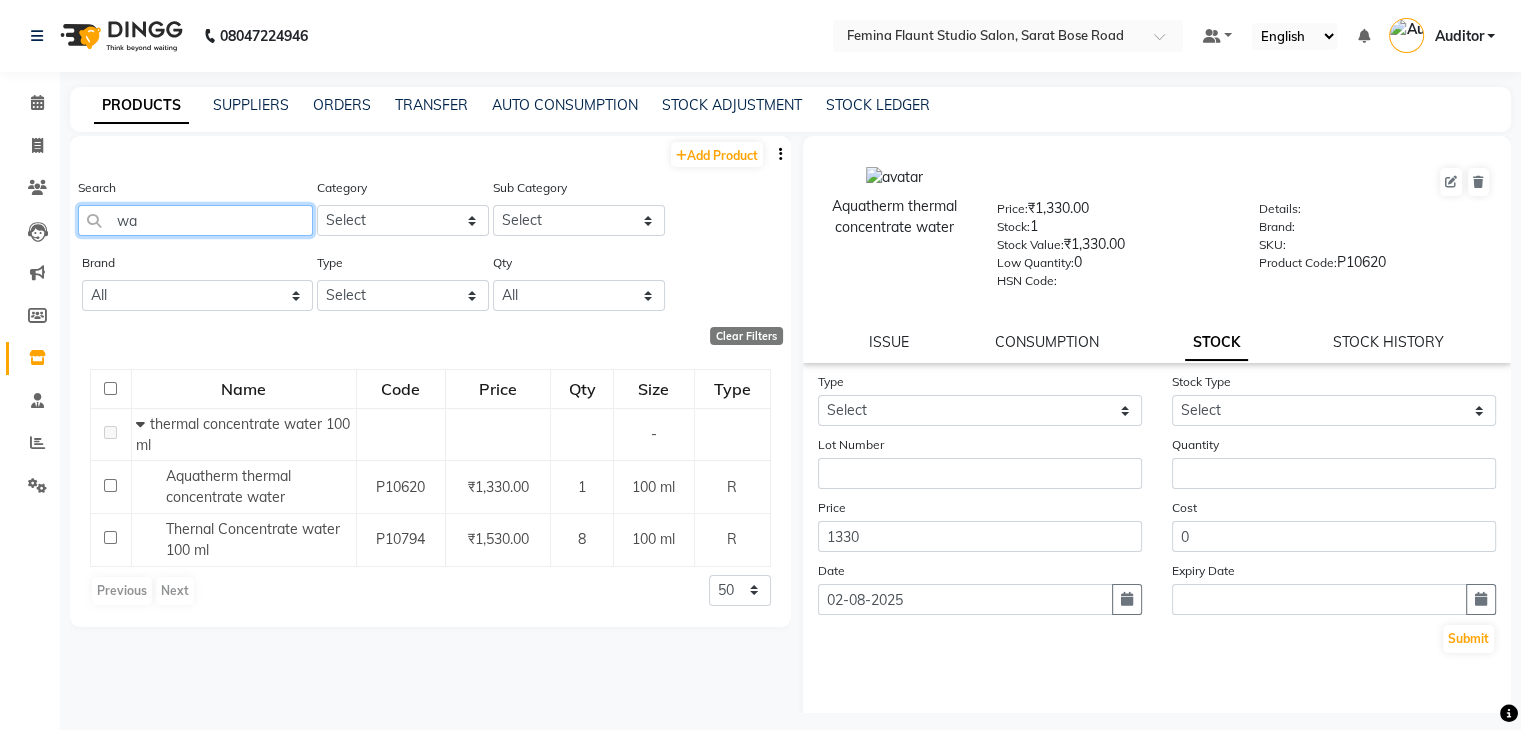 type on "w" 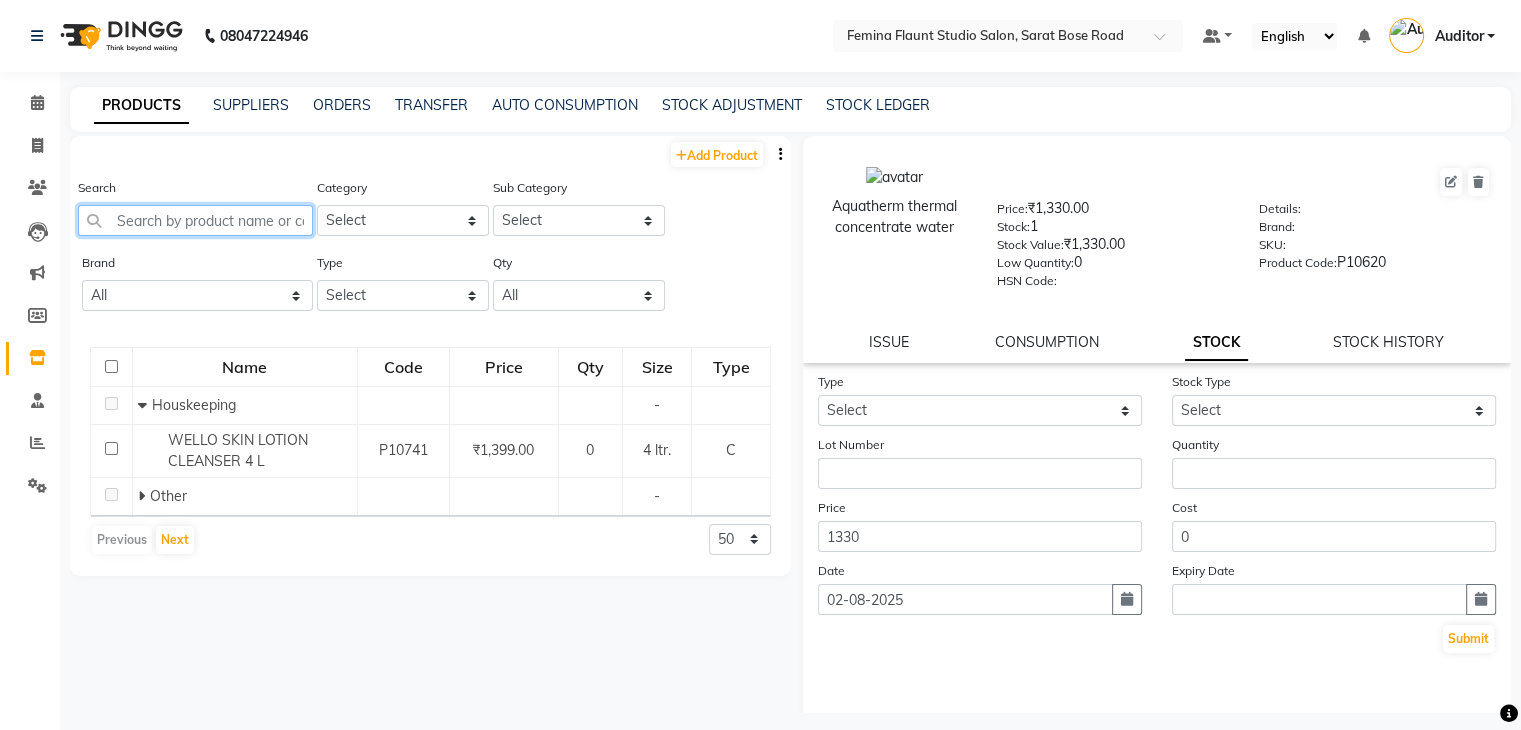 click 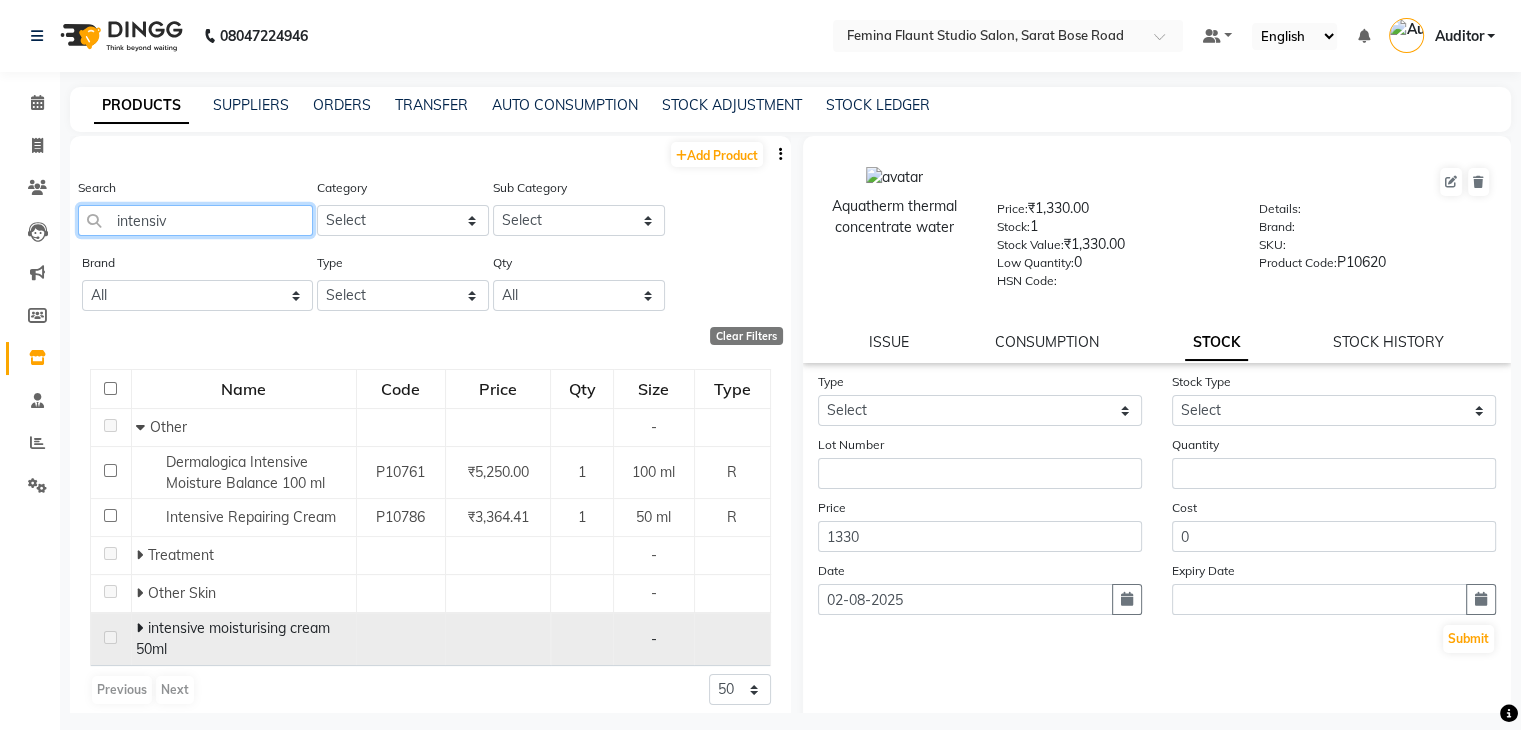 type on "intensiv" 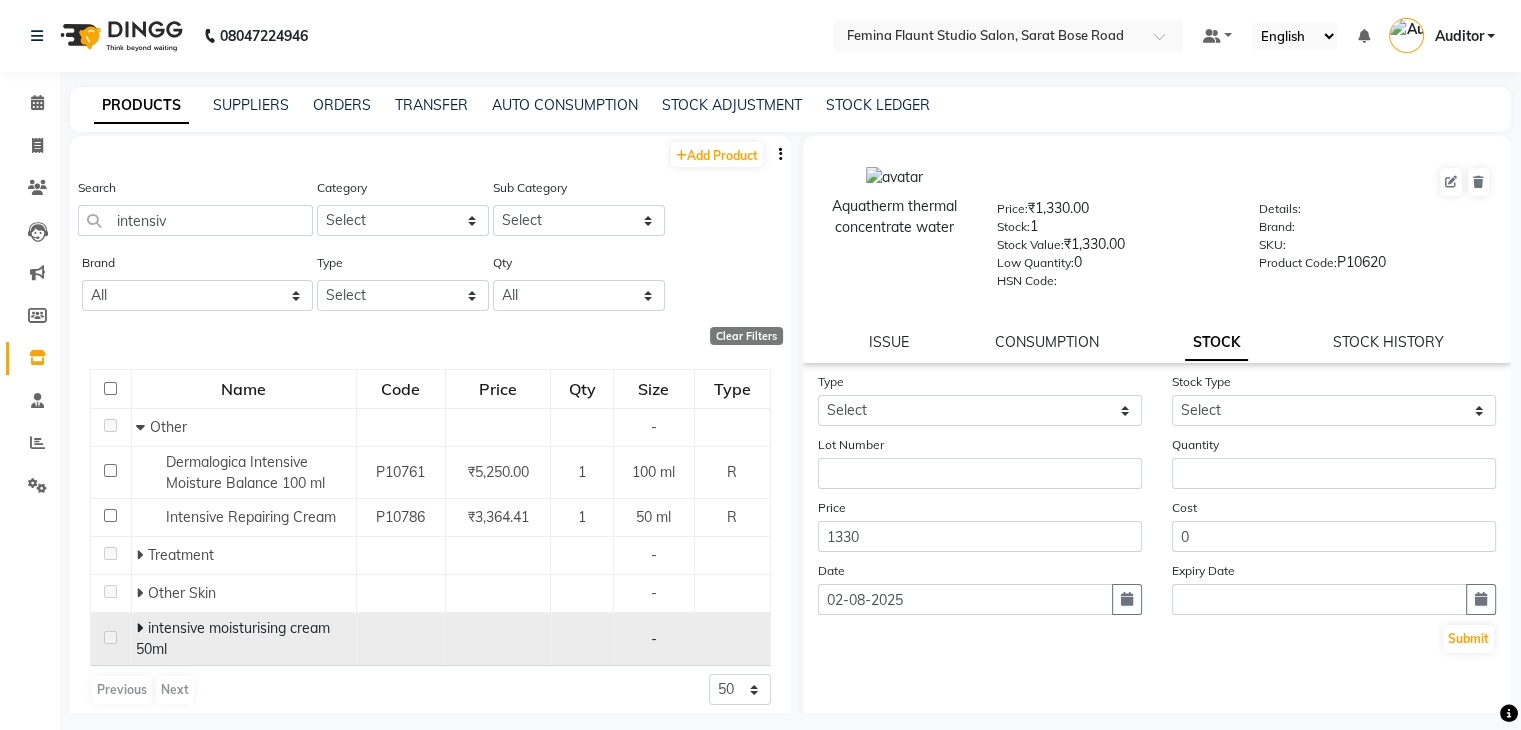 click on "intensive moisturising cream 50ml" 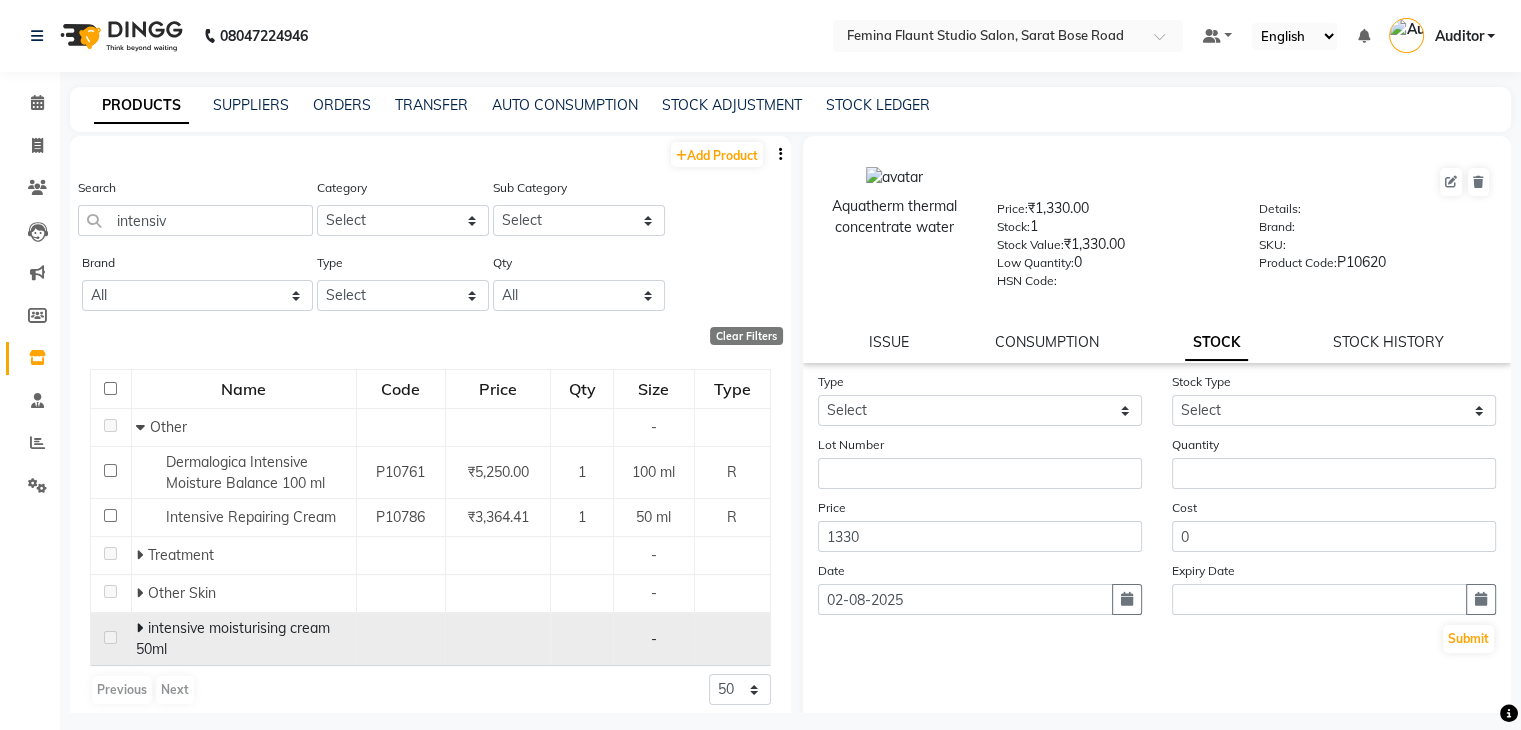 click 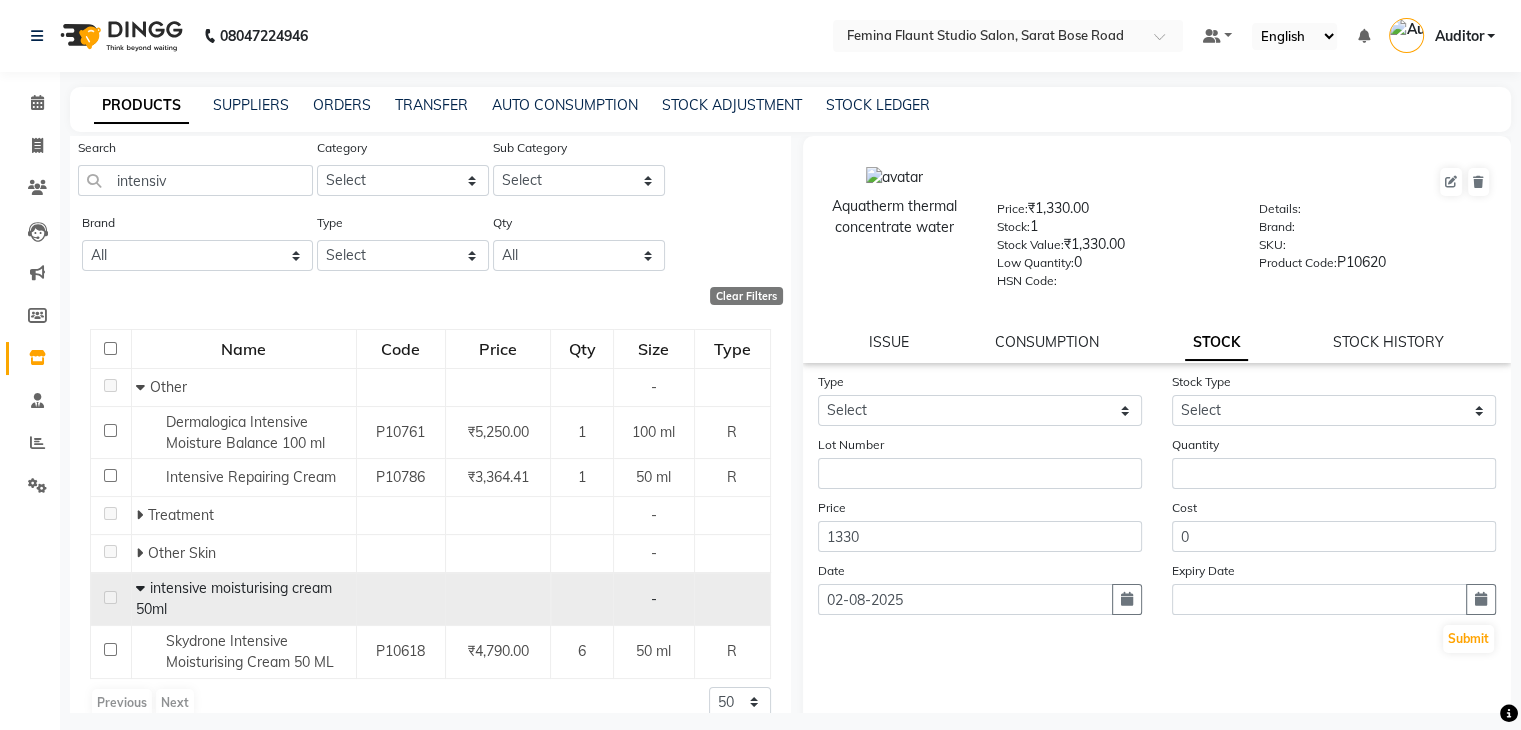 scroll, scrollTop: 66, scrollLeft: 0, axis: vertical 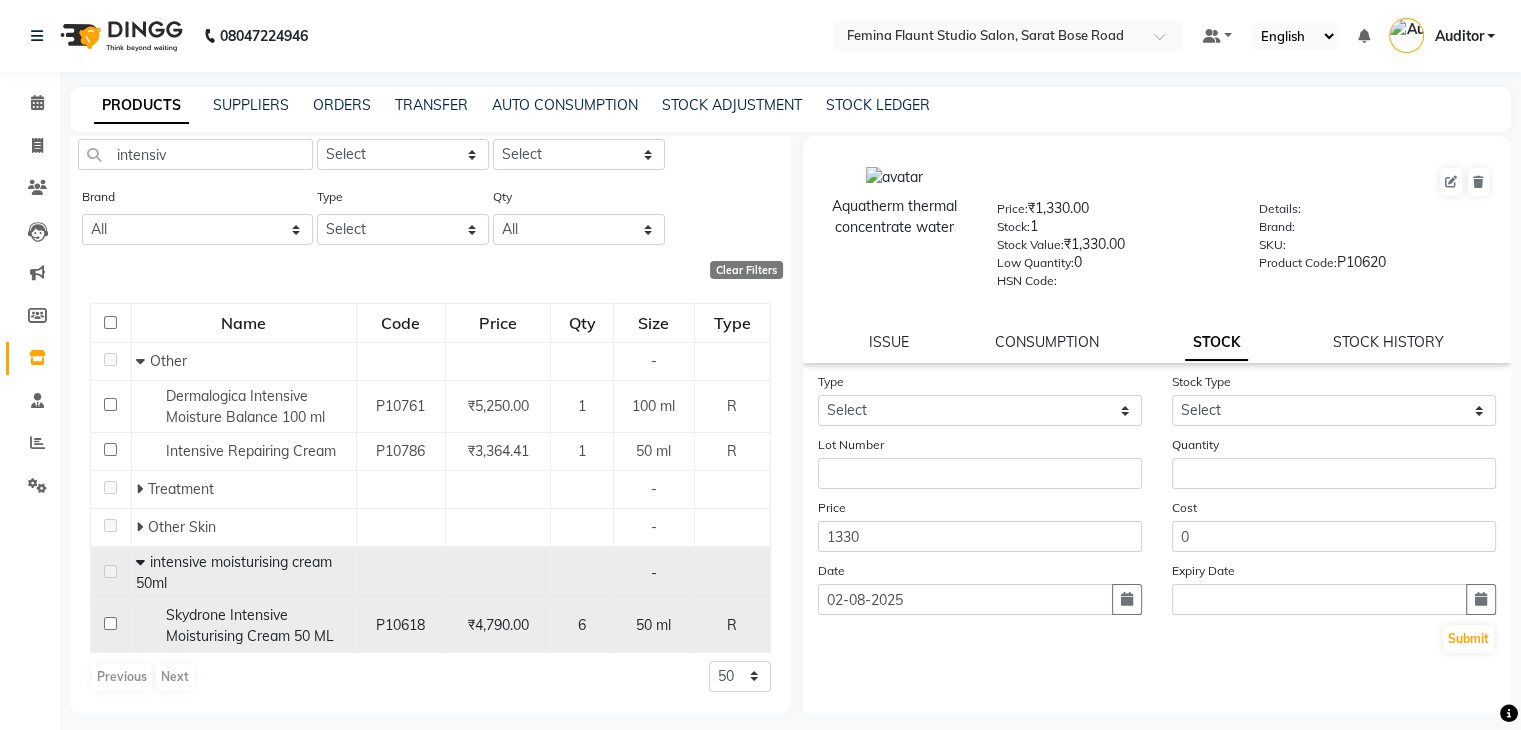 click on "Skydrone Intensive Moisturising Cream 50 ML" 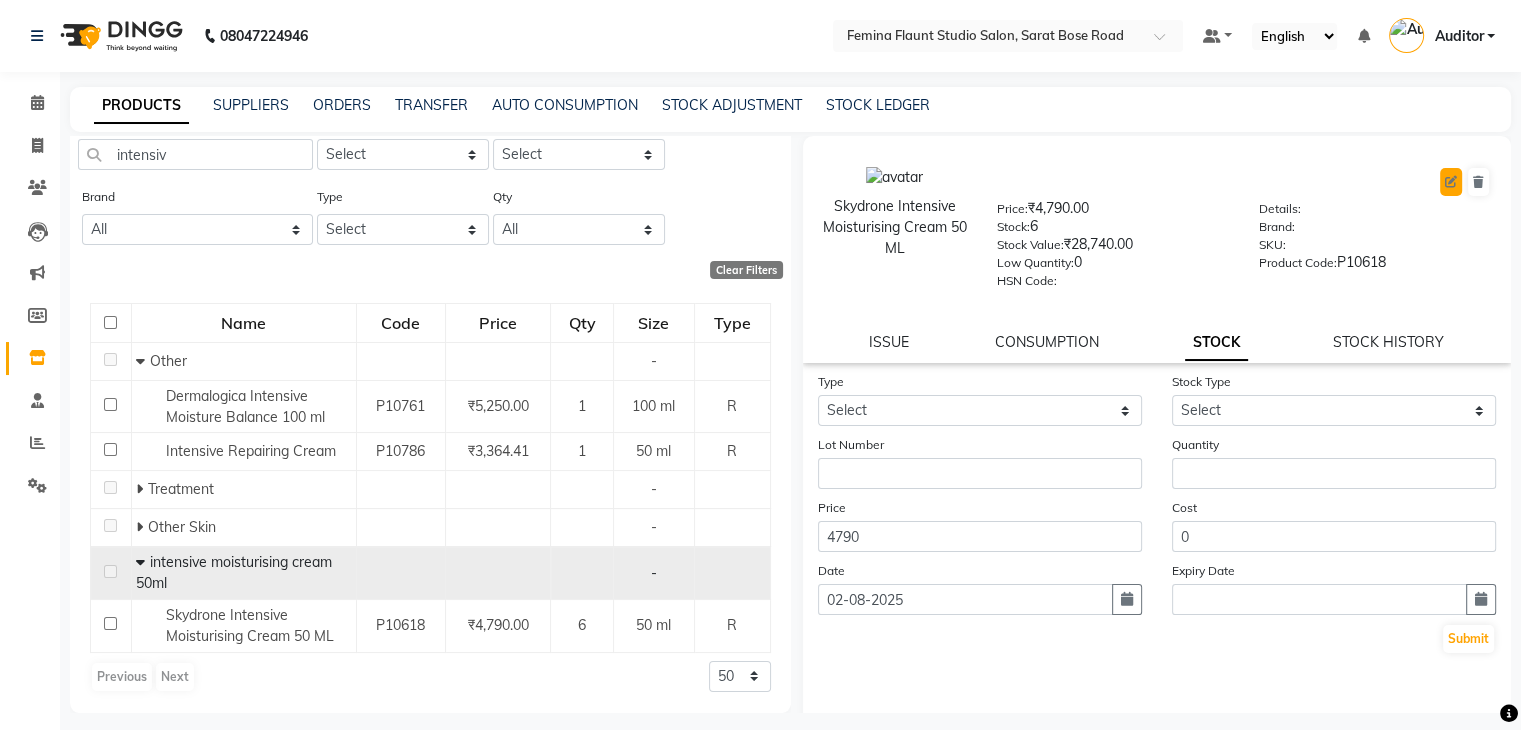 click 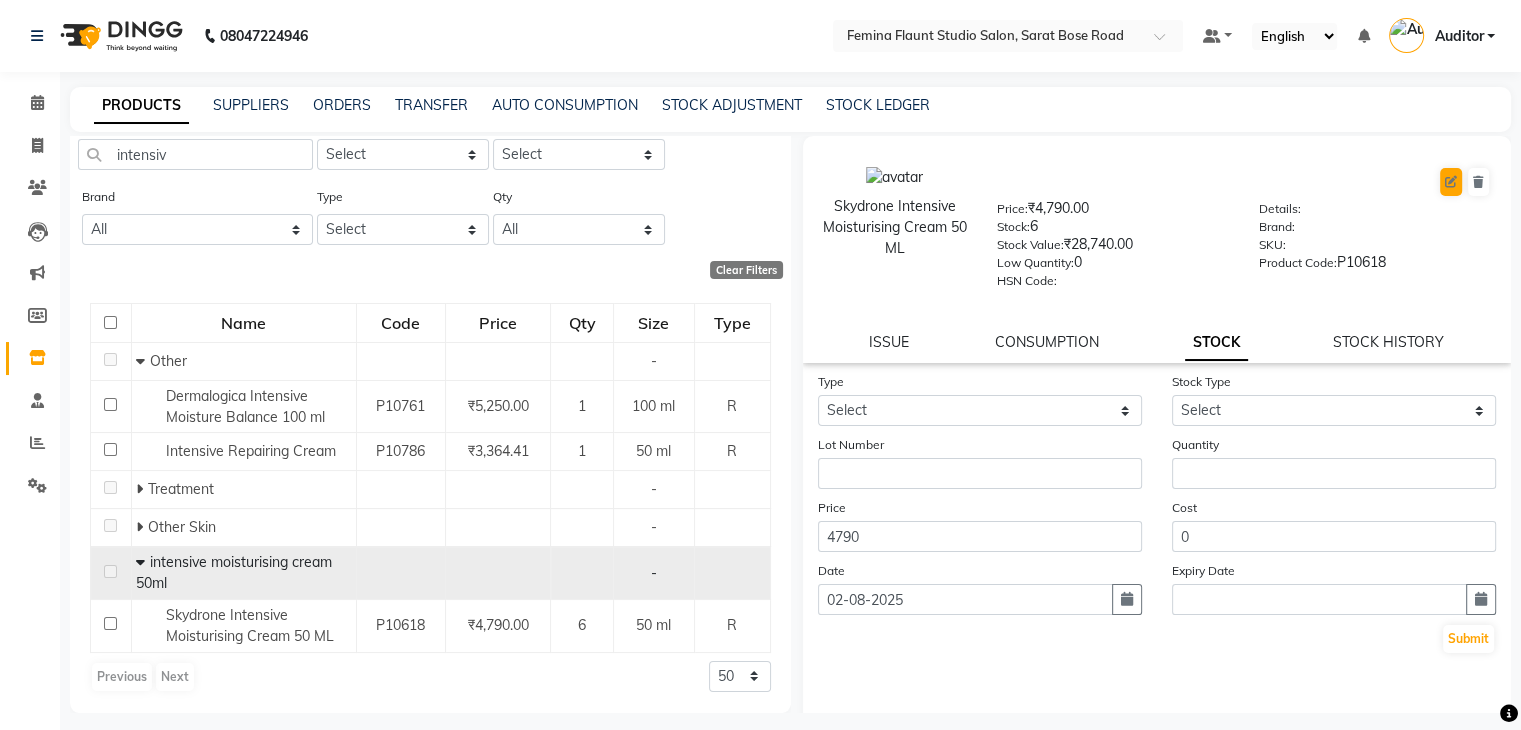 select on "R" 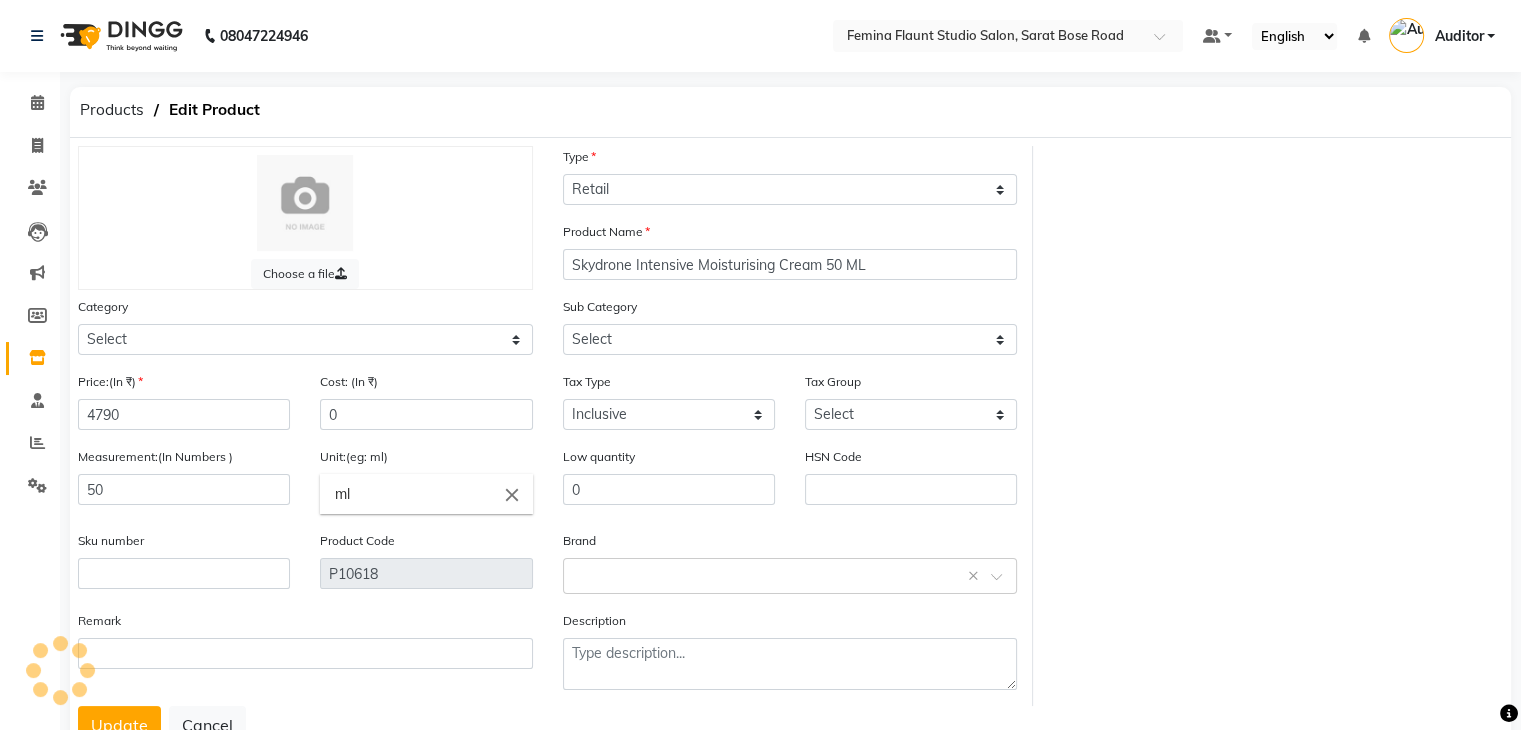 select on "2163" 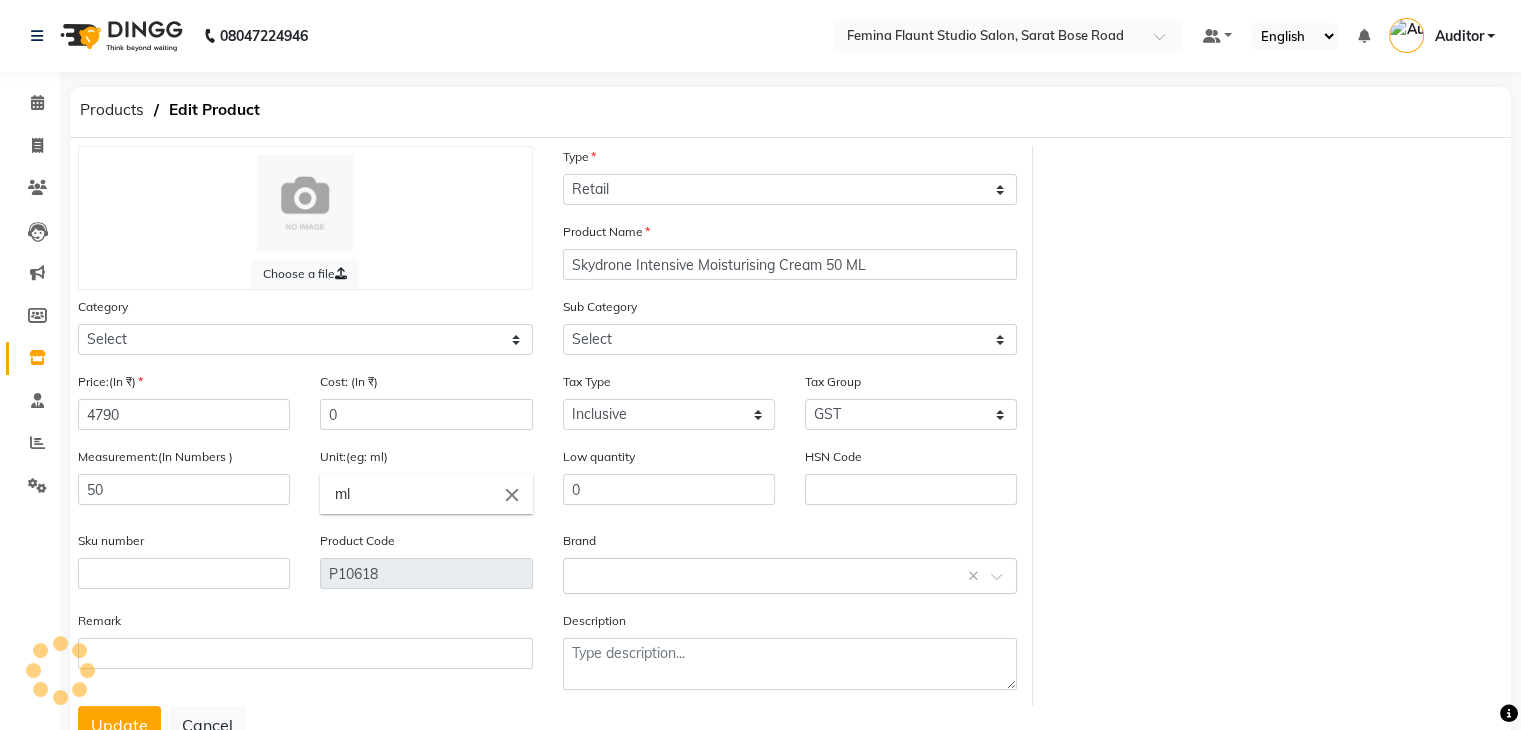 select on "765502250" 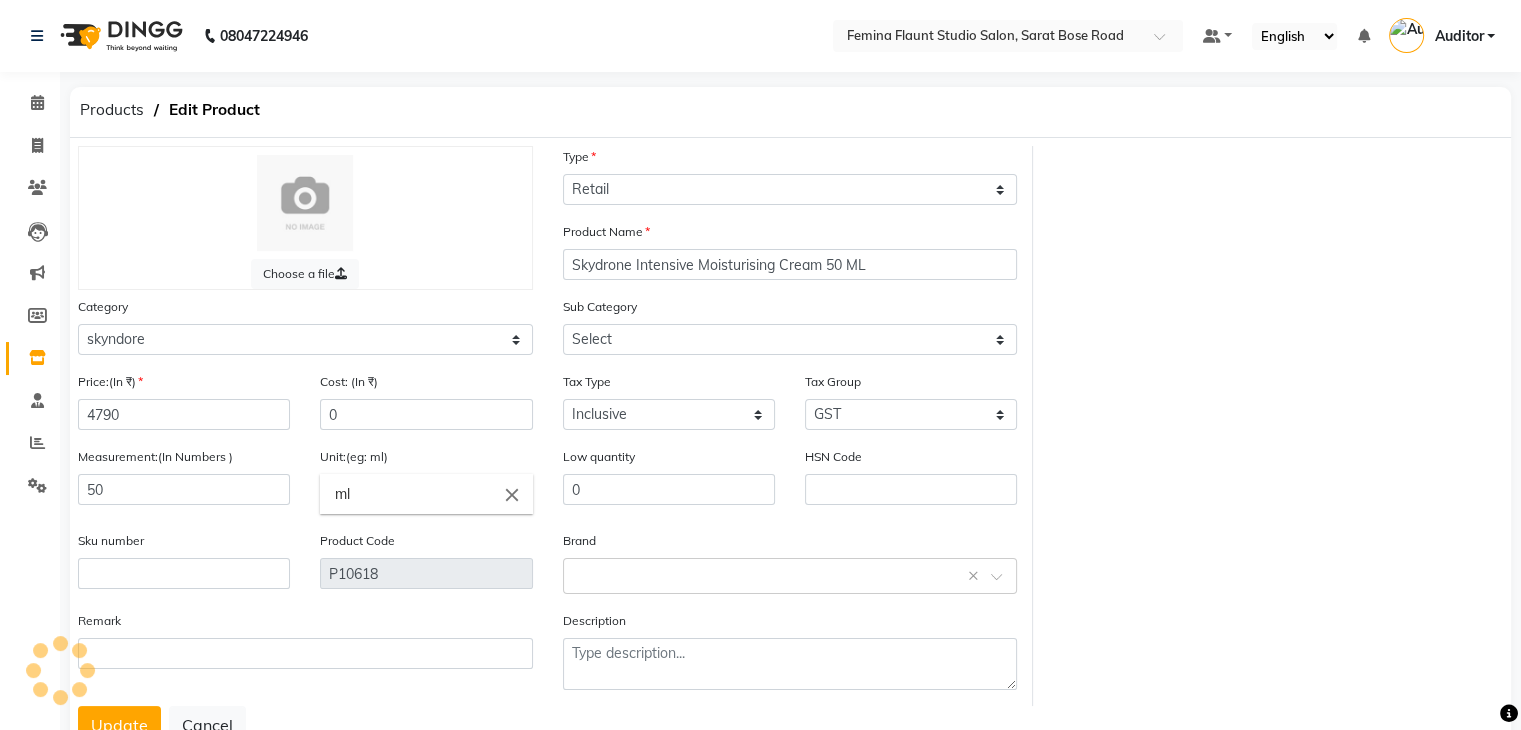 select on "[NUMBER]" 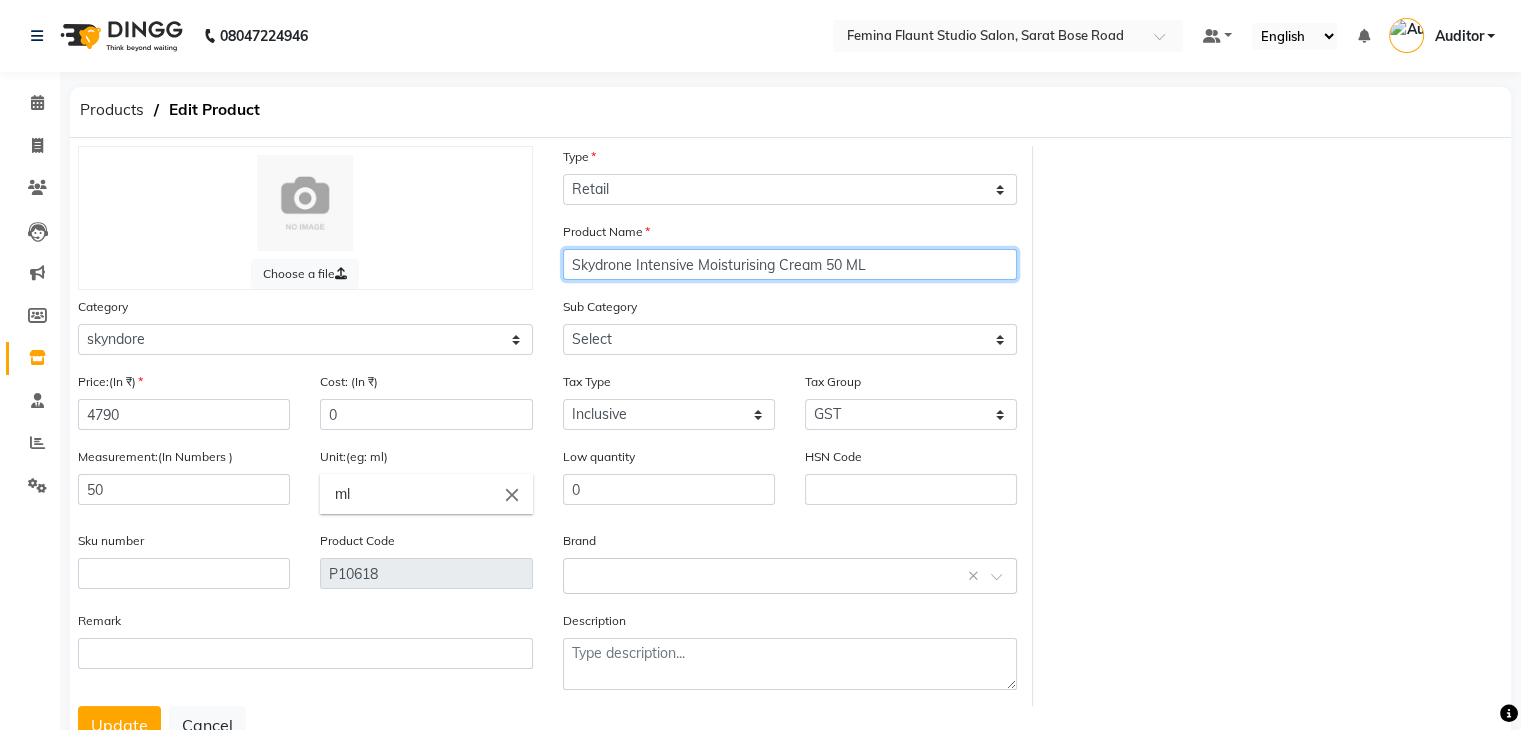 click on "Skydrone Intensive Moisturising Cream 50 ML" 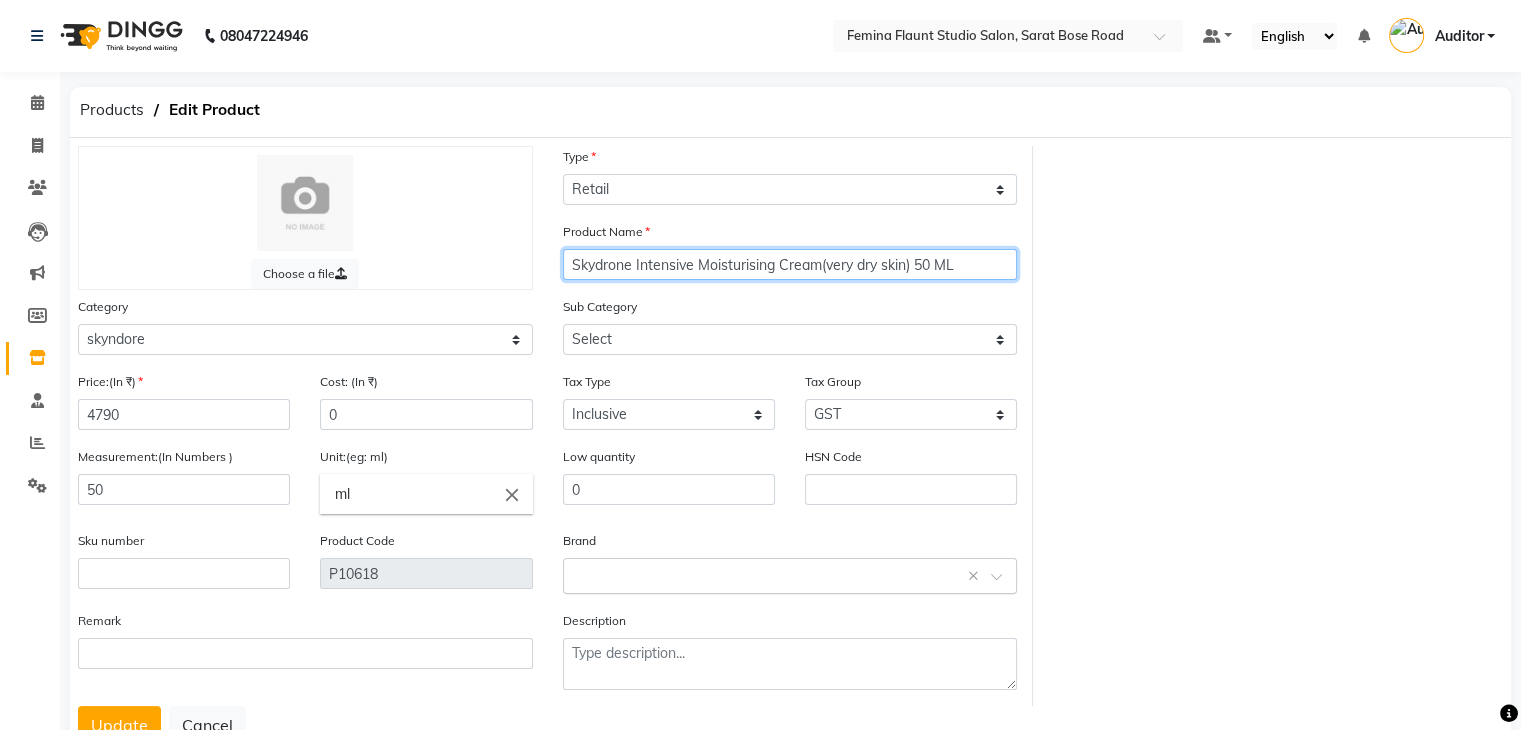 type on "Skydrone Intensive Moisturising Cream(very dry skin) 50 ML" 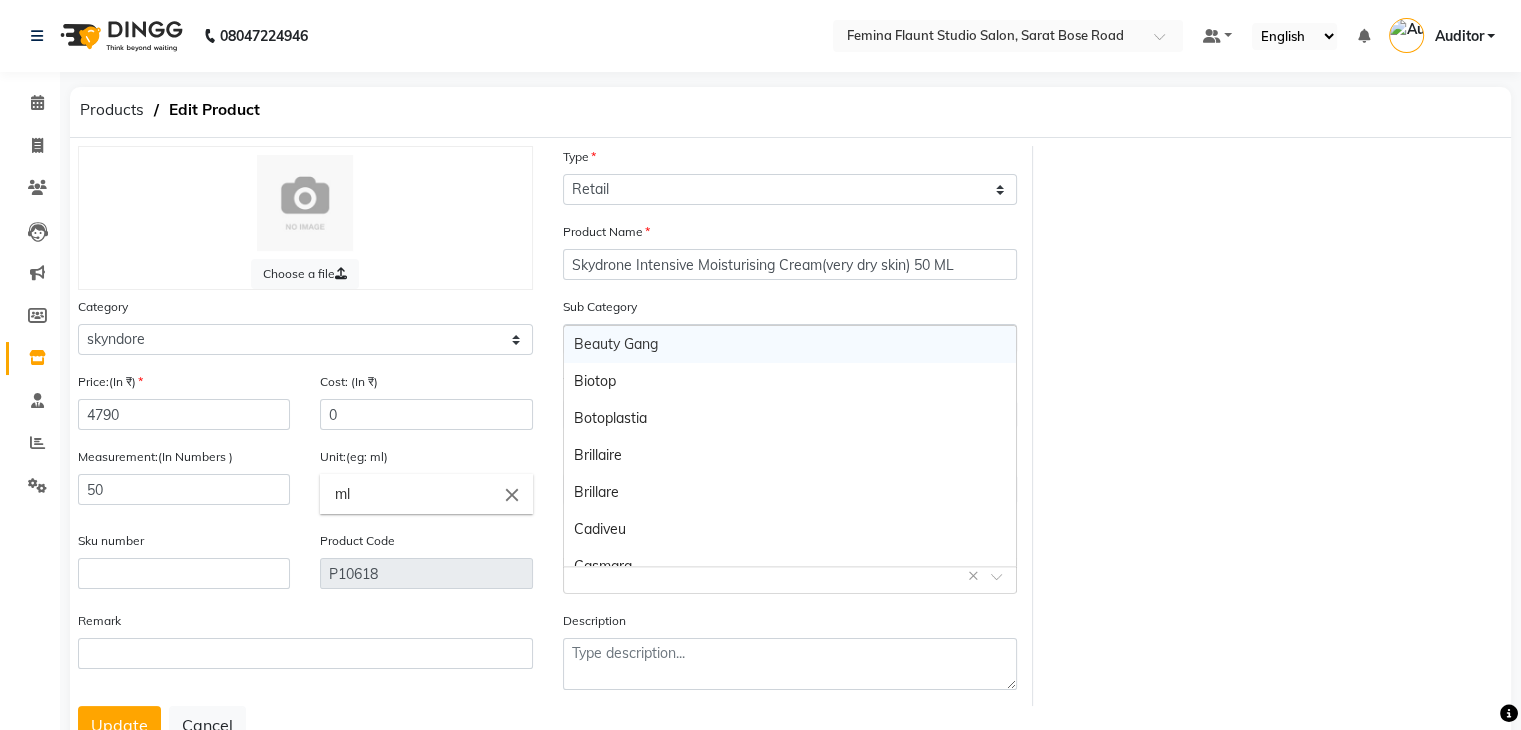 click 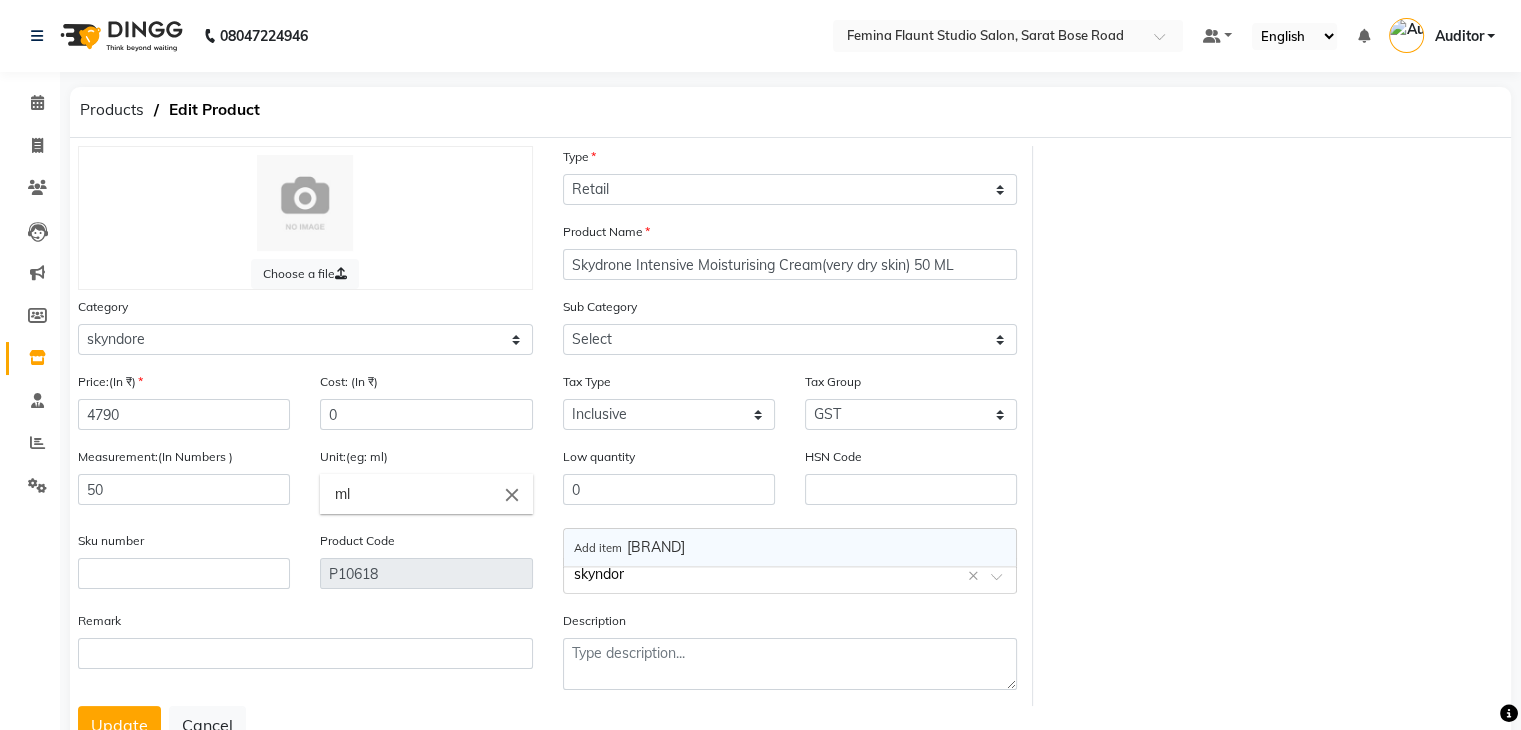 type on "skyndore" 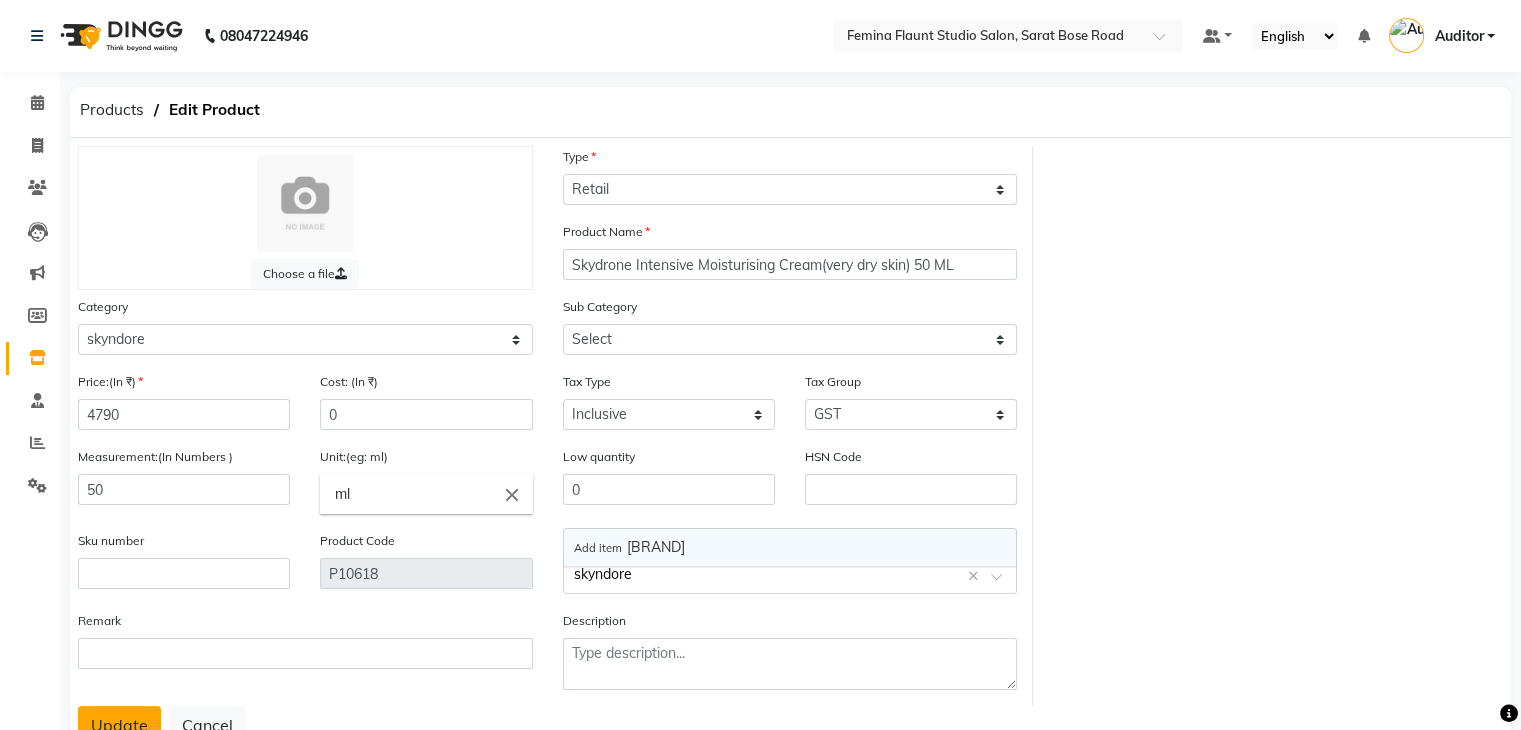 type 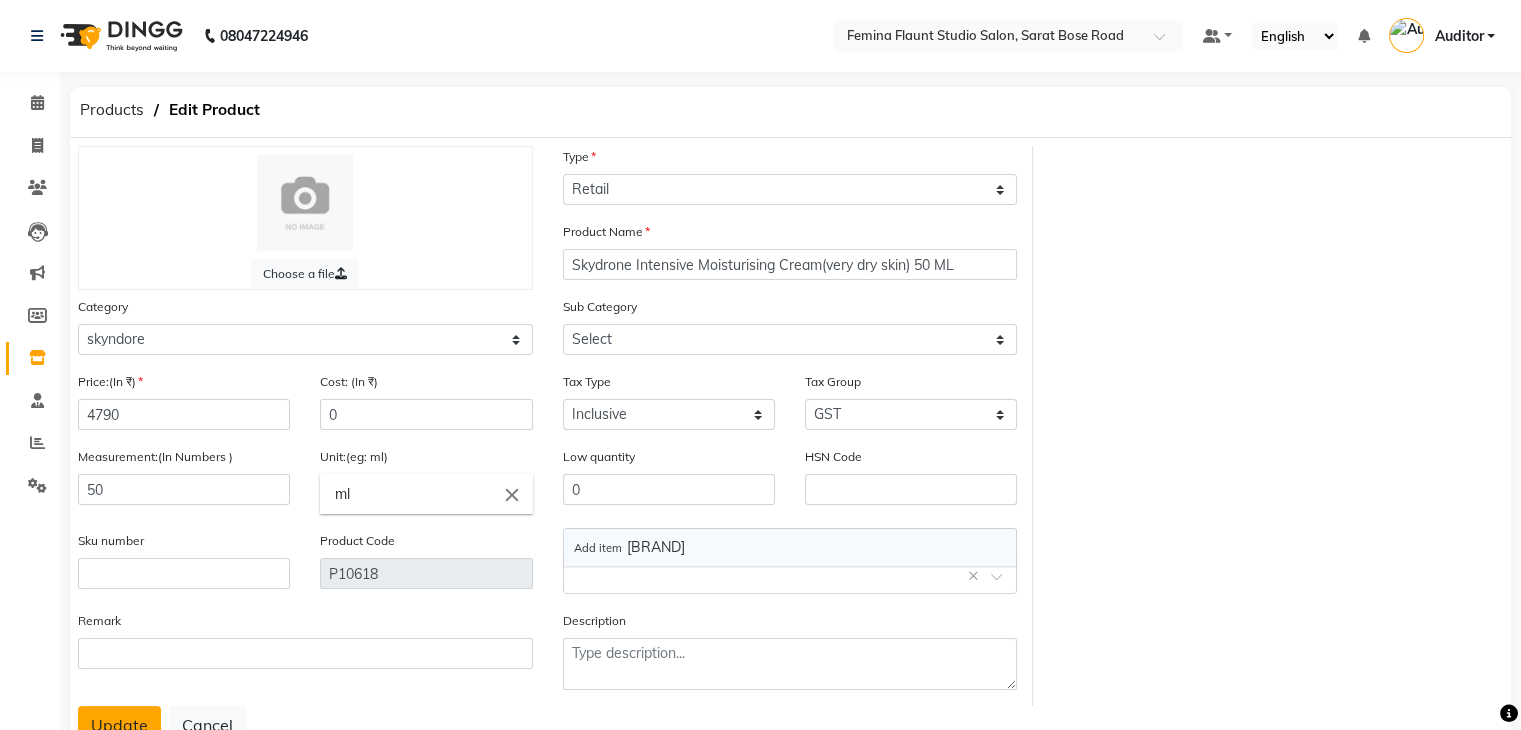 click on "Update" 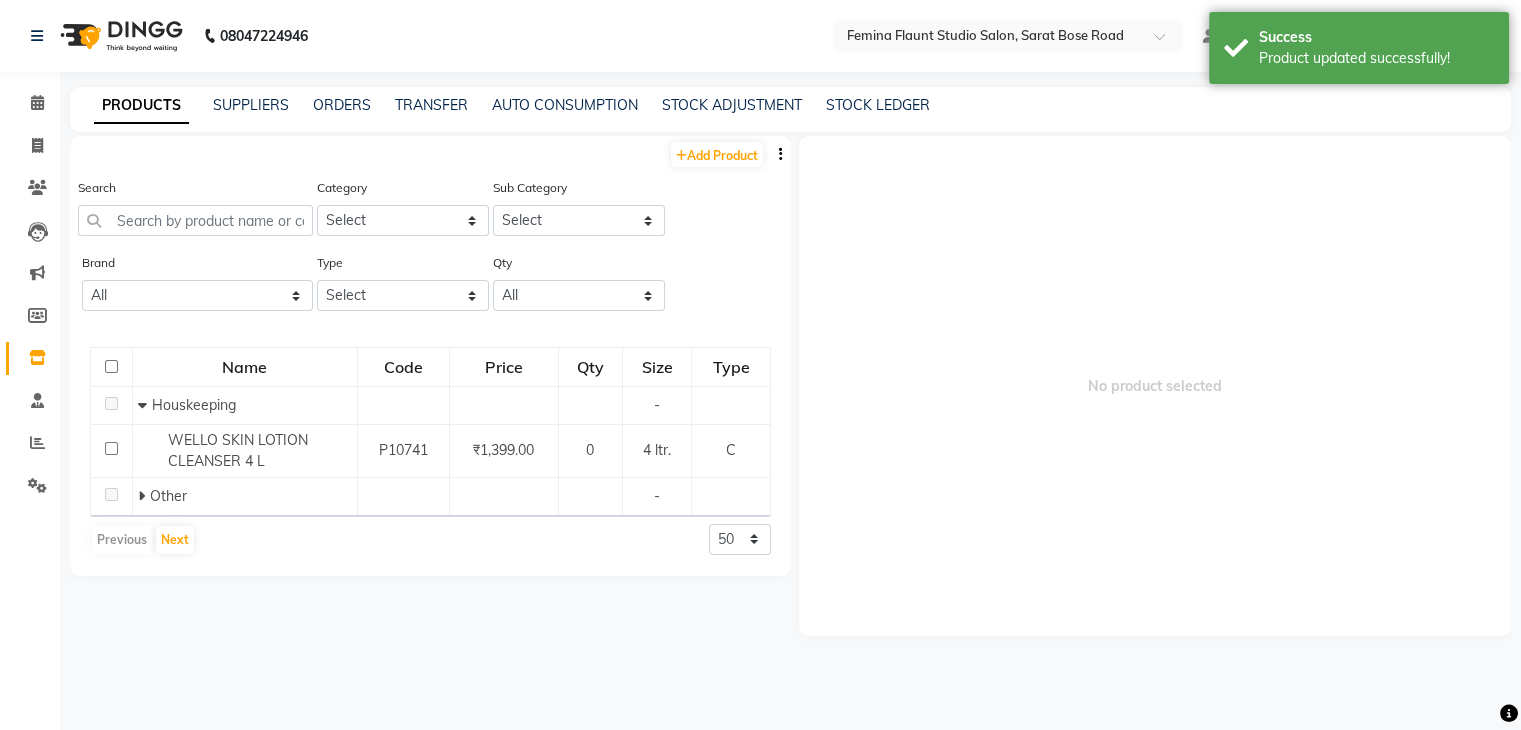 scroll, scrollTop: 13, scrollLeft: 0, axis: vertical 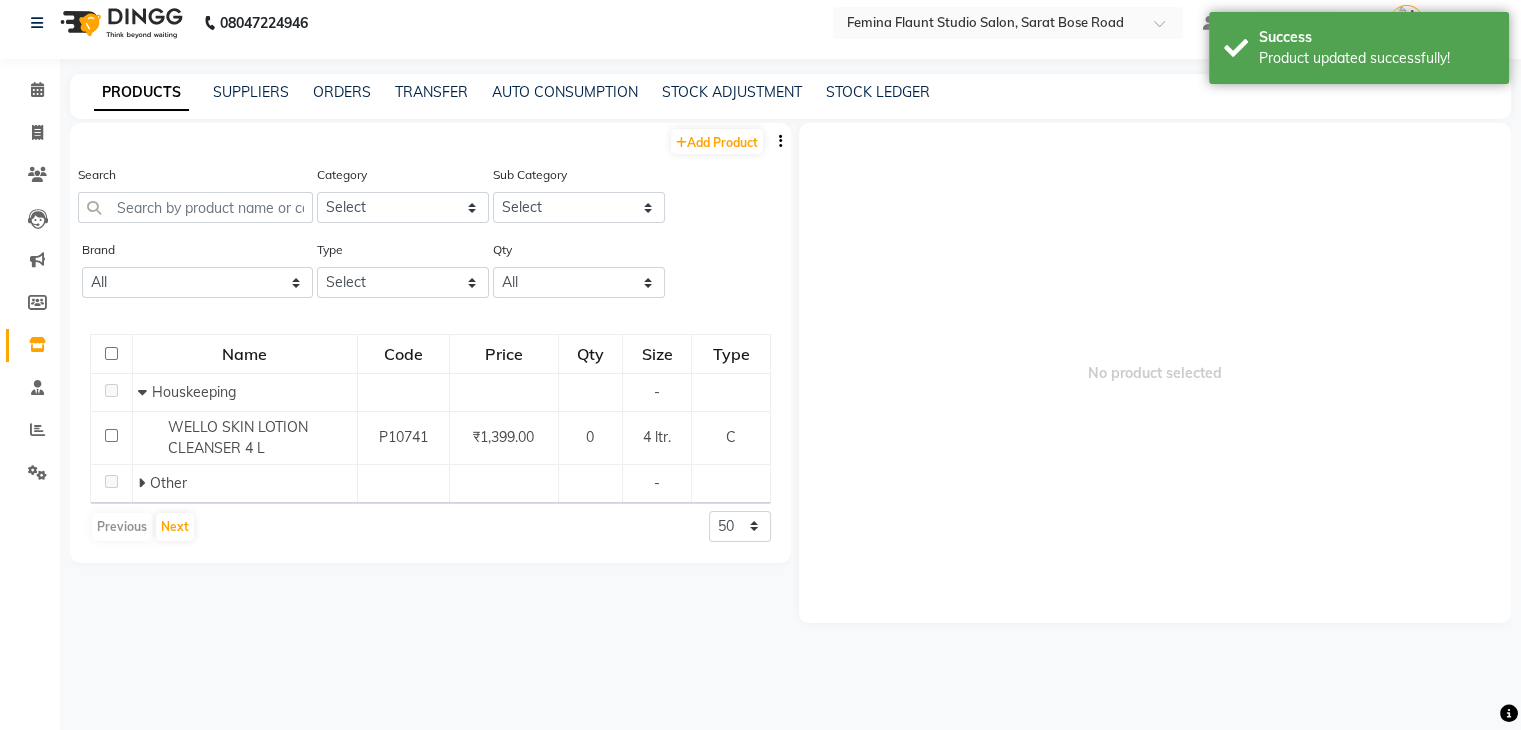 click on "PRODUCTS" 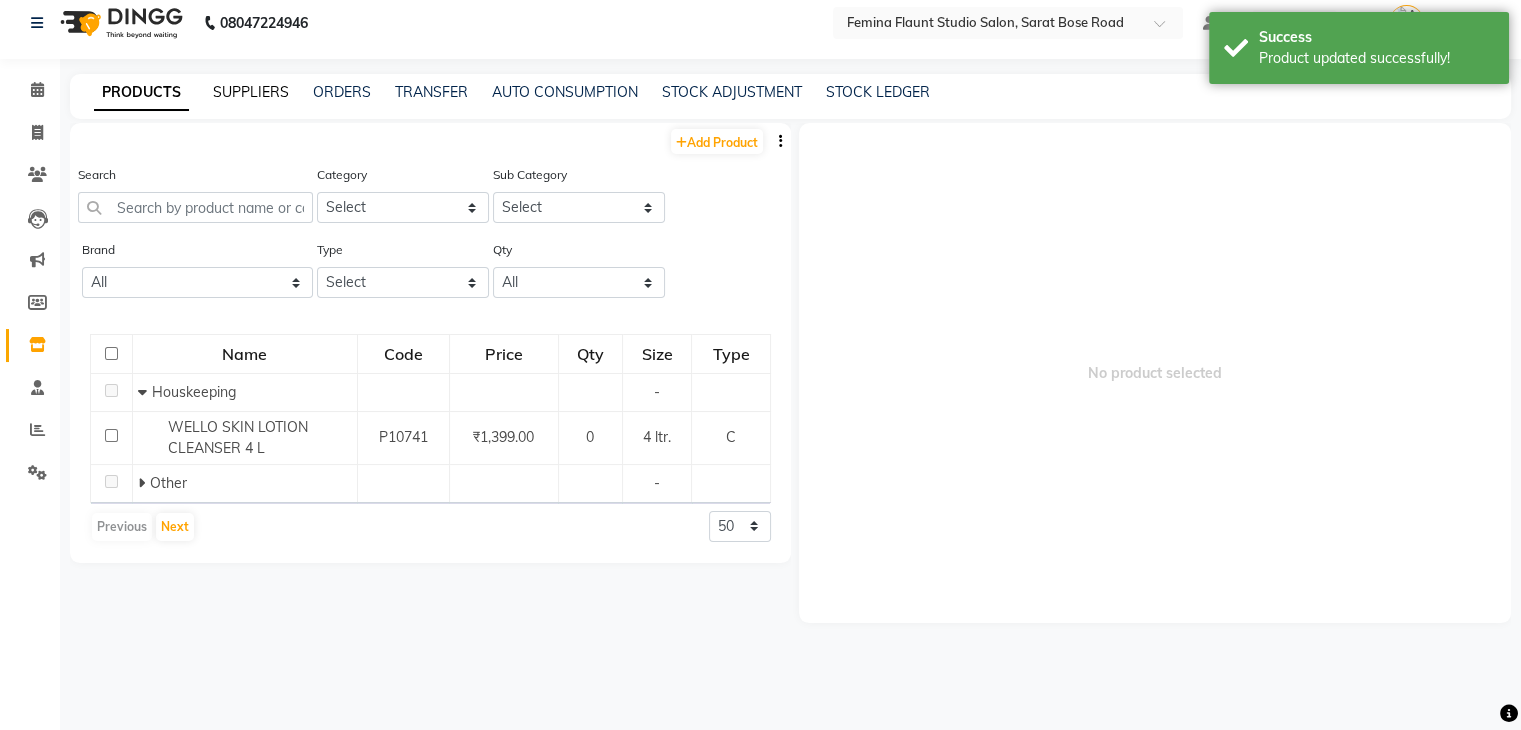 click on "SUPPLIERS" 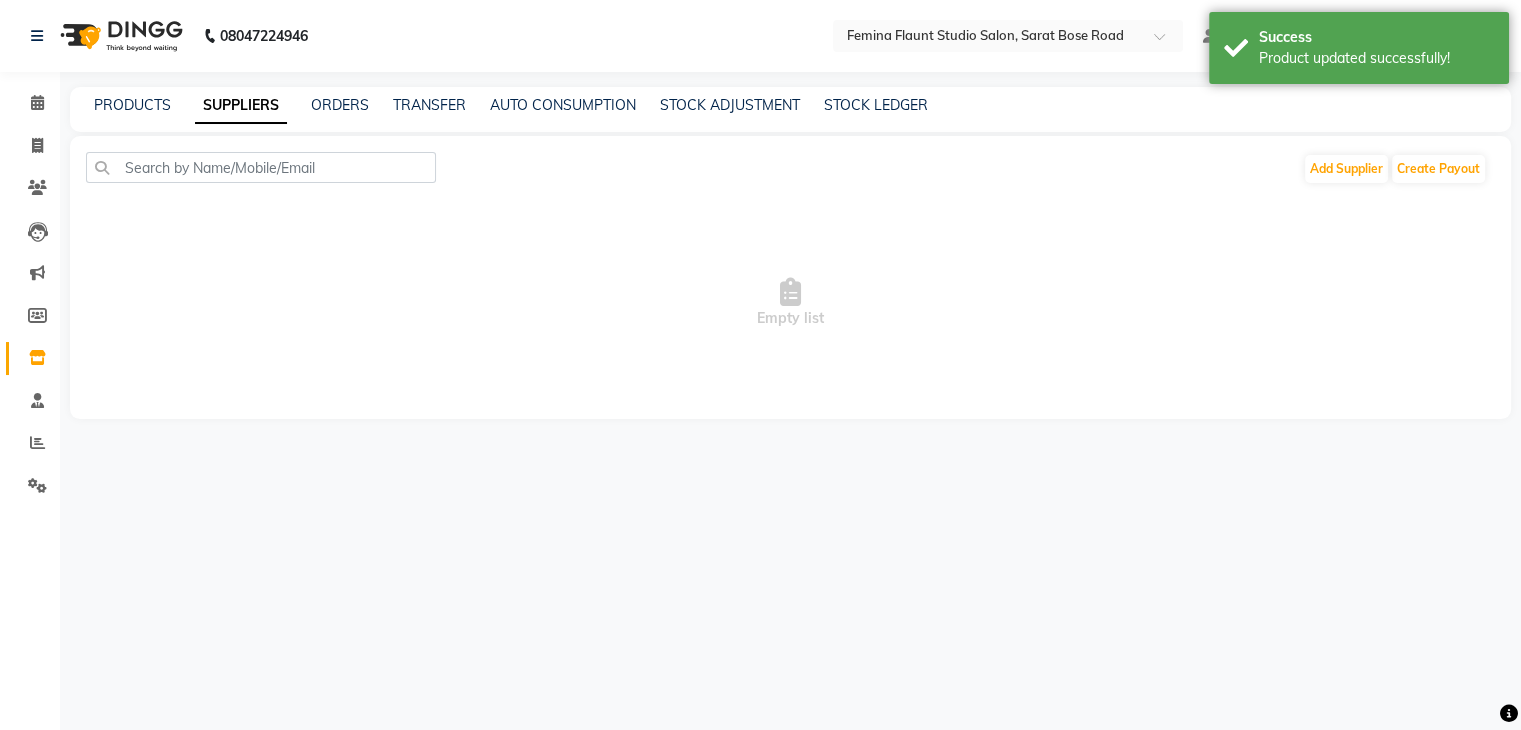 scroll, scrollTop: 0, scrollLeft: 0, axis: both 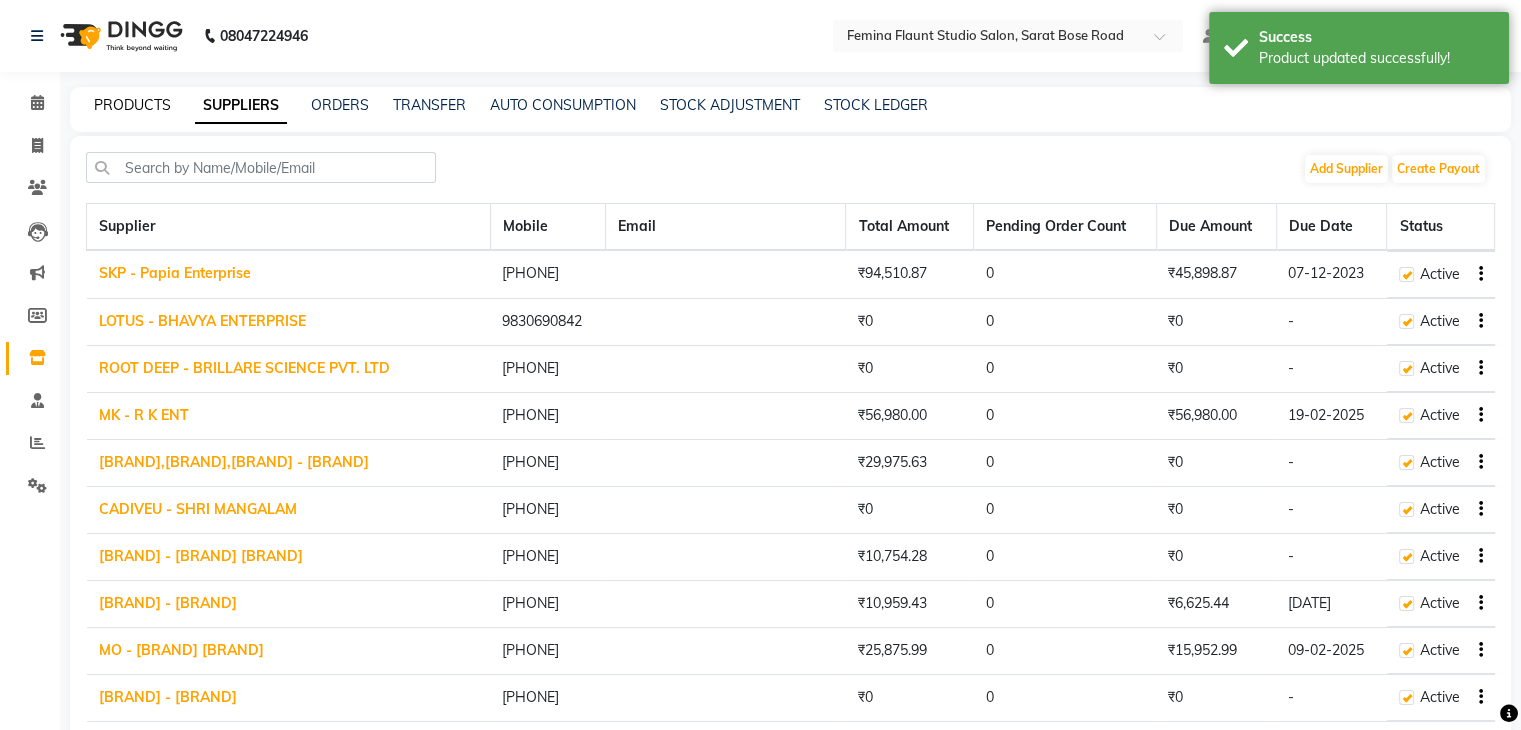 click on "PRODUCTS" 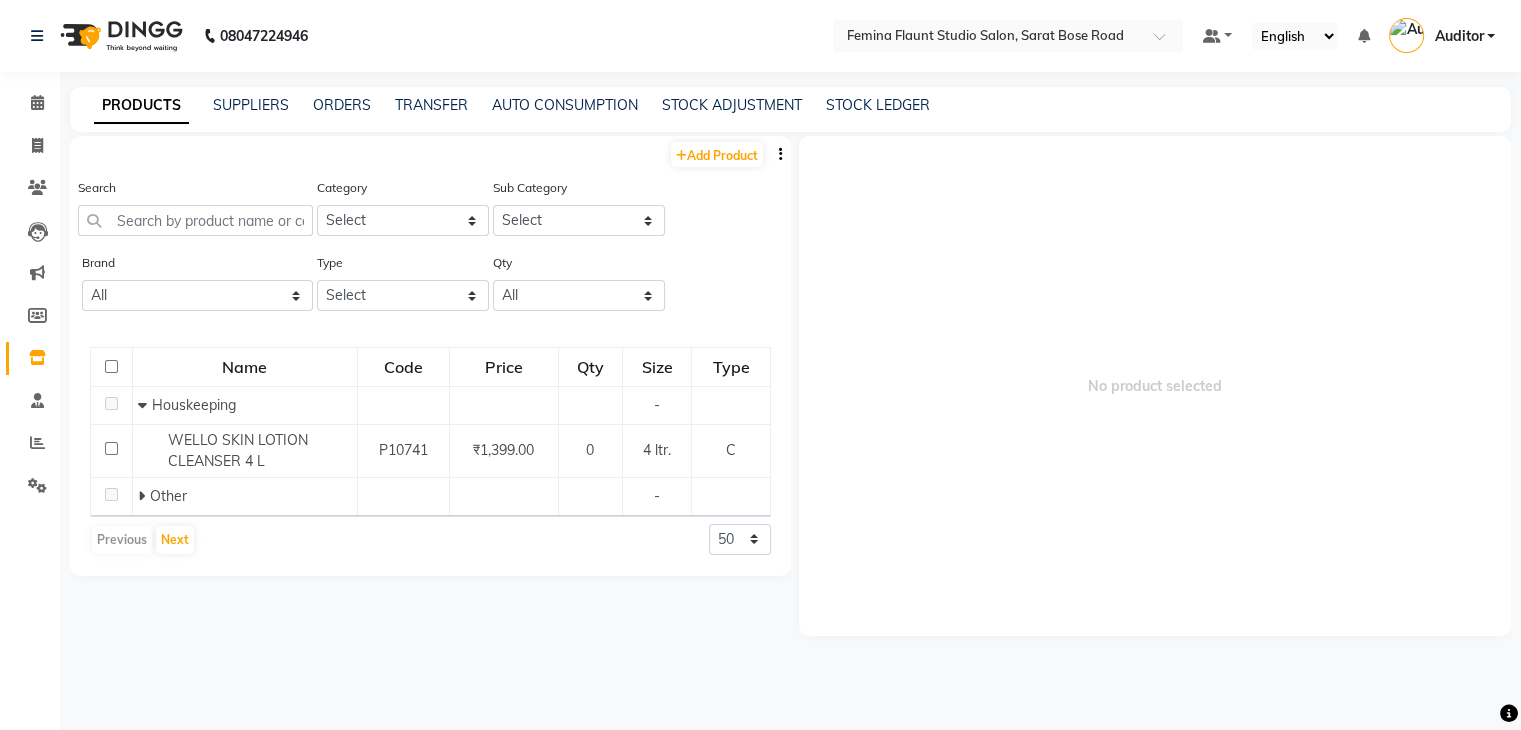 click on "PRODUCTS" 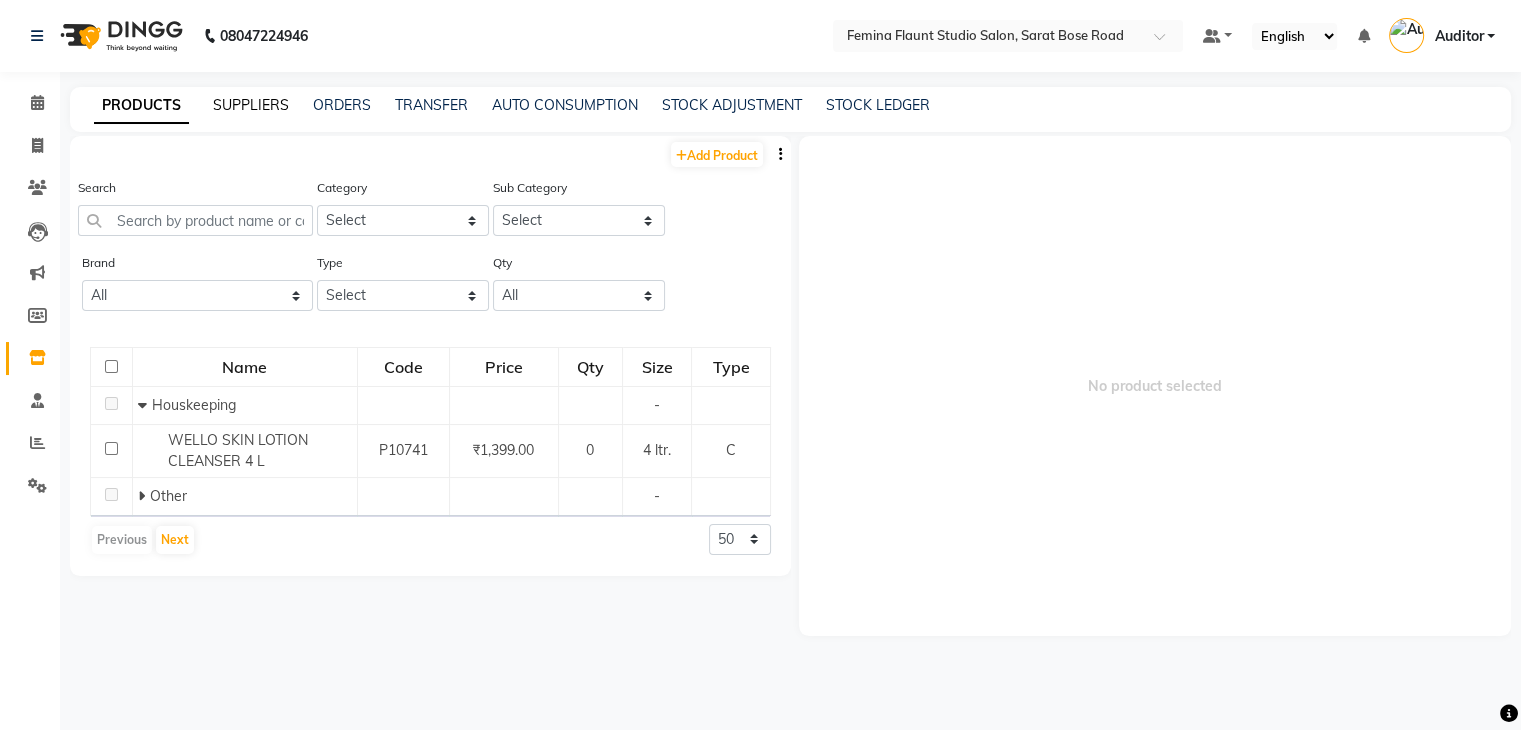 click on "SUPPLIERS" 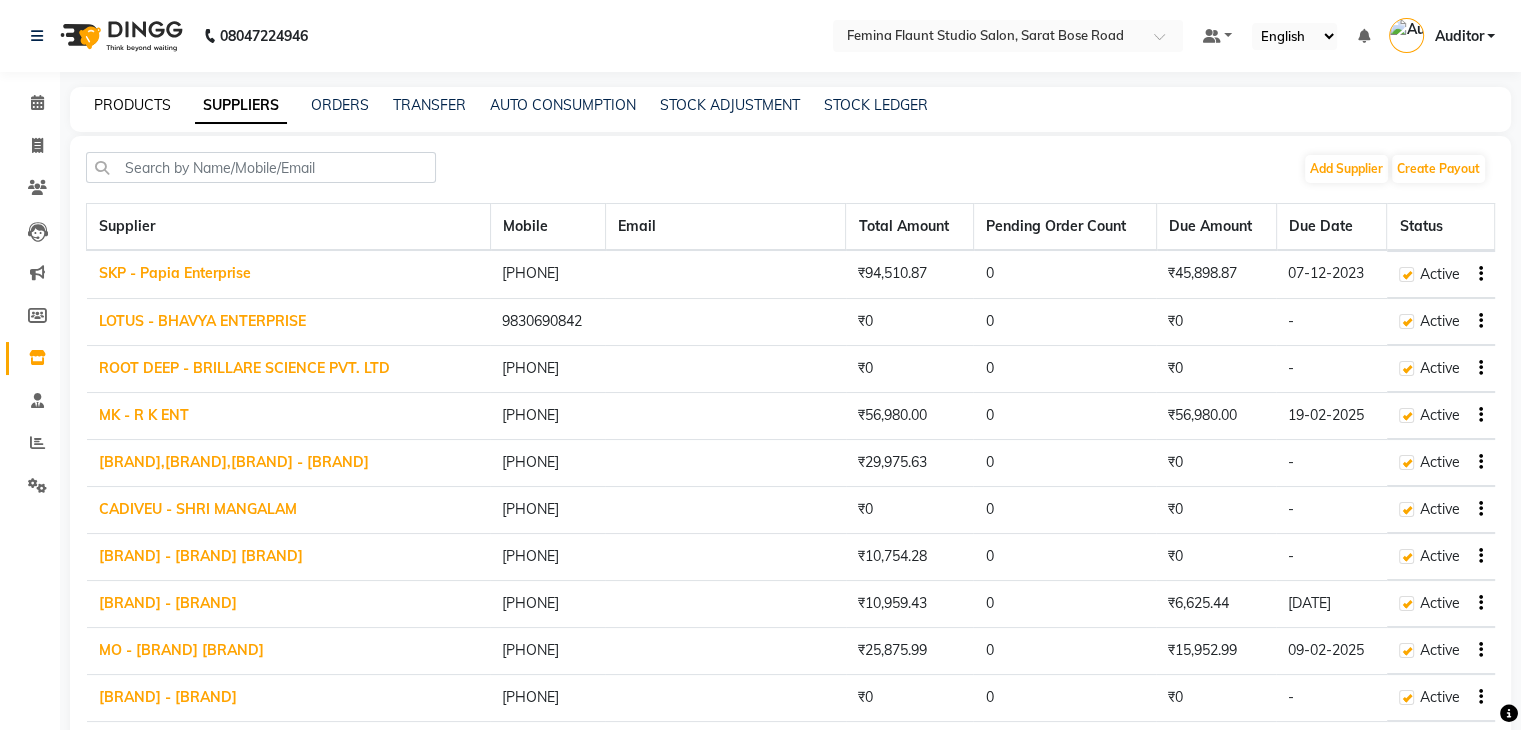 click on "PRODUCTS" 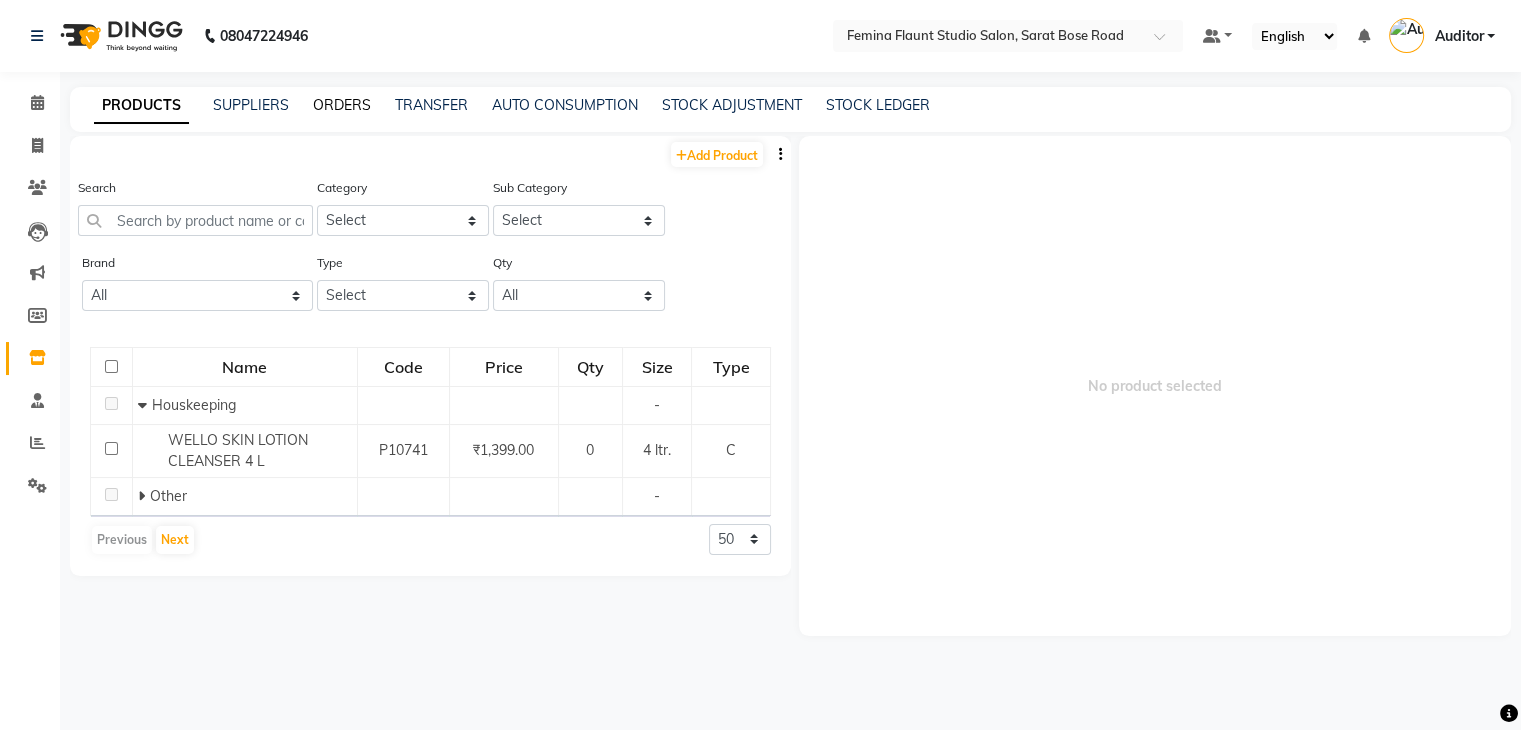 click on "ORDERS" 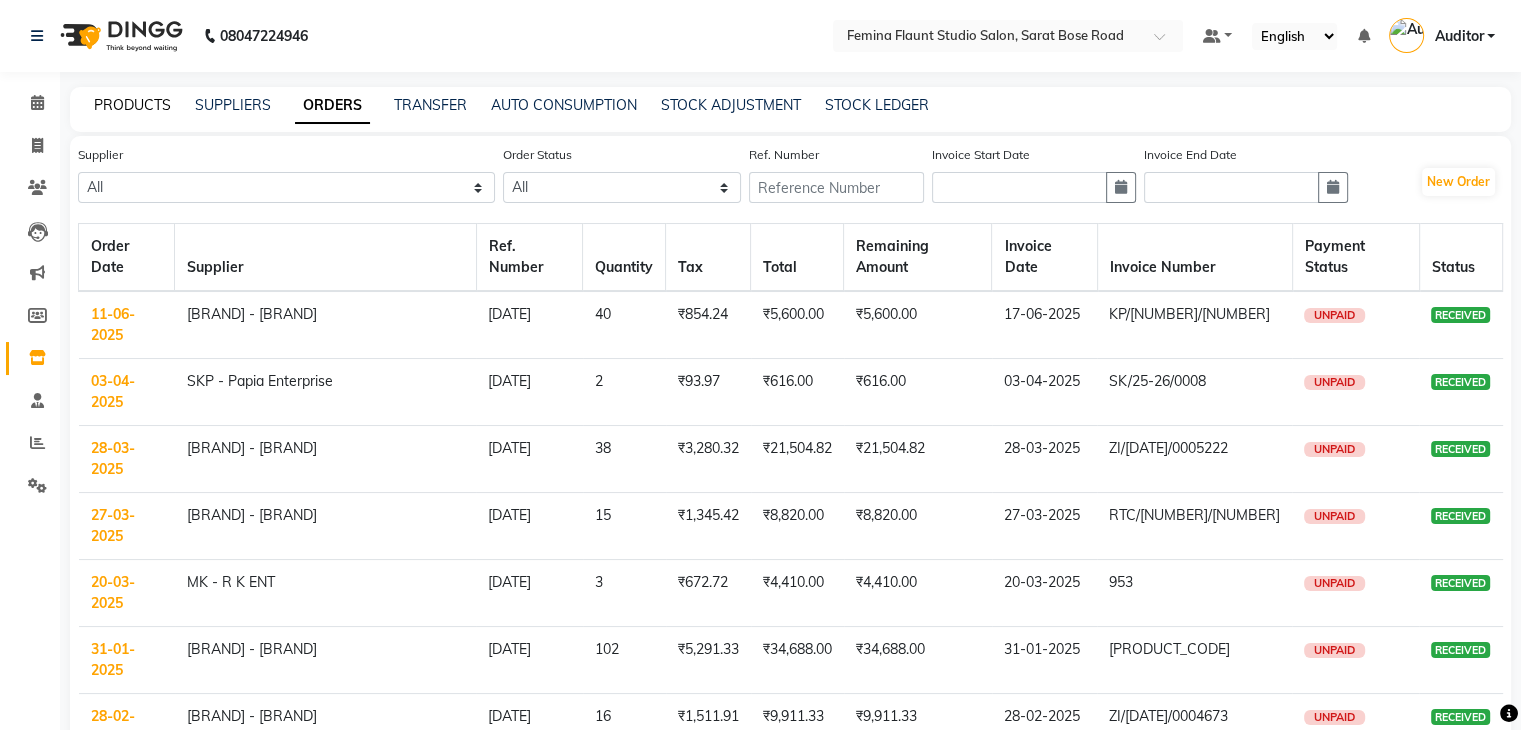 click on "PRODUCTS" 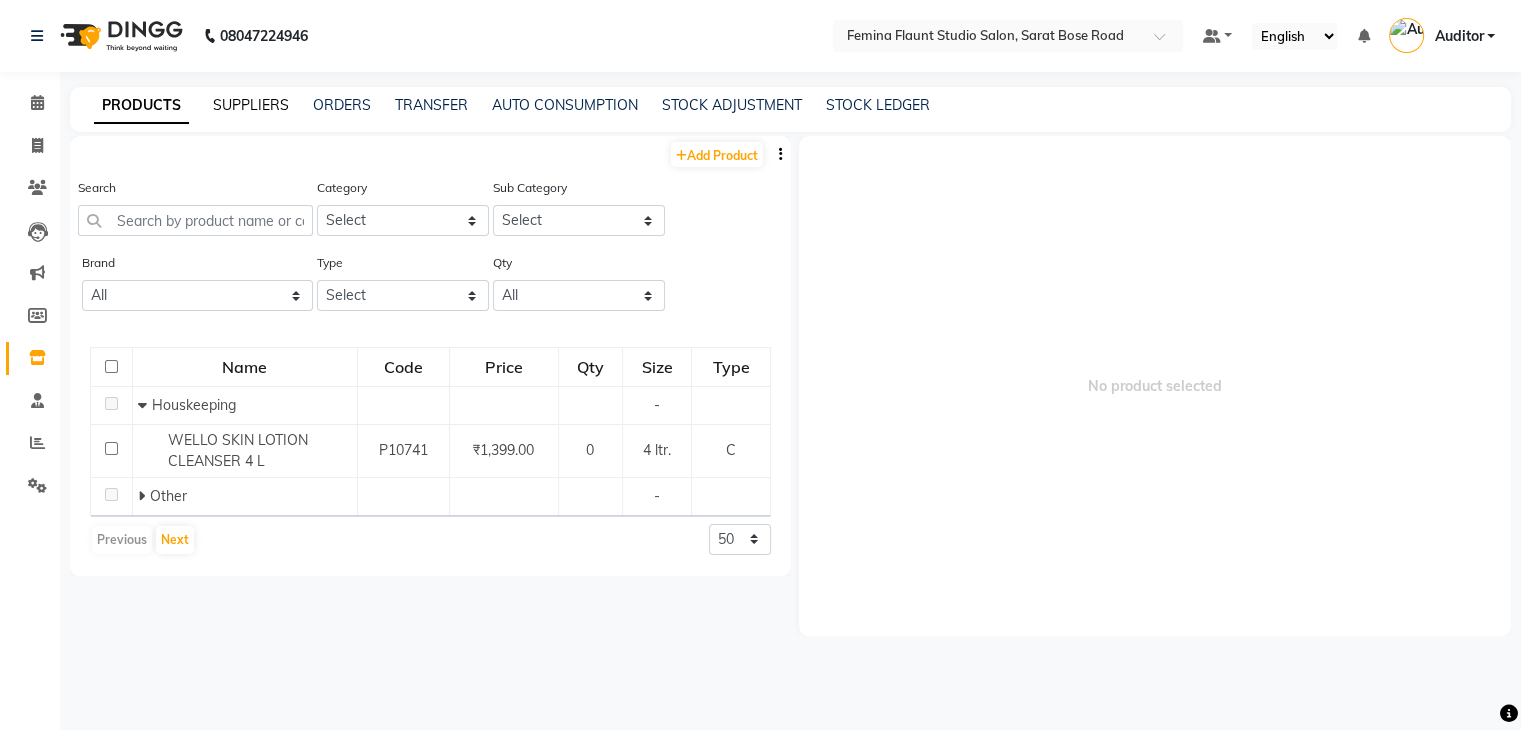 click on "SUPPLIERS" 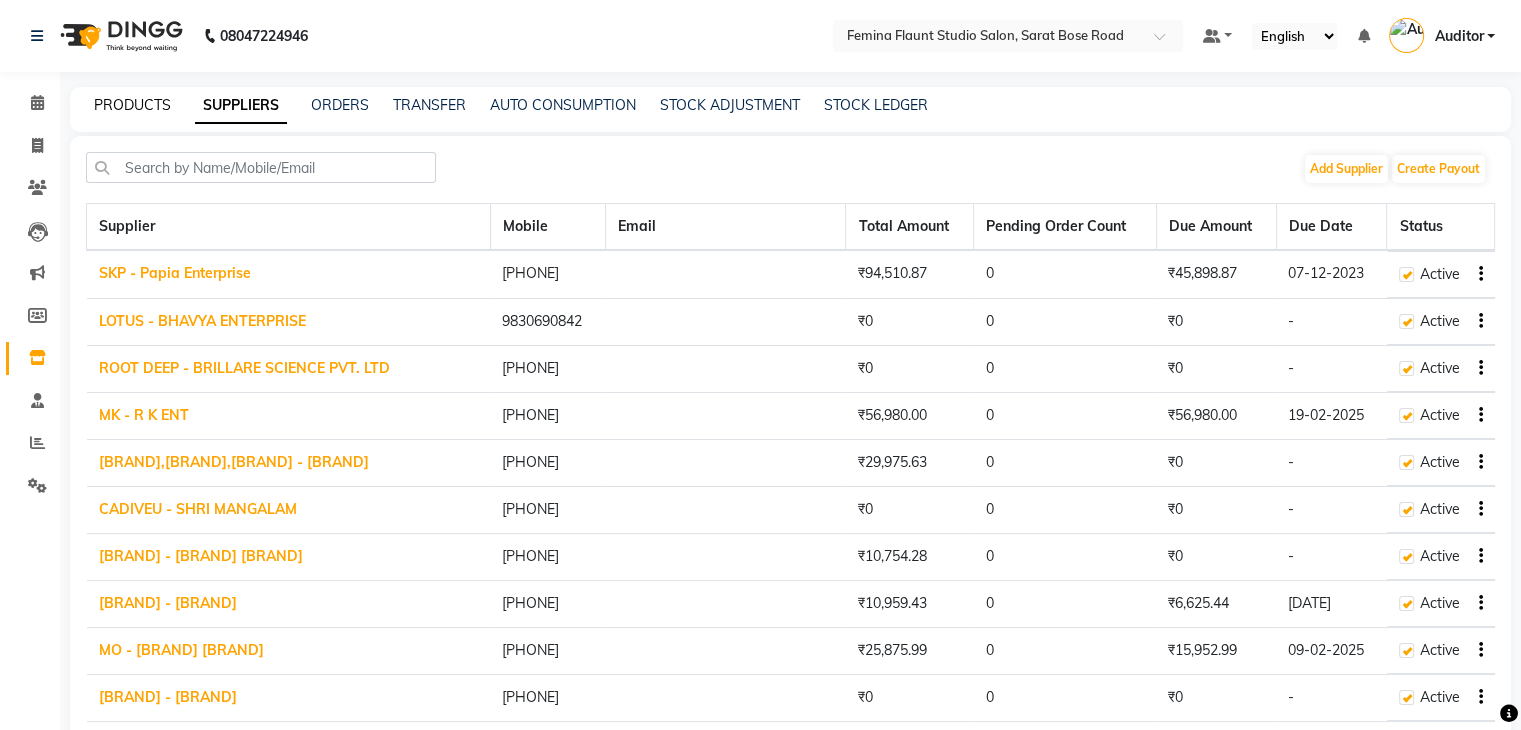 click on "PRODUCTS" 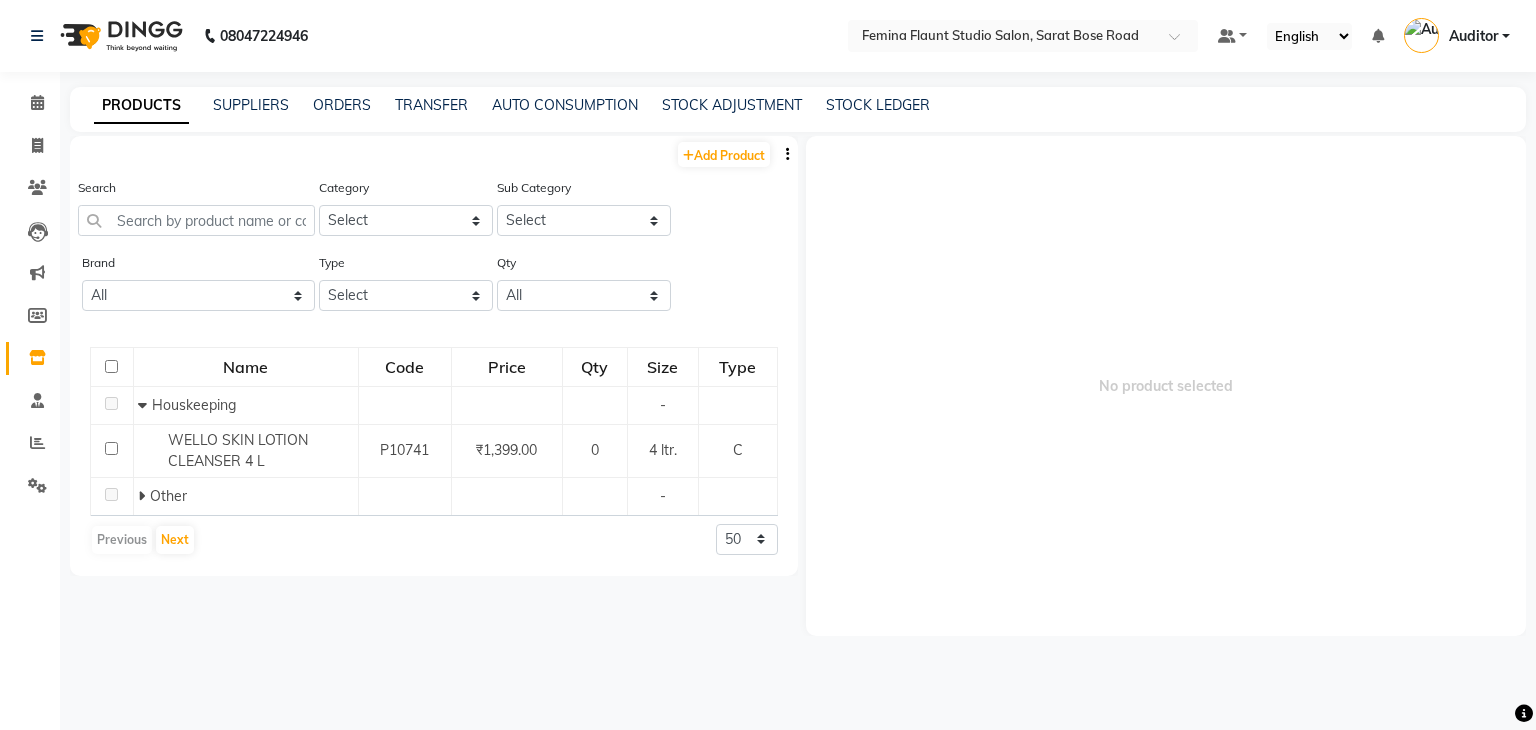 click on "PRODUCTS SUPPLIERS ORDERS TRANSFER AUTO CONSUMPTION STOCK ADJUSTMENT STOCK LEDGER" 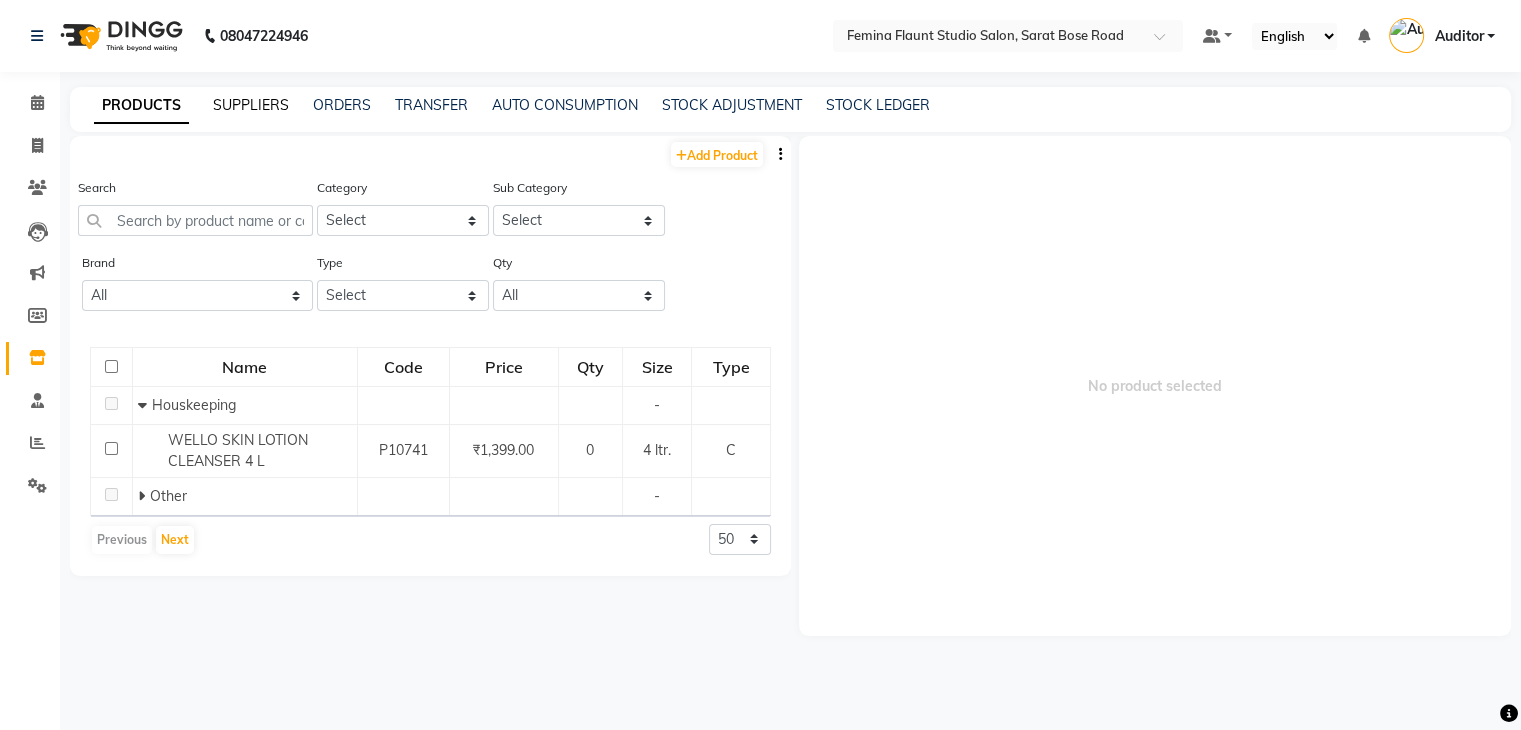 click on "SUPPLIERS" 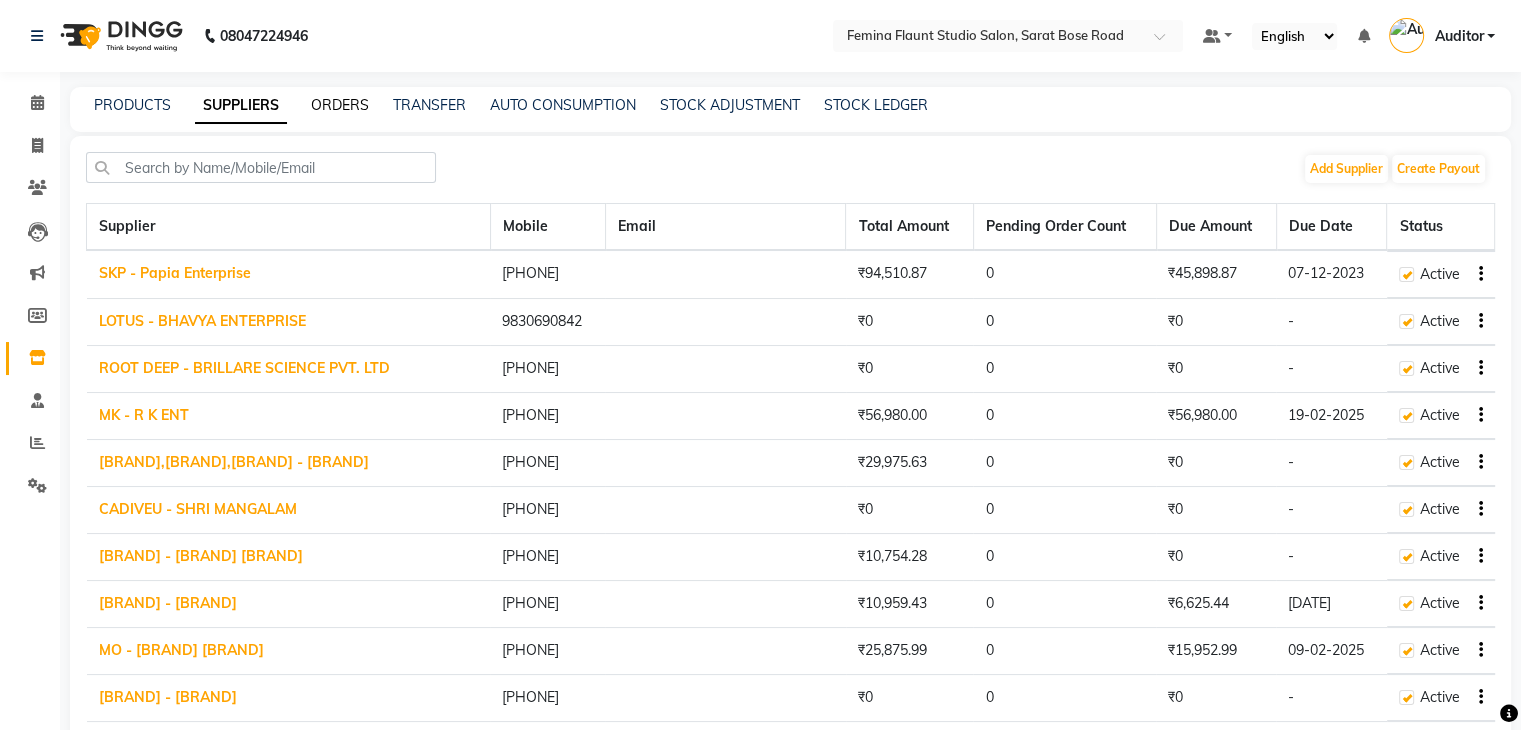 click on "ORDERS" 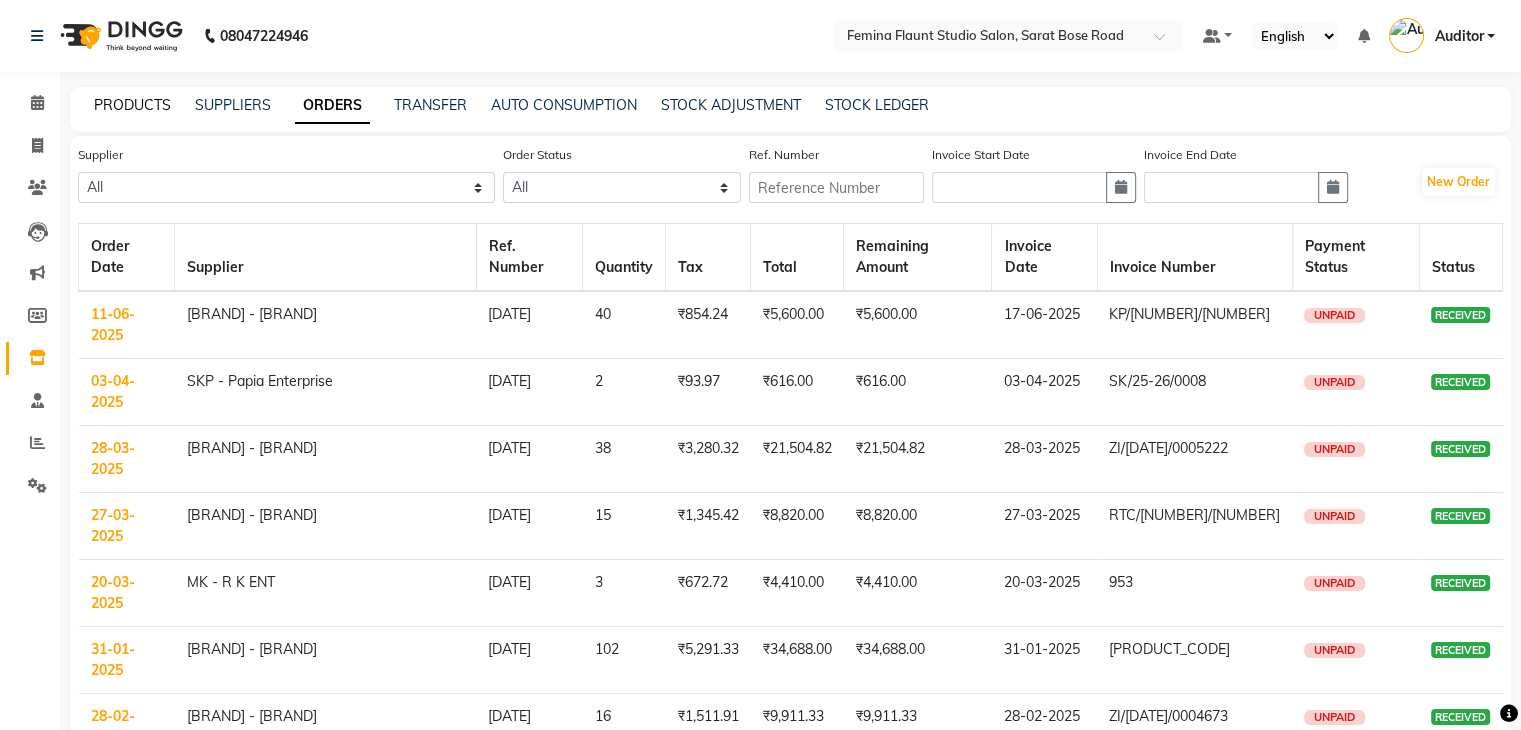 click on "PRODUCTS" 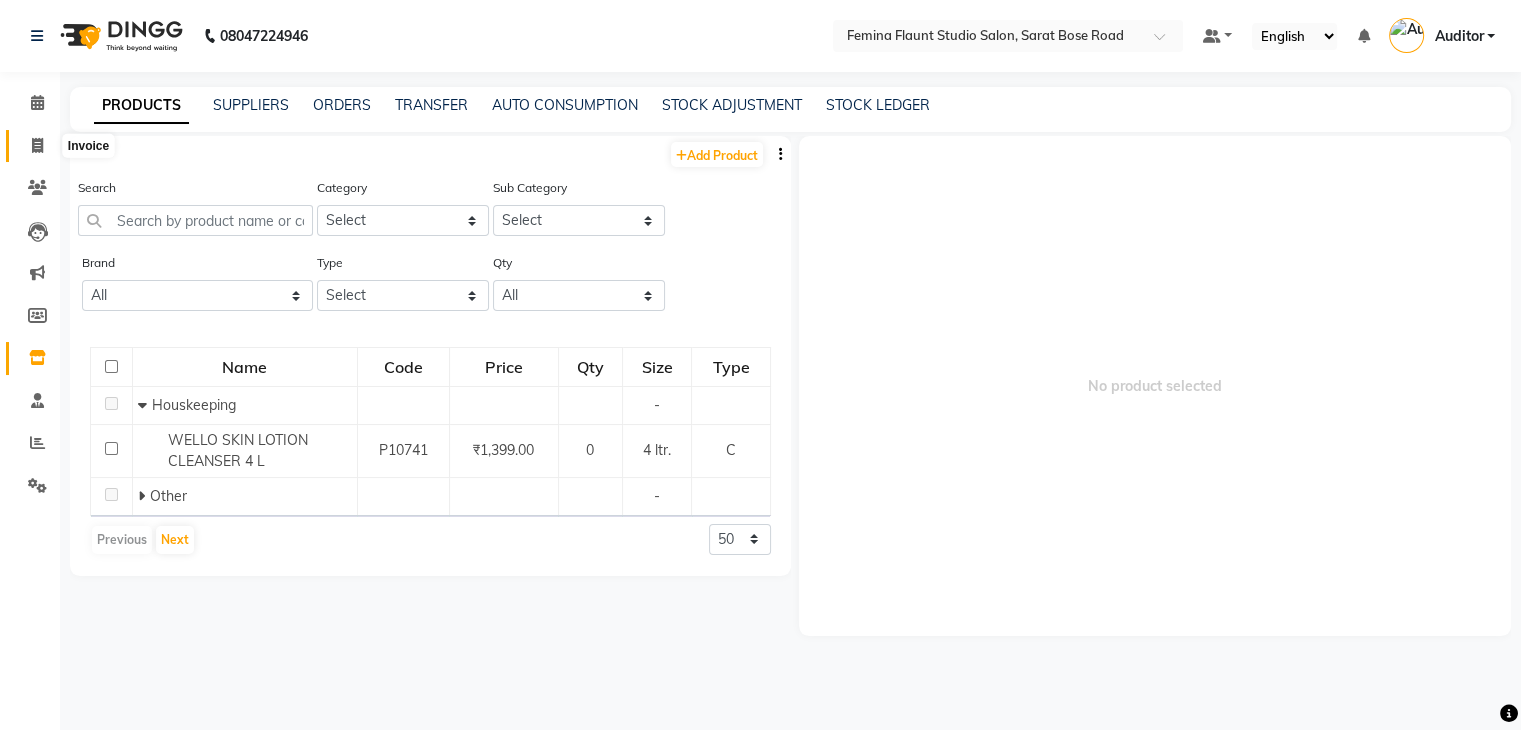 click 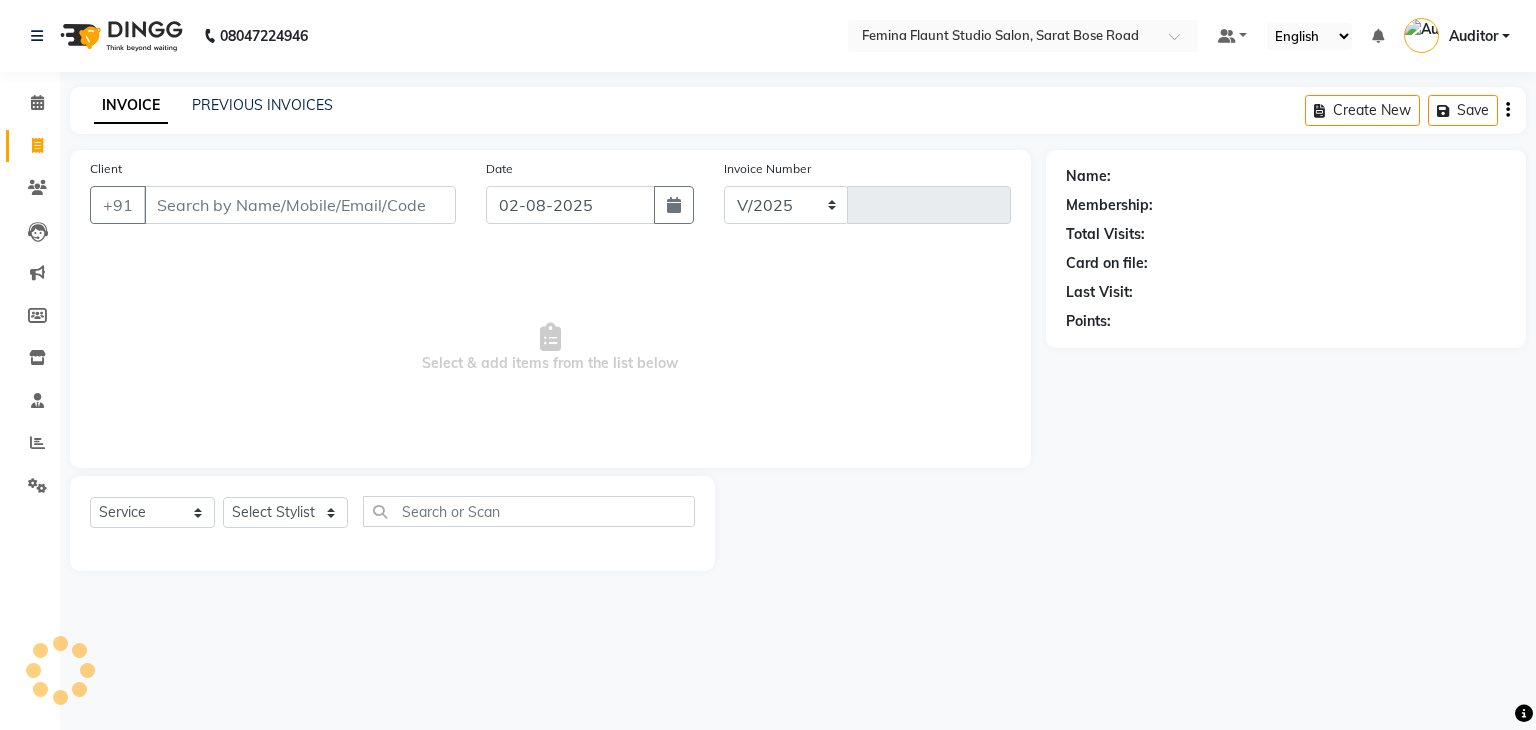 select on "5231" 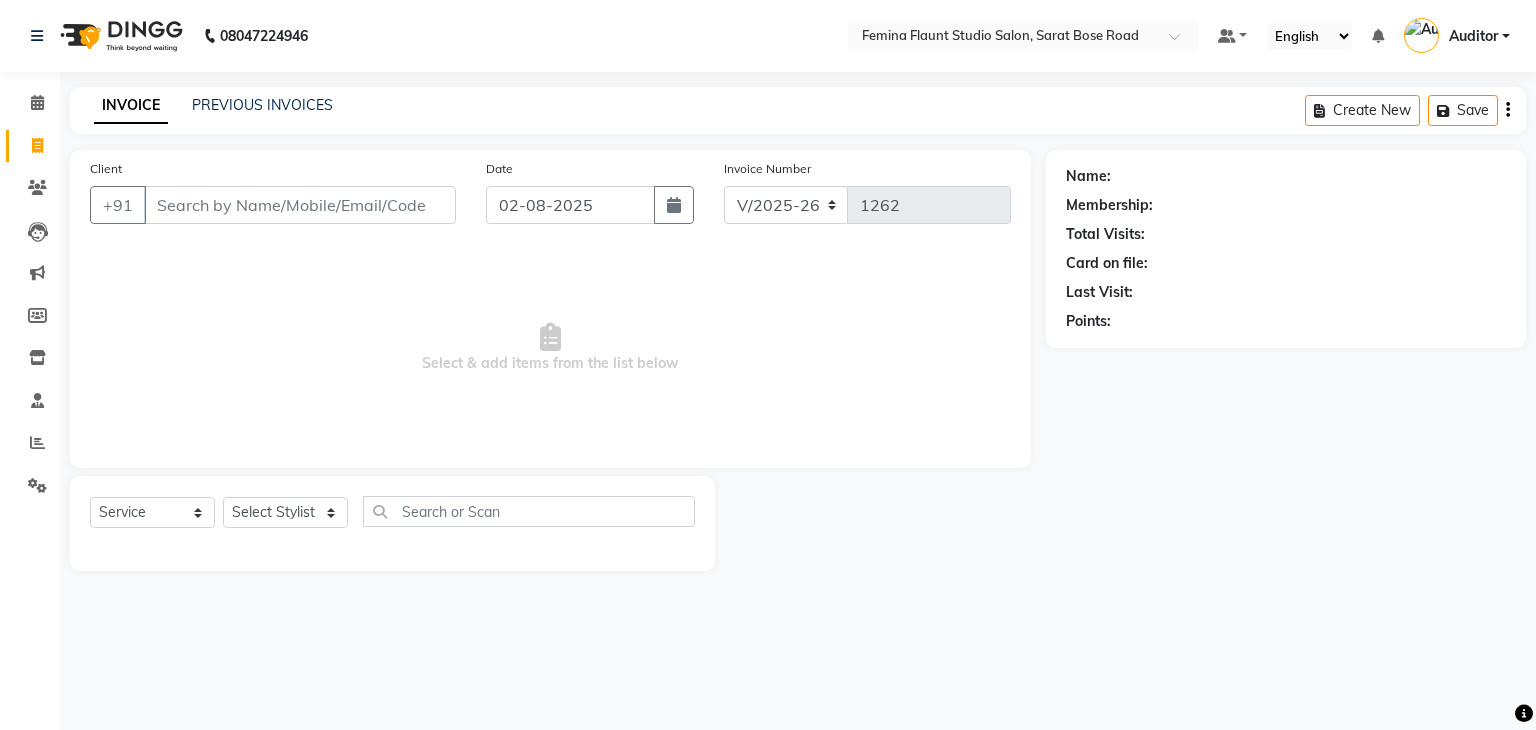 click on "Client" at bounding box center [300, 205] 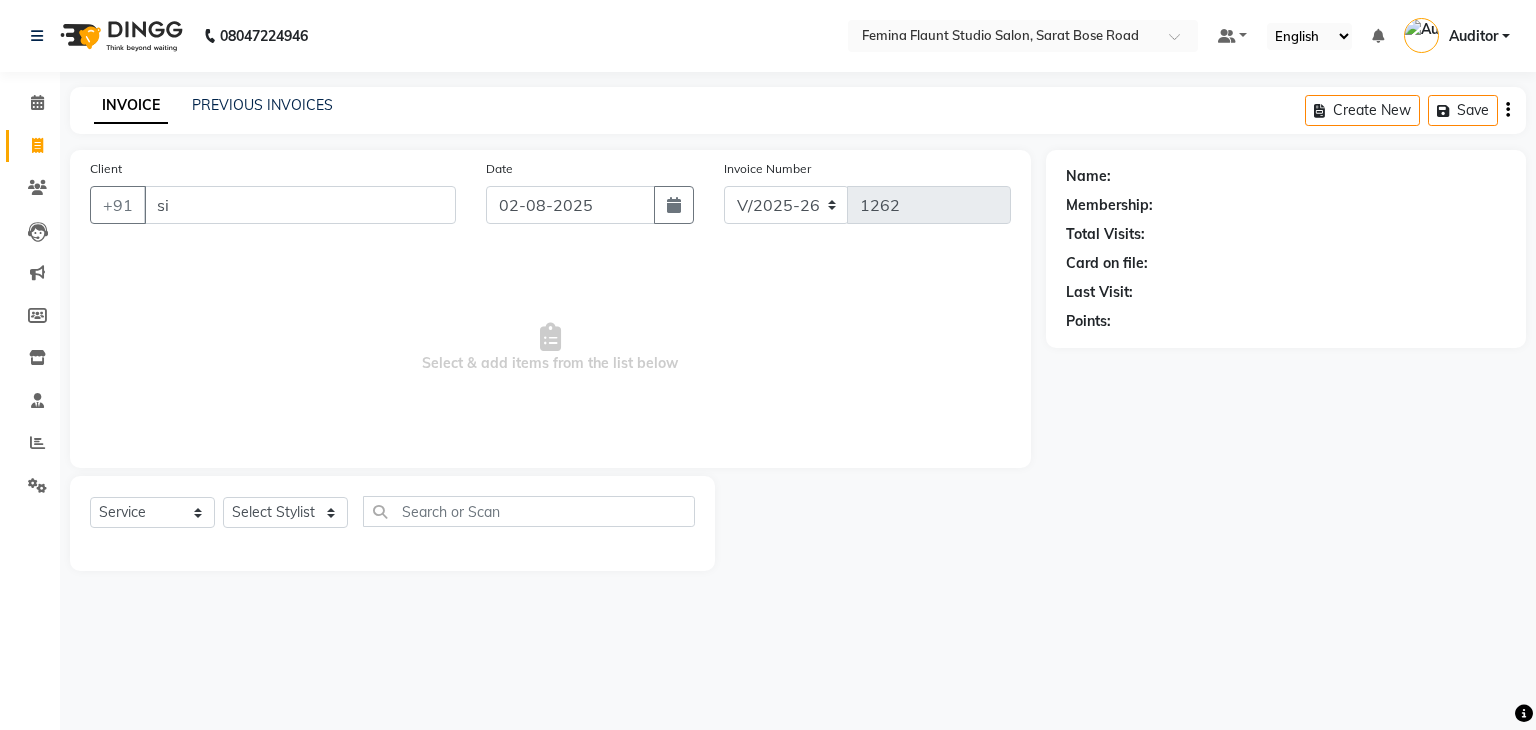 type on "s" 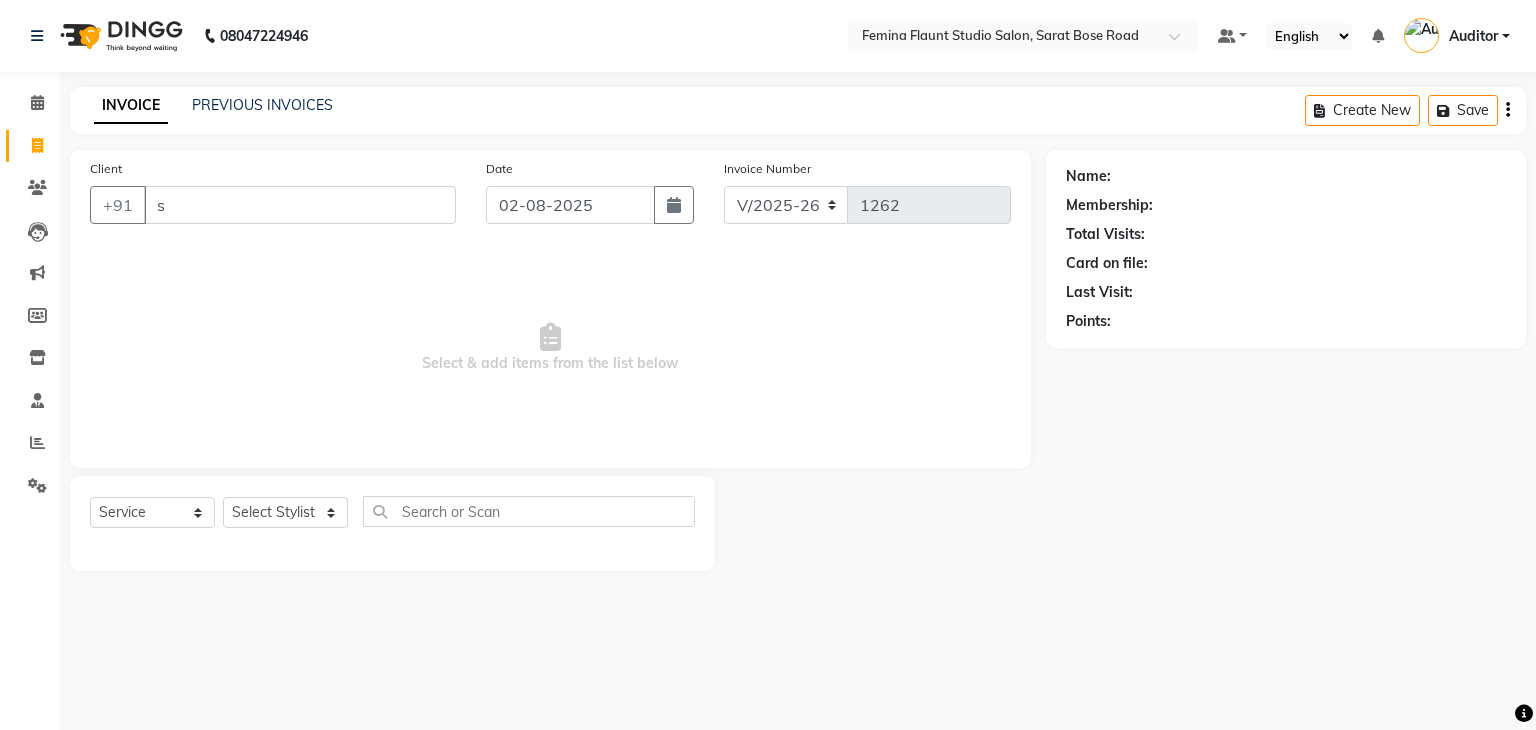 type 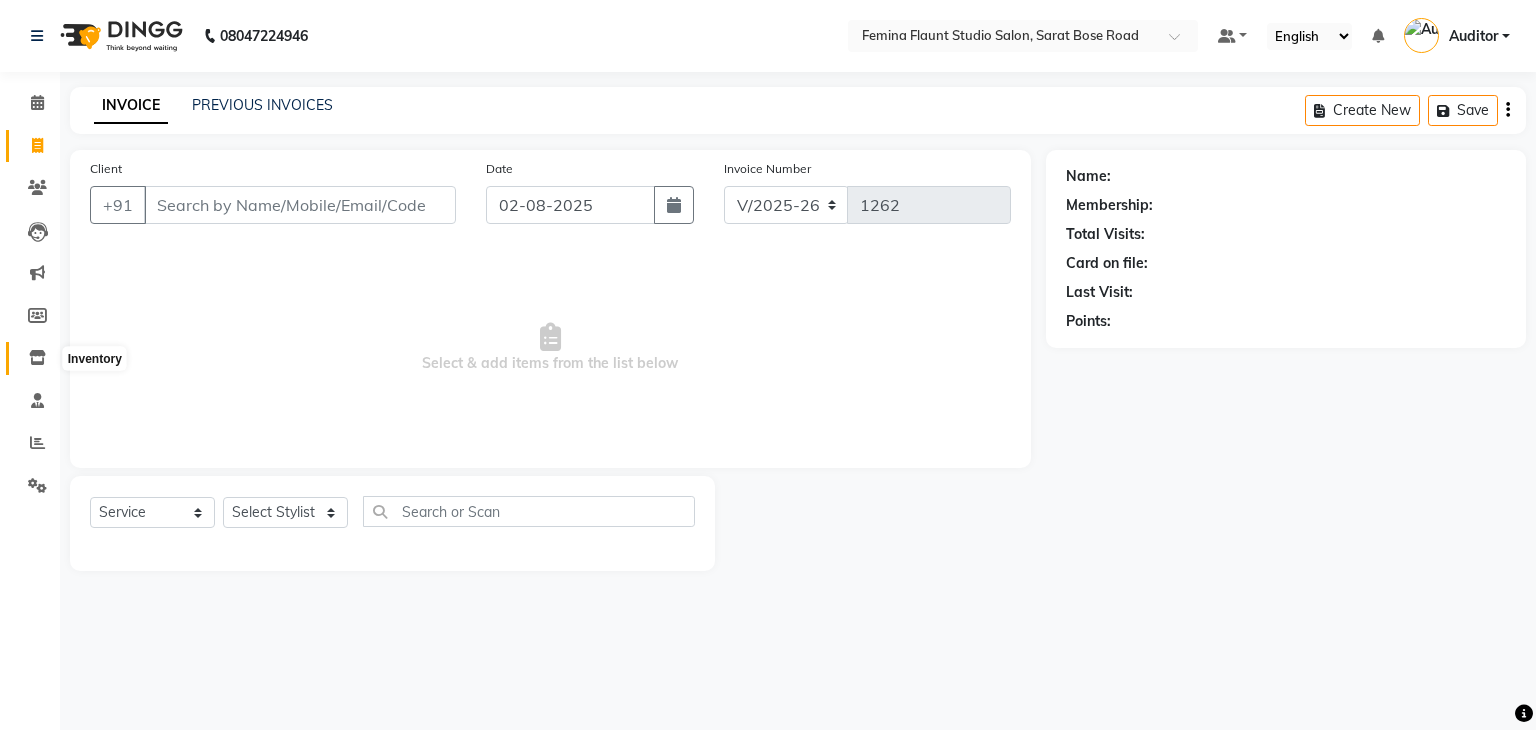 click 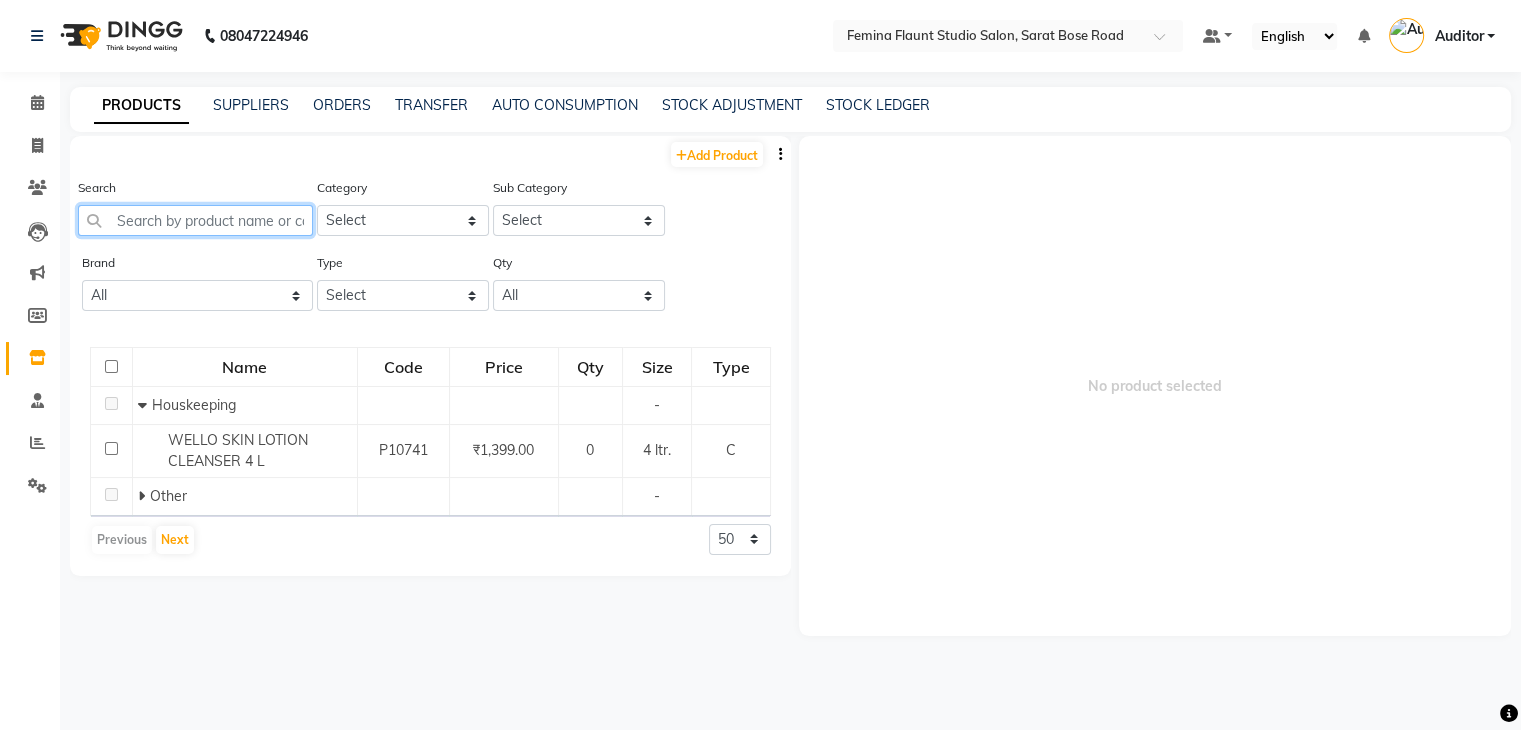 click 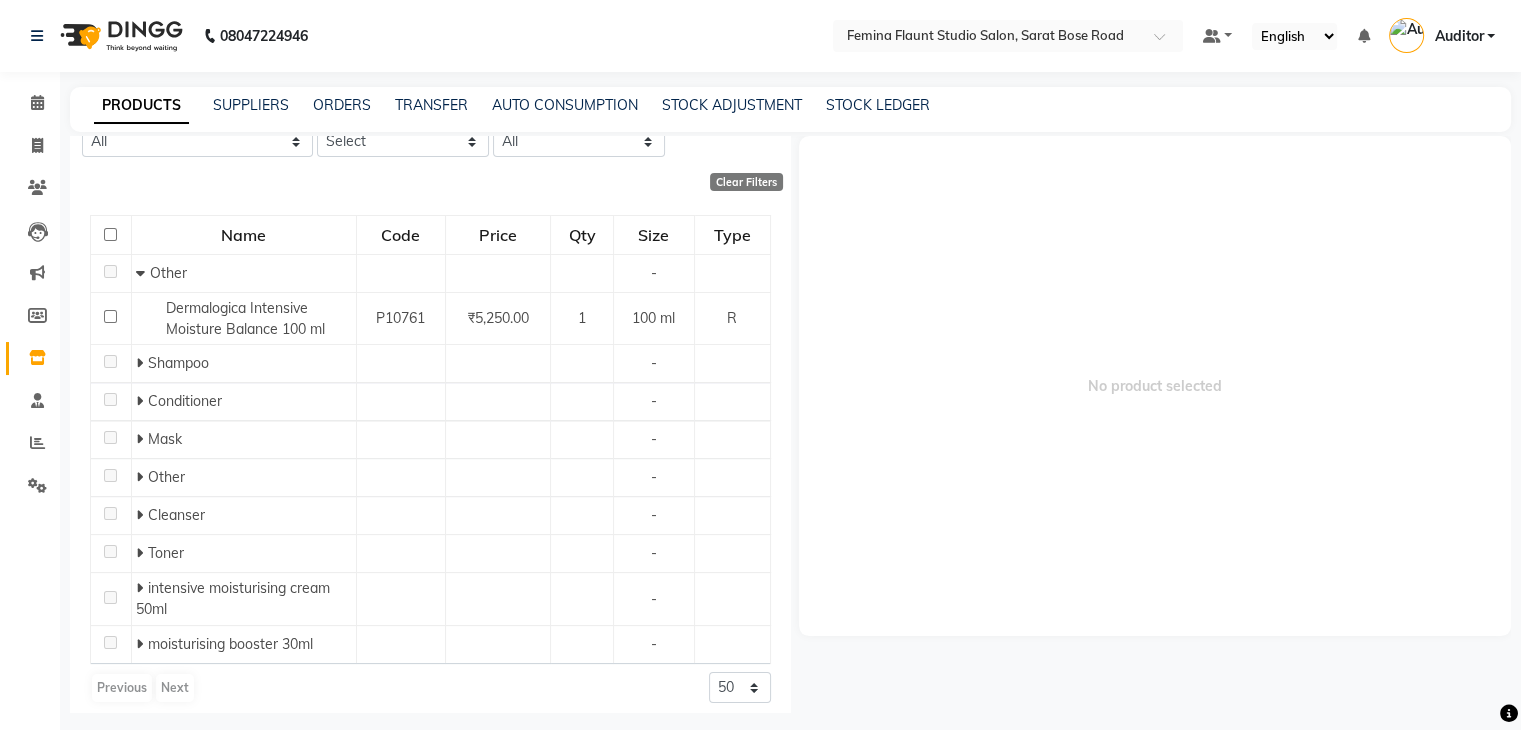 scroll, scrollTop: 165, scrollLeft: 0, axis: vertical 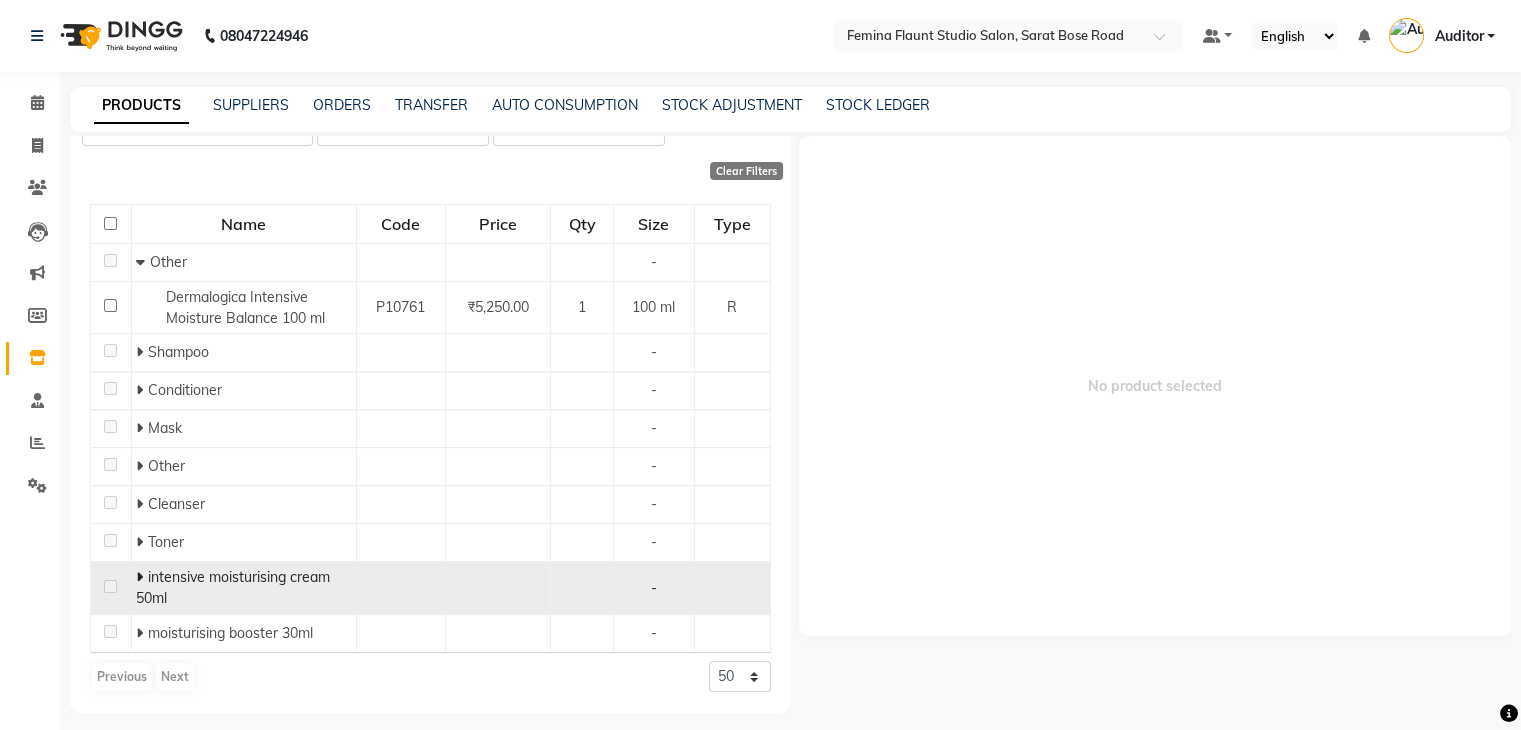 type on "moistu" 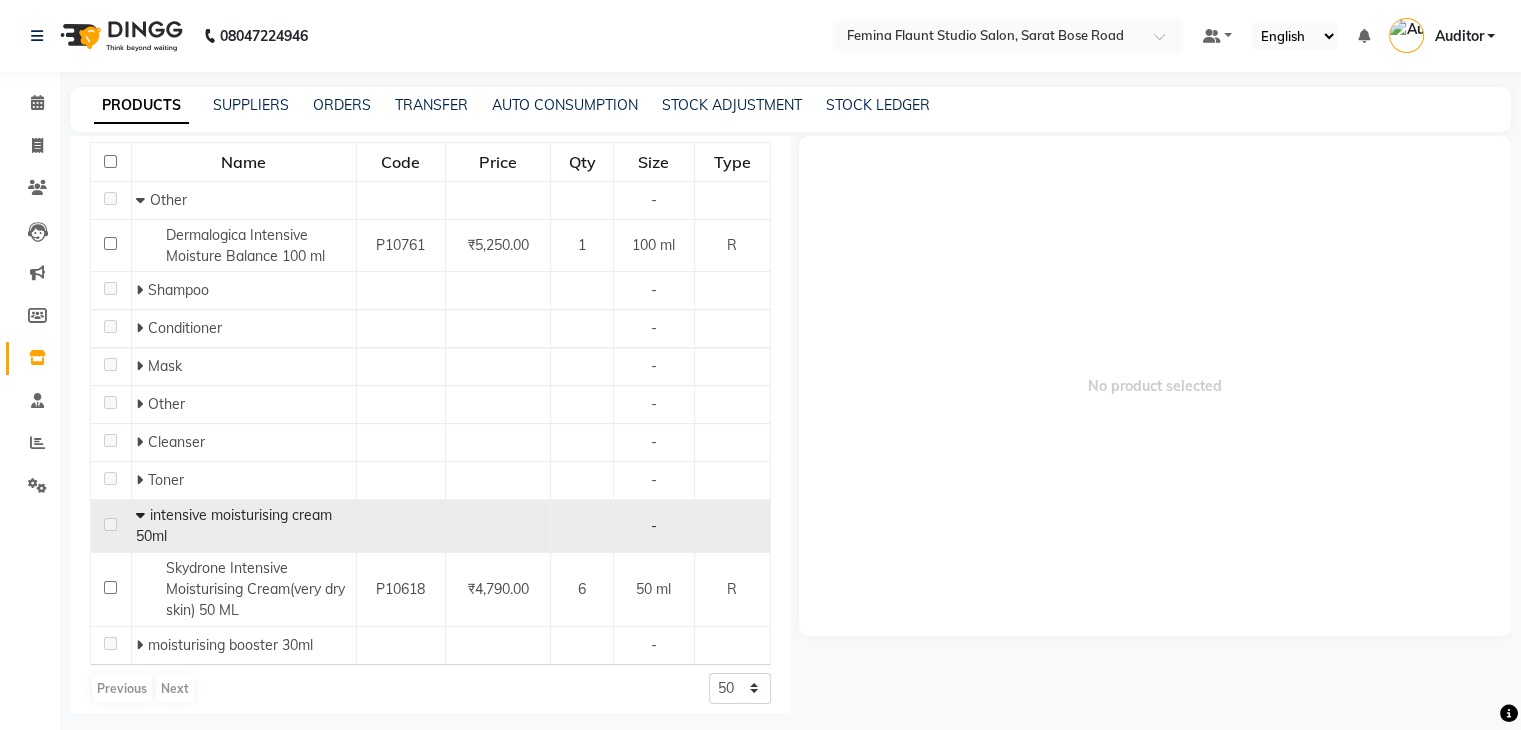 scroll, scrollTop: 238, scrollLeft: 0, axis: vertical 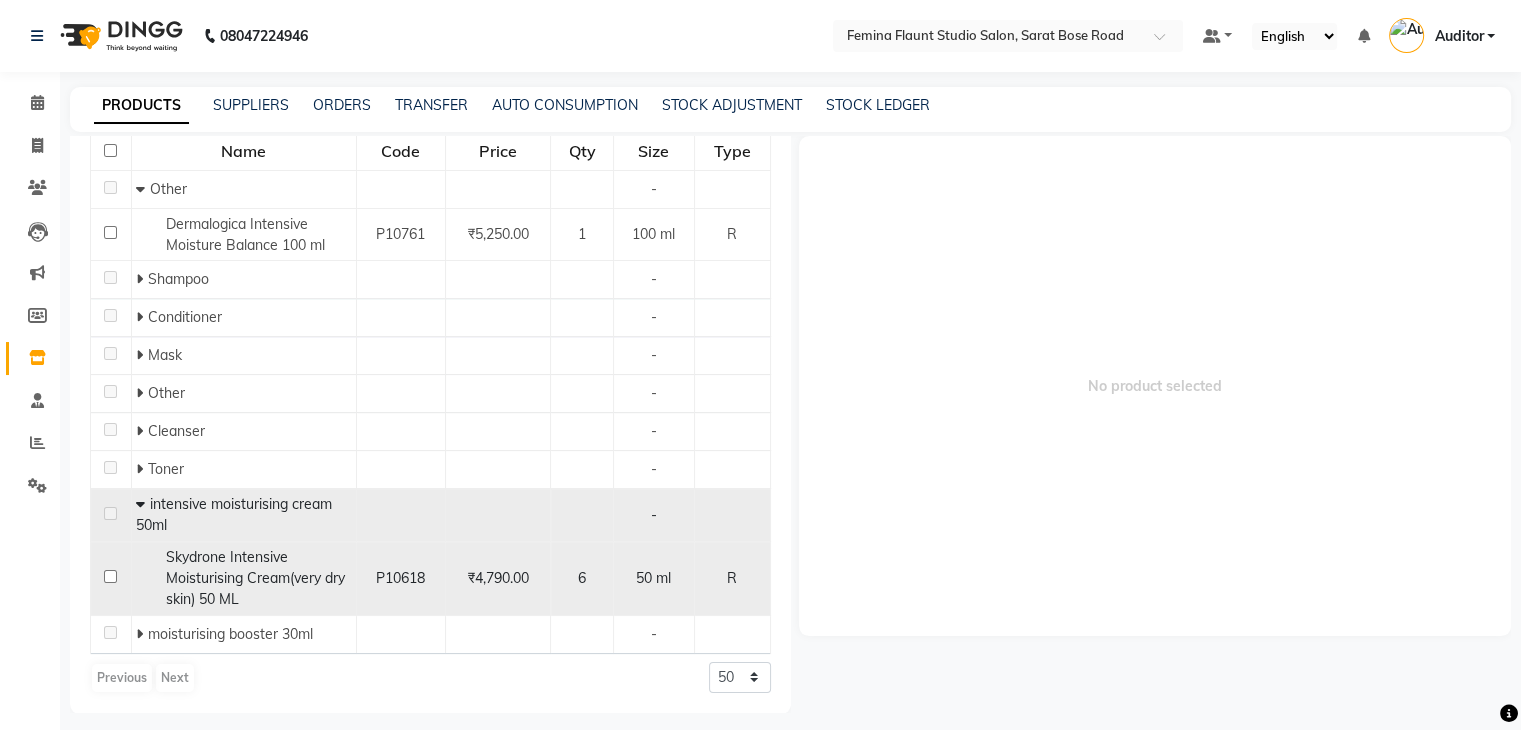 click on "Skydrone Intensive Moisturising Cream(very dry skin) 50 ML" 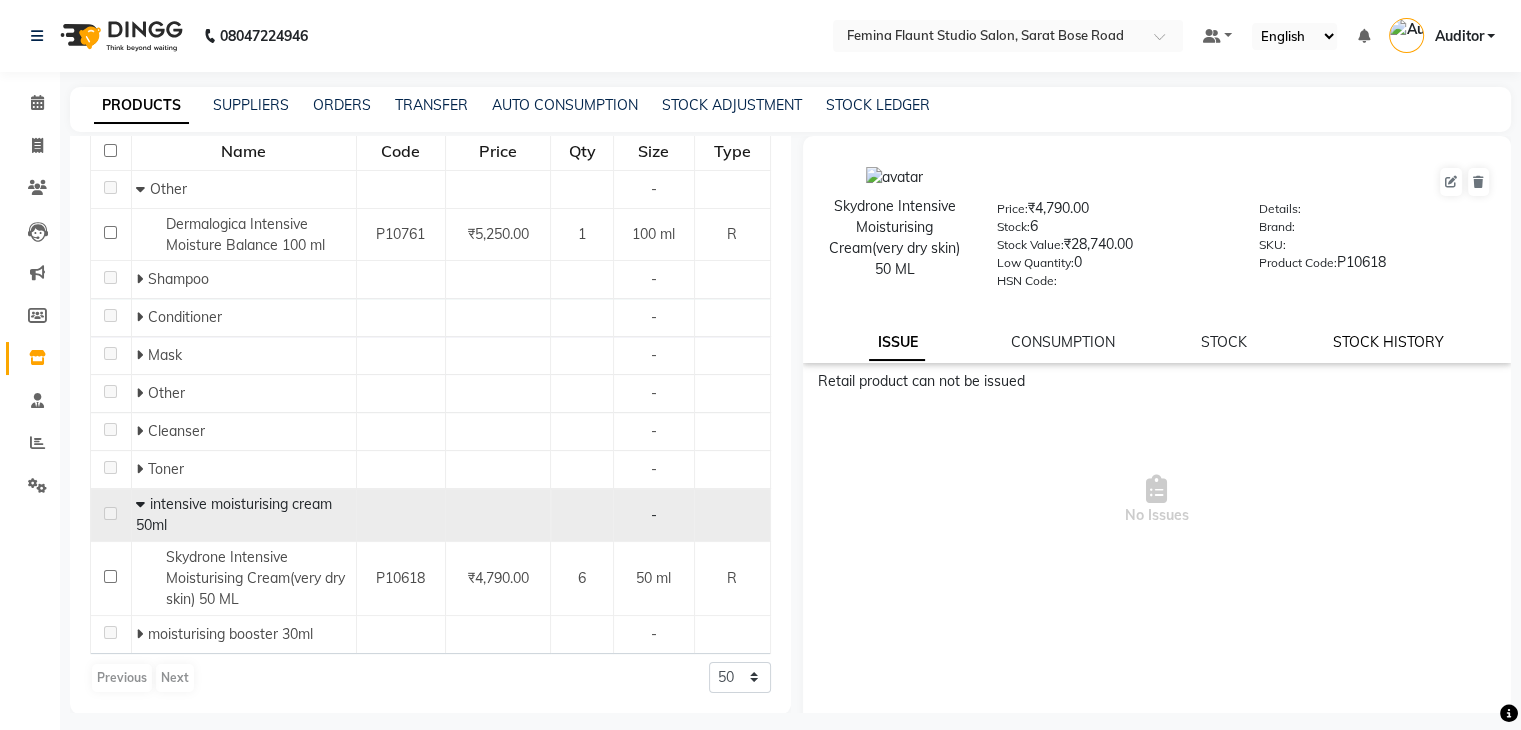 click on "STOCK HISTORY" 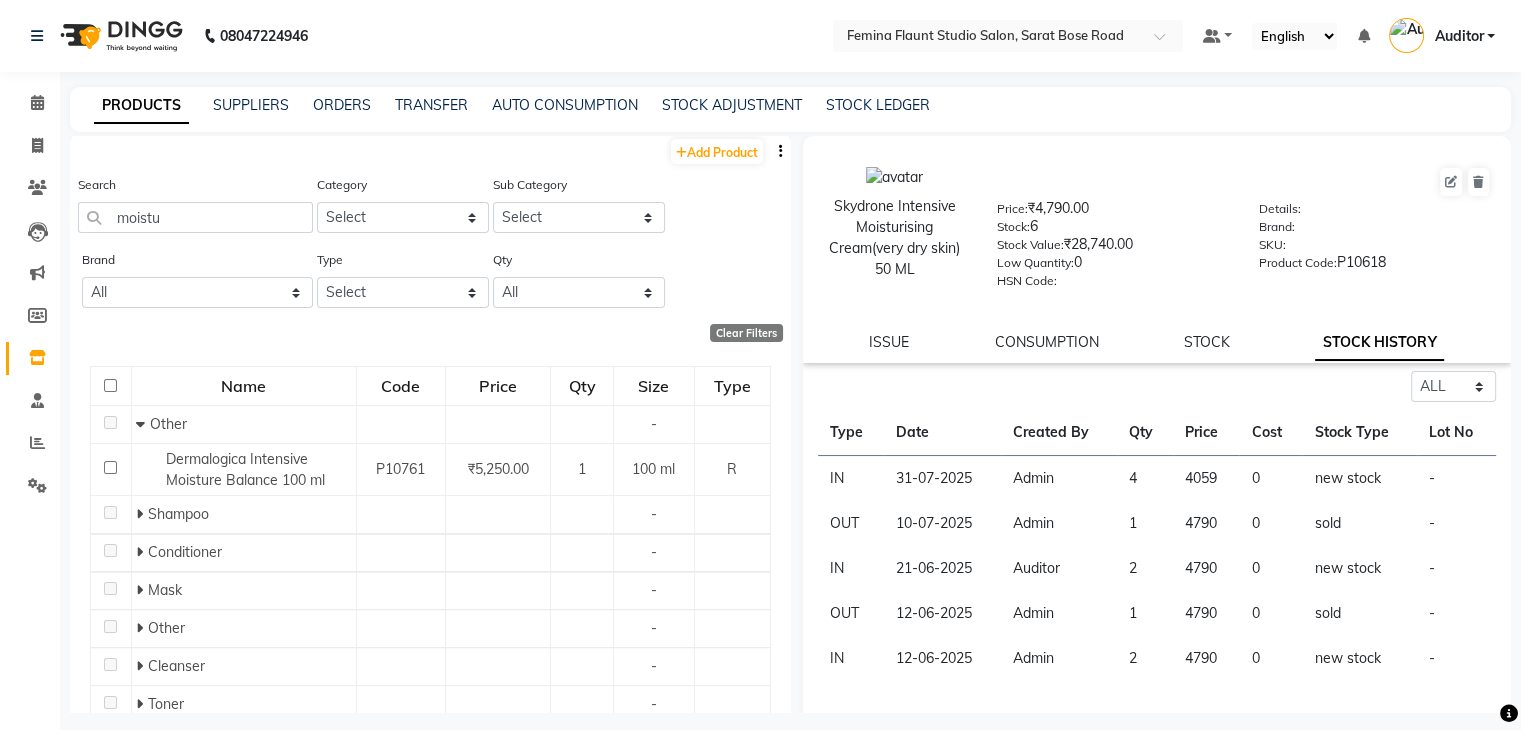 scroll, scrollTop: 0, scrollLeft: 0, axis: both 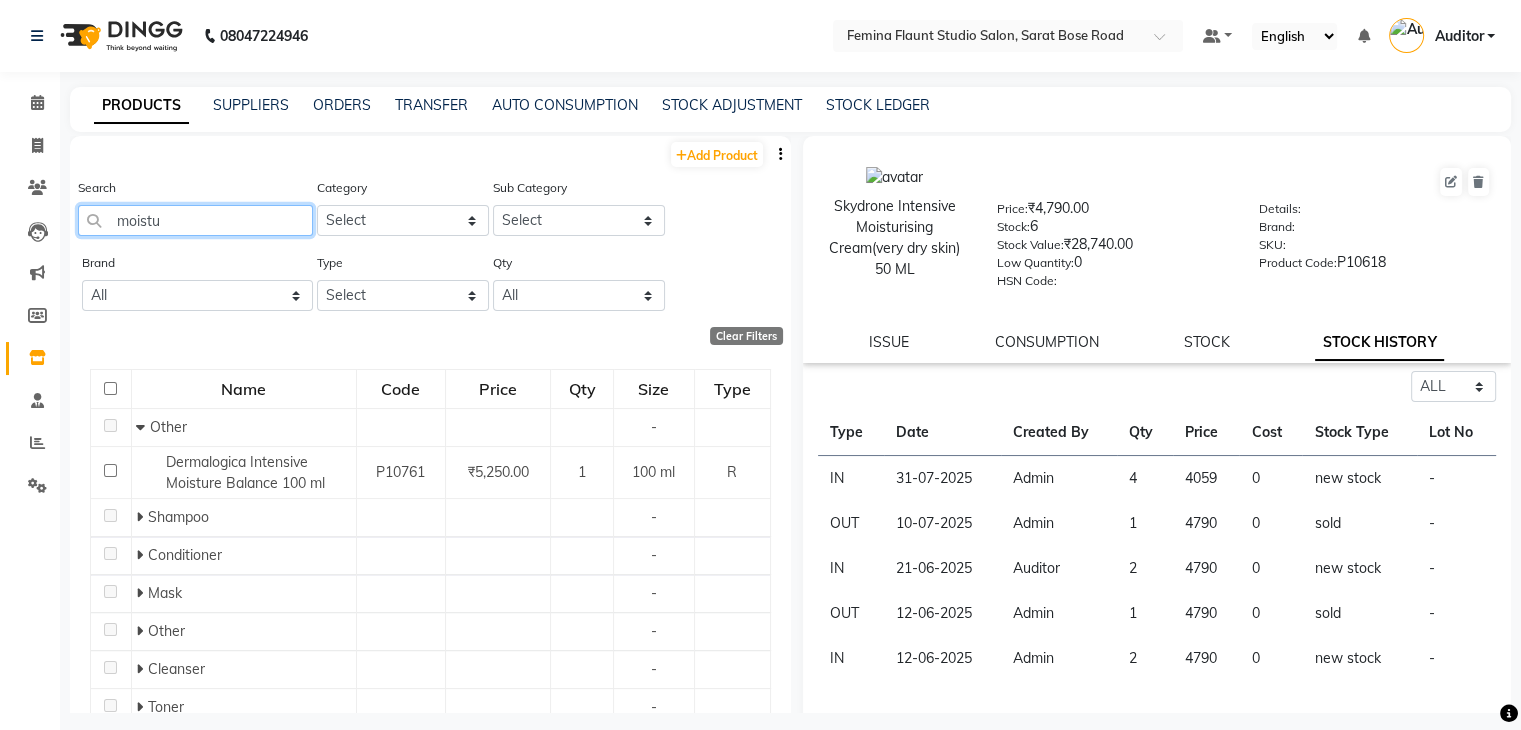 click on "moistu" 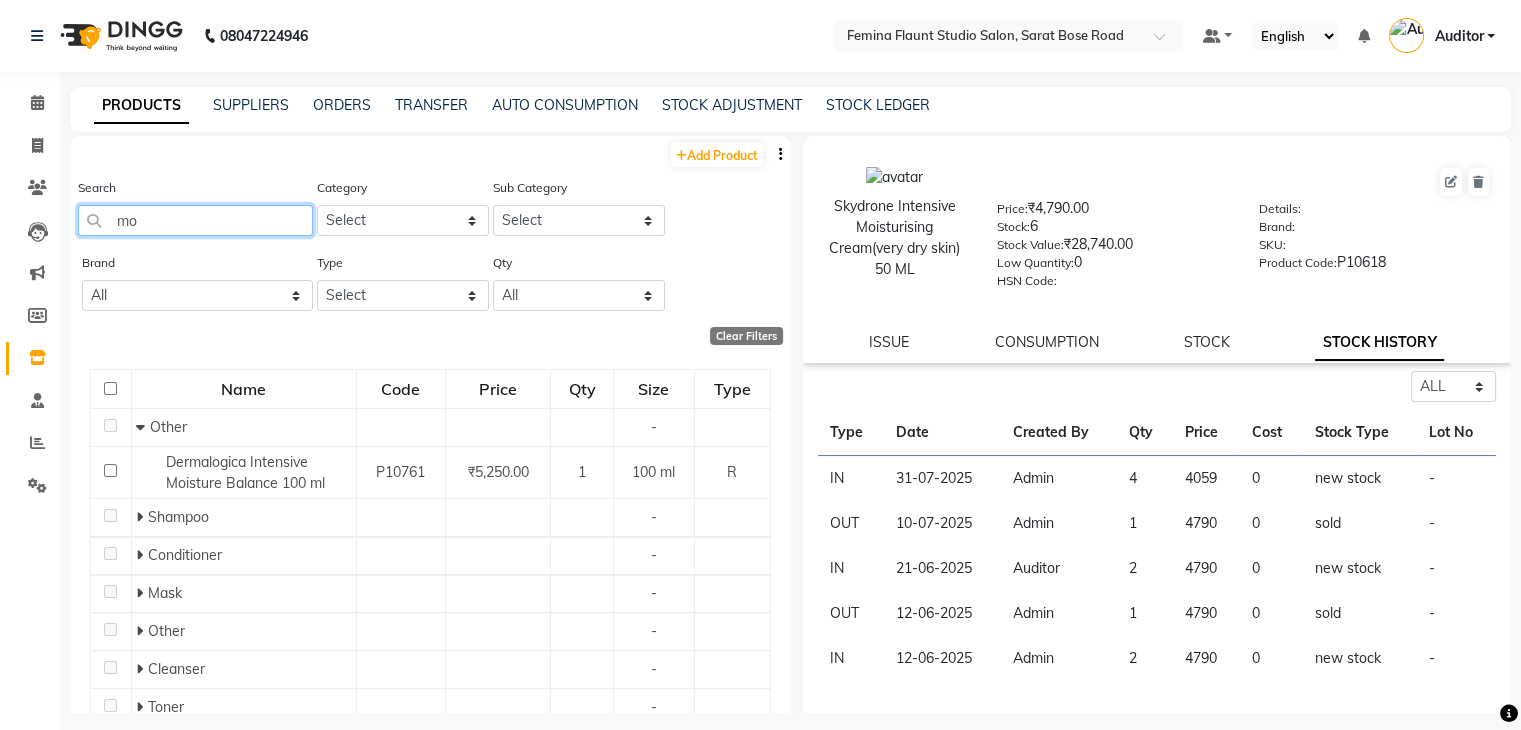 type on "m" 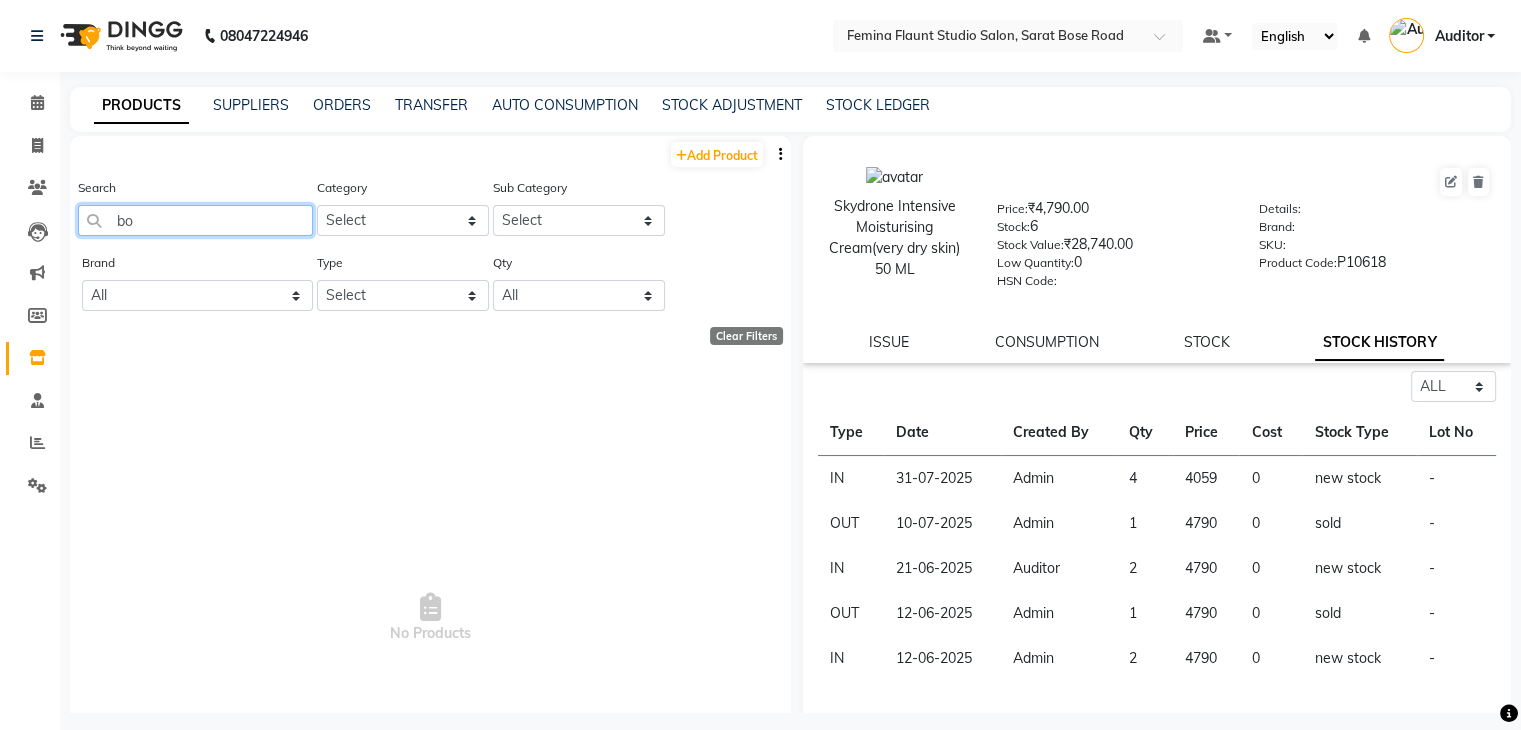 type on "b" 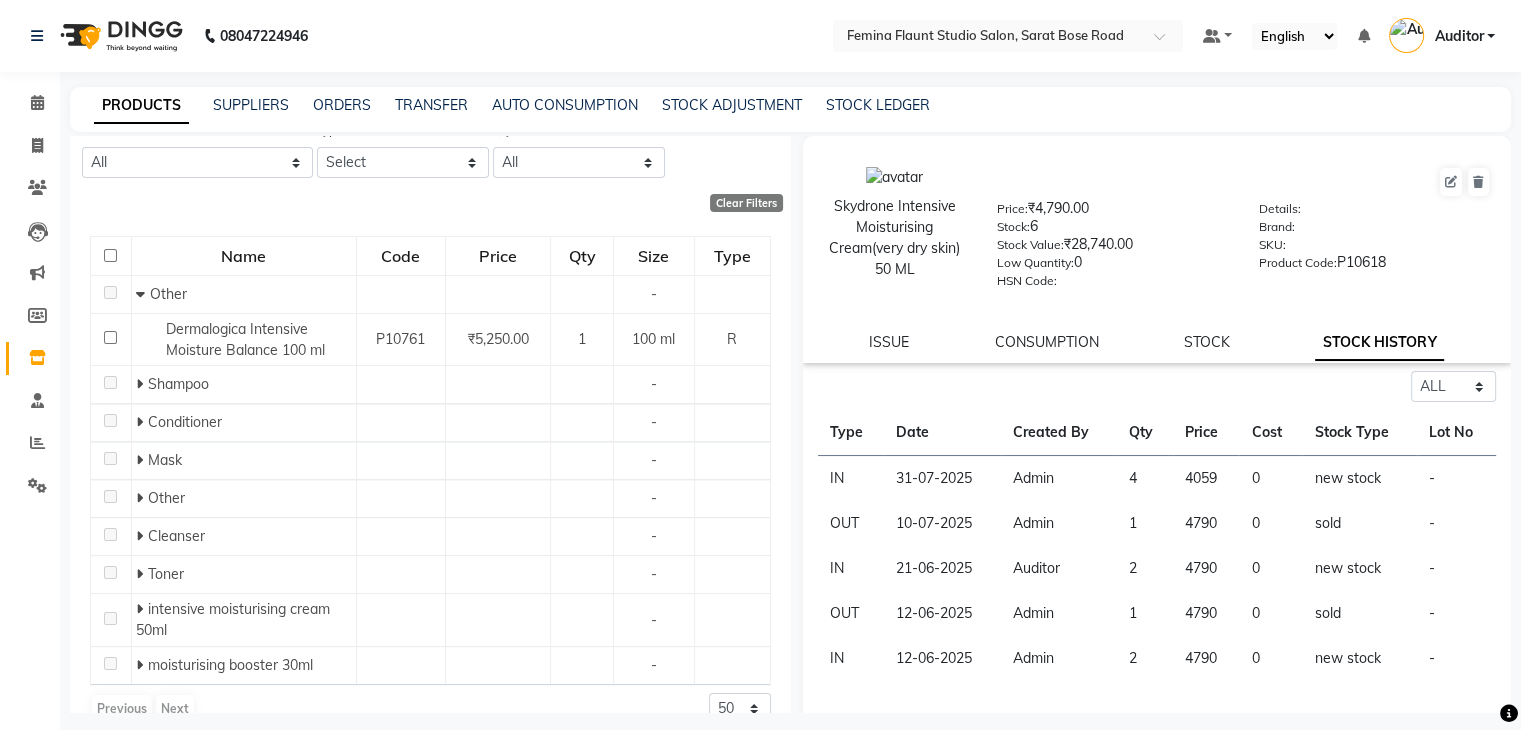 scroll, scrollTop: 134, scrollLeft: 0, axis: vertical 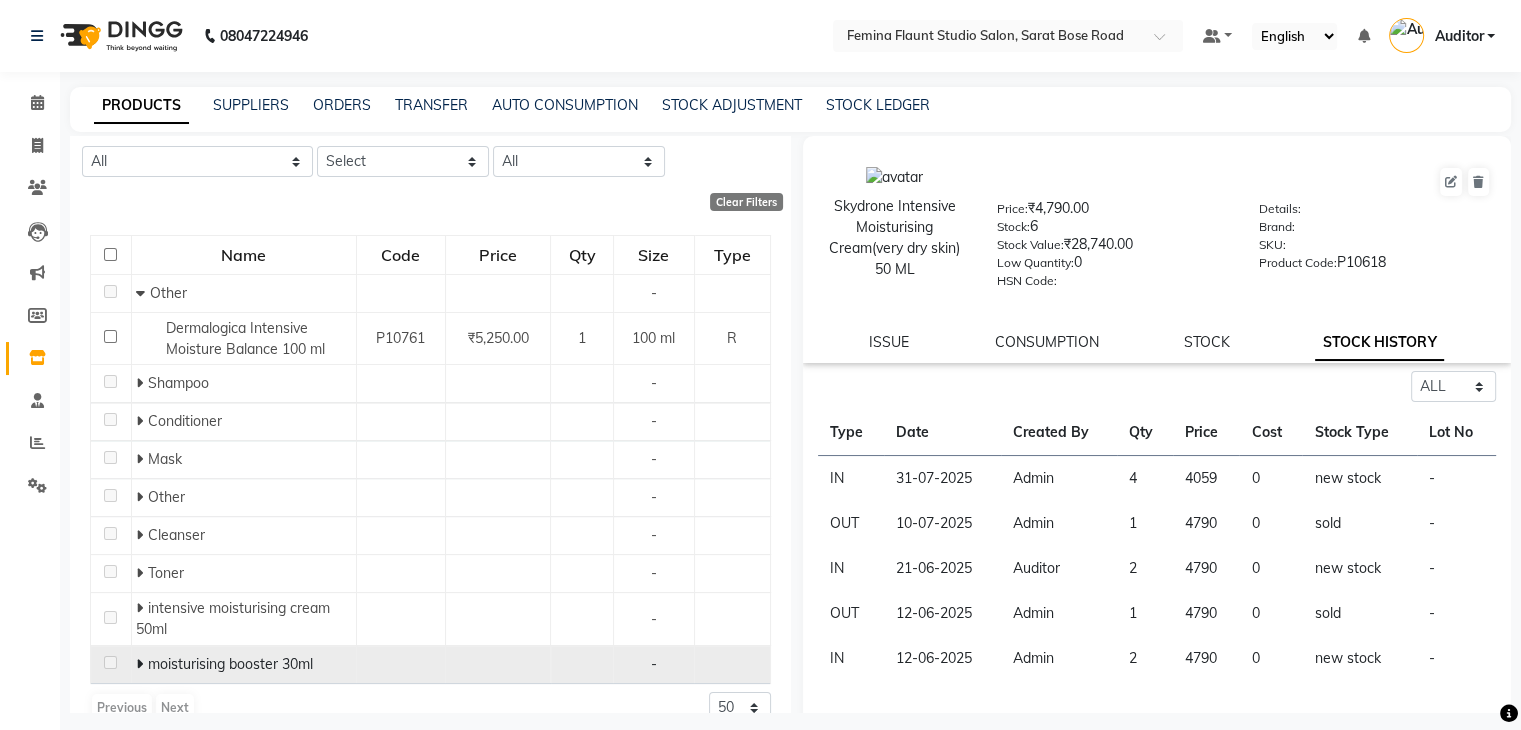 type on "mois" 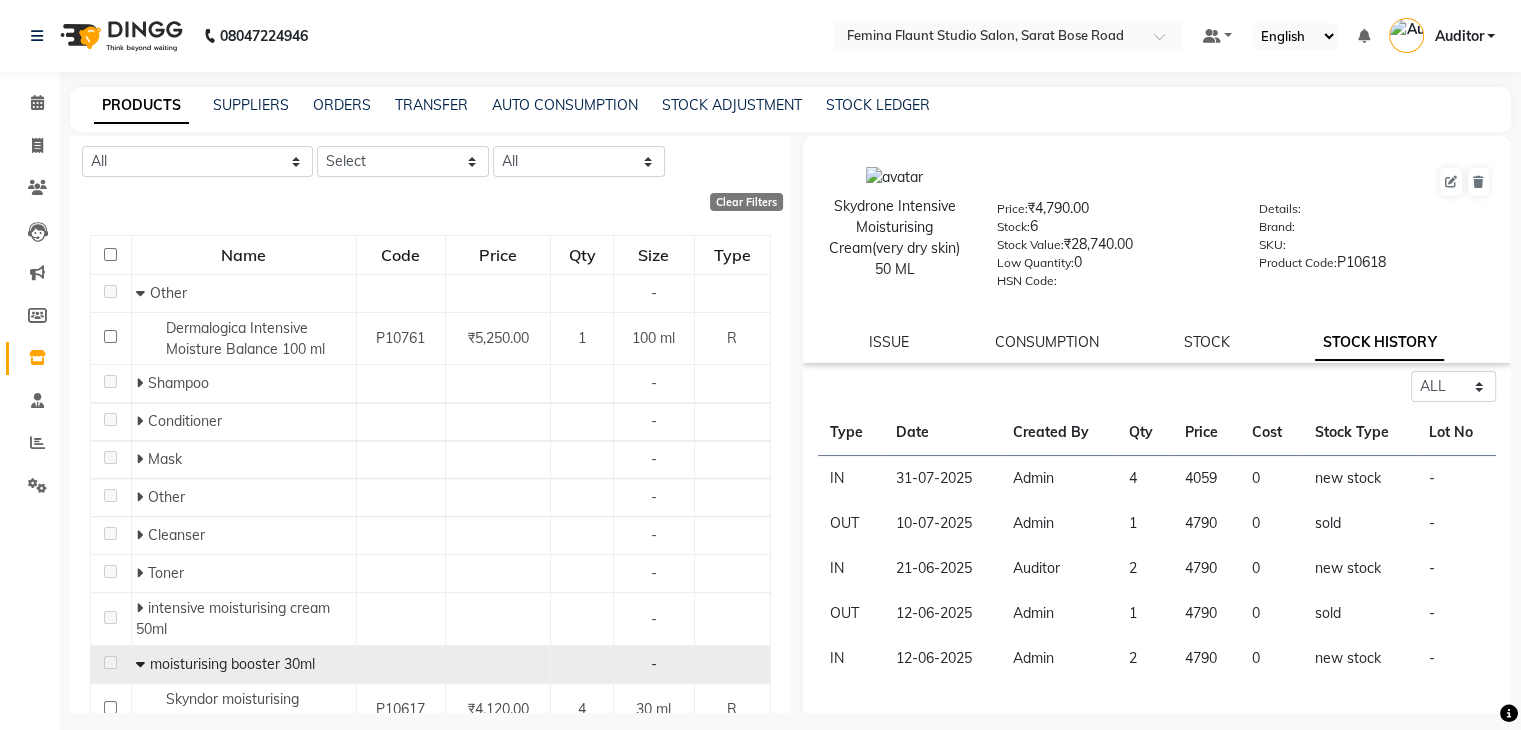 scroll, scrollTop: 217, scrollLeft: 0, axis: vertical 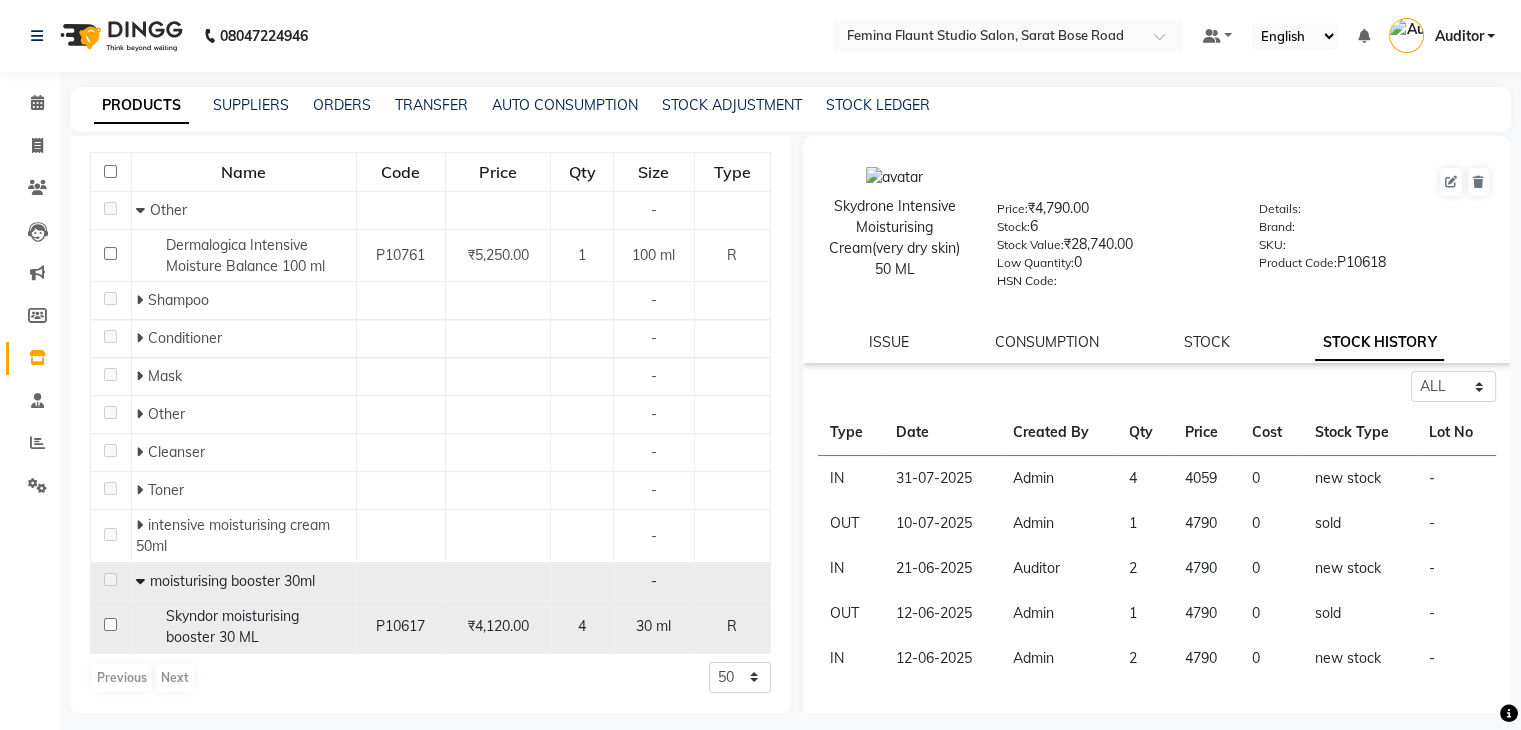 click on "Skyndor moisturising booster 30 ML" 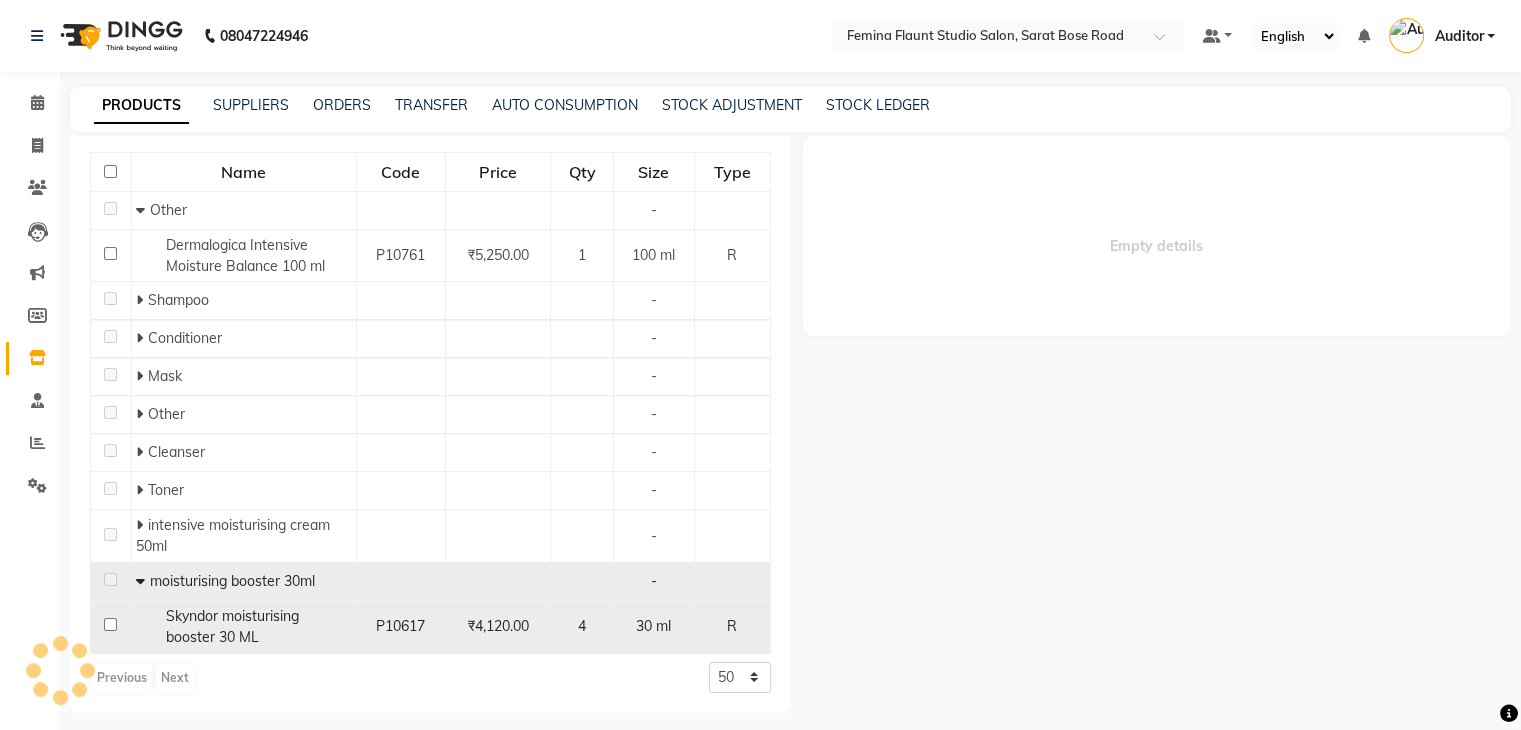select on "all" 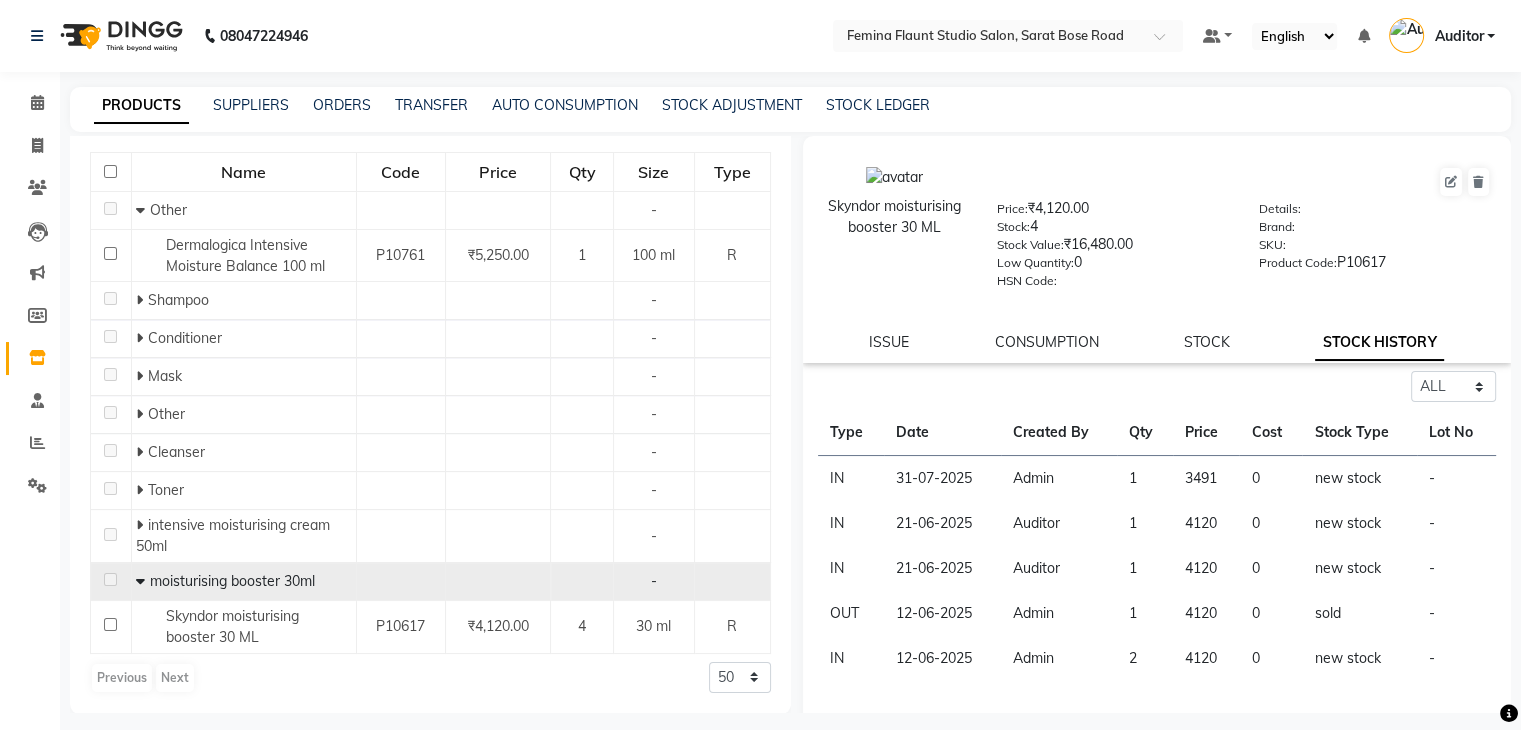 click on "Name Code Price Qty Size Type Other - Dermalogica Intensive Moisture Balance 100 ml P10761 ₹5,250.00 1 100 ml R Shampoo - Conditioner - Mask - Other - Cleanser - Toner - intensive moisturising cream 50ml - moisturising booster 30ml - Skyndor moisturising booster 30 ML P10617 ₹4,120.00 4 30 ml R Previous Next 50 100 500" 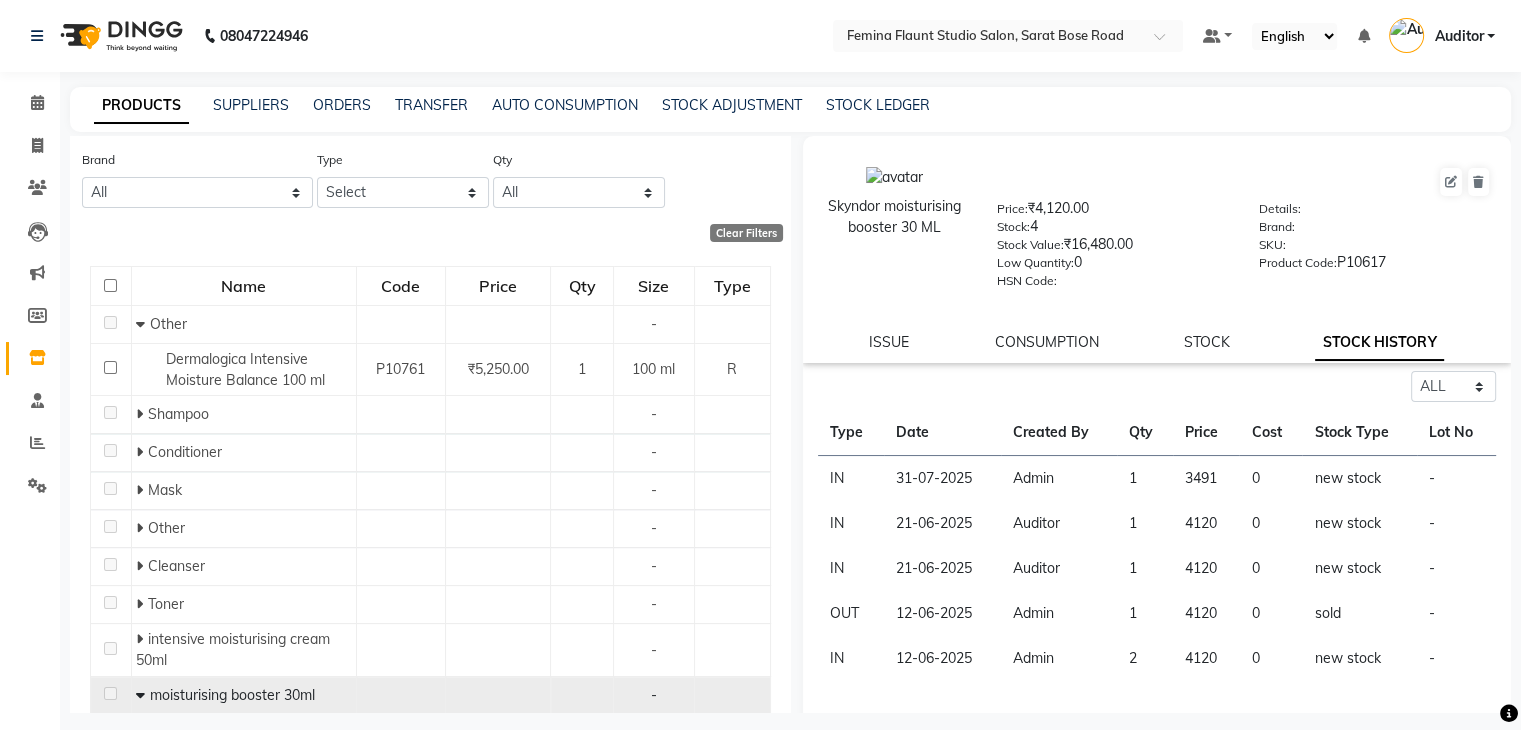 scroll, scrollTop: 100, scrollLeft: 0, axis: vertical 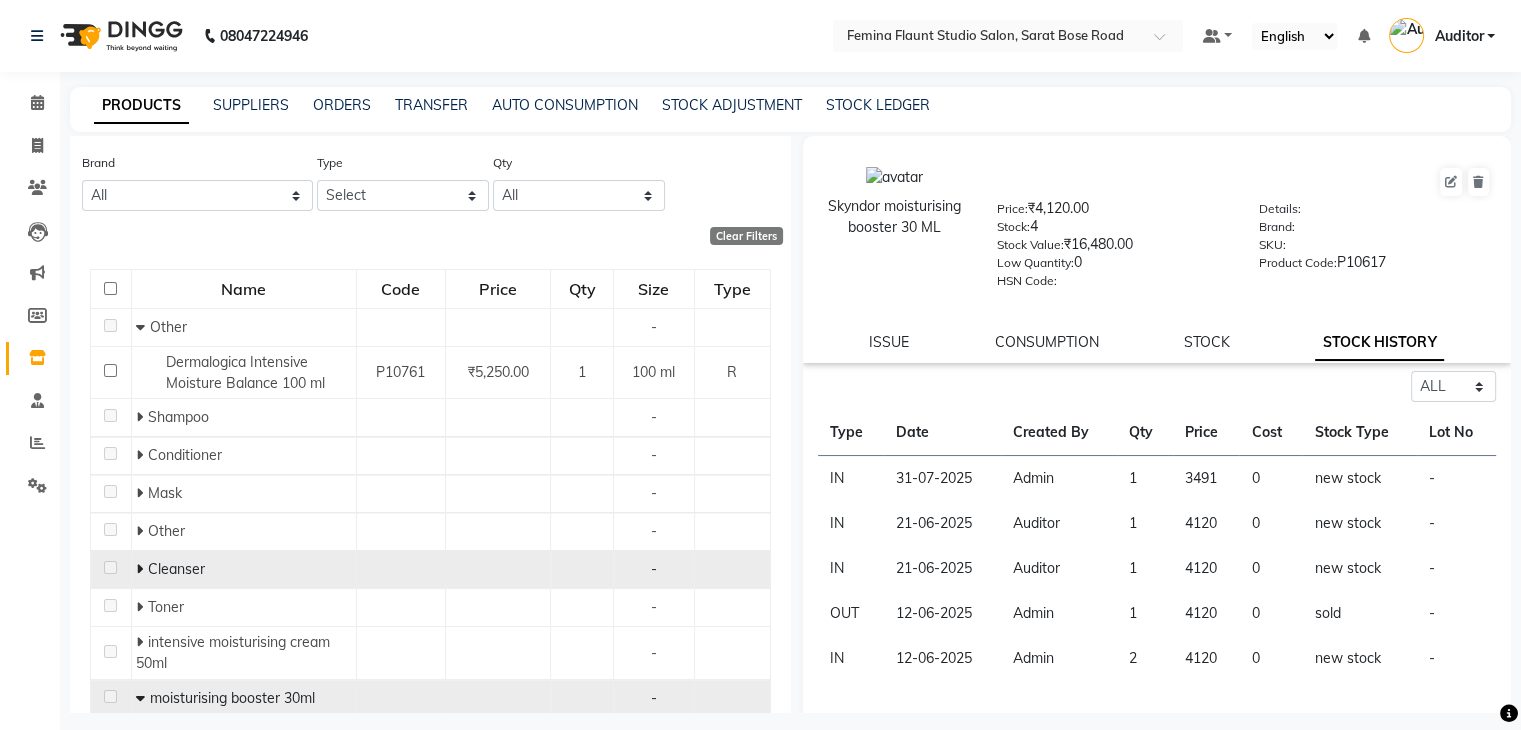 click 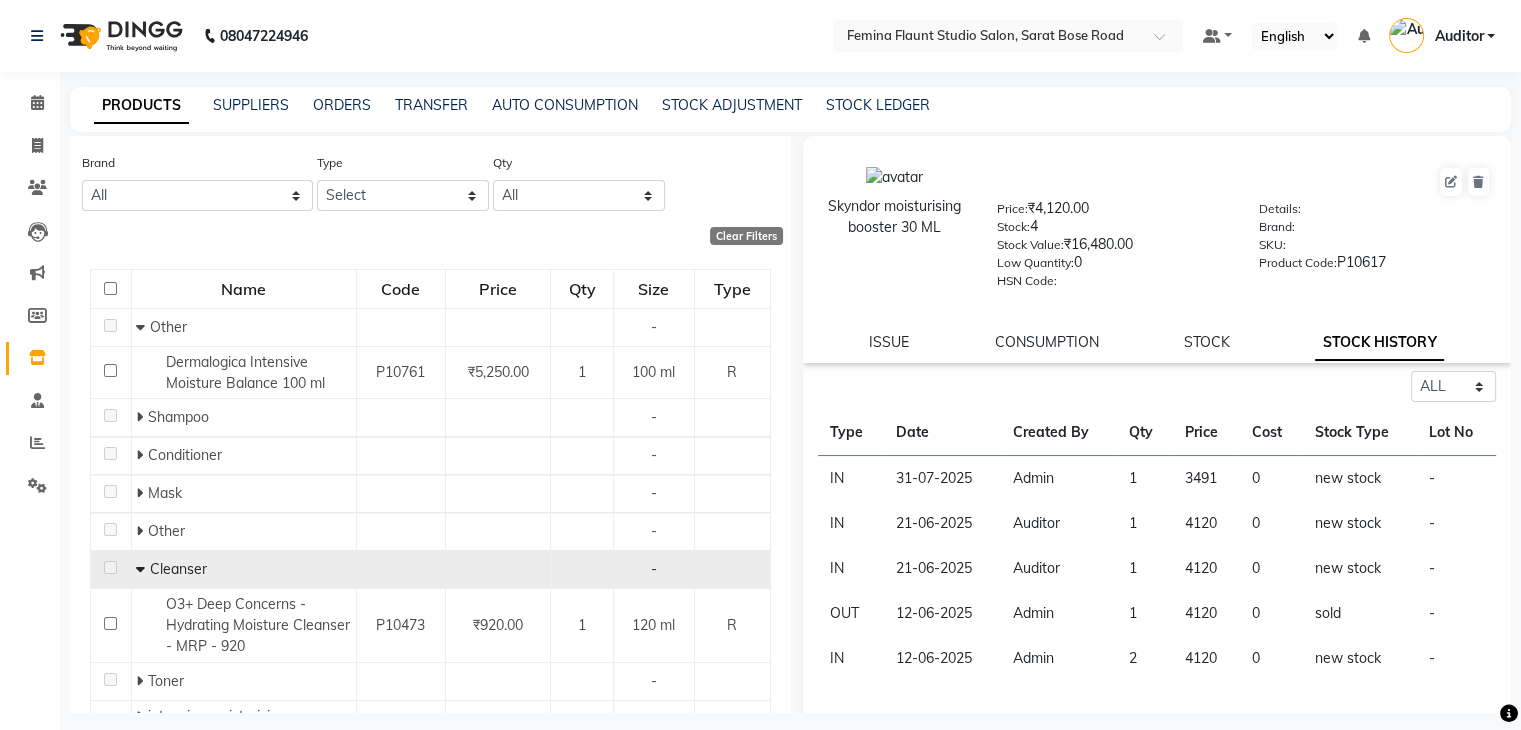 scroll, scrollTop: 0, scrollLeft: 0, axis: both 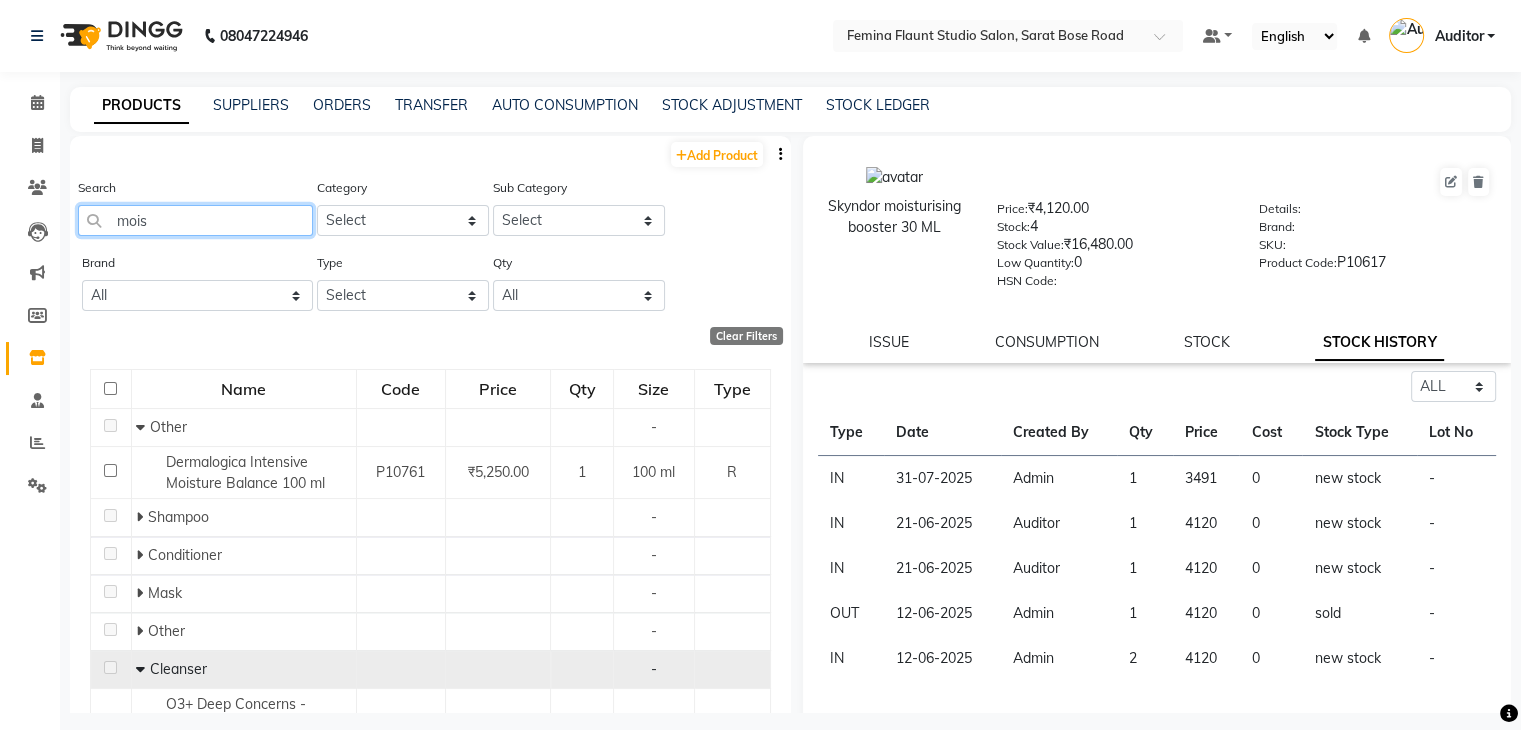 click on "mois" 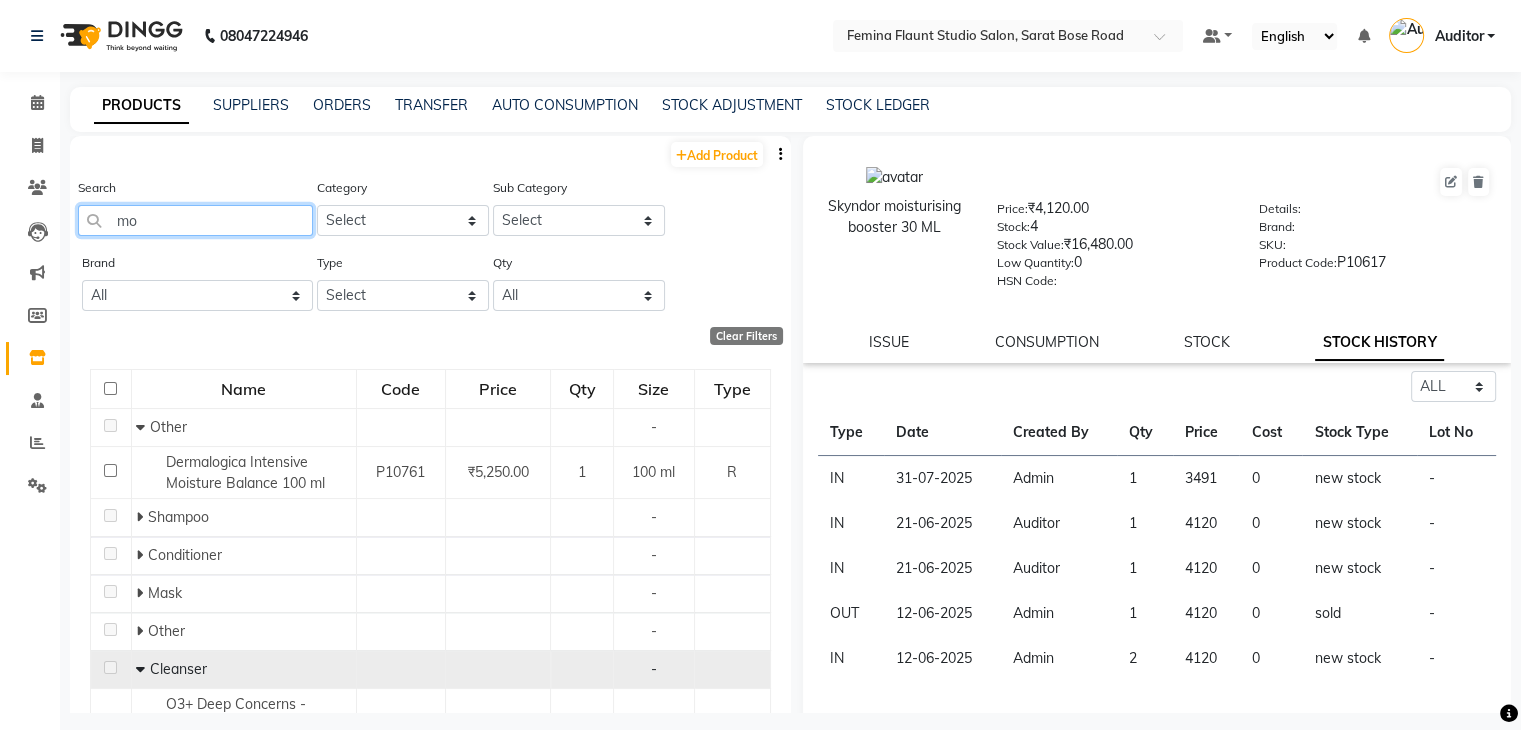 type on "m" 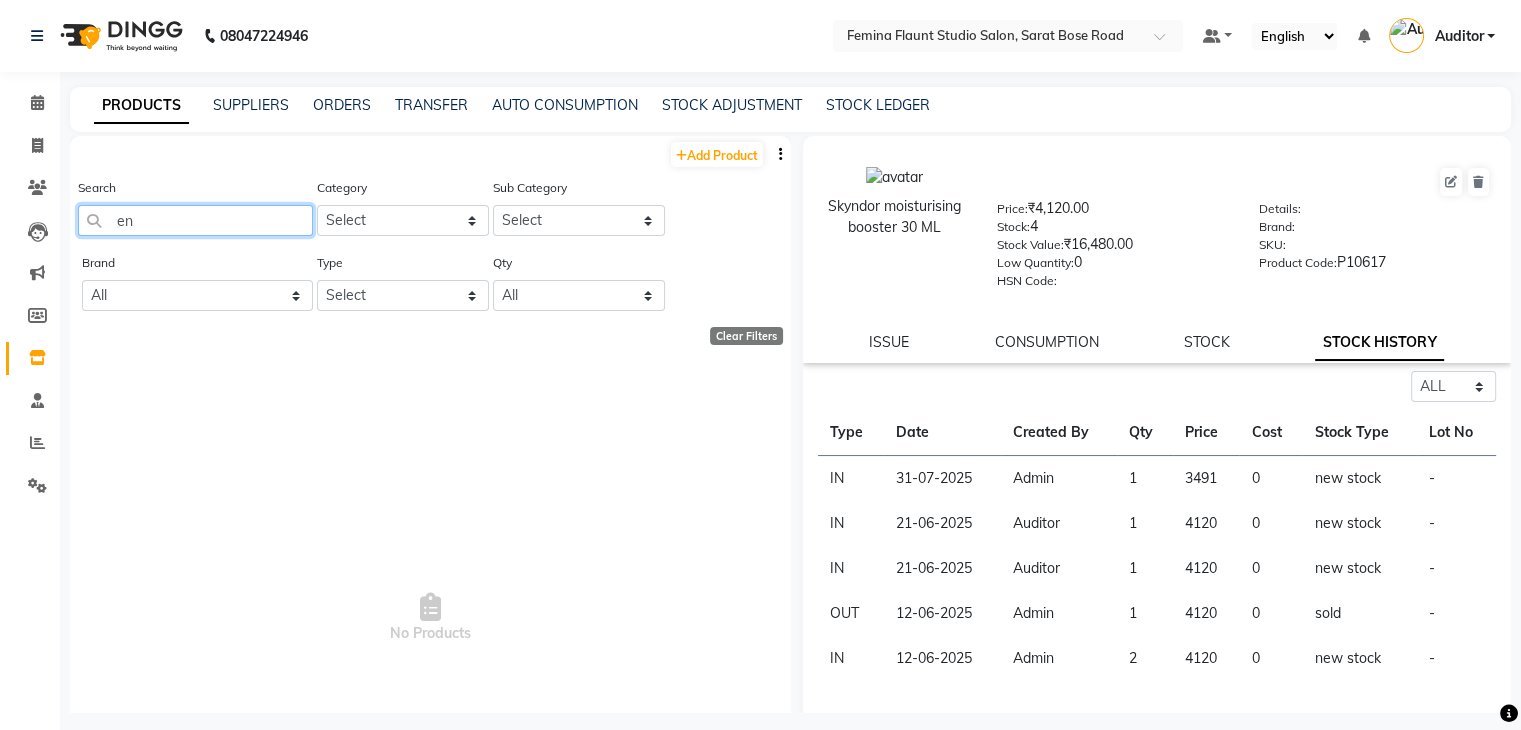 type on "e" 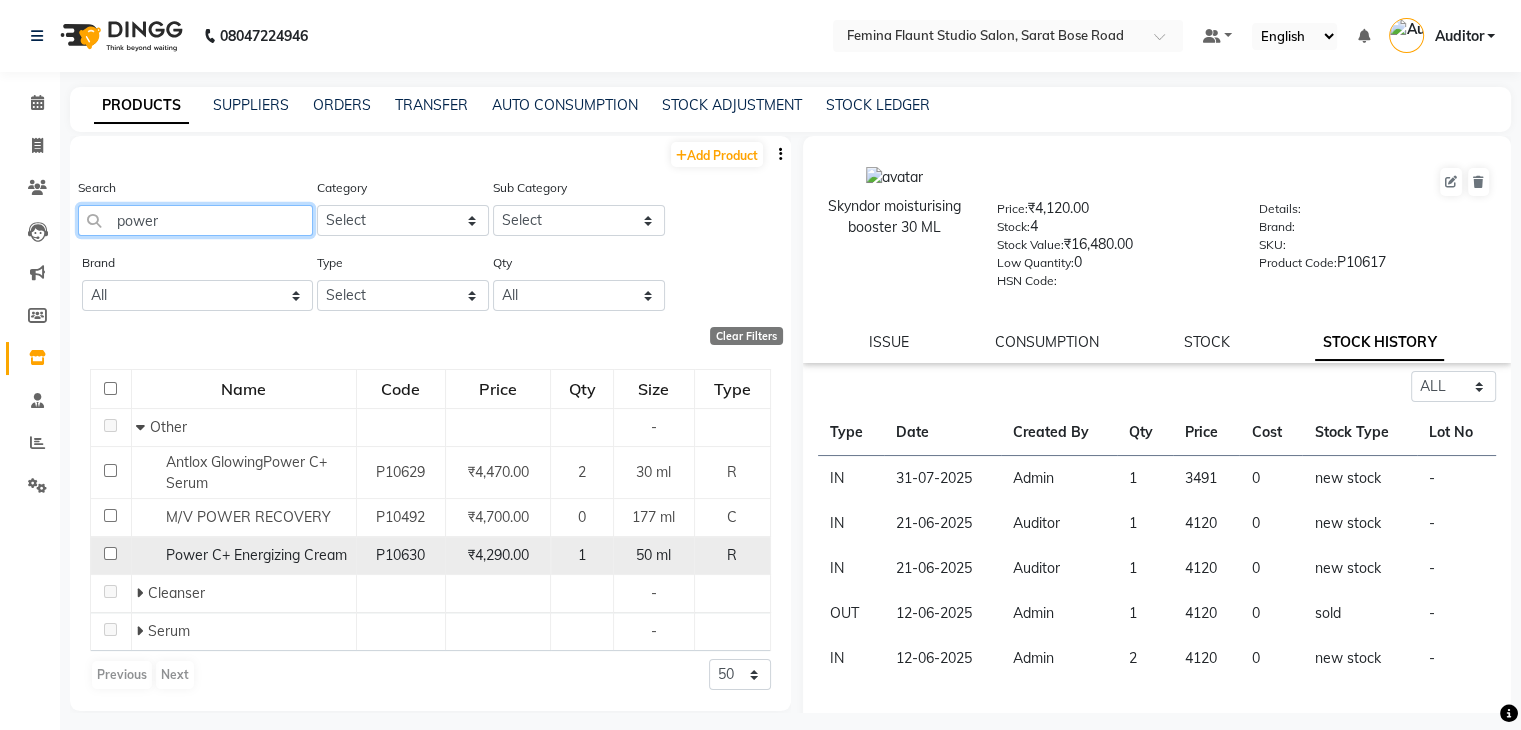 type on "power" 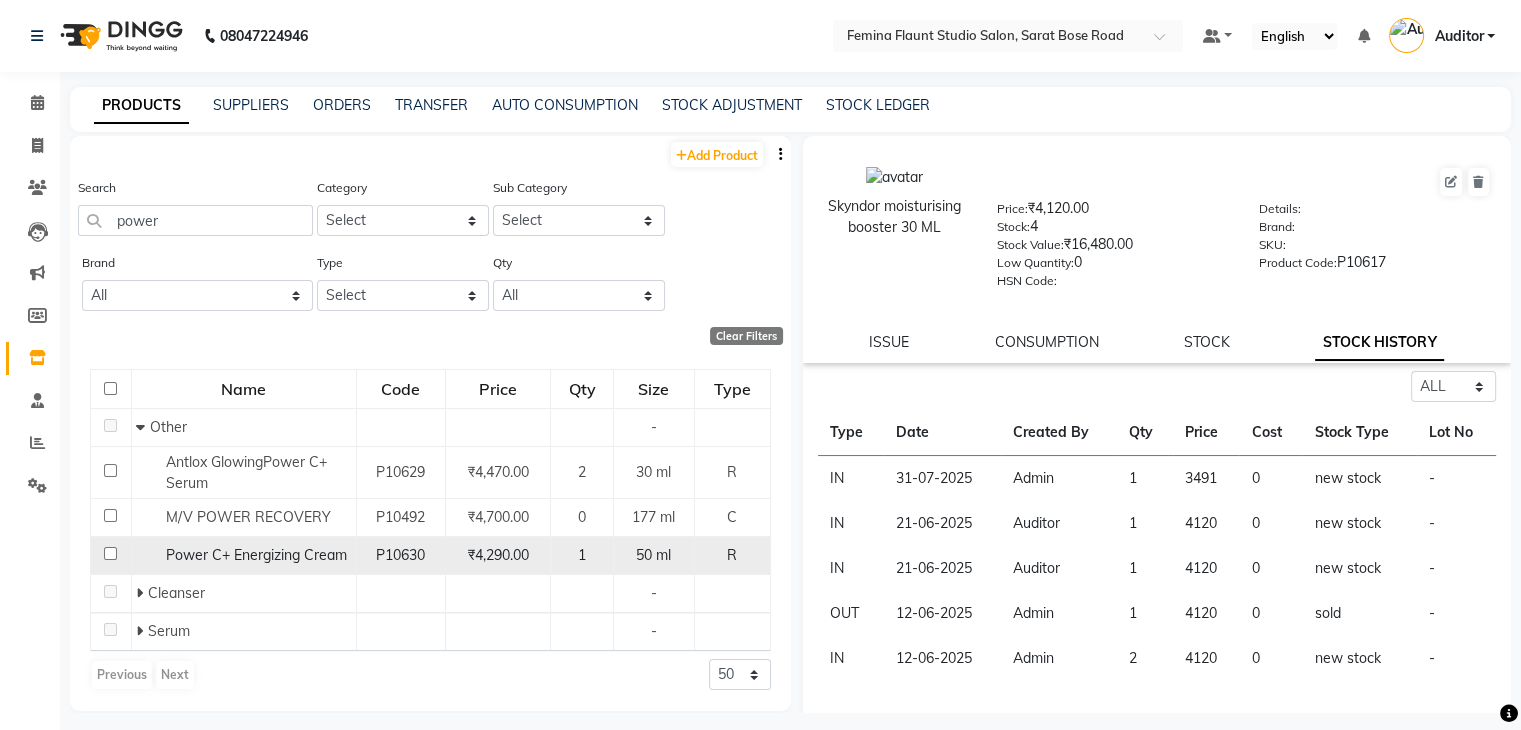 click on "Power C+ Energizing Cream" 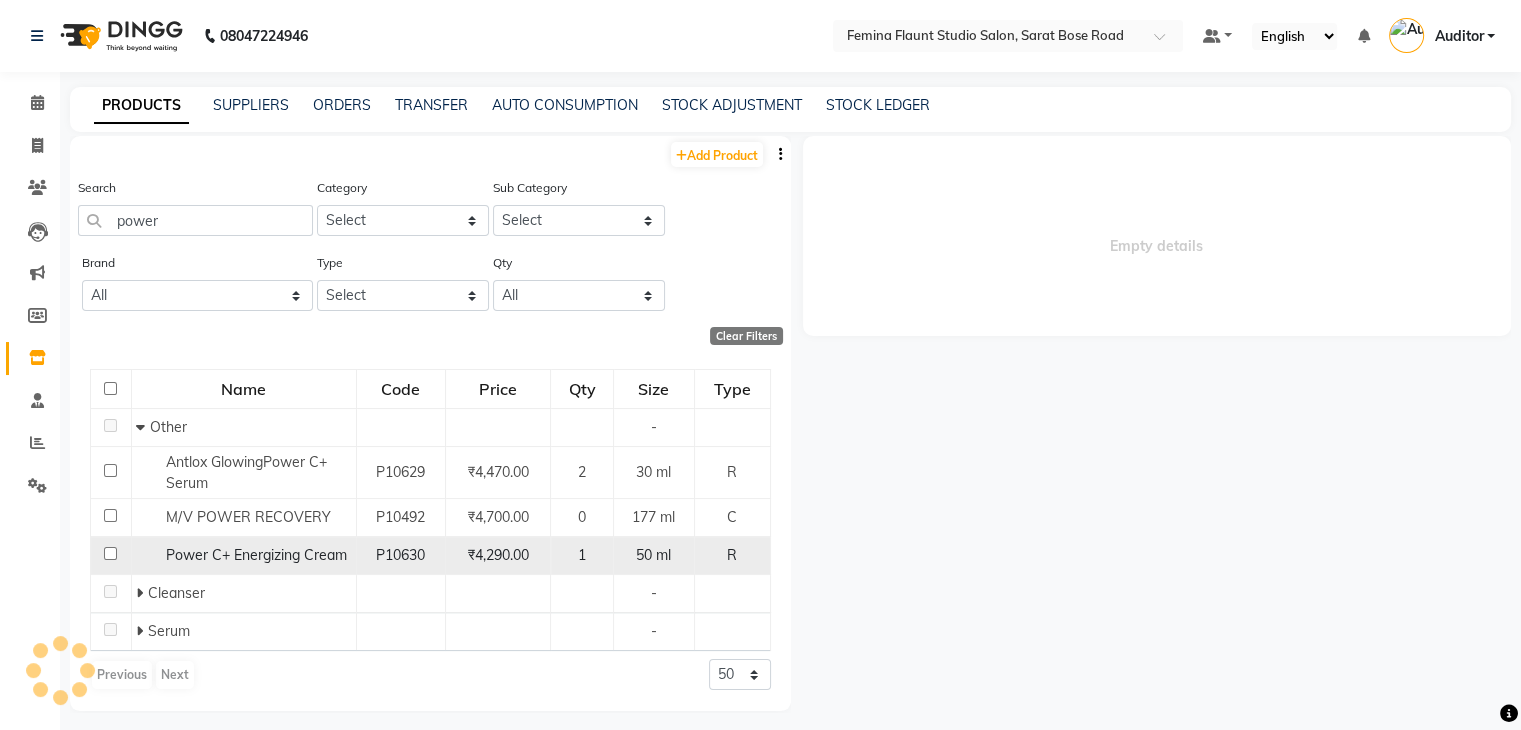 select on "all" 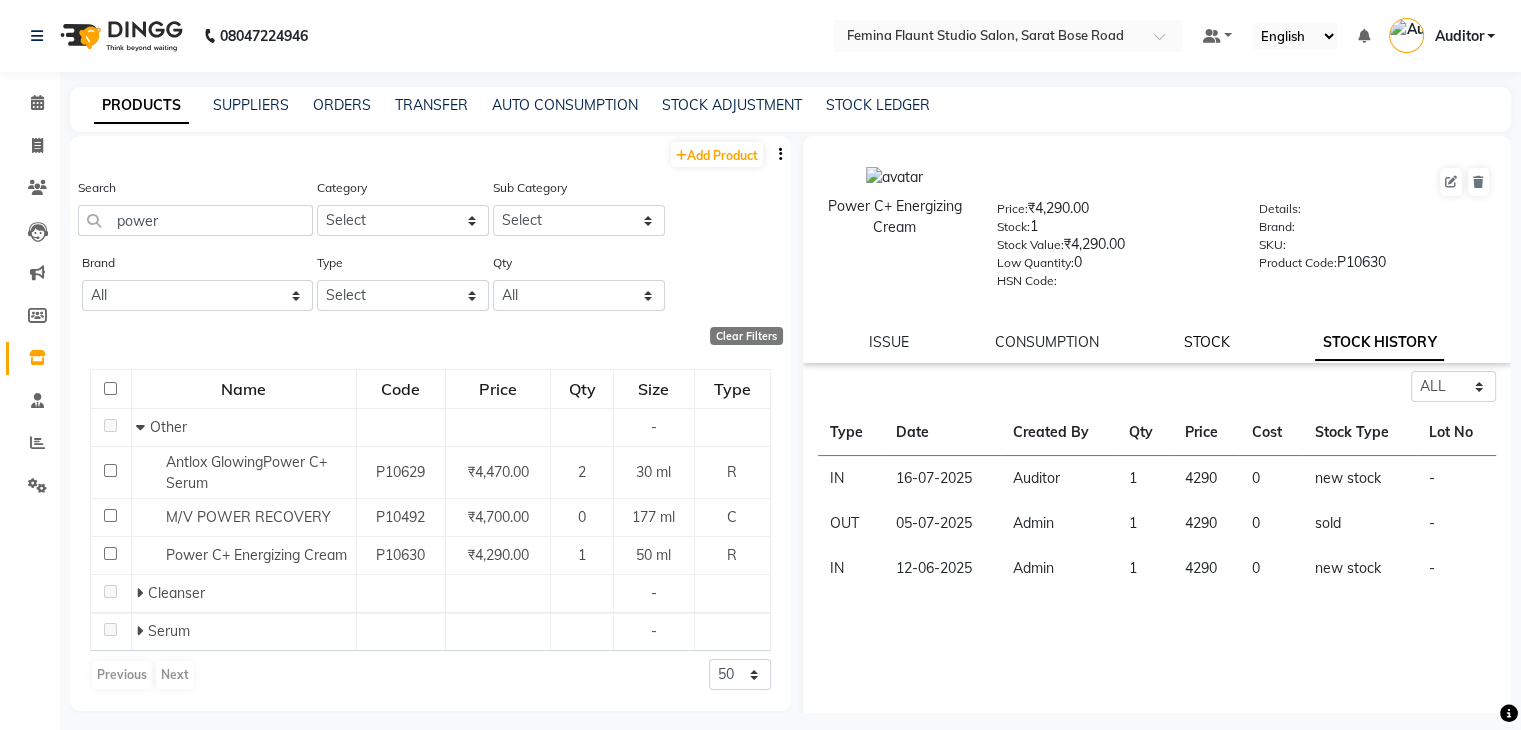 click on "STOCK" 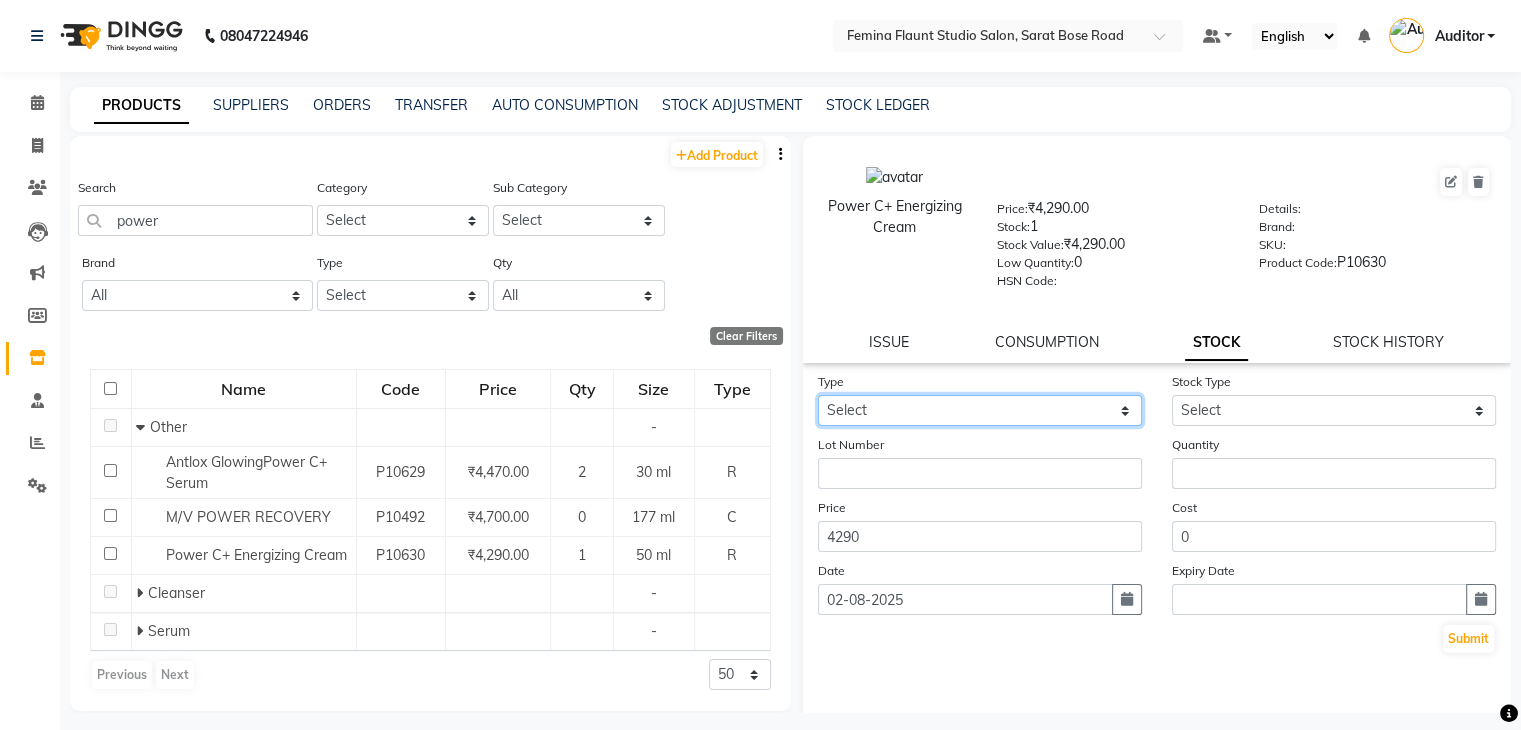 click on "Select In Out" 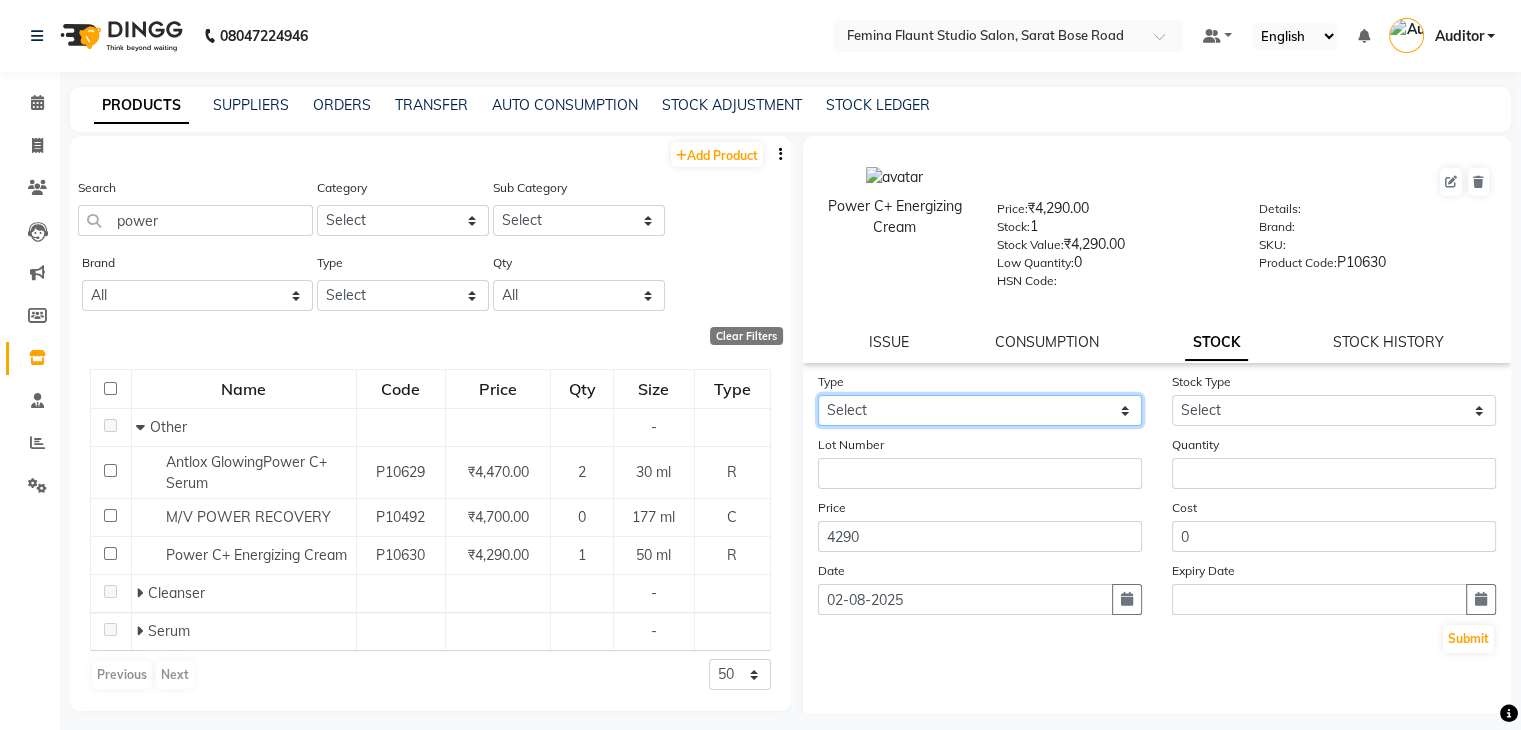 select on "in" 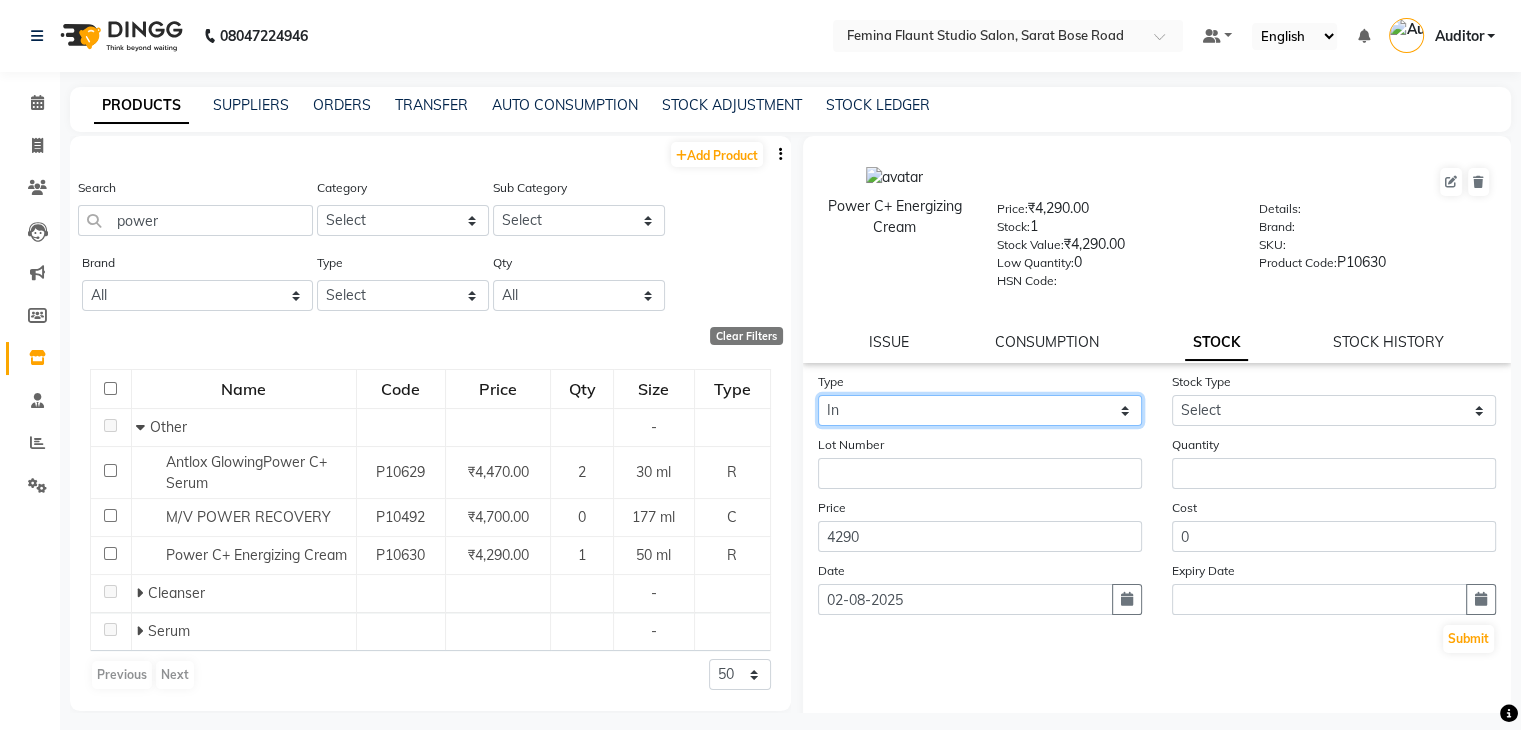 click on "Select In Out" 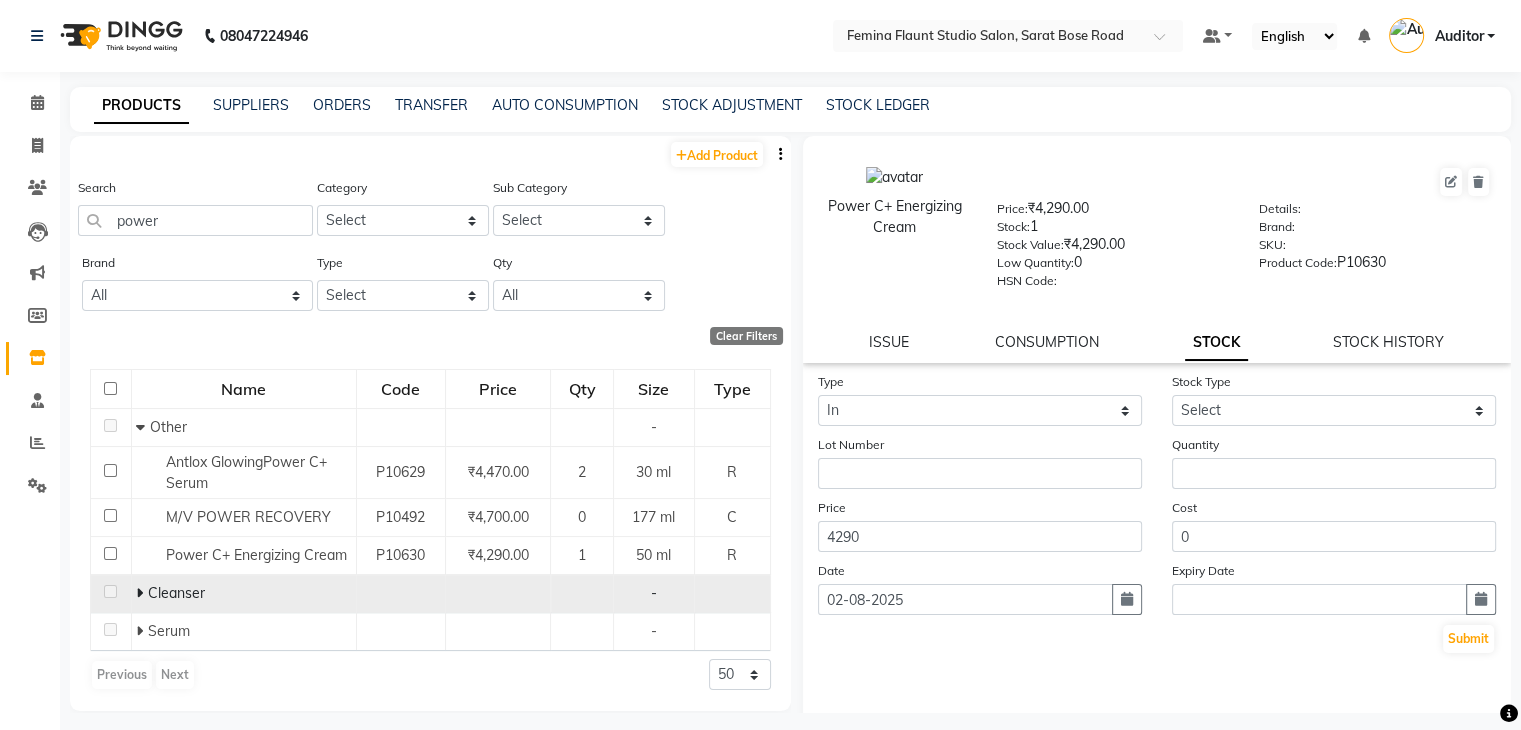 click 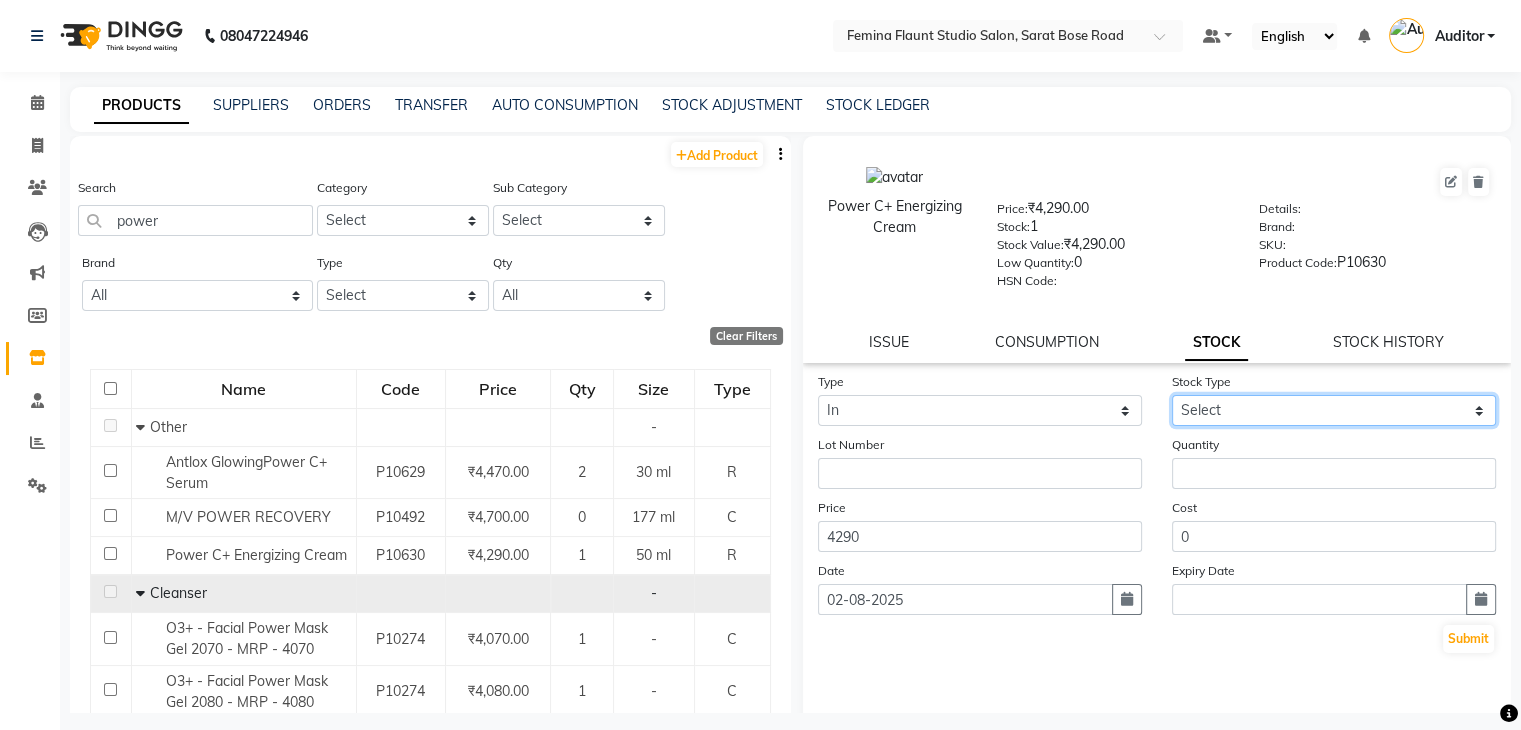 click on "Select New Stock Adjustment Return Other" 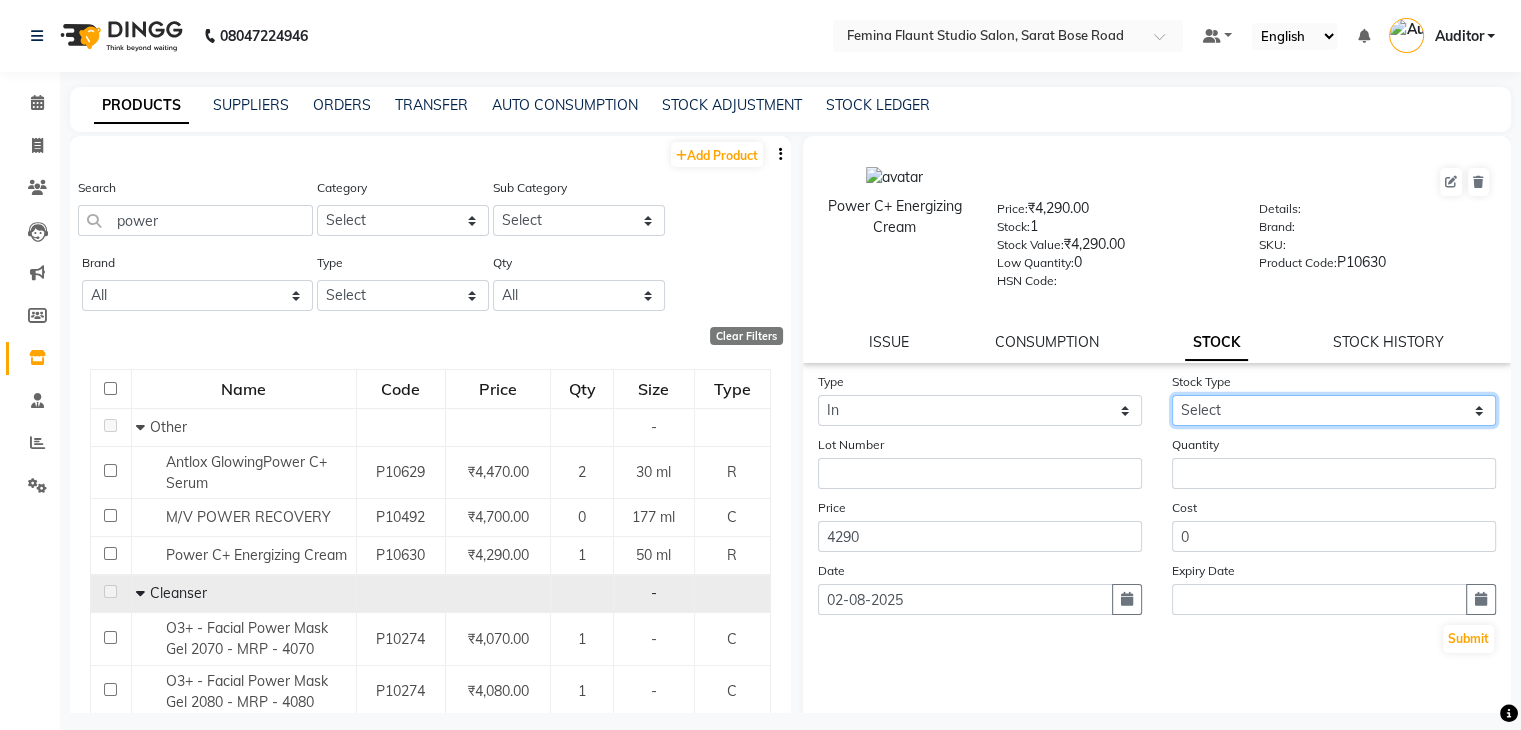 select on "new stock" 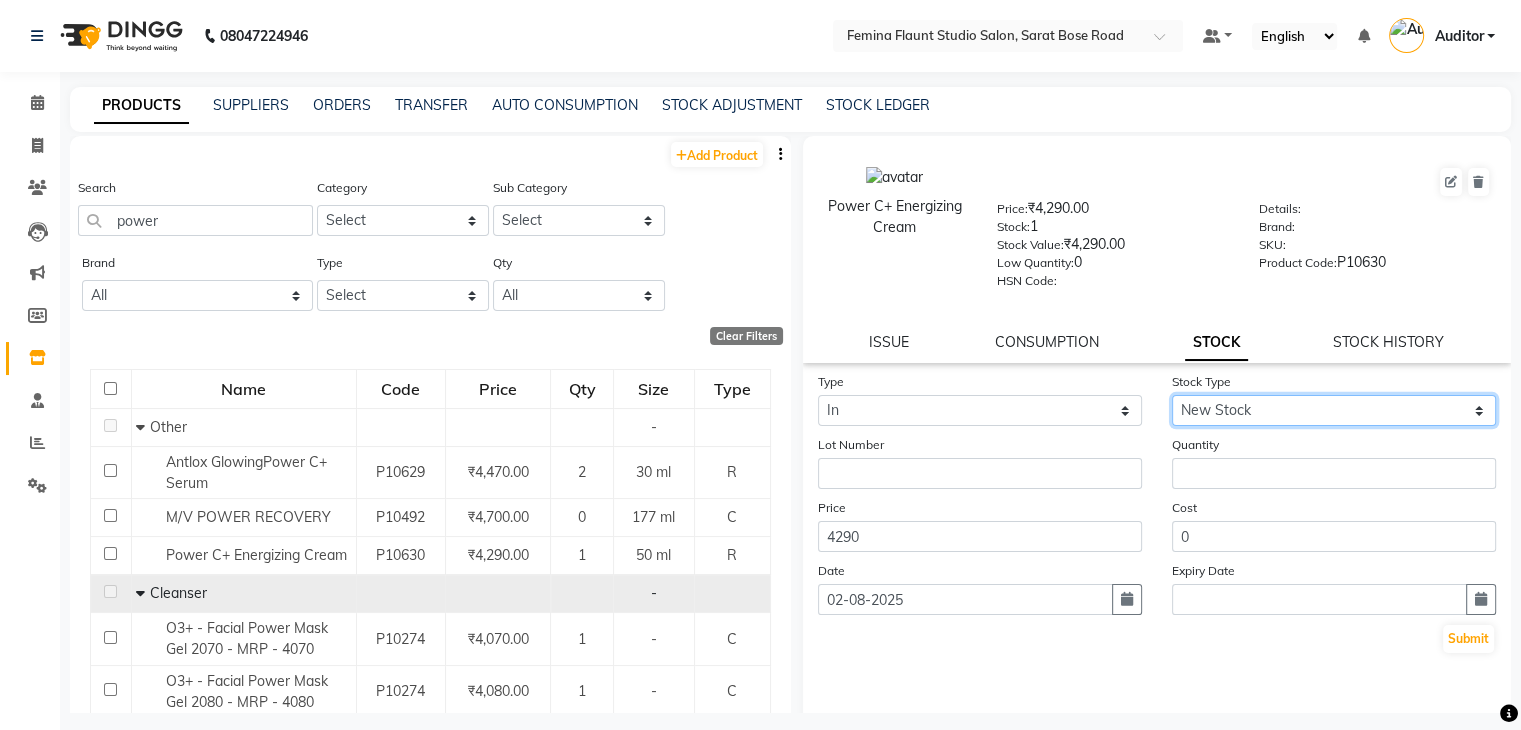 click on "Select New Stock Adjustment Return Other" 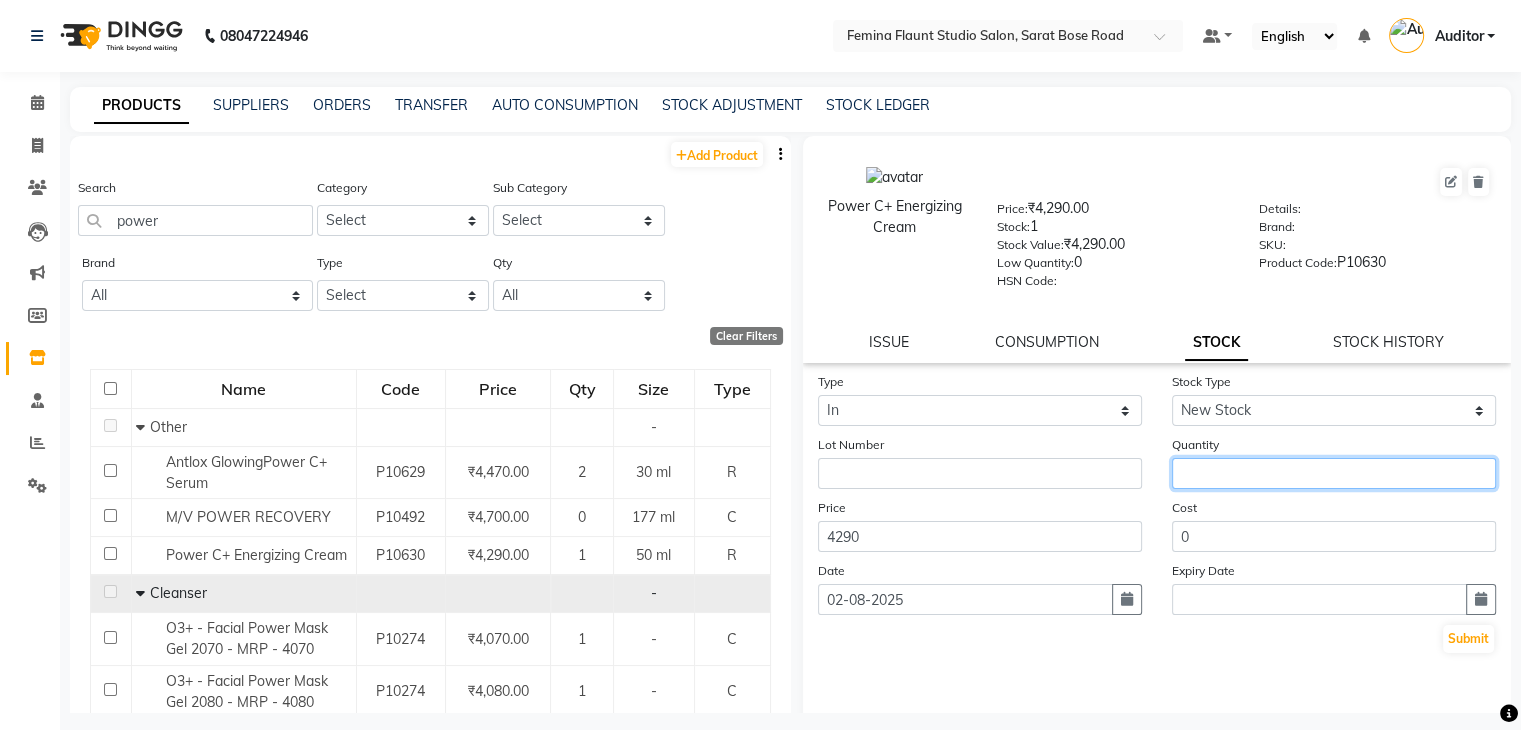 click 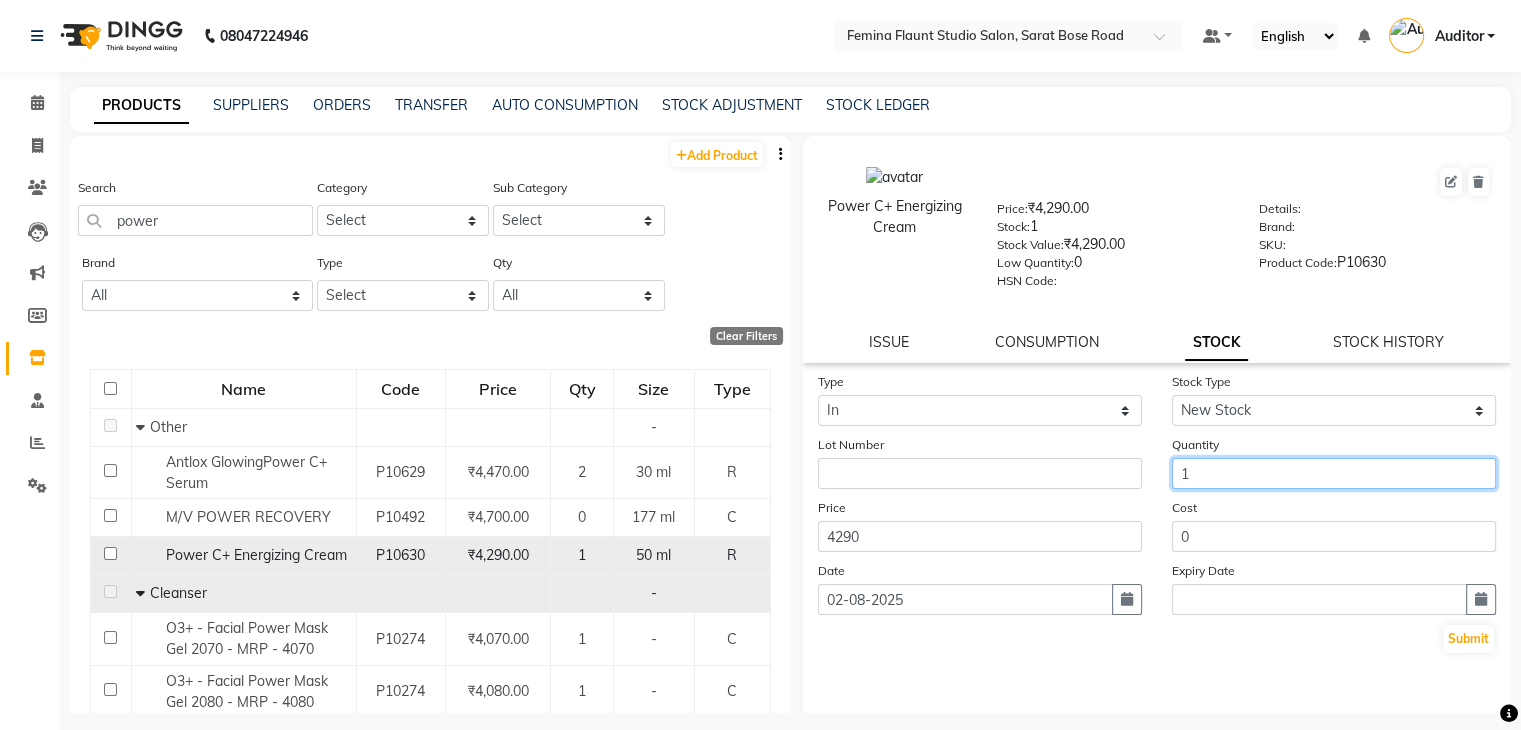 type on "1" 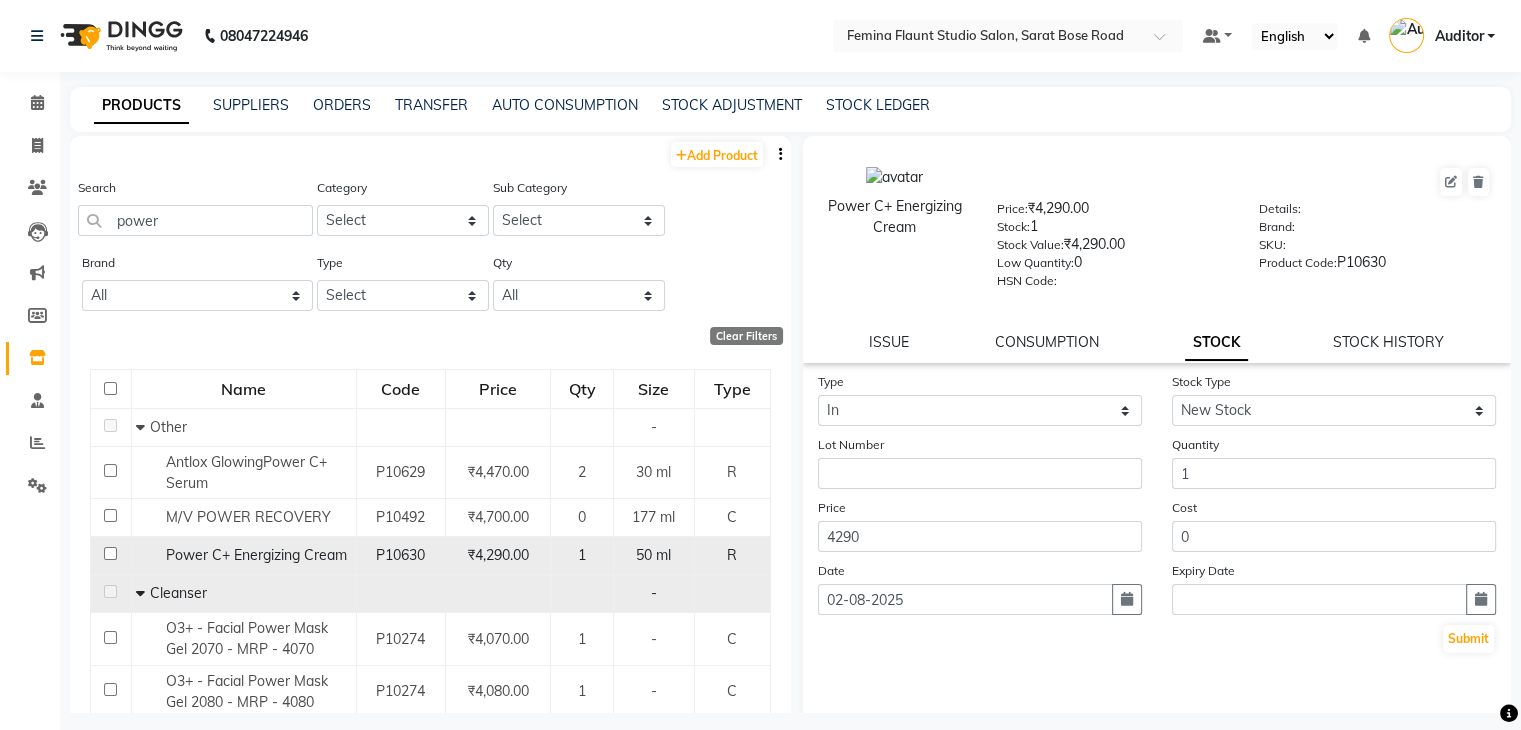 click on "Power C+ Energizing Cream" 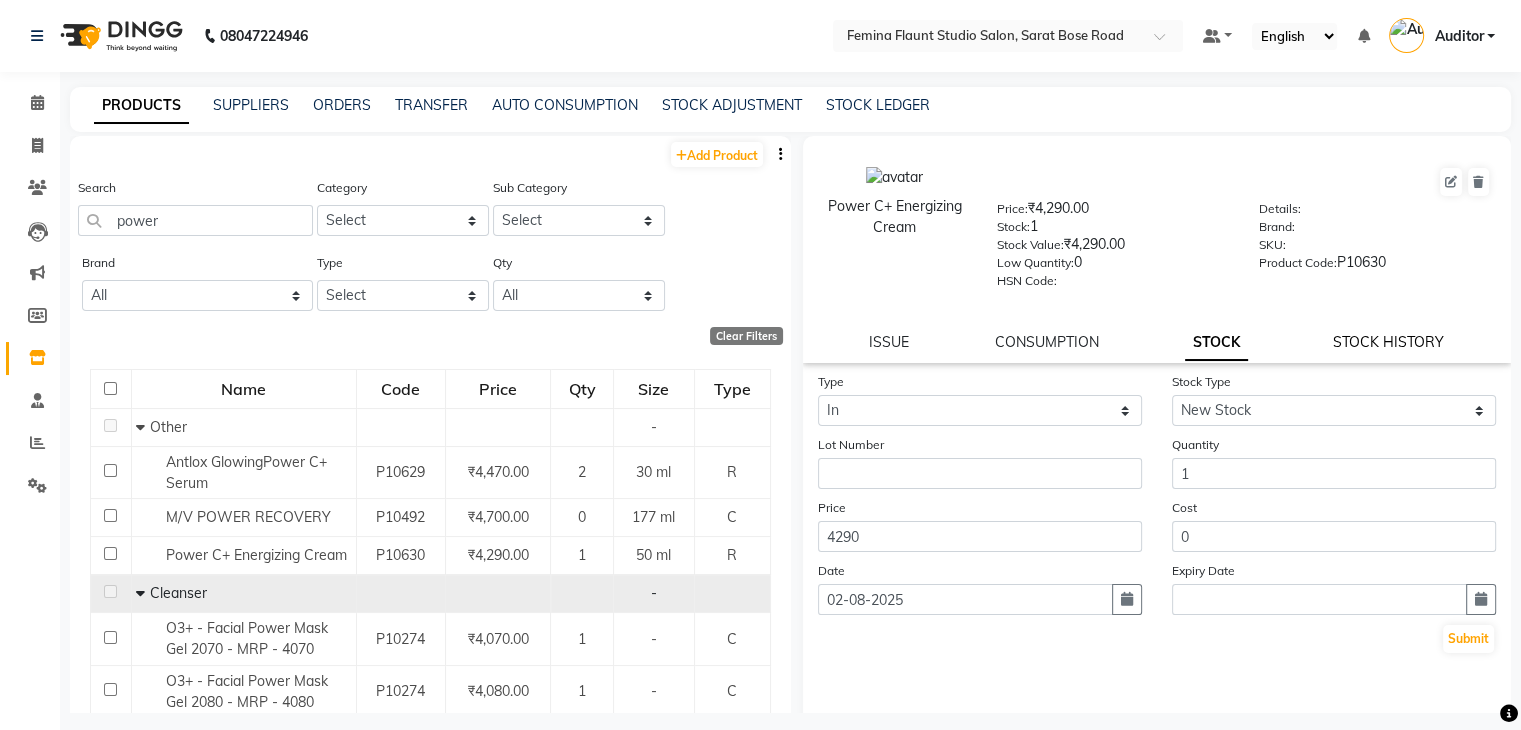 click on "STOCK HISTORY" 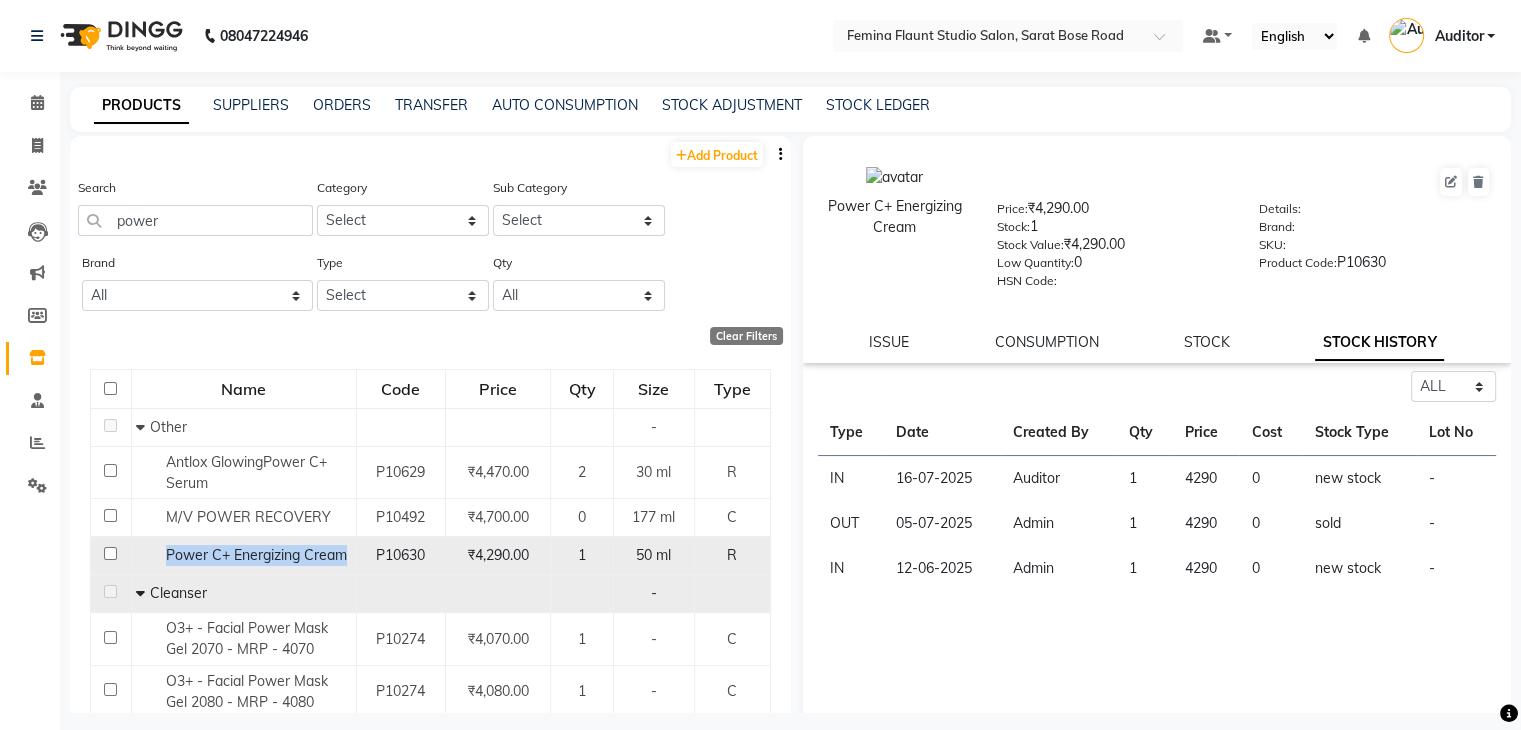 drag, startPoint x: 155, startPoint y: 559, endPoint x: 351, endPoint y: 557, distance: 196.01021 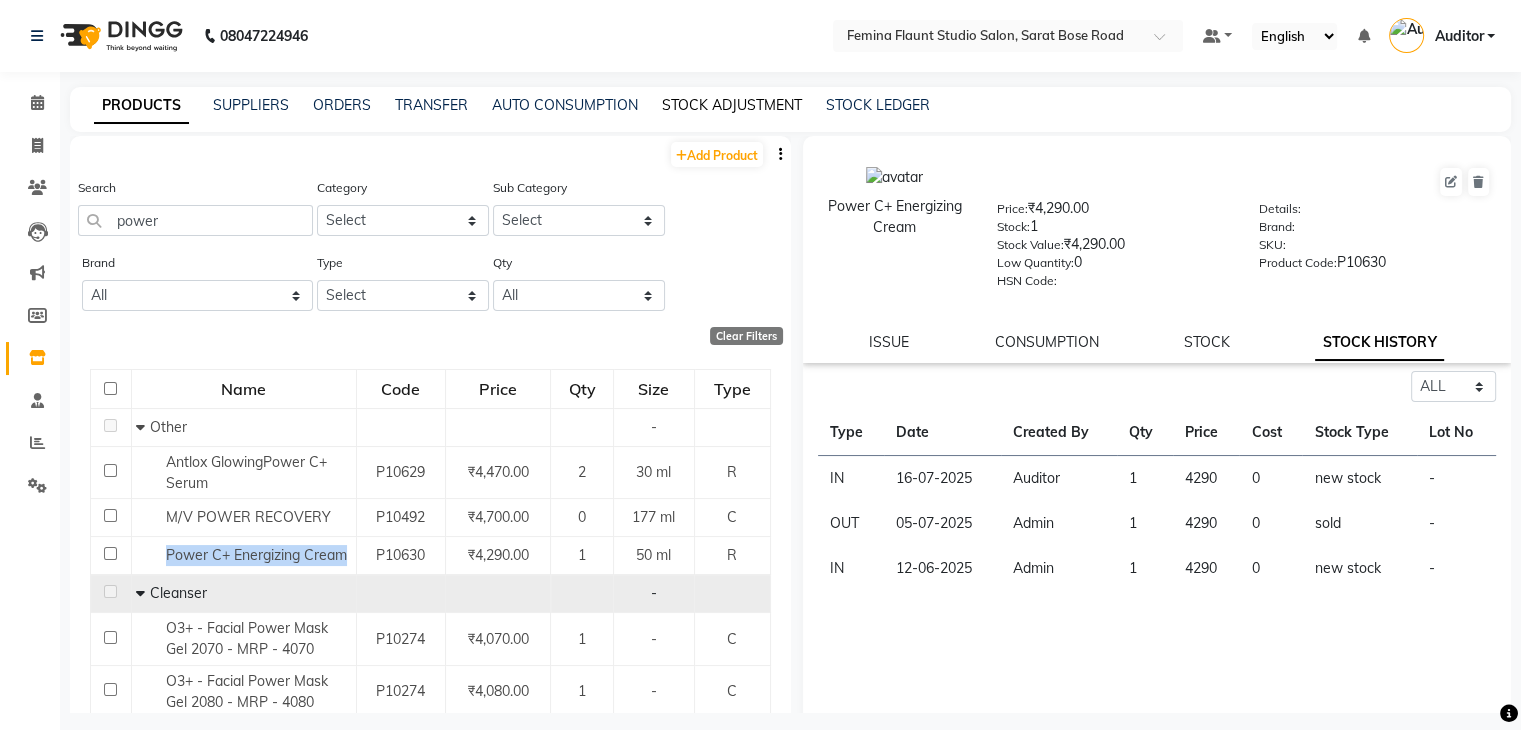 click on "STOCK ADJUSTMENT" 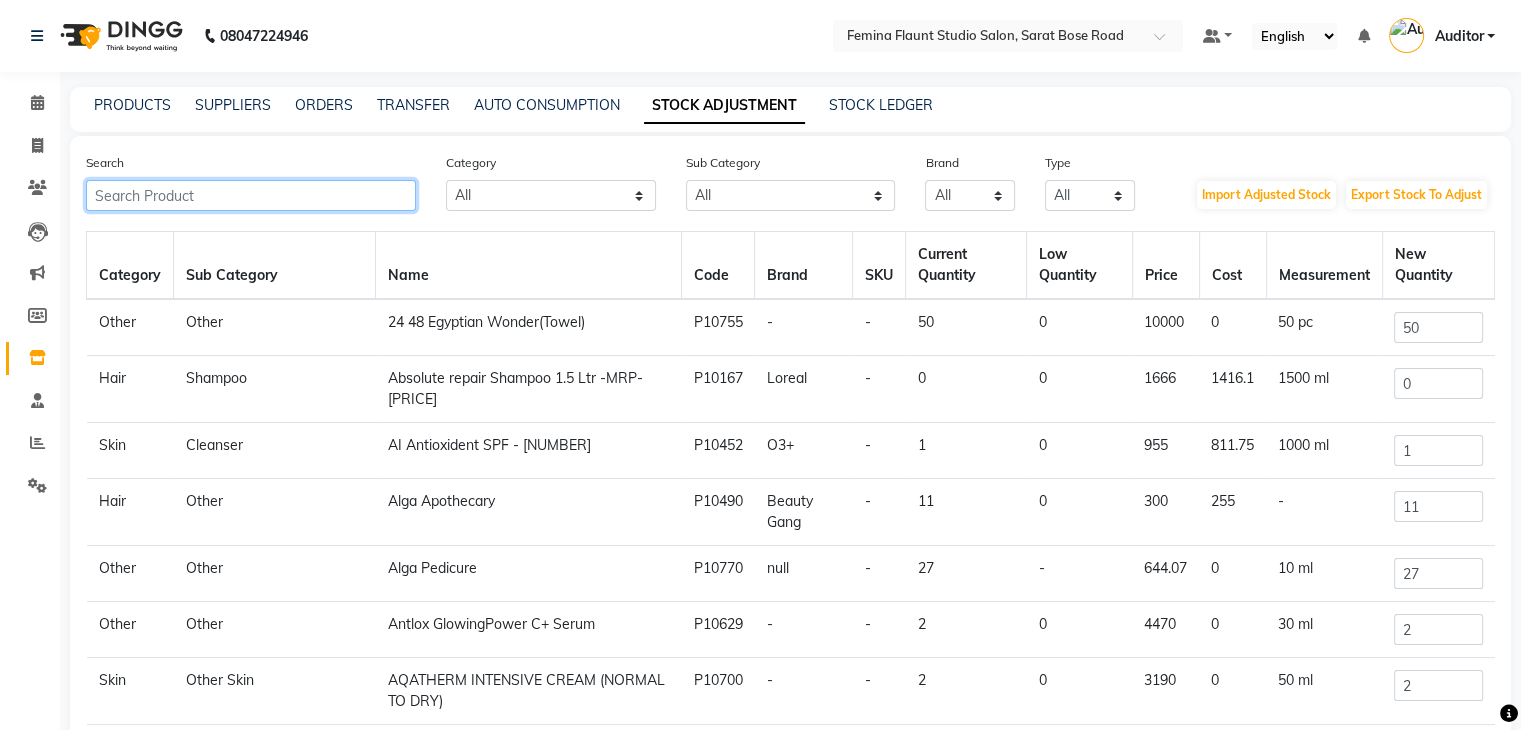 click 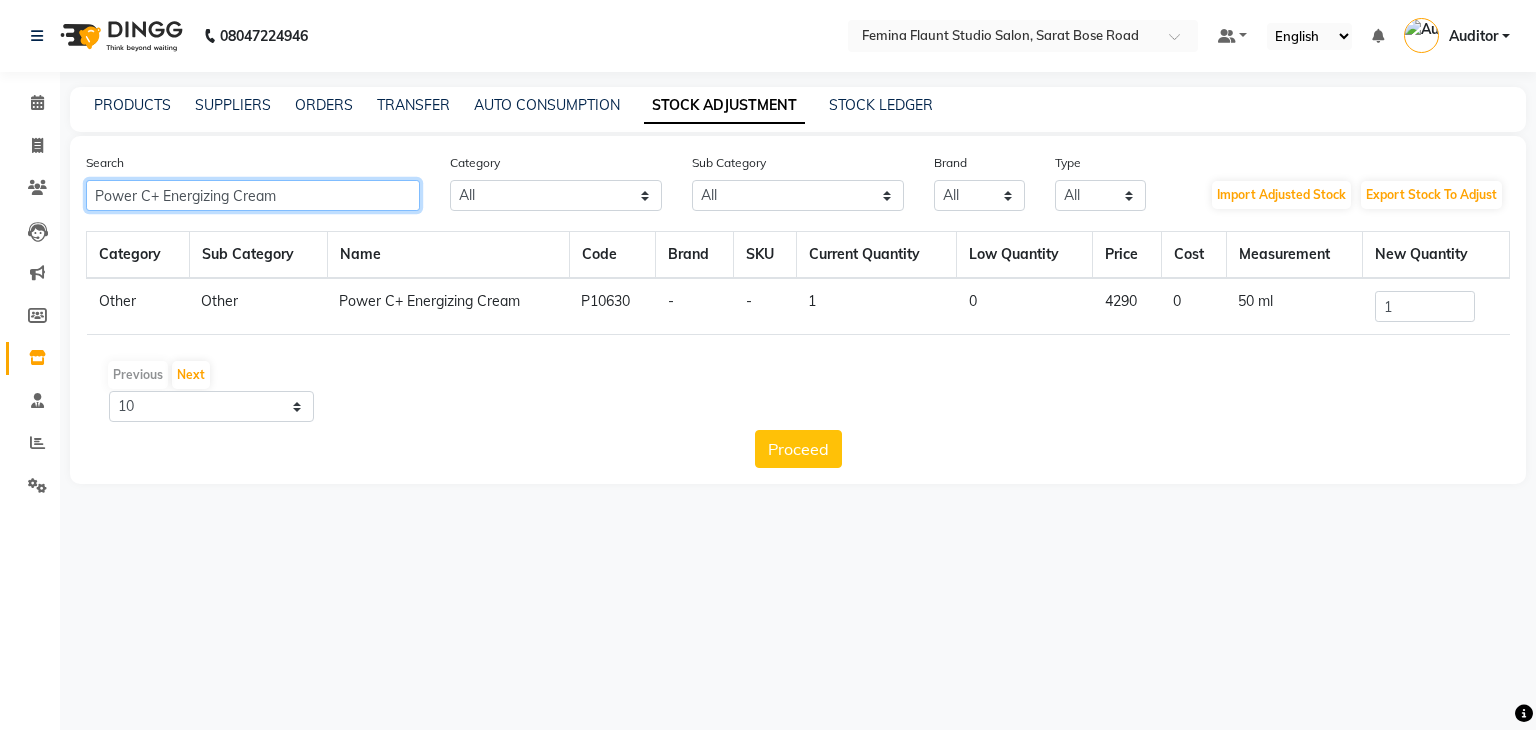type on "Power C+ Energizing Cream" 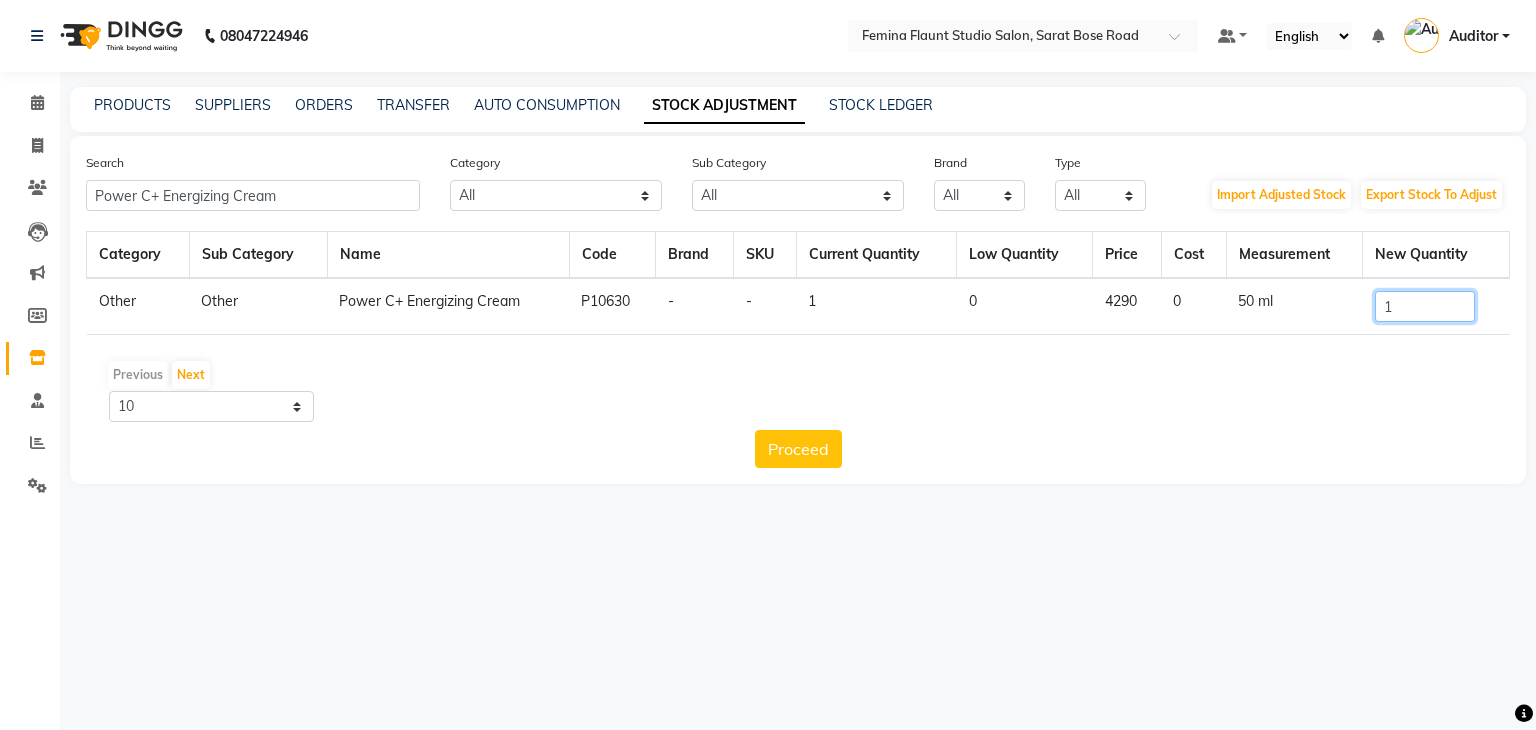 drag, startPoint x: 1412, startPoint y: 301, endPoint x: 1331, endPoint y: 306, distance: 81.154175 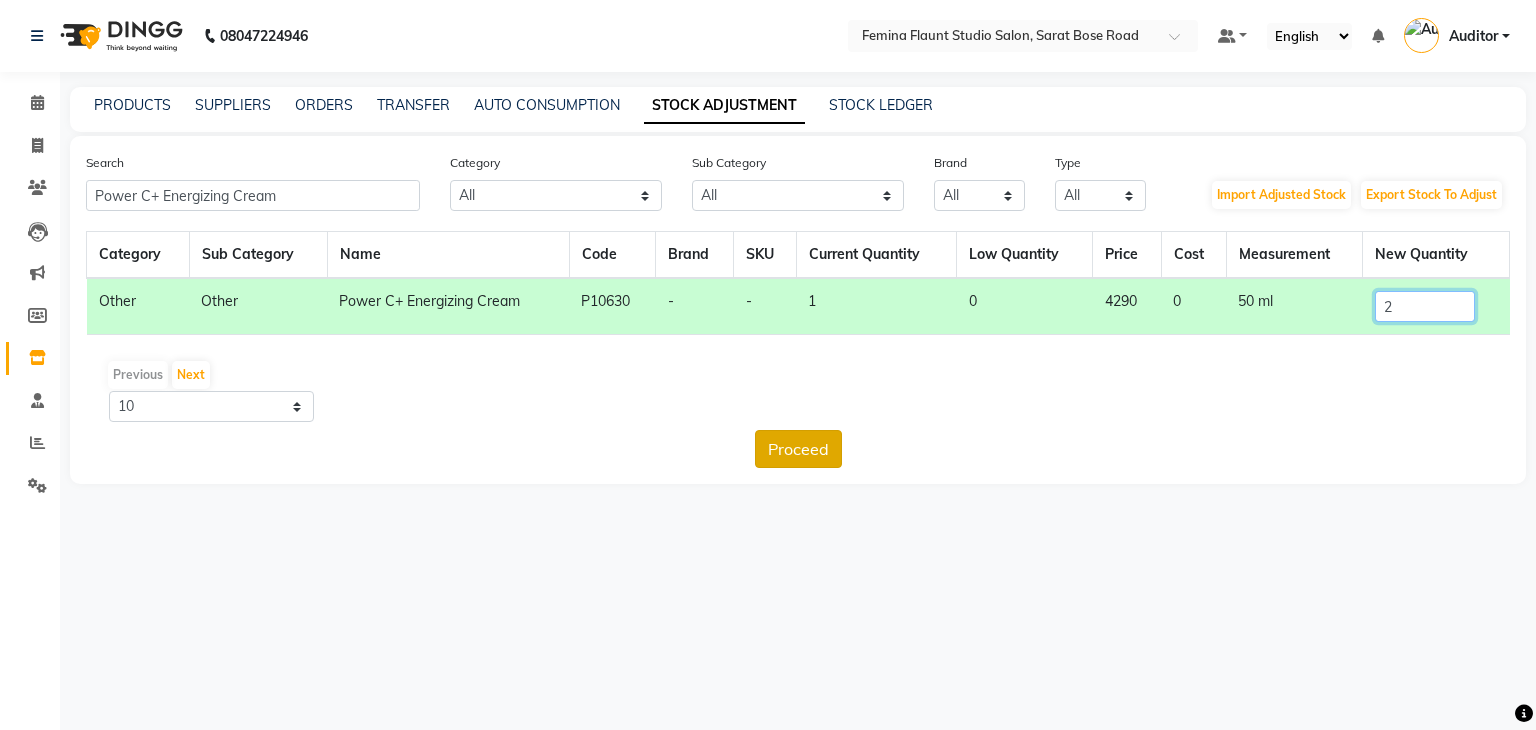 type on "2" 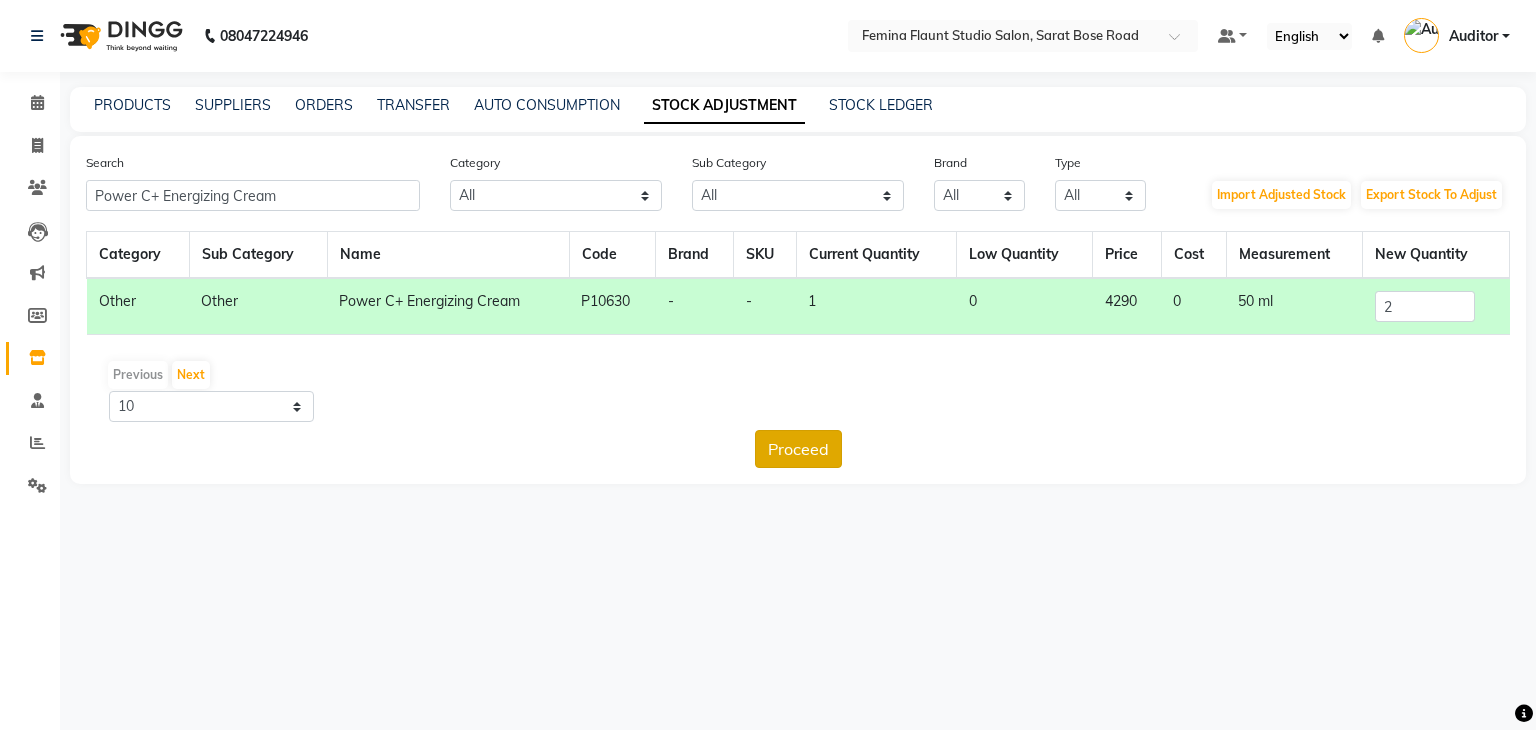 click on "Proceed" 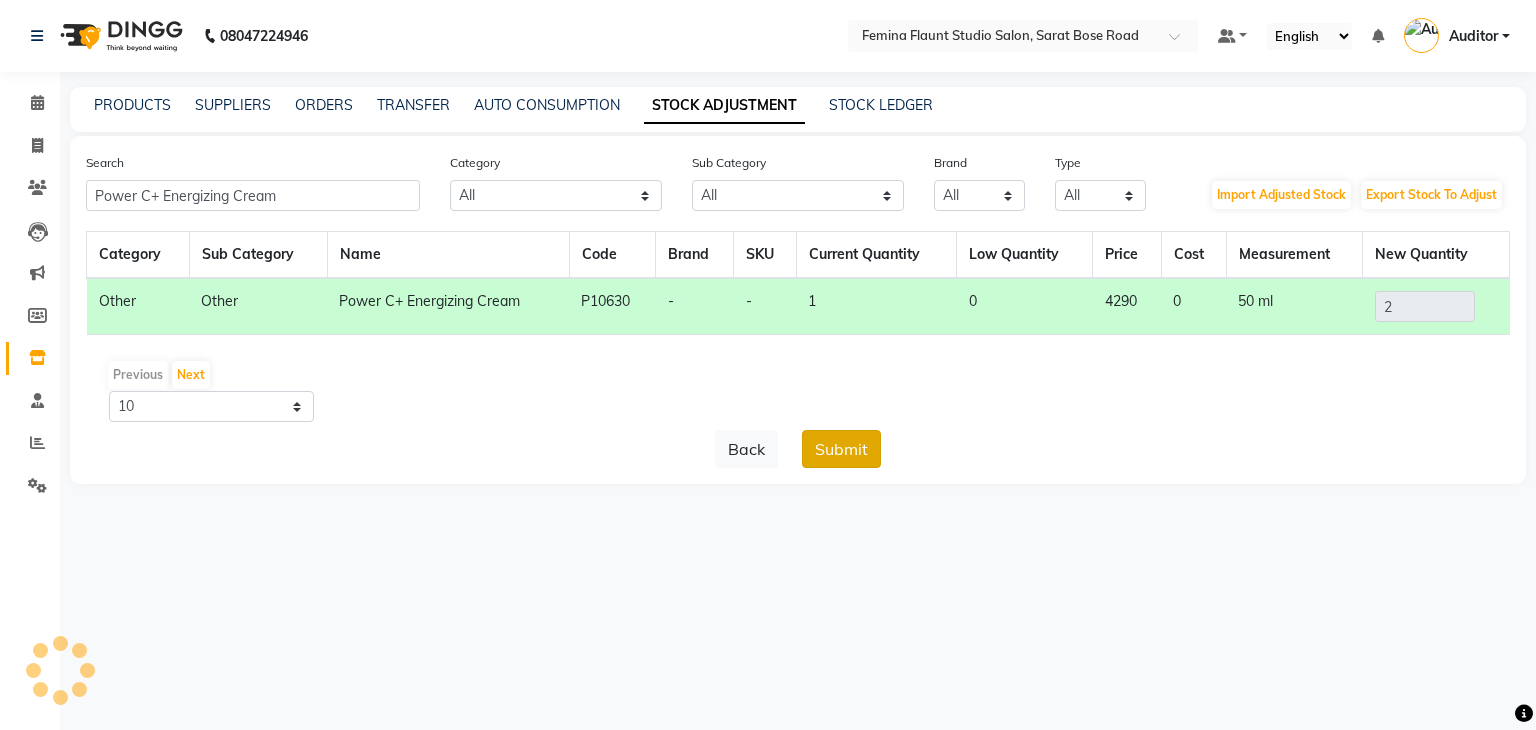 click on "Submit" 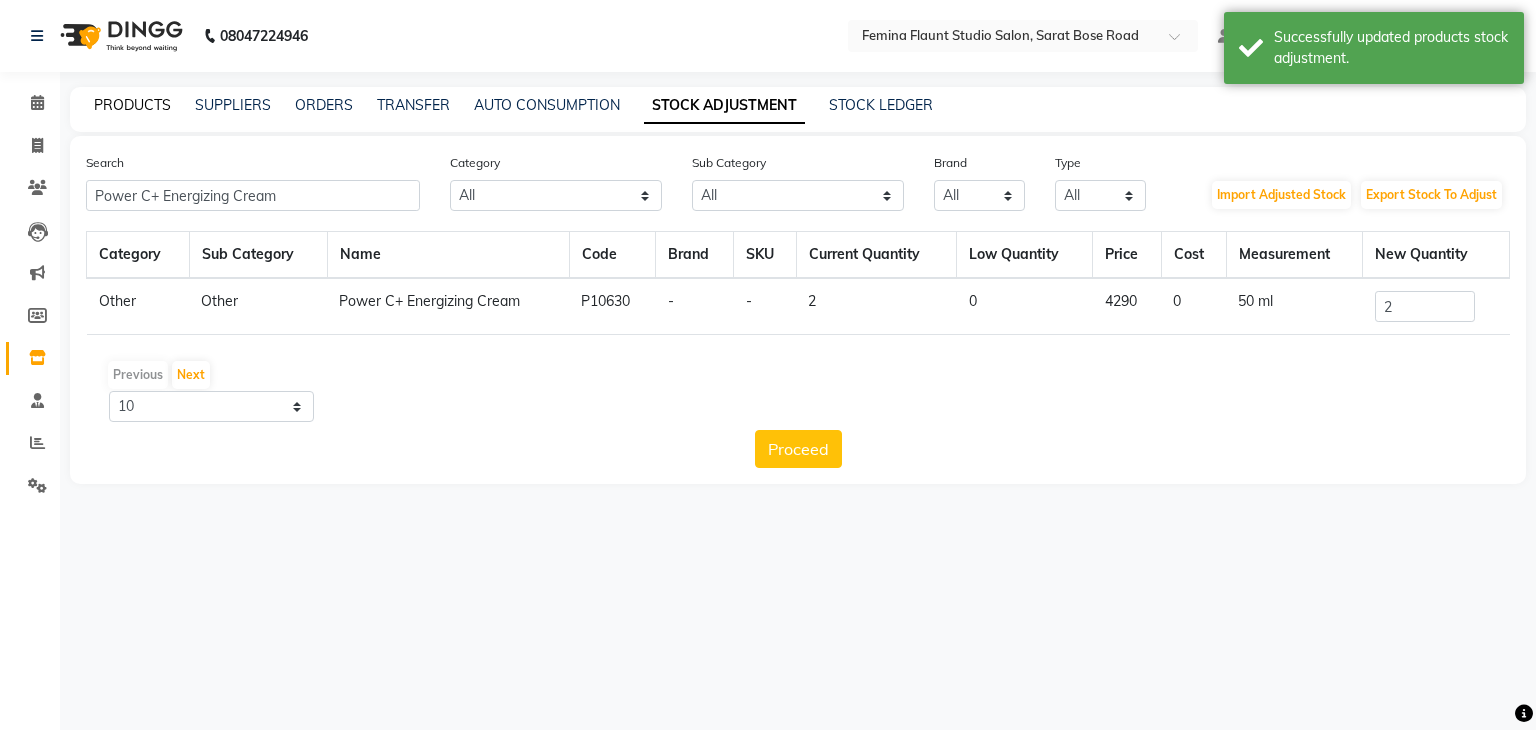click on "PRODUCTS" 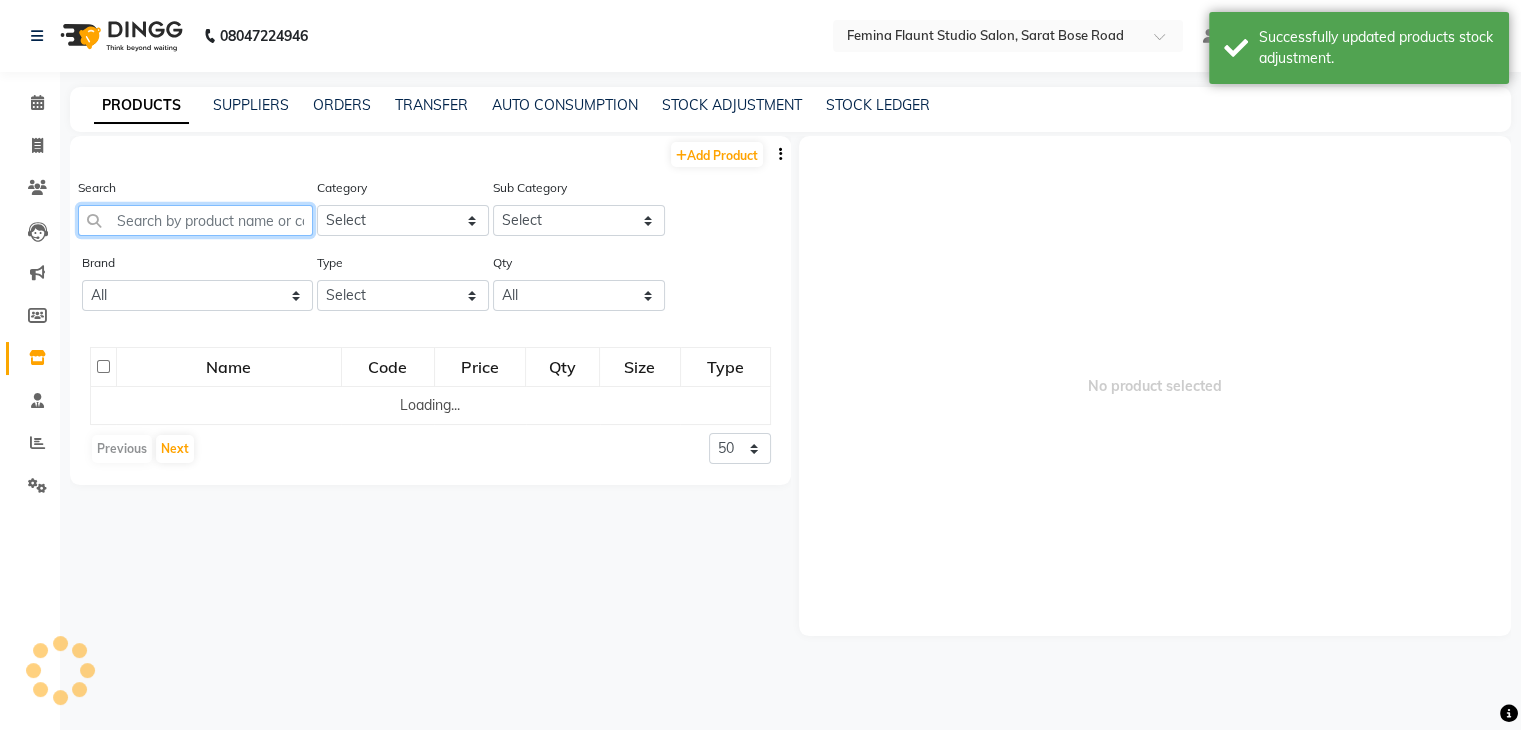click 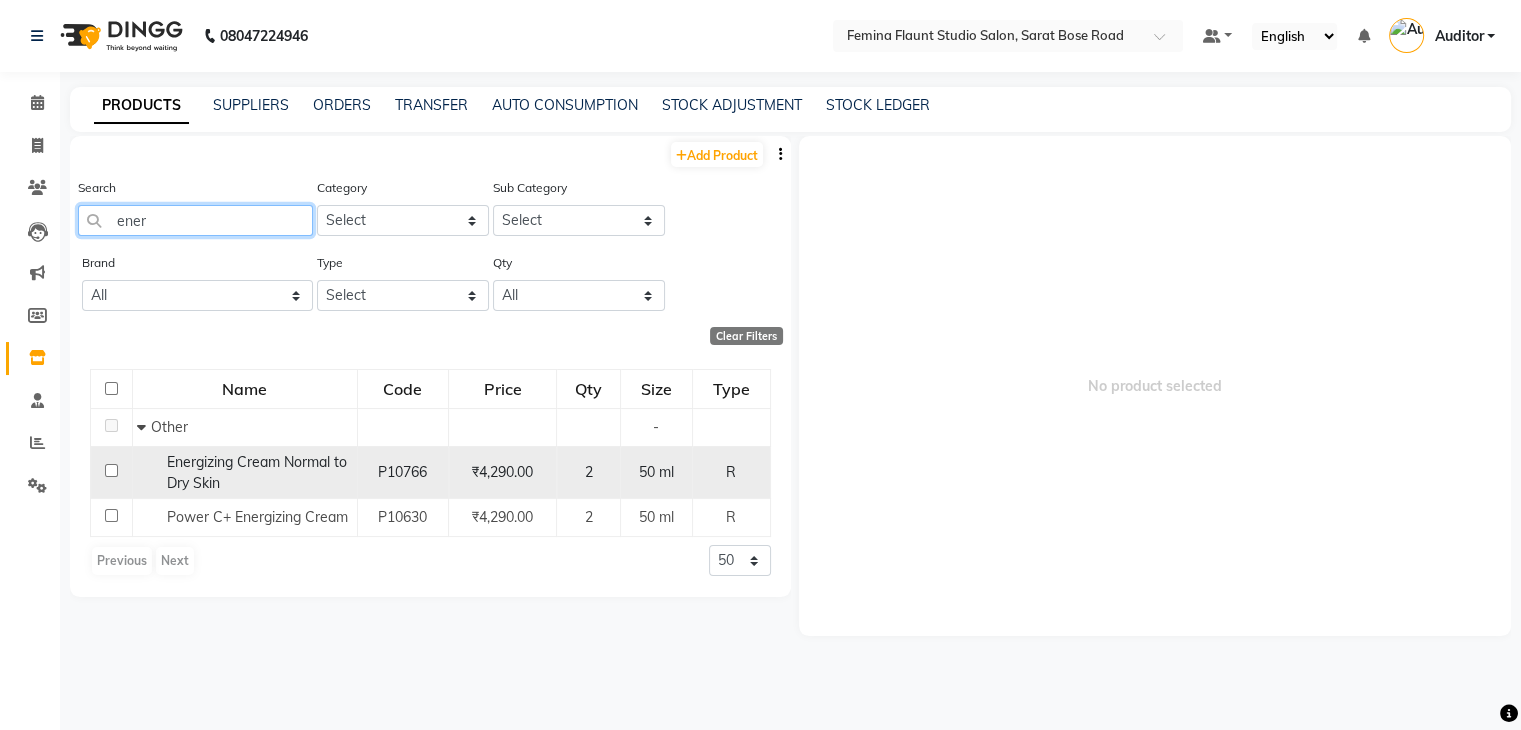 type on "ener" 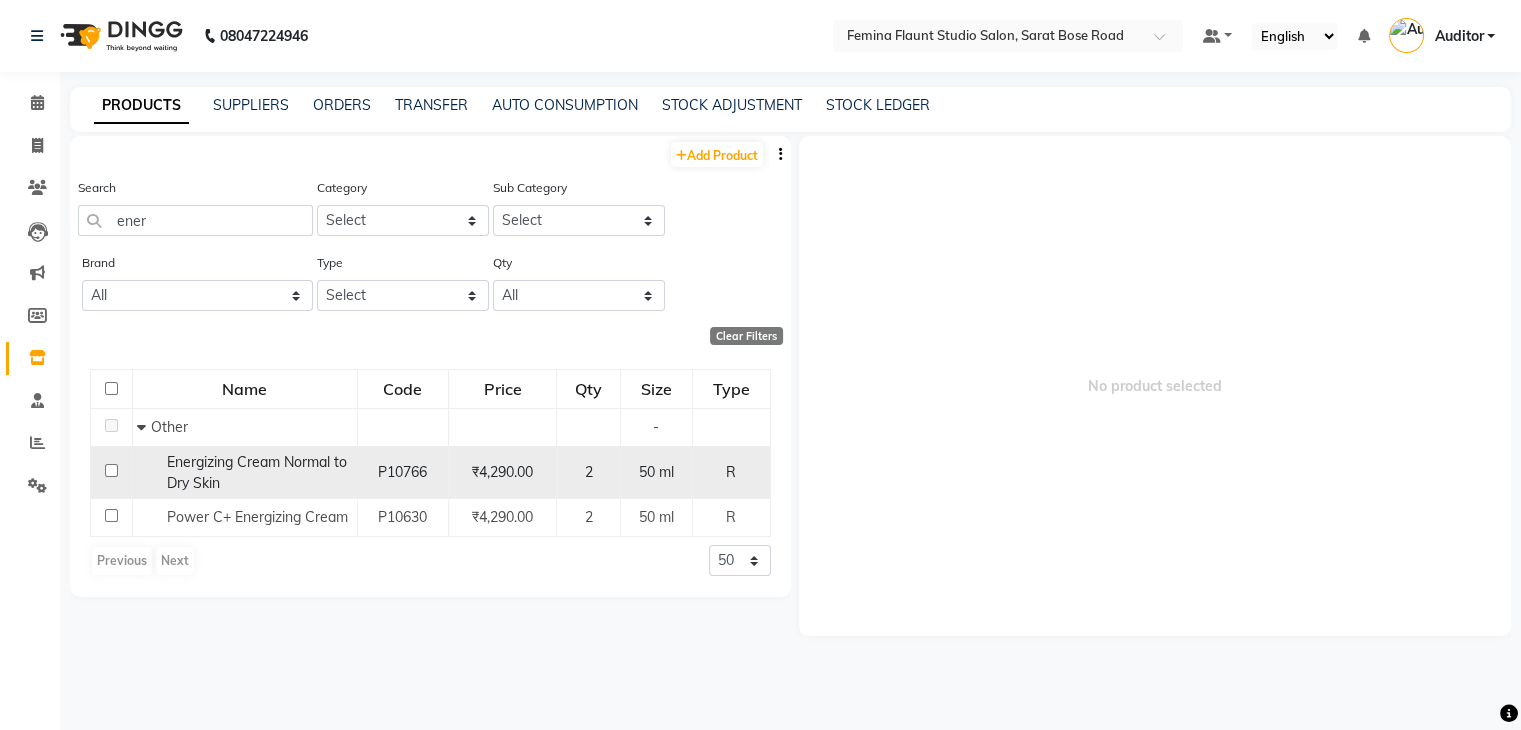 click on "Energizing Cream Normal to Dry Skin" 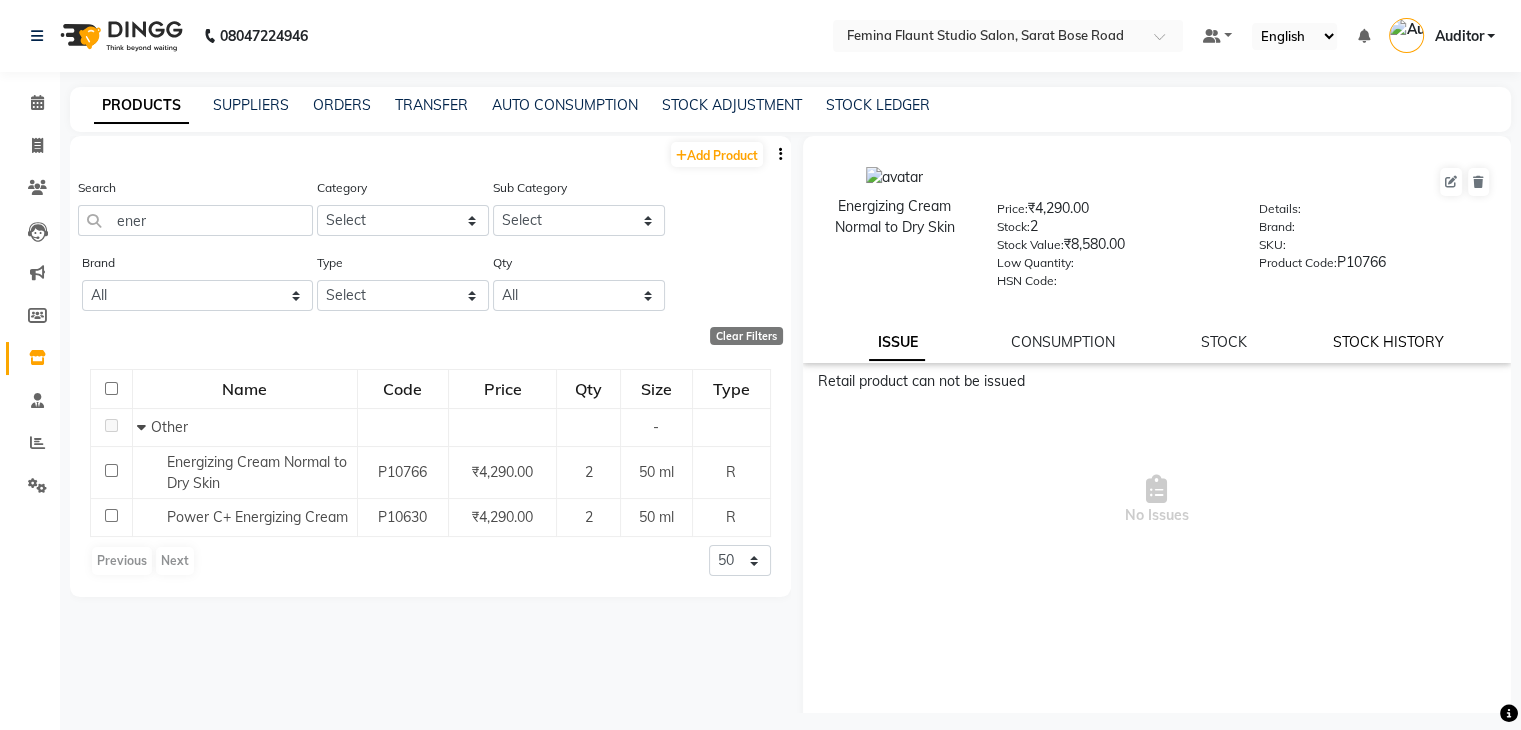 click on "STOCK HISTORY" 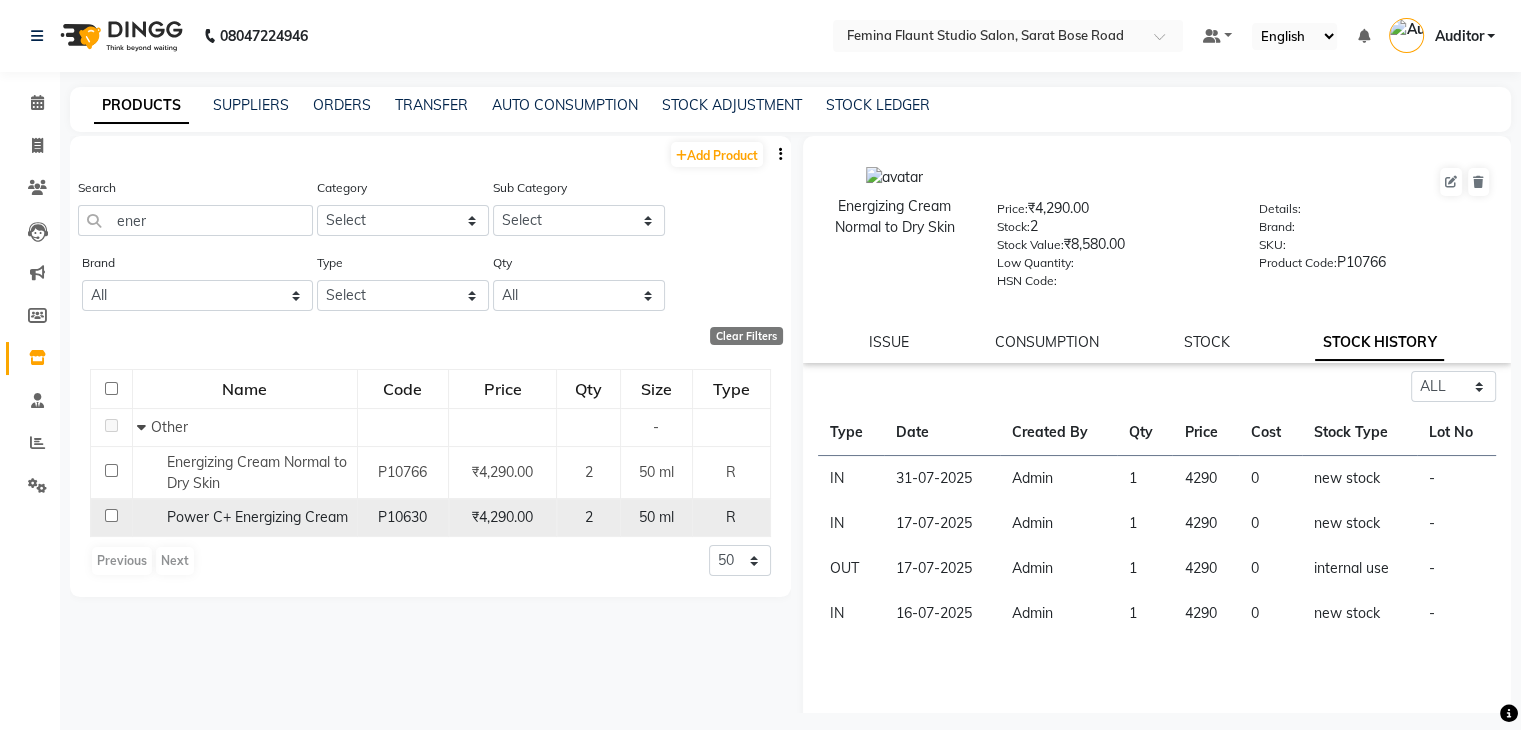 click on "Power C+ Energizing Cream" 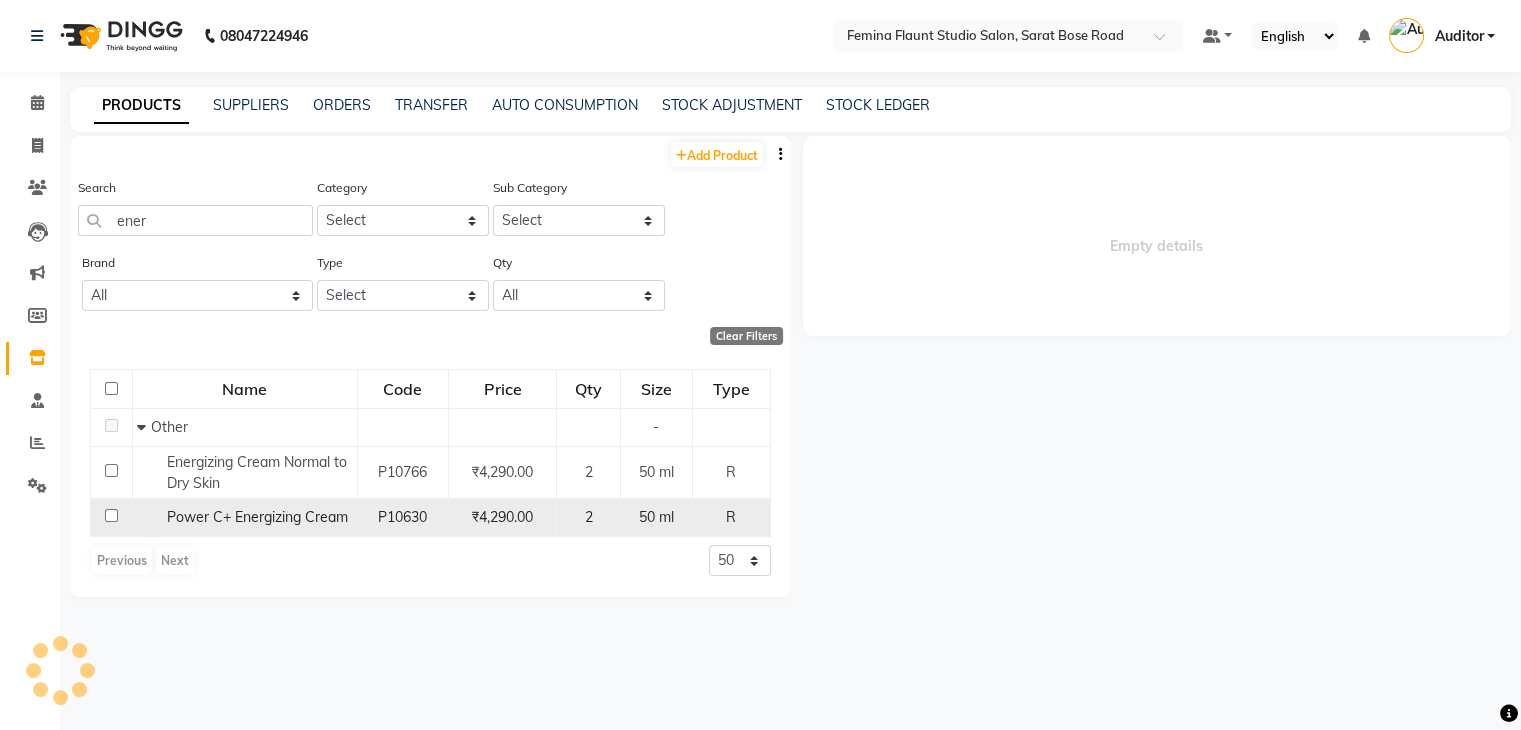 select on "all" 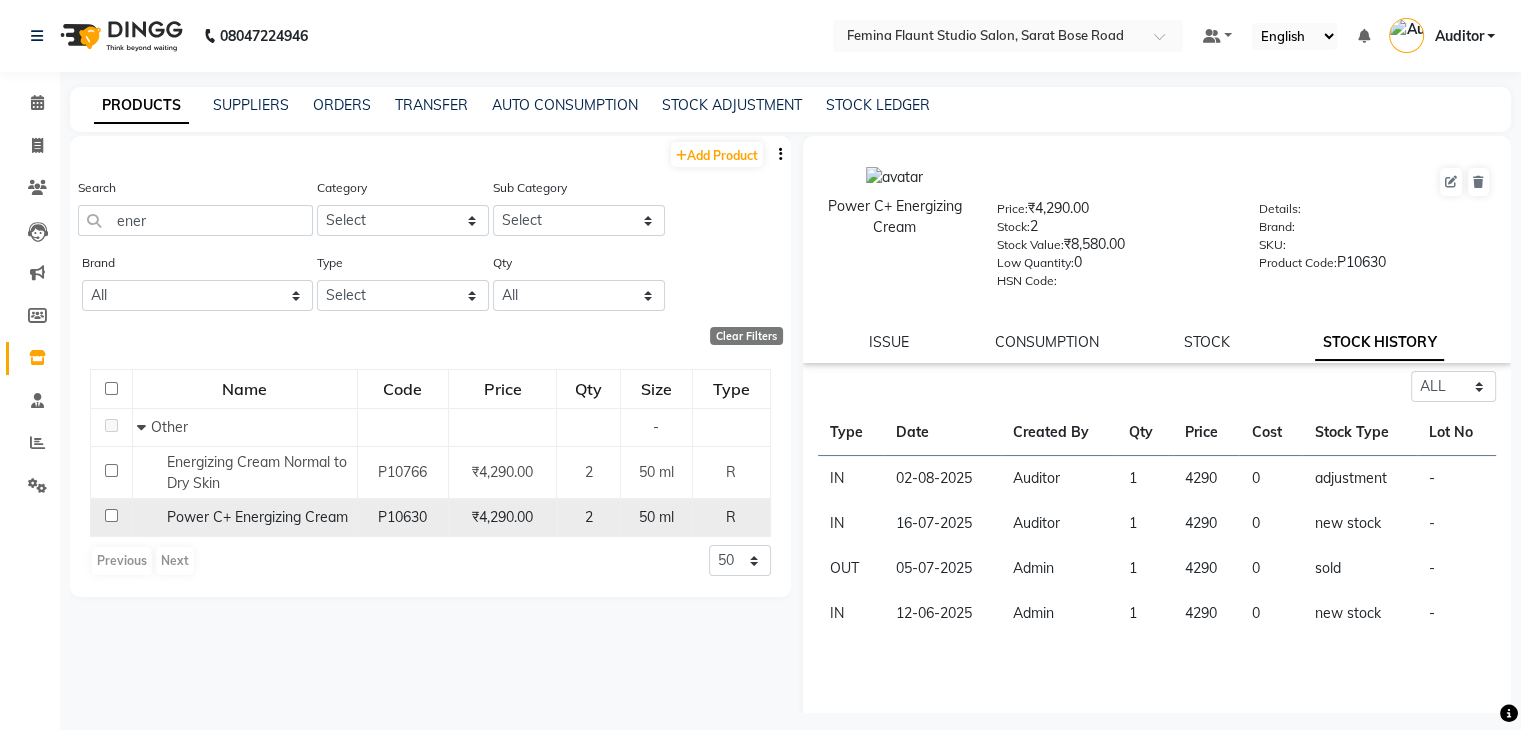 click 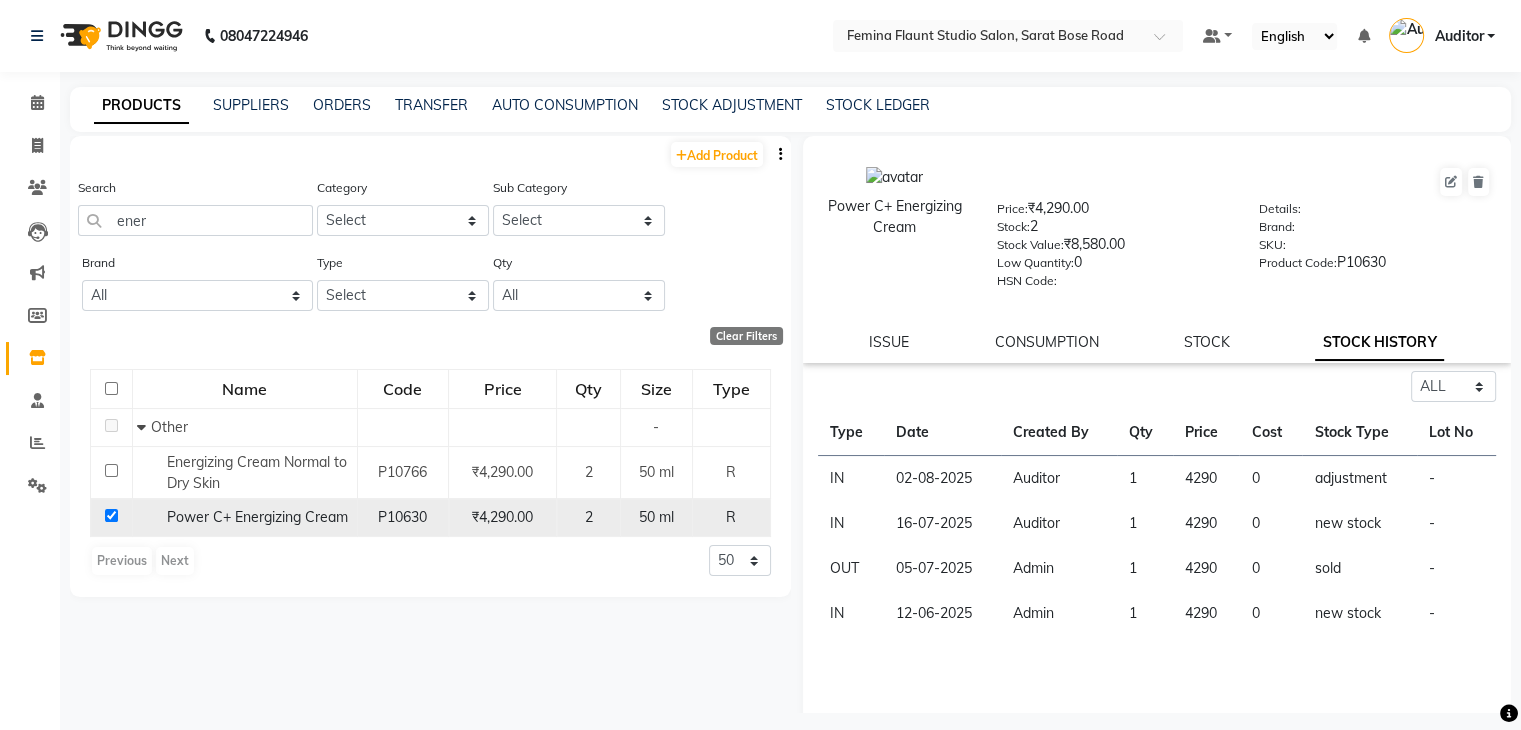 checkbox on "true" 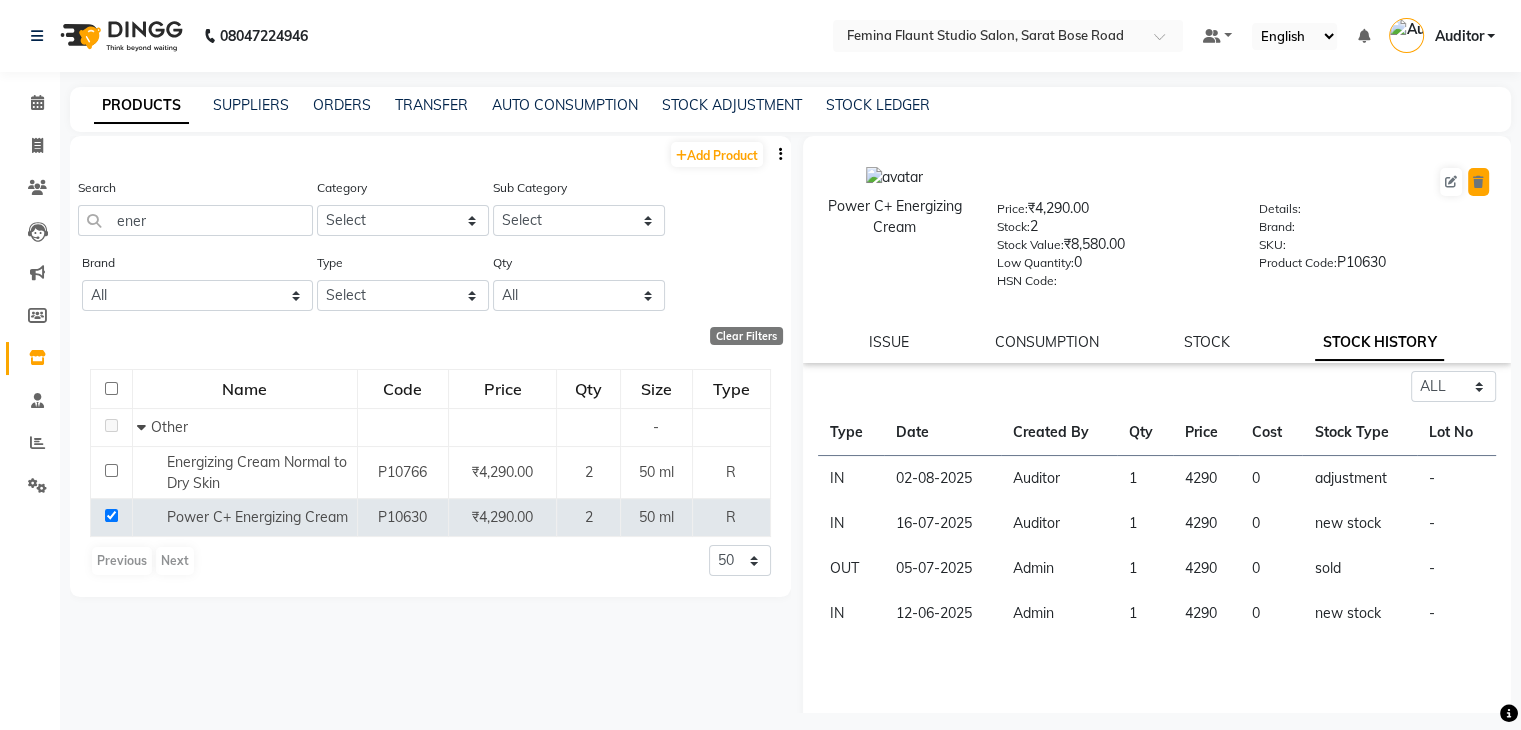 click 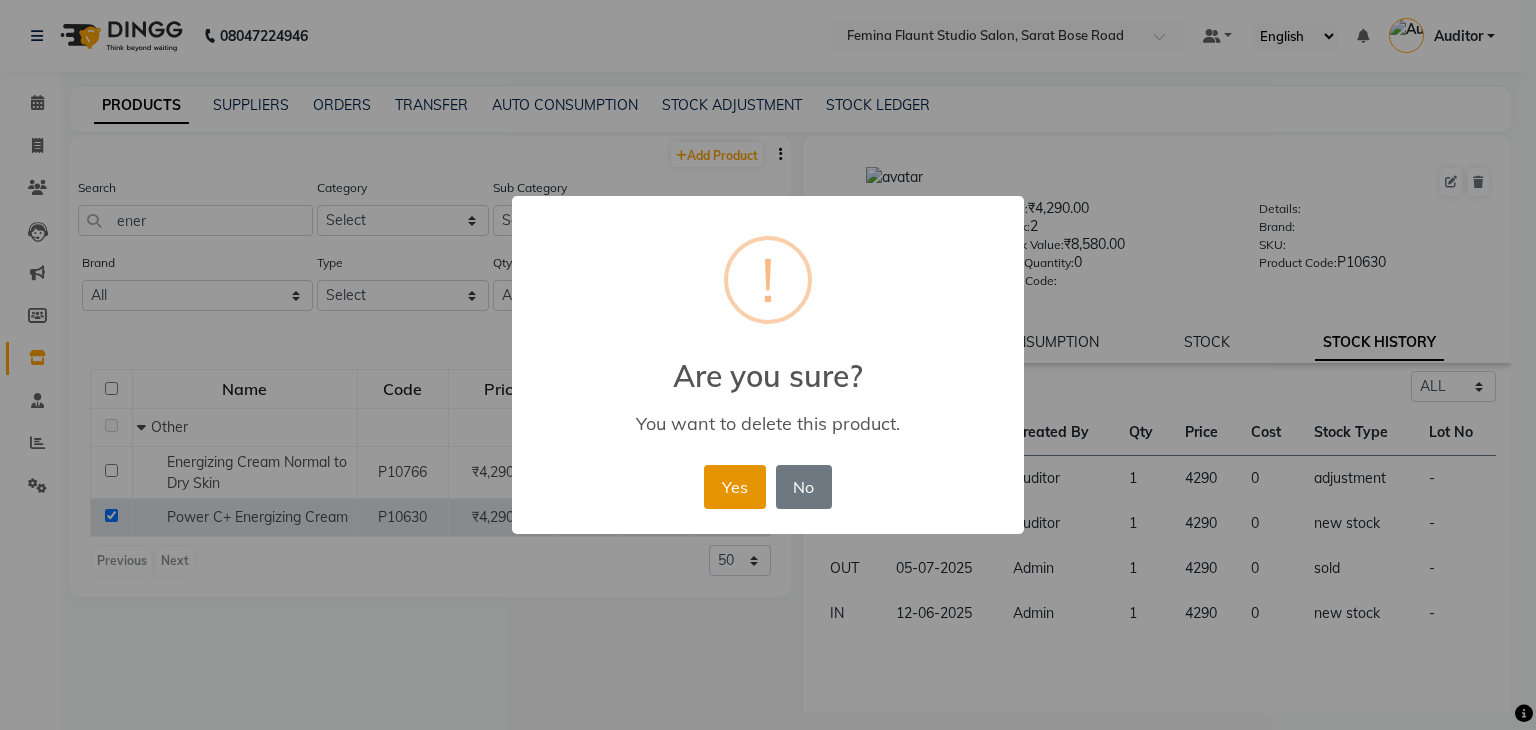 click on "Yes" at bounding box center (734, 487) 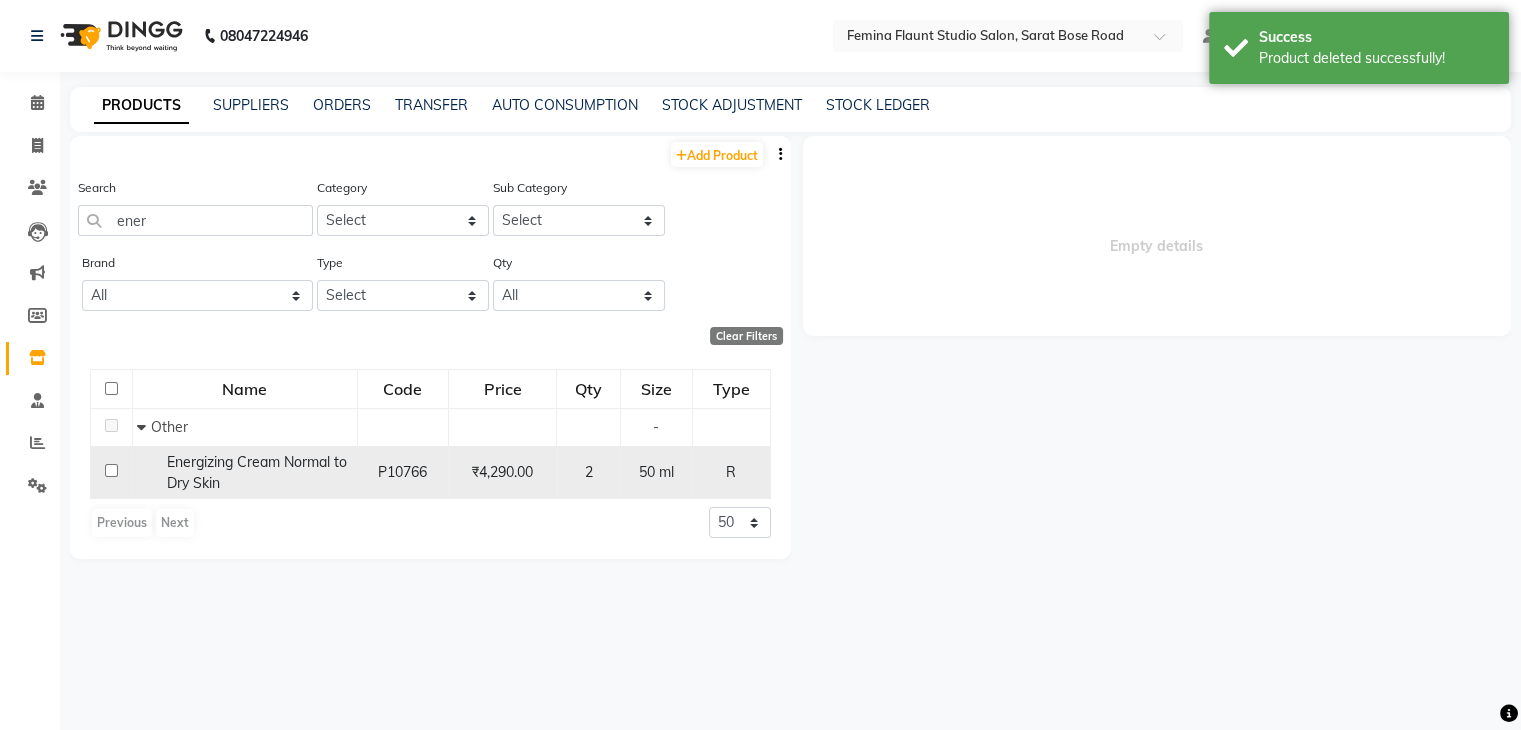 click on "Energizing Cream Normal to Dry Skin" 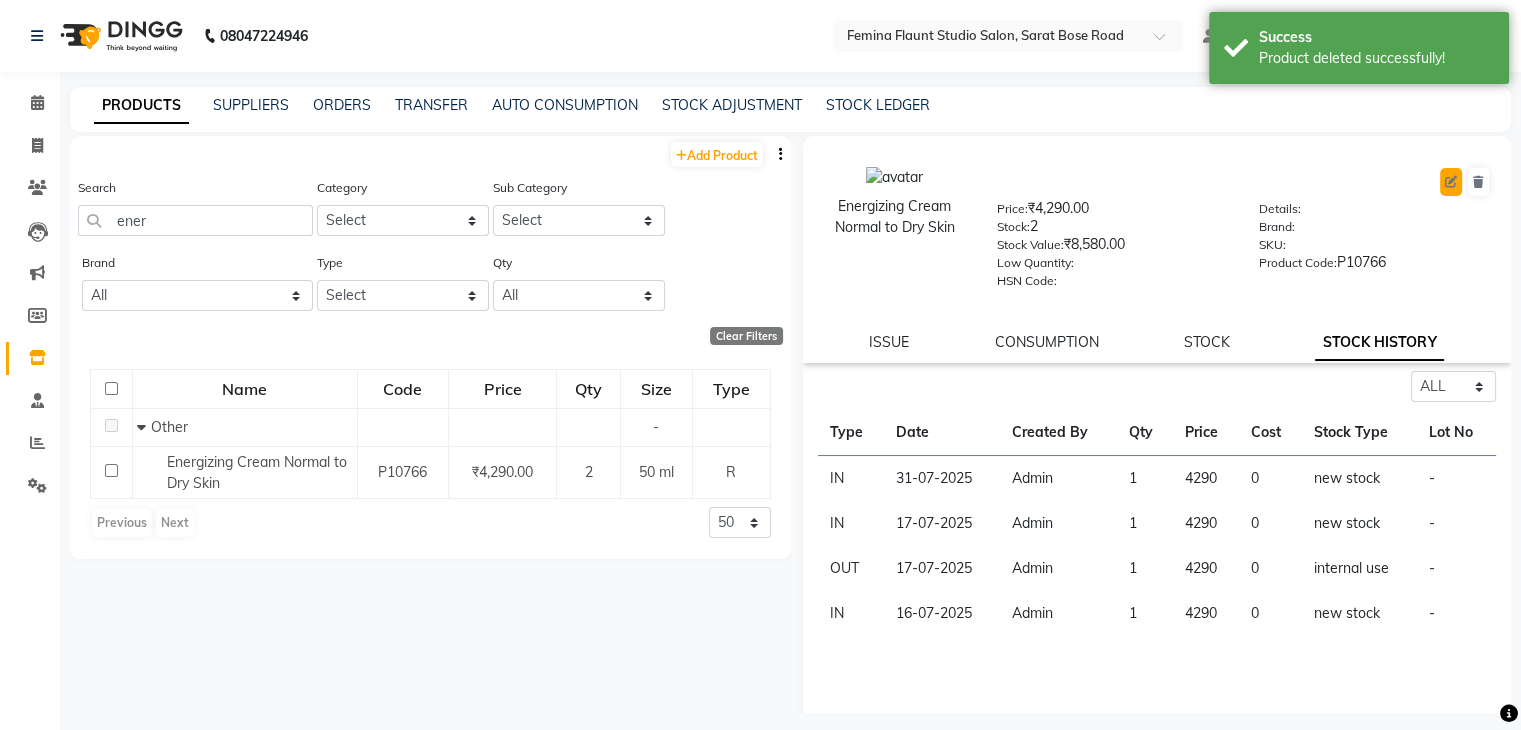 click 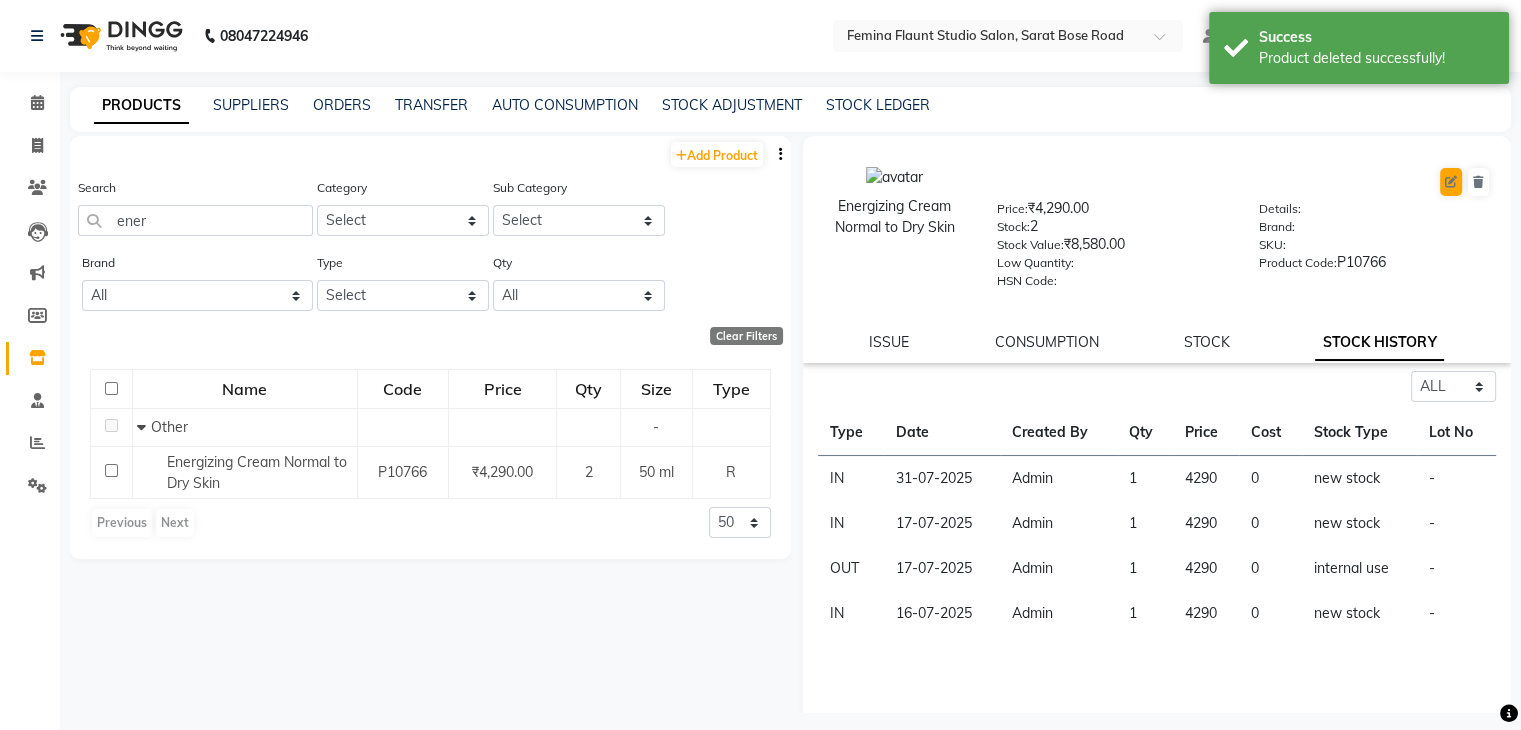 select on "true" 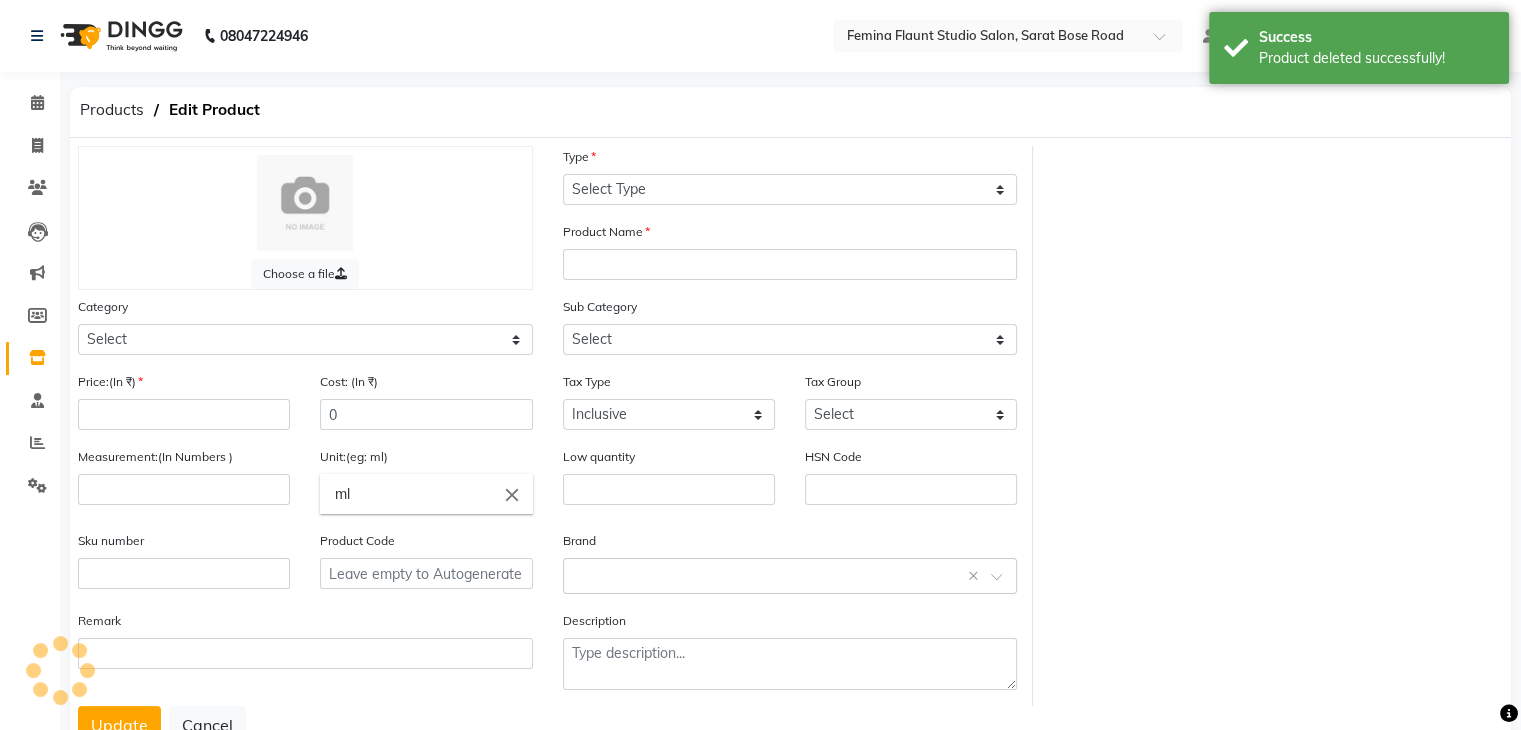 select on "R" 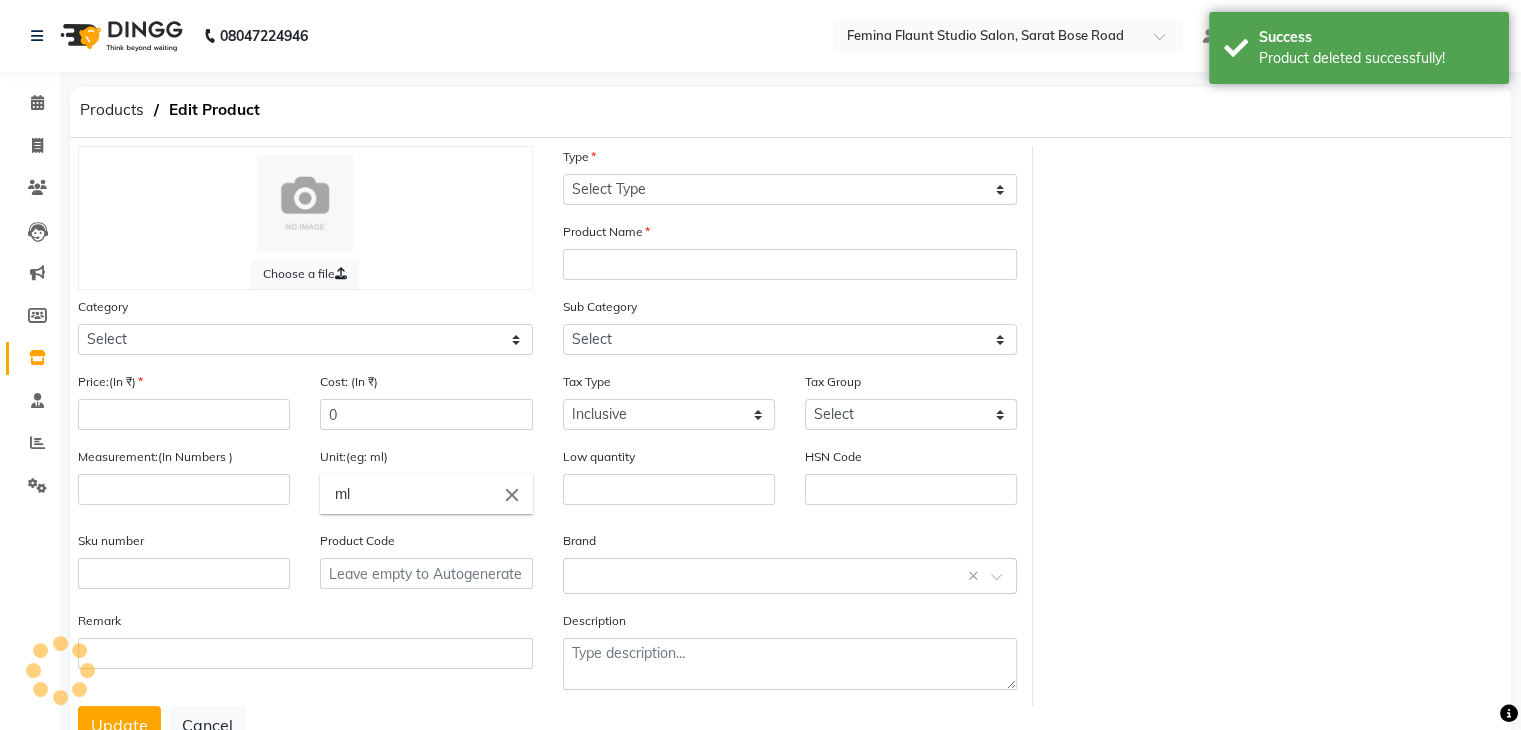 type on "Energizing Cream Normal to Dry Skin" 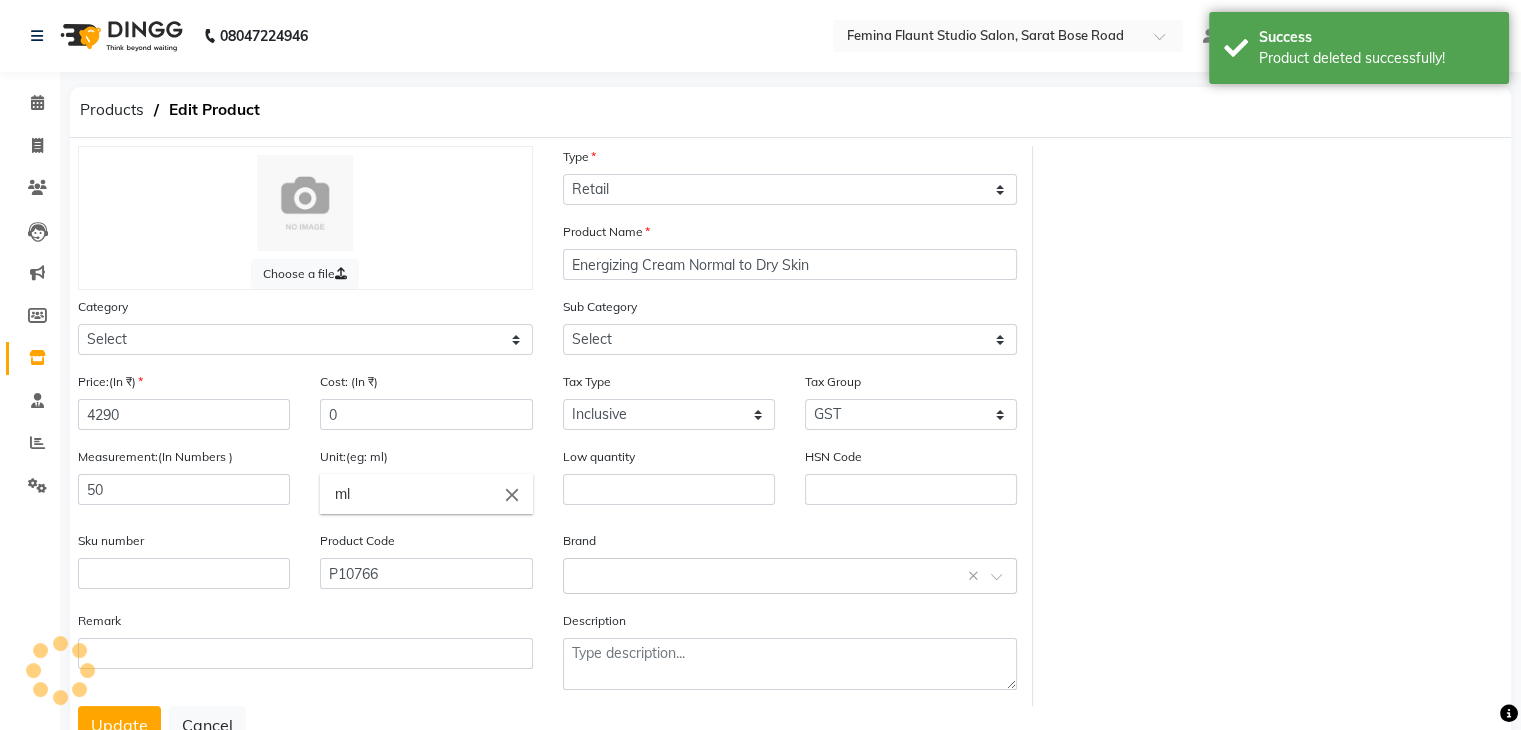 select on "[NUMBER]" 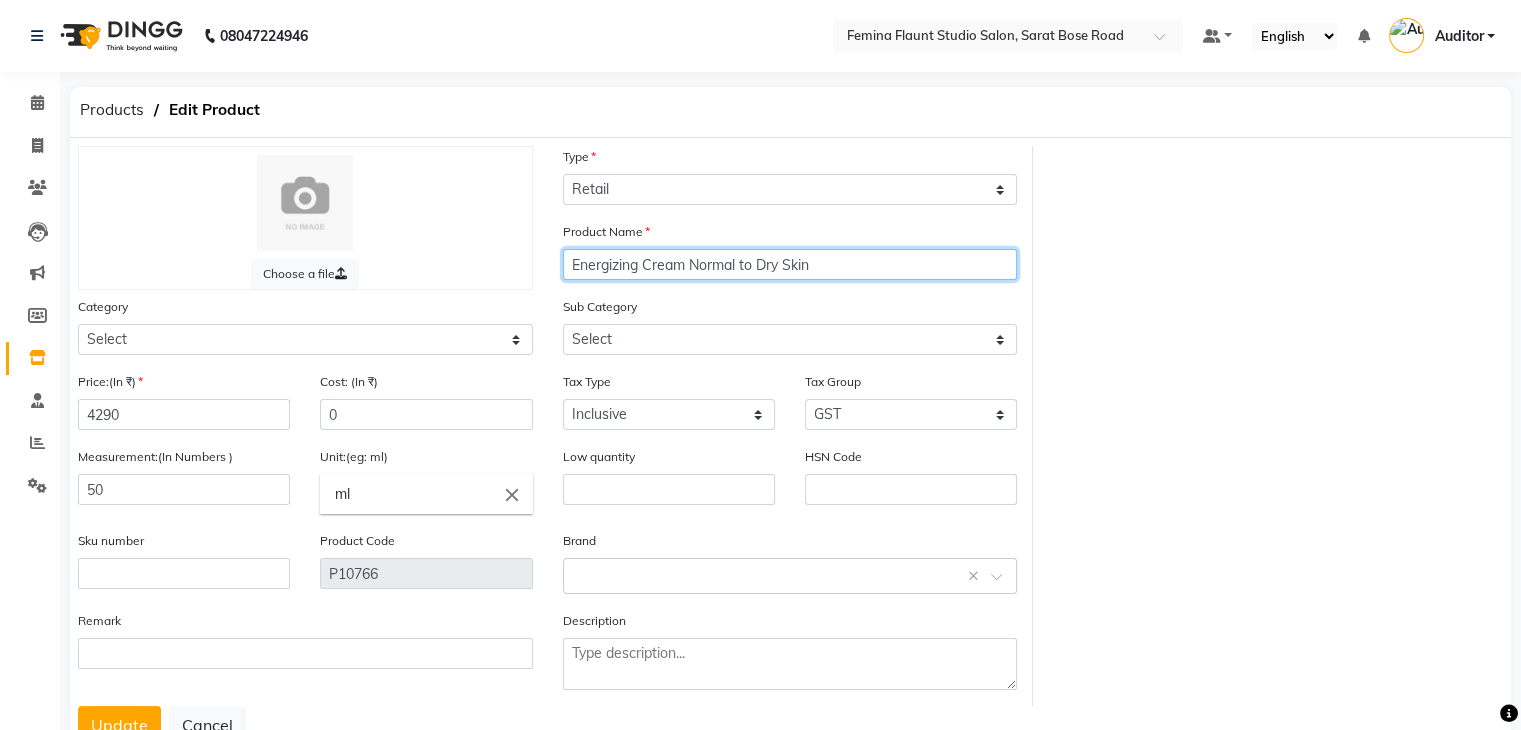 click on "Energizing Cream Normal to Dry Skin" 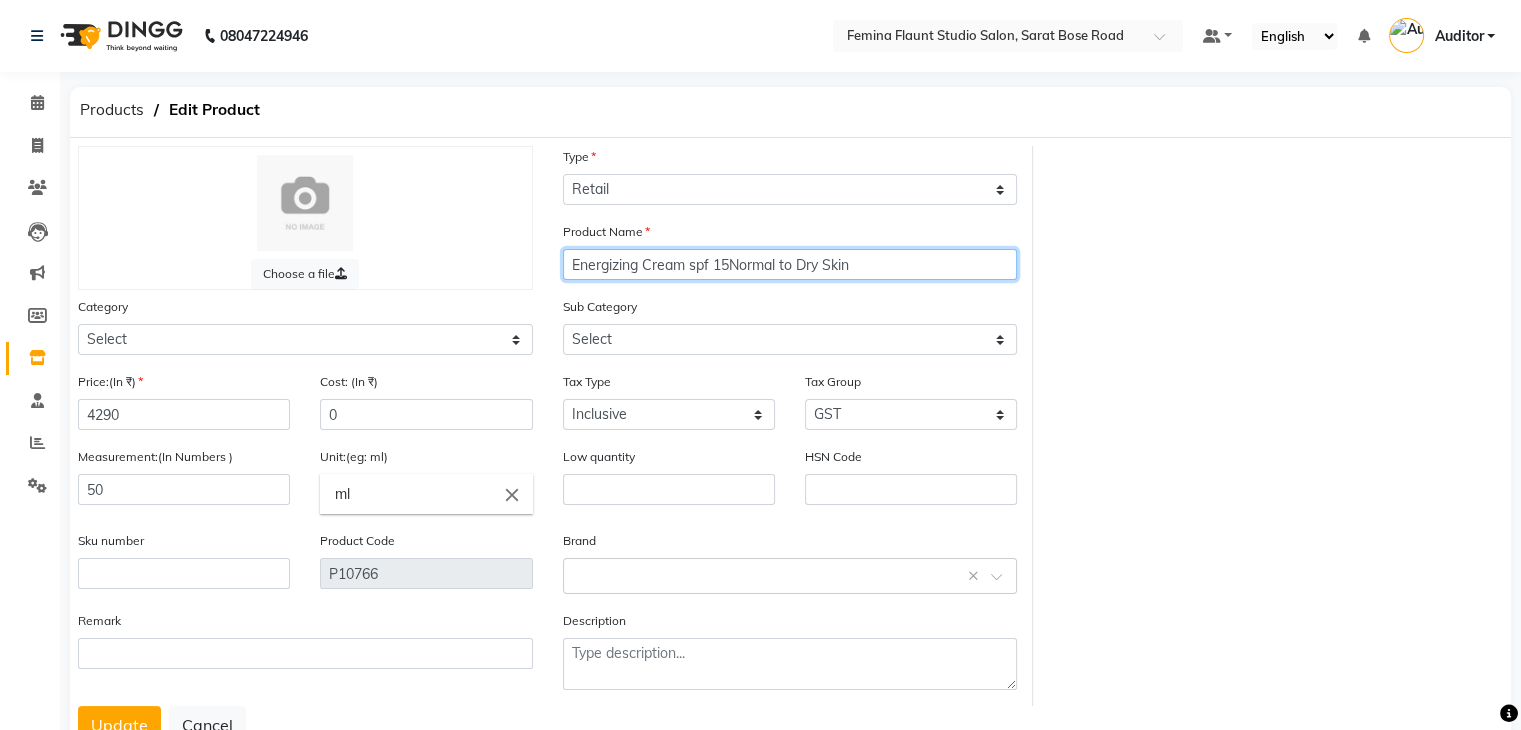 click on "Energizing Cream spf 15Normal to Dry Skin" 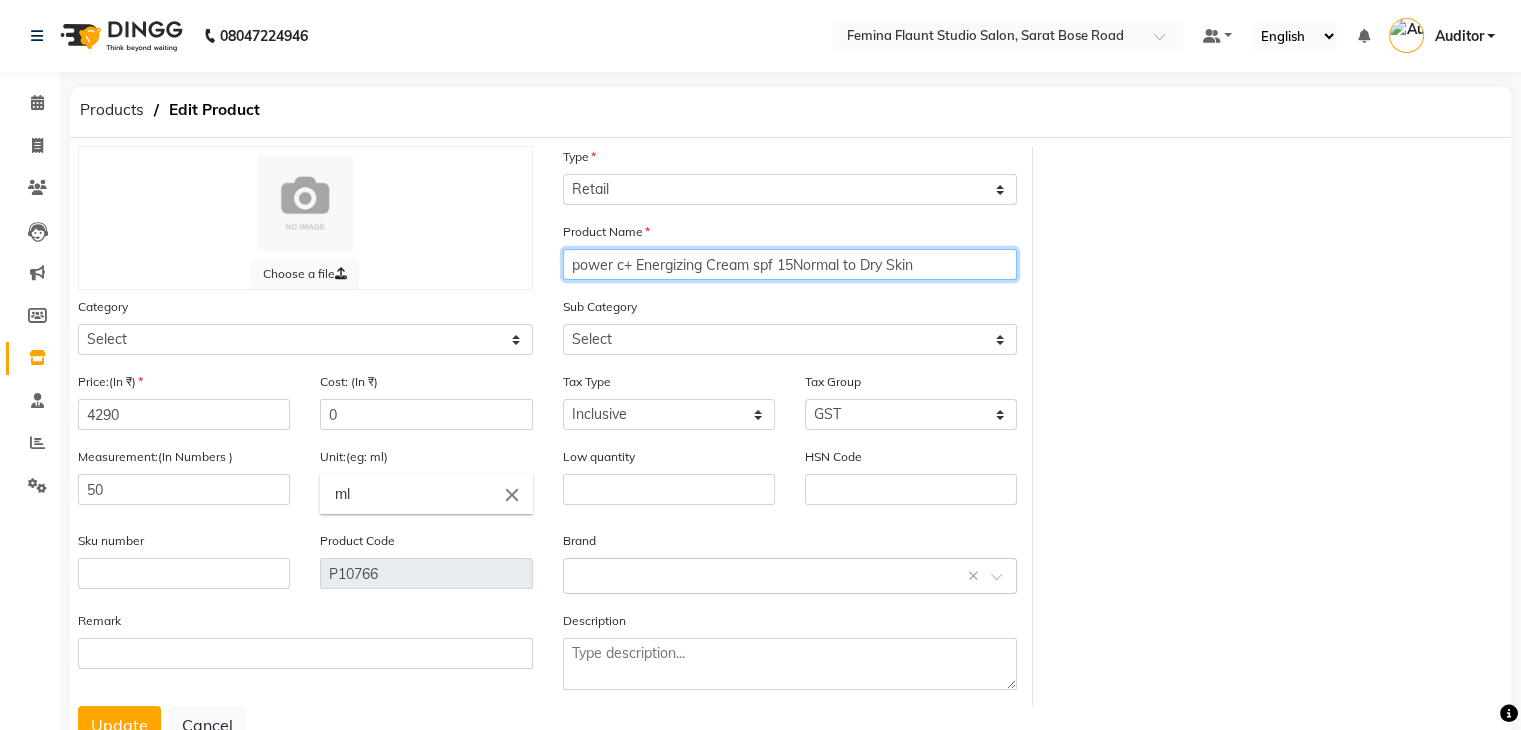 click on "power c+ Energizing Cream spf 15Normal to Dry Skin" 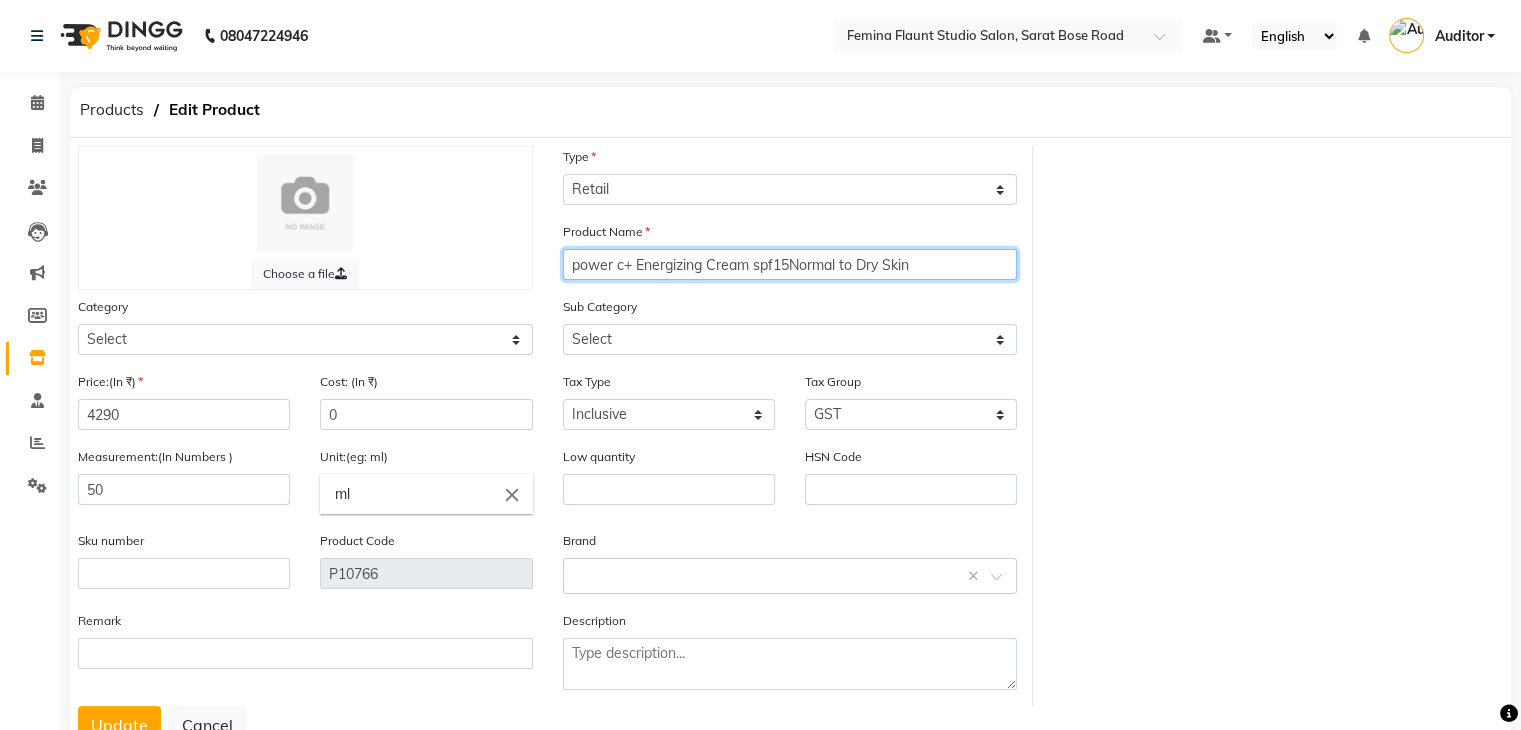 click on "power c+ Energizing Cream spf15Normal to Dry Skin" 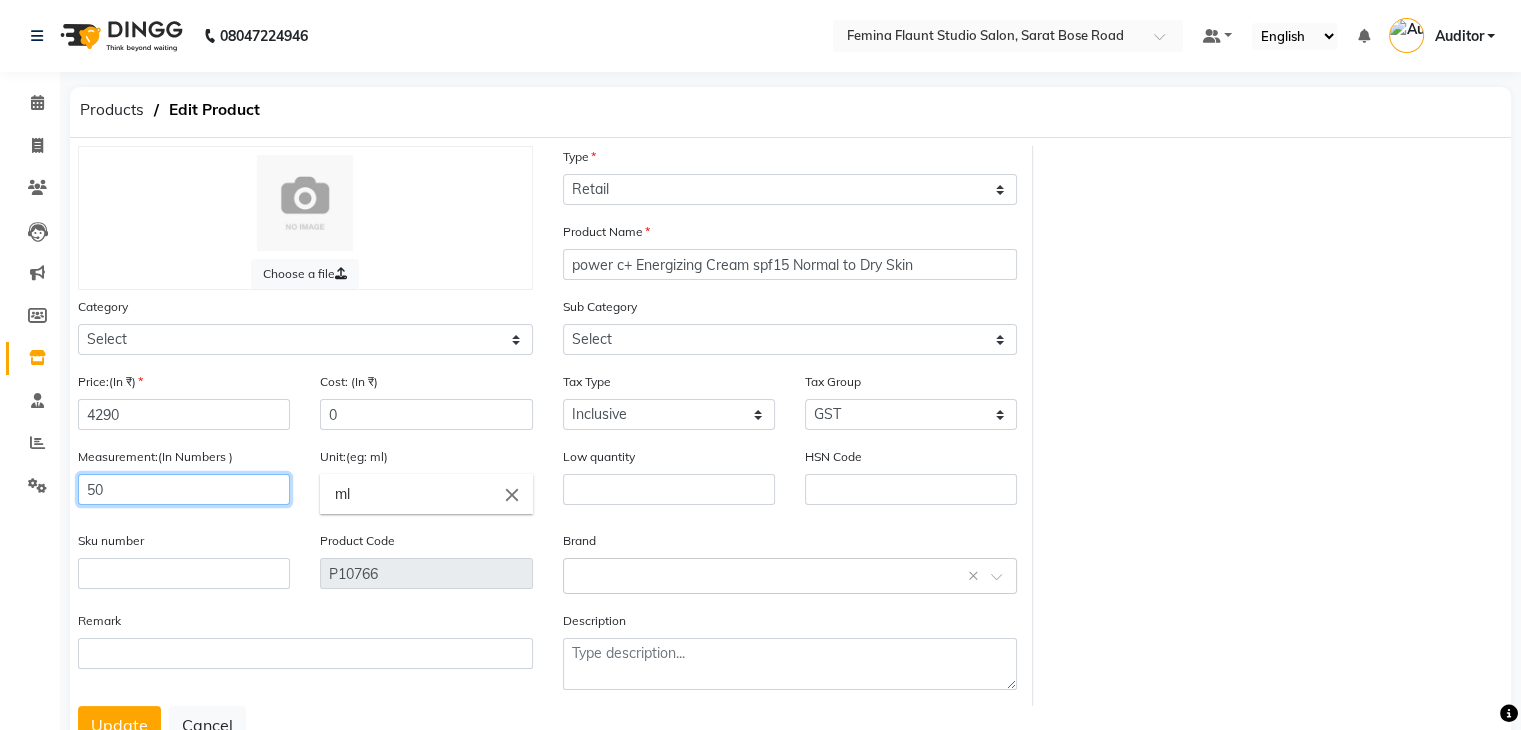 click on "50" 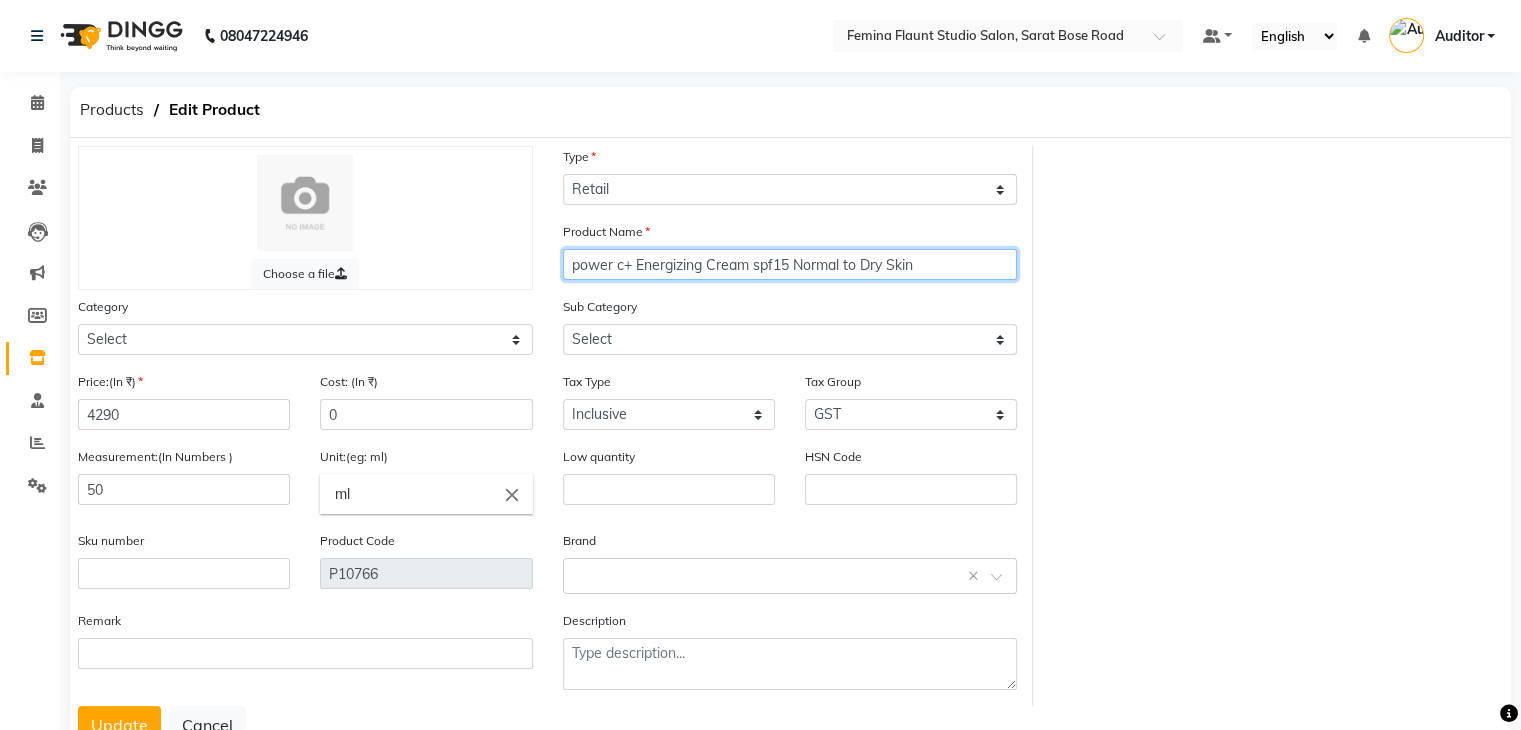 click on "power c+ Energizing Cream spf15 Normal to Dry Skin" 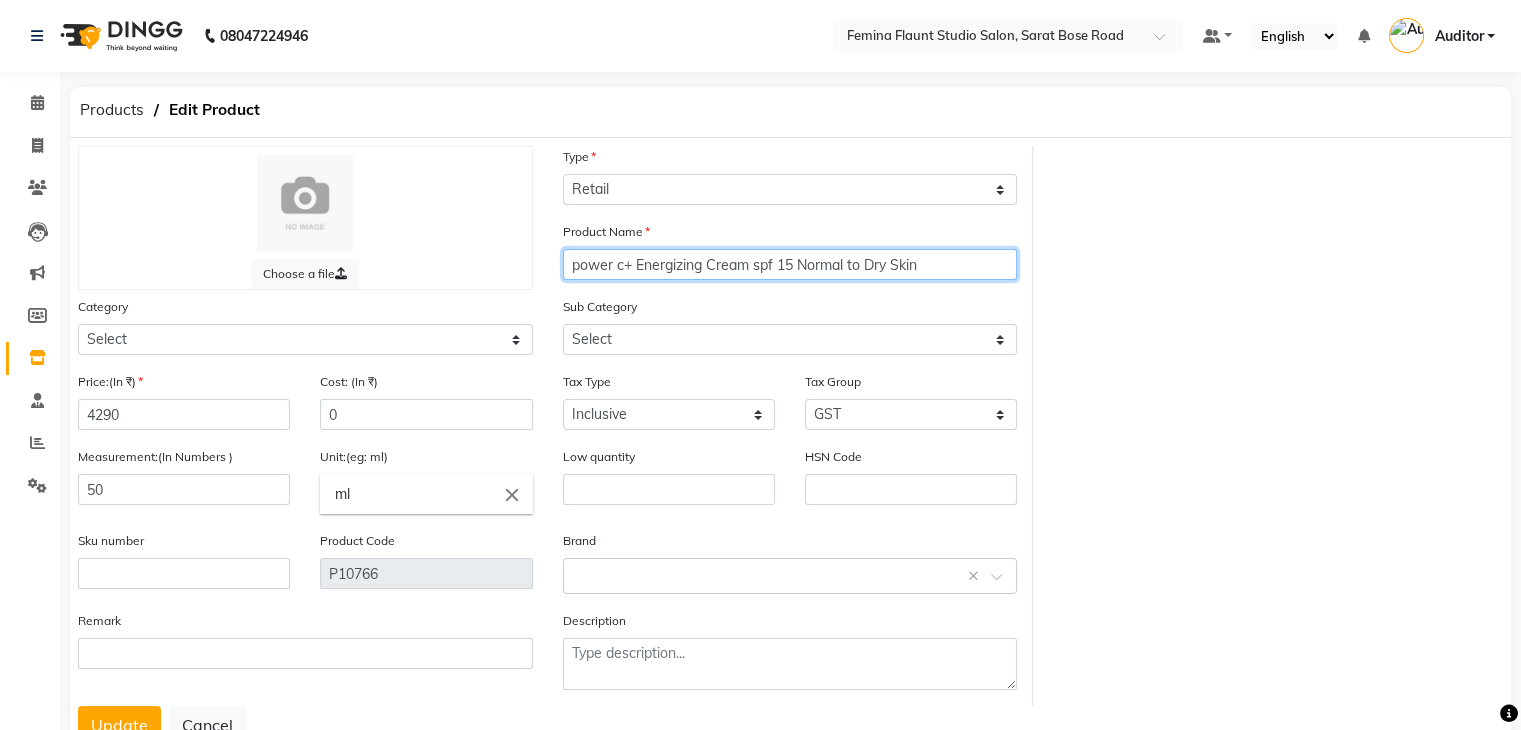 click on "power c+ Energizing Cream spf 15 Normal to Dry Skin" 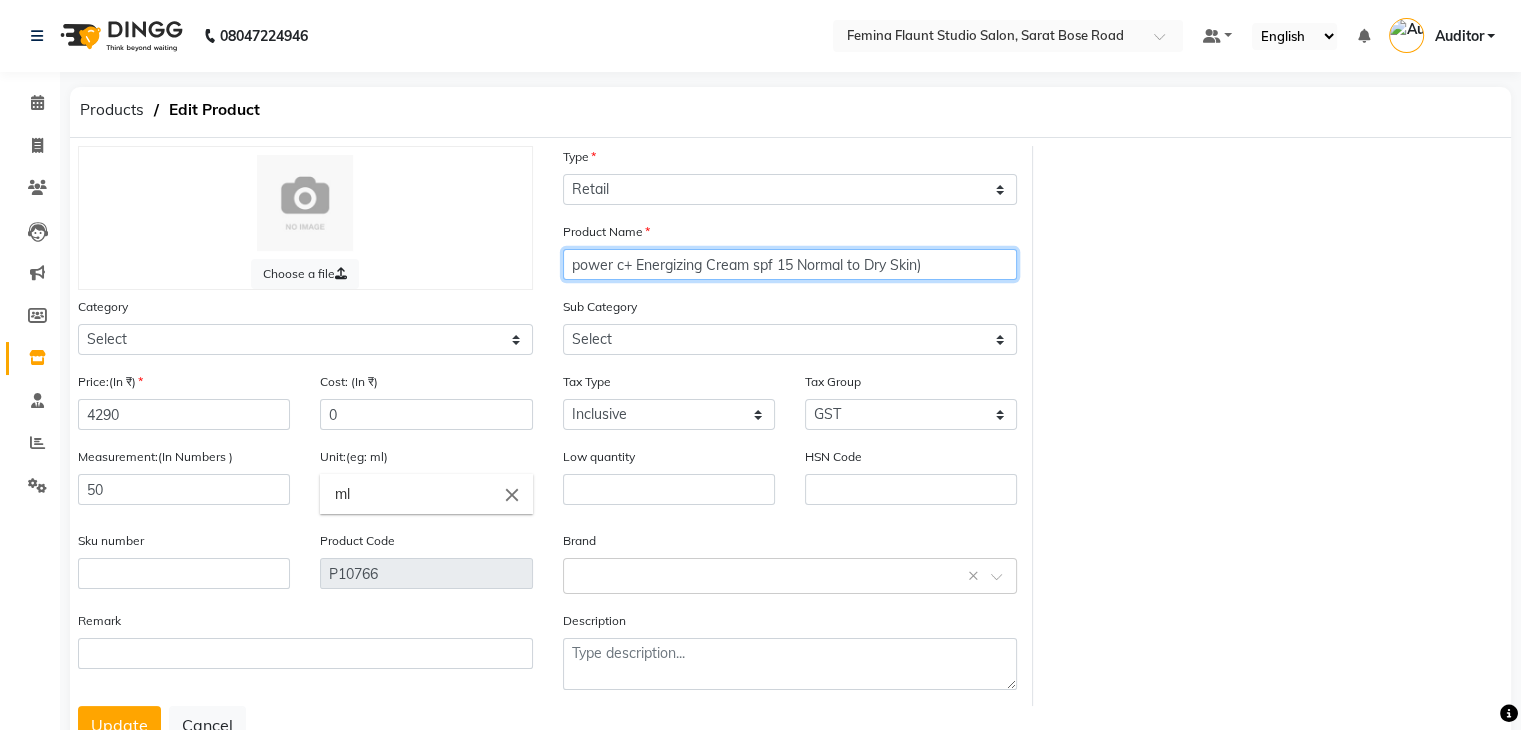 click on "power c+ Energizing Cream spf 15 Normal to Dry Skin)" 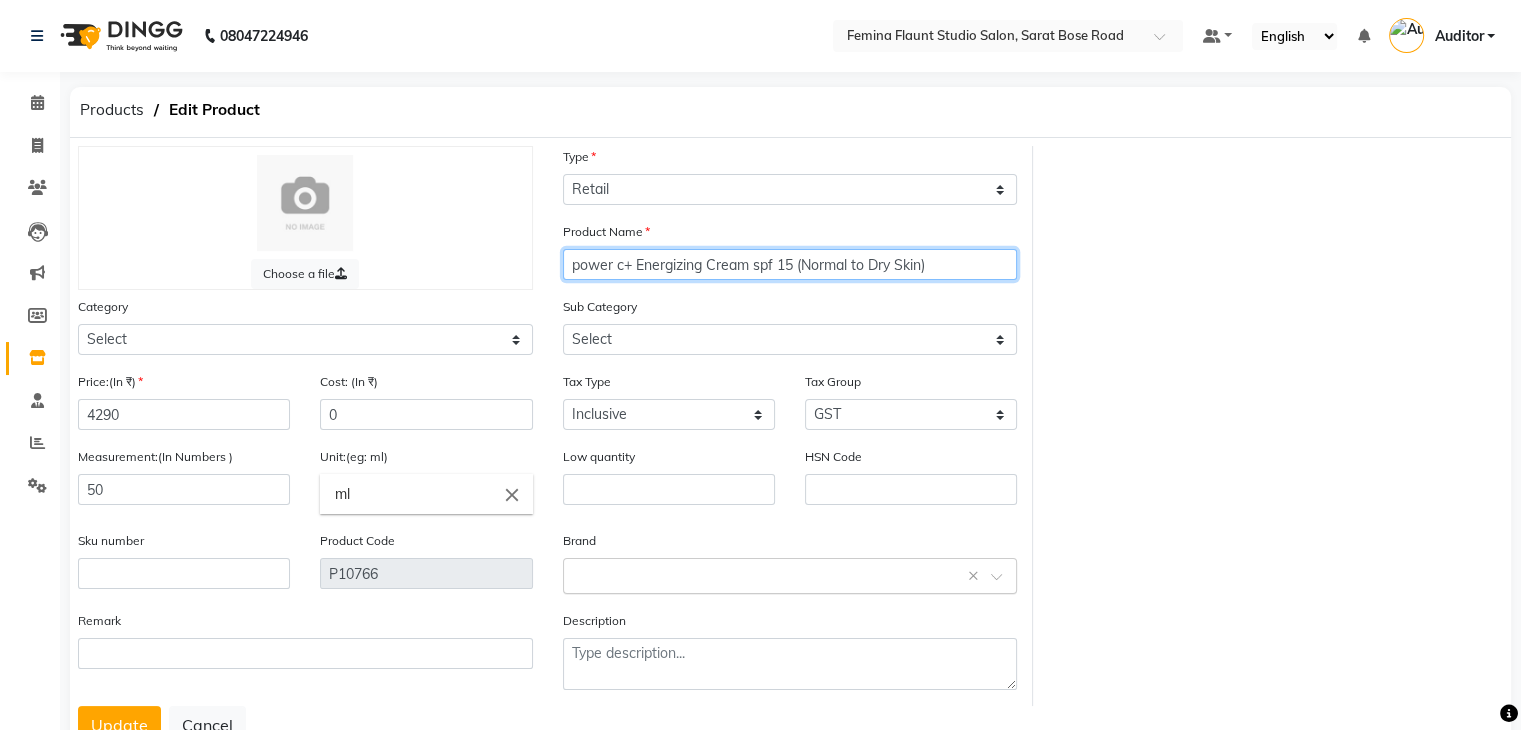 type on "power c+ Energizing Cream spf 15 (Normal to Dry Skin)" 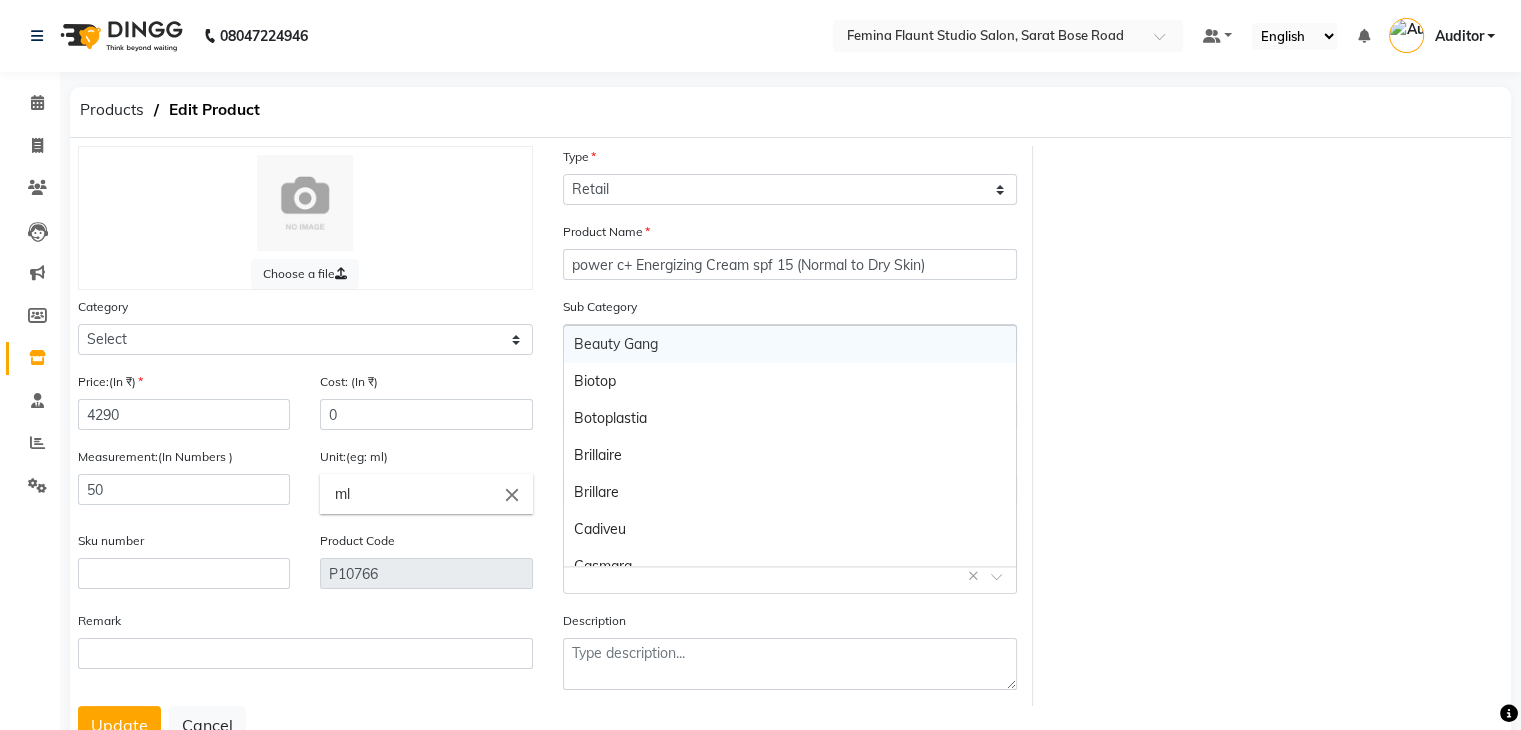 click 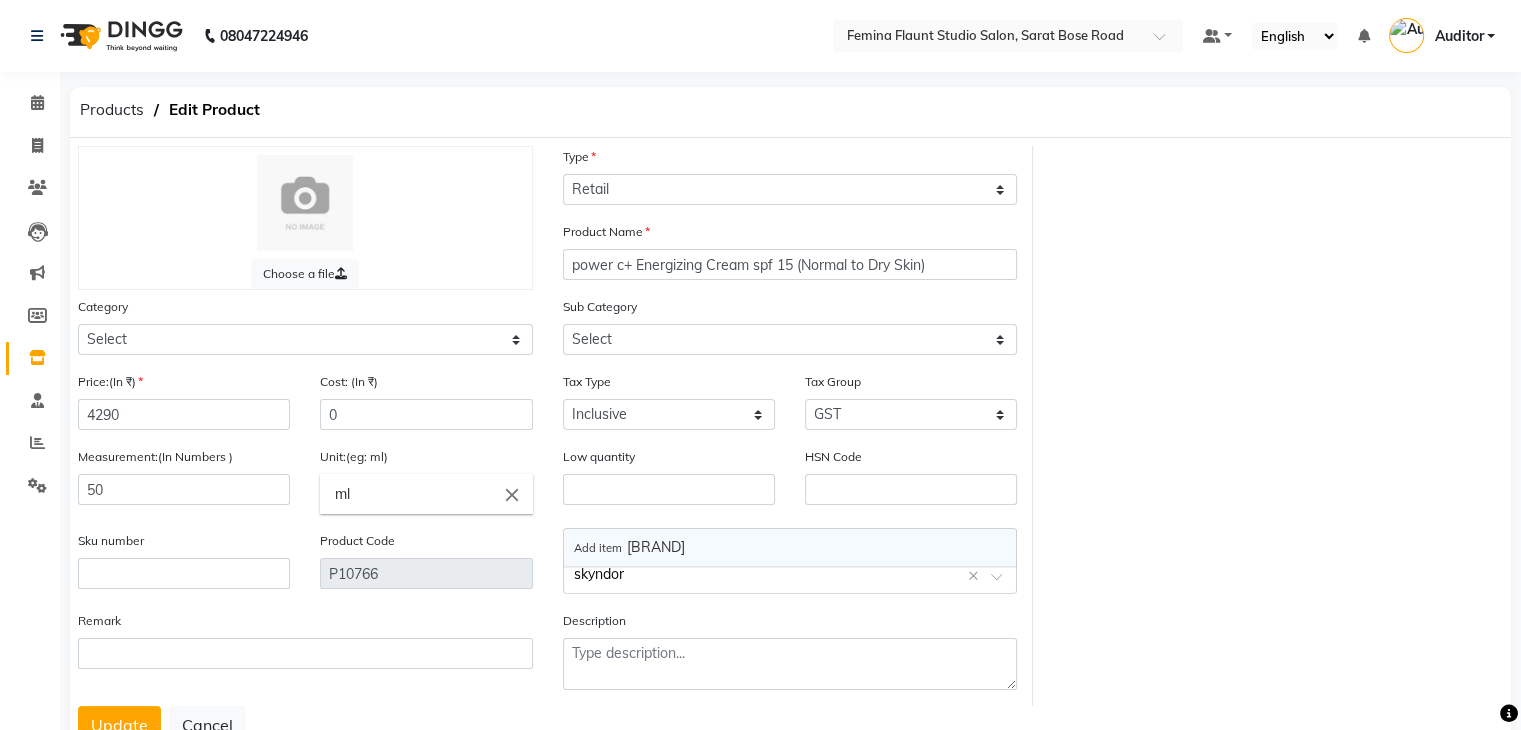 type on "skyndore" 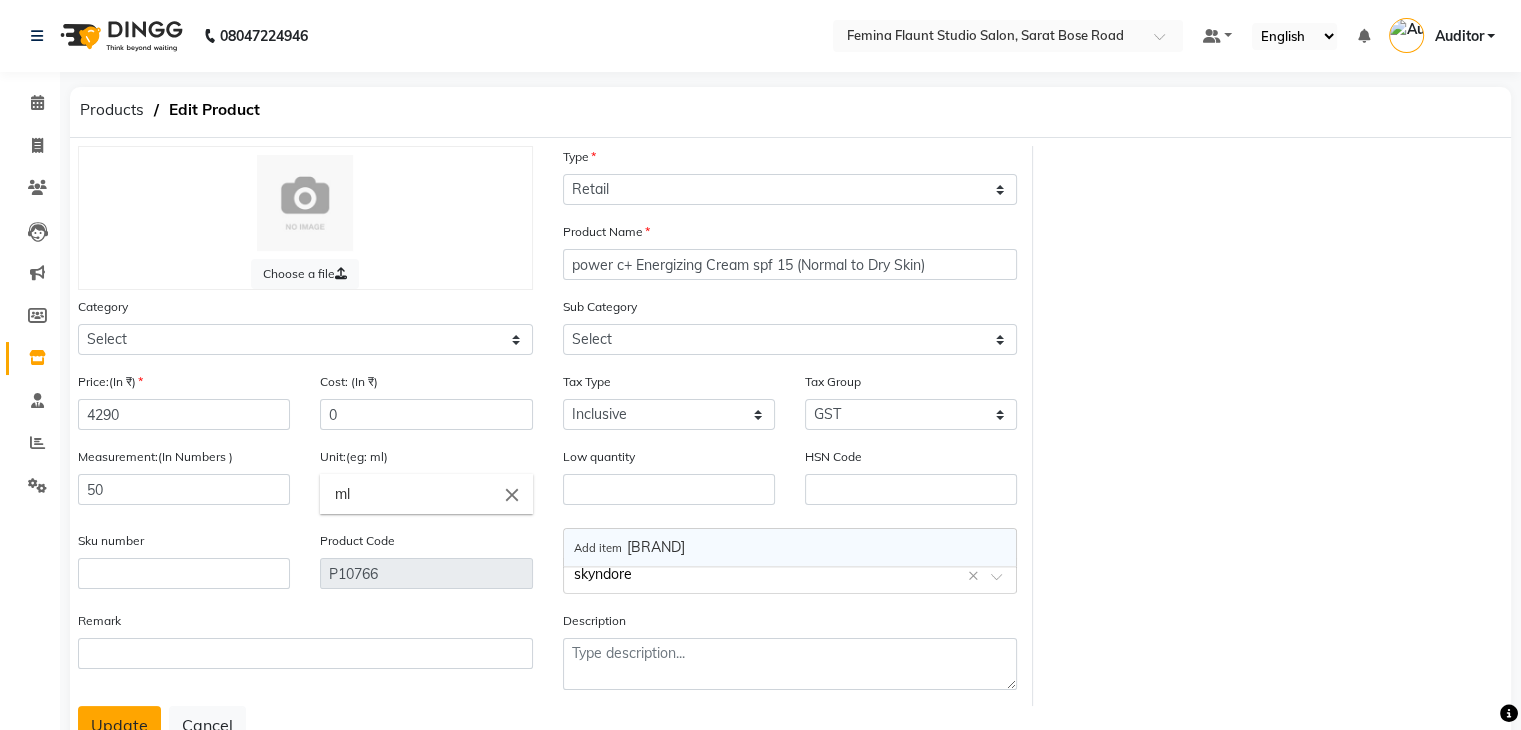 type 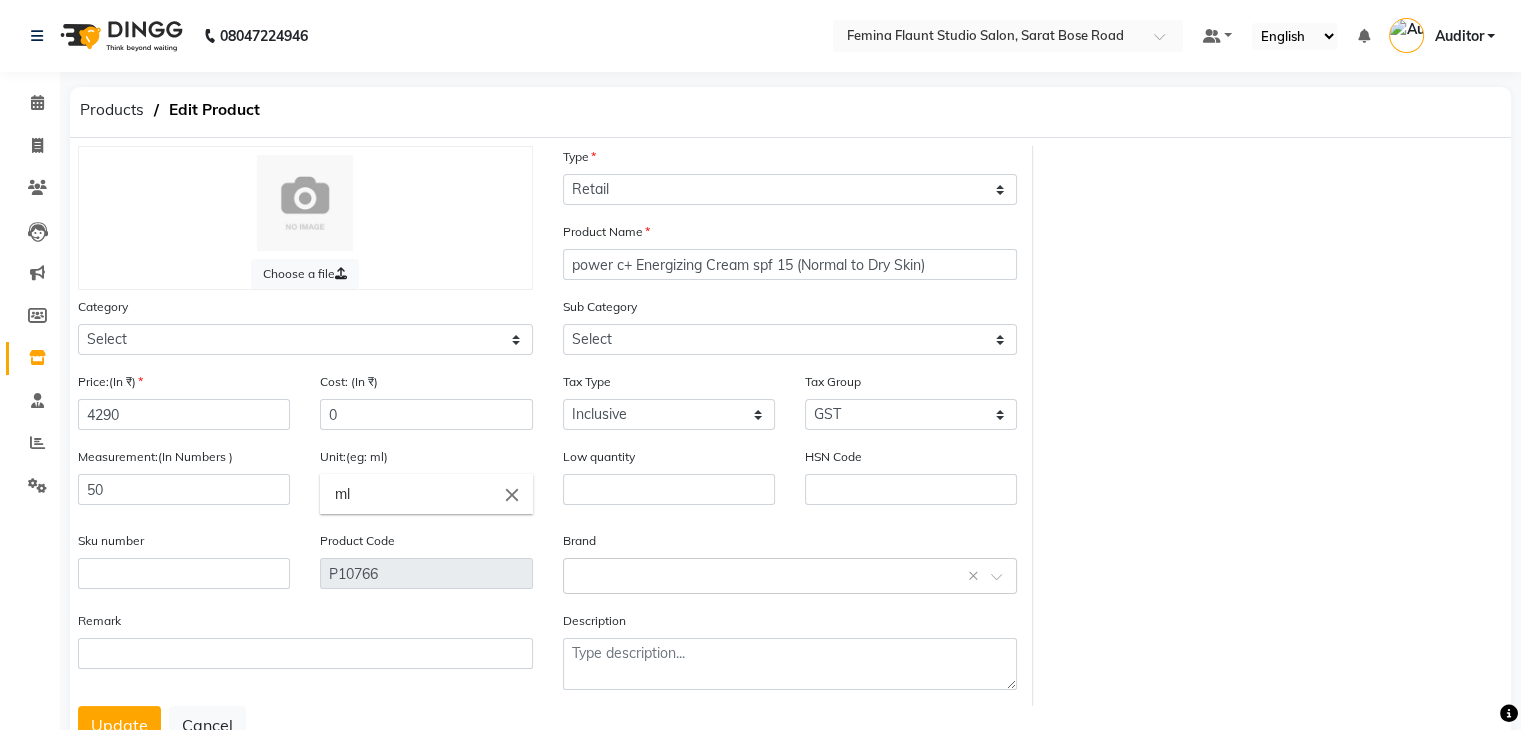 drag, startPoint x: 148, startPoint y: 724, endPoint x: 159, endPoint y: 721, distance: 11.401754 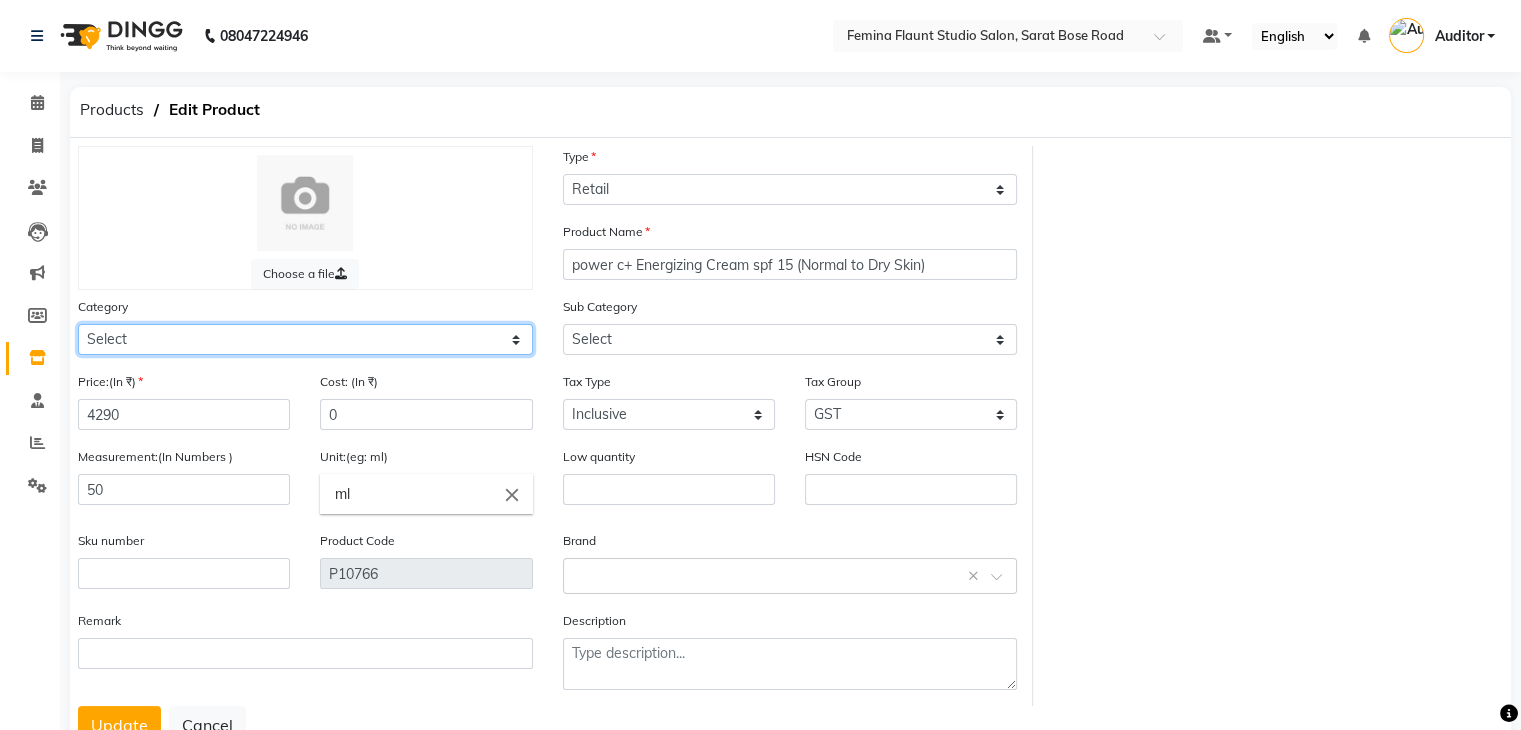 click on "Select Hair Skin Makeup Personal Care Appliances Beard Waxing Disposable Threading Hands and Feet Beauty Planet Botox Cadiveu Casmara Cheryls Loreal Olaplex HAIR gk salon use skyndore darmalogica Other" 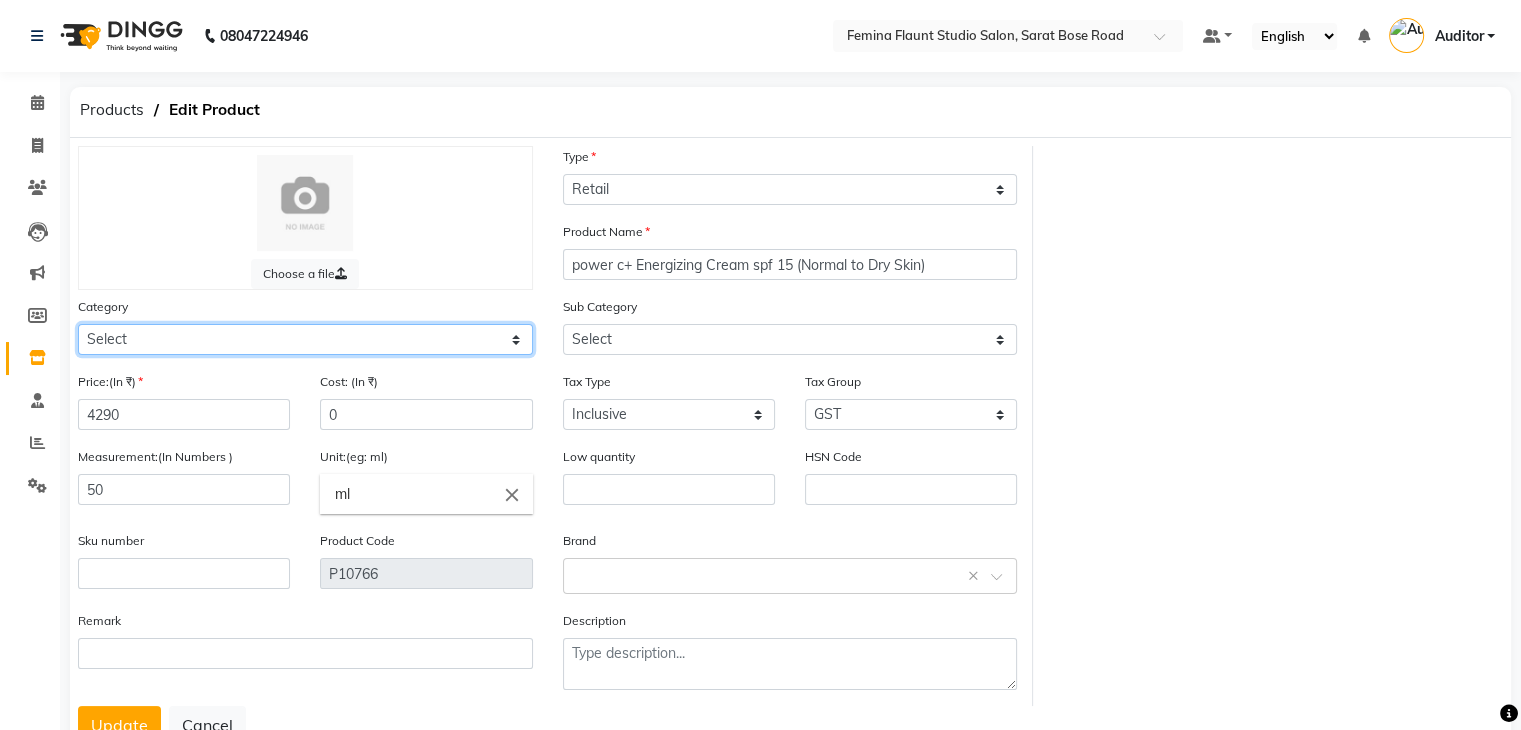 select on "765502250" 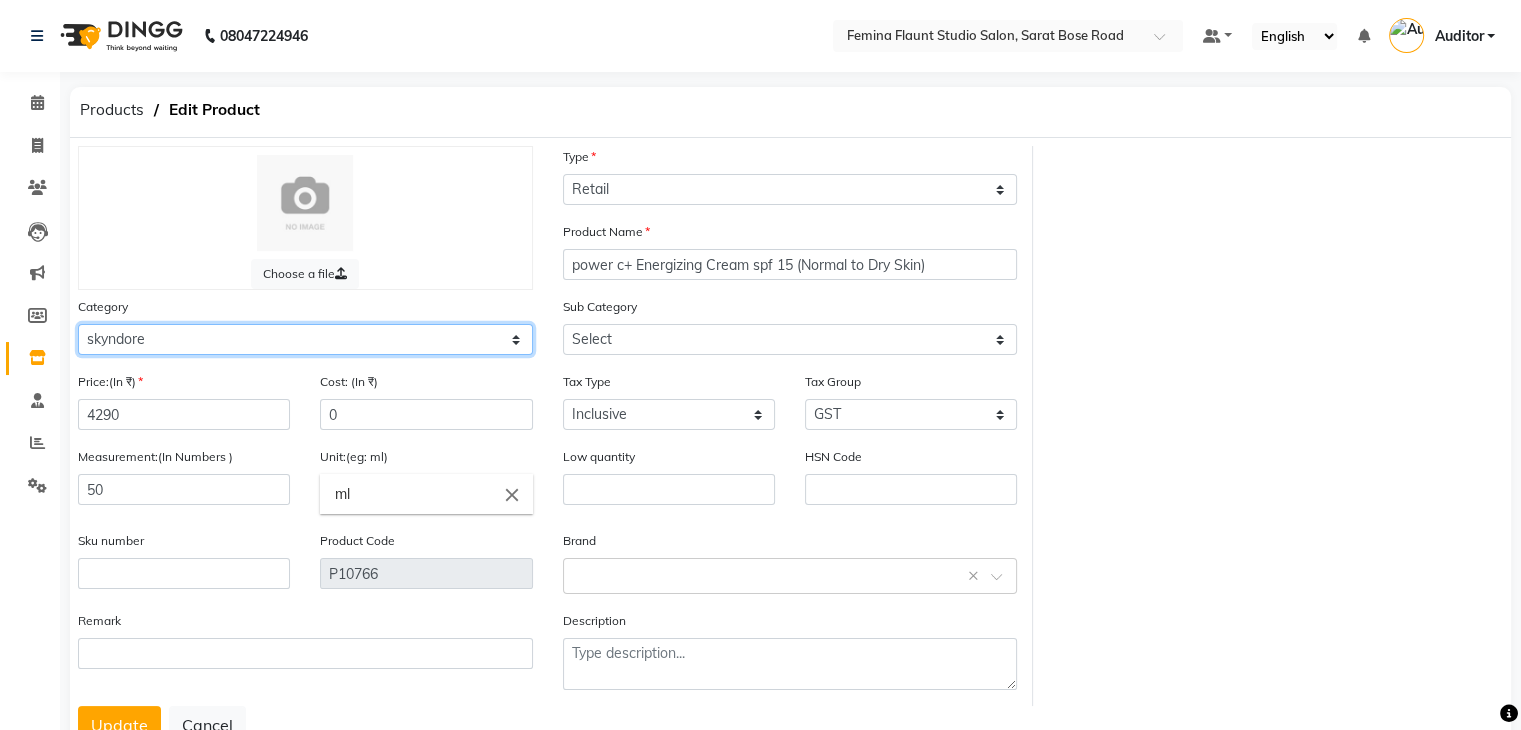 click on "Select Hair Skin Makeup Personal Care Appliances Beard Waxing Disposable Threading Hands and Feet Beauty Planet Botox Cadiveu Casmara Cheryls Loreal Olaplex HAIR gk salon use skyndore darmalogica Other" 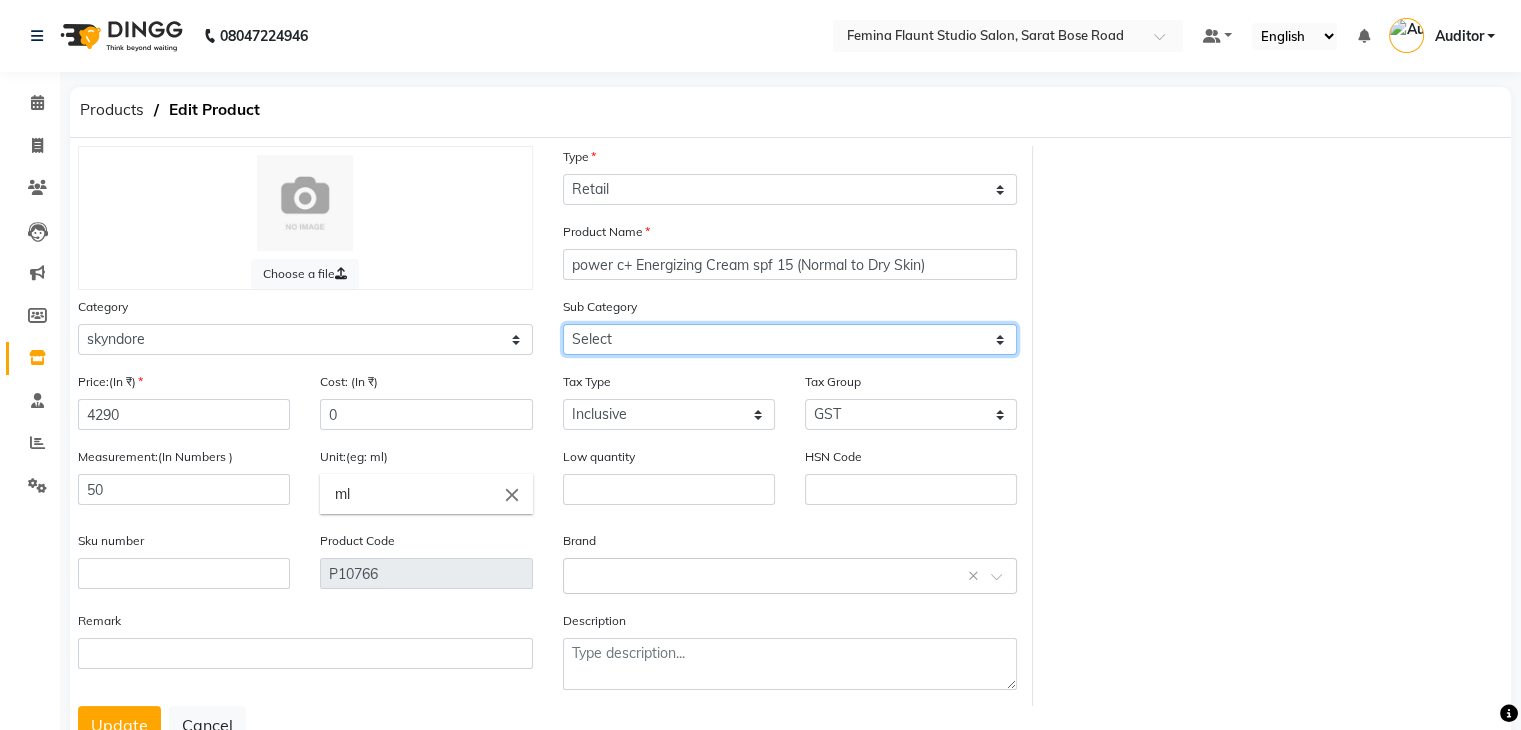 click on "Select intensive moisturising cream 50ml moisturising booster 30ml energizing cream normal to dry skin 50ml antiox glowing serum 30ml aquatherm thermal cleansing gel 250 ml thermal concentrate water 100 ml skin foaming cleanser 150 ml aquatherm age signs cream 50 ml sunexpertise tinted protective cream spf50 75ml rich foam in milk 500ml thermal concentrate water 250ml wheat germ oil nourishing cream 200ml hydratant mask cream 500ml brightening mask 1box 6ps ha dynamic professional programme 1box 6ps redensifying professional programme 1box 6ps sunexpertise tinted protective cream spf 50 75ml exfoliating scrub 500ml post extraction fluid 250ml urban micelar balm to oil 250ml" 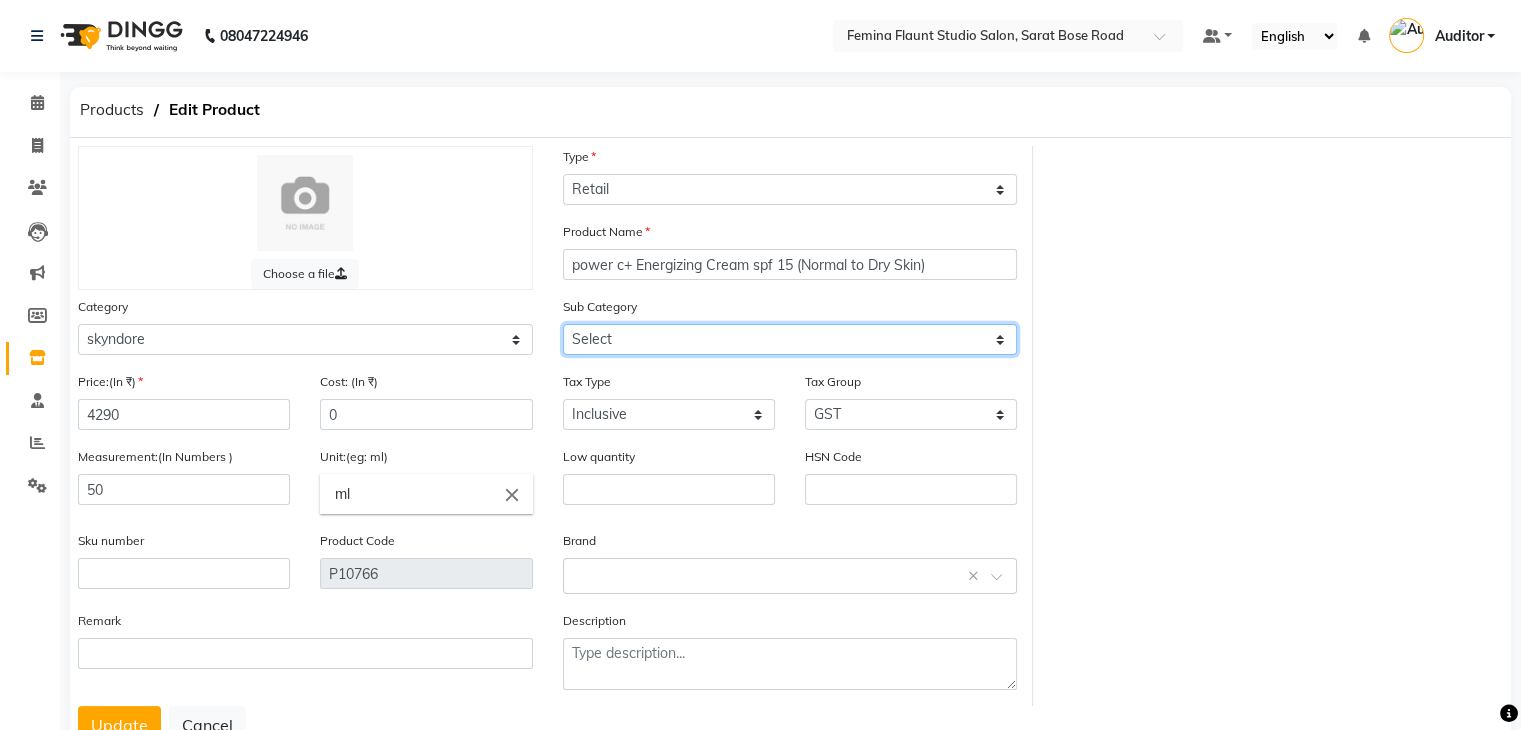 select on "[PHONE]" 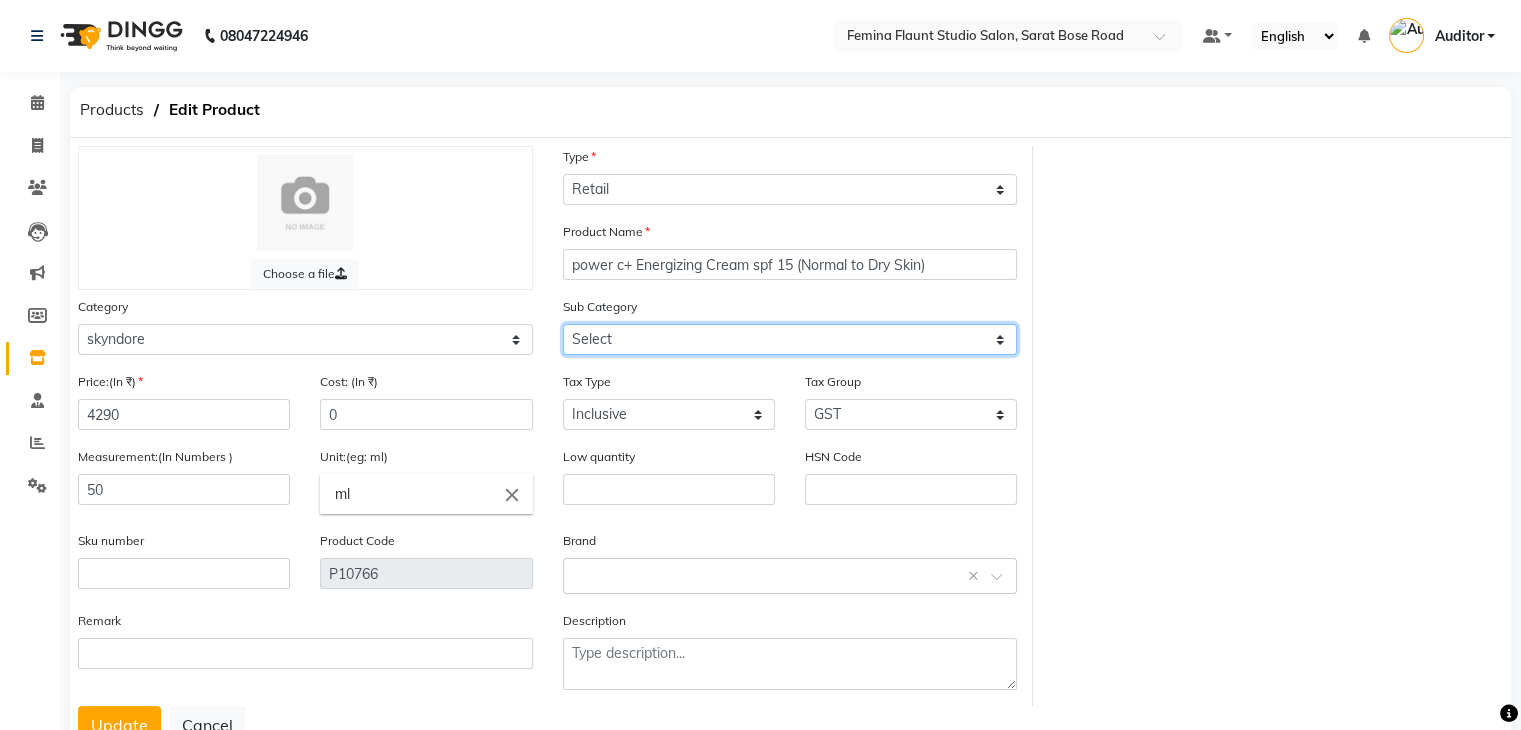 click on "Select intensive moisturising cream 50ml moisturising booster 30ml energizing cream normal to dry skin 50ml antiox glowing serum 30ml aquatherm thermal cleansing gel 250 ml thermal concentrate water 100 ml skin foaming cleanser 150 ml aquatherm age signs cream 50 ml sunexpertise tinted protective cream spf50 75ml rich foam in milk 500ml thermal concentrate water 250ml wheat germ oil nourishing cream 200ml hydratant mask cream 500ml brightening mask 1box 6ps ha dynamic professional programme 1box 6ps redensifying professional programme 1box 6ps sunexpertise tinted protective cream spf 50 75ml exfoliating scrub 500ml post extraction fluid 250ml urban micelar balm to oil 250ml" 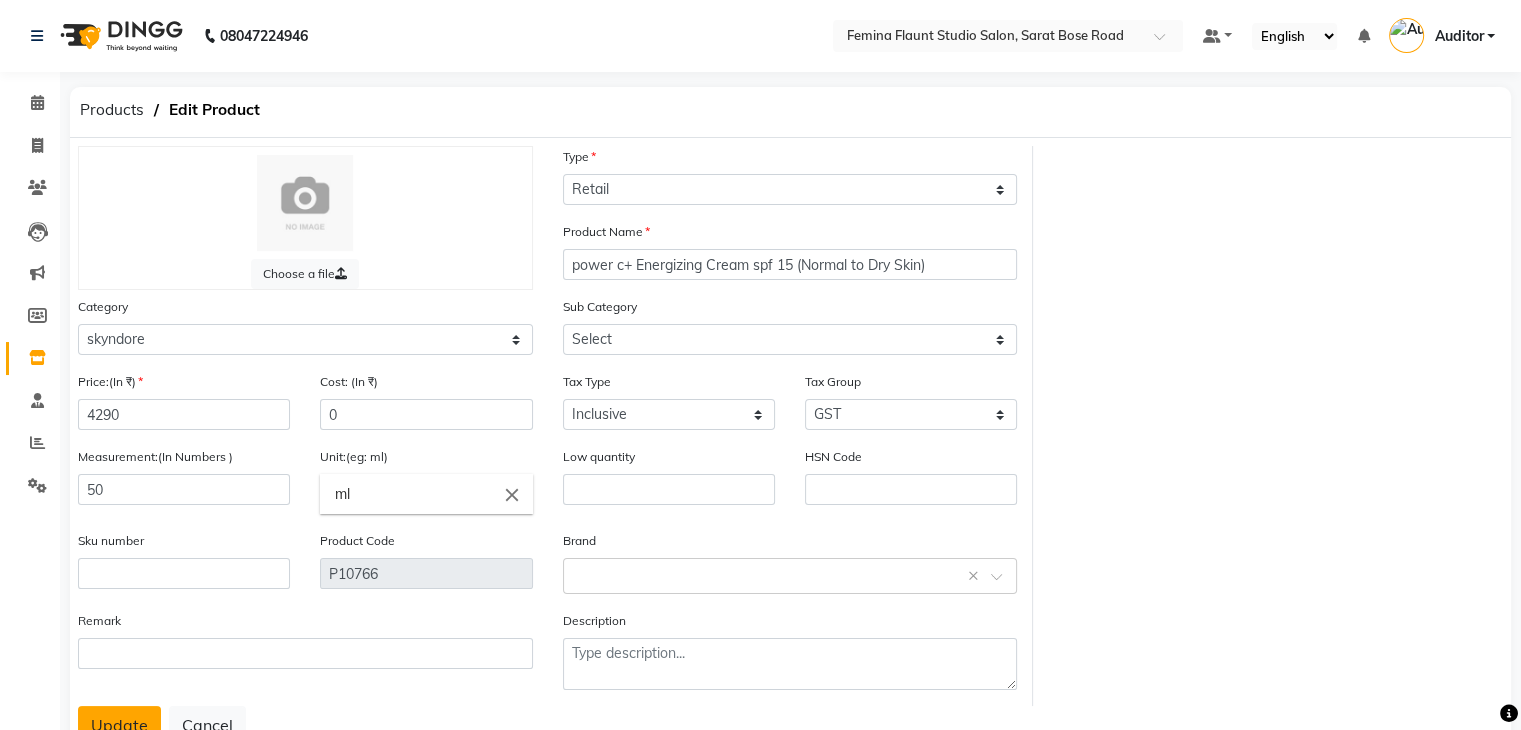 click on "Update" 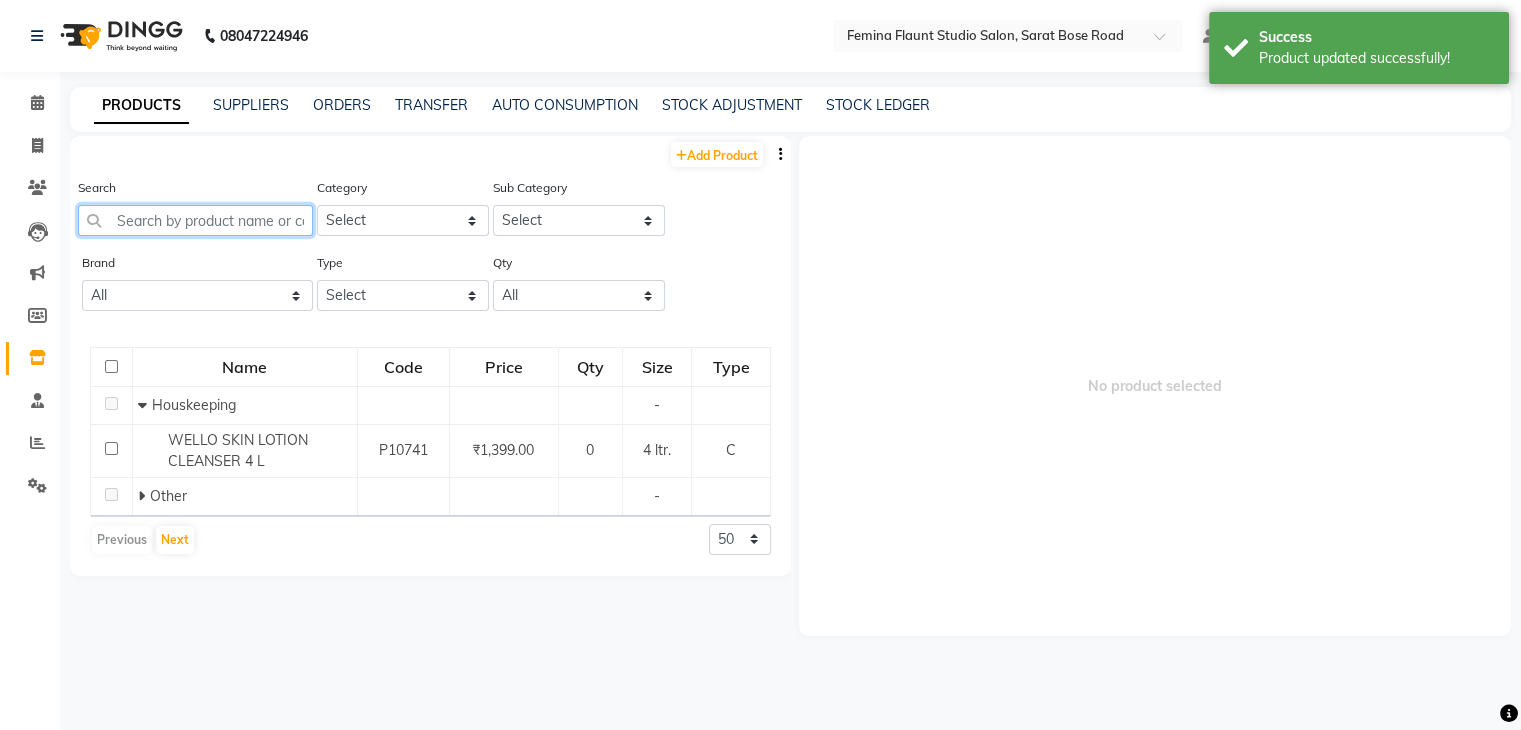 click 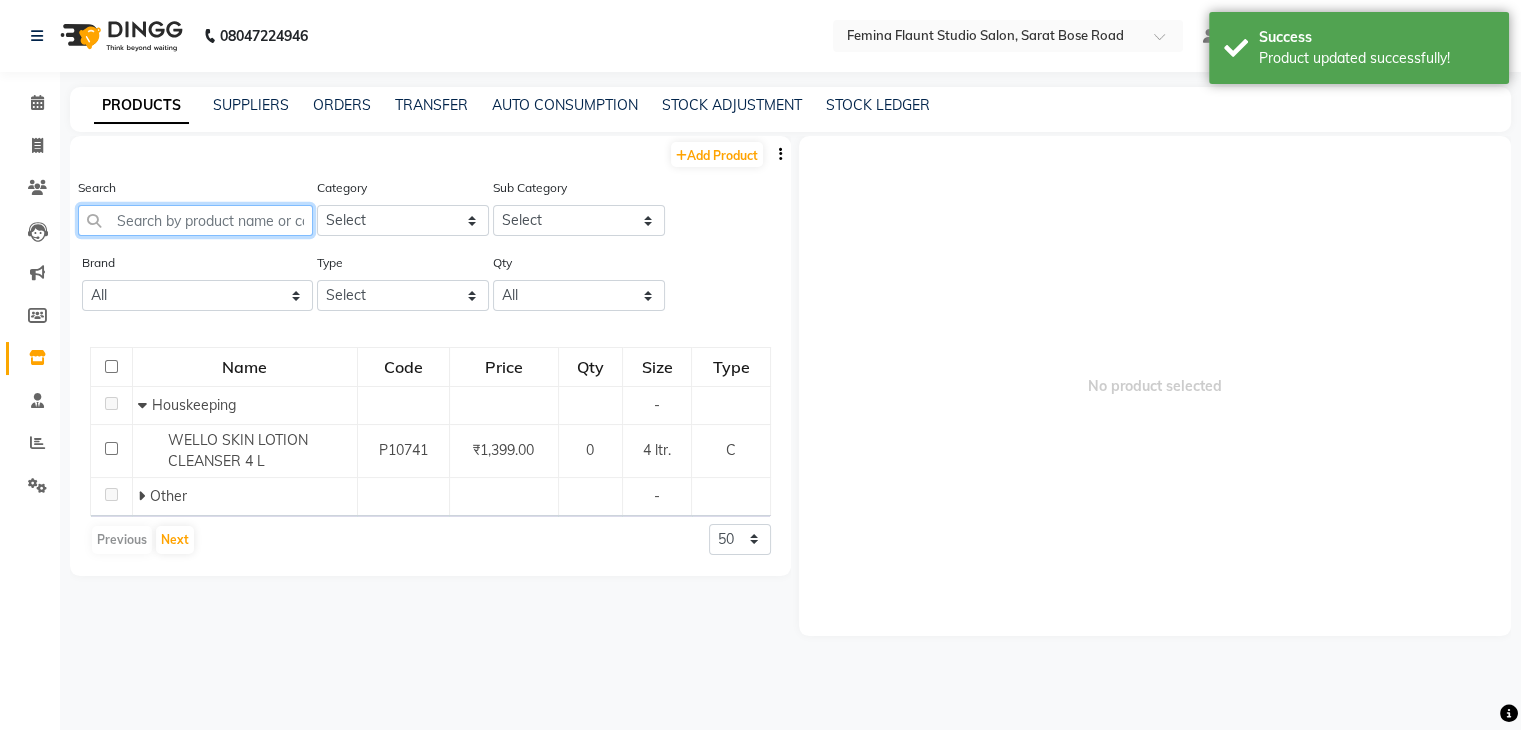 click 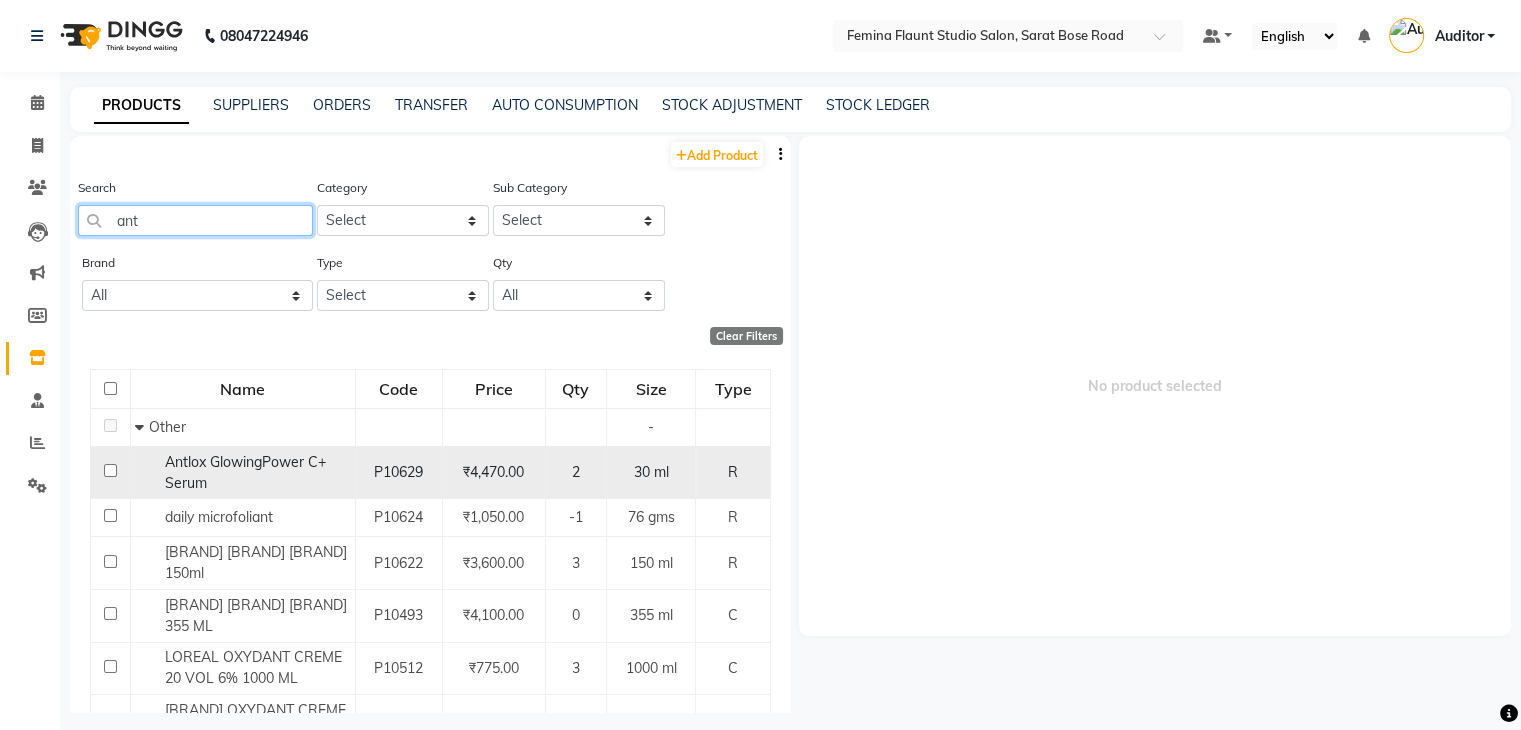 type on "ant" 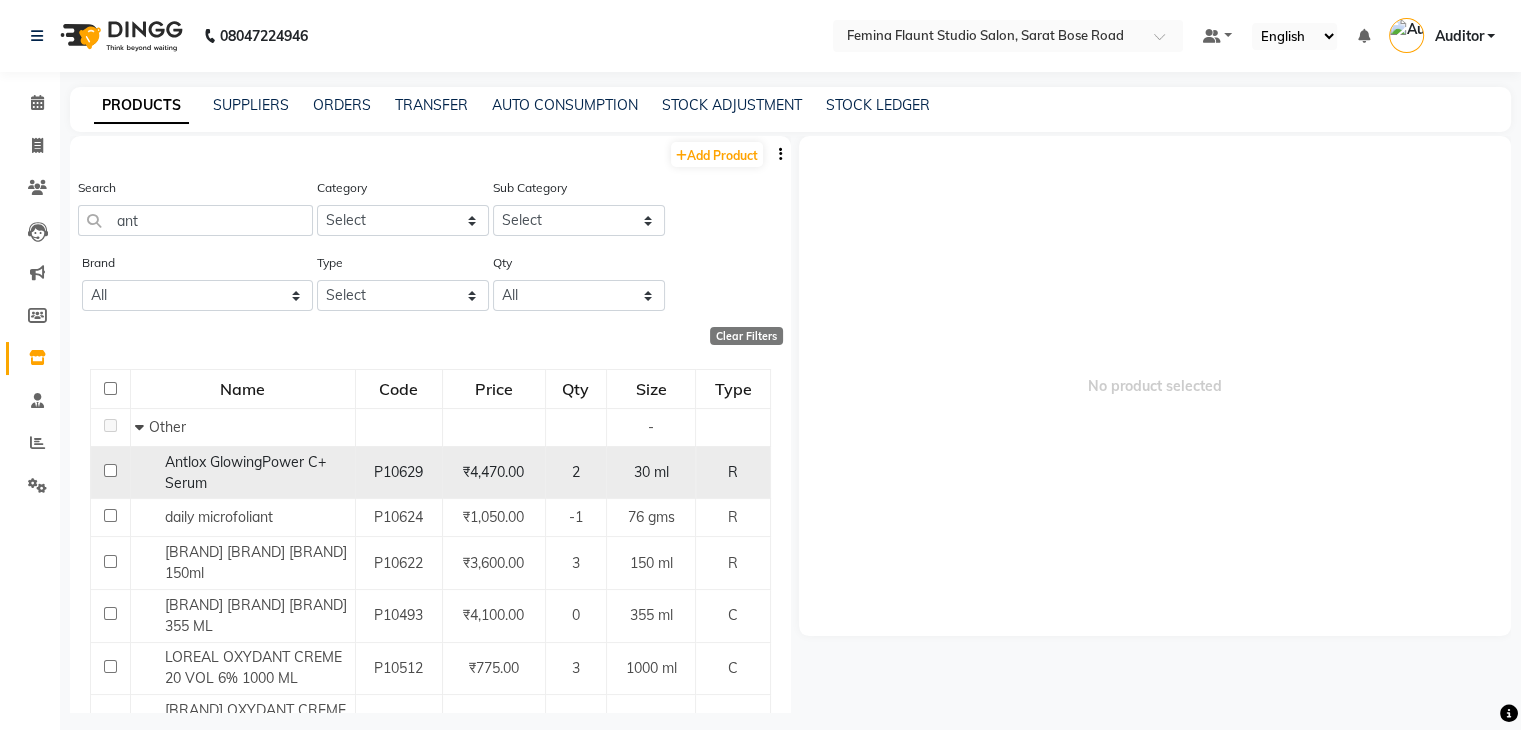 click on "Antlox GlowingPower C+ Serum" 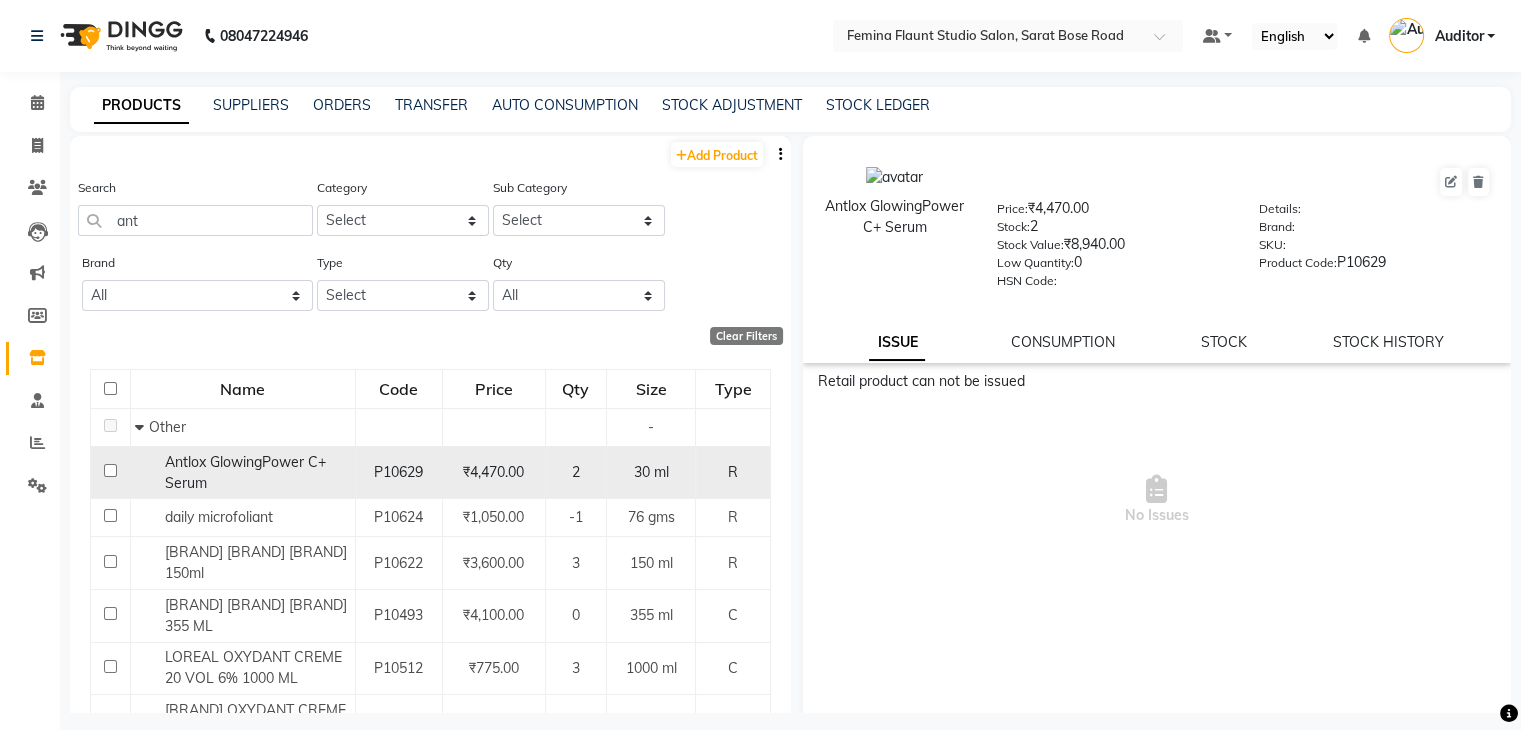 click on "Antlox GlowingPower C+ Serum" 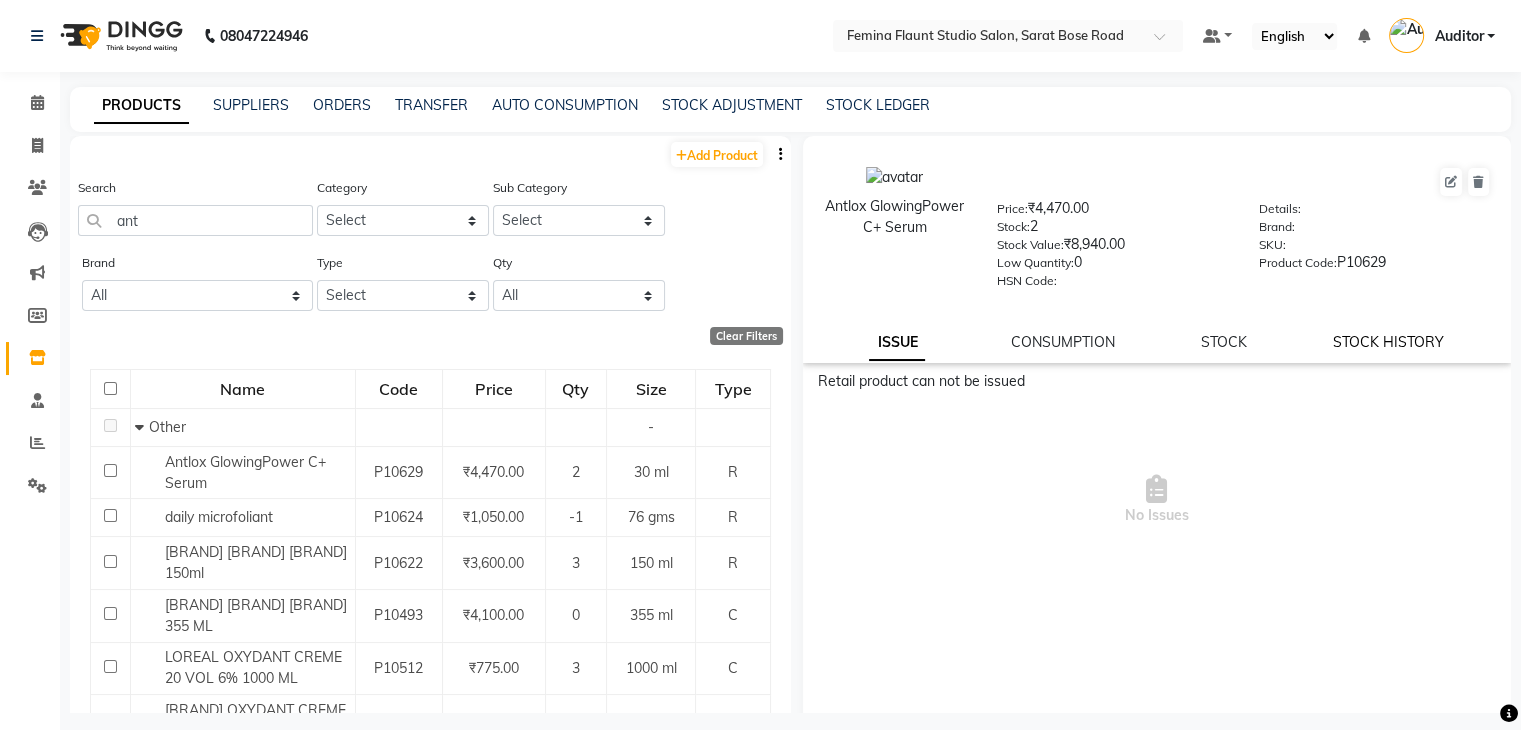 click on "STOCK HISTORY" 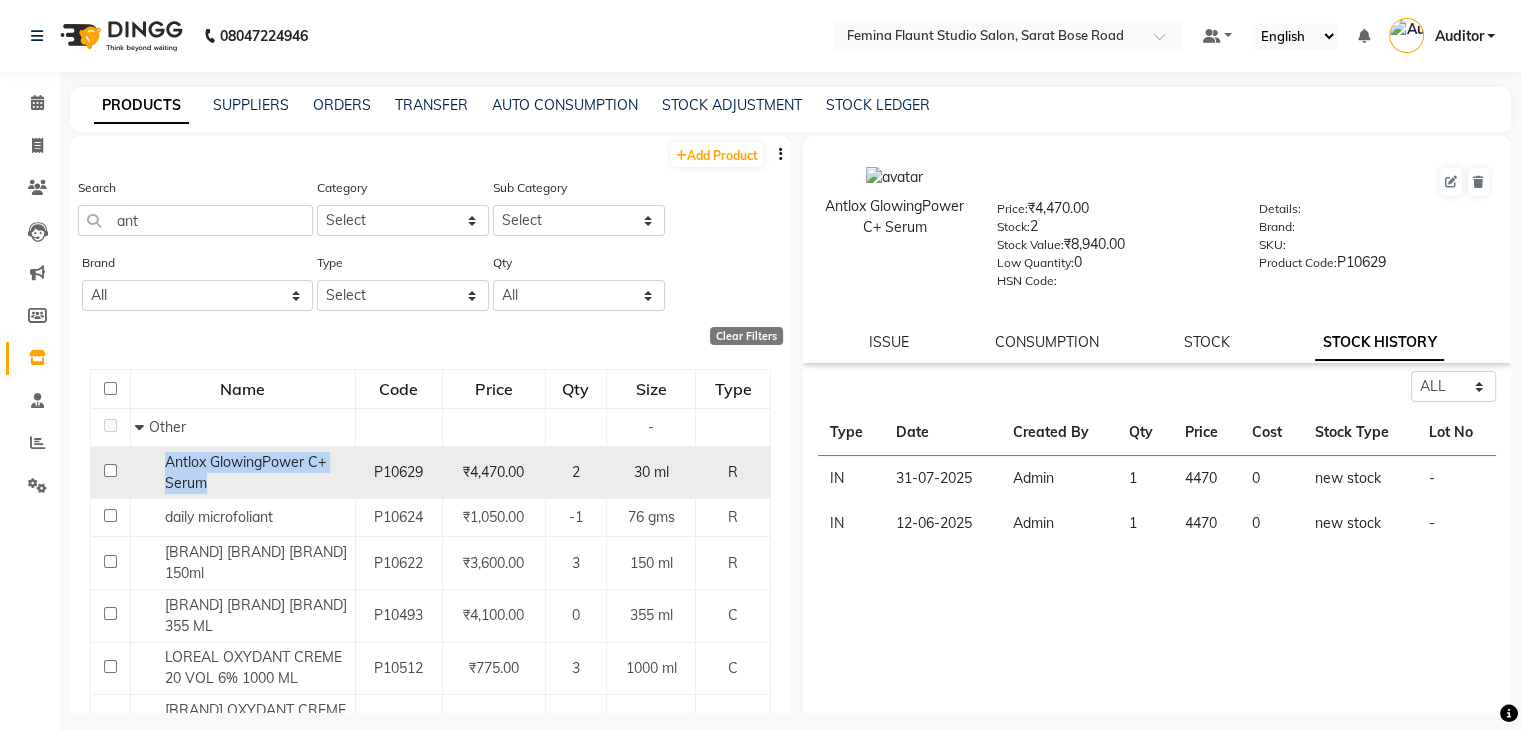 drag, startPoint x: 223, startPoint y: 485, endPoint x: 154, endPoint y: 464, distance: 72.12489 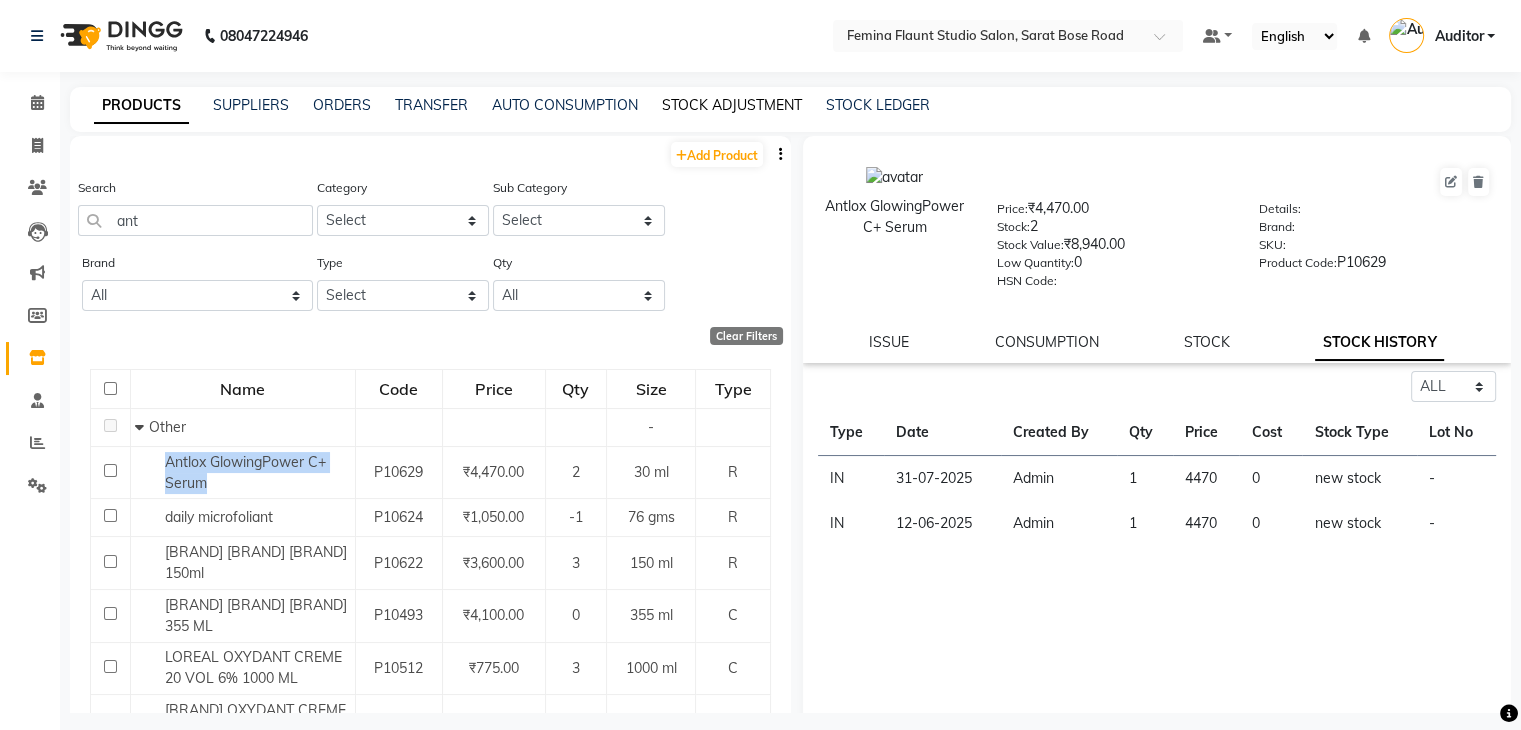 click on "STOCK ADJUSTMENT" 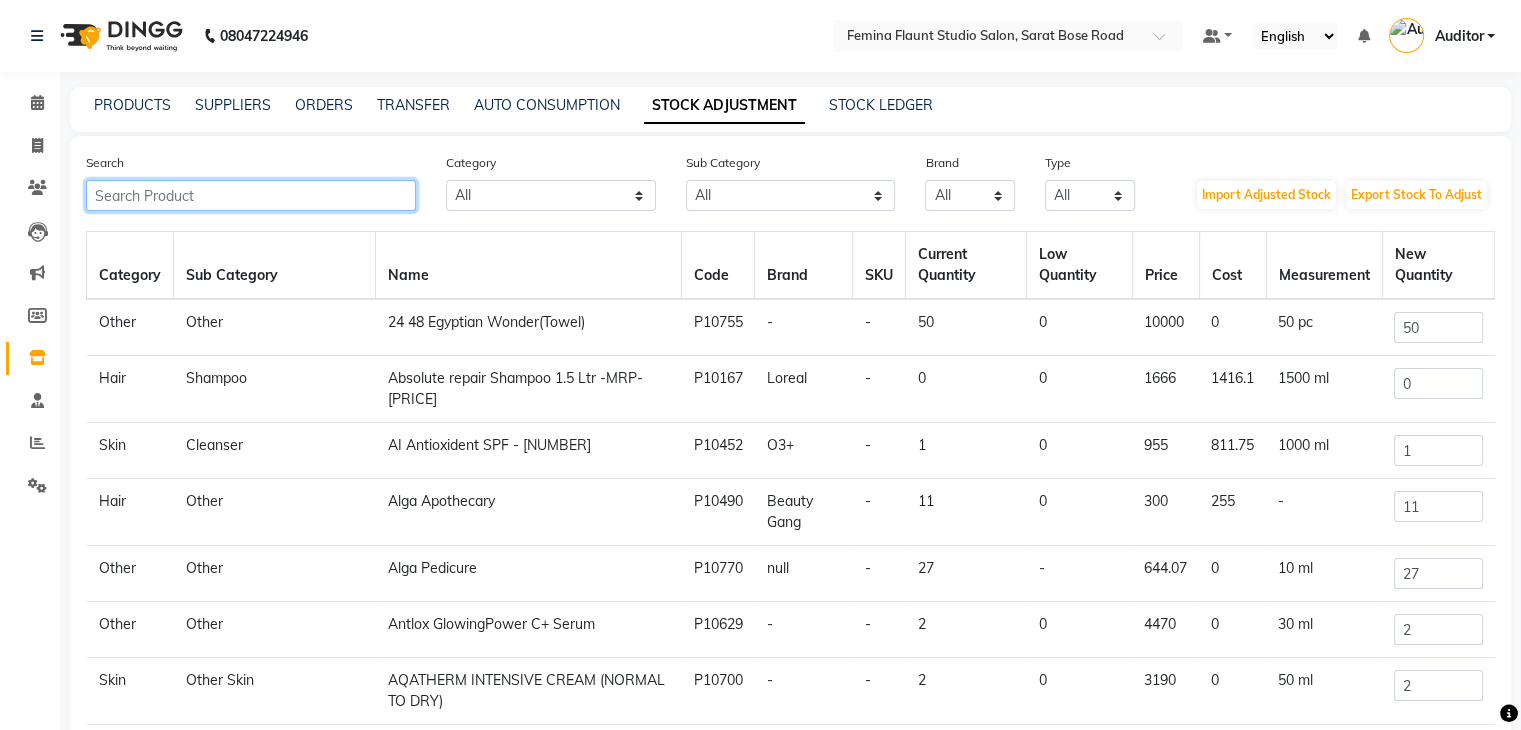 click 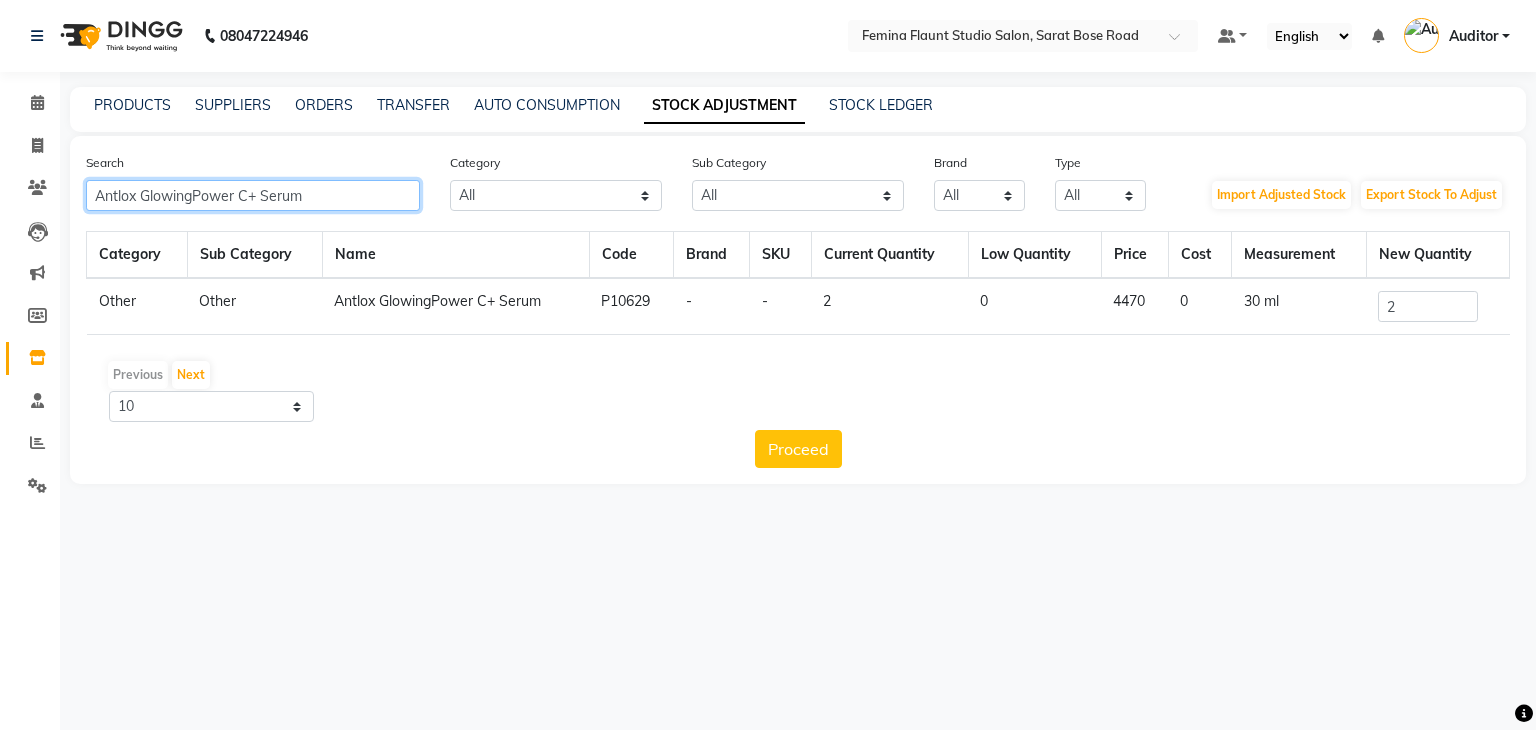 type on "Antlox GlowingPower C+ Serum" 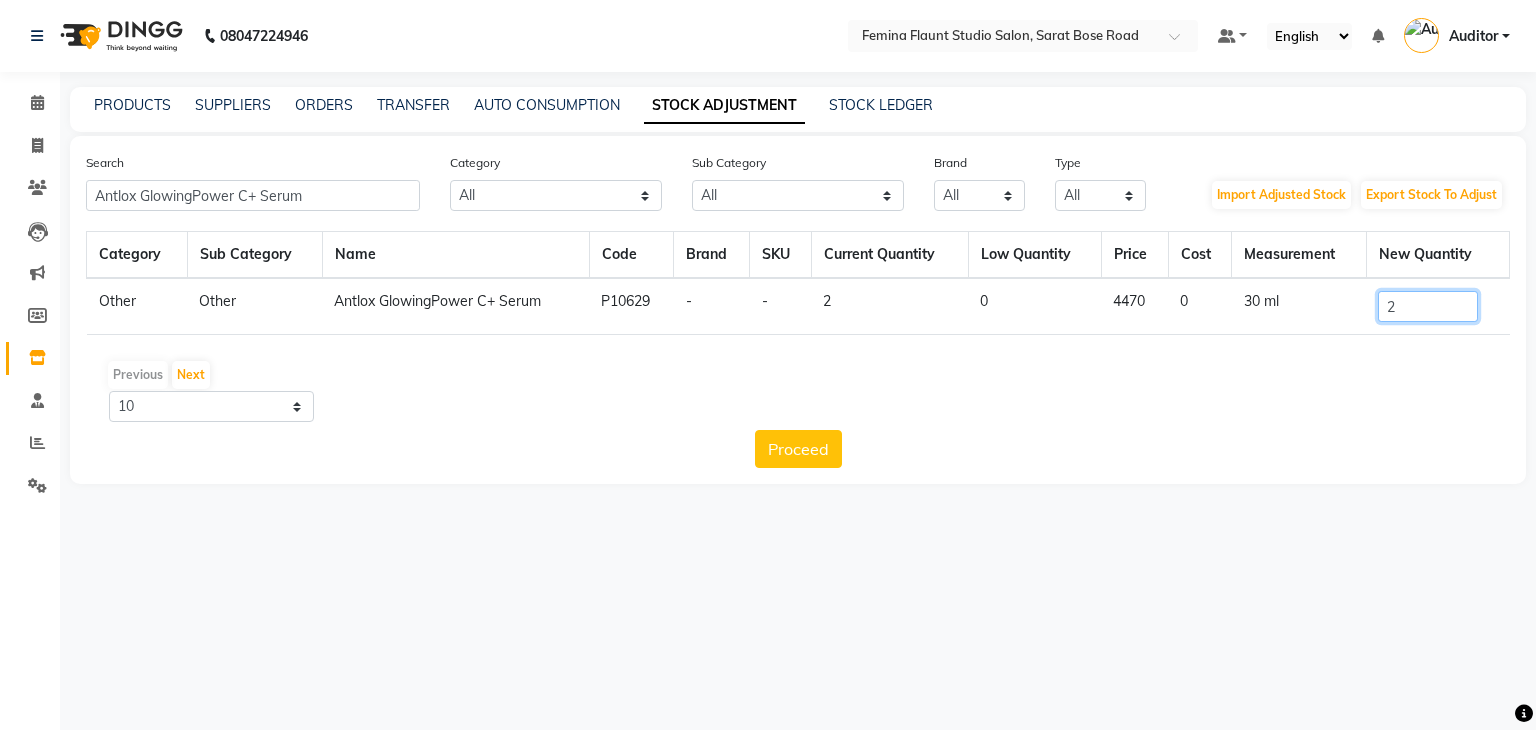 drag, startPoint x: 1420, startPoint y: 307, endPoint x: 1353, endPoint y: 304, distance: 67.06713 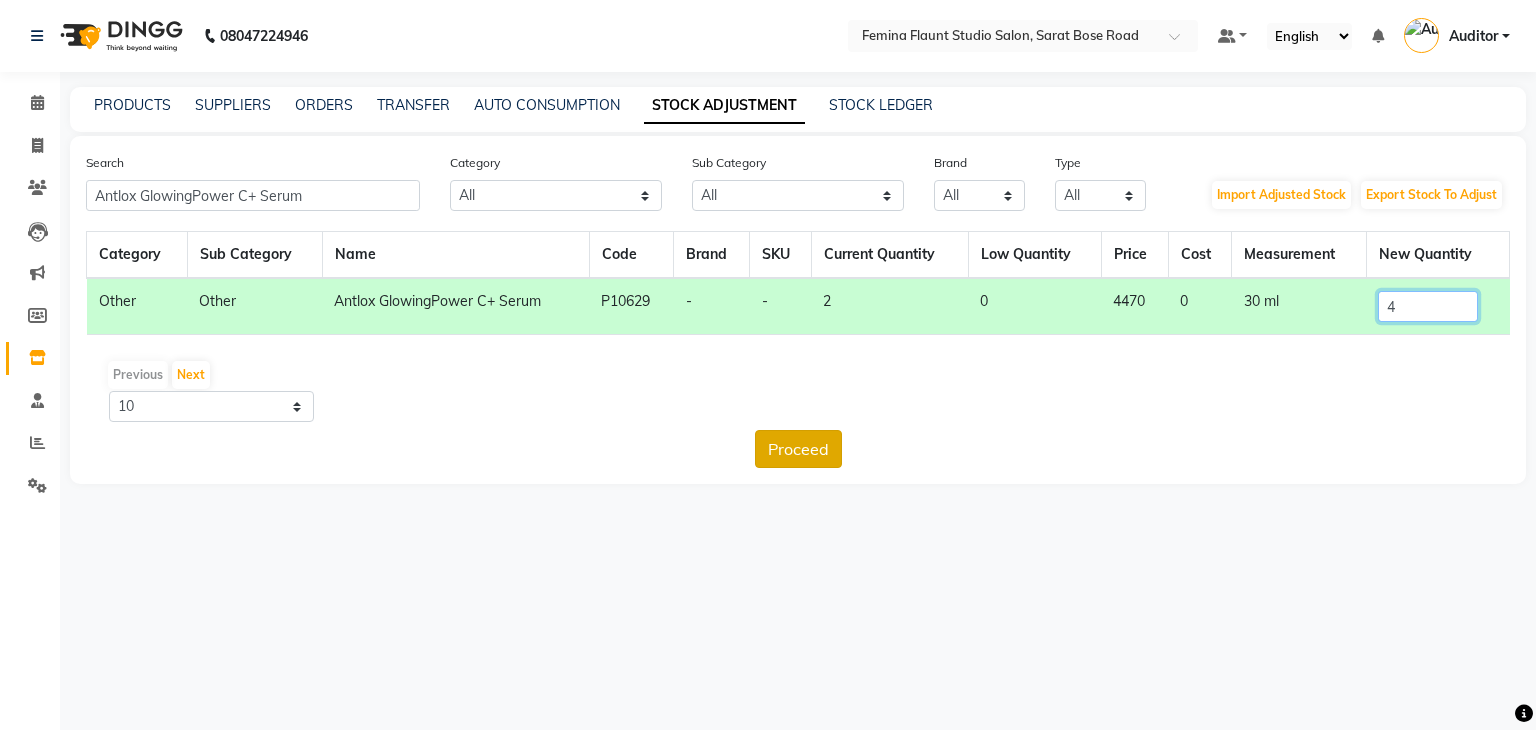 type on "4" 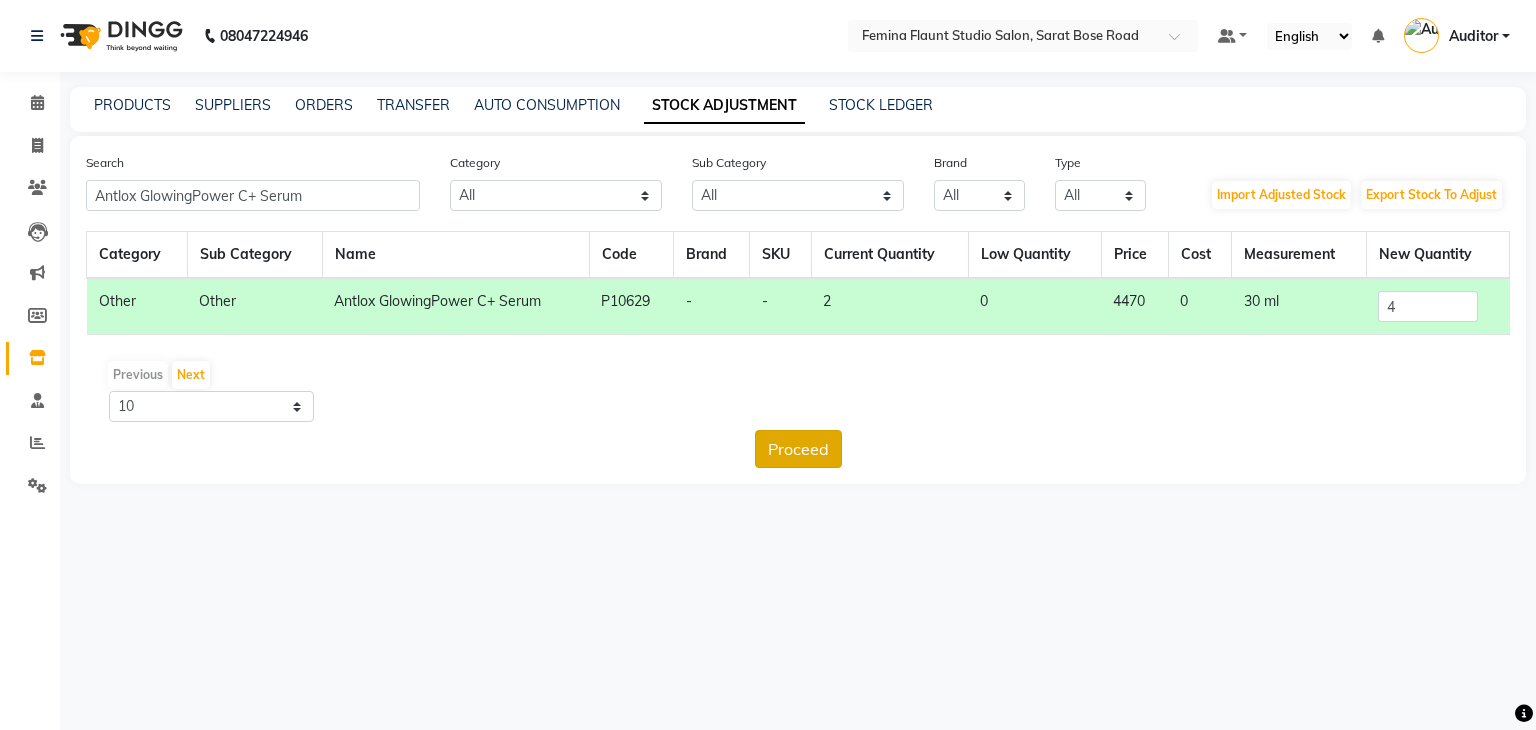 click on "Proceed" 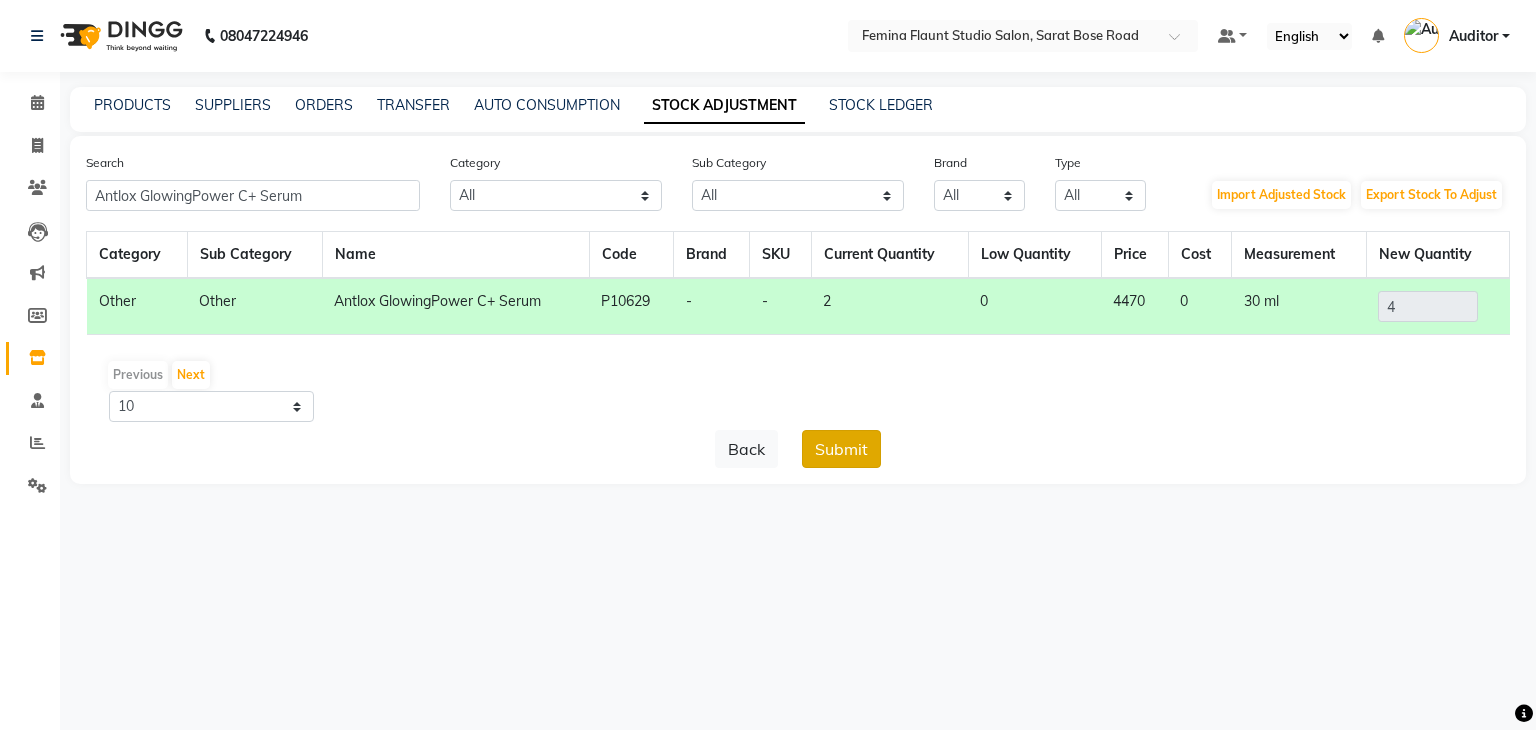 click on "Submit" 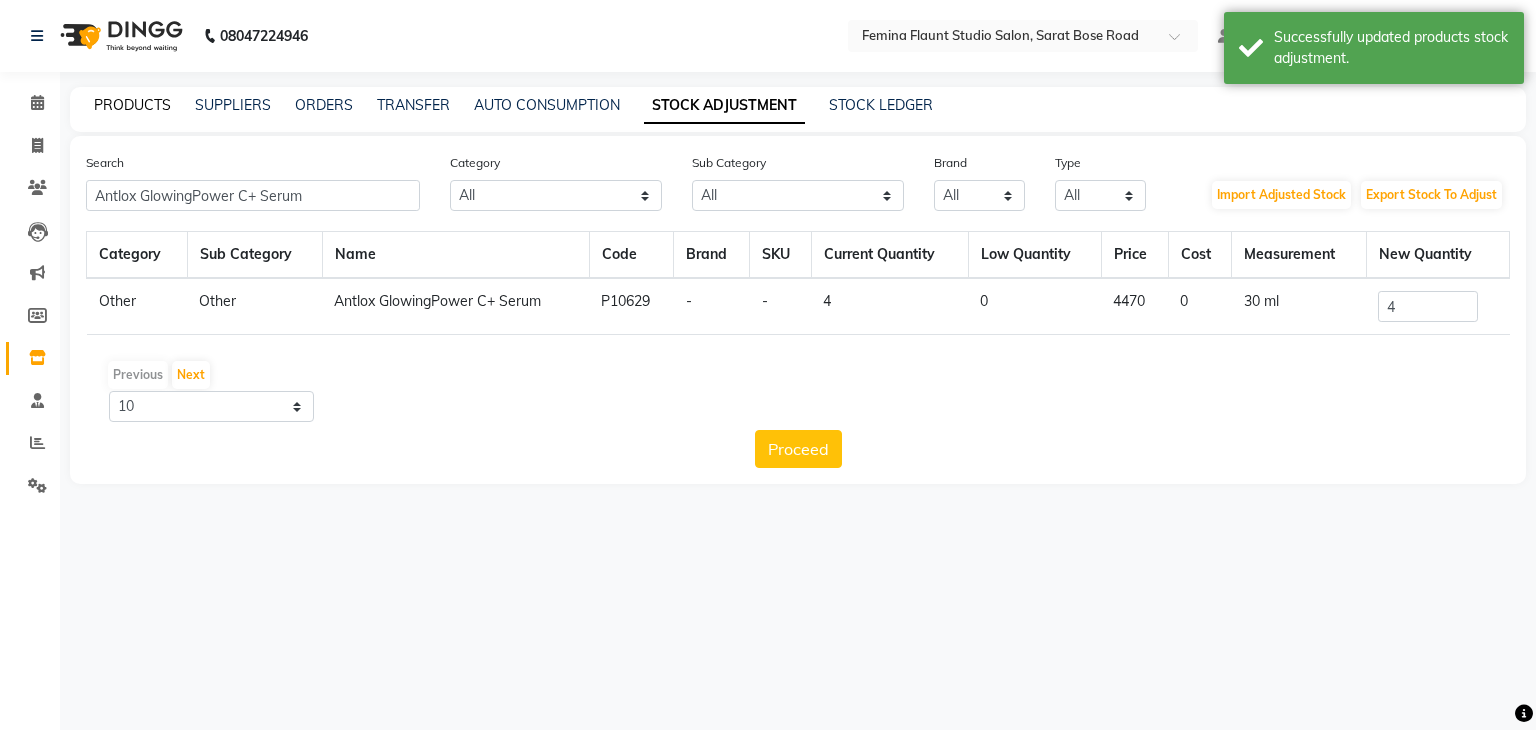 click on "PRODUCTS" 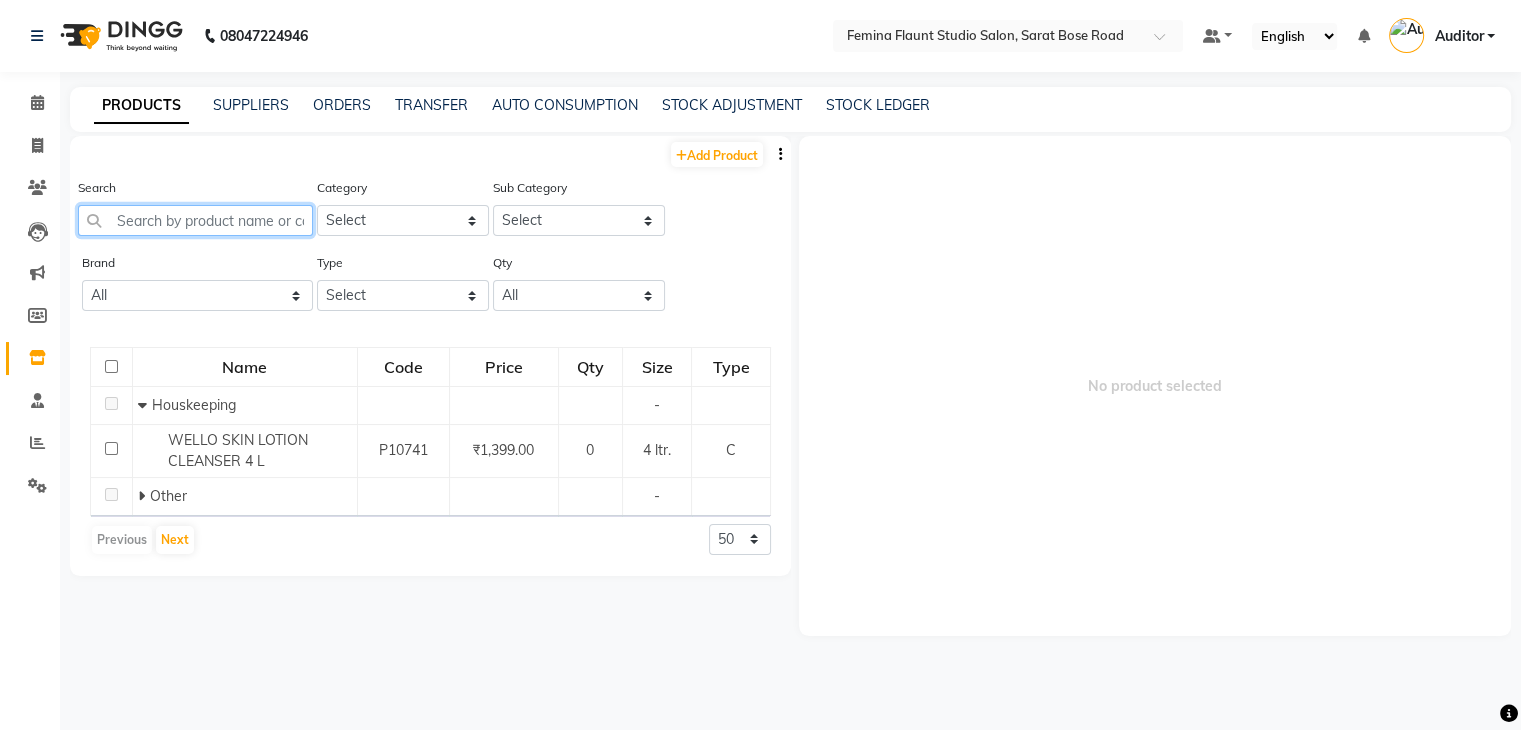 click 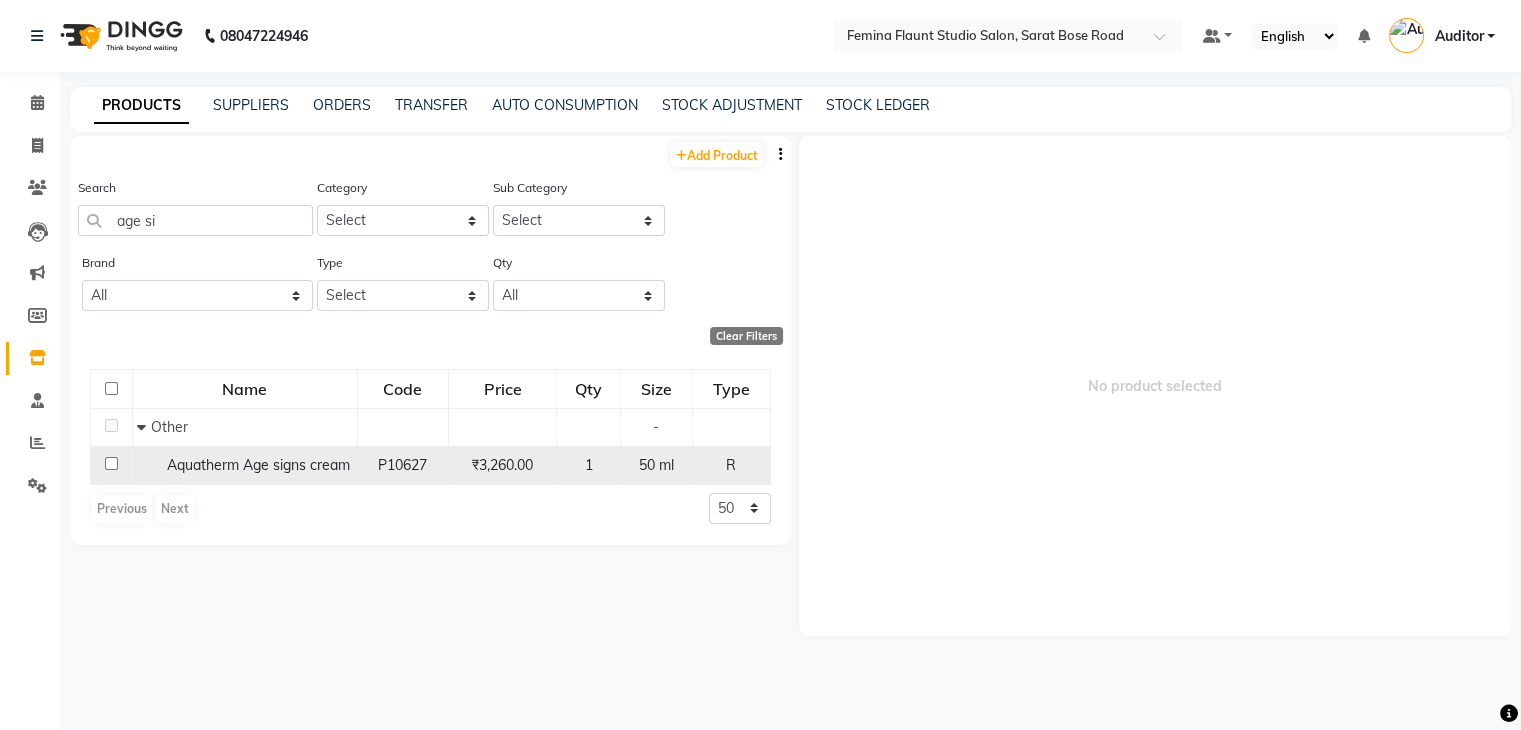 click on "Aquatherm Age signs cream" 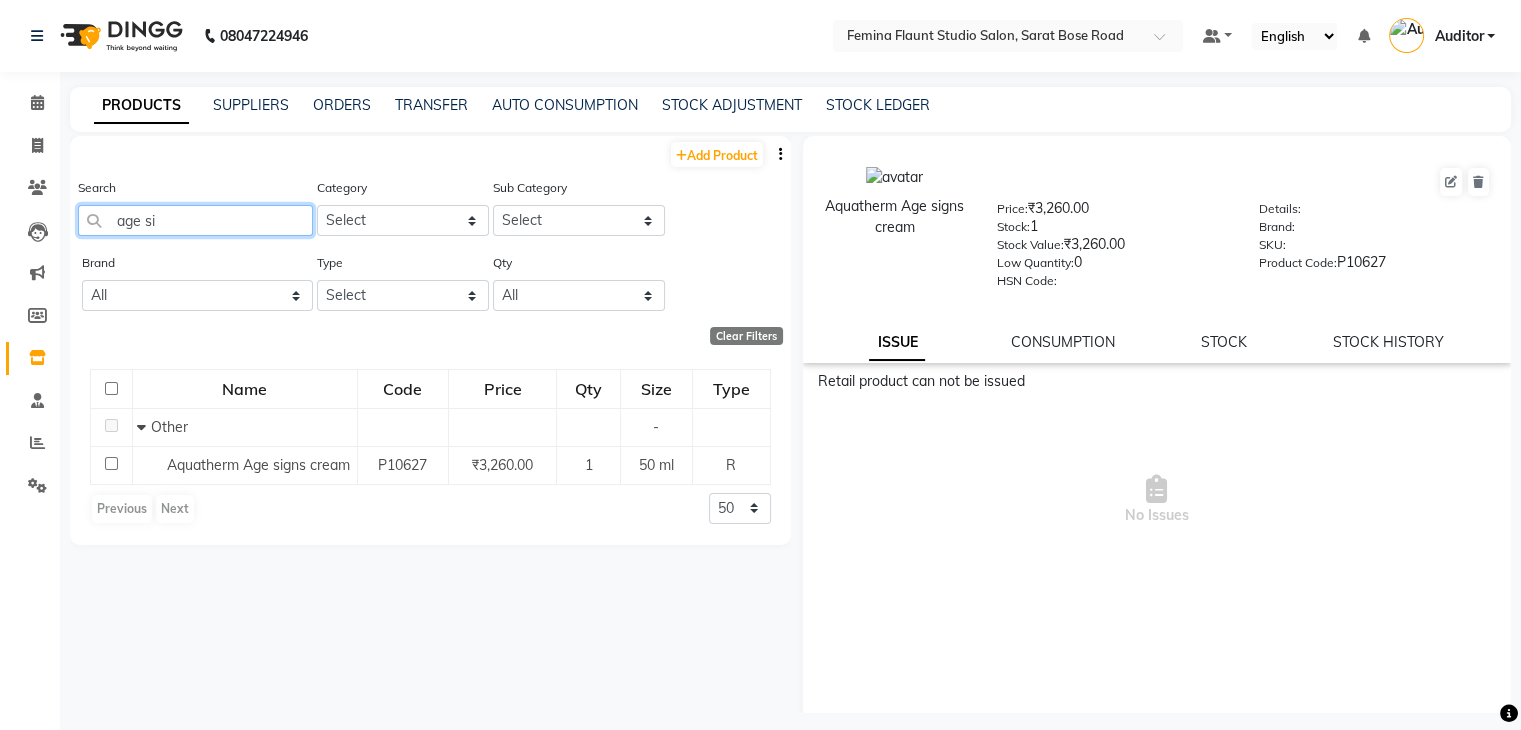 drag, startPoint x: 168, startPoint y: 228, endPoint x: 77, endPoint y: 213, distance: 92.22798 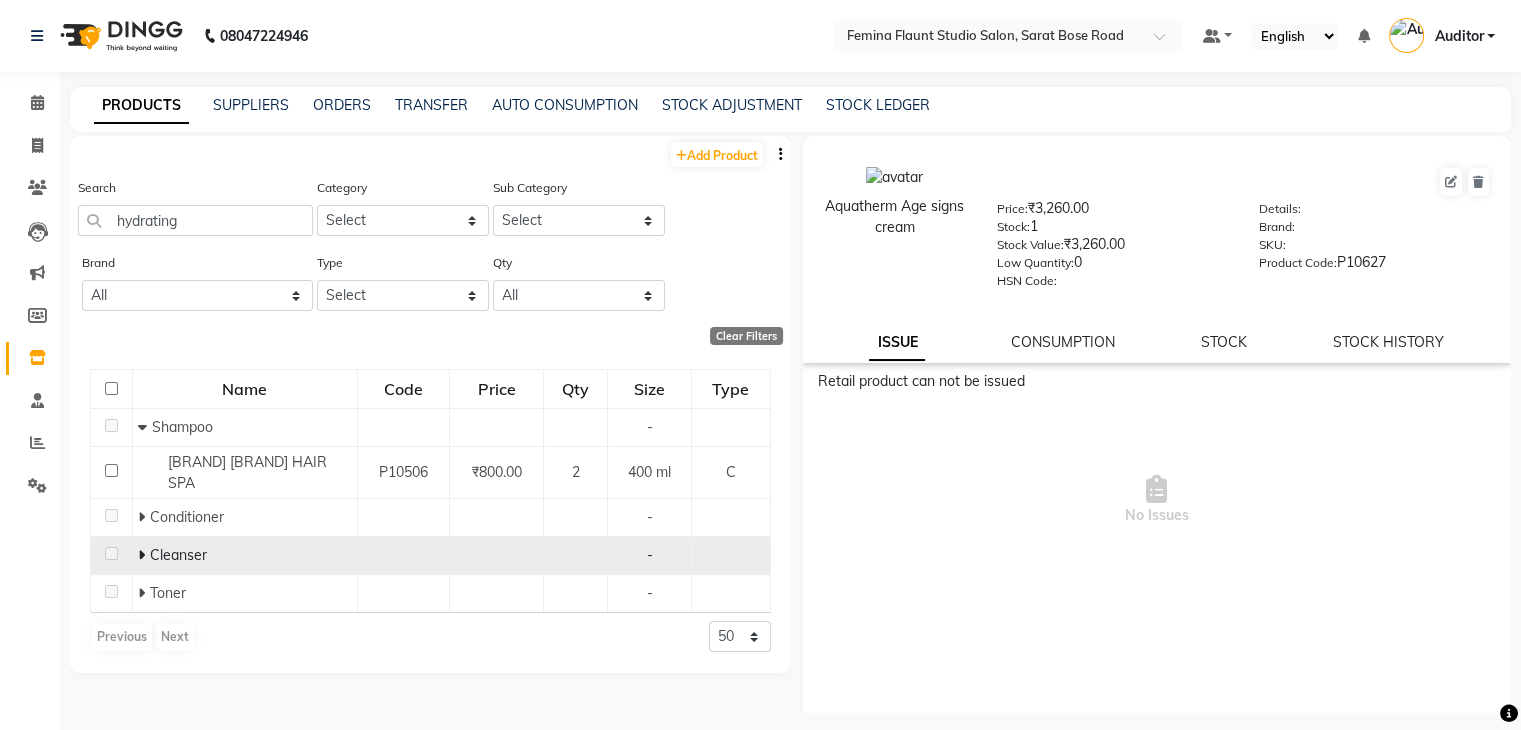click 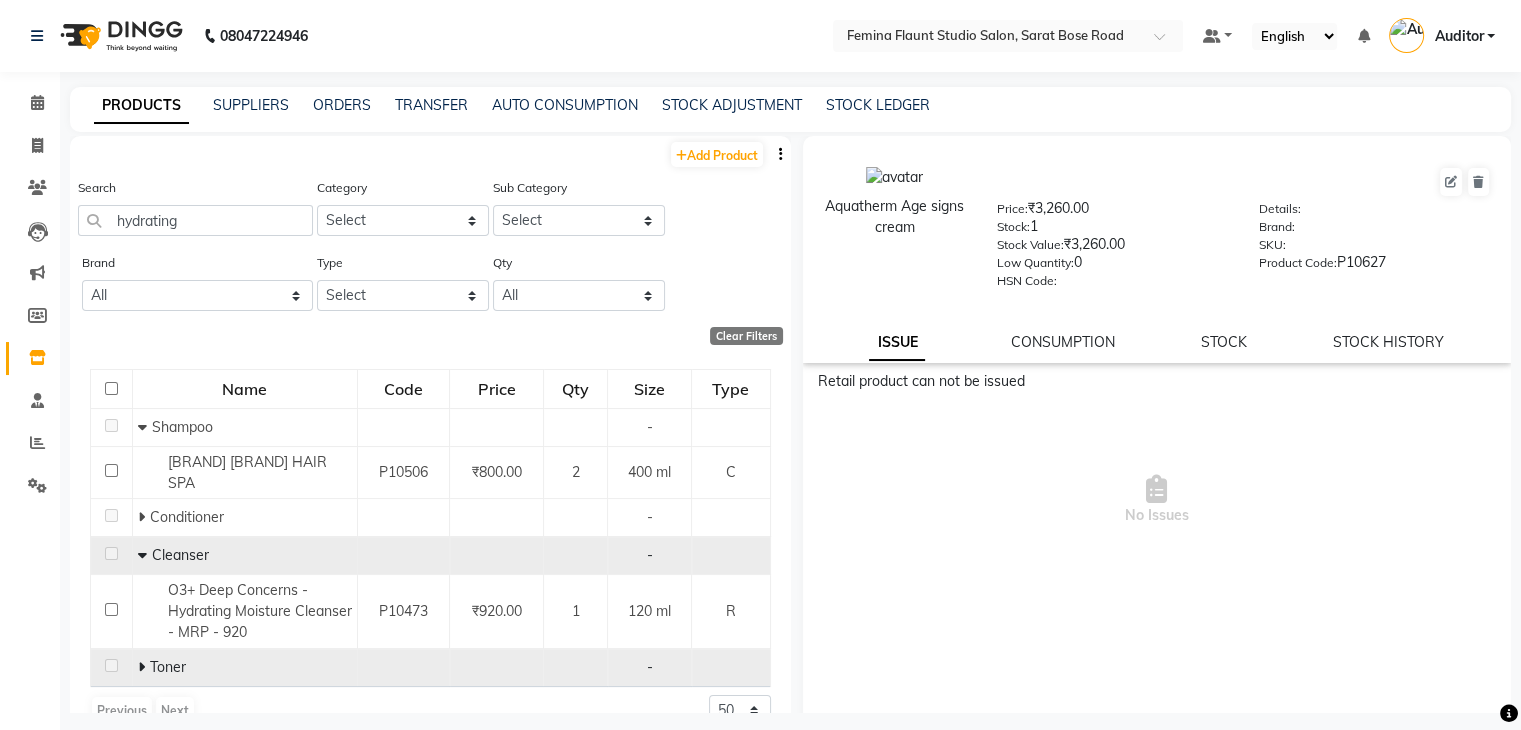 click 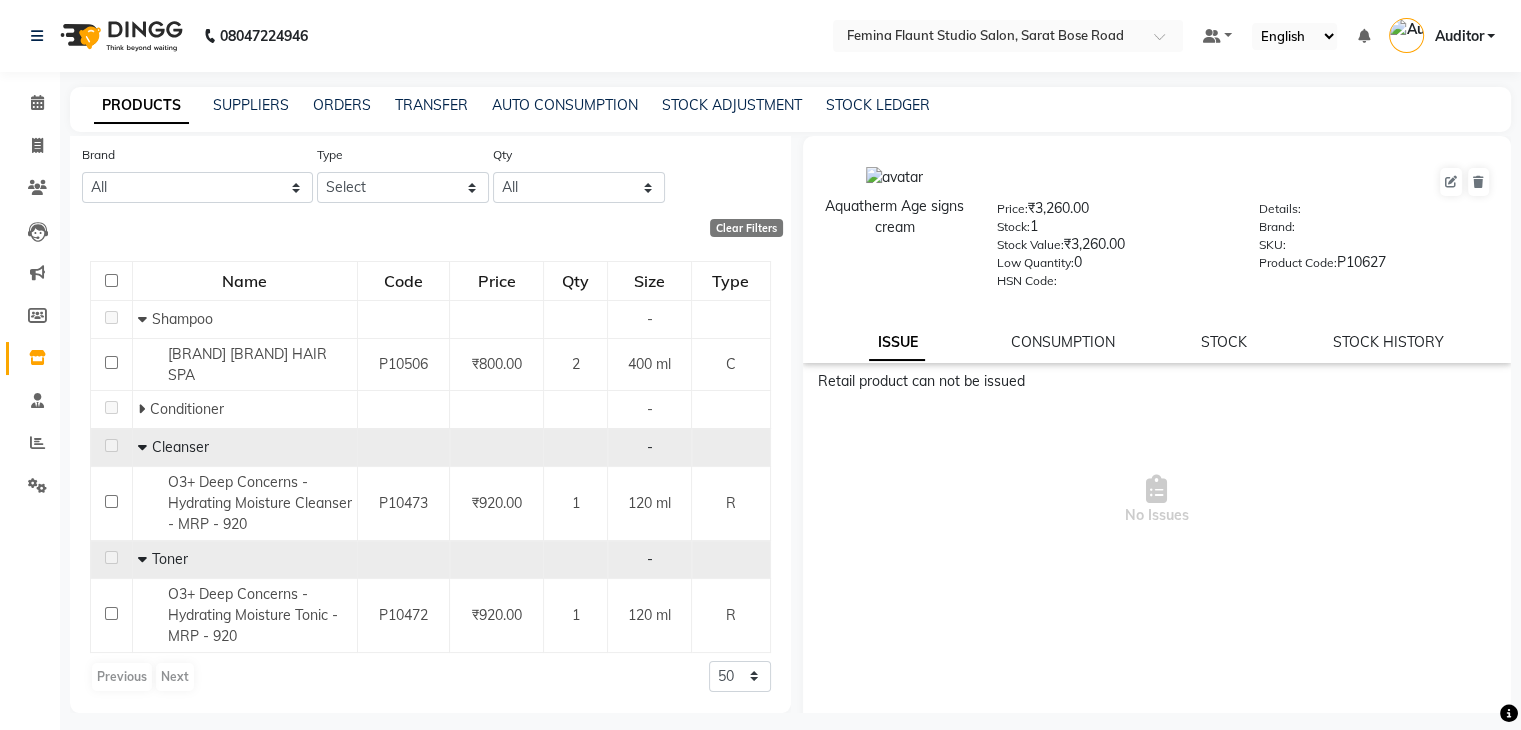 scroll, scrollTop: 0, scrollLeft: 0, axis: both 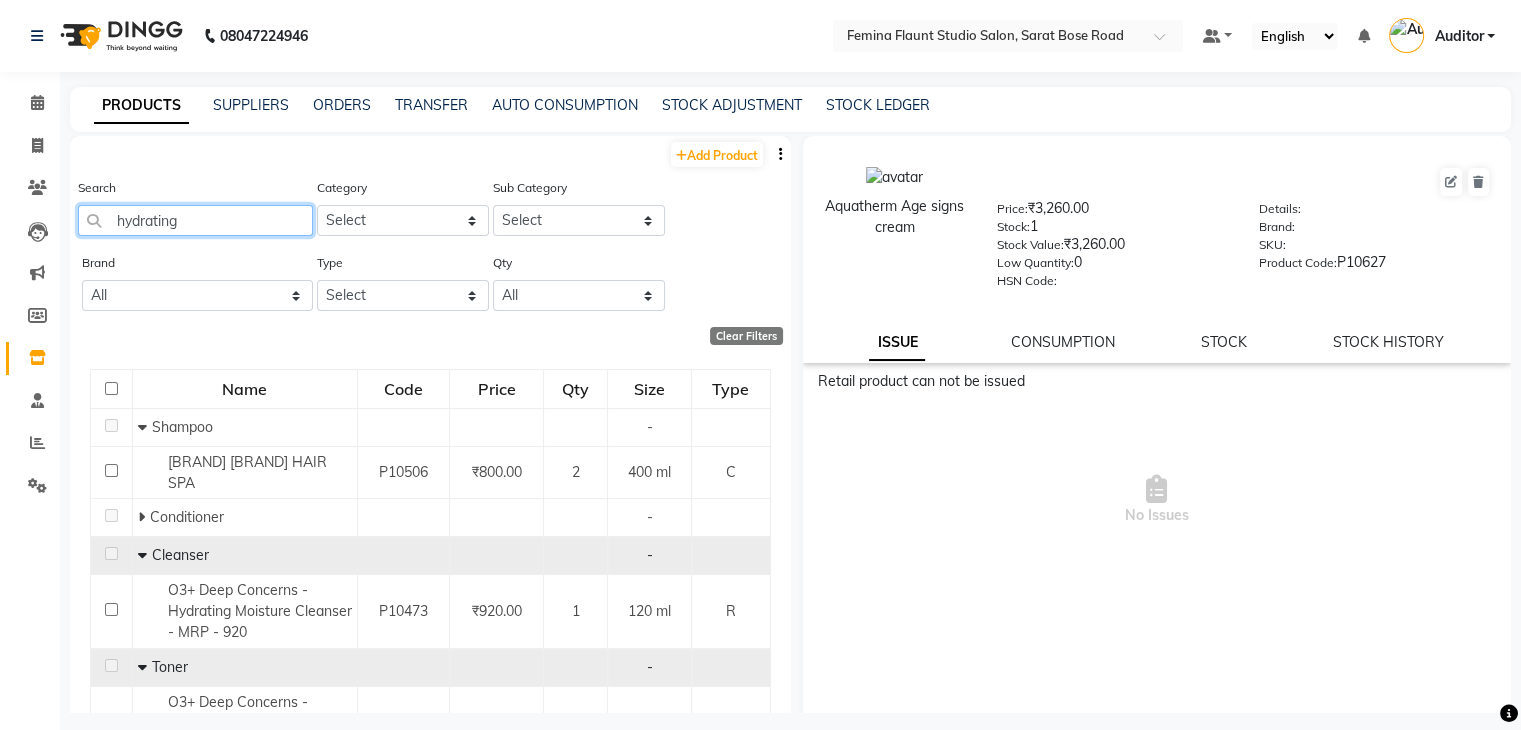 drag, startPoint x: 238, startPoint y: 225, endPoint x: 79, endPoint y: 209, distance: 159.80301 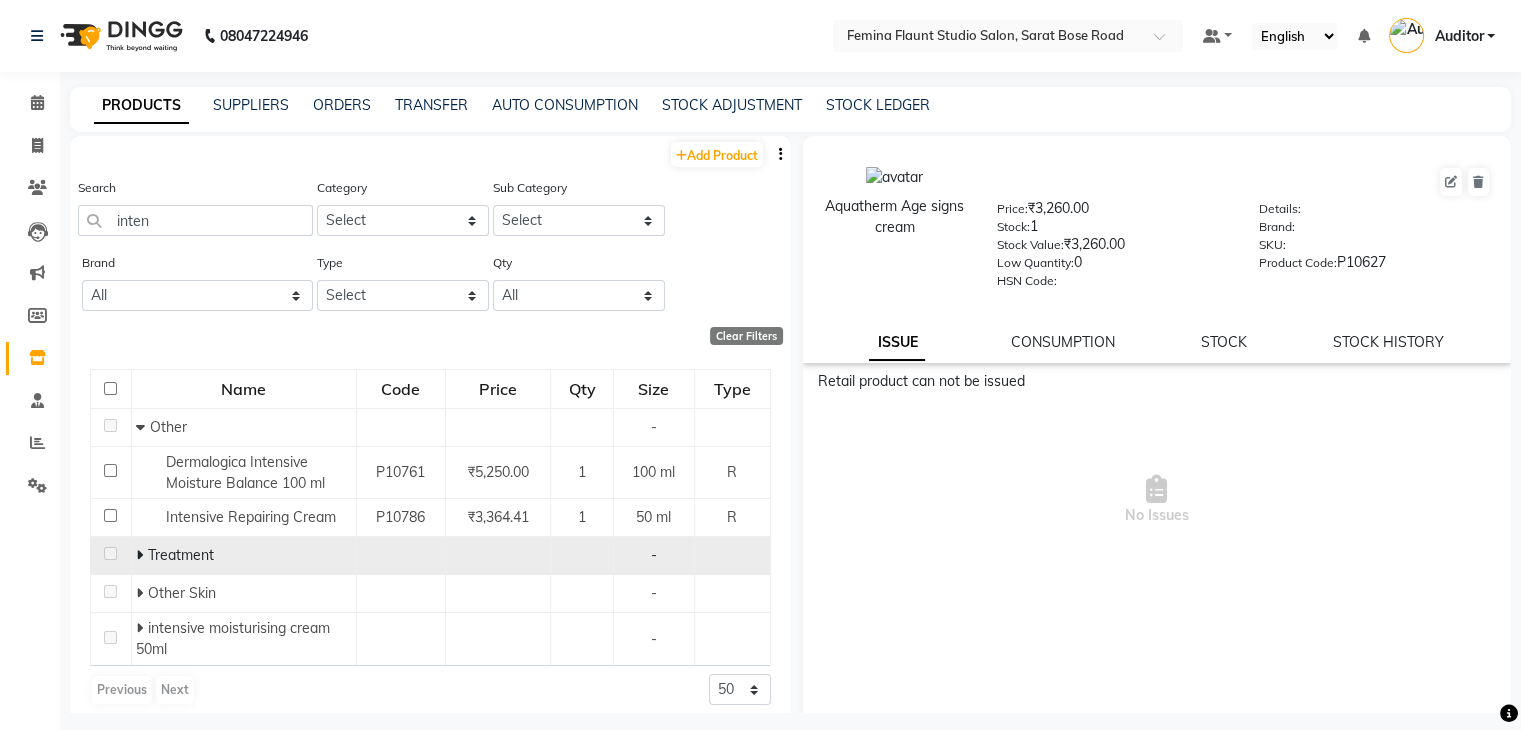 click 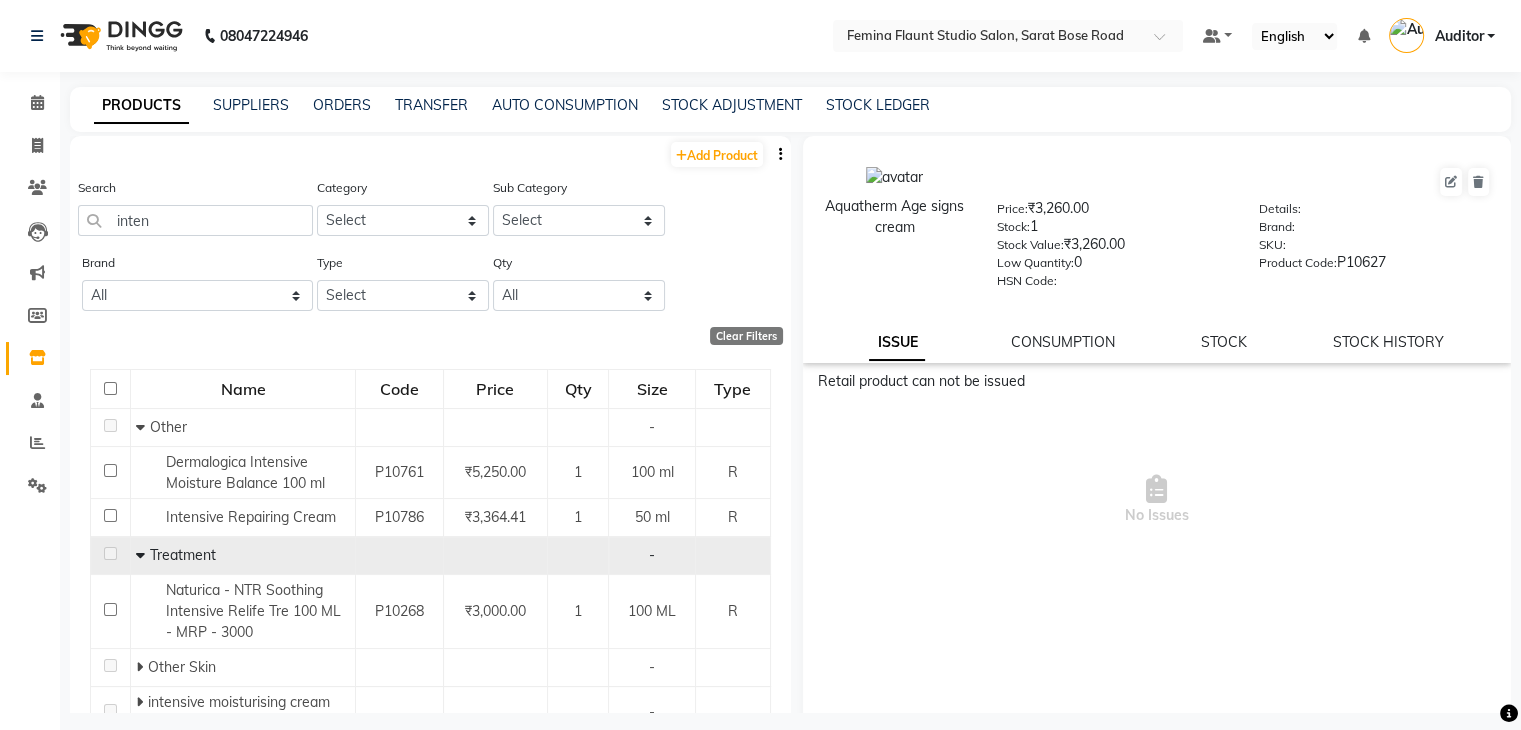 scroll, scrollTop: 87, scrollLeft: 0, axis: vertical 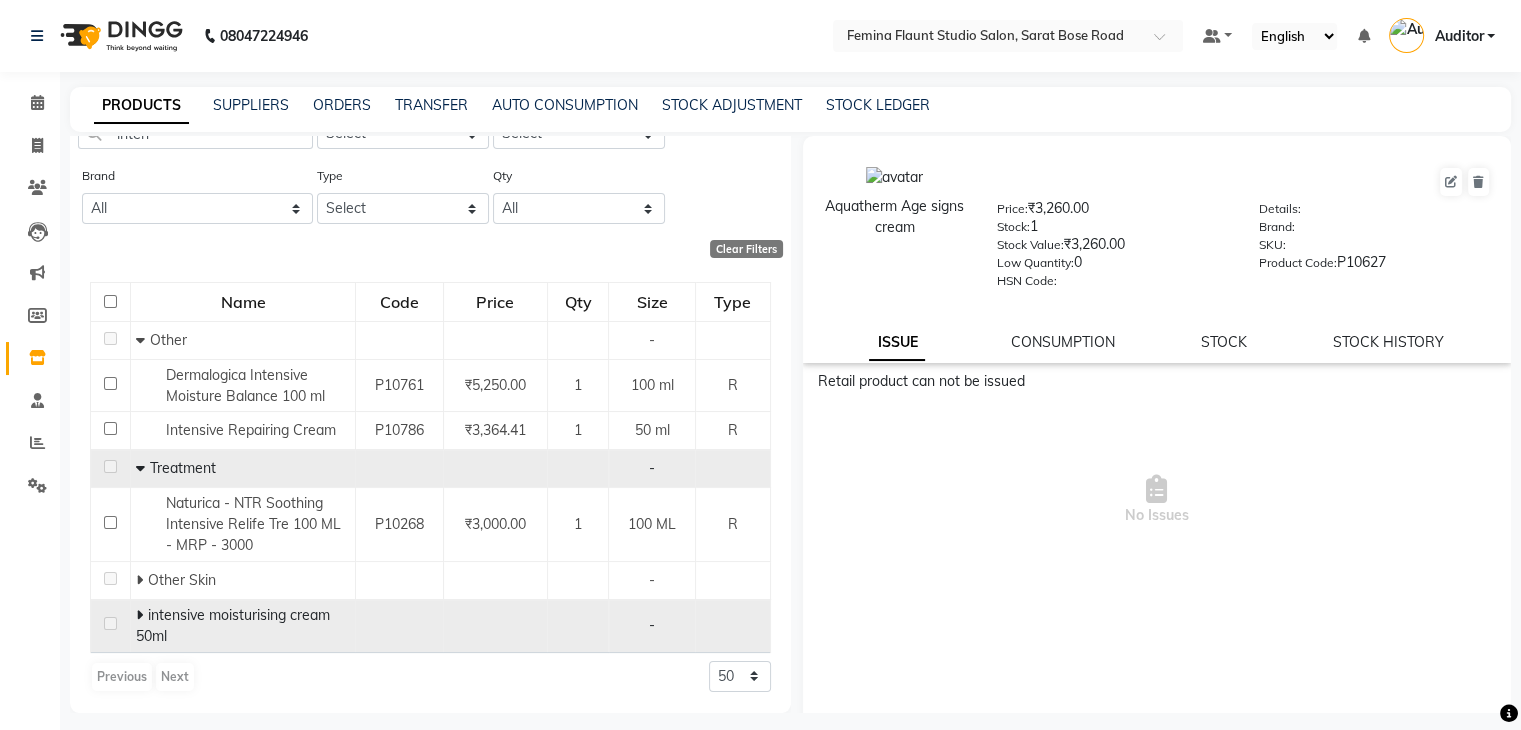 click 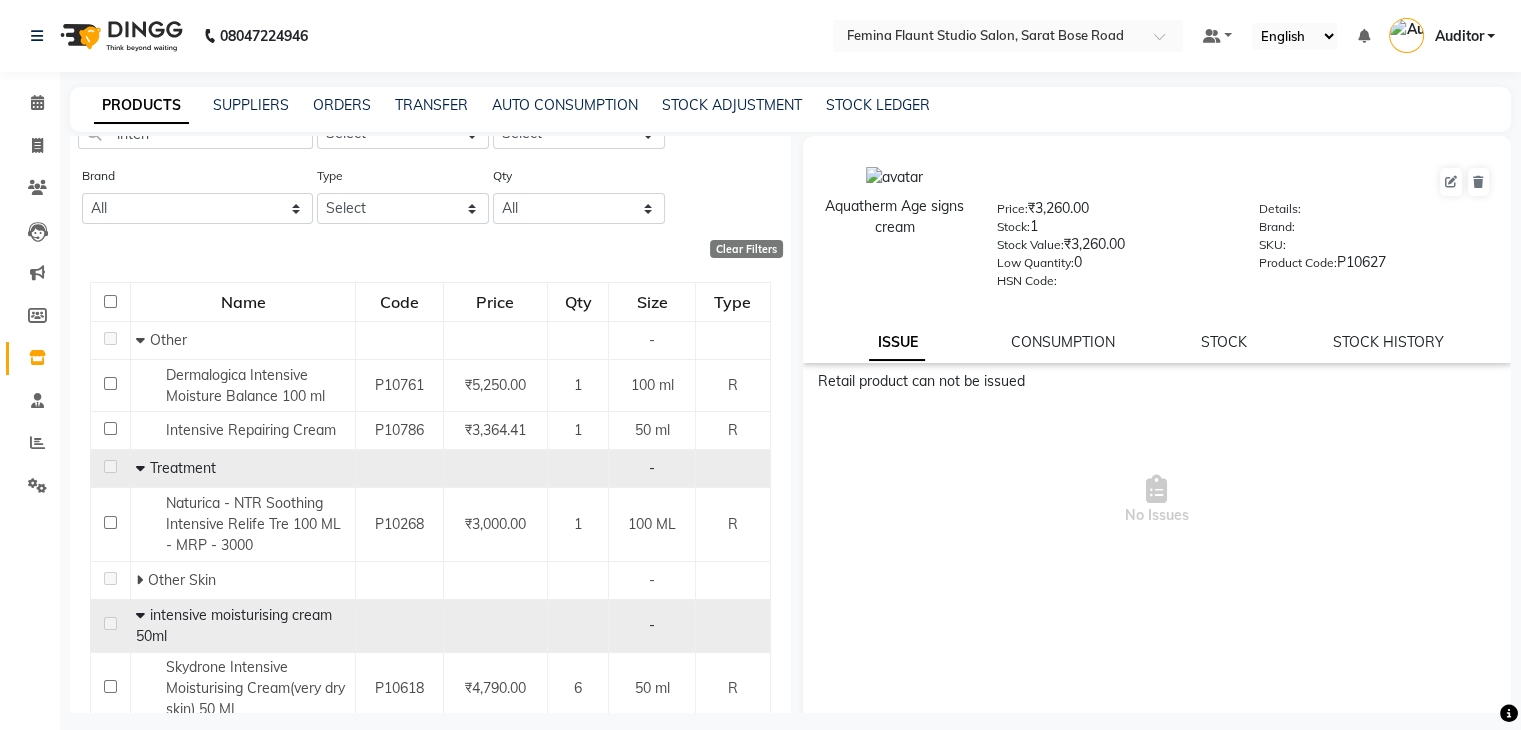 scroll, scrollTop: 138, scrollLeft: 0, axis: vertical 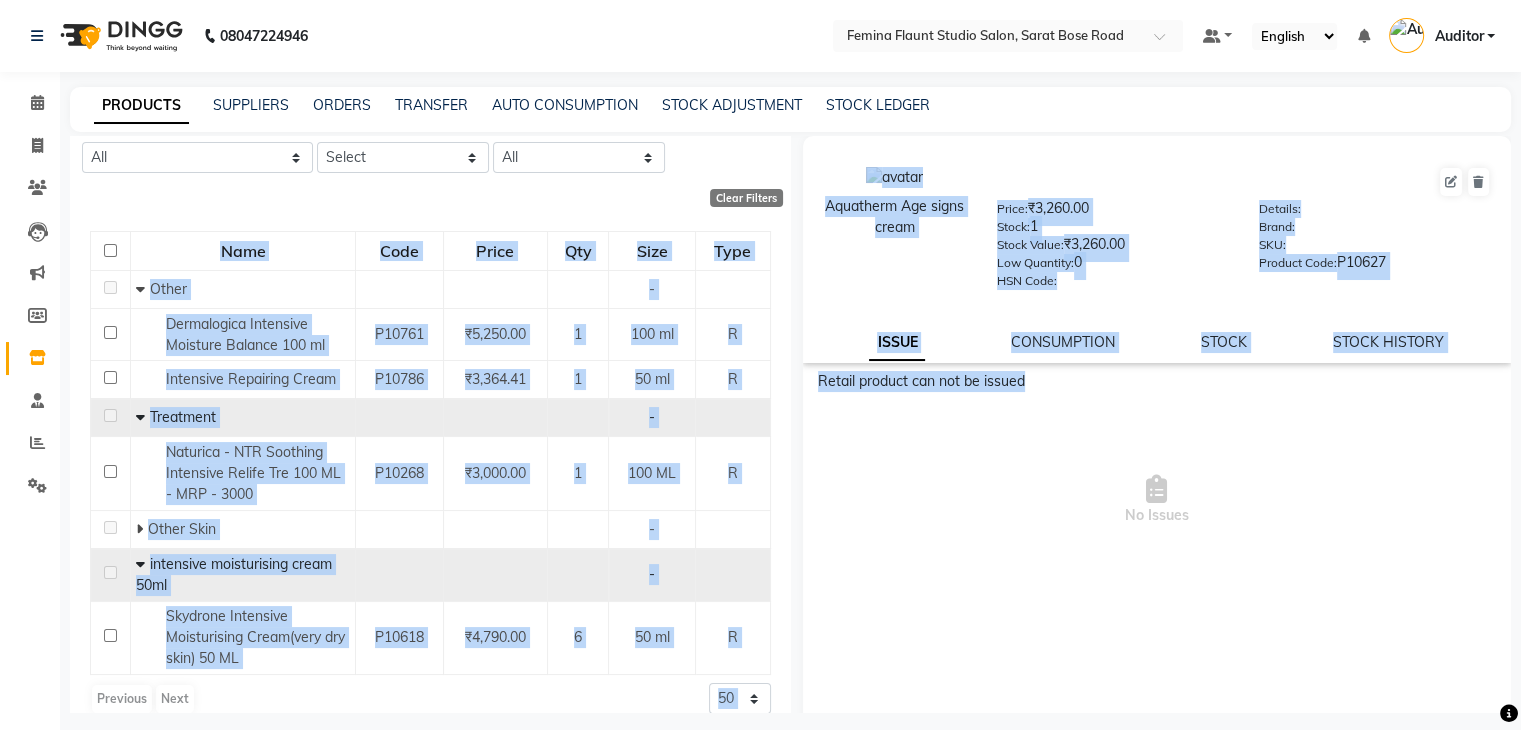 drag, startPoint x: 793, startPoint y: 589, endPoint x: 778, endPoint y: 280, distance: 309.36386 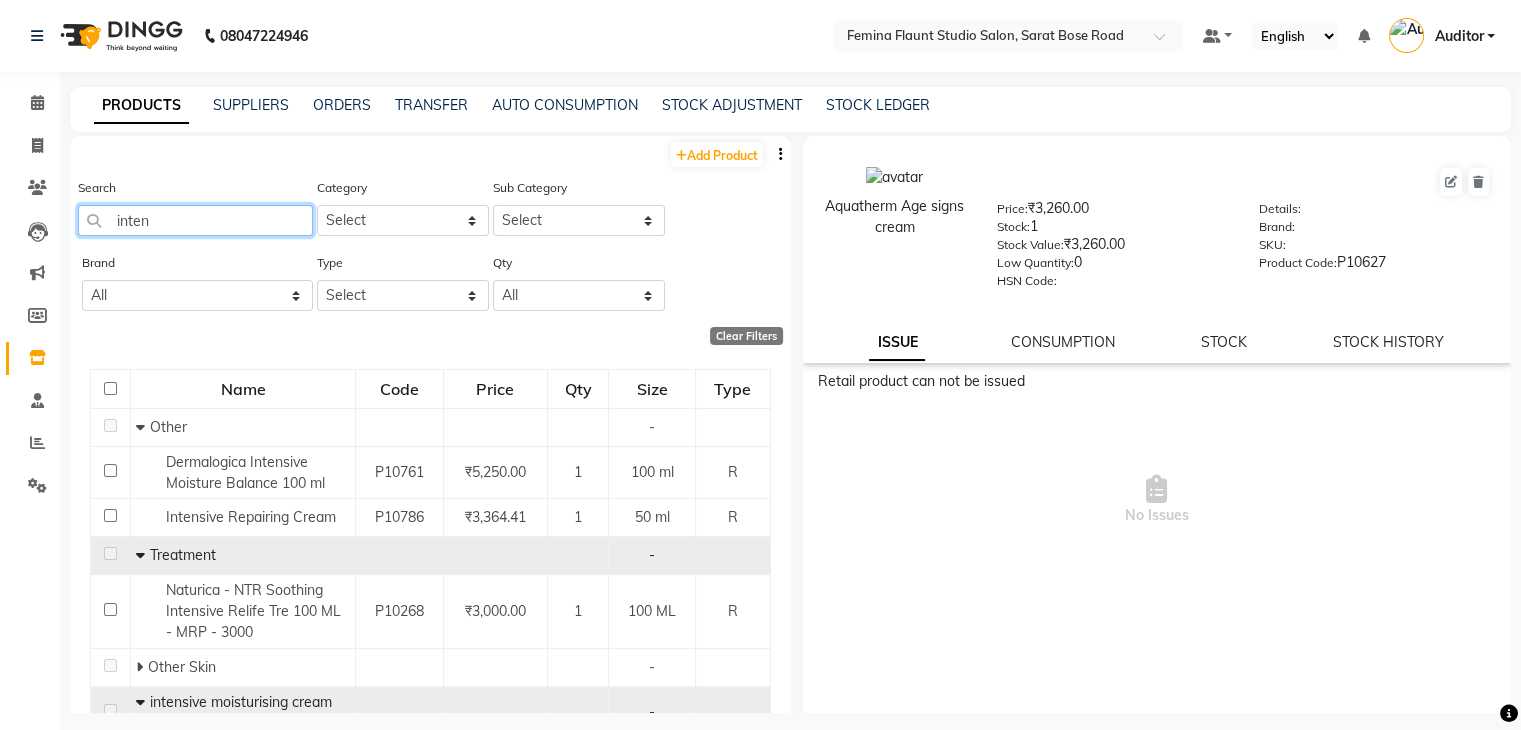 click on "inten" 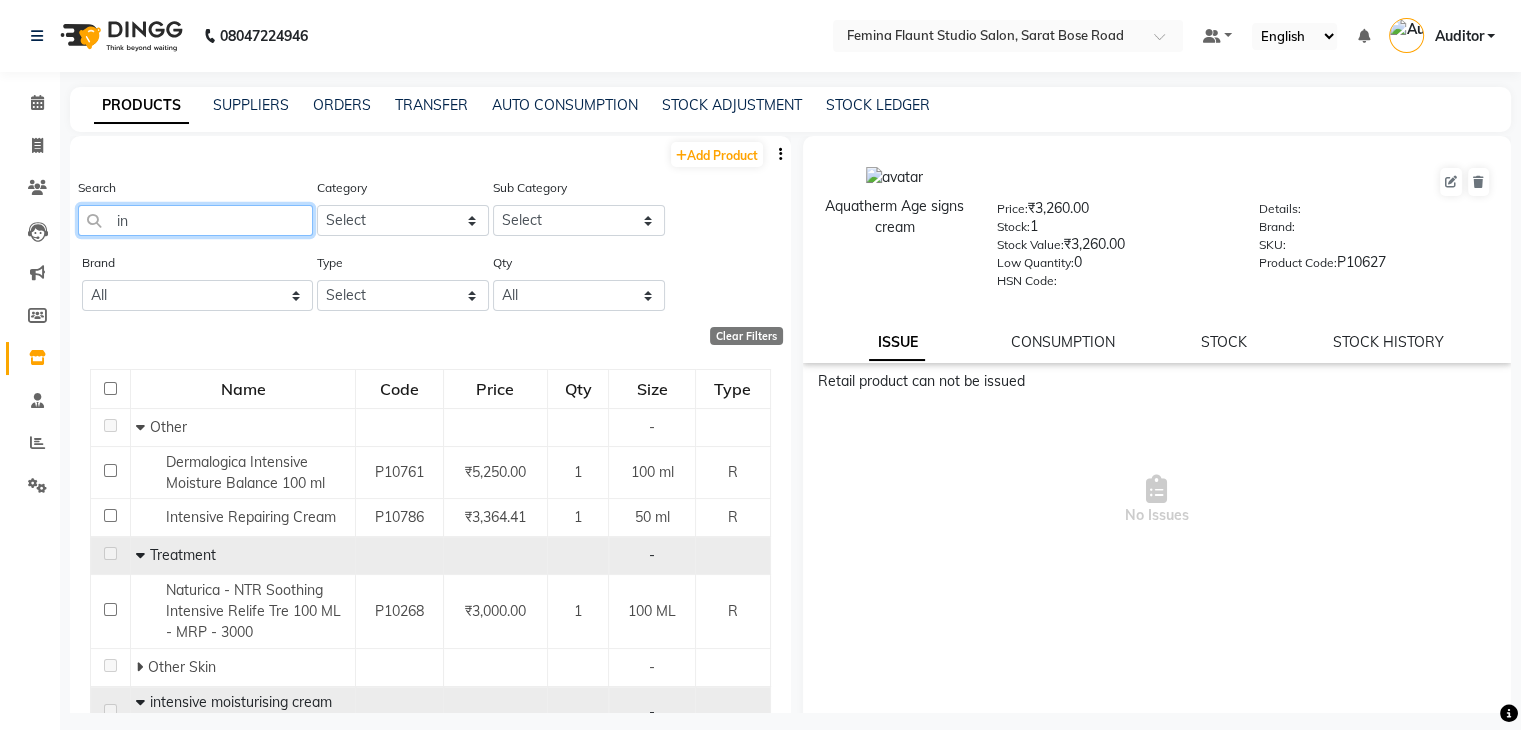 type on "i" 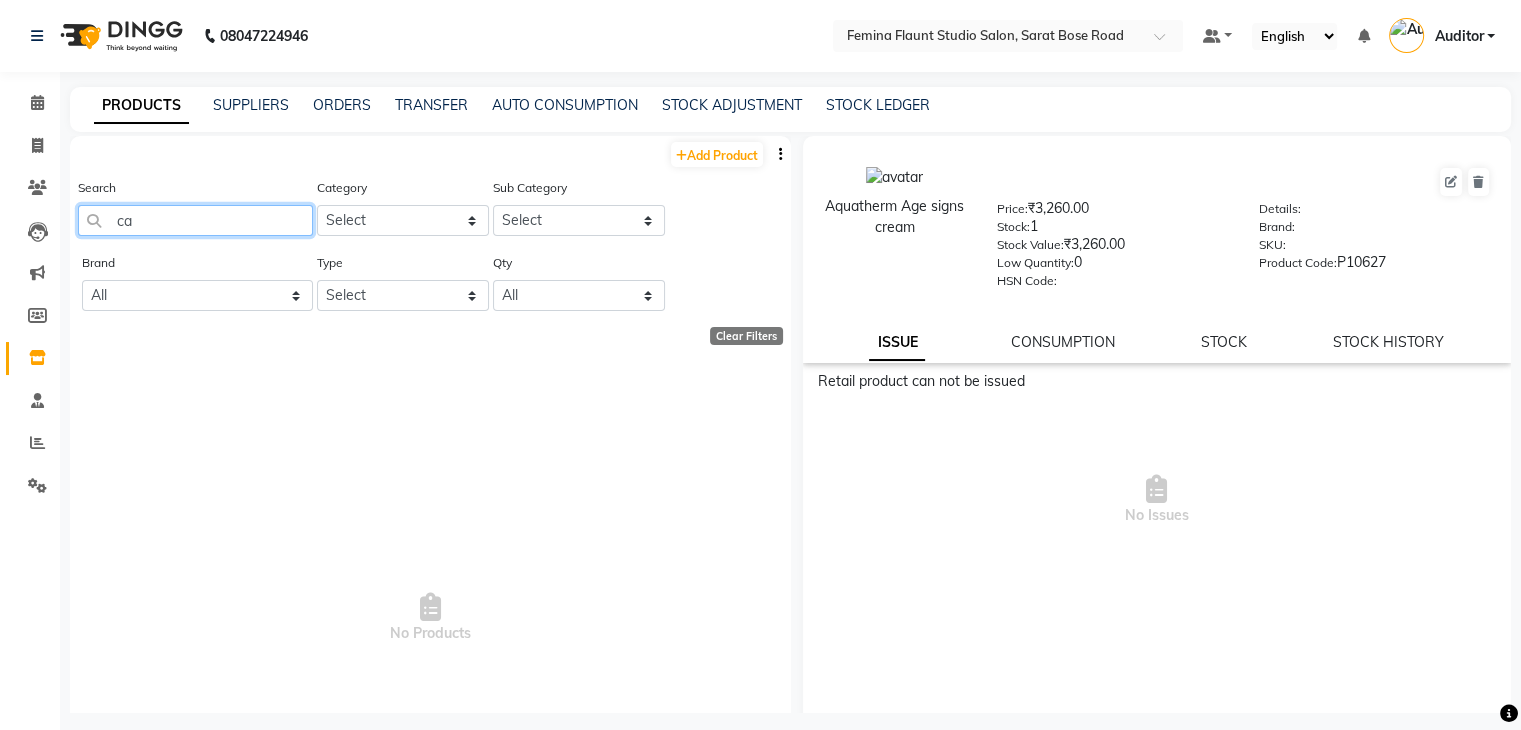 type on "c" 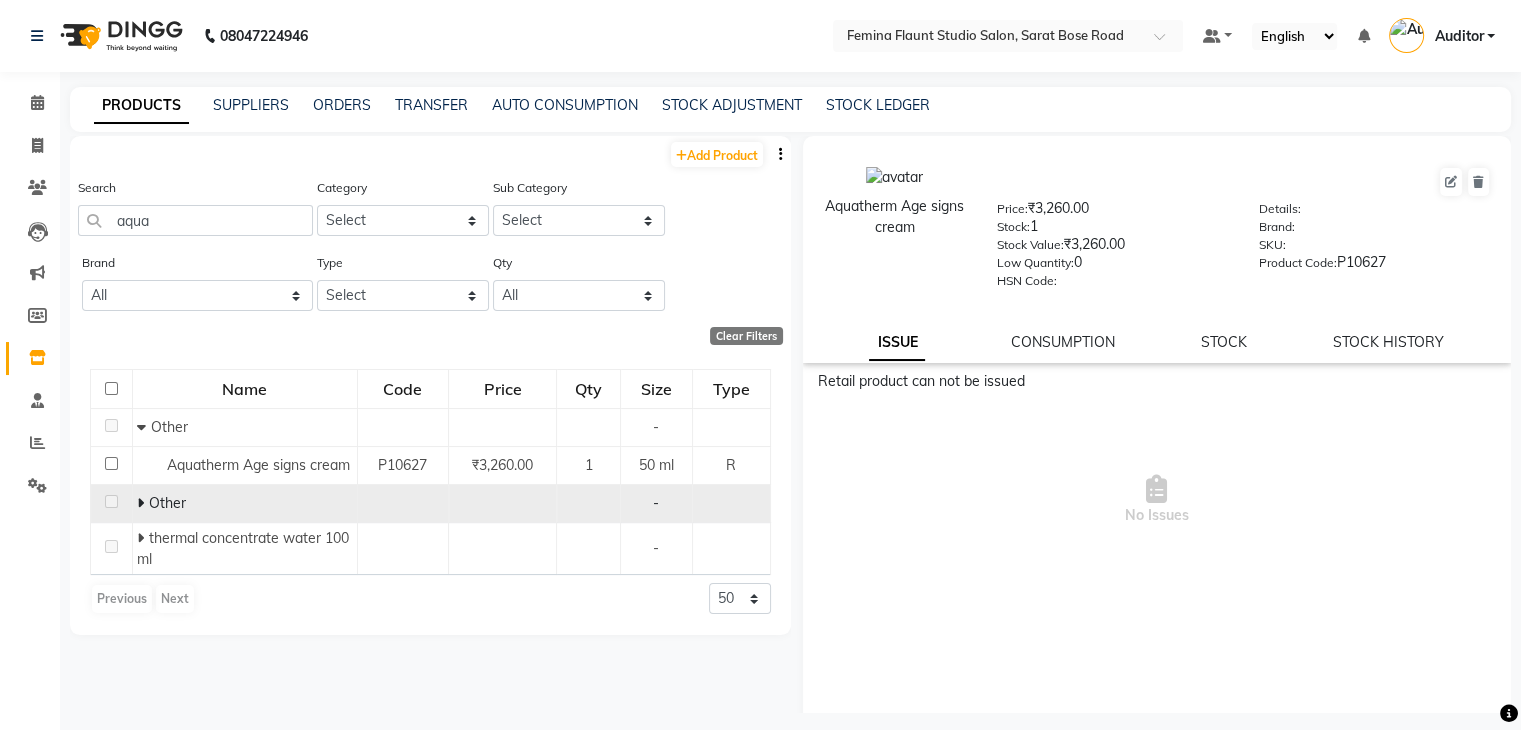 click 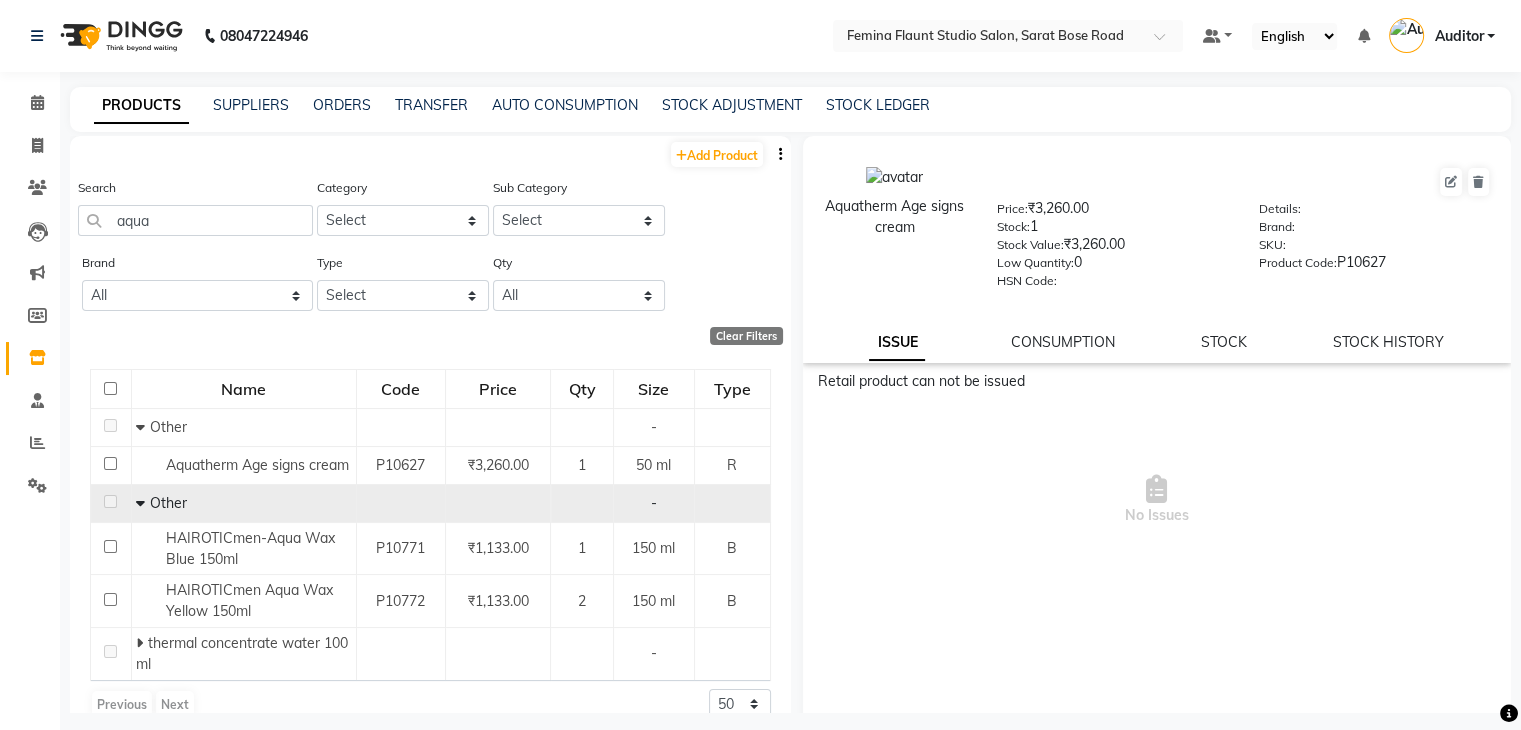 scroll, scrollTop: 28, scrollLeft: 0, axis: vertical 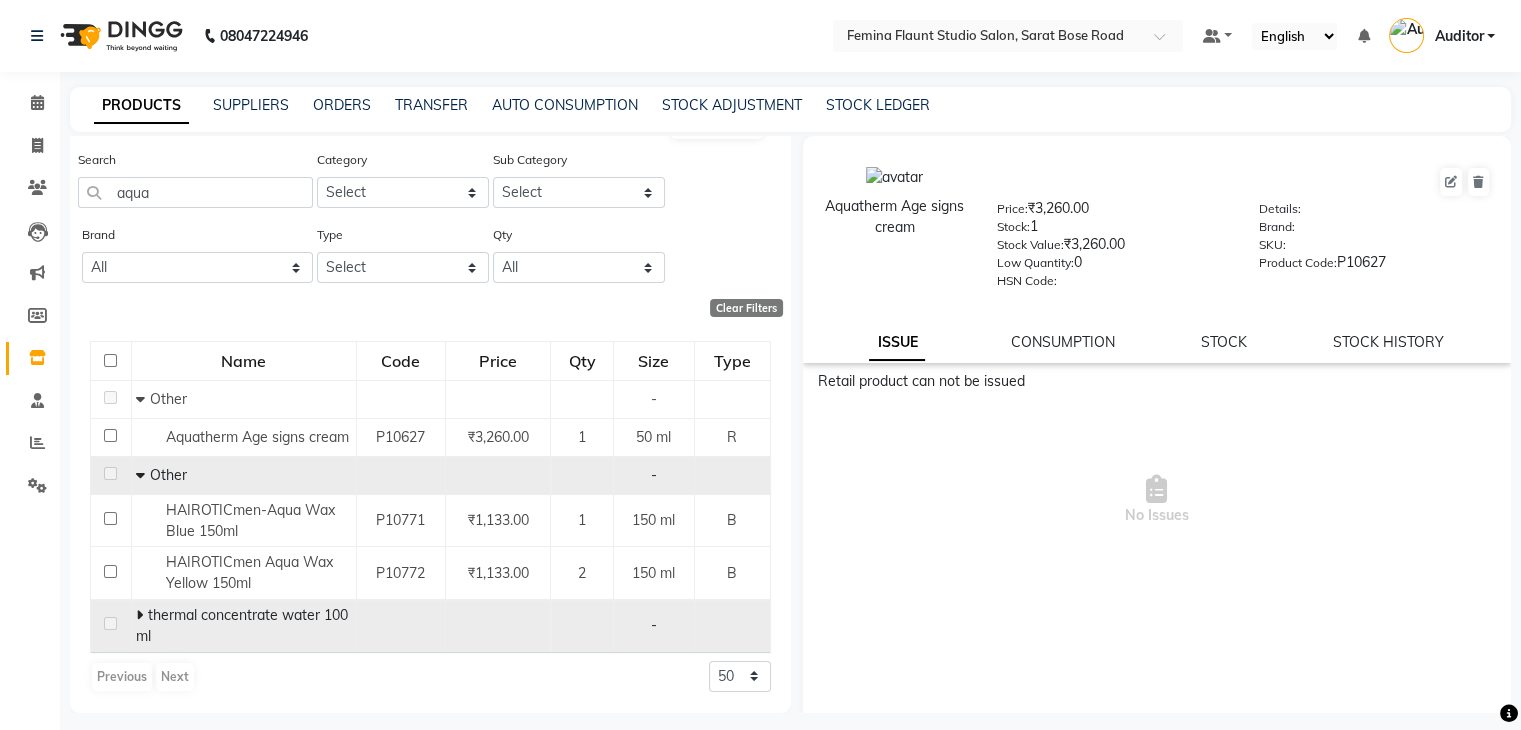 click 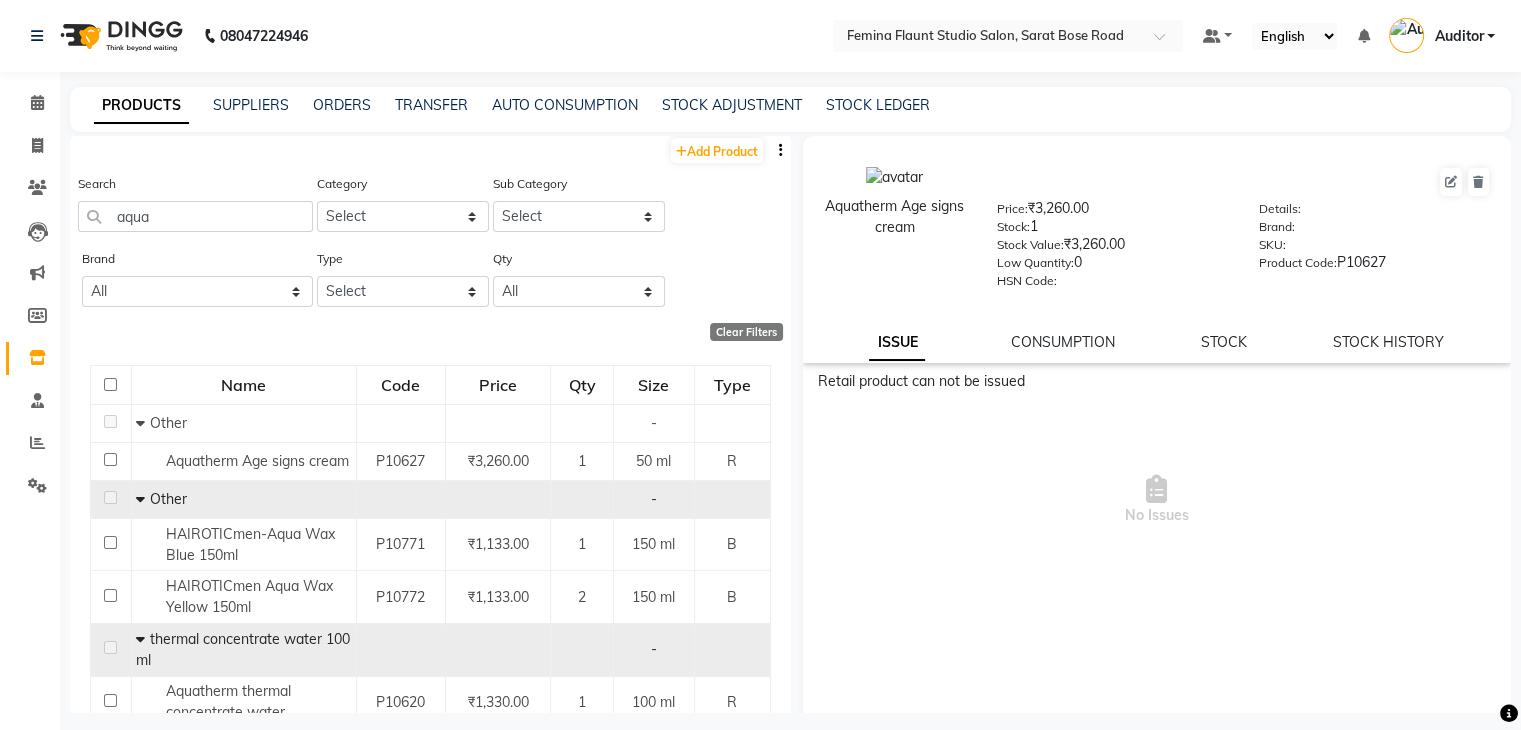 scroll, scrollTop: 0, scrollLeft: 0, axis: both 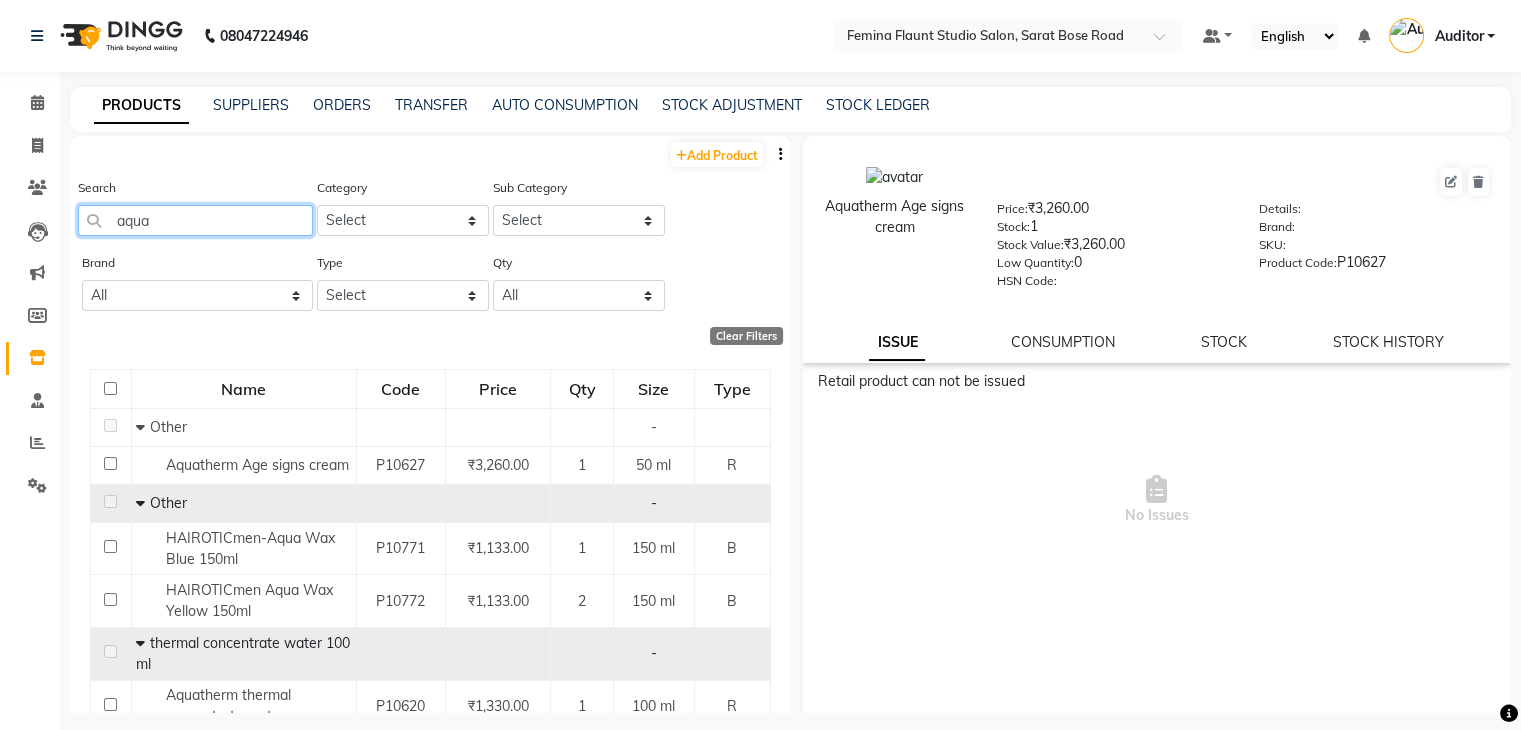click on "aqua" 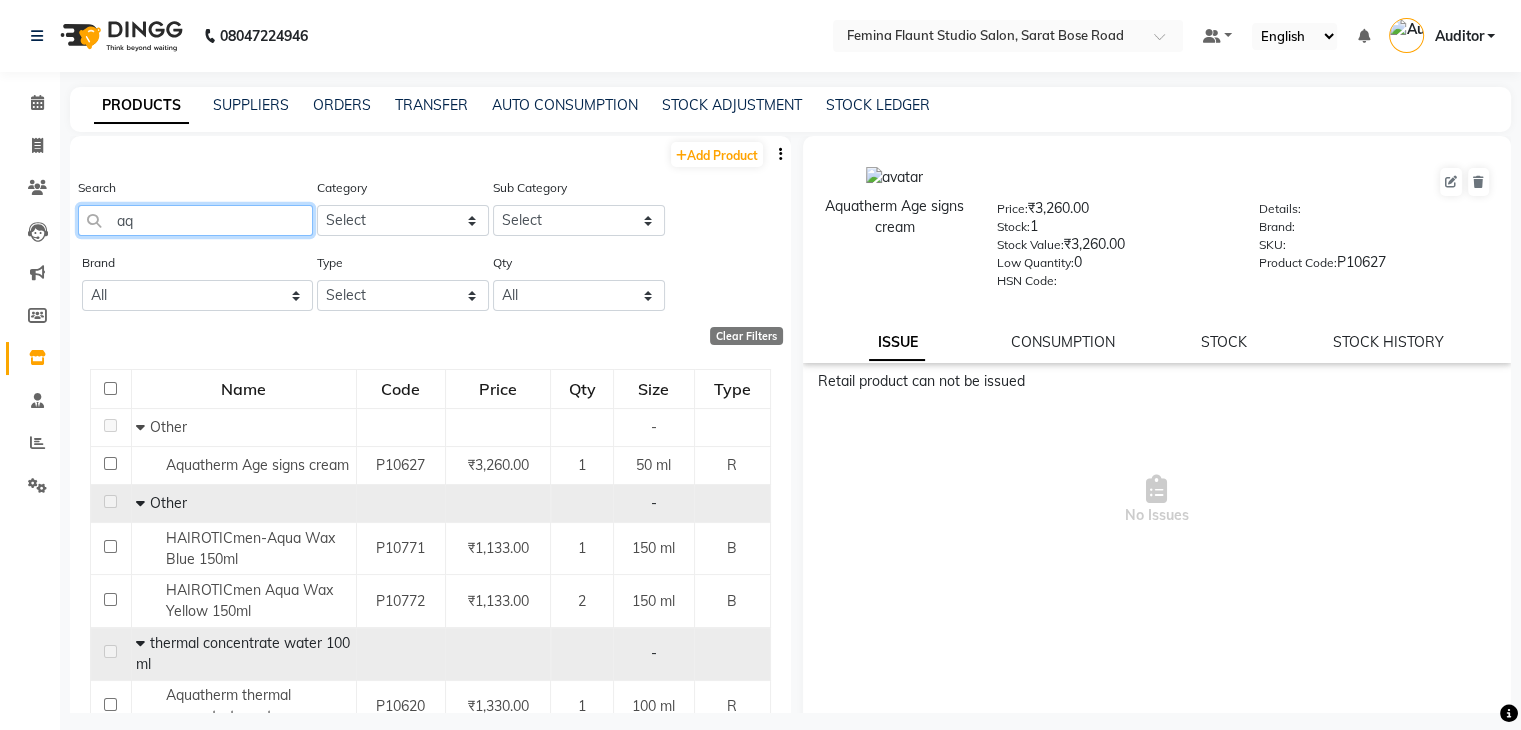 type on "a" 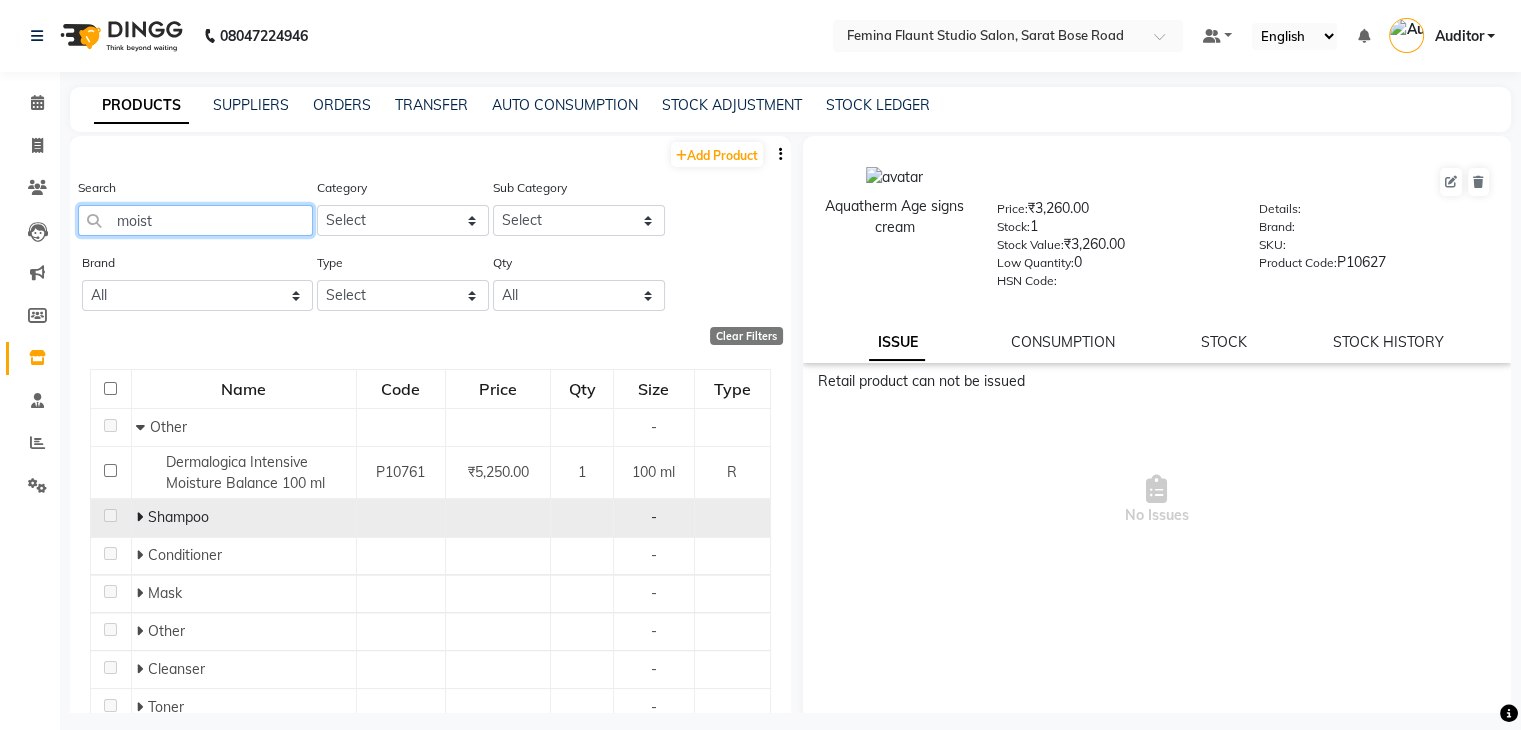 type on "moist" 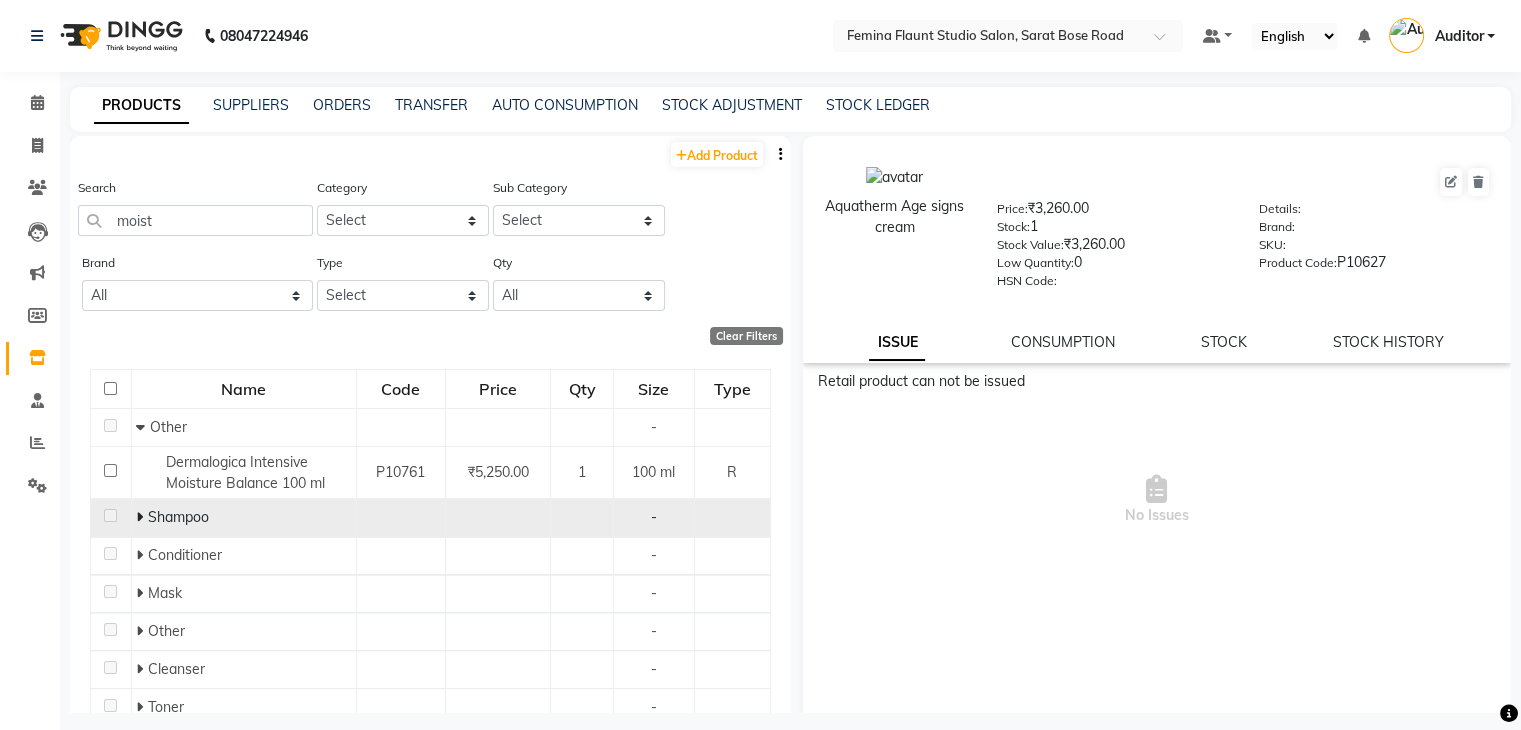 click 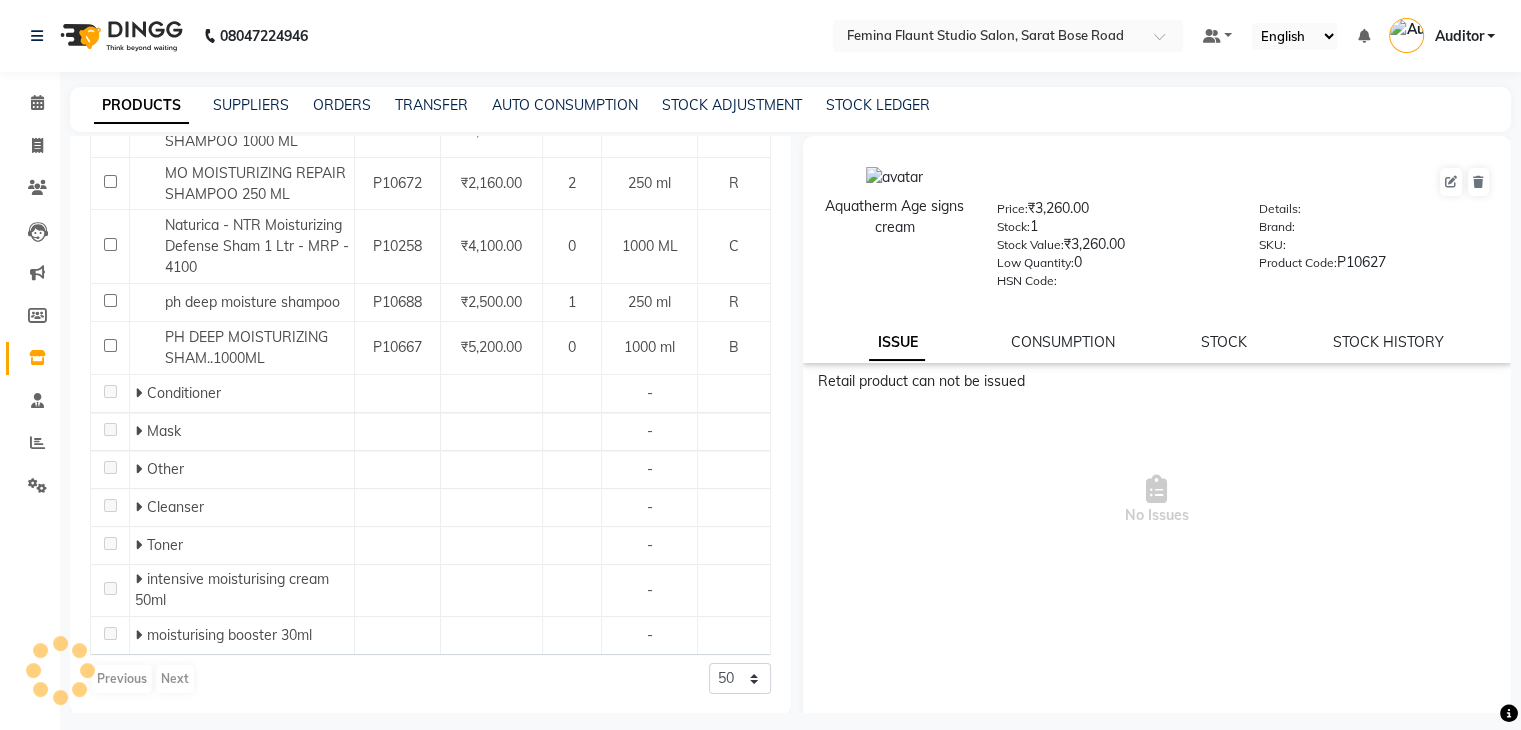 scroll, scrollTop: 591, scrollLeft: 0, axis: vertical 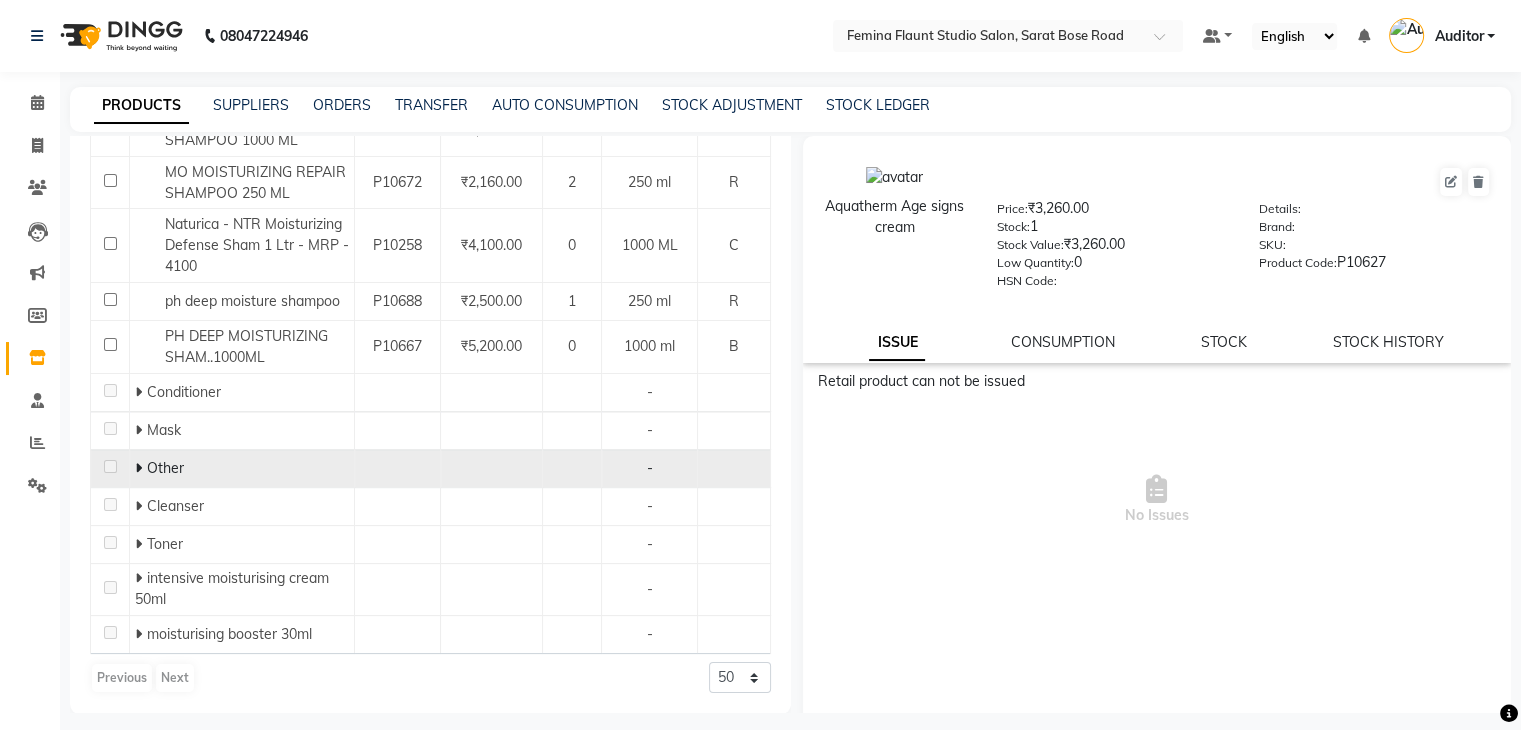 click 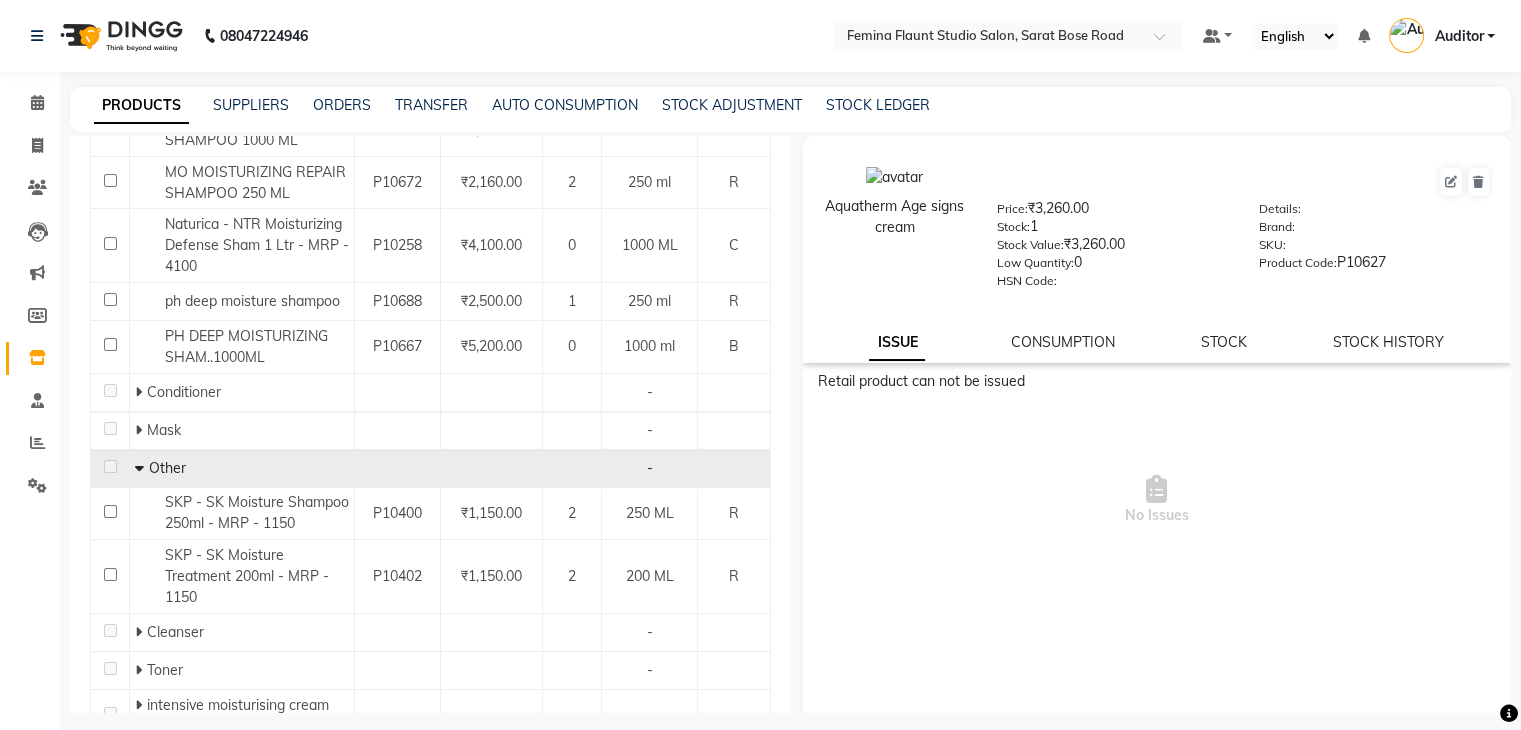 drag, startPoint x: 792, startPoint y: 538, endPoint x: 792, endPoint y: 633, distance: 95 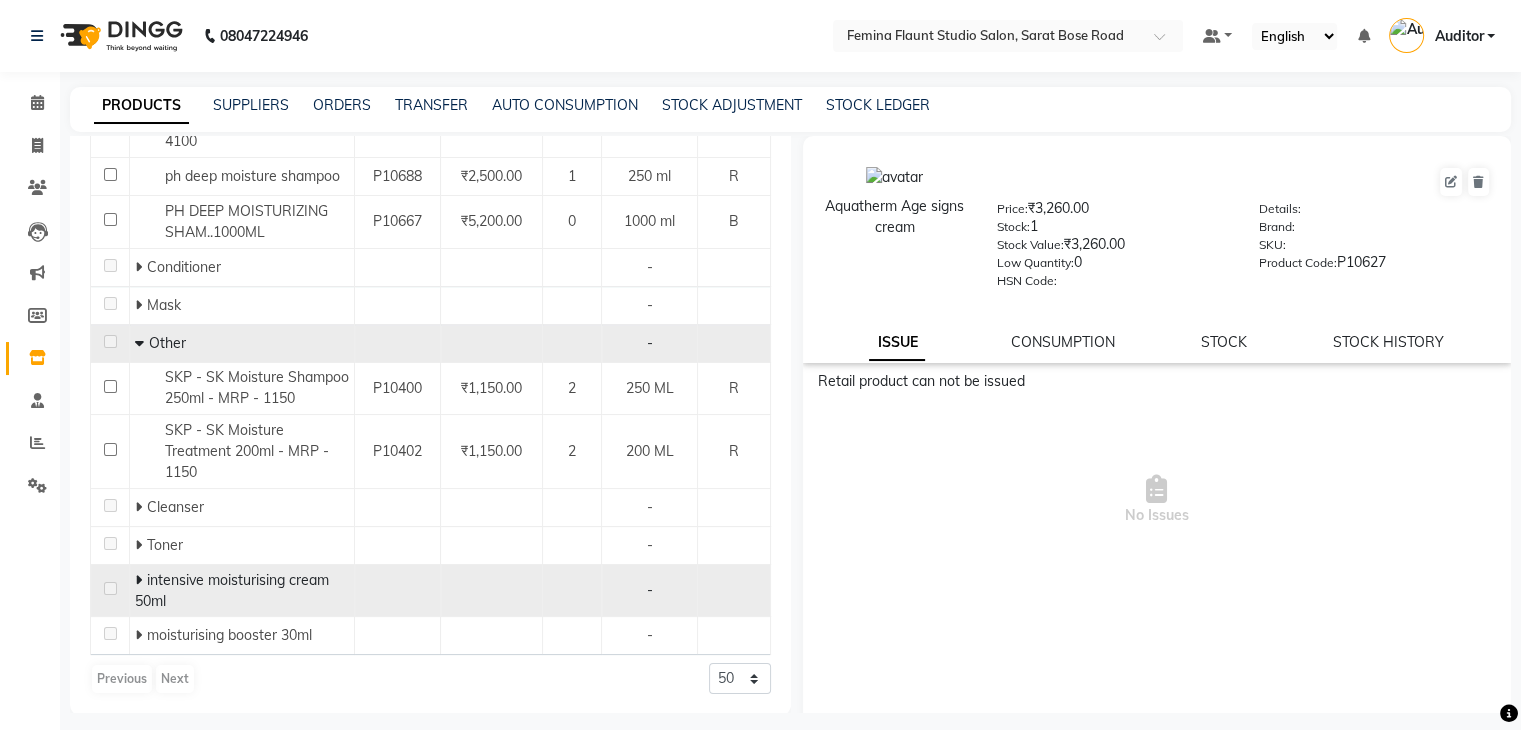 click 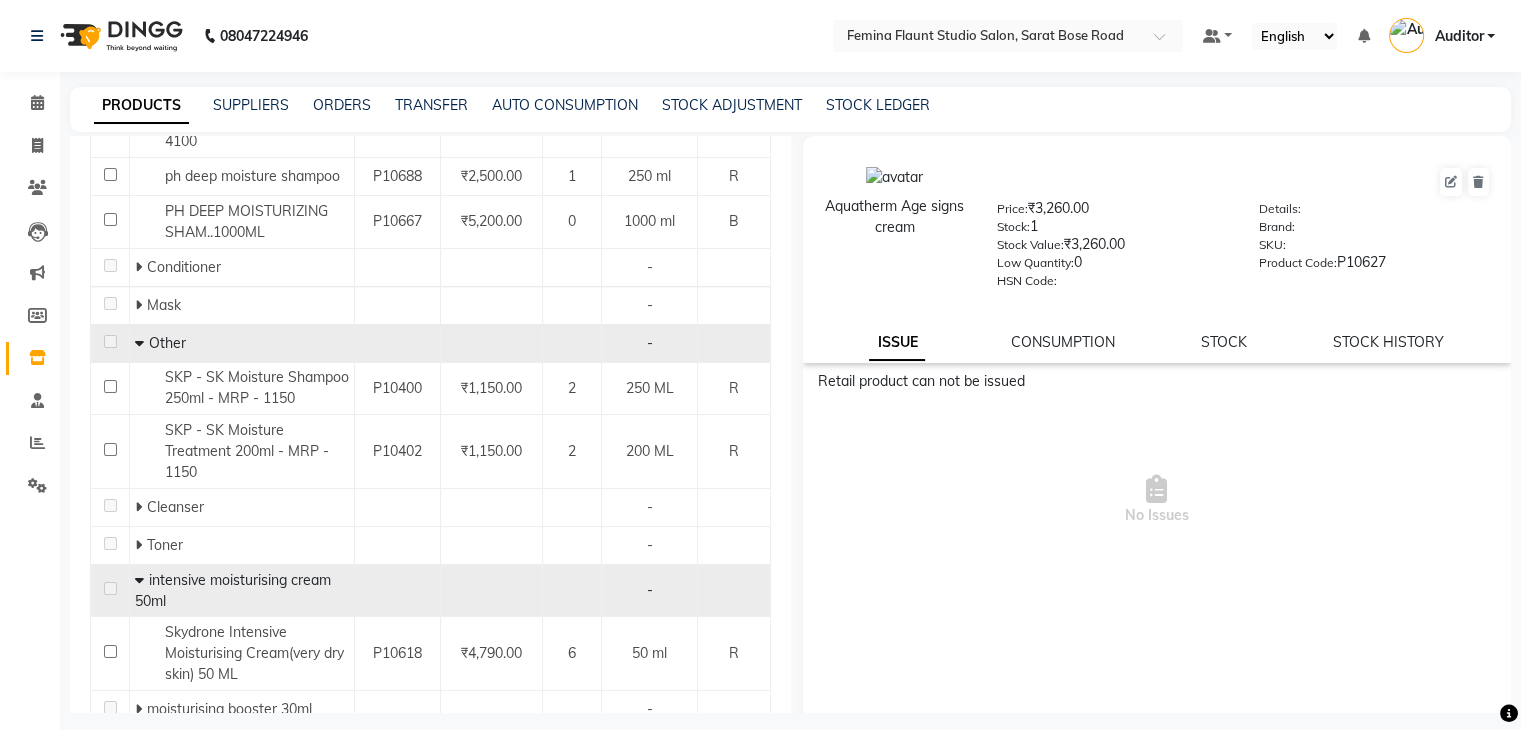 scroll, scrollTop: 790, scrollLeft: 0, axis: vertical 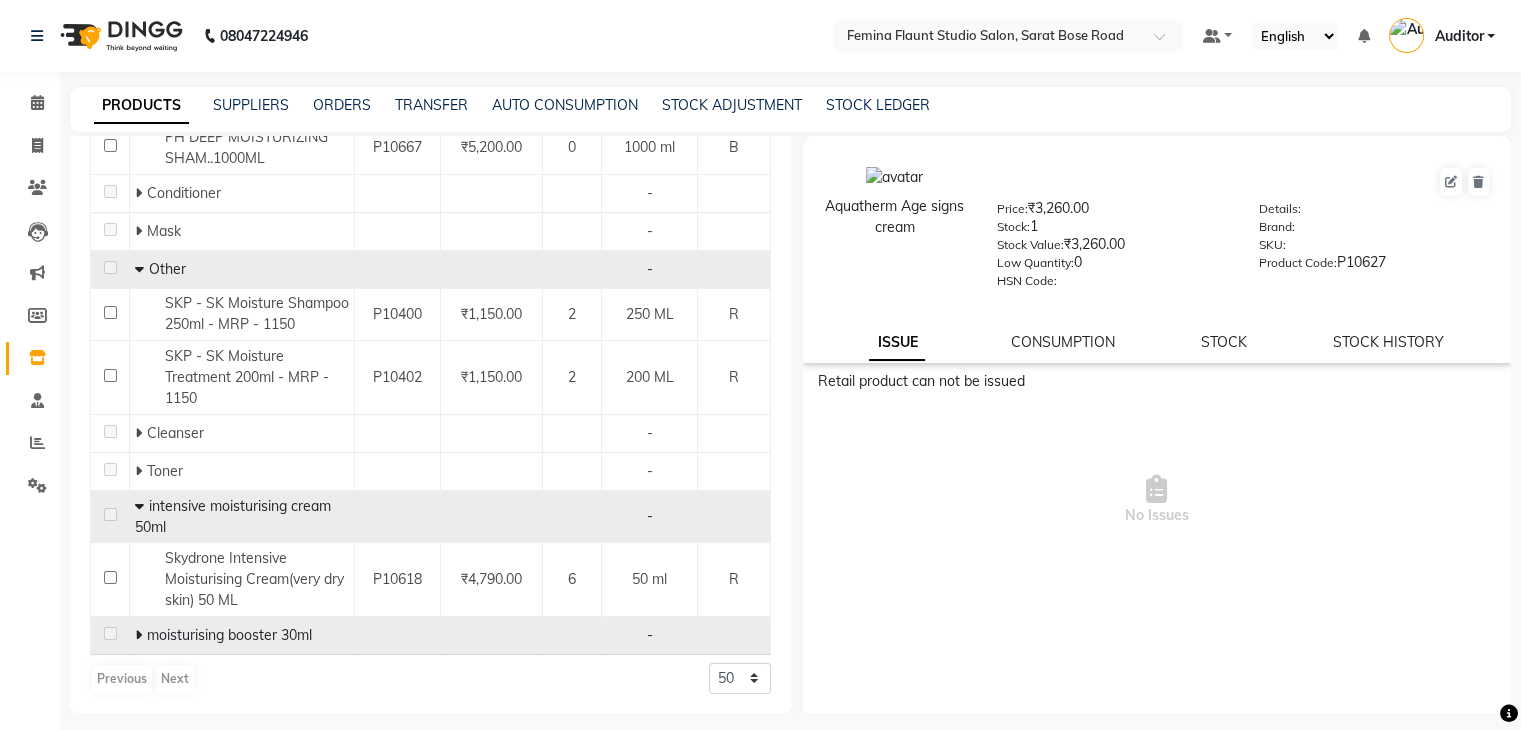 click 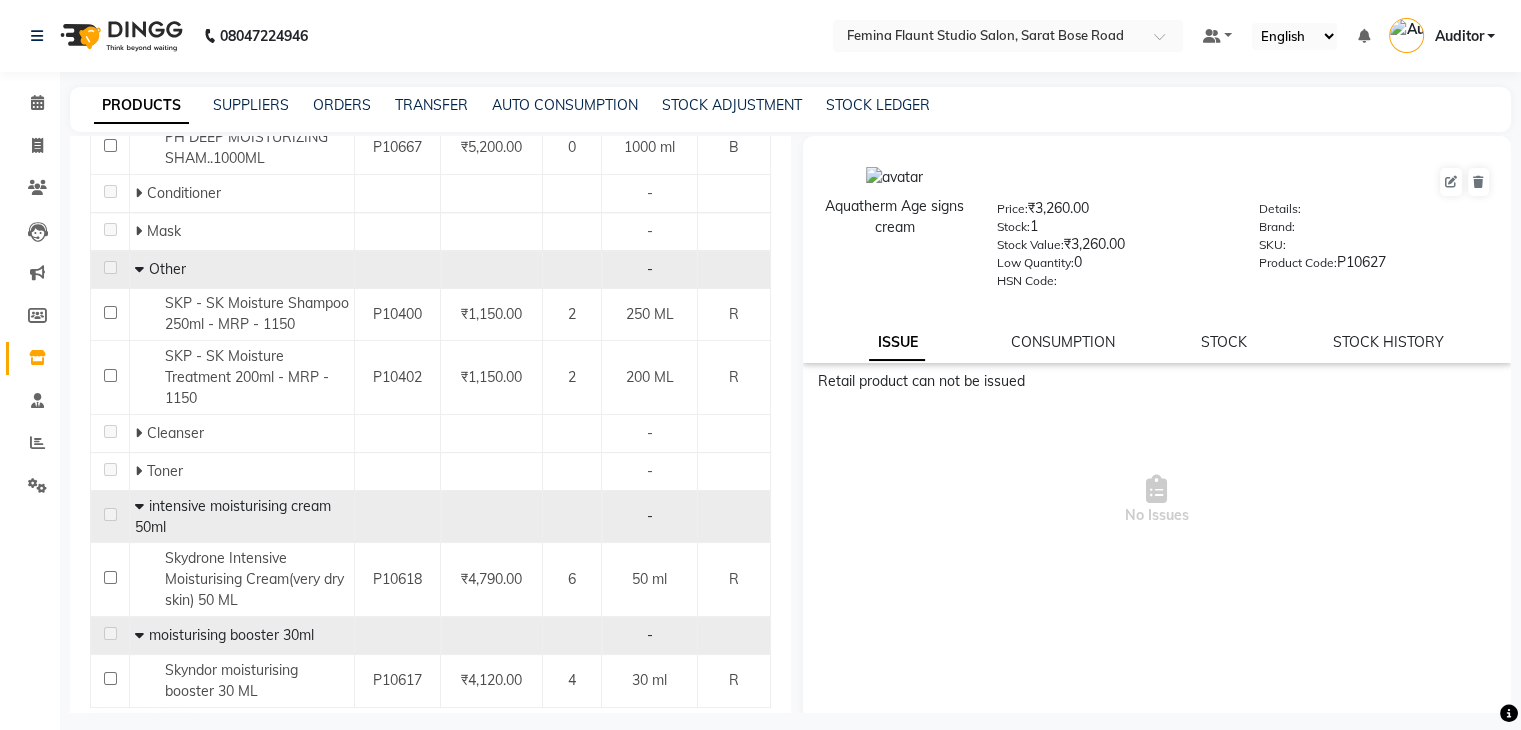 scroll, scrollTop: 842, scrollLeft: 0, axis: vertical 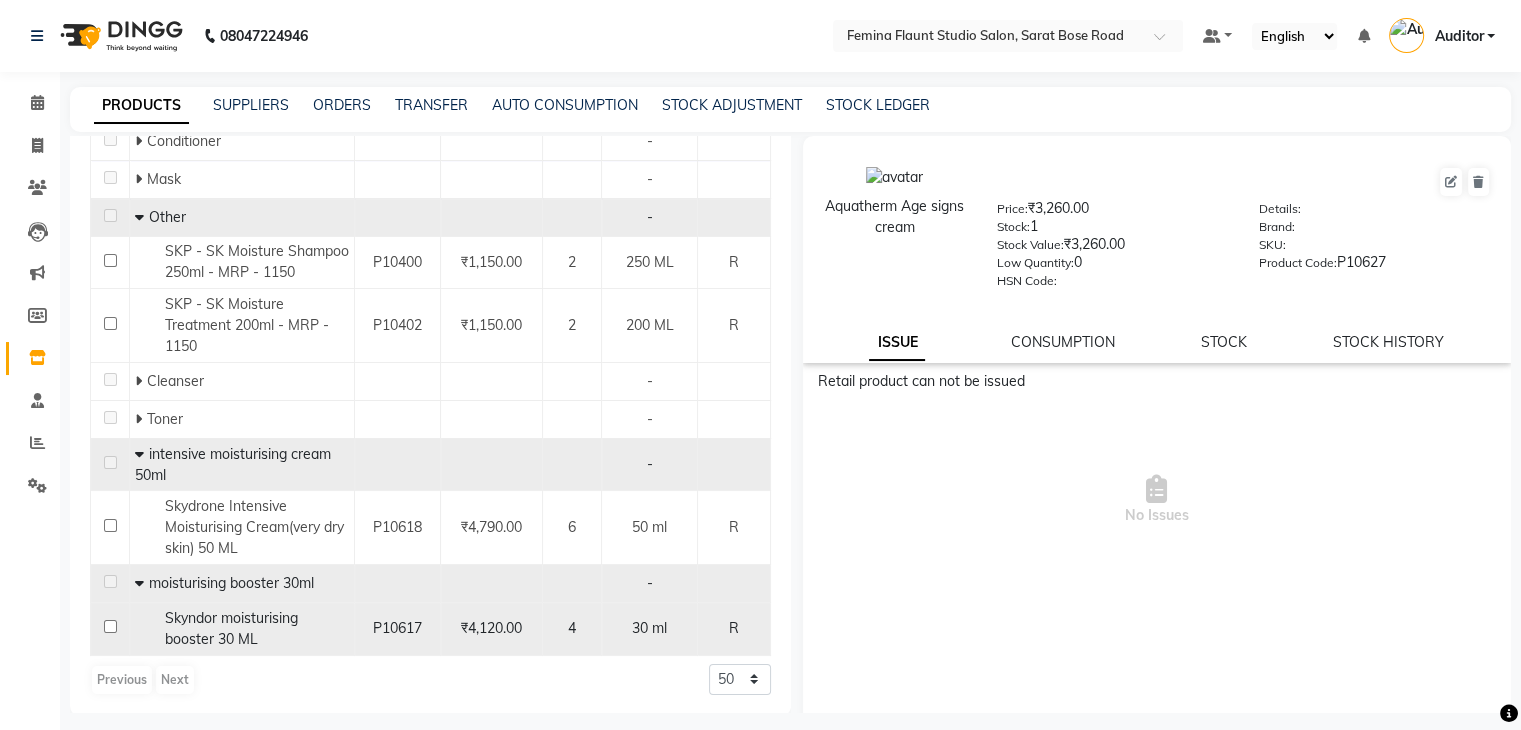 click on "₹4,120.00" 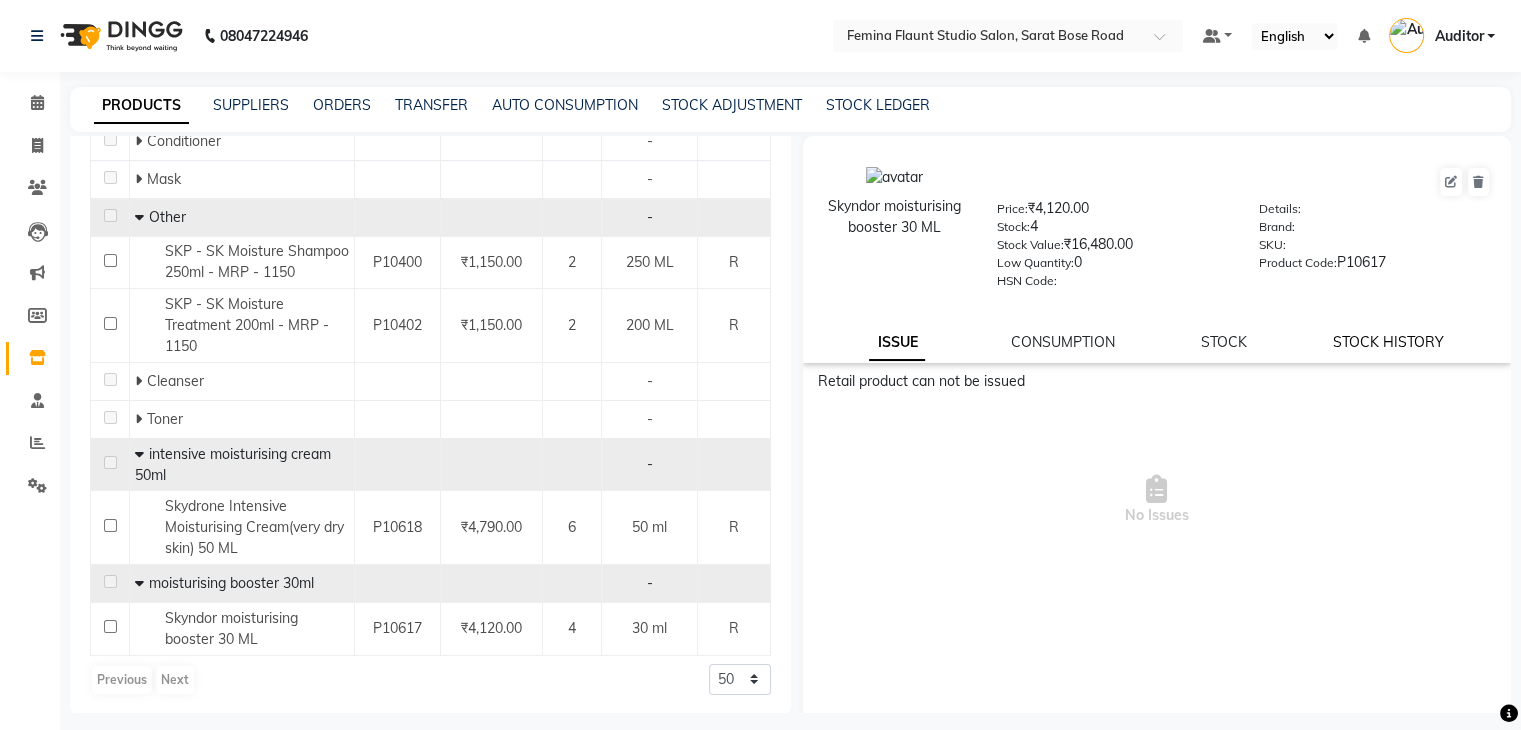 click on "STOCK HISTORY" 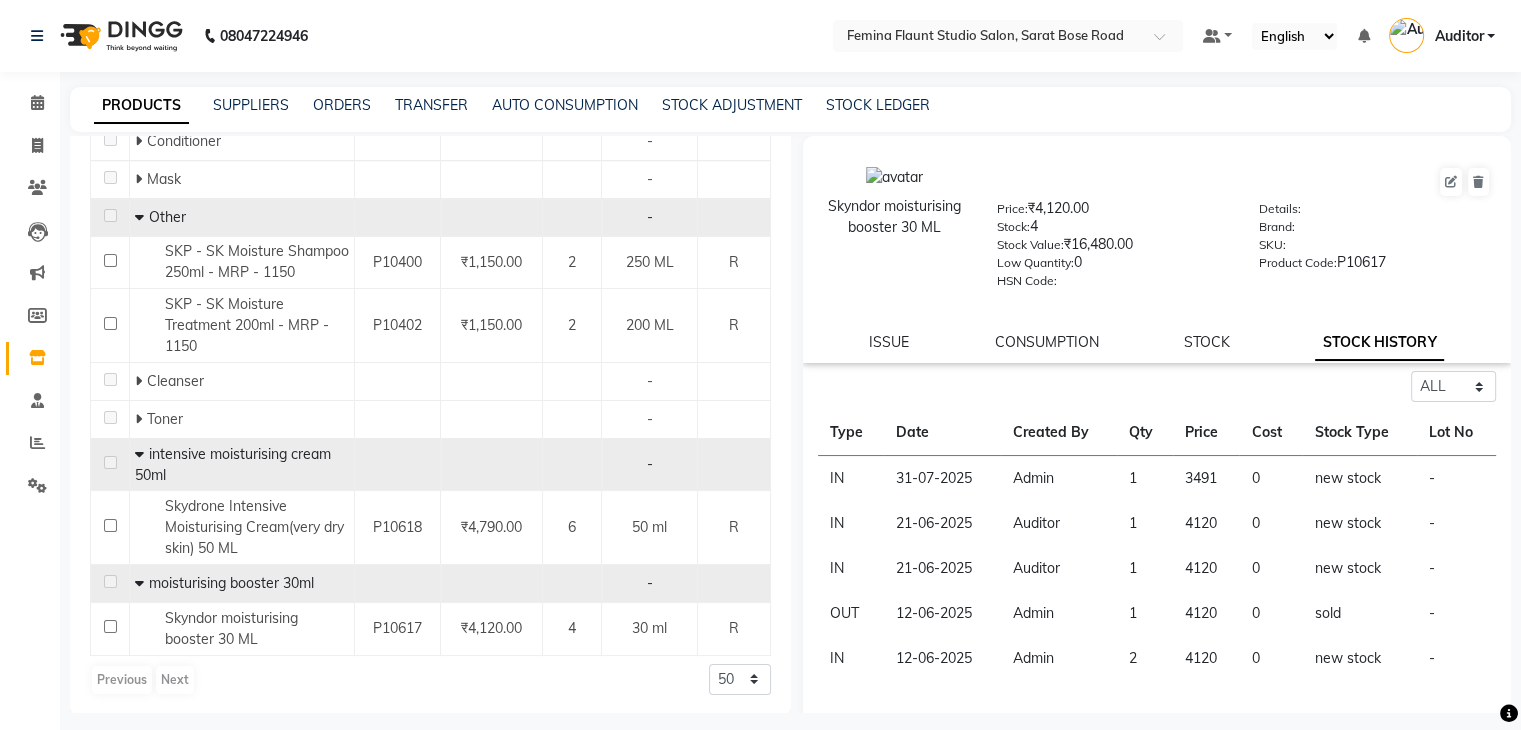 scroll, scrollTop: 338, scrollLeft: 0, axis: vertical 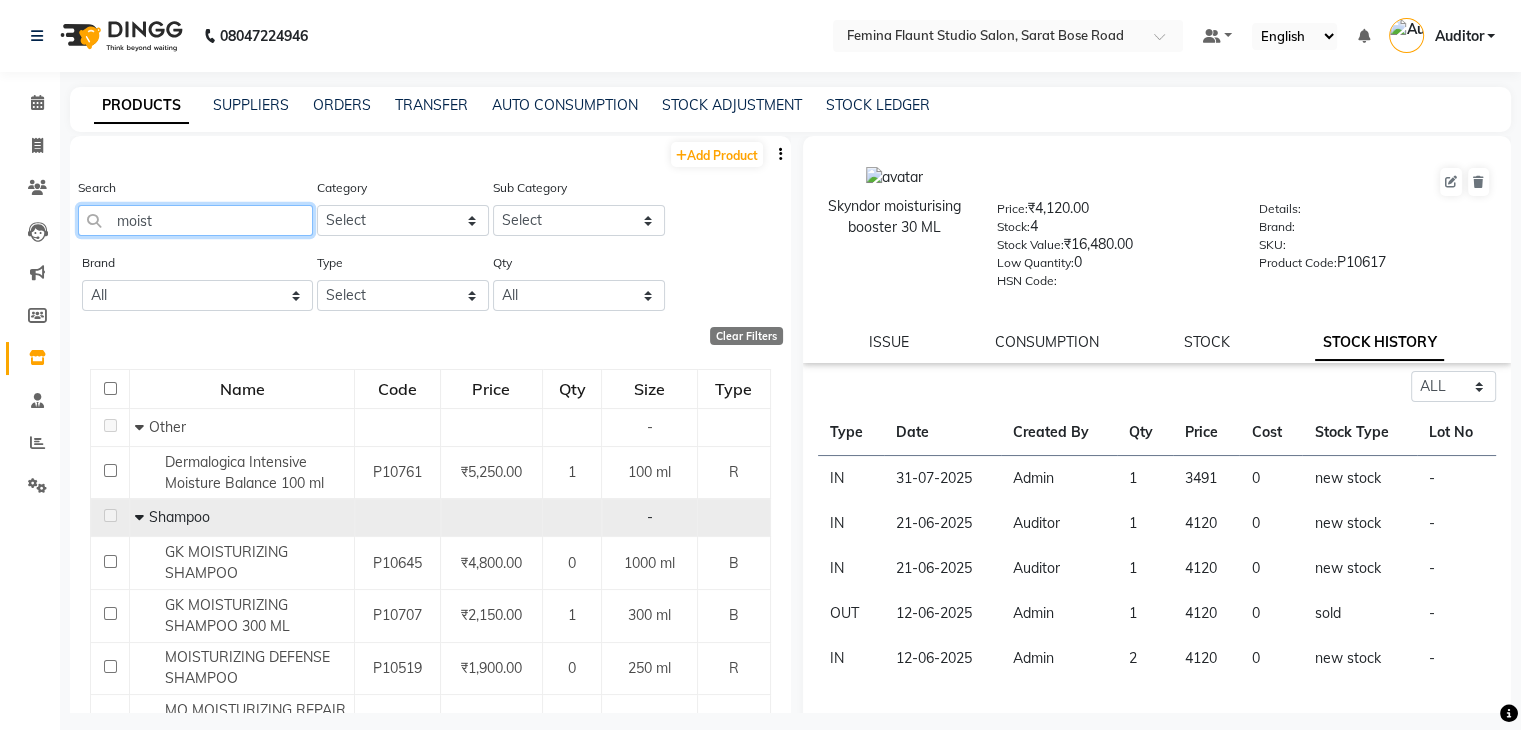 click on "moist" 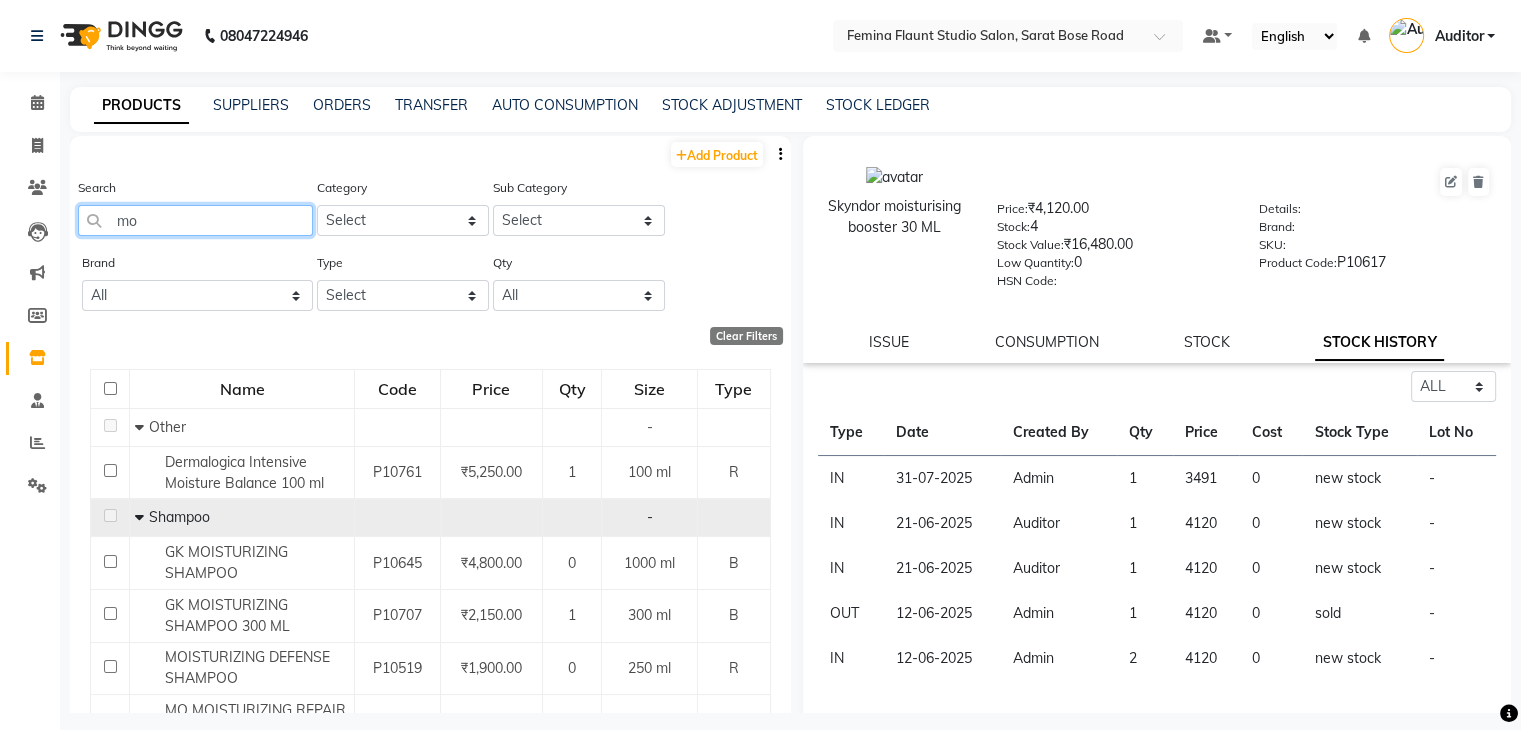 type on "m" 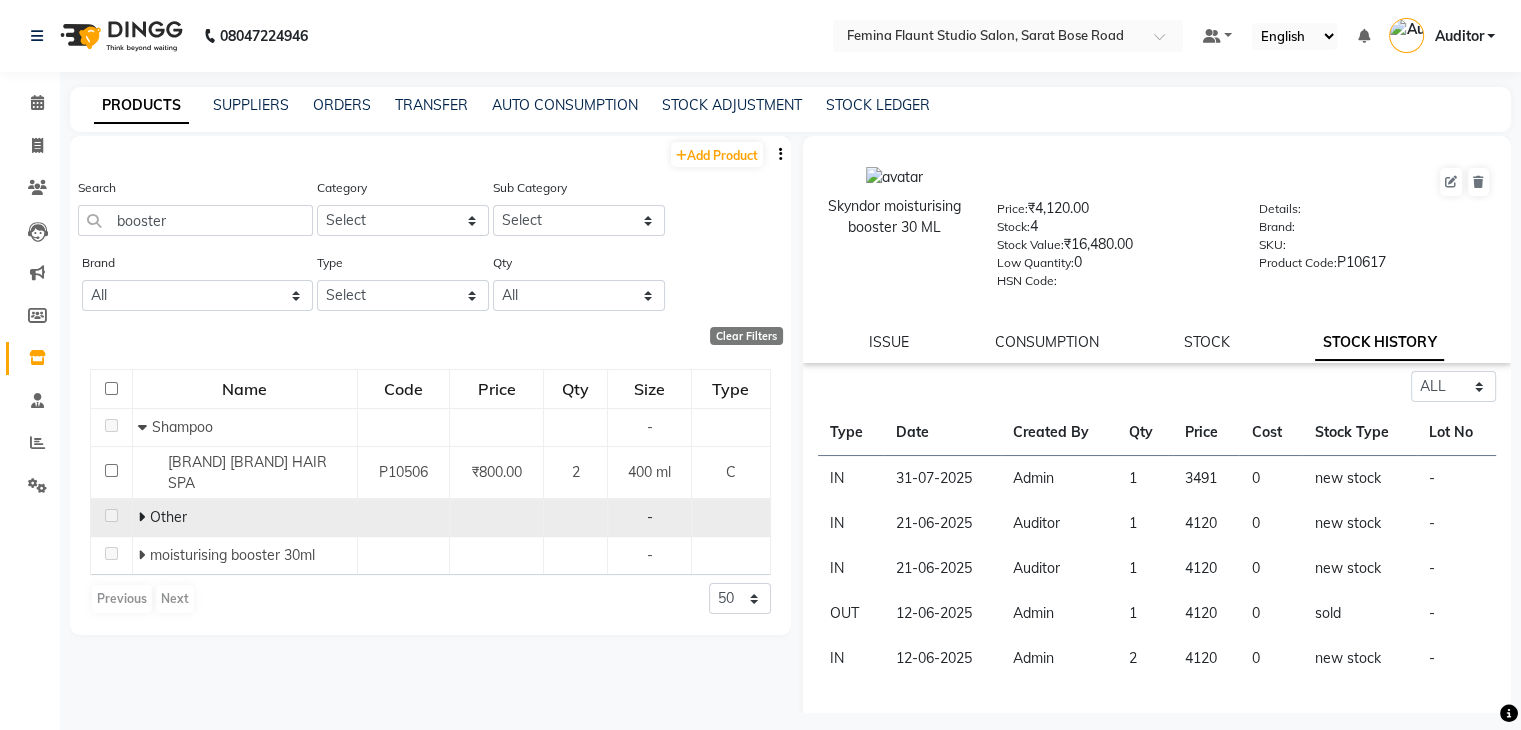 click 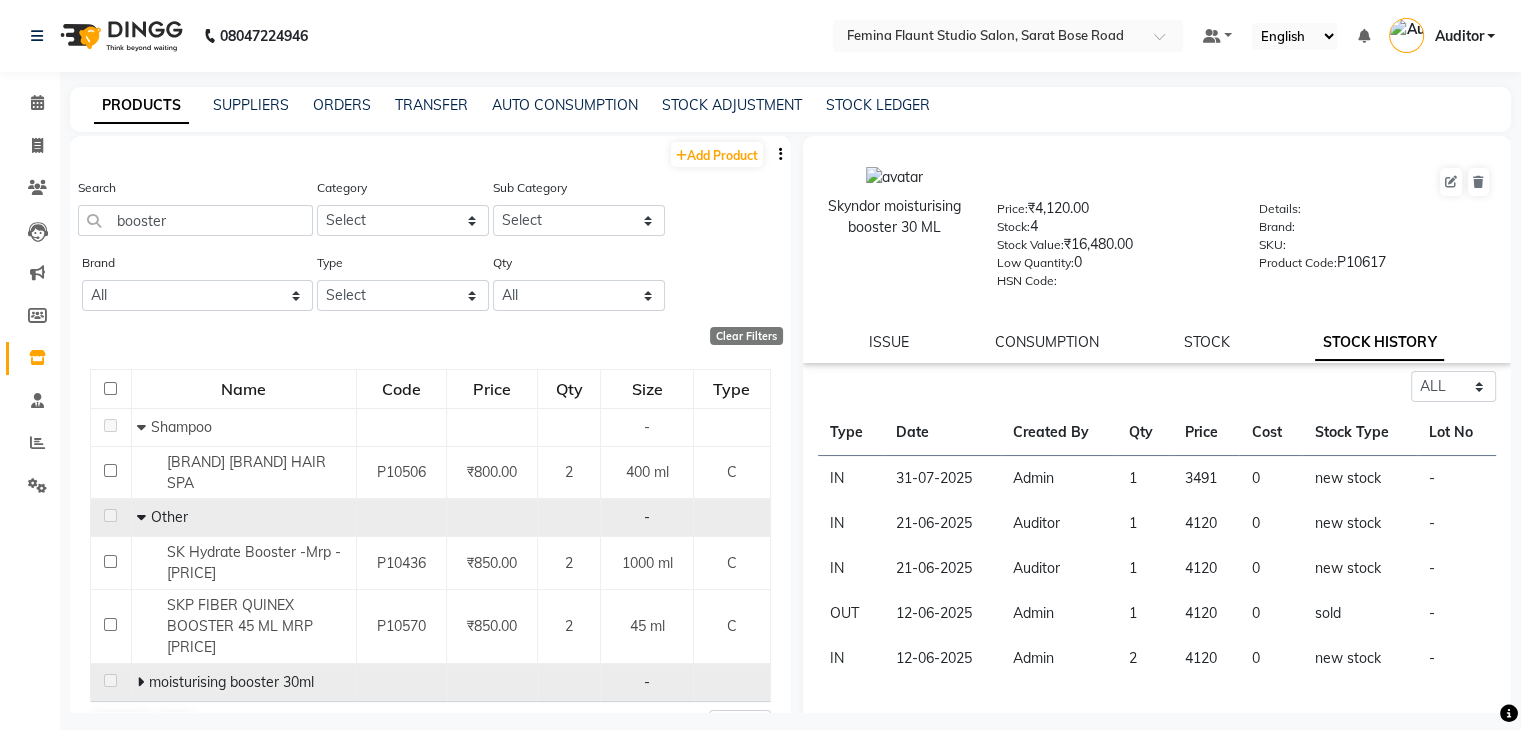 click 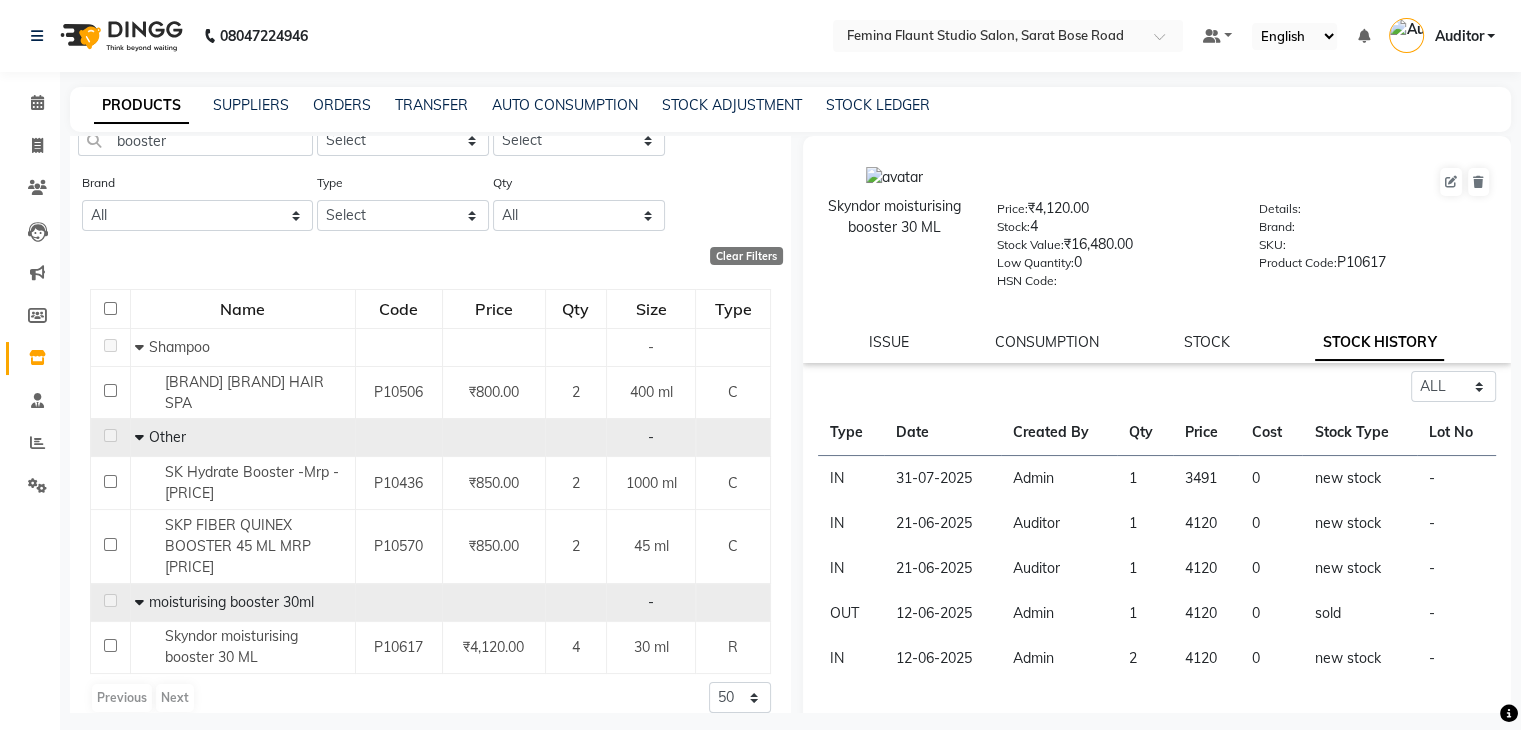 scroll, scrollTop: 80, scrollLeft: 0, axis: vertical 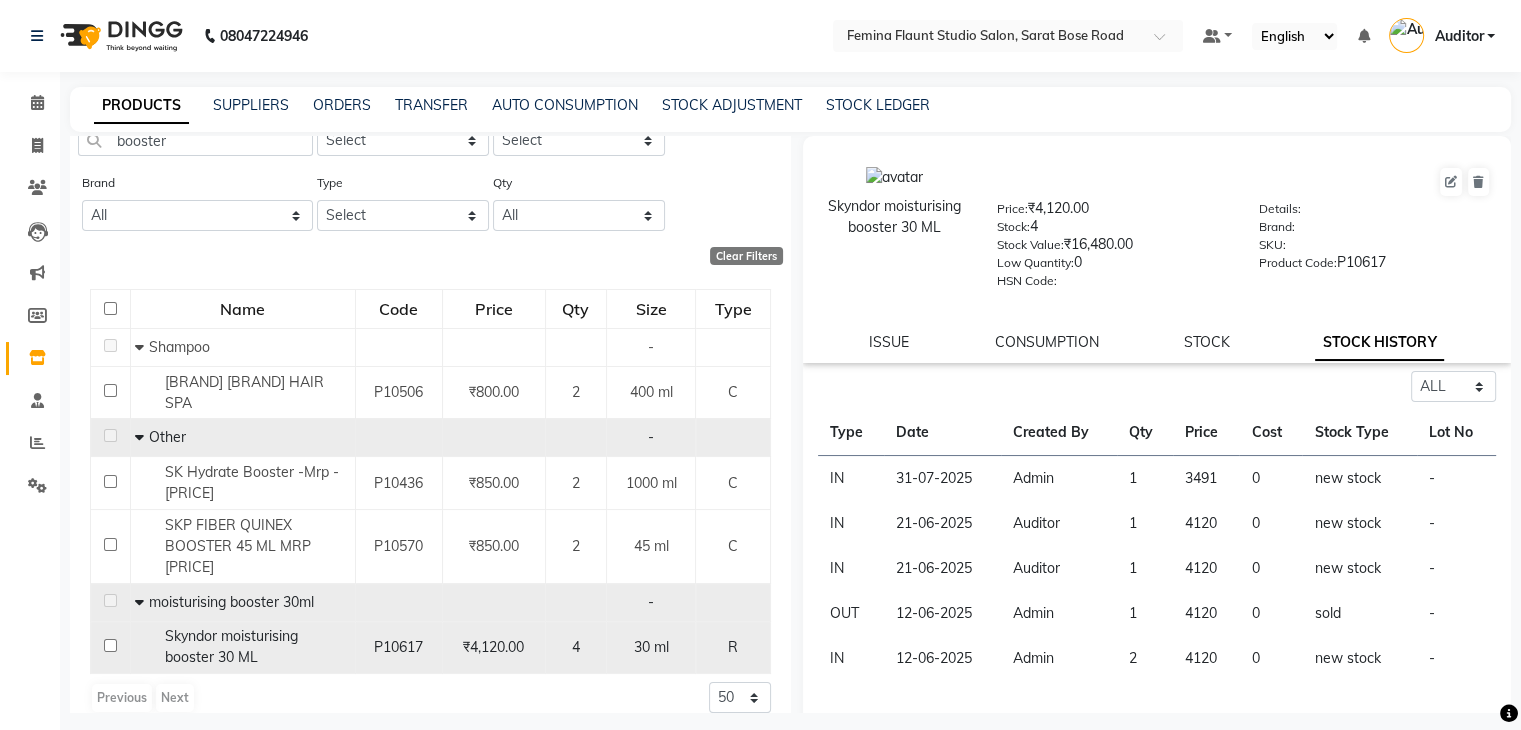 click on "Skyndor moisturising booster 30 ML" 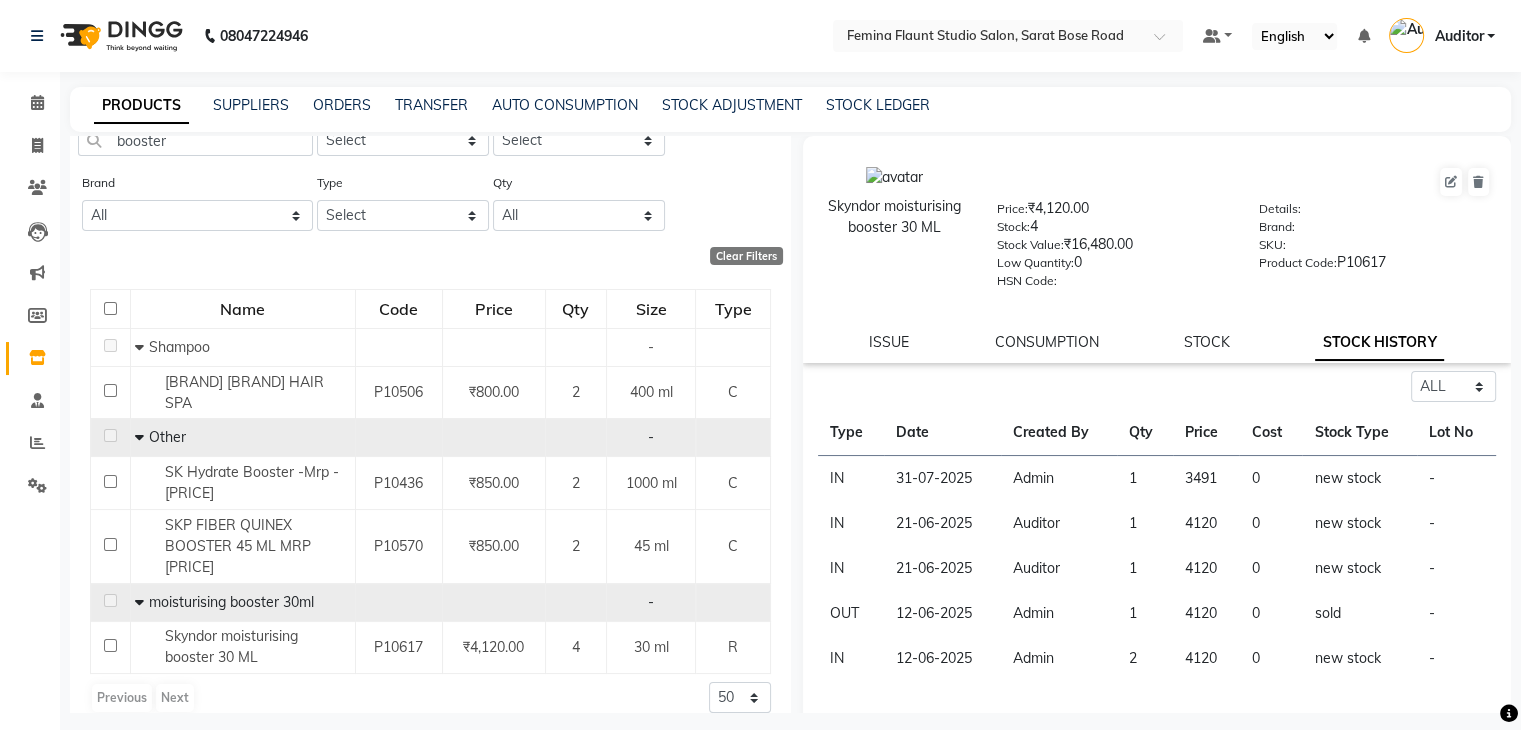 scroll, scrollTop: 24, scrollLeft: 0, axis: vertical 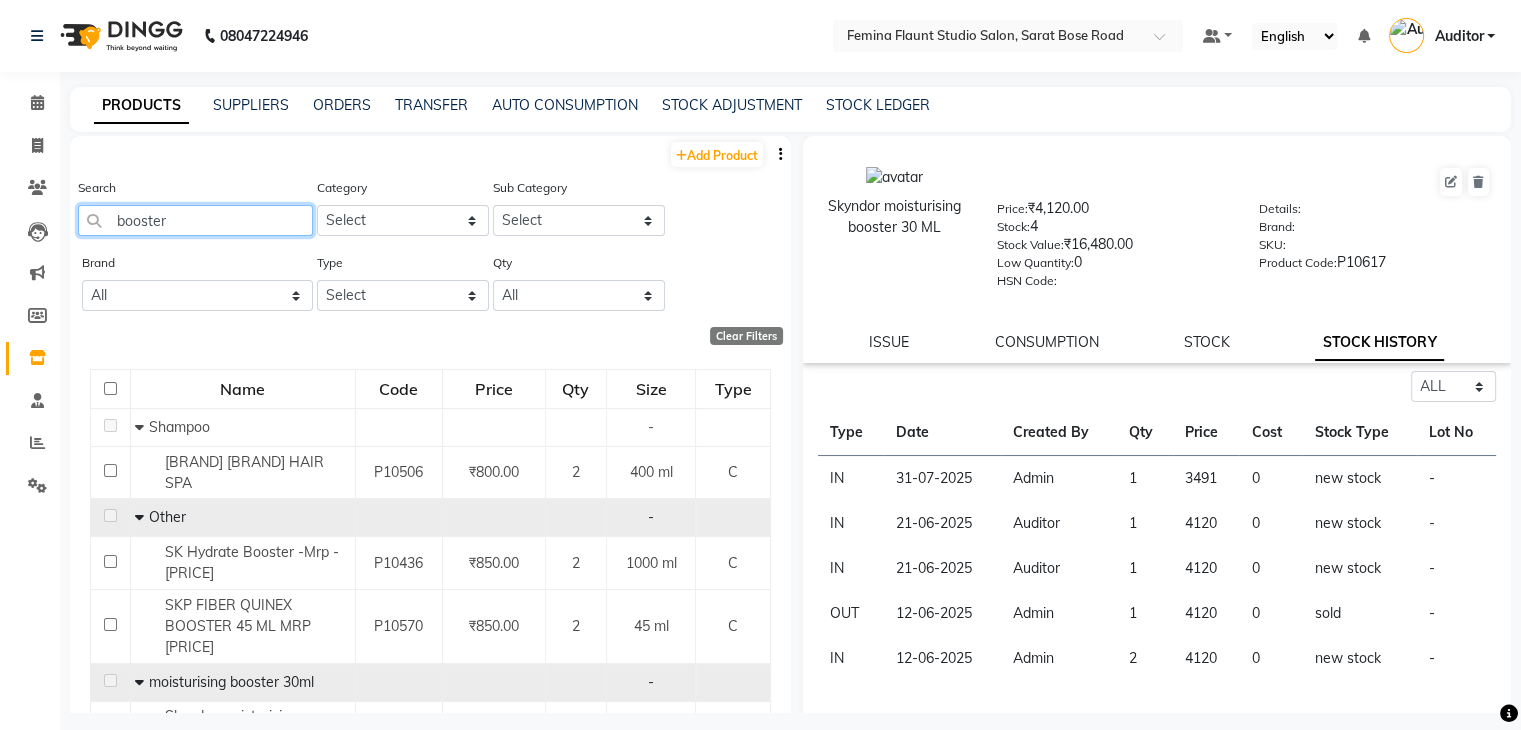 click on "booster" 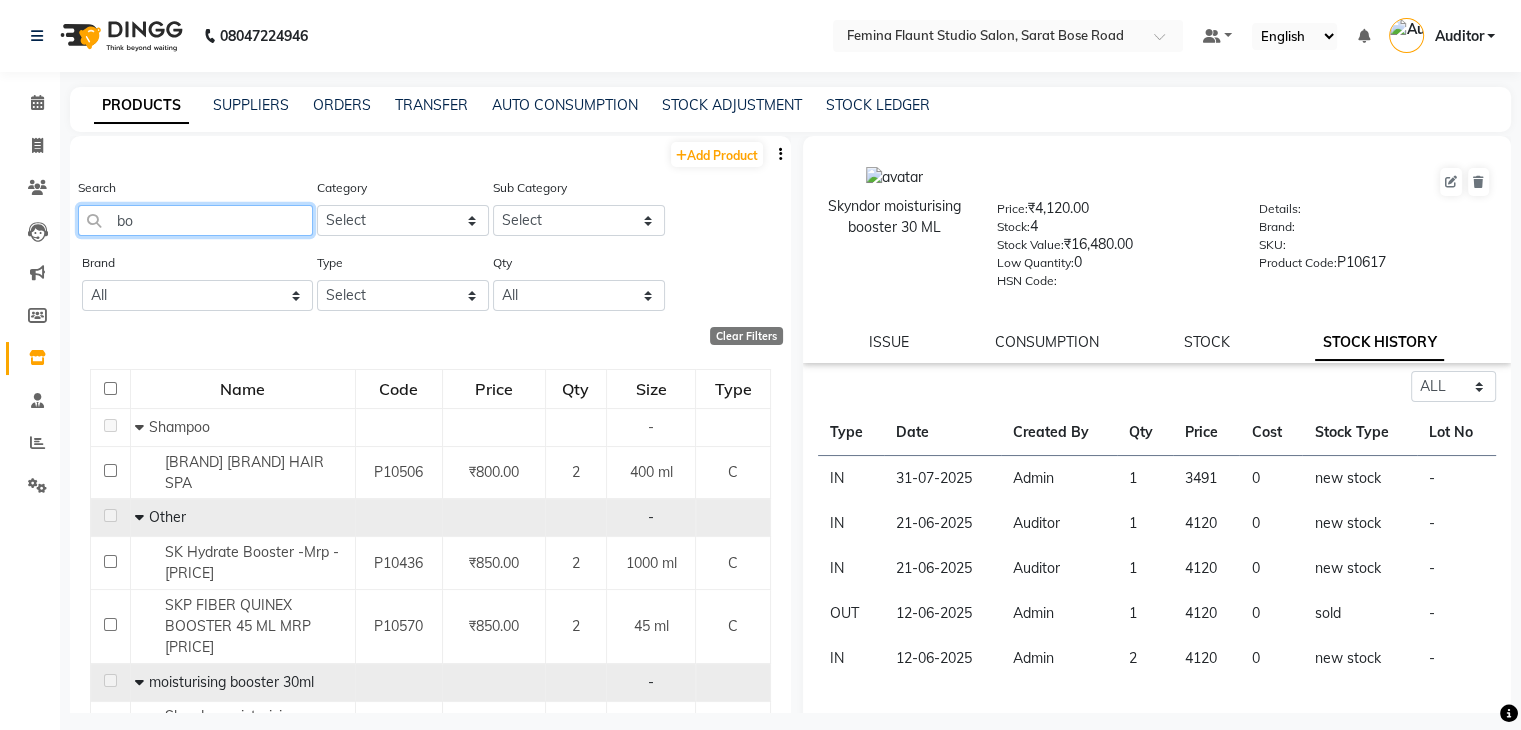 type on "b" 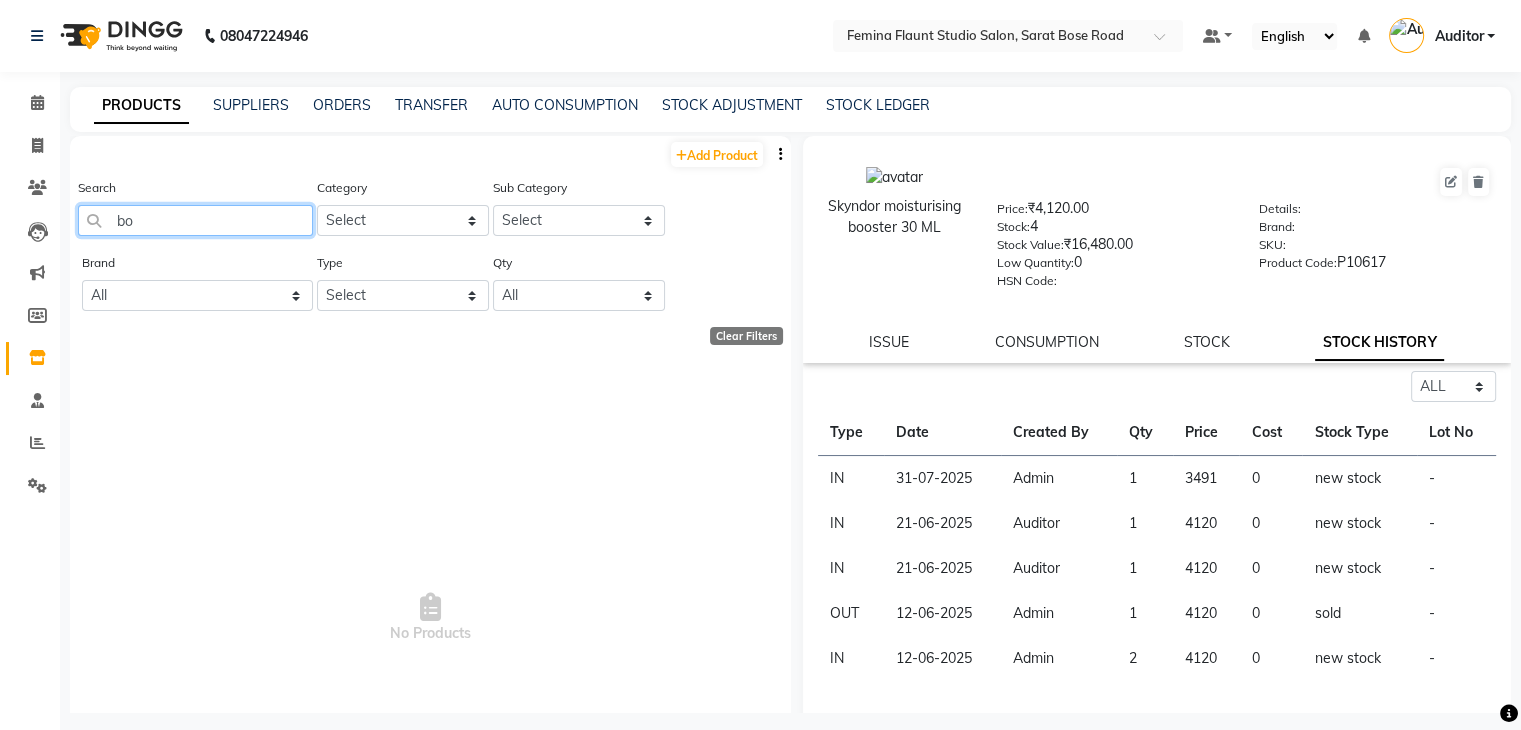 type on "b" 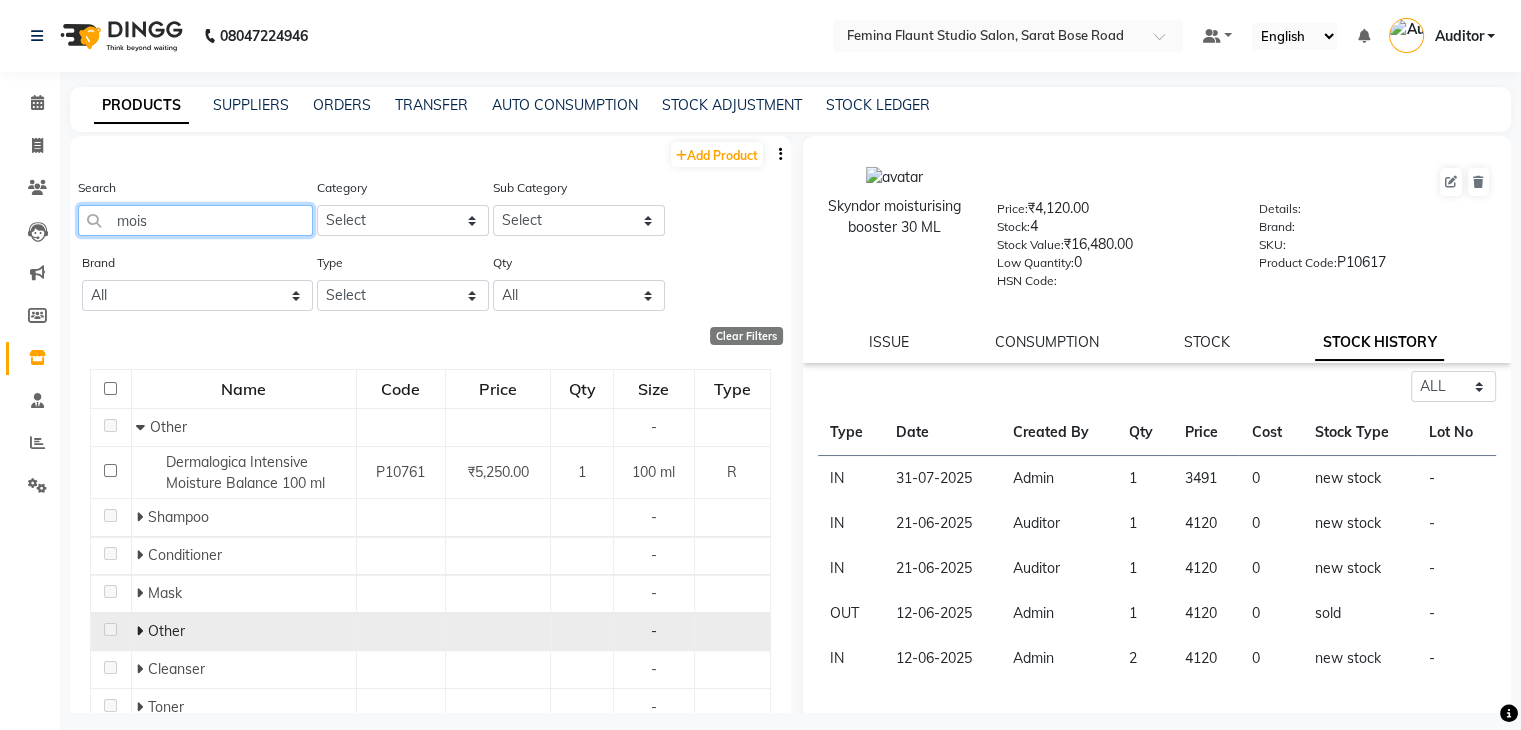 type on "mois" 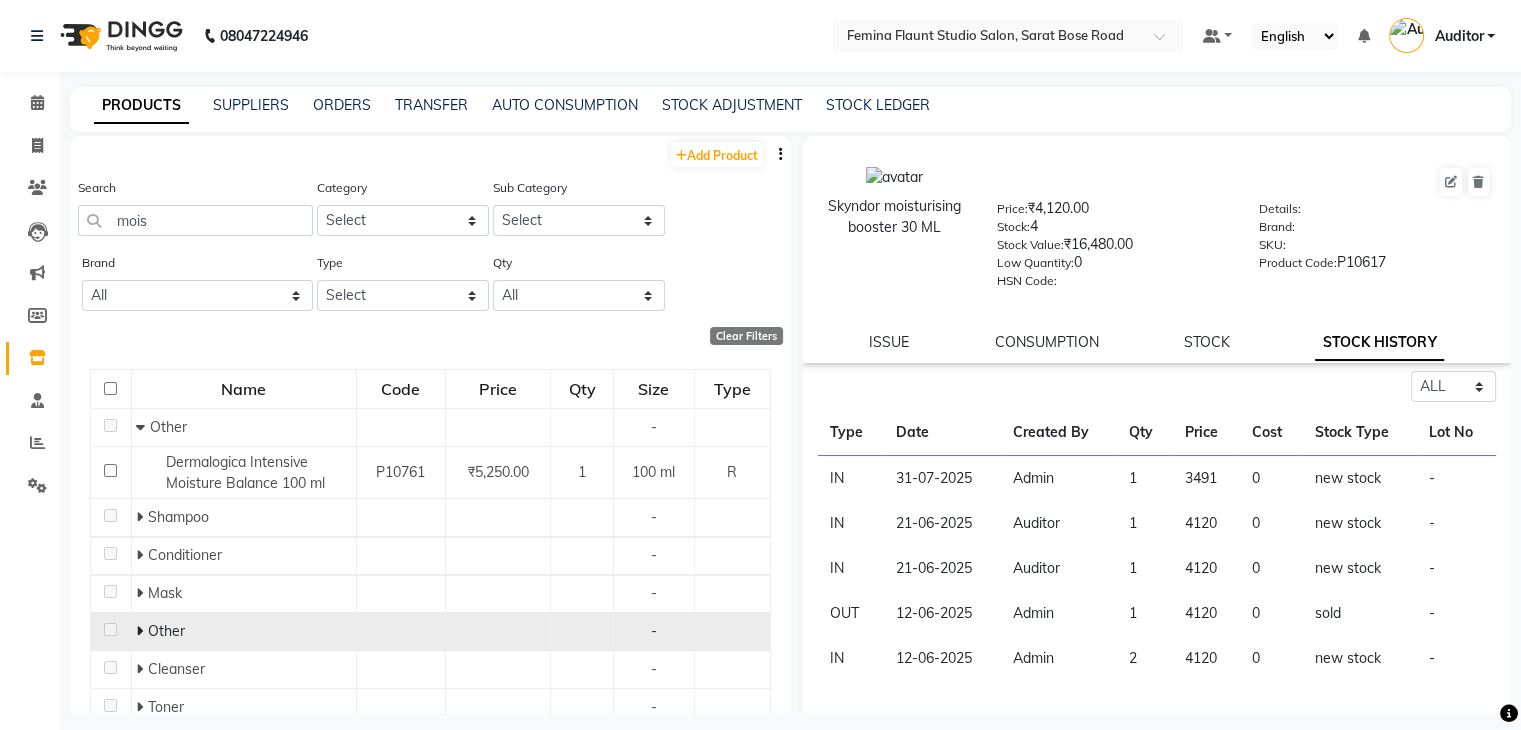 click 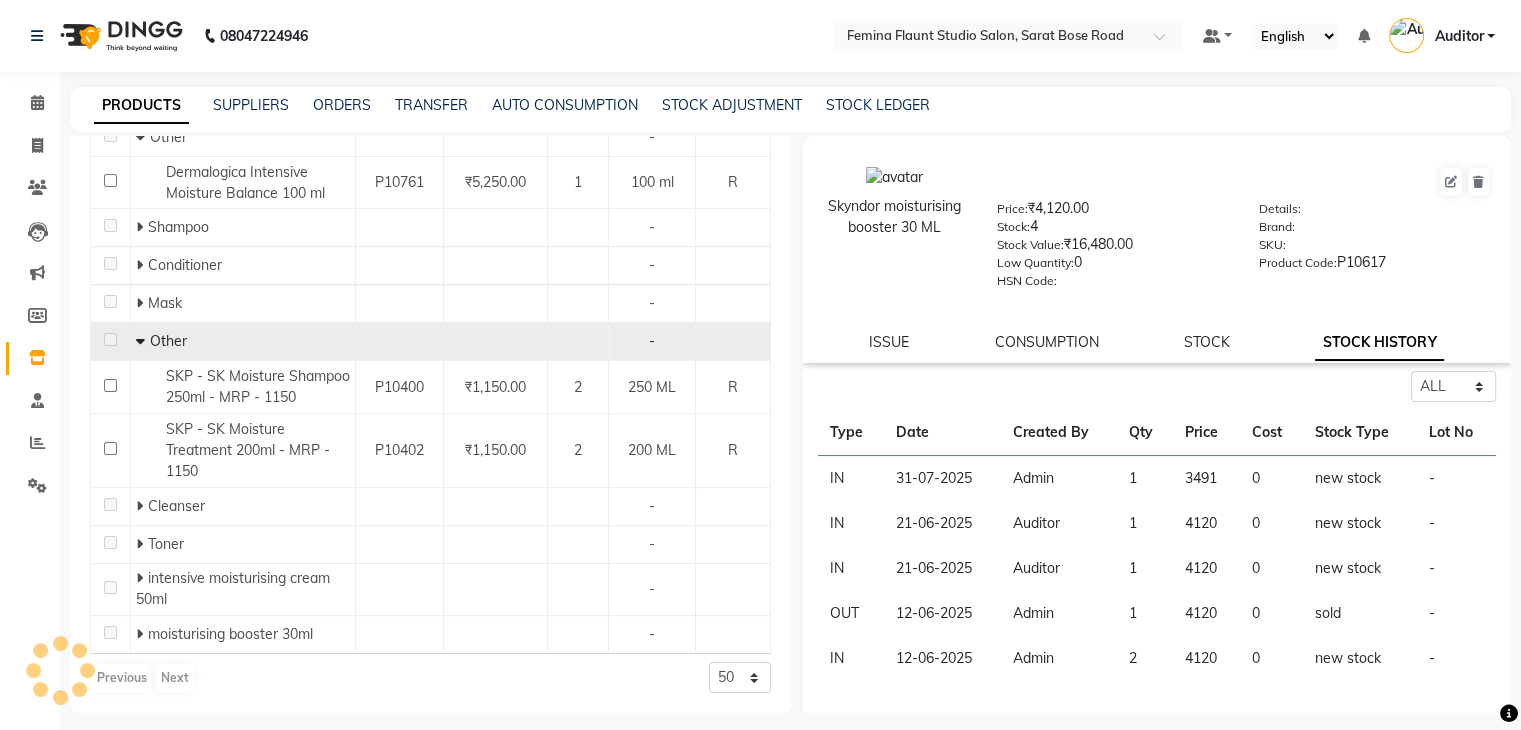 scroll, scrollTop: 291, scrollLeft: 0, axis: vertical 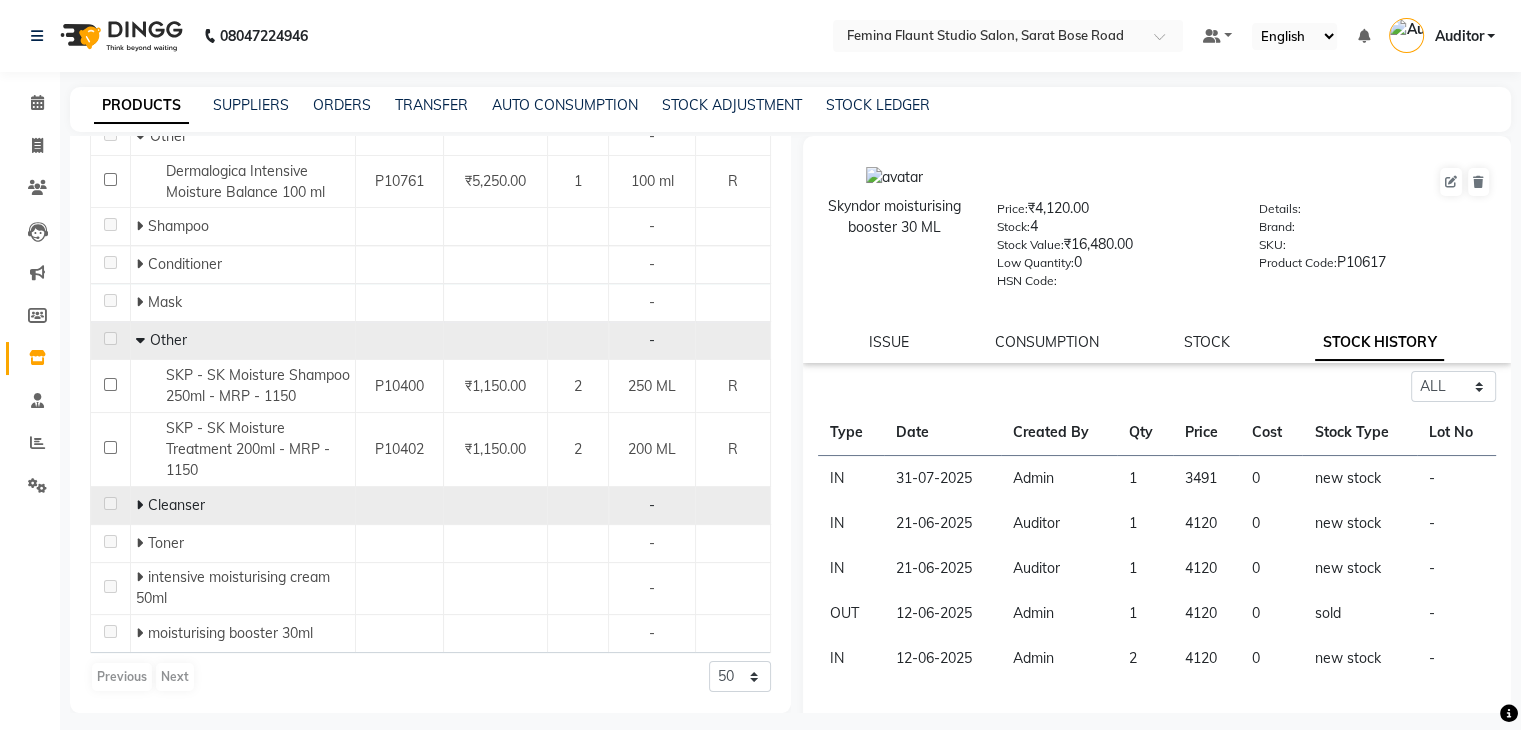 click 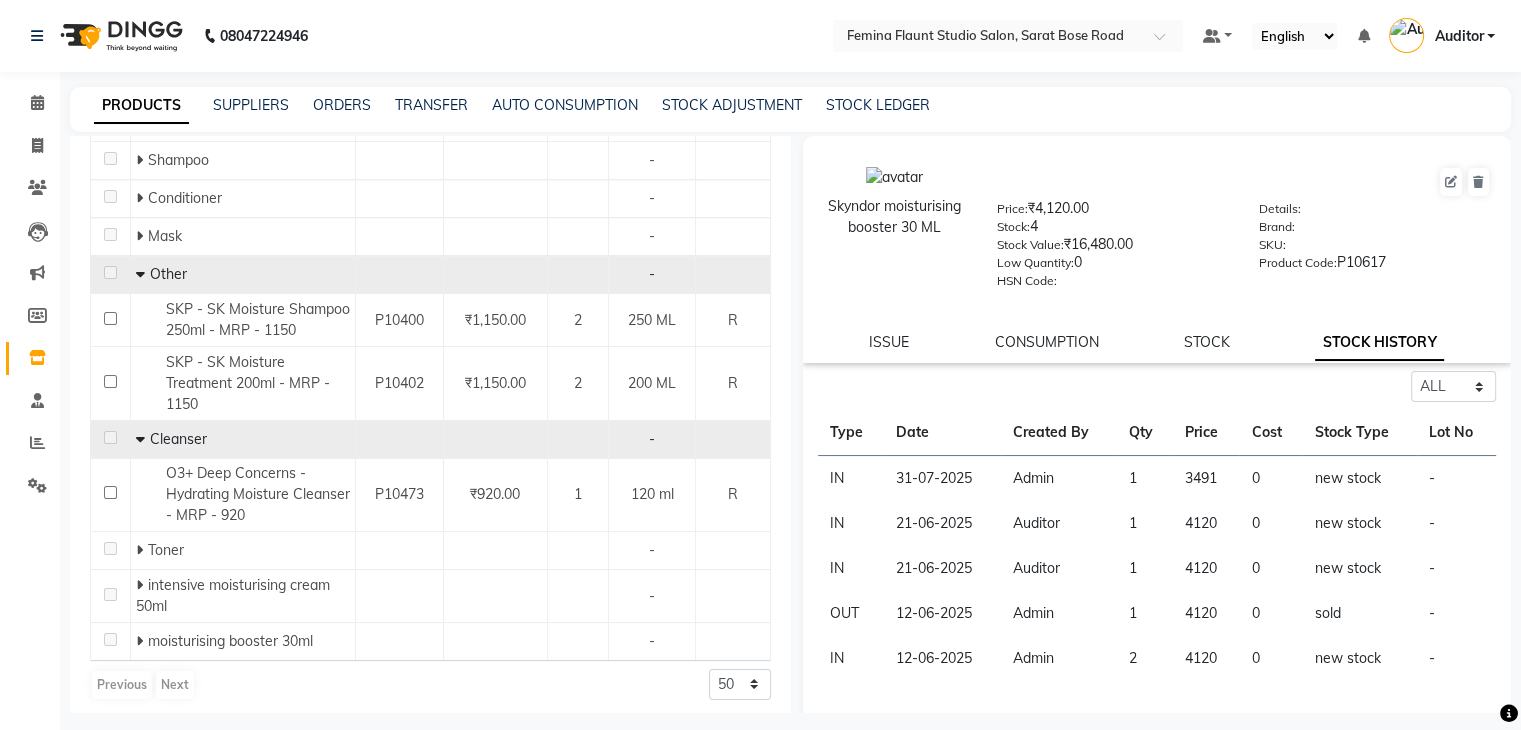 scroll, scrollTop: 364, scrollLeft: 0, axis: vertical 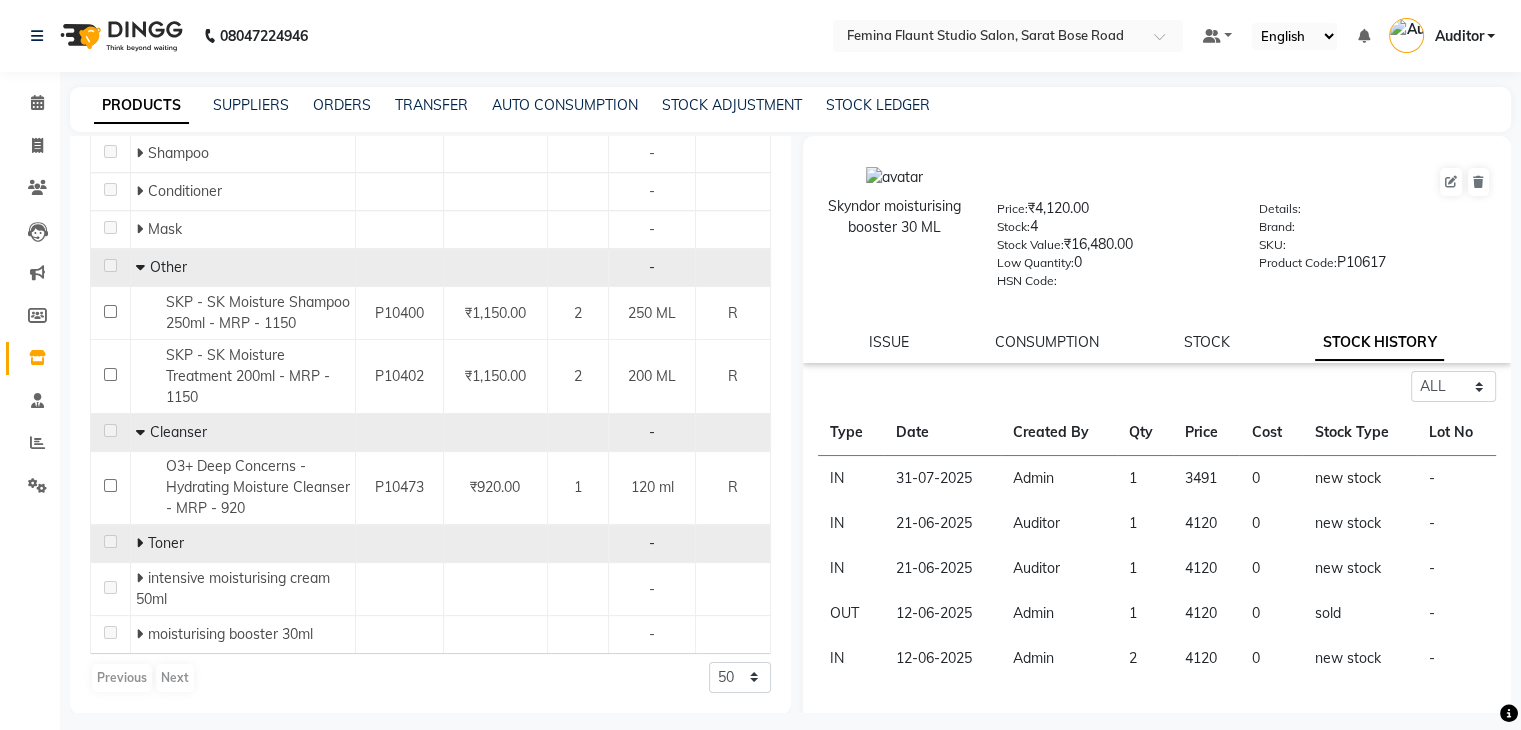 click 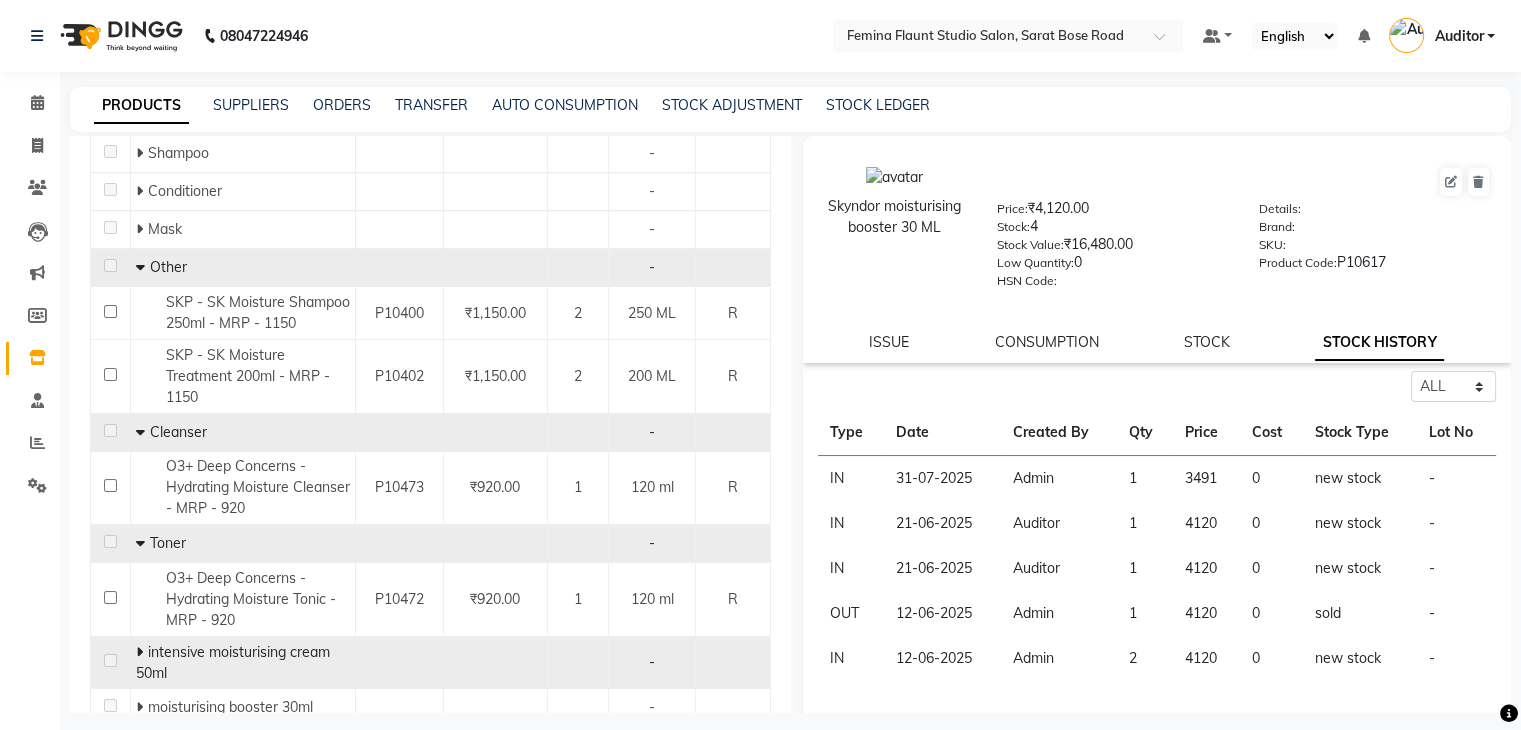click 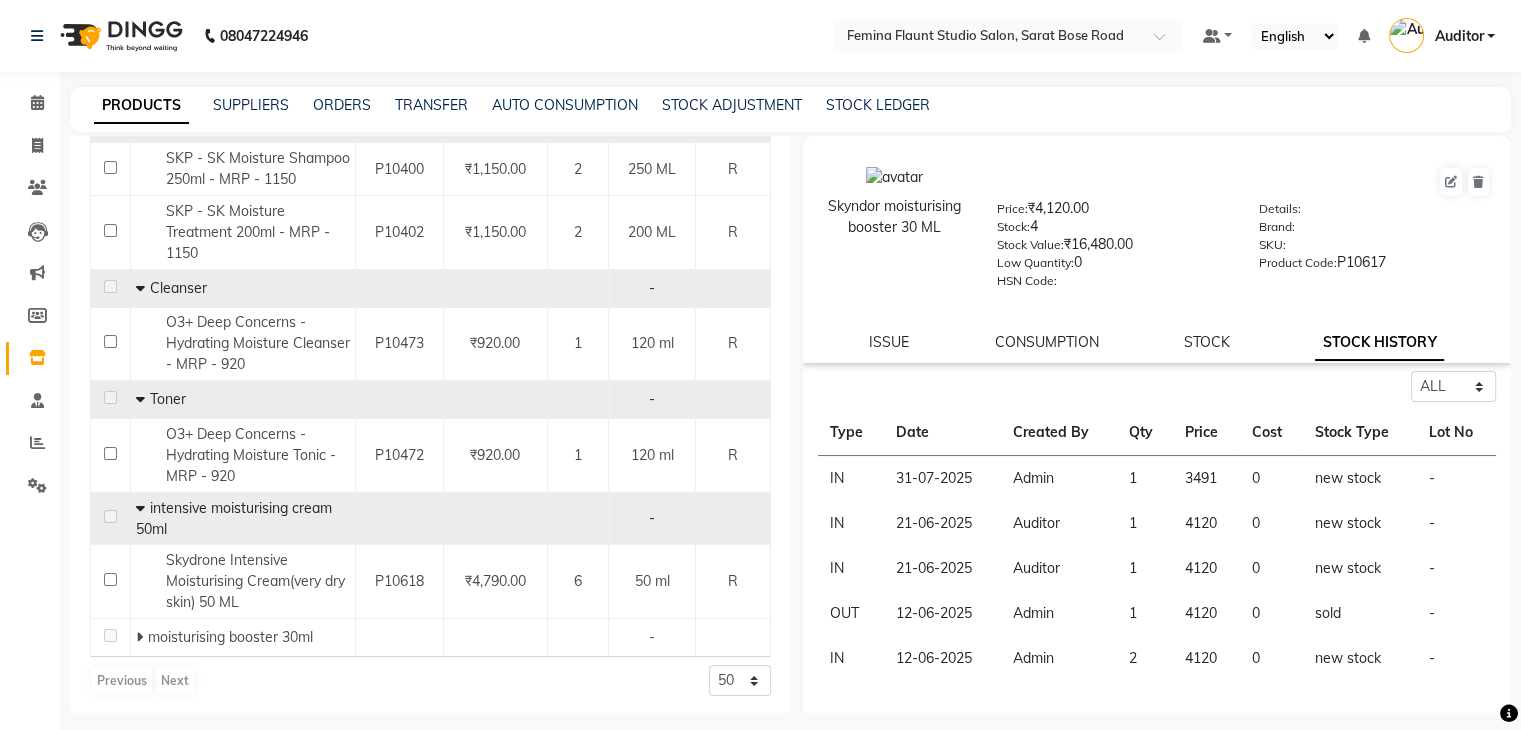 scroll, scrollTop: 511, scrollLeft: 0, axis: vertical 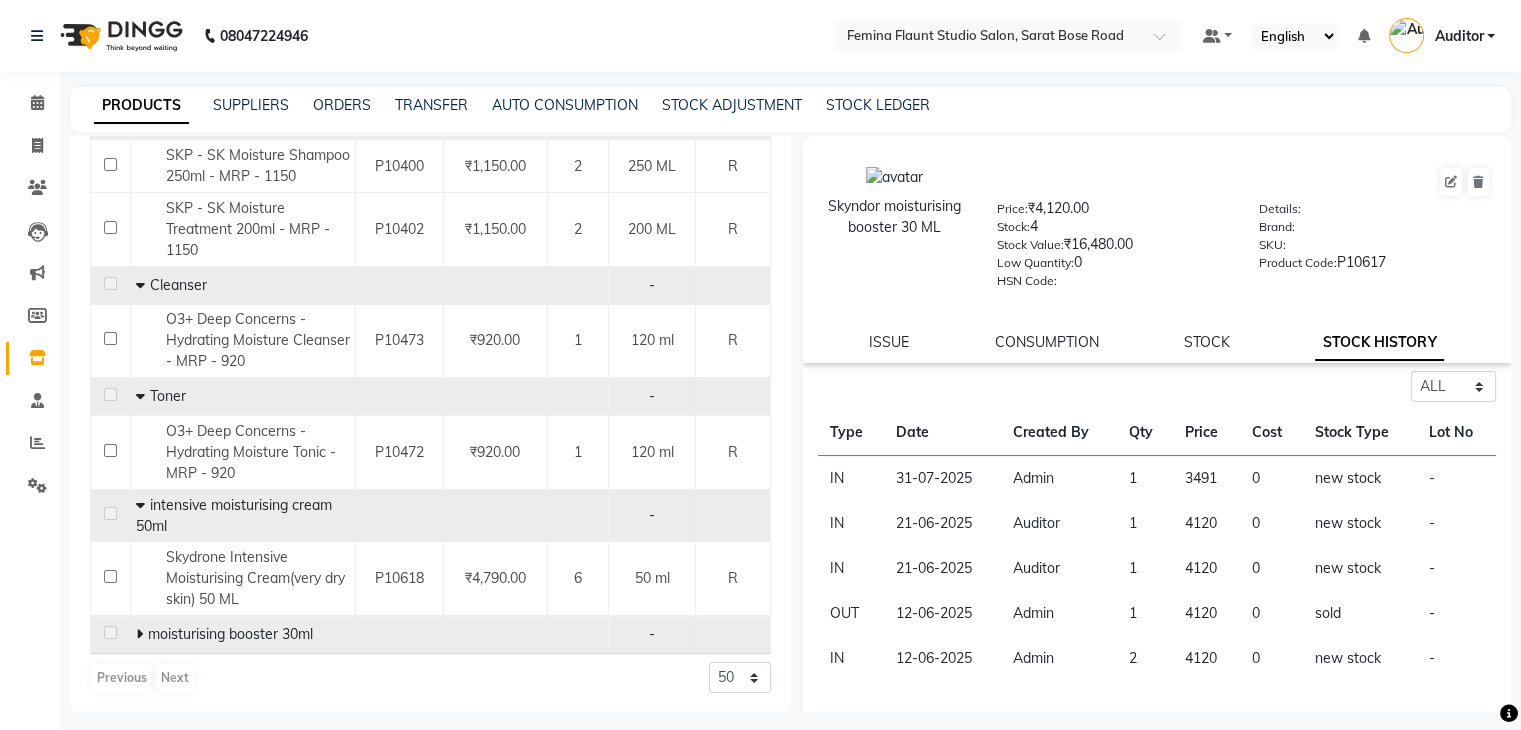 click 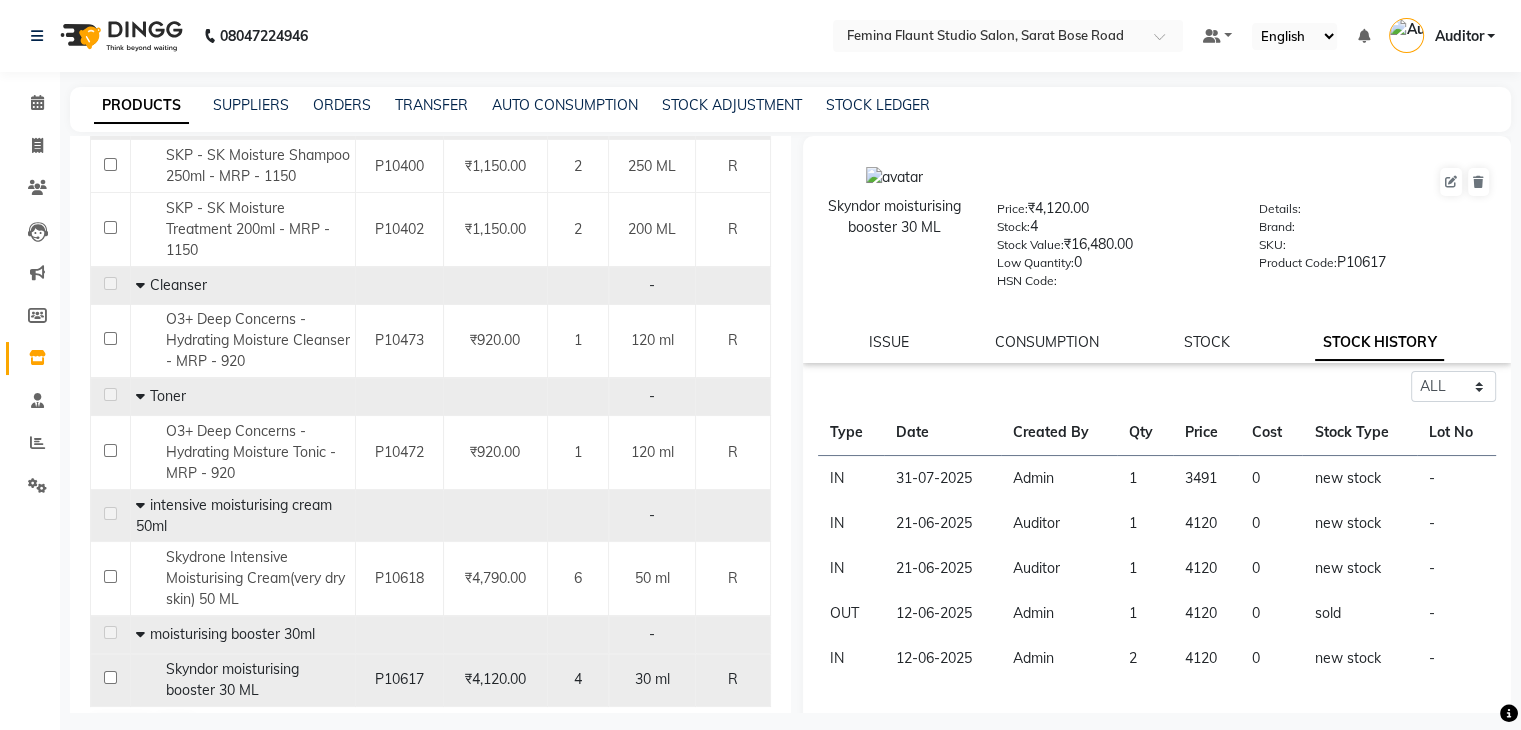 click on "Skyndor moisturising booster 30 ML" 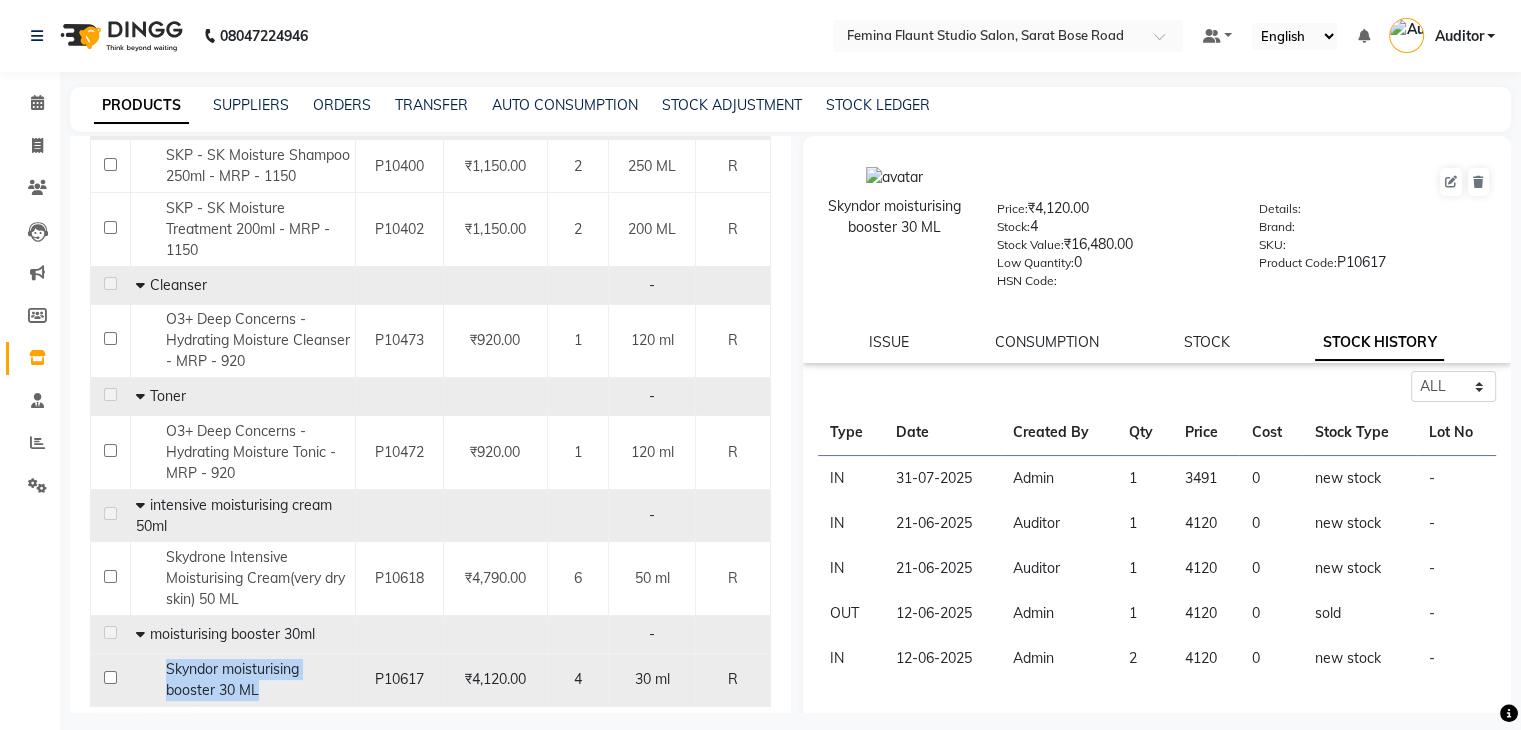 drag, startPoint x: 273, startPoint y: 692, endPoint x: 149, endPoint y: 669, distance: 126.11503 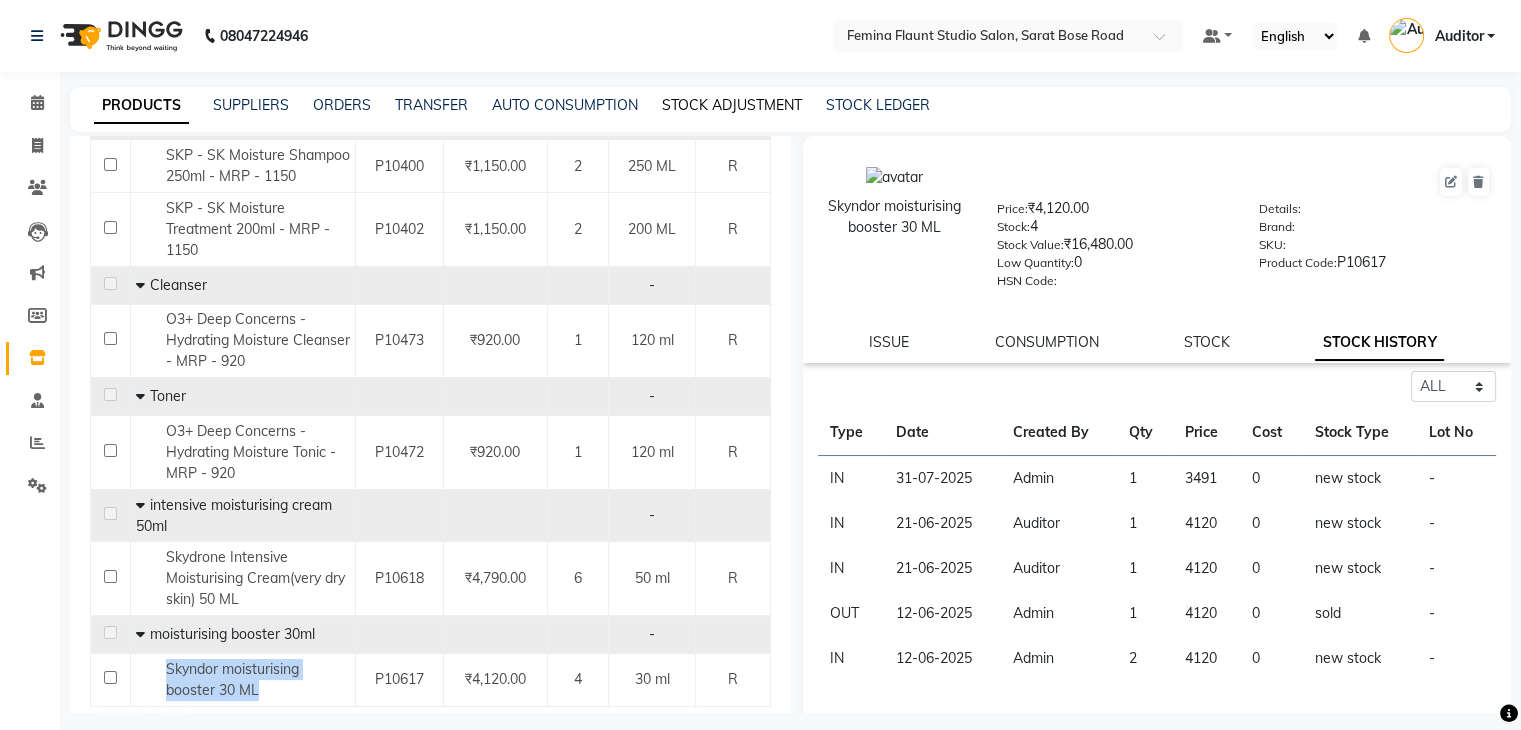 click on "STOCK ADJUSTMENT" 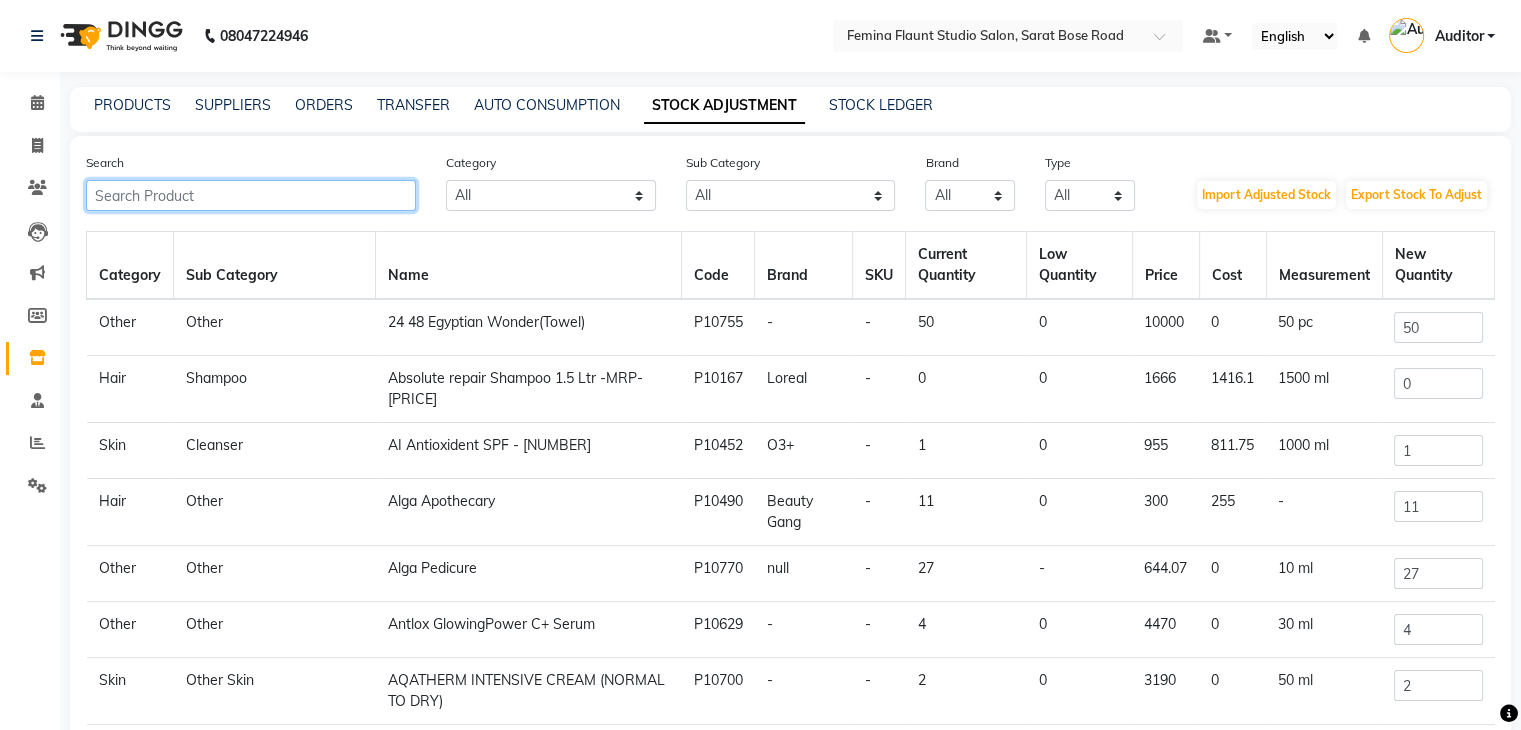 click 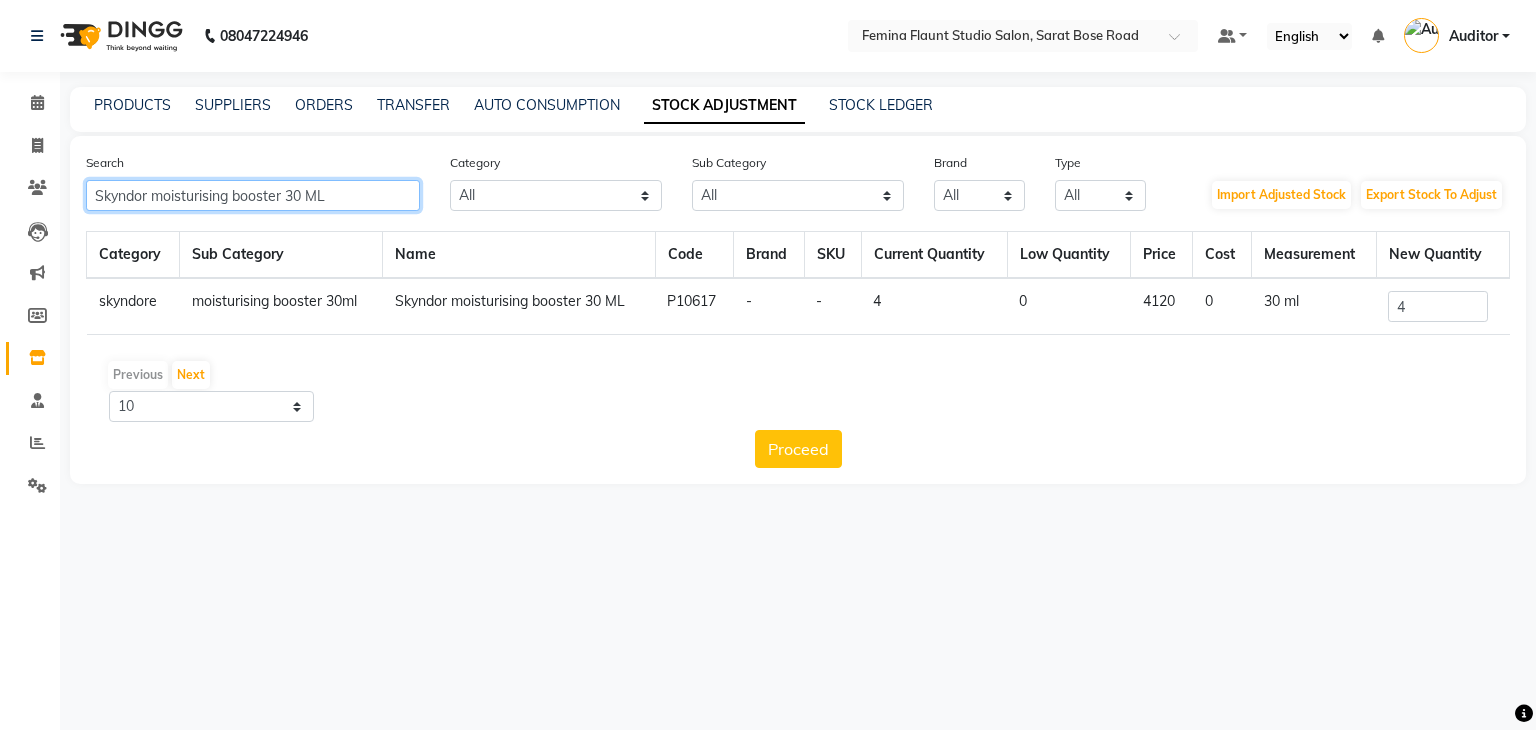 type on "Skyndor moisturising booster 30 ML" 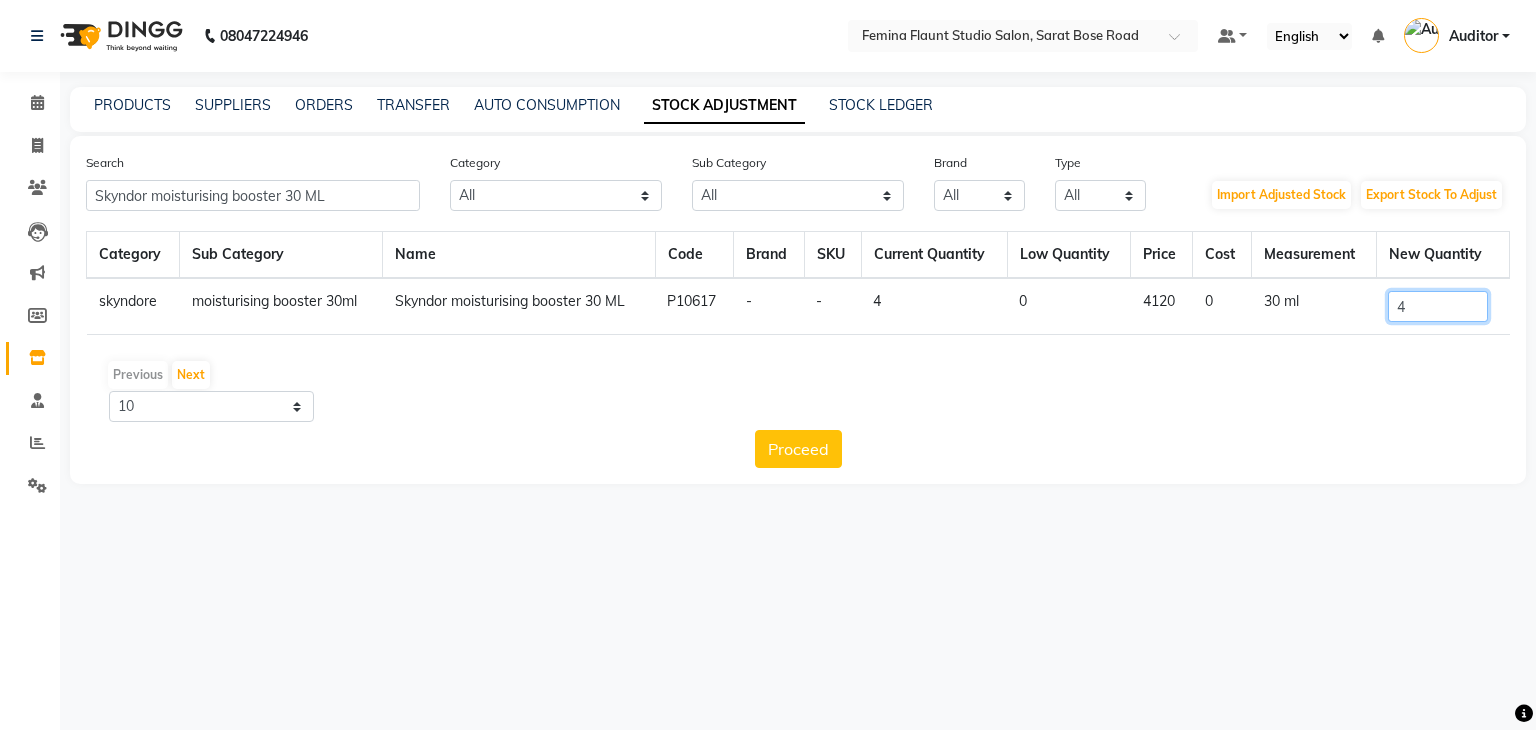 drag, startPoint x: 1408, startPoint y: 311, endPoint x: 1385, endPoint y: 305, distance: 23.769728 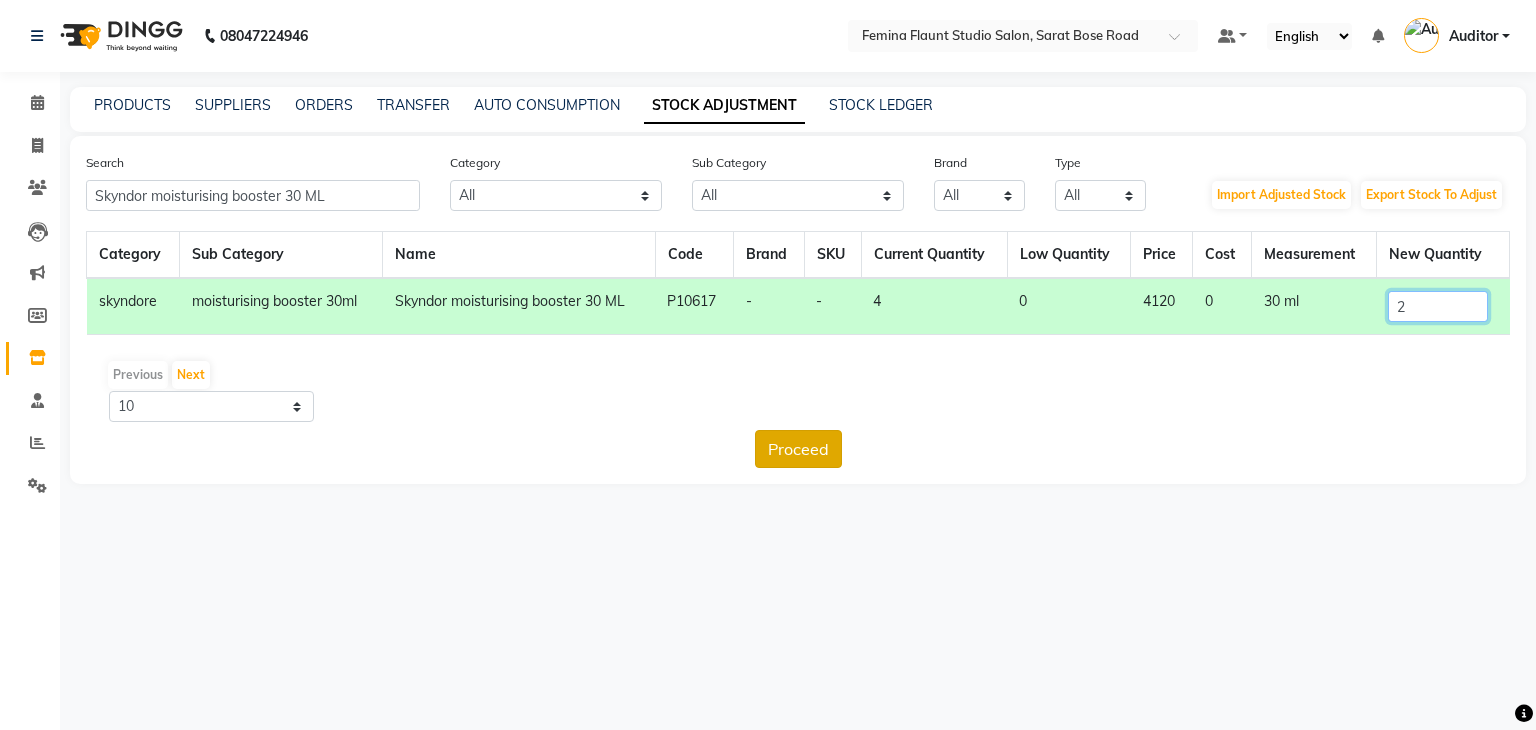 type on "2" 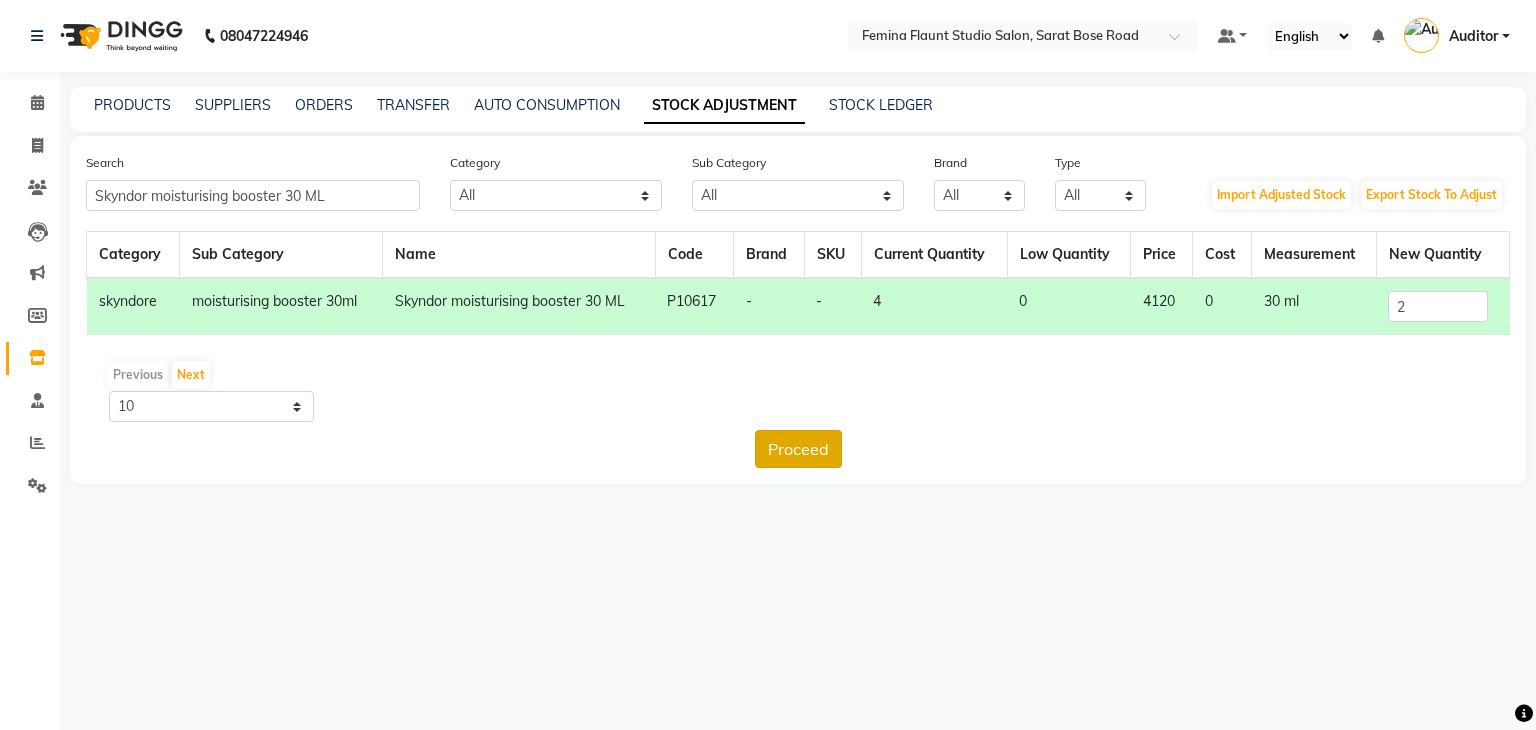 click on "Proceed" 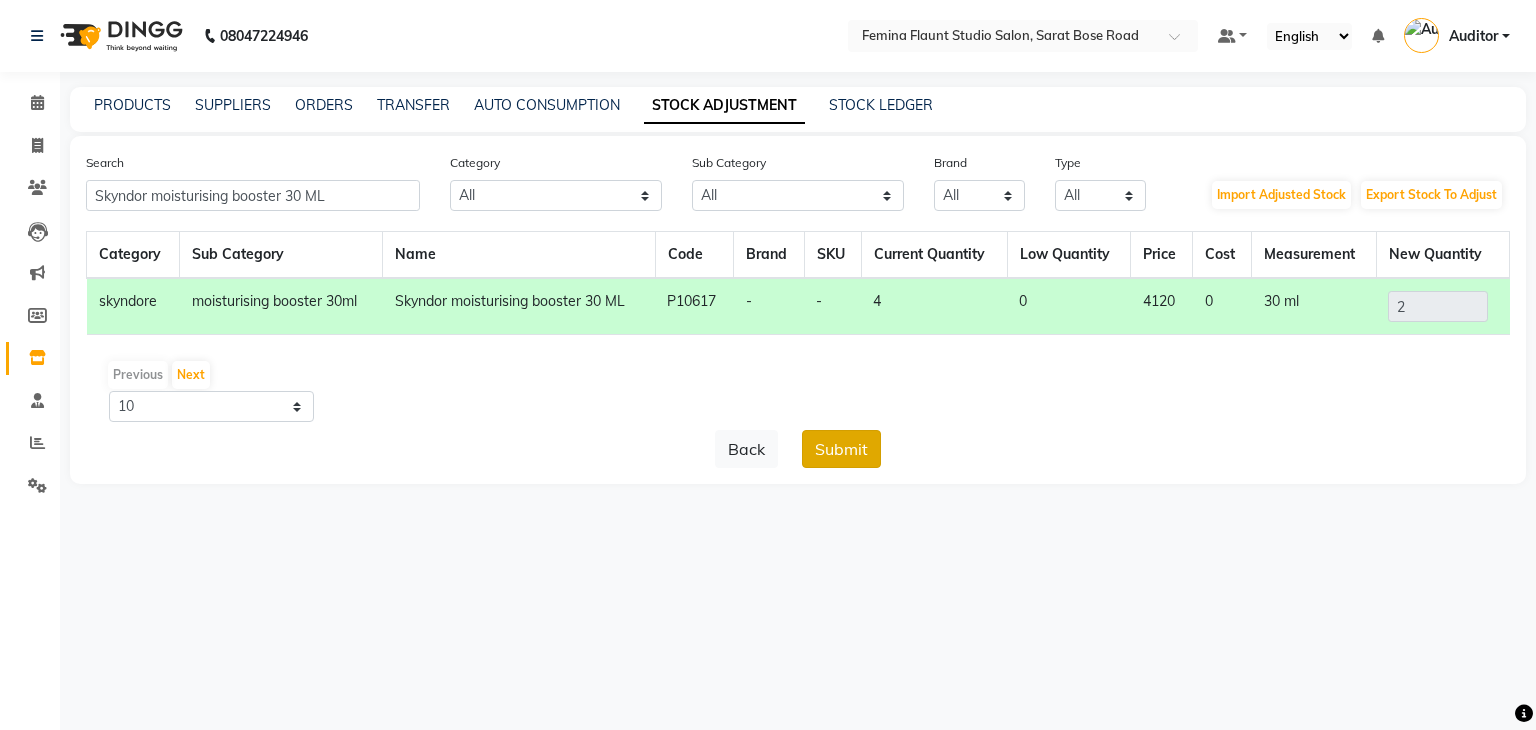 click on "Submit" 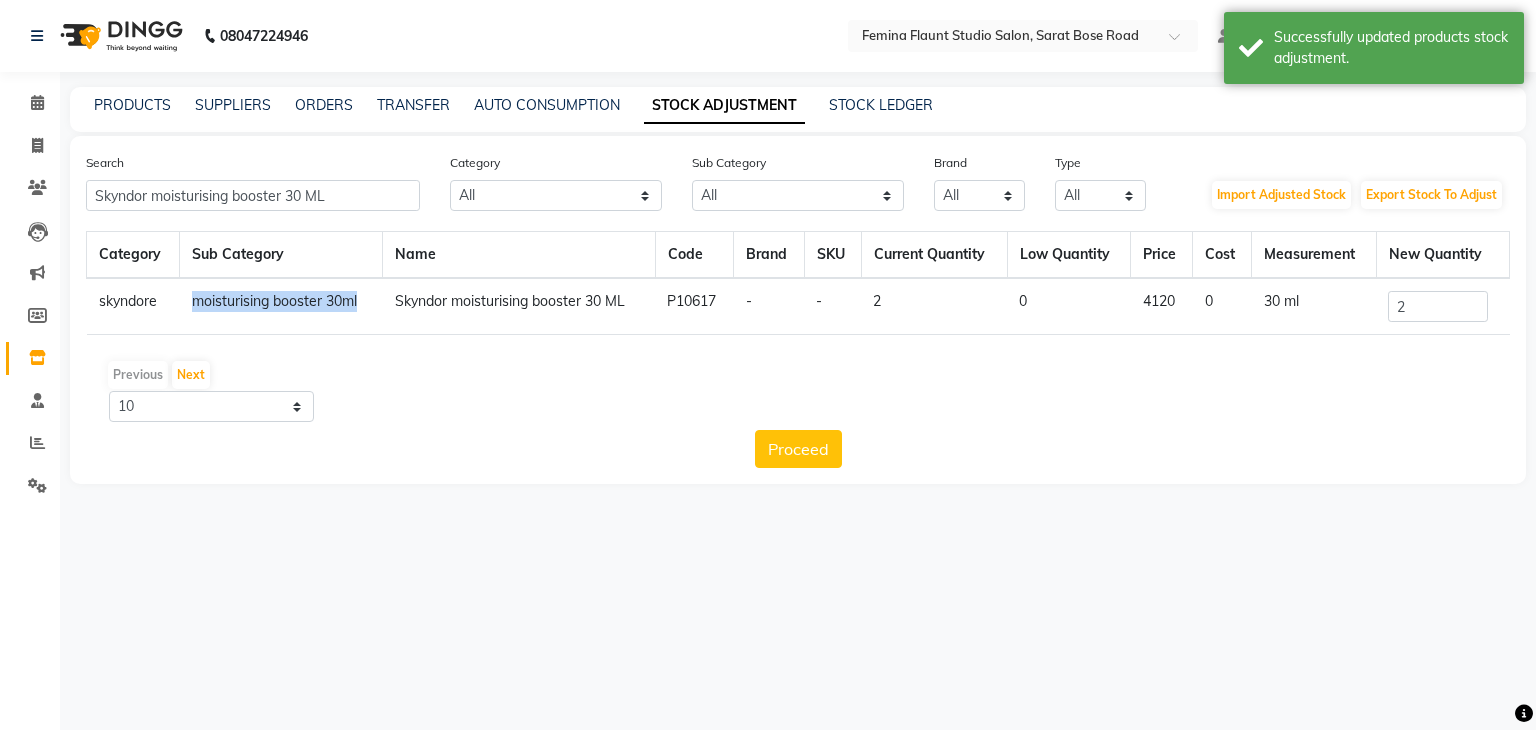 drag, startPoint x: 363, startPoint y: 301, endPoint x: 190, endPoint y: 305, distance: 173.04623 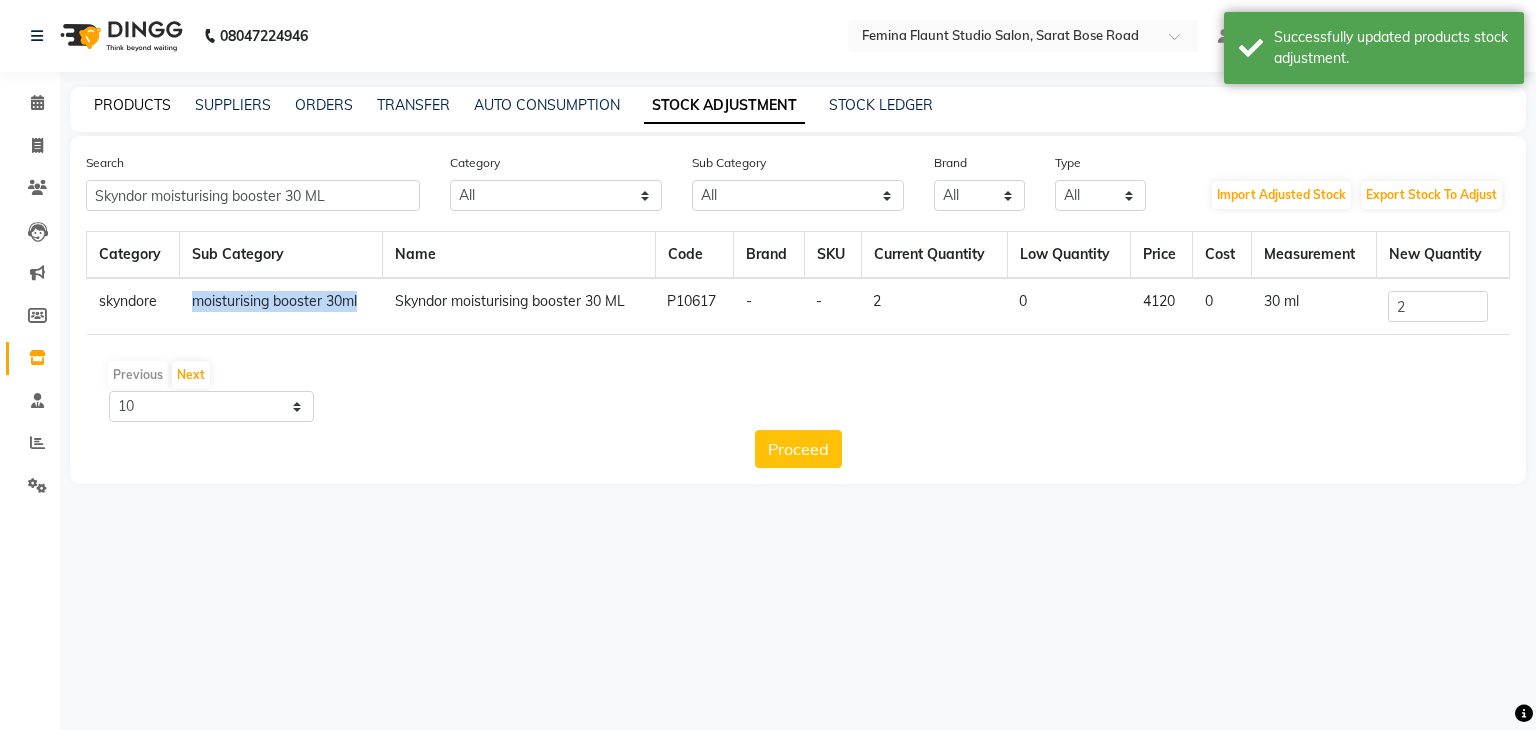 click on "PRODUCTS" 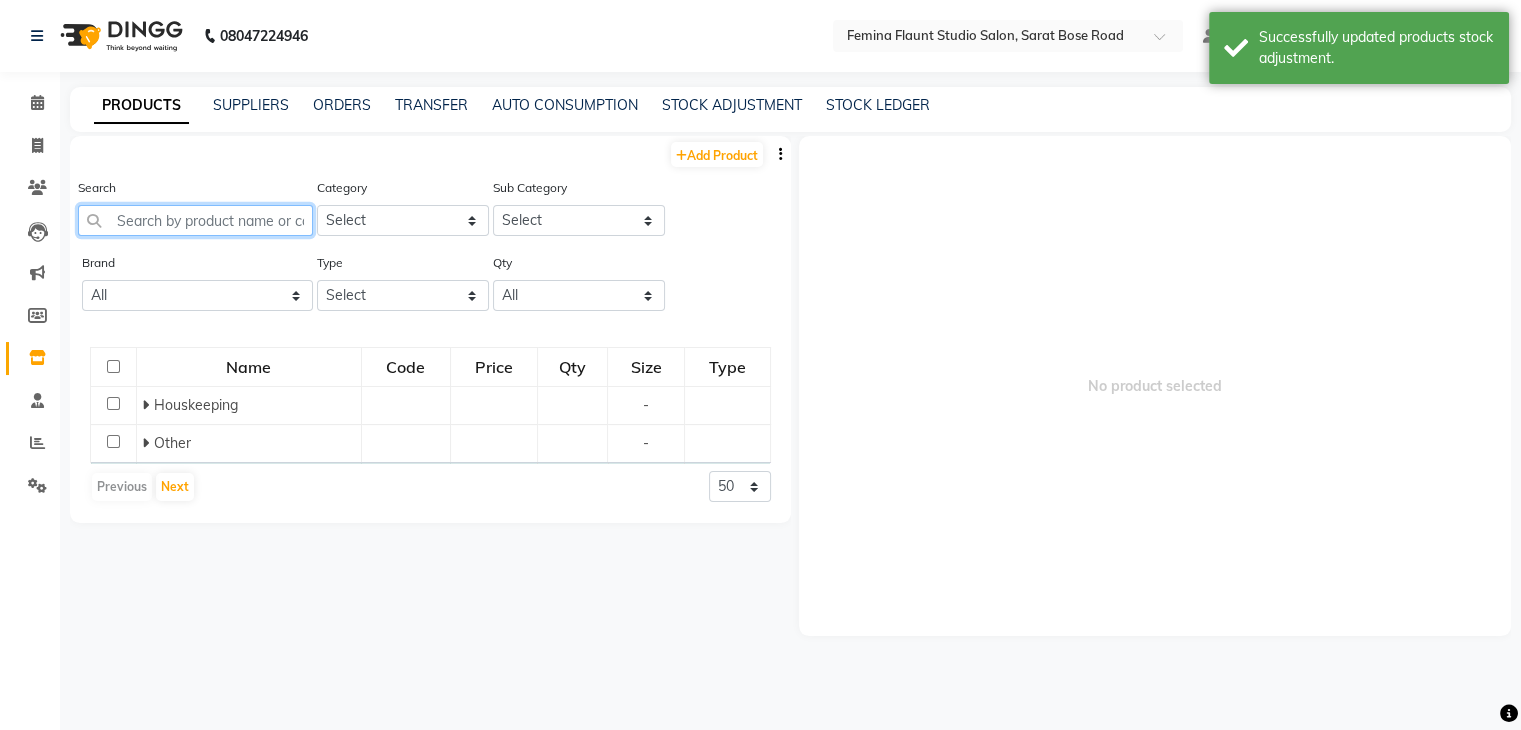 click 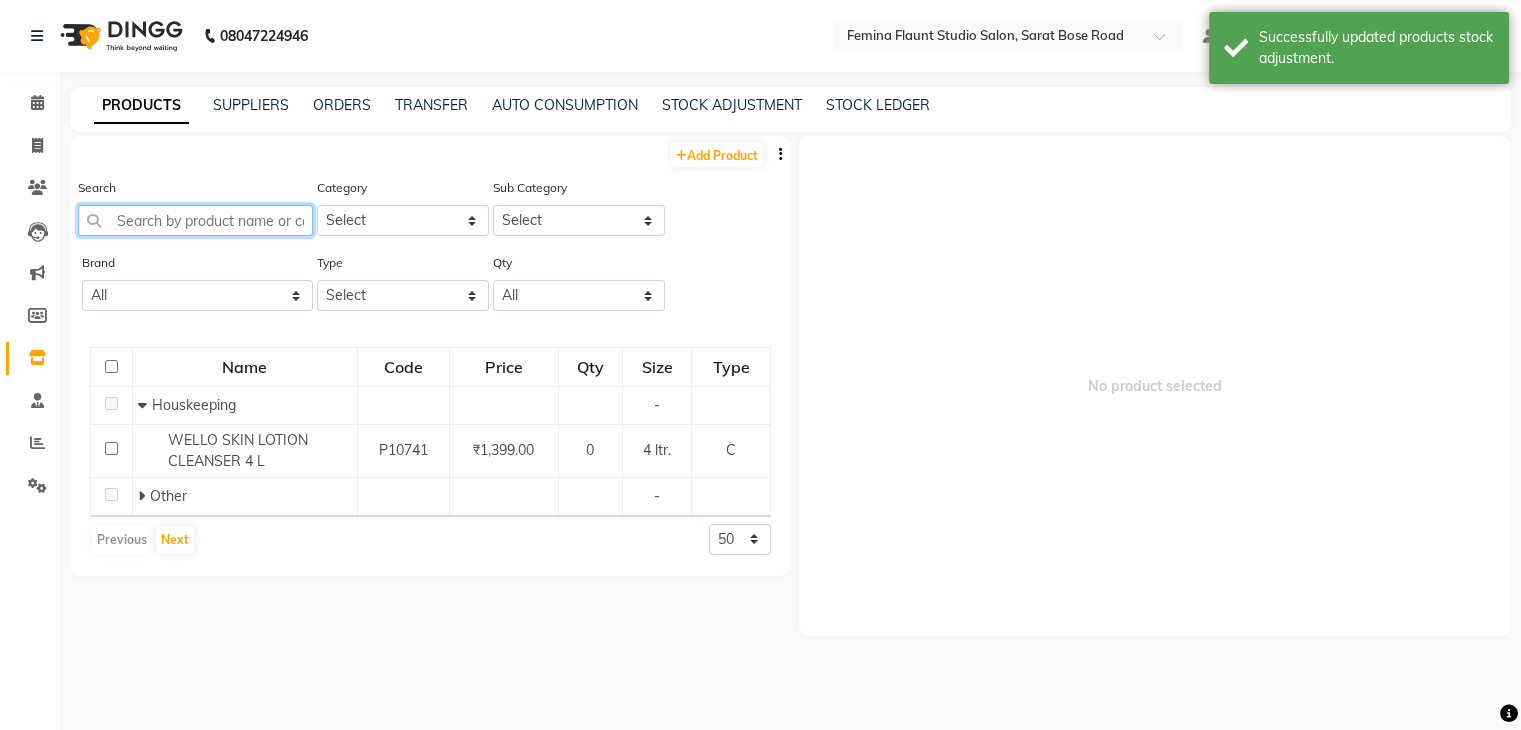 paste on "moisturising booster 30ml" 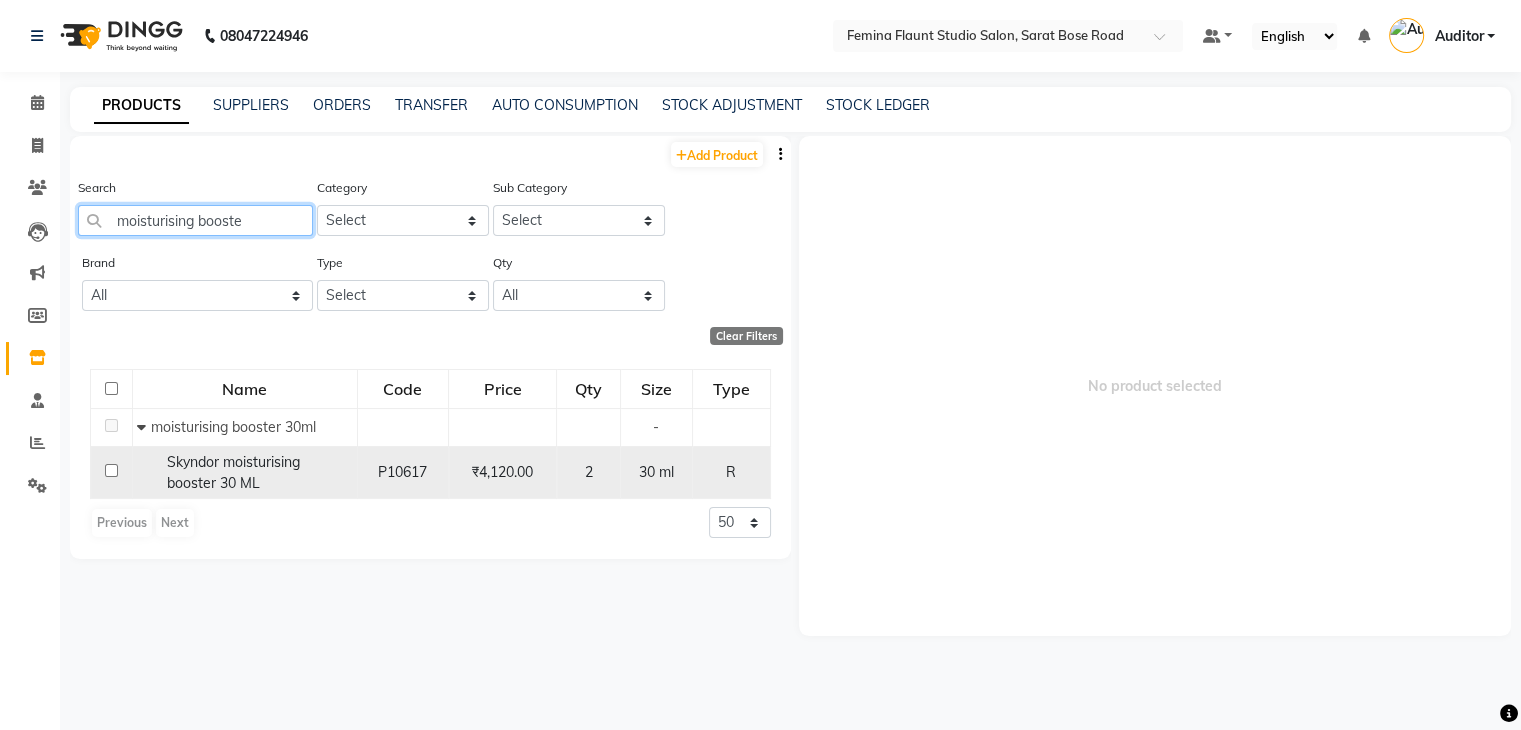 type on "moisturising booste" 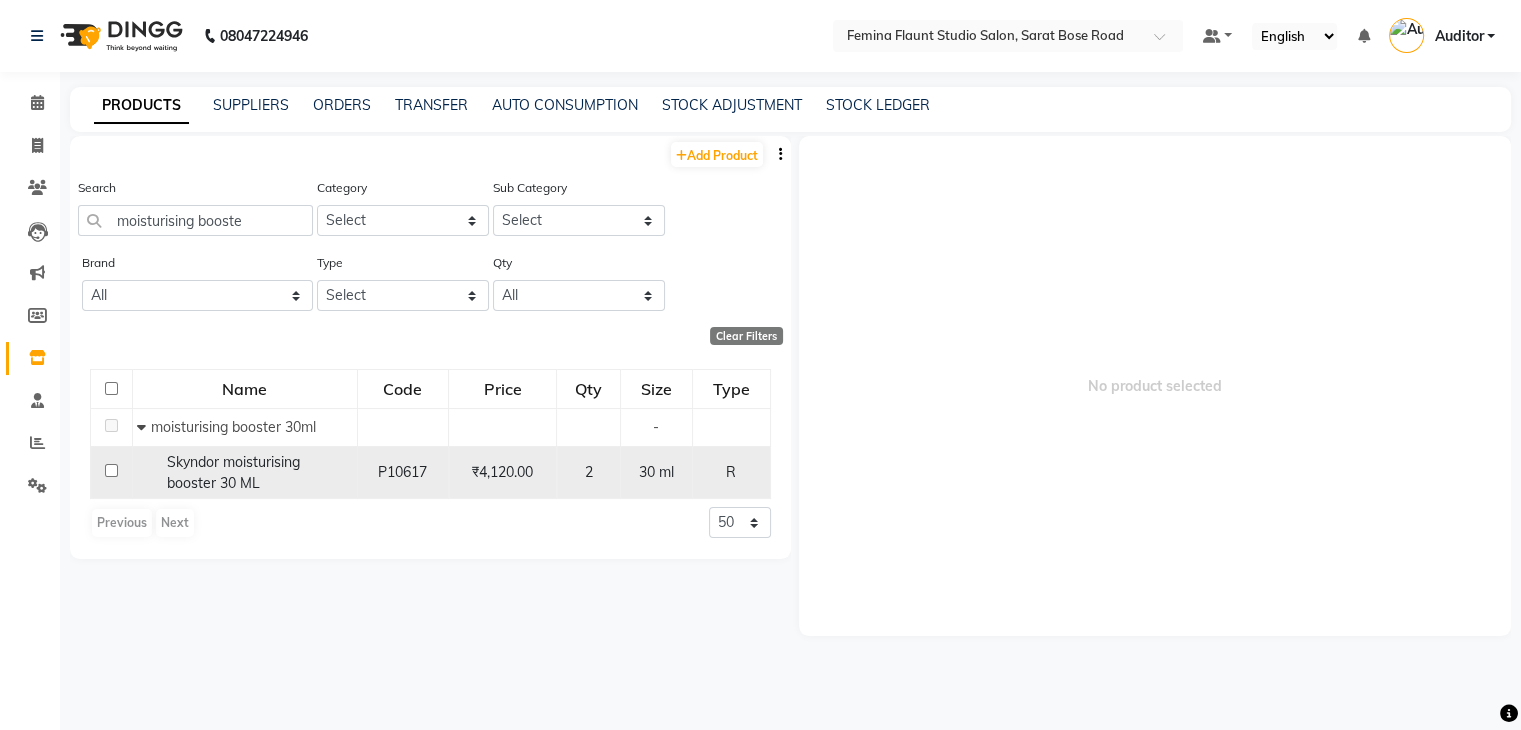 click on "Skyndor moisturising booster 30 ML" 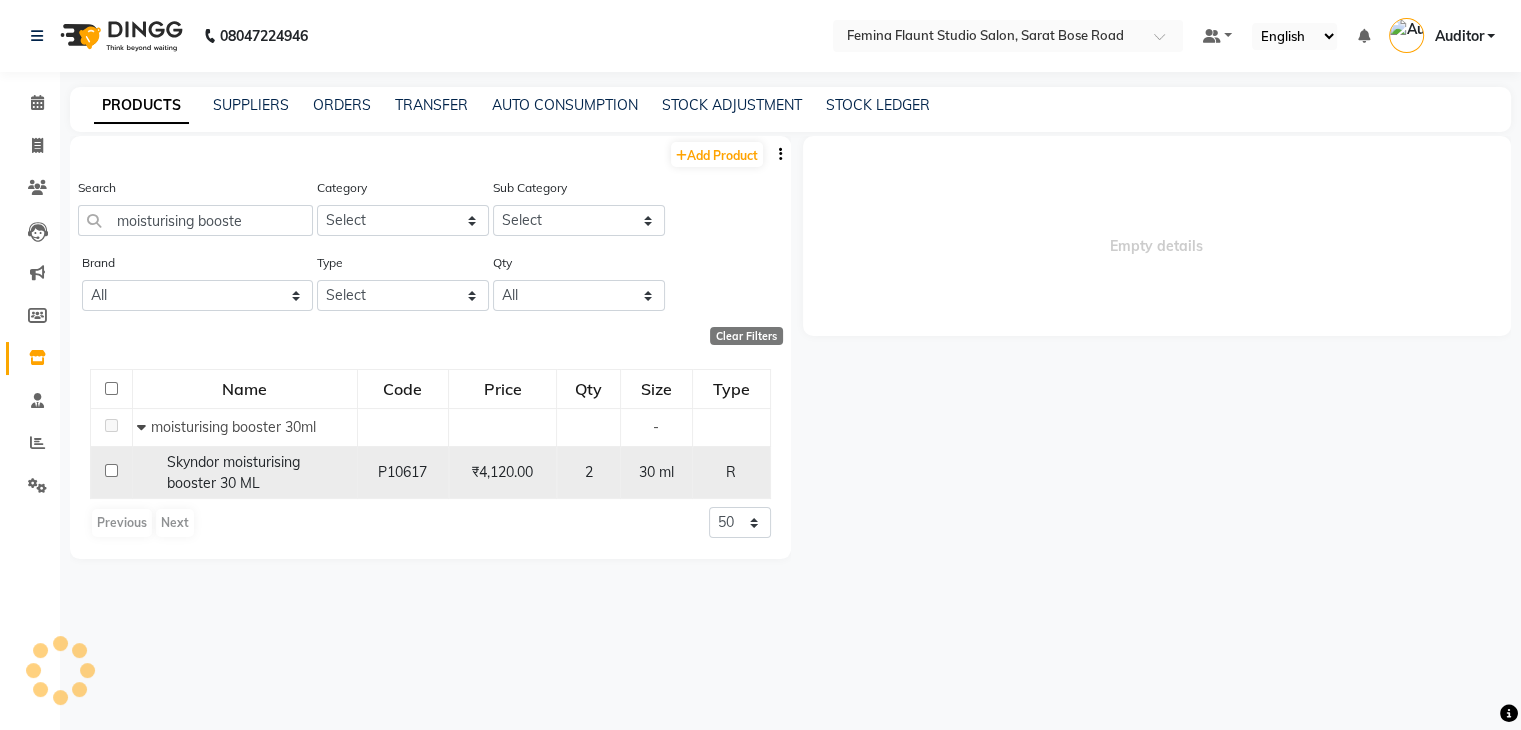 click on "P10617" 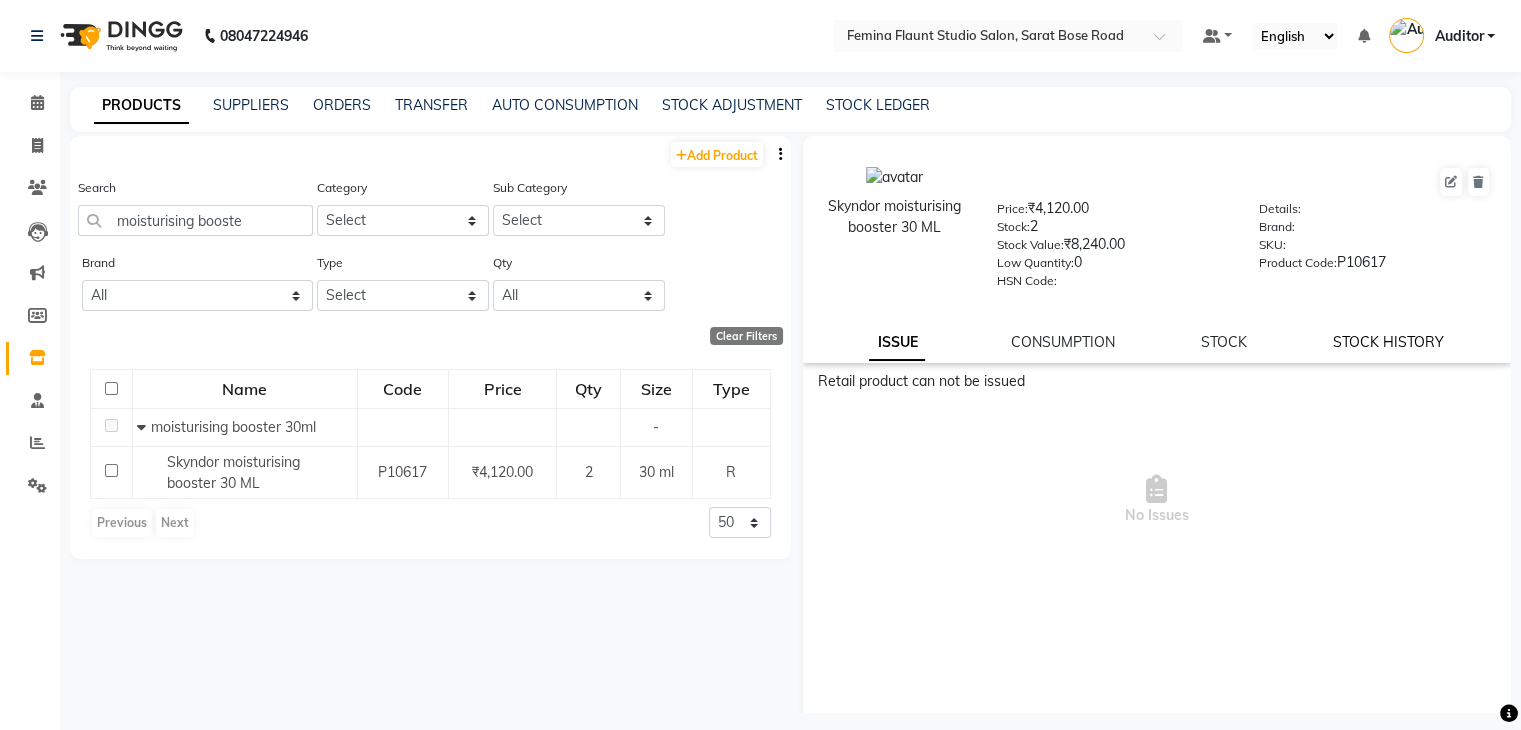 click on "STOCK HISTORY" 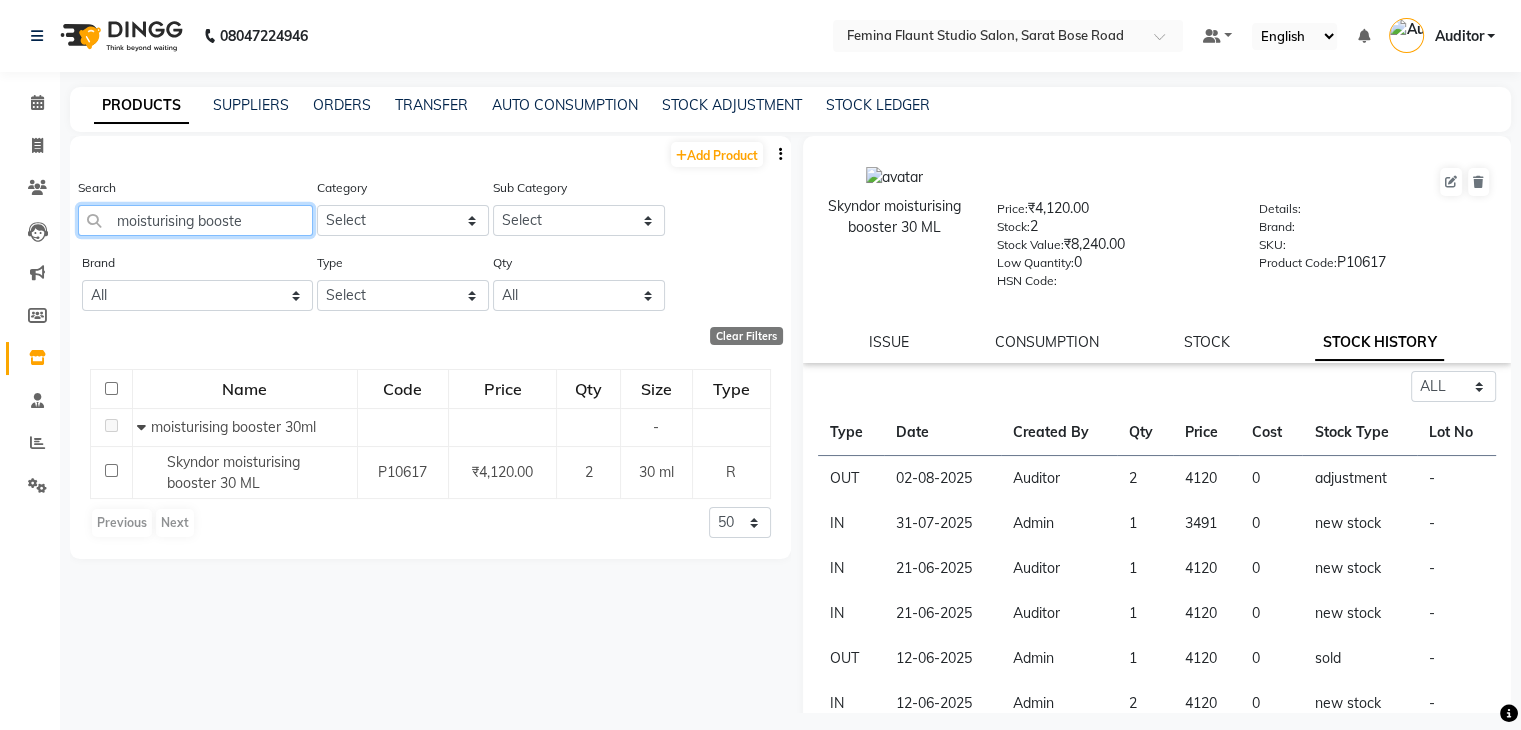 drag, startPoint x: 258, startPoint y: 225, endPoint x: 79, endPoint y: 220, distance: 179.06982 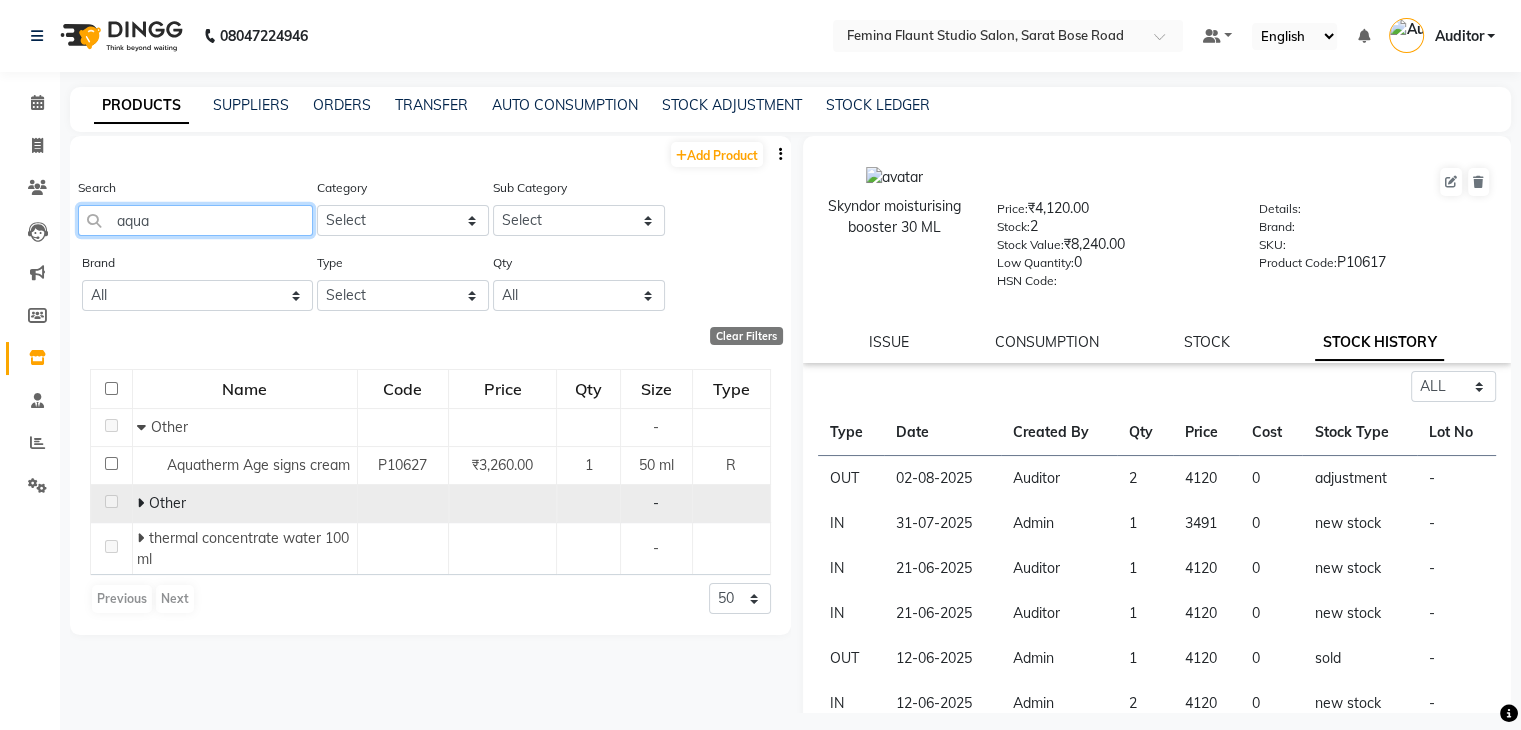 type on "aqua" 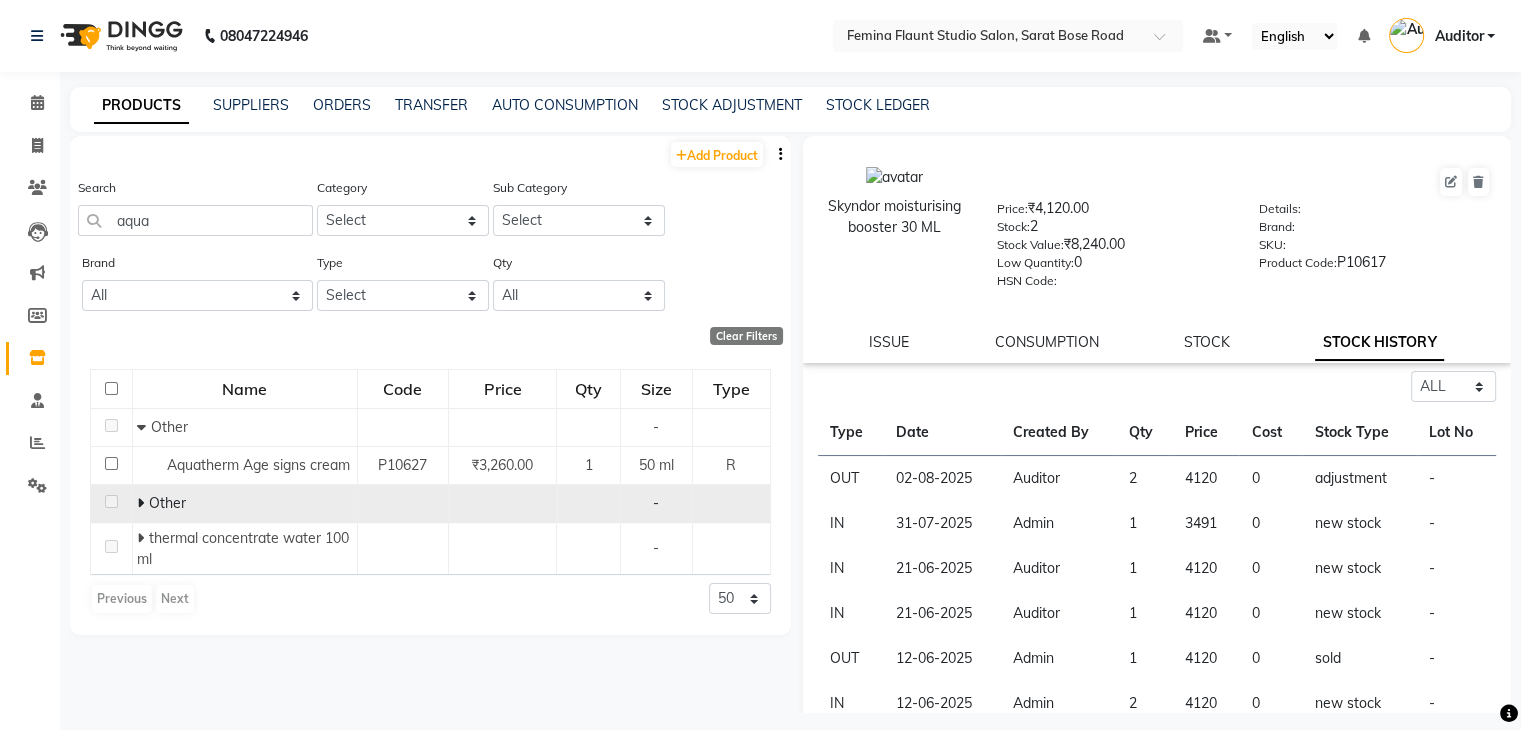 click 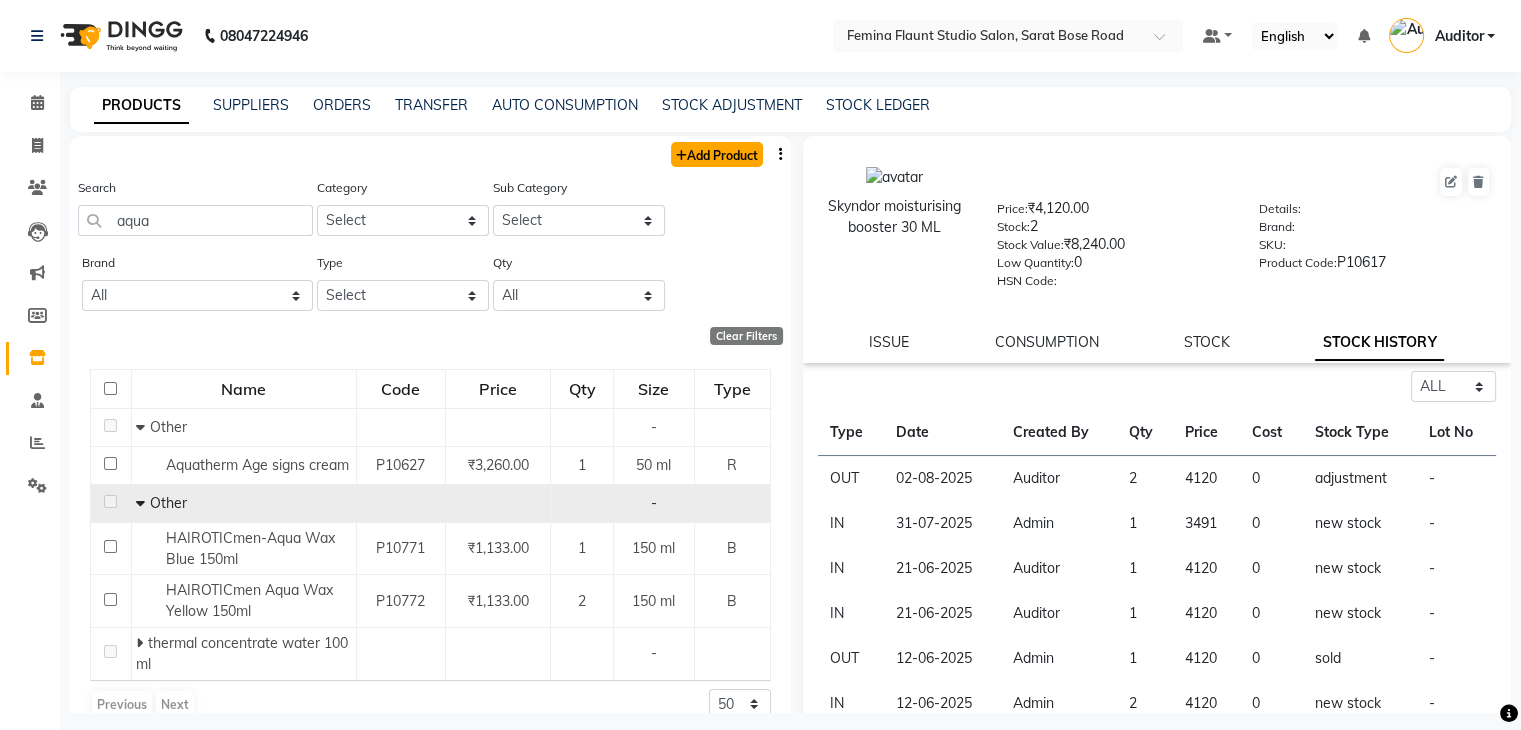 click on "Add Product" 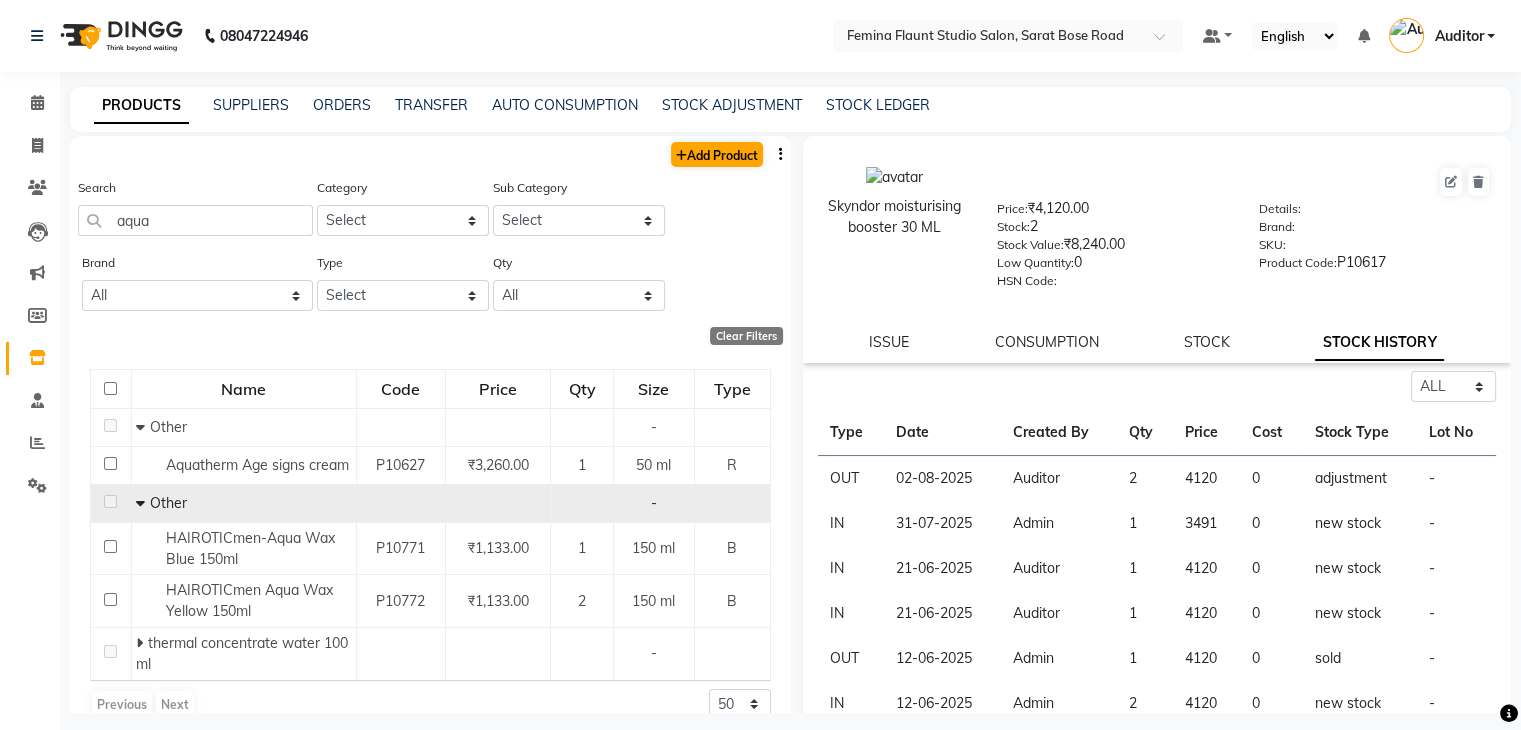 select on "true" 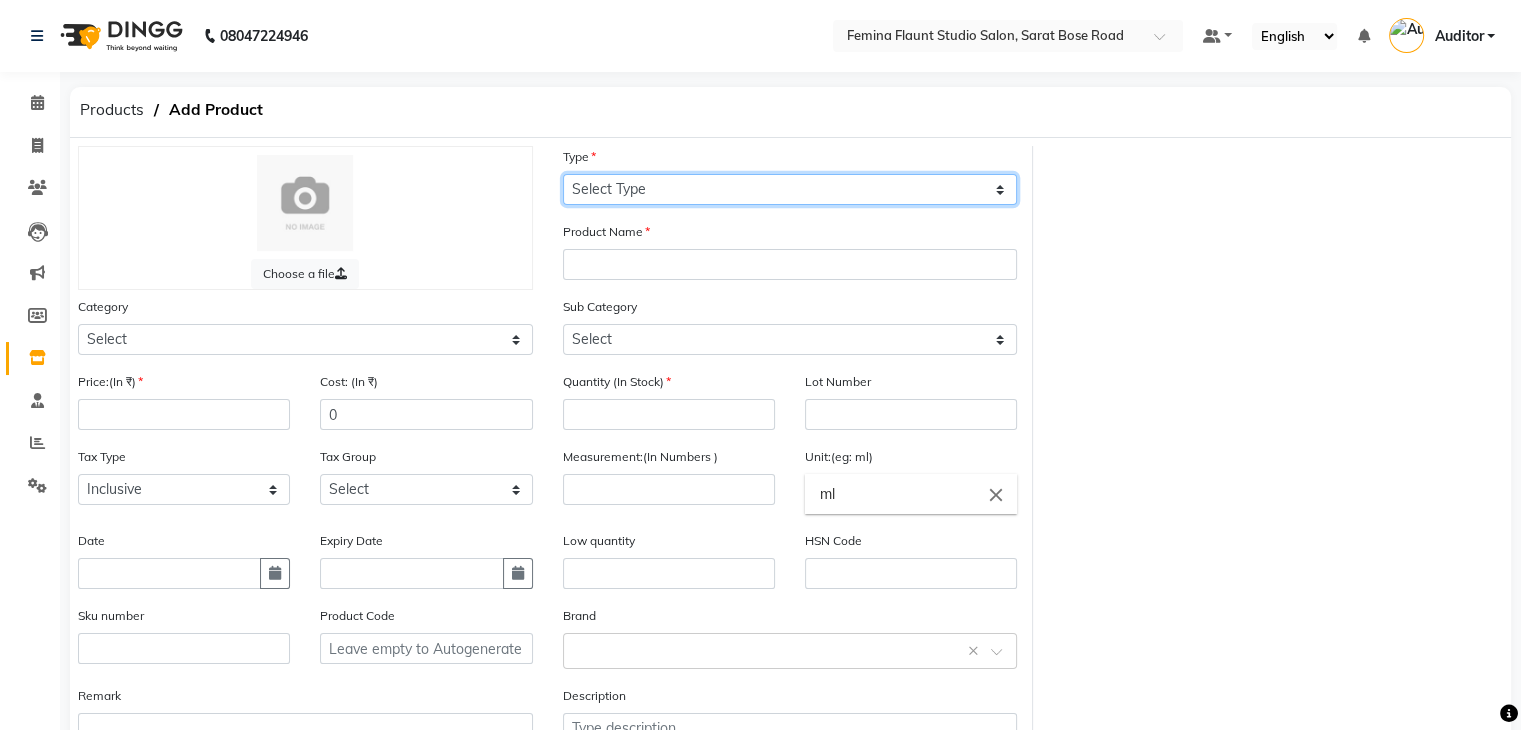 click on "Select Type Both Retail Consumable" 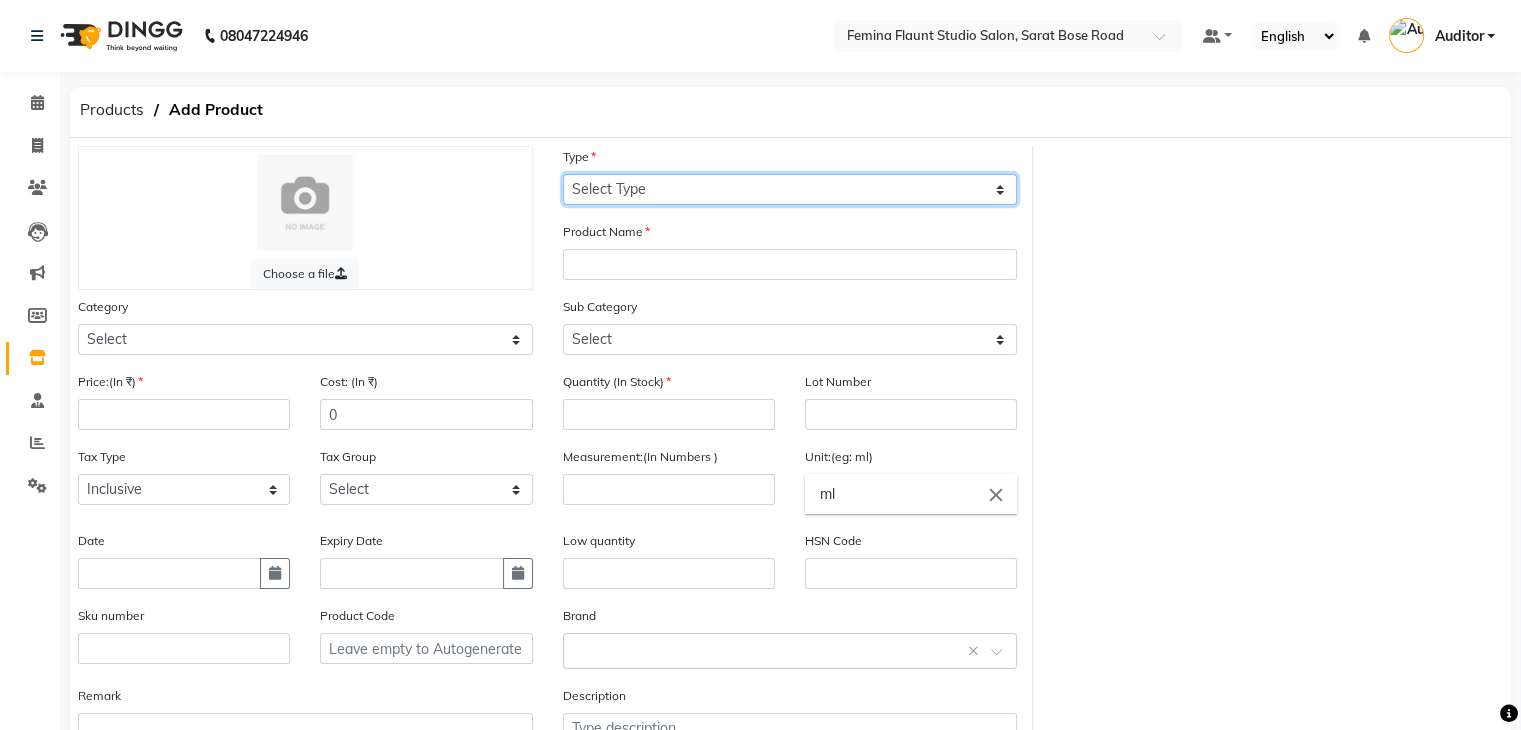 select on "R" 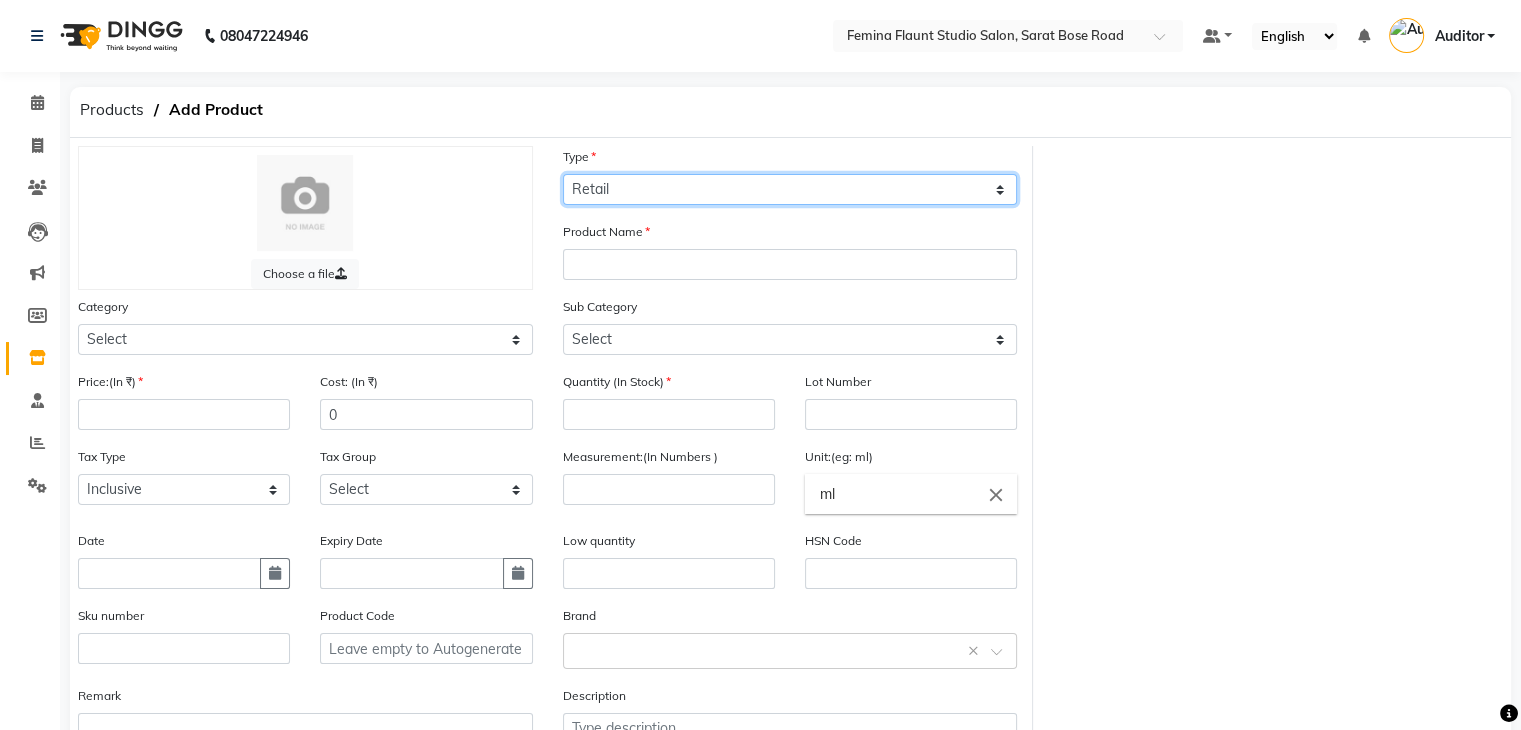 click on "Select Type Both Retail Consumable" 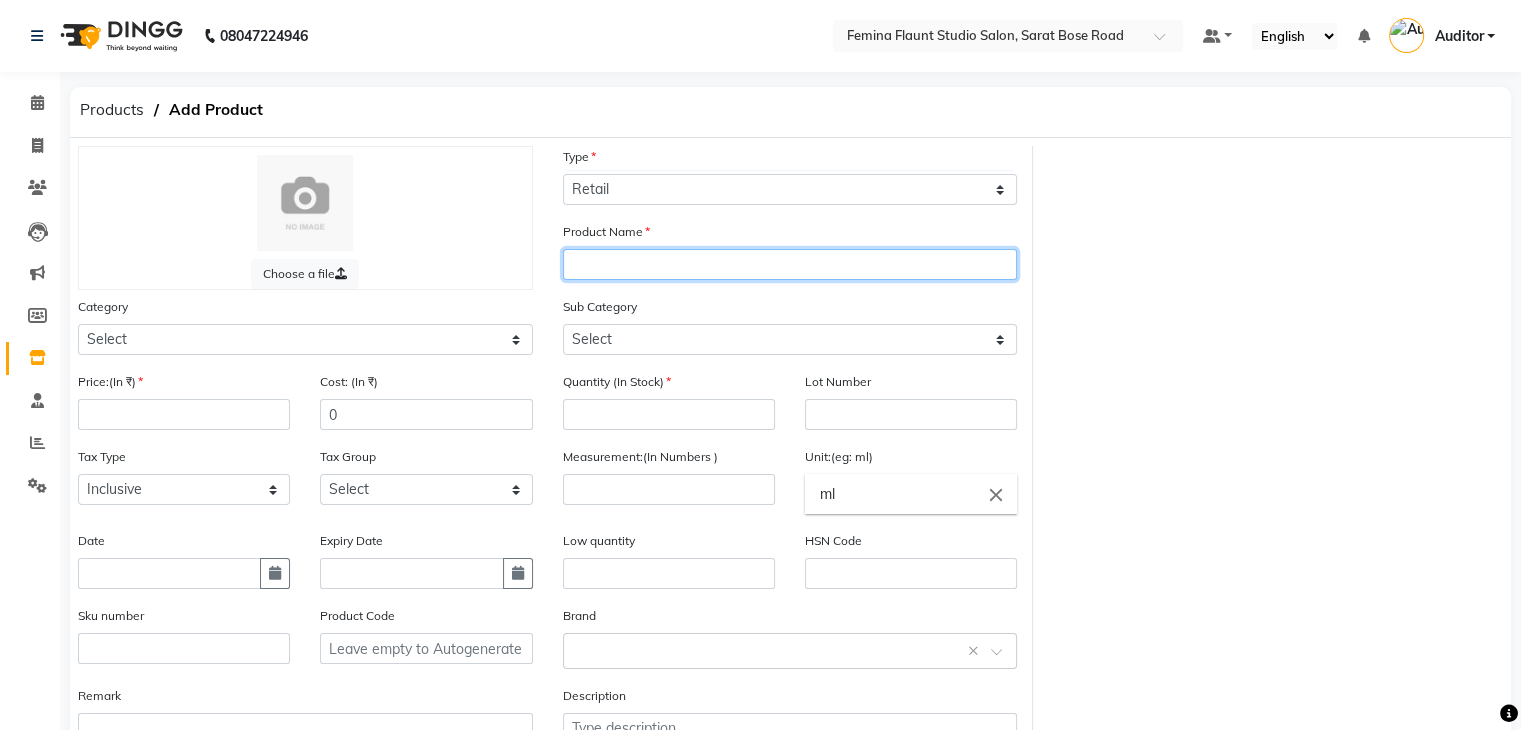 click 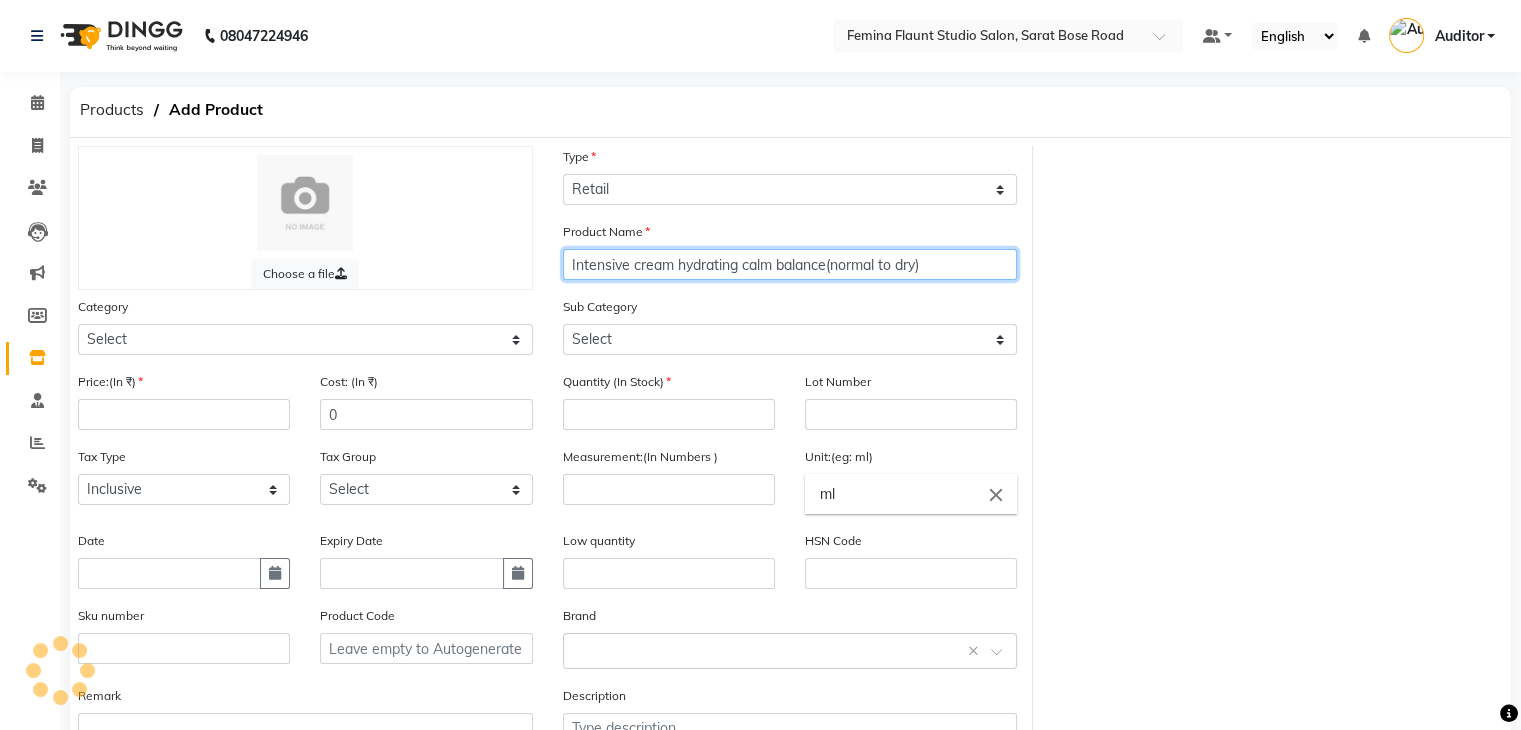 type on "Intensive cream hydrating calm balance(normal to dry)" 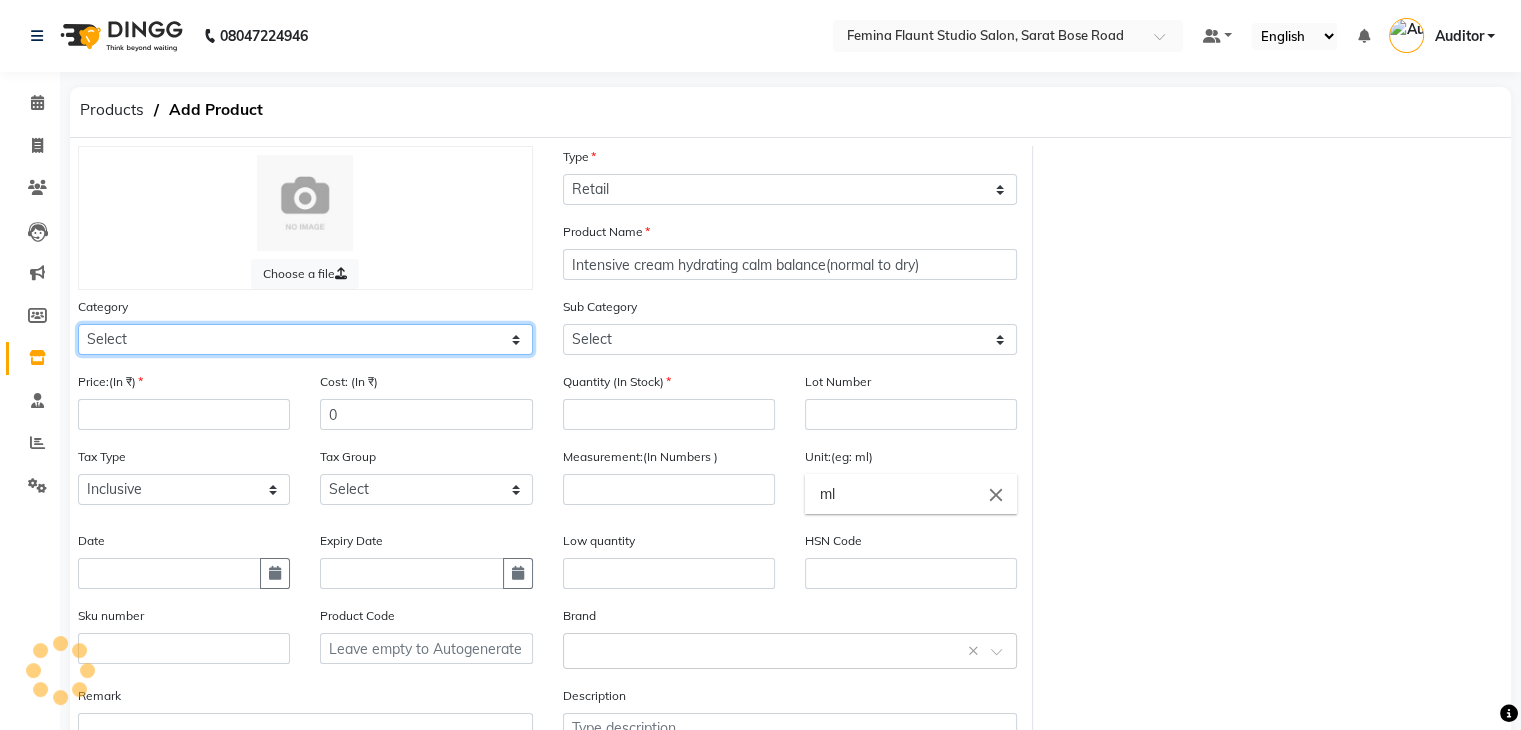 click on "Select Hair Skin Makeup Personal Care Appliances Beard Waxing Disposable Threading Hands and Feet Beauty Planet Botox Cadiveu Casmara Cheryls Loreal Olaplex HAIR gk salon use skyndore darmalogica Other" 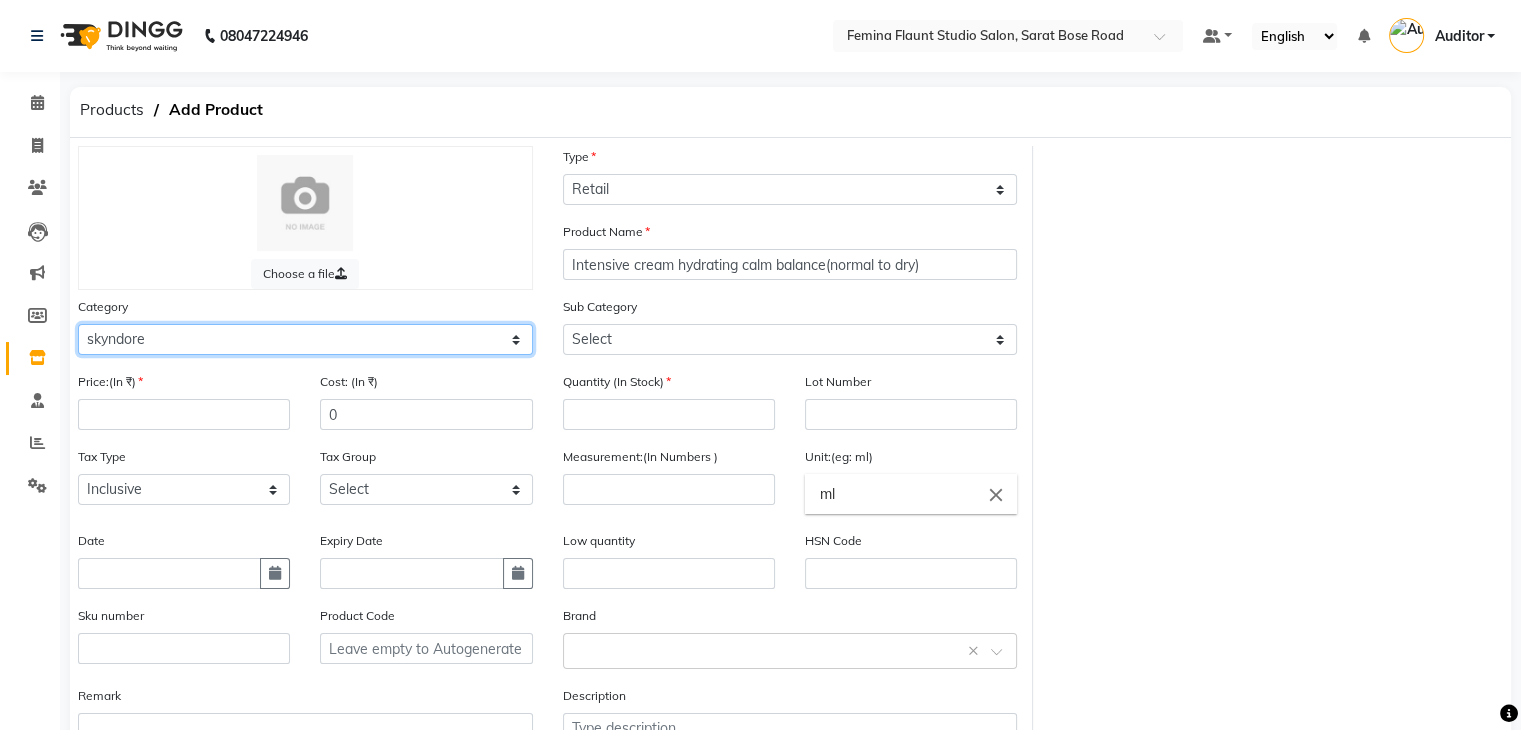 click on "Select Hair Skin Makeup Personal Care Appliances Beard Waxing Disposable Threading Hands and Feet Beauty Planet Botox Cadiveu Casmara Cheryls Loreal Olaplex HAIR gk salon use skyndore darmalogica Other" 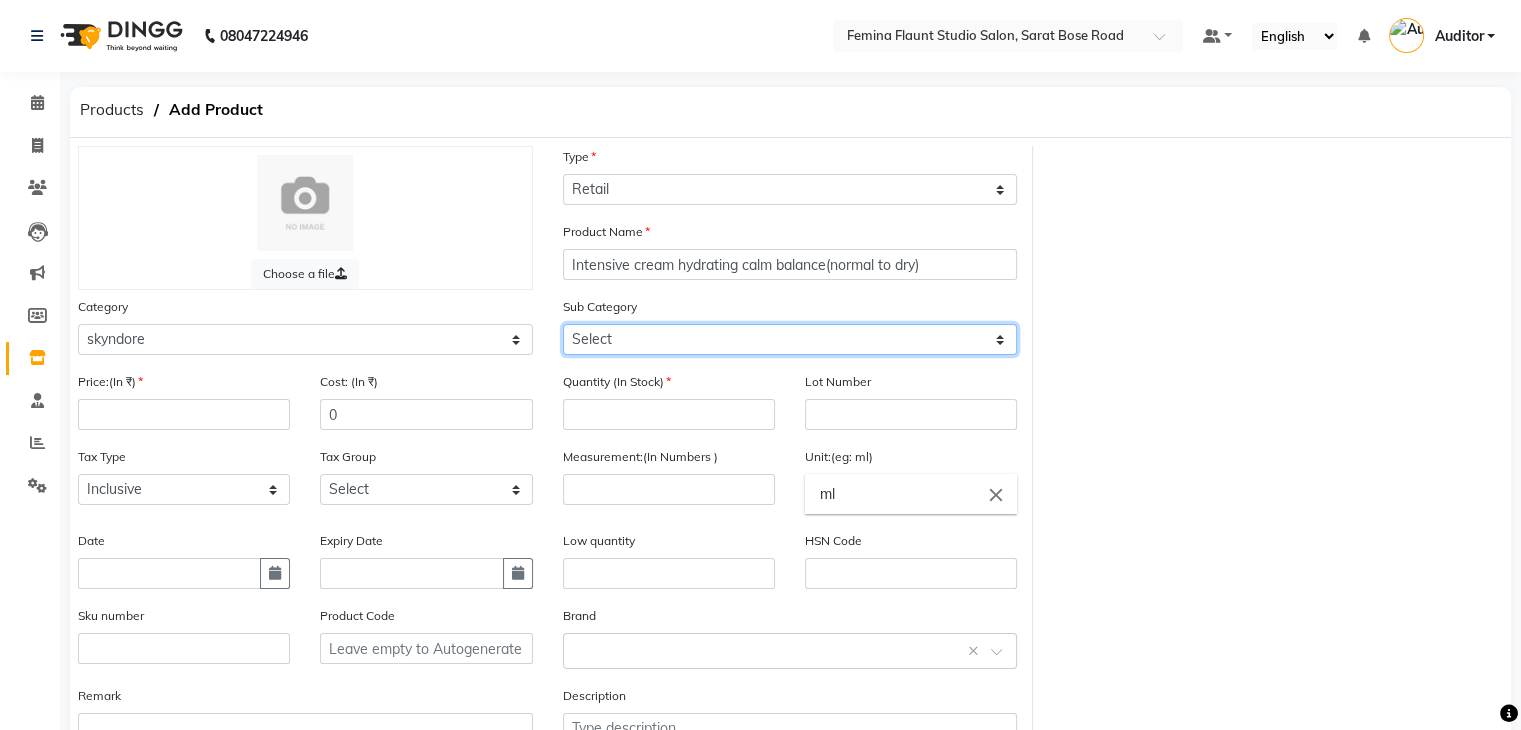 click on "Select intensive moisturising cream 50ml moisturising booster 30ml energizing cream normal to dry skin 50ml antiox glowing serum 30ml aquatherm thermal cleansing gel 250 ml thermal concentrate water 100 ml skin foaming cleanser 150 ml aquatherm age signs cream 50 ml sunexpertise tinted protective cream spf50 75ml rich foam in milk 500ml thermal concentrate water 250ml wheat germ oil nourishing cream 200ml hydratant mask cream 500ml brightening mask 1box 6ps ha dynamic professional programme 1box 6ps redensifying professional programme 1box 6ps sunexpertise tinted protective cream spf 50 75ml exfoliating scrub 500ml post extraction fluid 250ml urban micelar balm to oil 250ml" 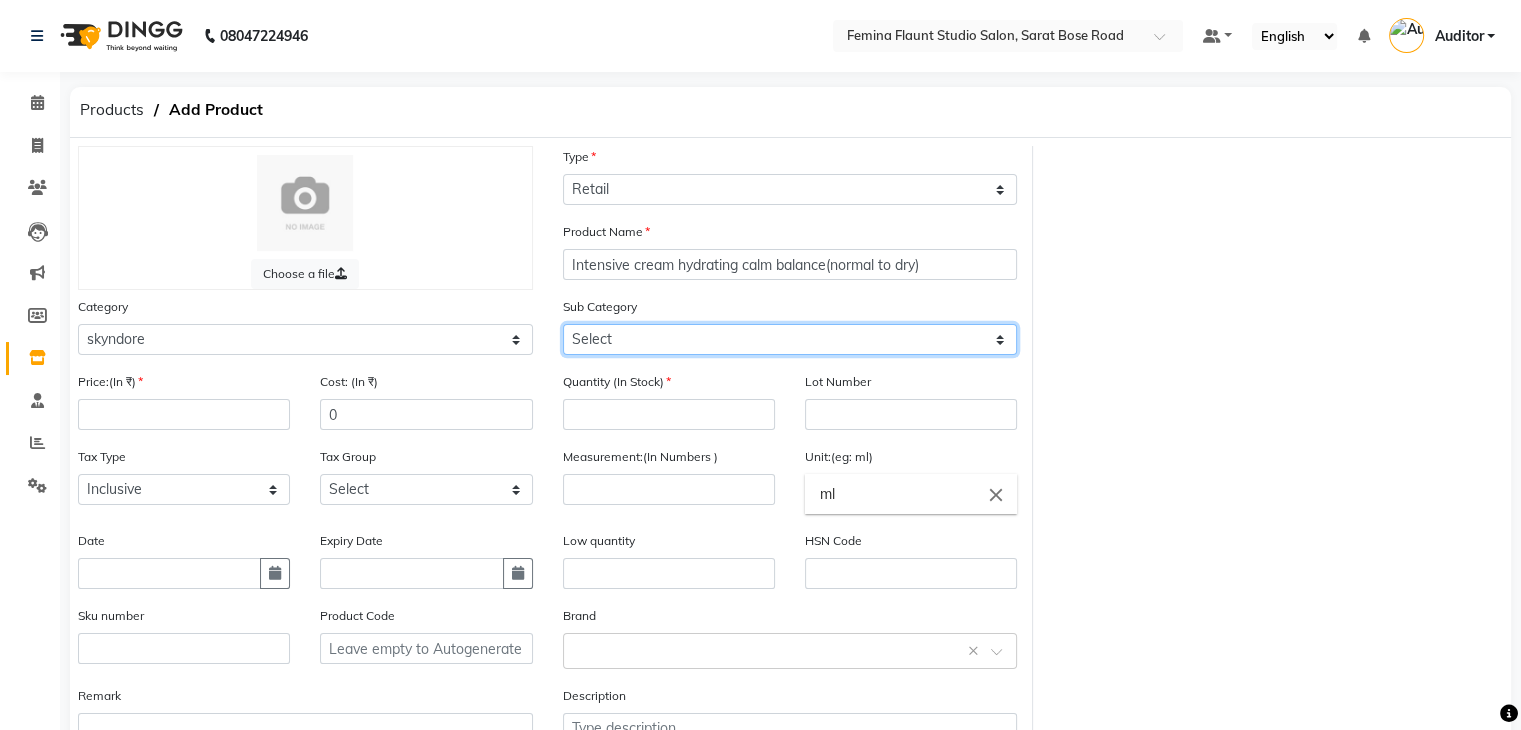 click on "Select intensive moisturising cream 50ml moisturising booster 30ml energizing cream normal to dry skin 50ml antiox glowing serum 30ml aquatherm thermal cleansing gel 250 ml thermal concentrate water 100 ml skin foaming cleanser 150 ml aquatherm age signs cream 50 ml sunexpertise tinted protective cream spf50 75ml rich foam in milk 500ml thermal concentrate water 250ml wheat germ oil nourishing cream 200ml hydratant mask cream 500ml brightening mask 1box 6ps ha dynamic professional programme 1box 6ps redensifying professional programme 1box 6ps sunexpertise tinted protective cream spf 50 75ml exfoliating scrub 500ml post extraction fluid 250ml urban micelar balm to oil 250ml" 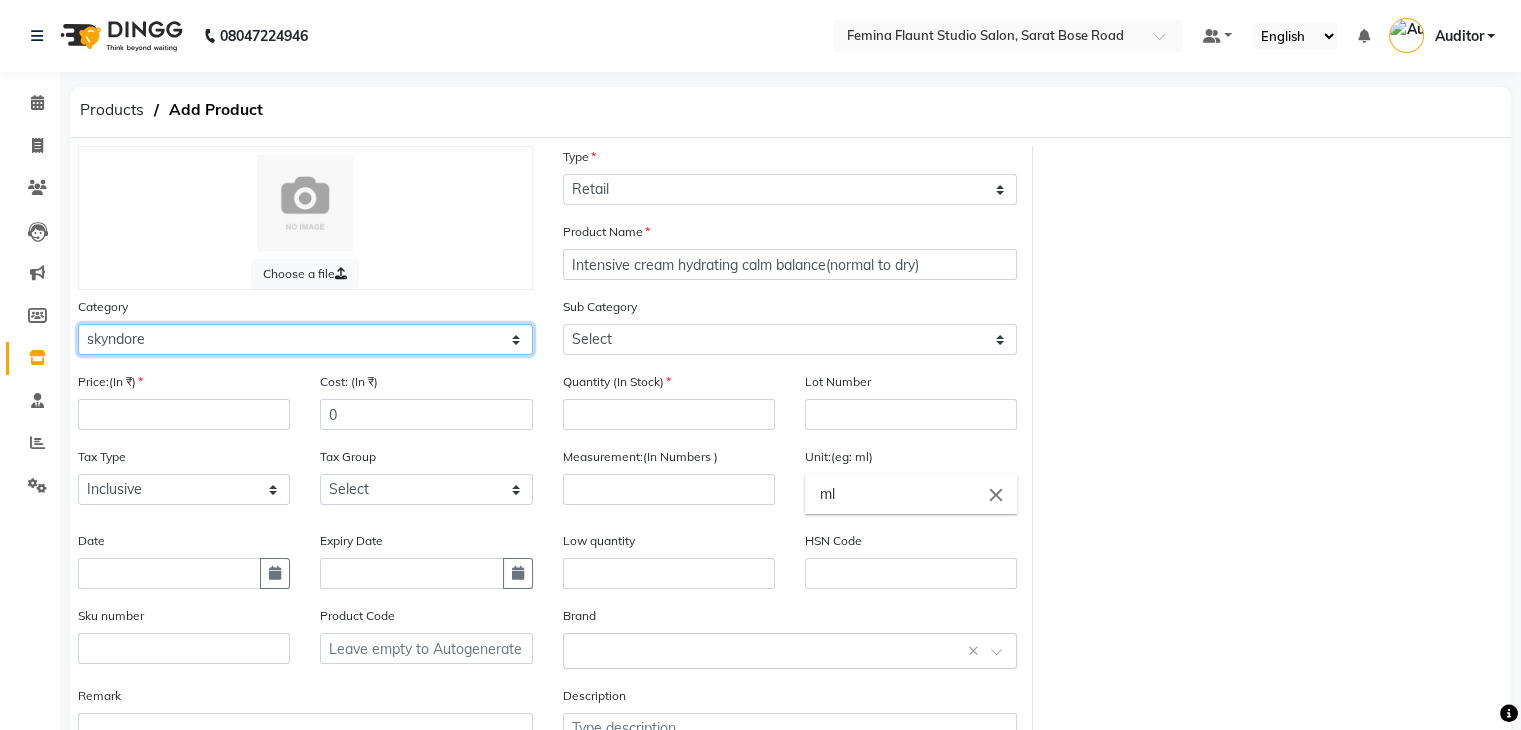 click on "Select Hair Skin Makeup Personal Care Appliances Beard Waxing Disposable Threading Hands and Feet Beauty Planet Botox Cadiveu Casmara Cheryls Loreal Olaplex HAIR gk salon use skyndore darmalogica Other" 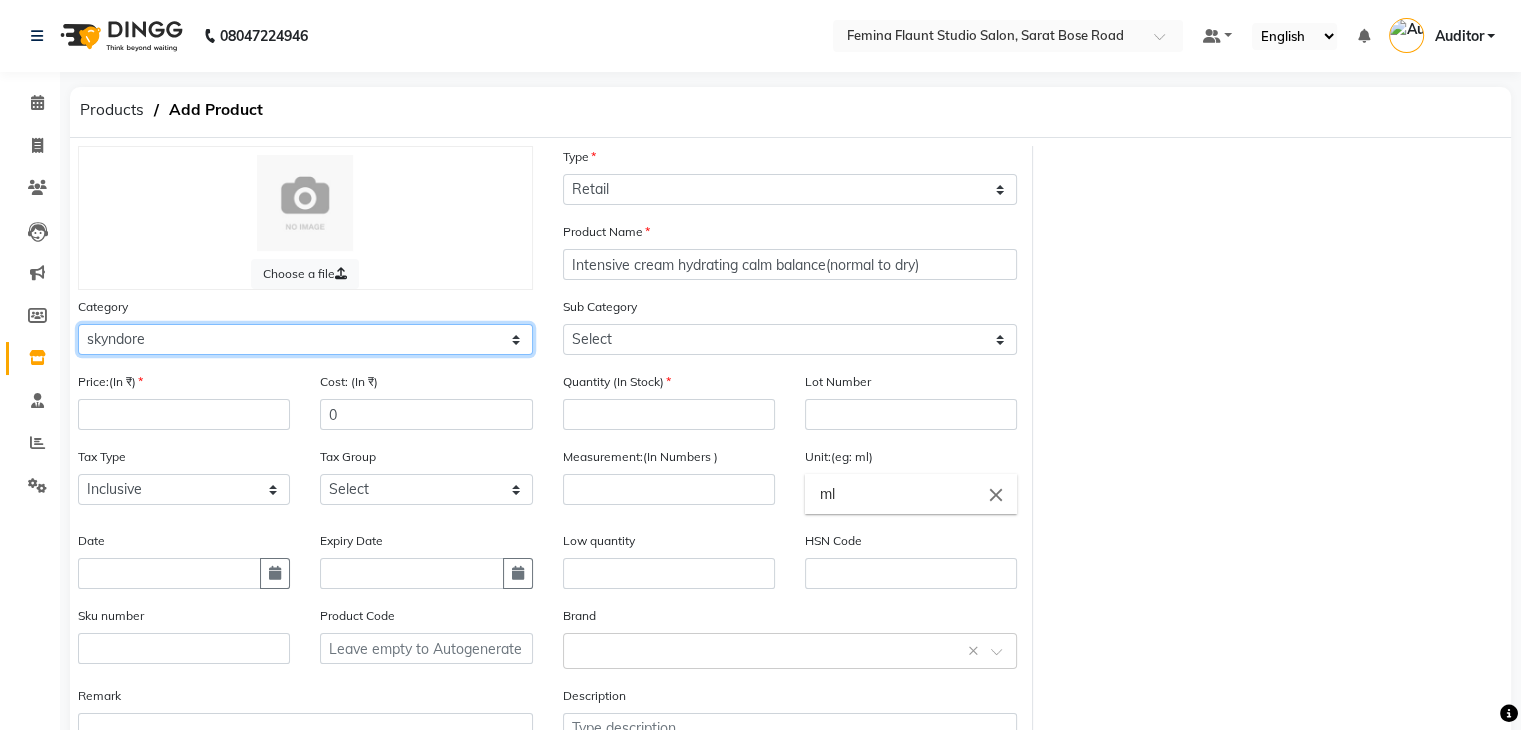 select on "[PHONE]" 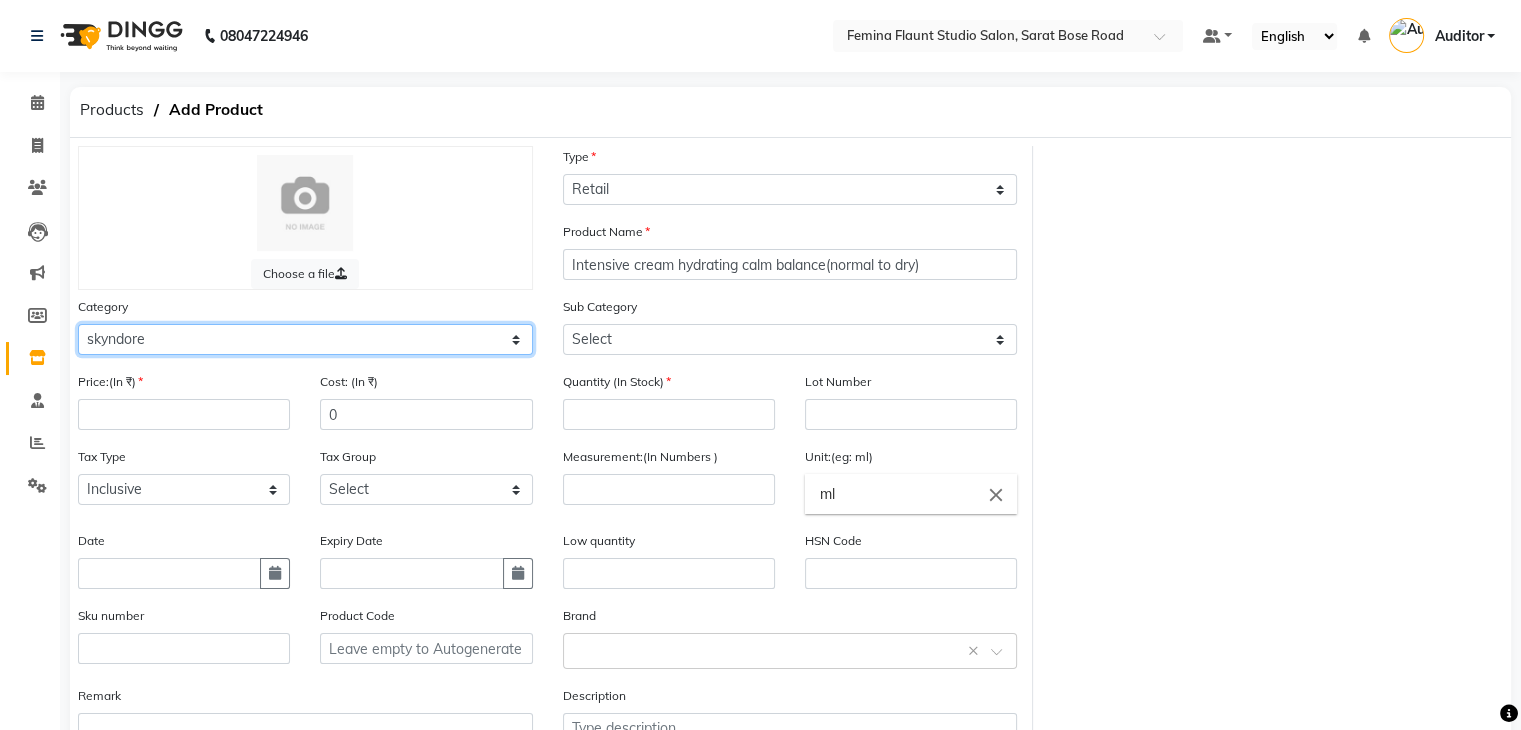 click on "Select Hair Skin Makeup Personal Care Appliances Beard Waxing Disposable Threading Hands and Feet Beauty Planet Botox Cadiveu Casmara Cheryls Loreal Olaplex HAIR gk salon use skyndore darmalogica Other" 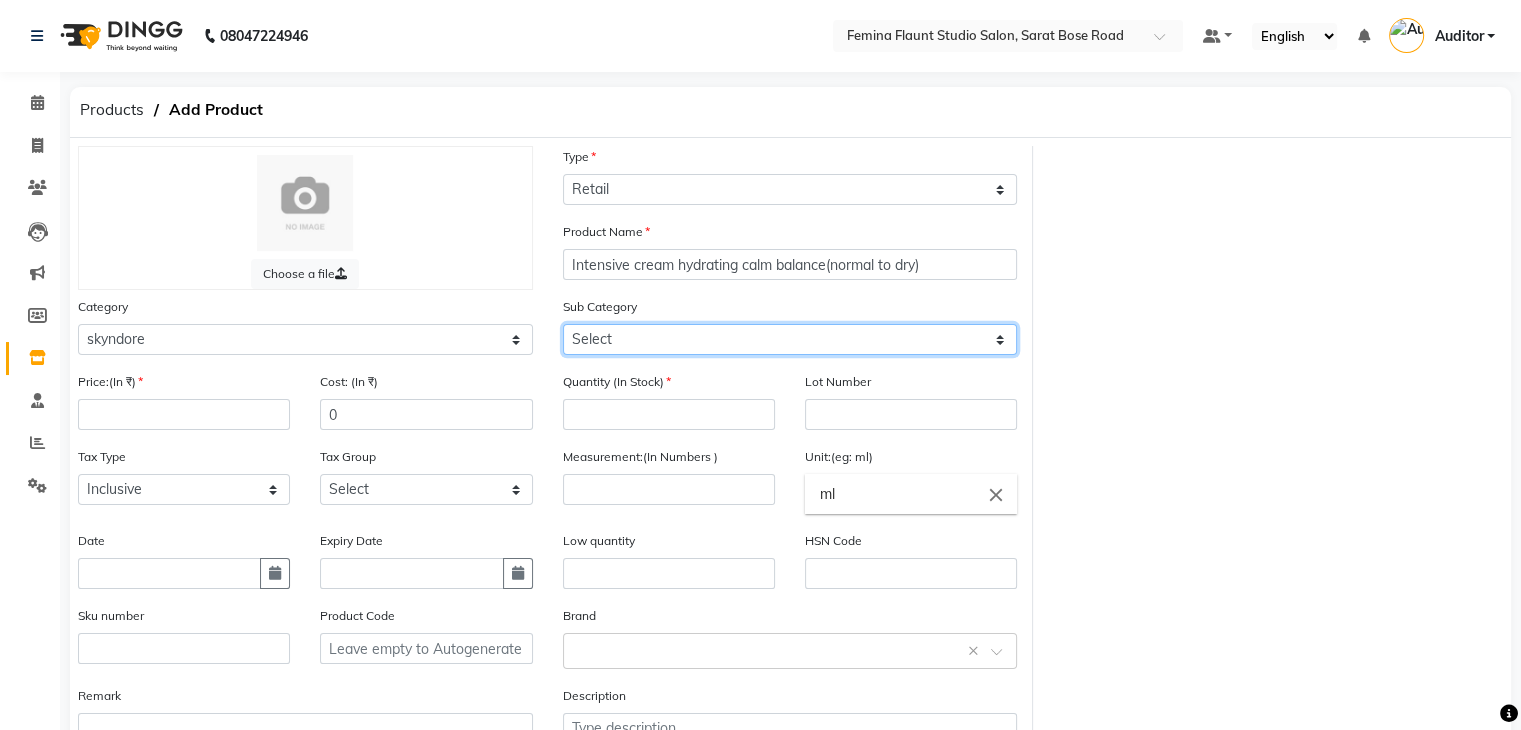 click on "Select Houskeeping Other" 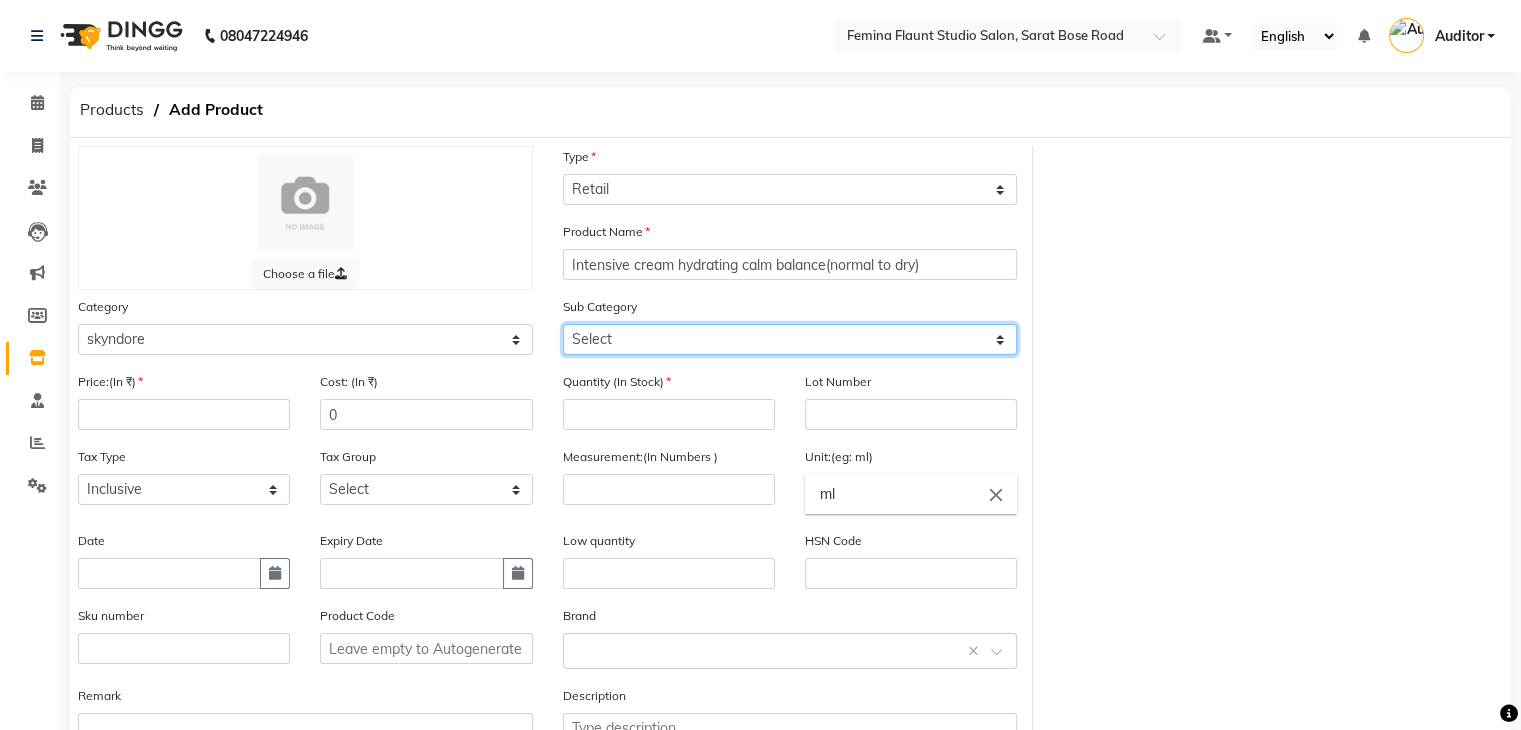 select on "[NUMBER]" 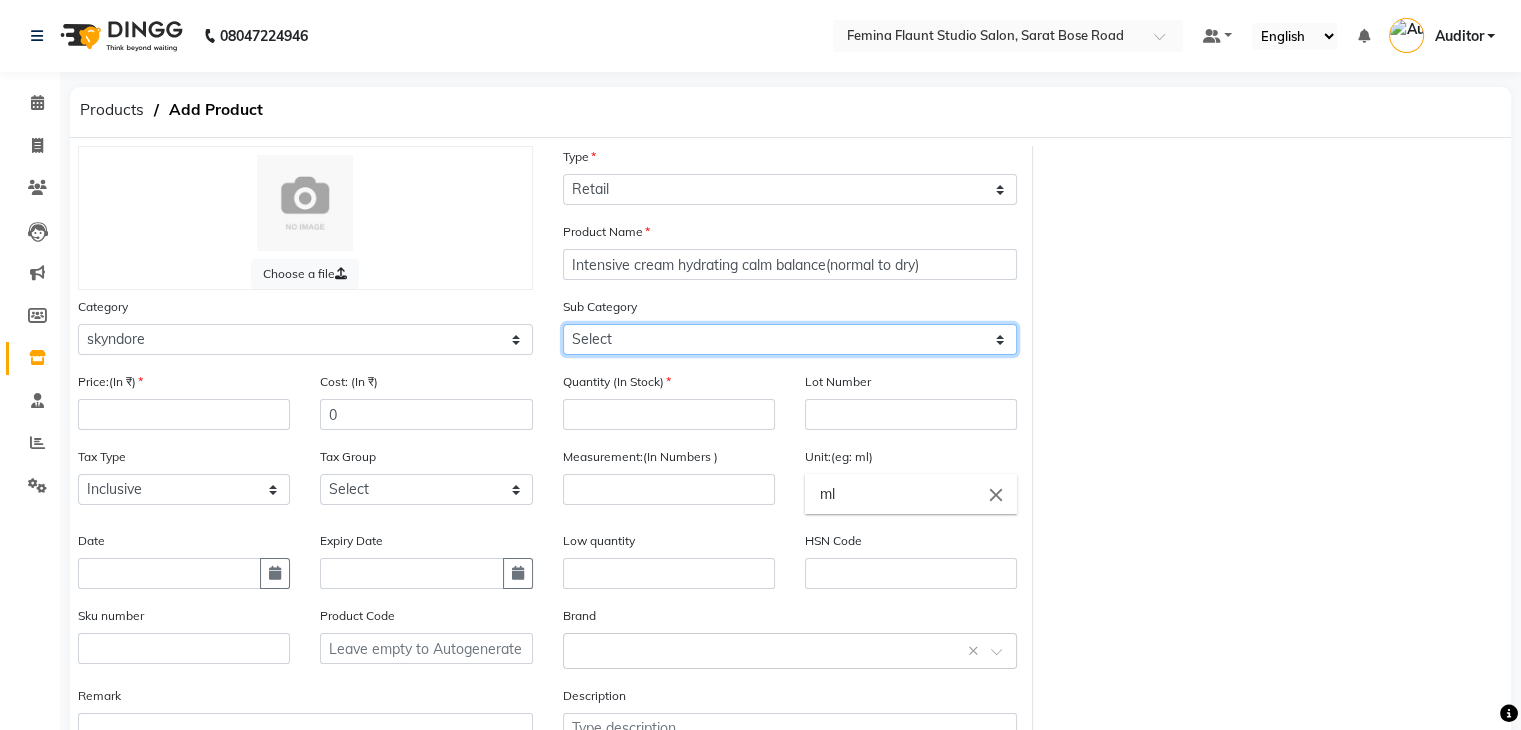 click on "Select Houskeeping Other" 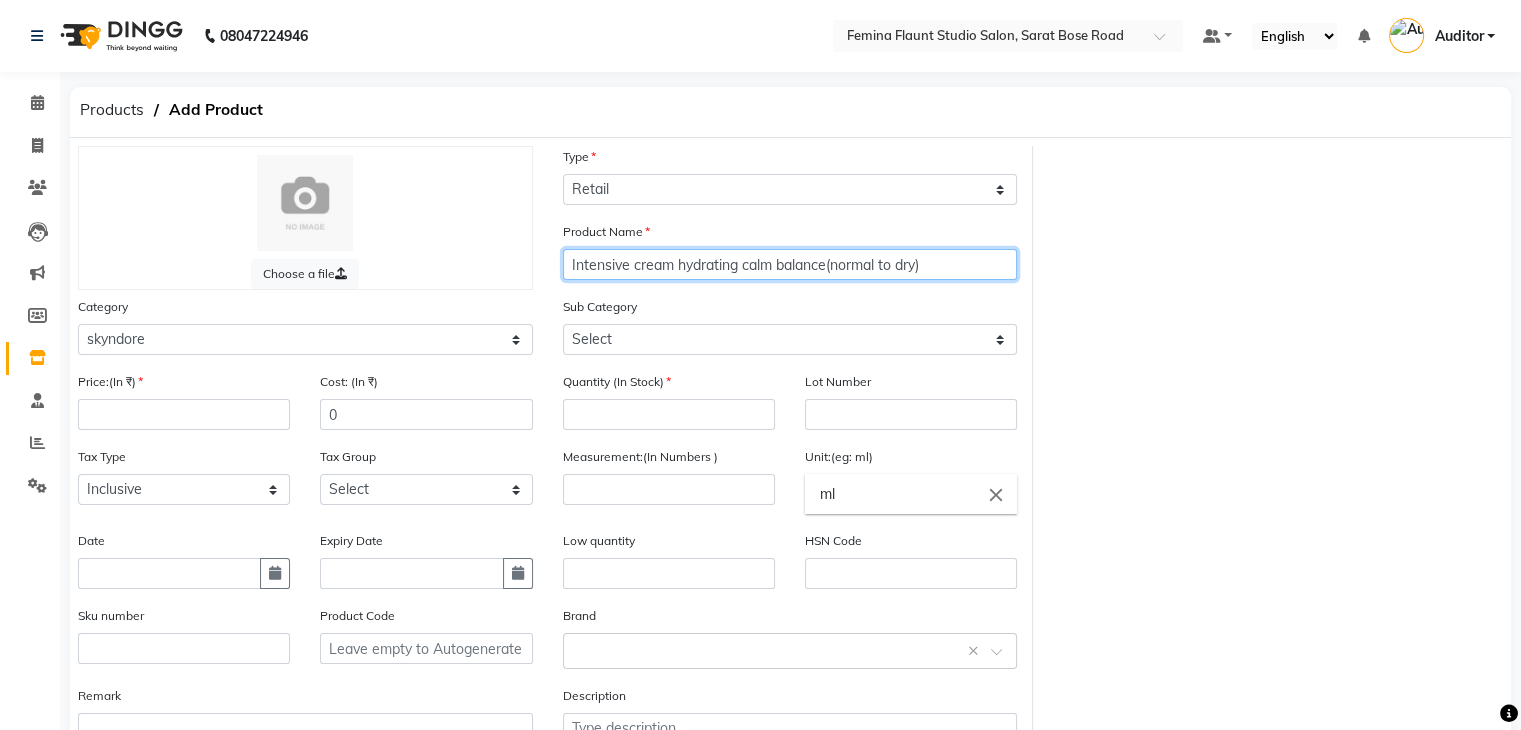 drag, startPoint x: 826, startPoint y: 266, endPoint x: 568, endPoint y: 261, distance: 258.04843 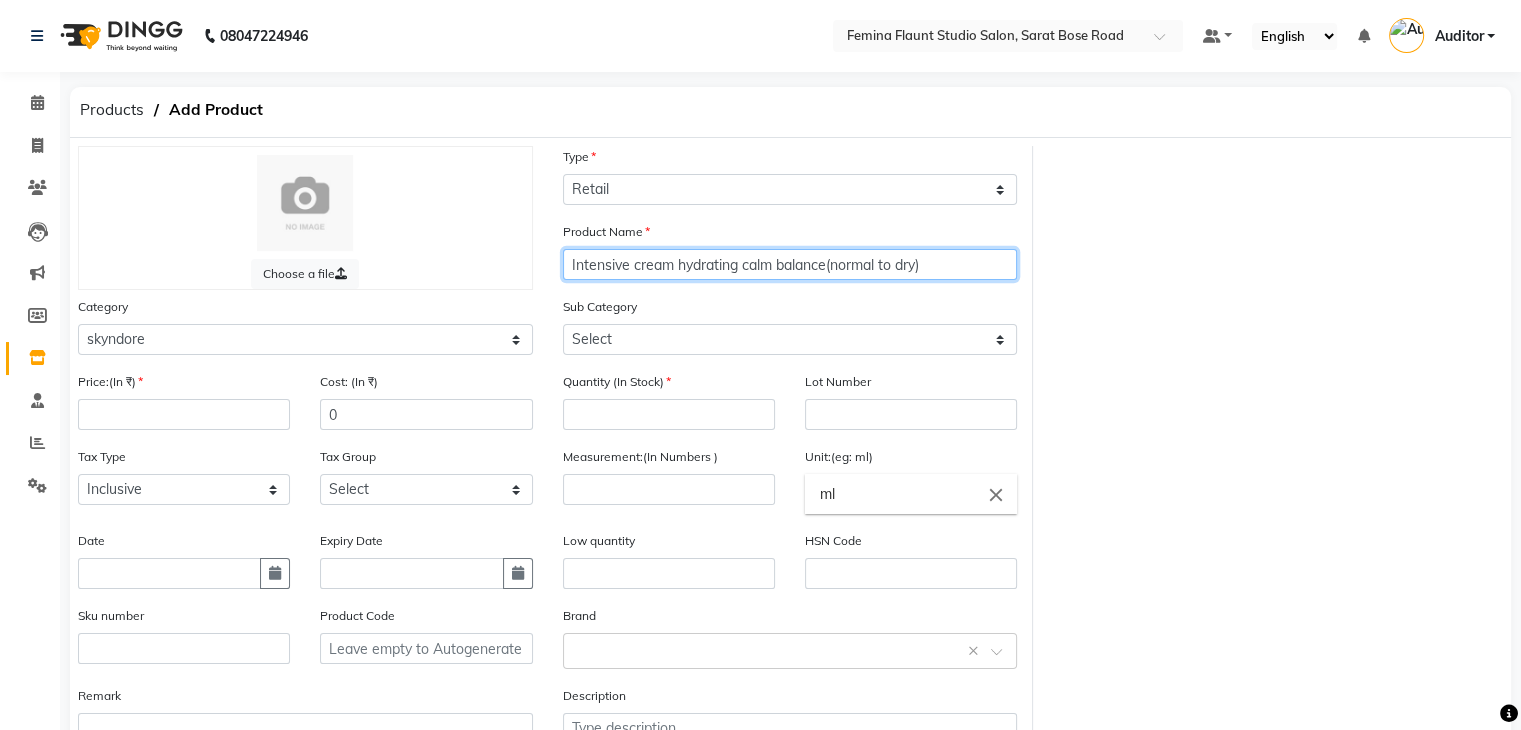 click on "Intensive cream hydrating calm balance(normal to dry)" 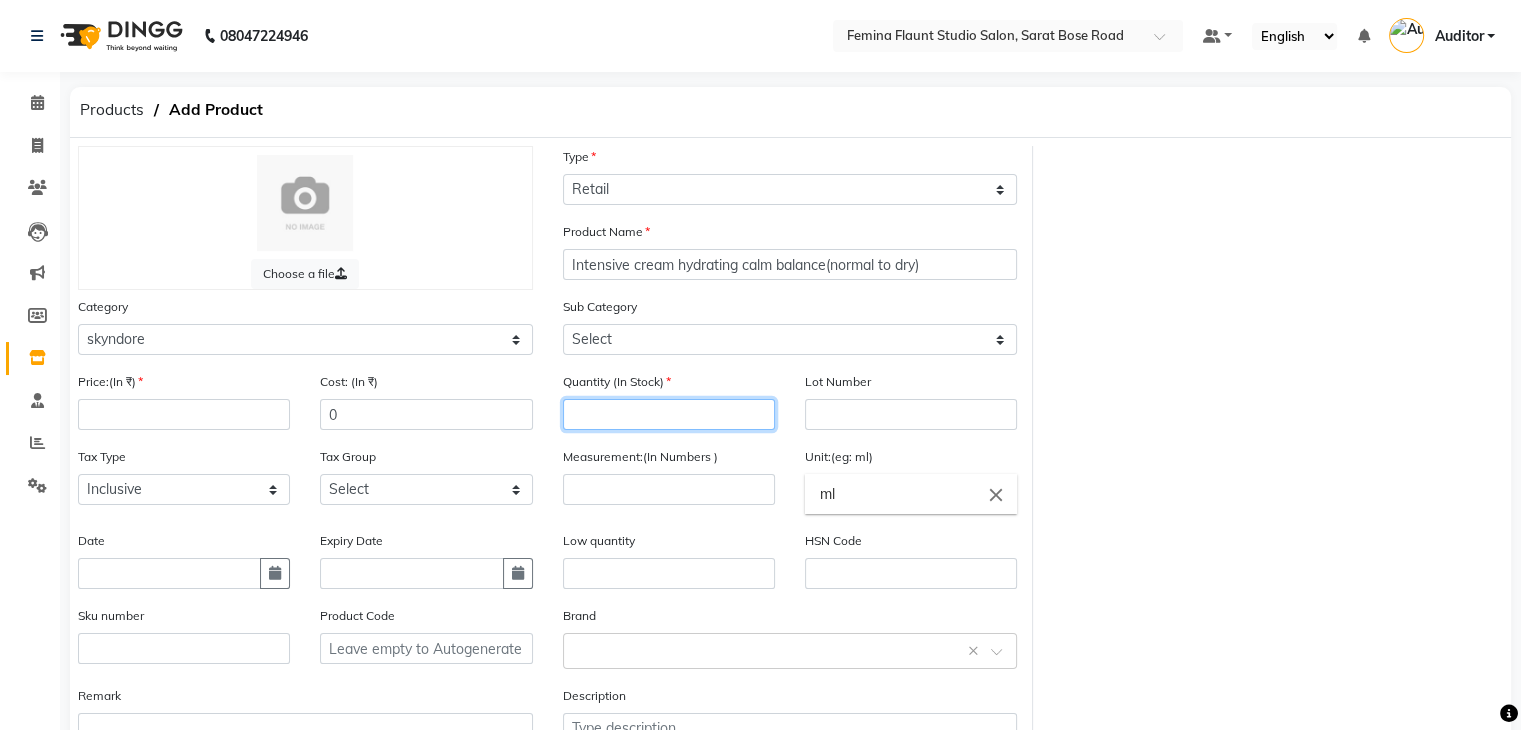 click 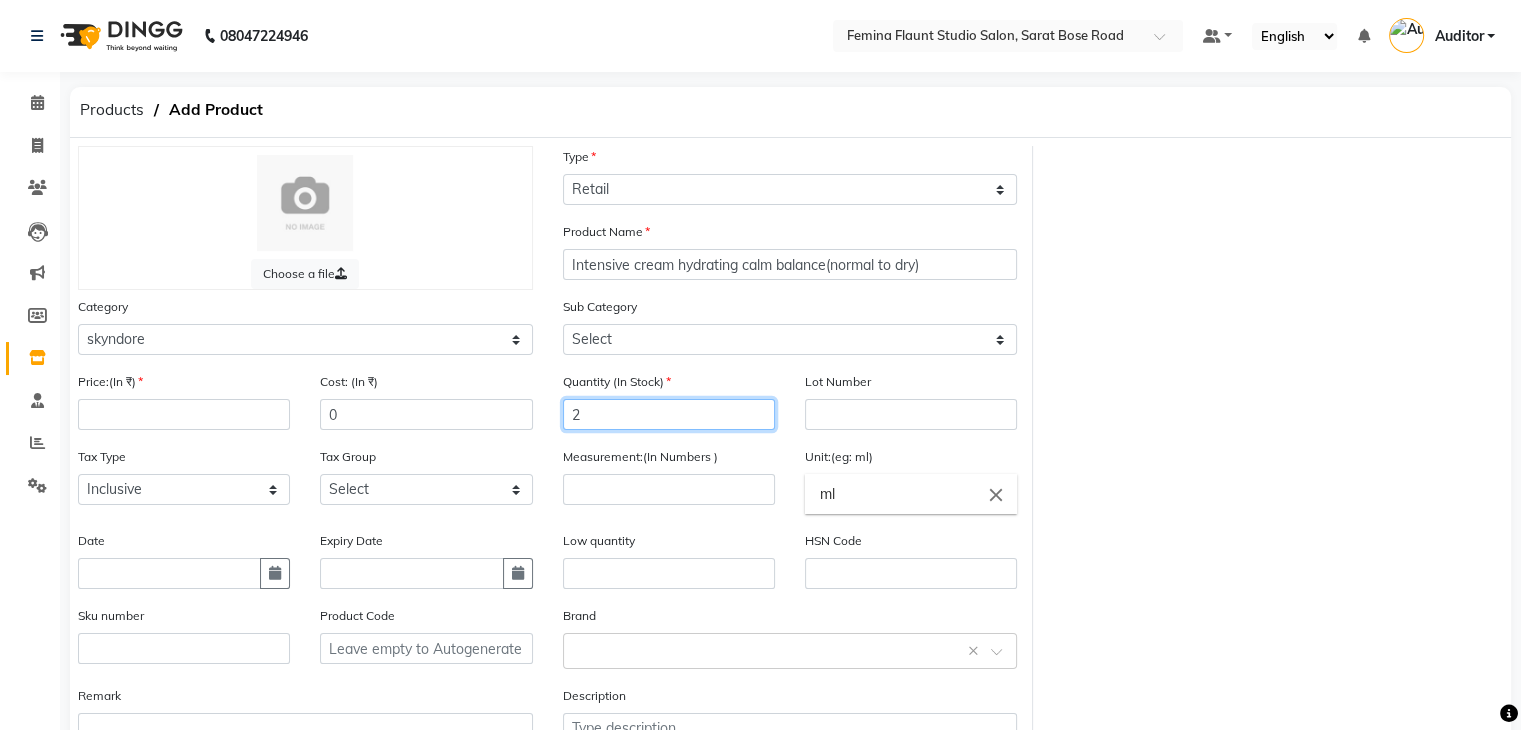 type on "2" 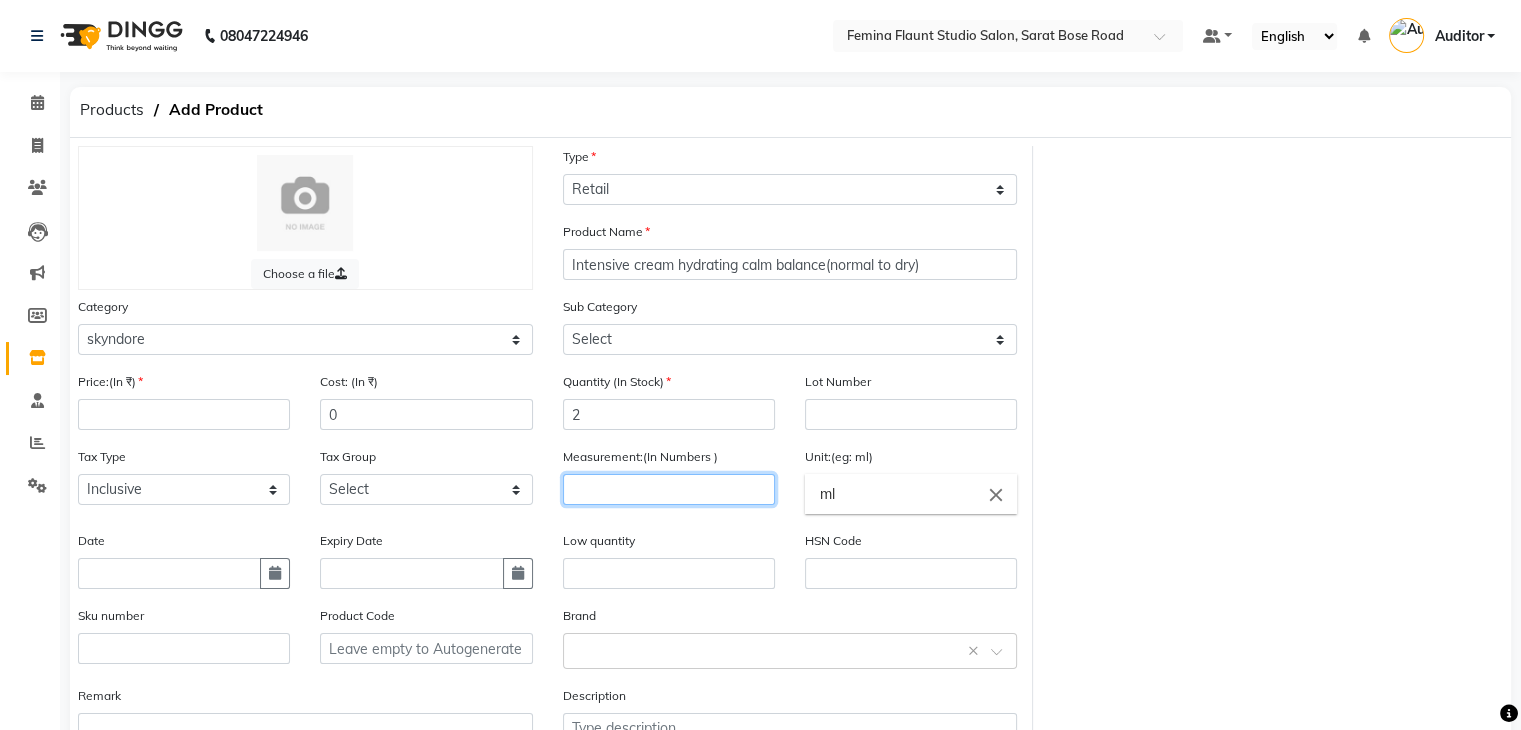 click 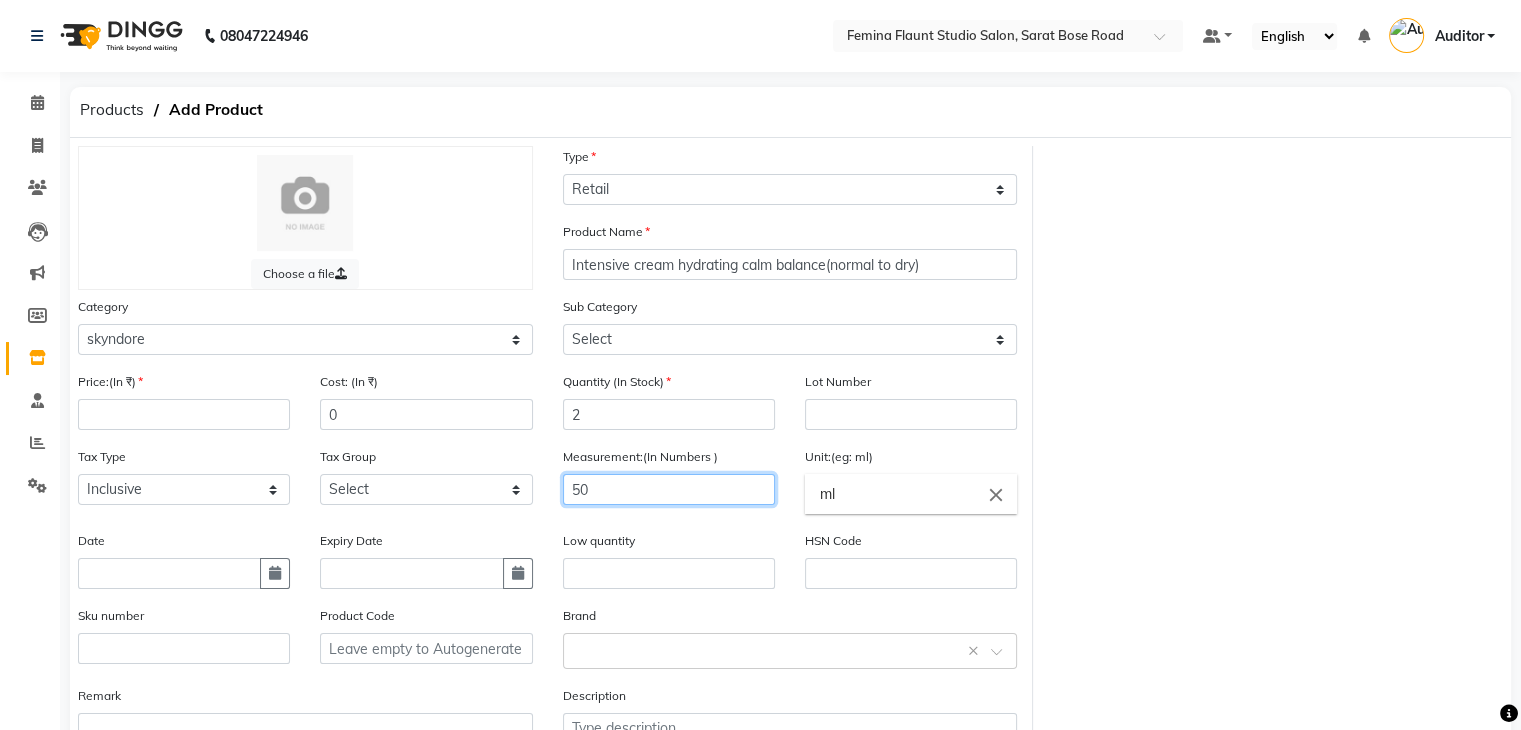 drag, startPoint x: 593, startPoint y: 489, endPoint x: 476, endPoint y: 558, distance: 135.83078 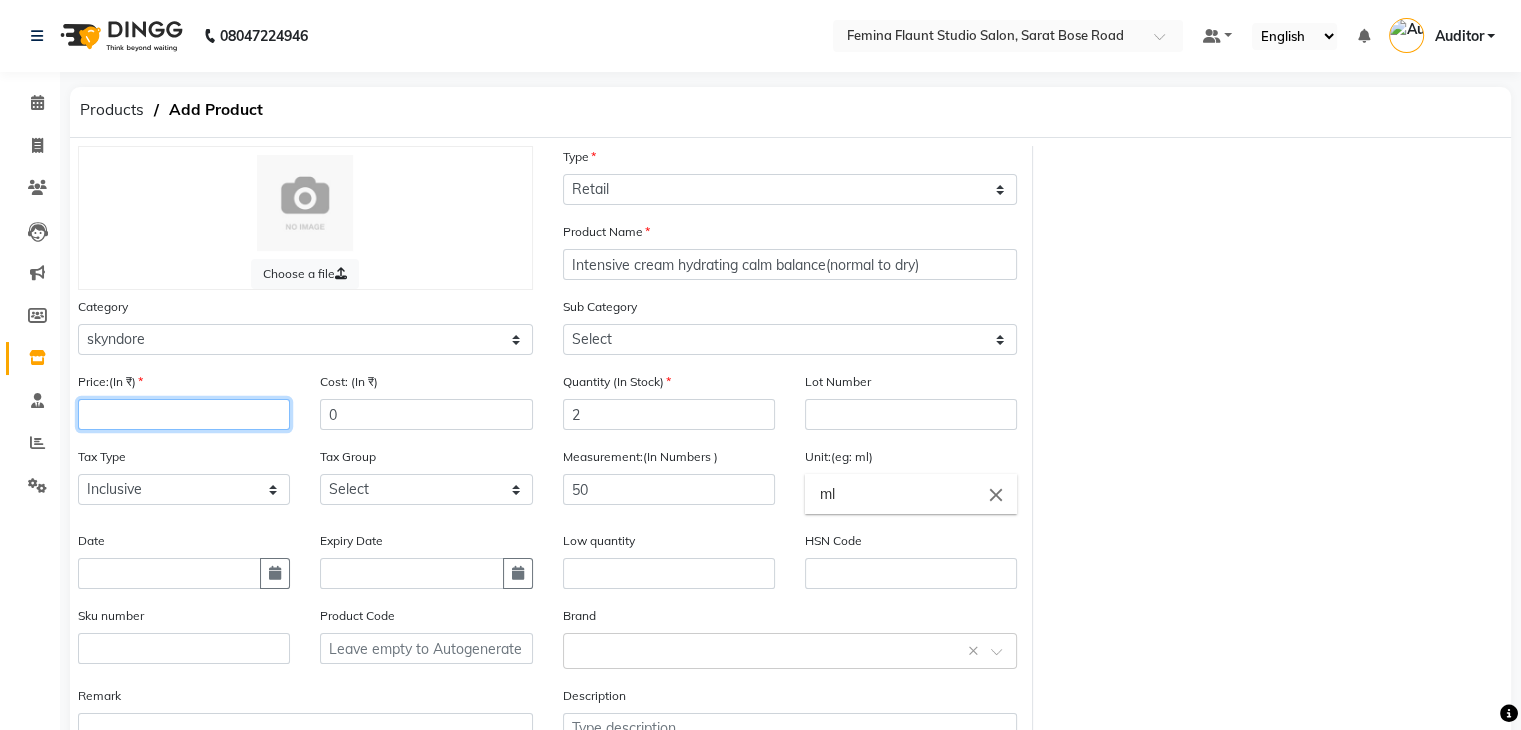 click 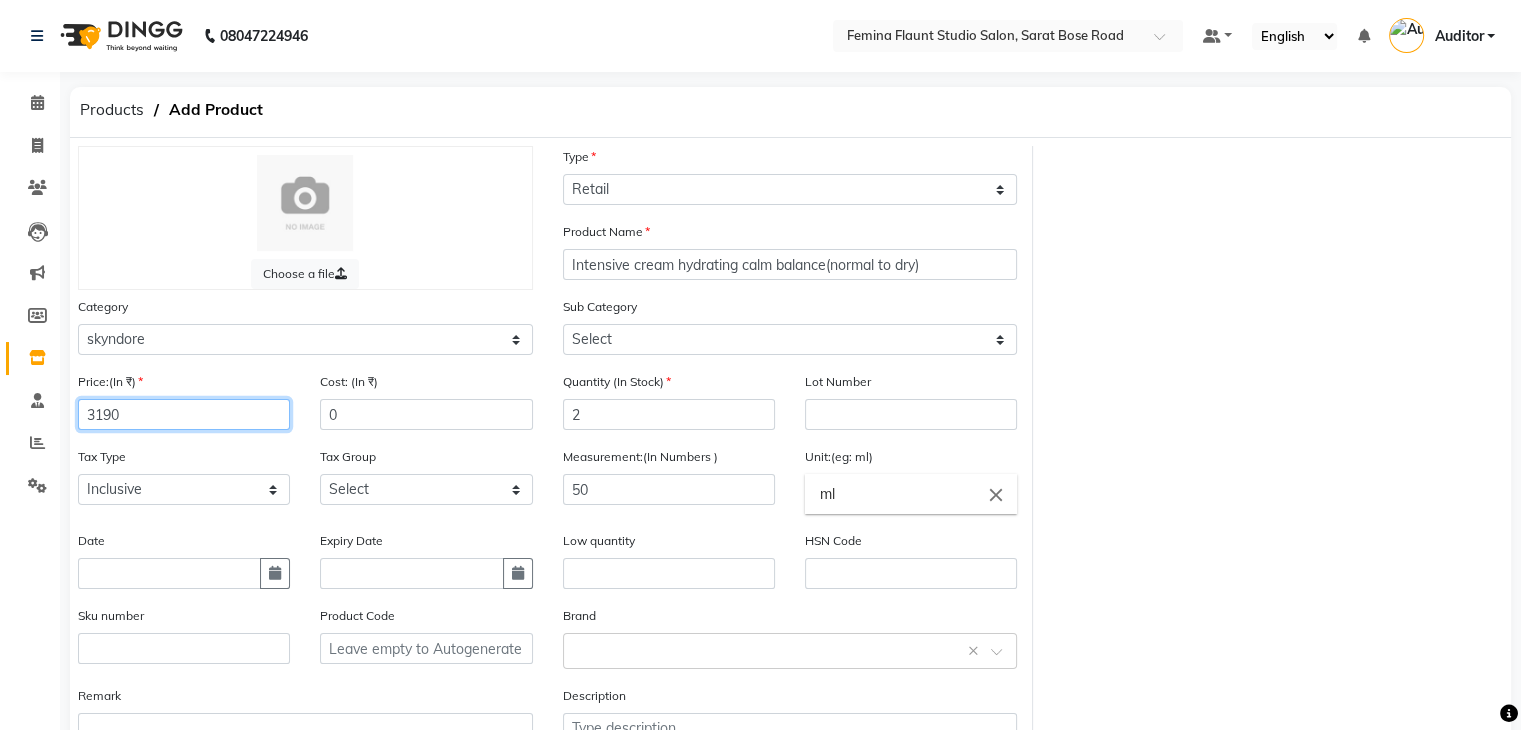 type on "3190" 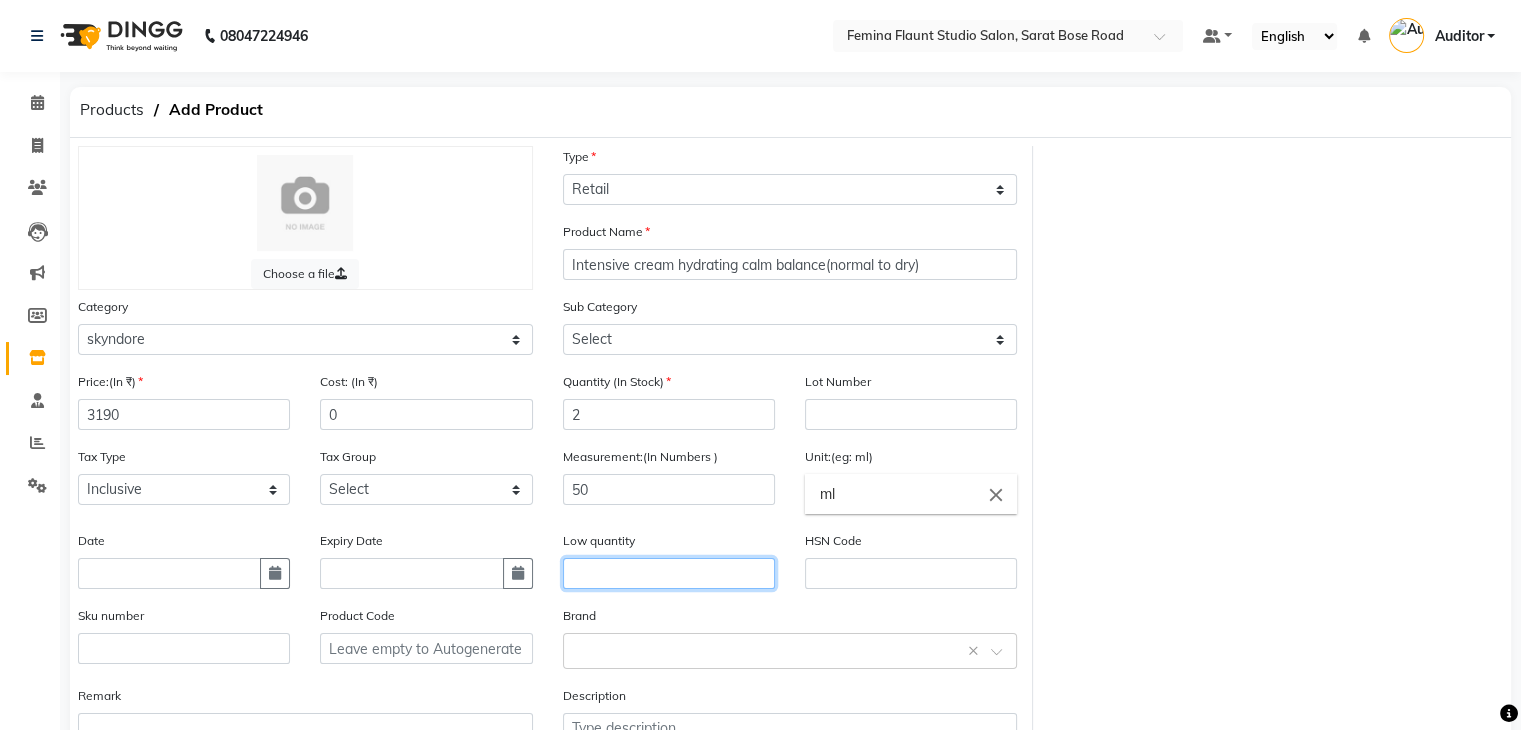 click 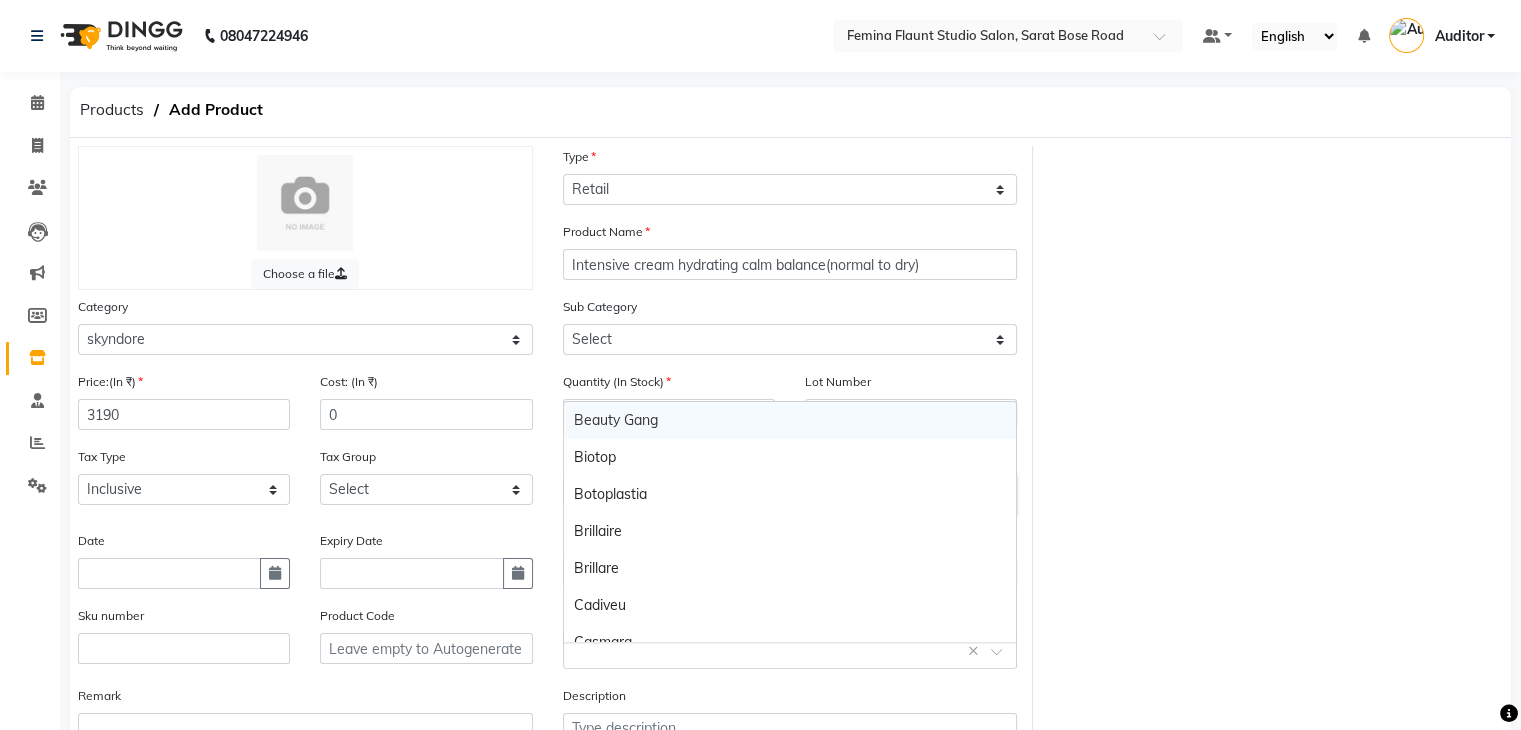 click 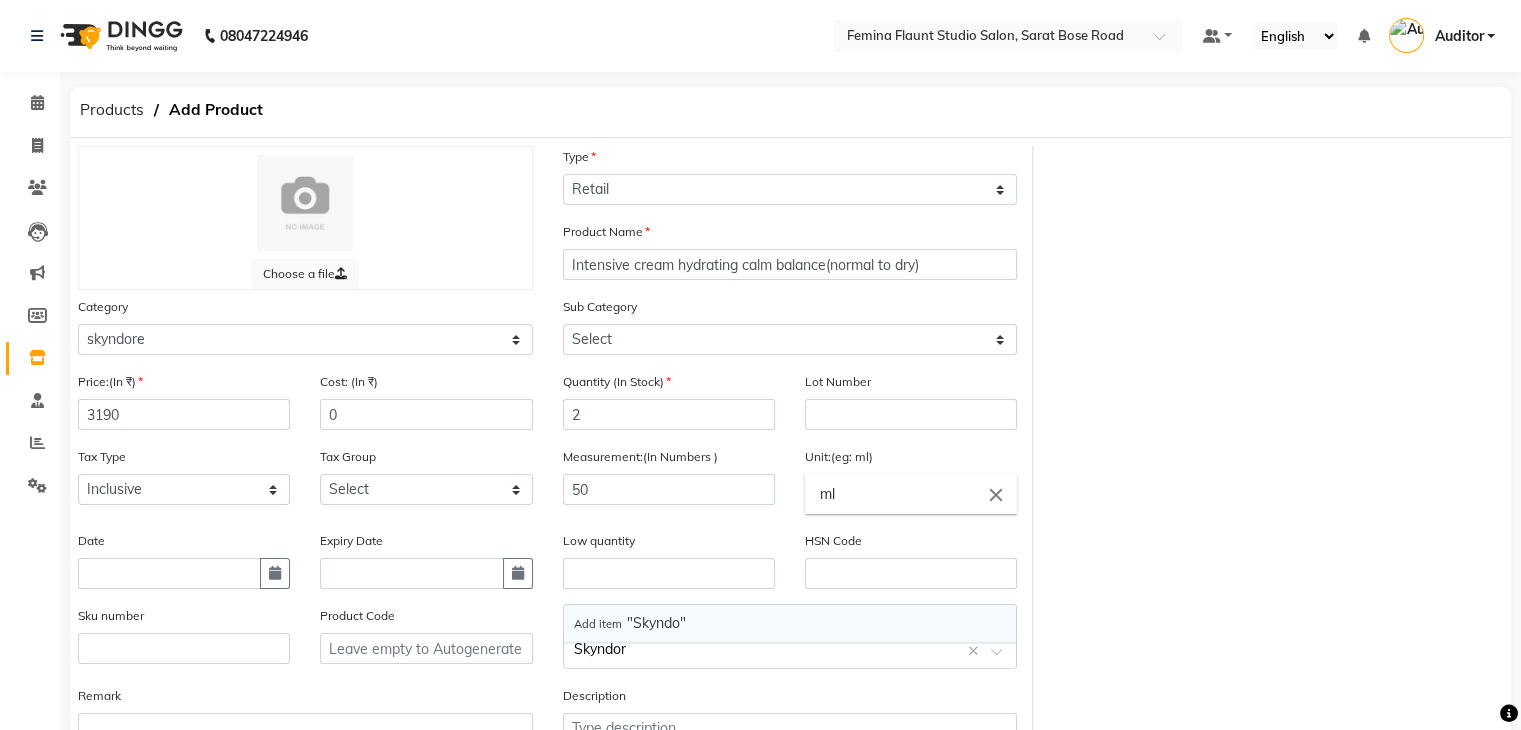type on "Skyndore" 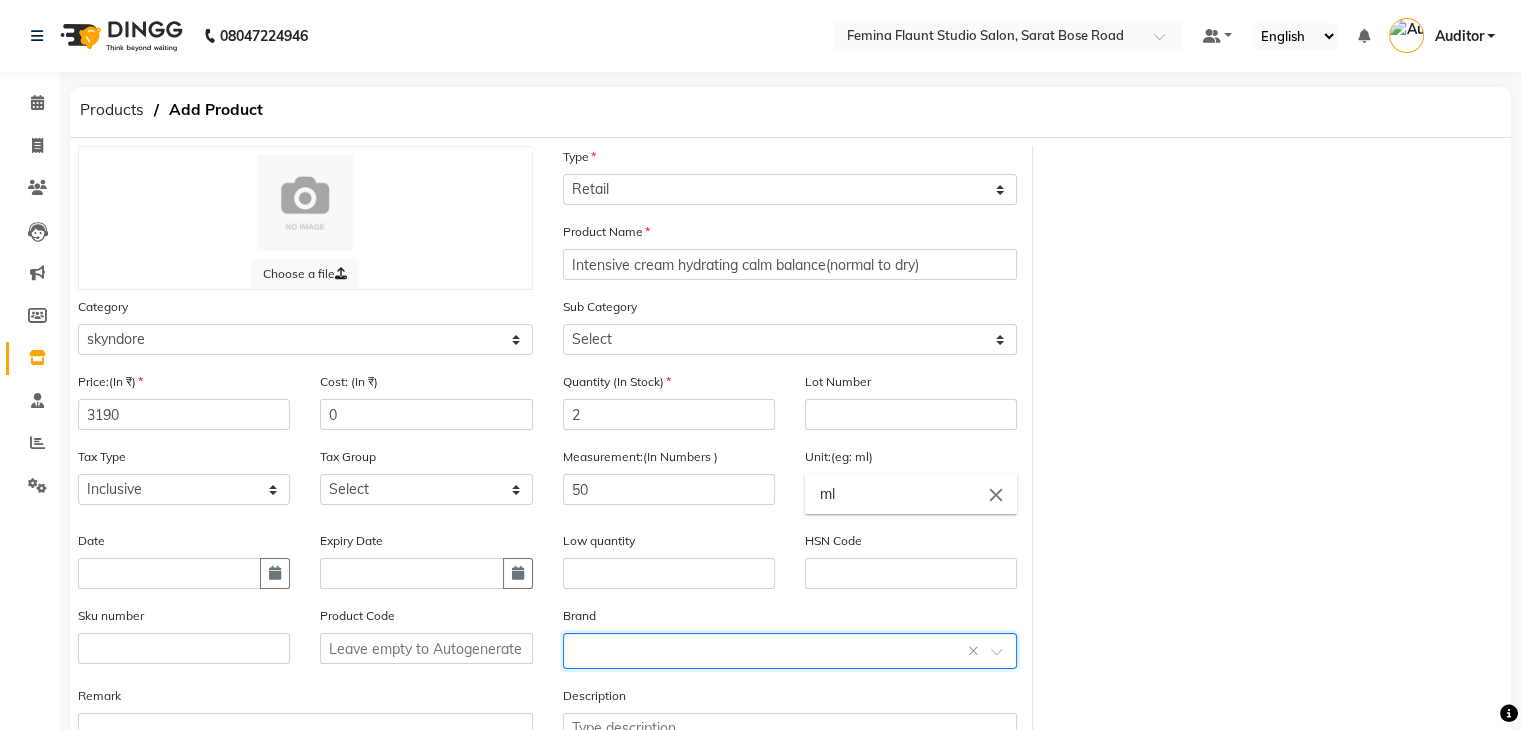 scroll, scrollTop: 156, scrollLeft: 0, axis: vertical 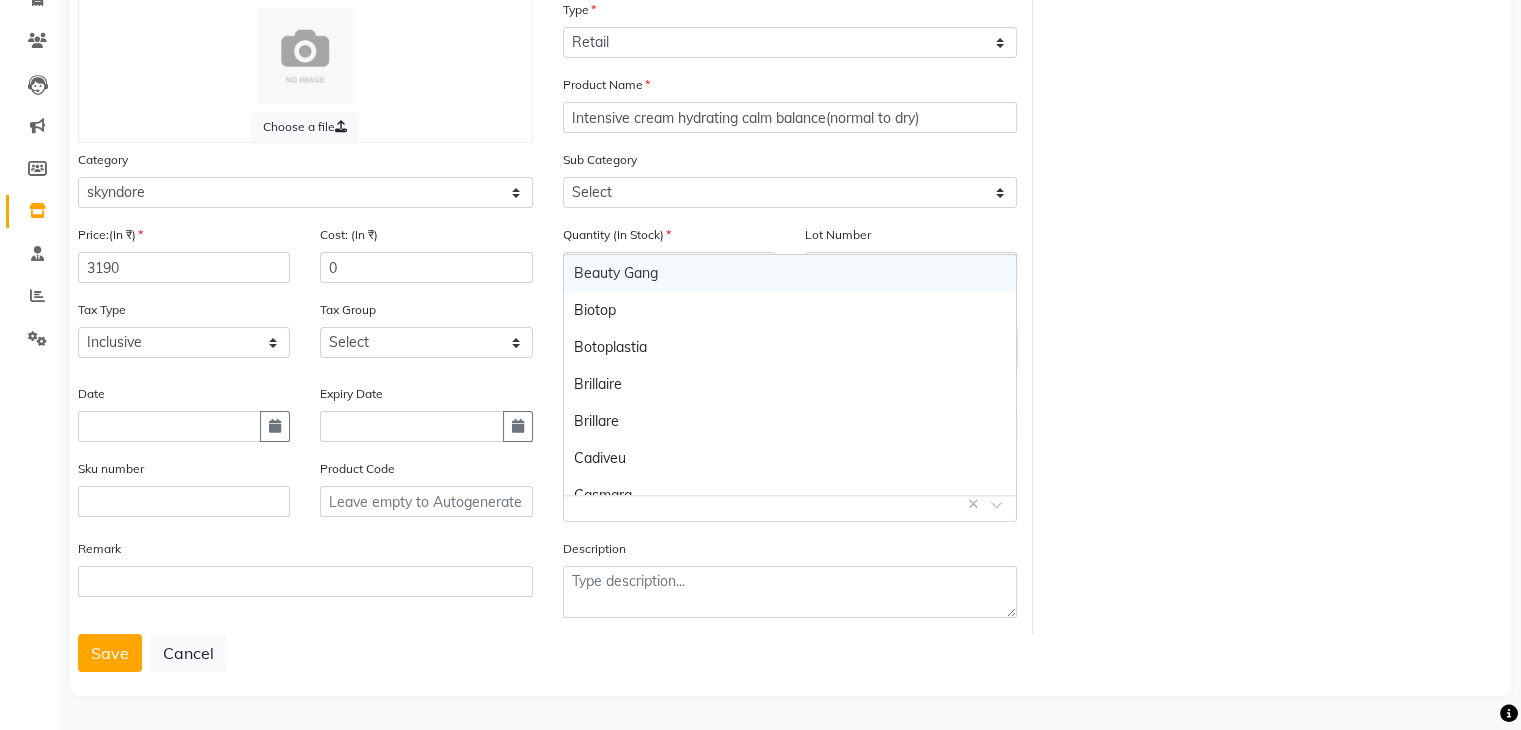 click 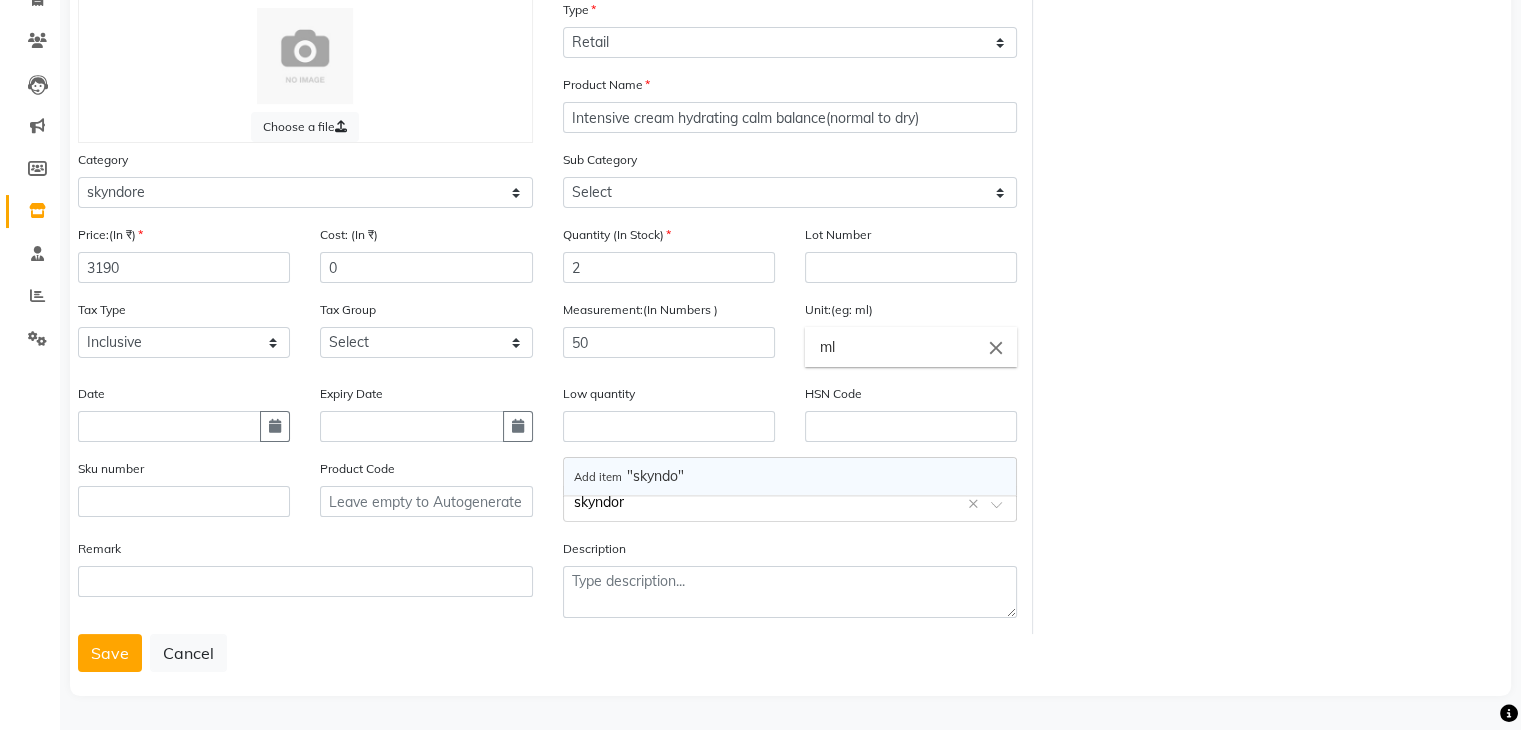 type on "skyndore" 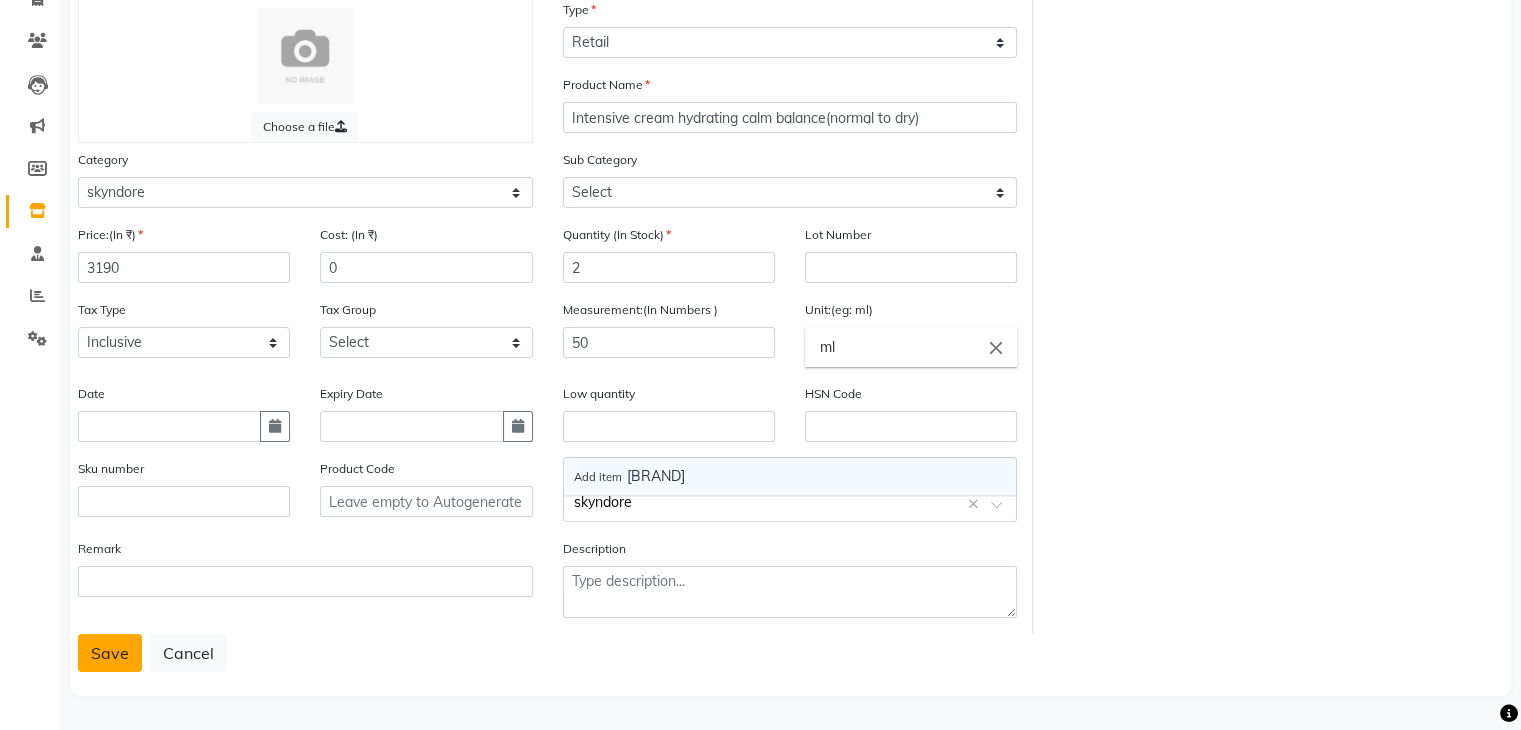 type 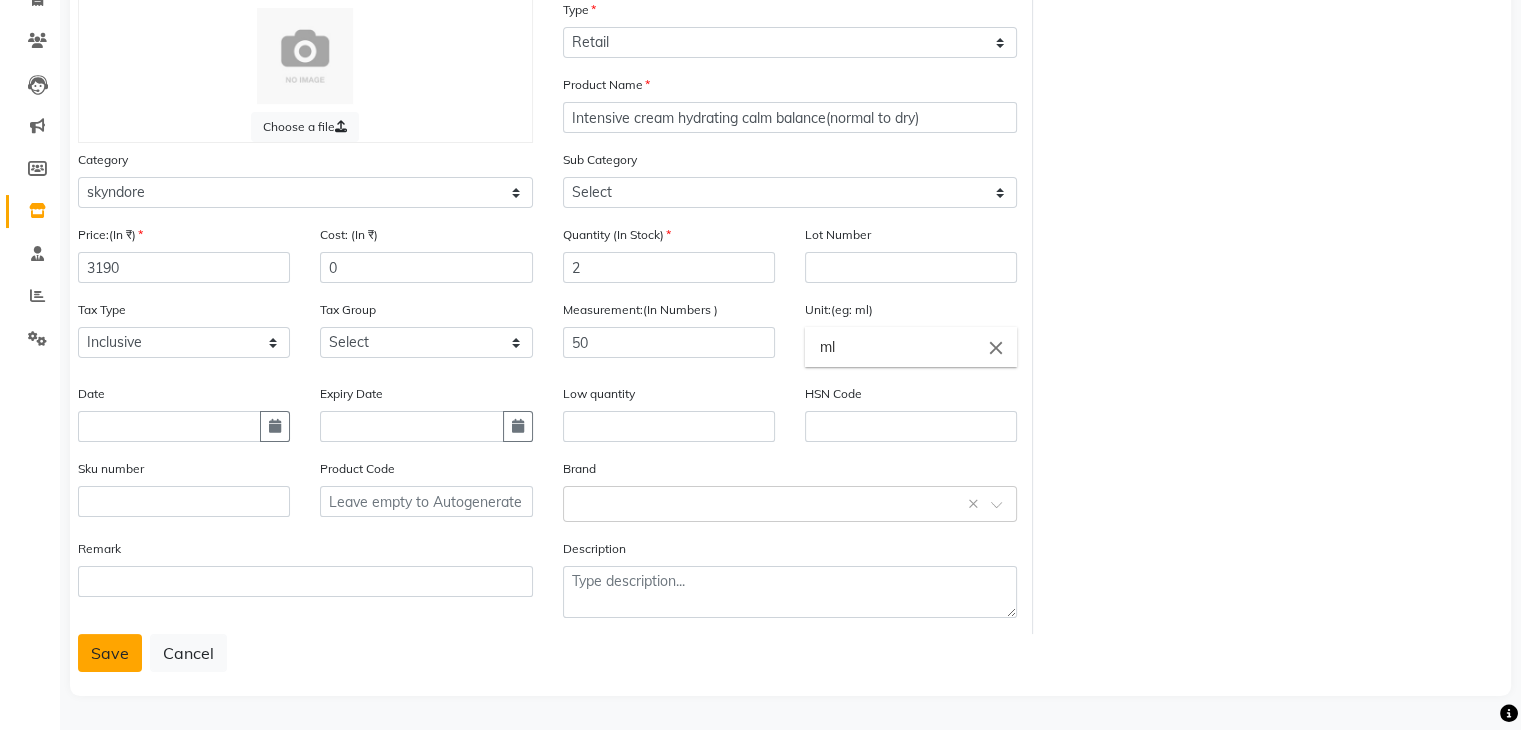 click on "Save" 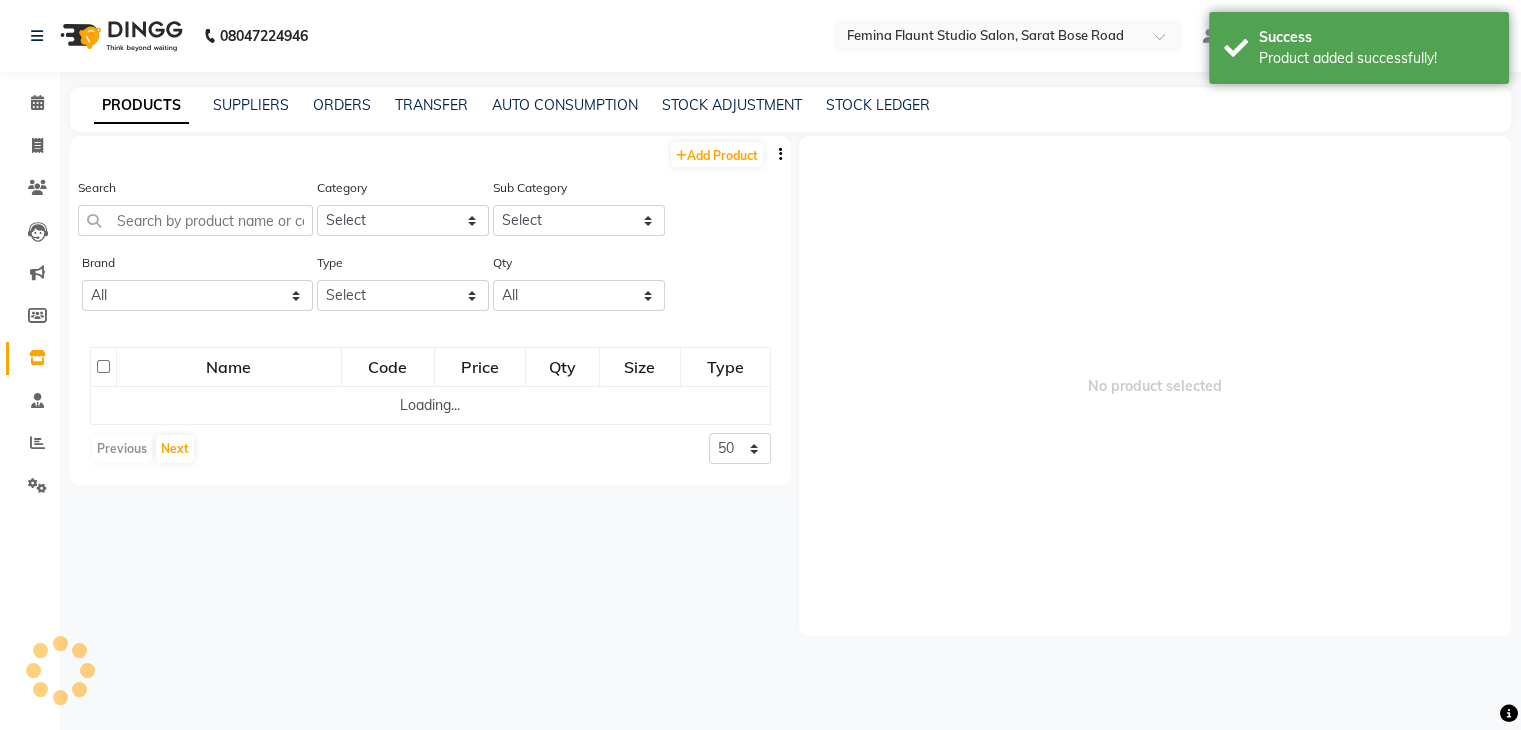 scroll, scrollTop: 0, scrollLeft: 0, axis: both 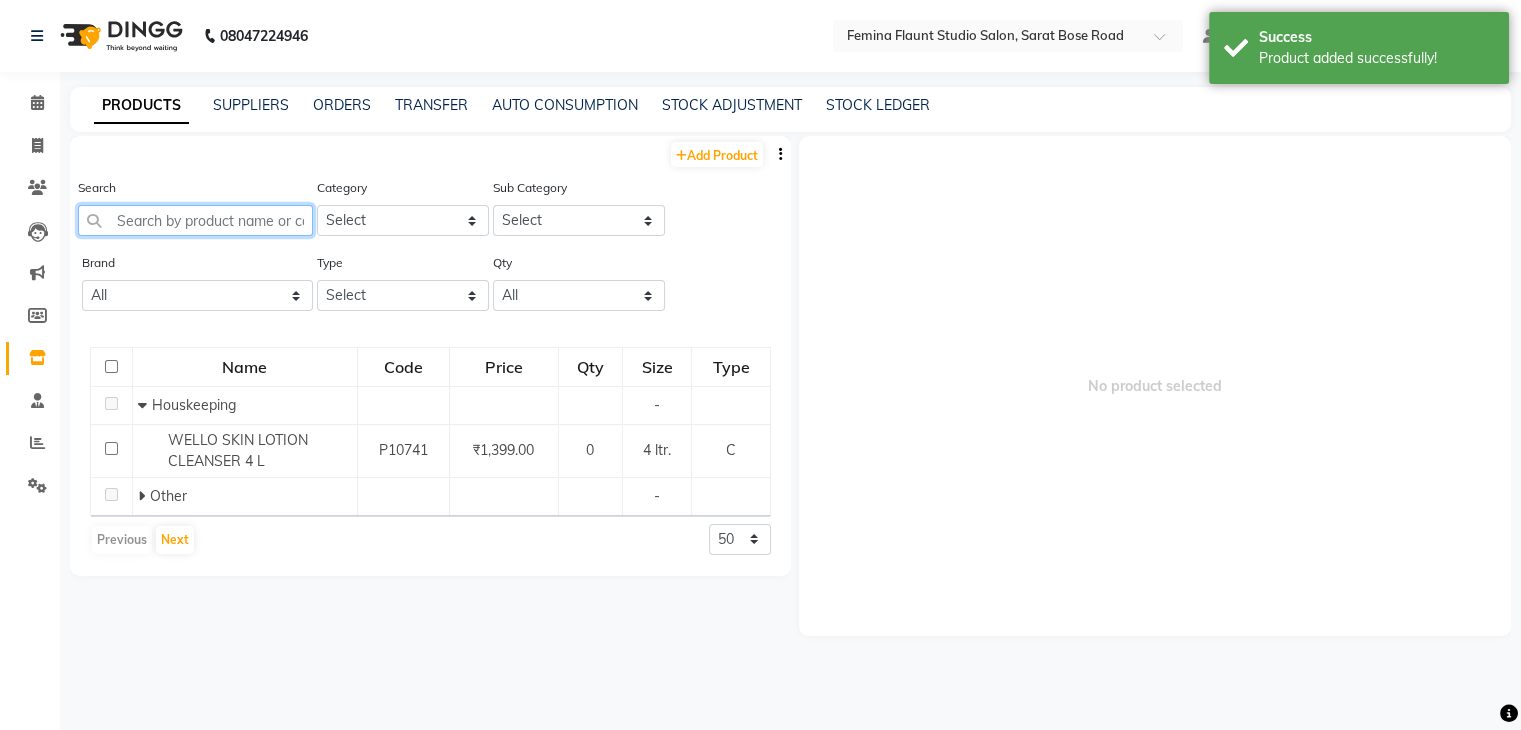 click 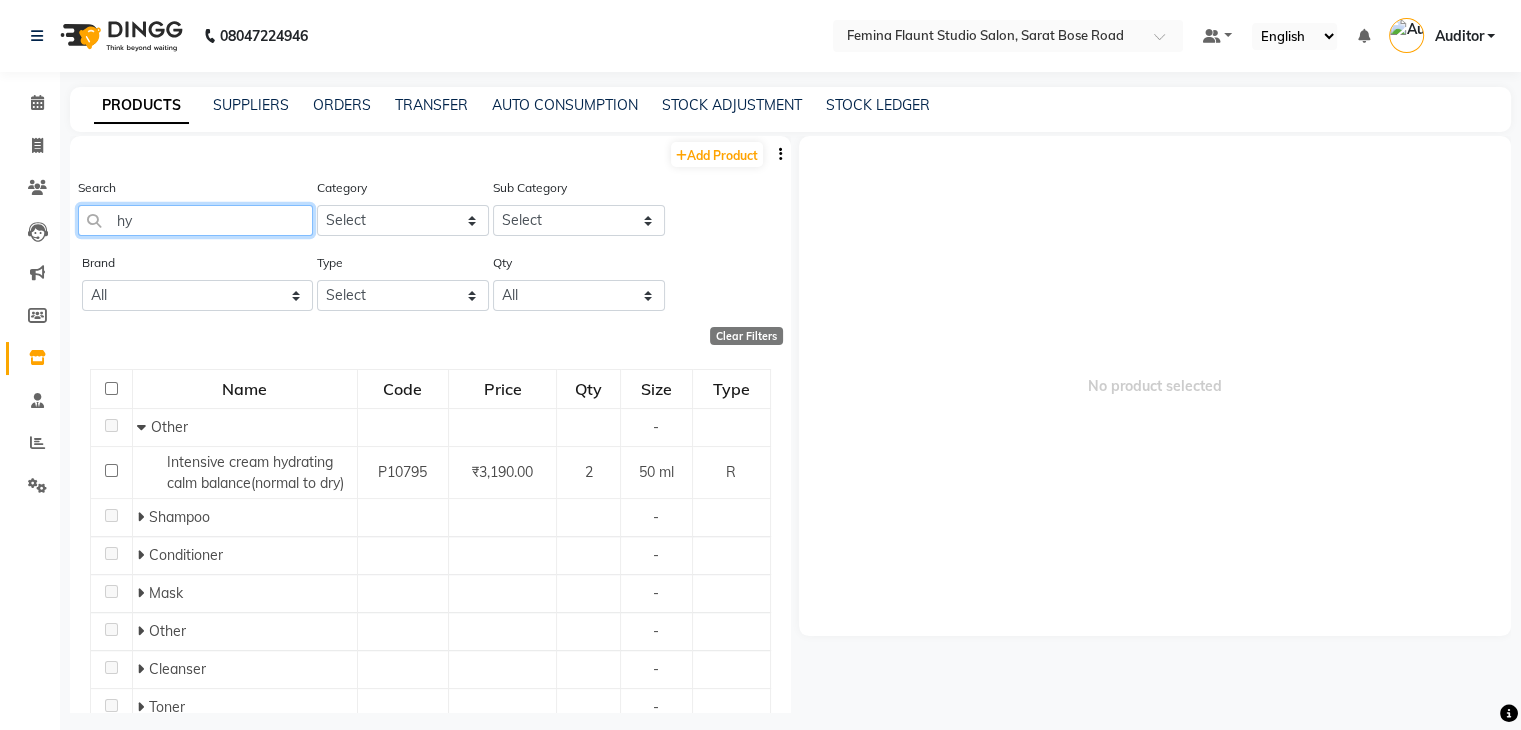 type on "h" 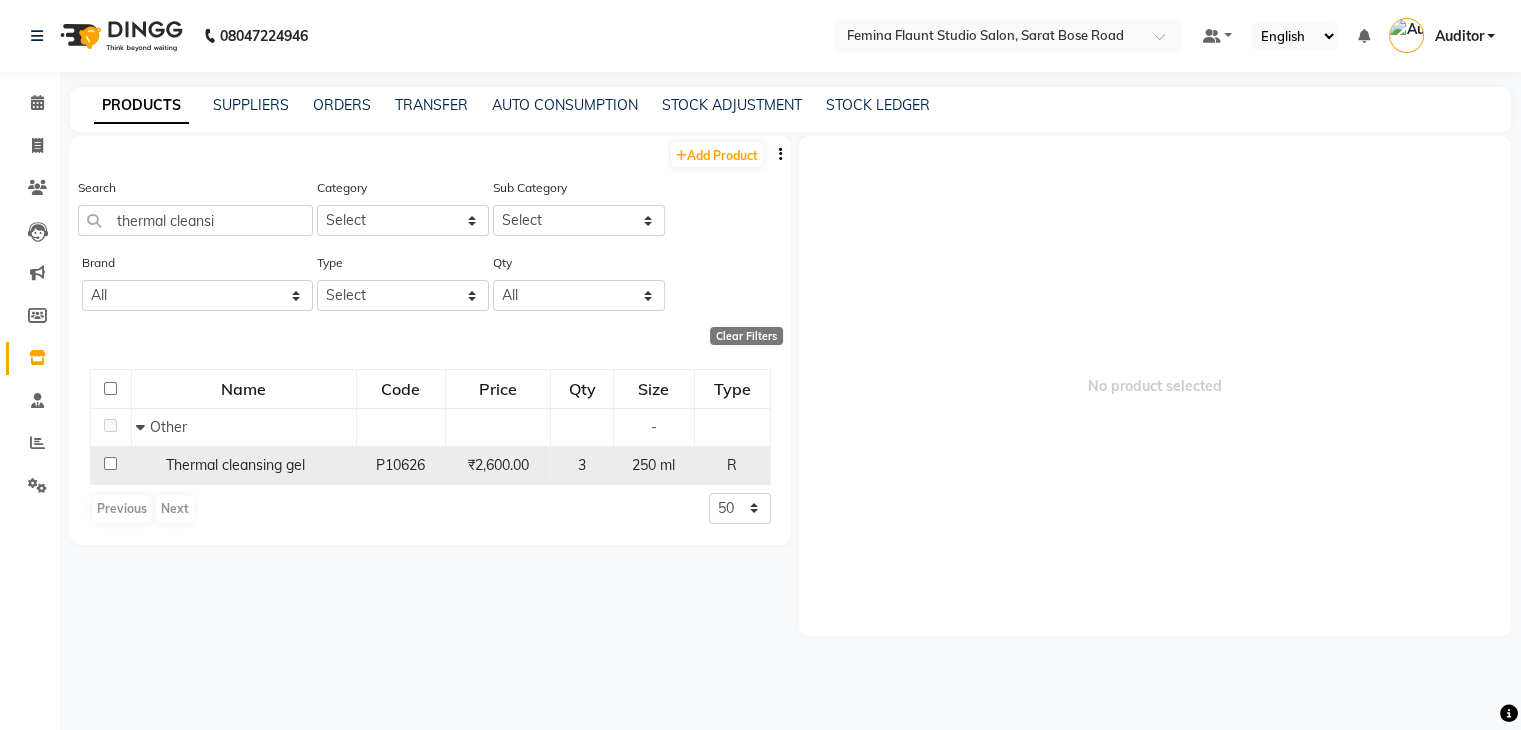 click on "Thermal cleansing gel" 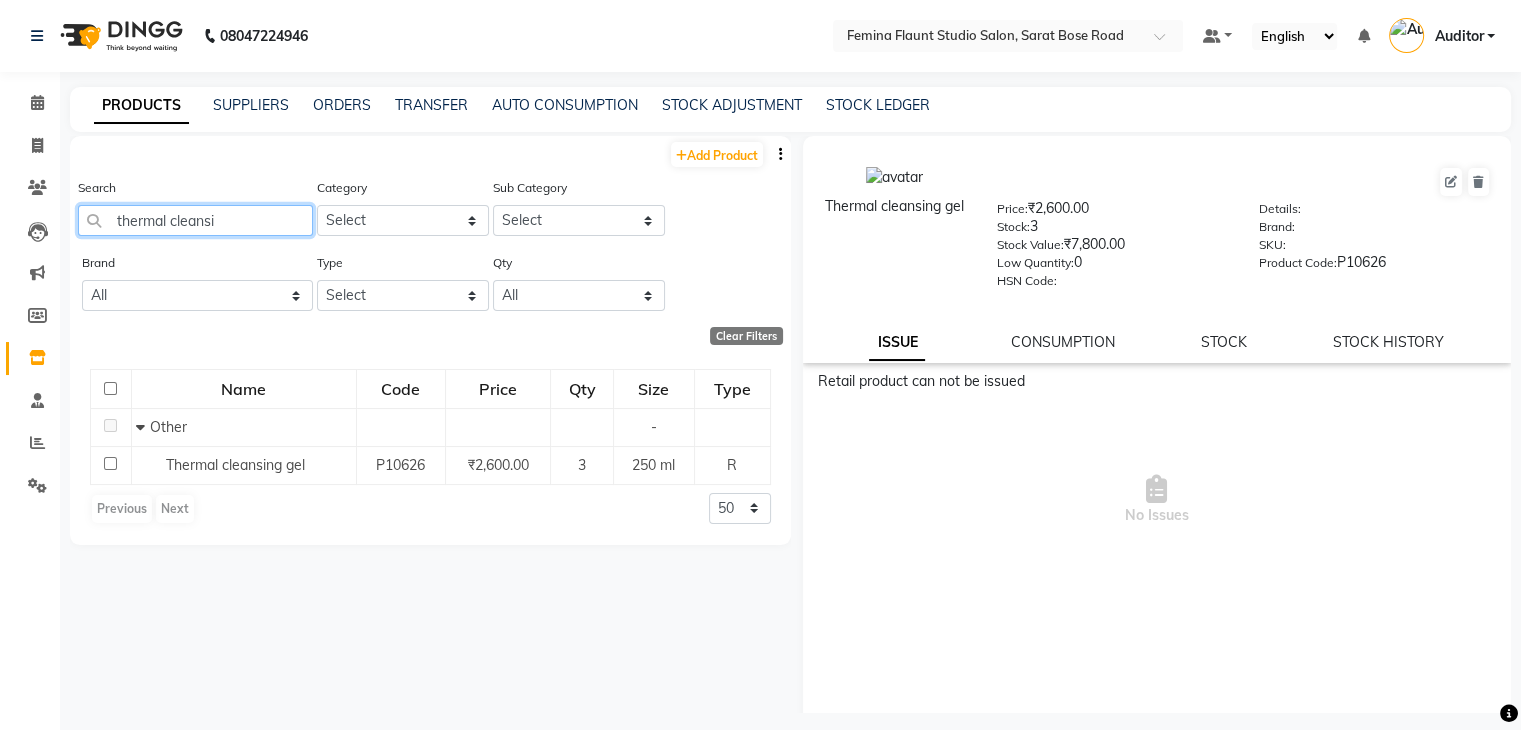 click on "thermal cleansi" 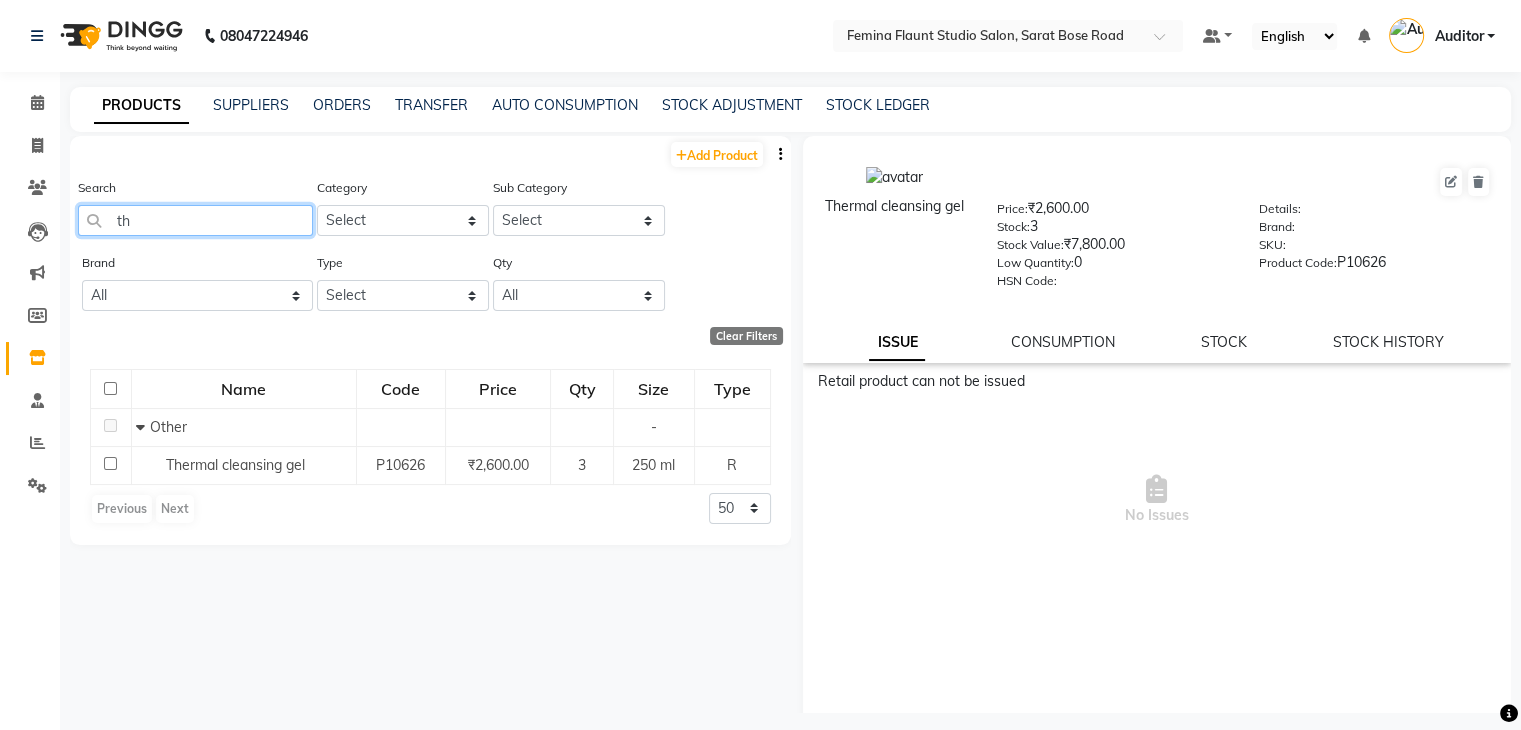 type on "t" 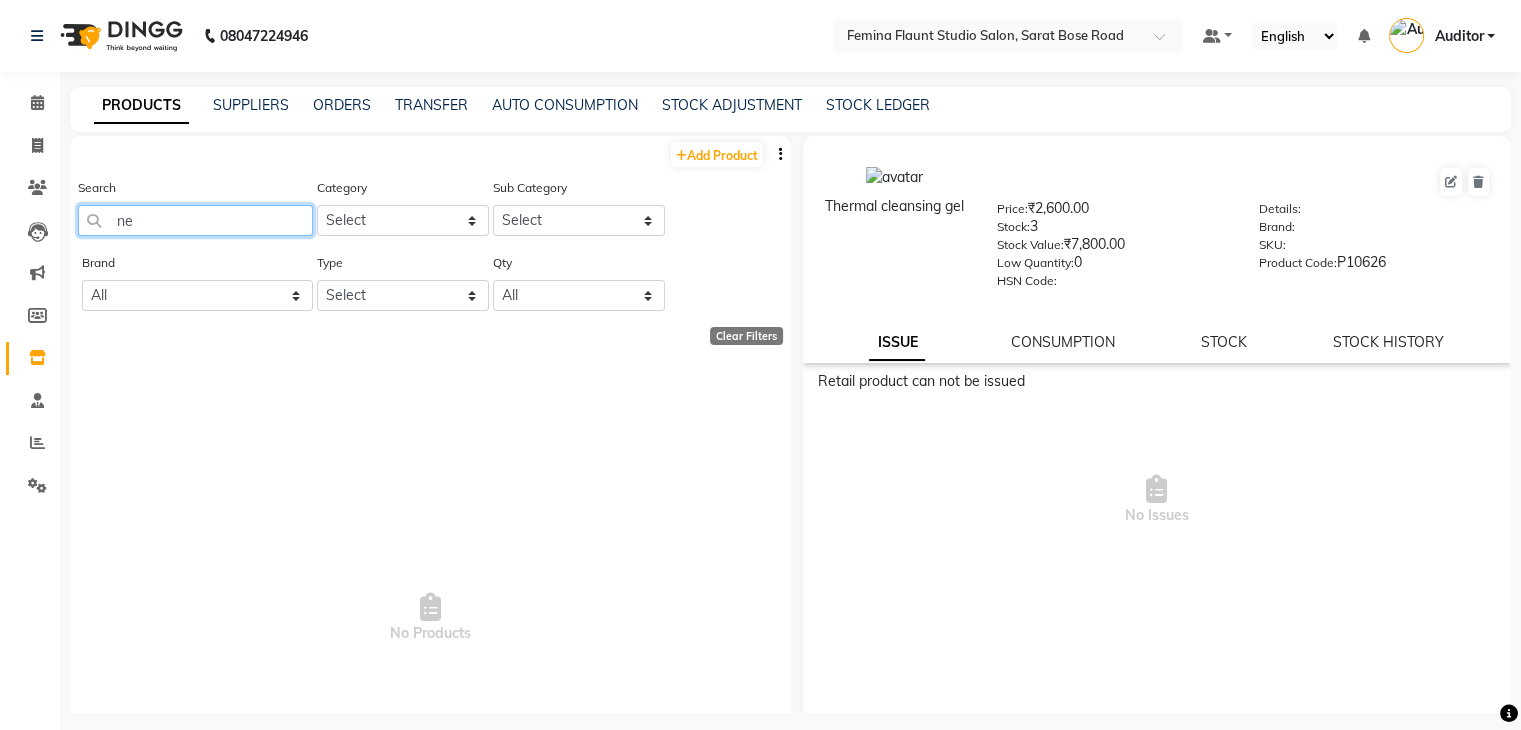 type on "n" 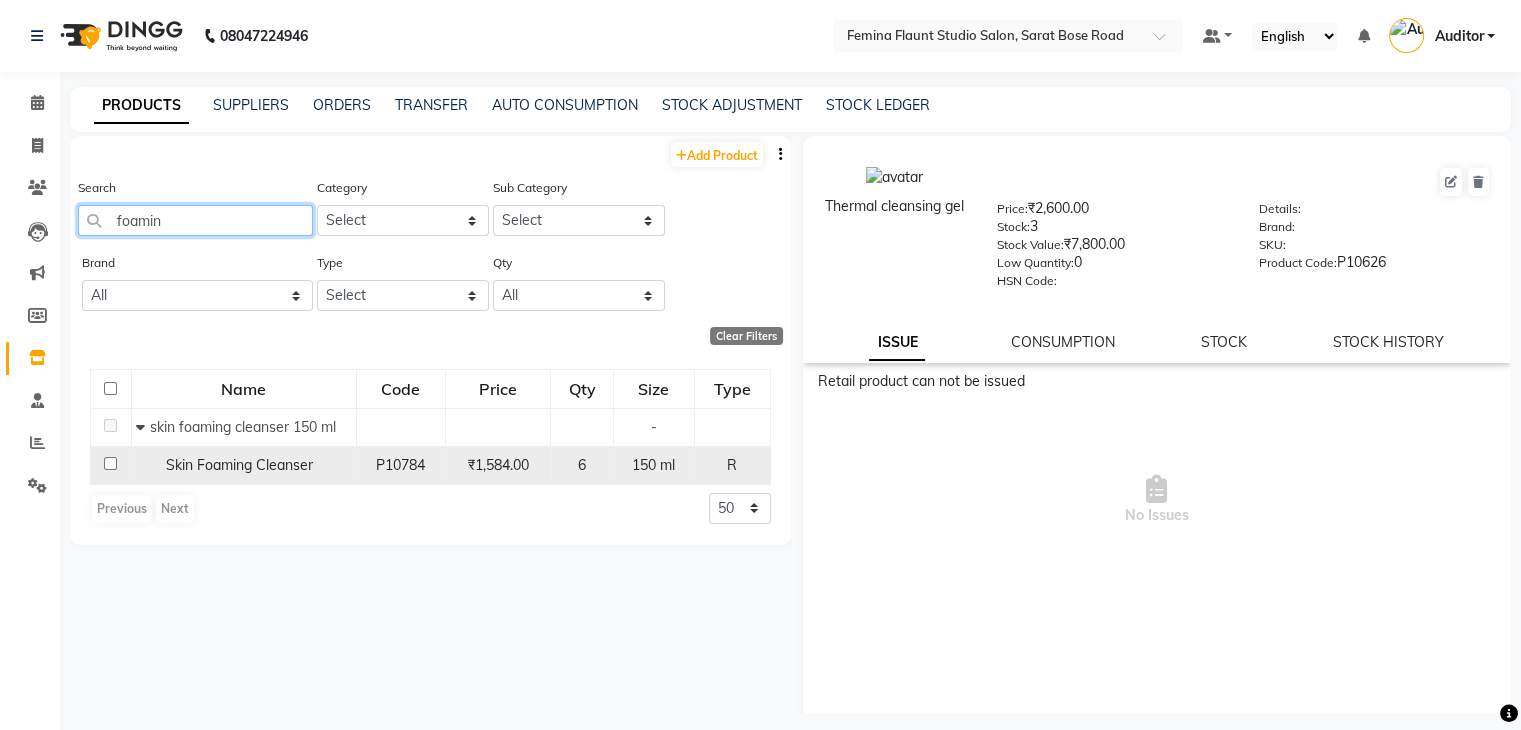 type on "foamin" 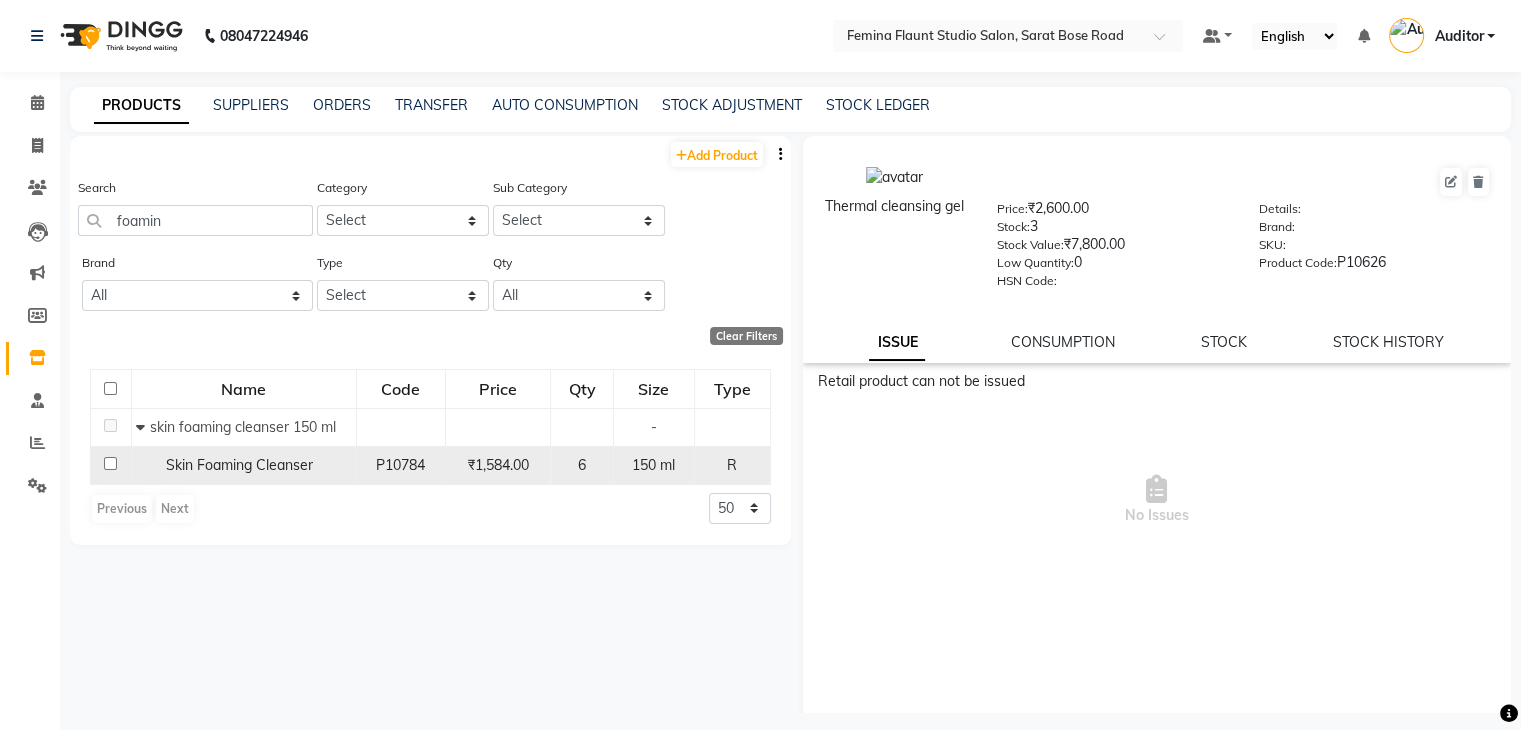 click on "Skin Foaming Cleanser" 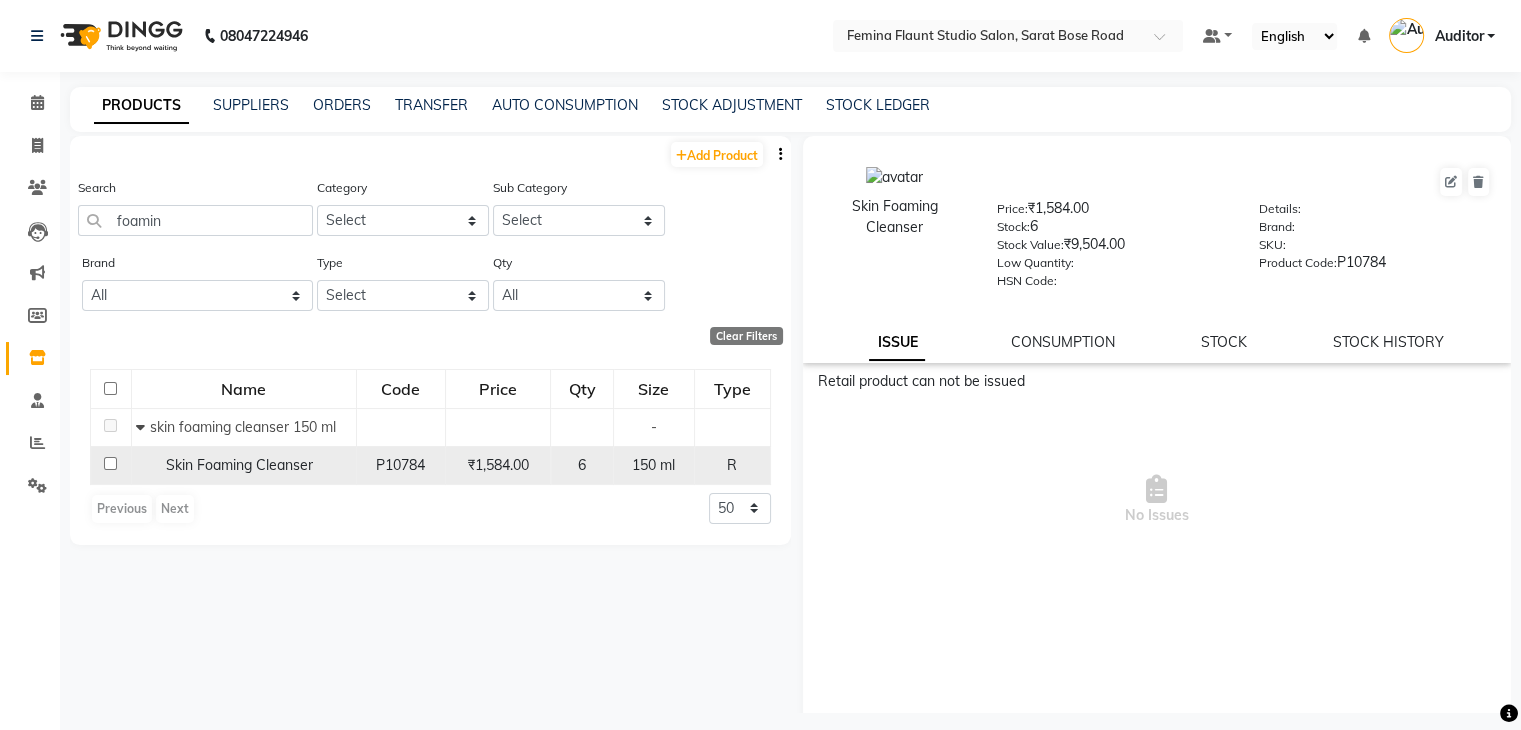 click on "Skin Foaming Cleanser" 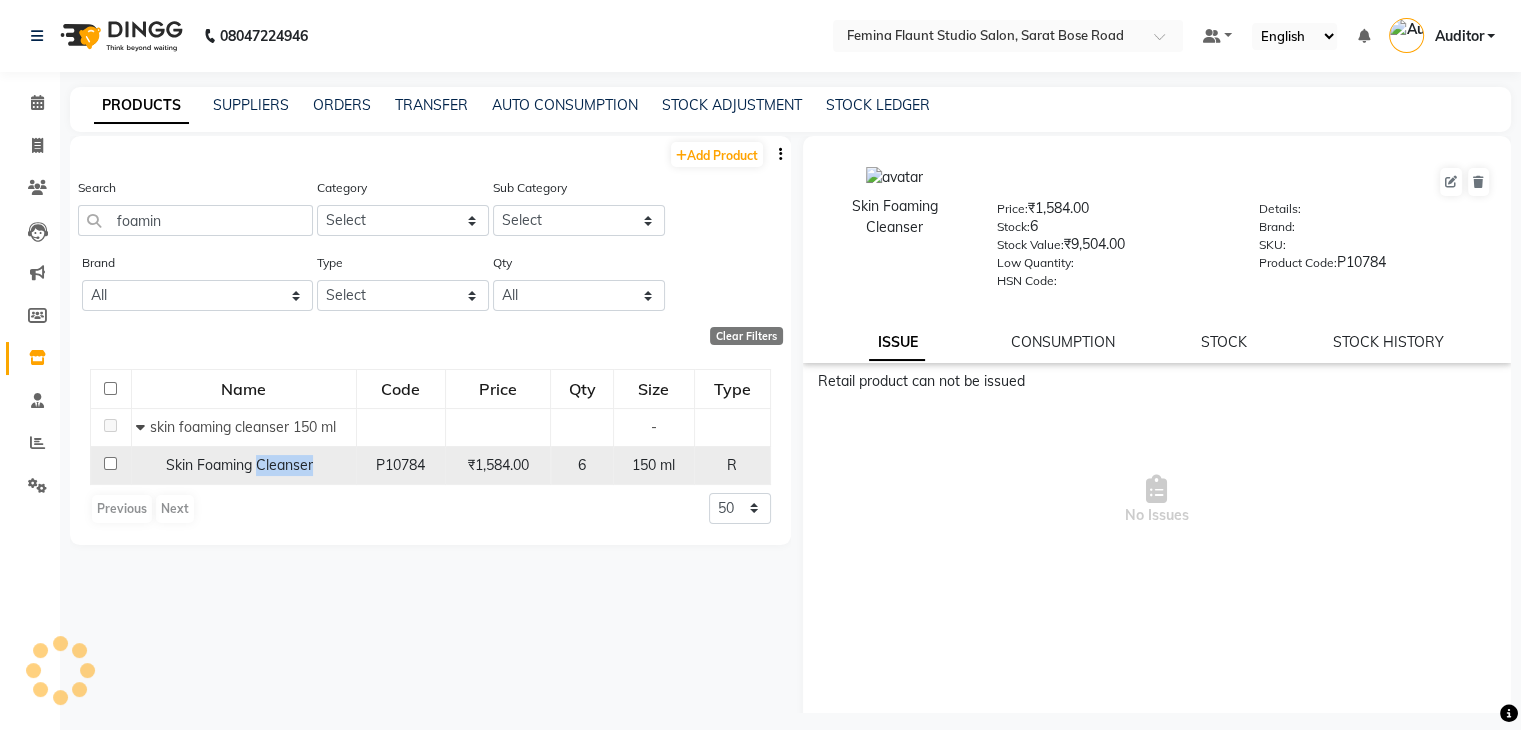 click on "Skin Foaming Cleanser" 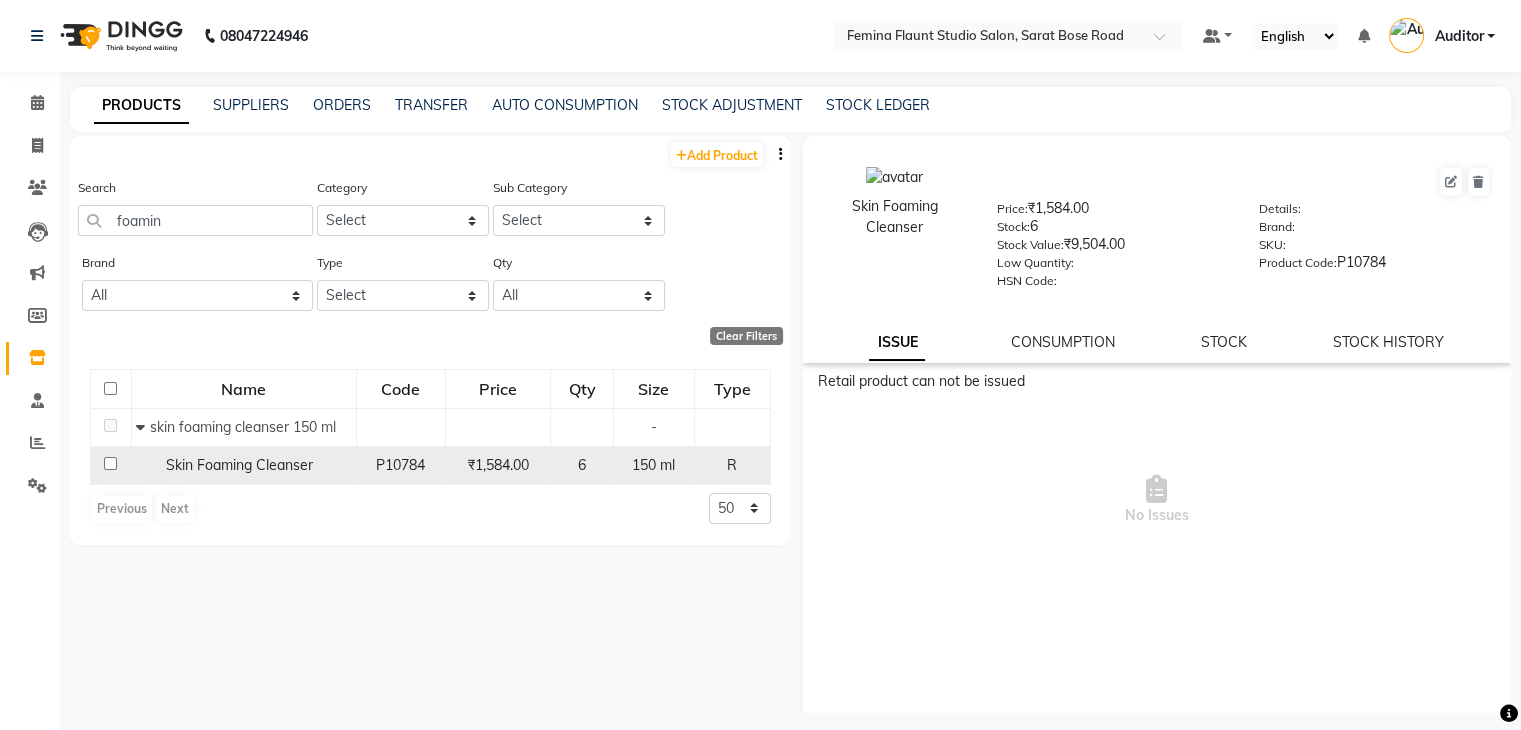 click on "Skin Foaming Cleanser" 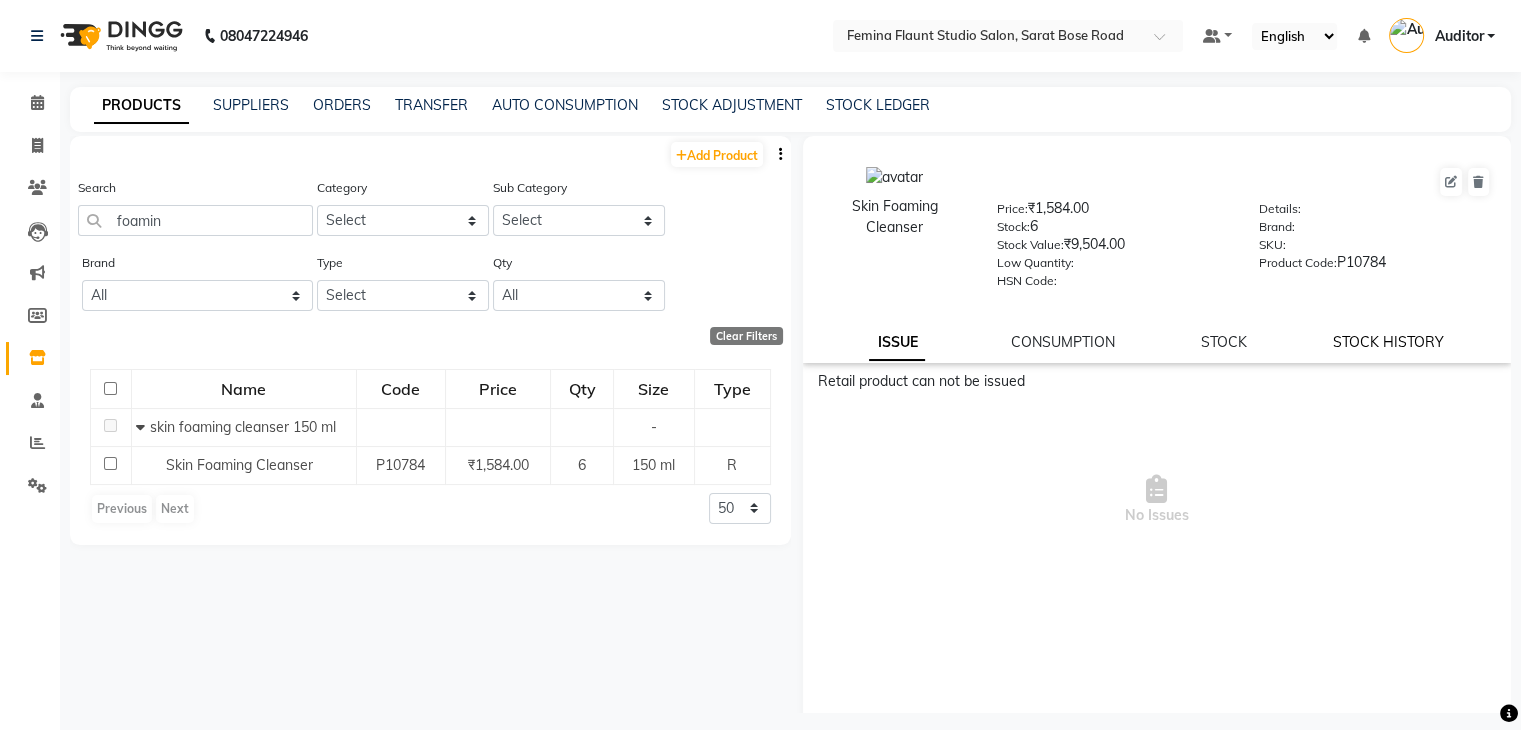 click on "STOCK HISTORY" 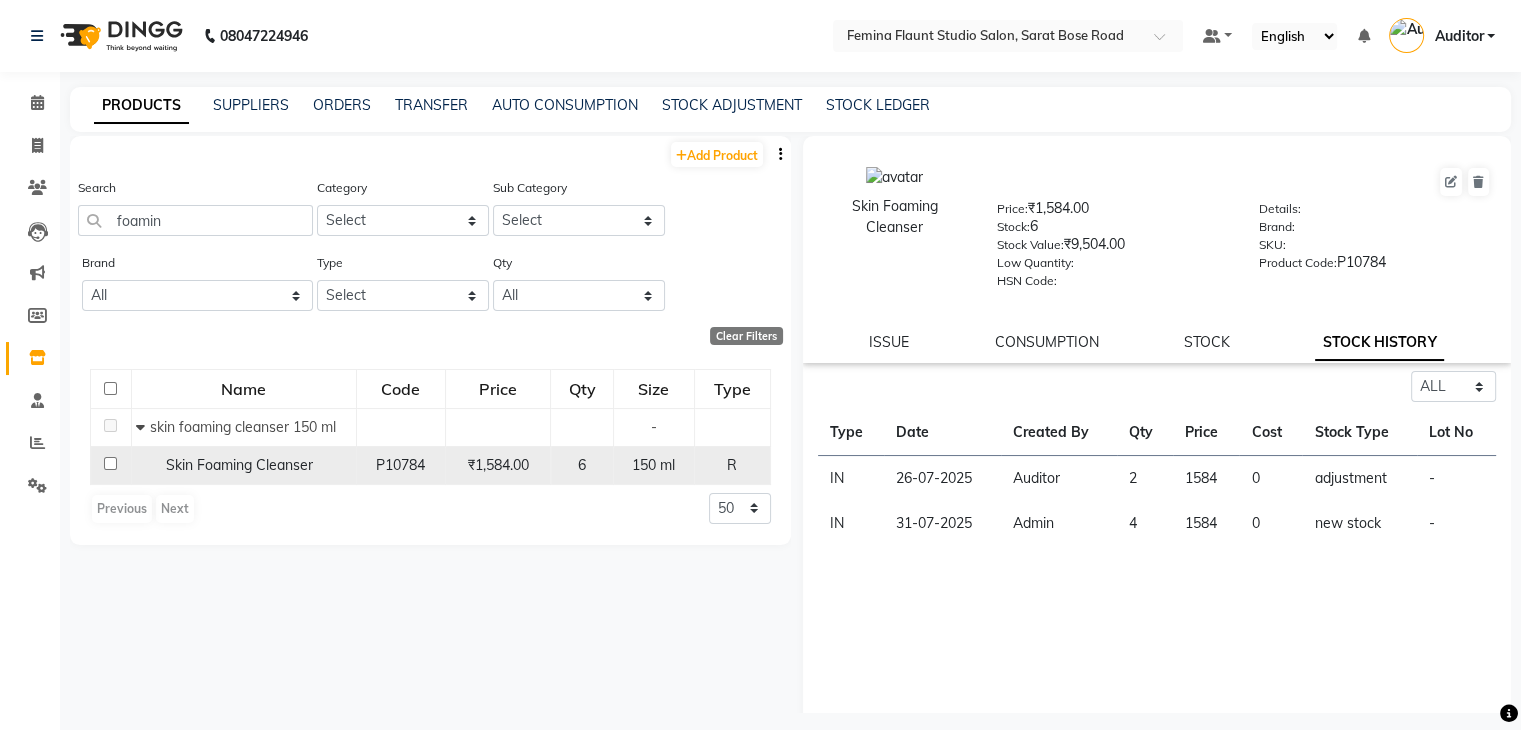 click on "Skin Foaming Cleanser" 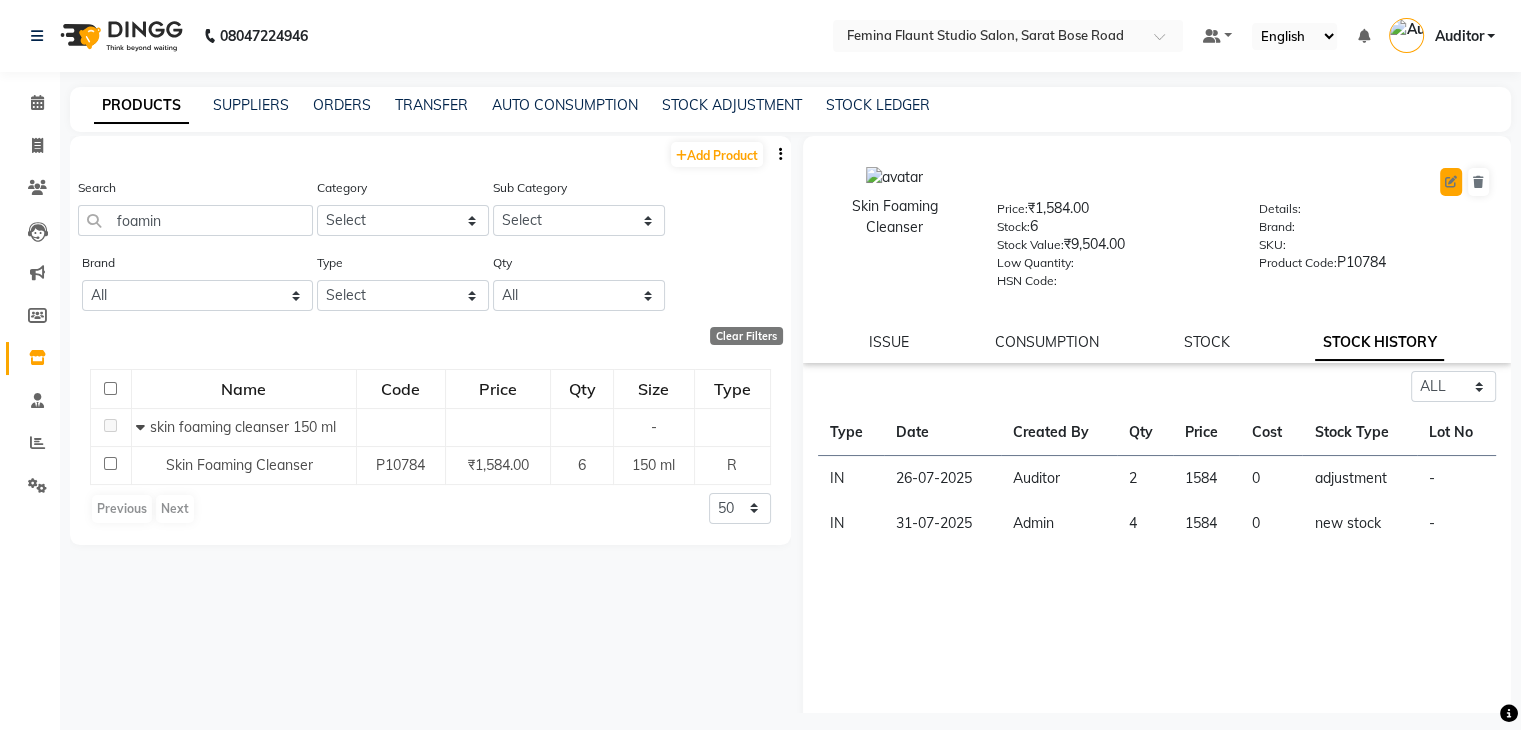 click 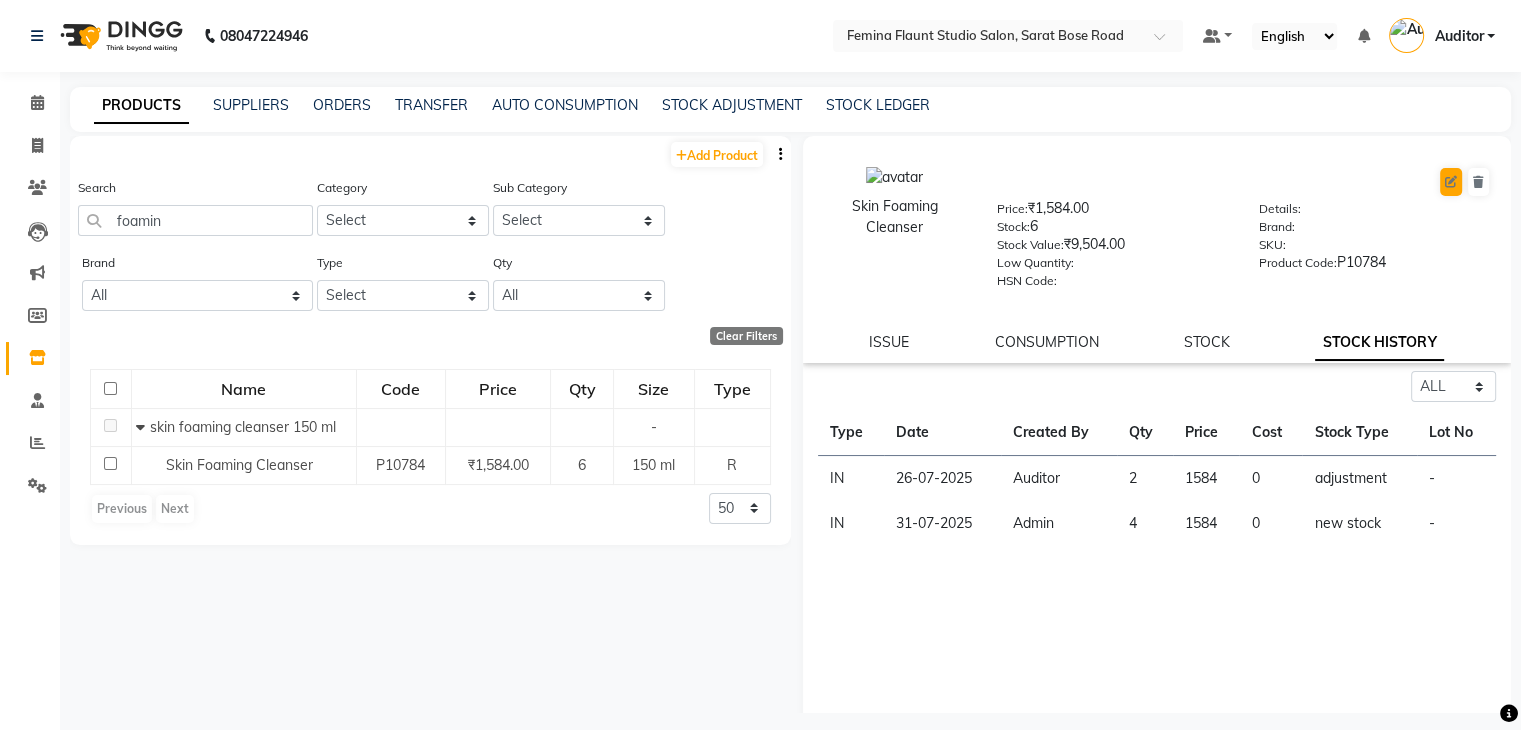 select on "true" 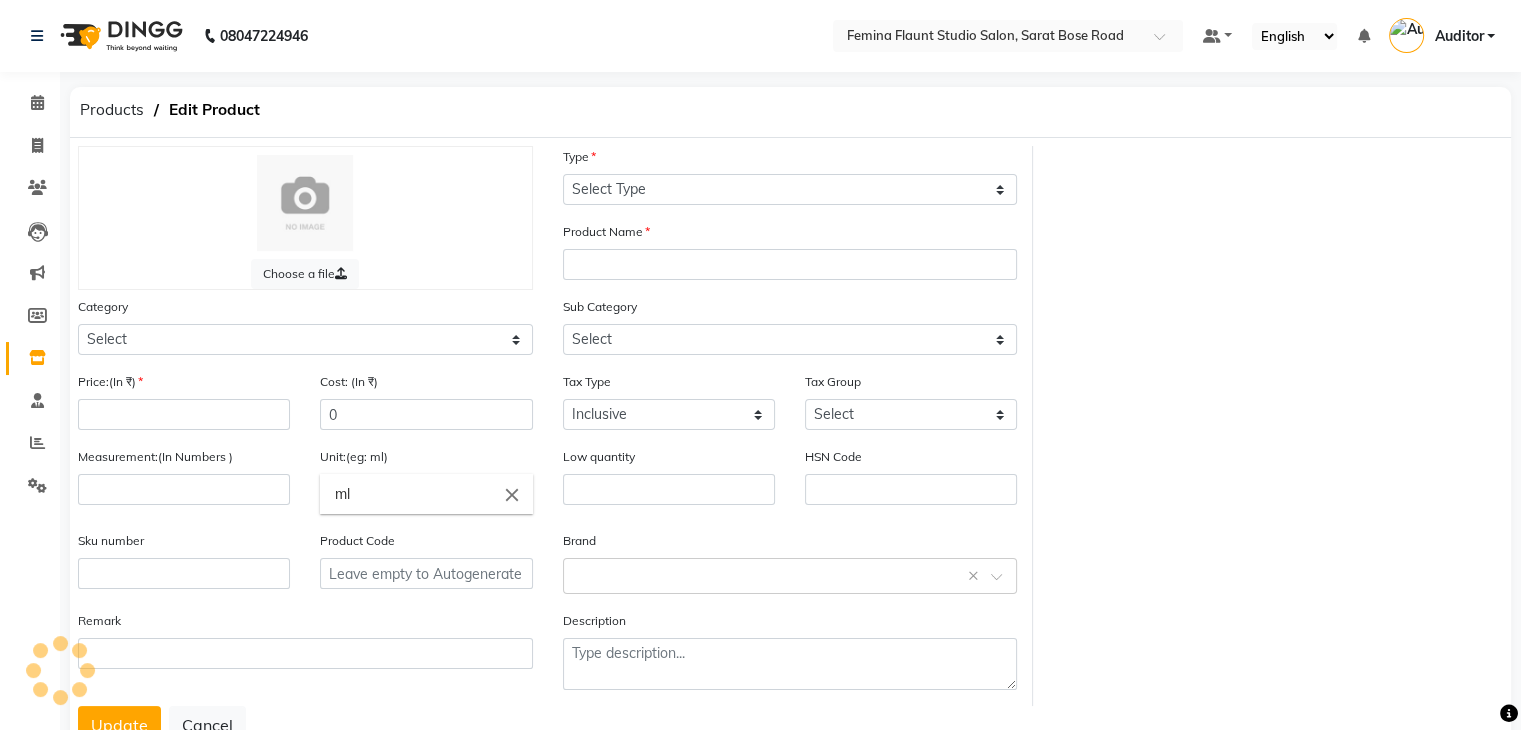 select on "R" 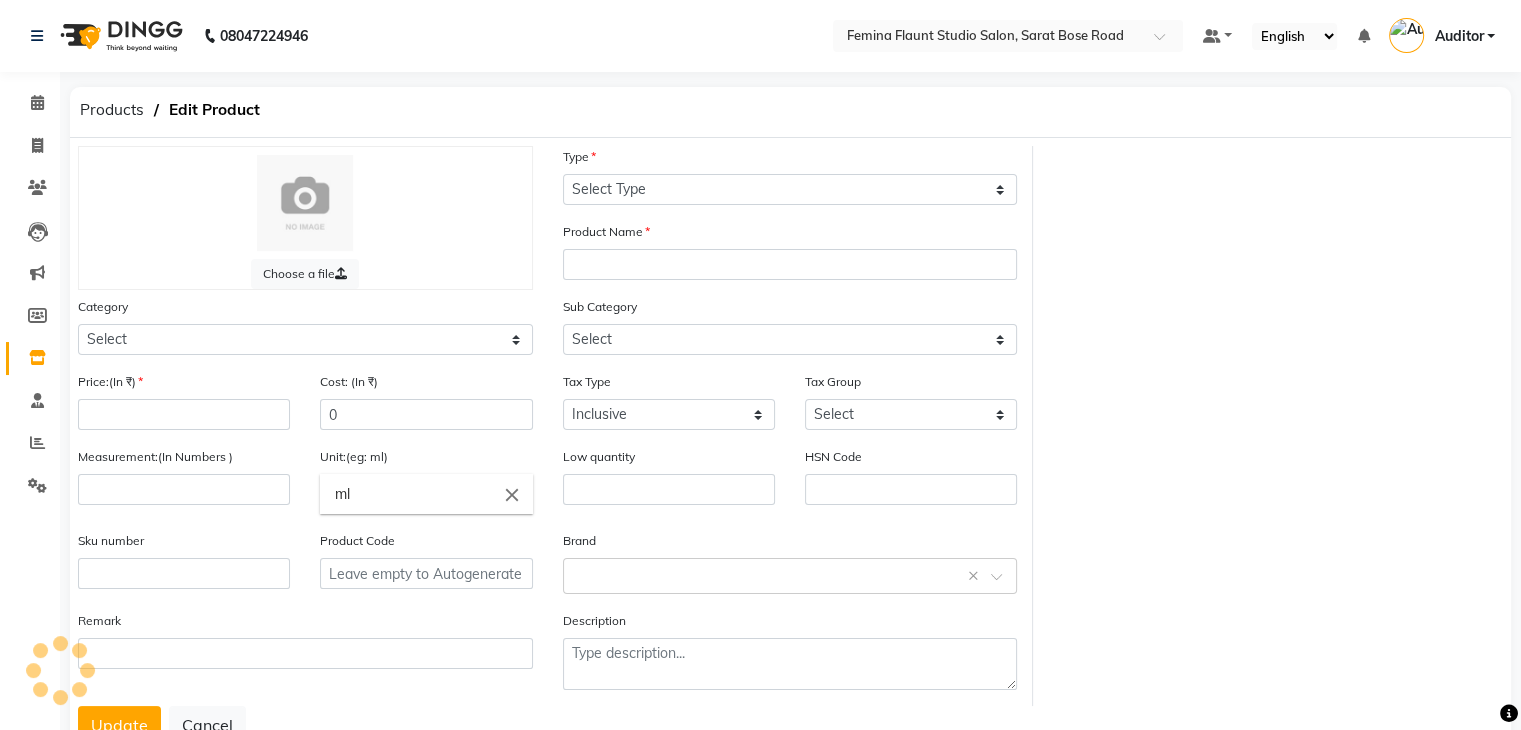 type on "Skin Foaming Cleanser" 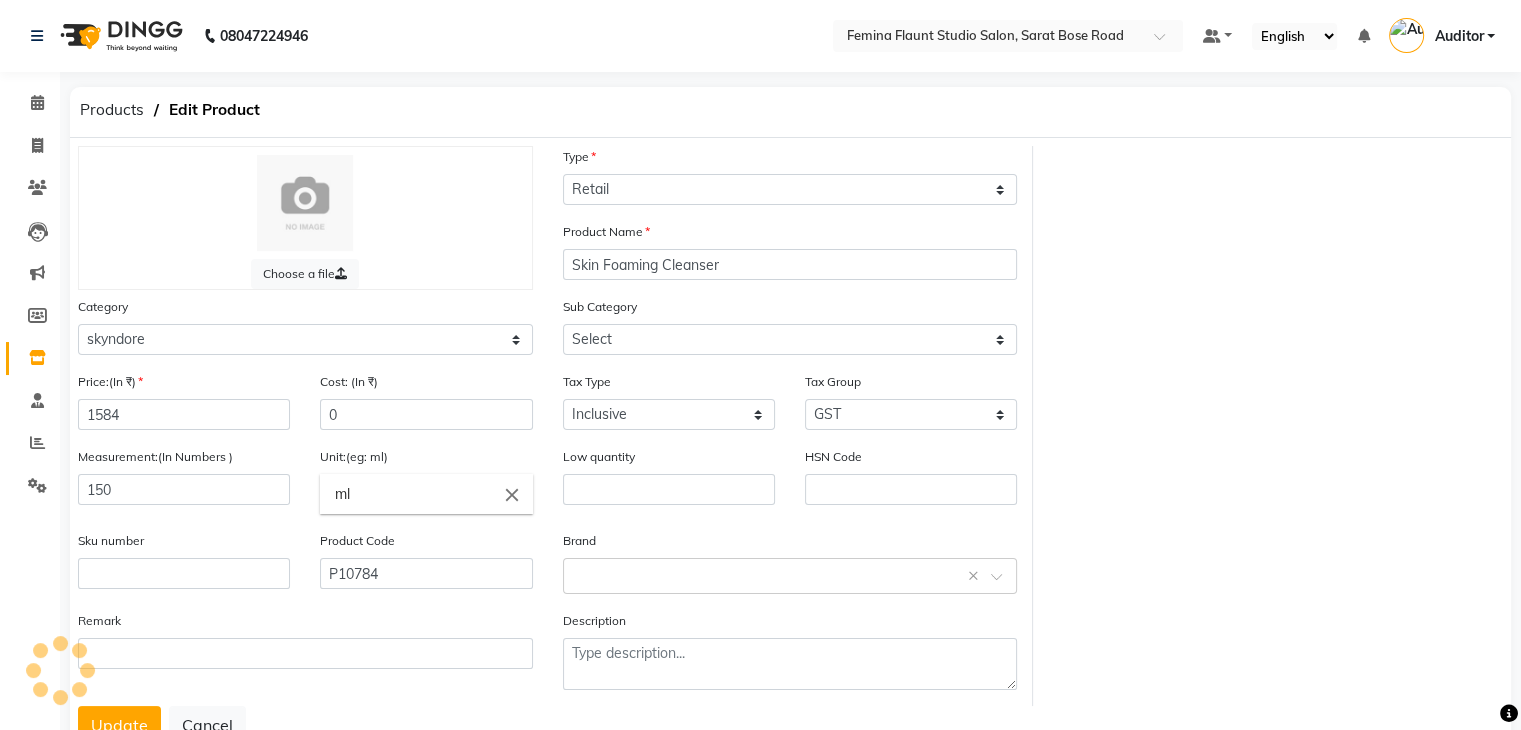 select on "[NUMBER]" 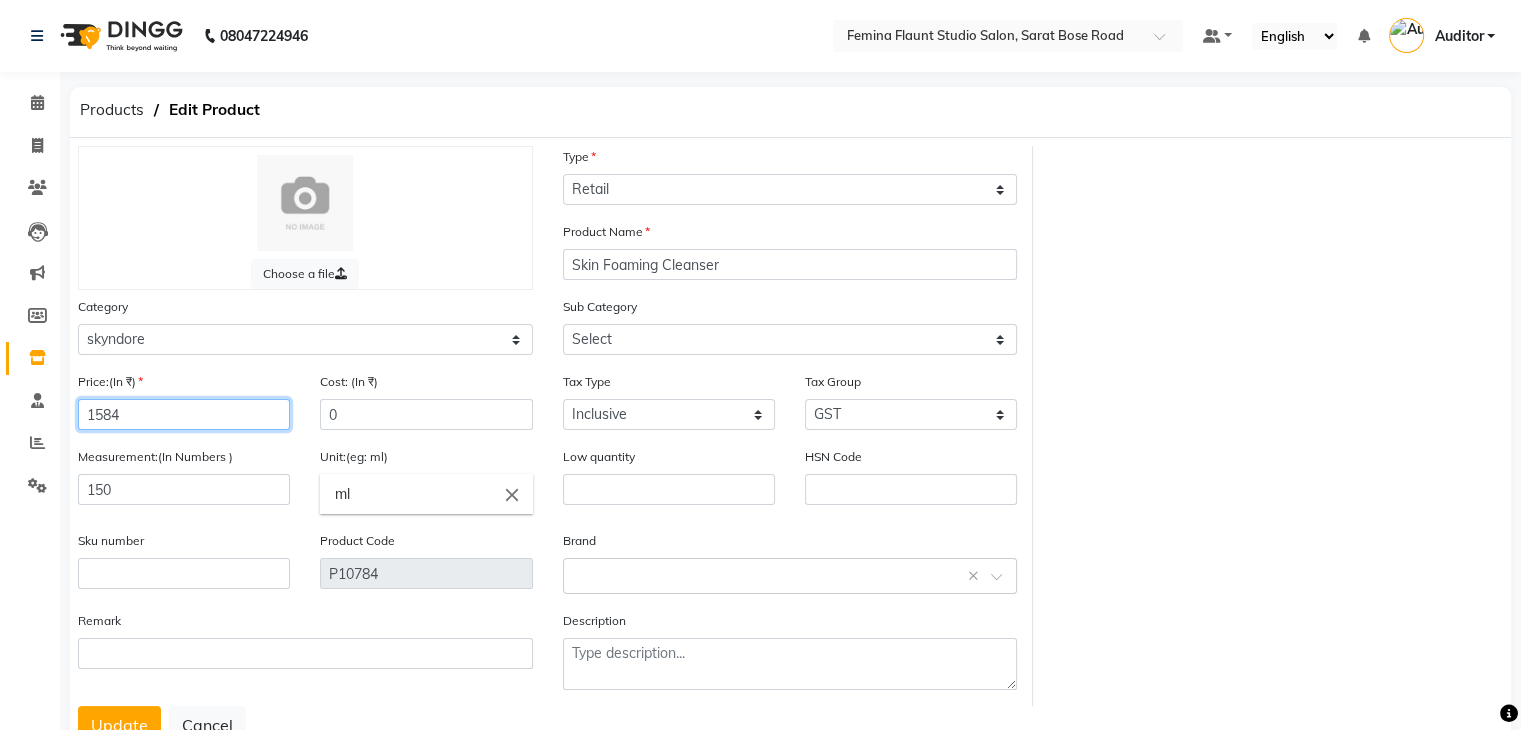 drag, startPoint x: 209, startPoint y: 417, endPoint x: 44, endPoint y: 419, distance: 165.01212 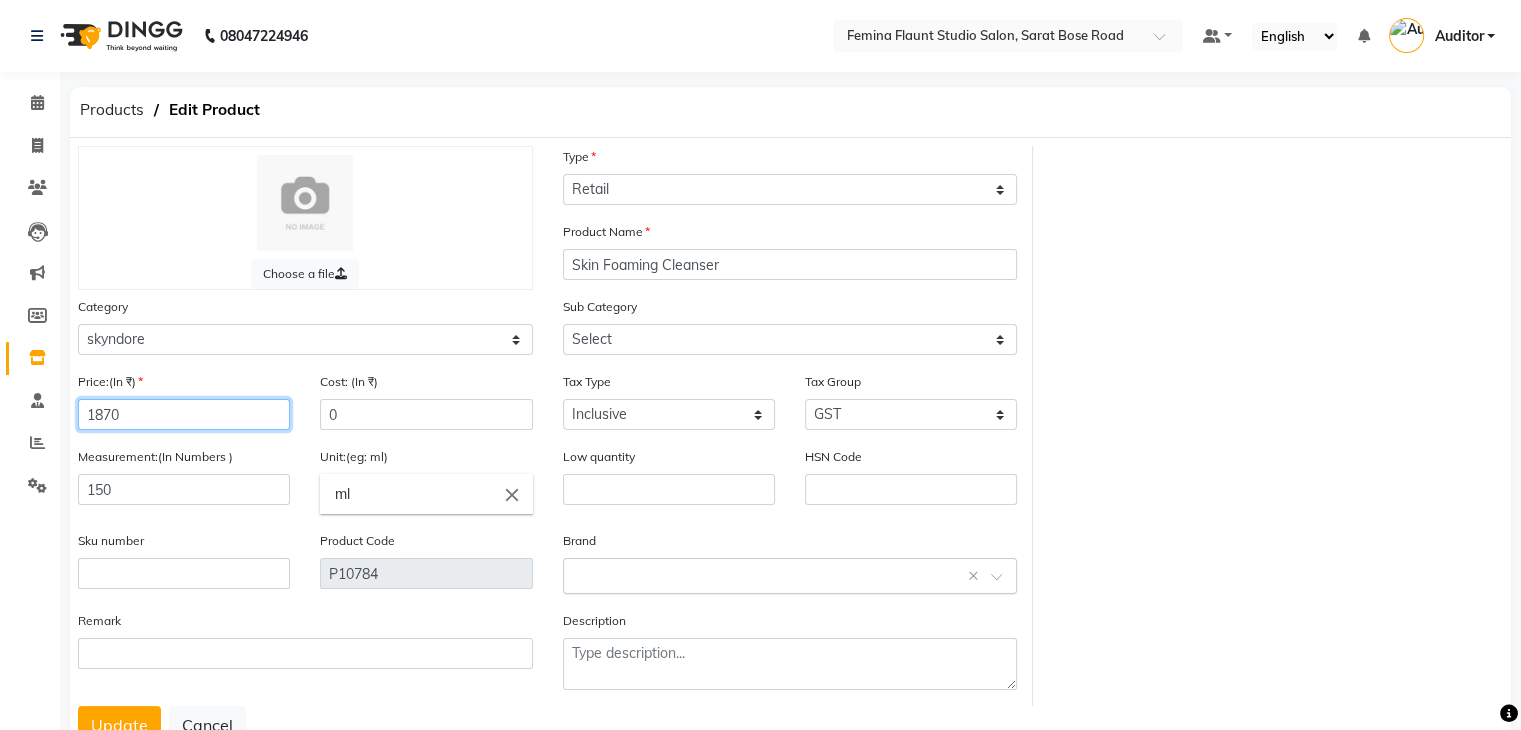 type on "1870" 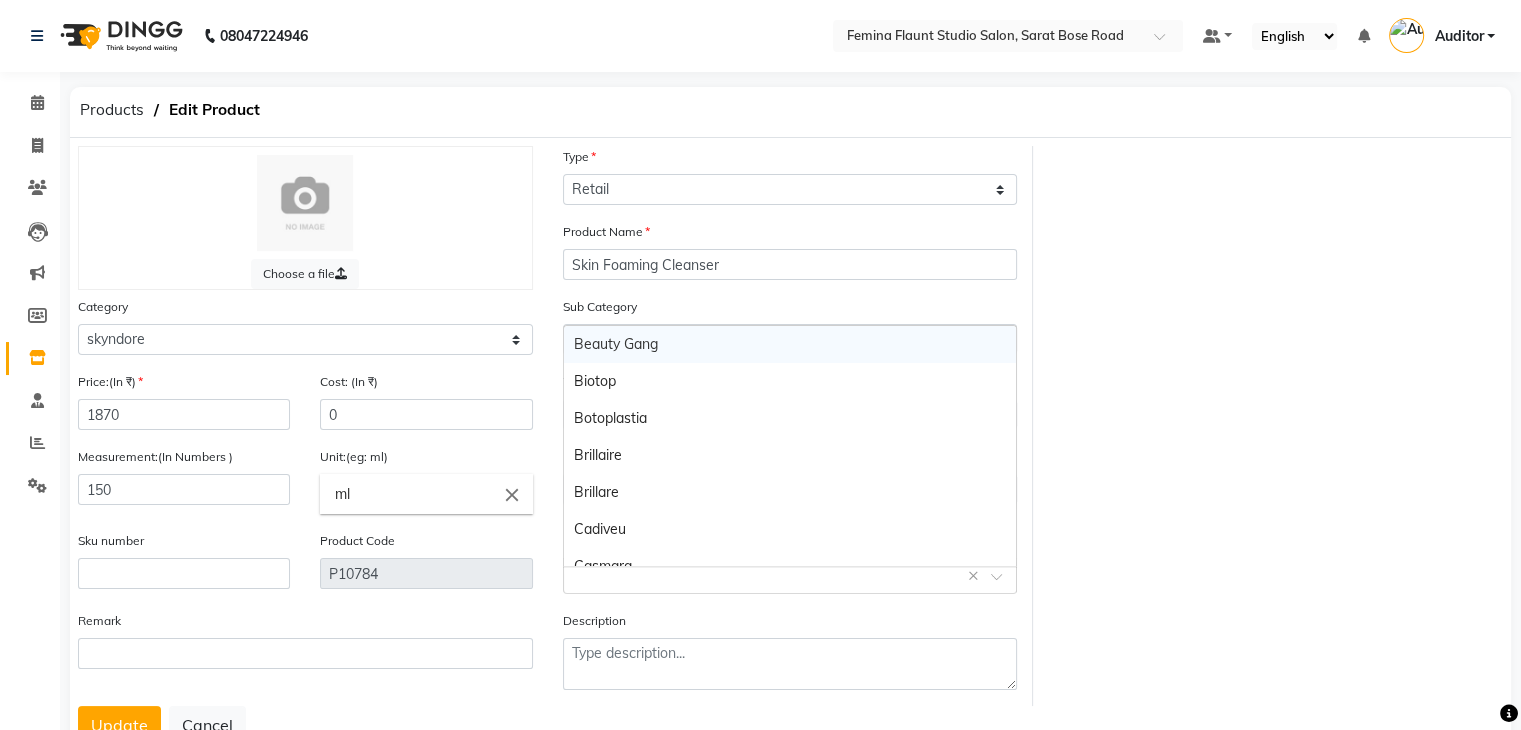 click 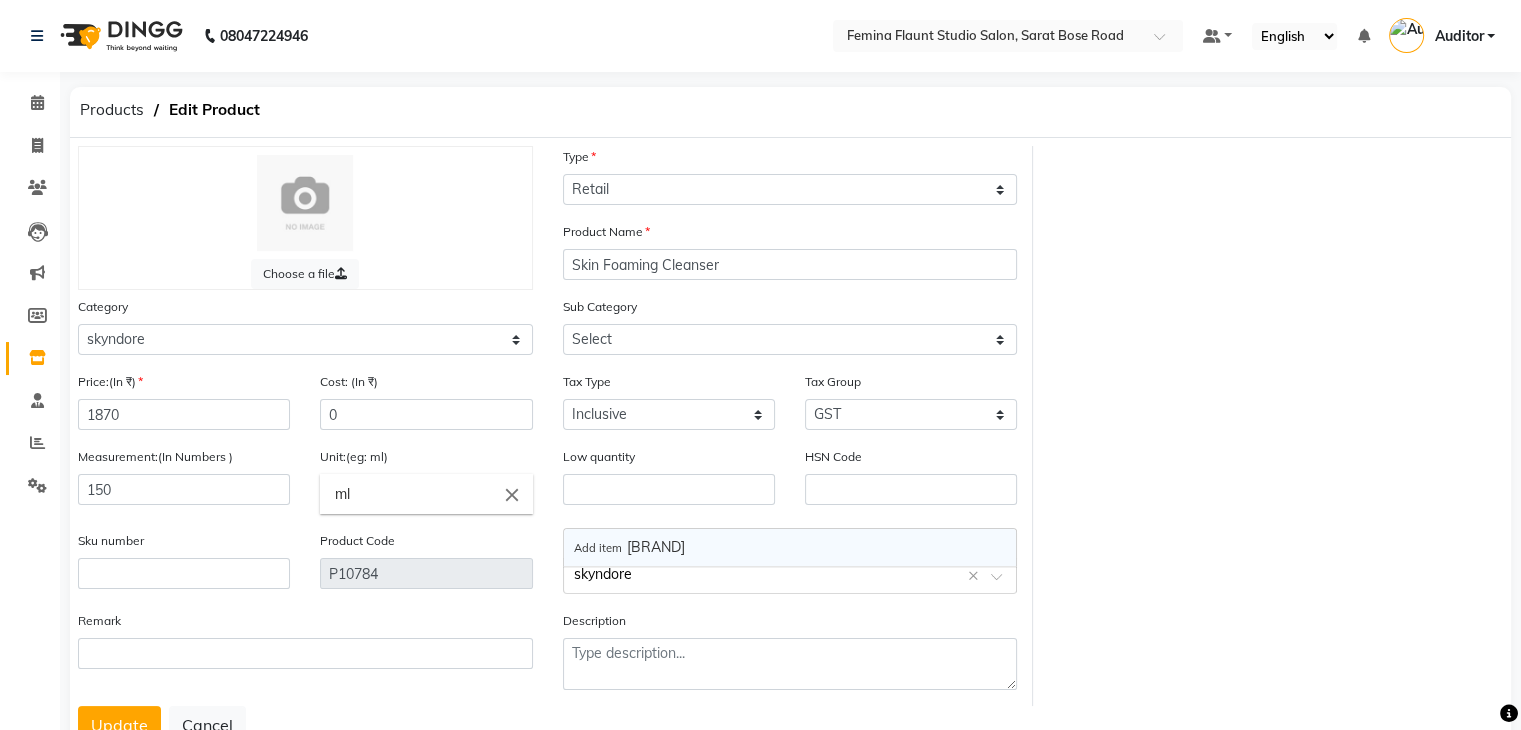 click on "skyndore" 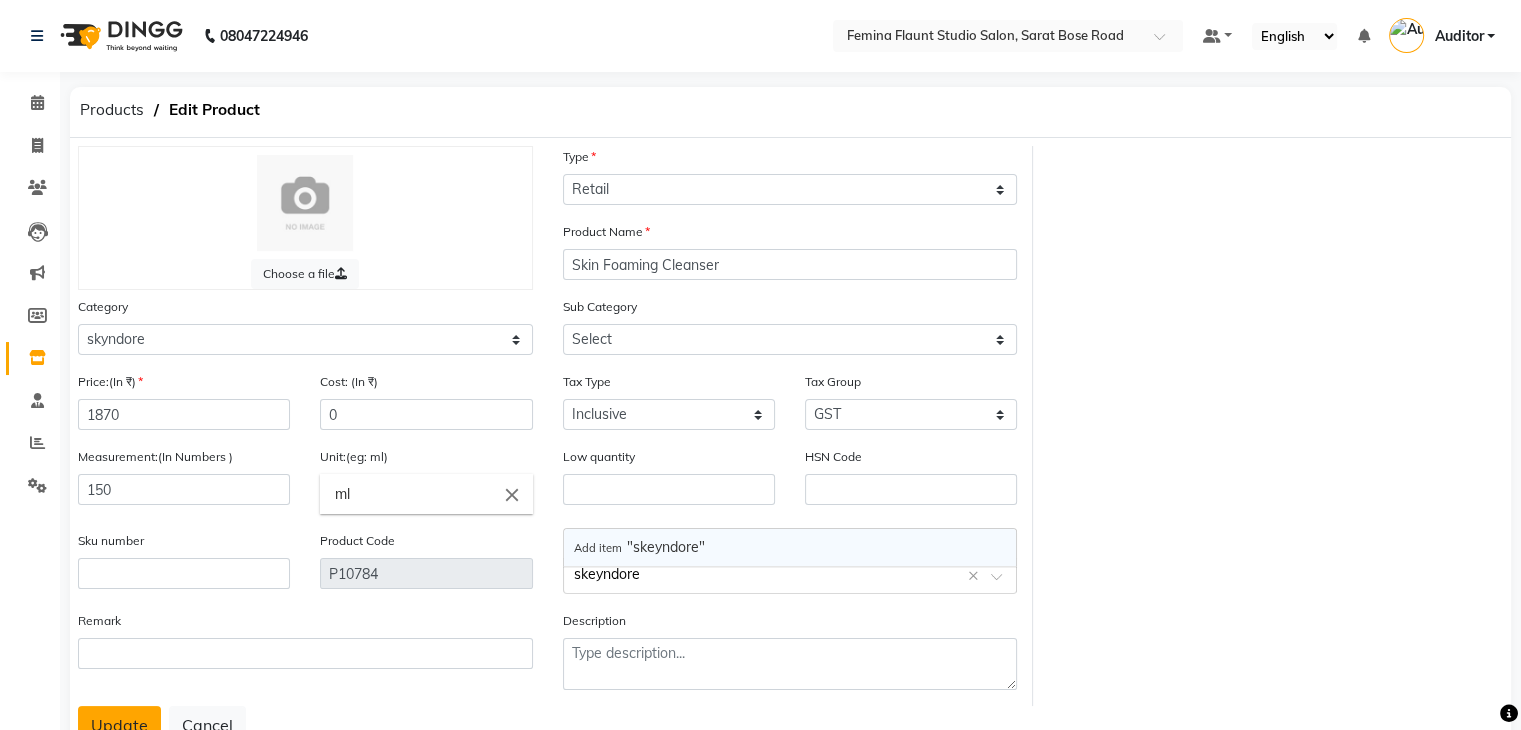 type 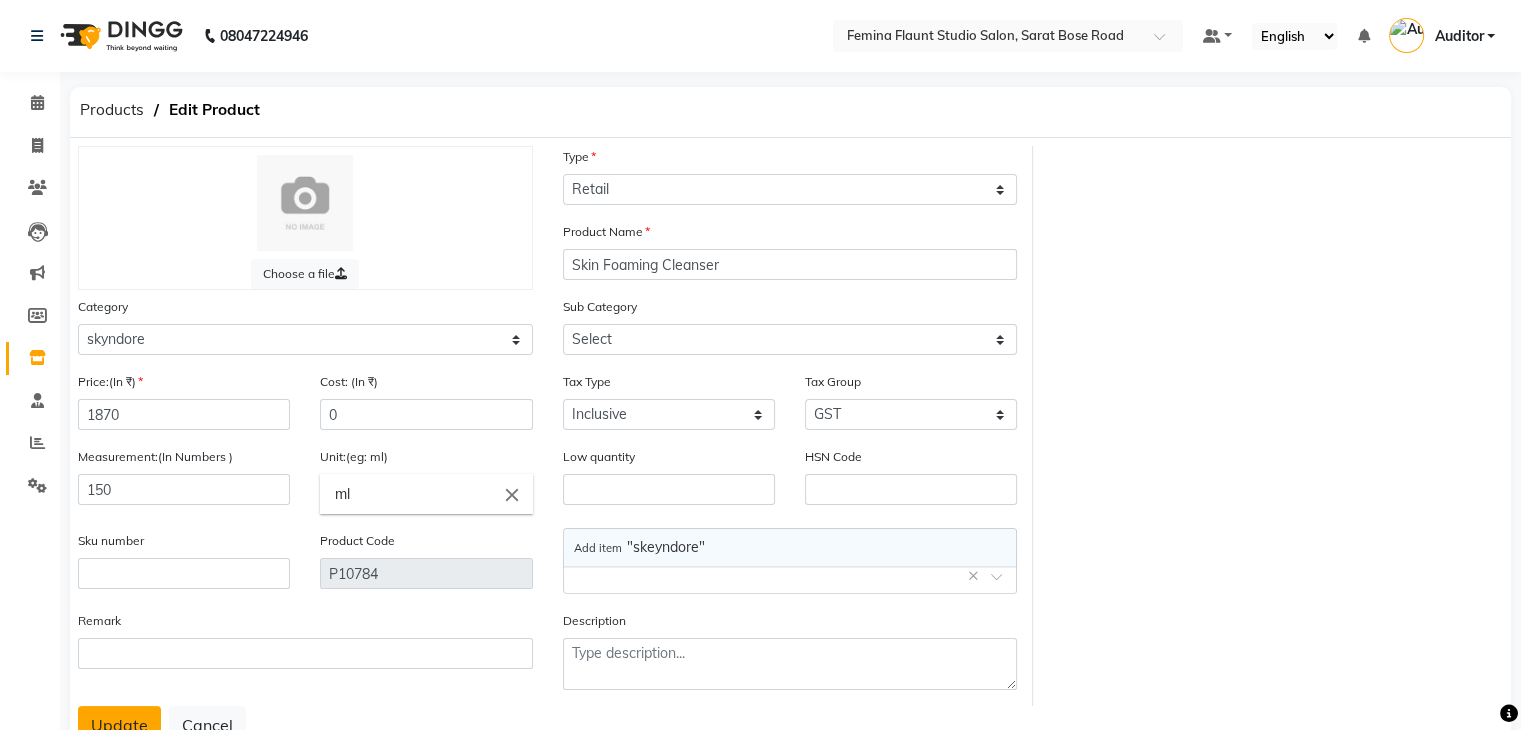 click on "Update" 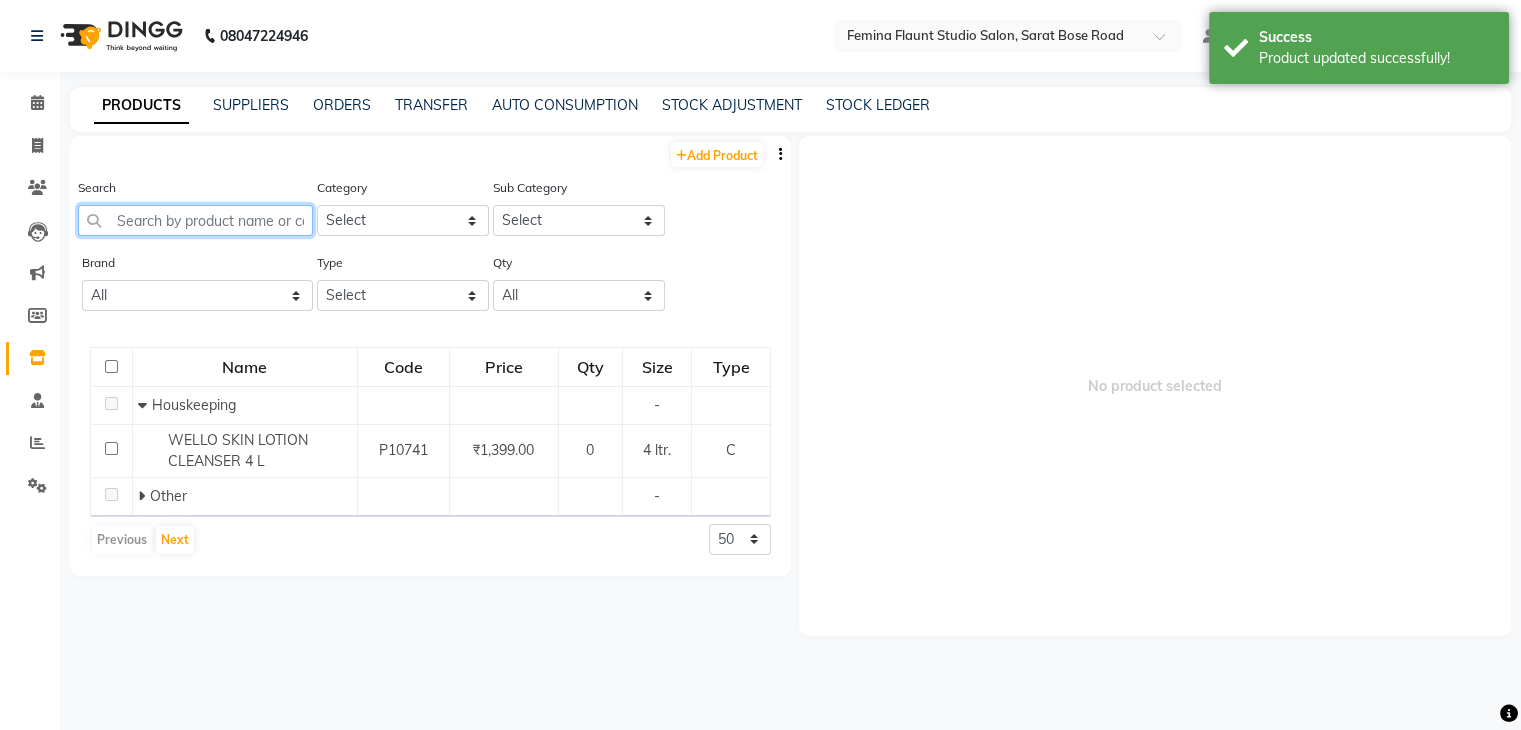 click 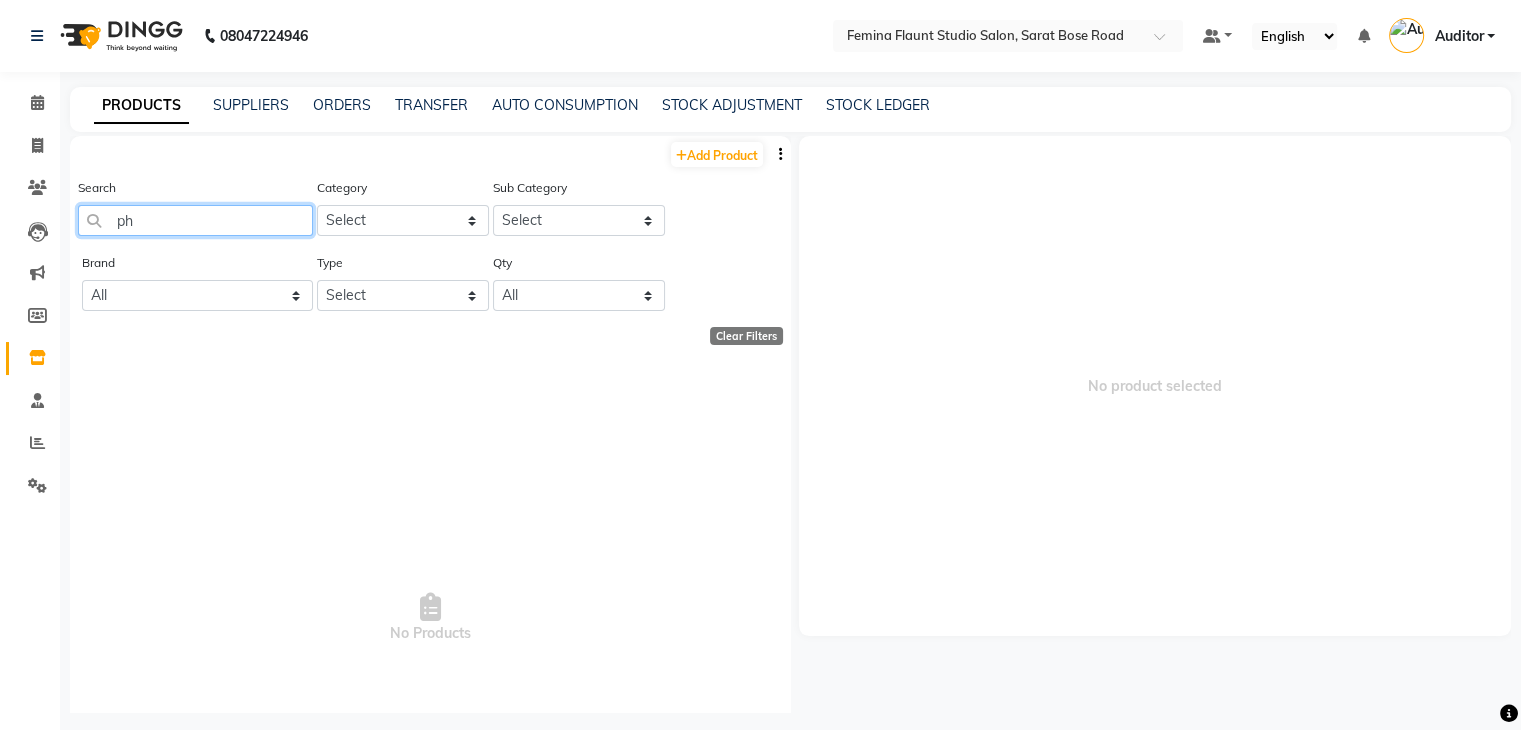 type on "p" 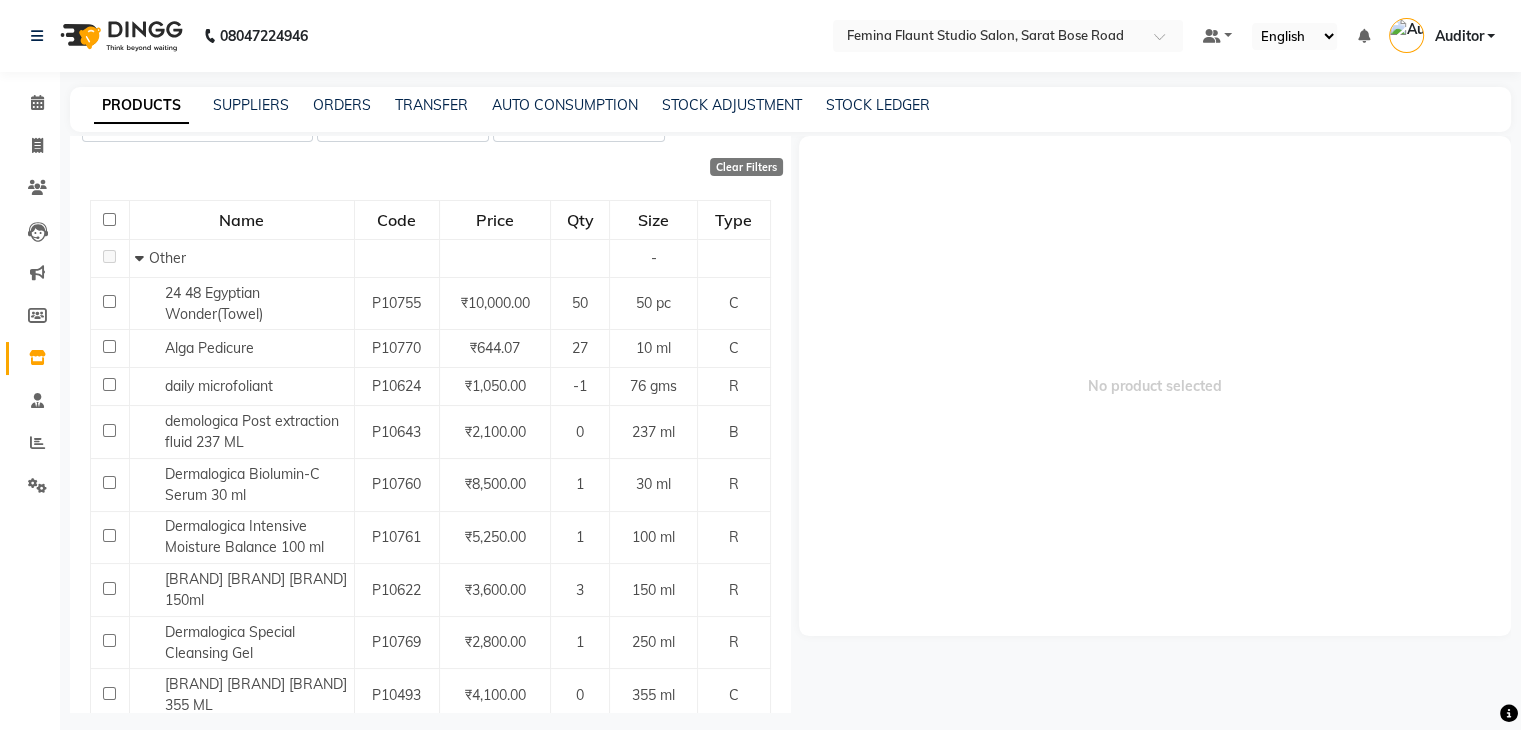 scroll, scrollTop: 0, scrollLeft: 0, axis: both 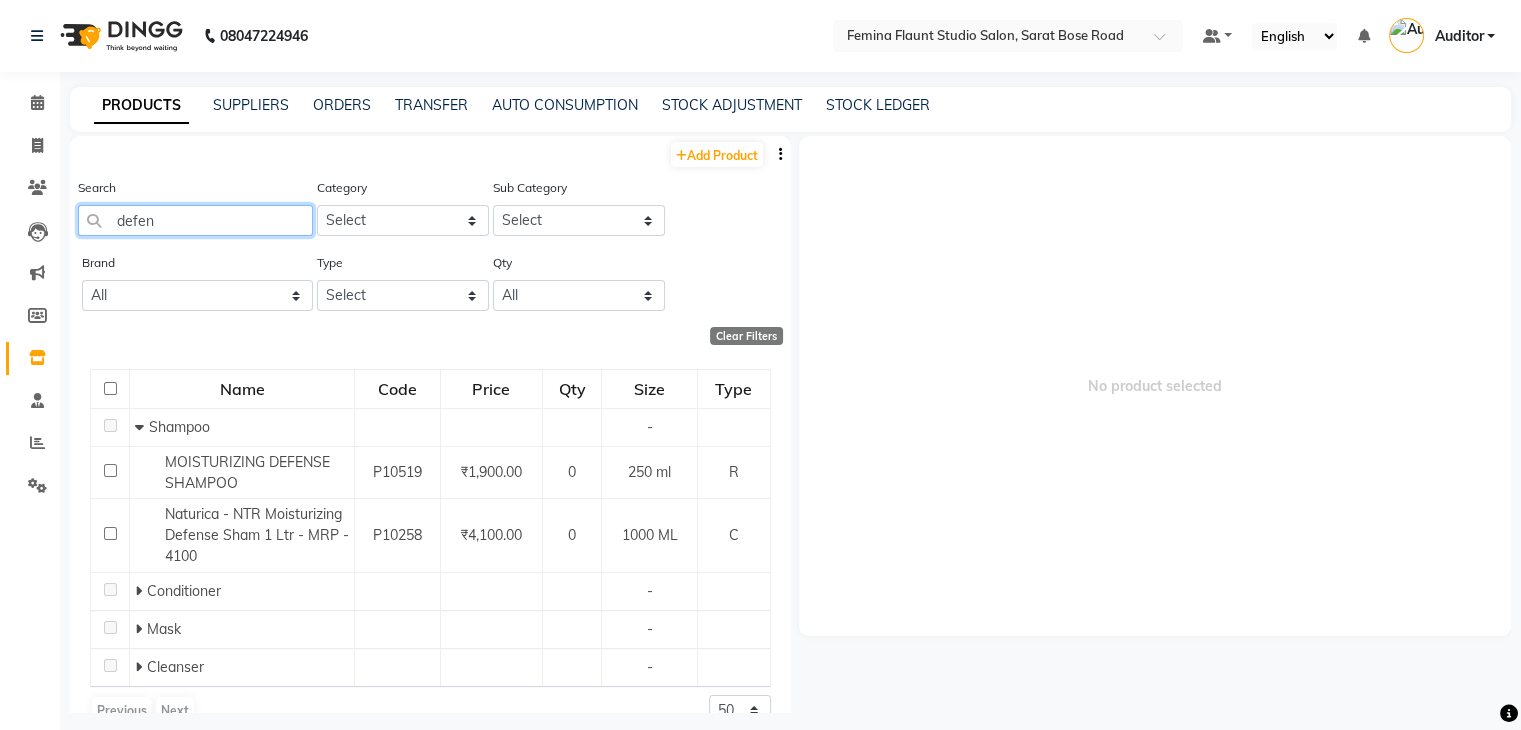 drag, startPoint x: 782, startPoint y: 268, endPoint x: 792, endPoint y: 352, distance: 84.59315 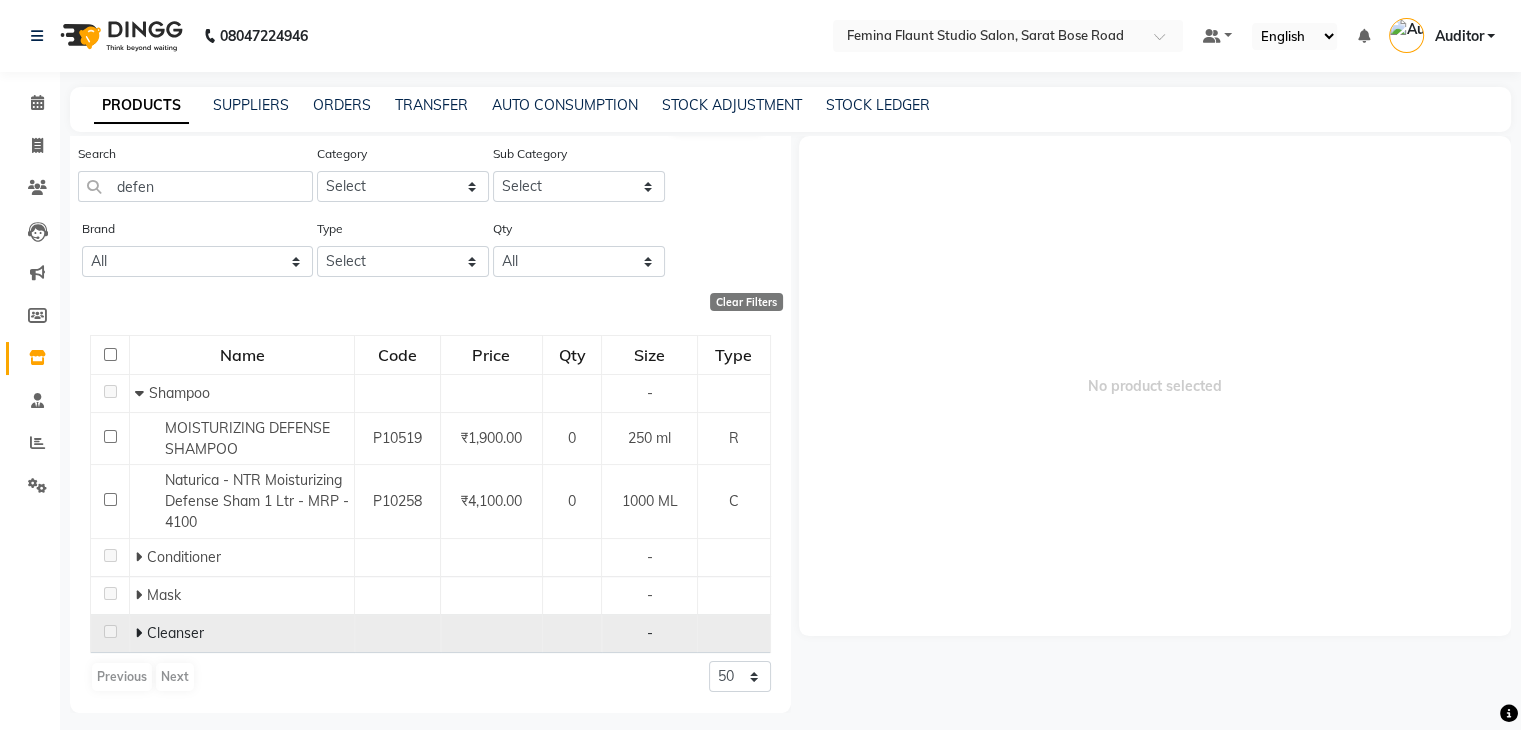 click 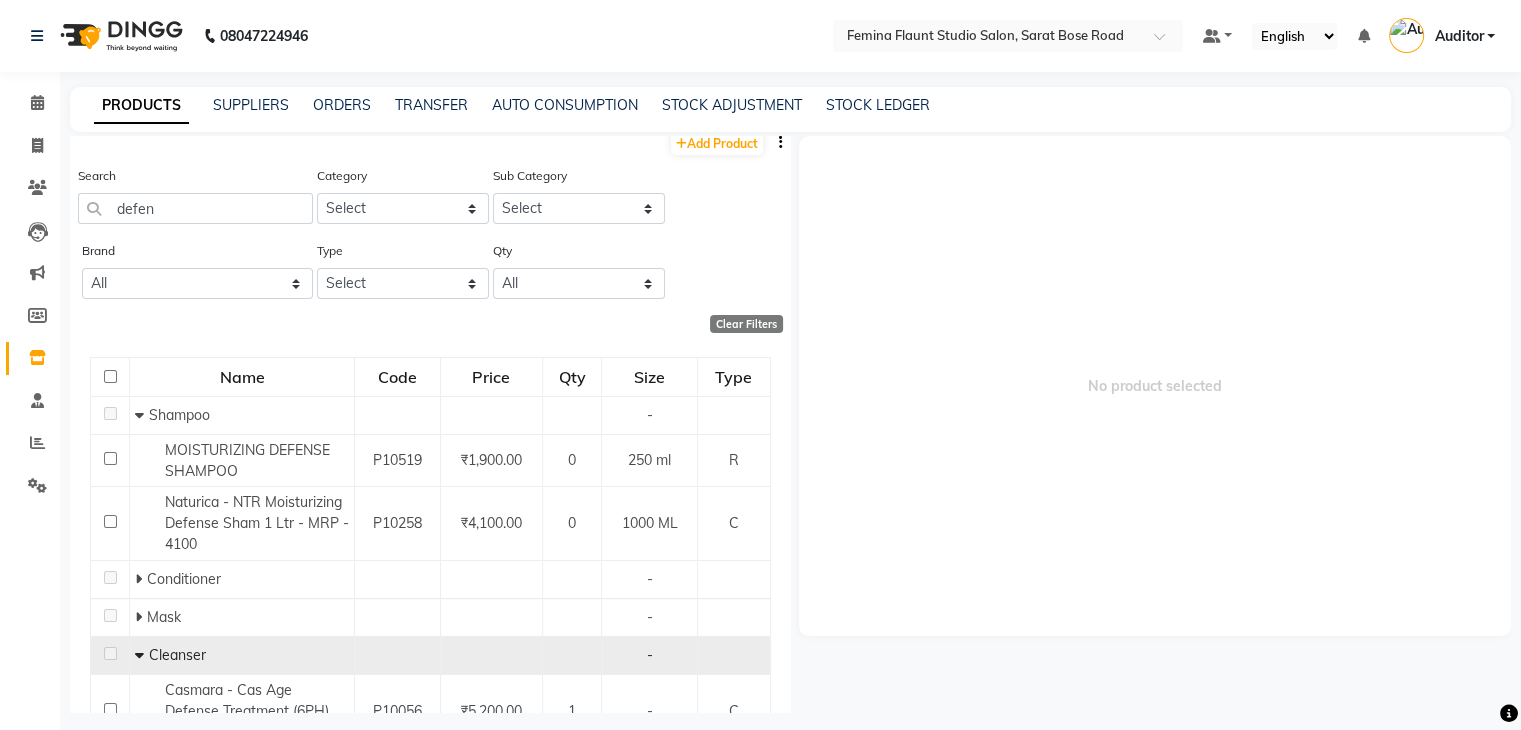 scroll, scrollTop: 6, scrollLeft: 0, axis: vertical 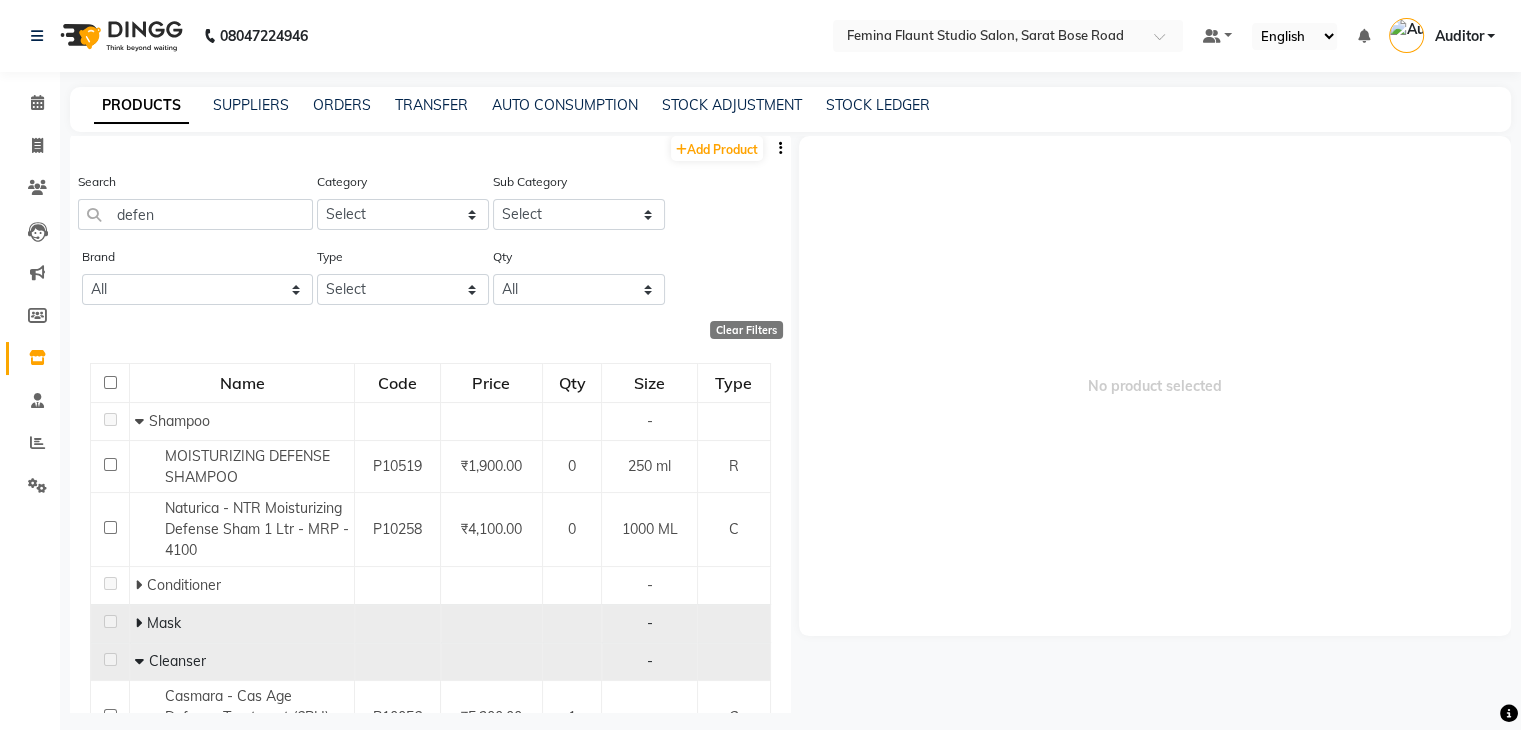 click 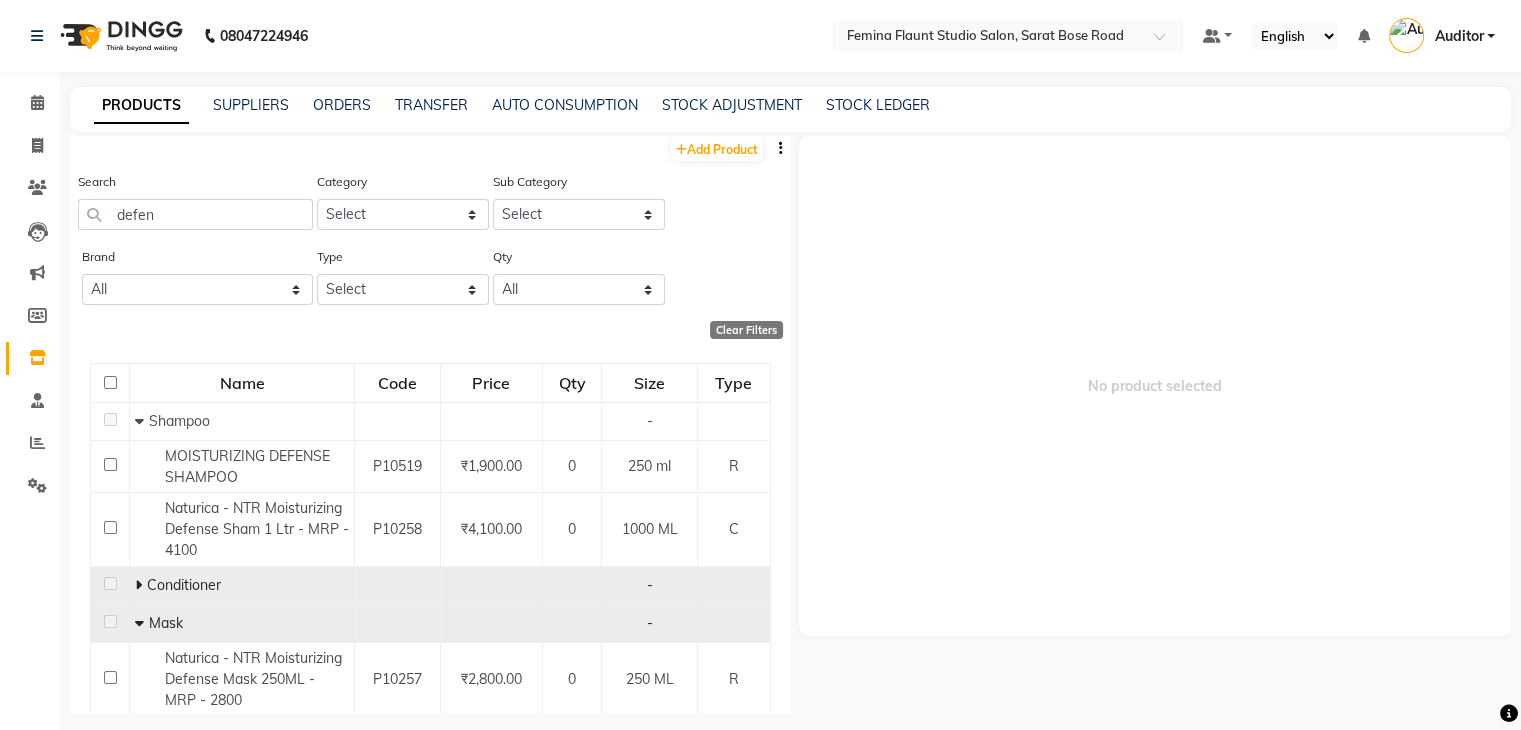 click 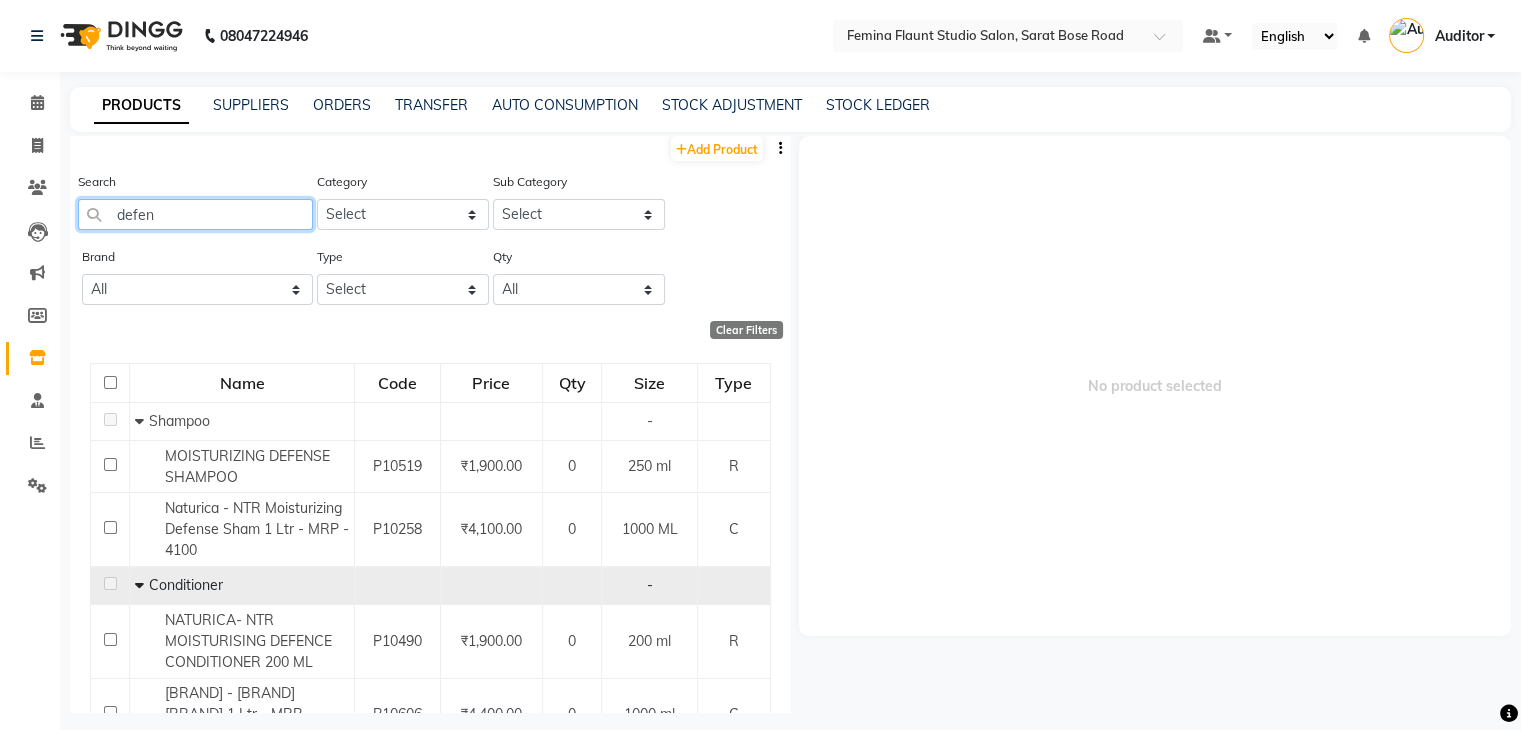 click on "defen" 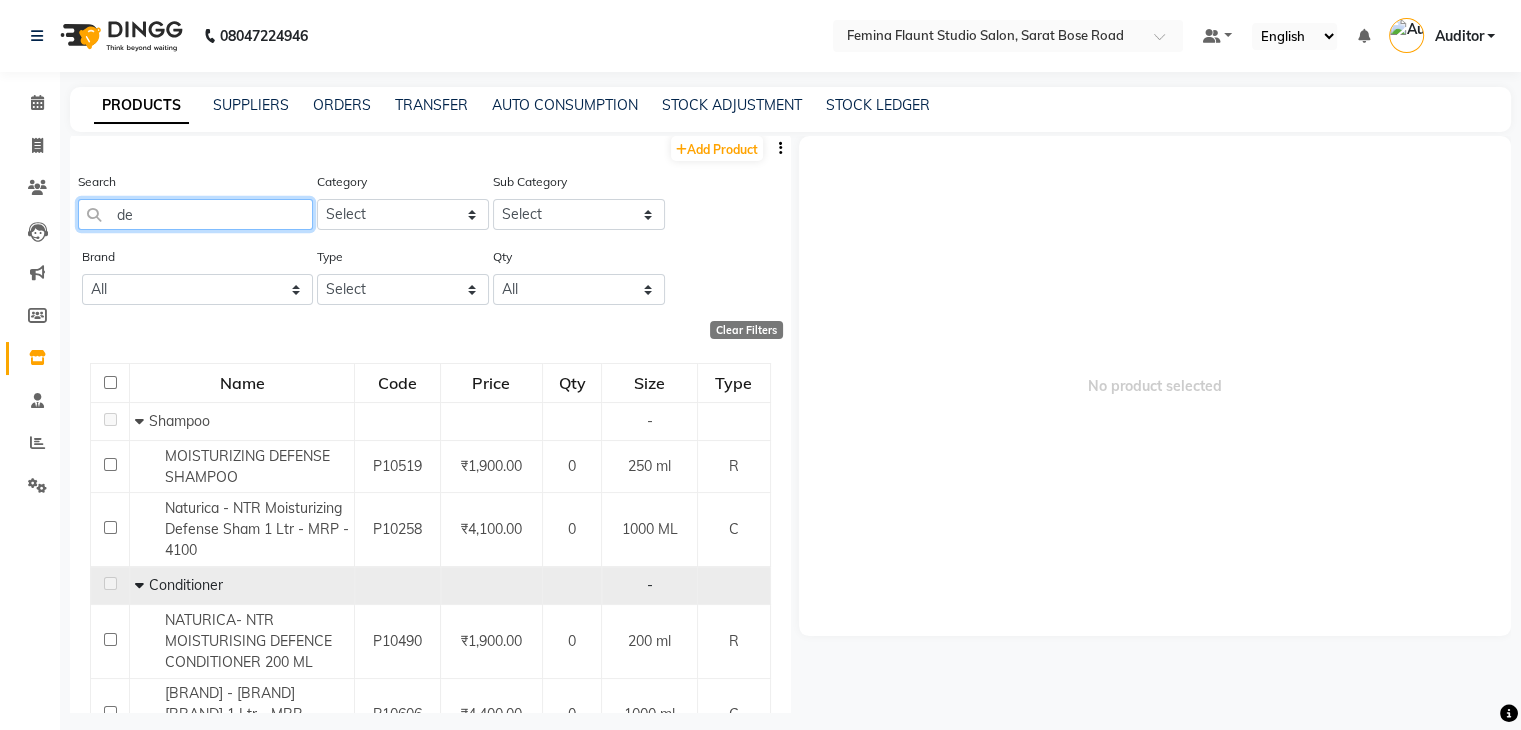 type on "d" 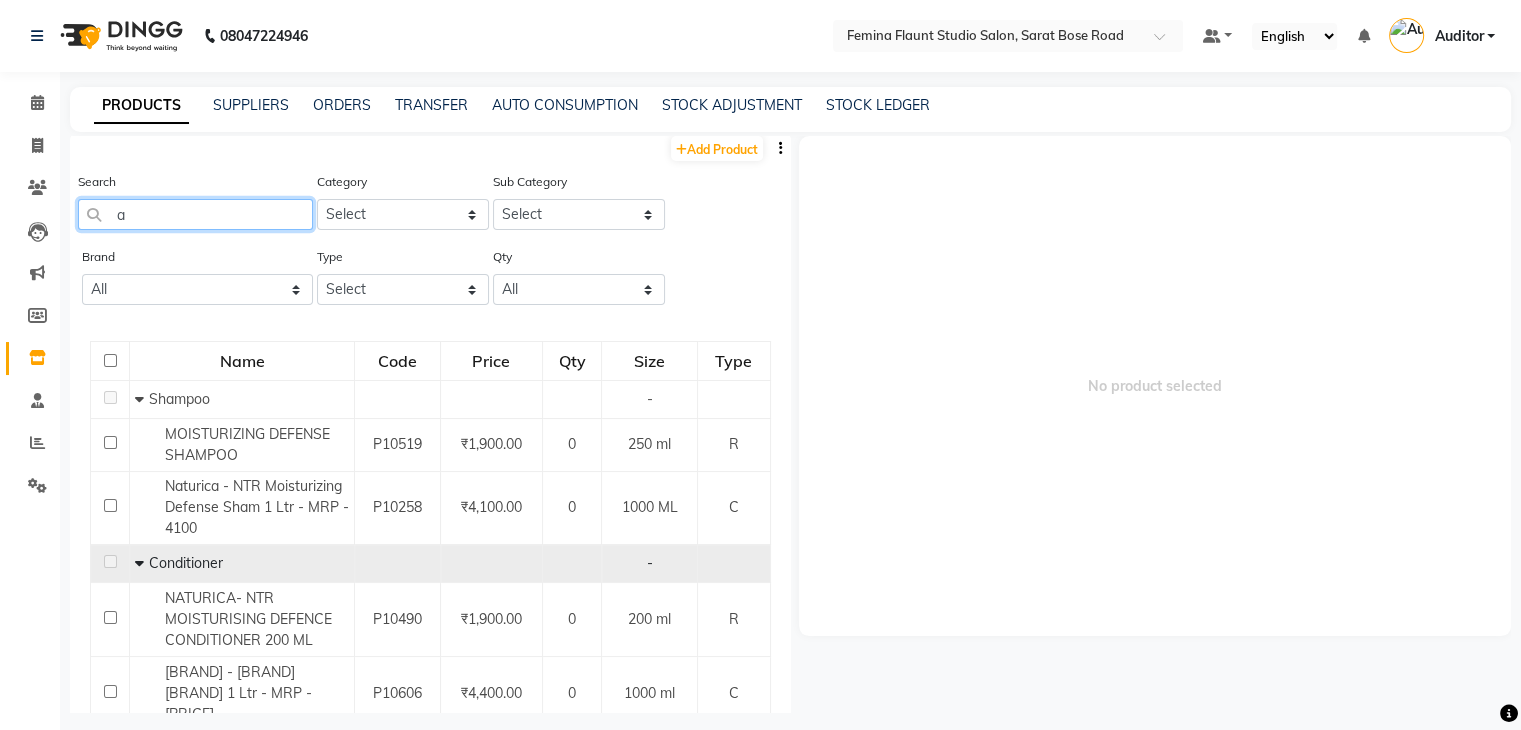 scroll, scrollTop: 0, scrollLeft: 0, axis: both 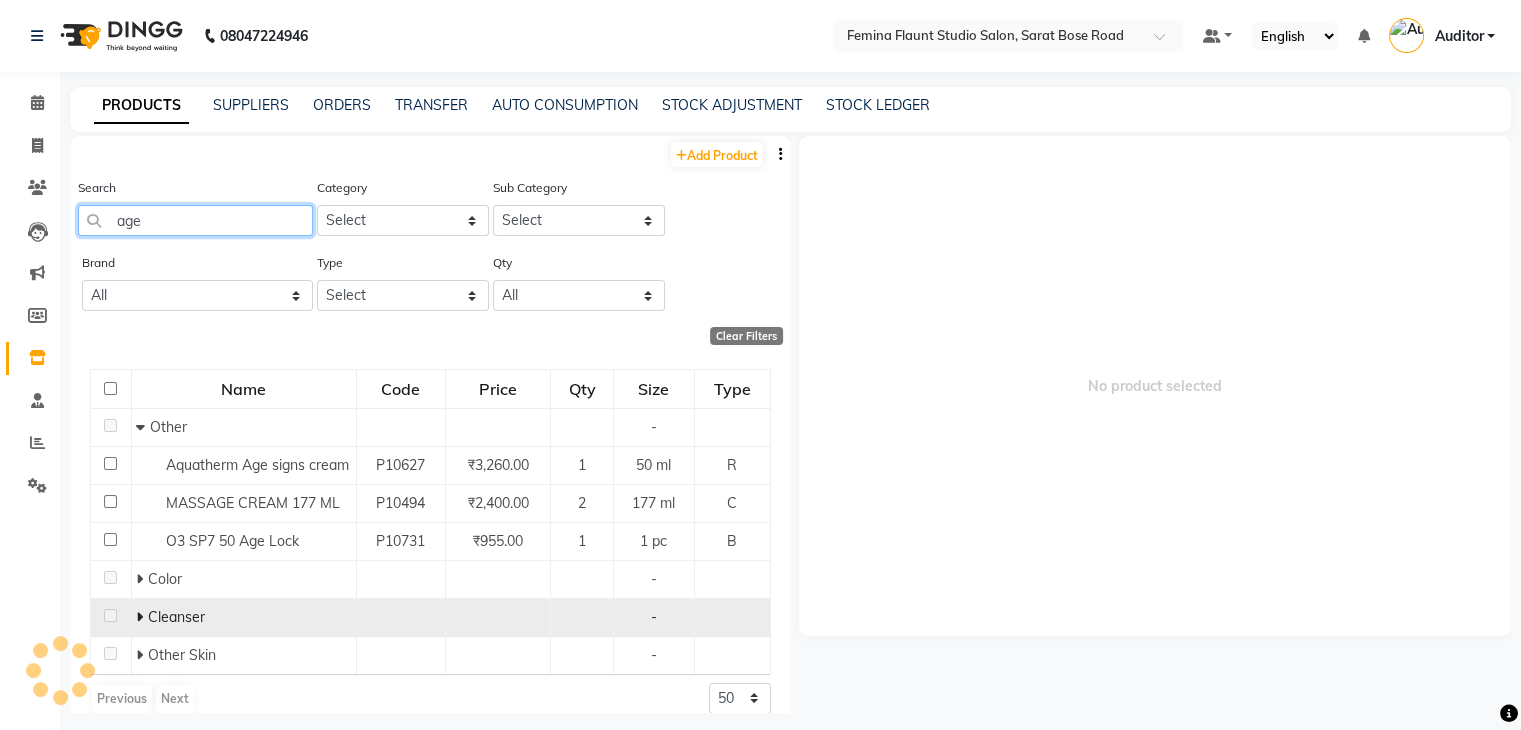 type on "age" 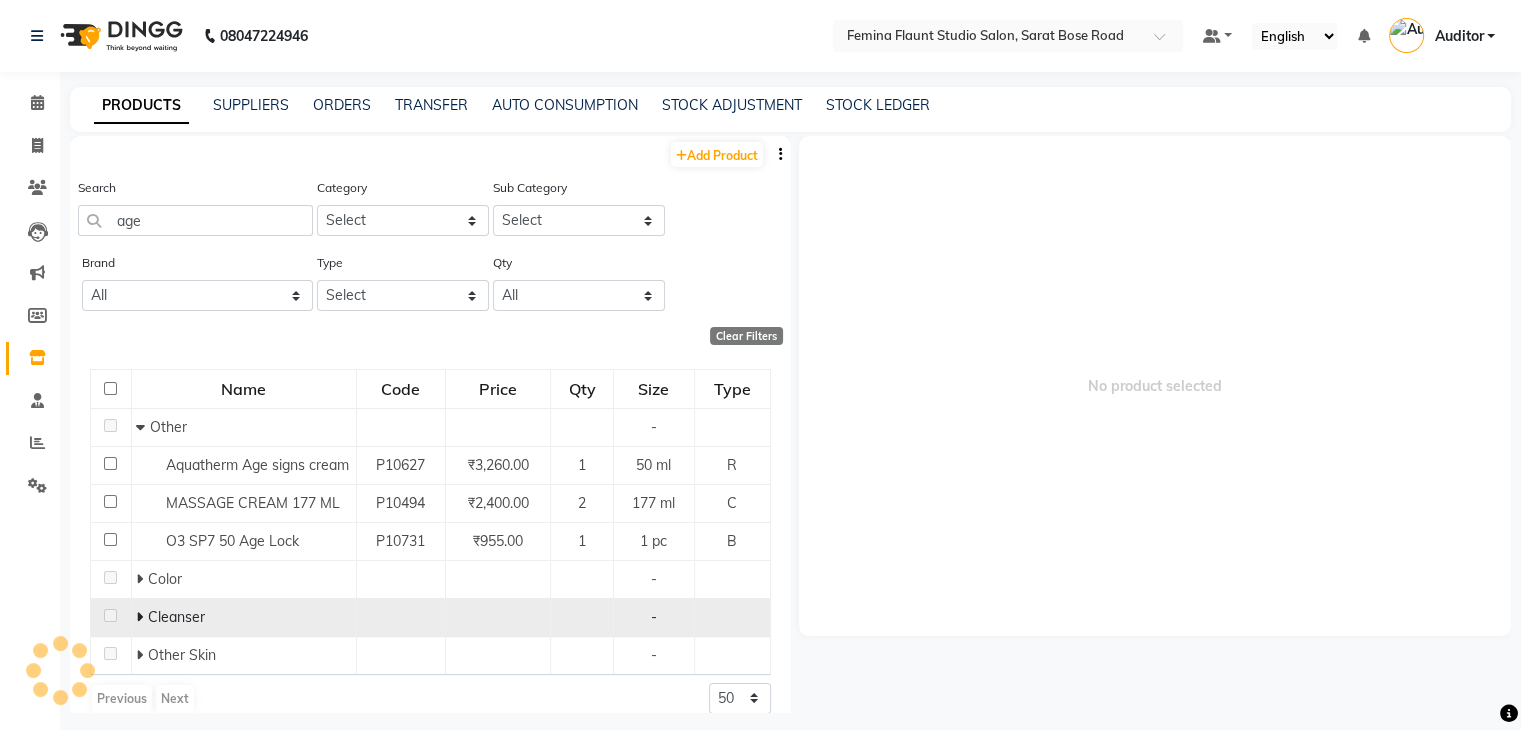 click 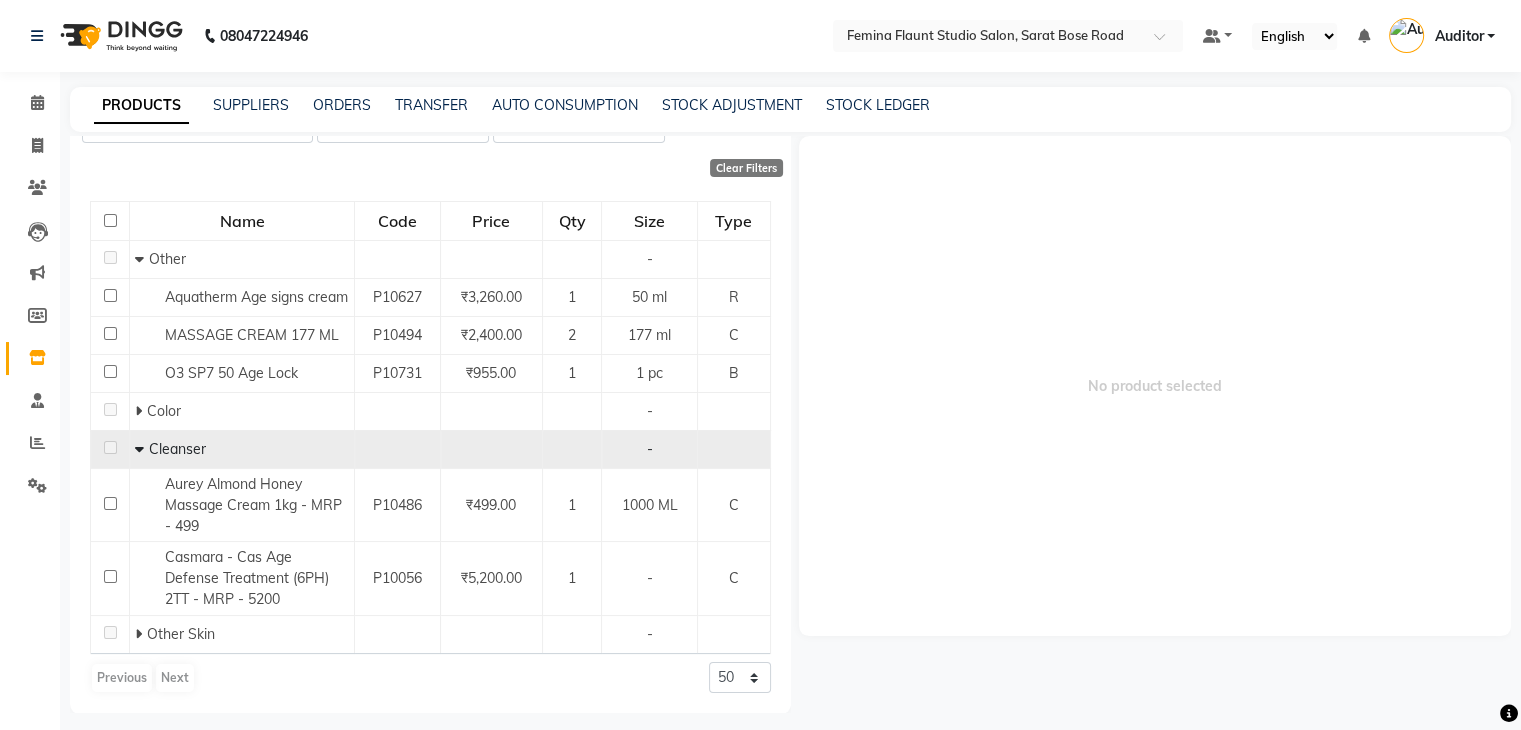 scroll, scrollTop: 169, scrollLeft: 0, axis: vertical 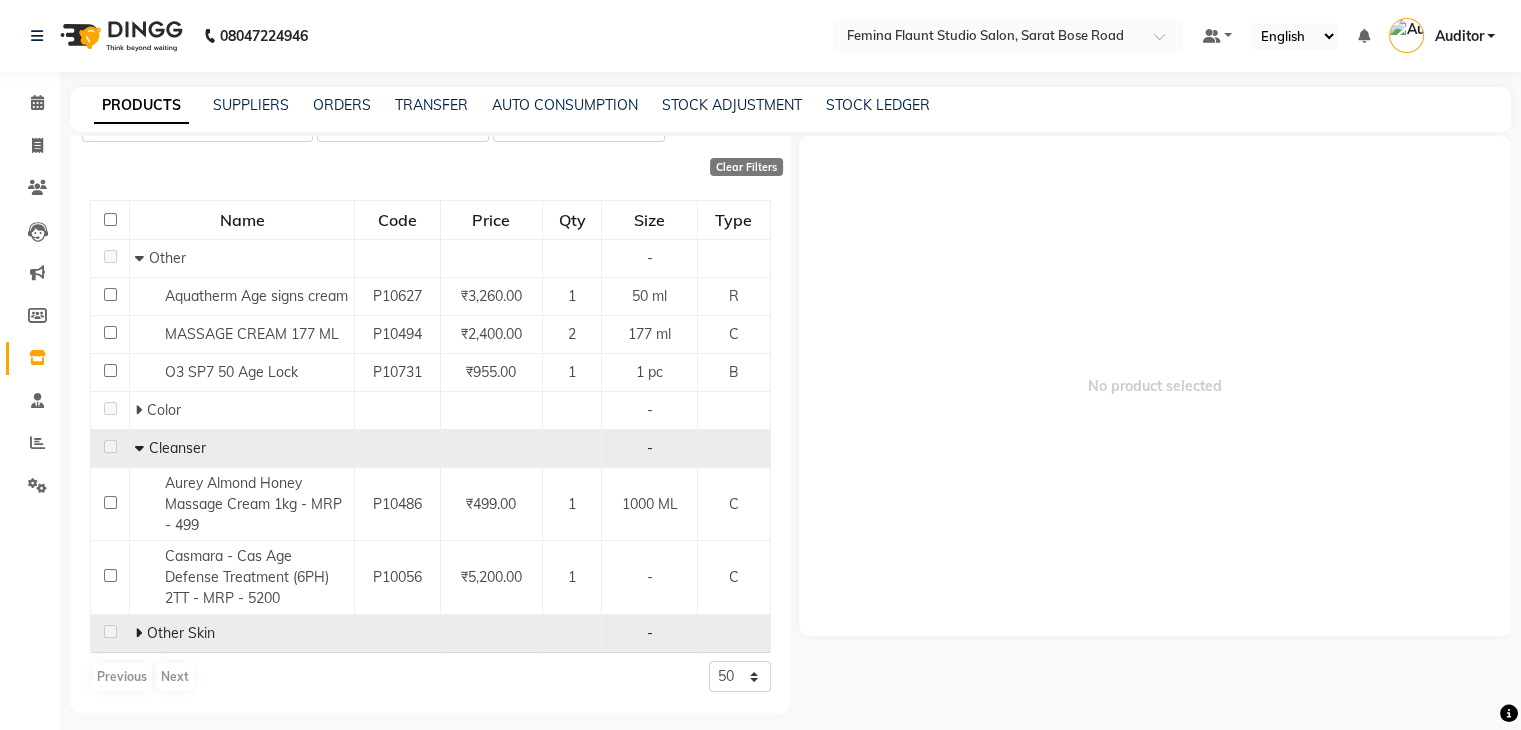 click 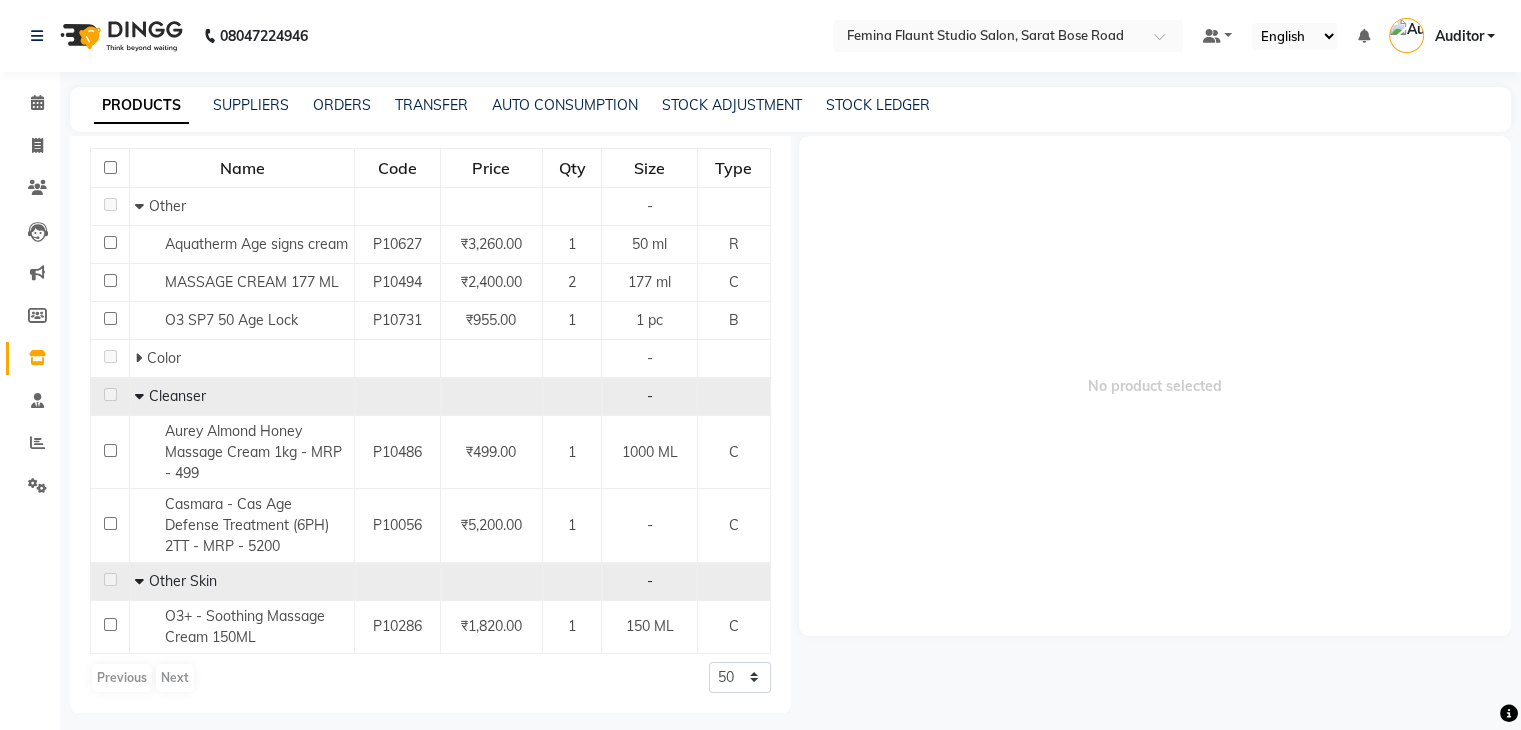 scroll, scrollTop: 0, scrollLeft: 0, axis: both 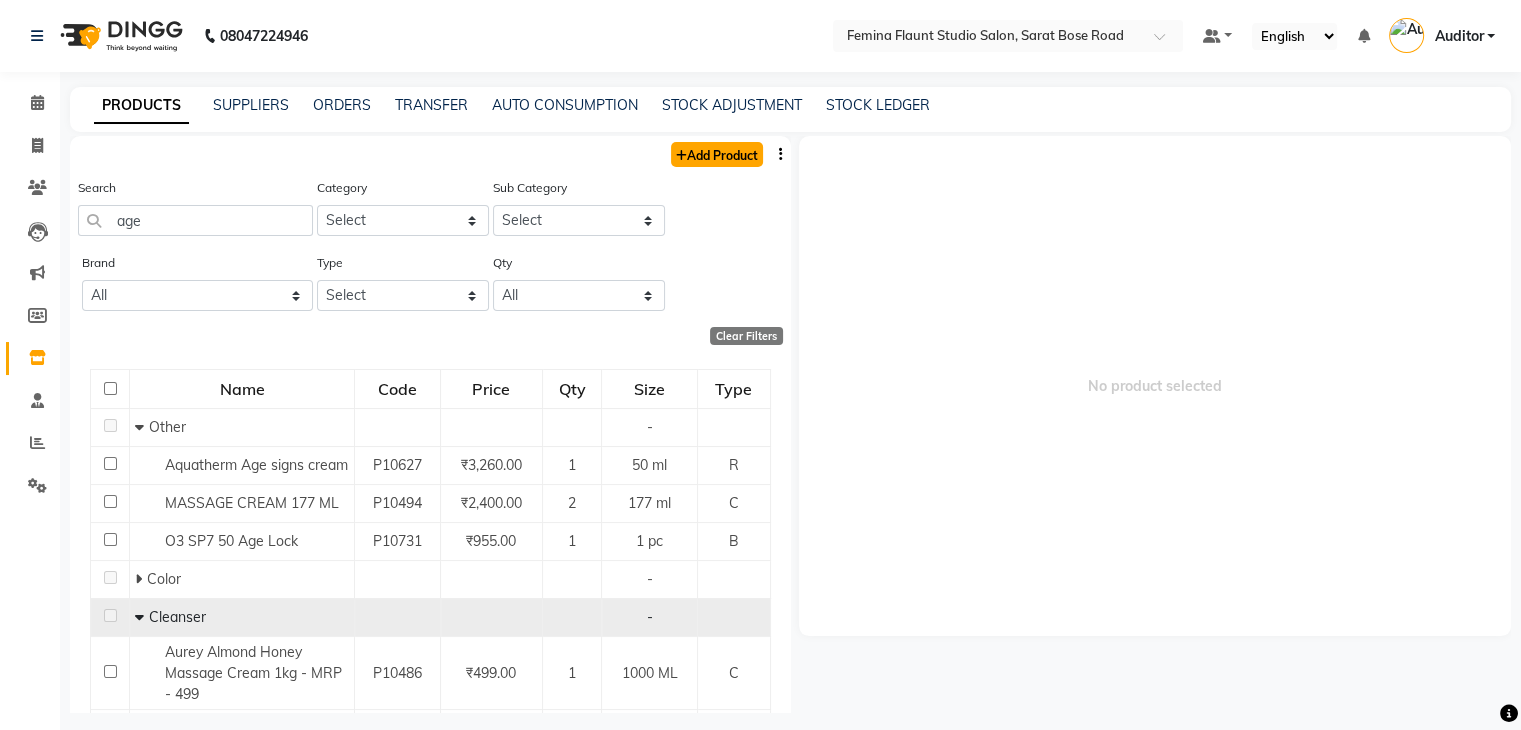 click on "Add Product" 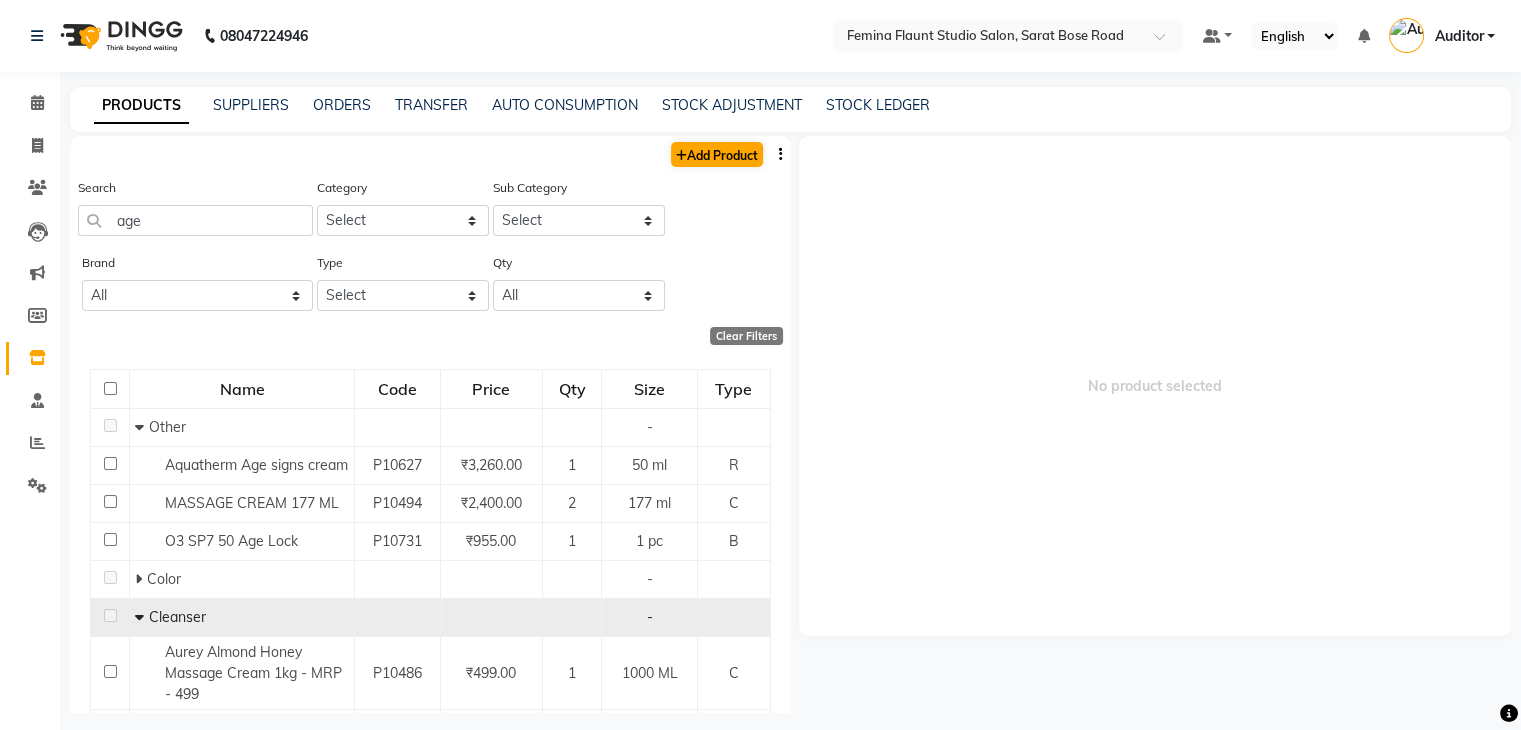 select on "true" 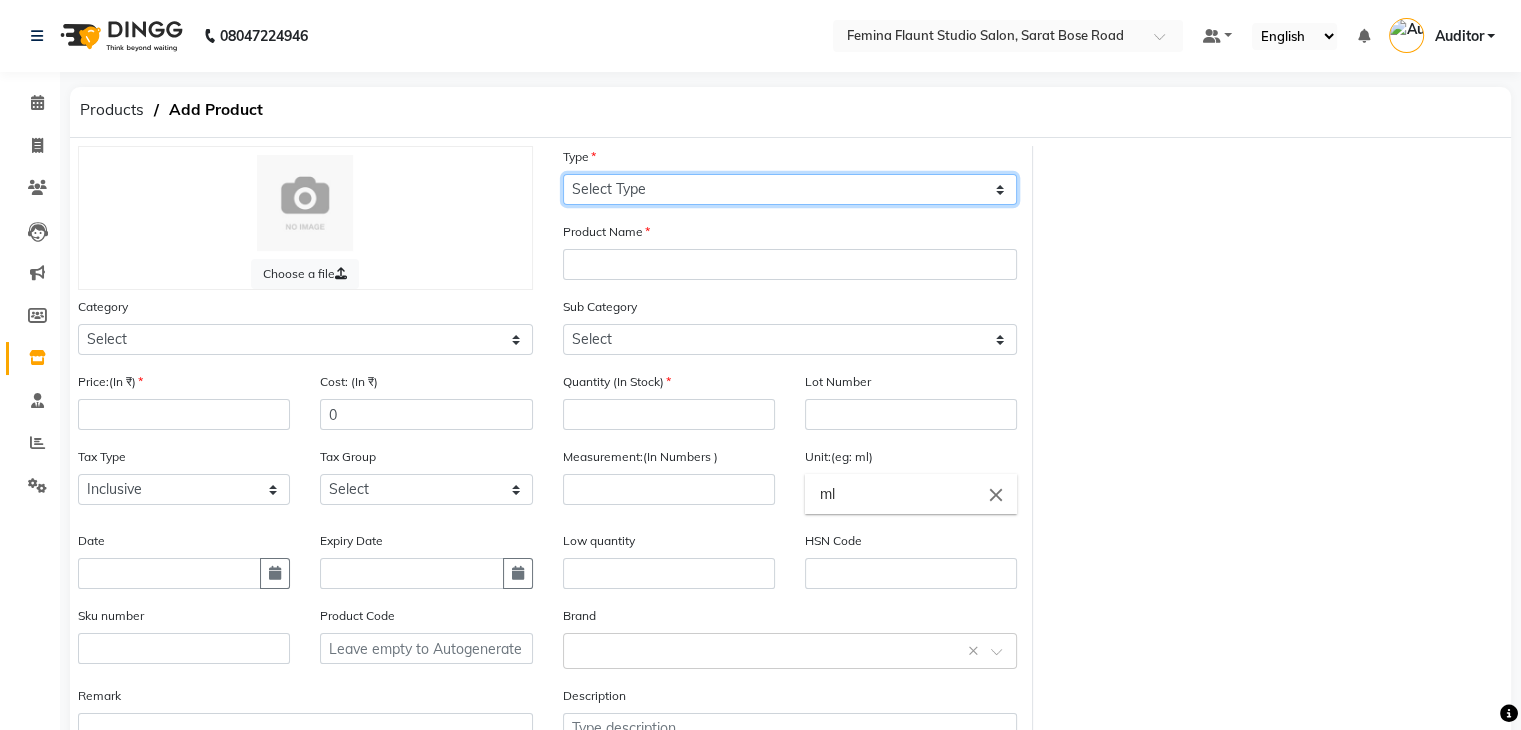 click on "Select Type Both Retail Consumable" 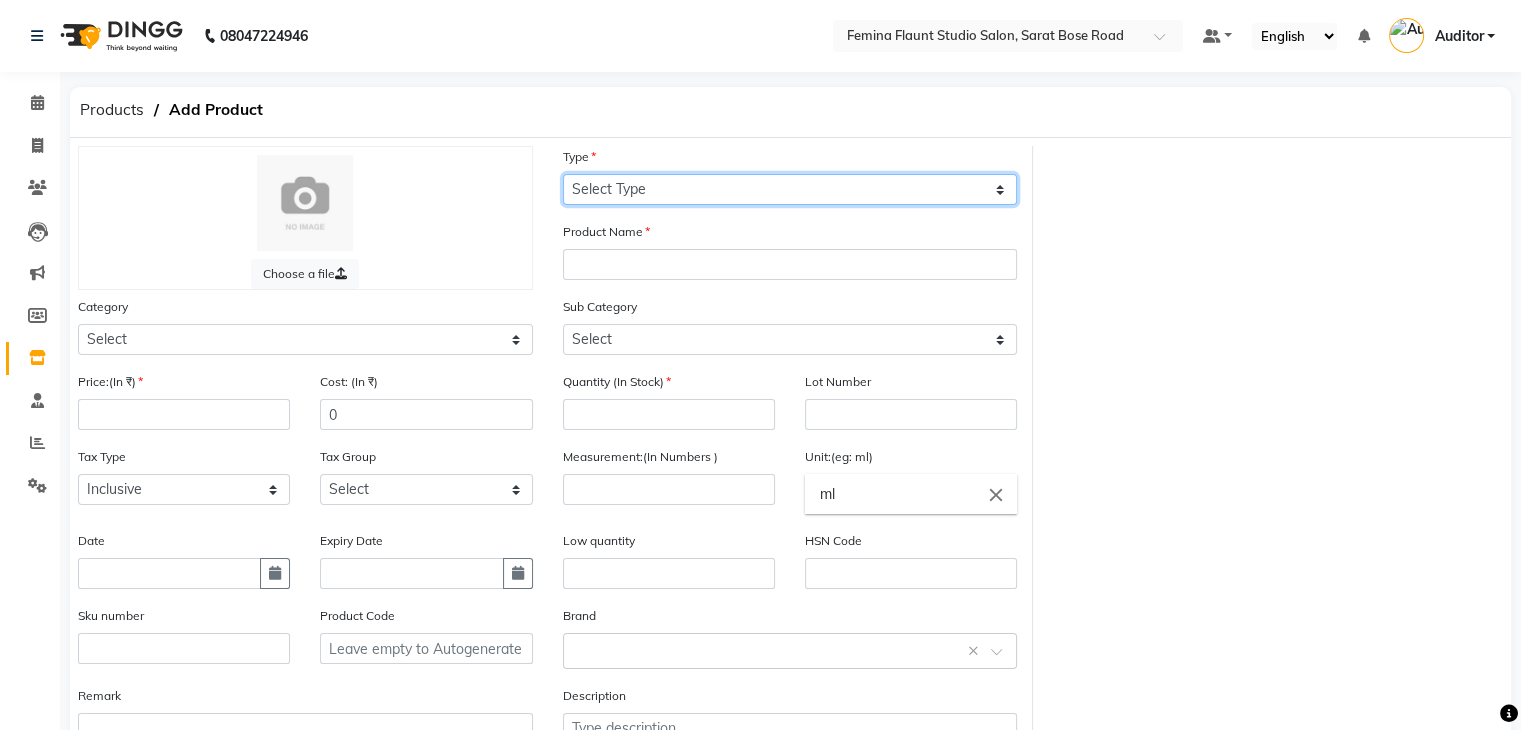 select on "R" 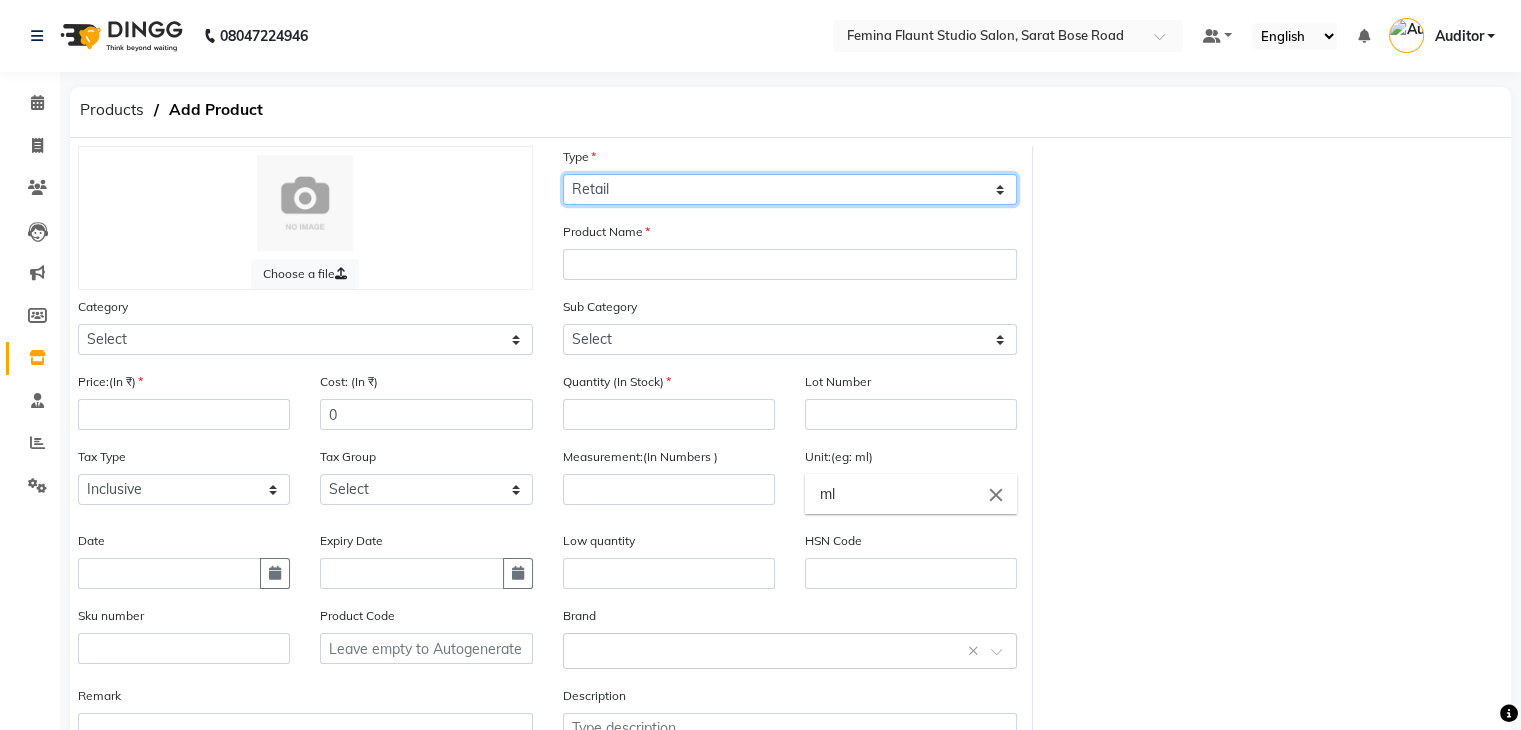 click on "Select Type Both Retail Consumable" 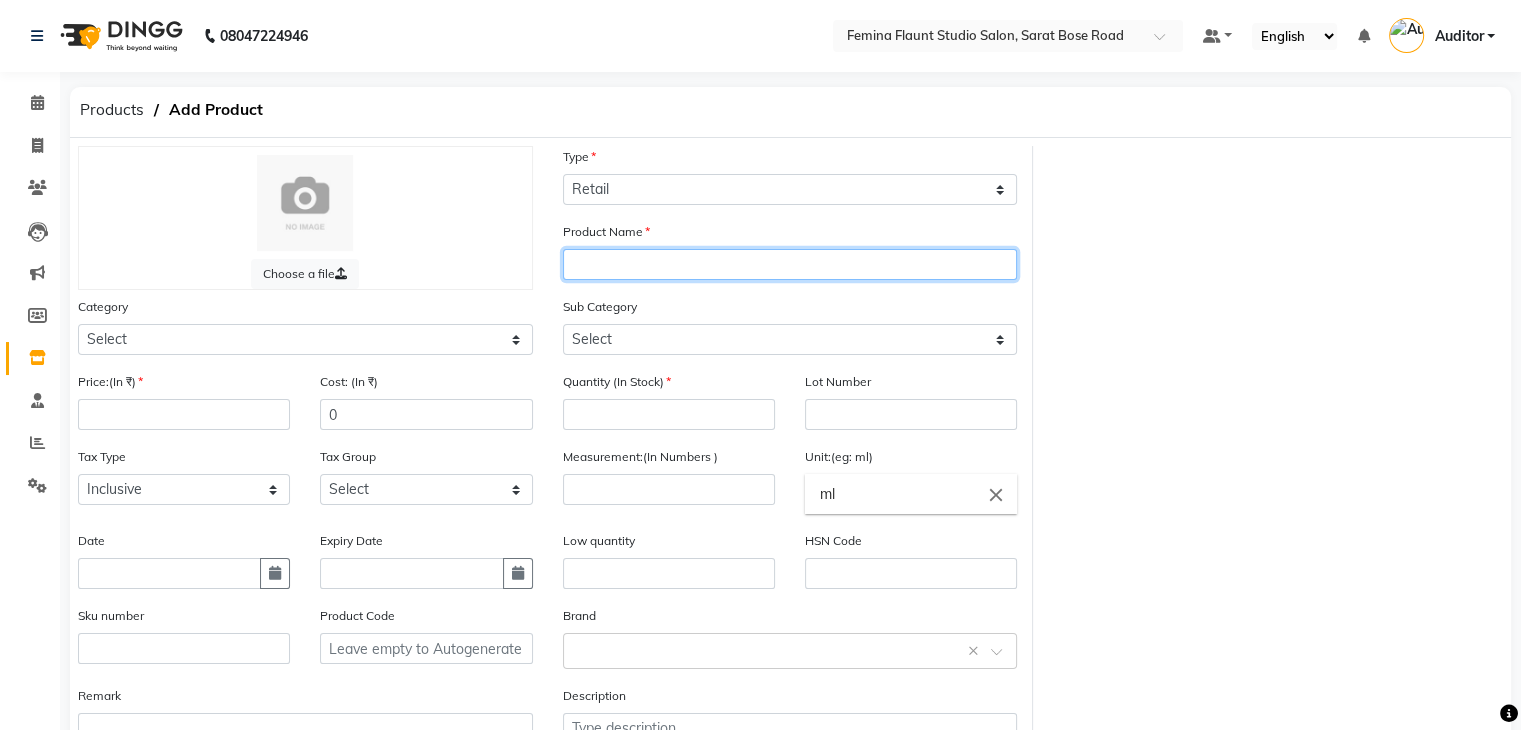 click 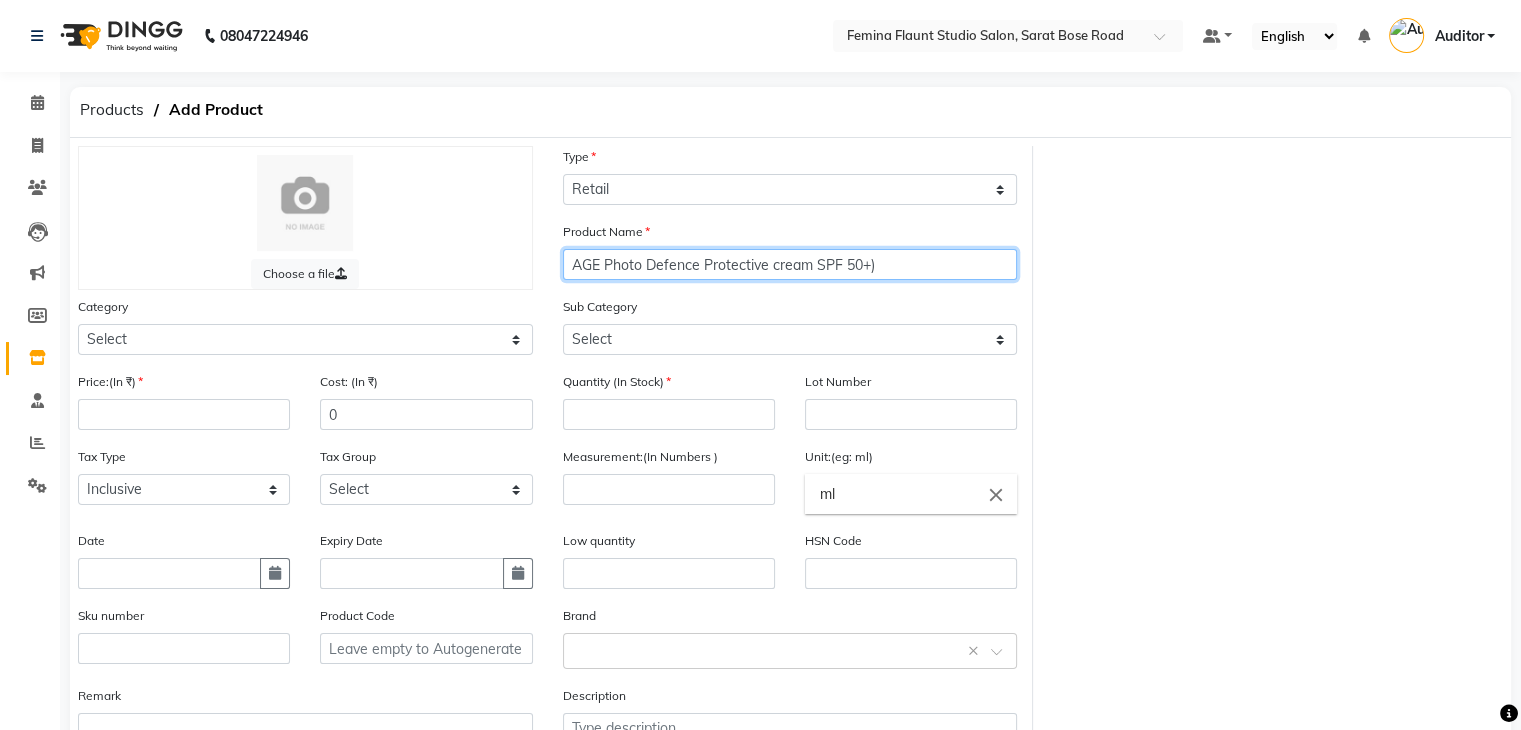 click on "AGE Photo Defence Protective cream SPF 50+)" 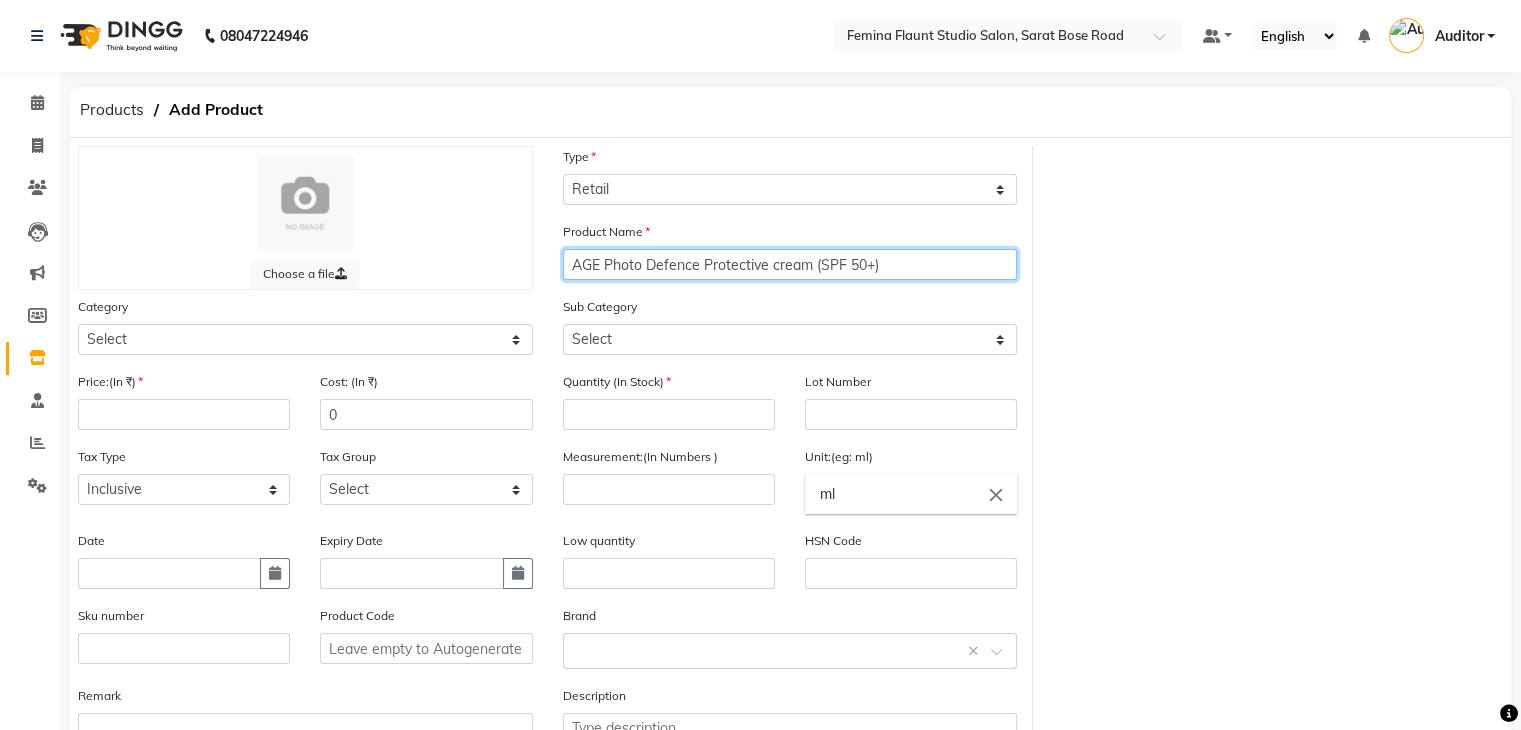 click on "AGE Photo Defence Protective cream (SPF 50+)" 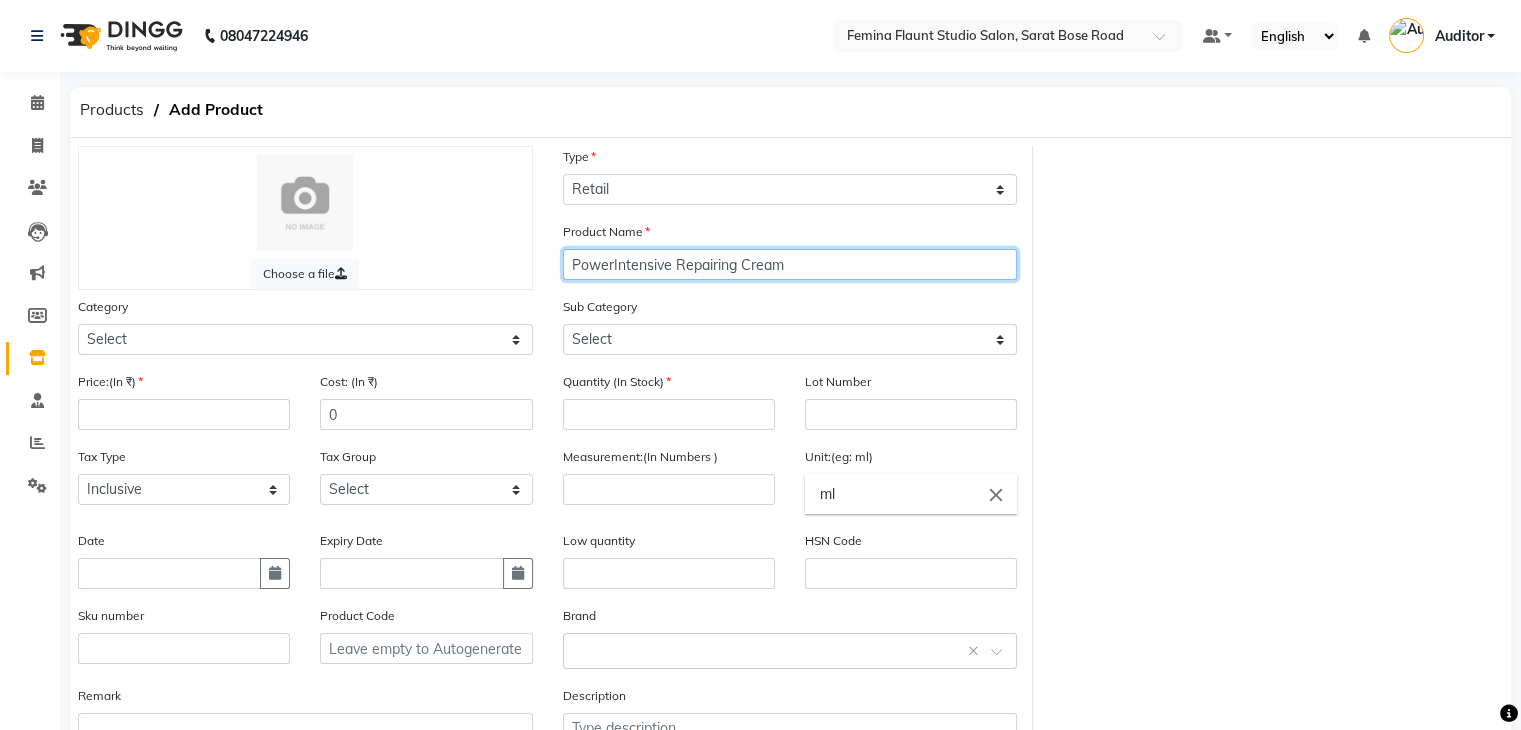 type on "PowerIntensive Repairing Cream" 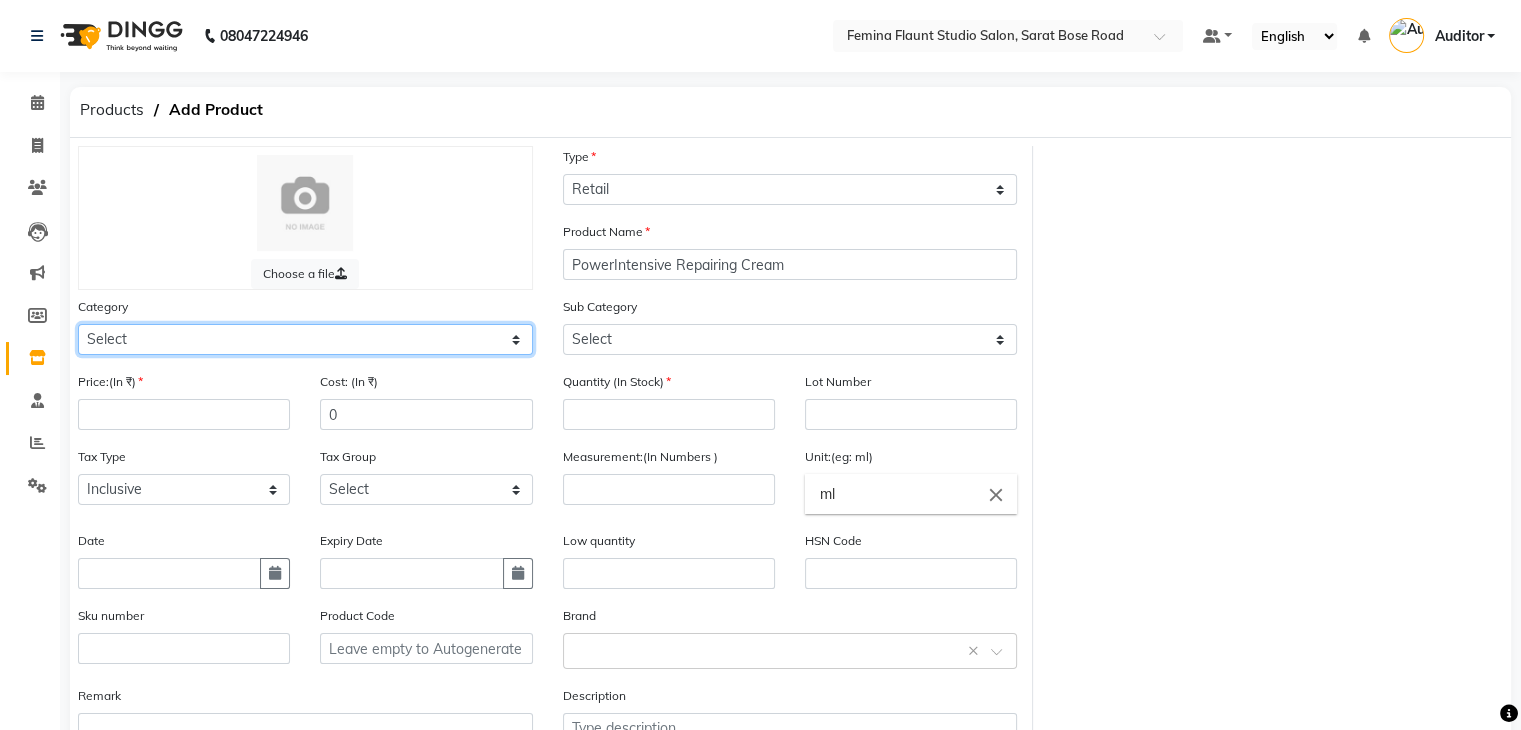 click on "Select Hair Skin Makeup Personal Care Appliances Beard Waxing Disposable Threading Hands and Feet Beauty Planet Botox Cadiveu Casmara Cheryls Loreal Olaplex HAIR gk salon use skyndore darmalogica Other" 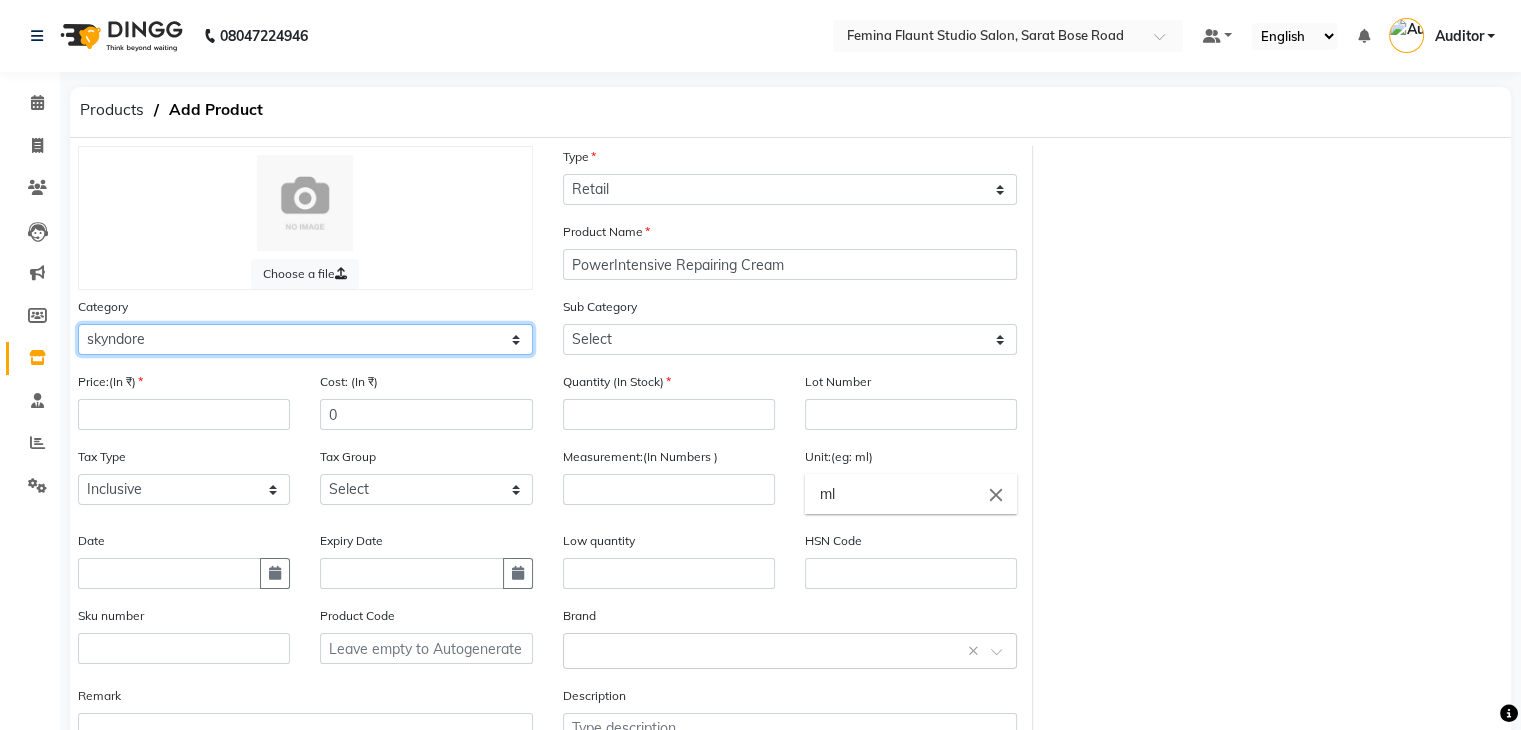 click on "Select Hair Skin Makeup Personal Care Appliances Beard Waxing Disposable Threading Hands and Feet Beauty Planet Botox Cadiveu Casmara Cheryls Loreal Olaplex HAIR gk salon use skyndore darmalogica Other" 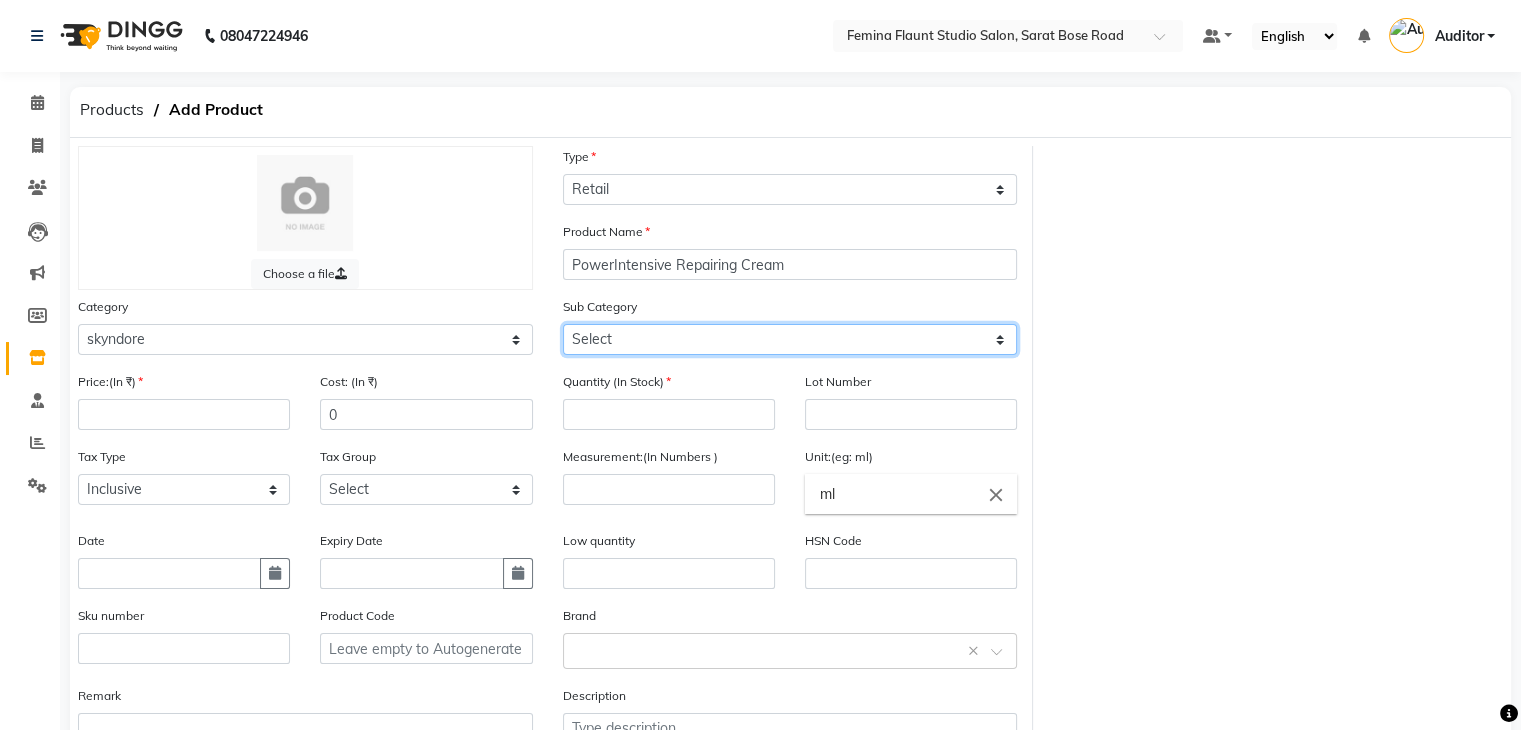 click on "Select intensive moisturising cream 50ml moisturising booster 30ml energizing cream normal to dry skin 50ml antiox glowing serum 30ml aquatherm thermal cleansing gel 250 ml thermal concentrate water 100 ml skin foaming cleanser 150 ml aquatherm age signs cream 50 ml sunexpertise tinted protective cream spf50 75ml rich foam in milk 500ml thermal concentrate water 250ml wheat germ oil nourishing cream 200ml hydratant mask cream 500ml brightening mask 1box 6ps ha dynamic professional programme 1box 6ps redensifying professional programme 1box 6ps sunexpertise tinted protective cream spf 50 75ml exfoliating scrub 500ml post extraction fluid 250ml urban micelar balm to oil 250ml" 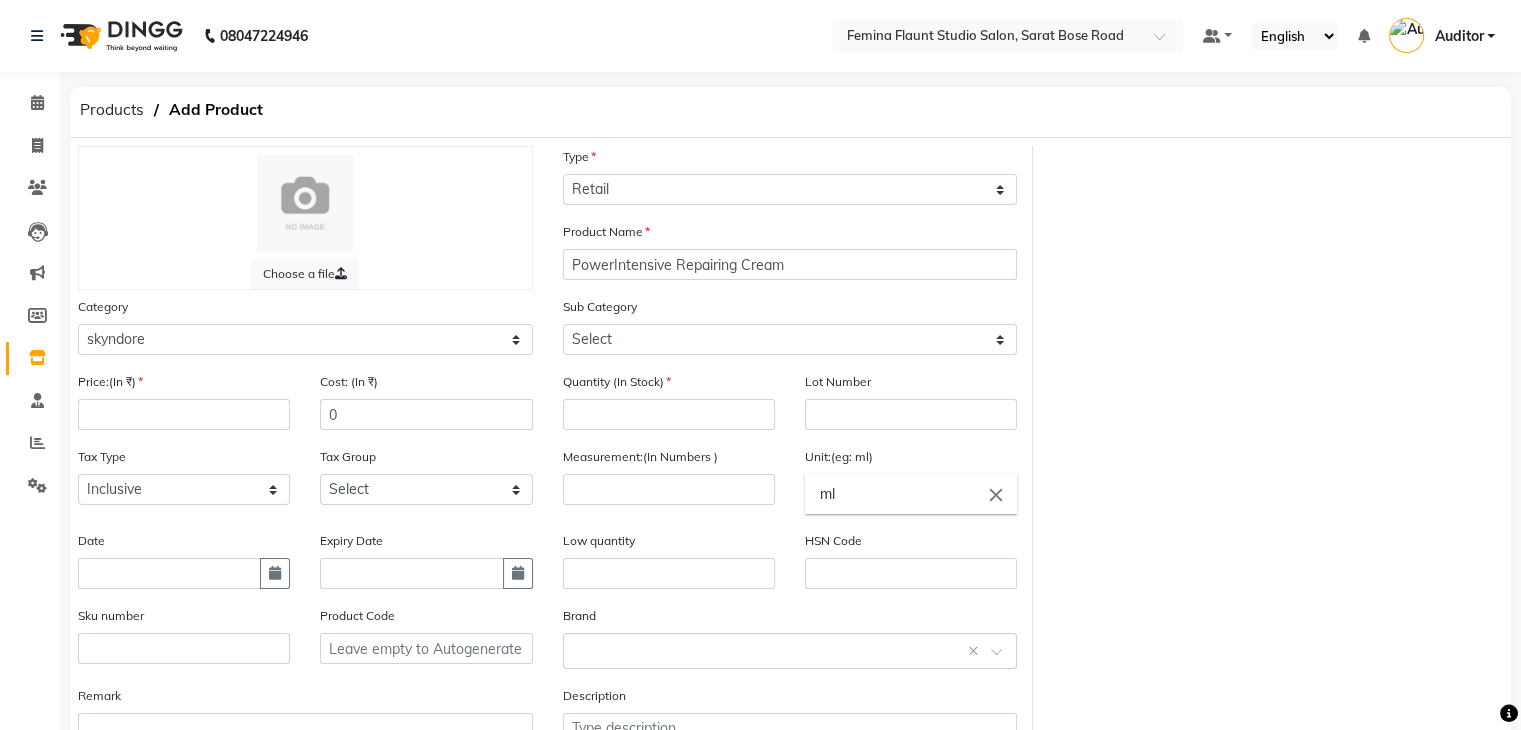click on "Choose a file Type Select Type Both Retail Consumable Product Name AGE Photo Defence Protective cream (SPF 50+) 75 ml Category Select Hair Skin Makeup Personal Care Appliances Beard Waxing Disposable Threading Hands and Feet Beauty Planet Botox Cadiveu Casmara Cheryls Loreal Olaplex HAIR gk salon use skyndore darmalogica Other Sub Category Select intensive moisturising cream 50ml moisturising booster 30ml energizing cream normal to dry skin 50ml antiox glowing serum 30ml aquatherm thermal cleansing gel 250 ml thermal concentrate water 100 ml skin foaming cleanser 150 ml aquatherm age signs cream 50 ml sunexpertise tinted protective cream spf50 75ml rich foam in milk 500ml thermal concentrate water 250ml wheat germ oil nourishing cream 200ml hydratant mask cream 500ml brightening mask 1box 6ps ha dynamic professional programme 1box 6ps redensifying professional programme 1box 6ps sunexpertise tinted protective cream spf 50 75ml exfoliating scrub 500ml post extraction fluid 250ml Price:(In ₹) Cost: (In ₹)" 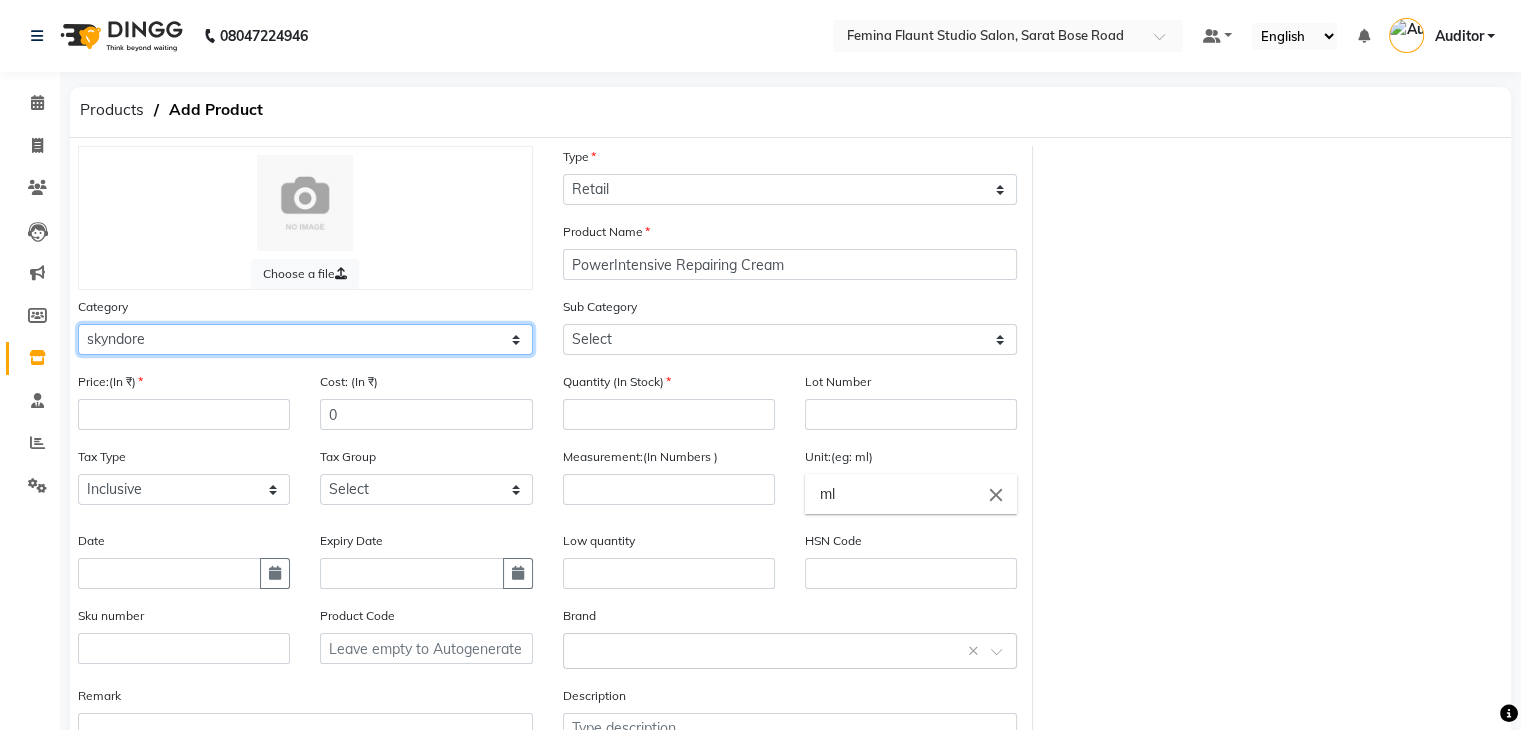 click on "Select Hair Skin Makeup Personal Care Appliances Beard Waxing Disposable Threading Hands and Feet Beauty Planet Botox Cadiveu Casmara Cheryls Loreal Olaplex HAIR gk salon use skyndore darmalogica Other" 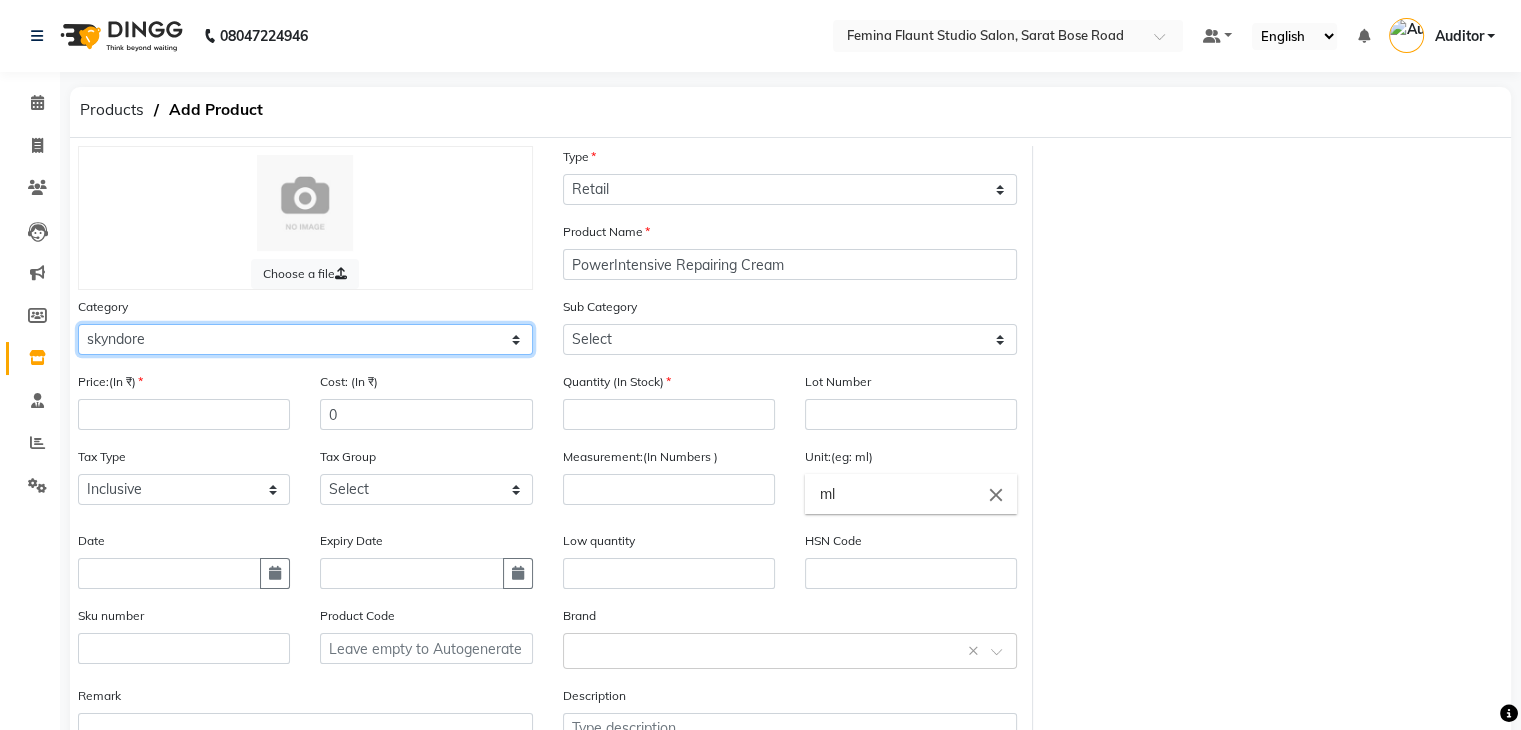 select on "[PHONE]" 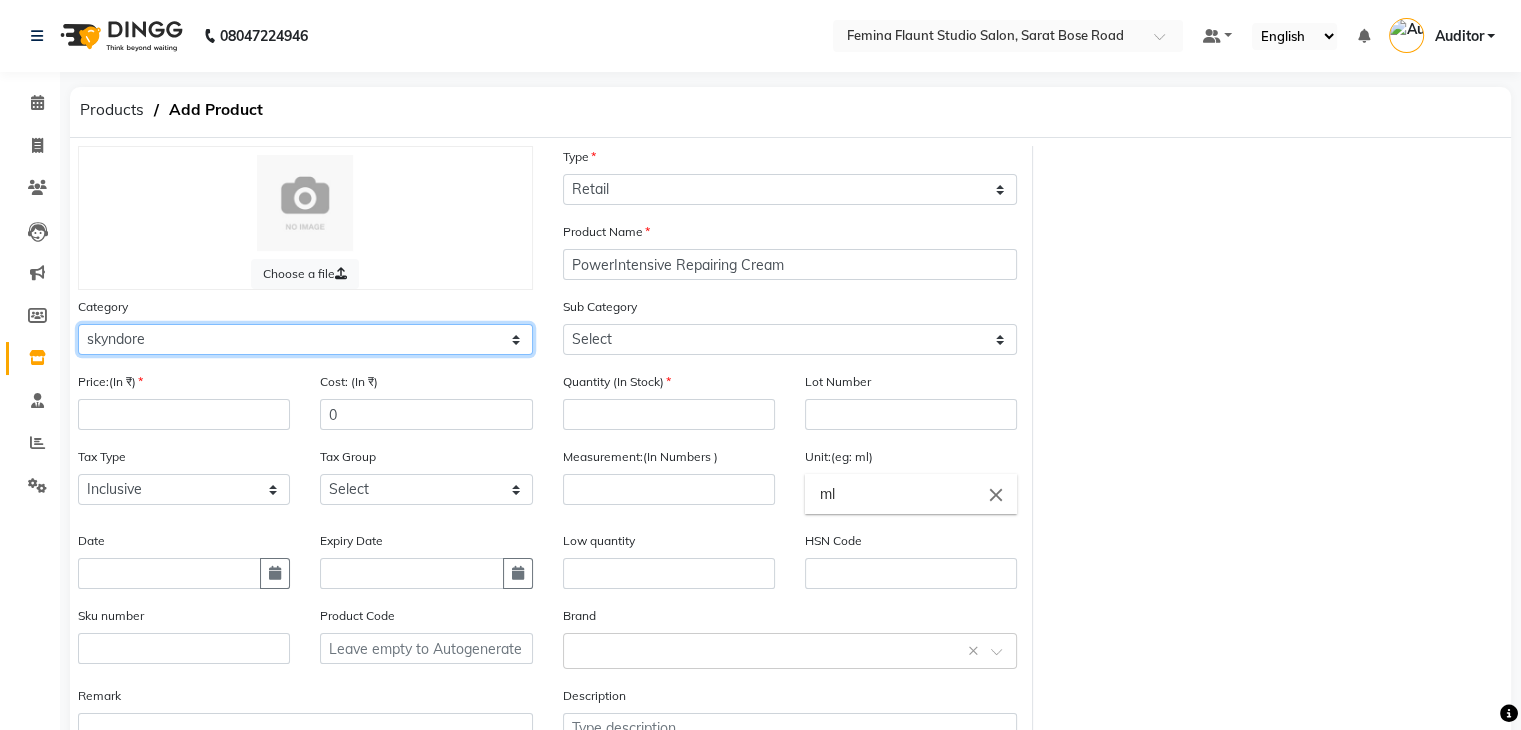 click on "Select Hair Skin Makeup Personal Care Appliances Beard Waxing Disposable Threading Hands and Feet Beauty Planet Botox Cadiveu Casmara Cheryls Loreal Olaplex HAIR gk salon use skyndore darmalogica Other" 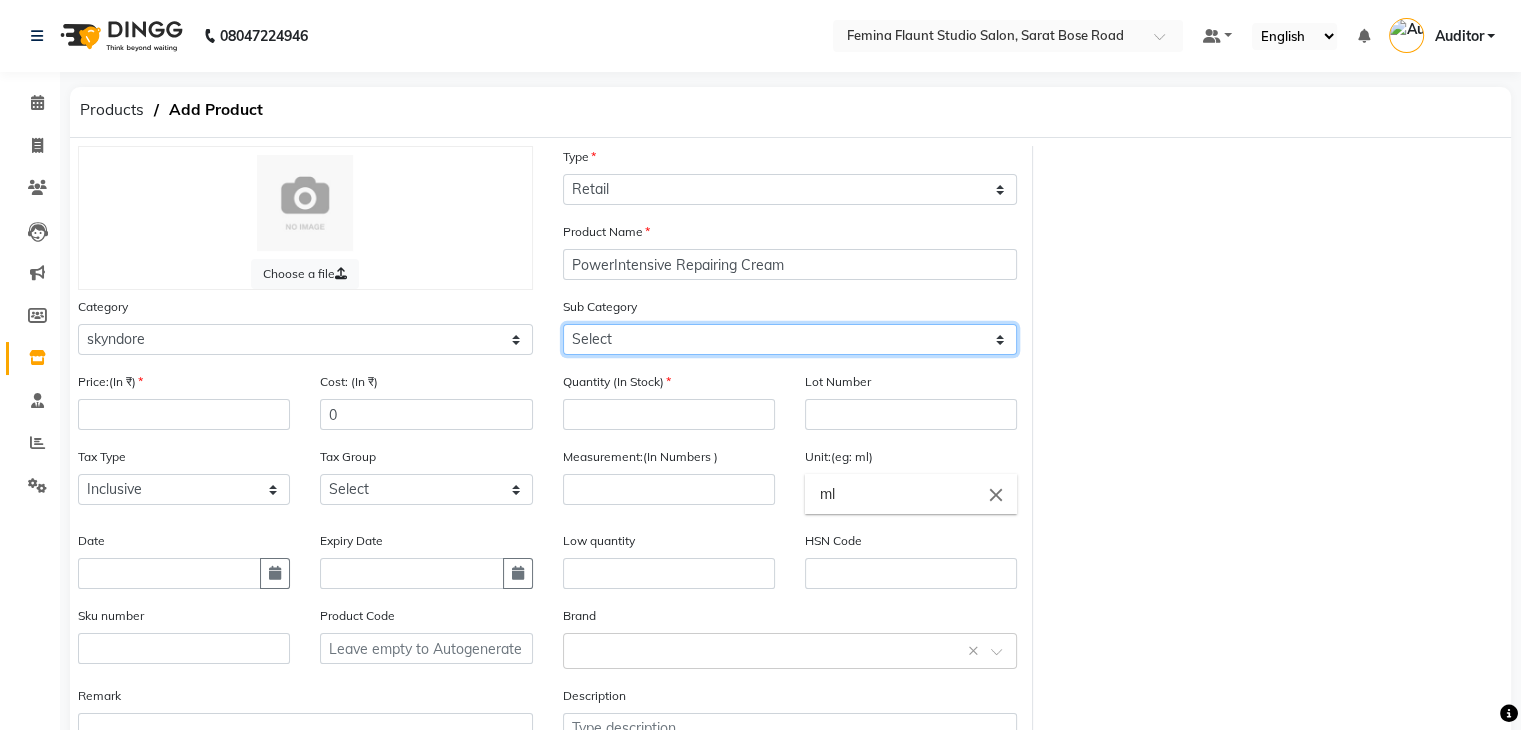 click on "Select Houskeeping Other" 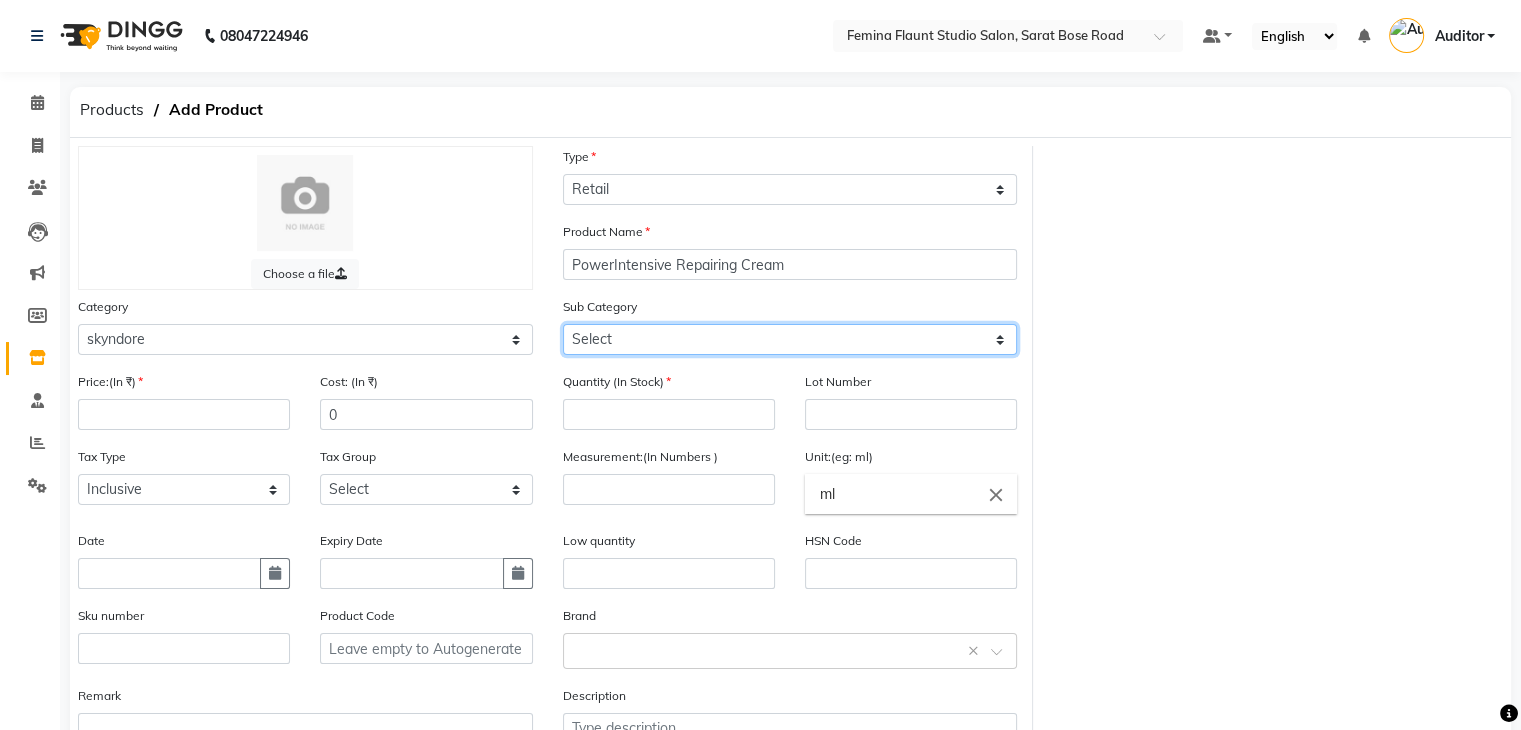 select on "[NUMBER]" 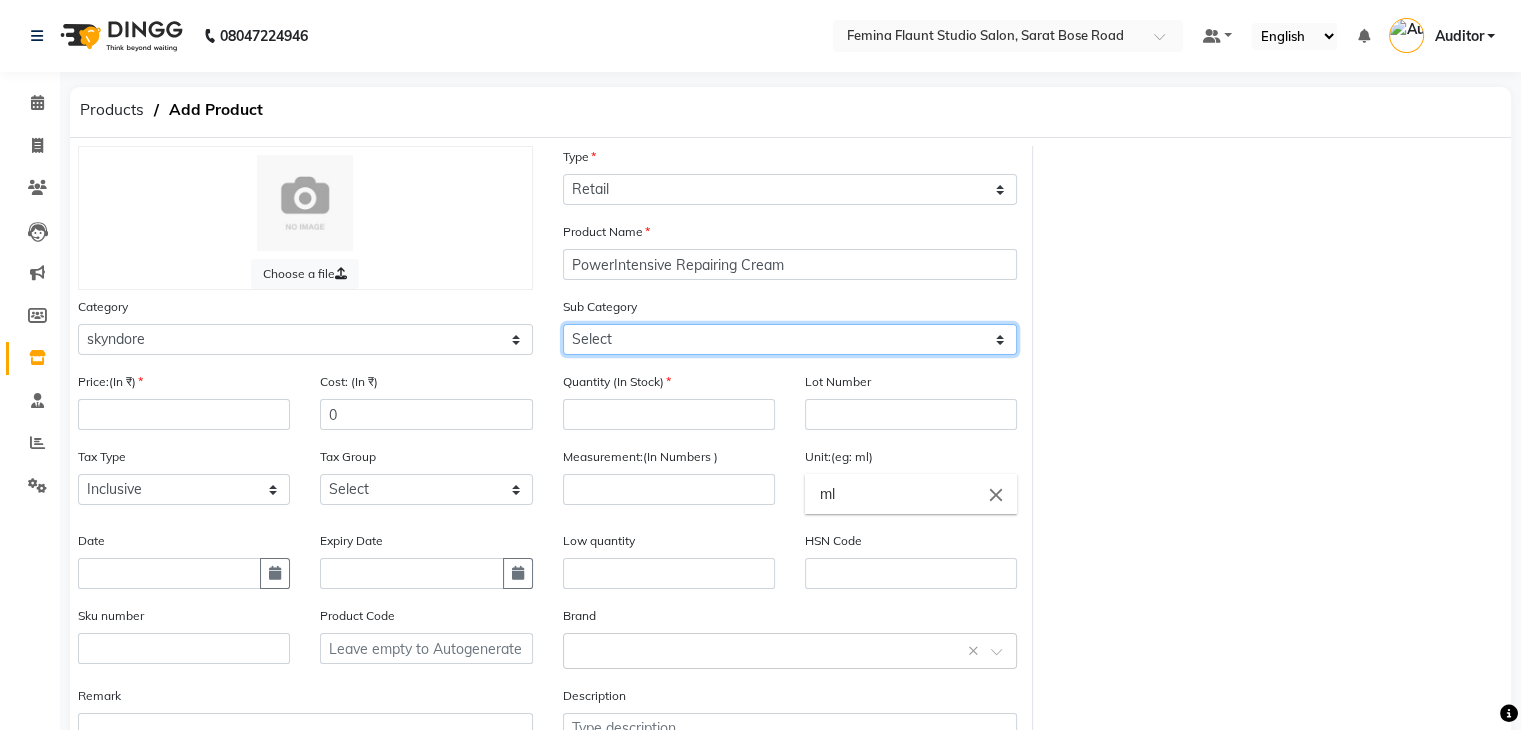 click on "Select Houskeeping Other" 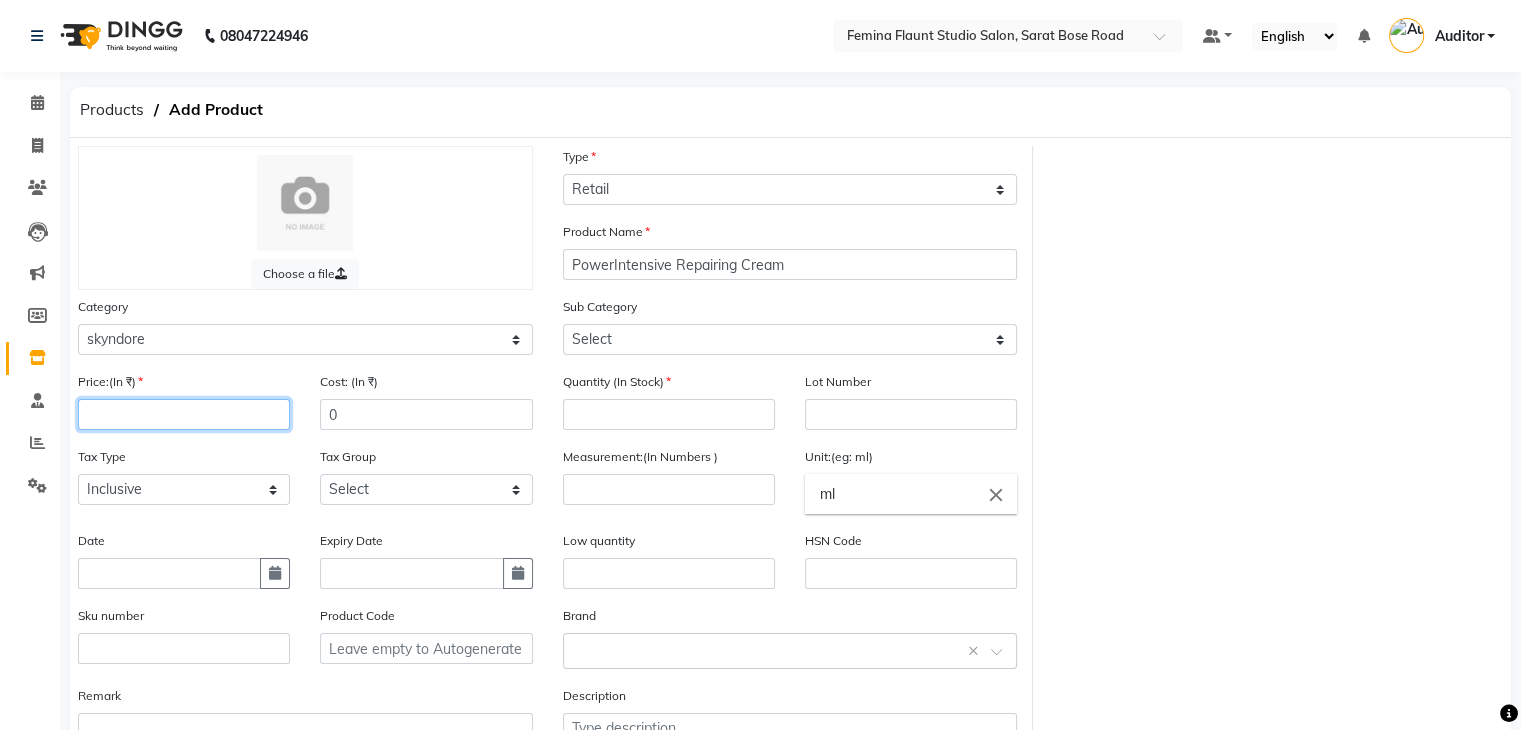click 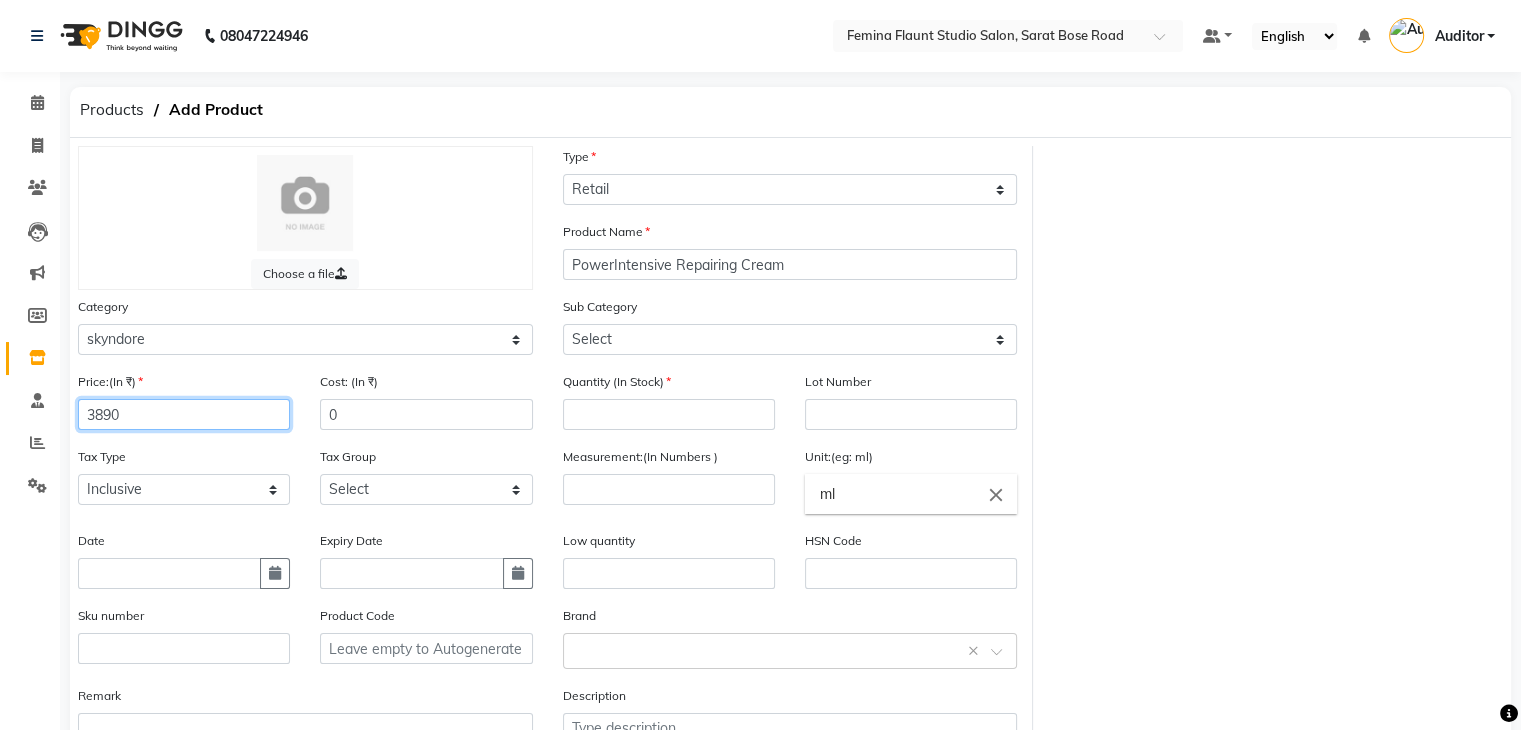 type on "3890" 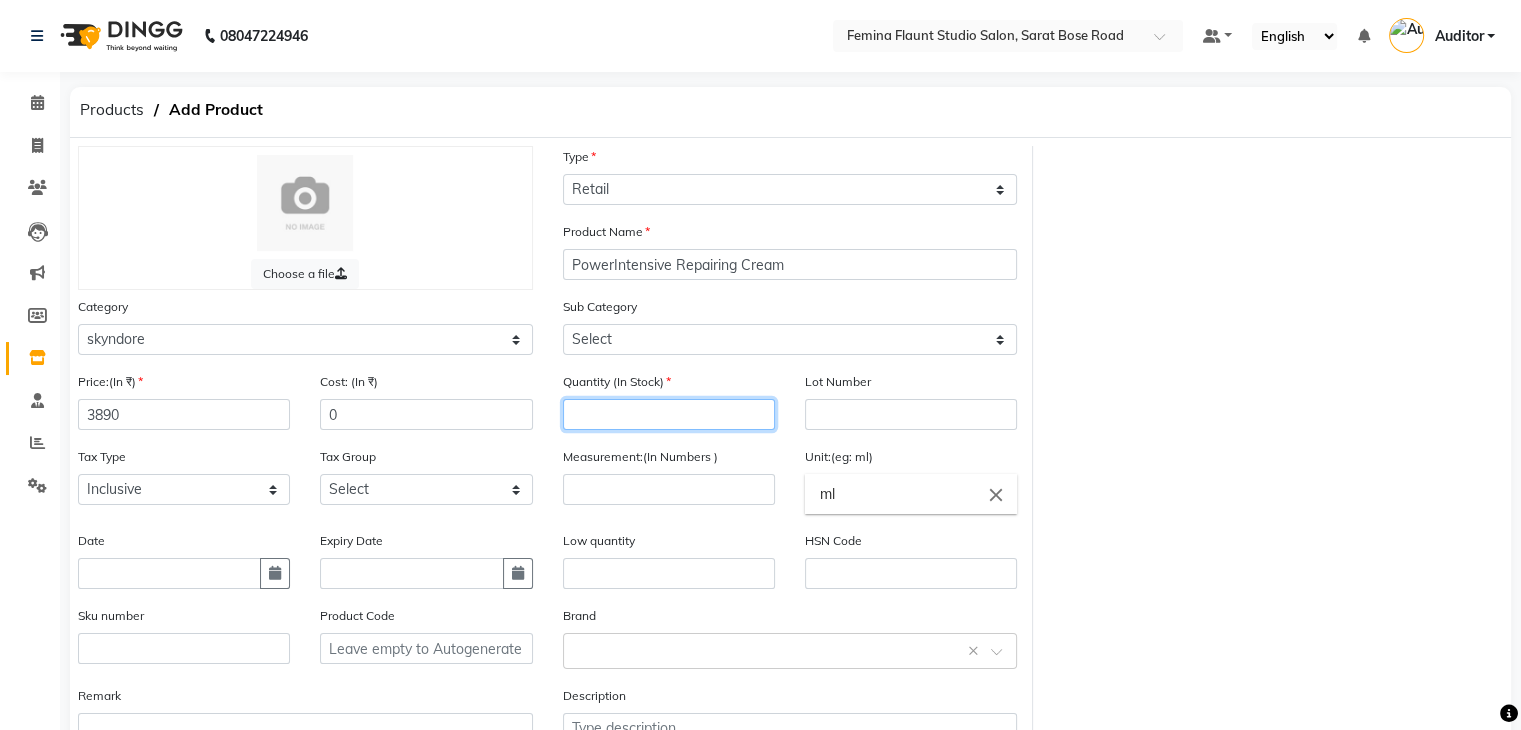 click 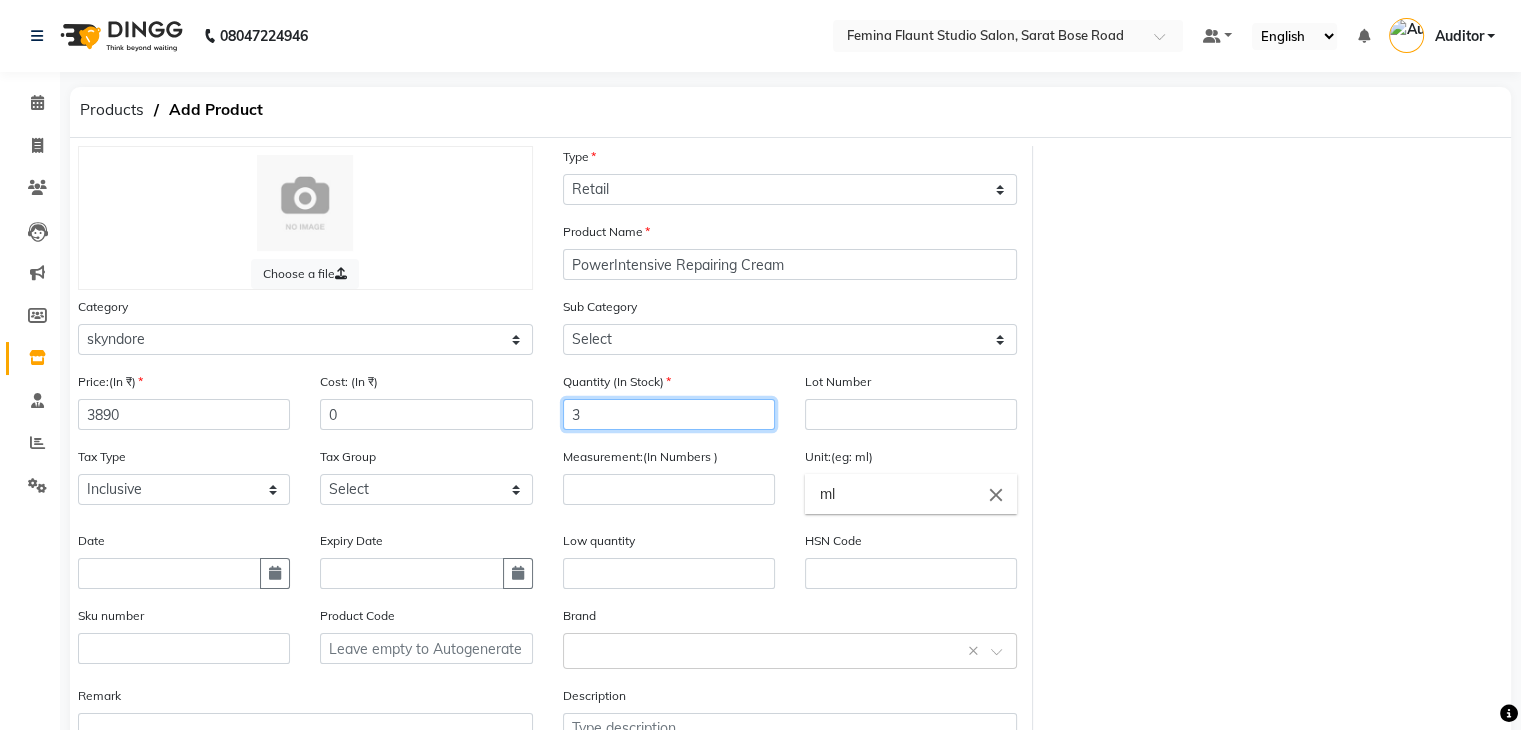 type 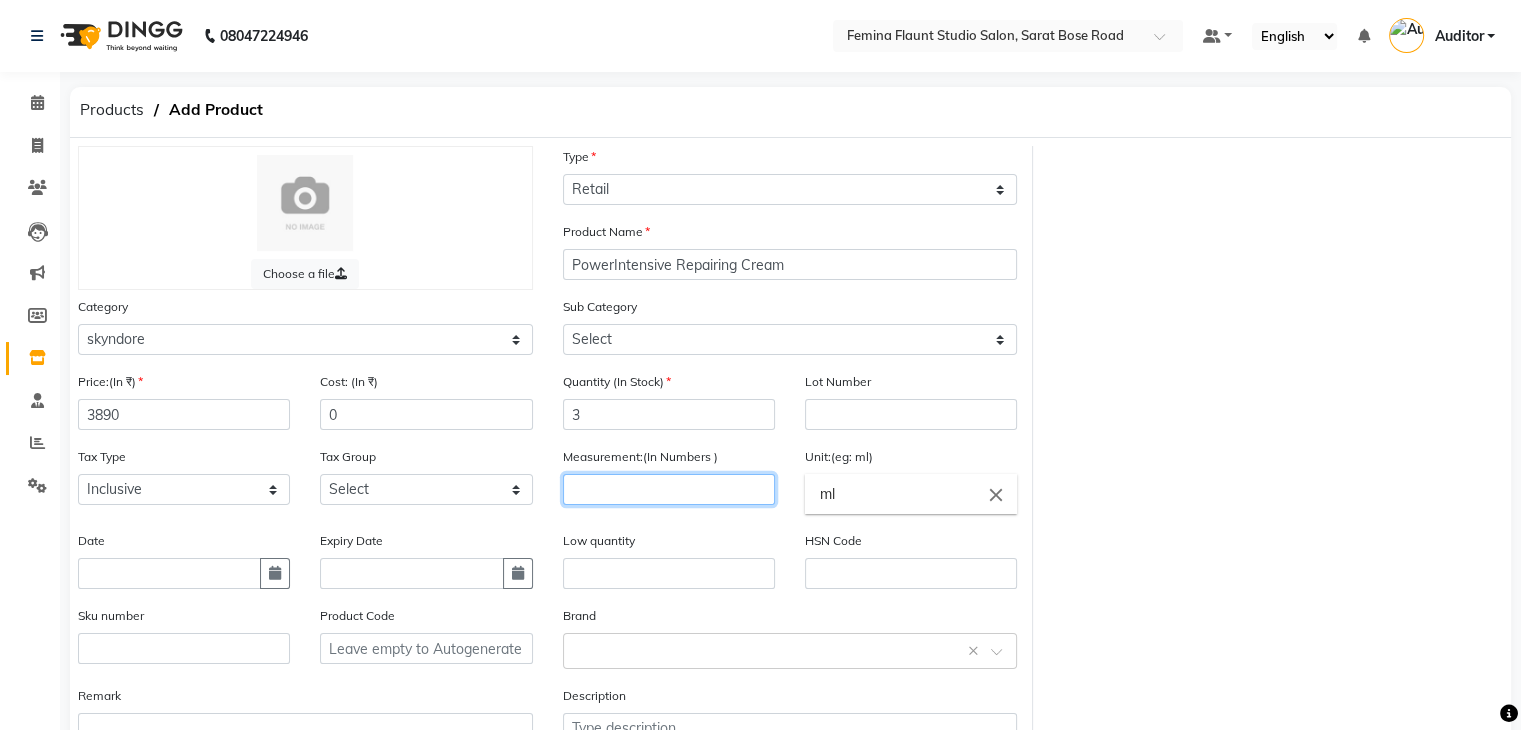 click 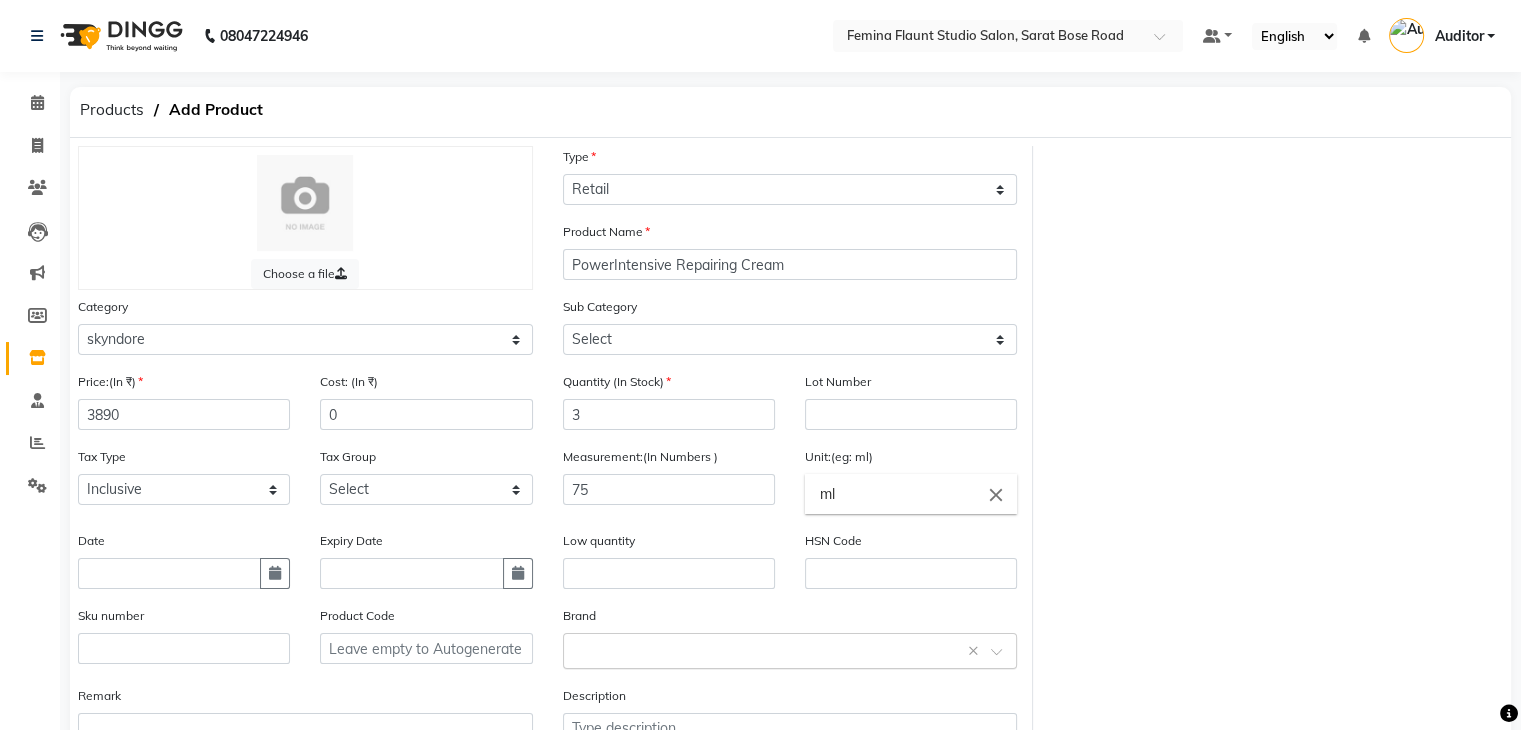 click on "Select brand or add custom brand    ×" 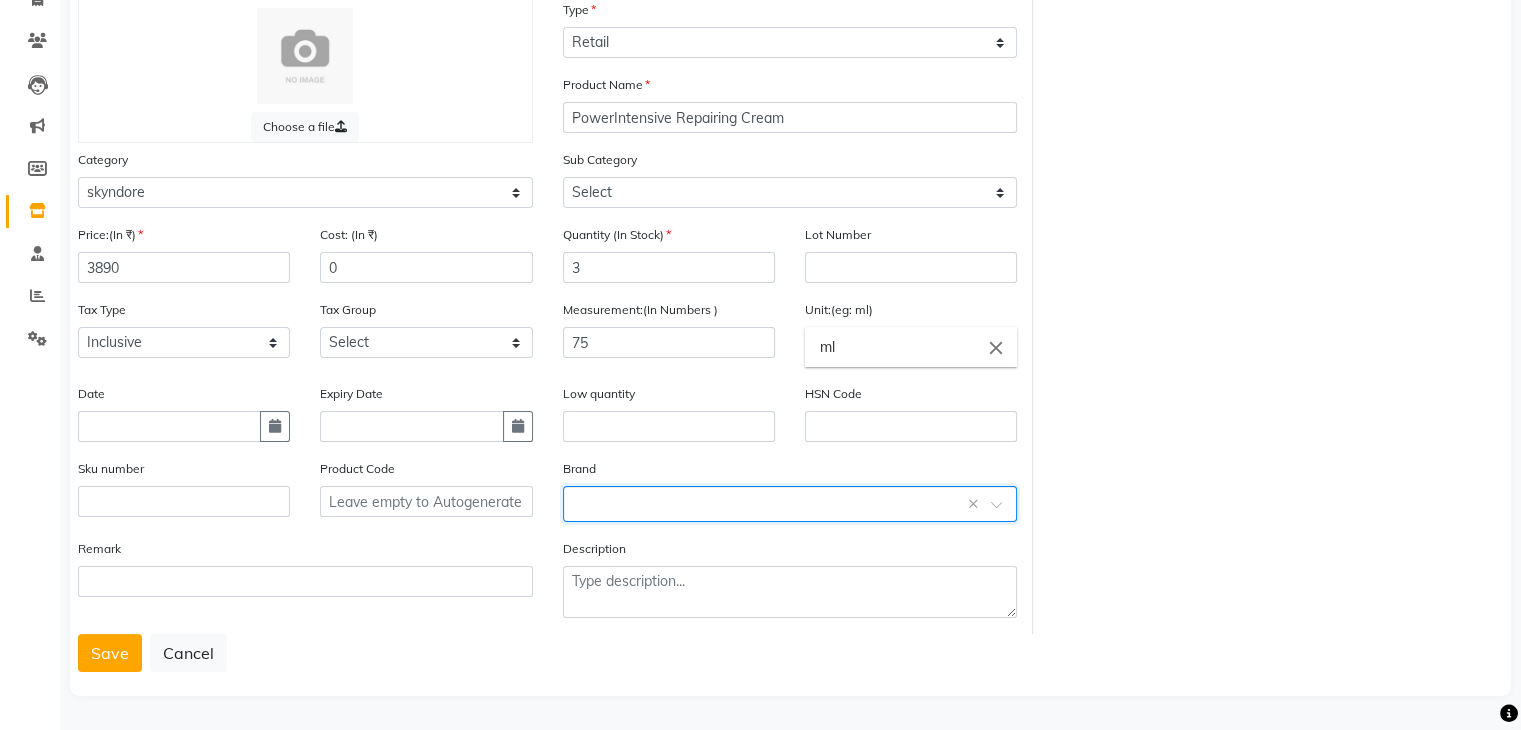 scroll, scrollTop: 156, scrollLeft: 0, axis: vertical 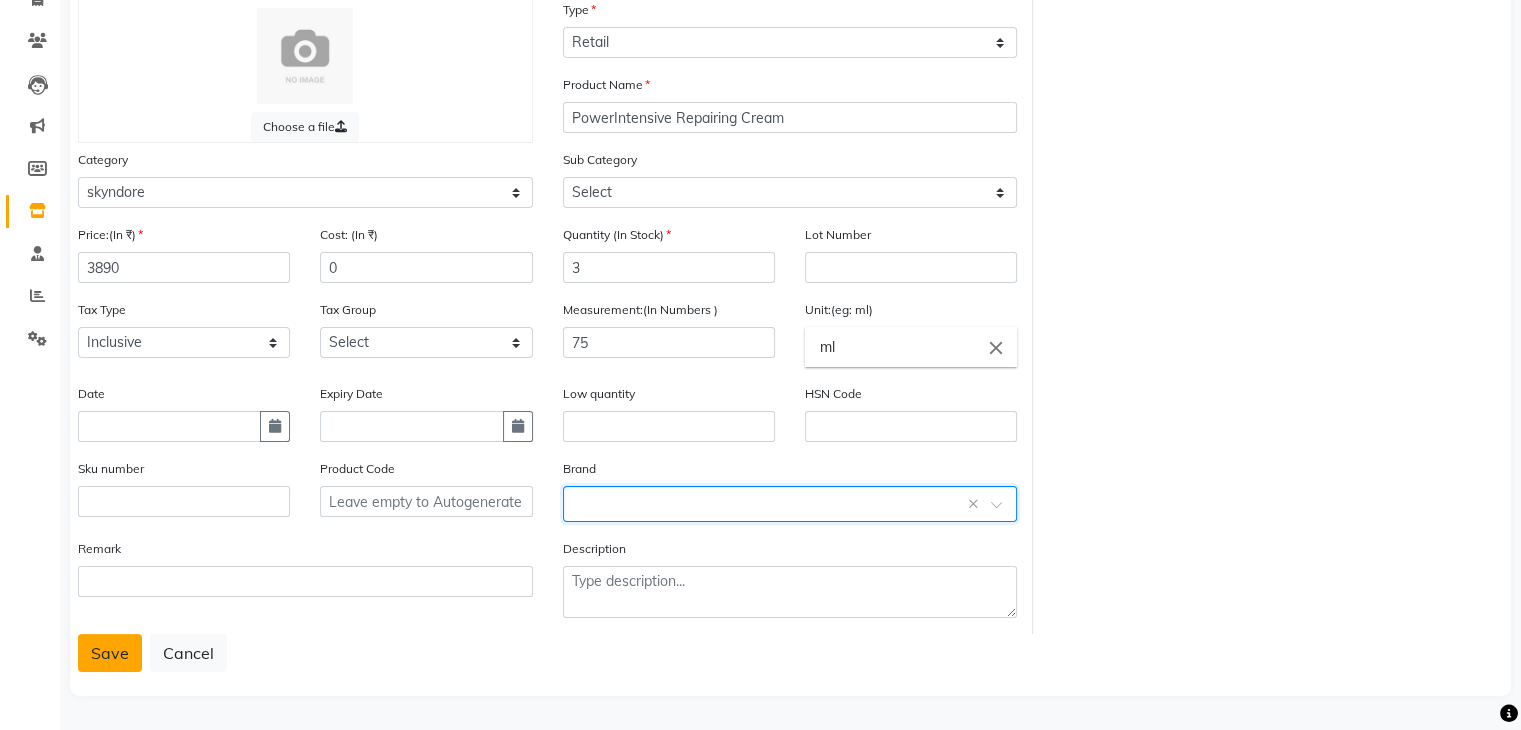click on "Save" 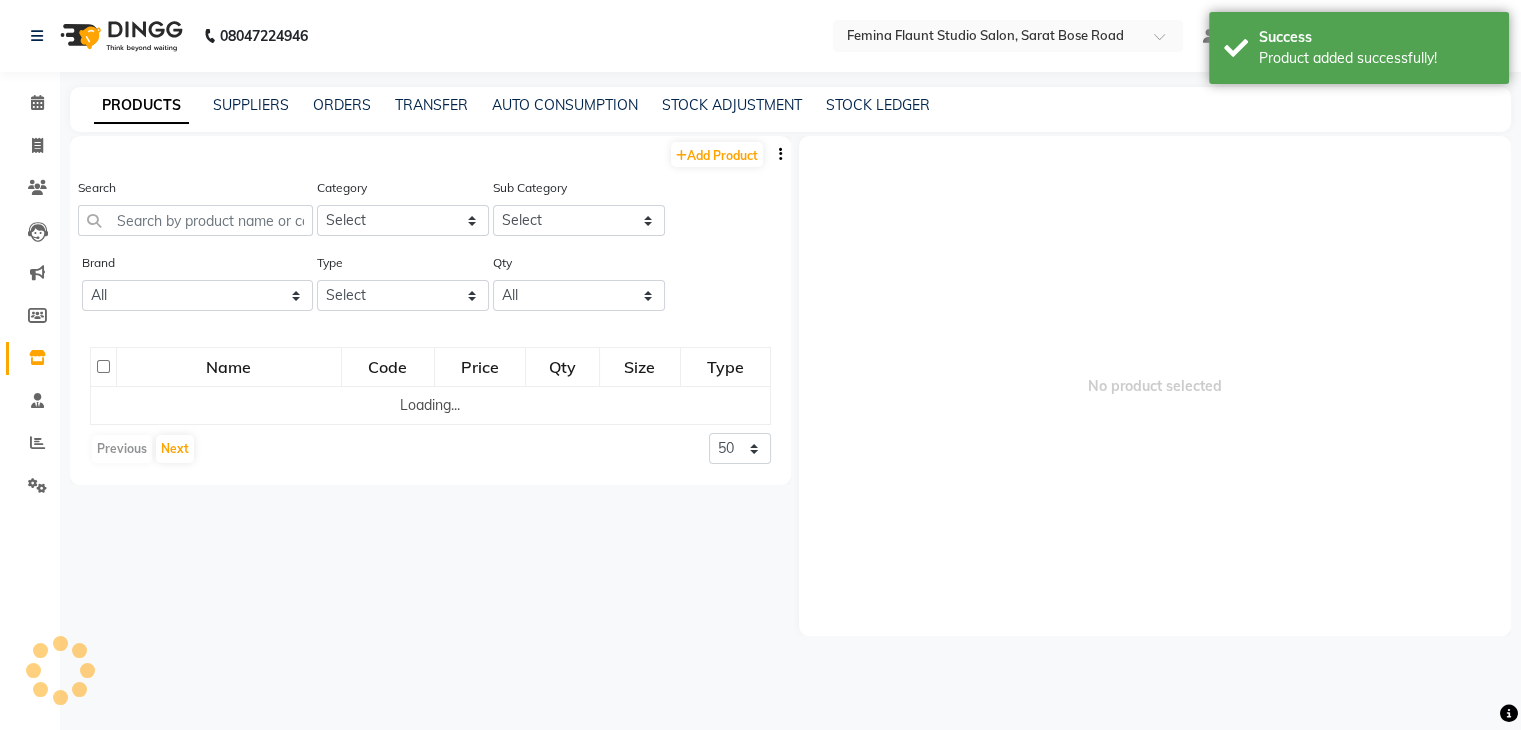 scroll, scrollTop: 0, scrollLeft: 0, axis: both 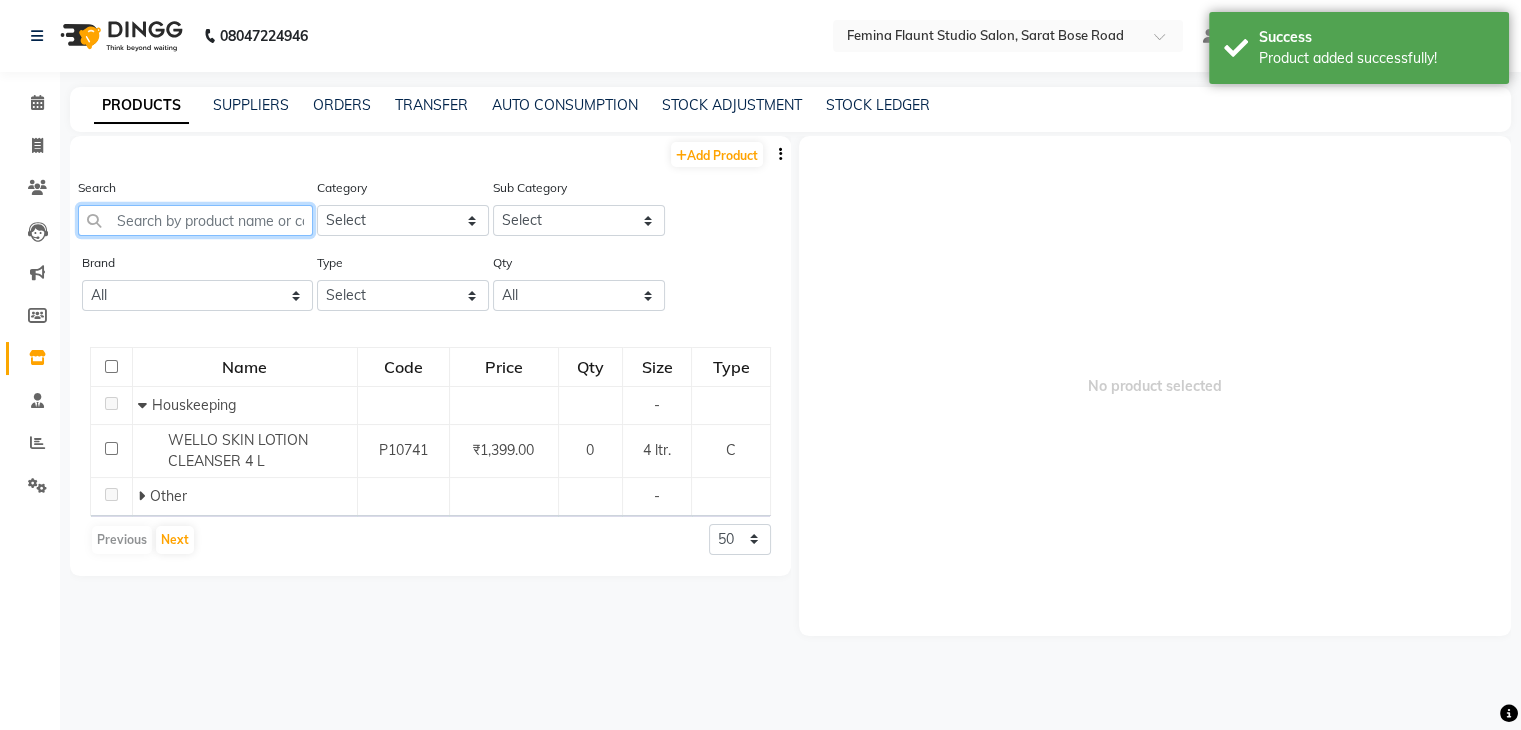 click 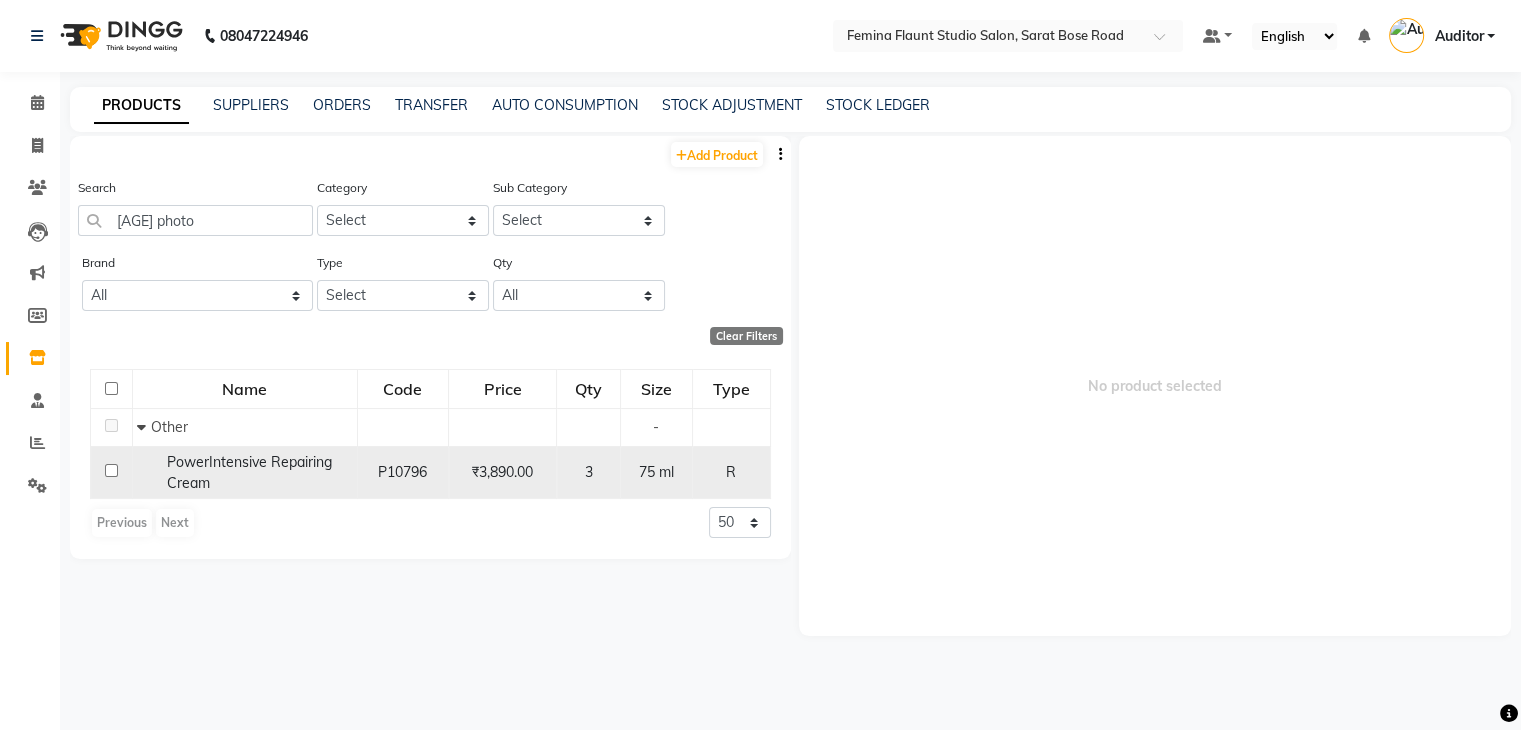 click on "PowerIntensive Repairing Cream" 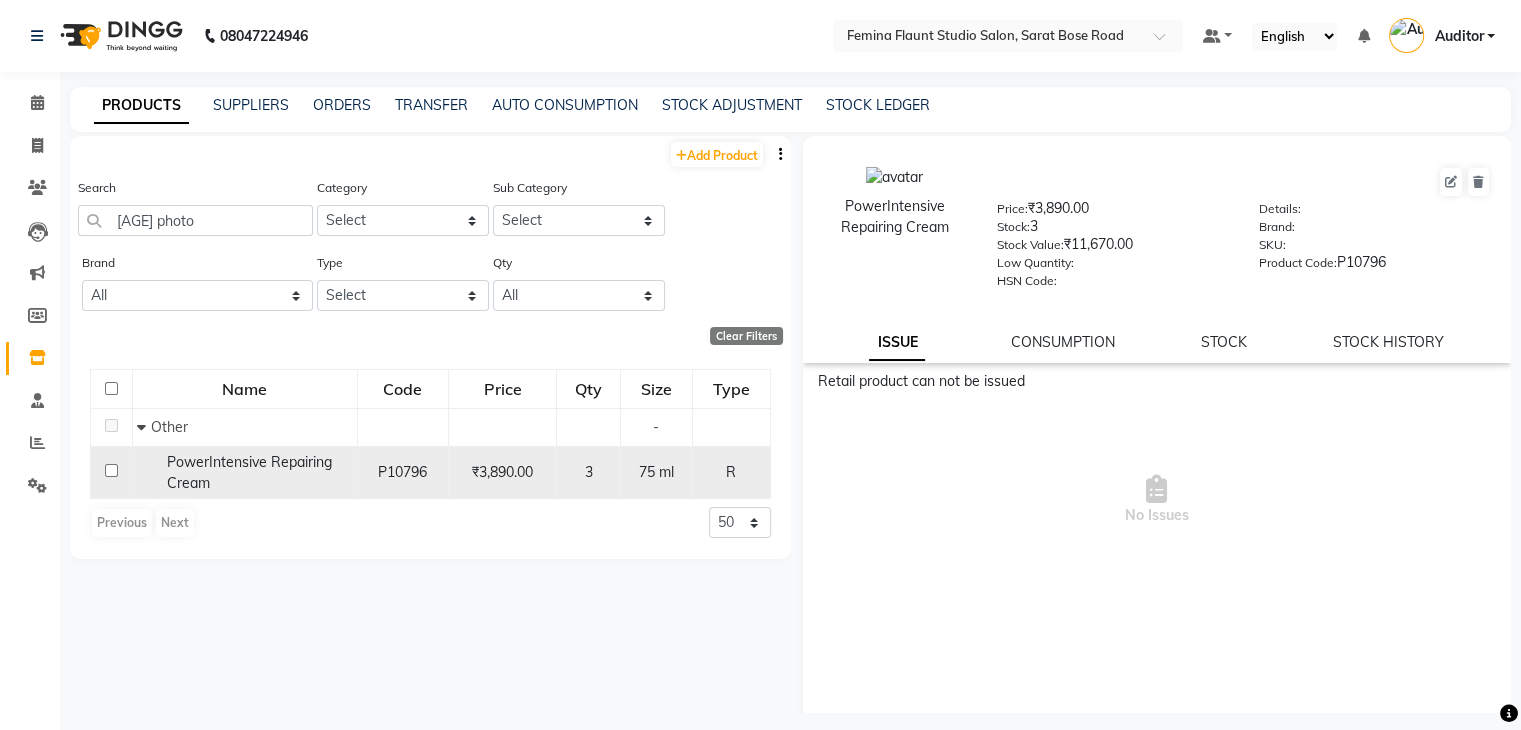 drag, startPoint x: 343, startPoint y: 487, endPoint x: 164, endPoint y: 465, distance: 180.3469 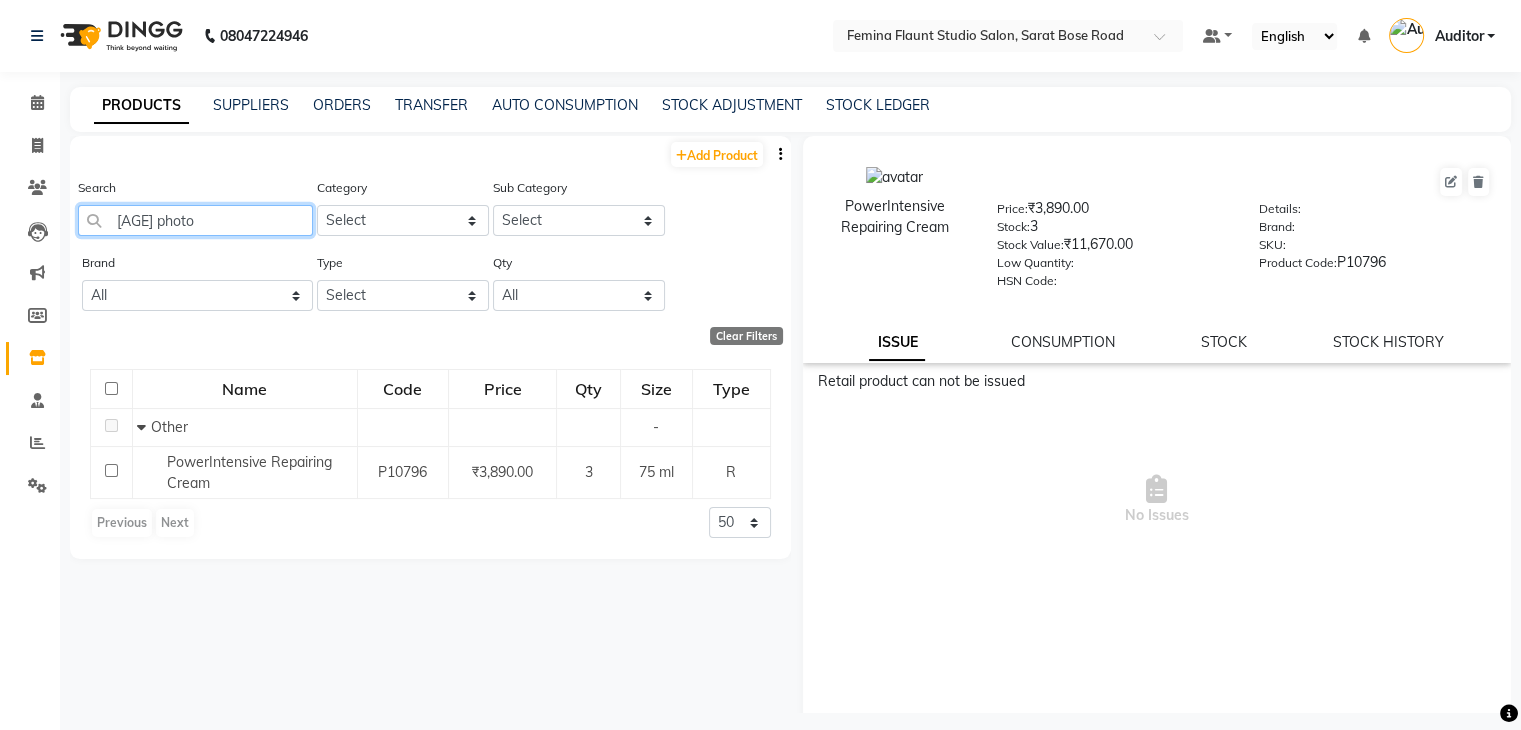 click on "[AGE] photo" 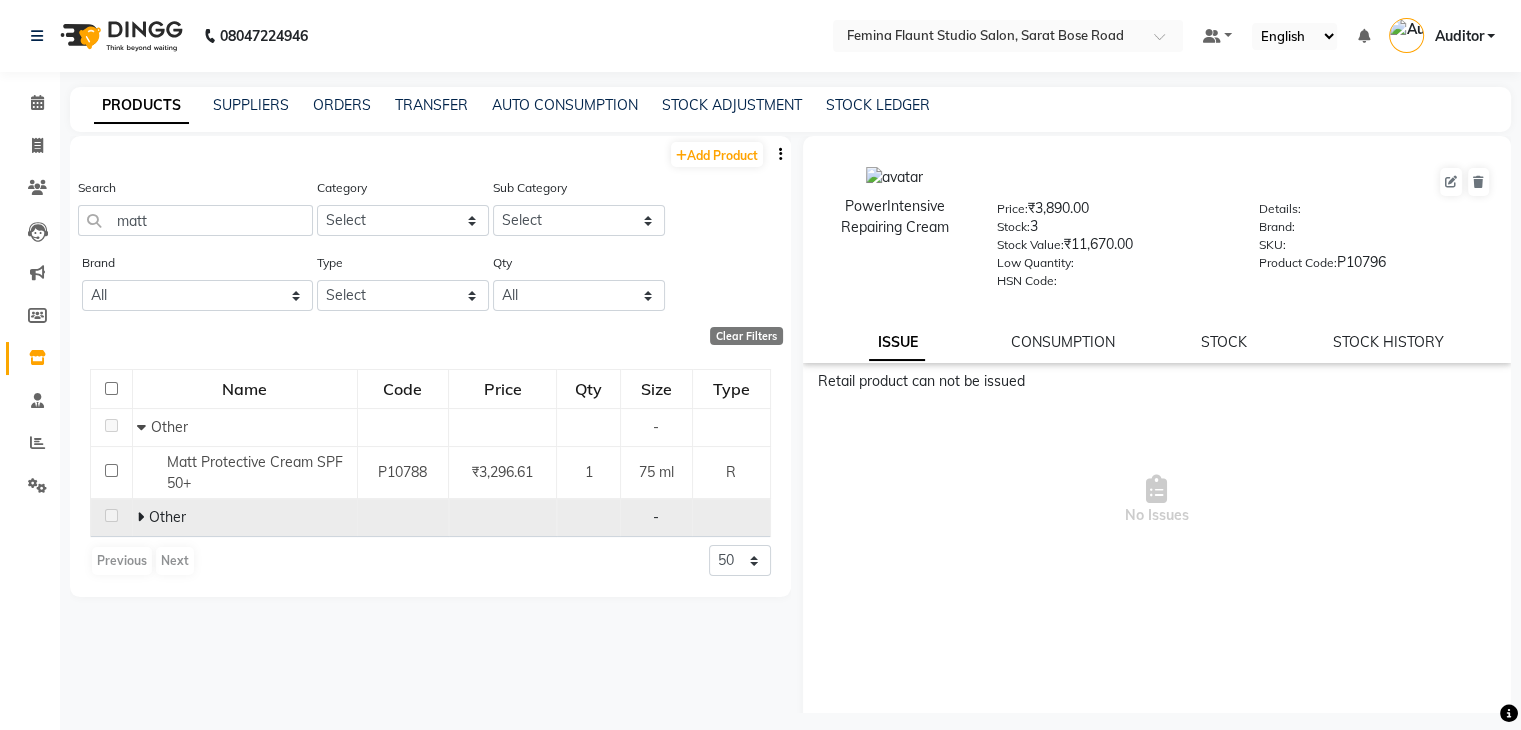 click 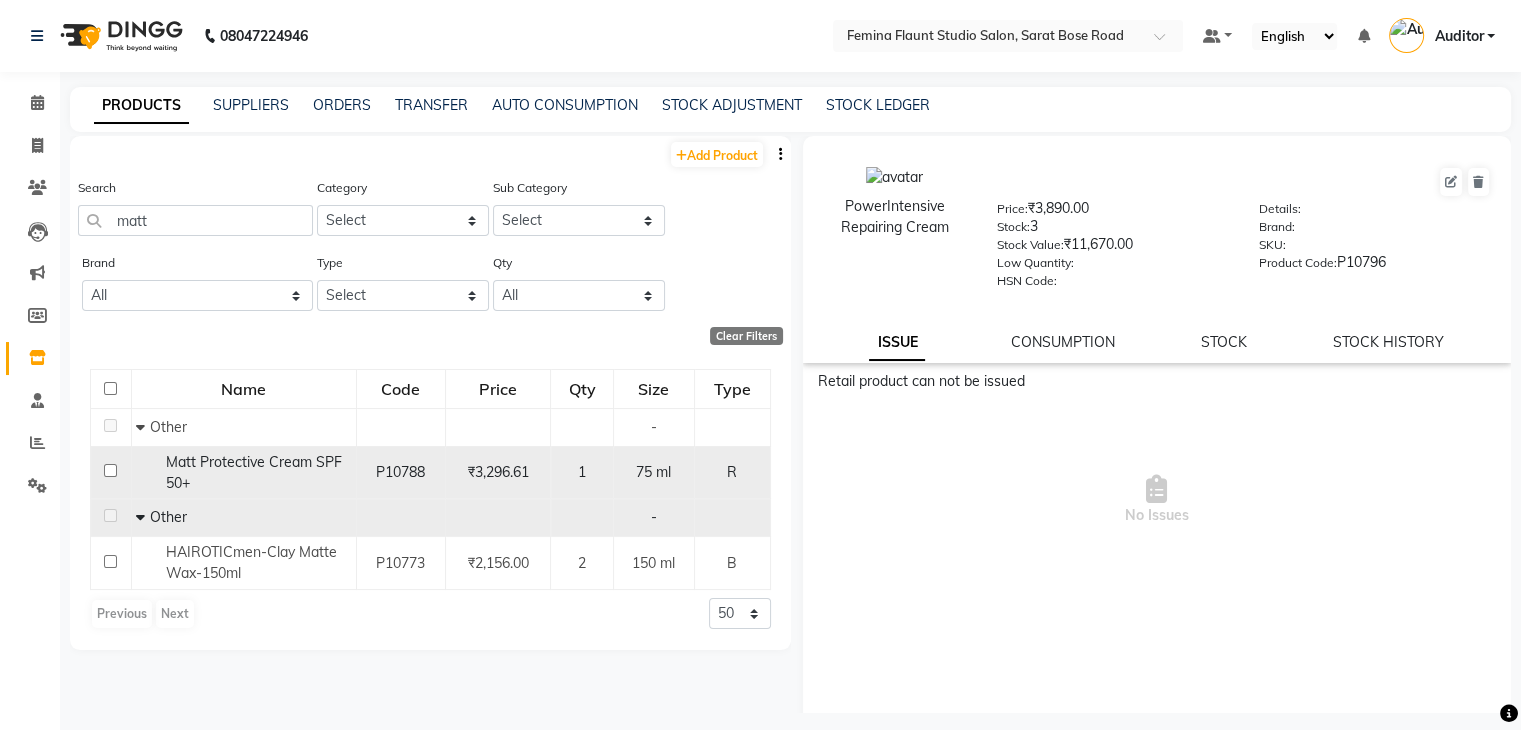 click on "Matt Protective Cream SPF 50+" 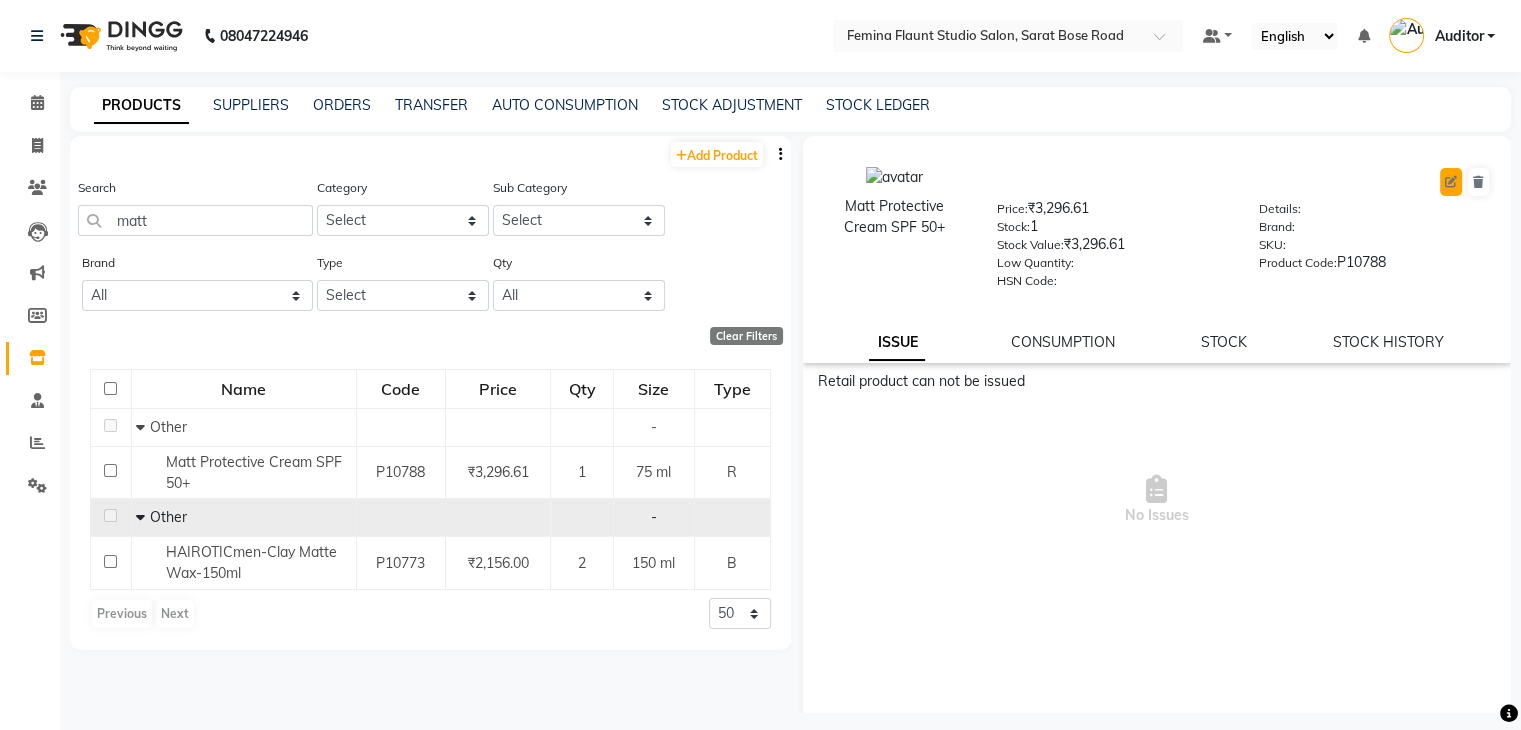 click 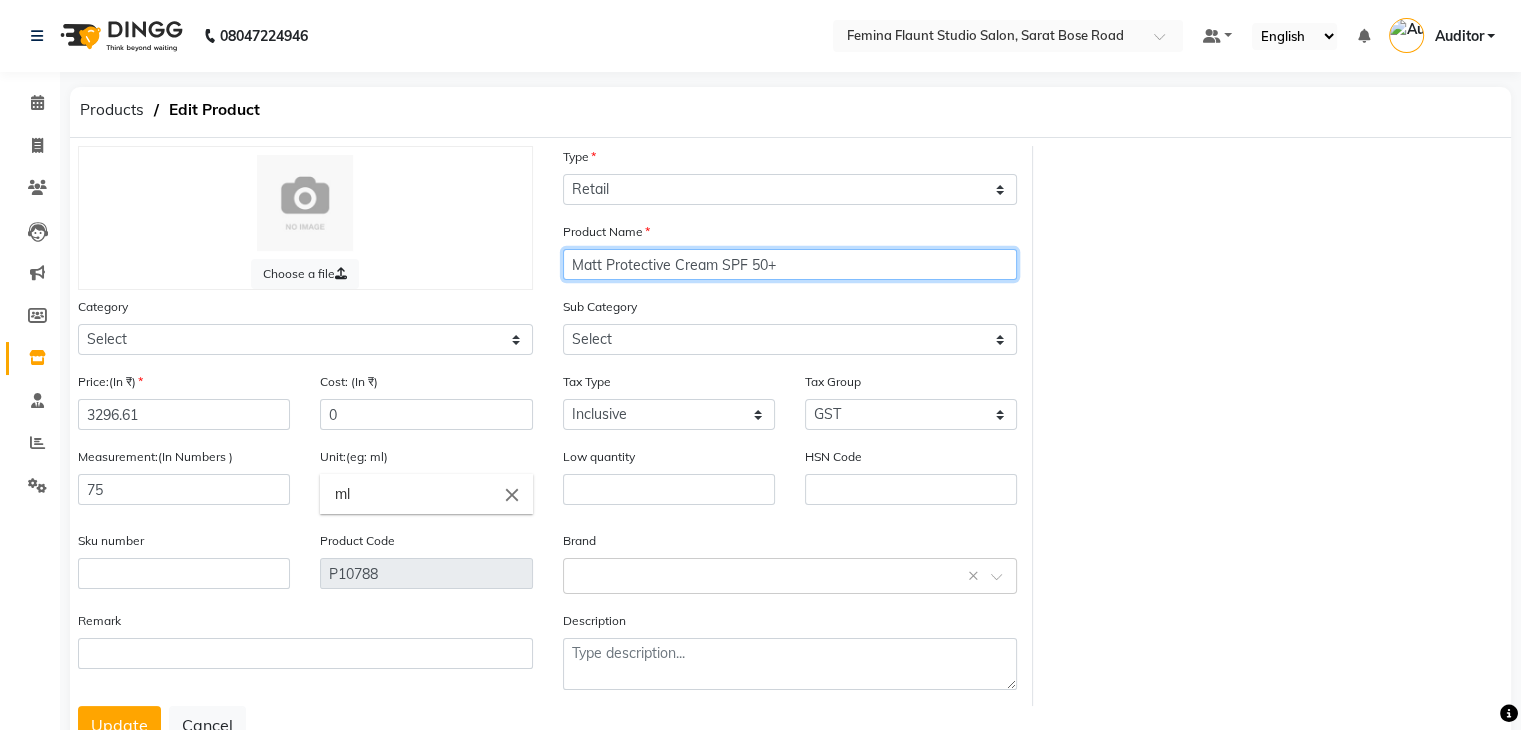click on "Matt Protective Cream SPF 50+" 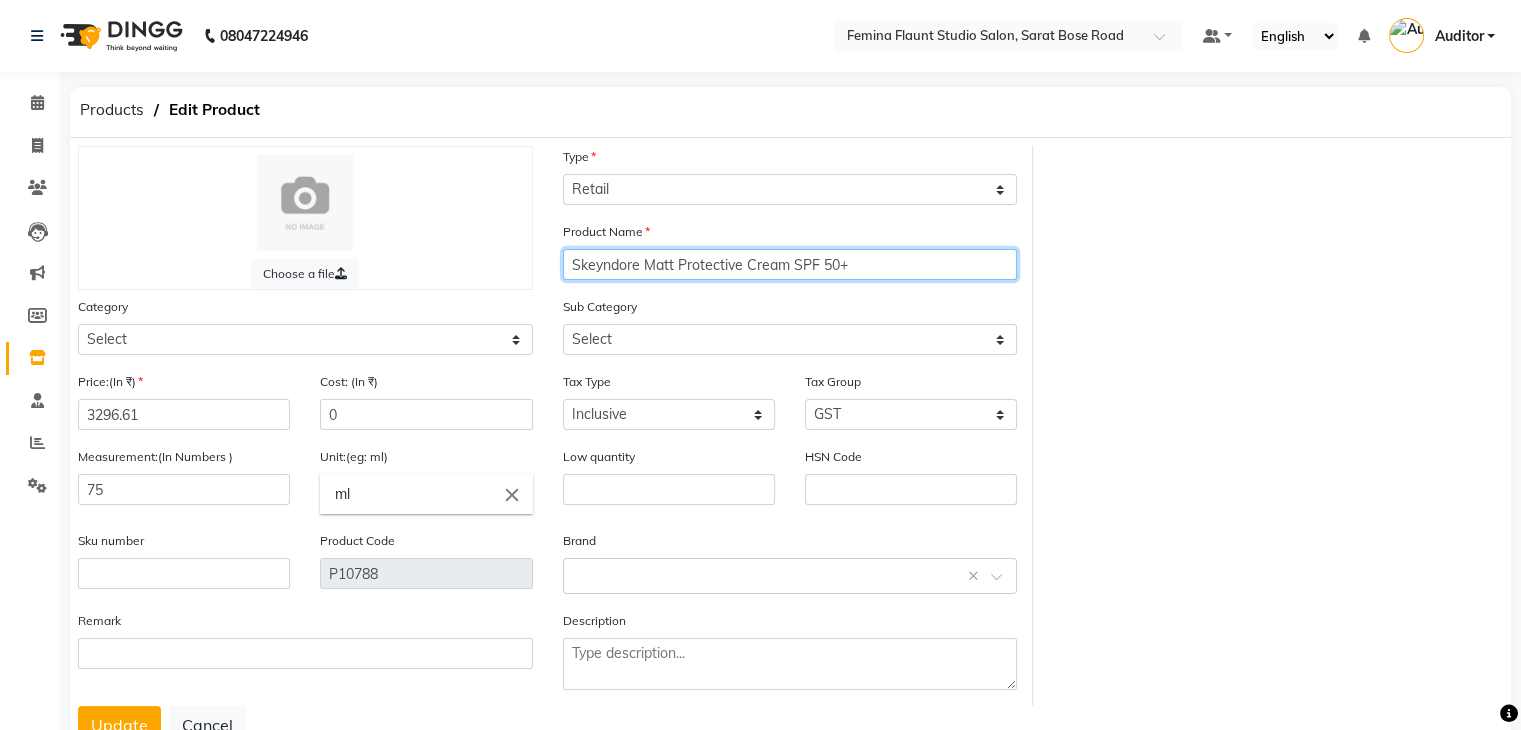 click on "Skeyndore Matt Protective Cream SPF 50+" 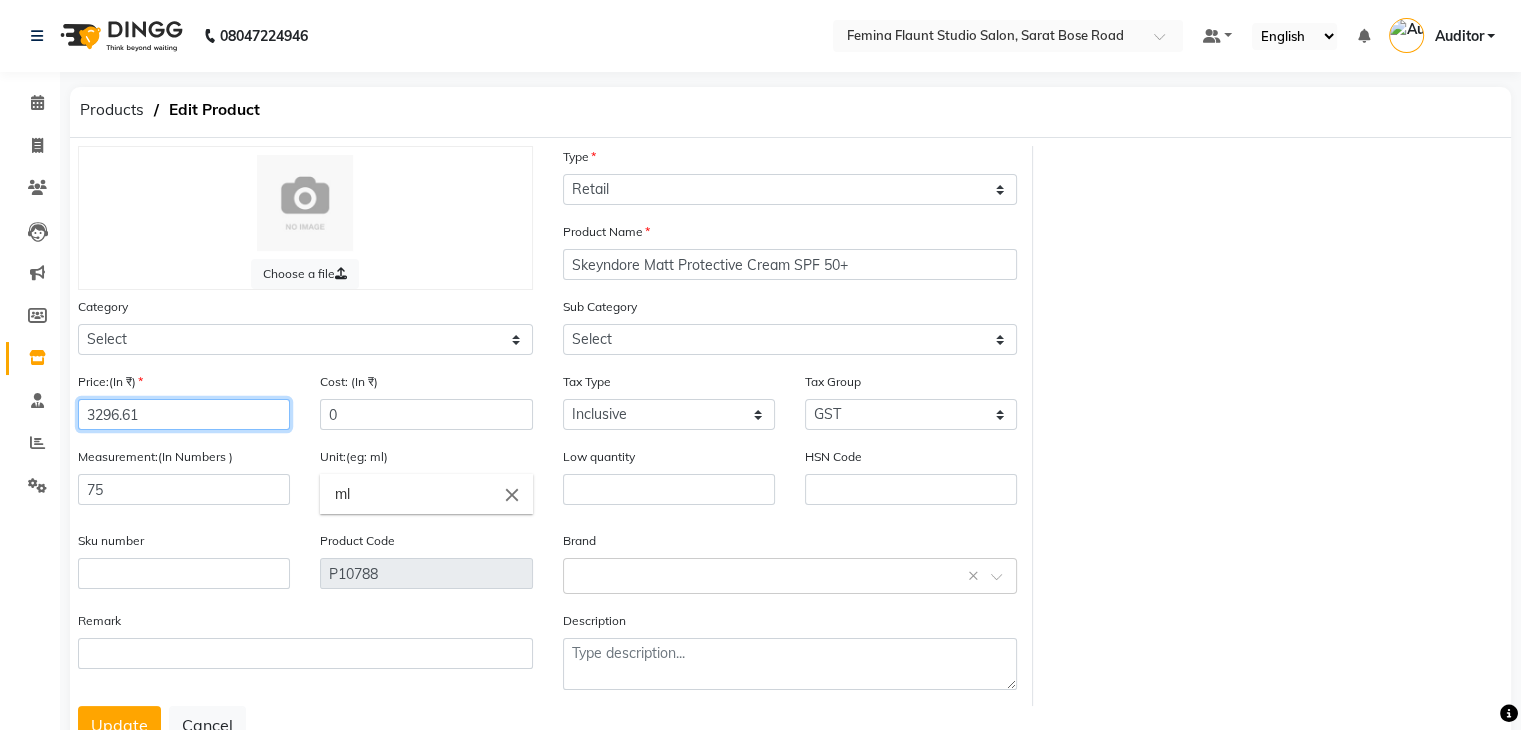 drag, startPoint x: 178, startPoint y: 419, endPoint x: 37, endPoint y: 425, distance: 141.12761 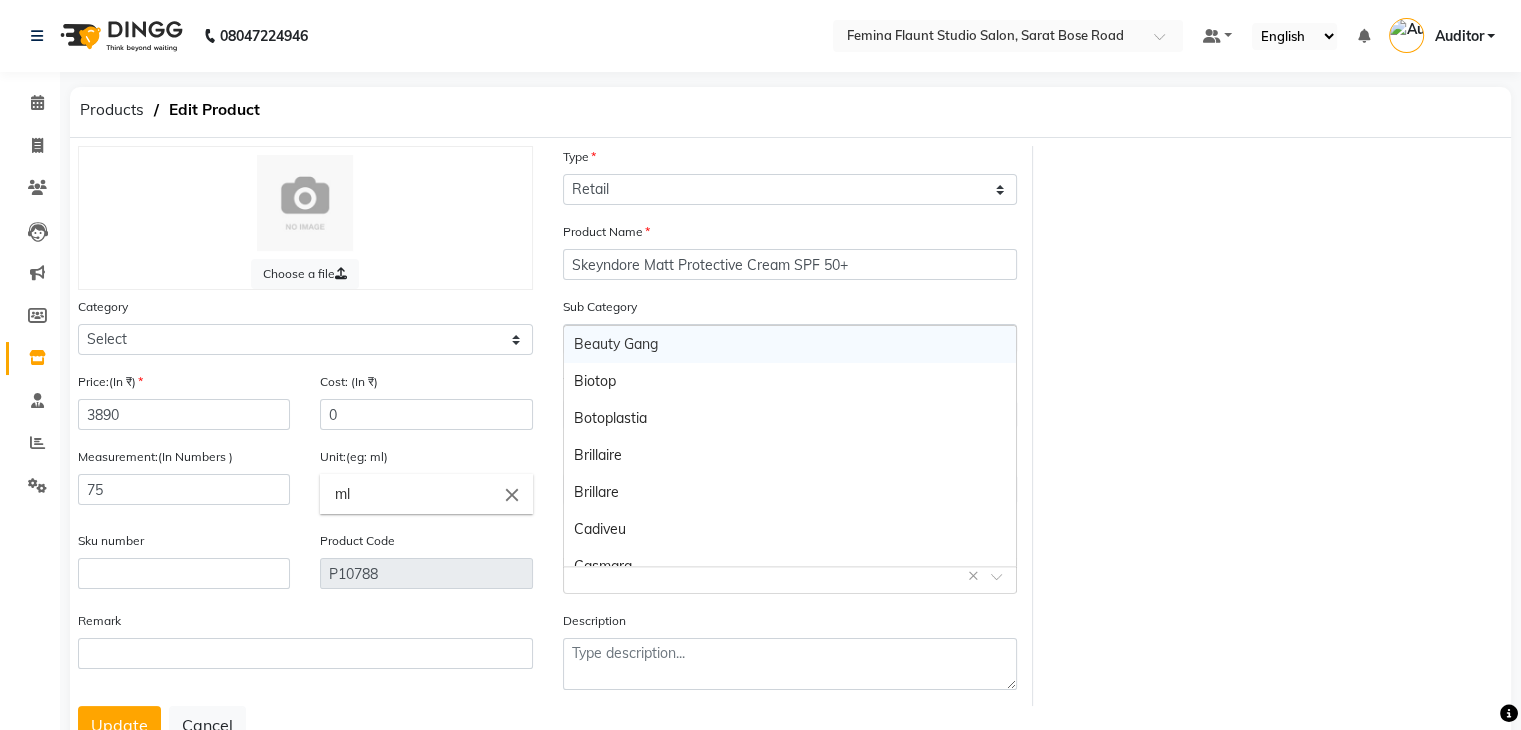 click 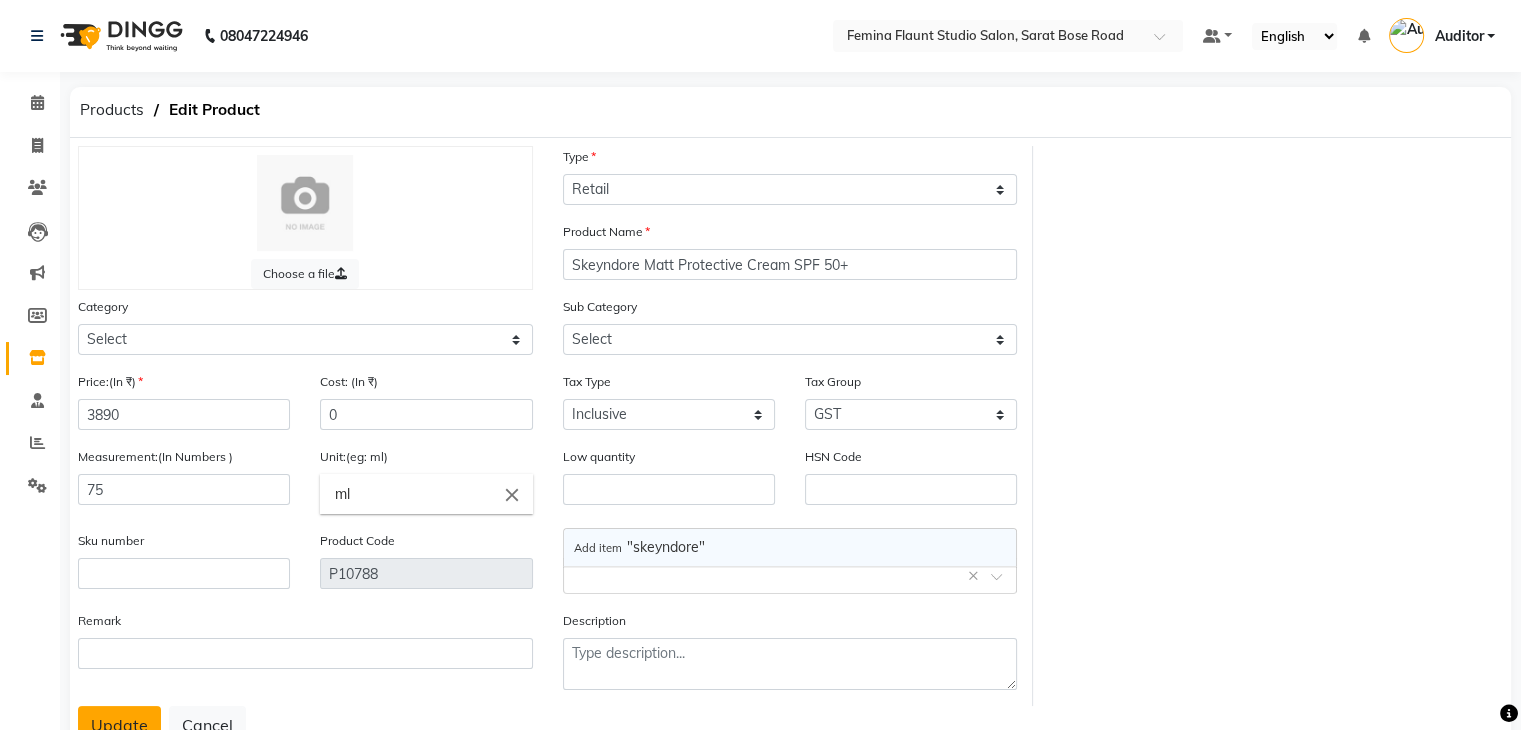 click on "Update" 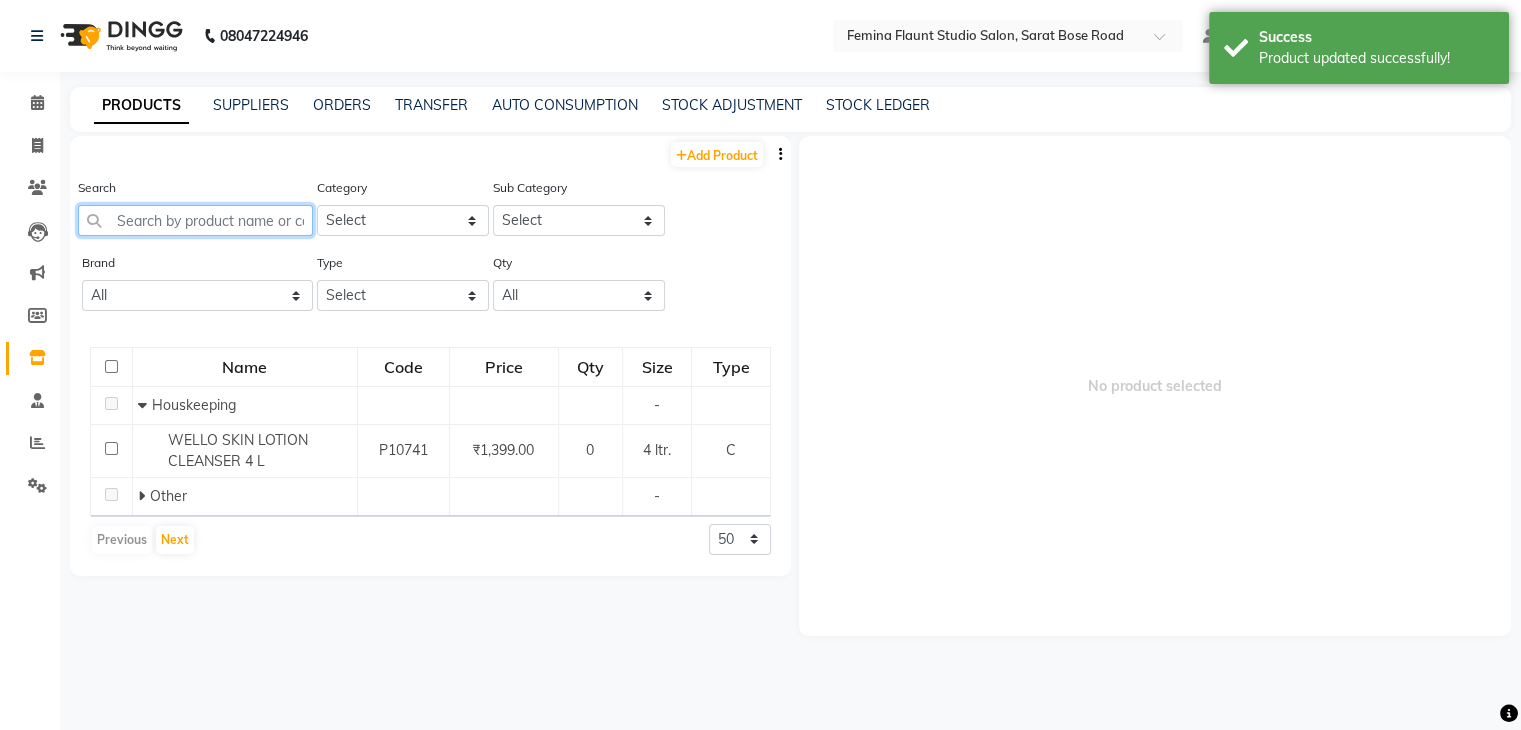 click 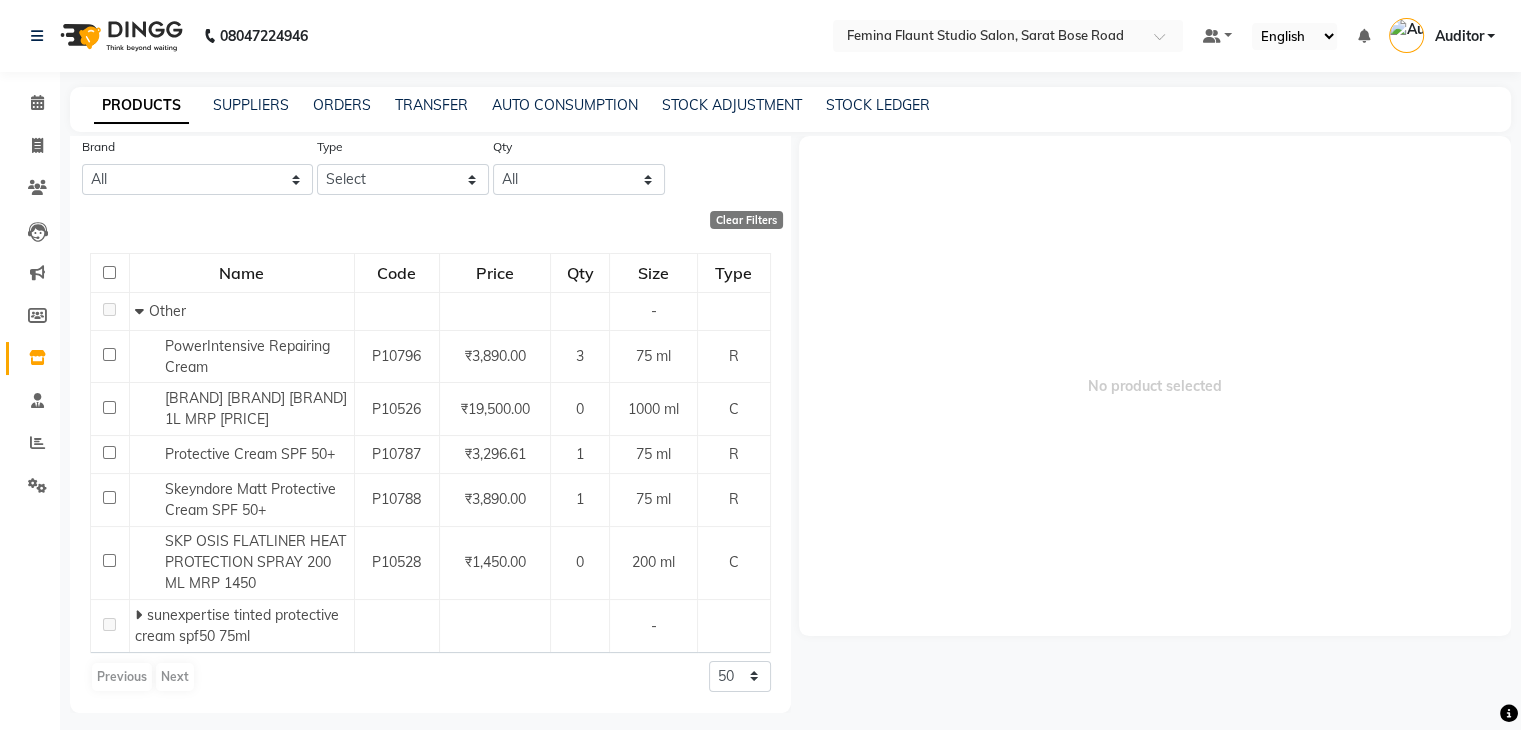 scroll, scrollTop: 137, scrollLeft: 0, axis: vertical 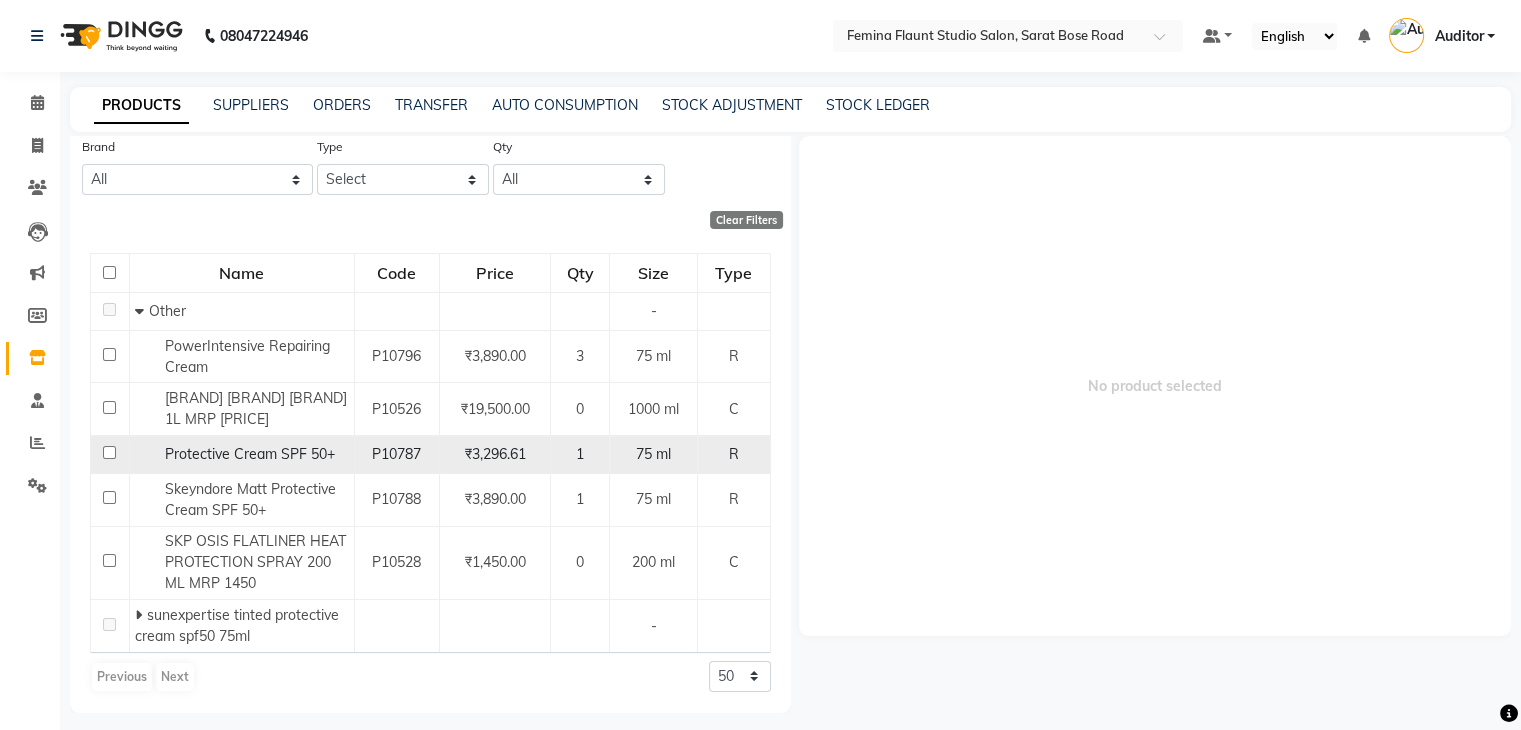 click 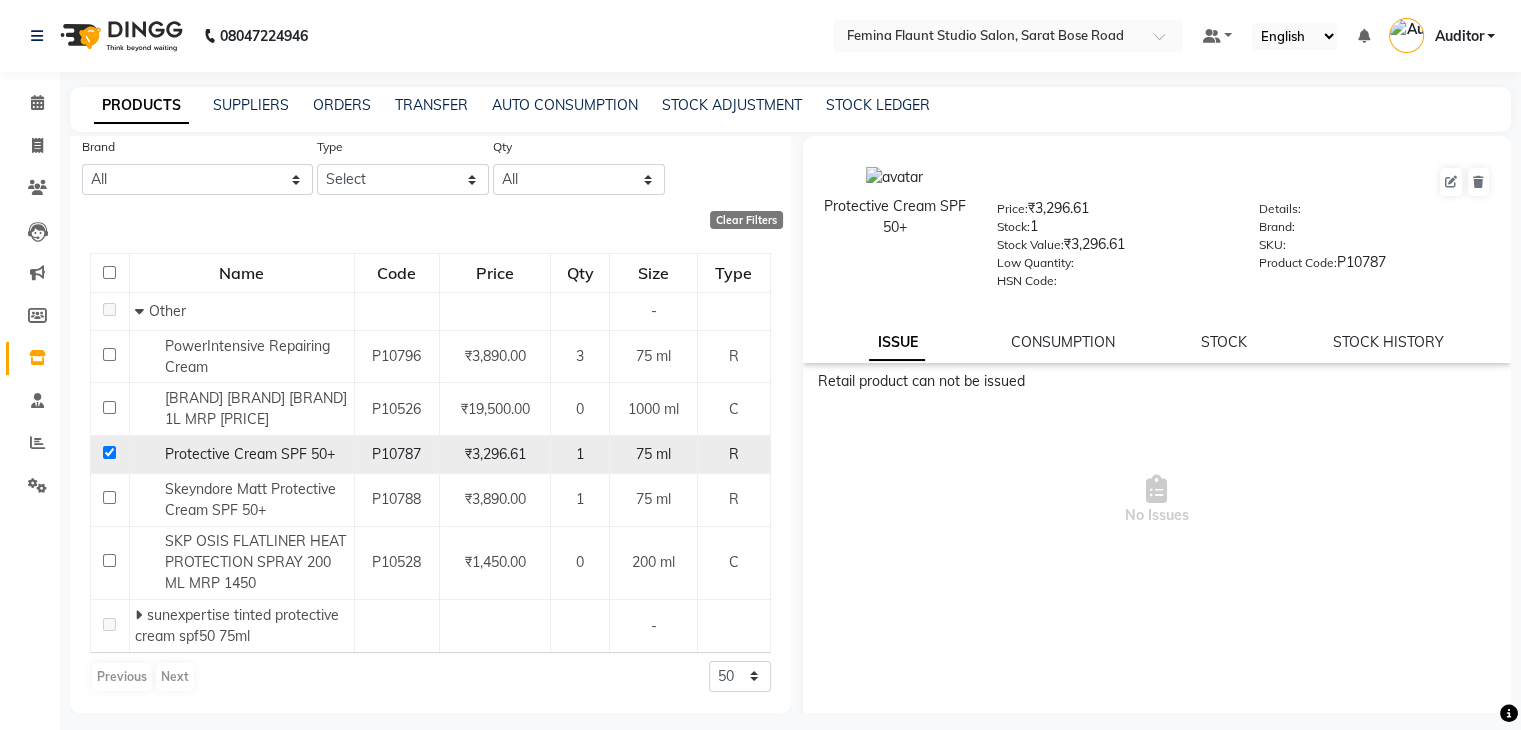 click on "Protective Cream SPF 50+" 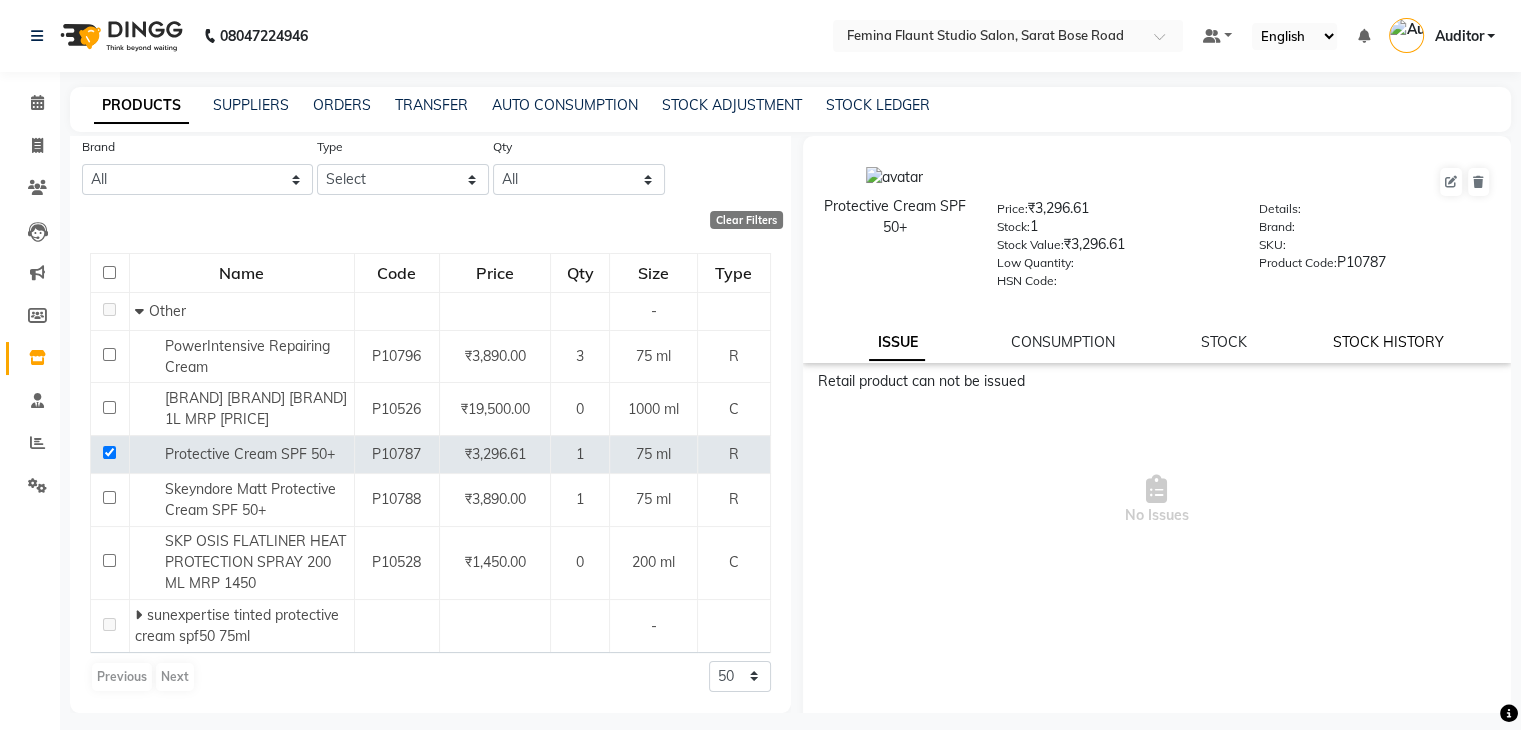 click on "STOCK HISTORY" 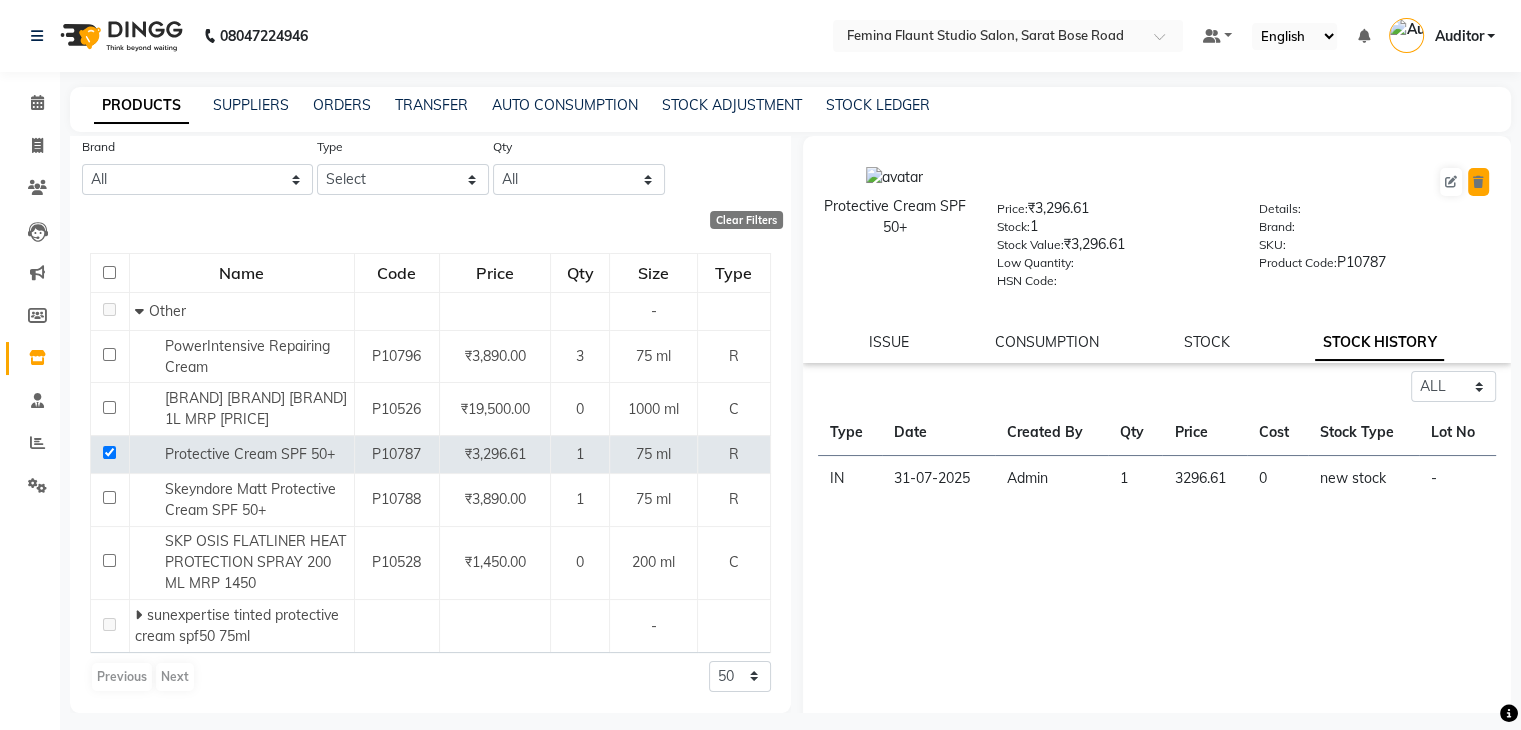 click 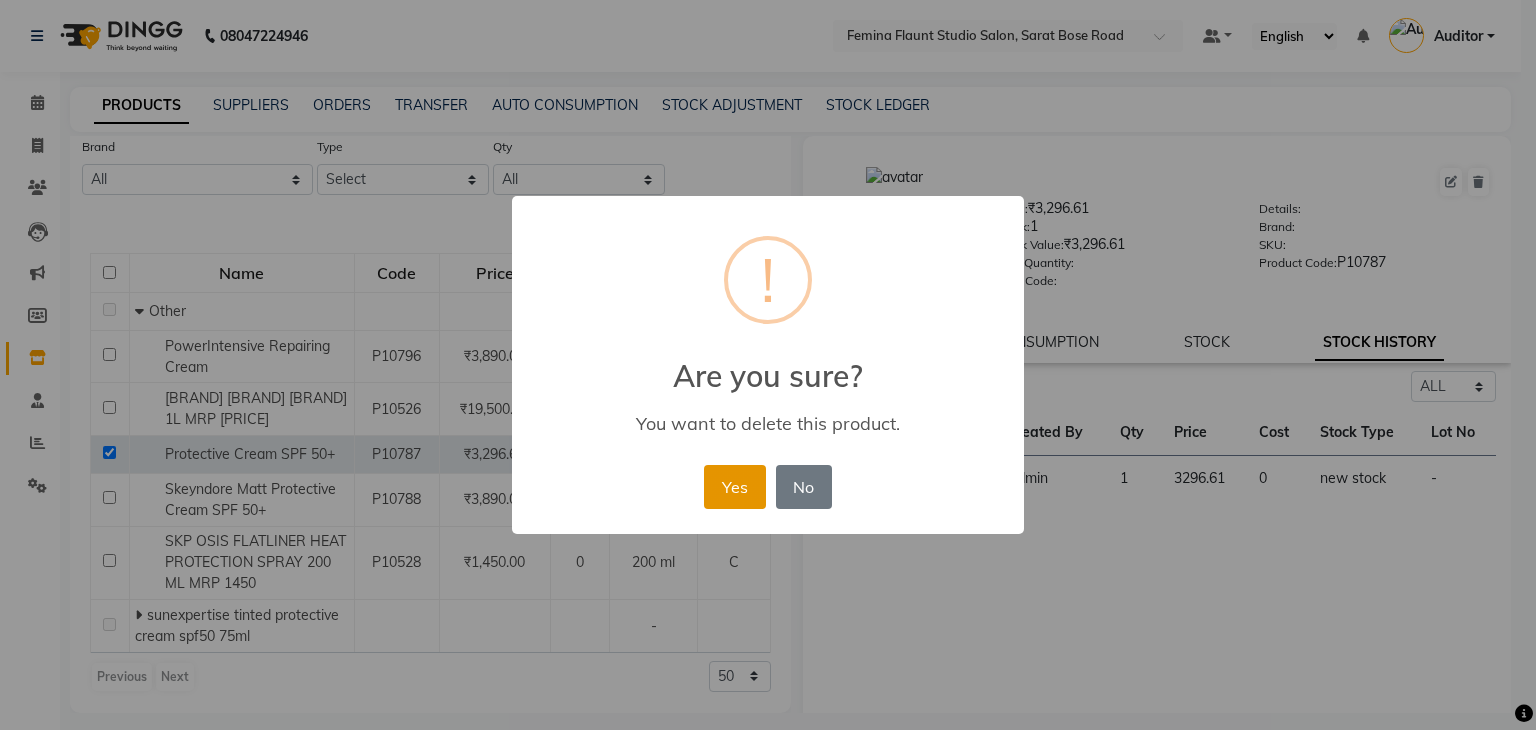 click on "Yes" at bounding box center (734, 487) 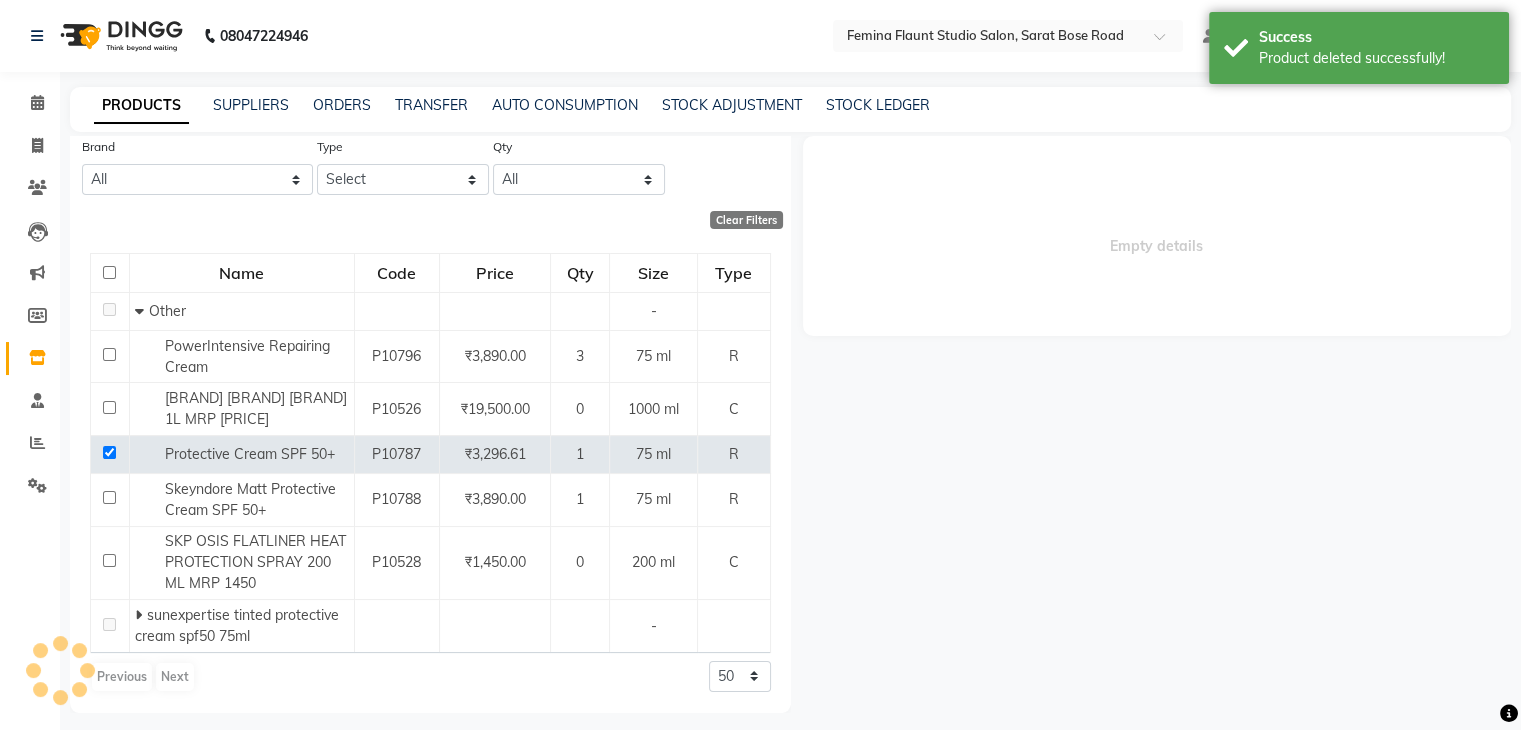 scroll, scrollTop: 0, scrollLeft: 0, axis: both 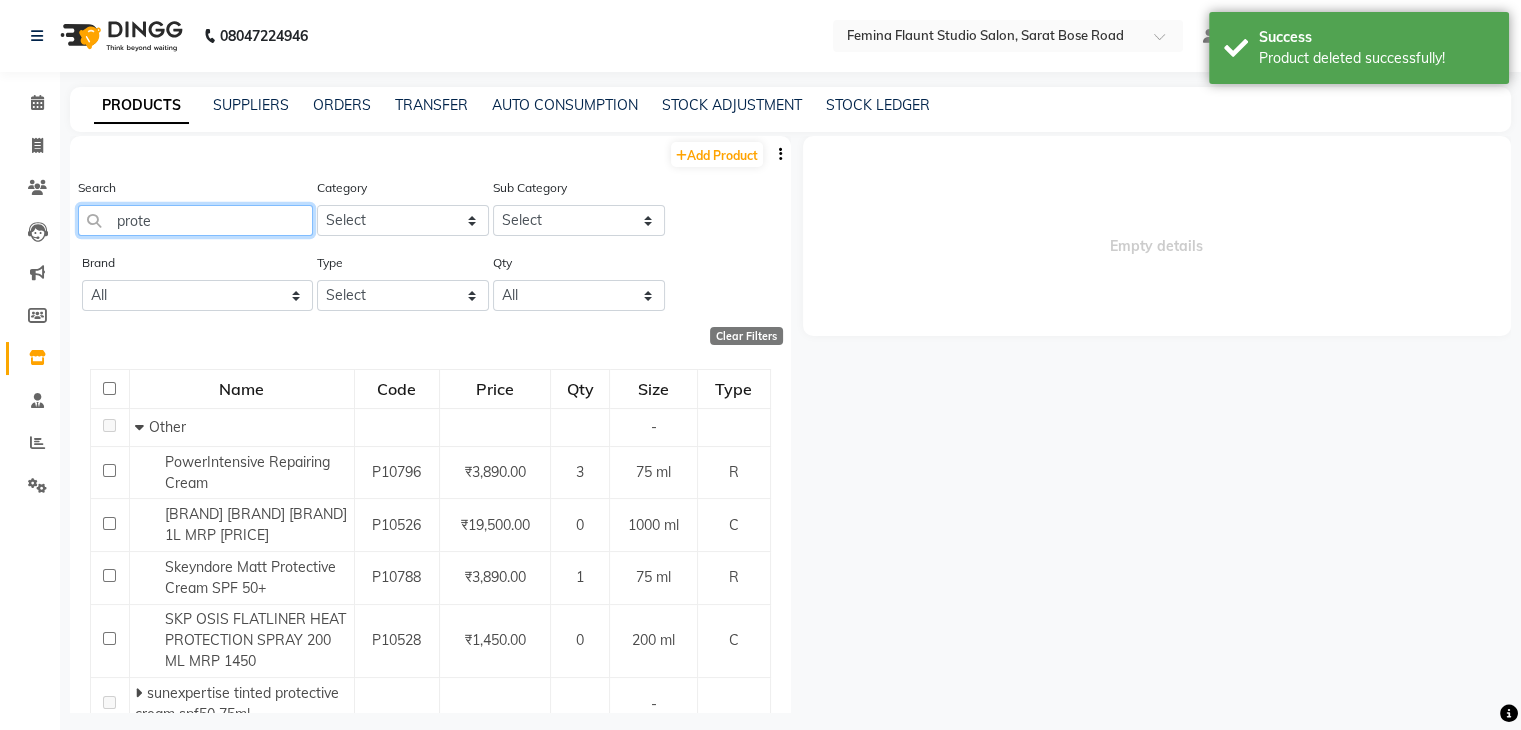 click on "prote" 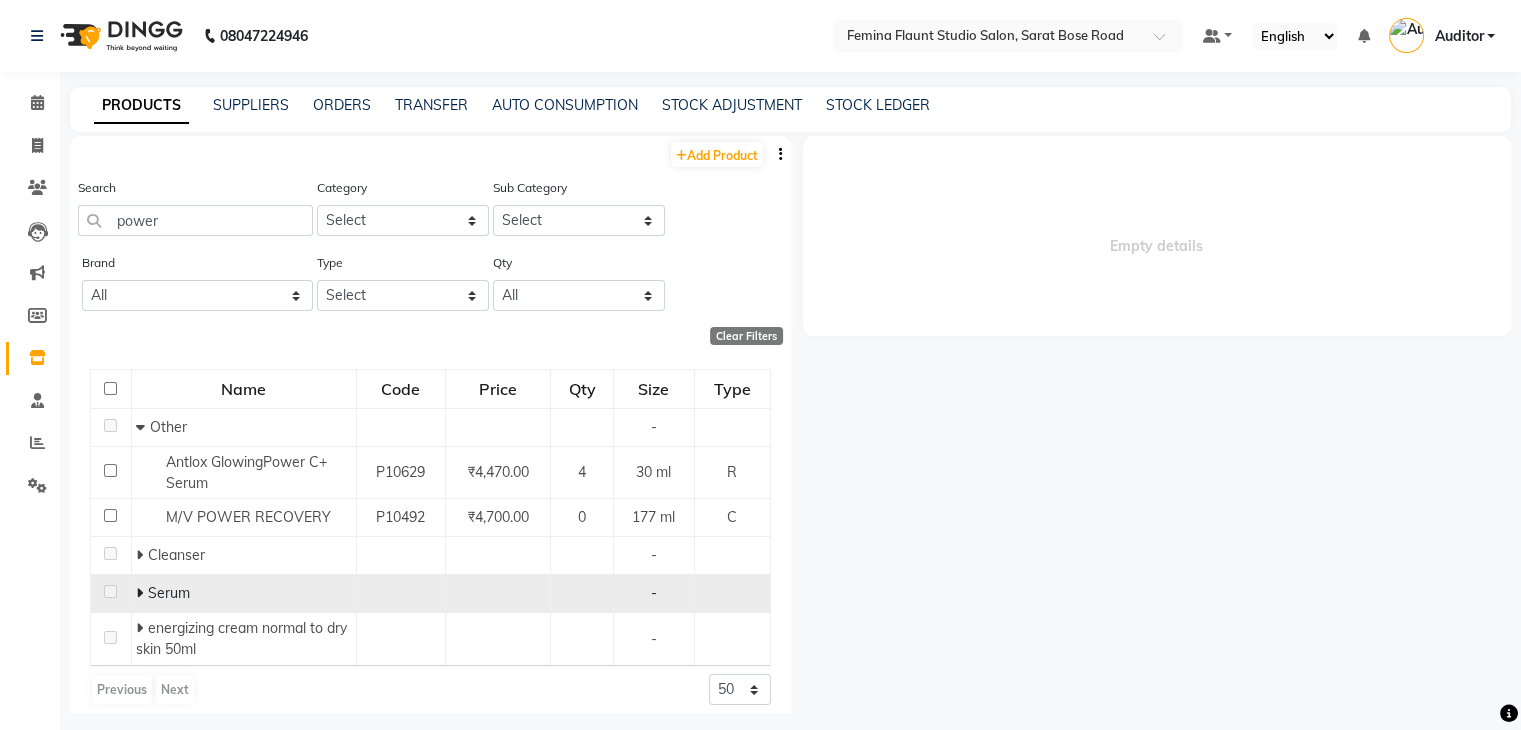 click 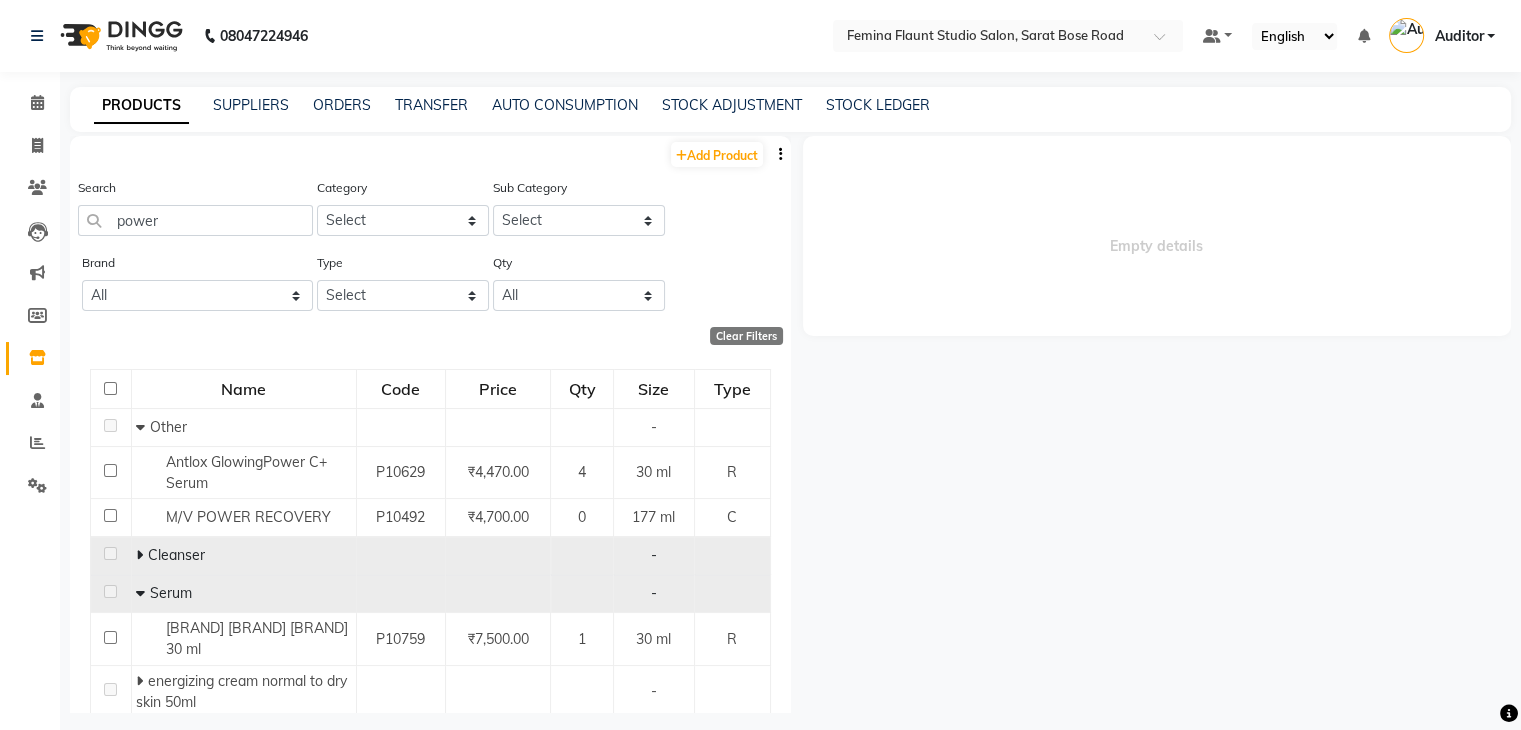 click 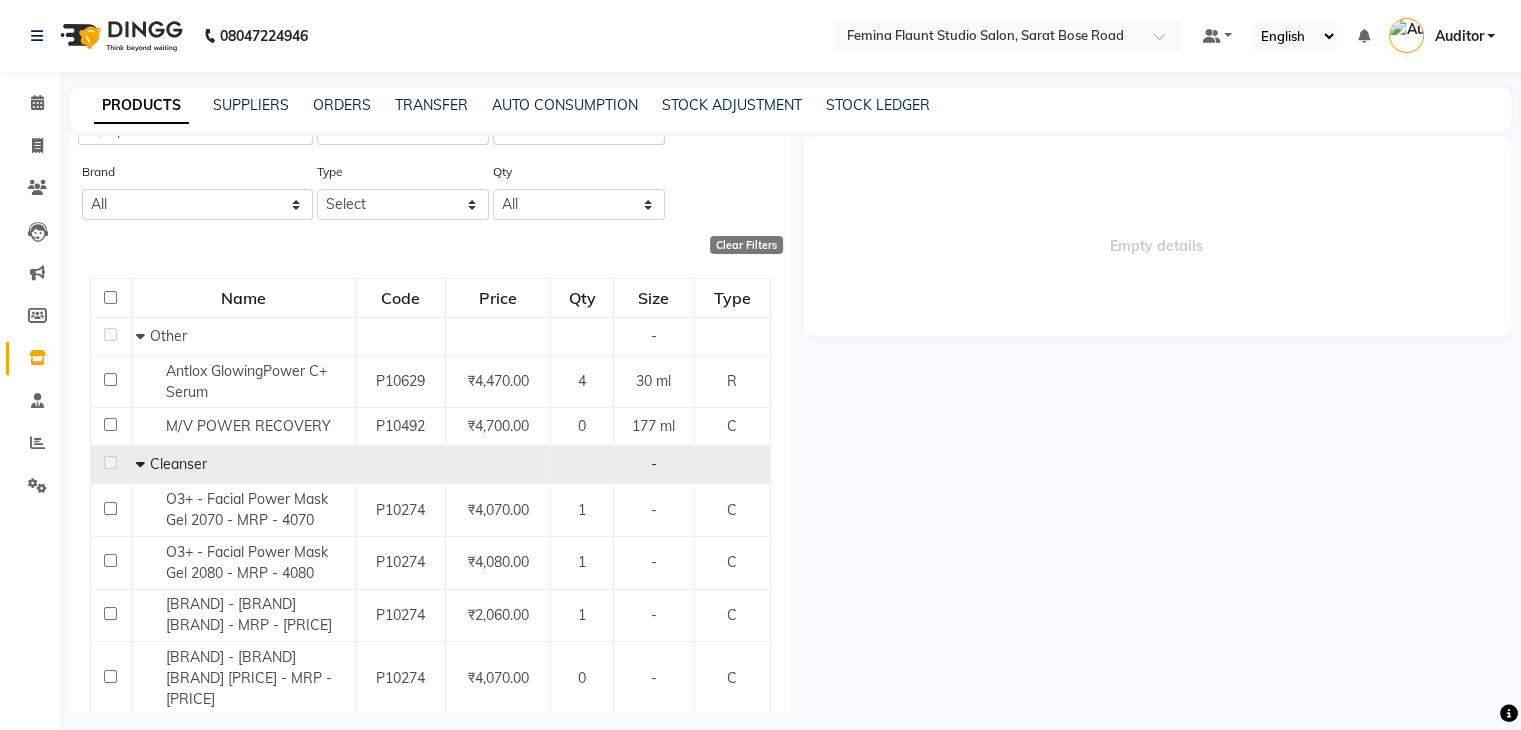 scroll, scrollTop: 0, scrollLeft: 0, axis: both 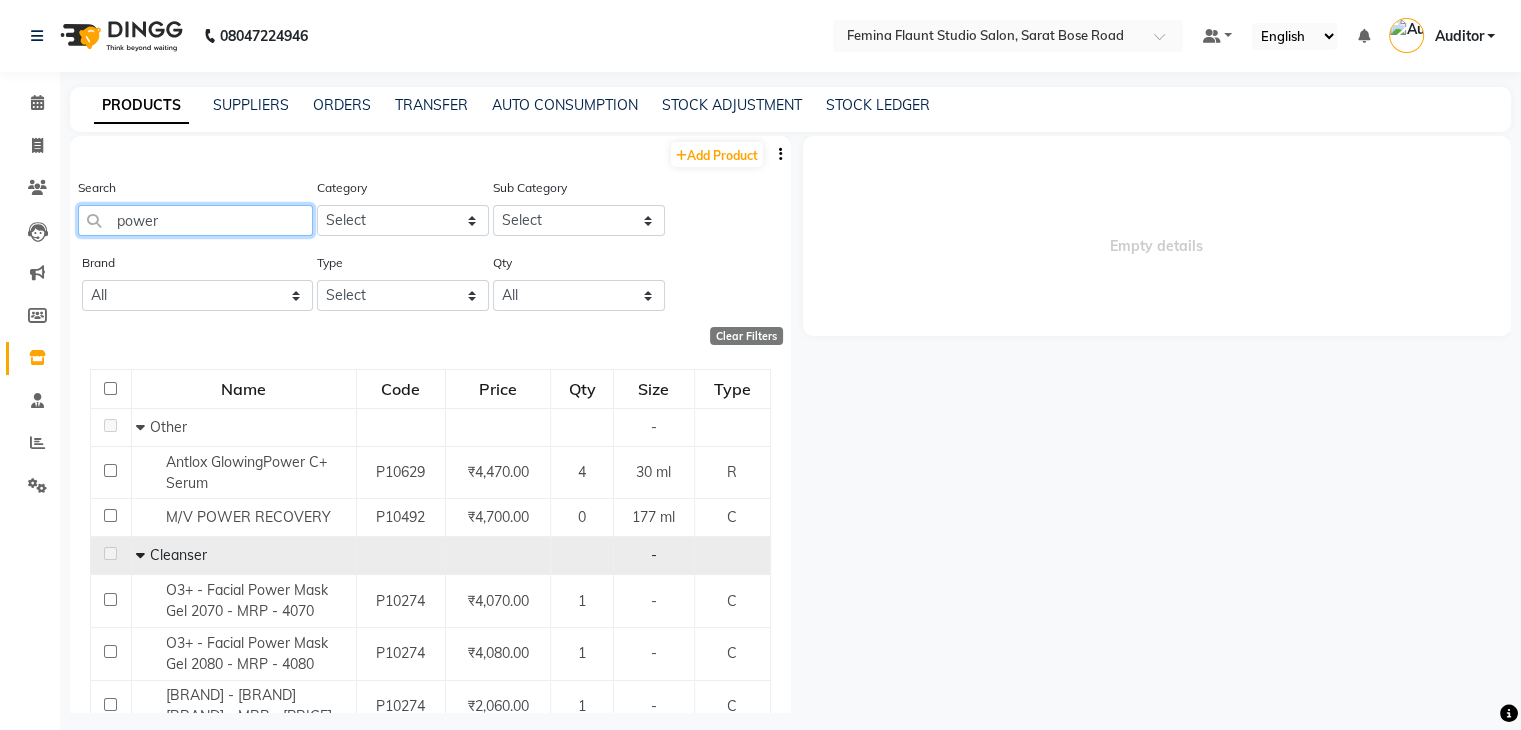 click on "power" 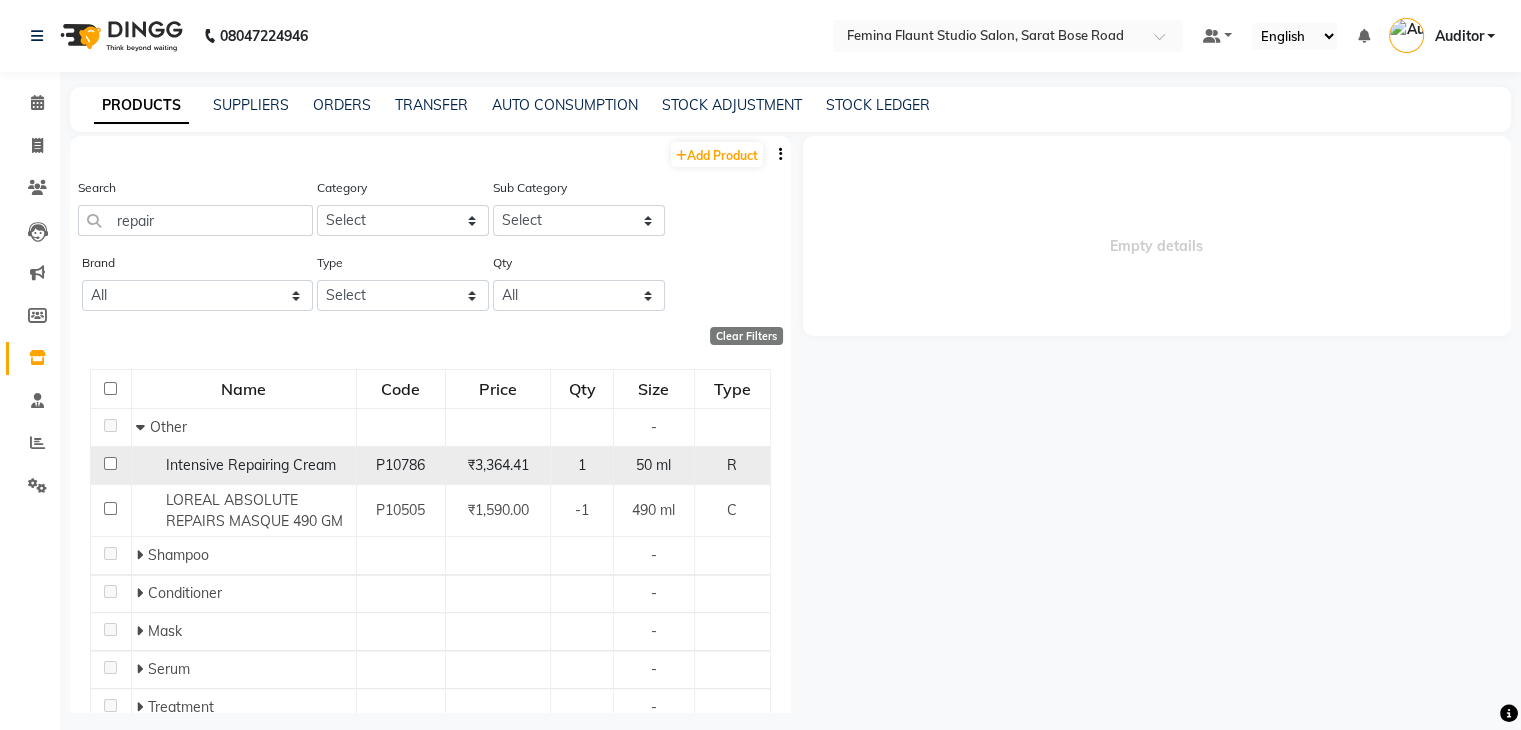 click on "Intensive Repairing Cream" 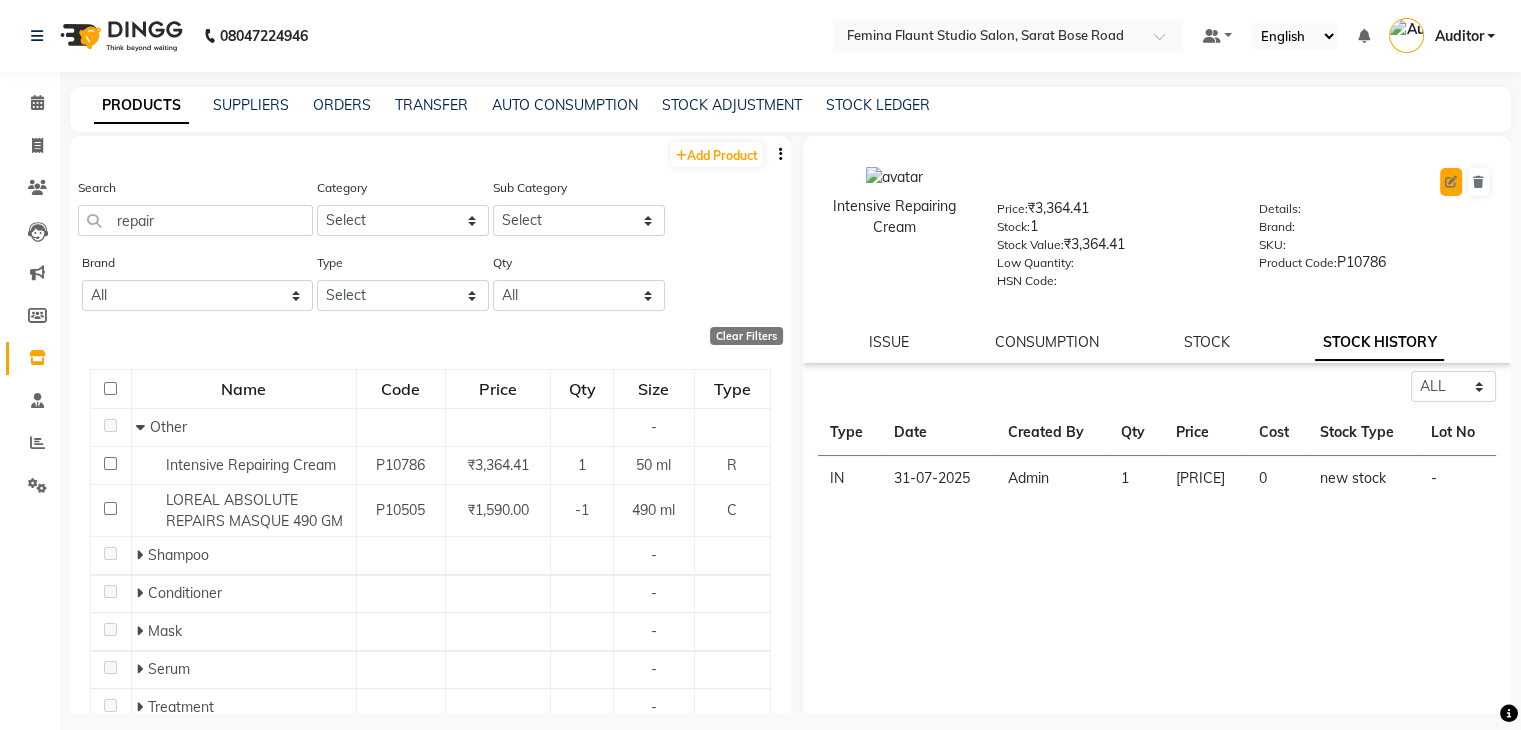 click 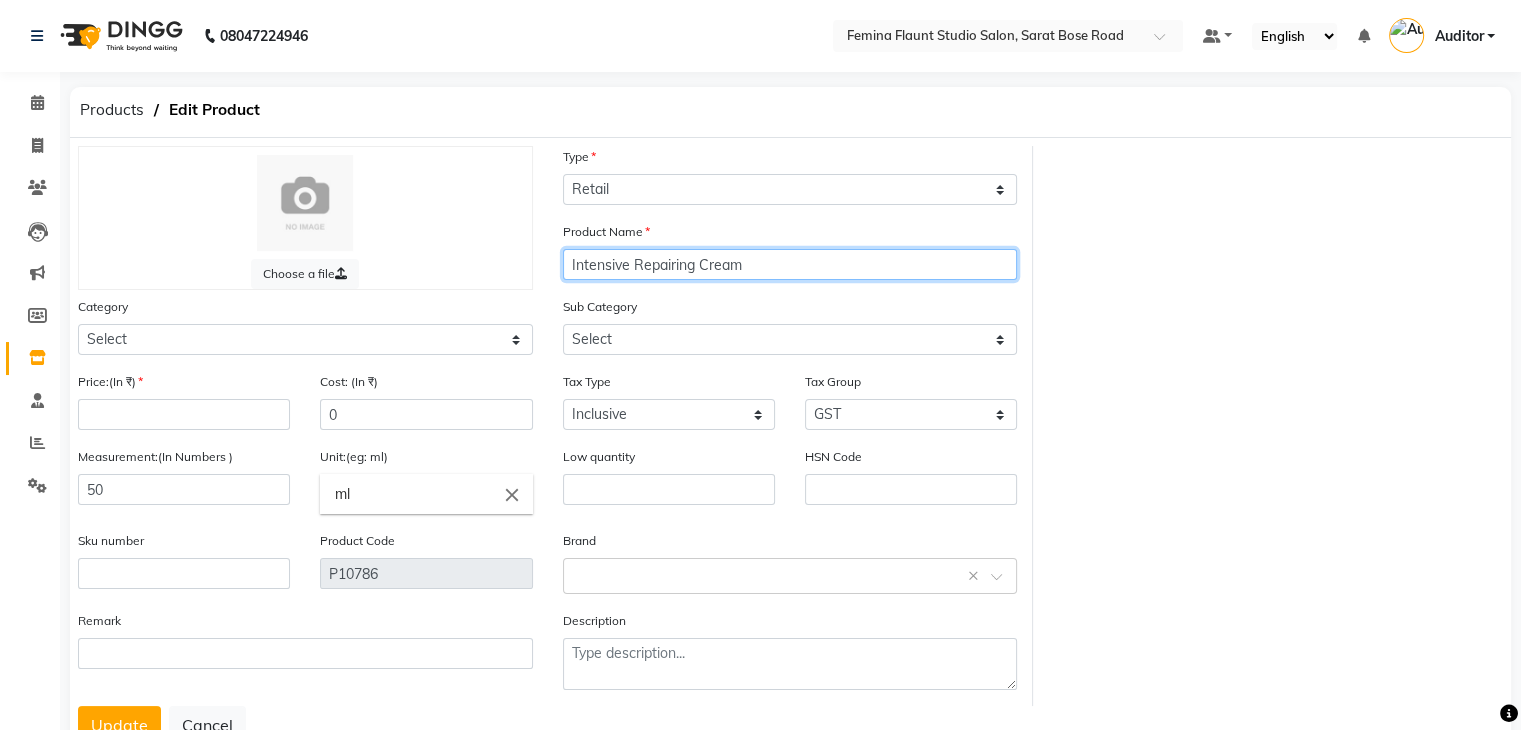 click on "Intensive Repairing Cream" 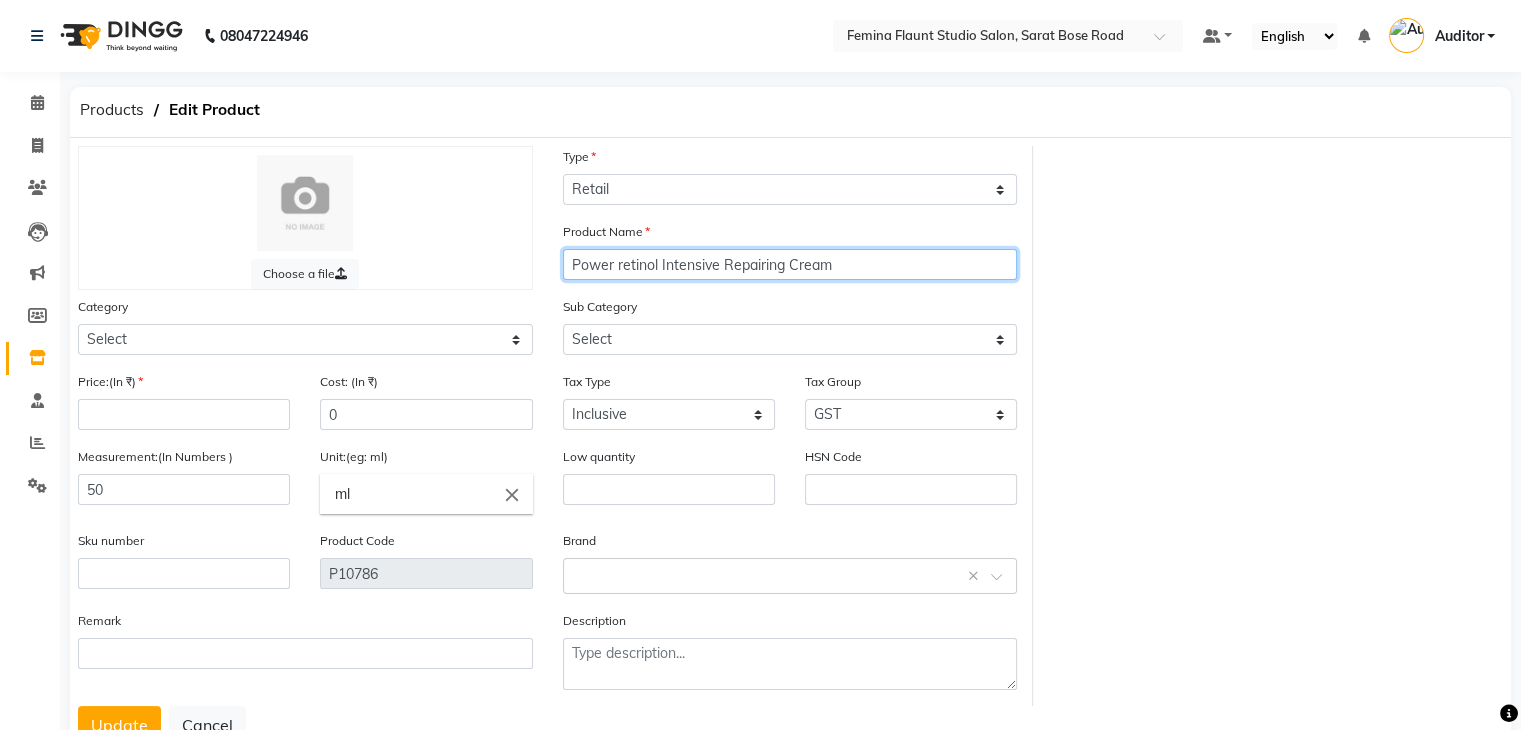 click on "Power retinol Intensive Repairing Cream" 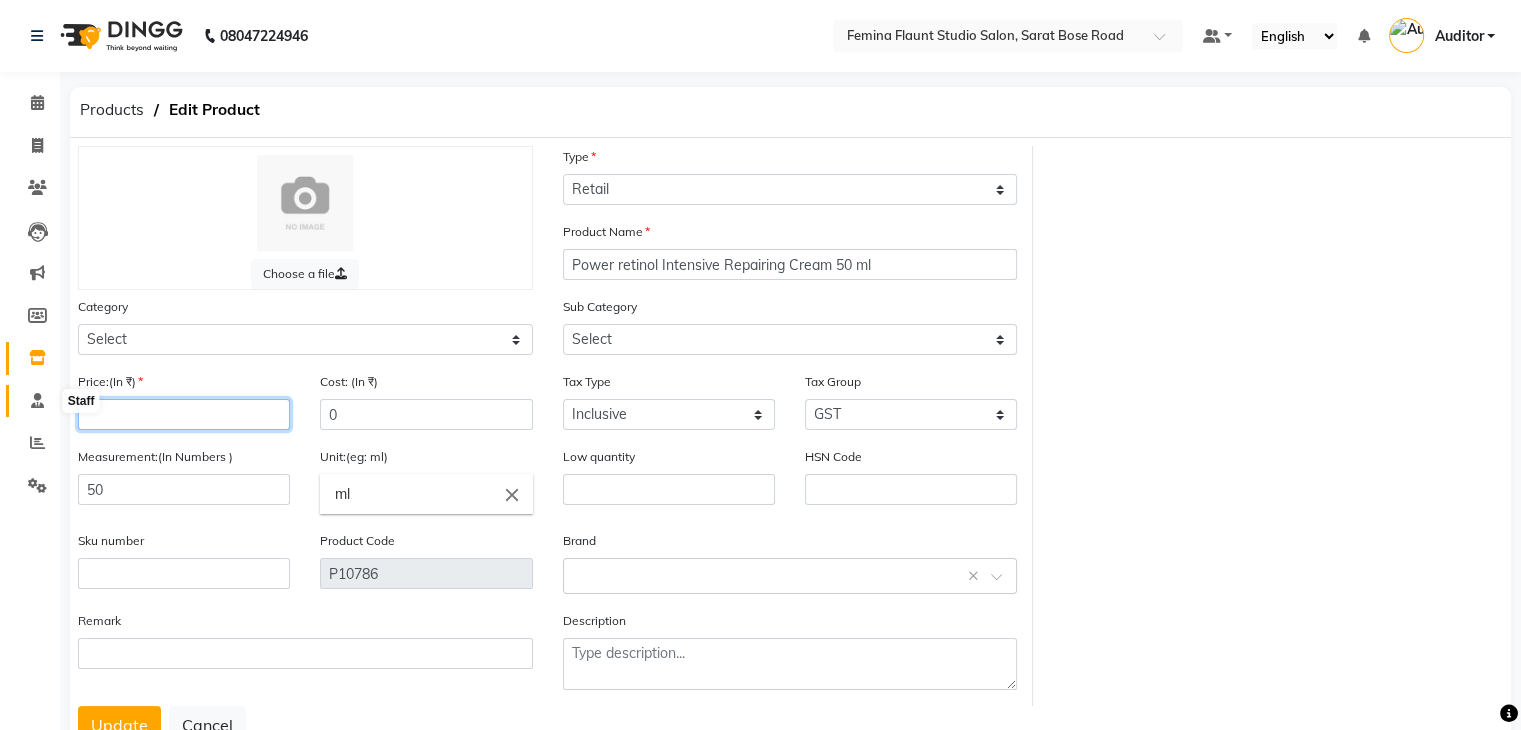 drag, startPoint x: 219, startPoint y: 418, endPoint x: 31, endPoint y: 411, distance: 188.13028 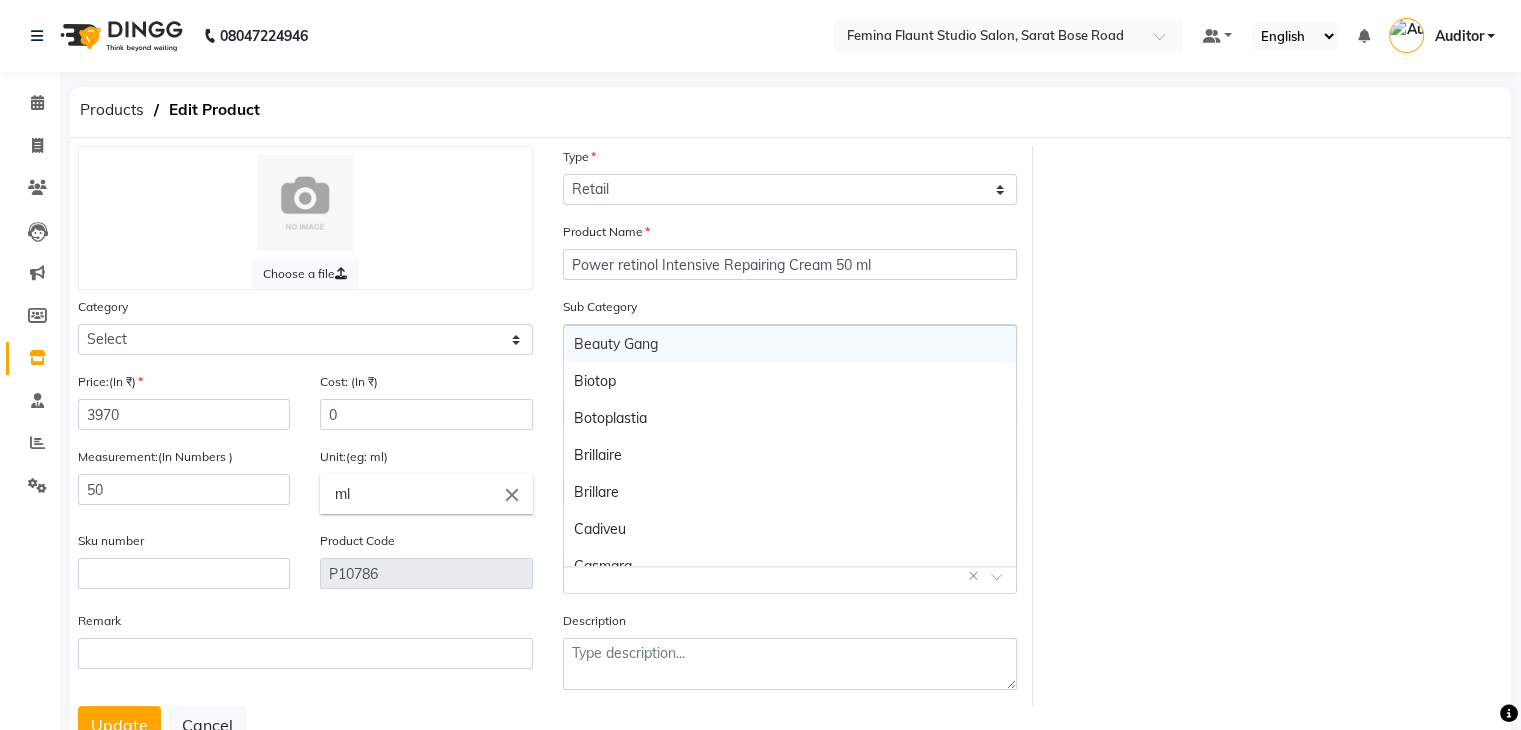 click 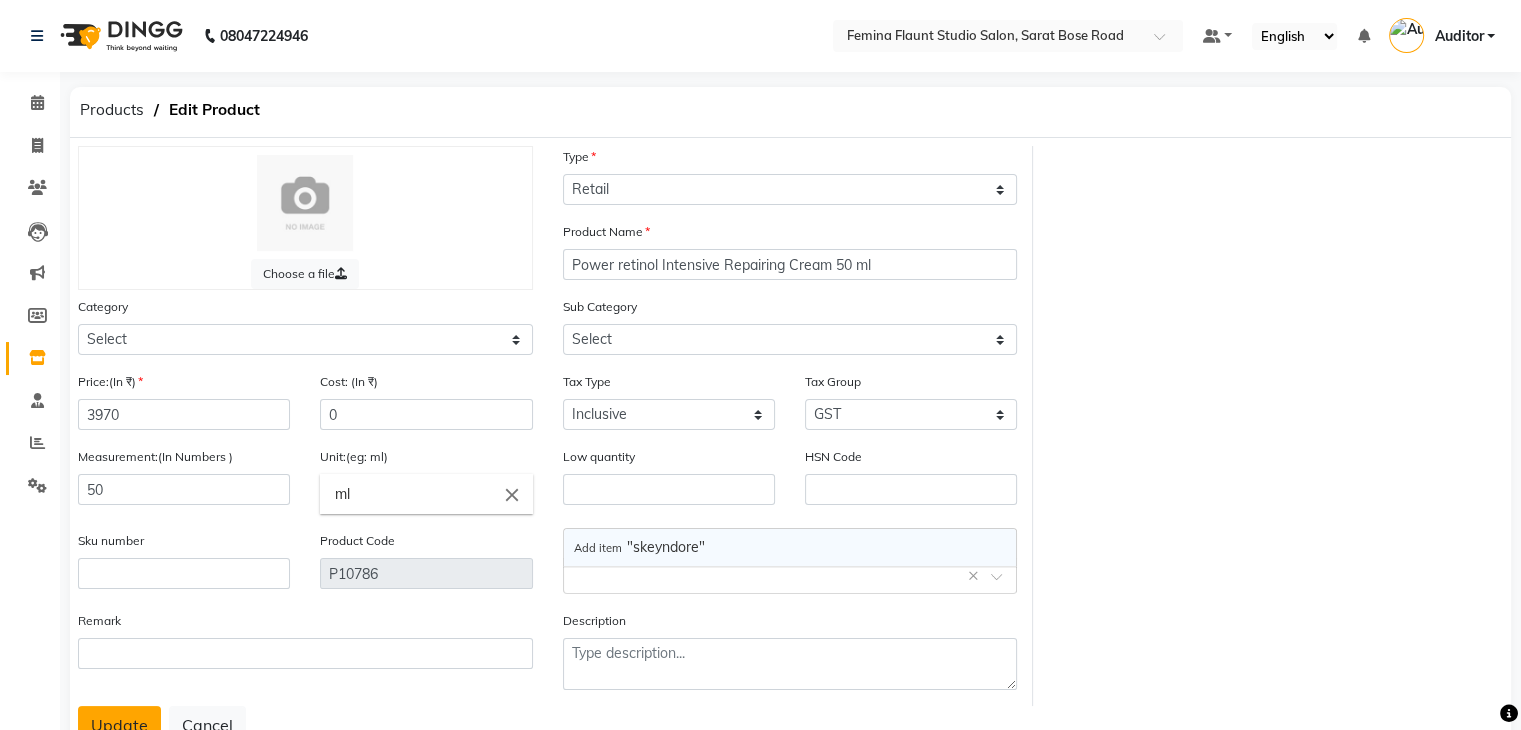 click on "Update" 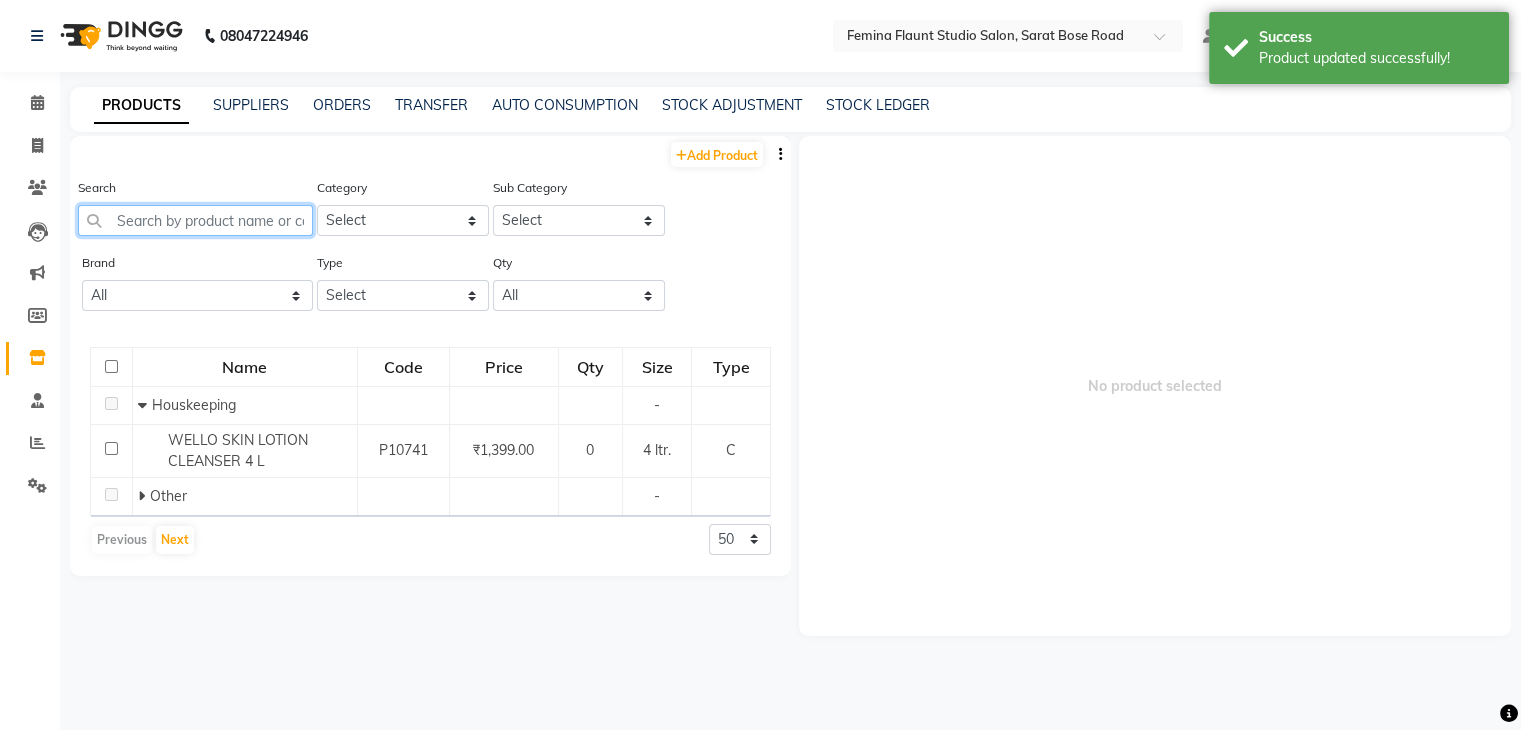 click 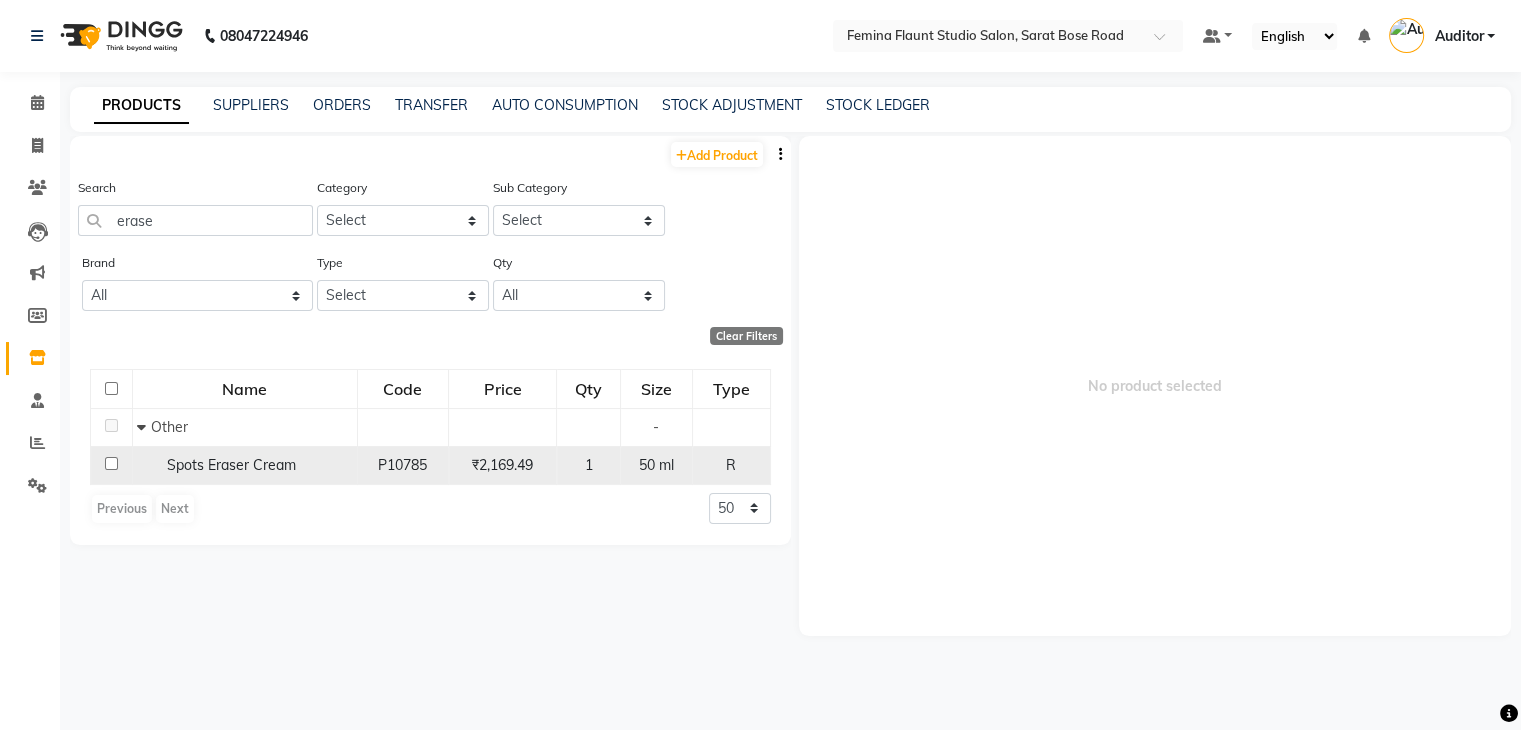 click on "Spots Eraser Cream" 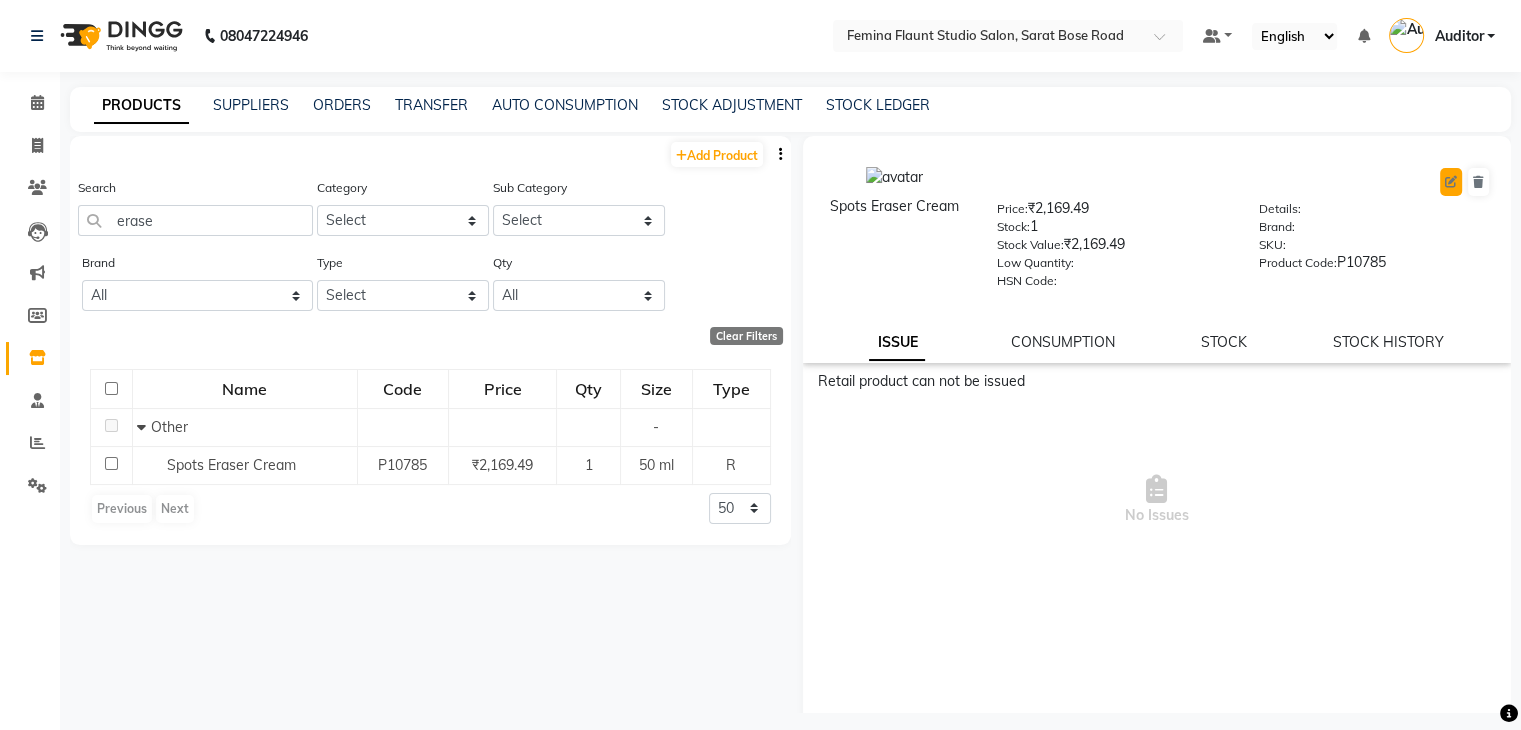 click 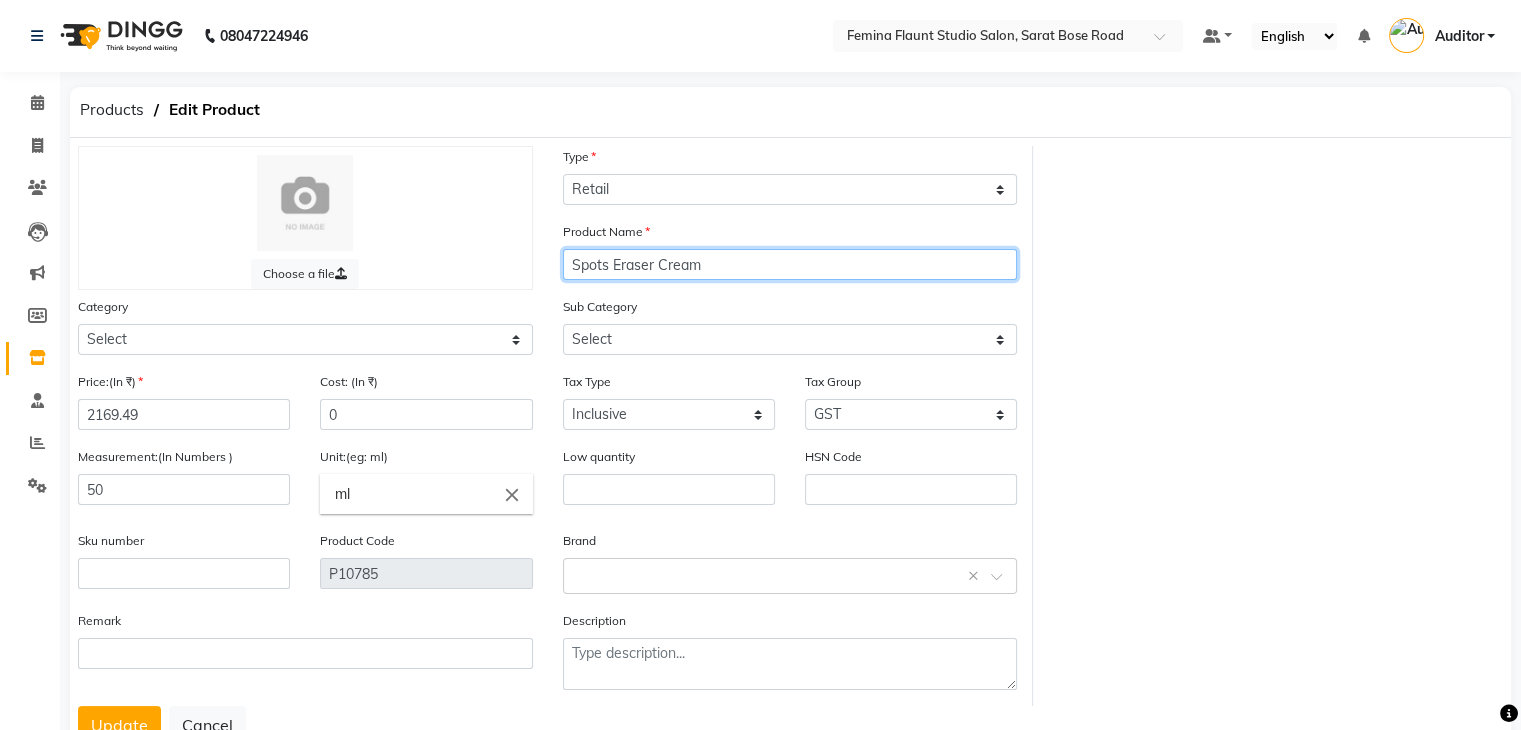 click on "Spots Eraser Cream" 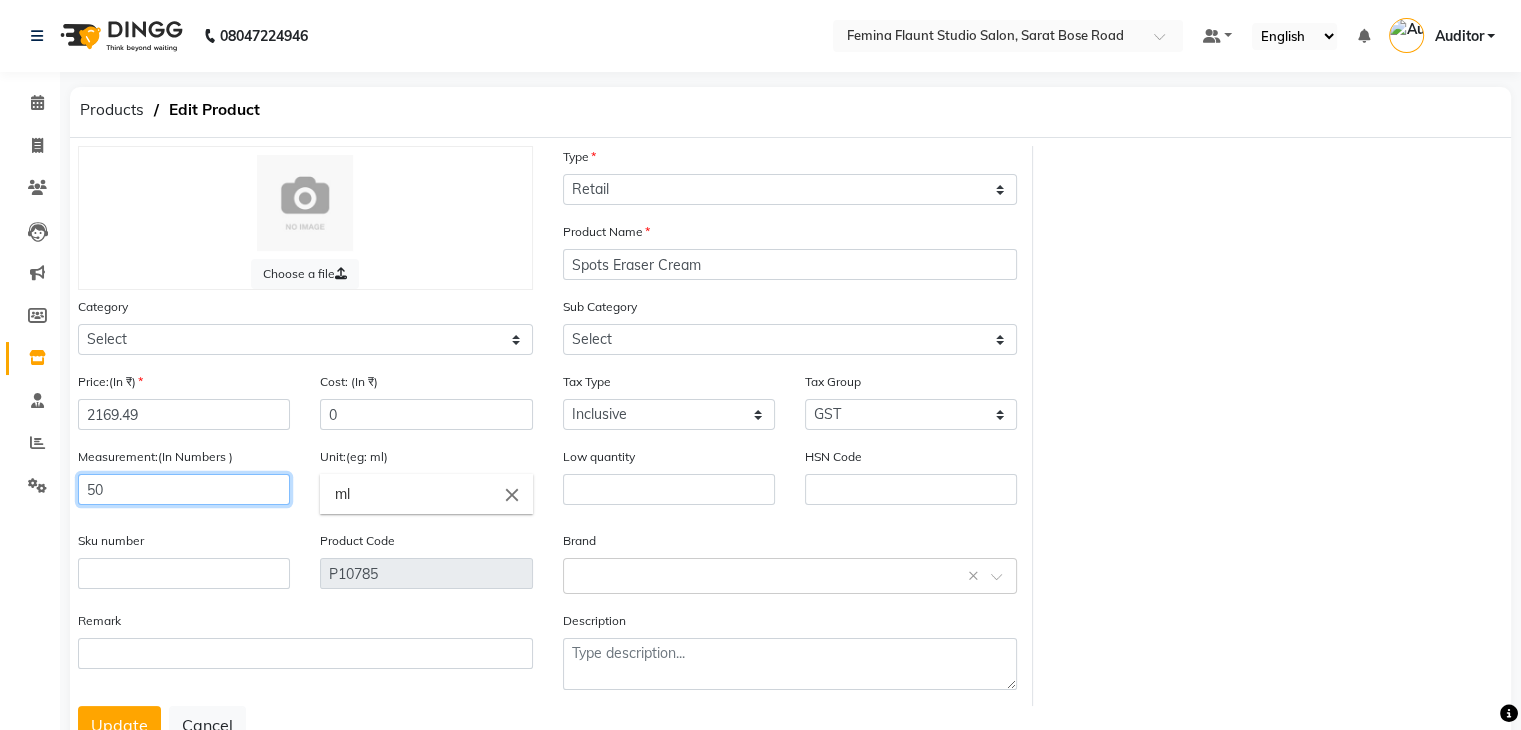 click on "50" 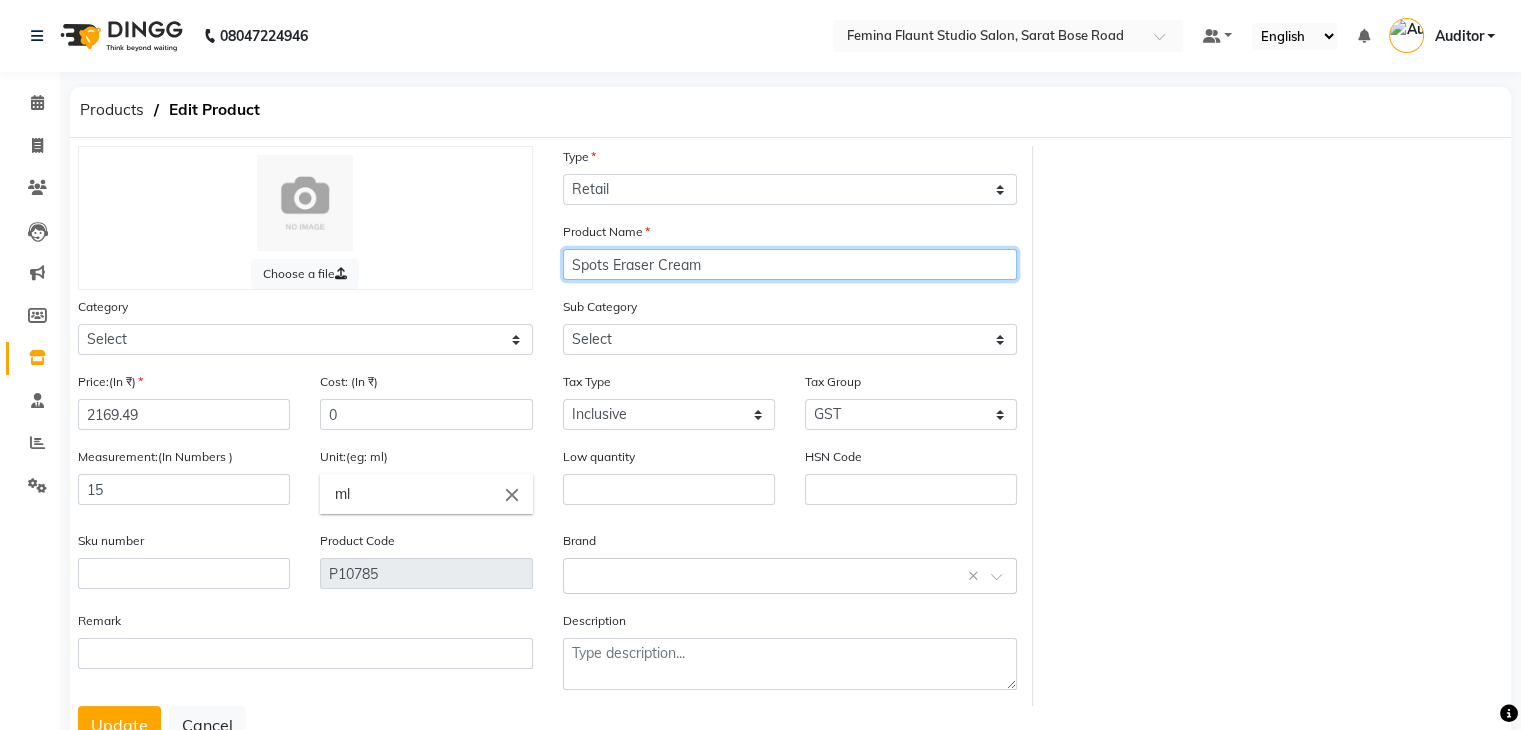 click on "Spots Eraser Cream" 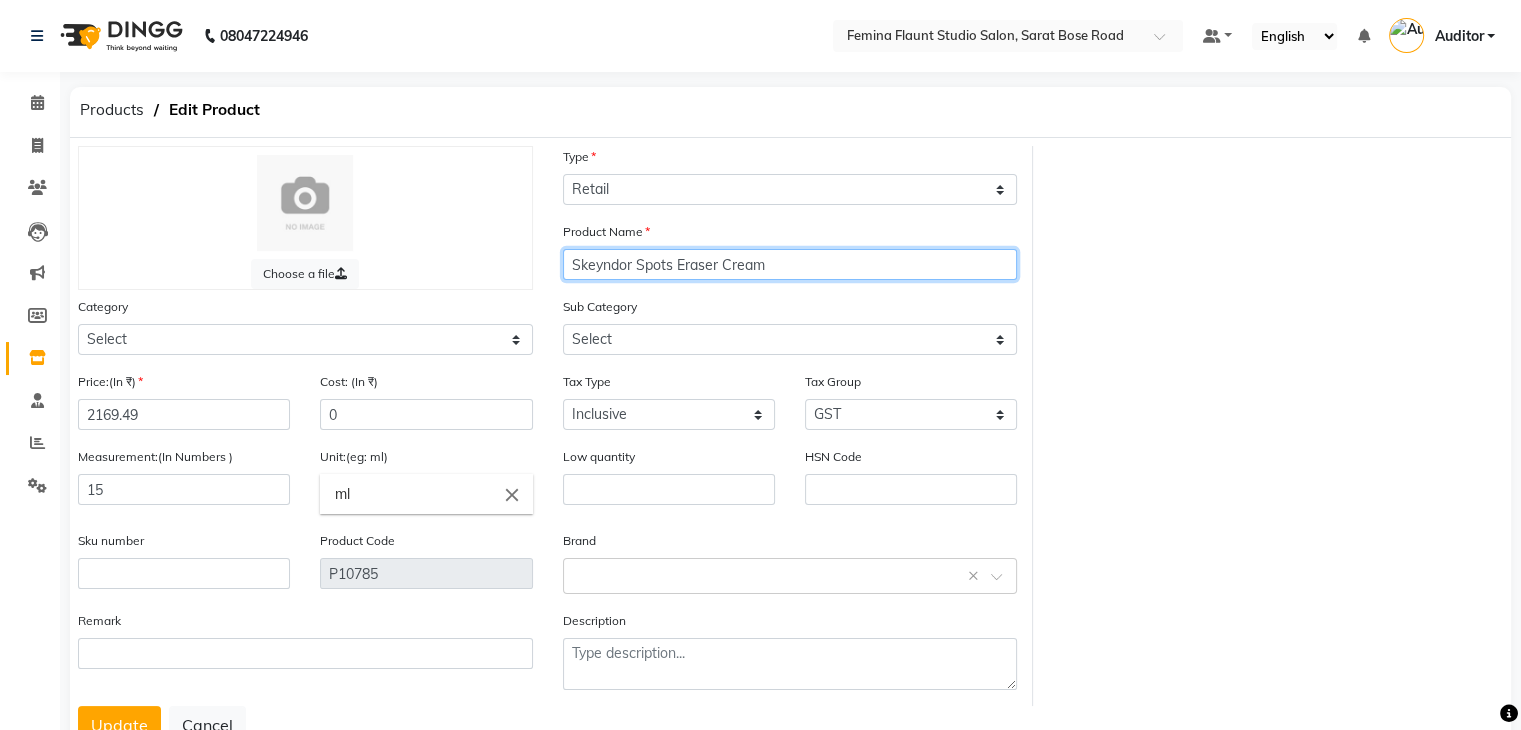 click on "Skeyndor Spots Eraser Cream" 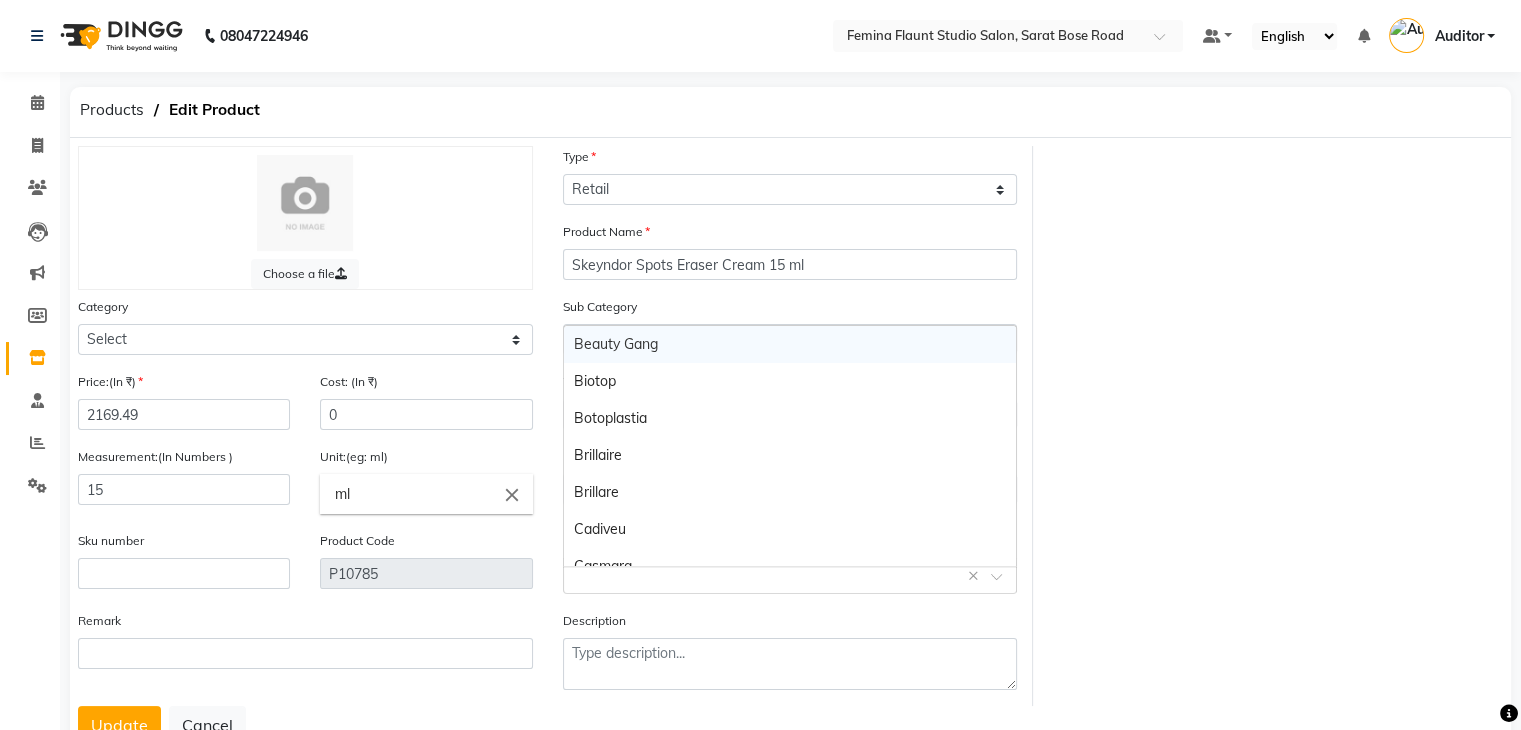 click 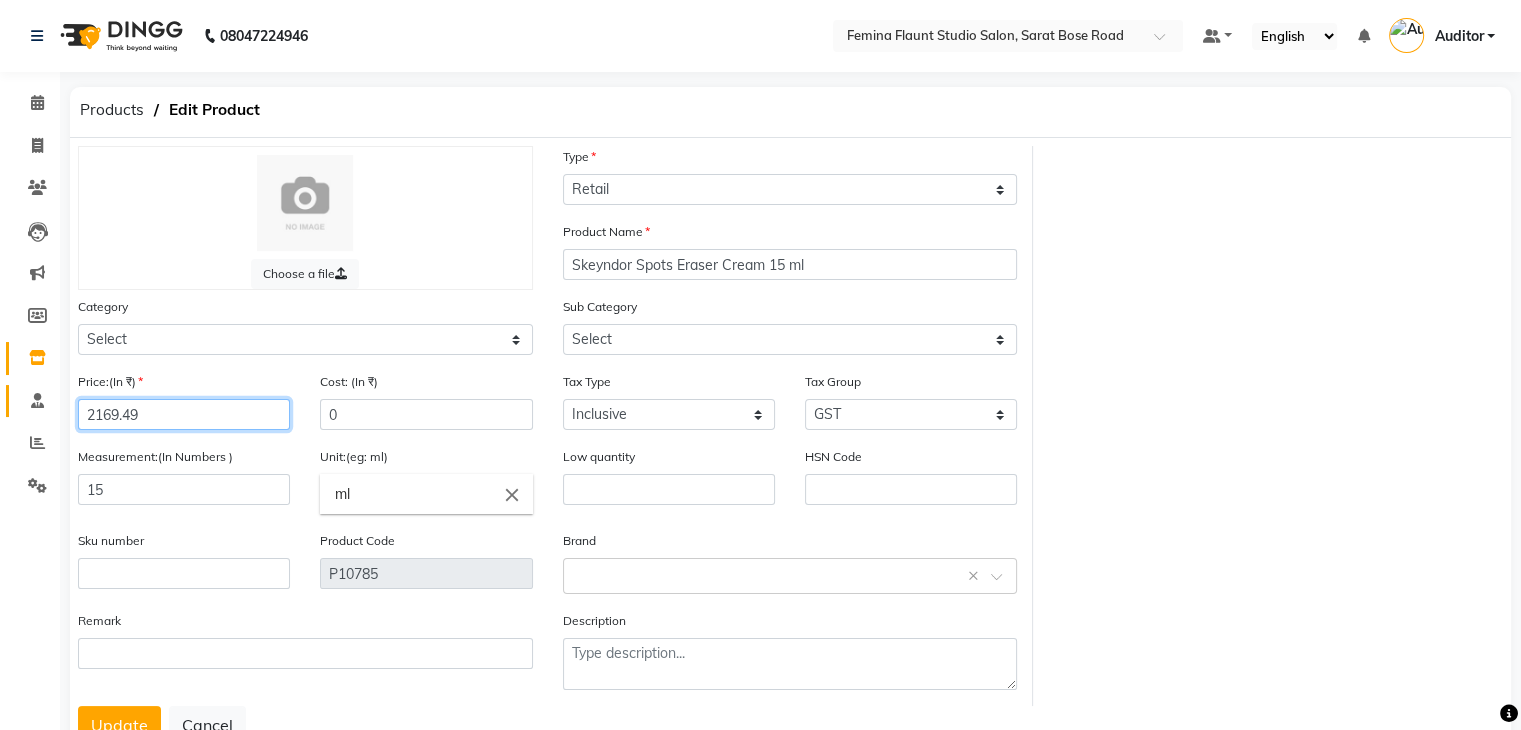 drag, startPoint x: 179, startPoint y: 418, endPoint x: 52, endPoint y: 400, distance: 128.26924 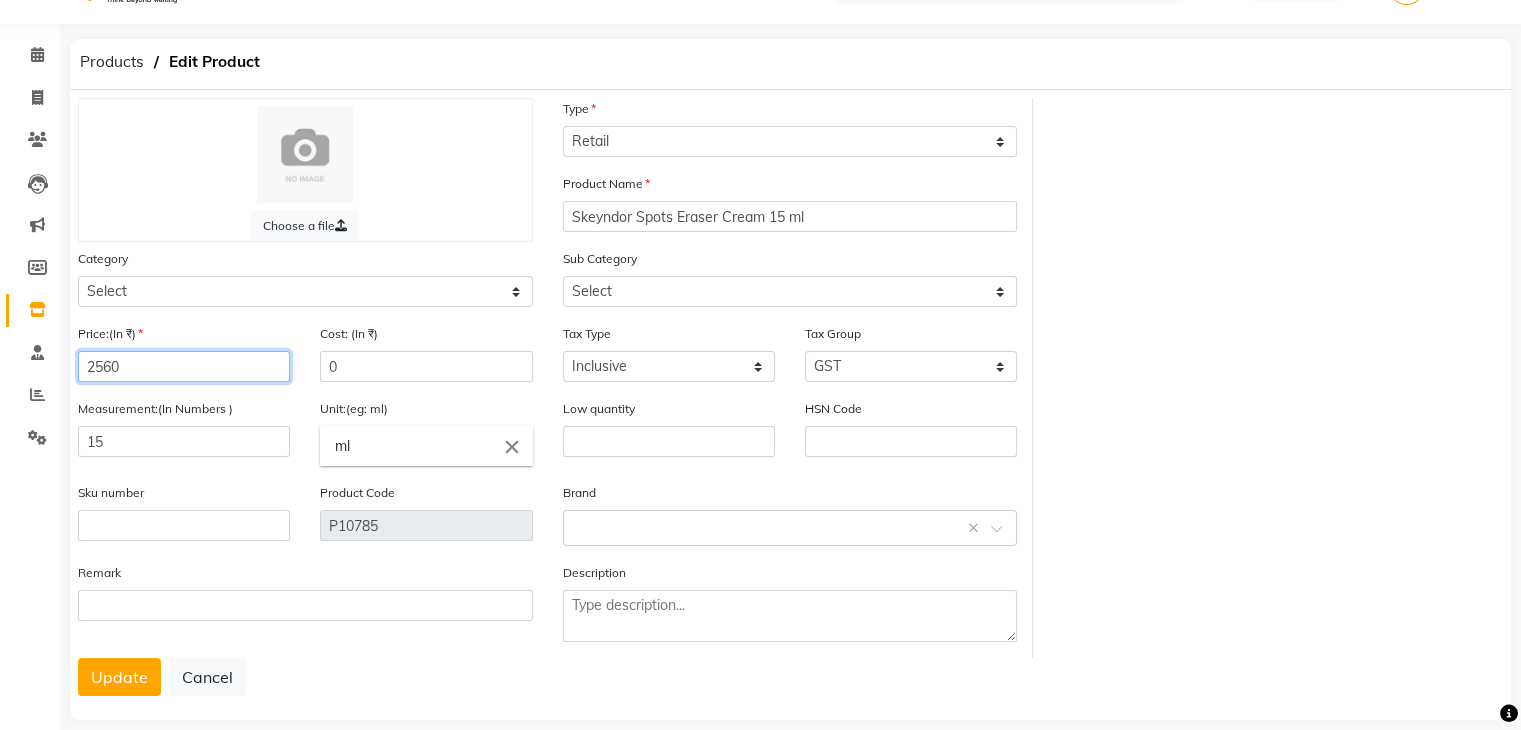 scroll, scrollTop: 80, scrollLeft: 0, axis: vertical 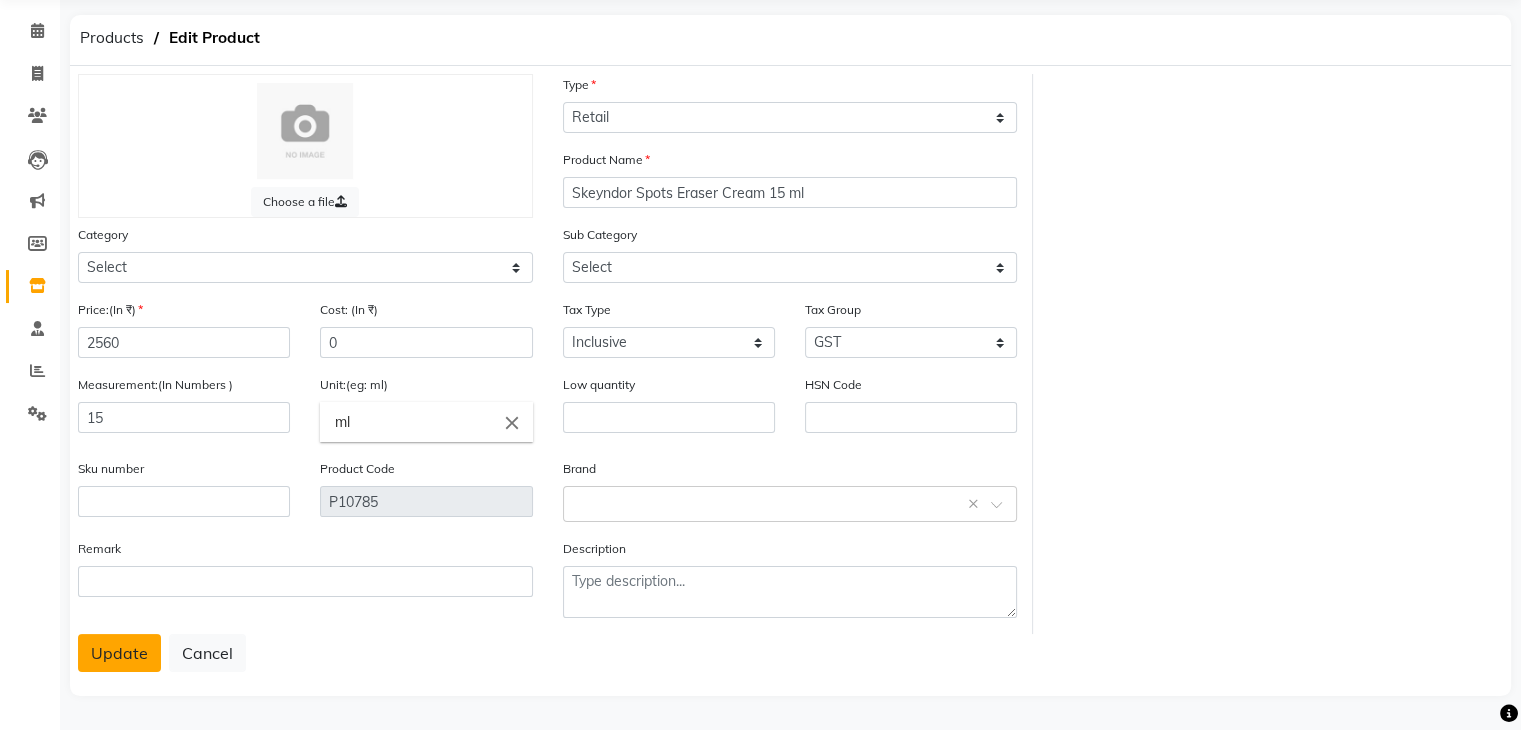 click on "Update" 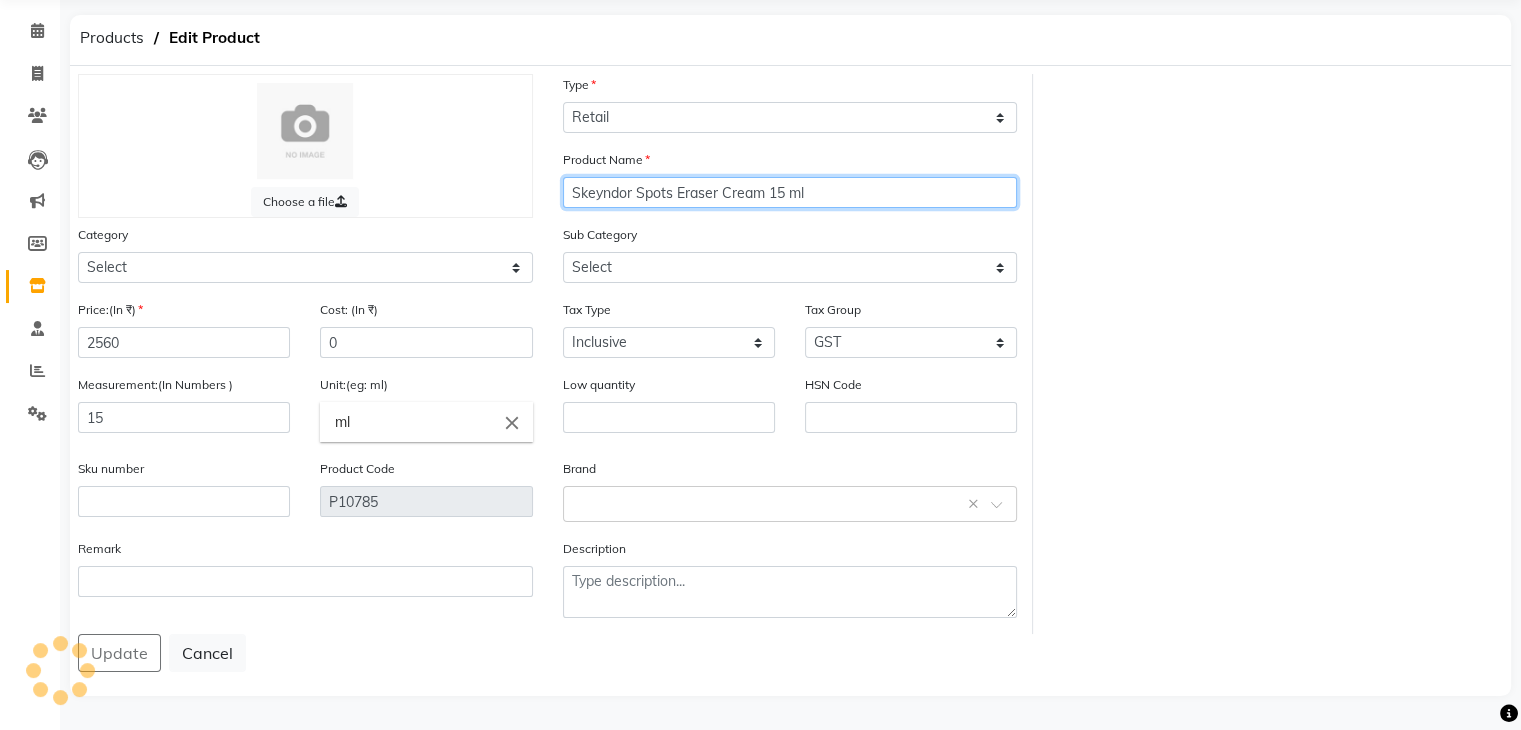 drag, startPoint x: 822, startPoint y: 193, endPoint x: 545, endPoint y: 199, distance: 277.06497 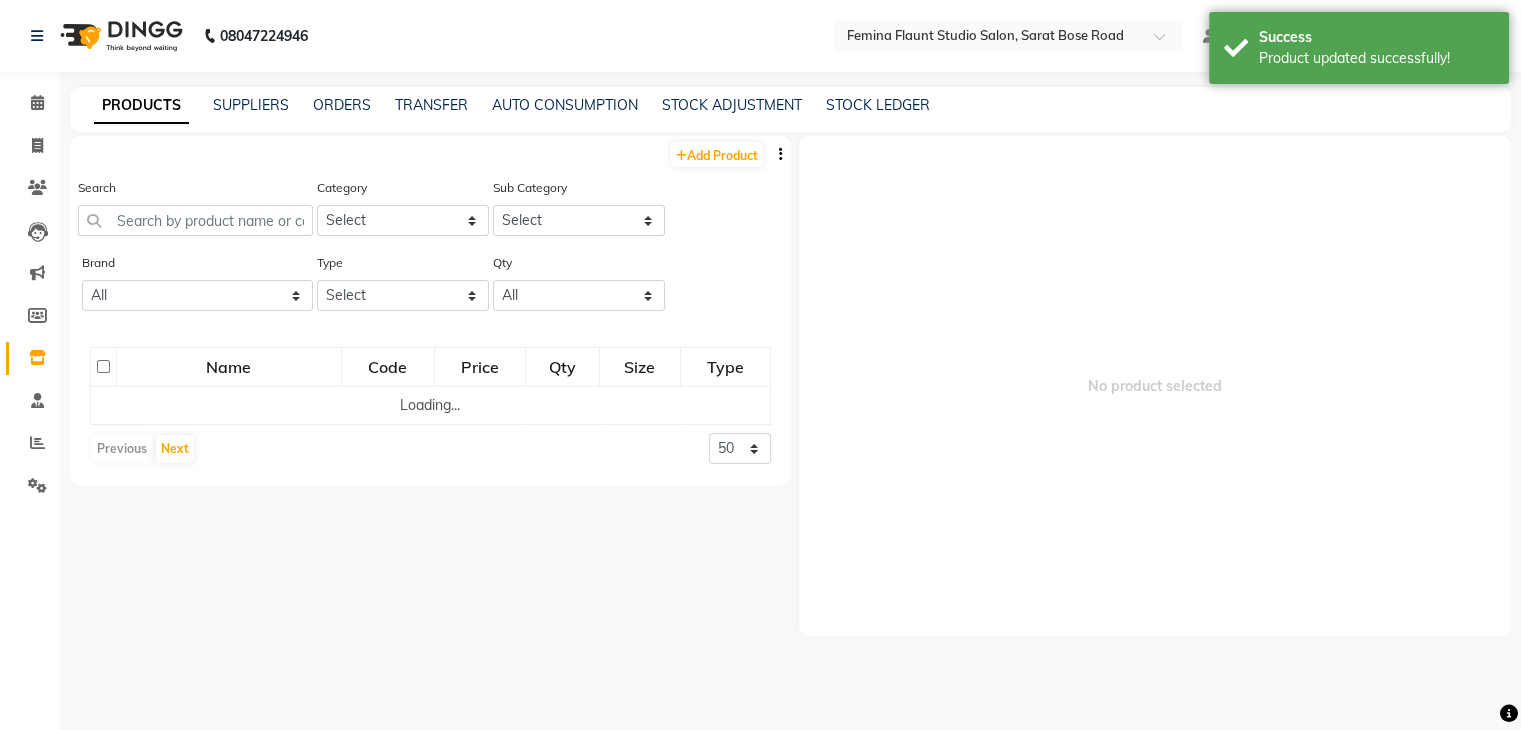 scroll, scrollTop: 0, scrollLeft: 0, axis: both 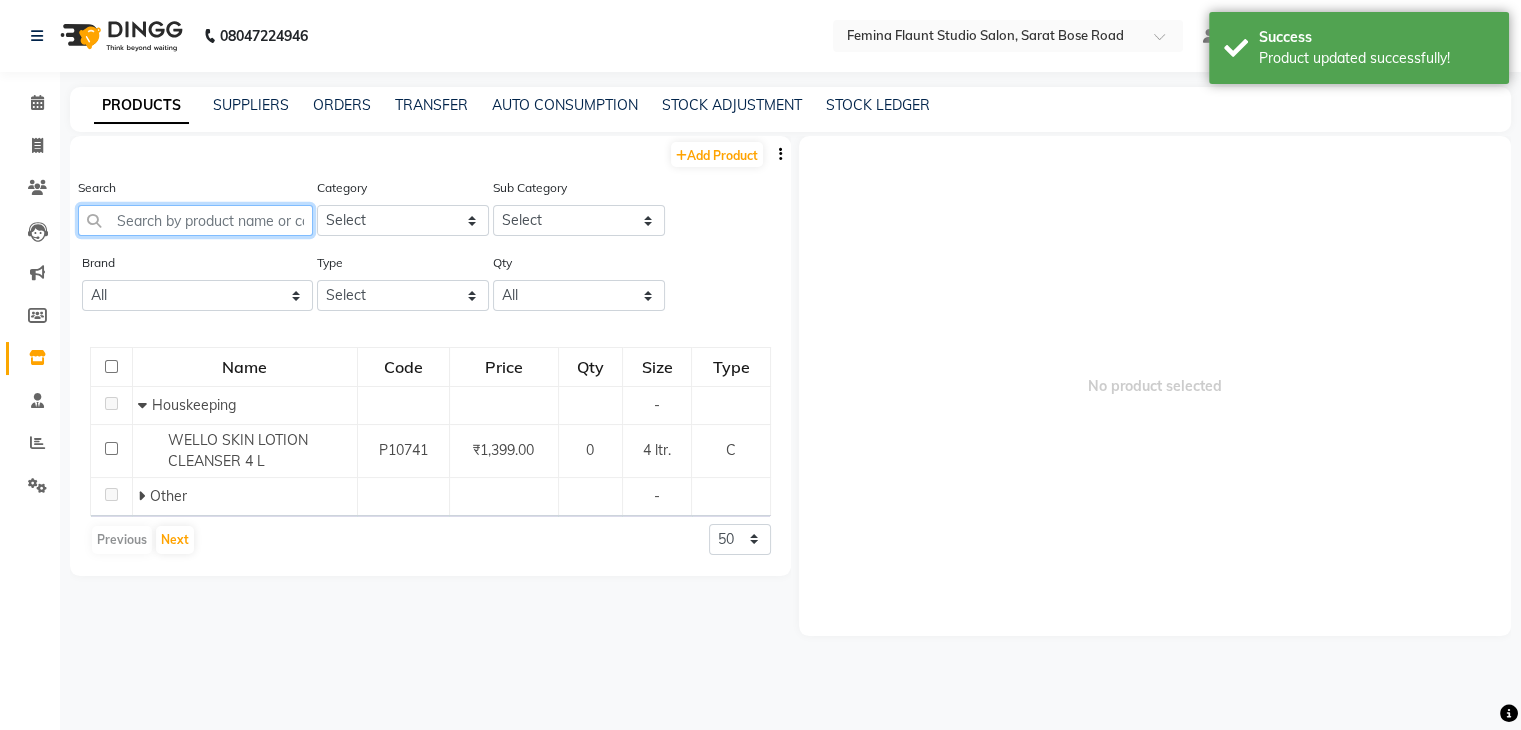 click 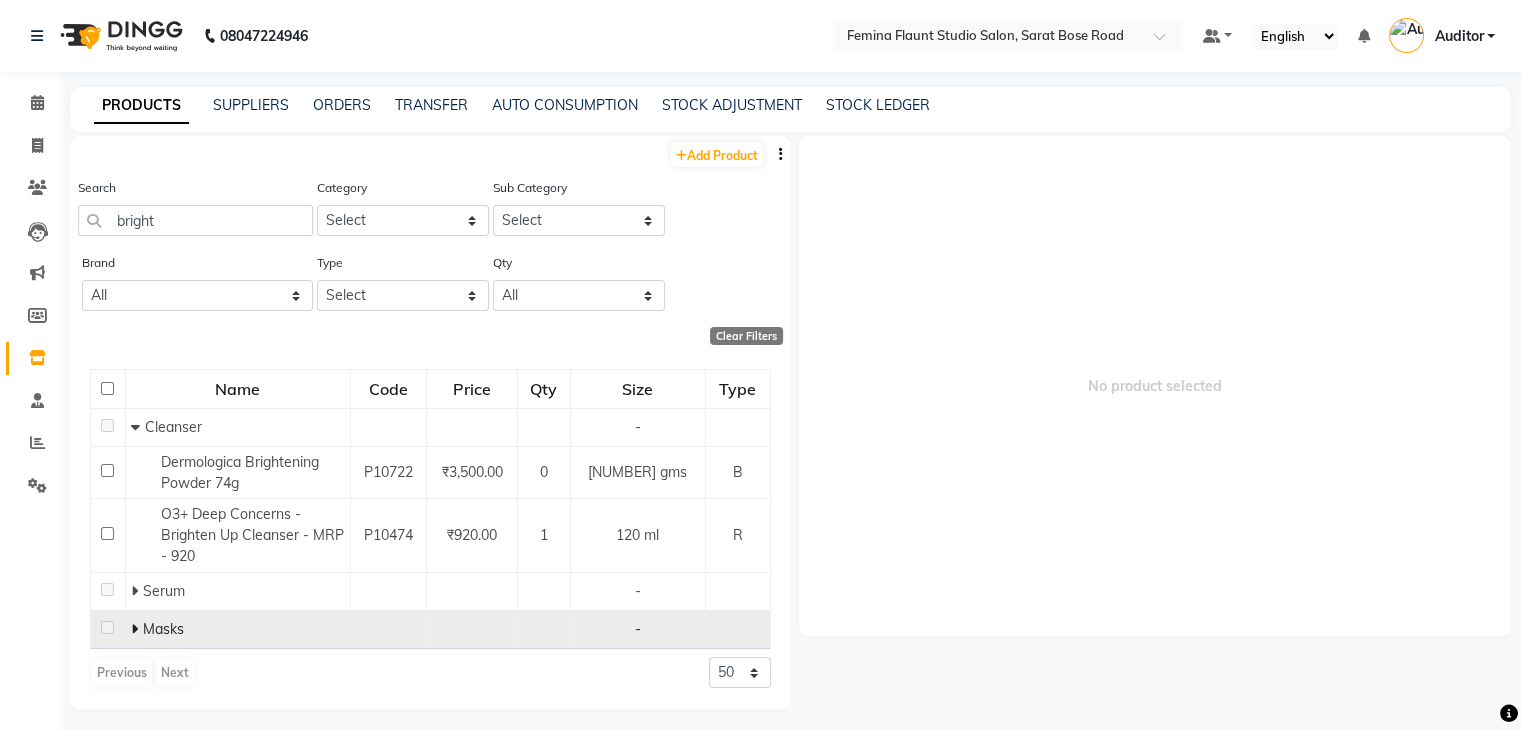 click 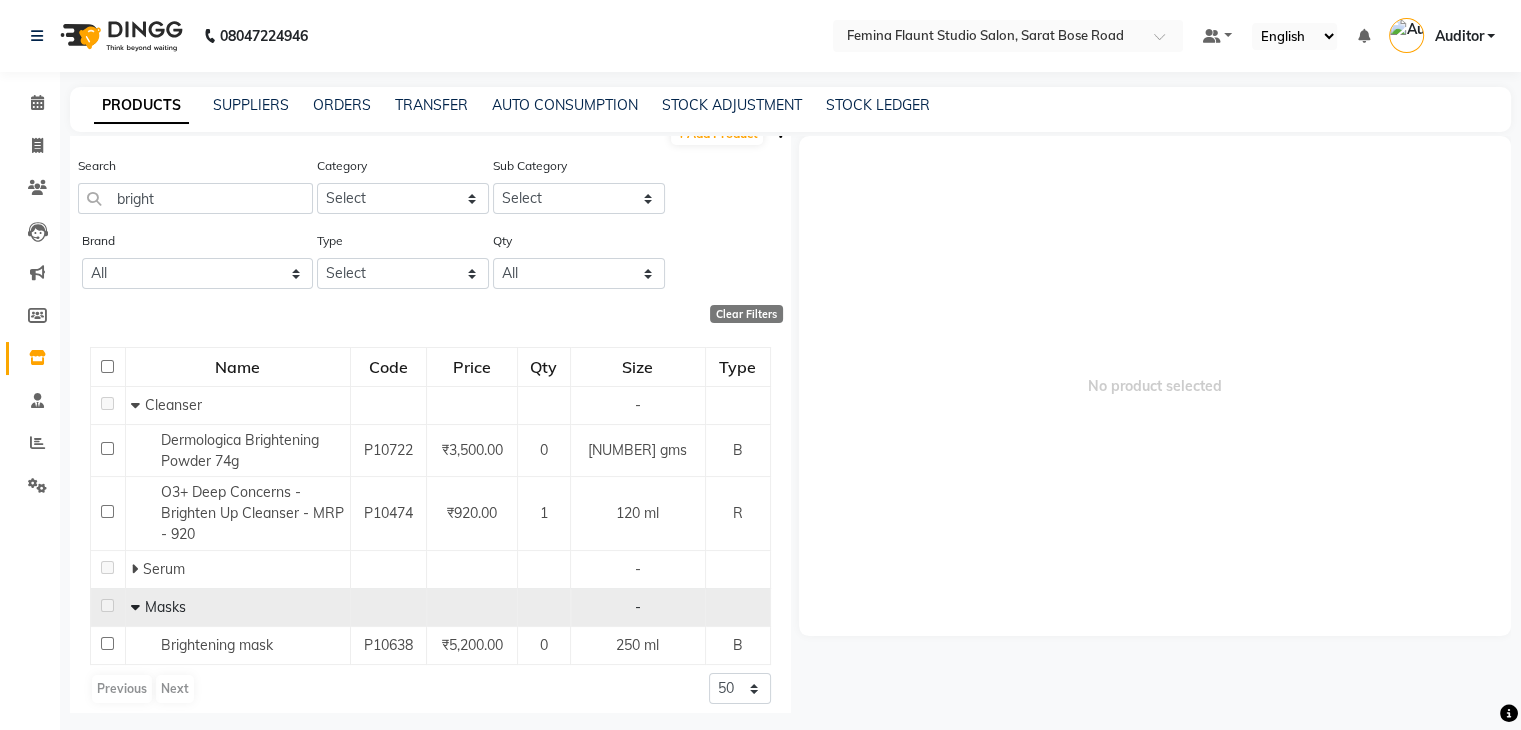 scroll, scrollTop: 35, scrollLeft: 0, axis: vertical 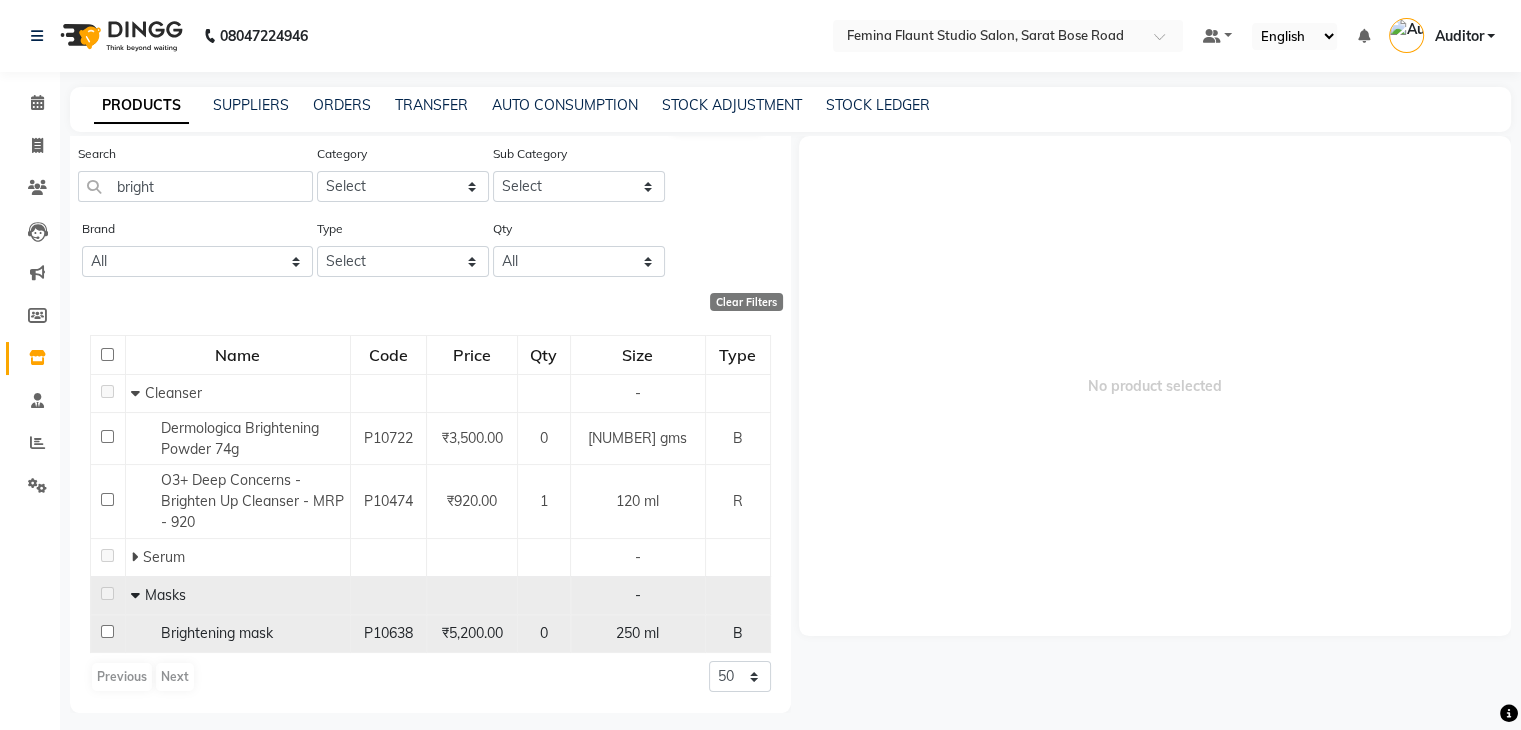 click on "Brightening mask" 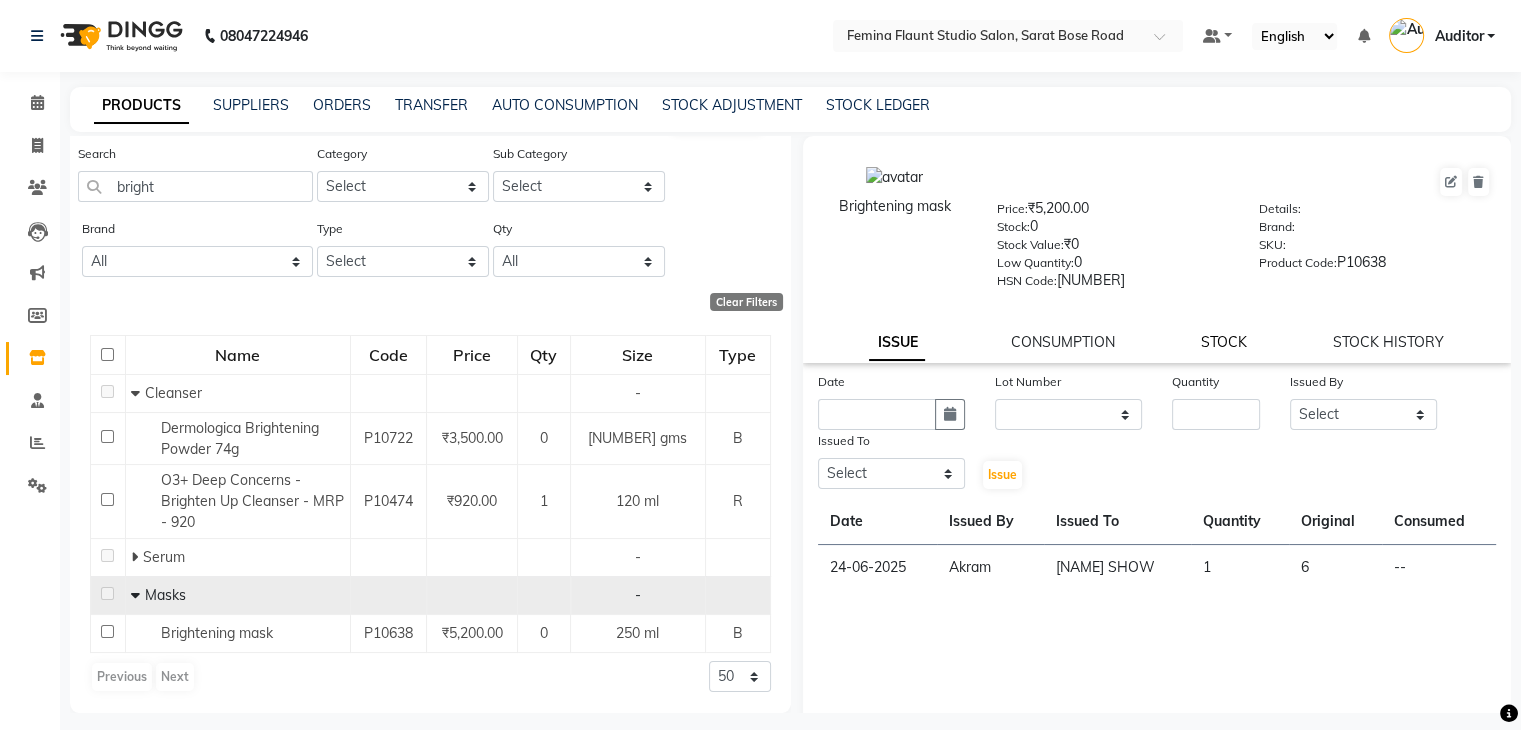 click on "STOCK" 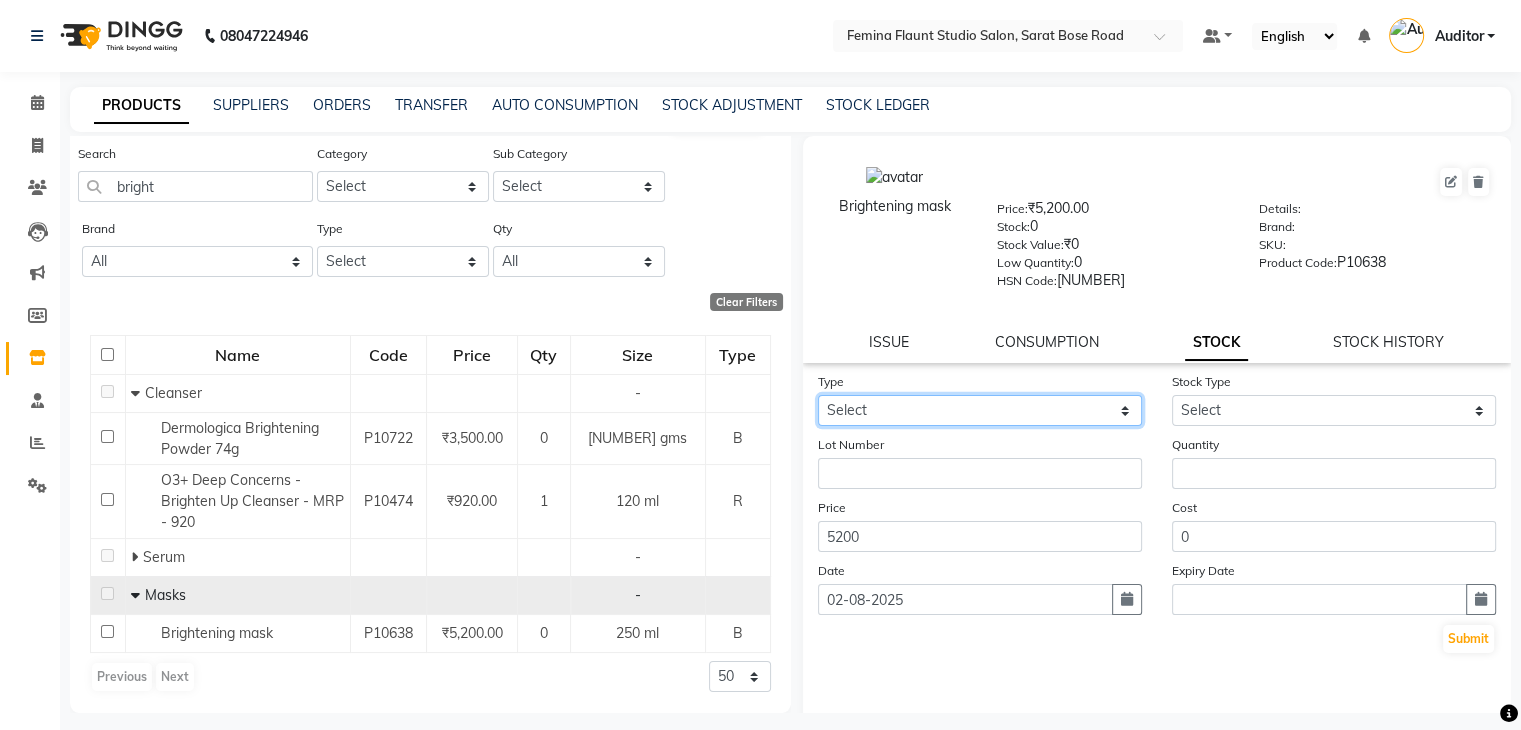 click on "Select In Out" 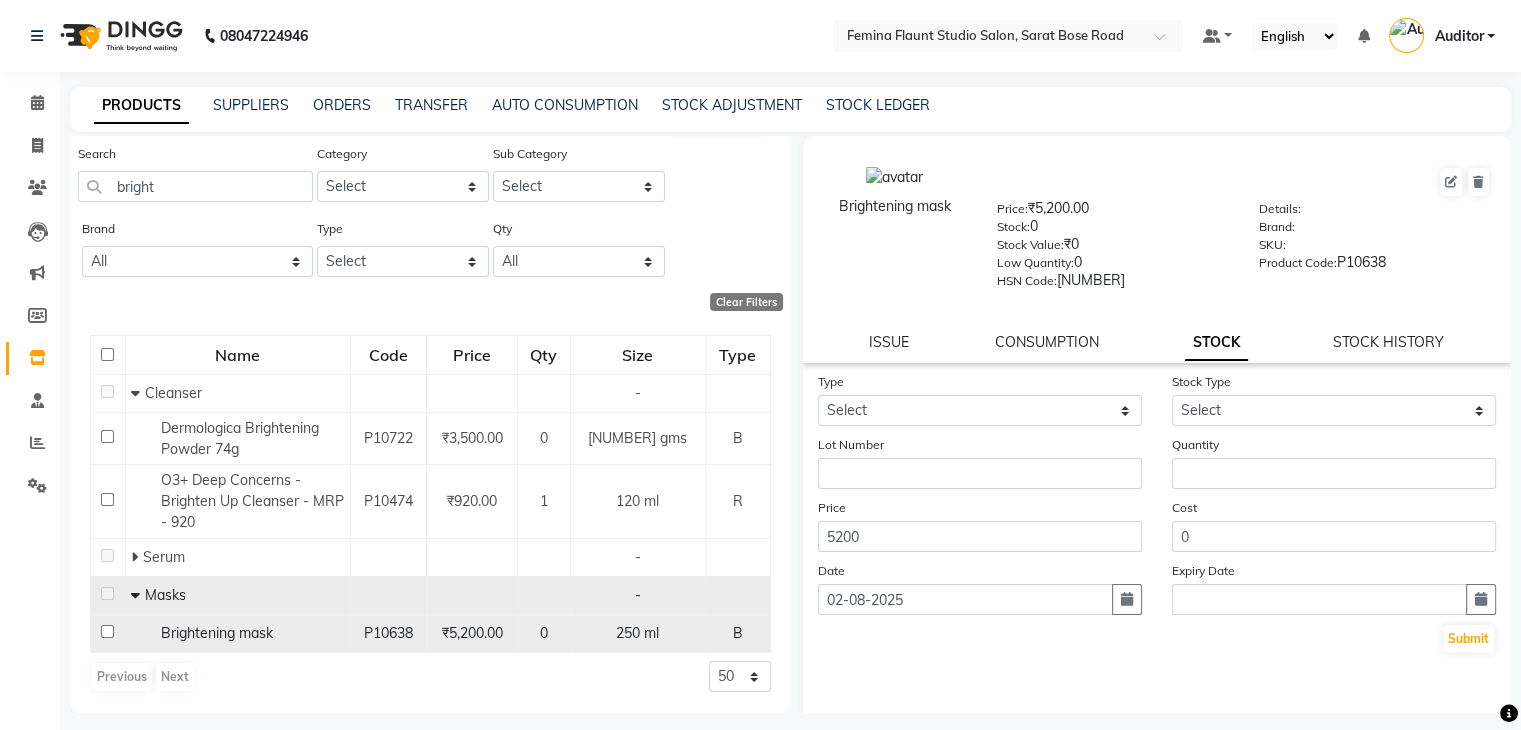 click on "Brightening mask" 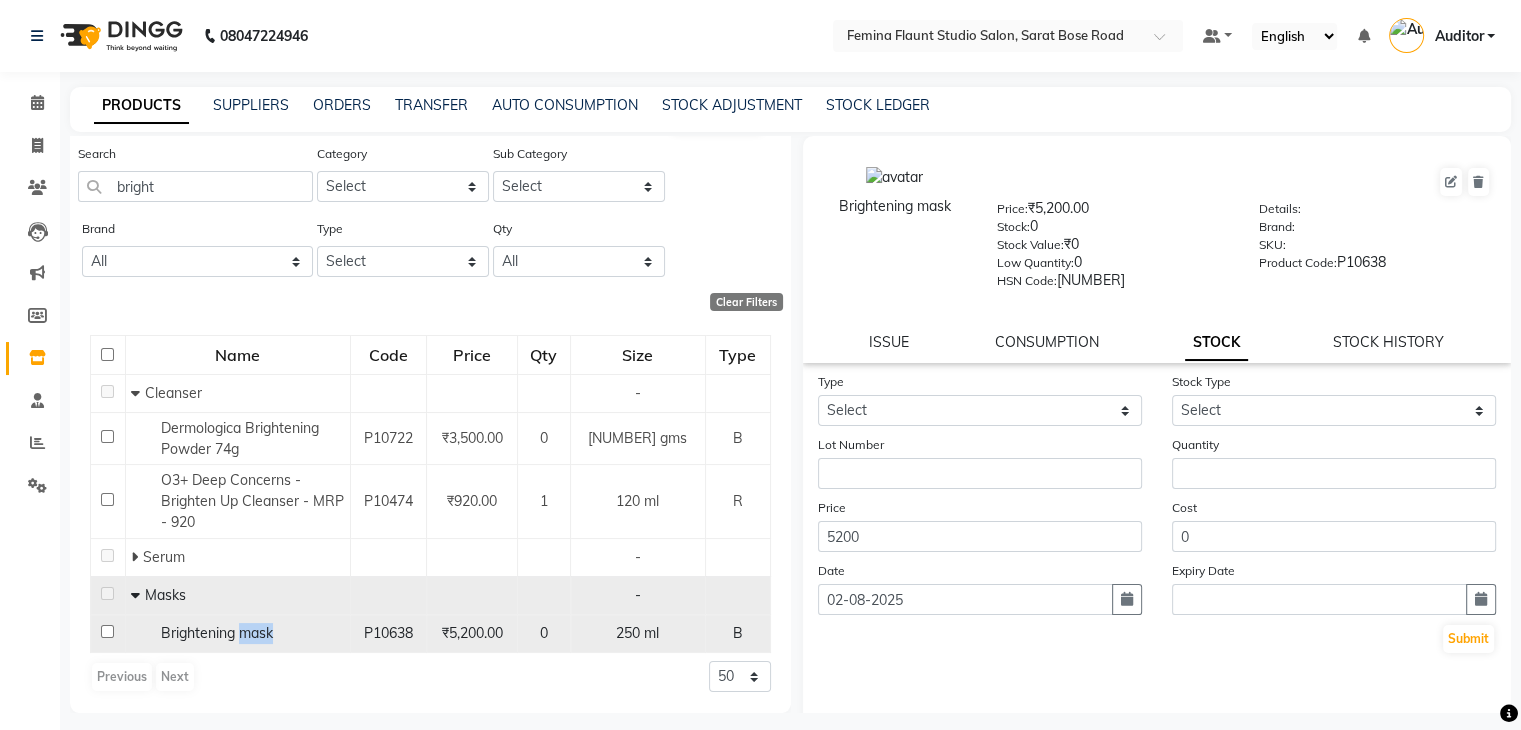 click on "Brightening mask" 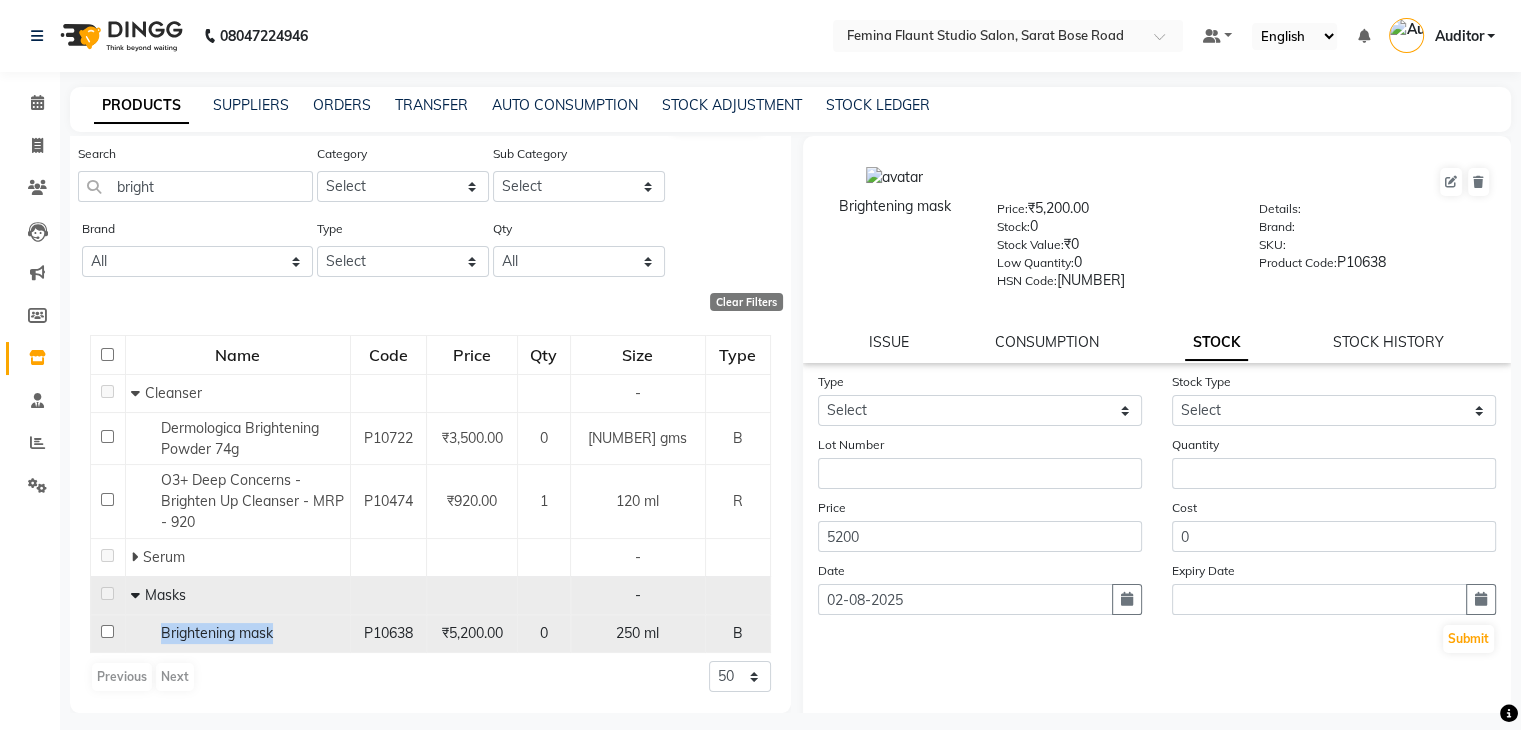 click on "Brightening mask" 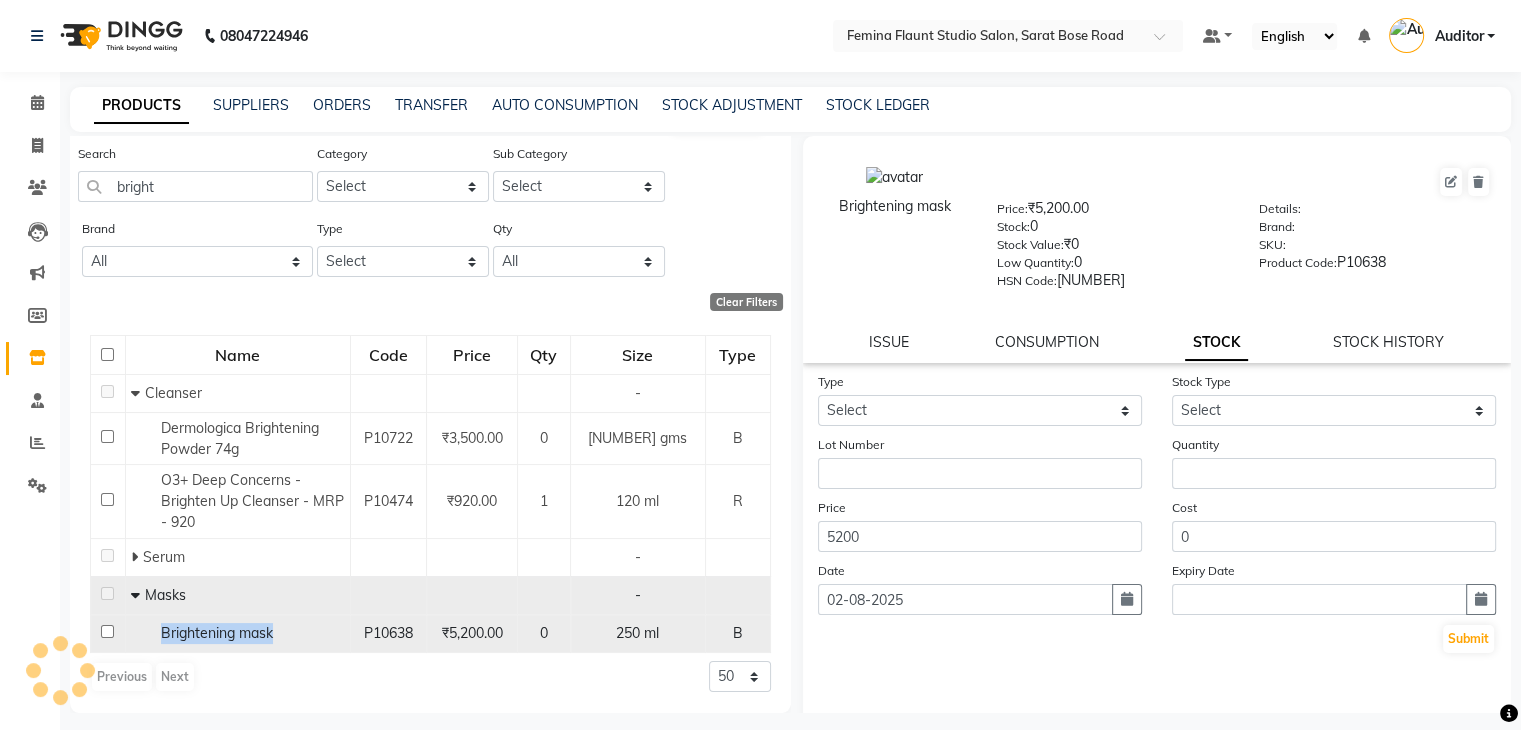 click on "Brightening mask" 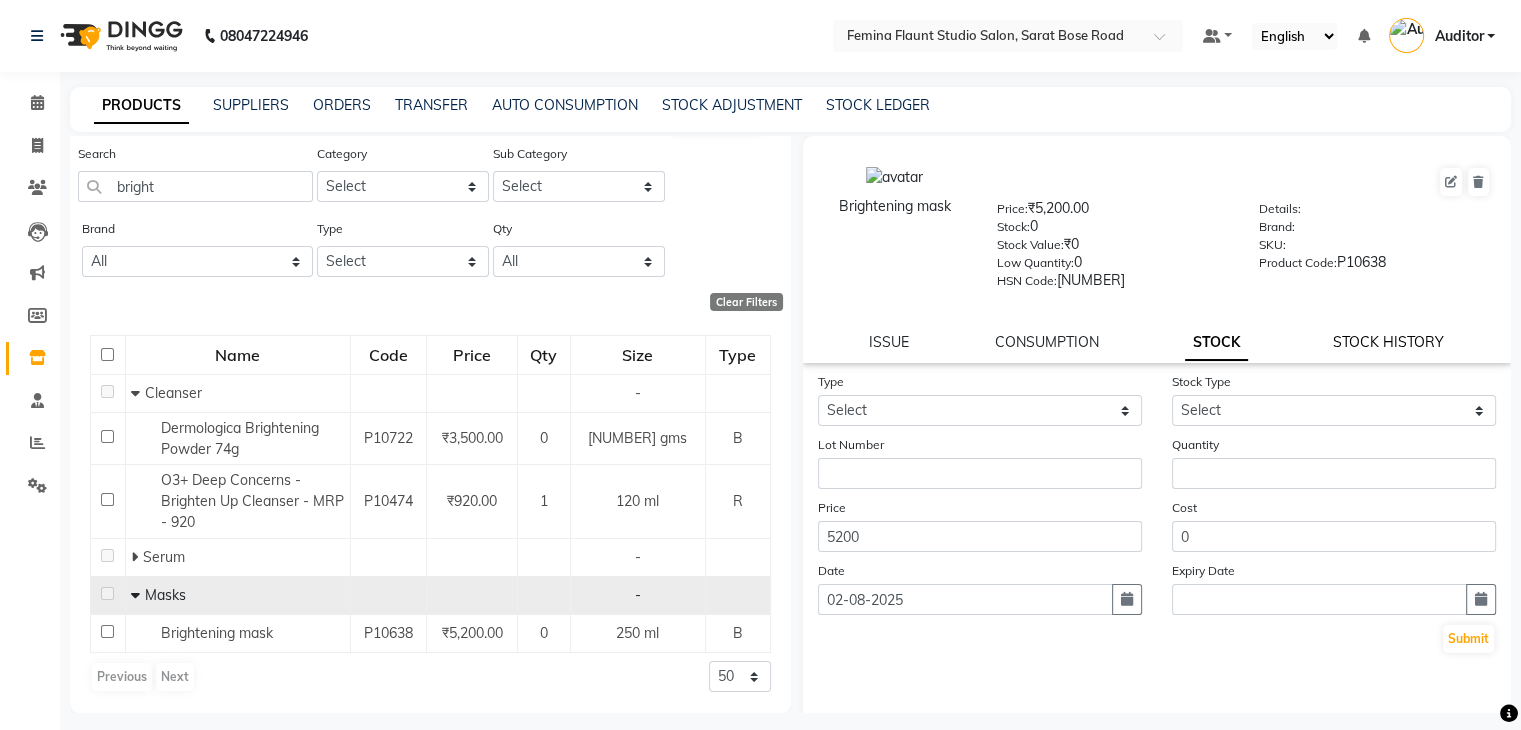 click on "STOCK HISTORY" 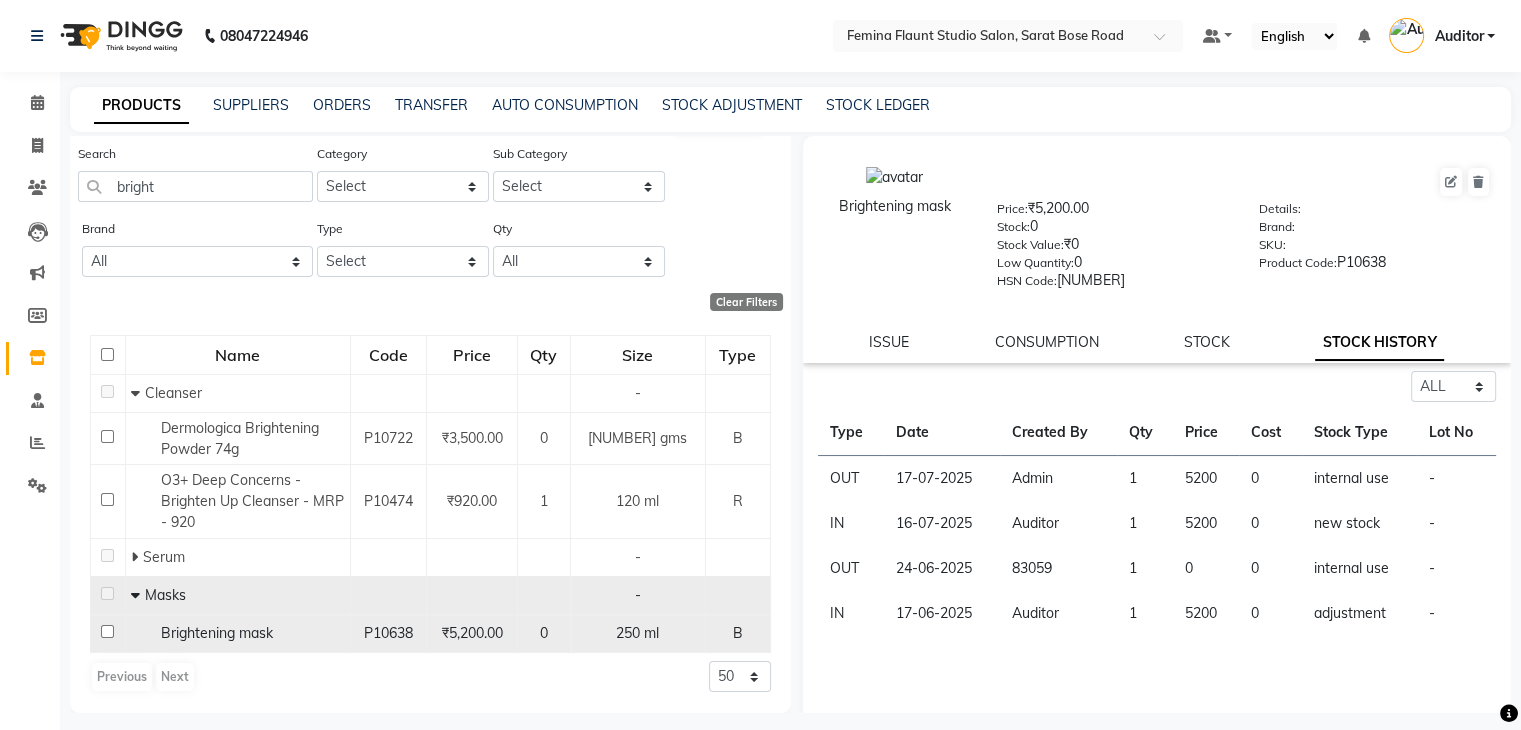 click on "Brightening mask" 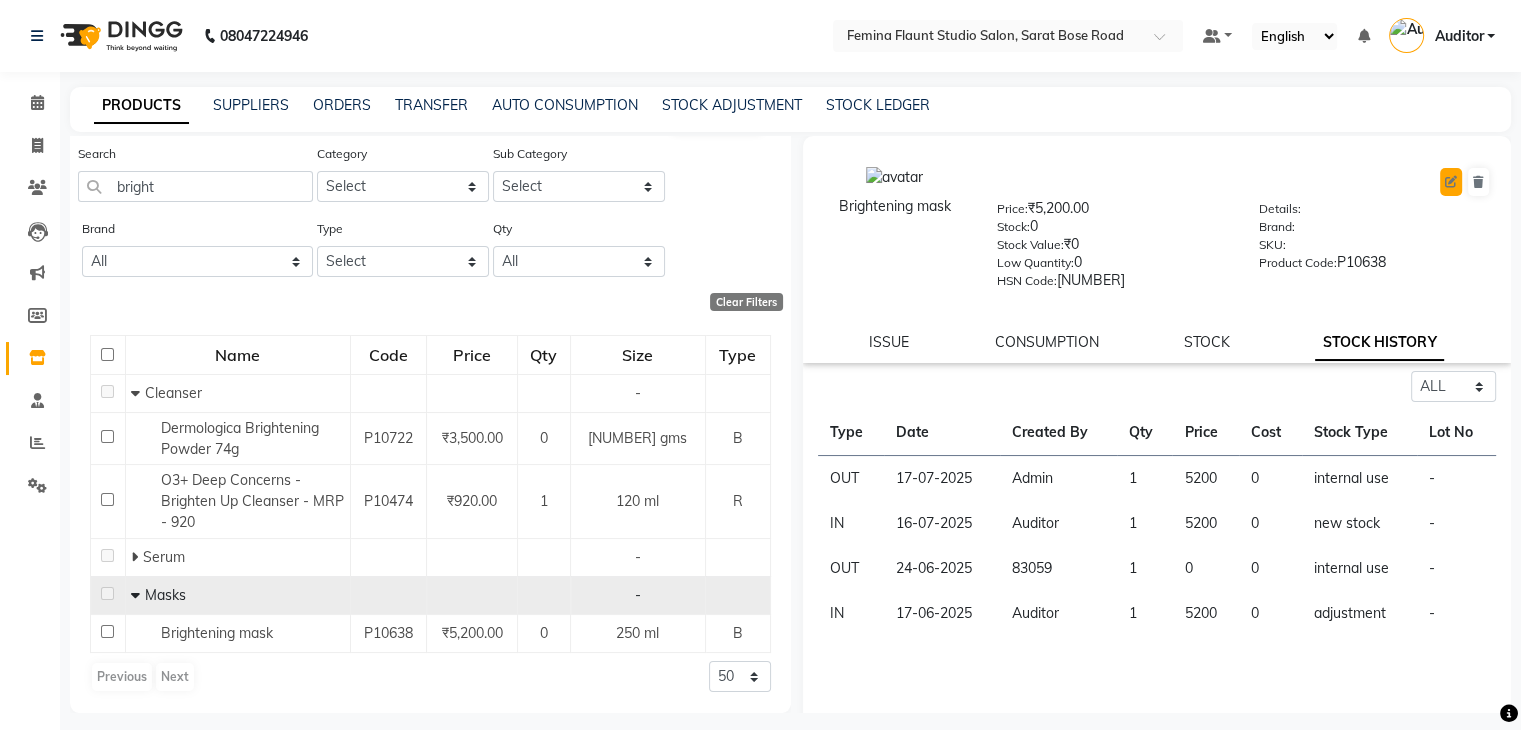 click 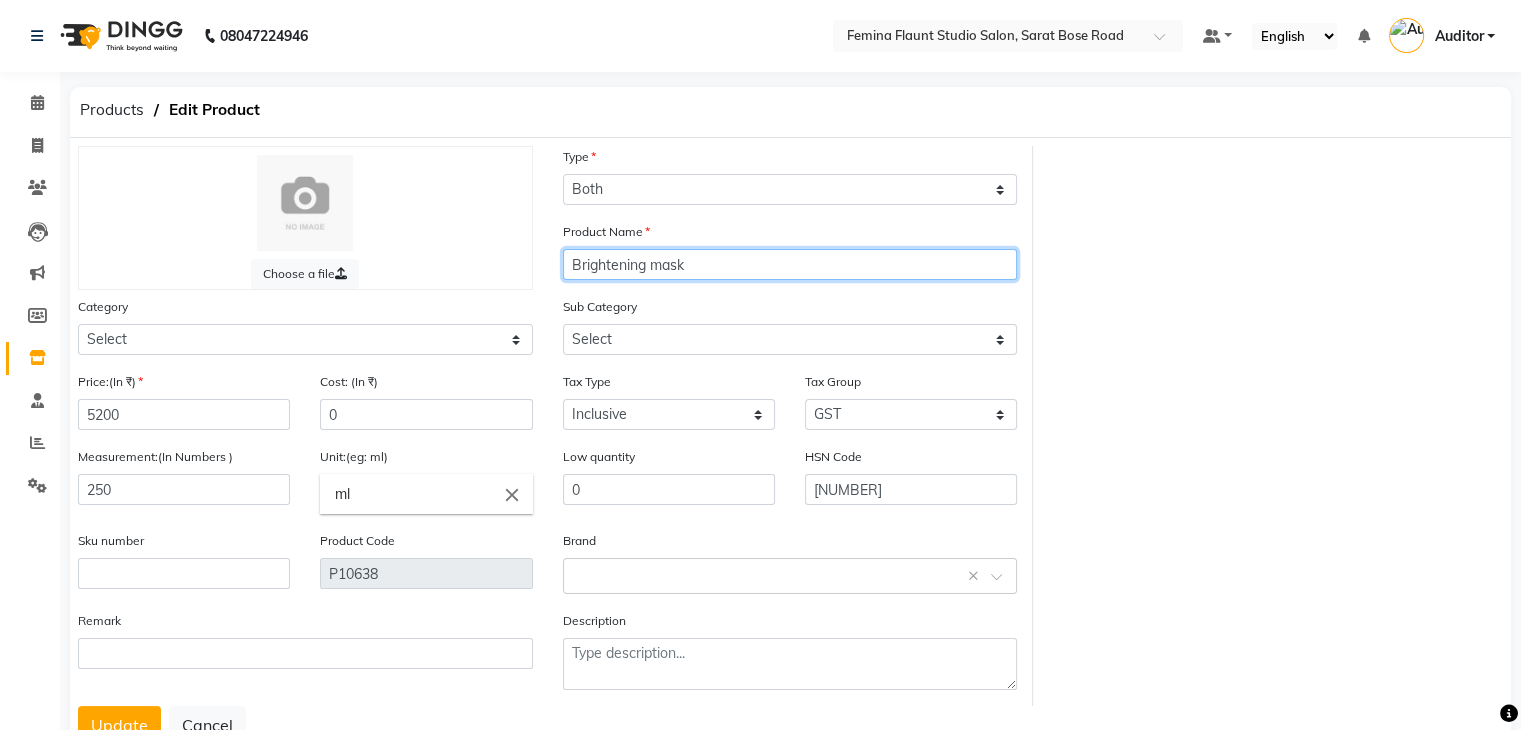 click on "Brightening mask" 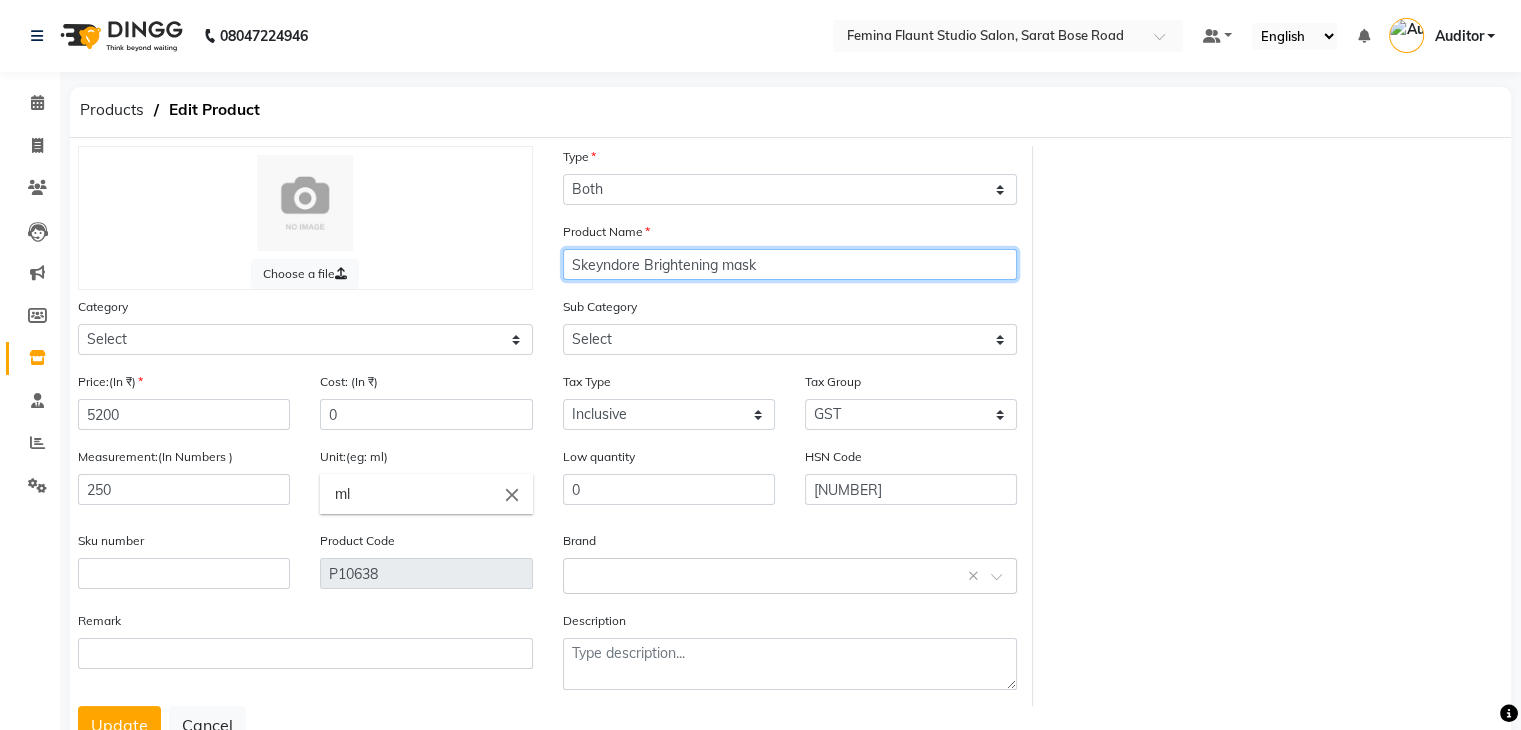 click on "Skeyndore Brightening mask" 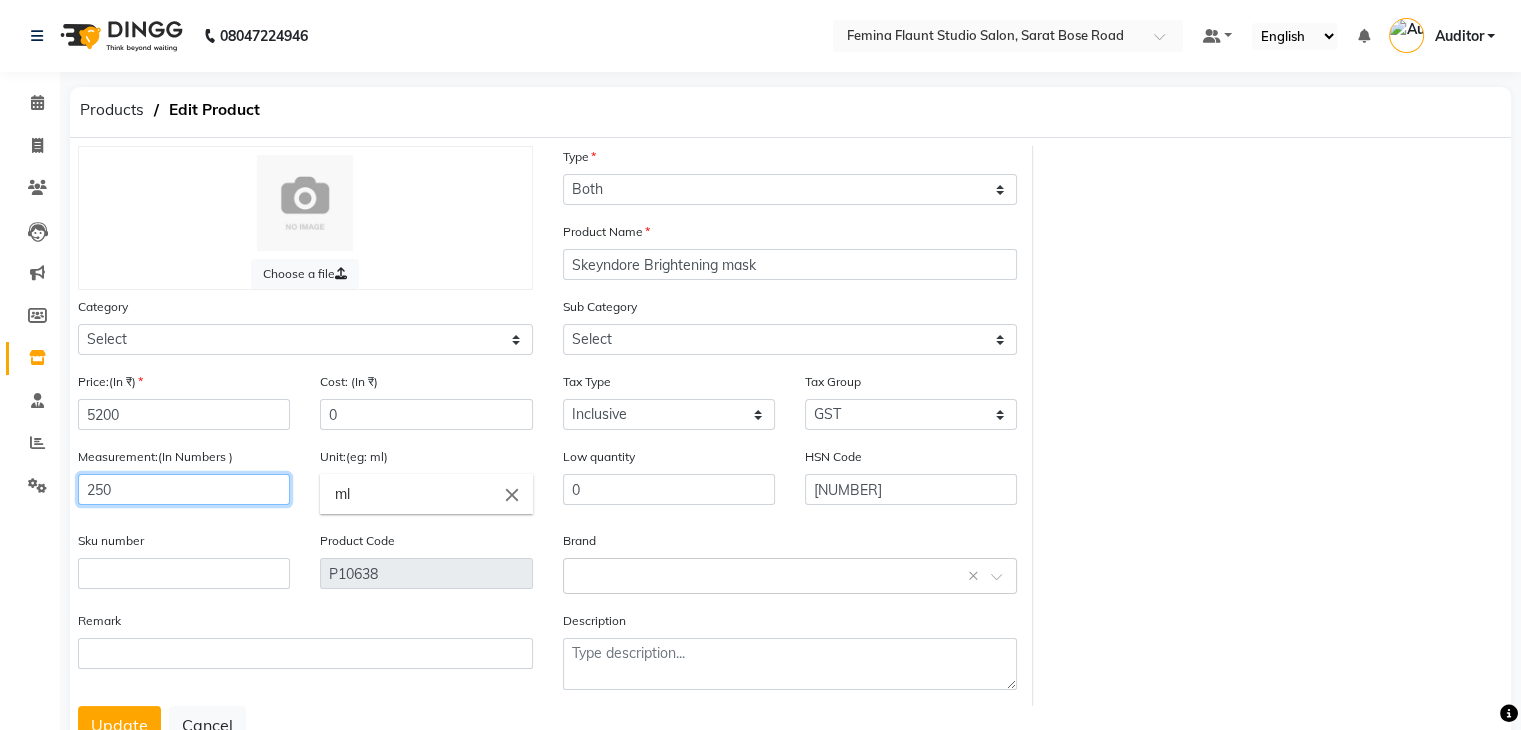 click on "250" 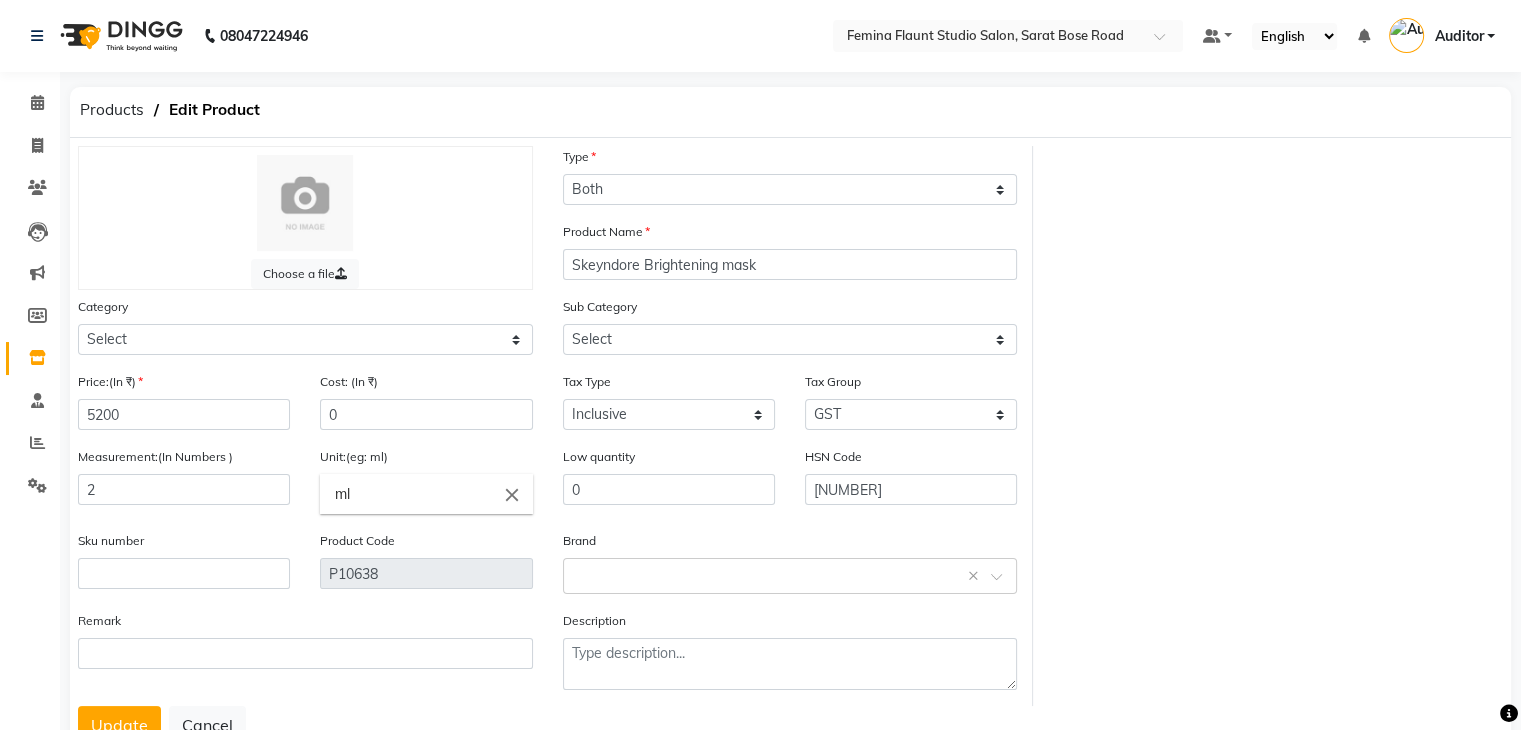 click on "ml" 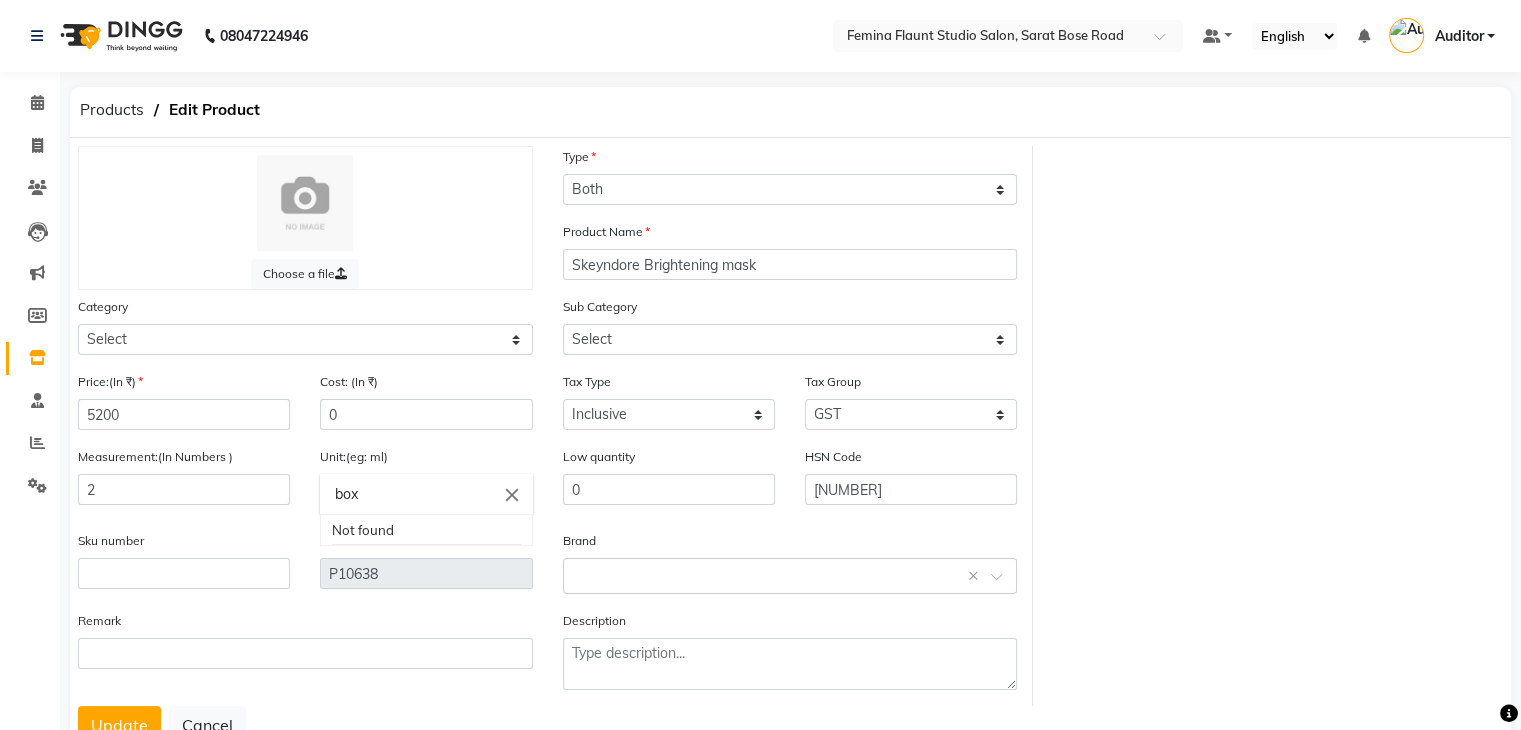 click on "box" 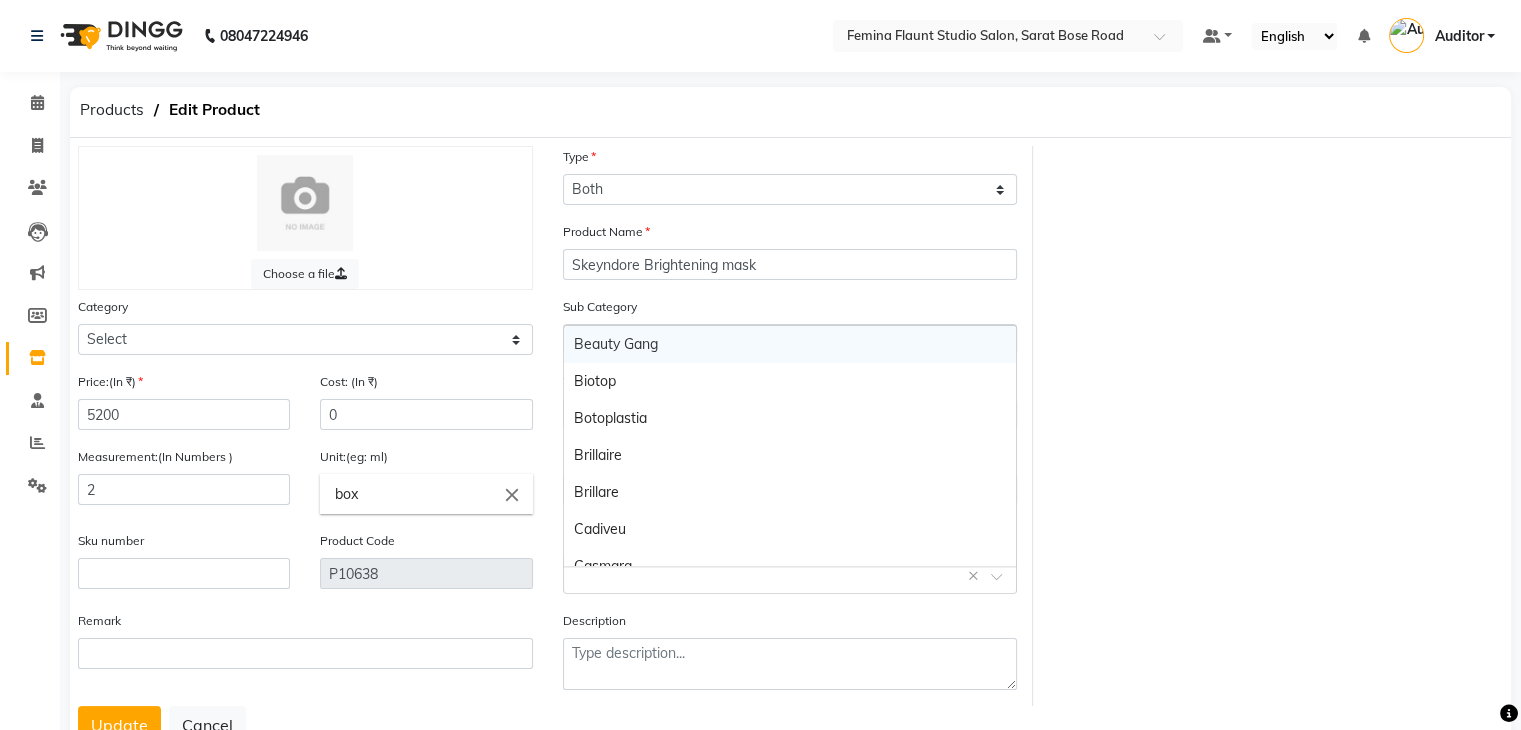 click 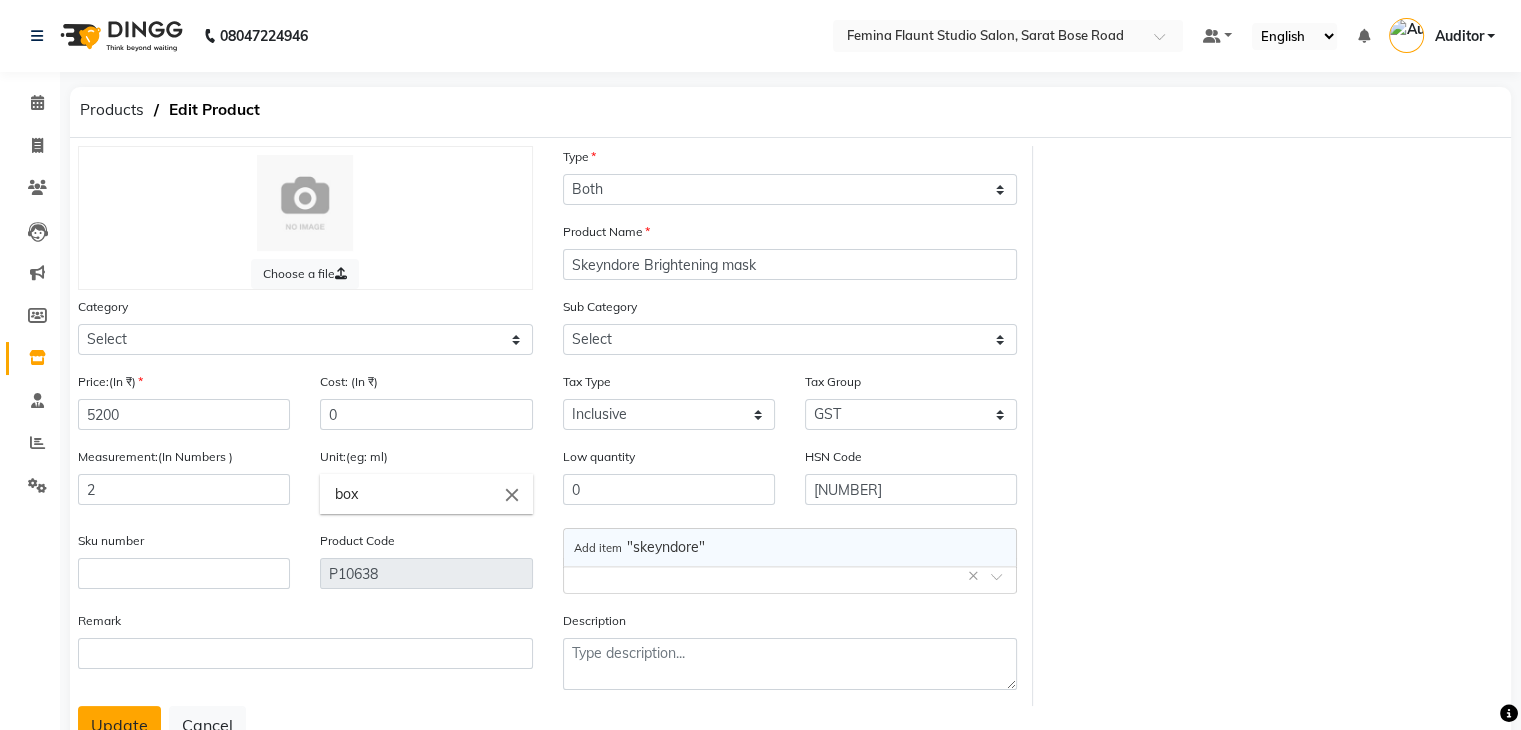 click on "Update" 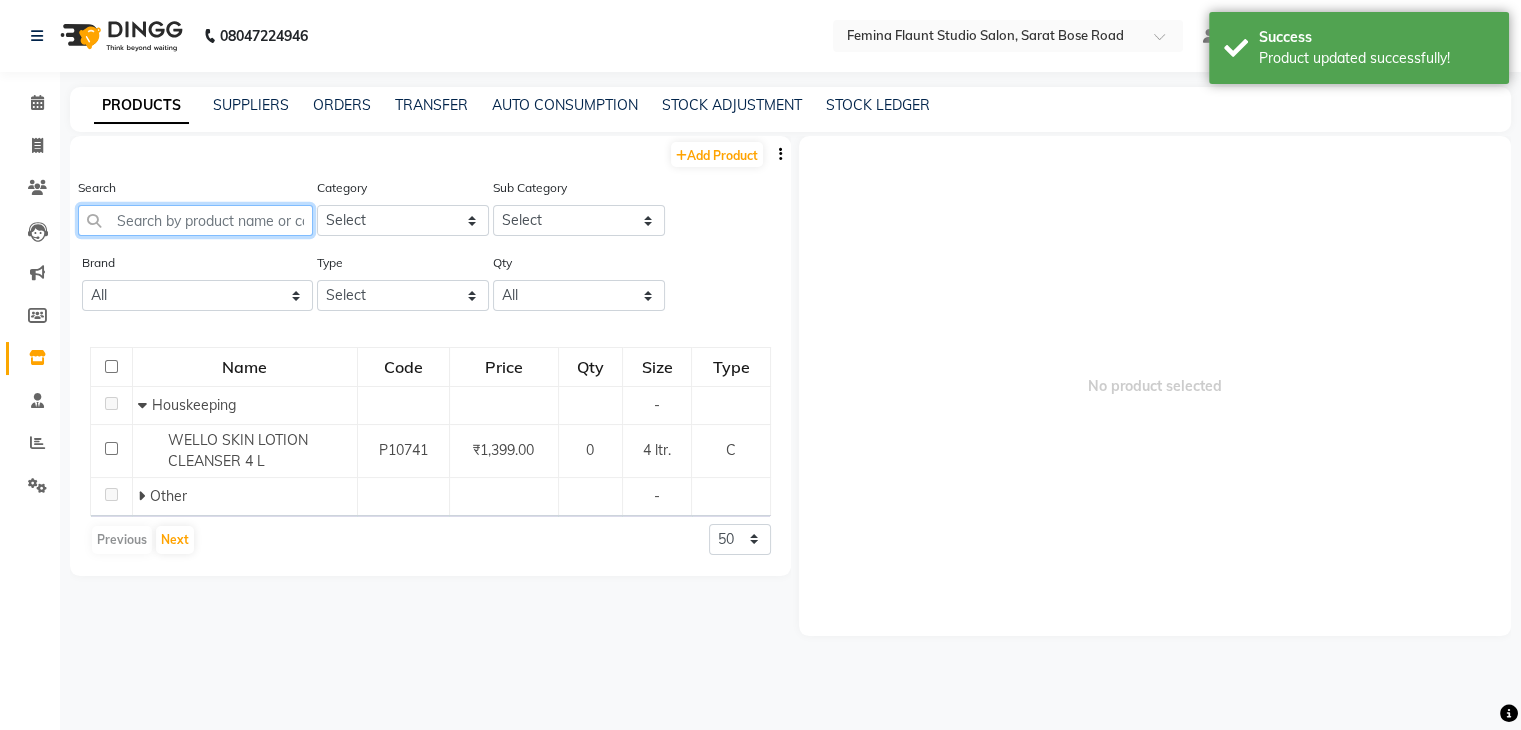 click 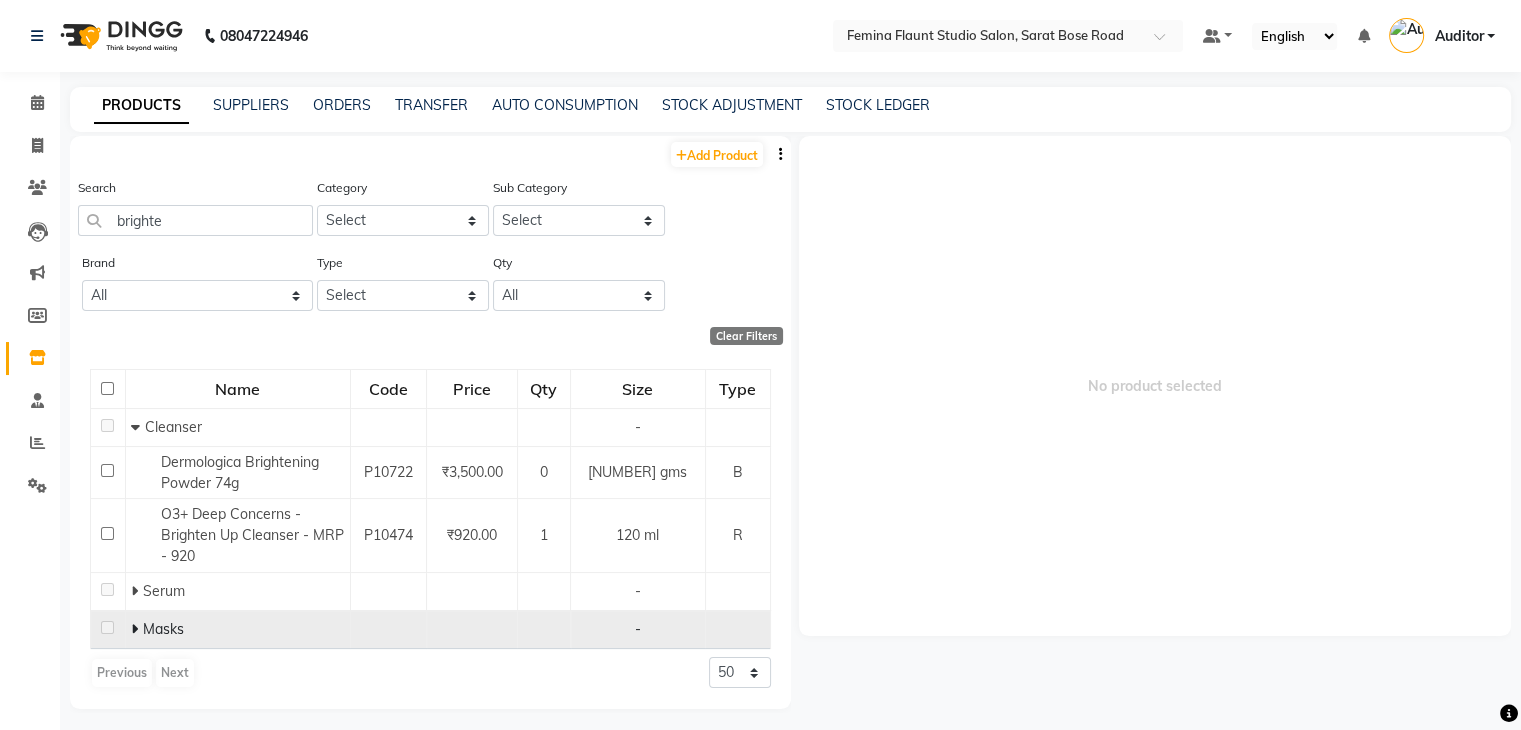 click 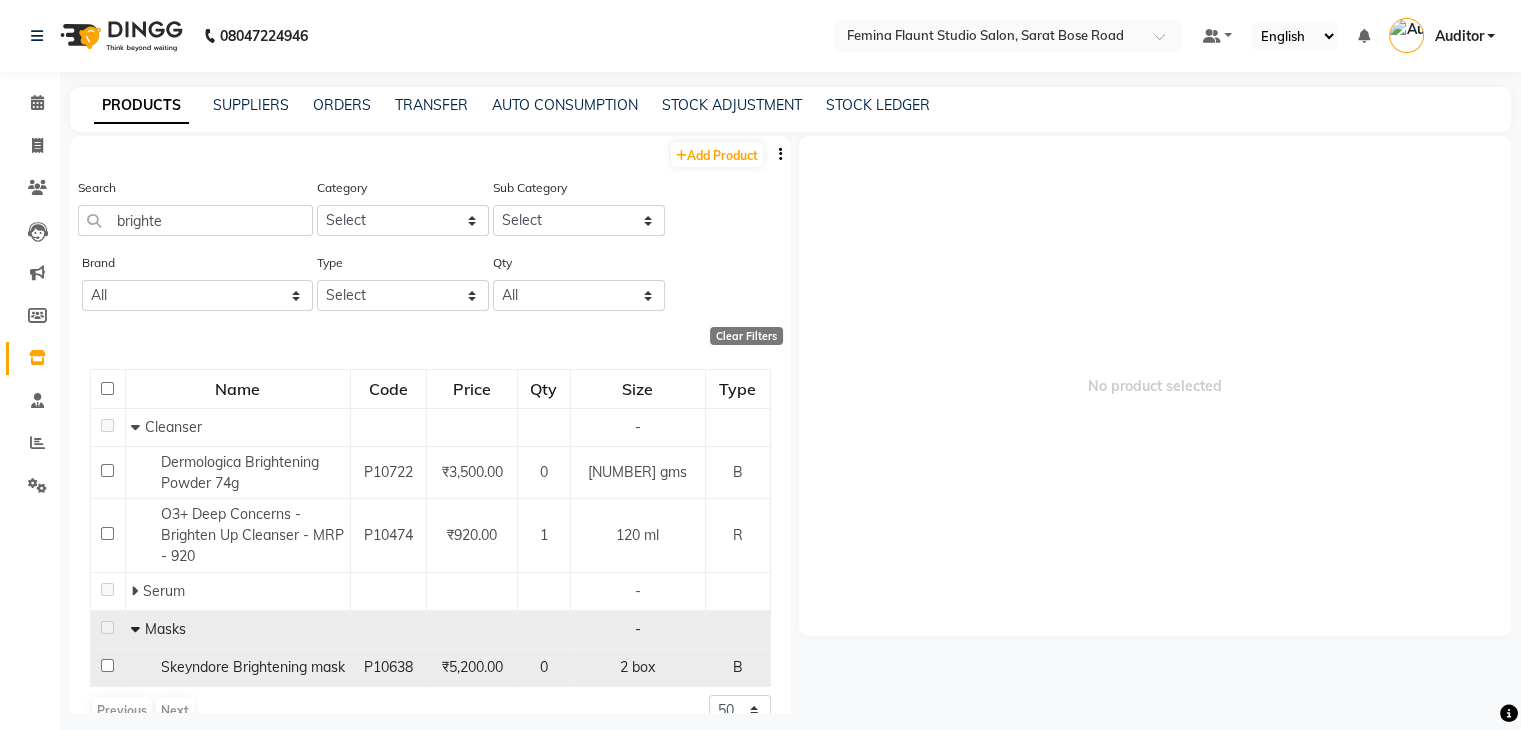 click on "Skeyndore Brightening mask" 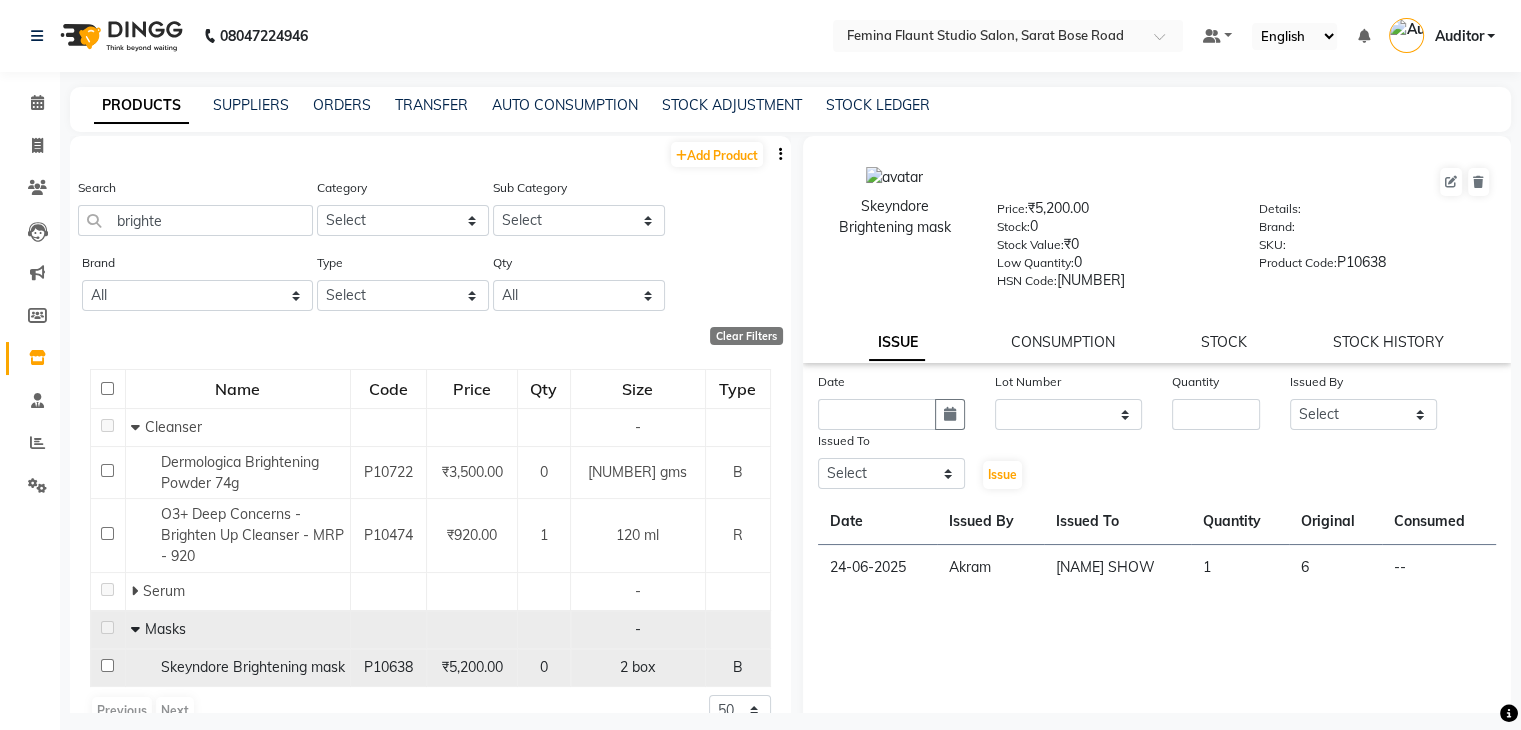 click on "₹5,200.00" 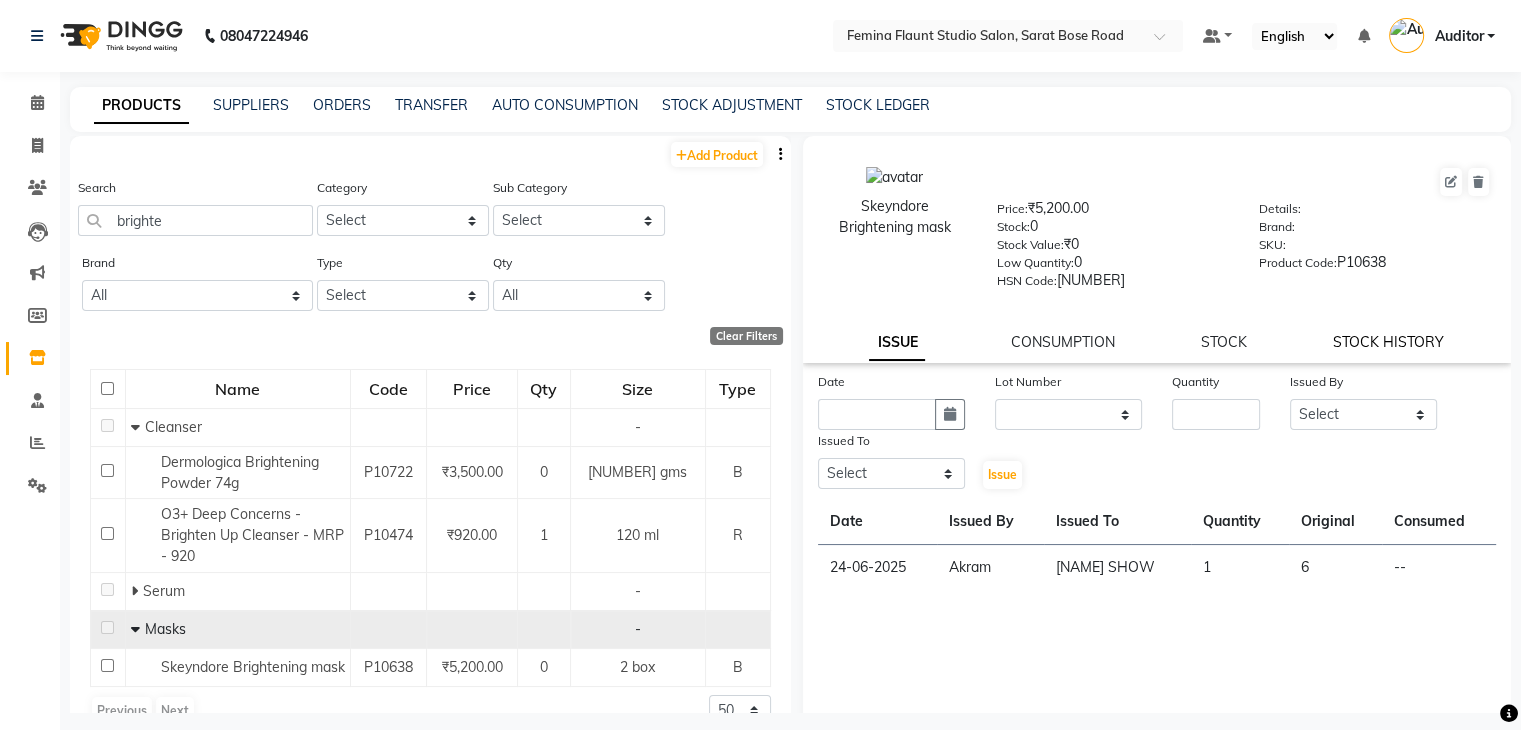 click on "STOCK HISTORY" 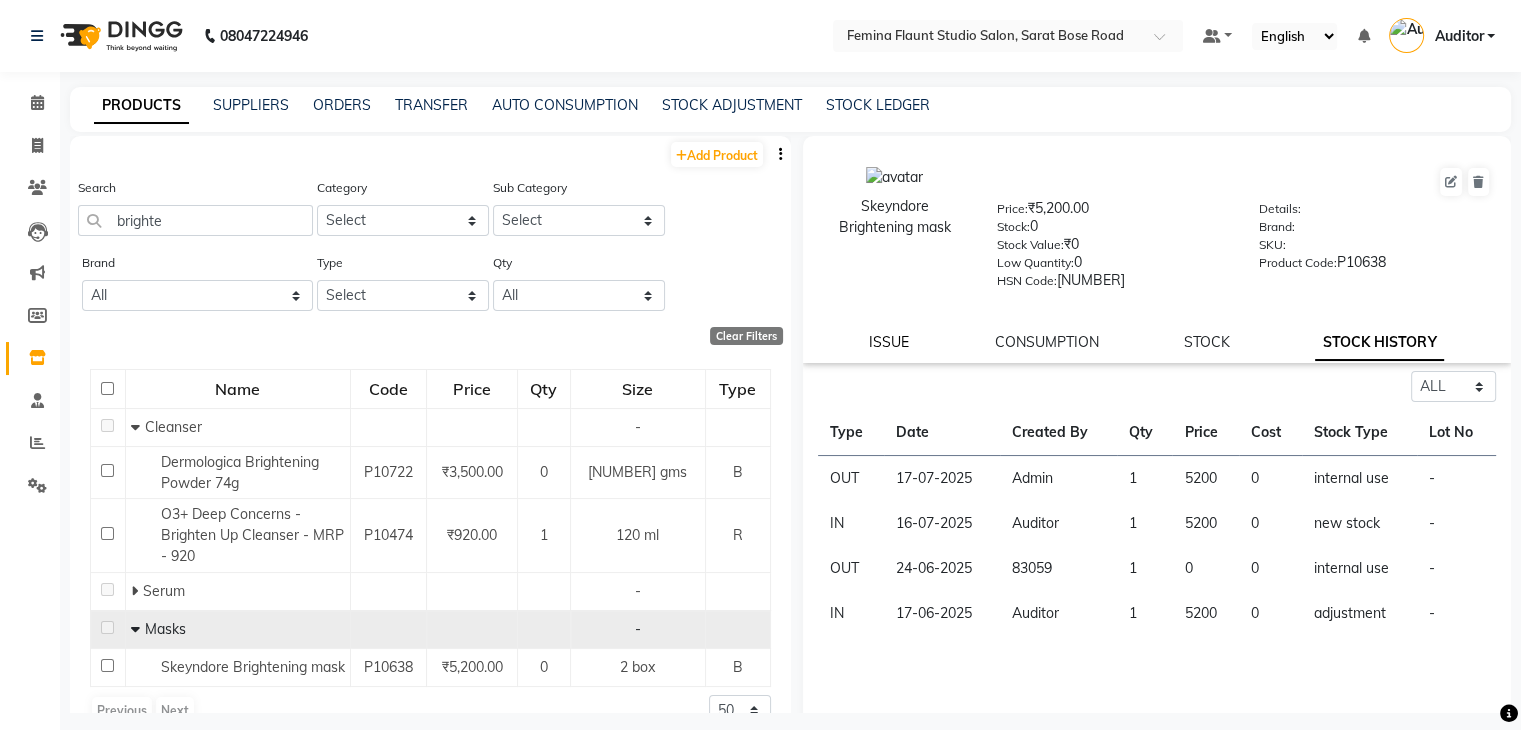 click on "ISSUE" 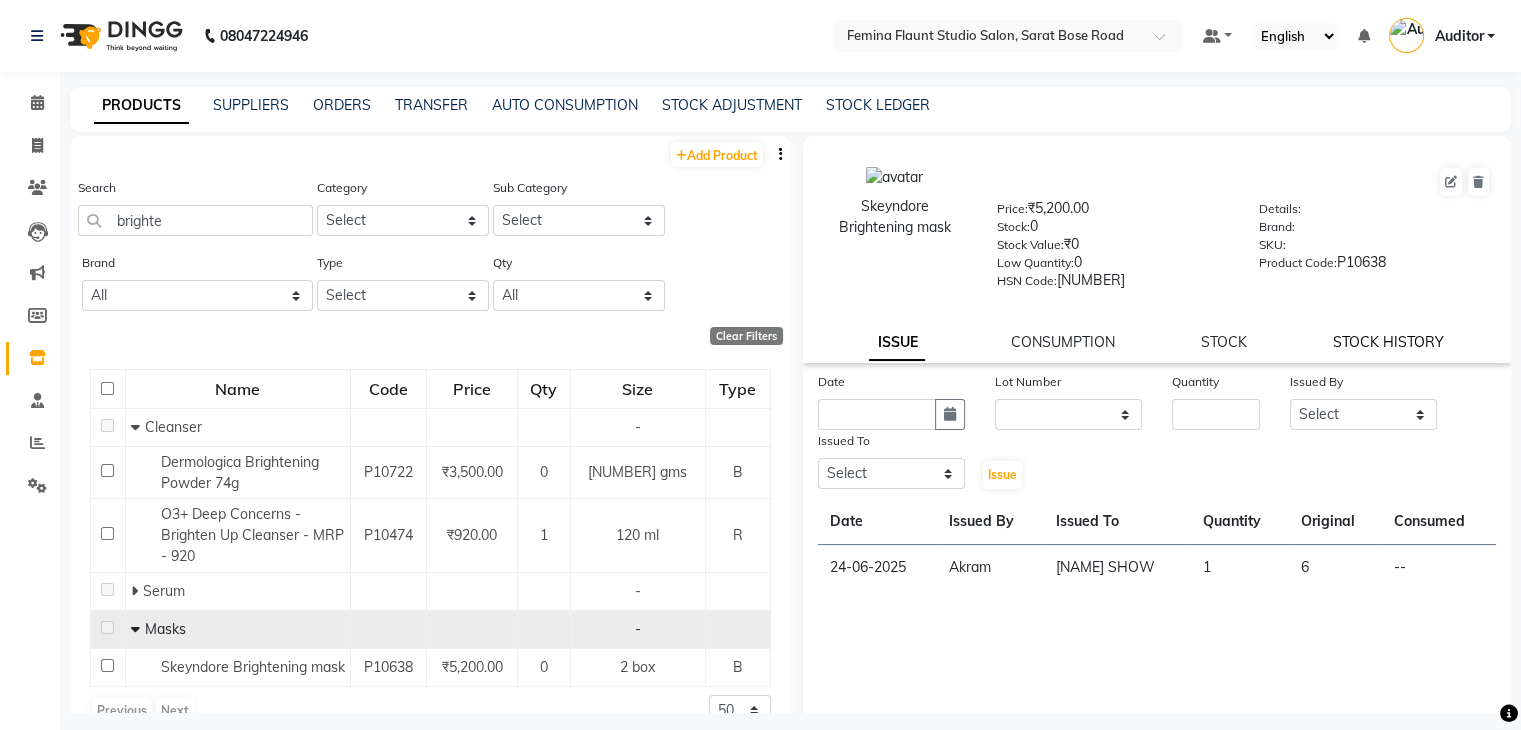 click on "STOCK HISTORY" 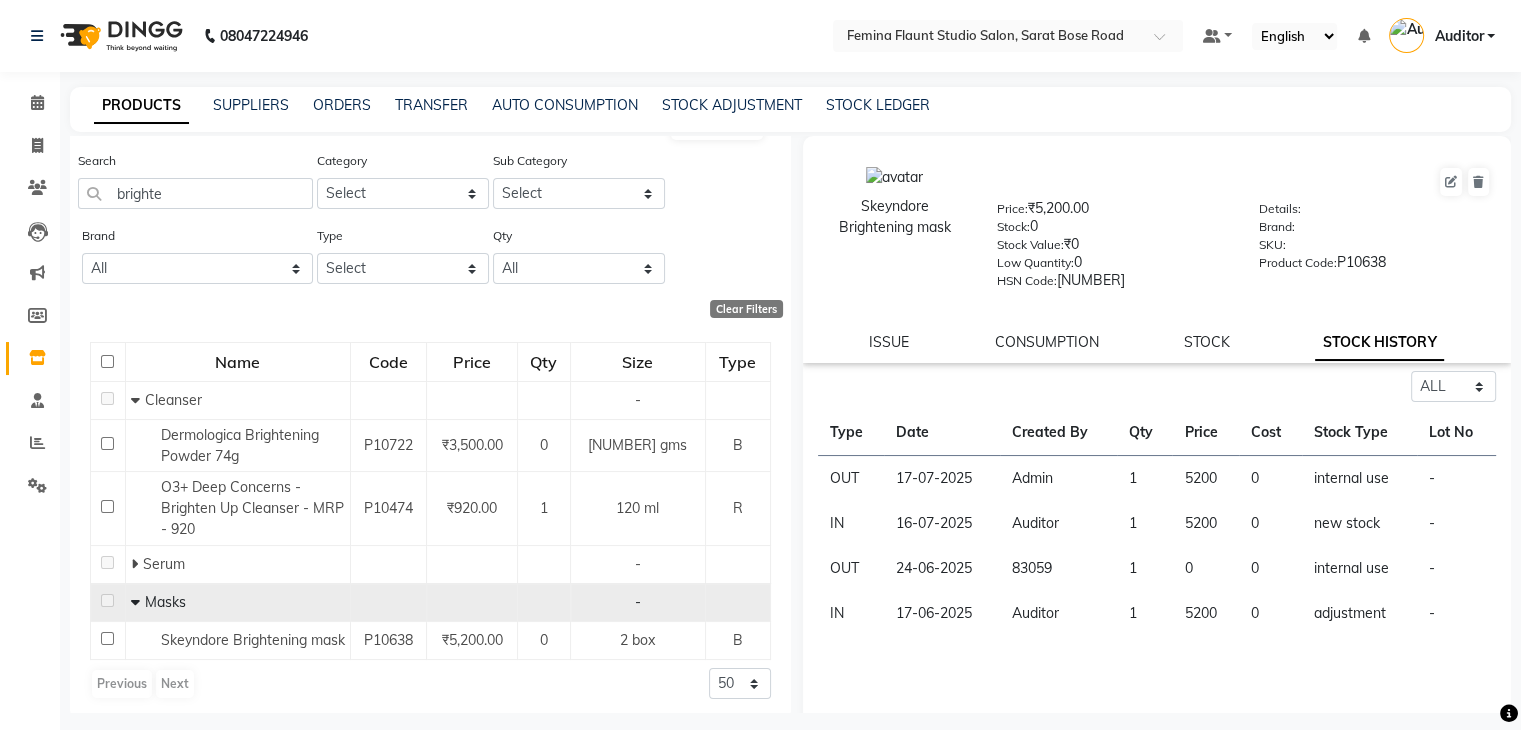 scroll, scrollTop: 49, scrollLeft: 0, axis: vertical 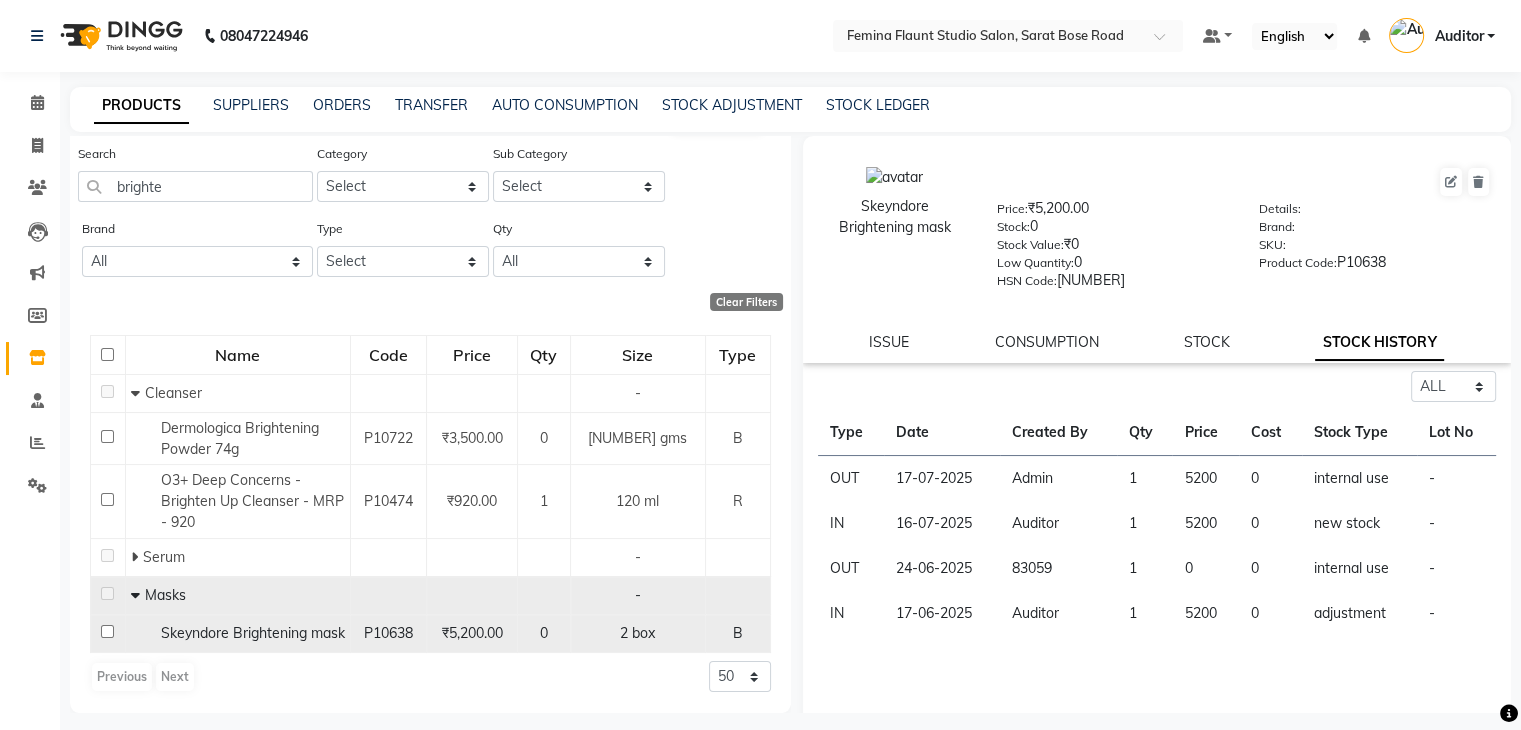 click on "Skeyndore Brightening mask" 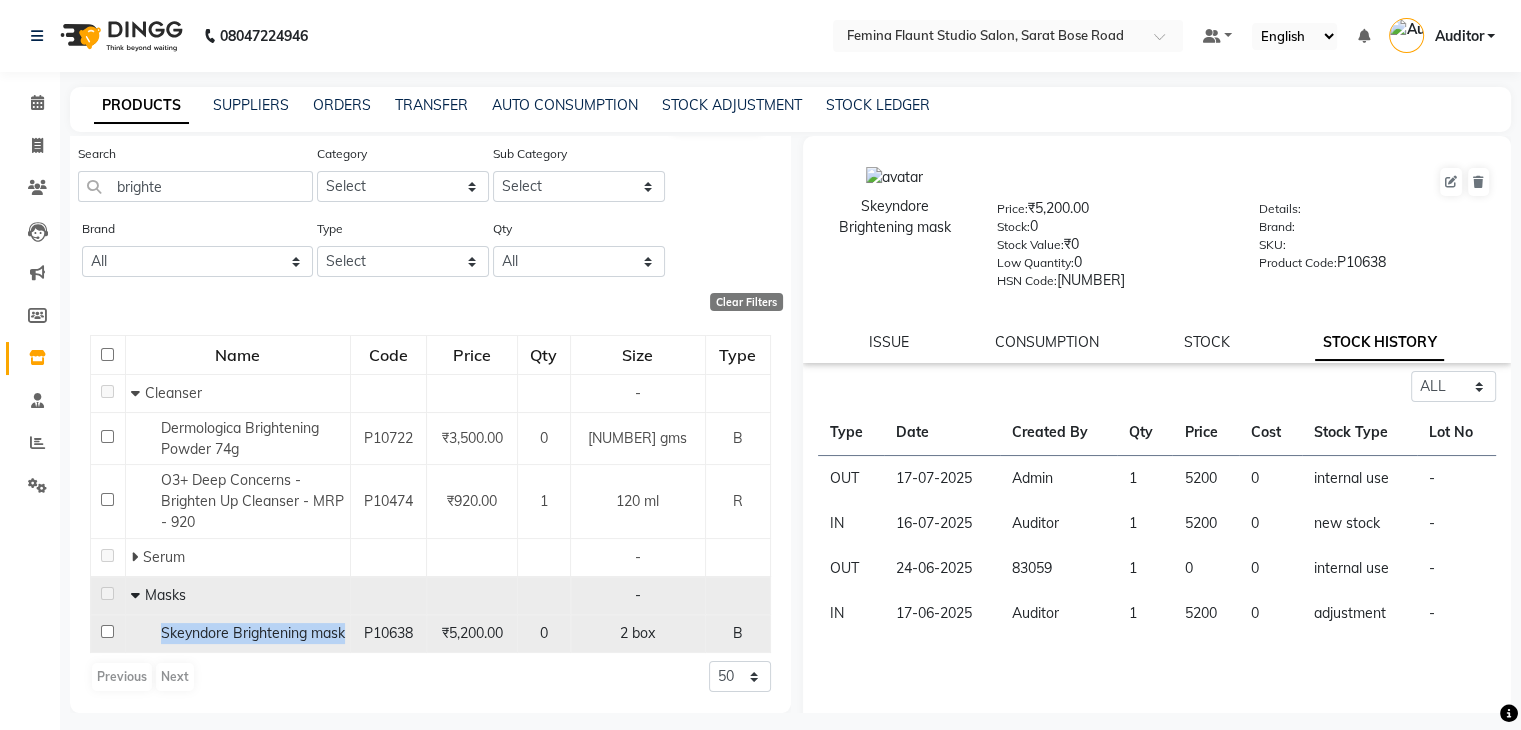 drag, startPoint x: 226, startPoint y: 636, endPoint x: 156, endPoint y: 620, distance: 71.80529 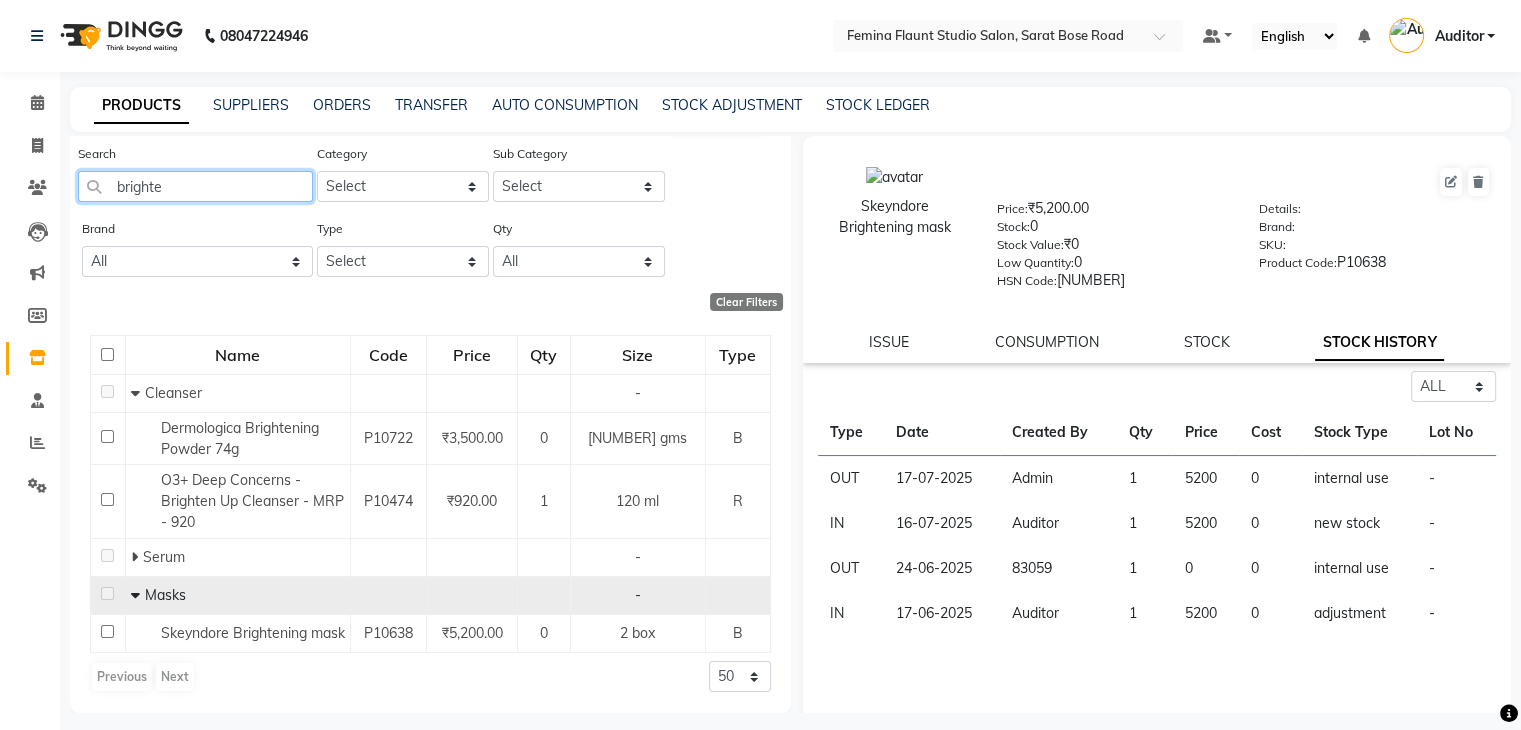 click on "brighte" 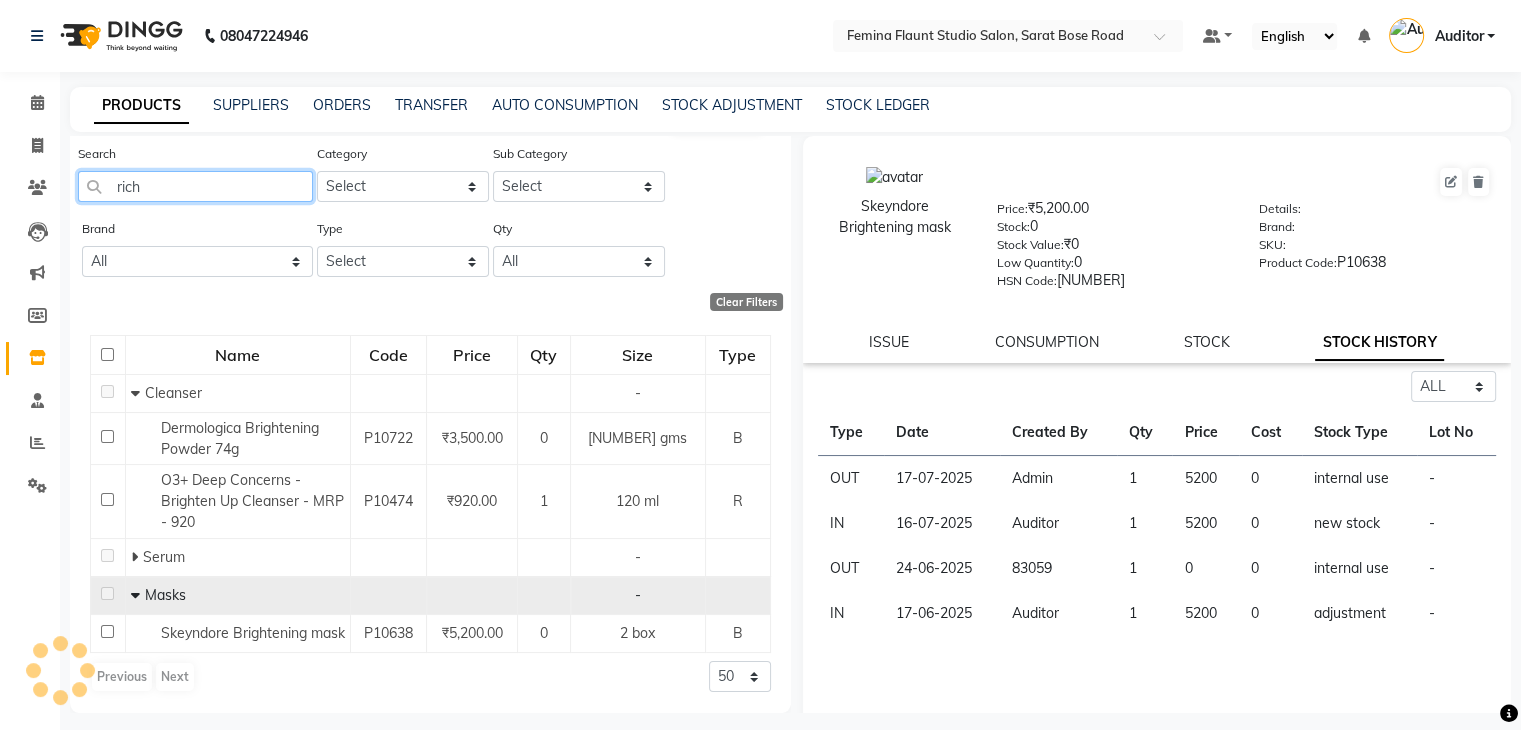 scroll, scrollTop: 0, scrollLeft: 0, axis: both 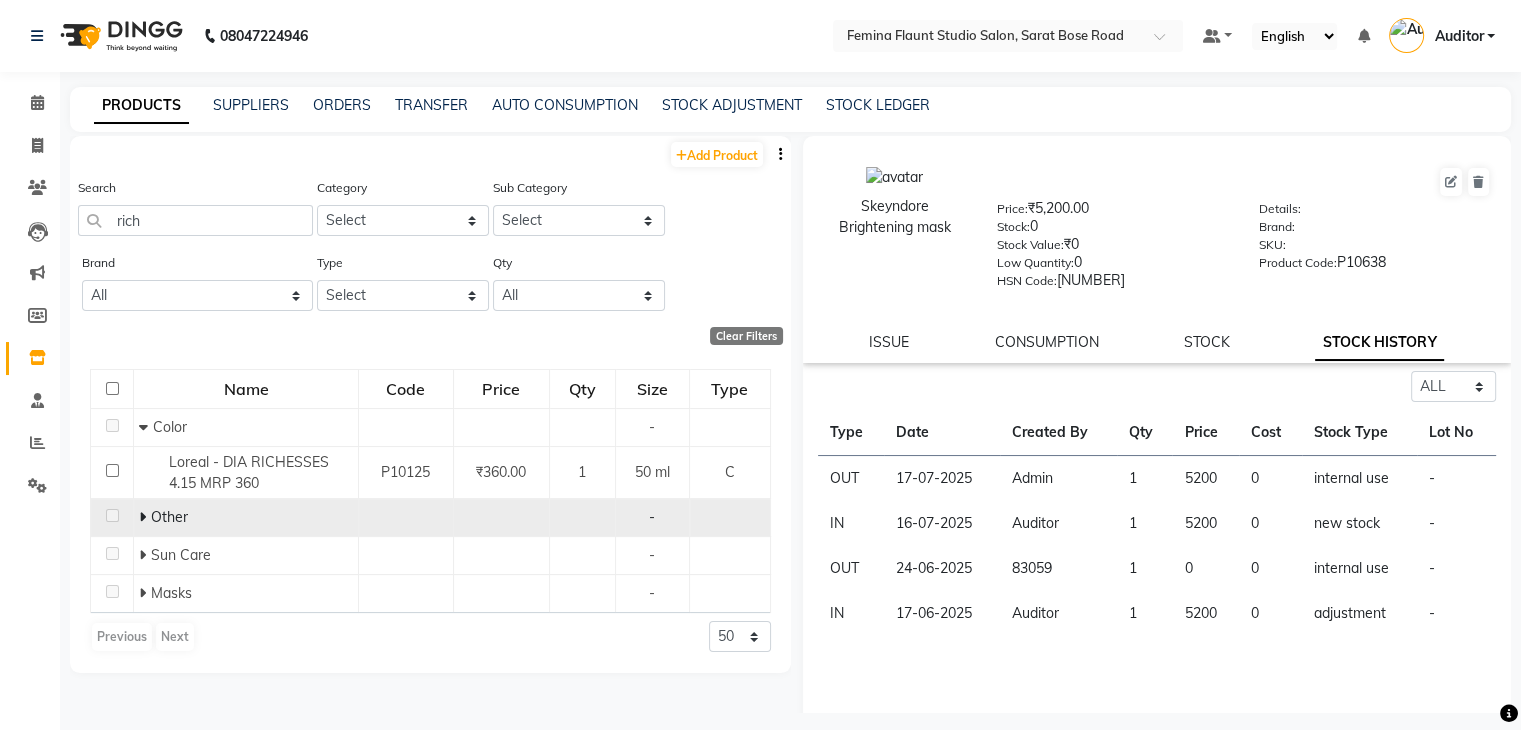 click 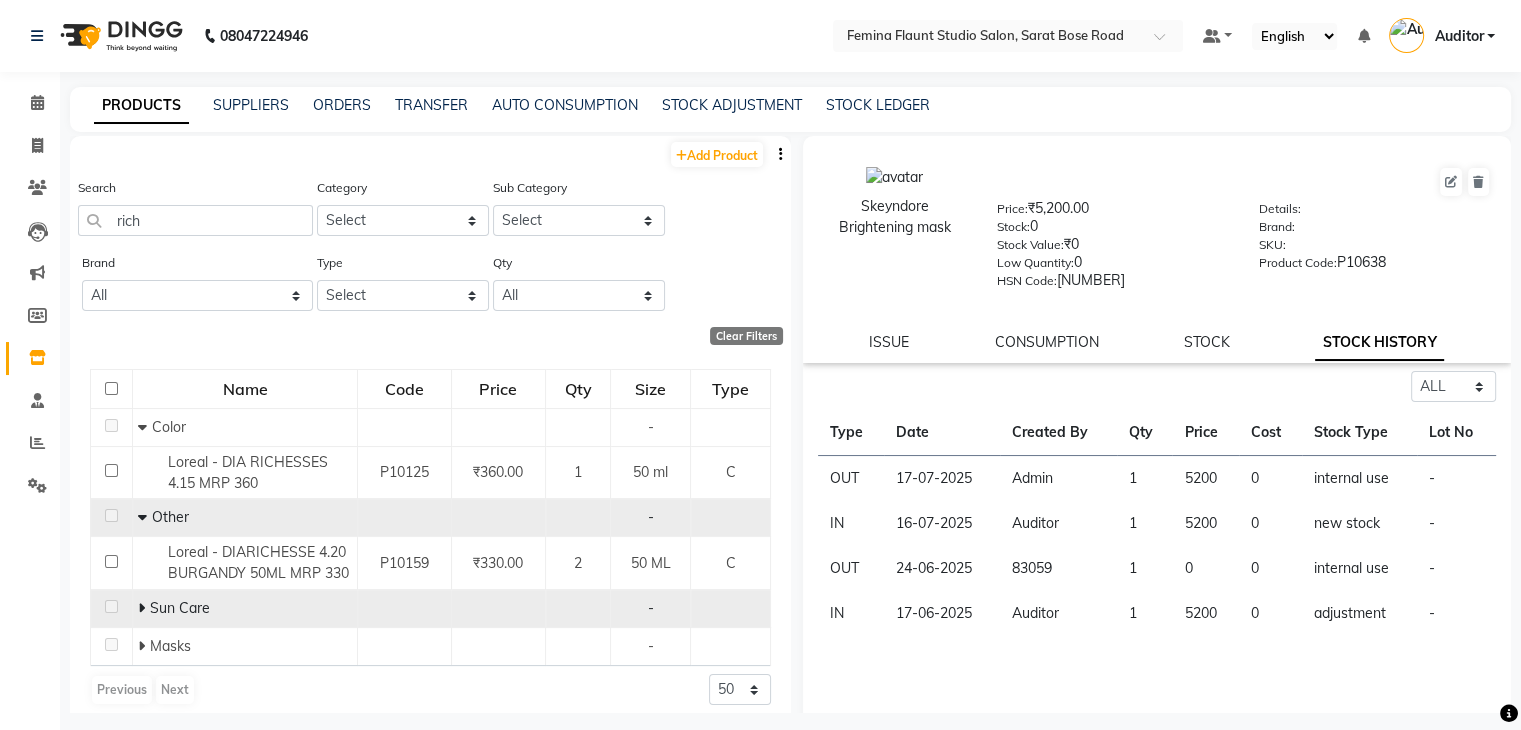 click 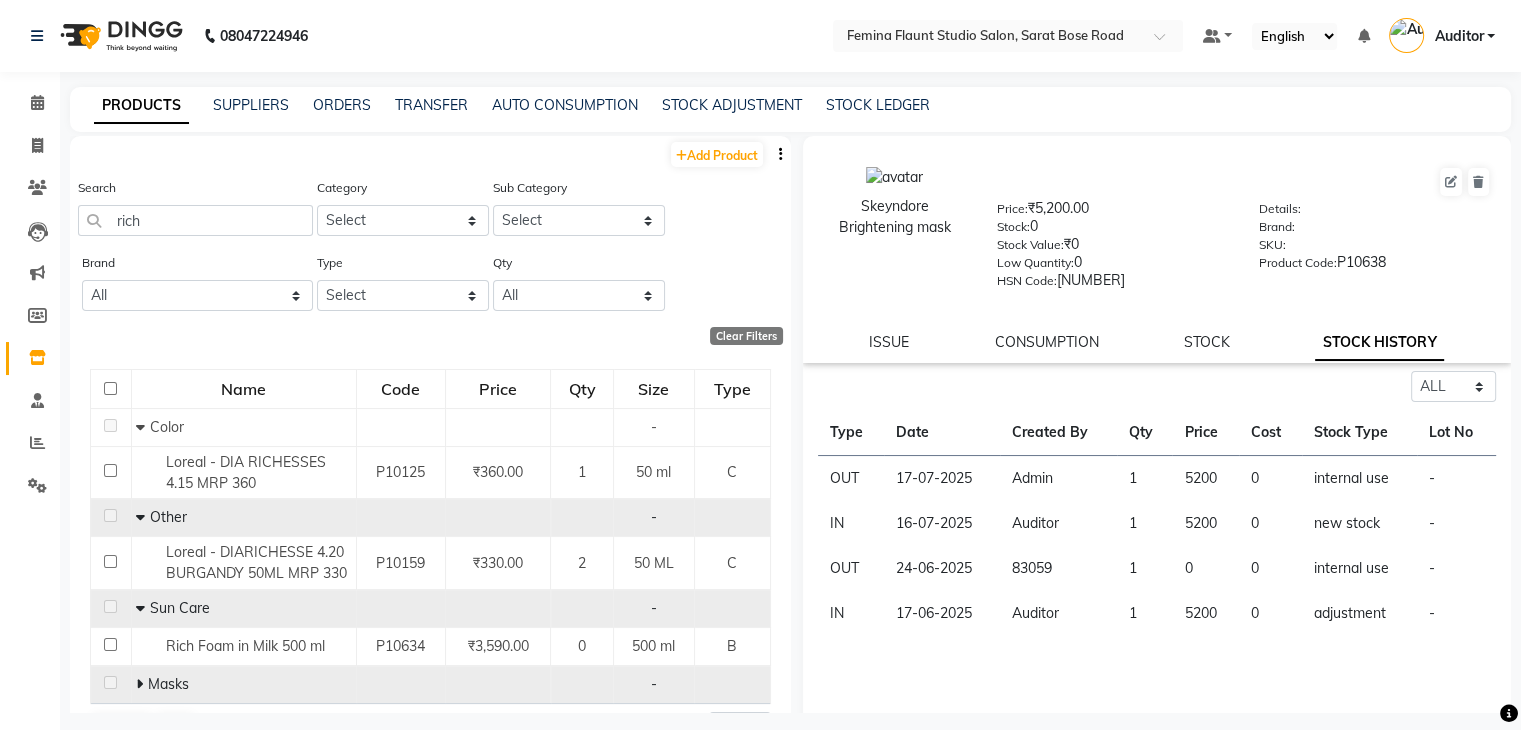 click 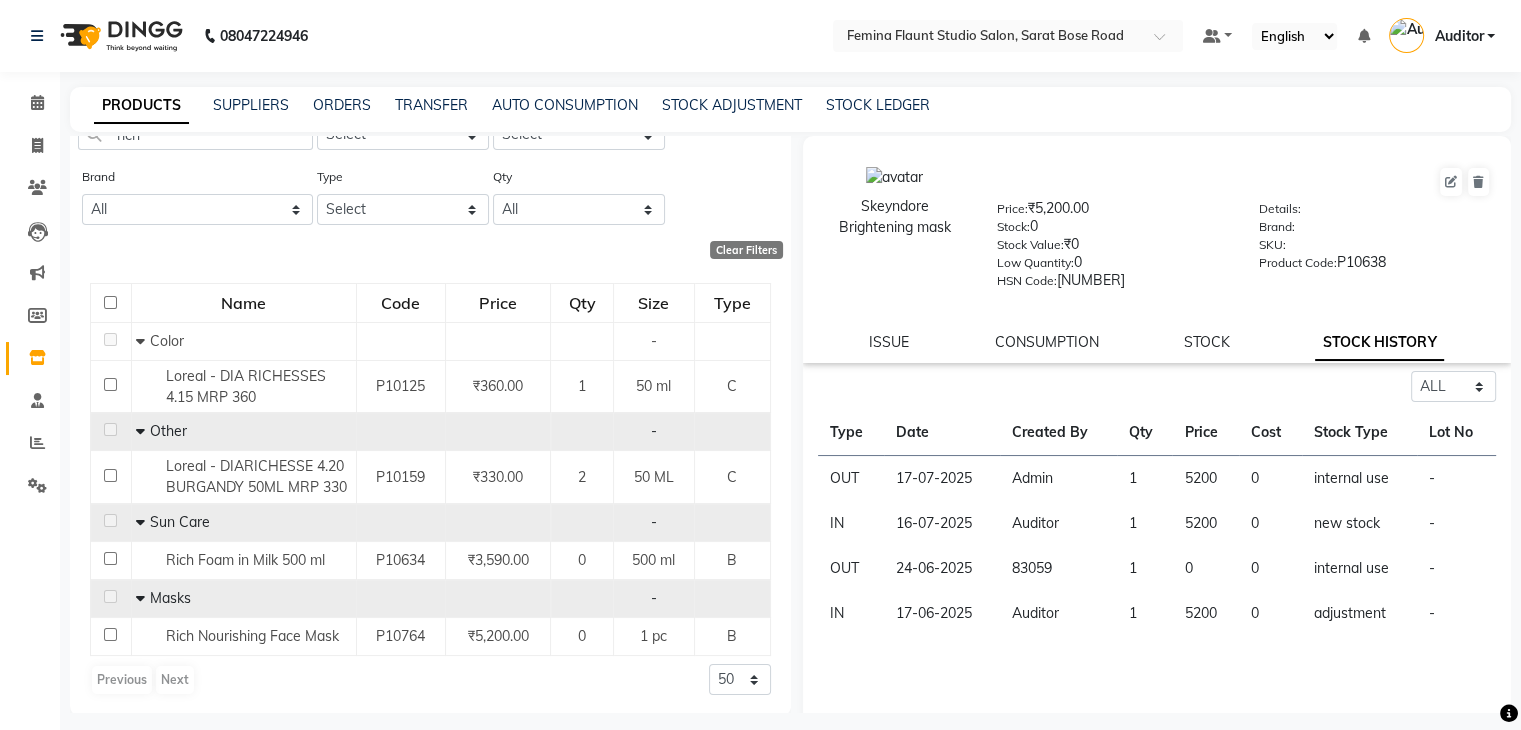scroll, scrollTop: 89, scrollLeft: 0, axis: vertical 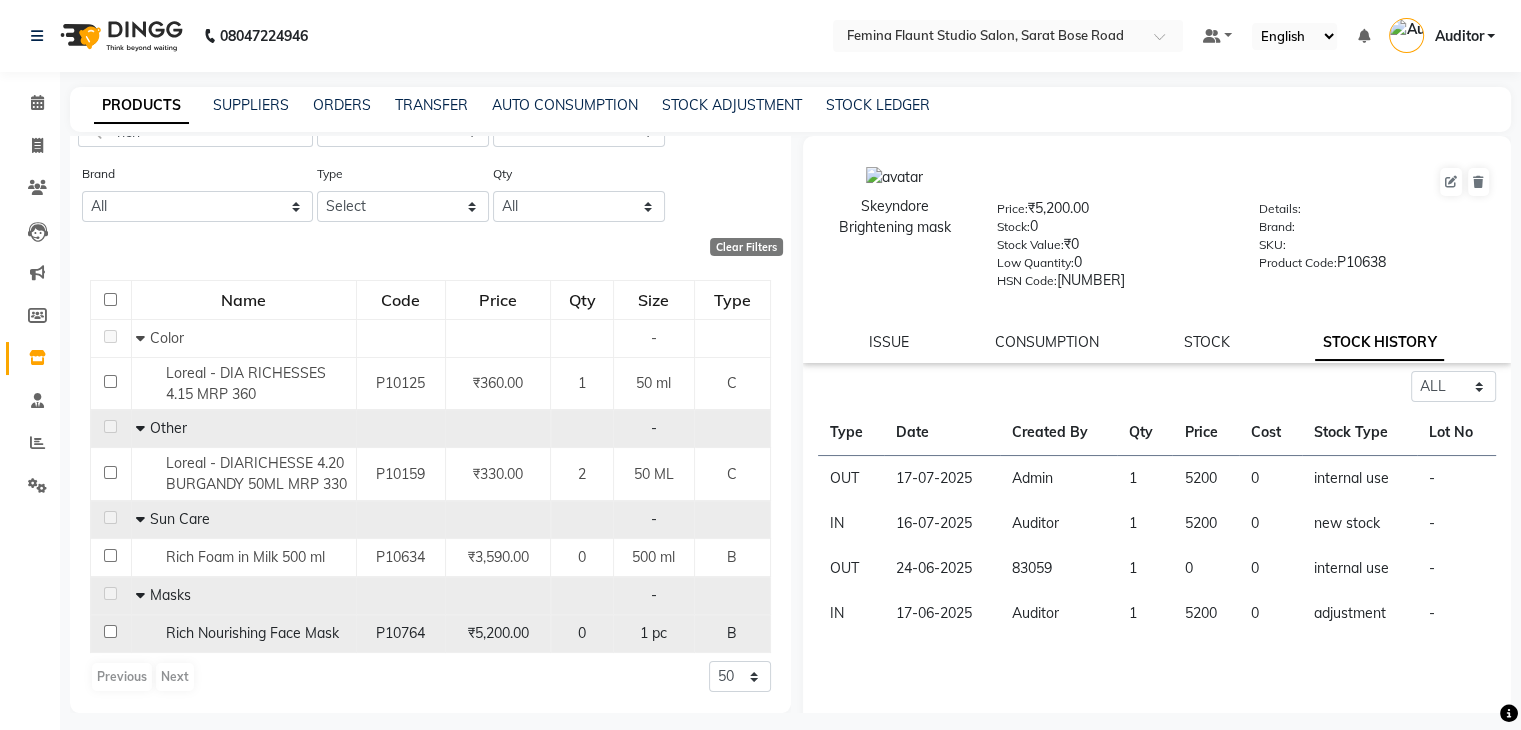 click on "Rich Nourishing Face Mask" 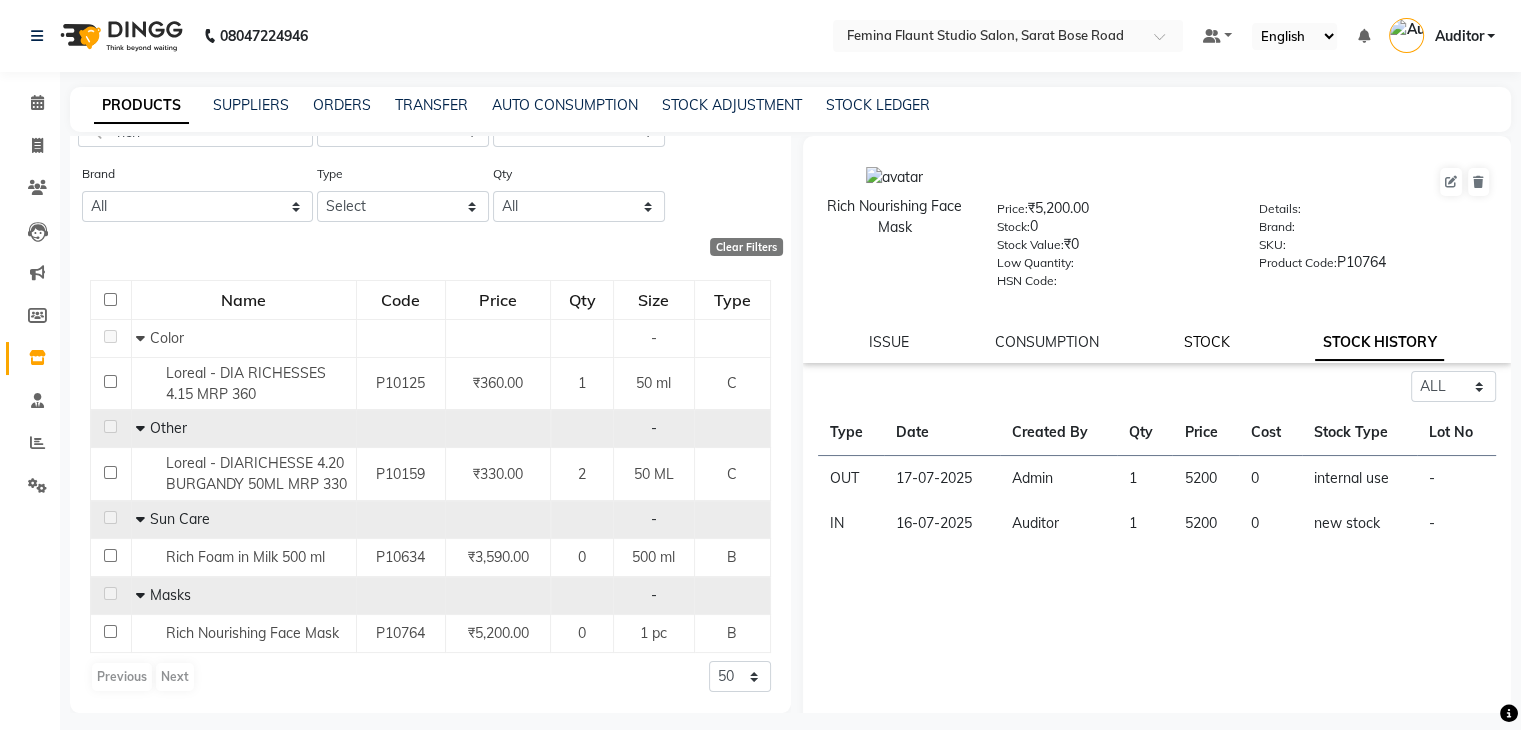 click on "STOCK" 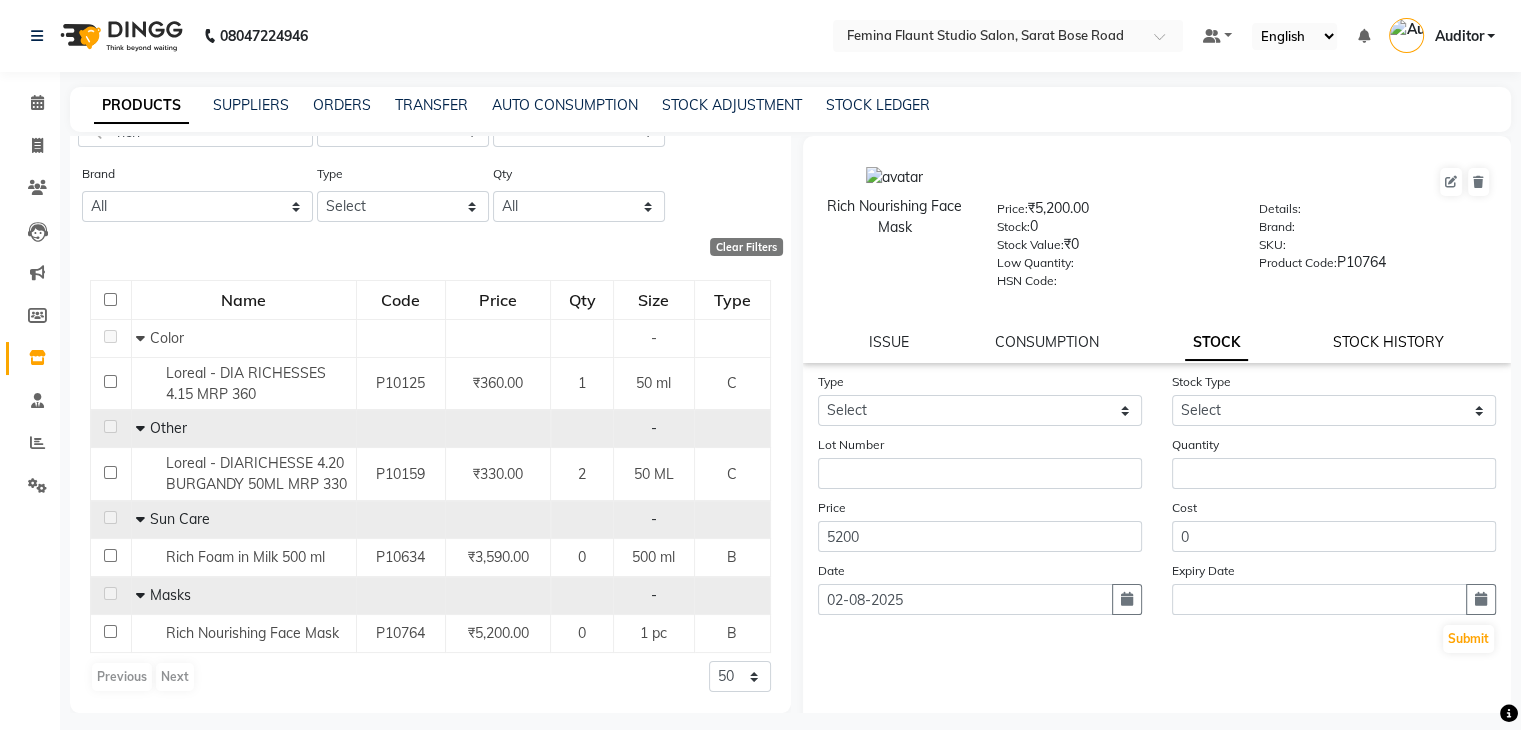 click on "STOCK HISTORY" 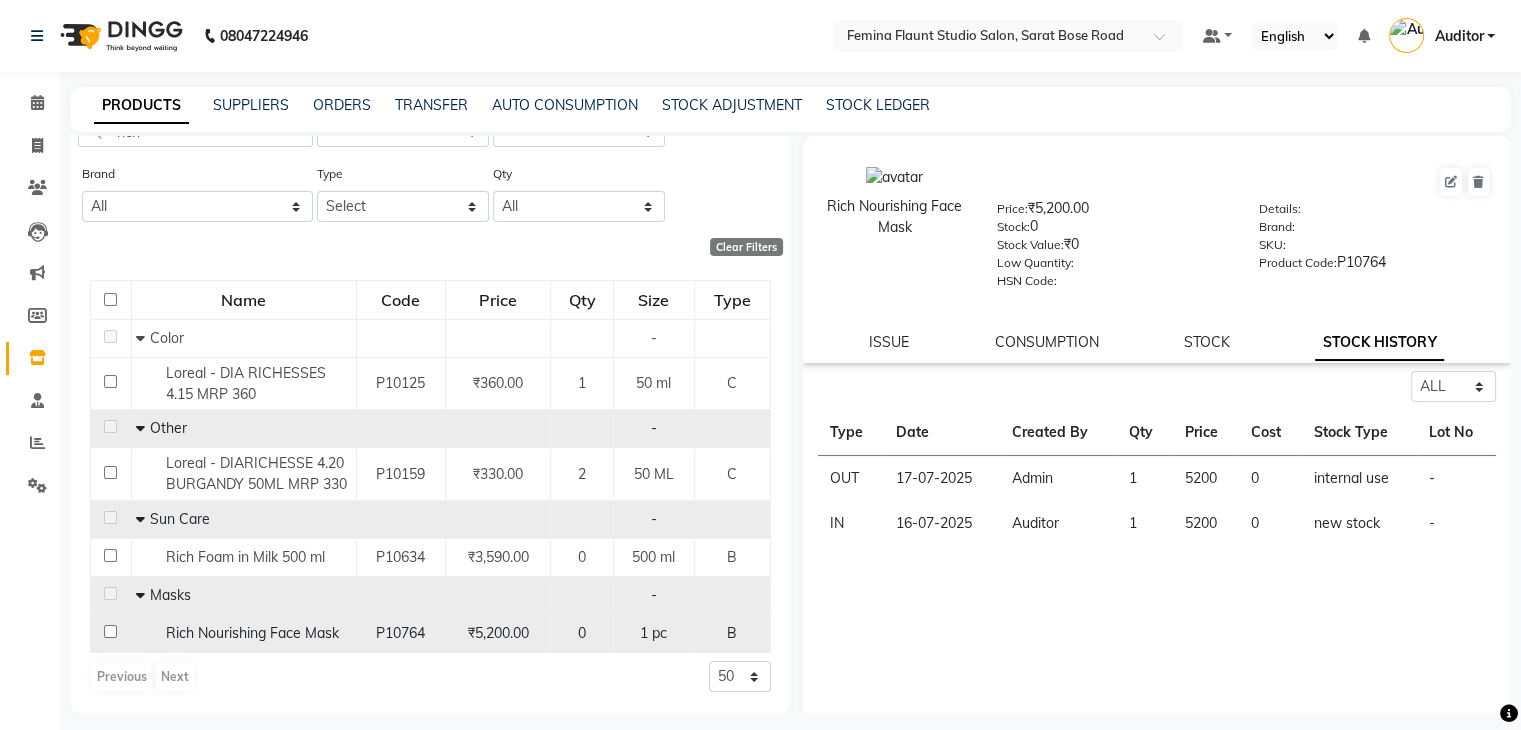 click on "Rich Nourishing Face Mask" 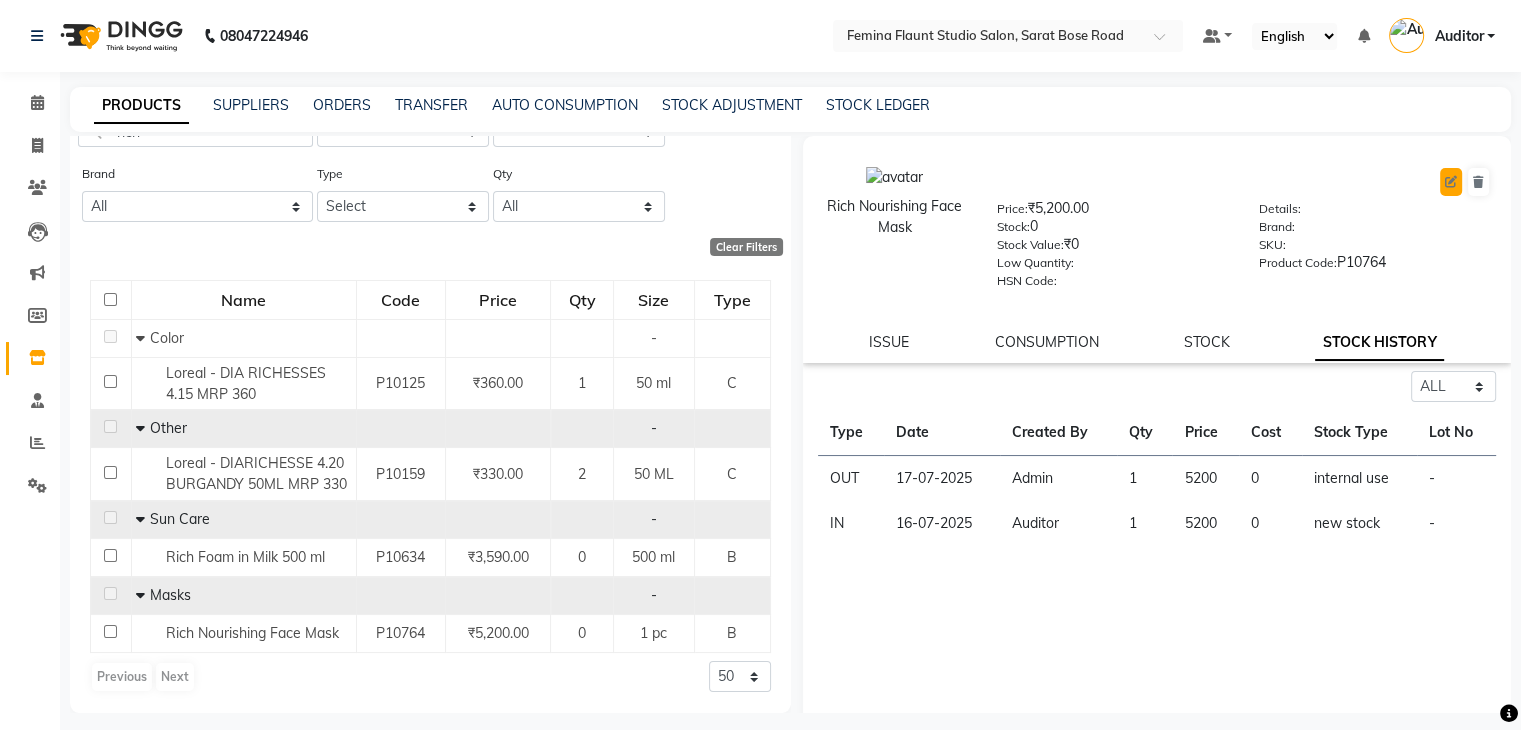 click 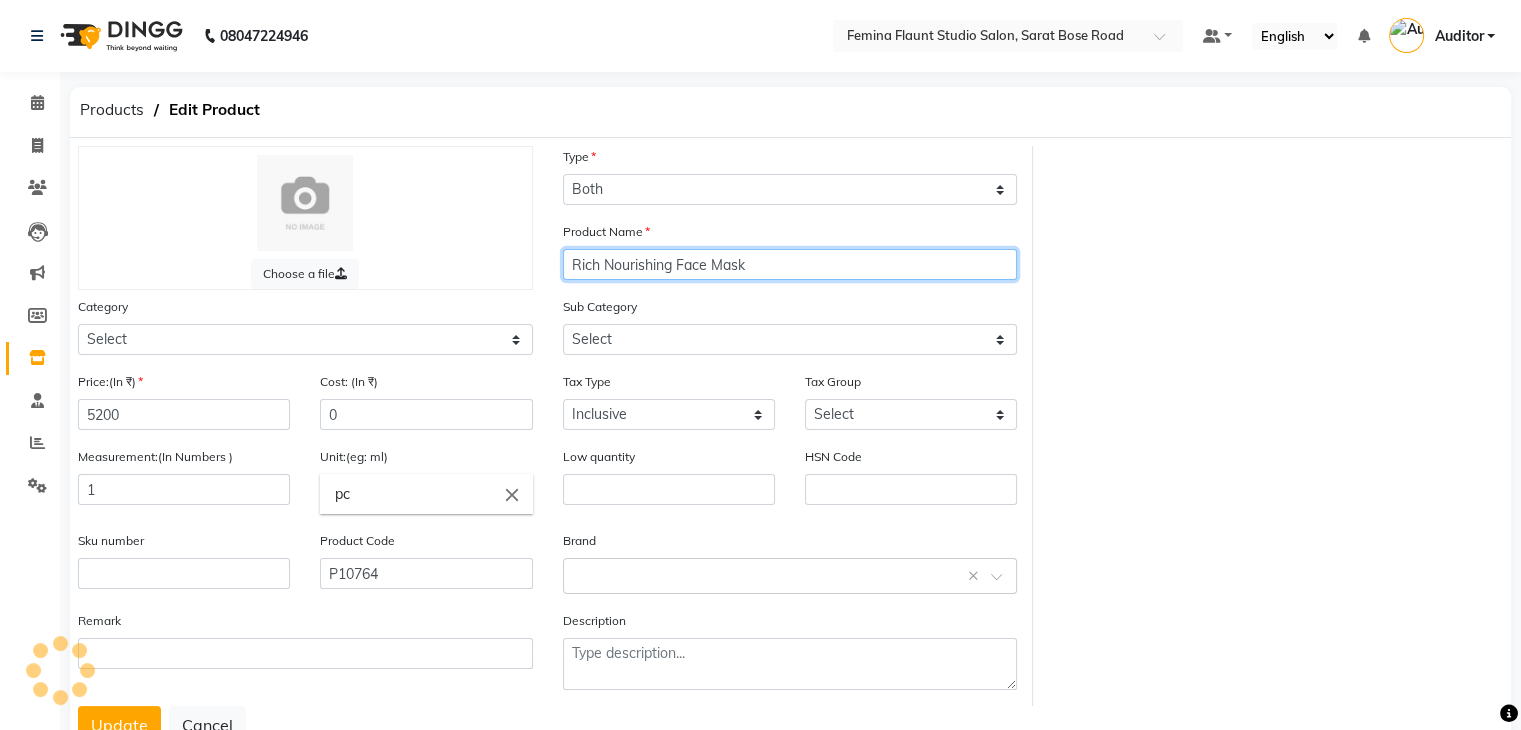 click on "Rich Nourishing Face Mask" 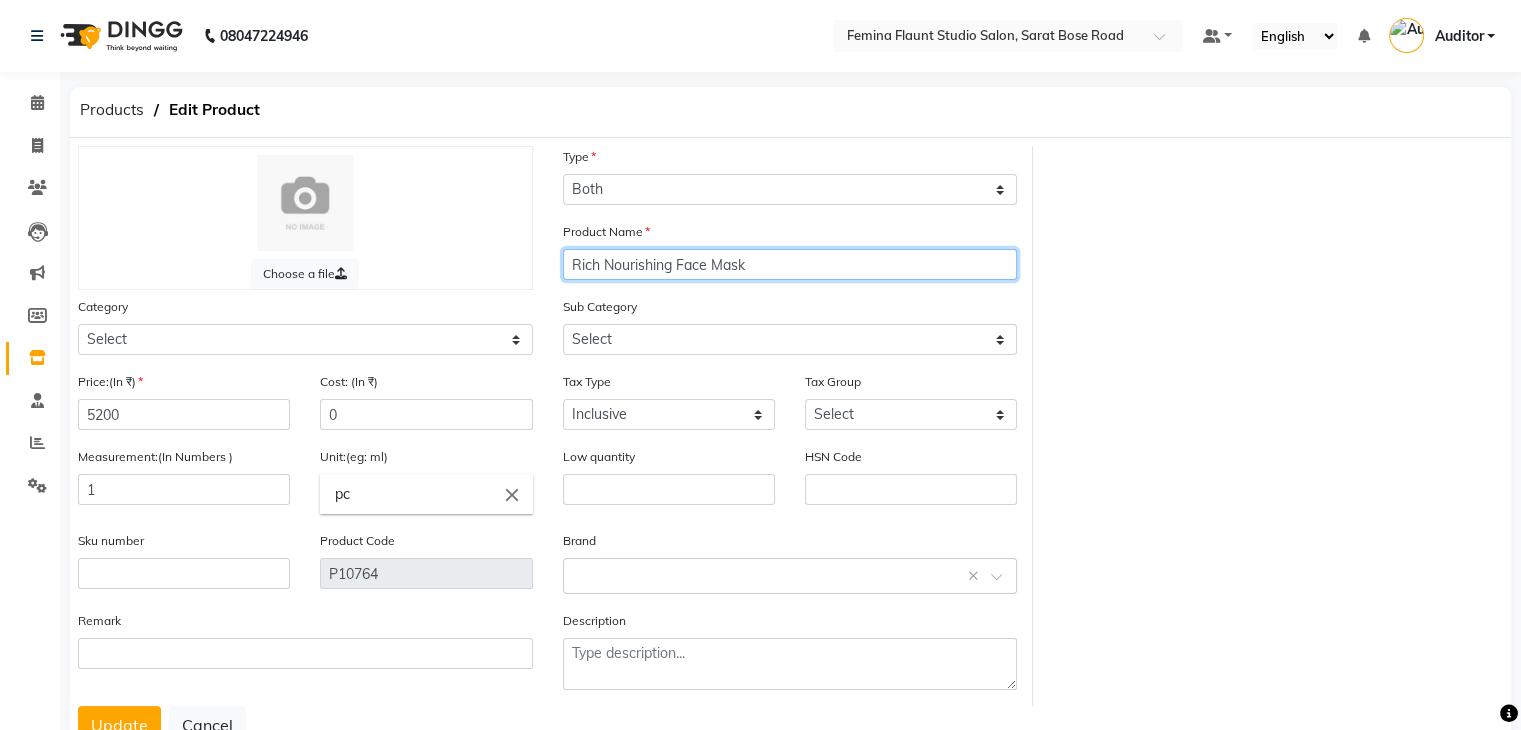 click on "Rich Nourishing Face Mask" 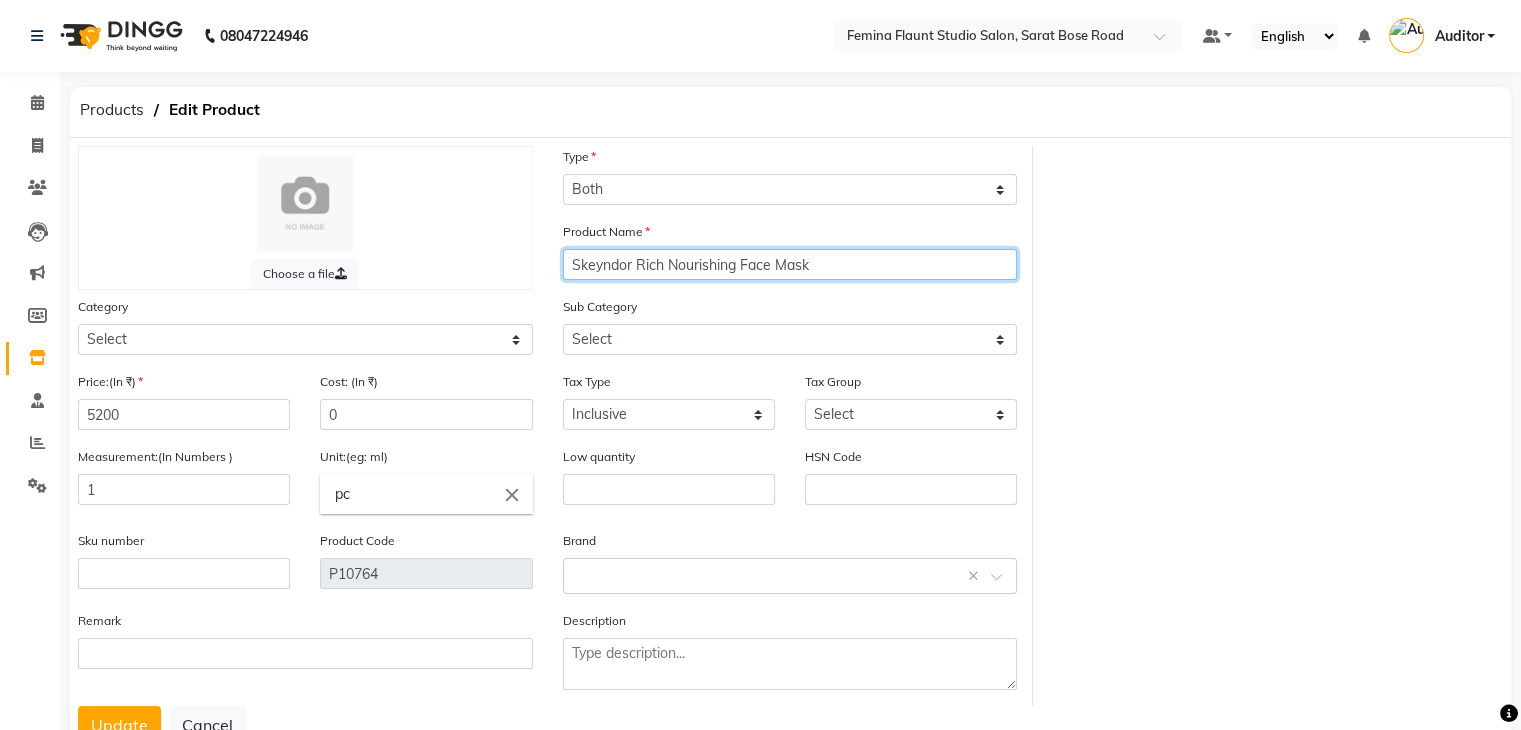 click on "Skeyndor Rich Nourishing Face Mask" 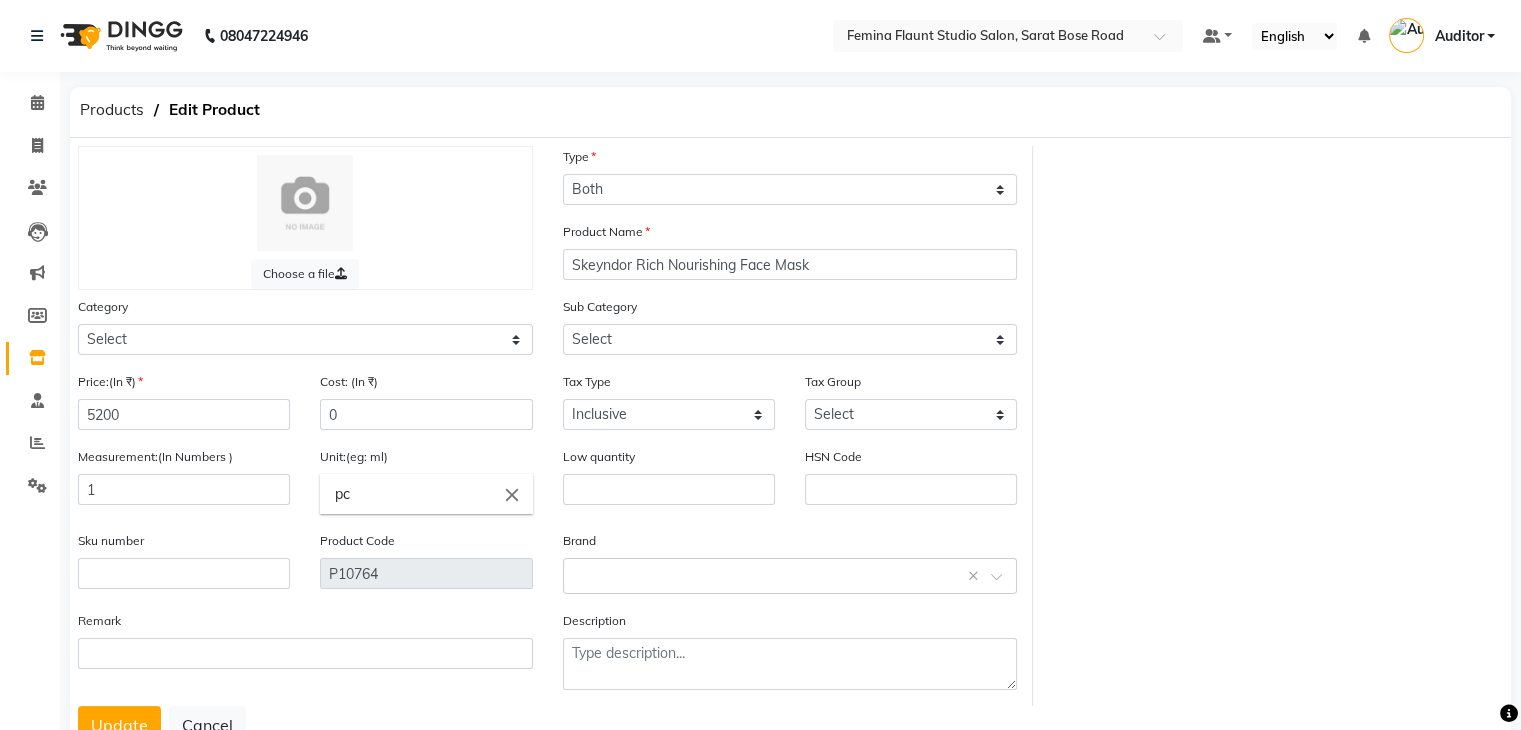 click on "close" 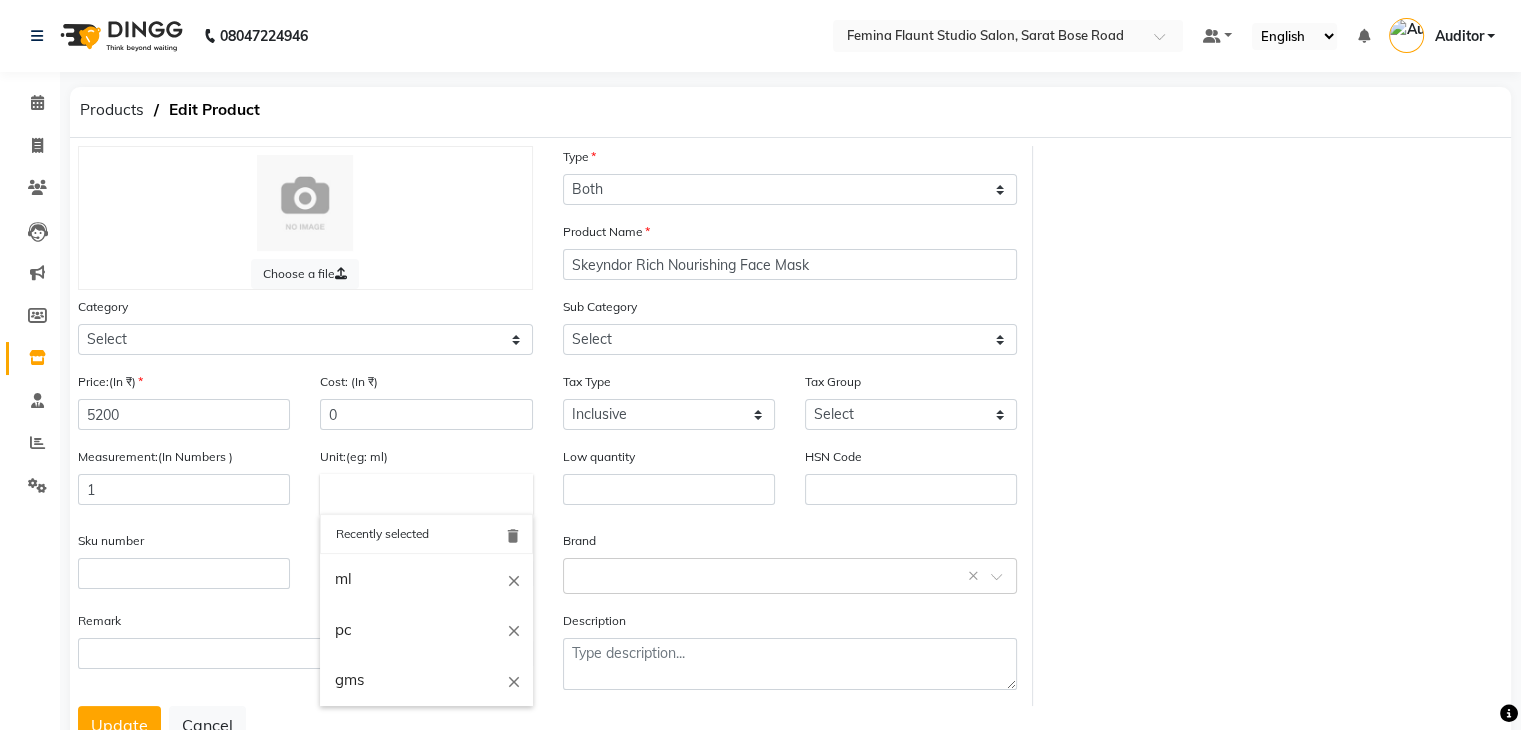 click 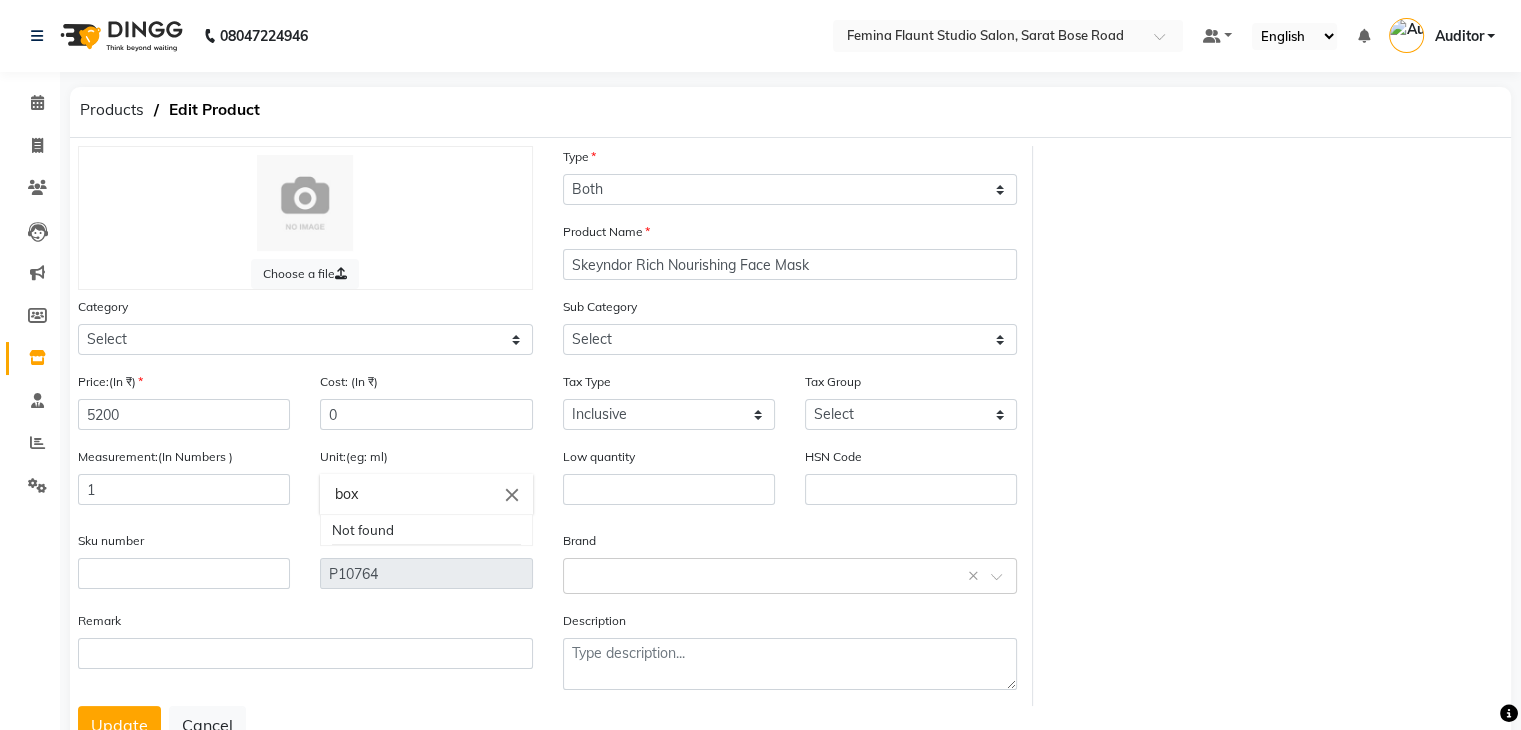 click 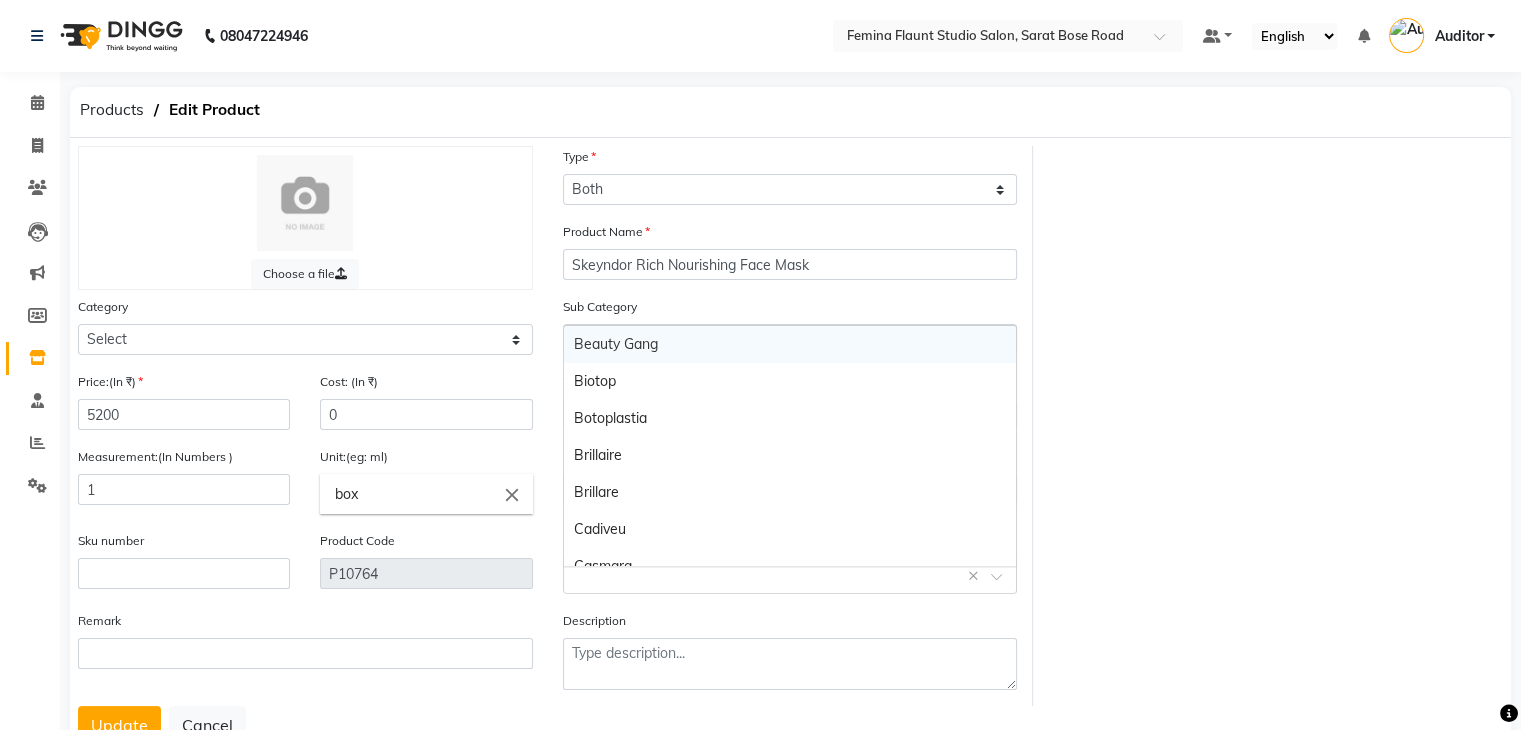 click 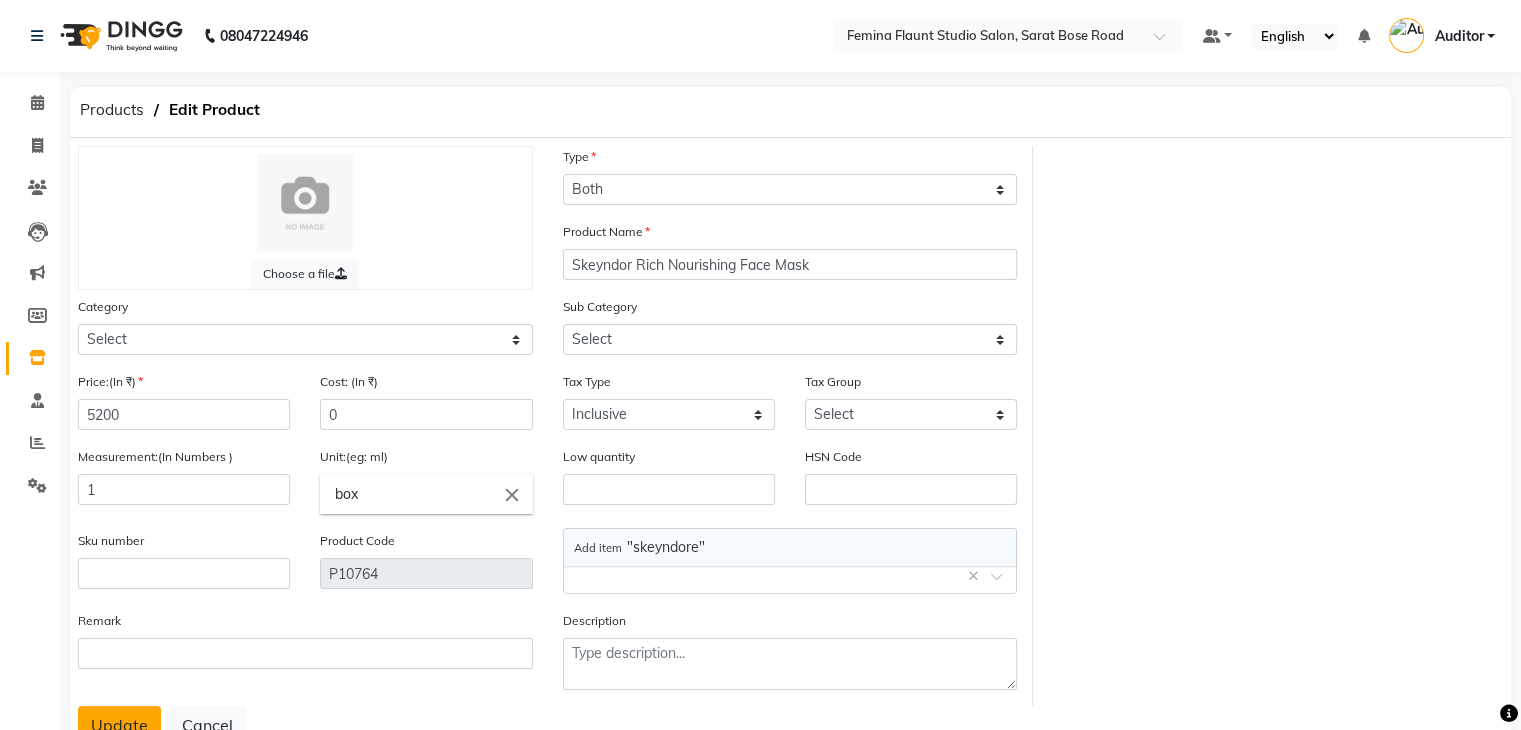 click on "Update" 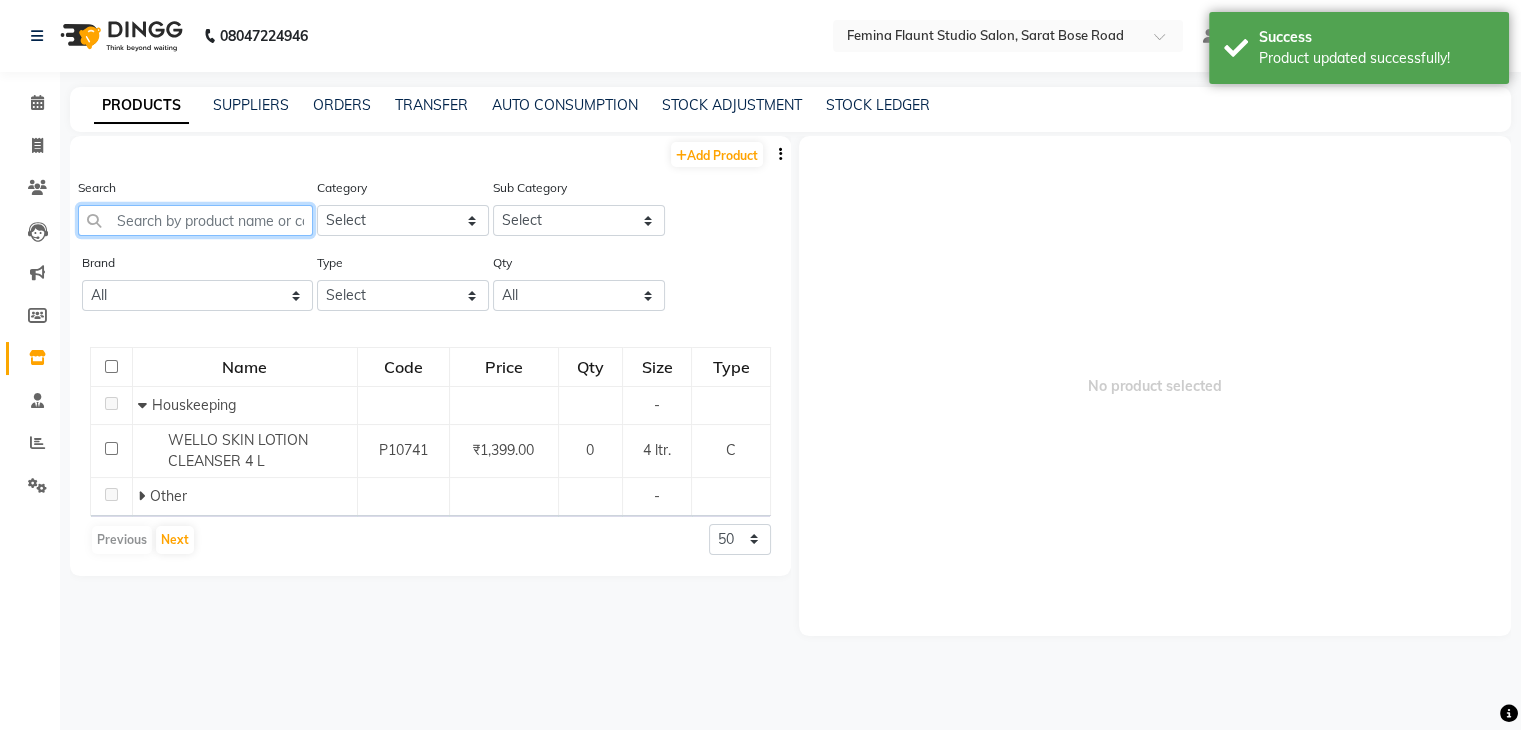 click 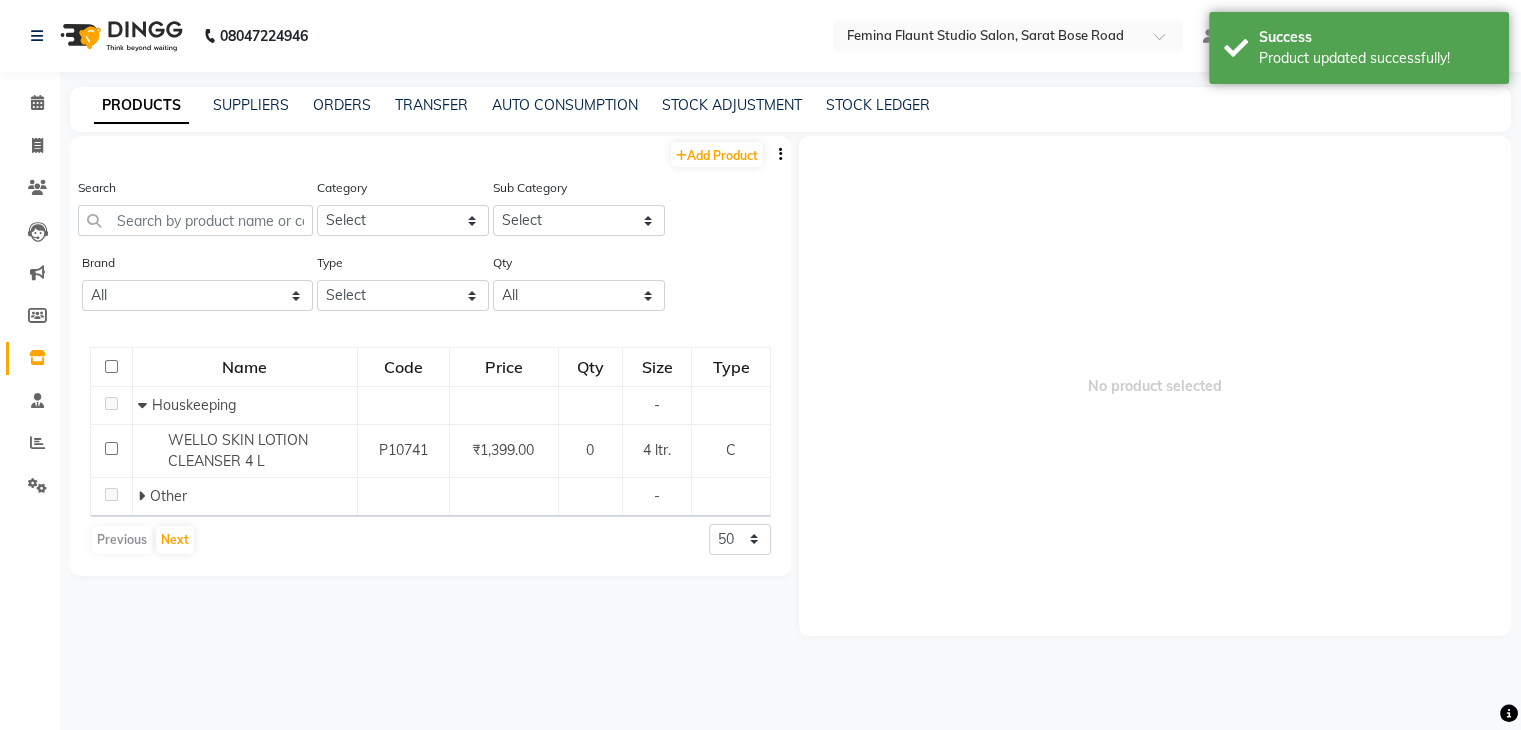 click on "PRODUCTS SUPPLIERS ORDERS TRANSFER AUTO CONSUMPTION STOCK ADJUSTMENT STOCK LEDGER" 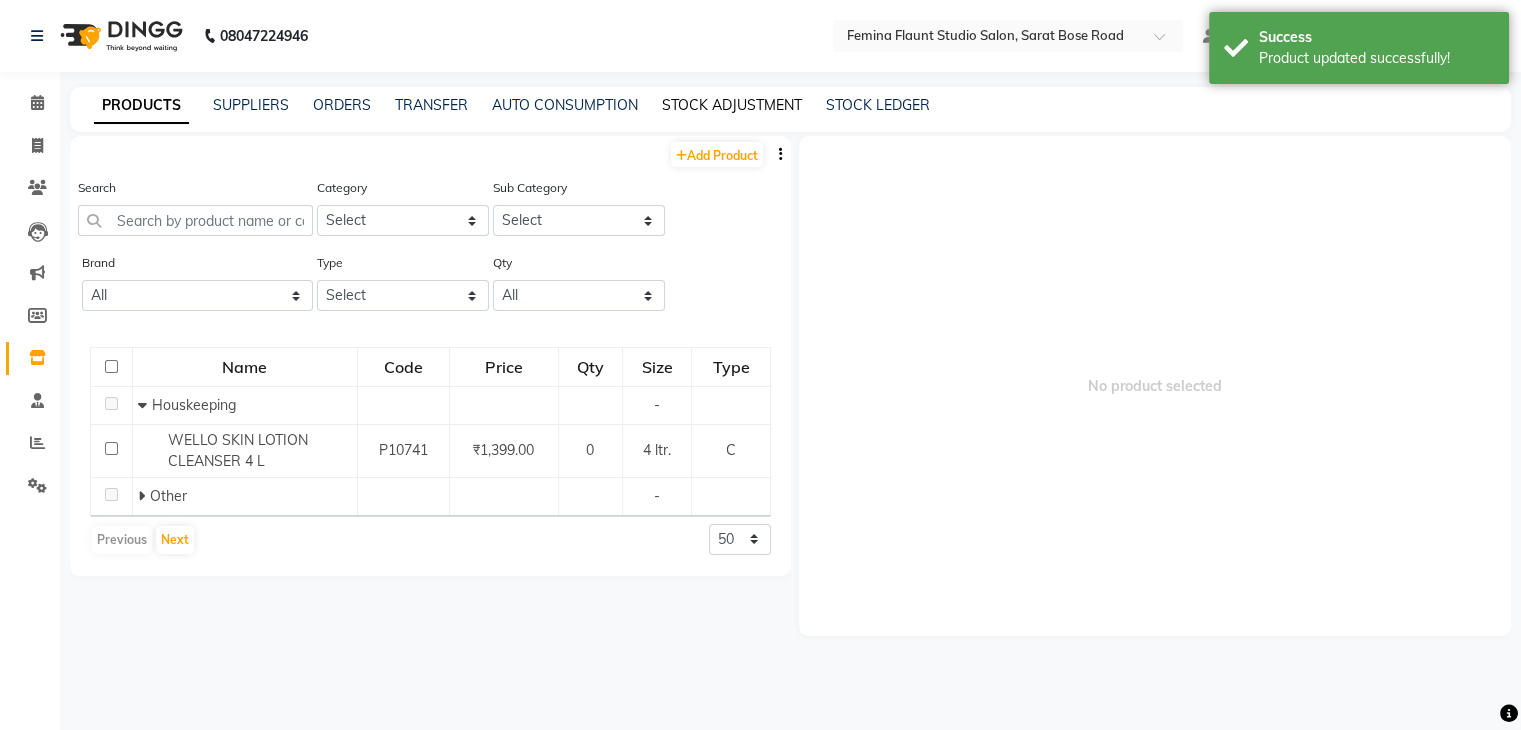 click on "STOCK ADJUSTMENT" 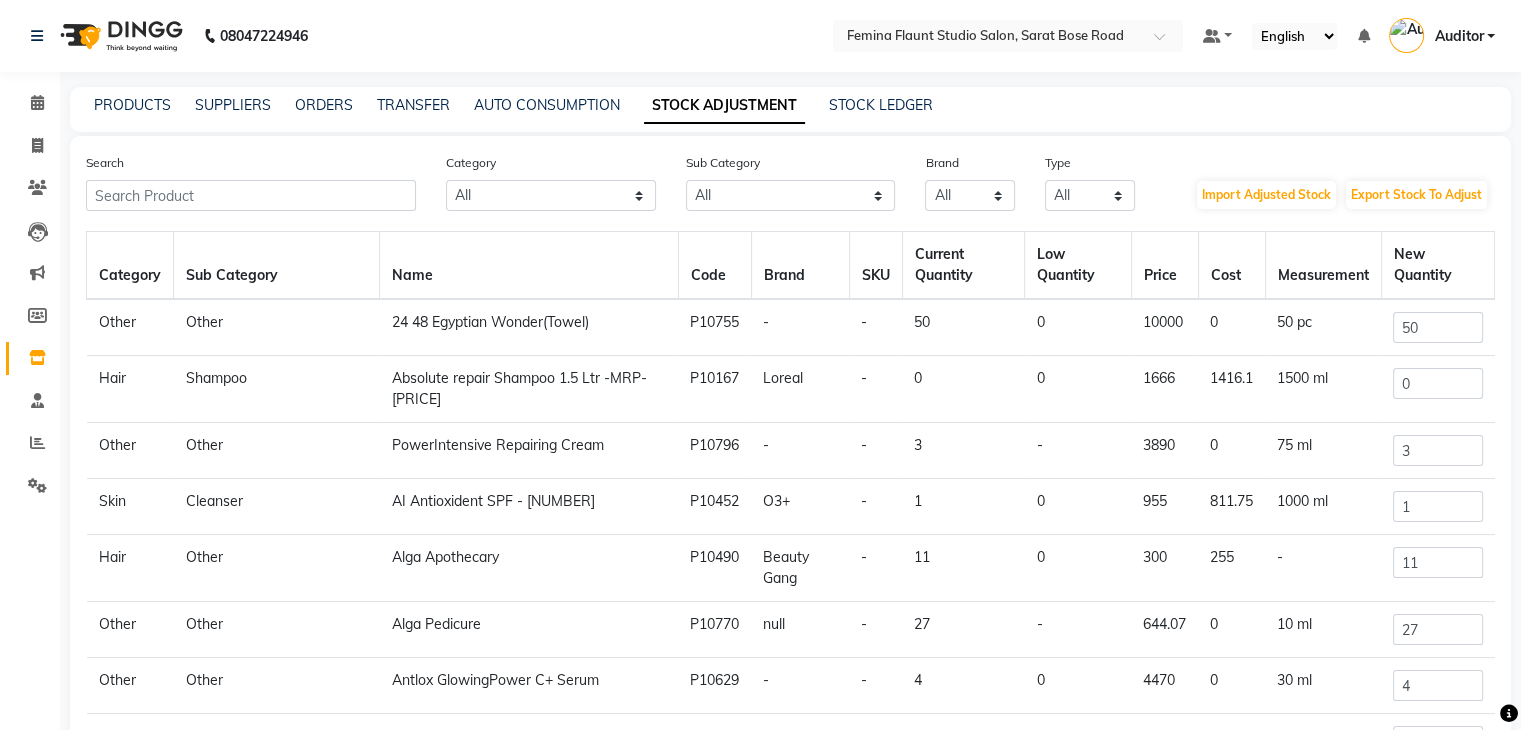 click on "Search" 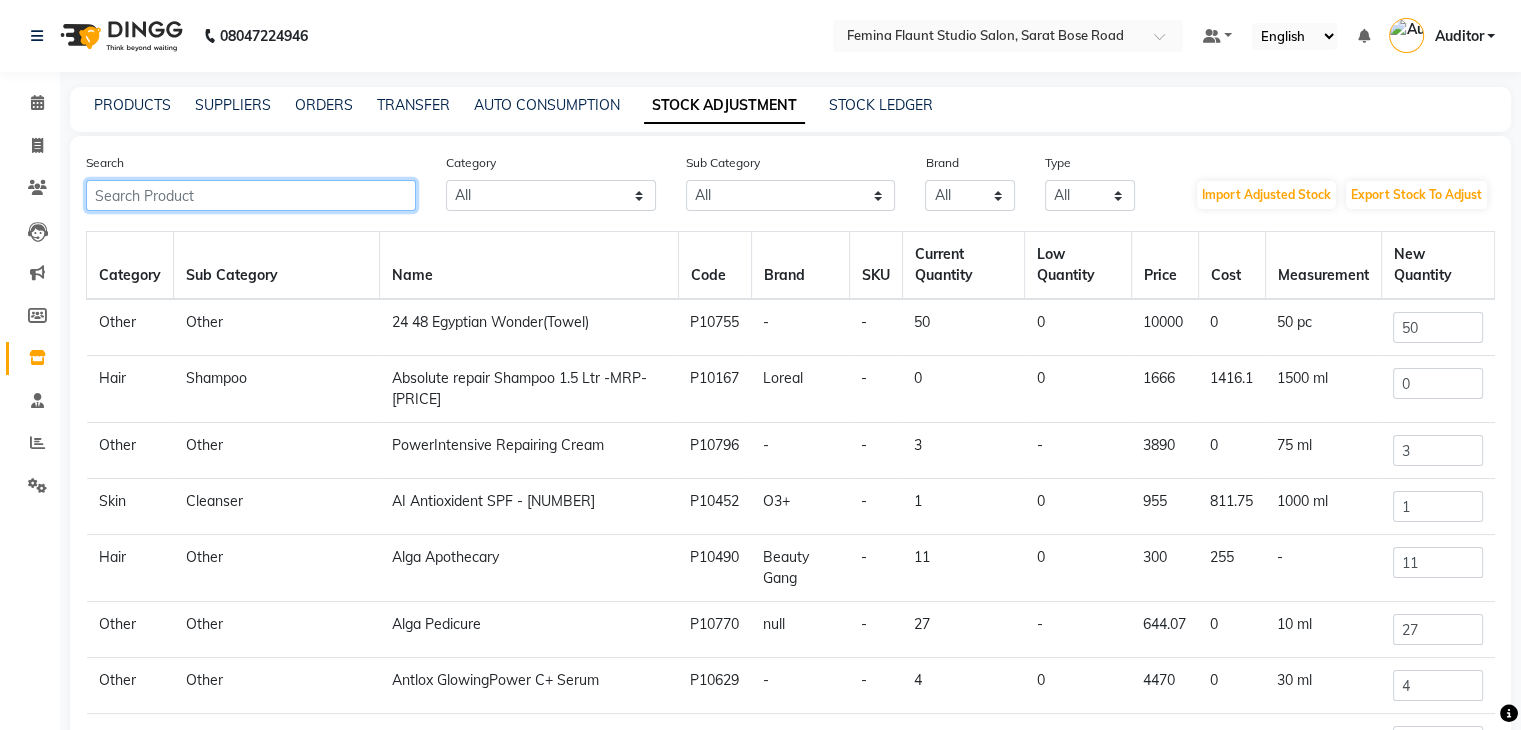 click 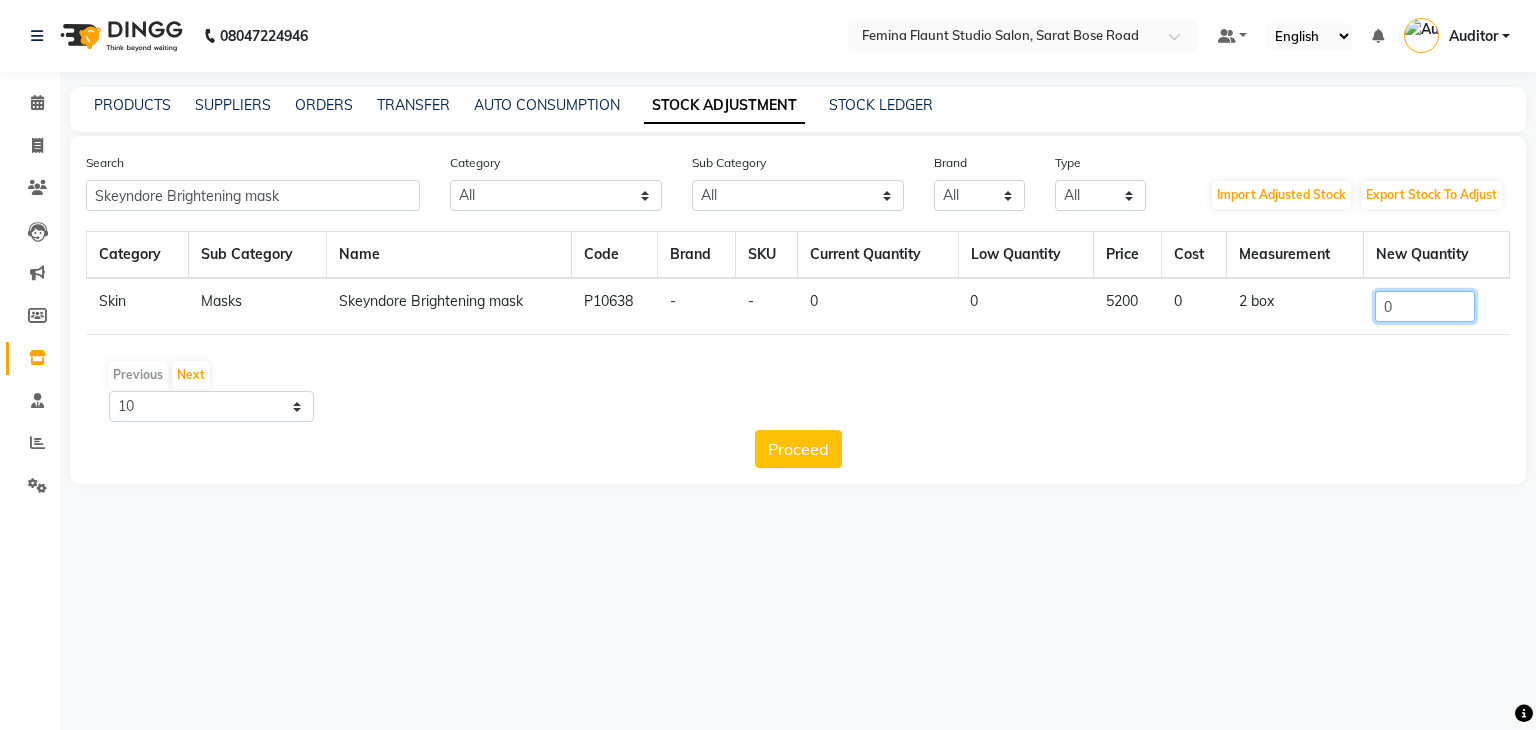 click on "0" 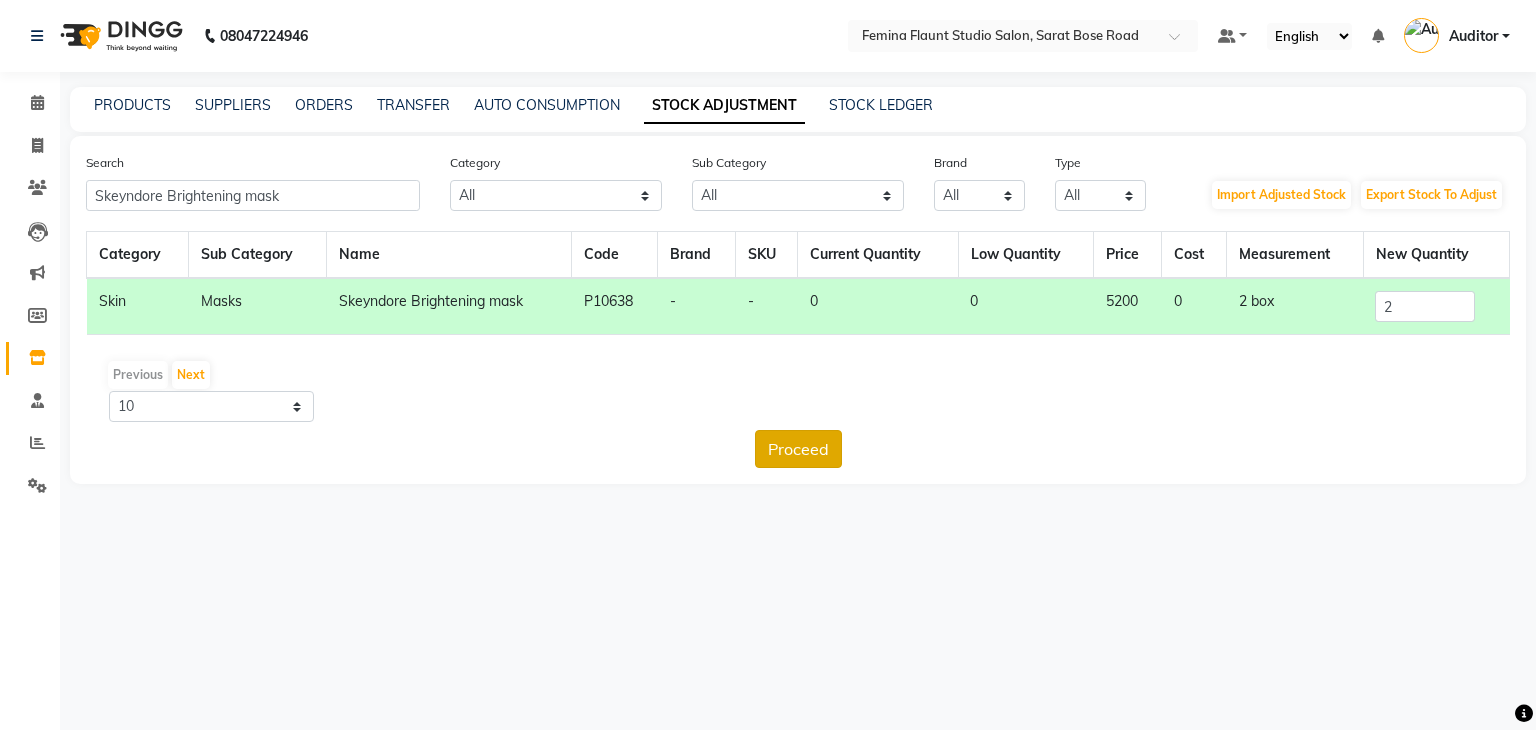 click on "Proceed" 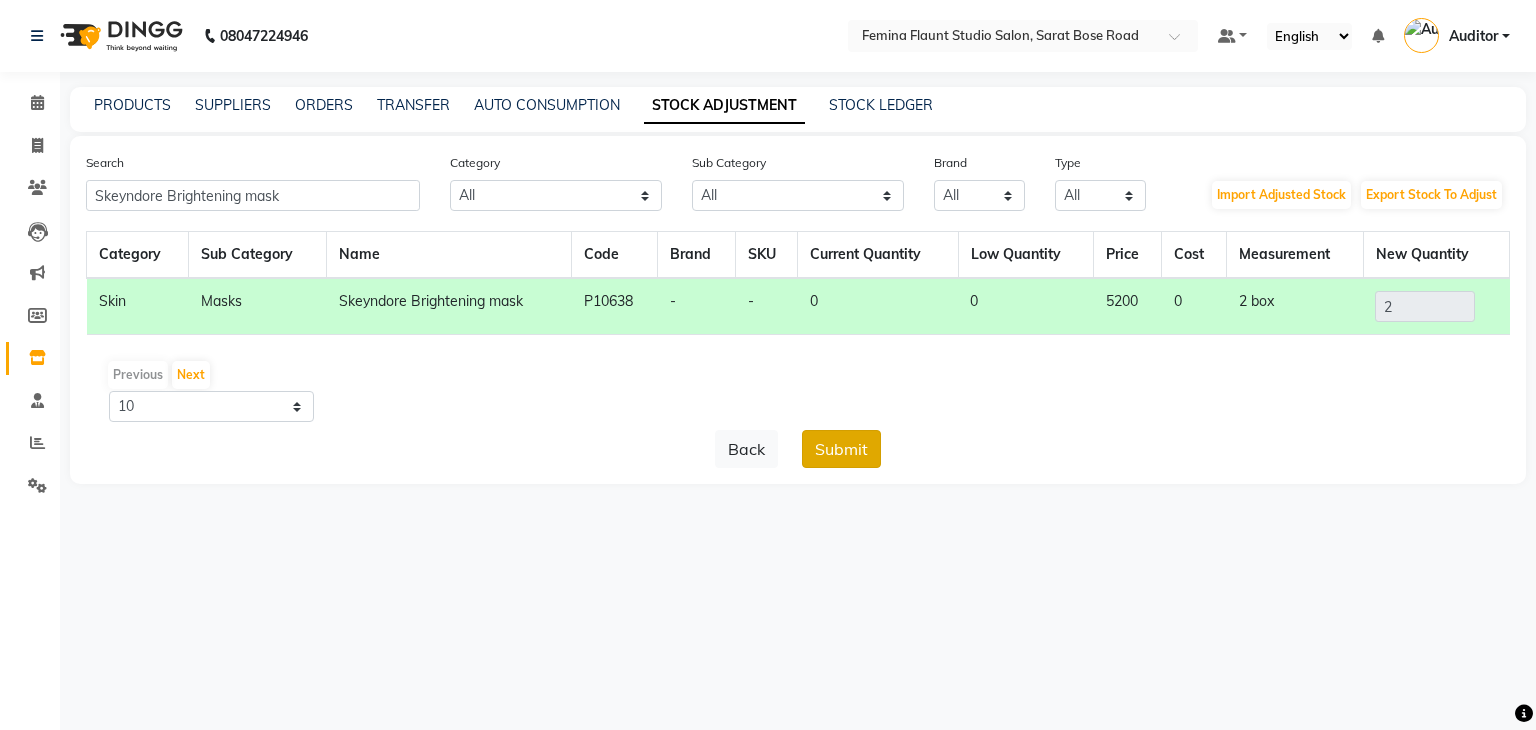 click on "Submit" 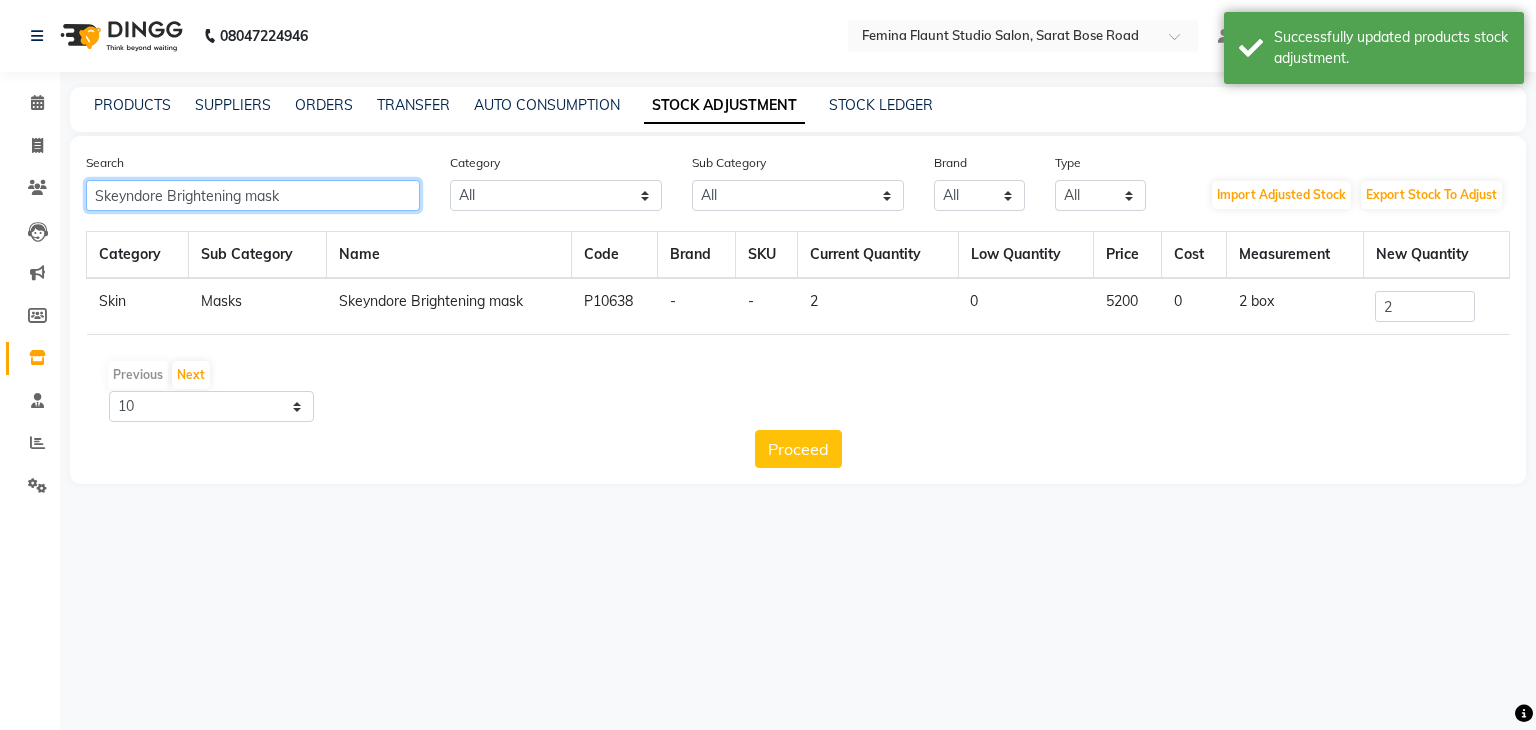 drag, startPoint x: 288, startPoint y: 204, endPoint x: 72, endPoint y: 189, distance: 216.5202 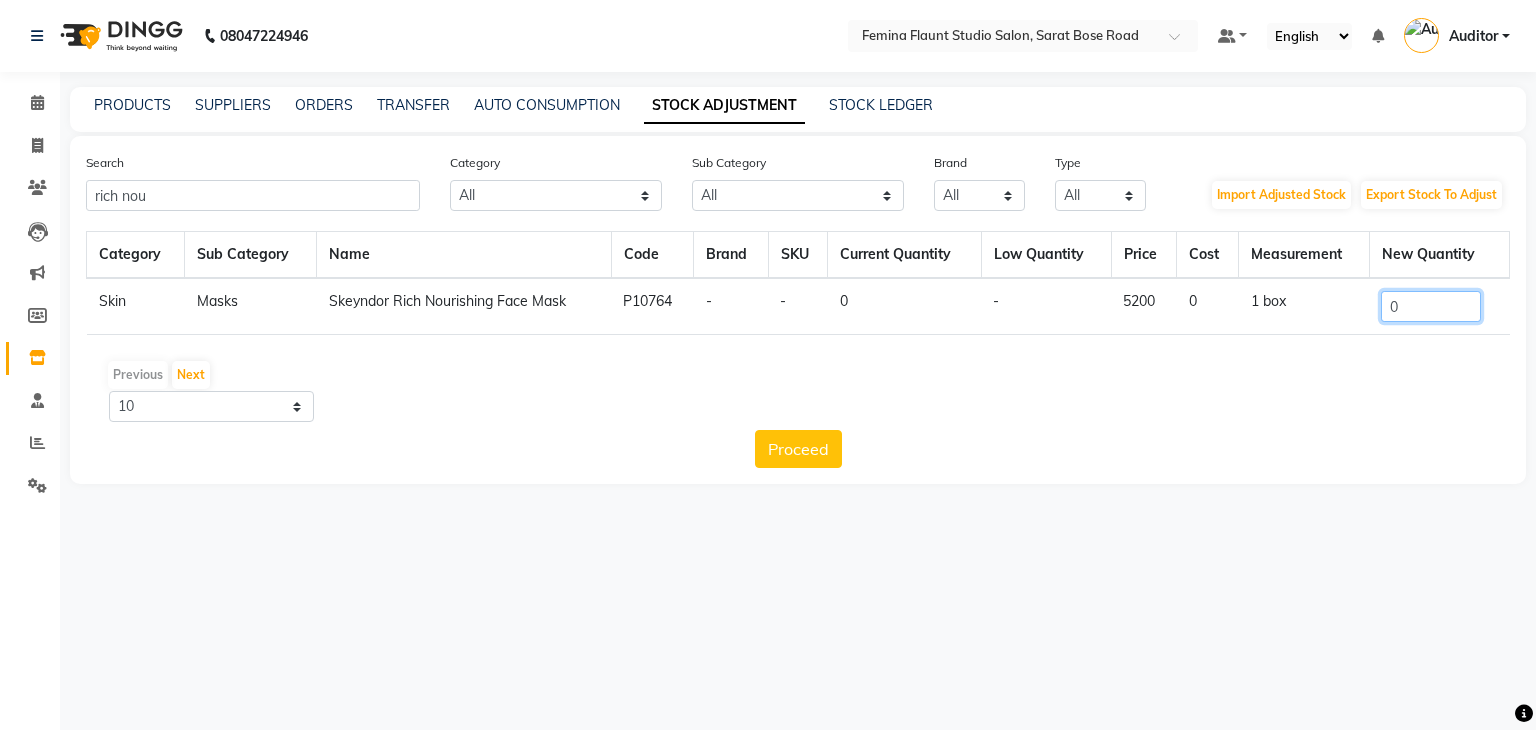click on "0" 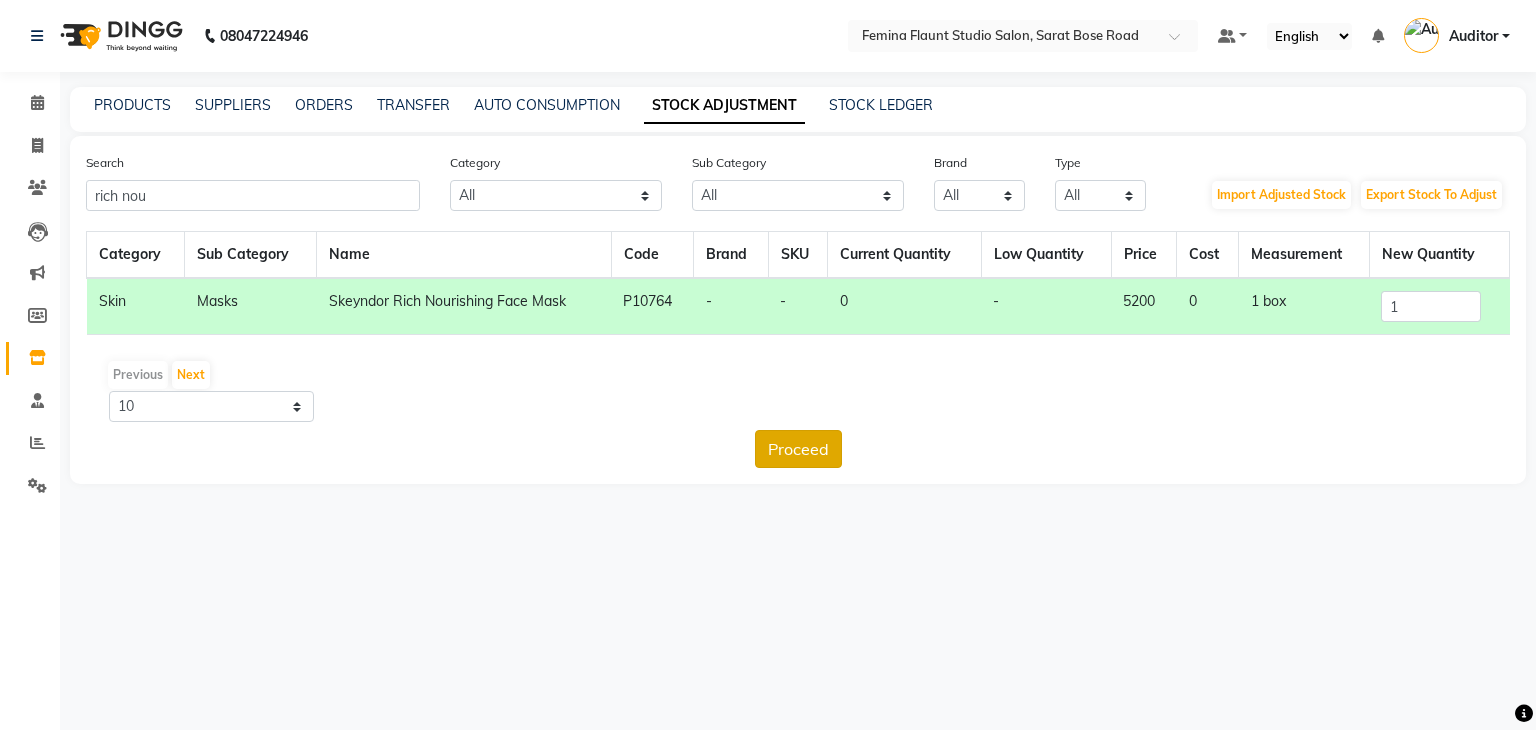 click on "Proceed" 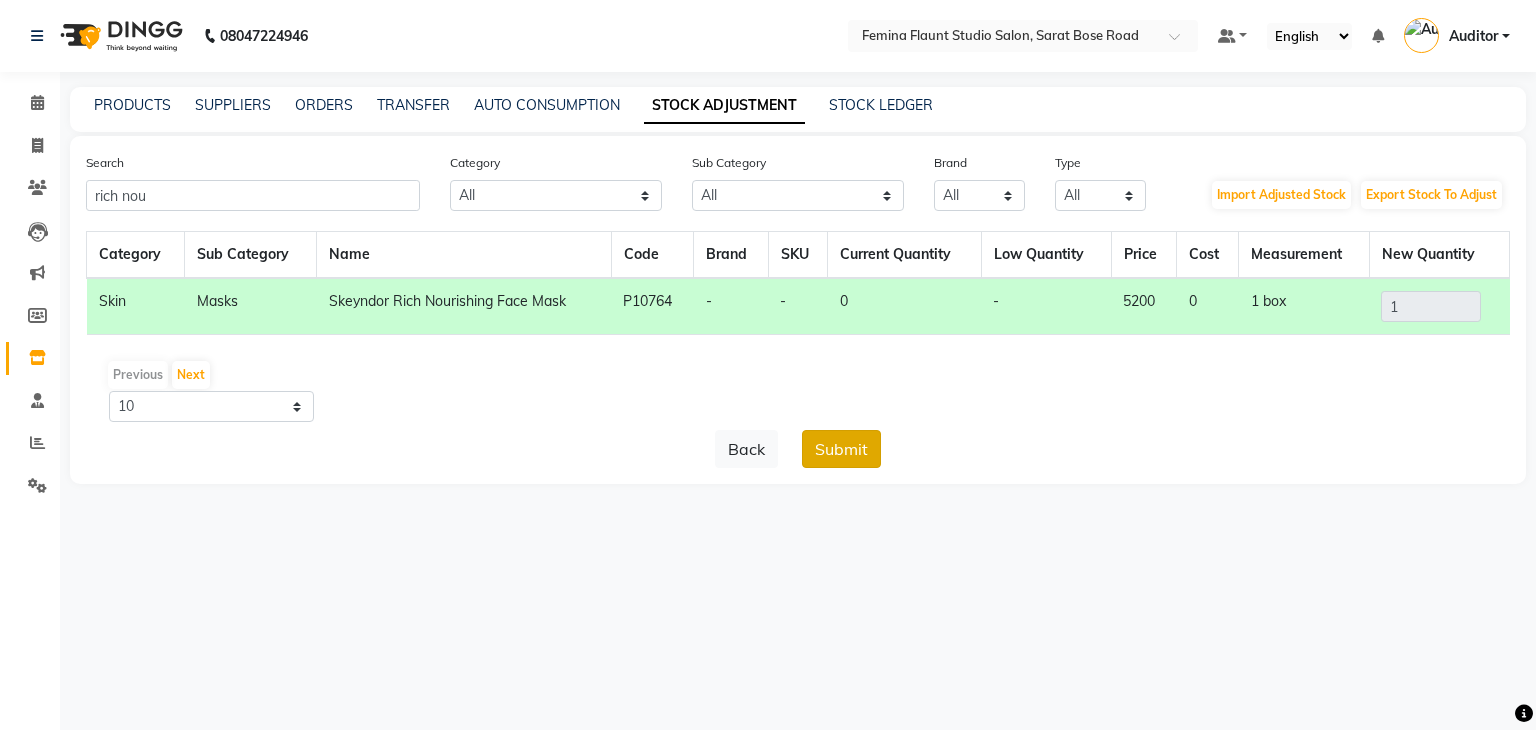 click on "Submit" 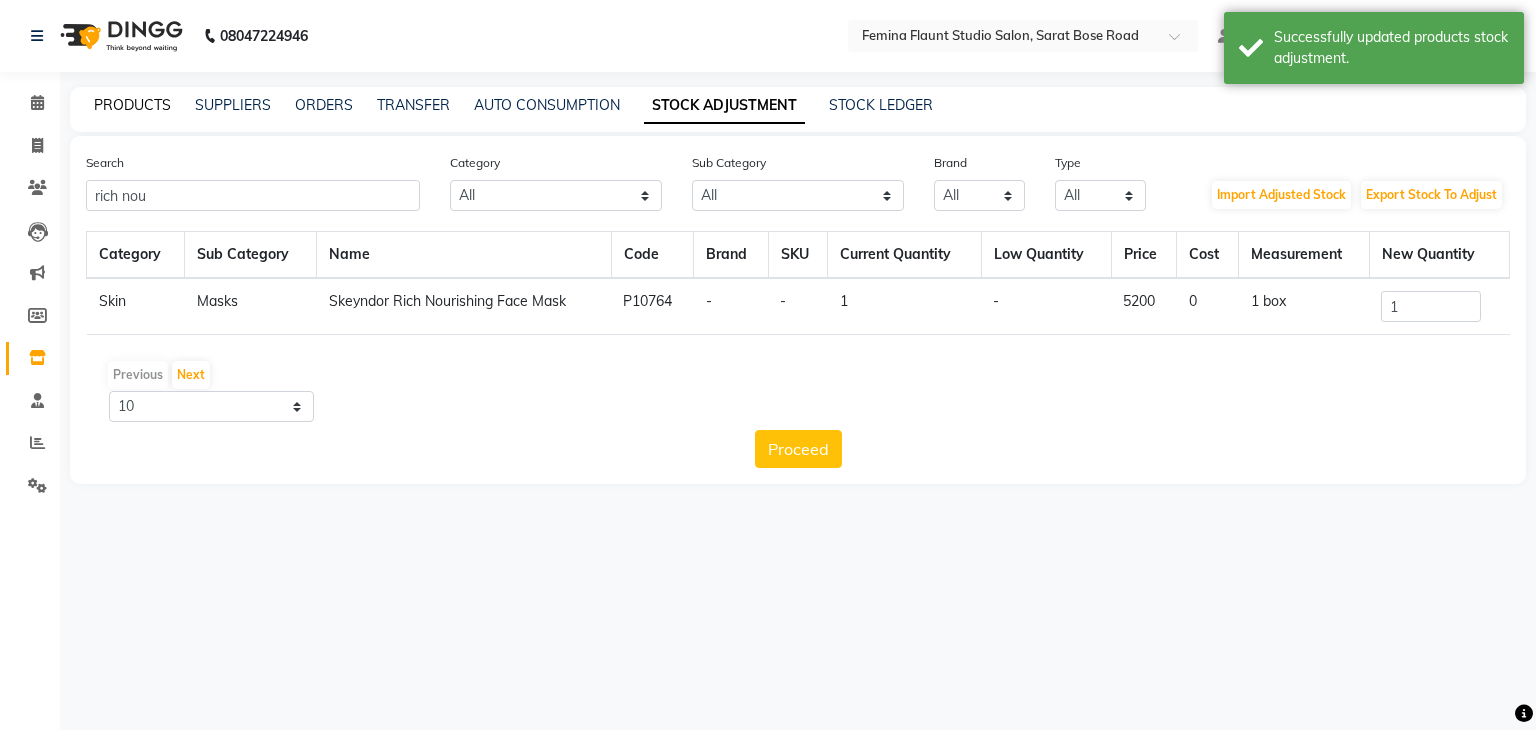 click on "PRODUCTS" 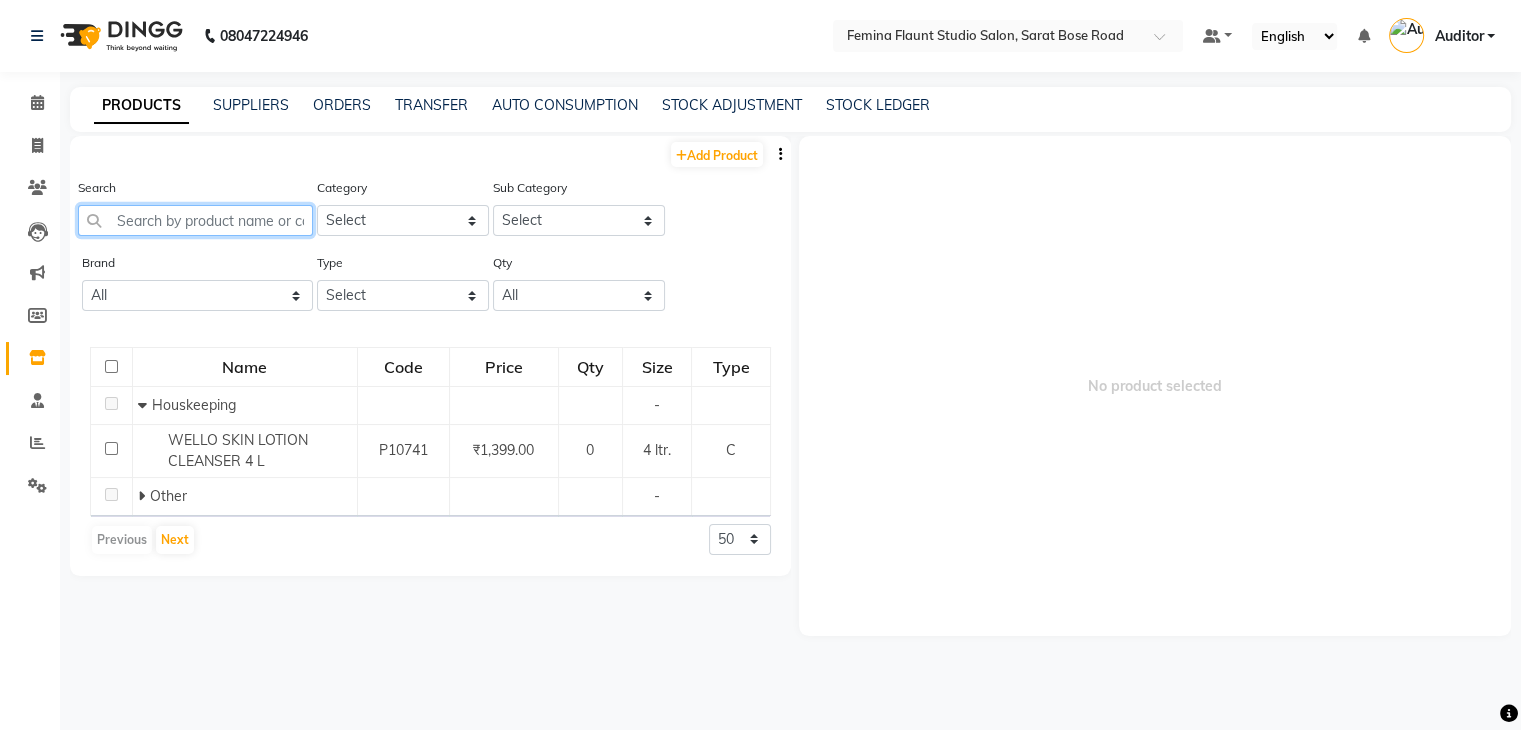 click 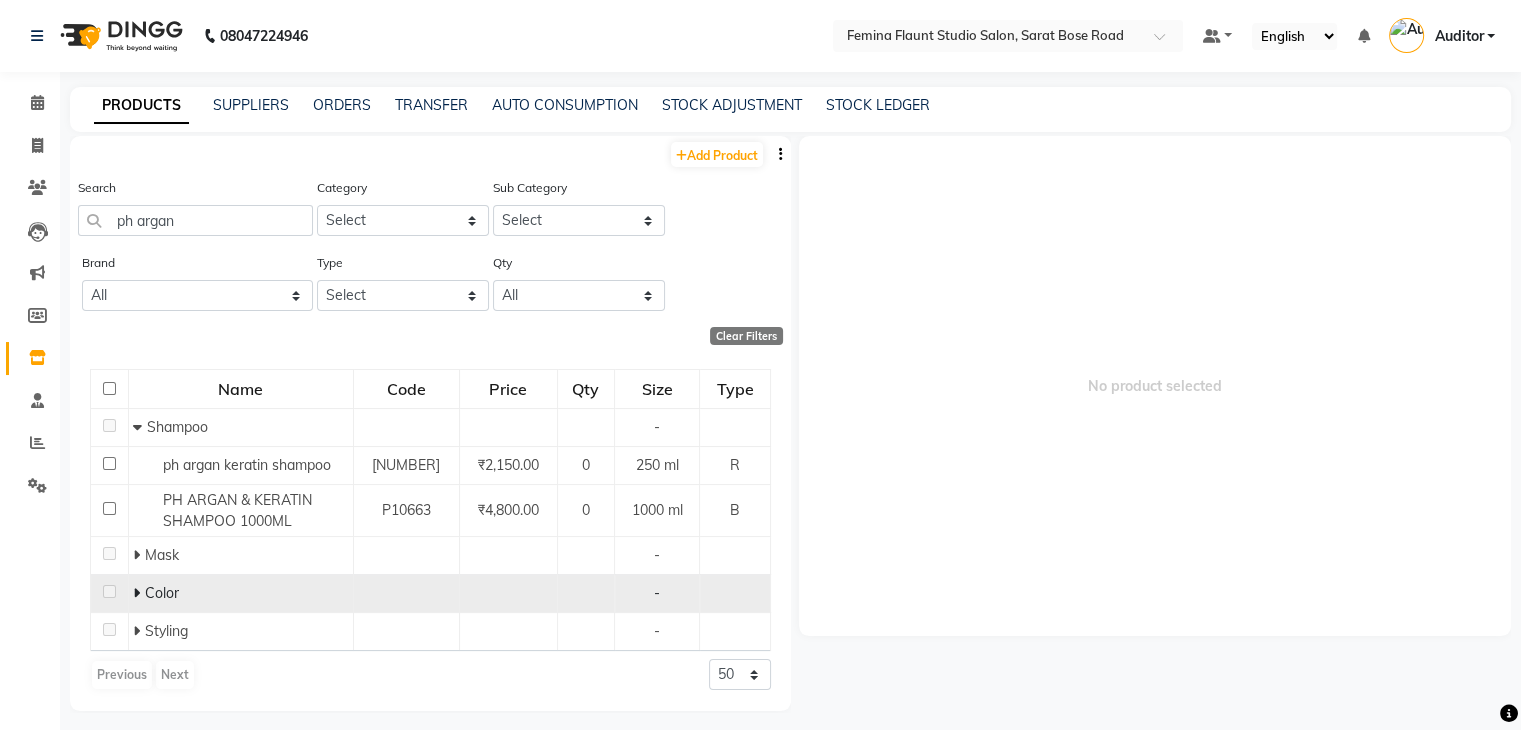 click 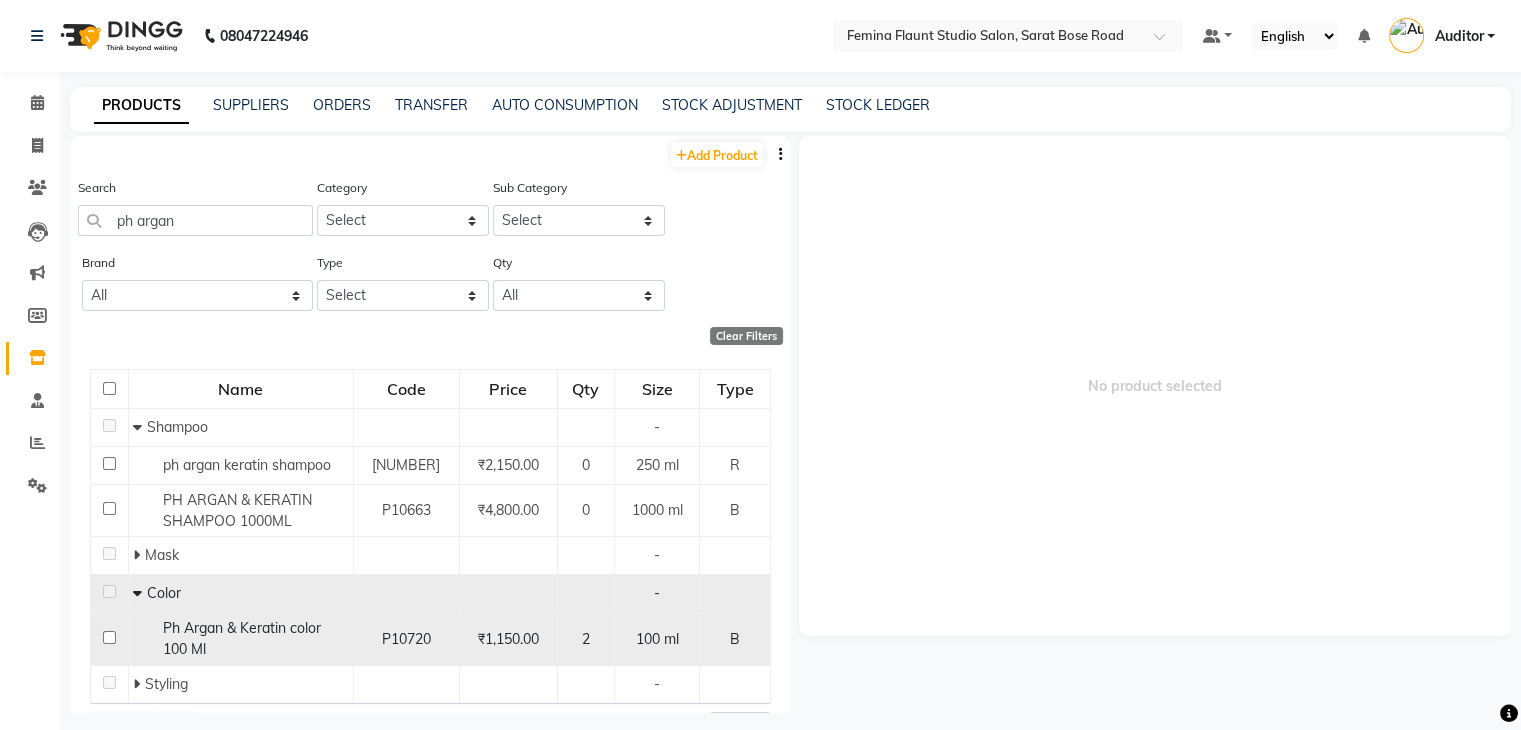 click on "Ph Argan & Keratin color 100 Ml" 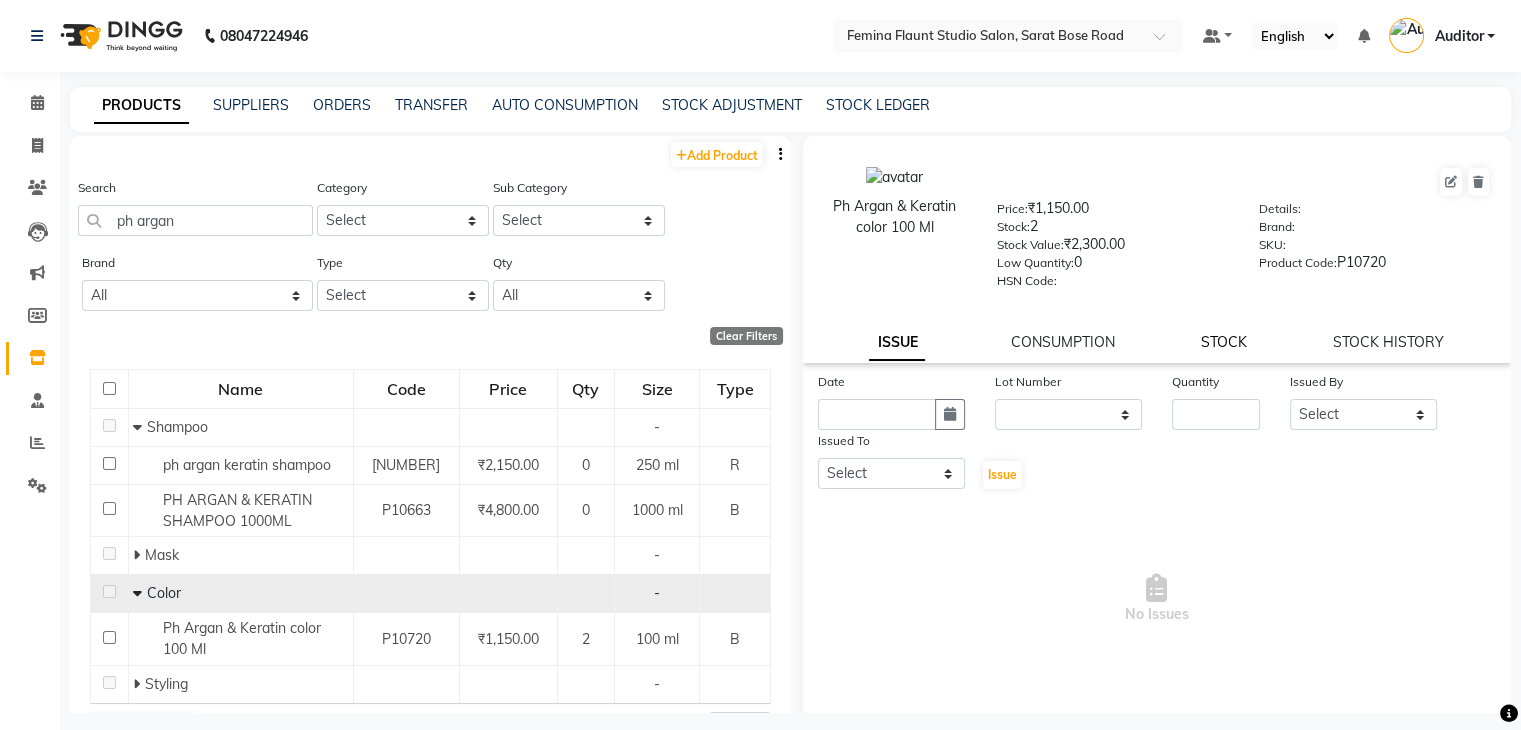 click on "STOCK" 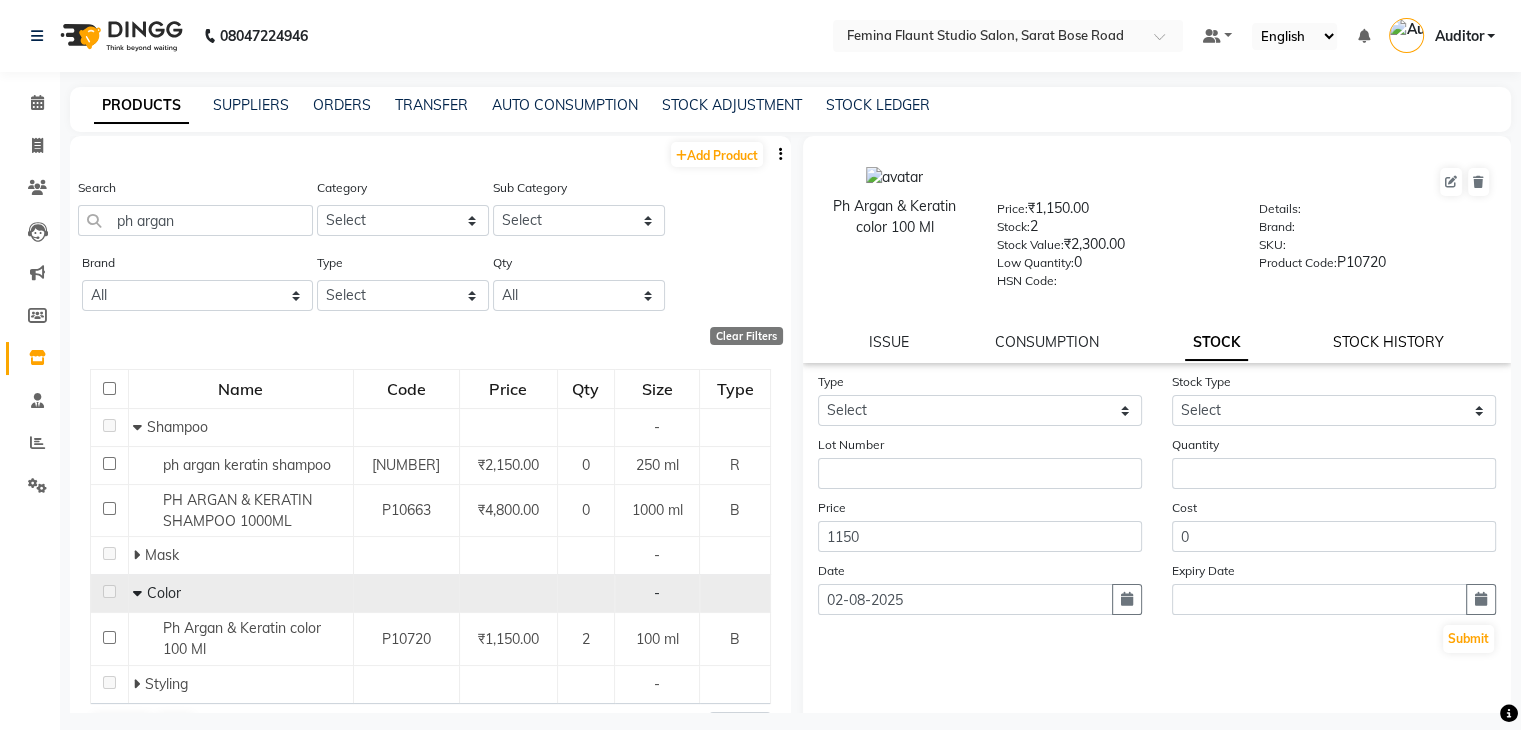 click on "STOCK HISTORY" 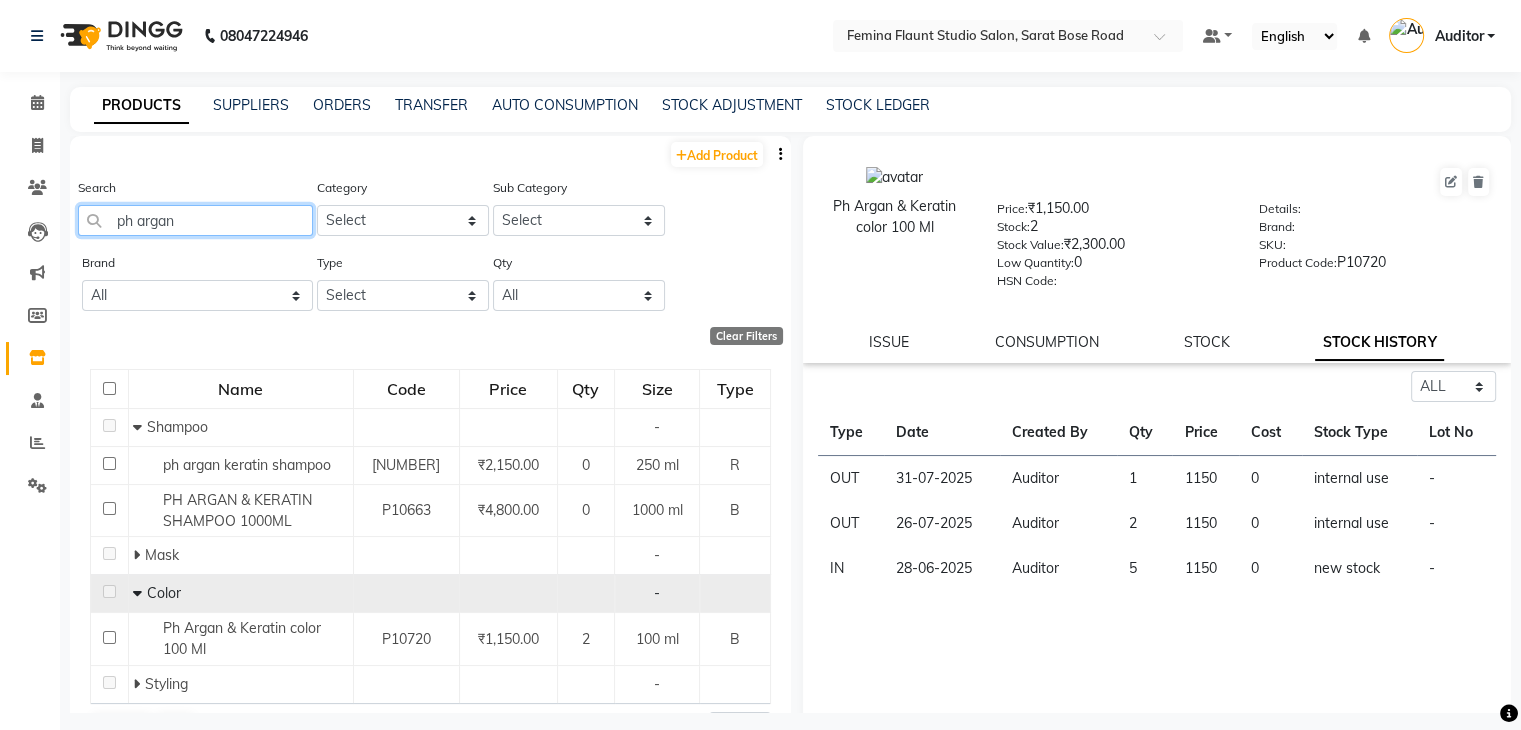 click on "ph argan" 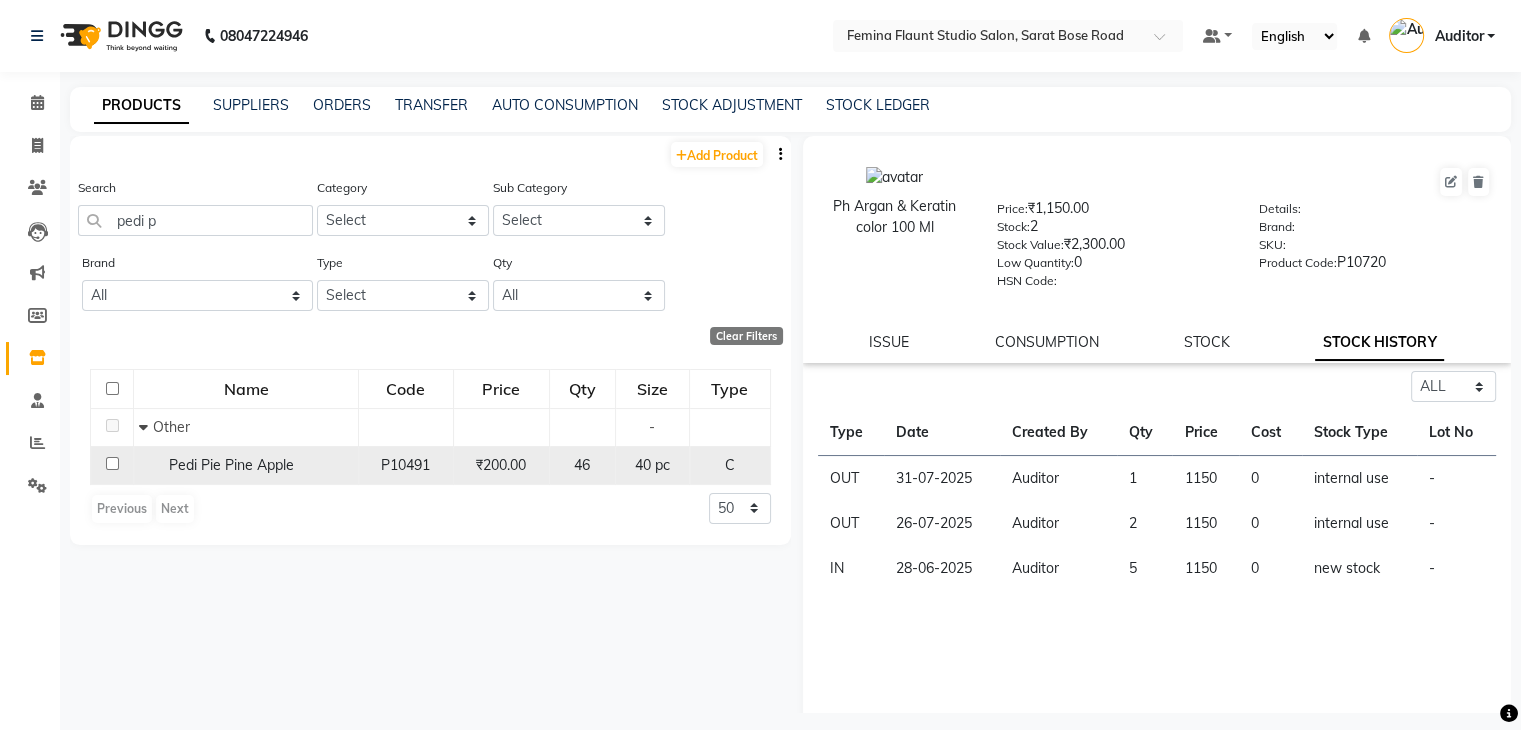 click on "Pedi Pie Pine Apple" 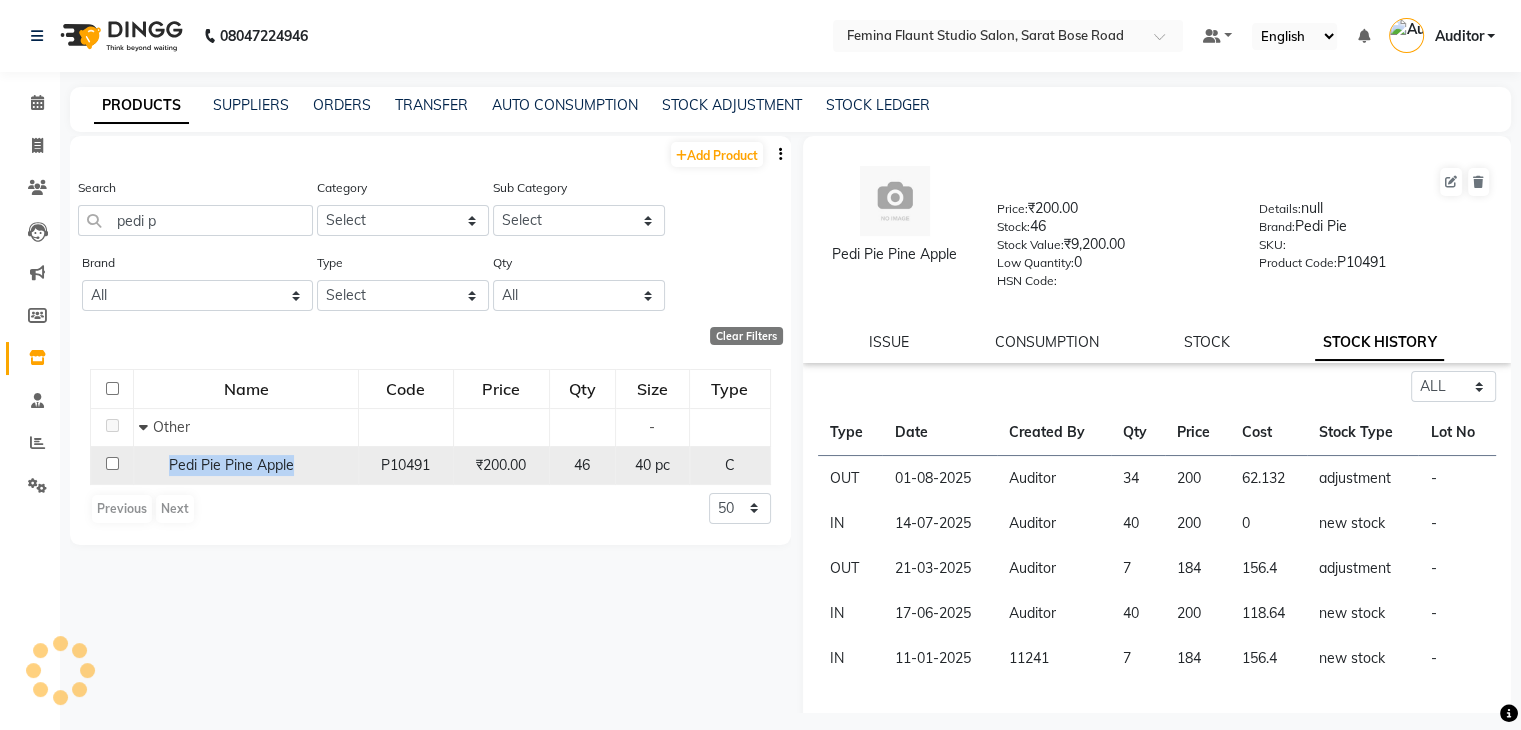 drag, startPoint x: 316, startPoint y: 469, endPoint x: 156, endPoint y: 477, distance: 160.19987 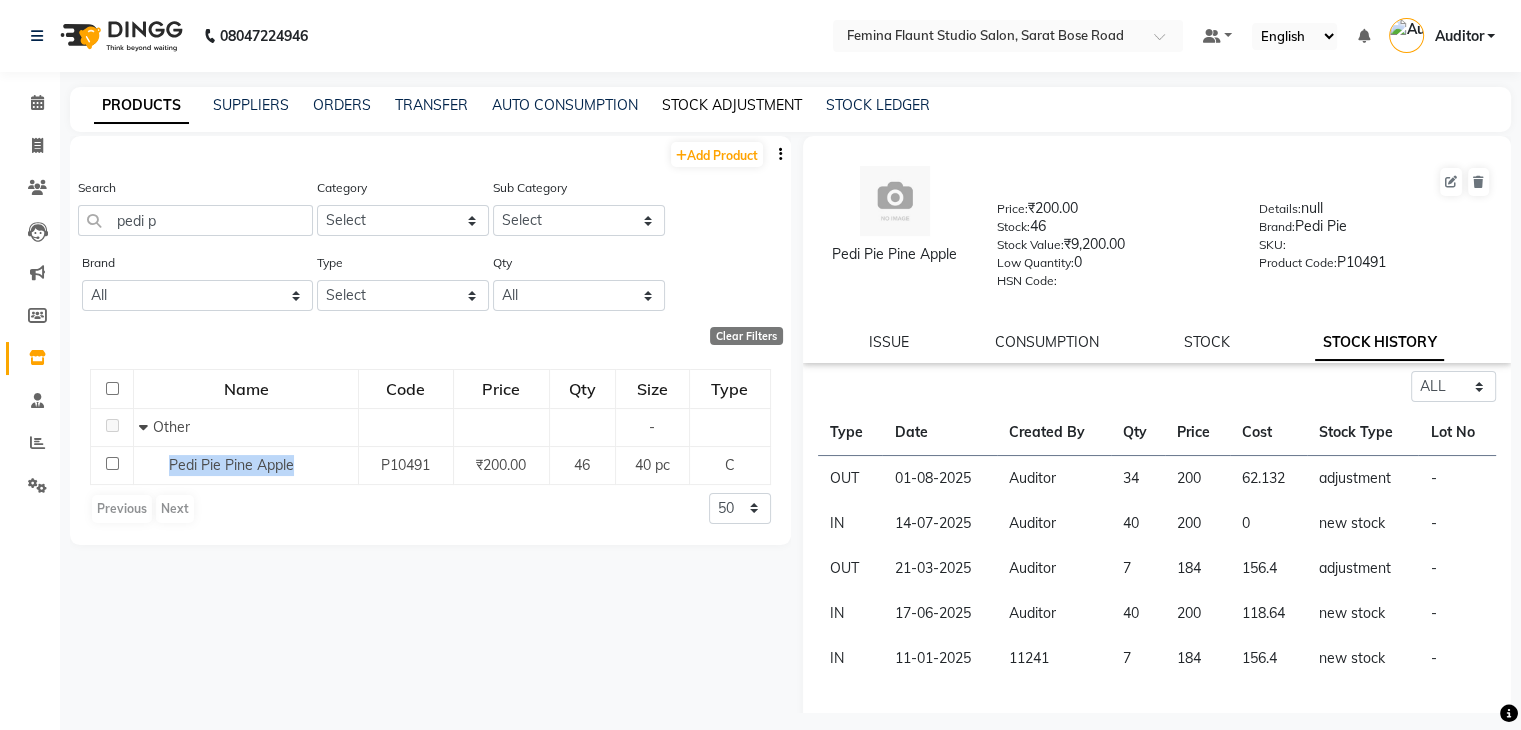 click on "STOCK ADJUSTMENT" 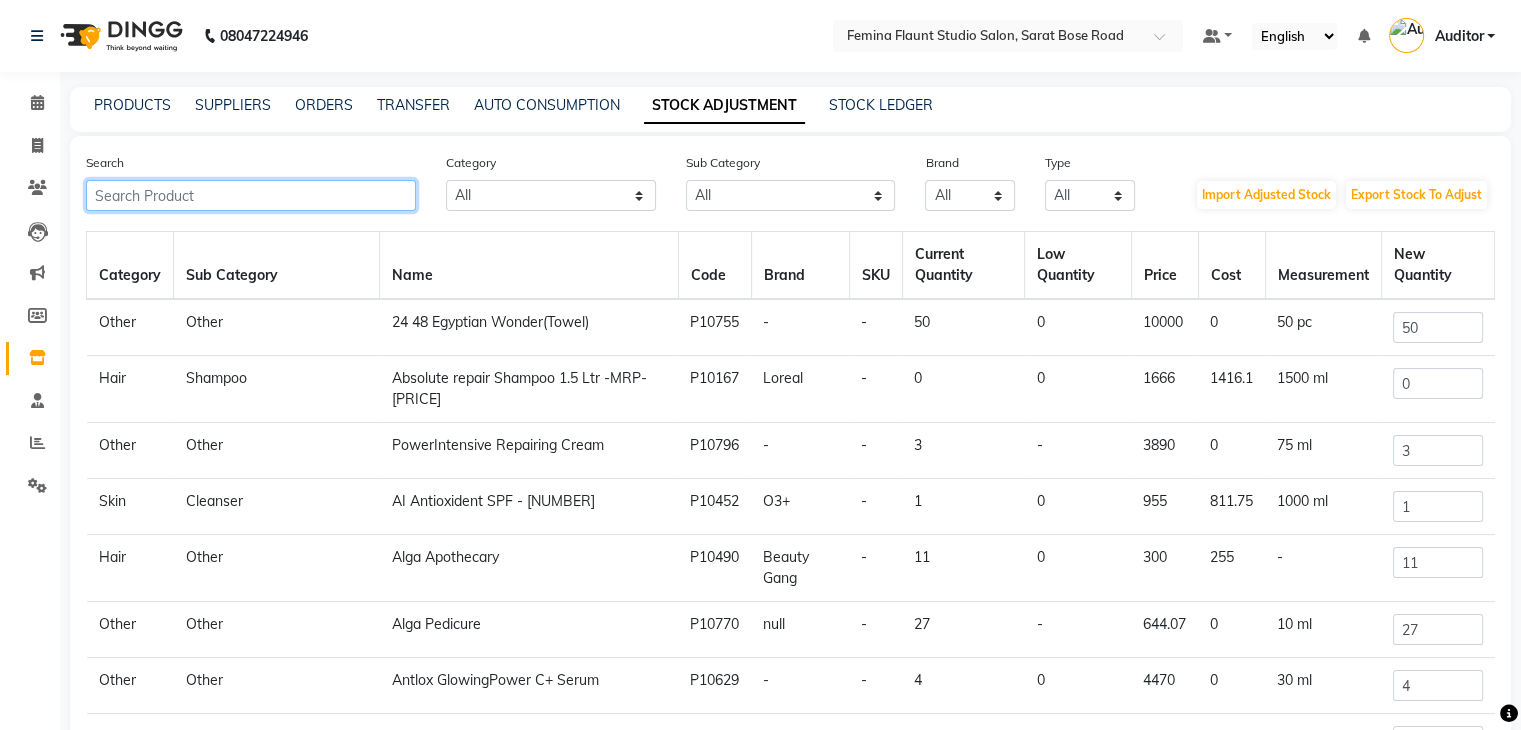 click 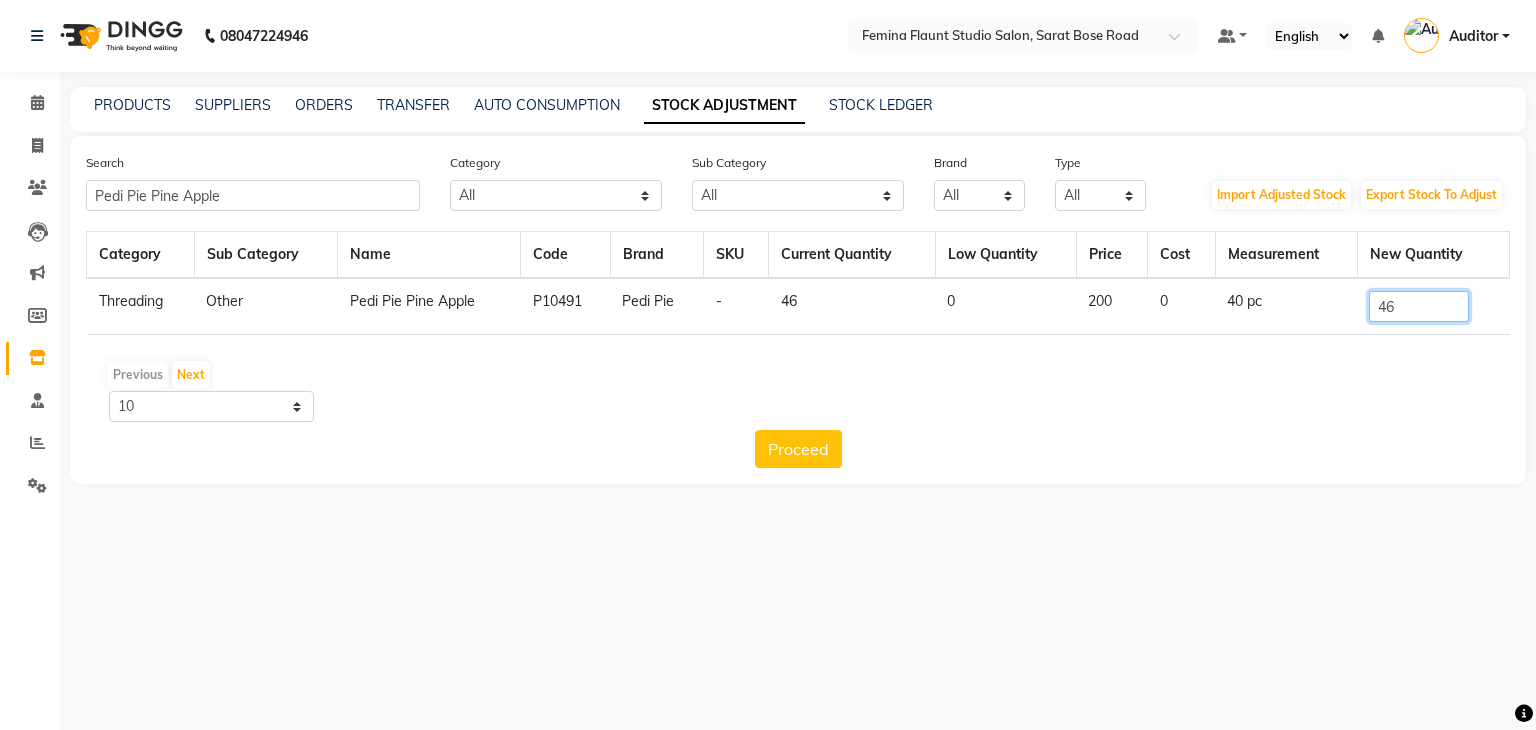 drag, startPoint x: 1455, startPoint y: 309, endPoint x: 1344, endPoint y: 317, distance: 111.28792 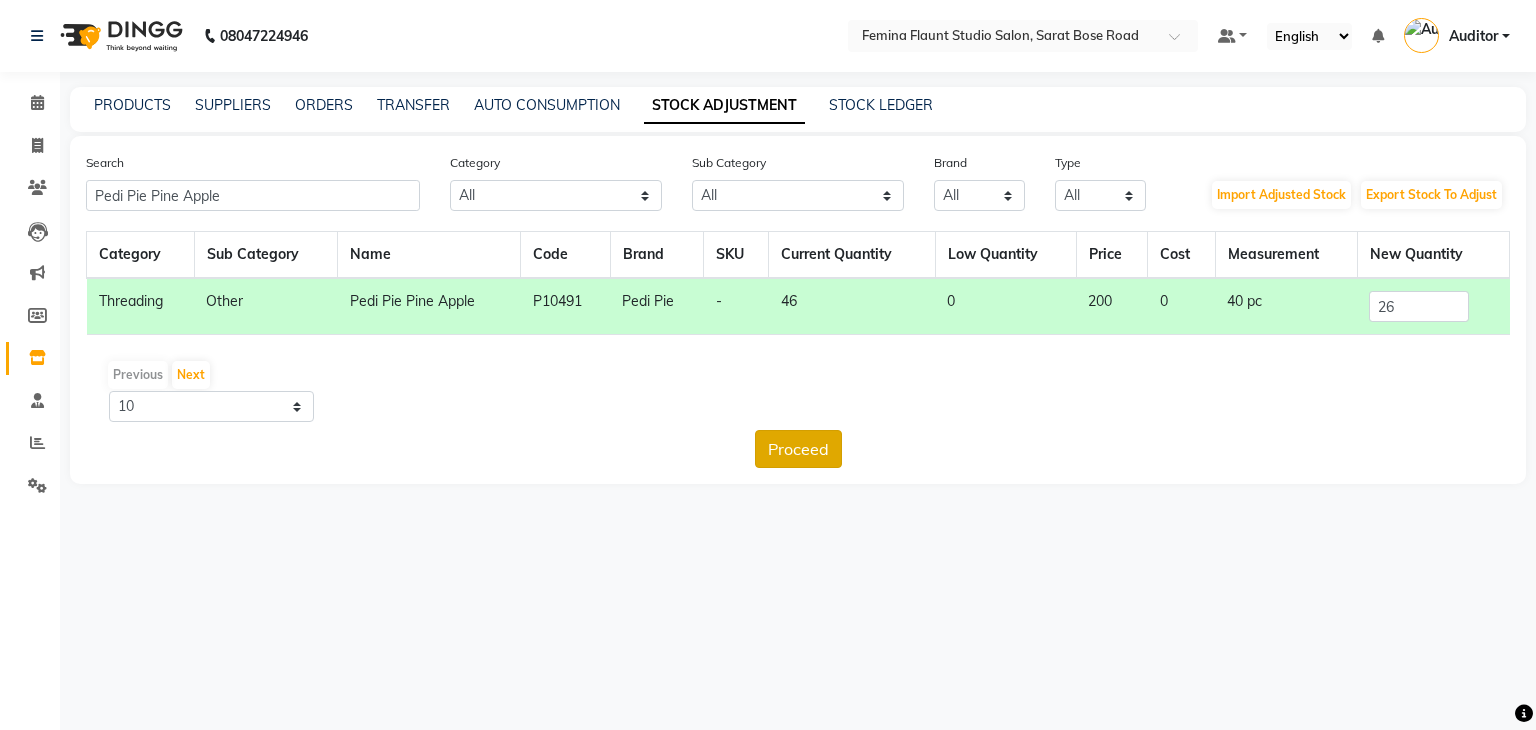 click on "Proceed" 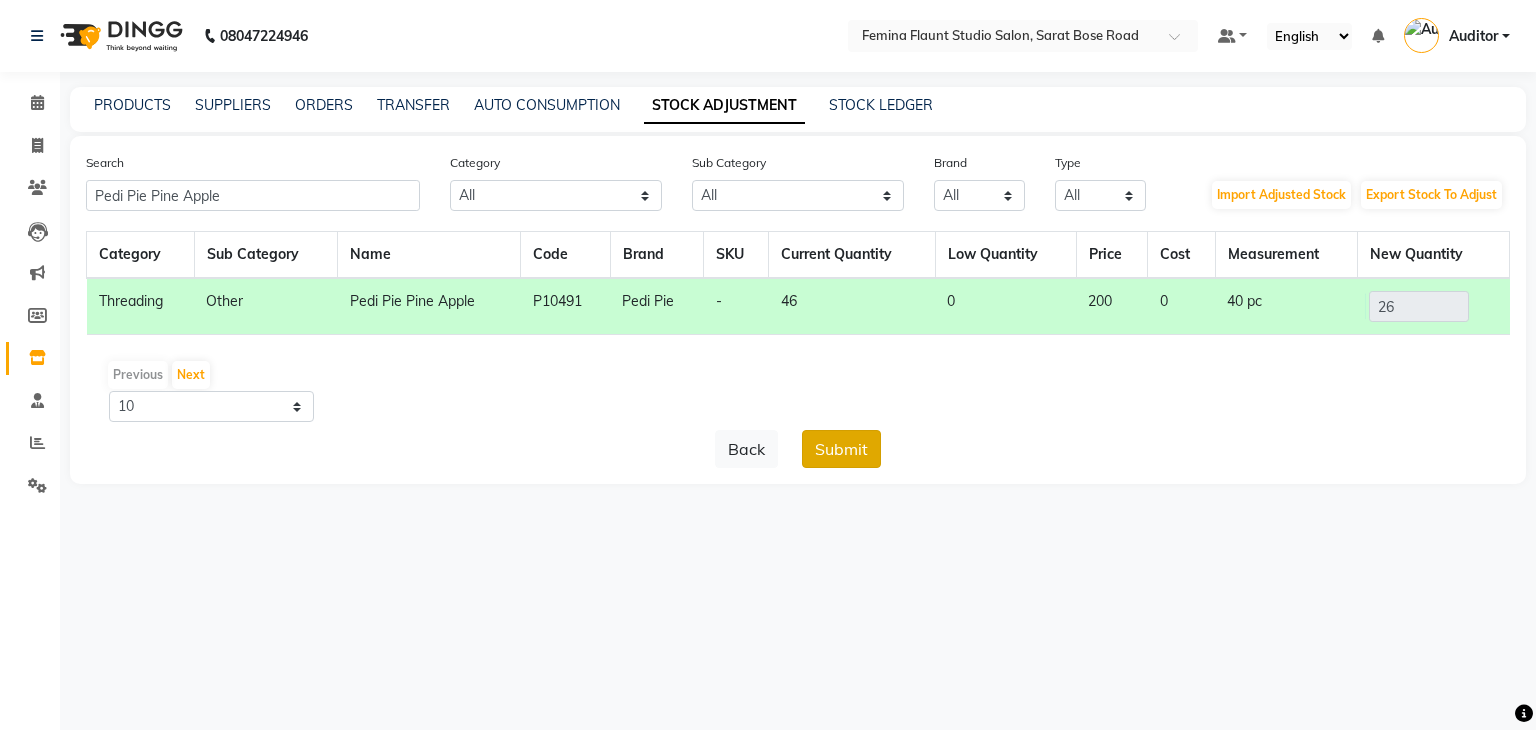 click on "Submit" 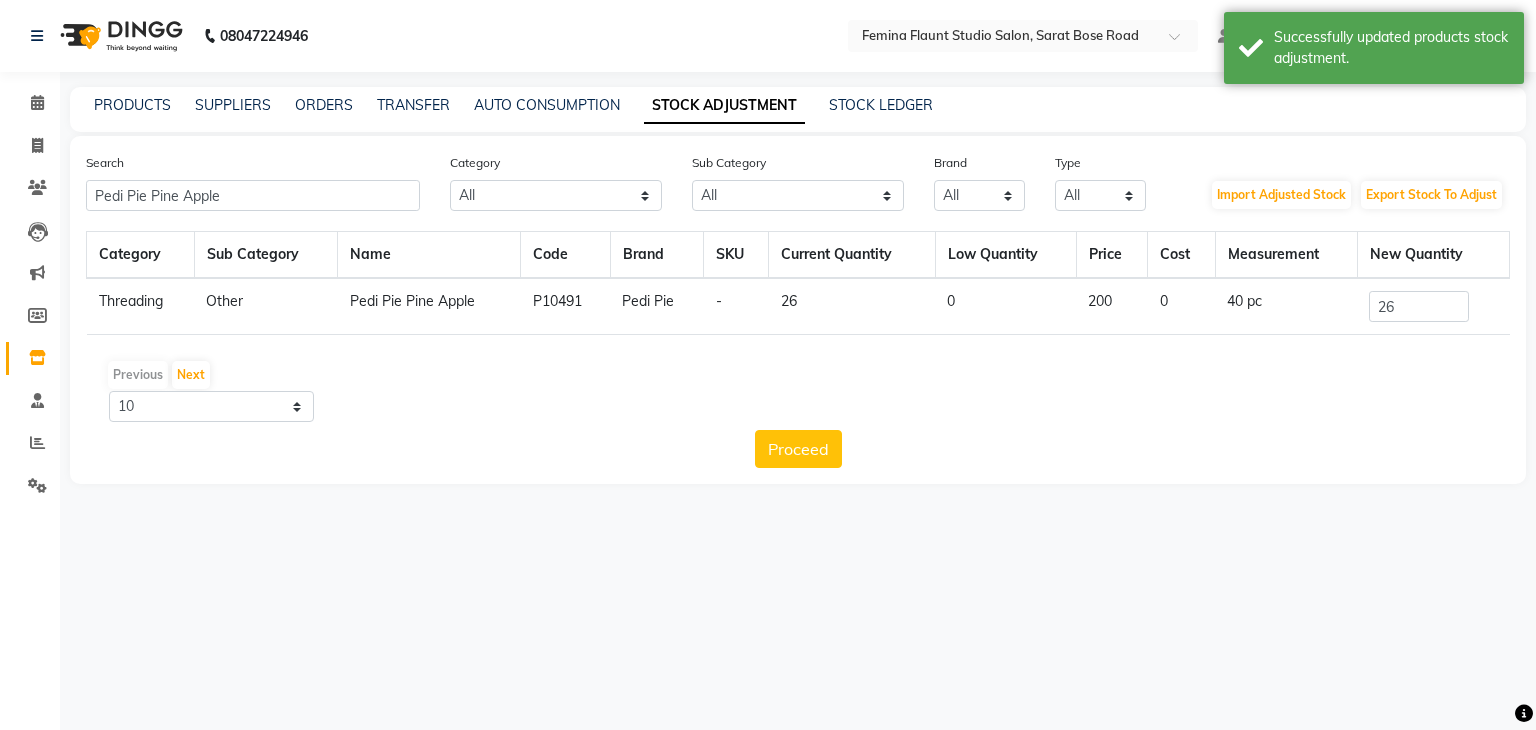 click on "40 pc" 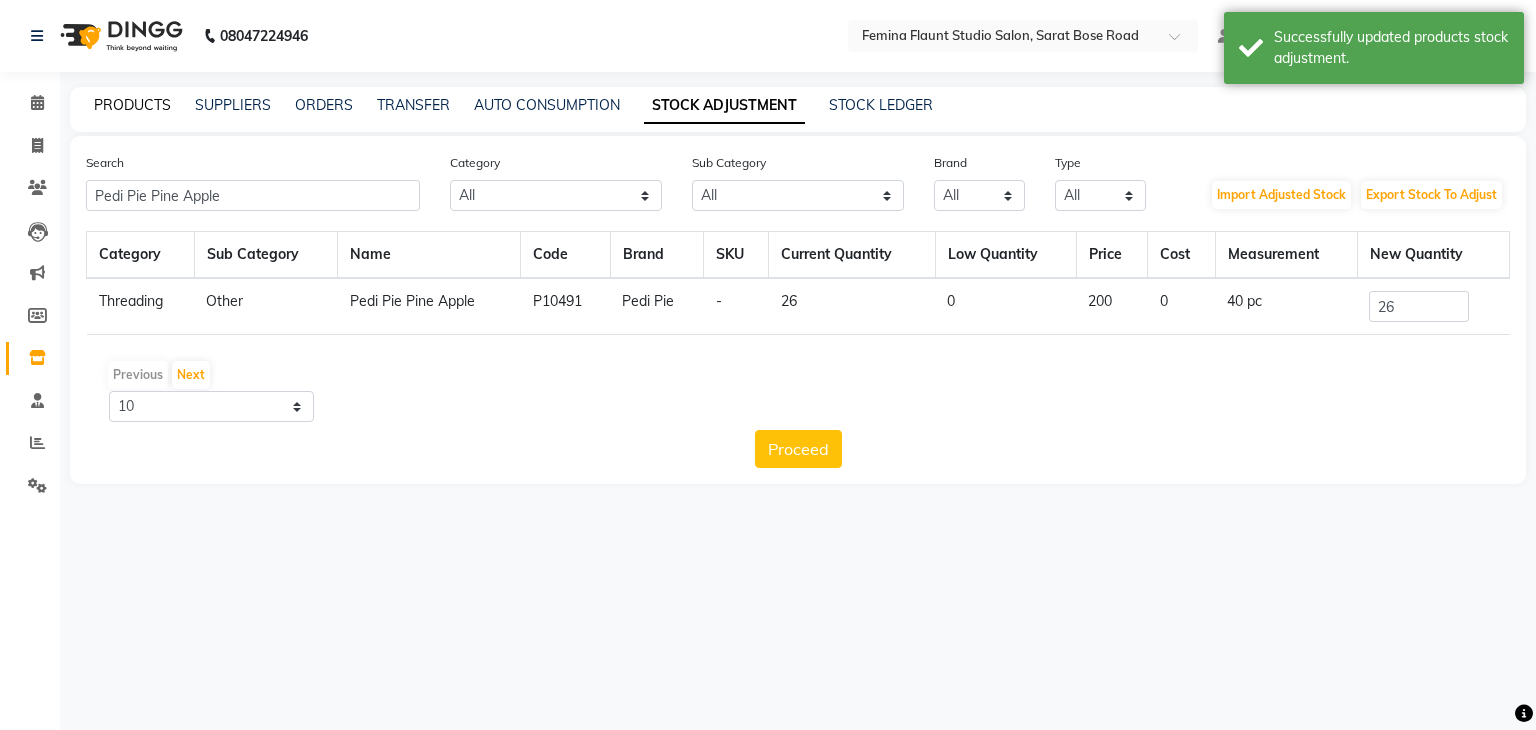click on "PRODUCTS" 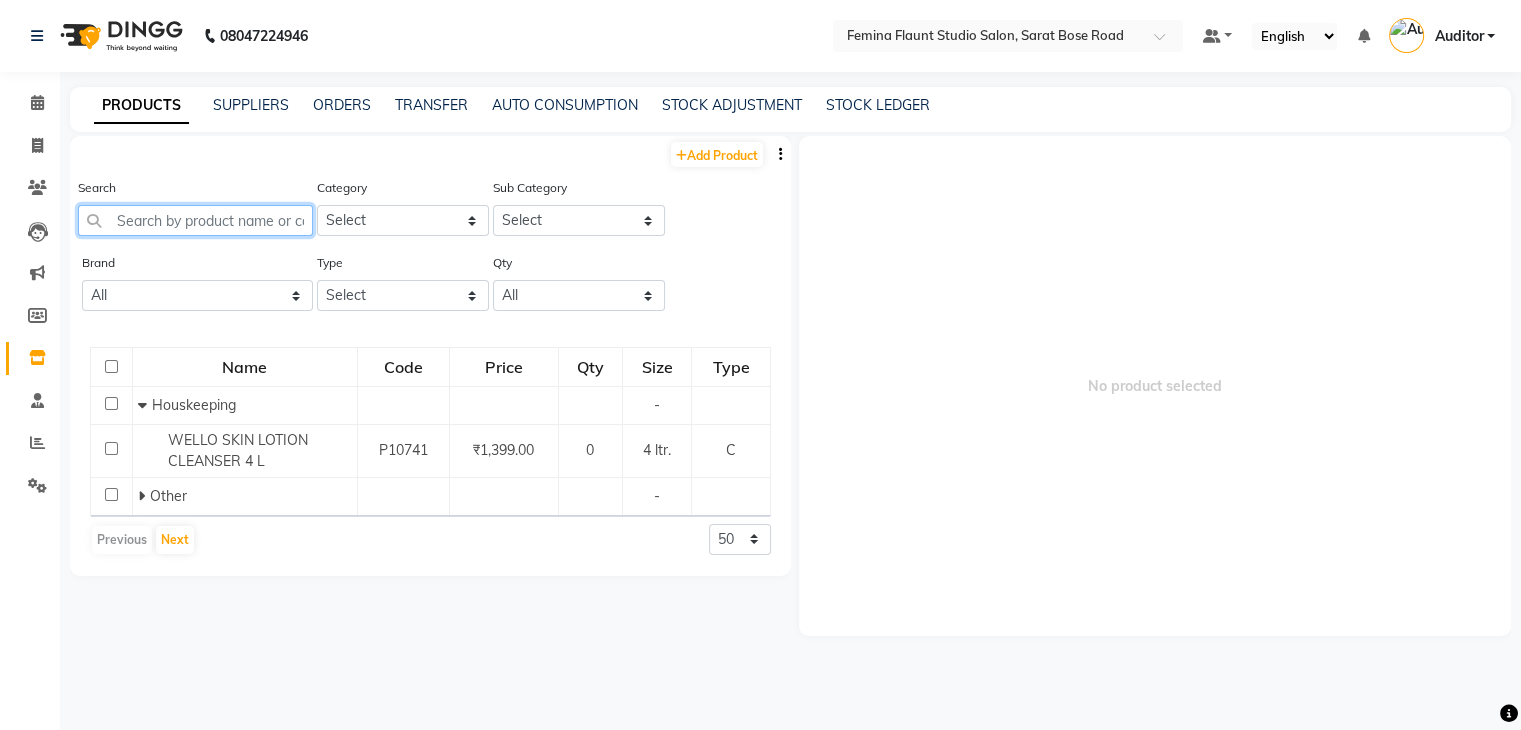click 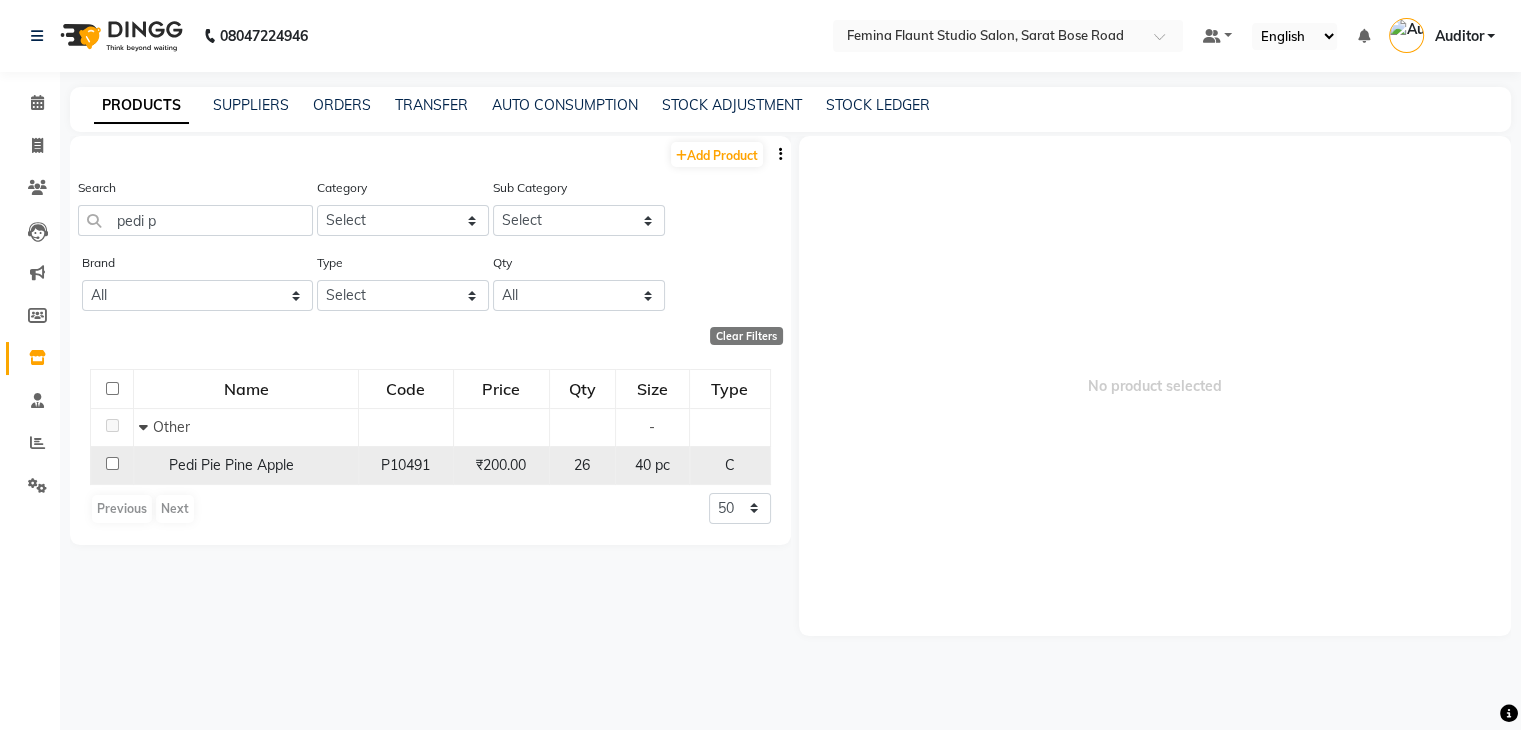 click on "Pedi Pie Pine Apple" 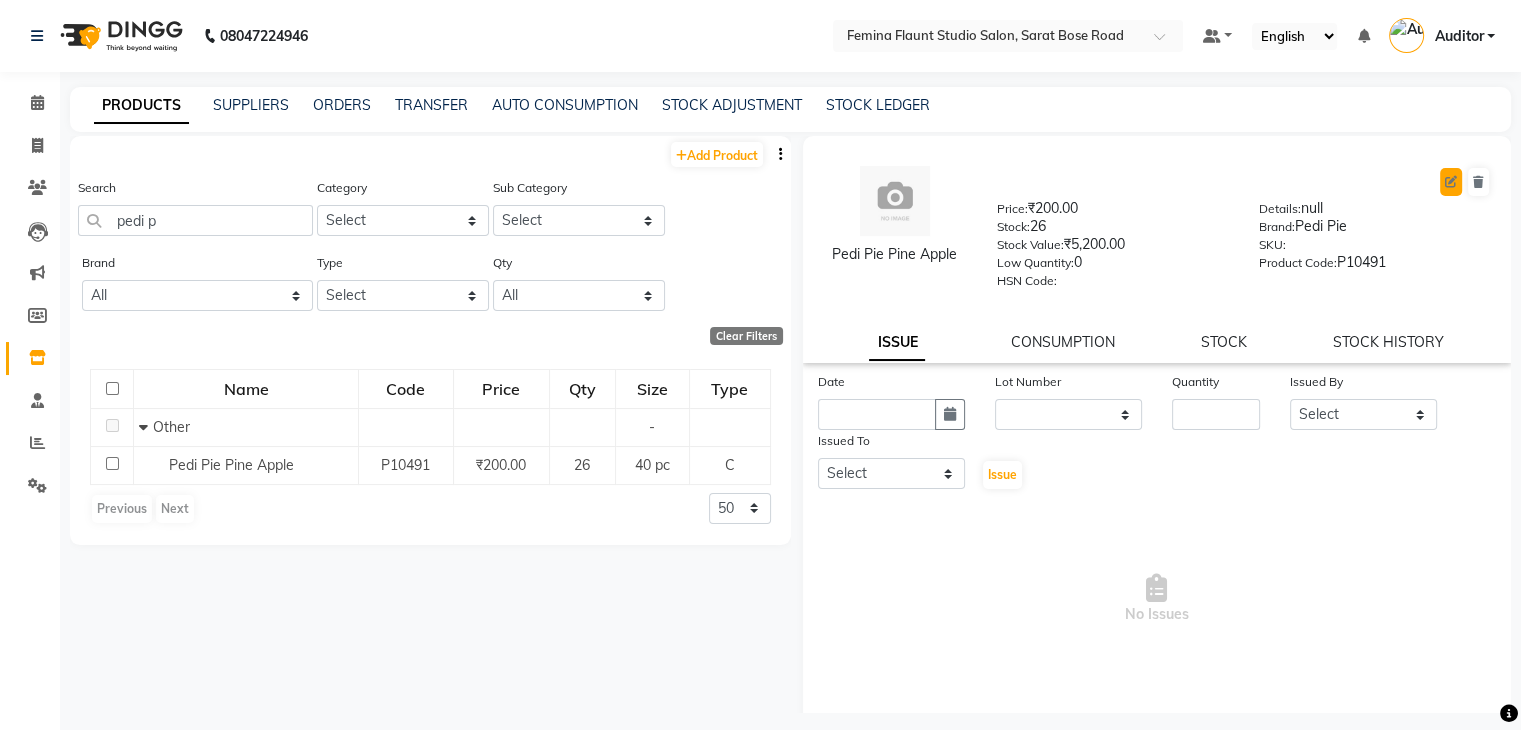 click 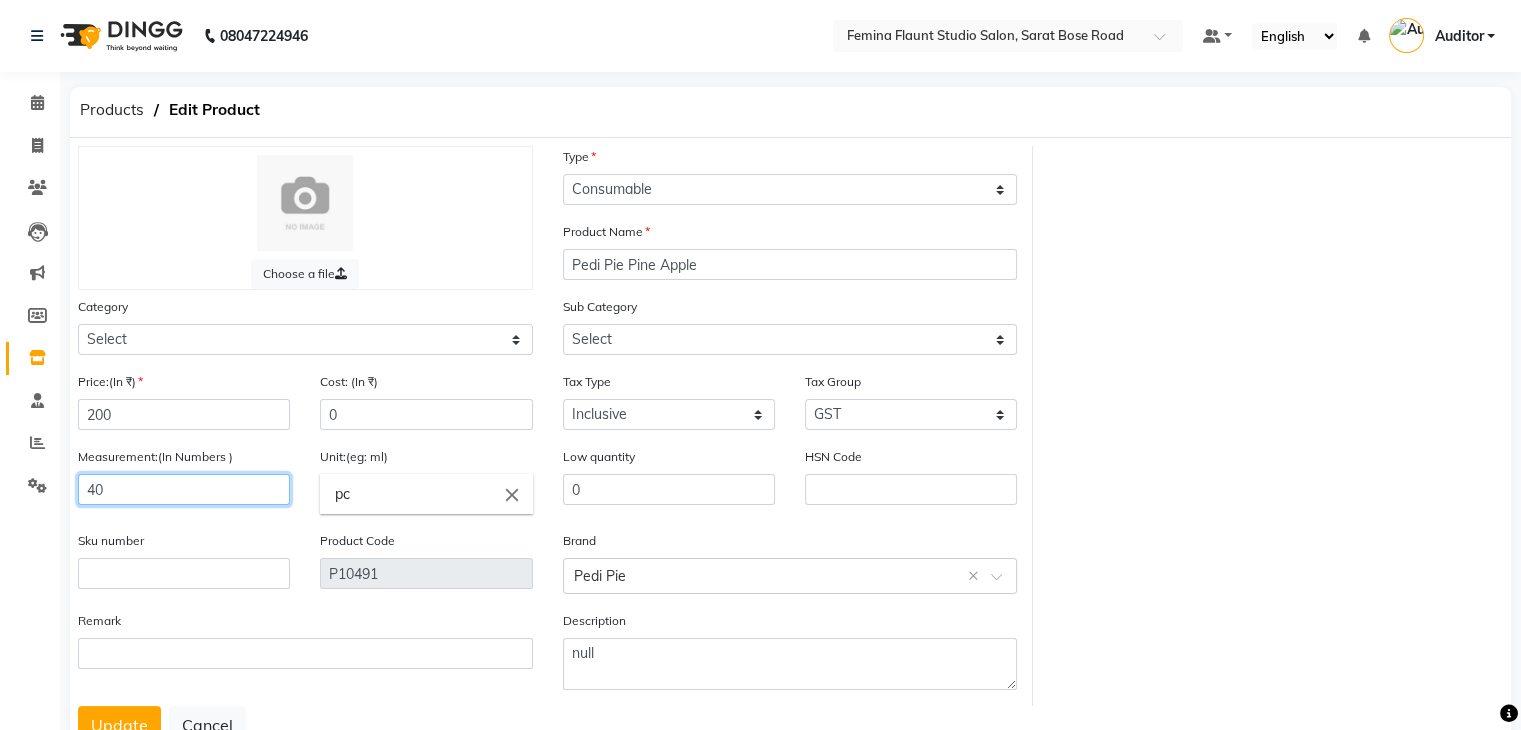 click on "40" 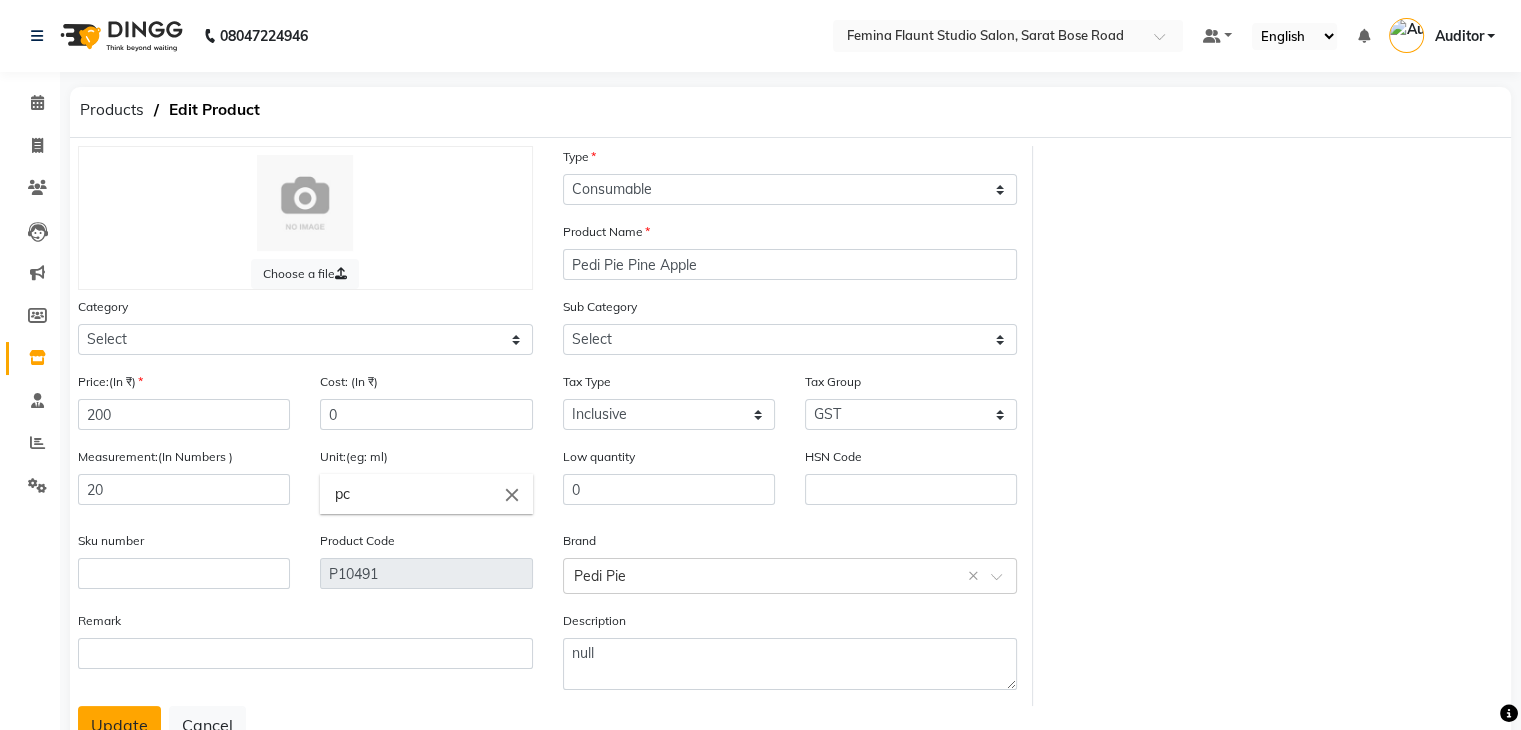 click on "Update" 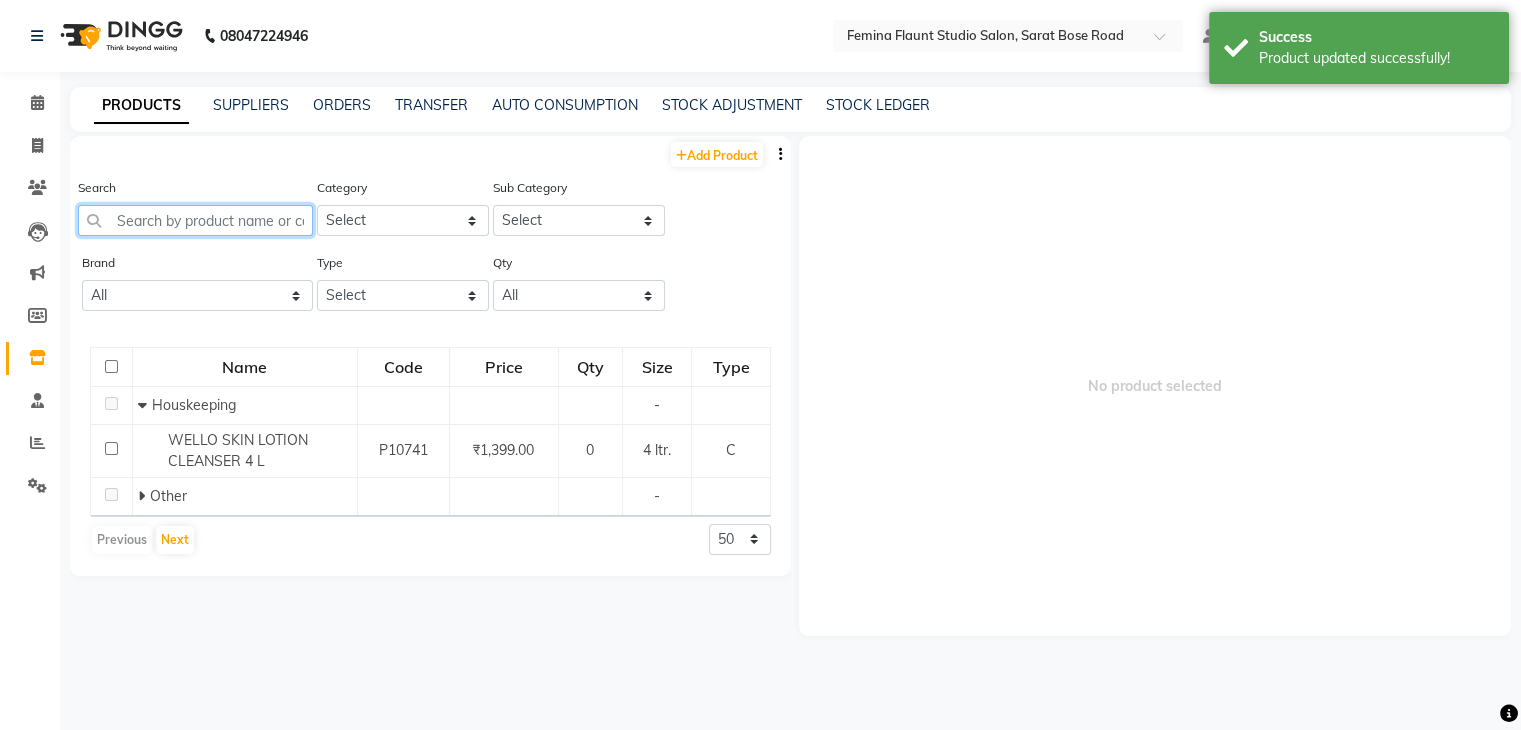 click 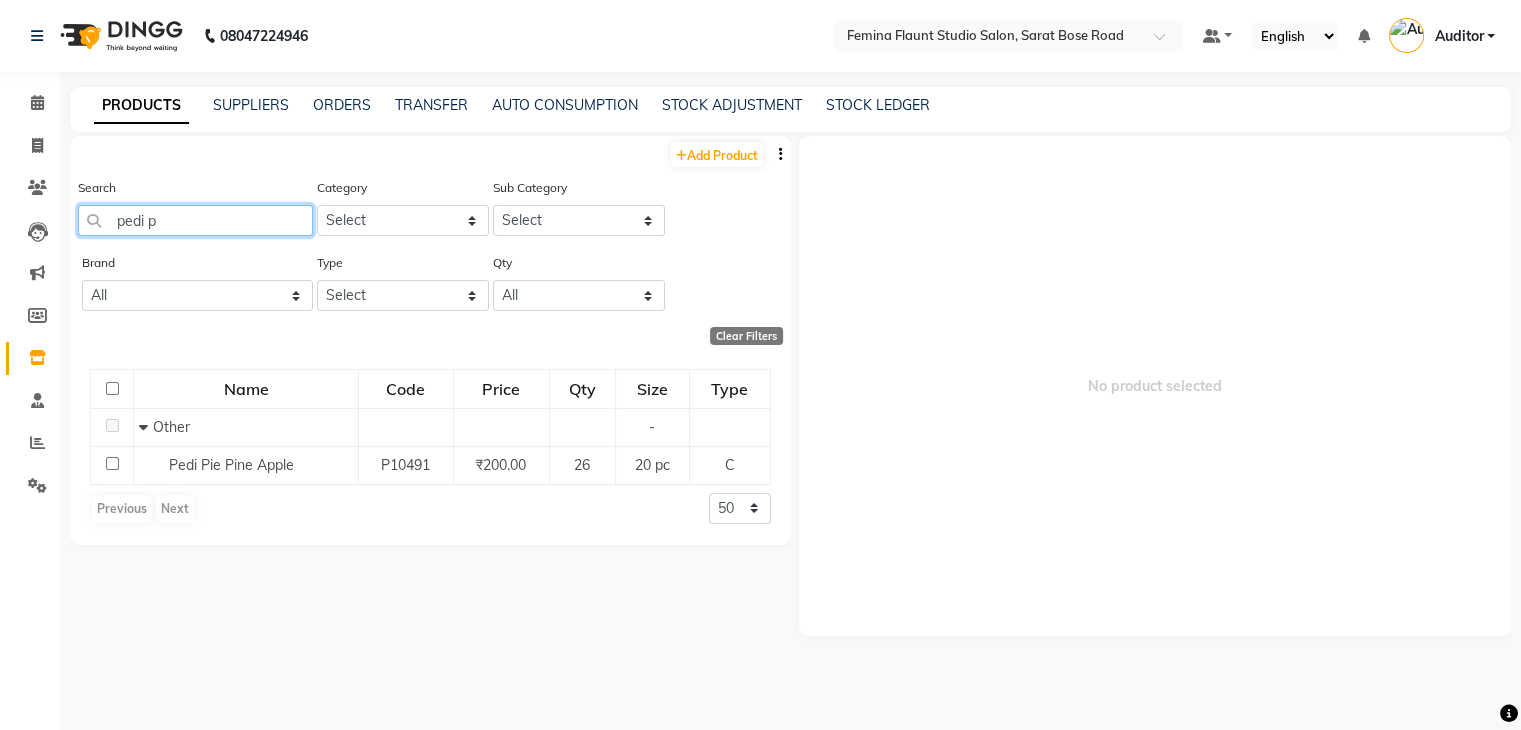 click on "pedi p" 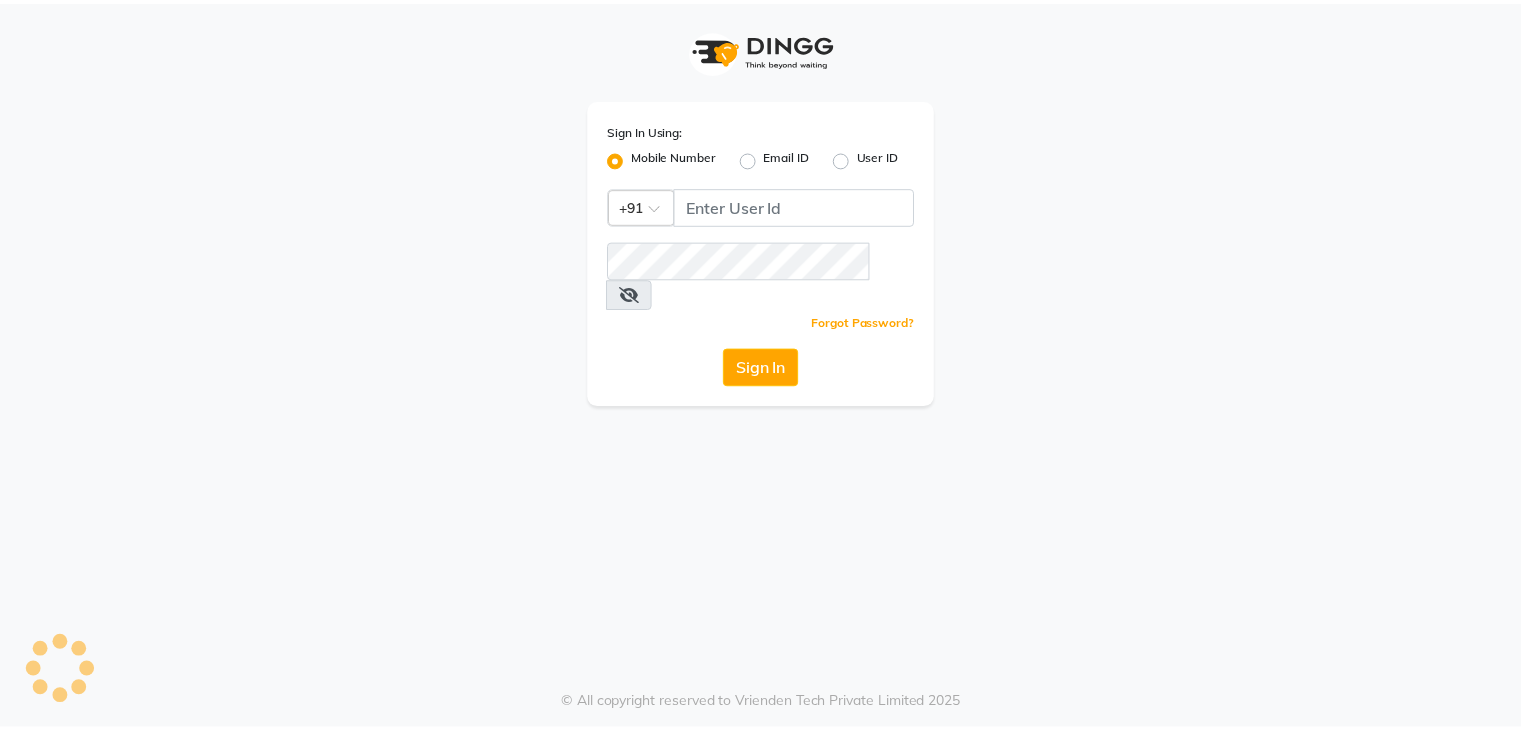 scroll, scrollTop: 0, scrollLeft: 0, axis: both 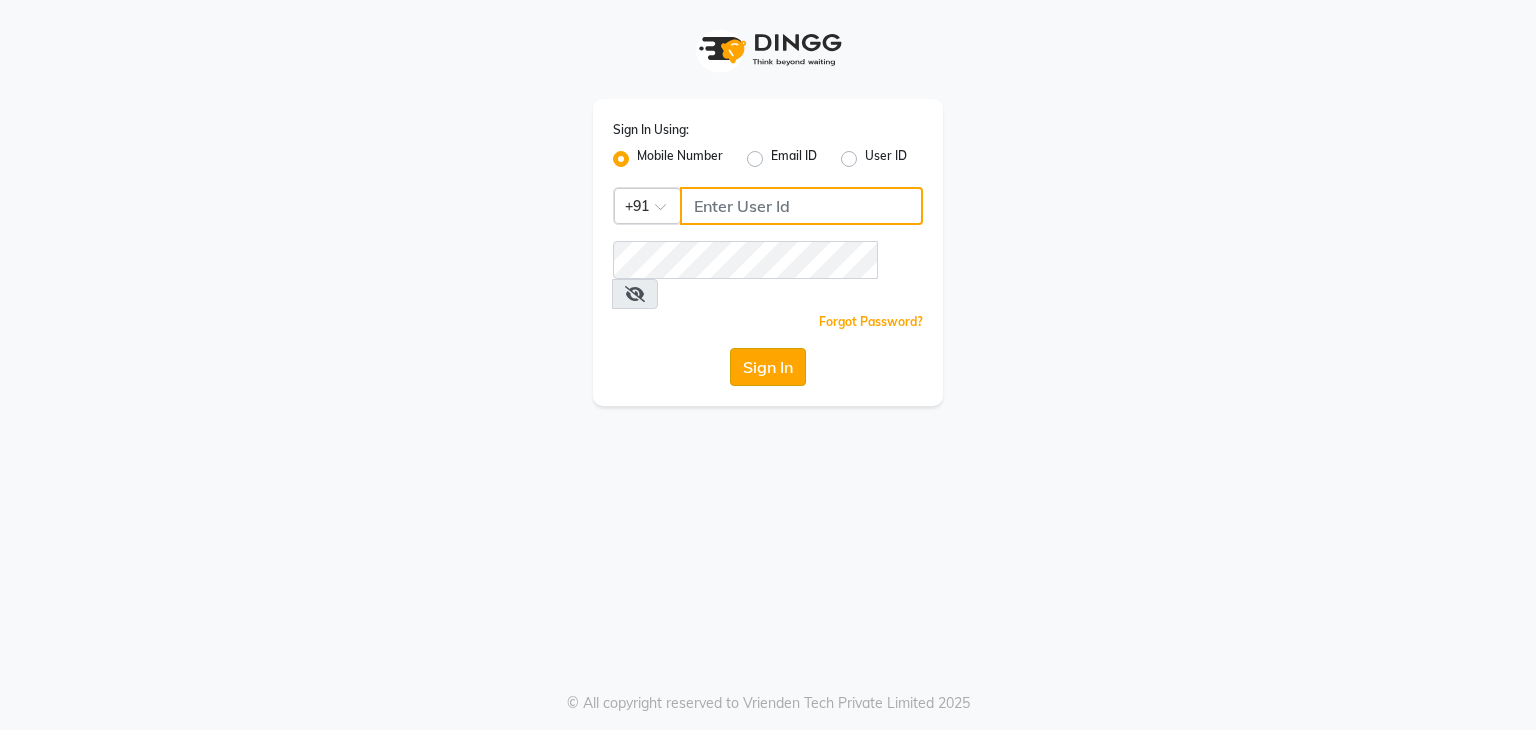 type on "9903241893" 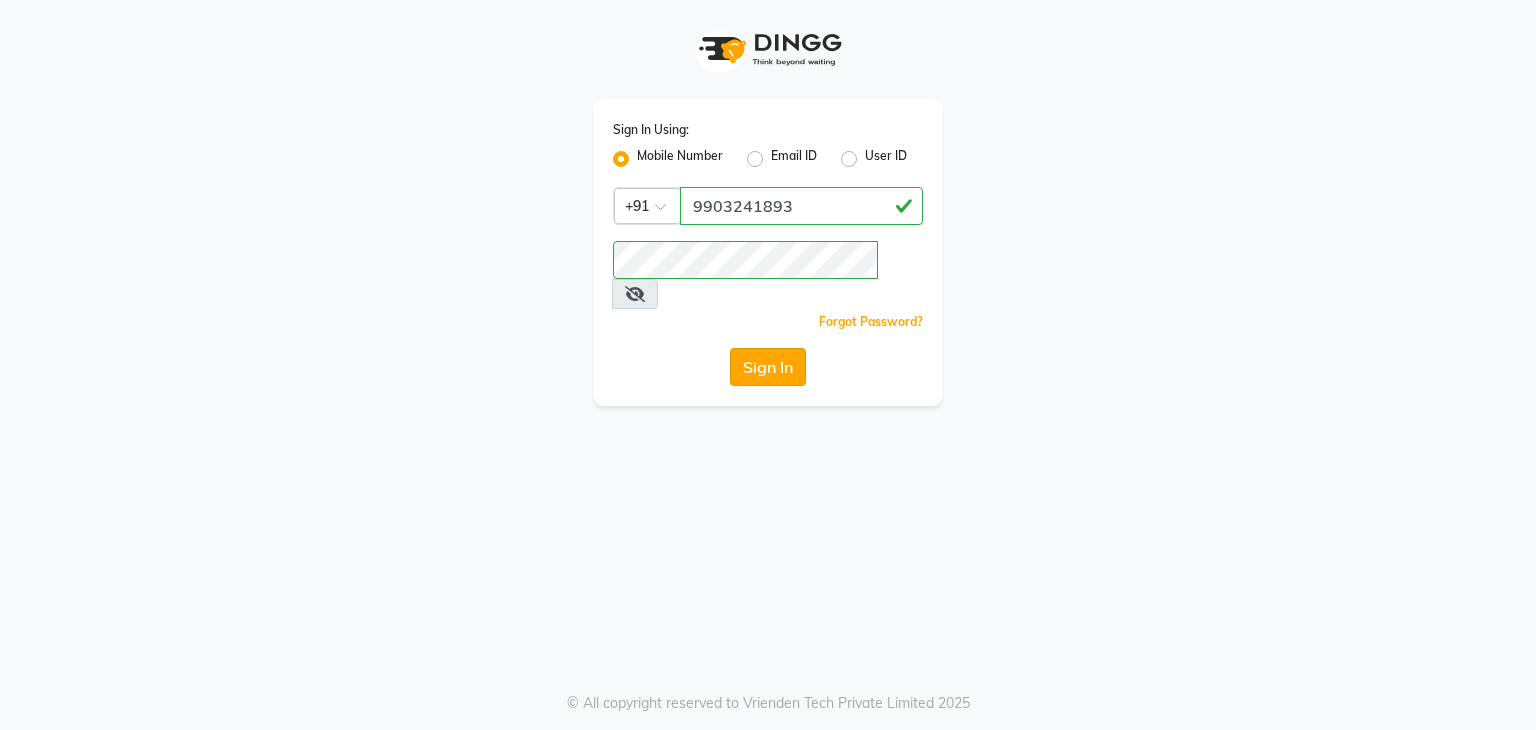 click on "Sign In" 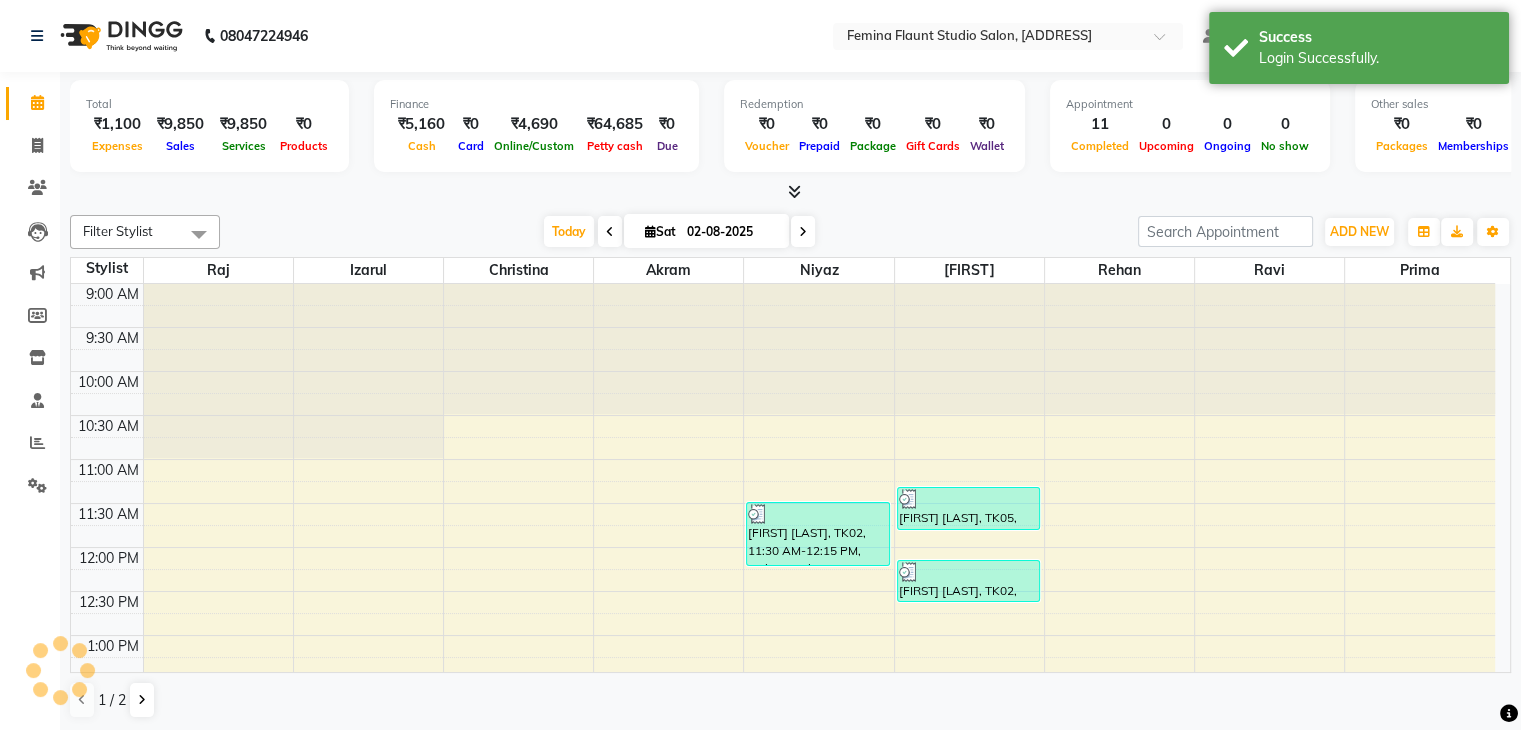 scroll, scrollTop: 0, scrollLeft: 0, axis: both 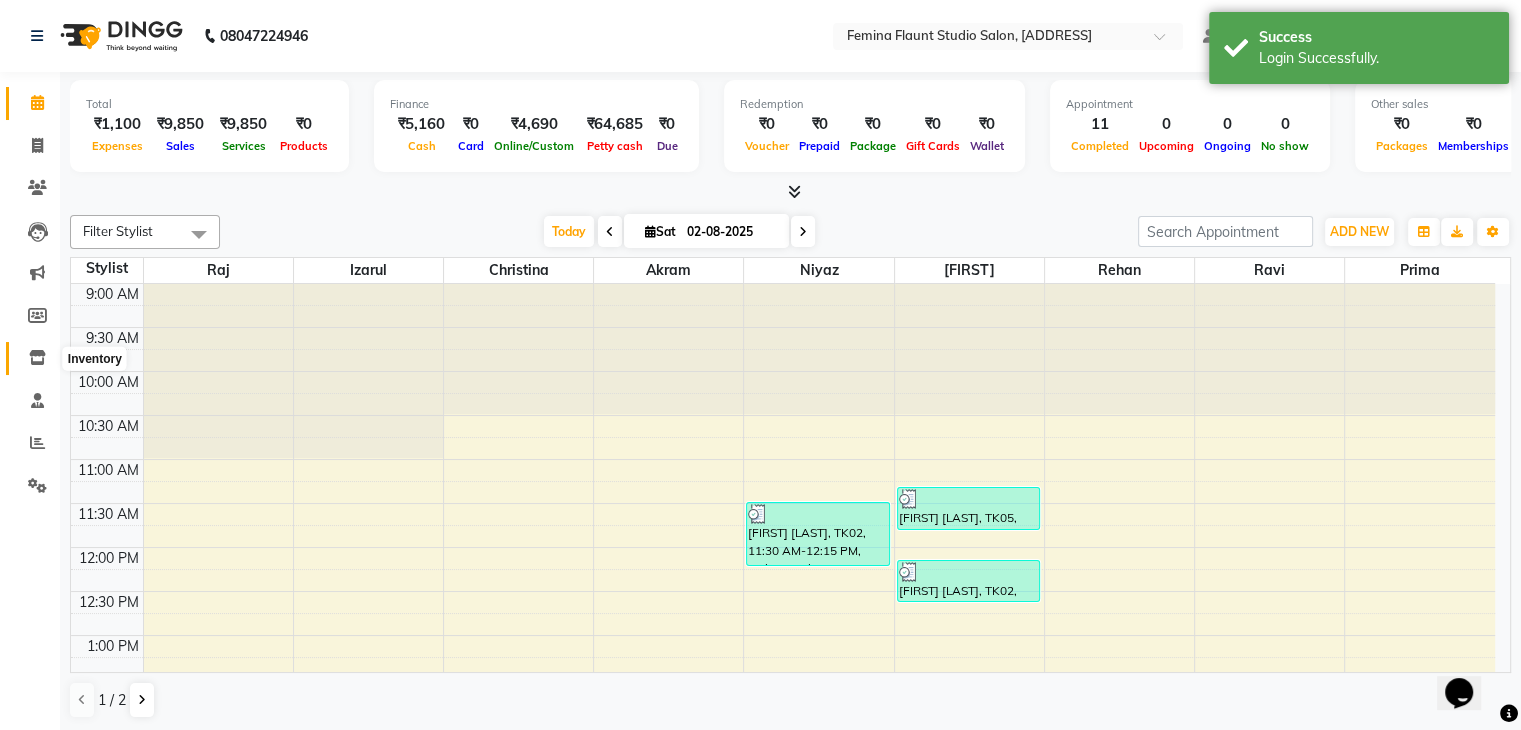 click 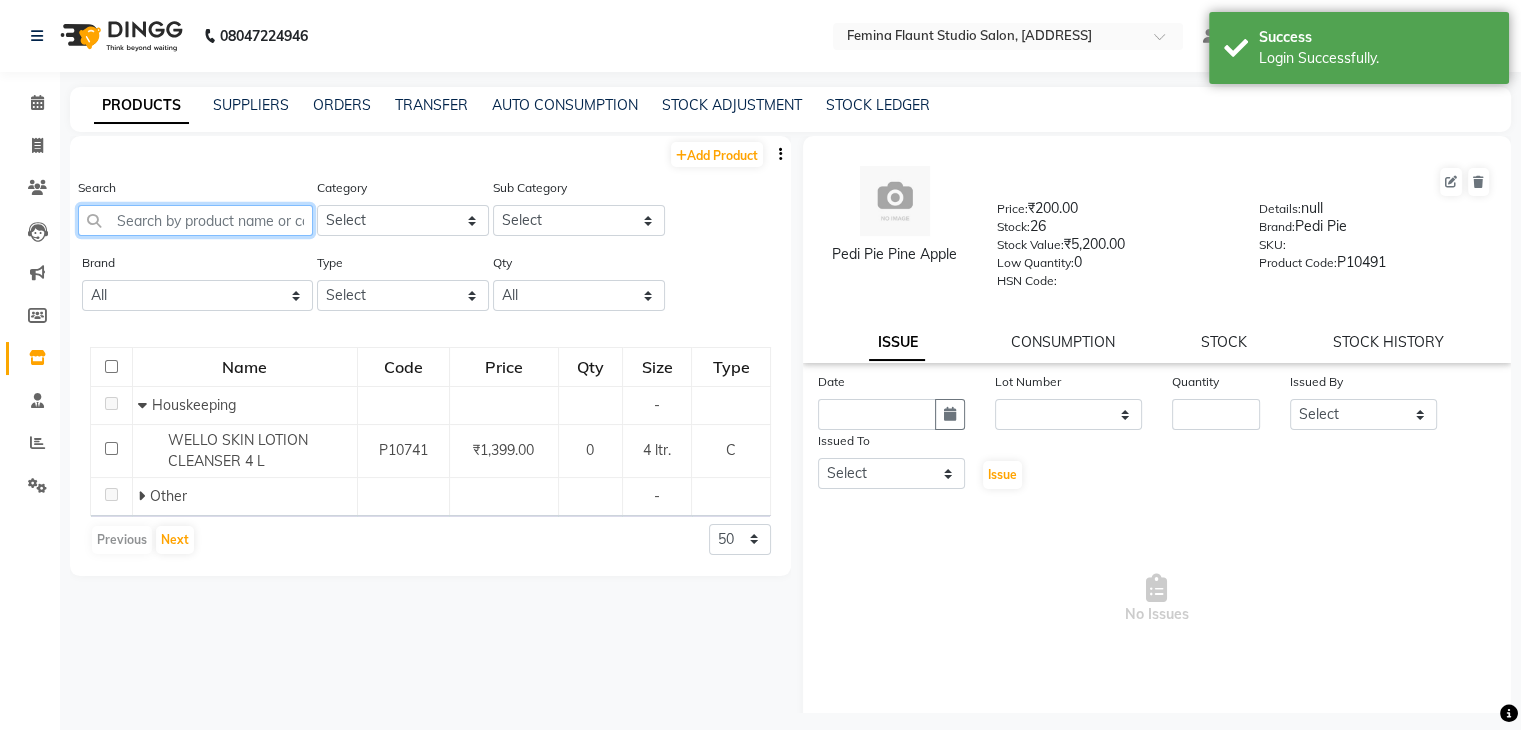 click 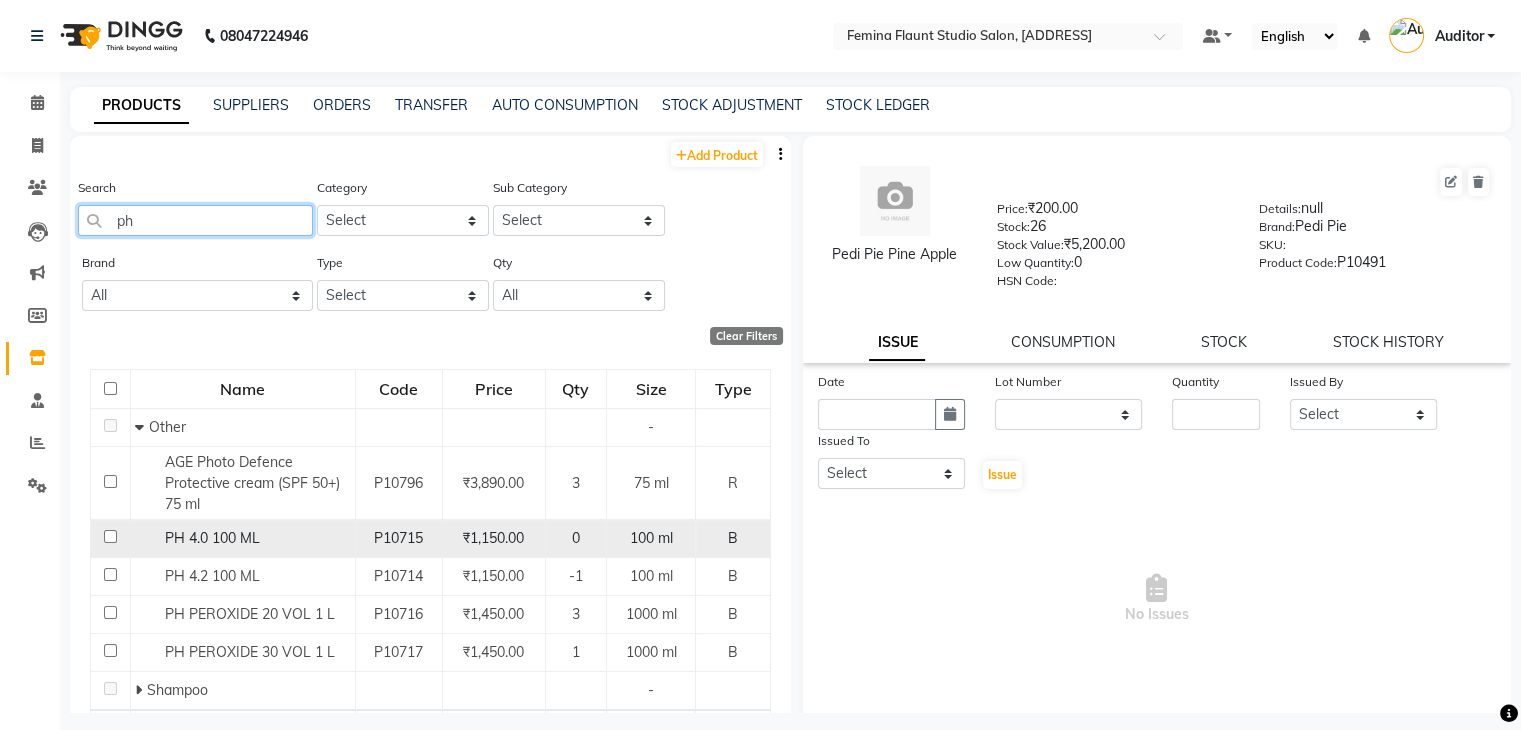 type on "ph" 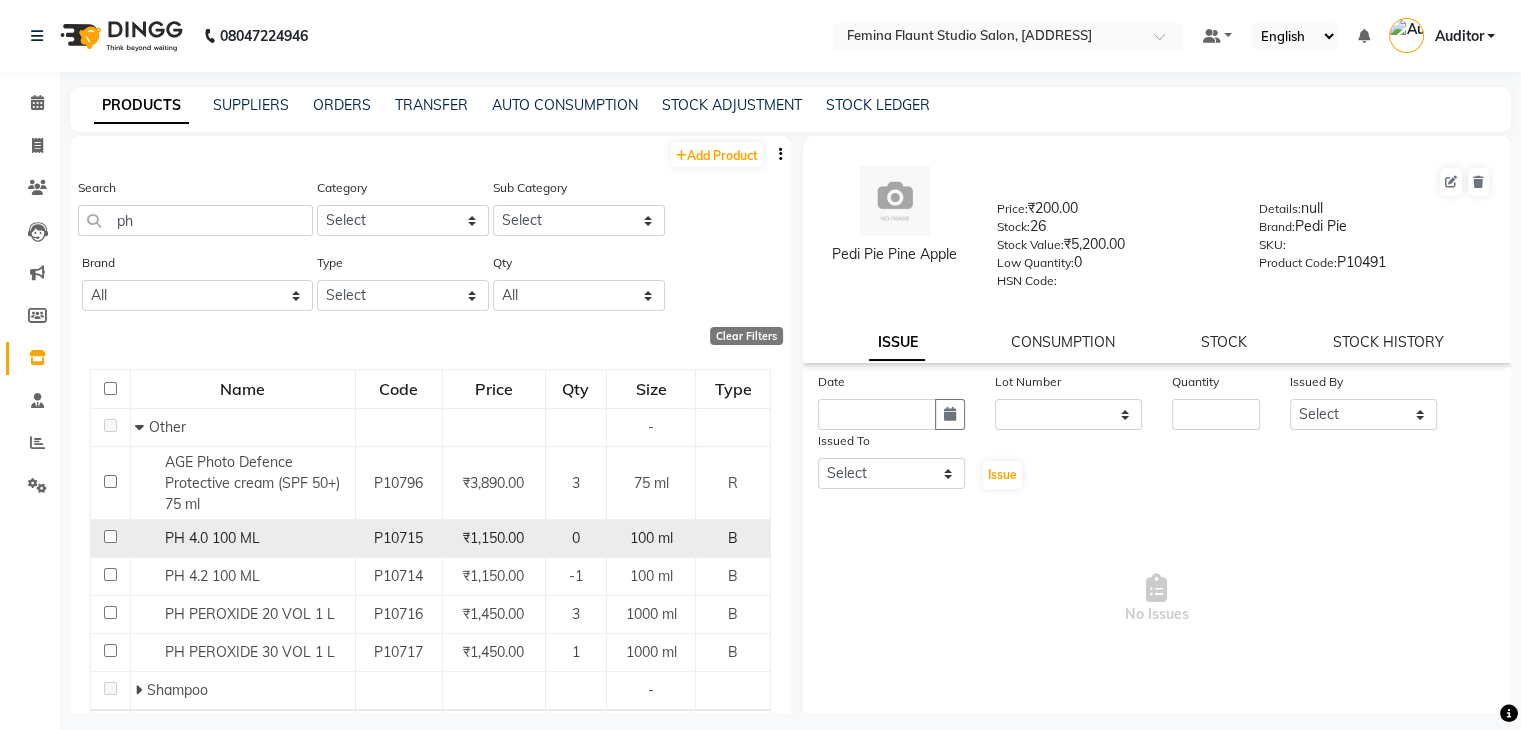 click on "PH 4.0   100 ML" 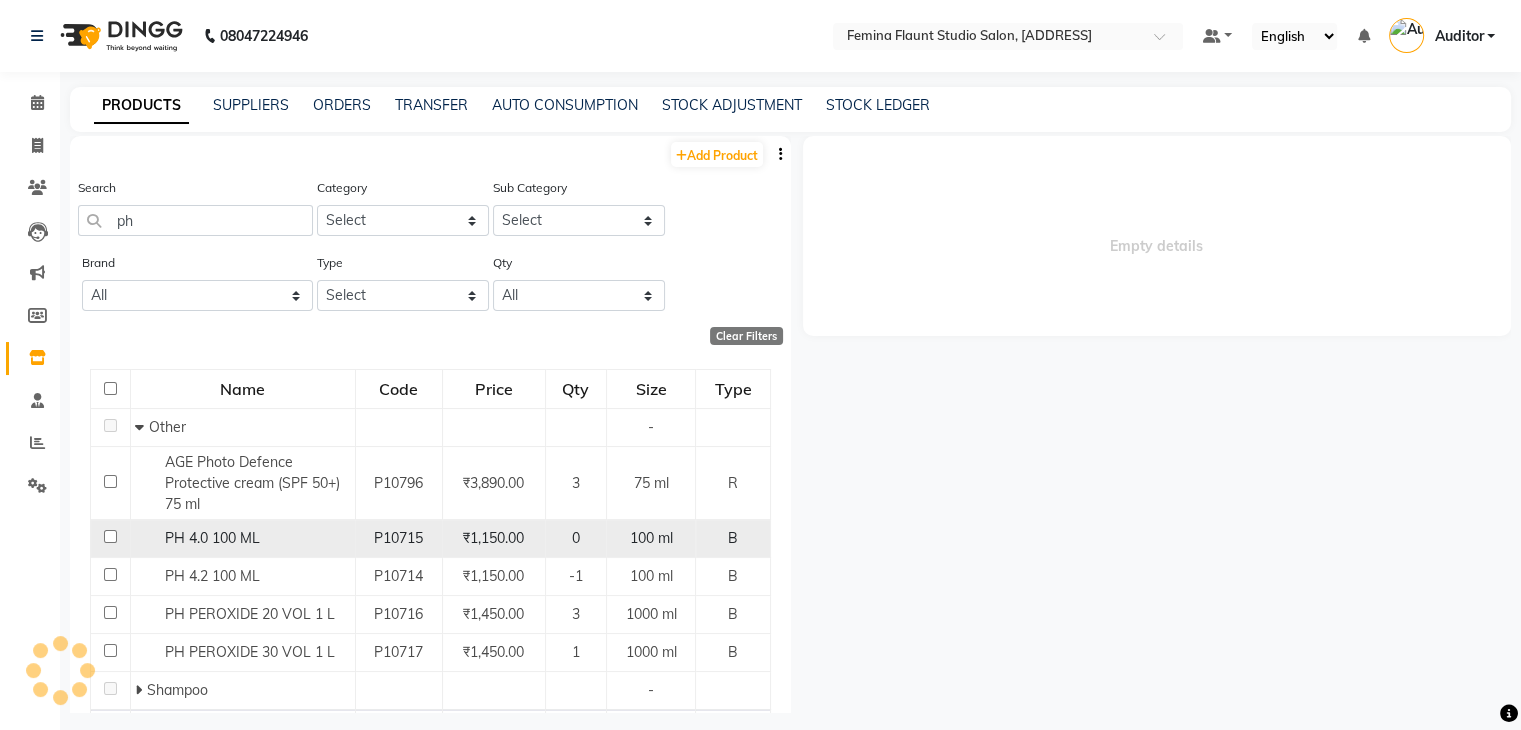 select 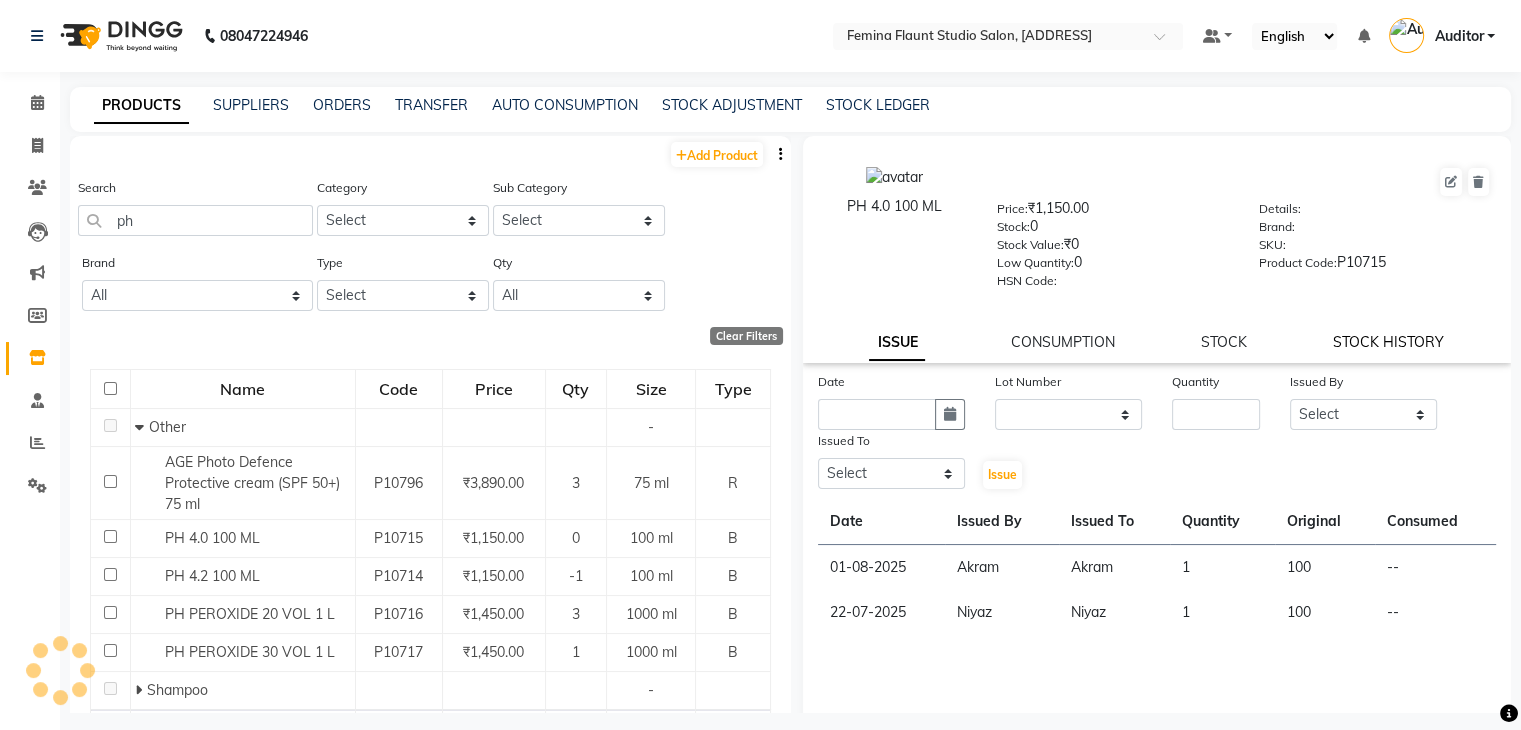 click on "STOCK HISTORY" 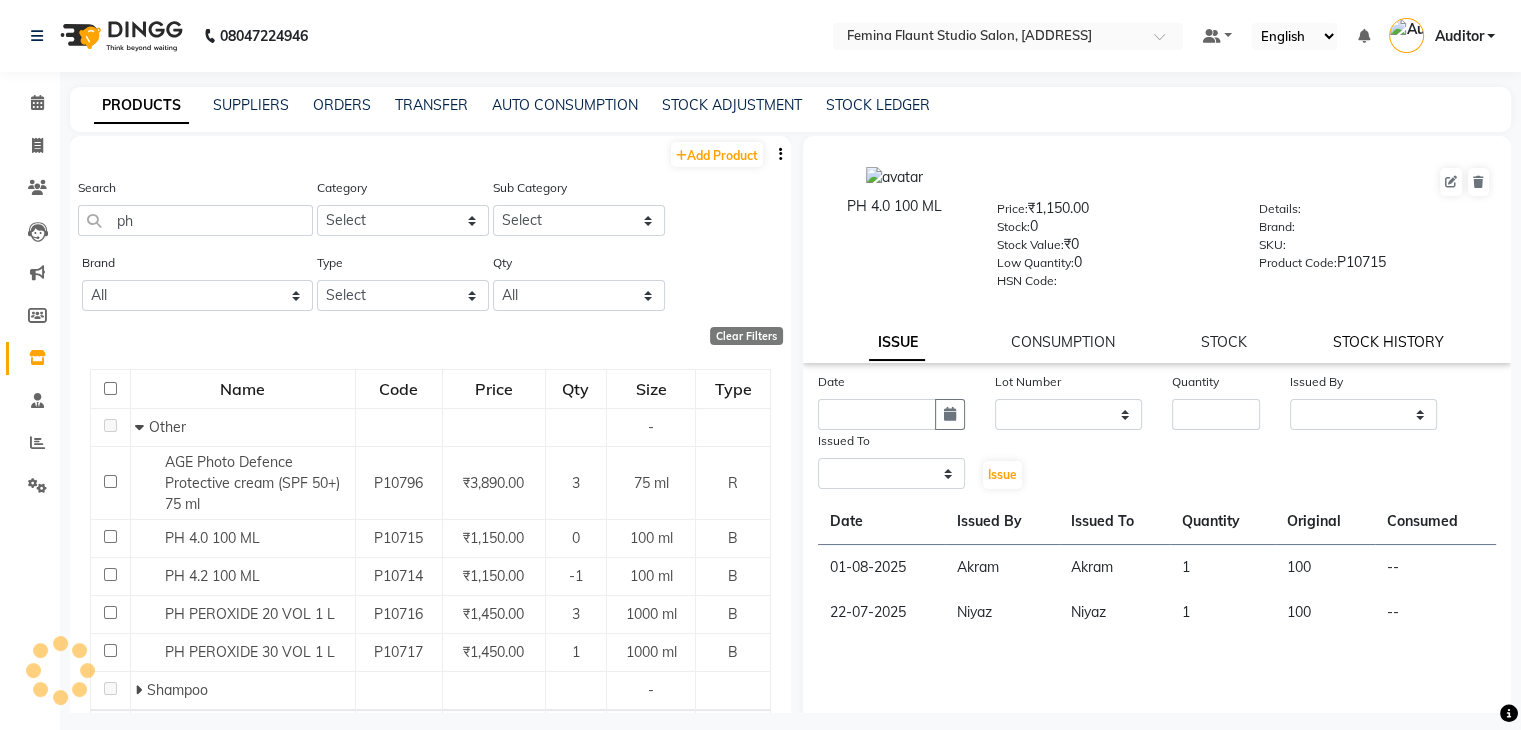 select on "all" 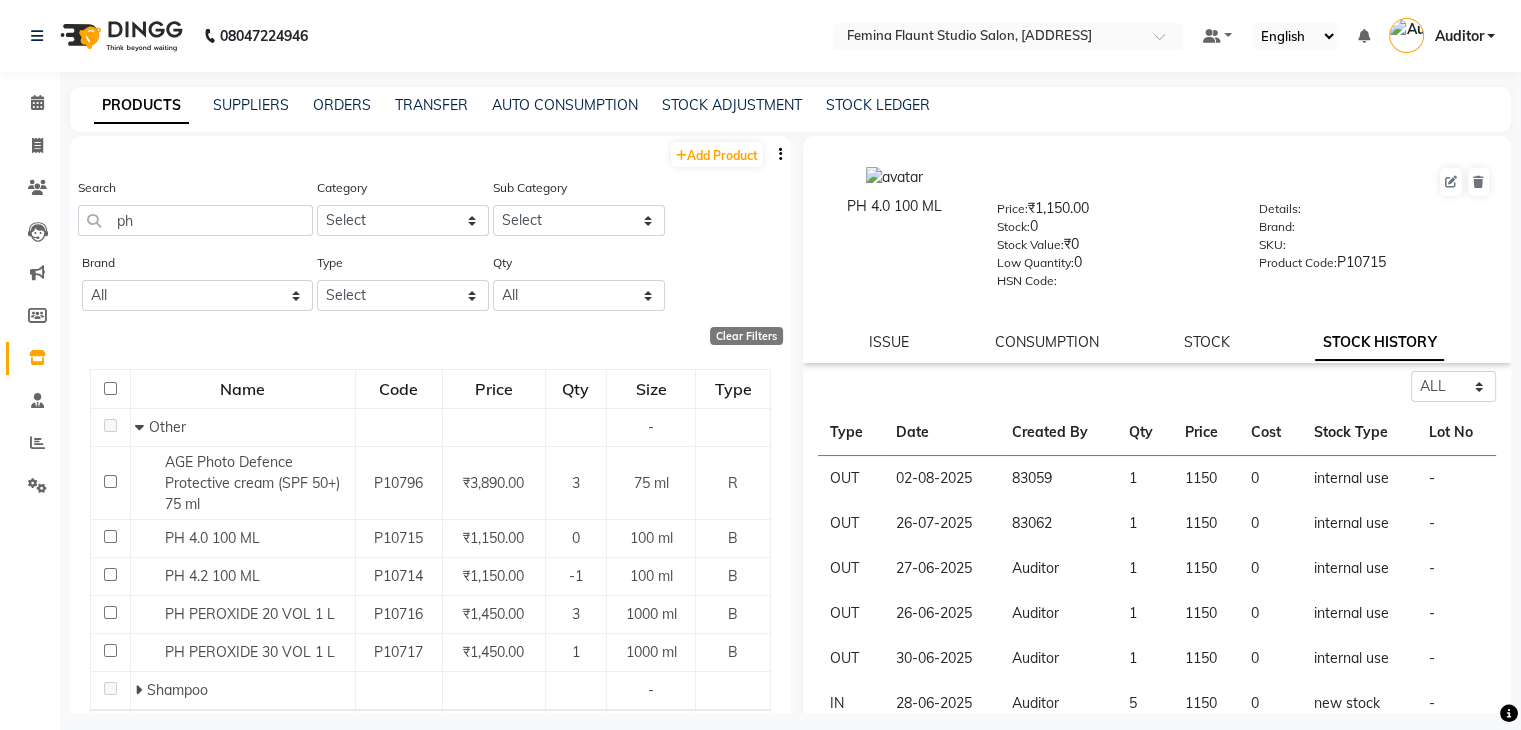 scroll, scrollTop: 64, scrollLeft: 0, axis: vertical 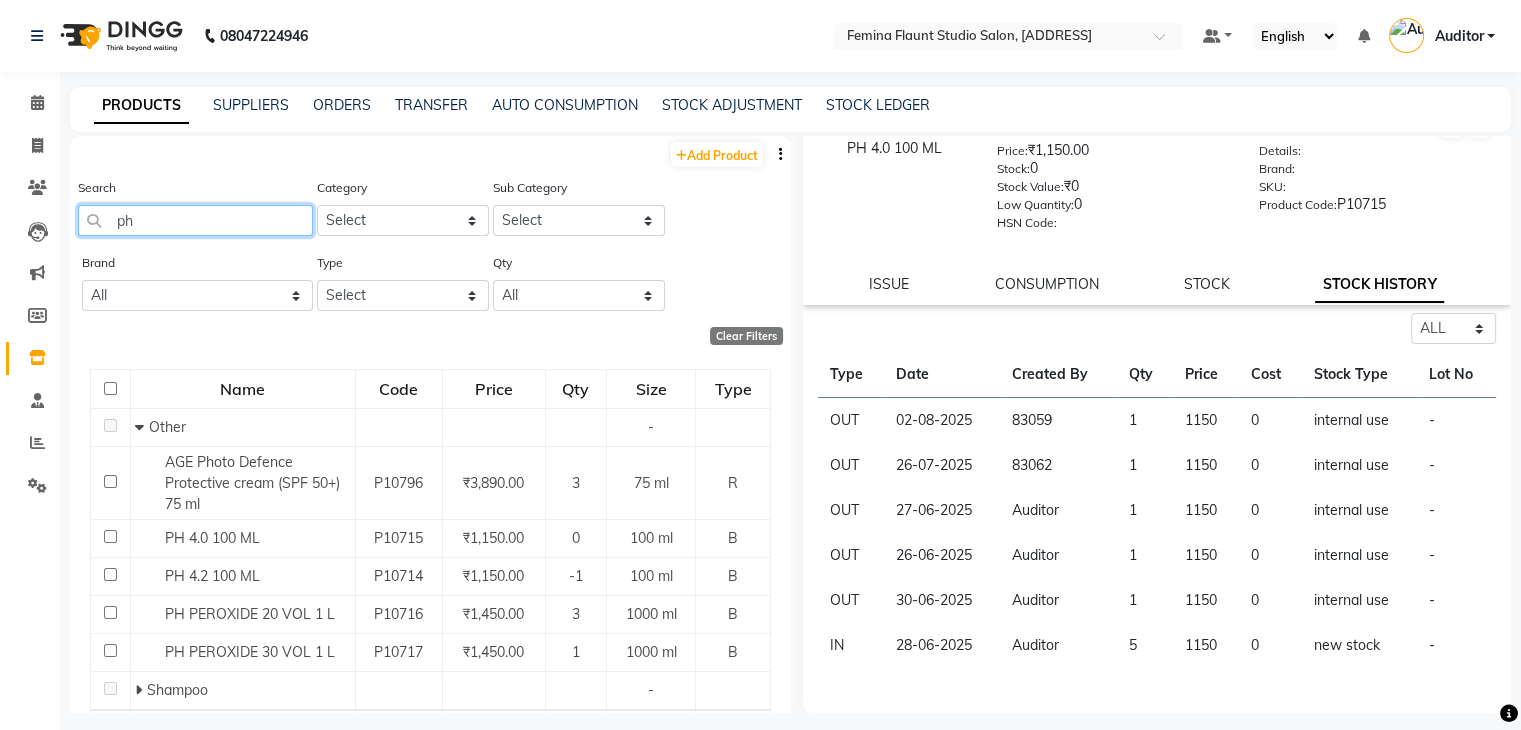 click on "ph" 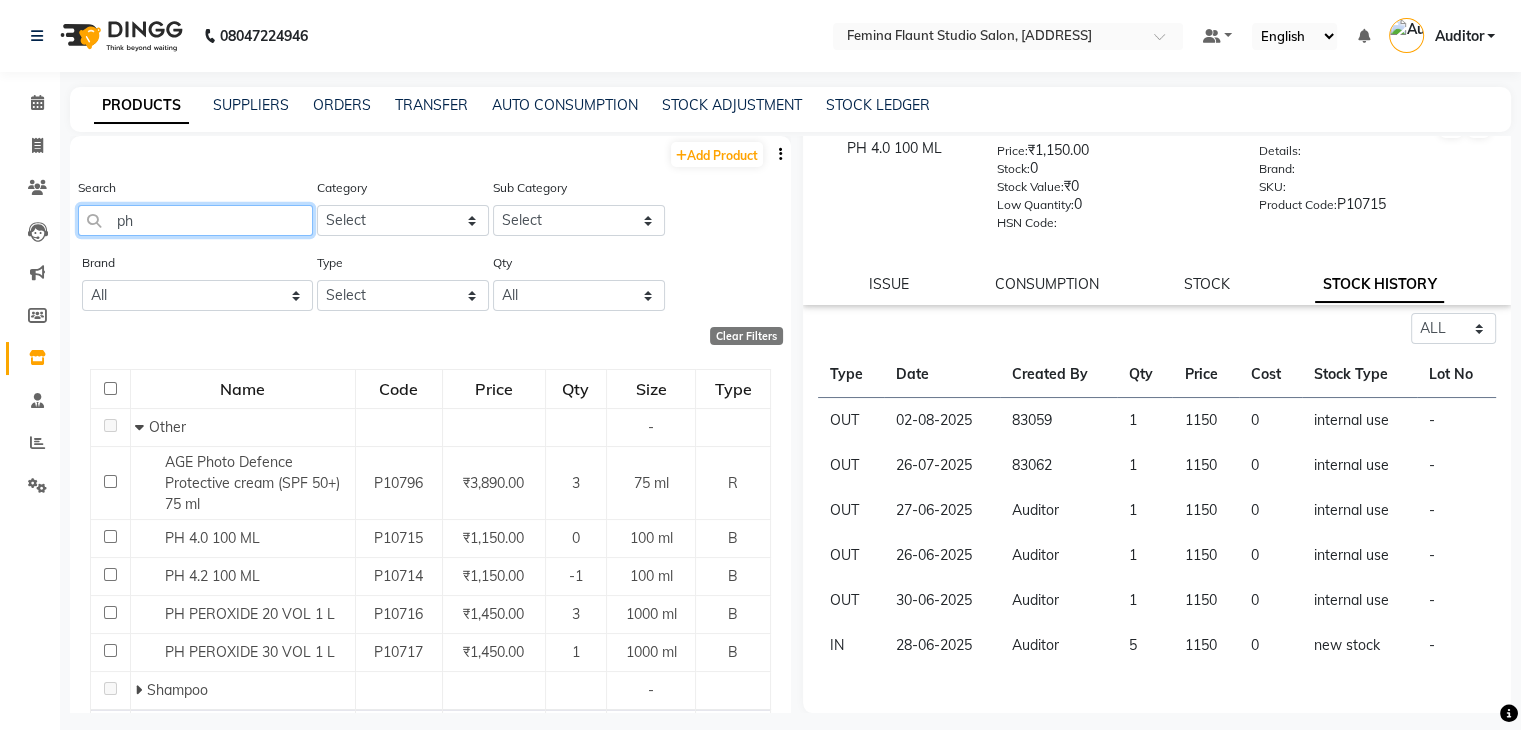 click on "ph" 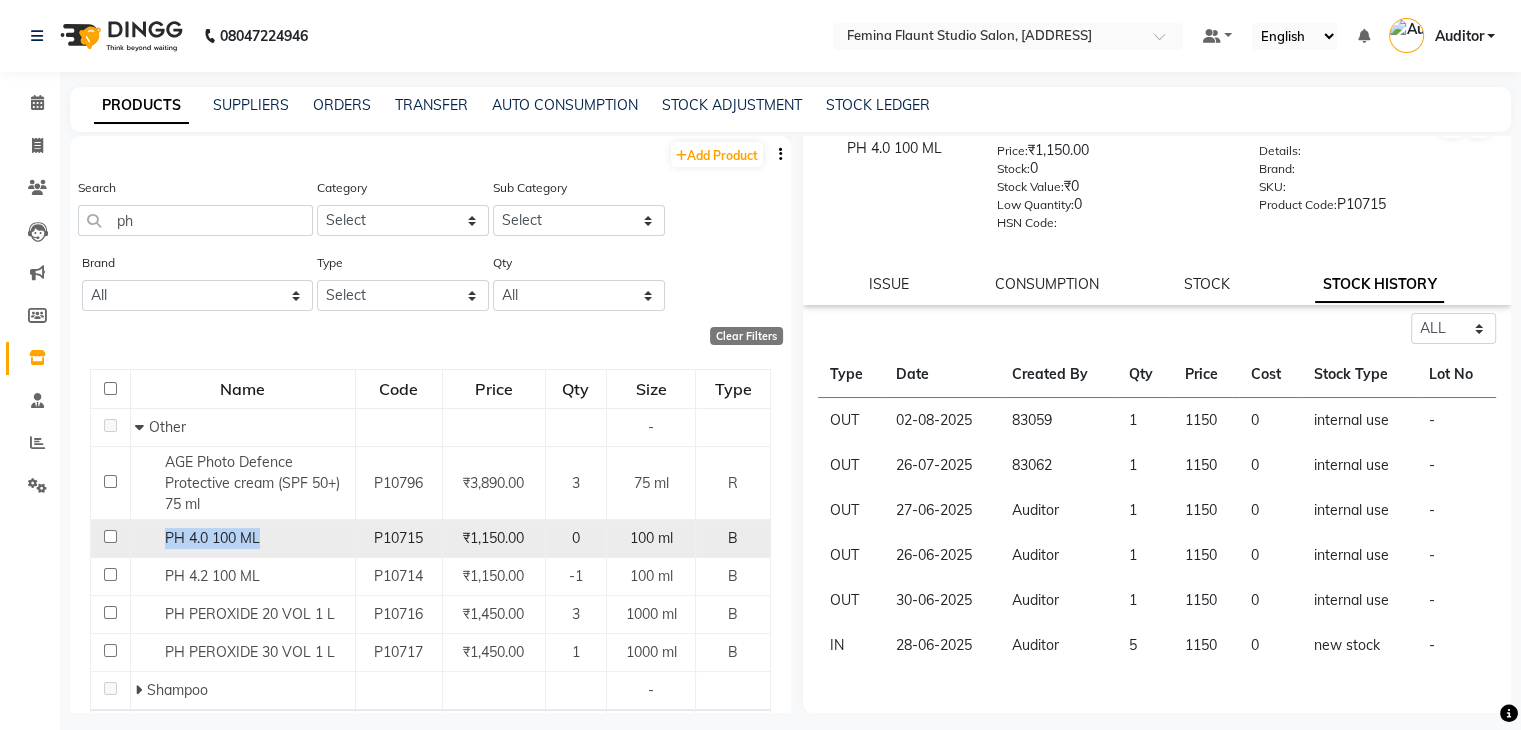drag, startPoint x: 161, startPoint y: 543, endPoint x: 271, endPoint y: 545, distance: 110.01818 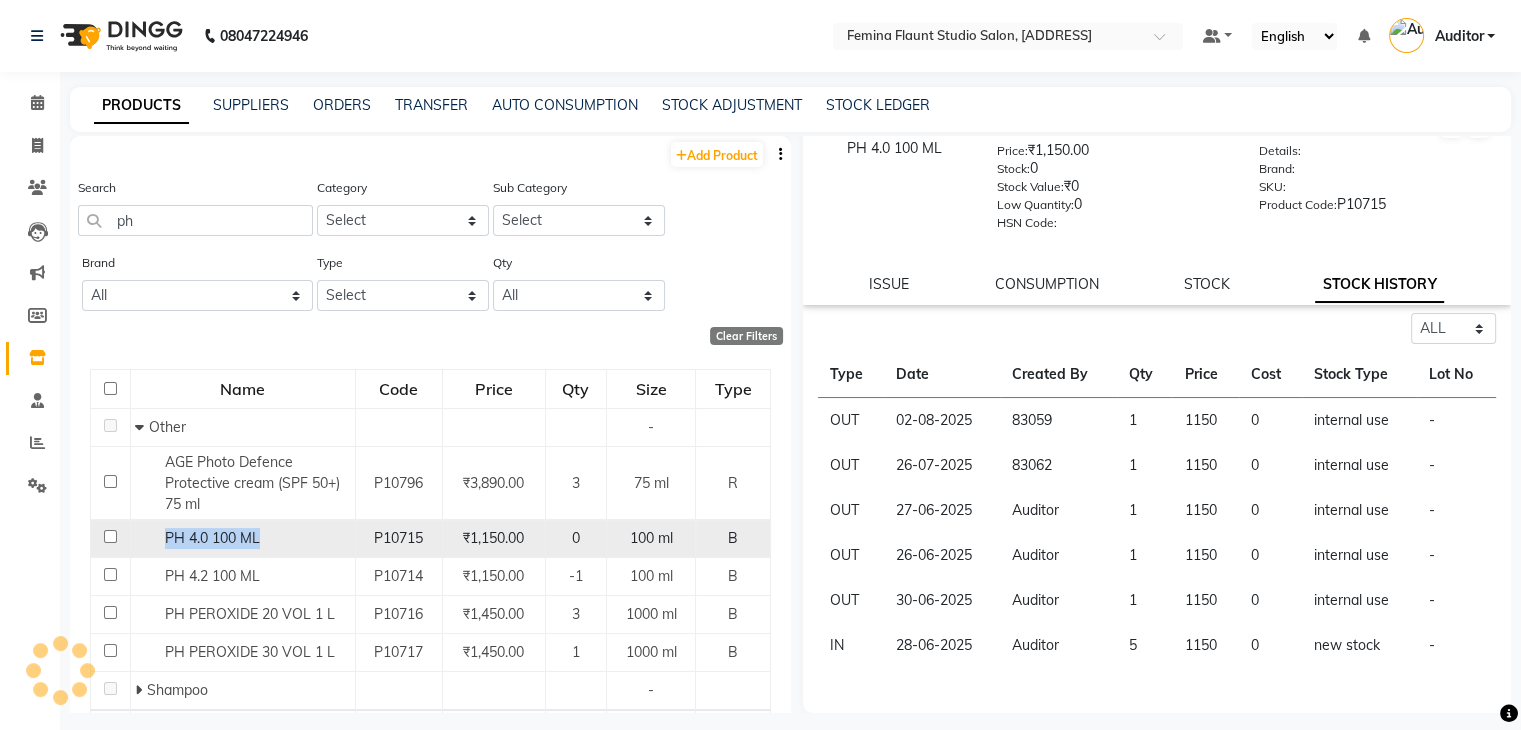 copy on "PH 4.0   100 ML" 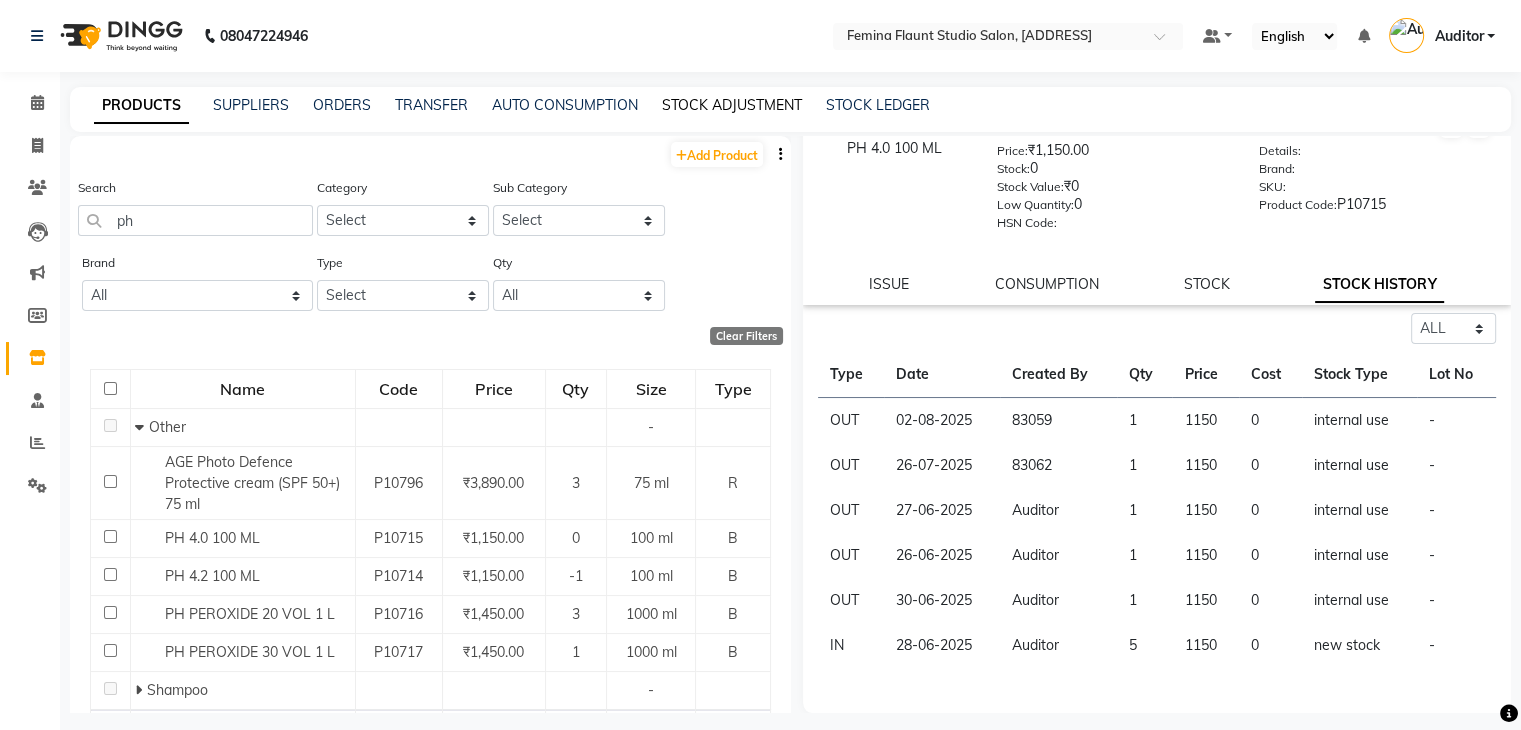 click on "STOCK ADJUSTMENT" 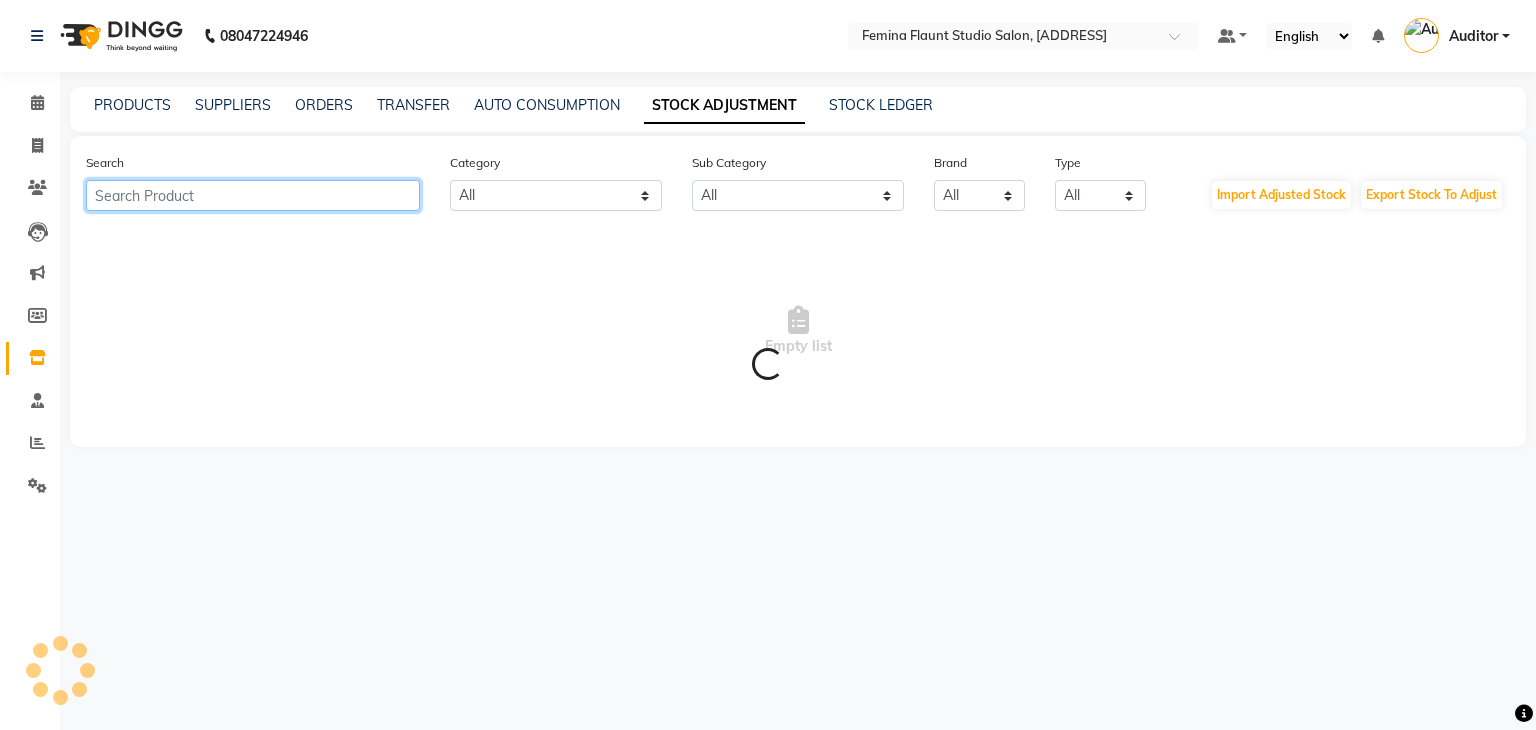 click 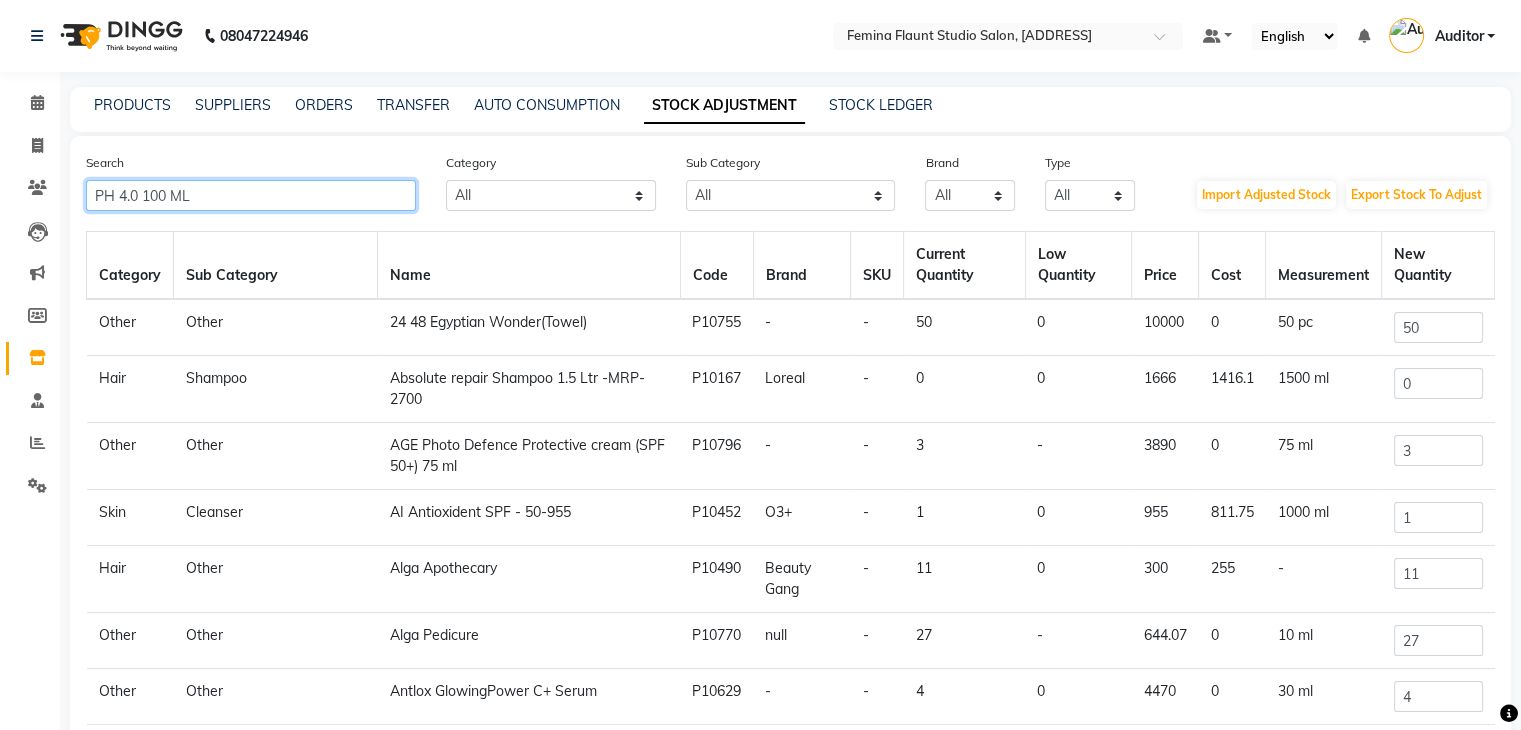 click on "PH 4.0 100 ML" 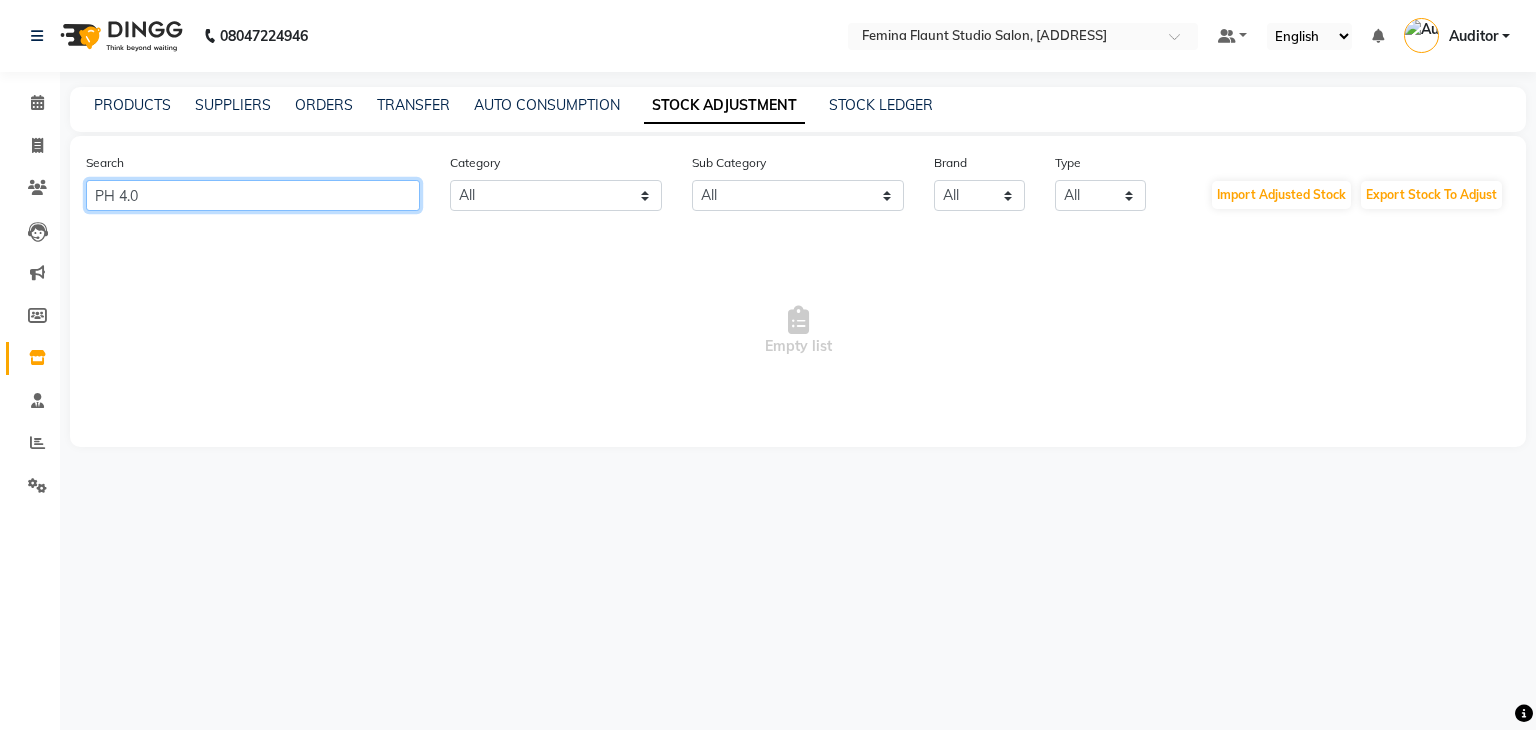 click on "PH 4.0" 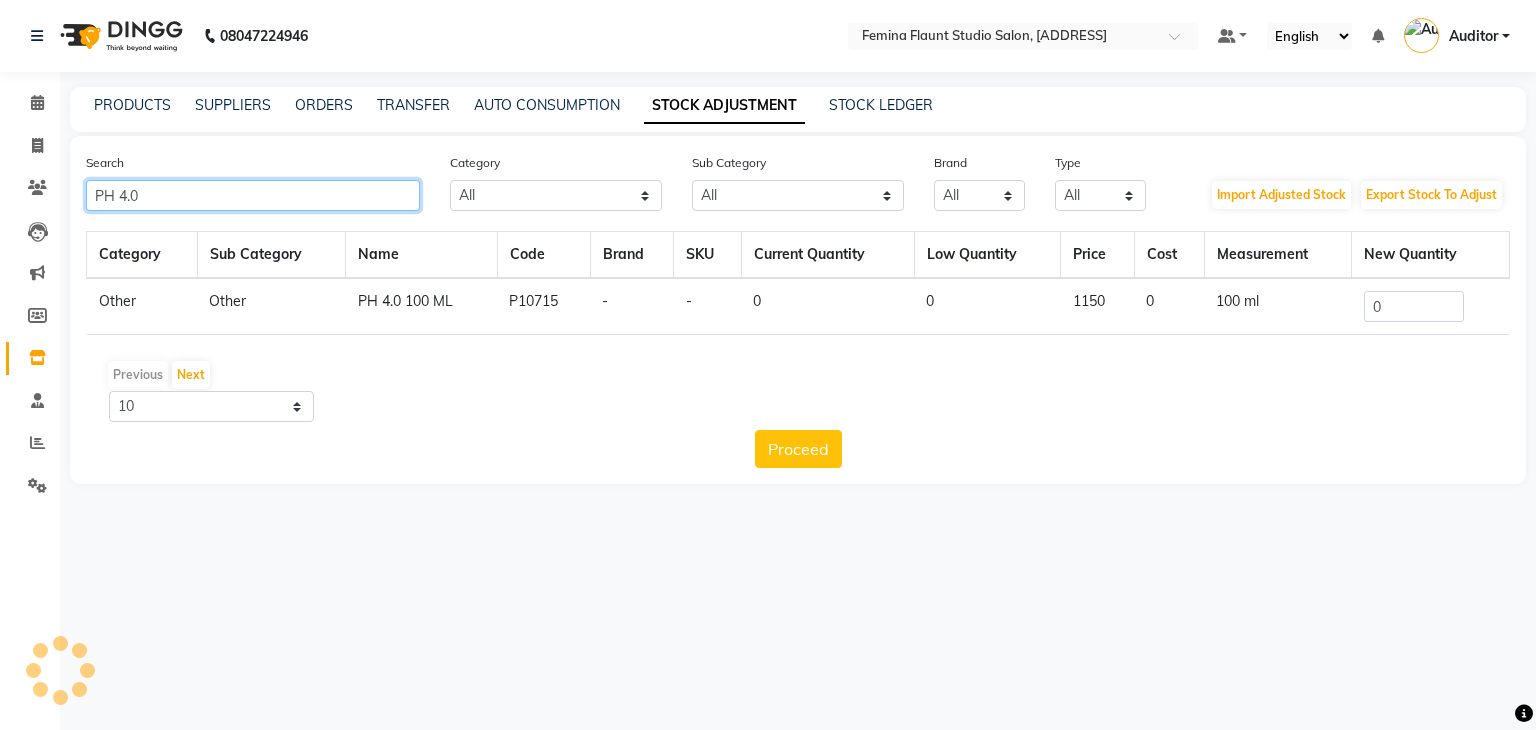 type on "PH 4.0" 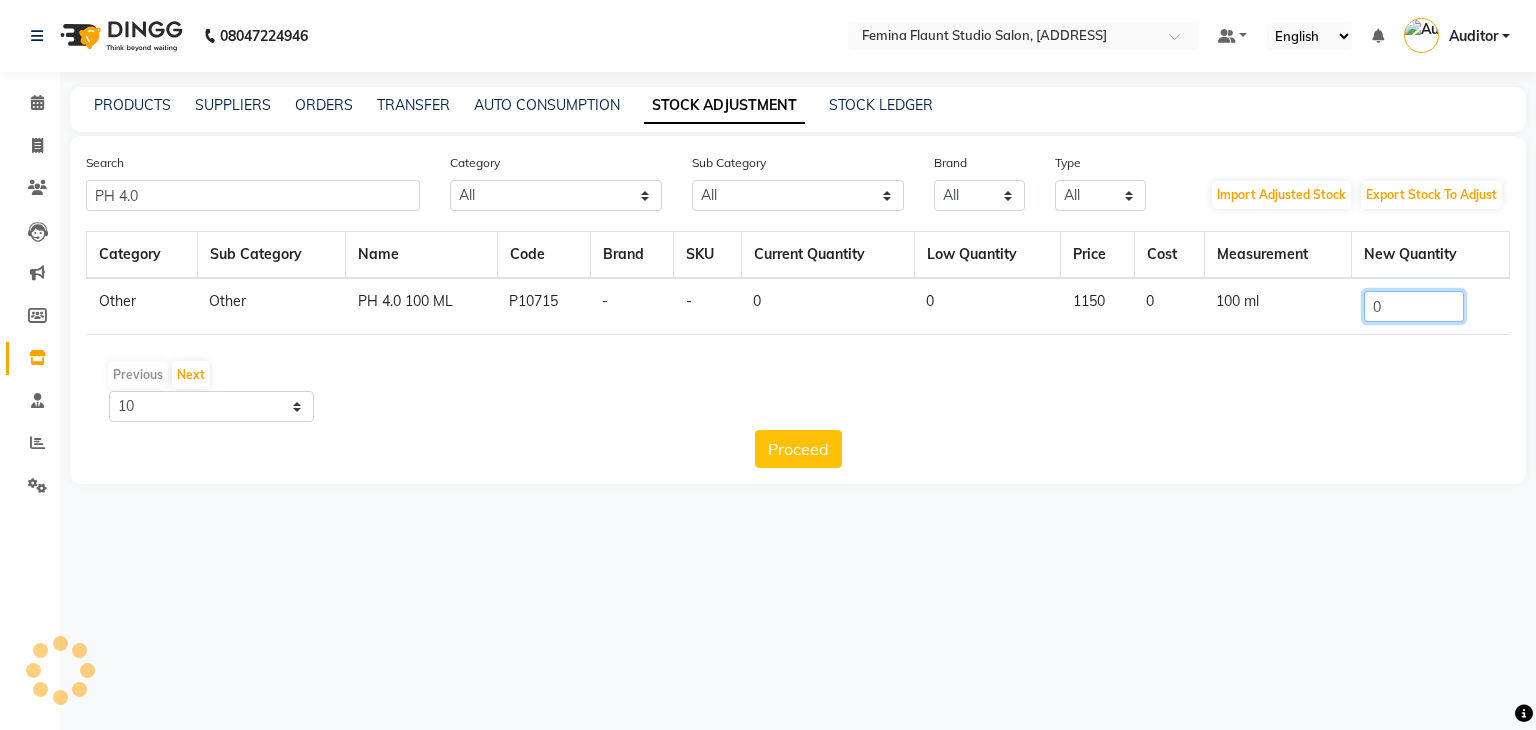 click on "0" 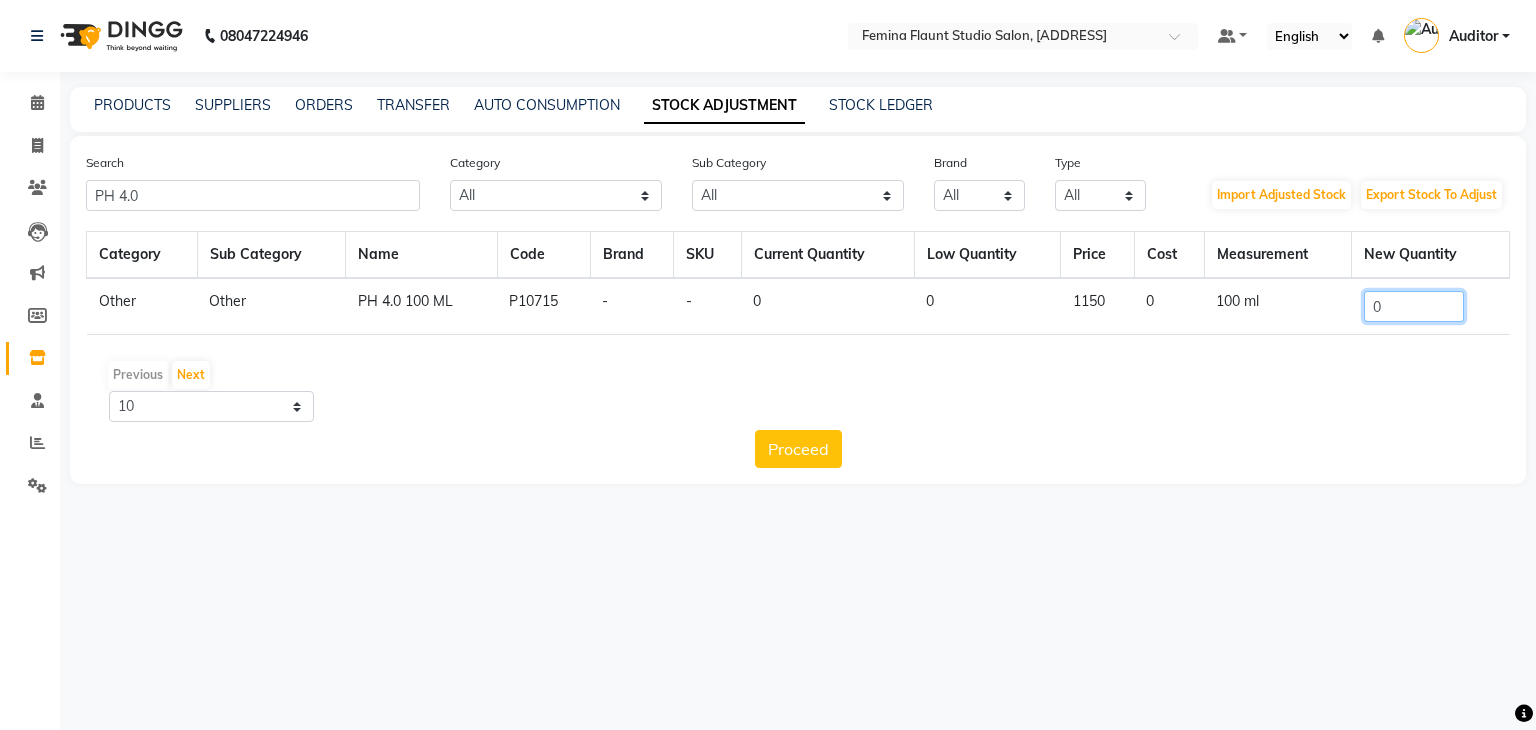 click on "0" 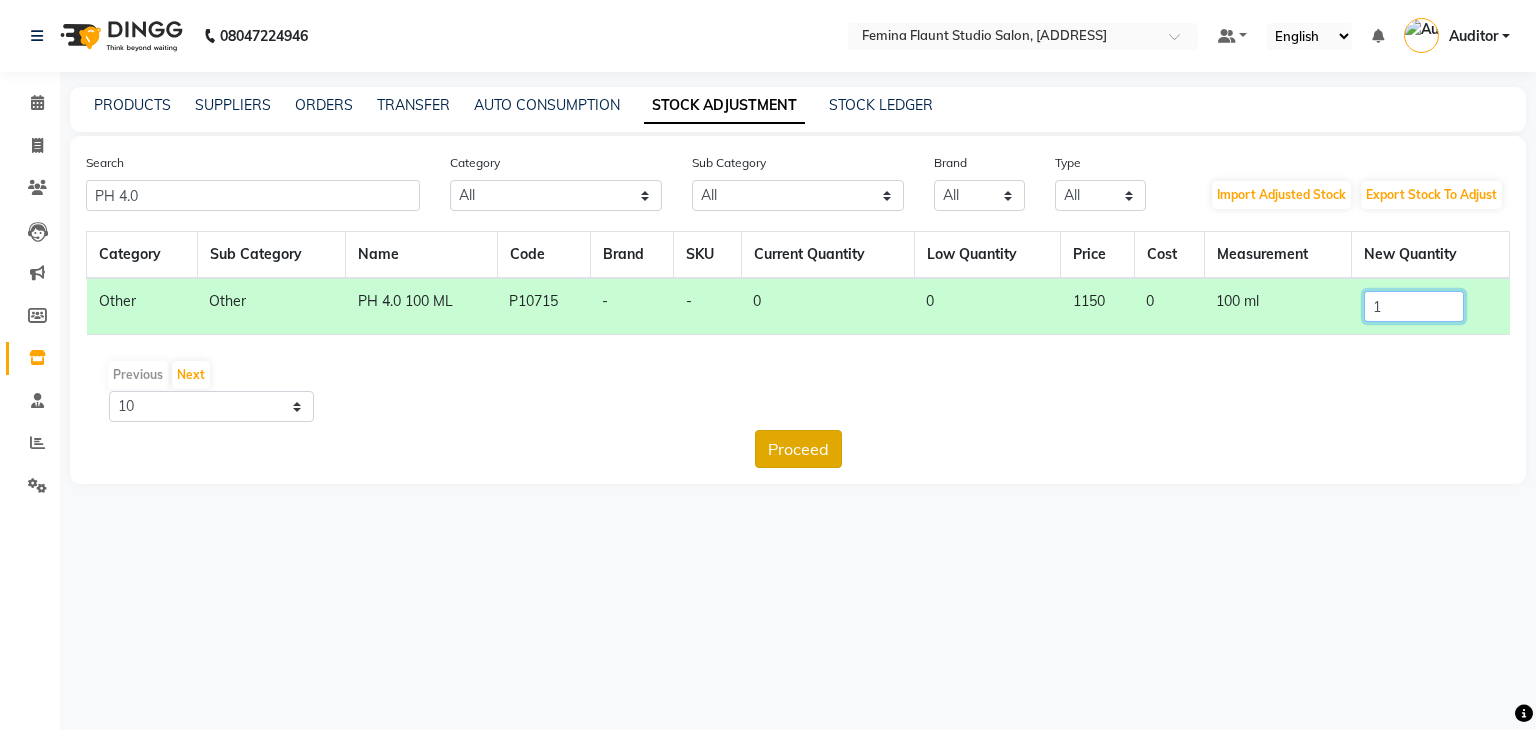 type on "1" 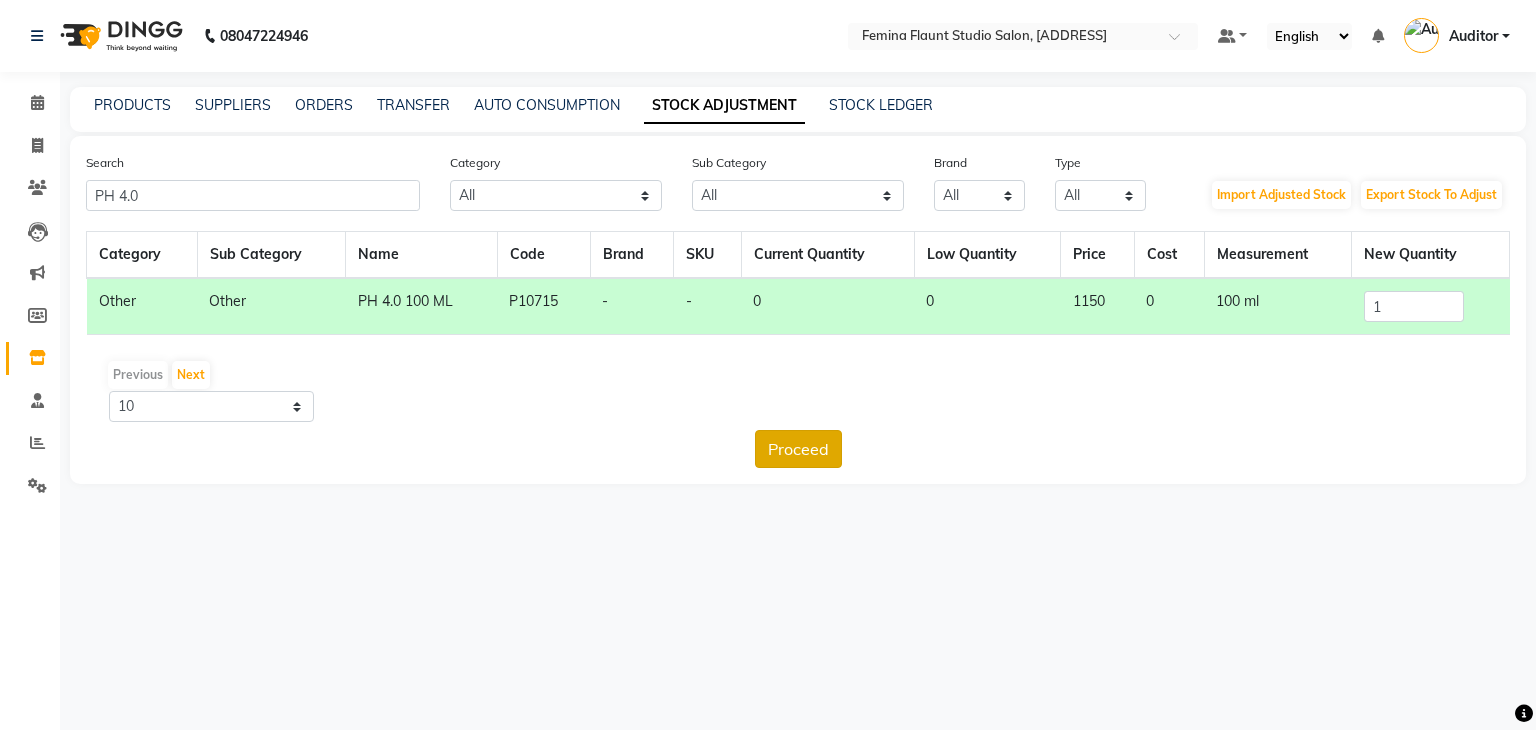 click on "Proceed" 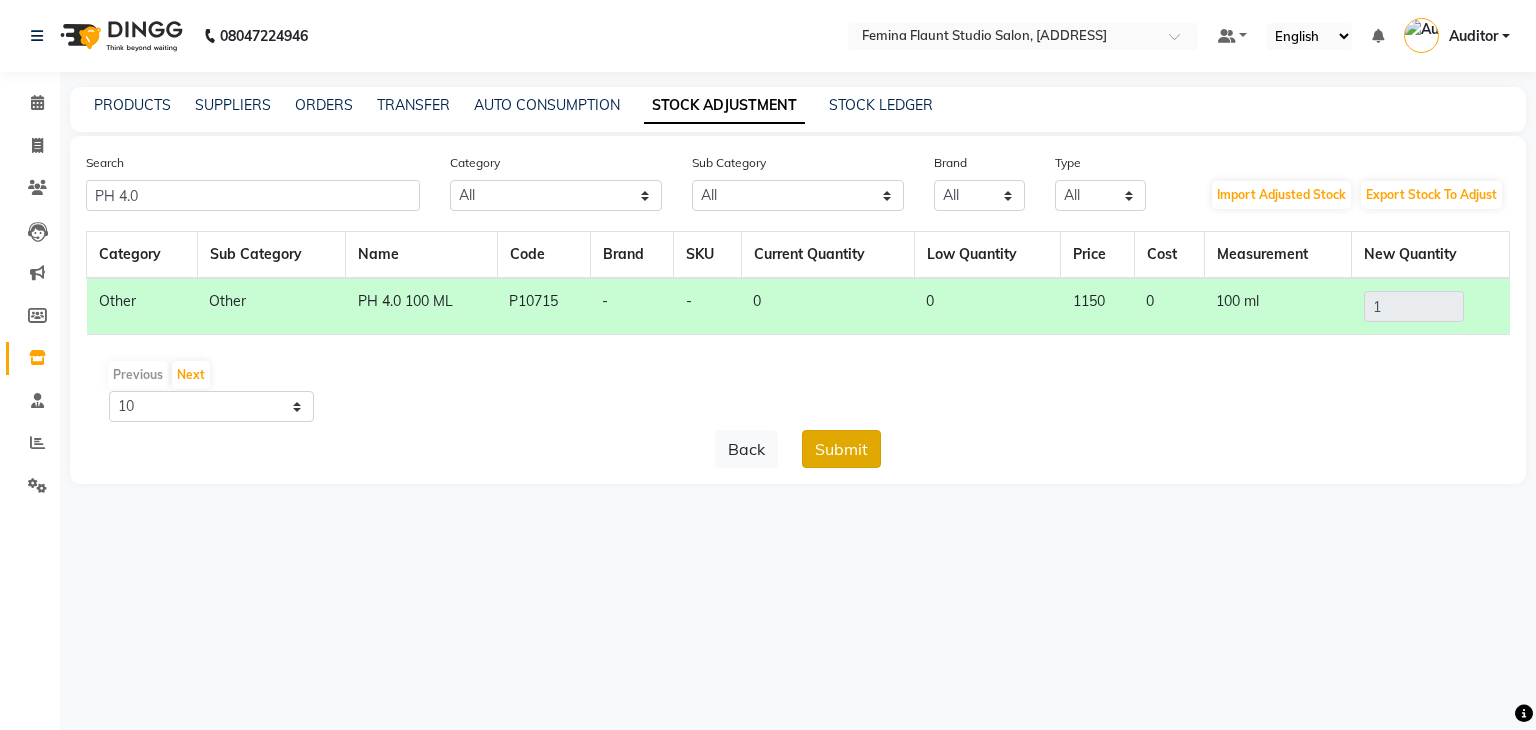click on "Submit" 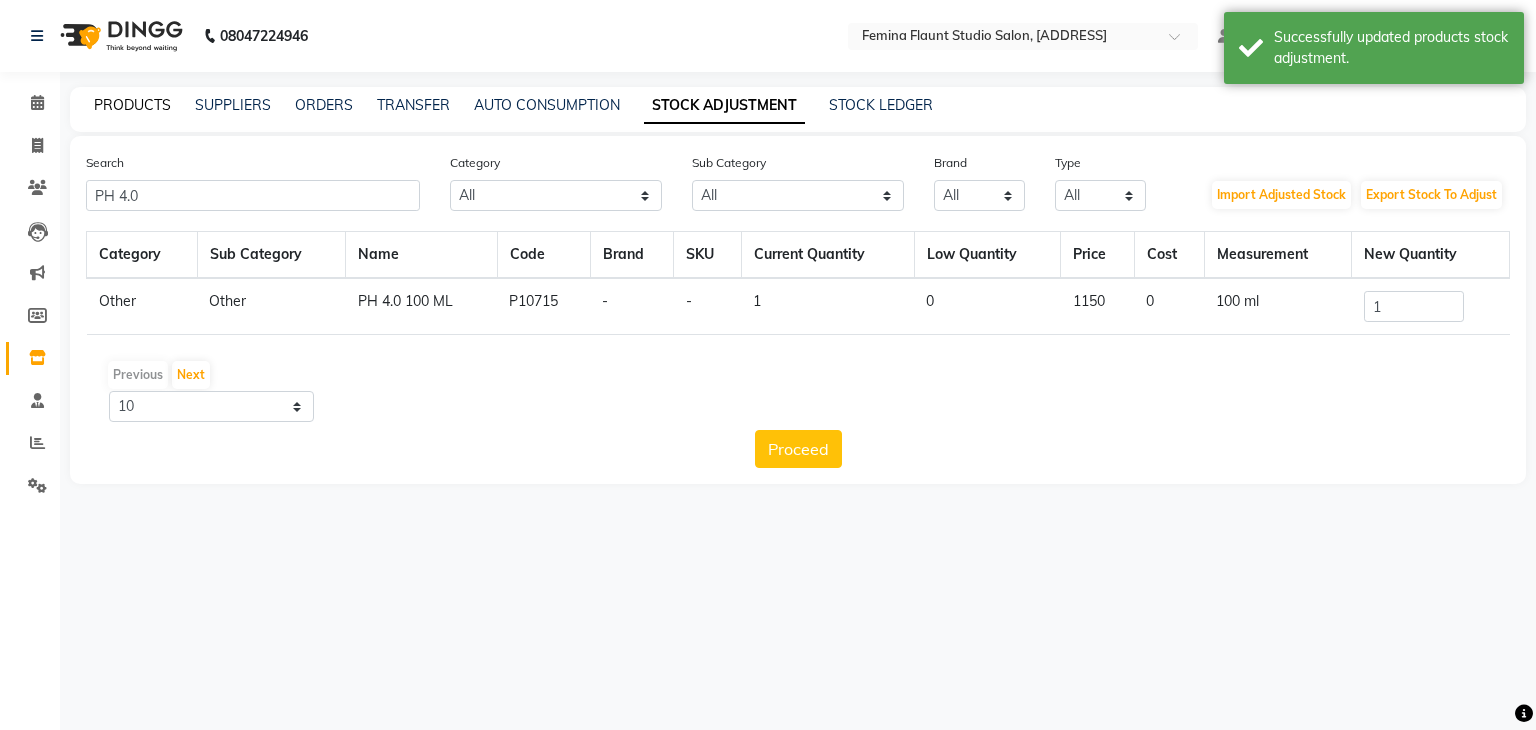 click on "PRODUCTS" 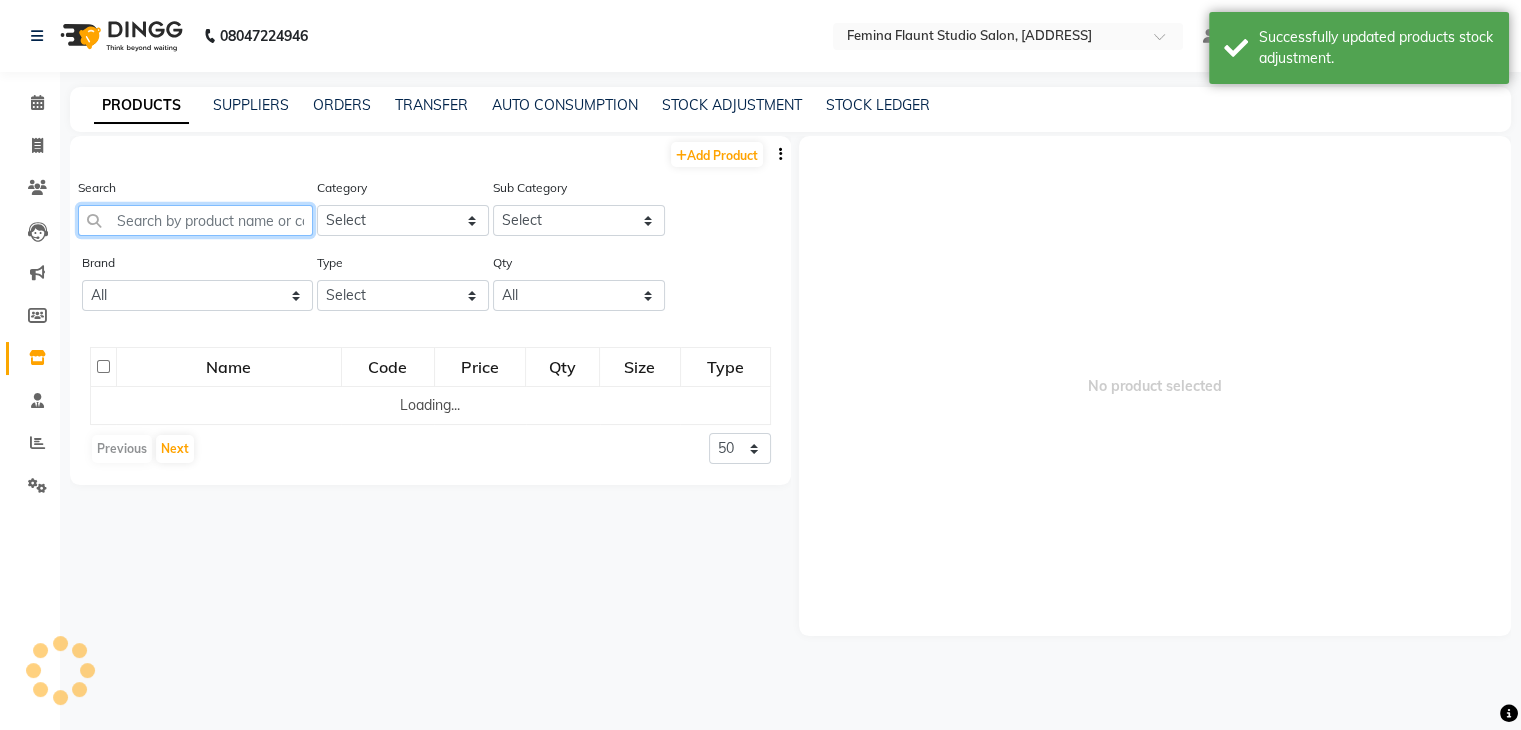 click 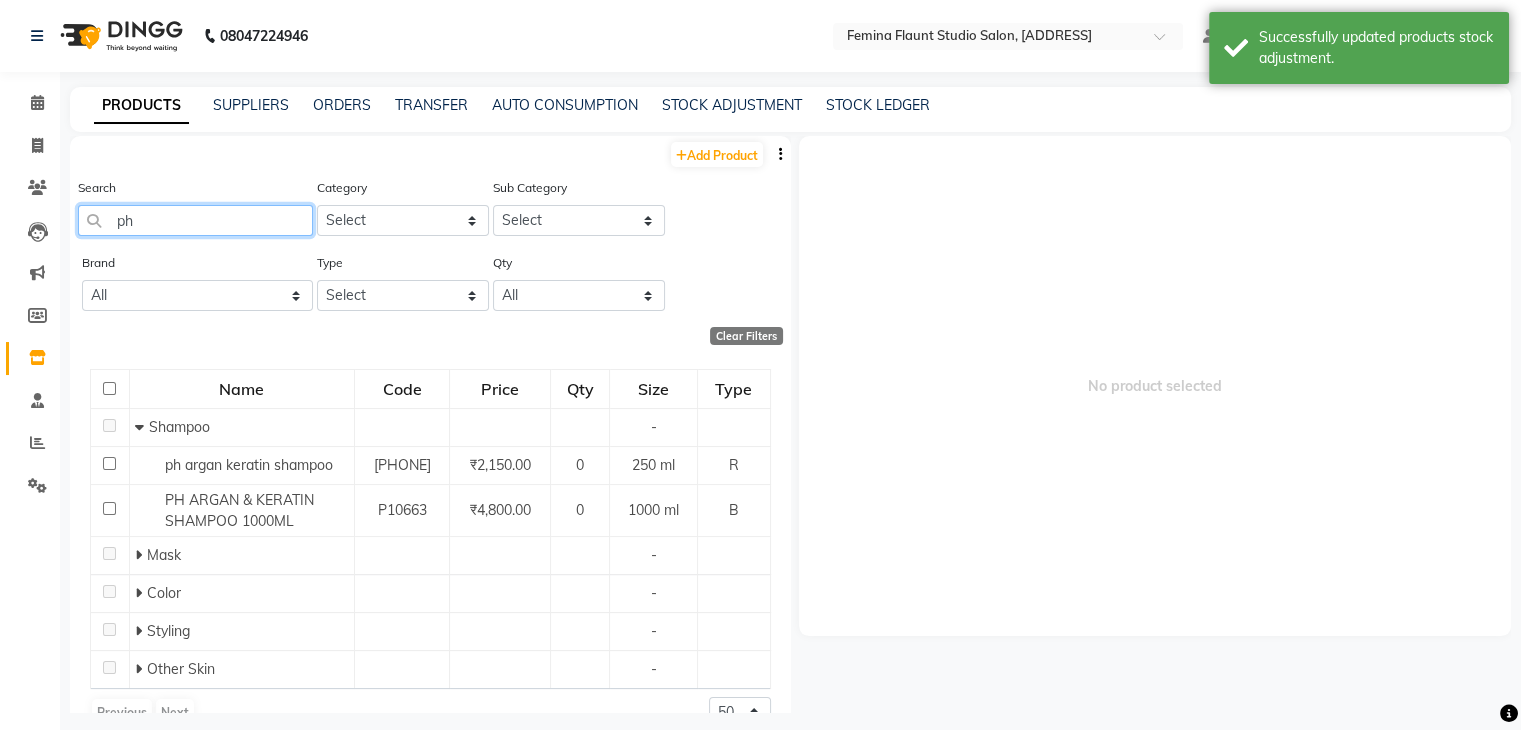 type on "p" 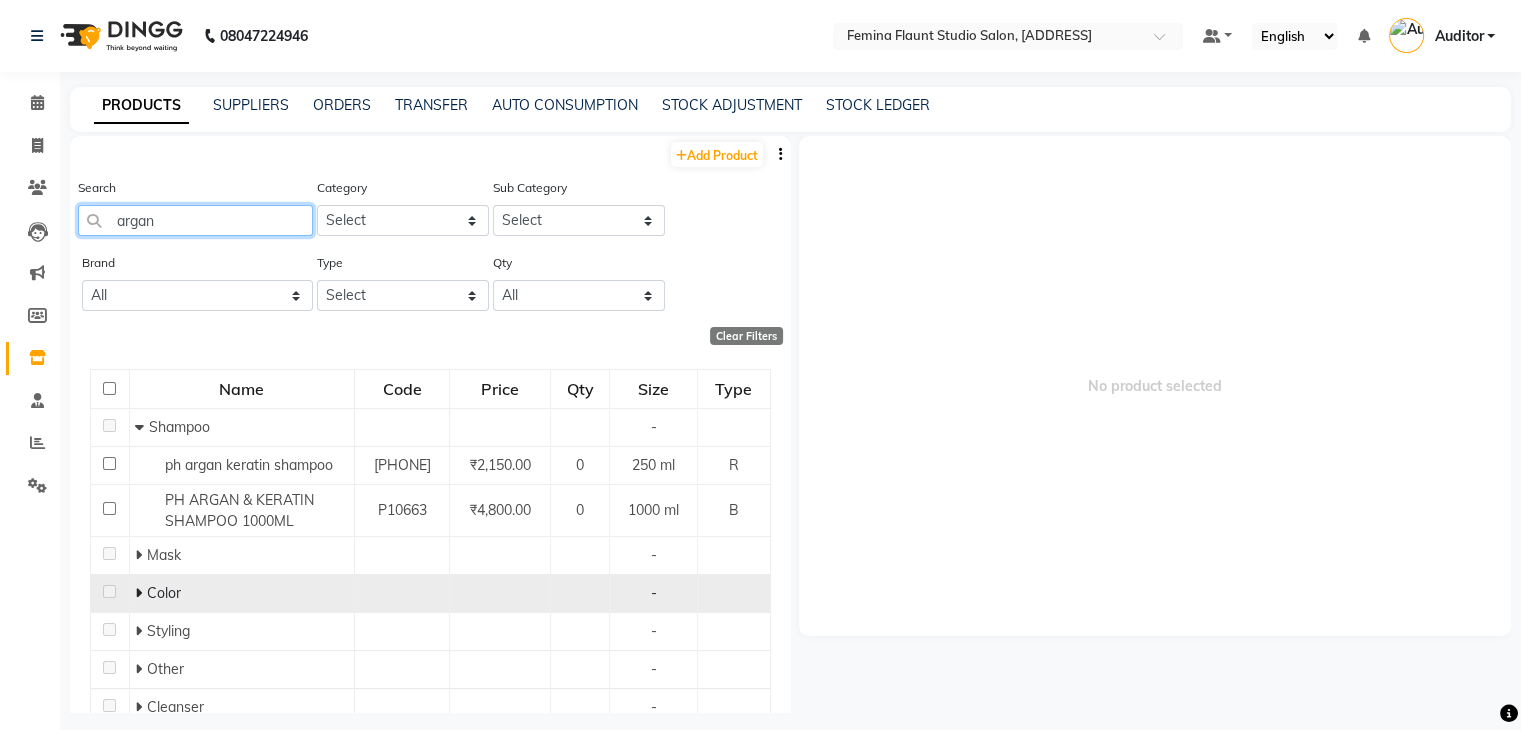 type on "argan" 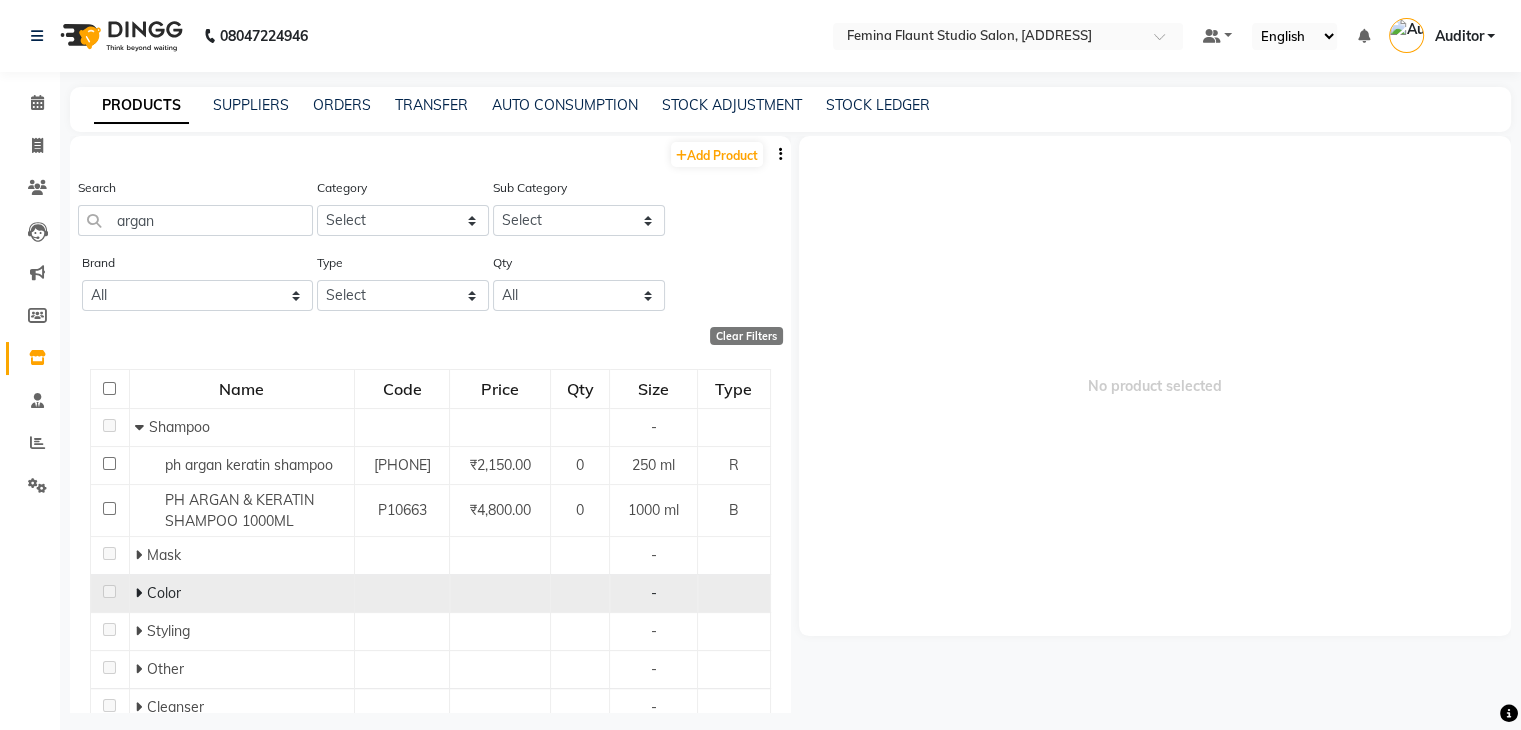 click 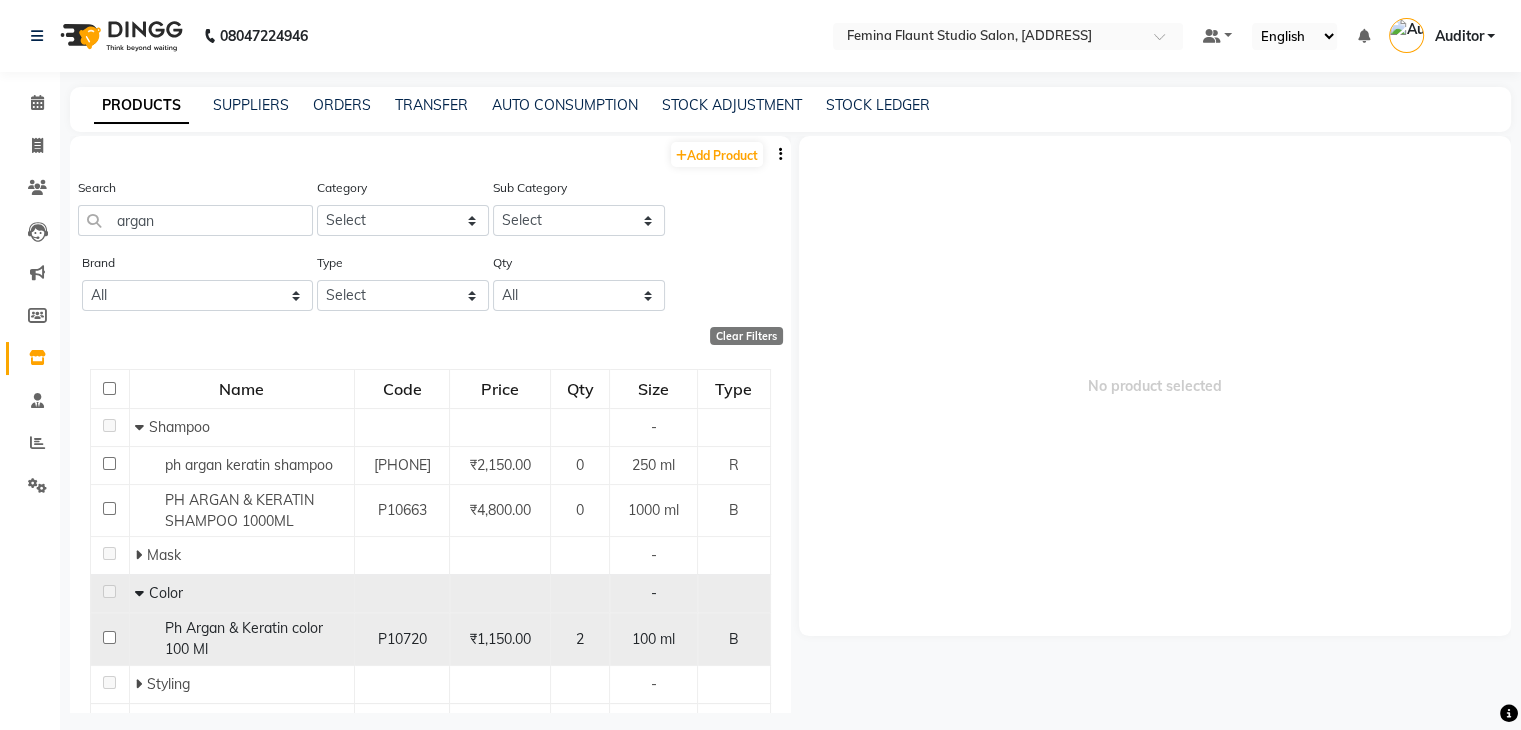 click 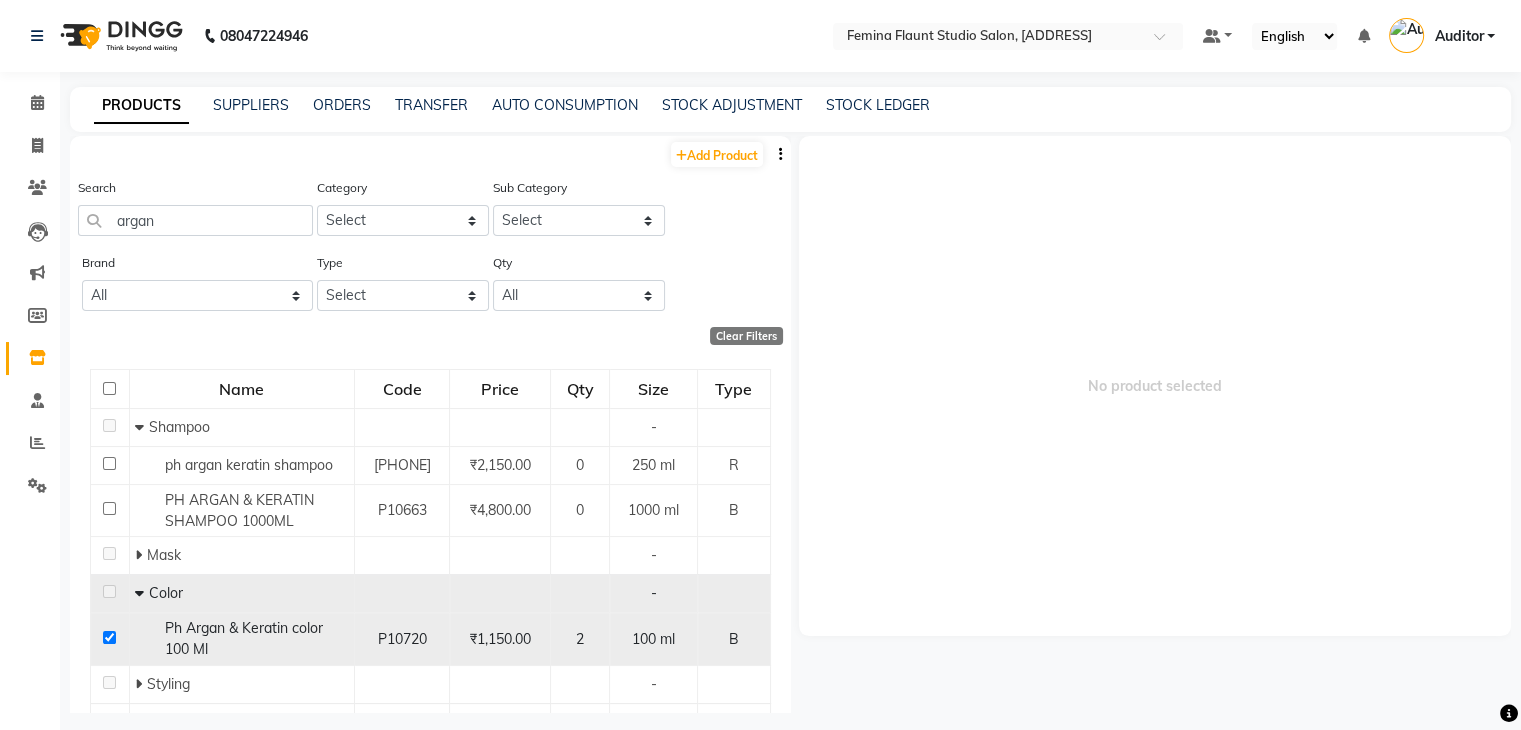 checkbox on "true" 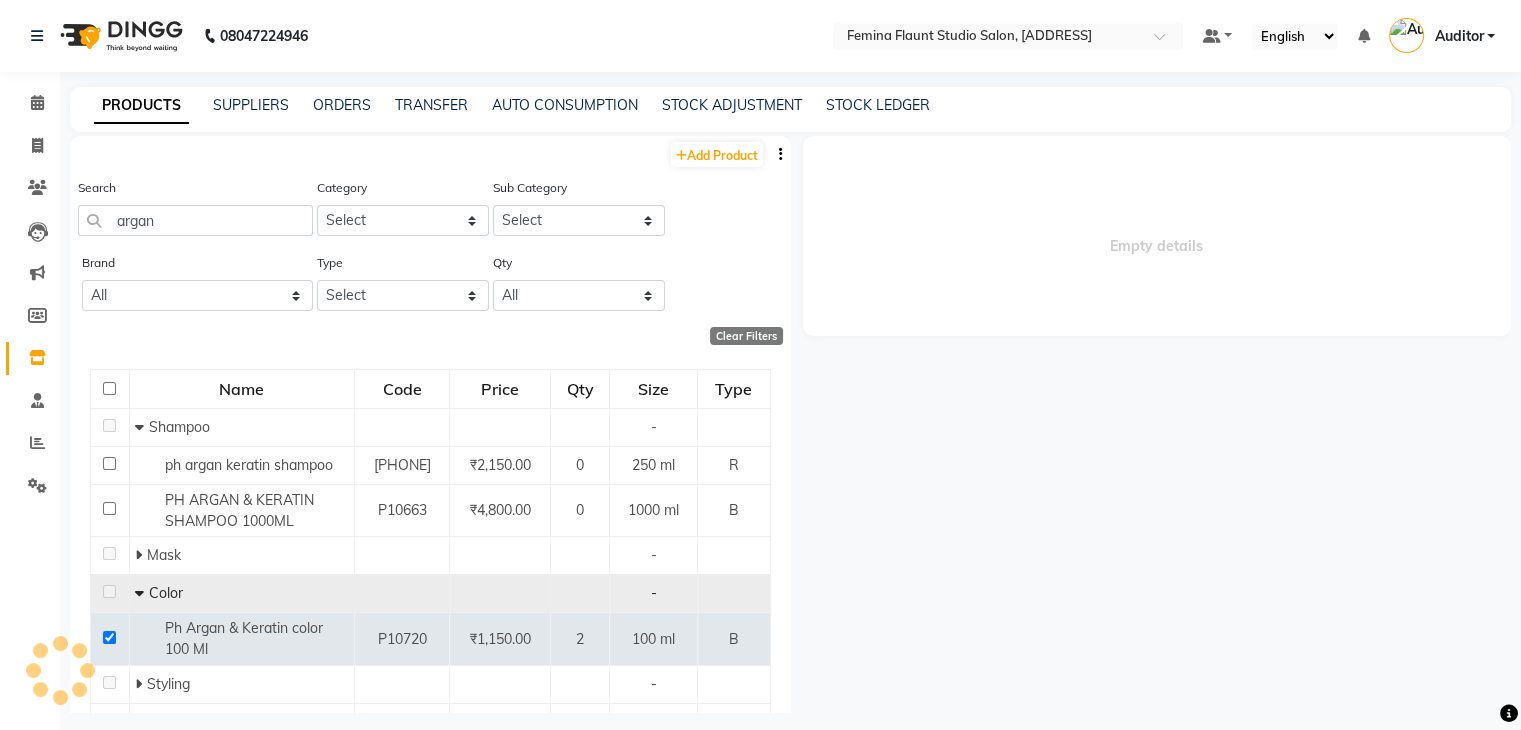 select 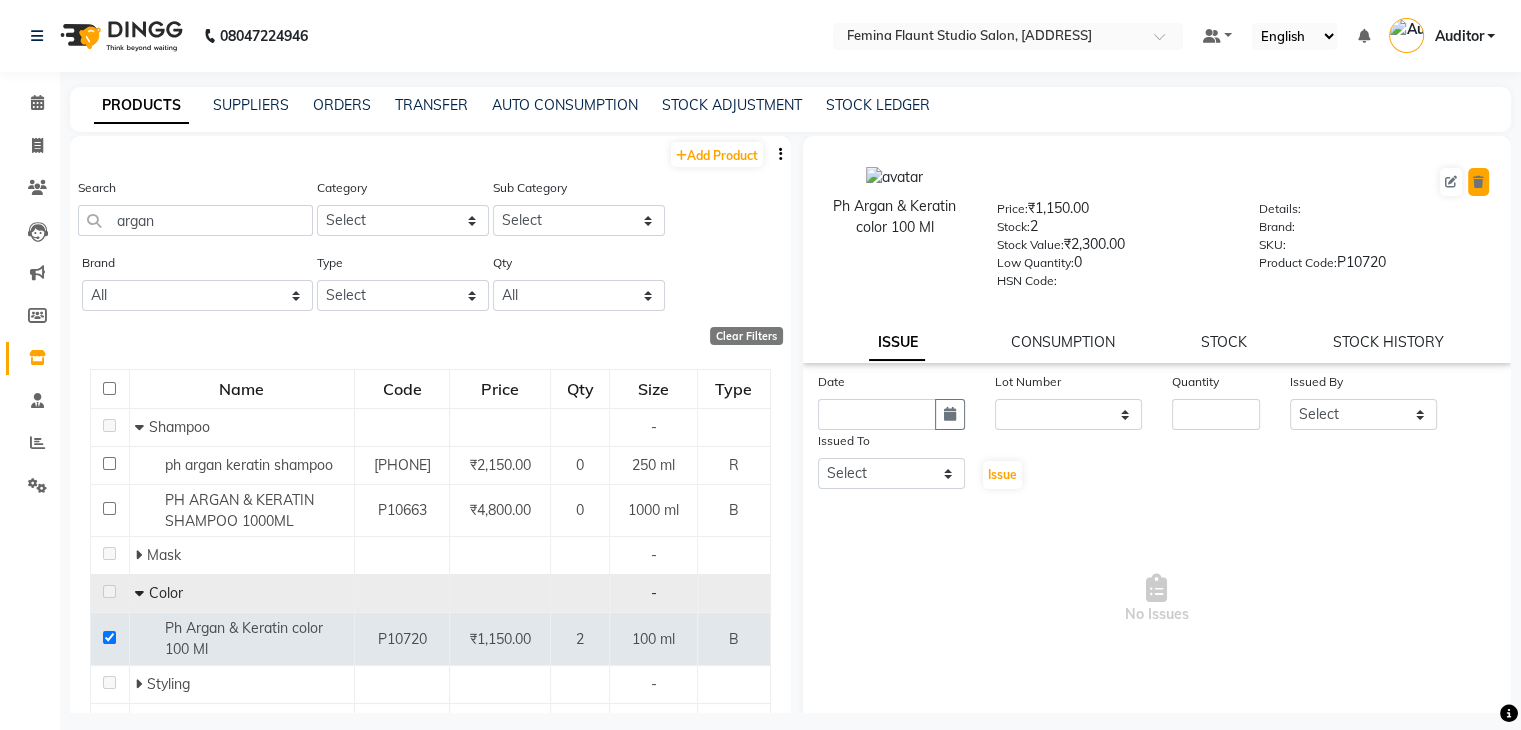 click 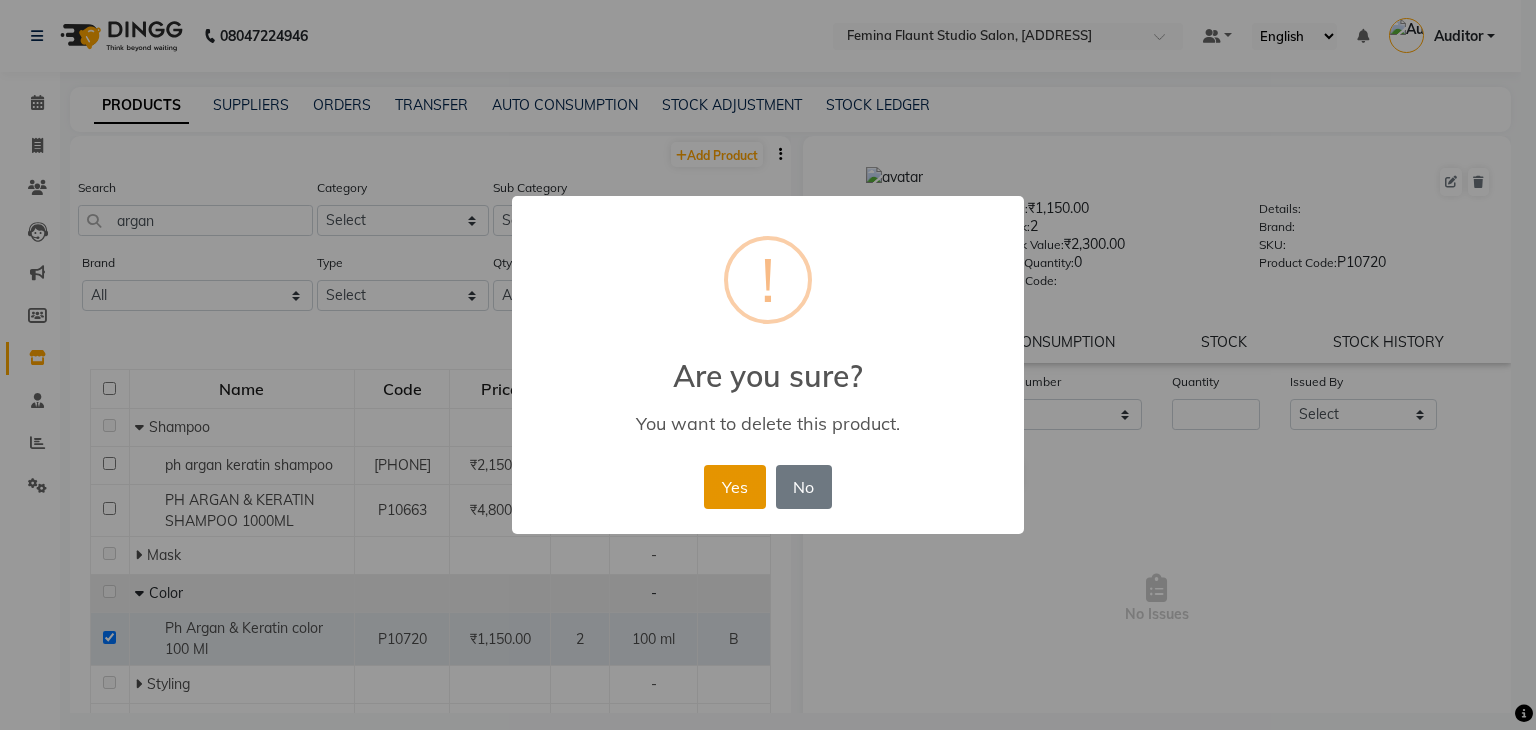 click on "Yes" at bounding box center [734, 487] 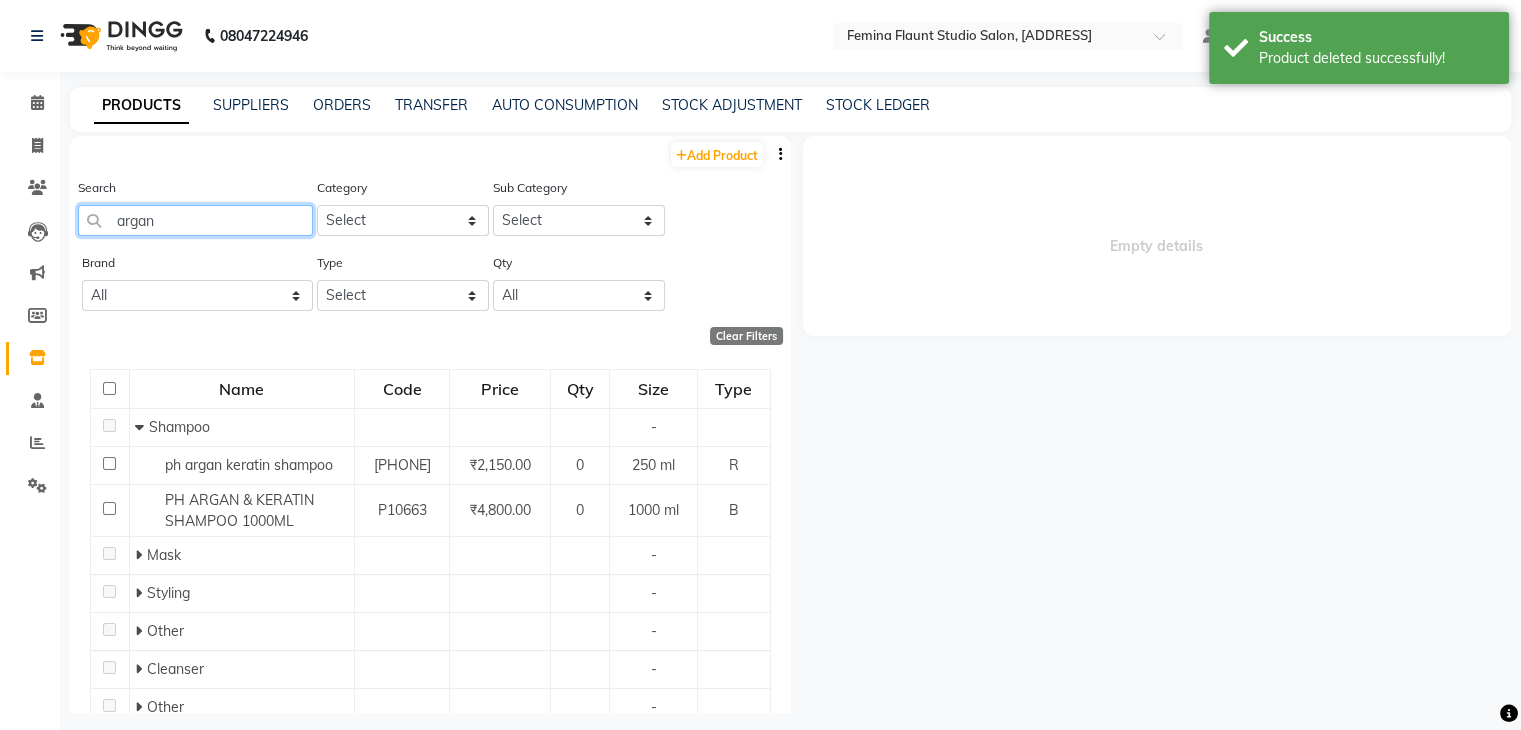 click on "argan" 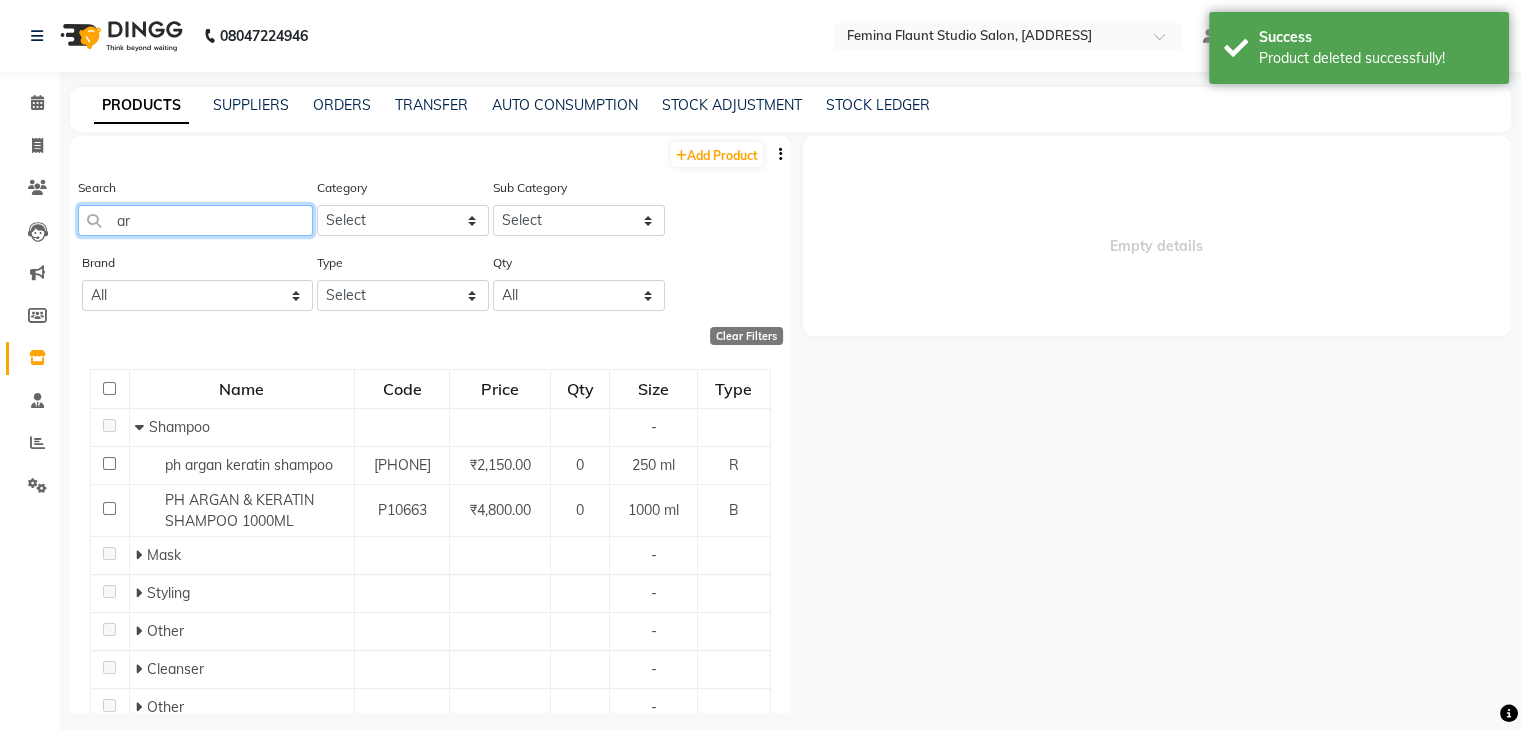 type on "a" 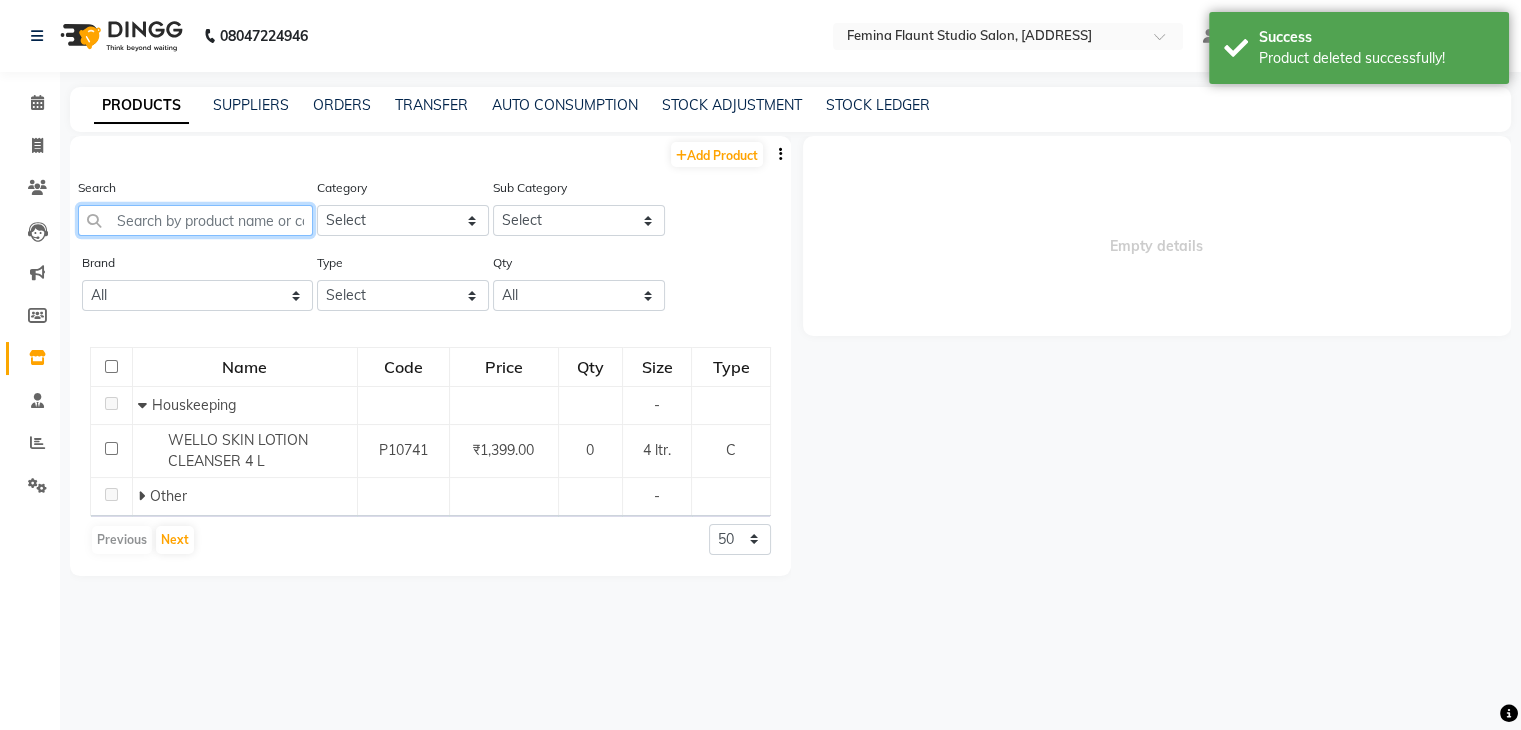 click 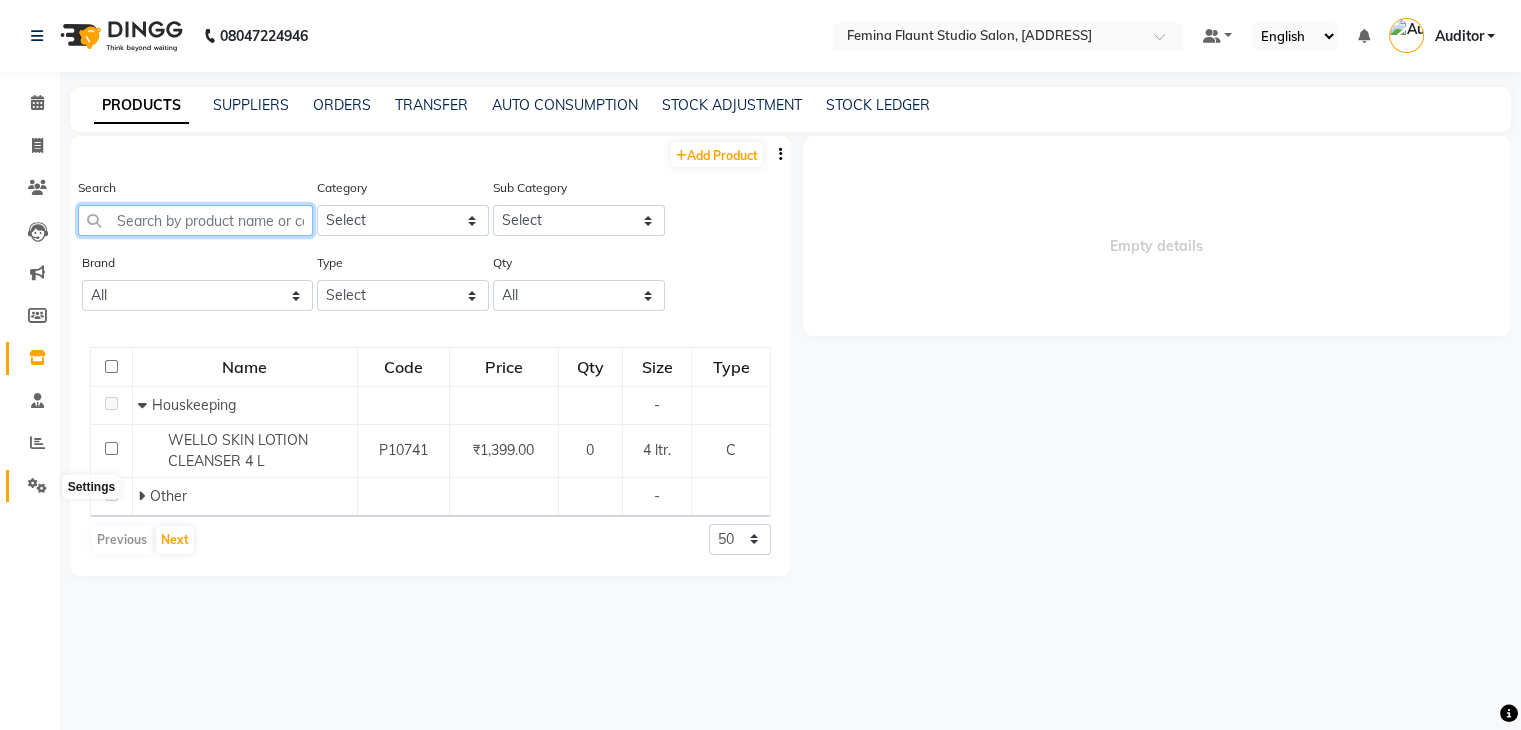 type 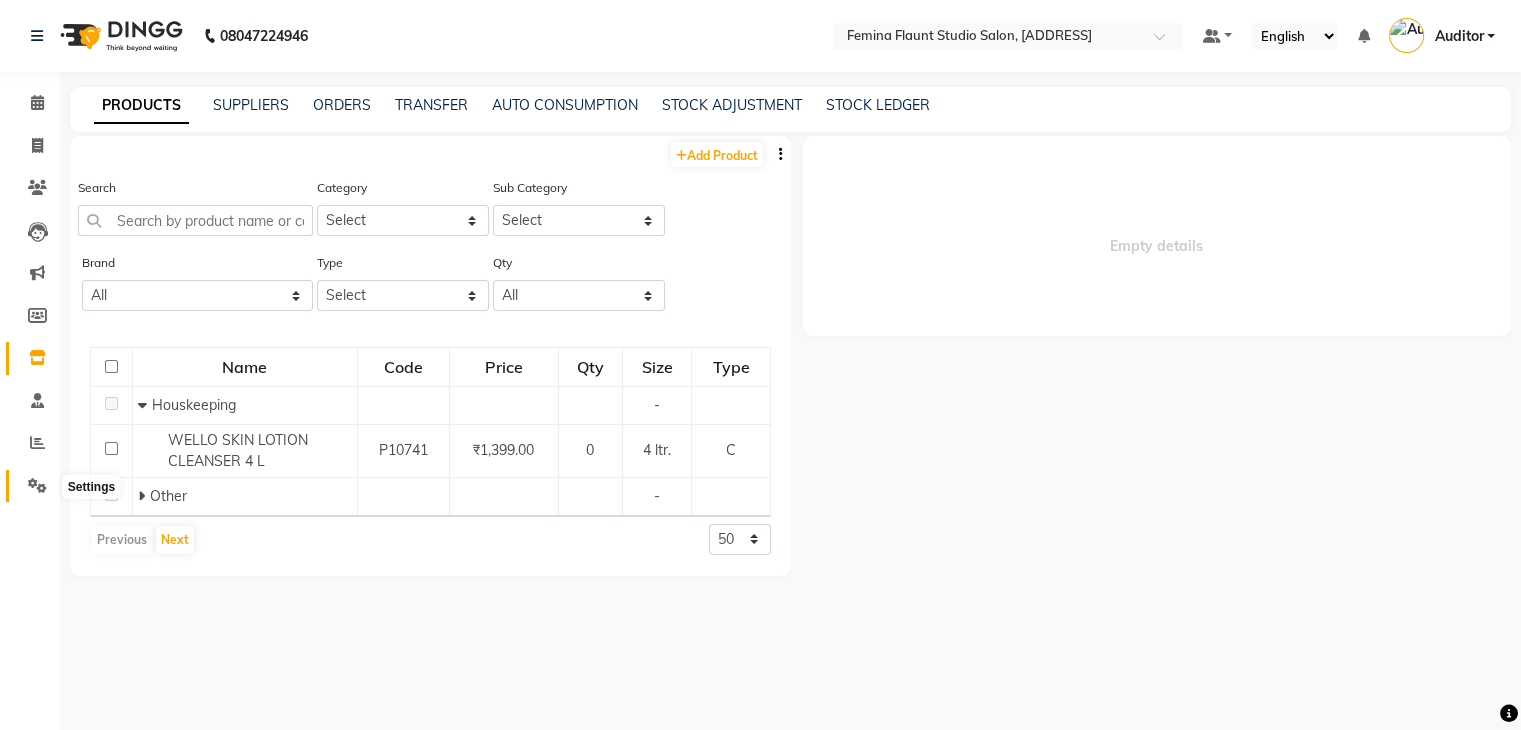 click 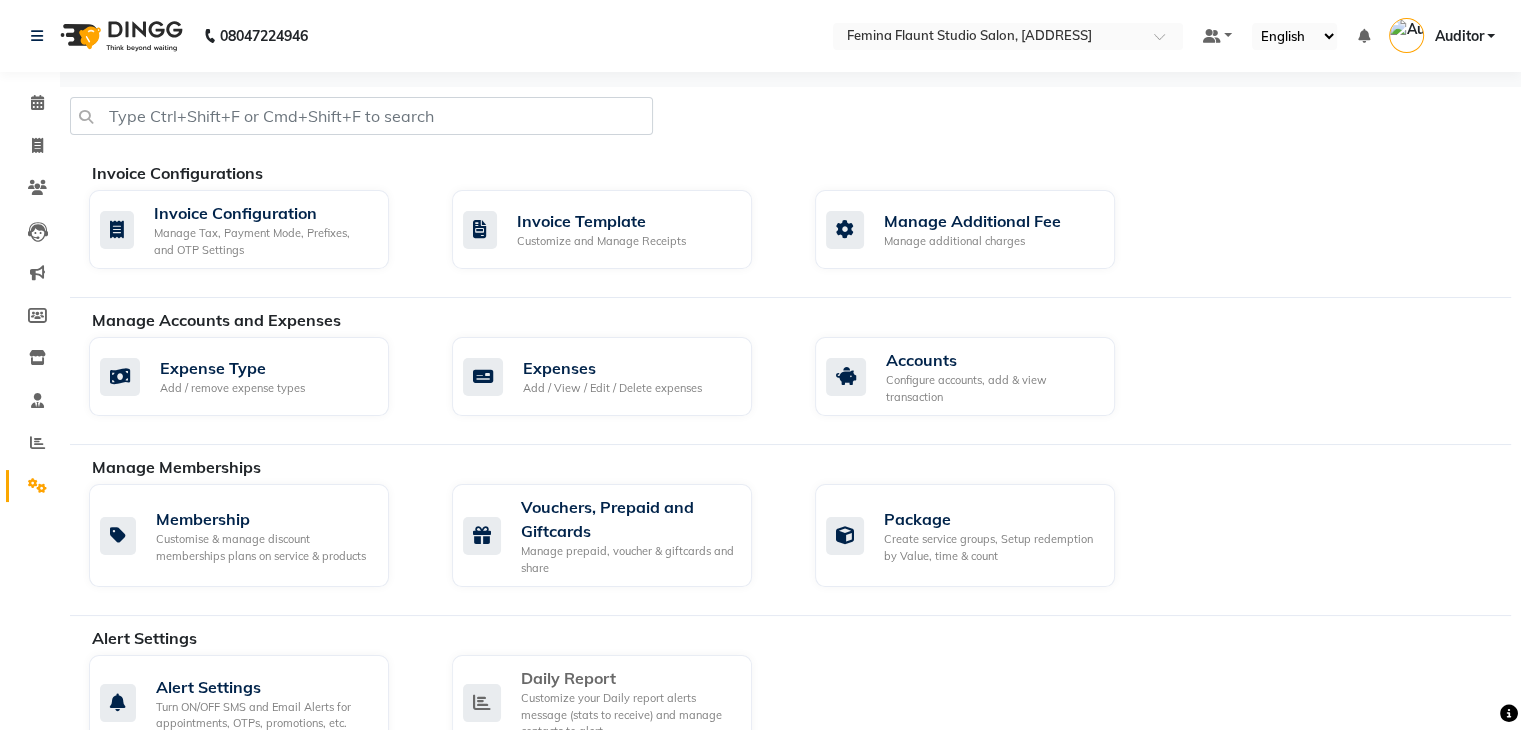 drag, startPoint x: 500, startPoint y: 689, endPoint x: 632, endPoint y: 716, distance: 134.73306 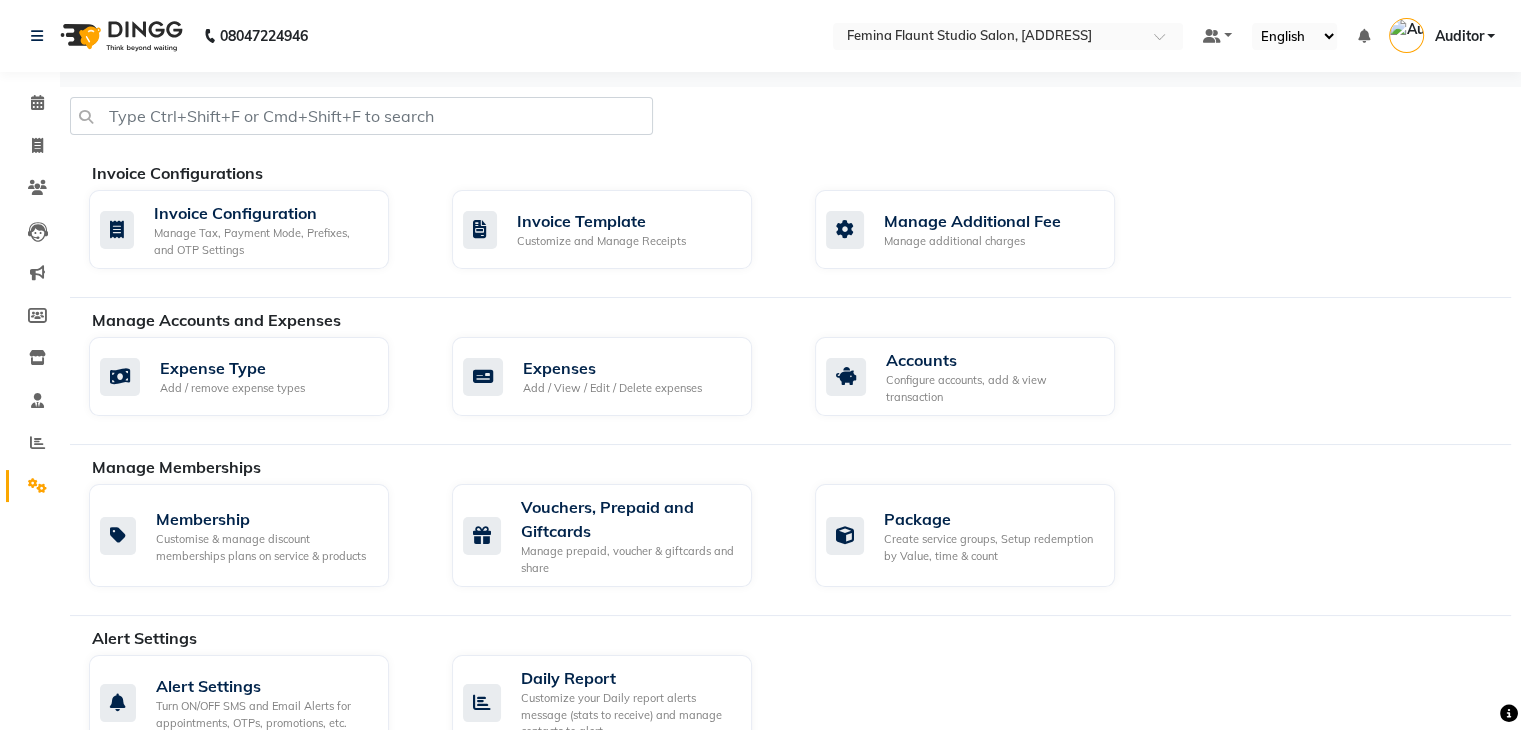 select on "1260" 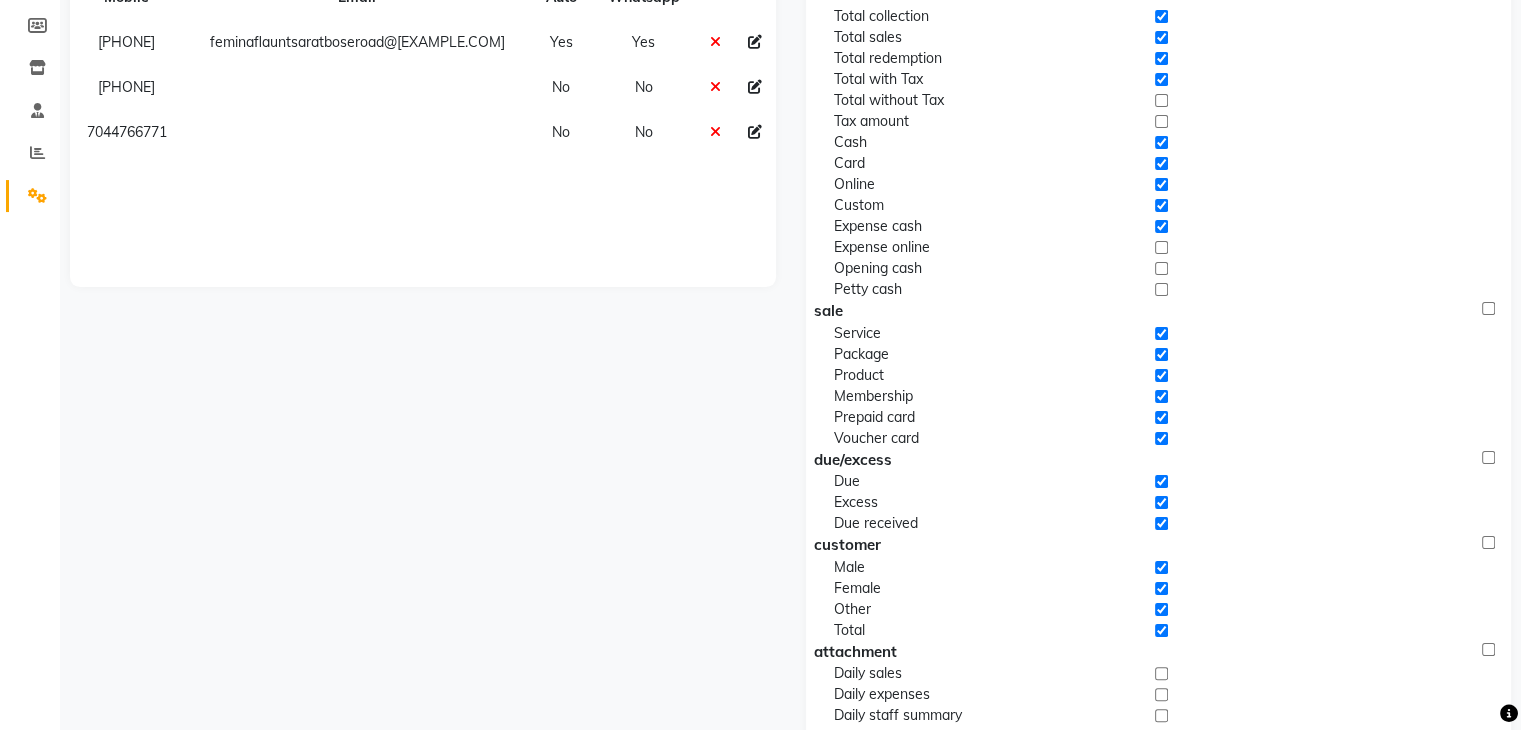 scroll, scrollTop: 0, scrollLeft: 0, axis: both 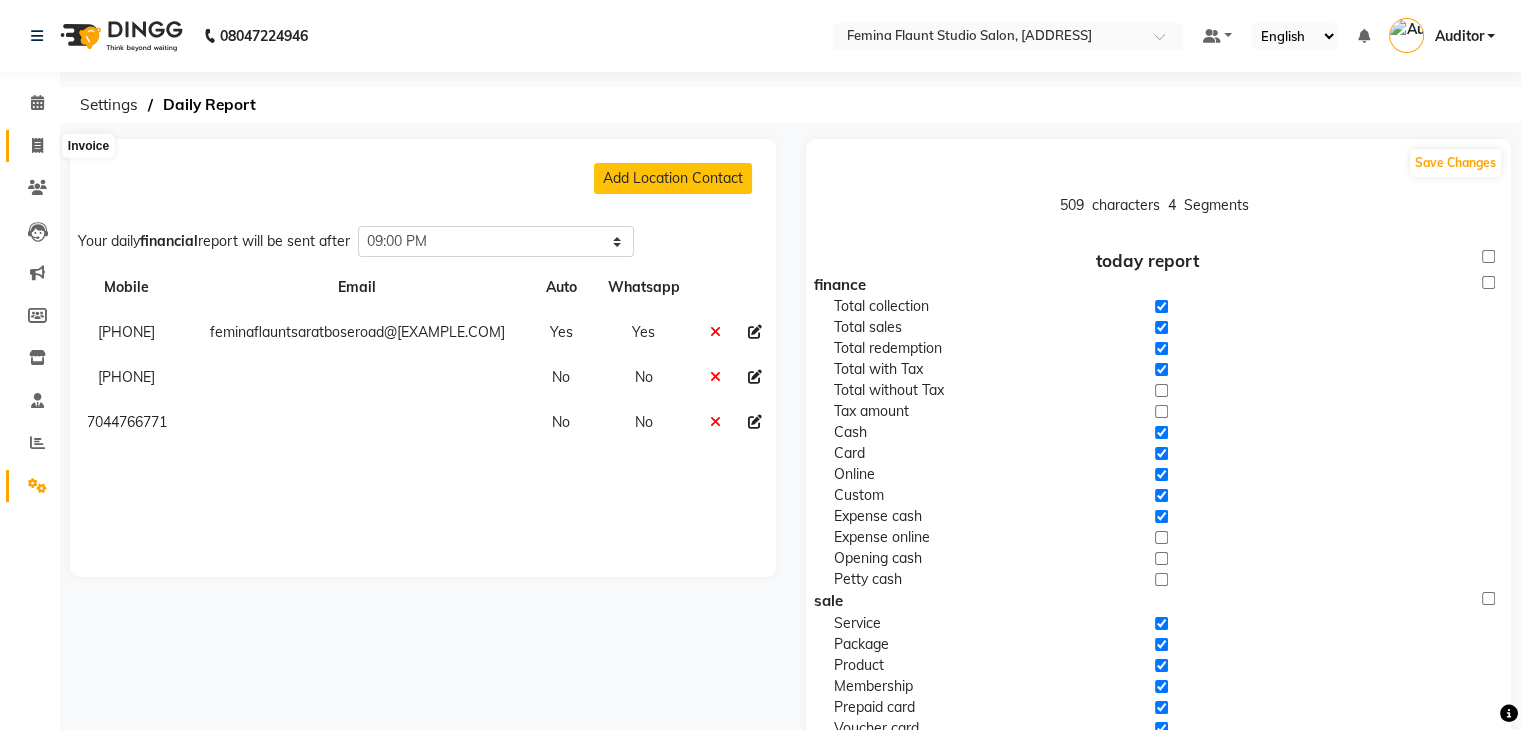 click 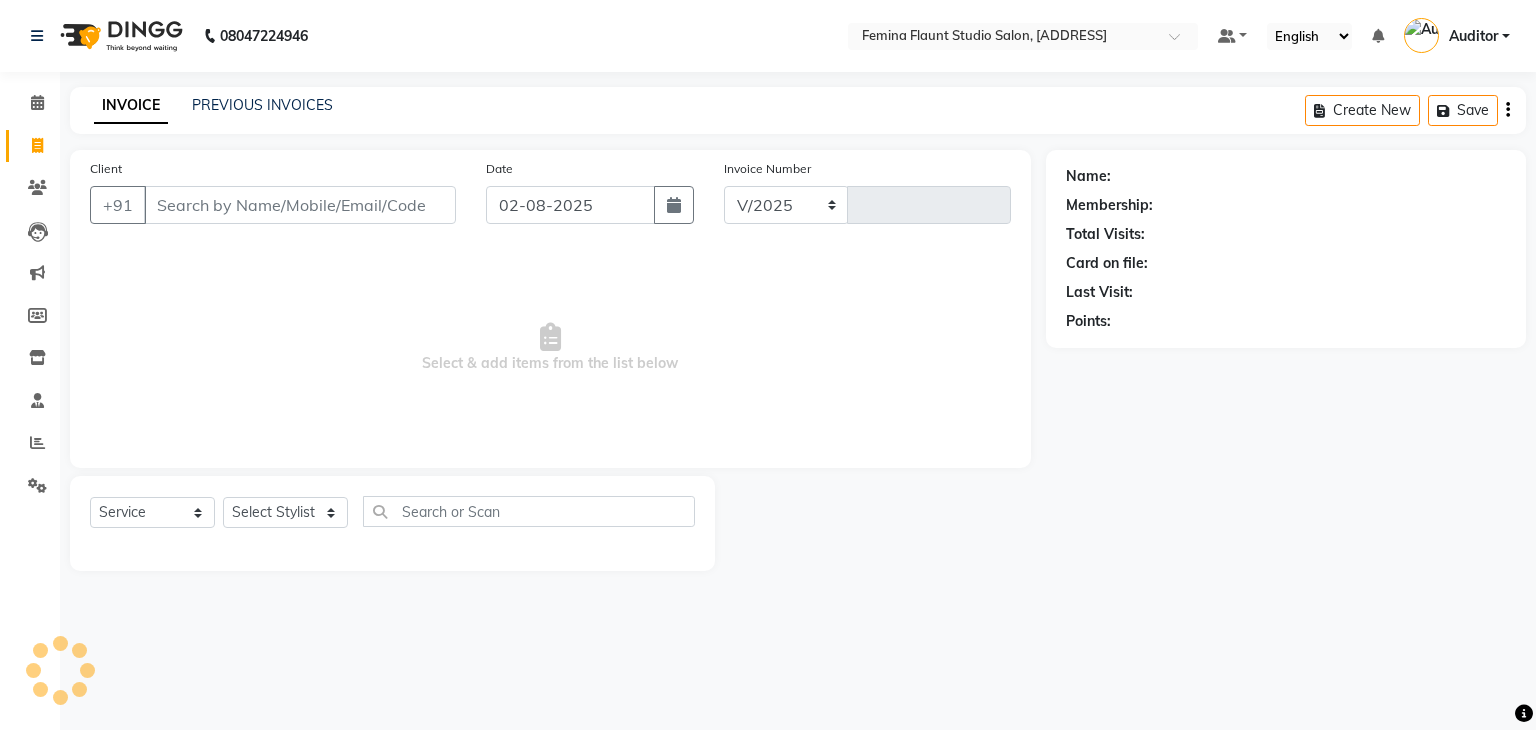 select on "5231" 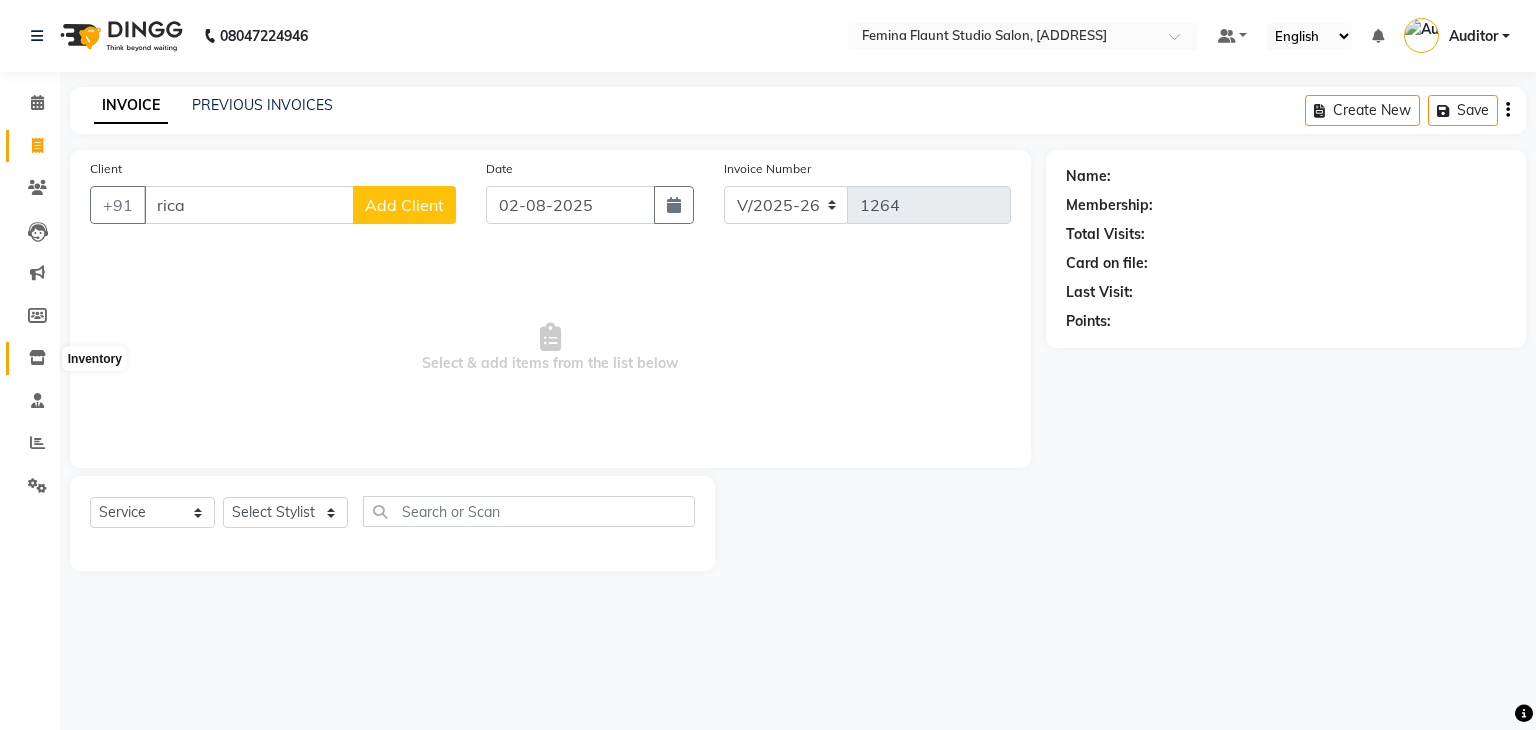 type on "rica" 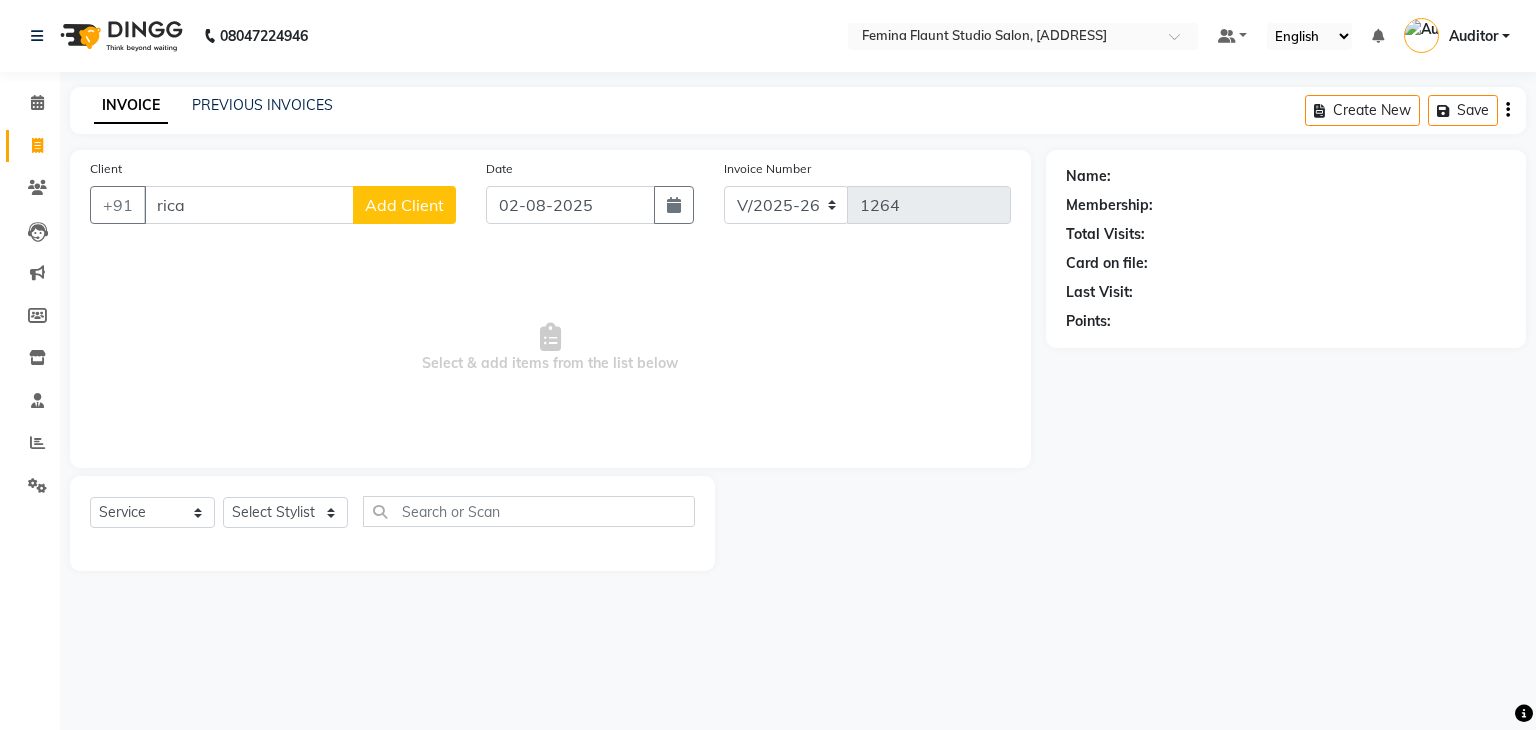 click on "Invoice" 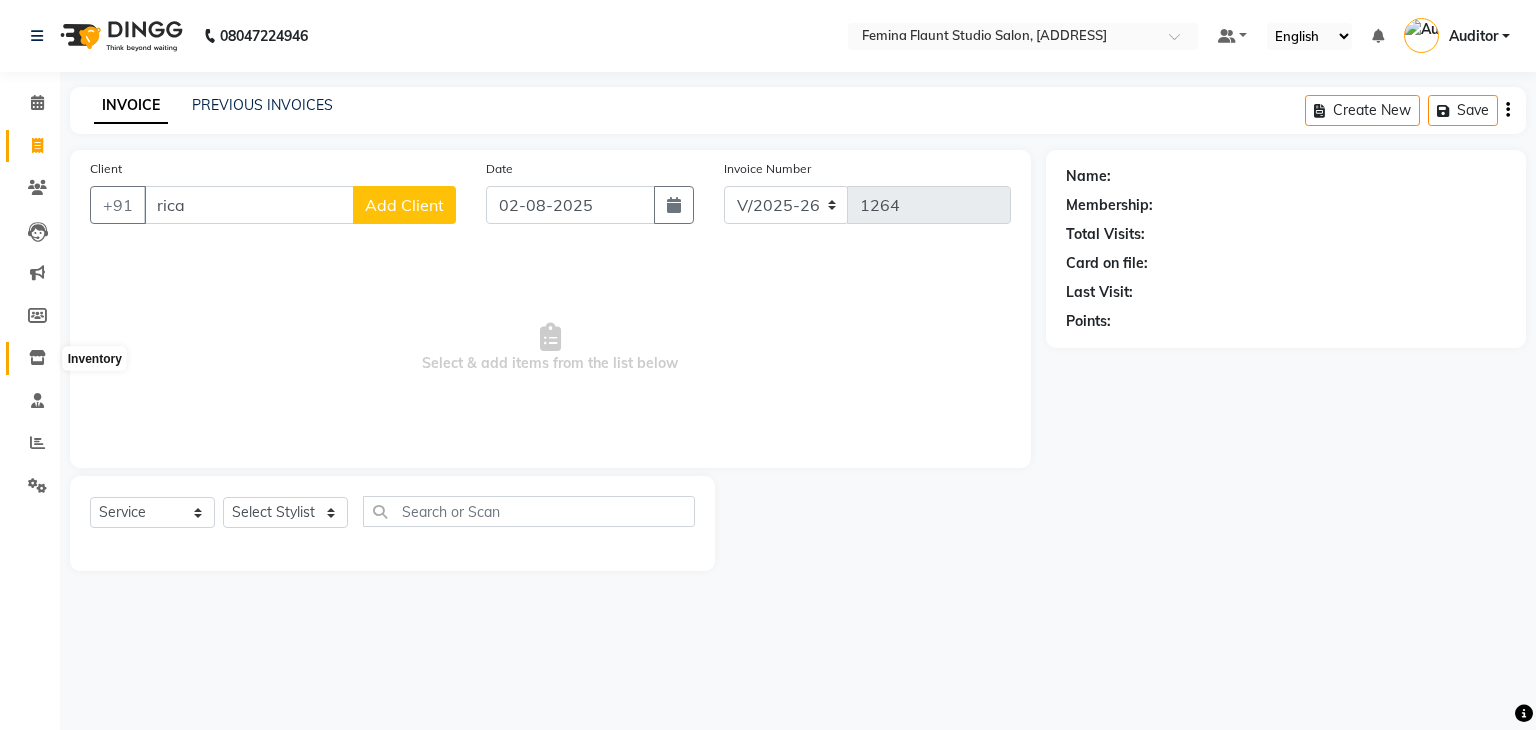 click 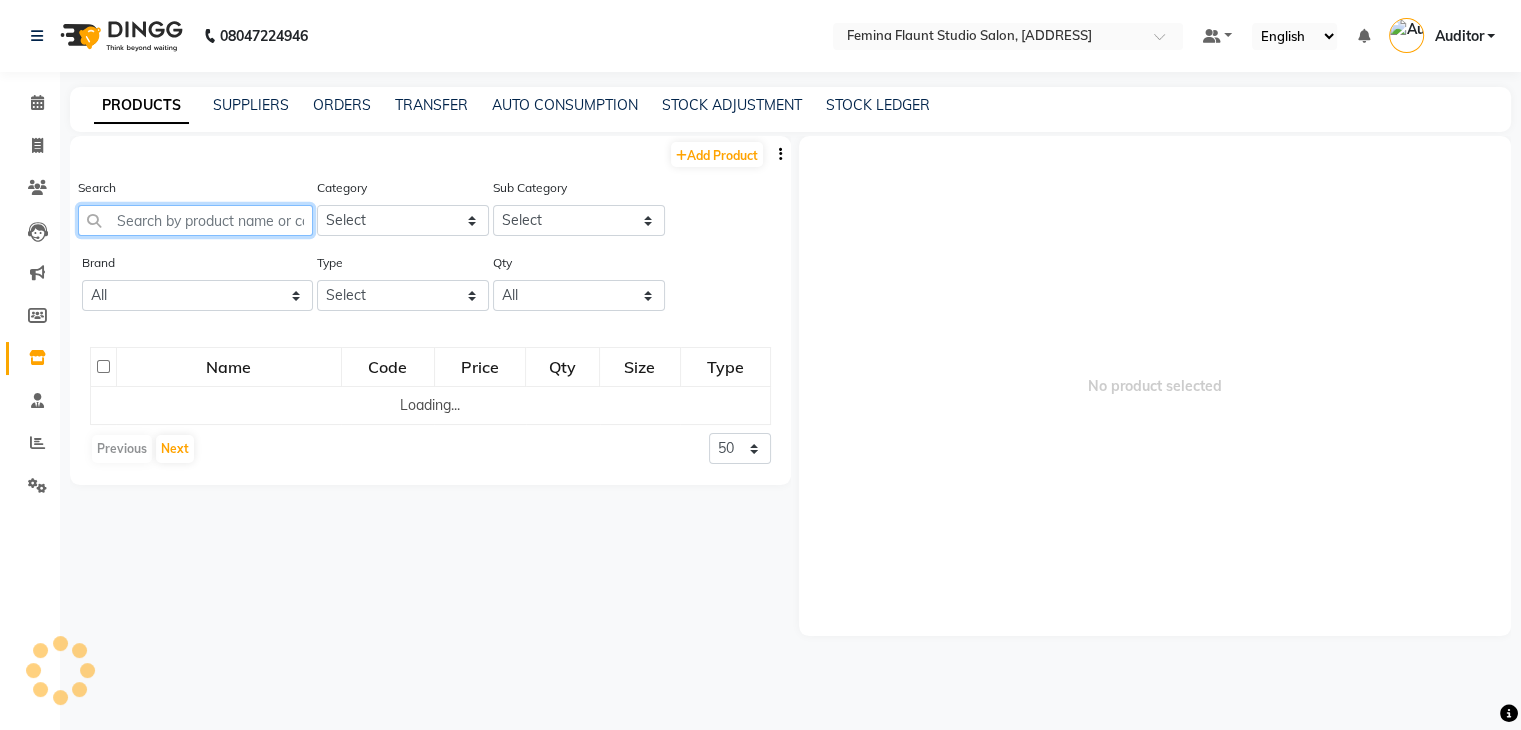 click 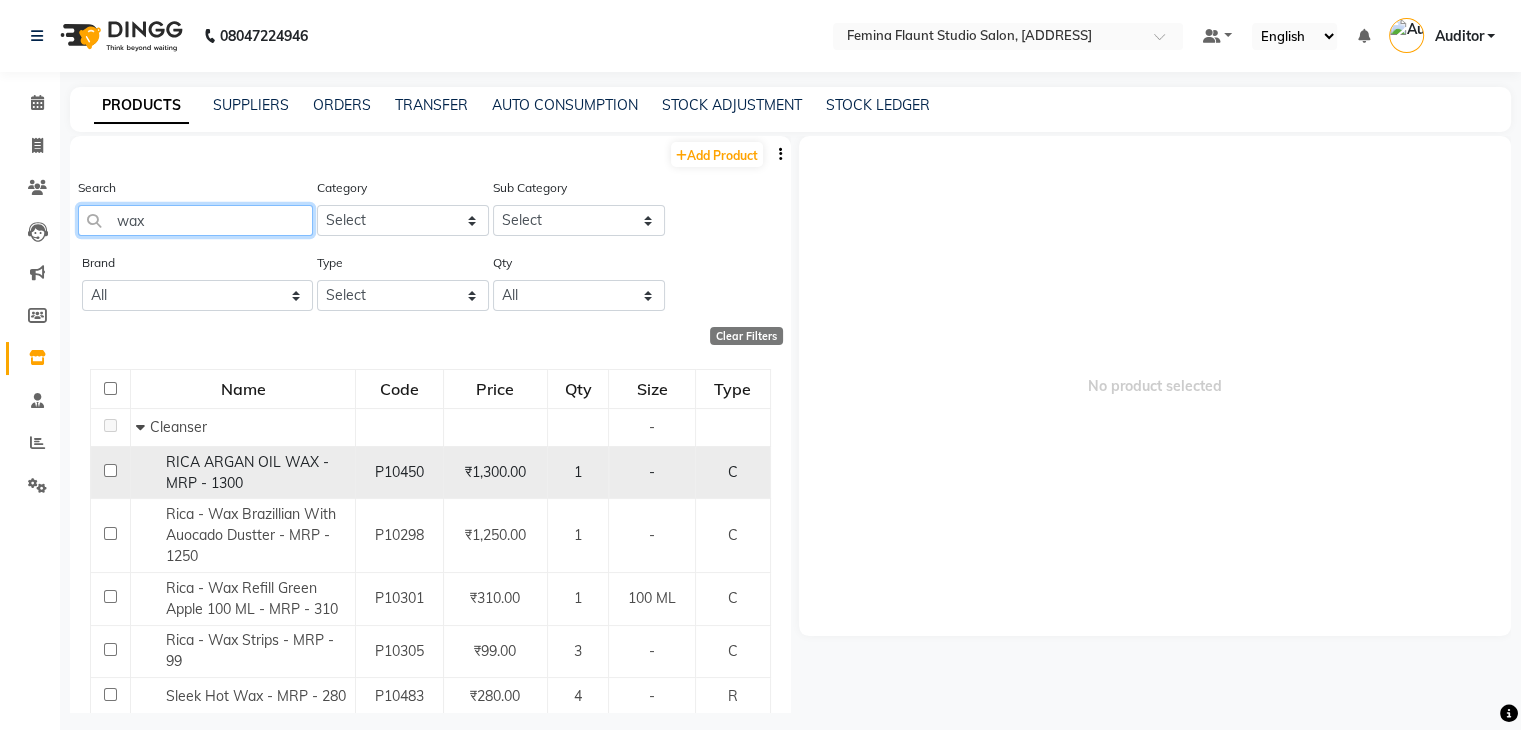 type on "wax" 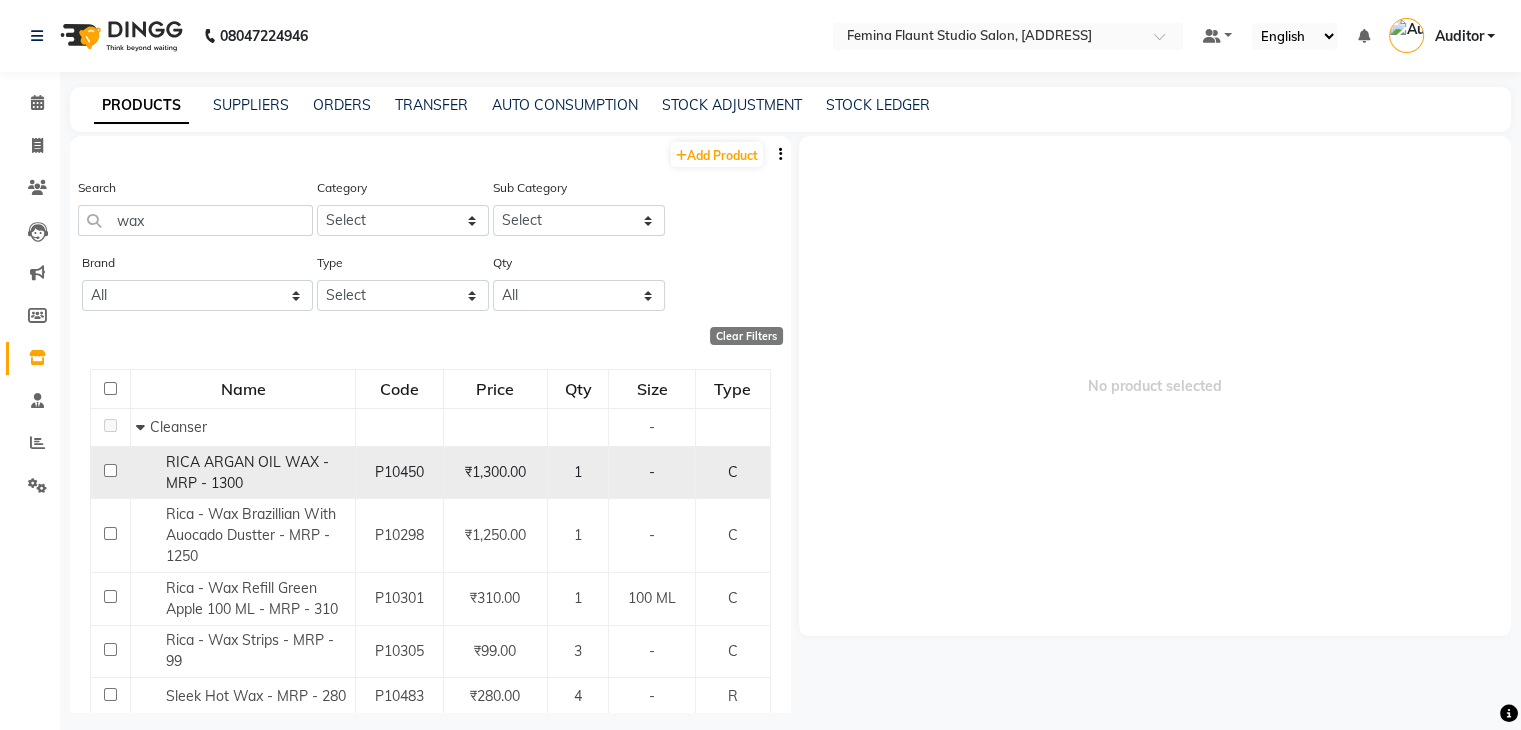 click on "RICA ARGAN OIL WAX - MRP - 1300" 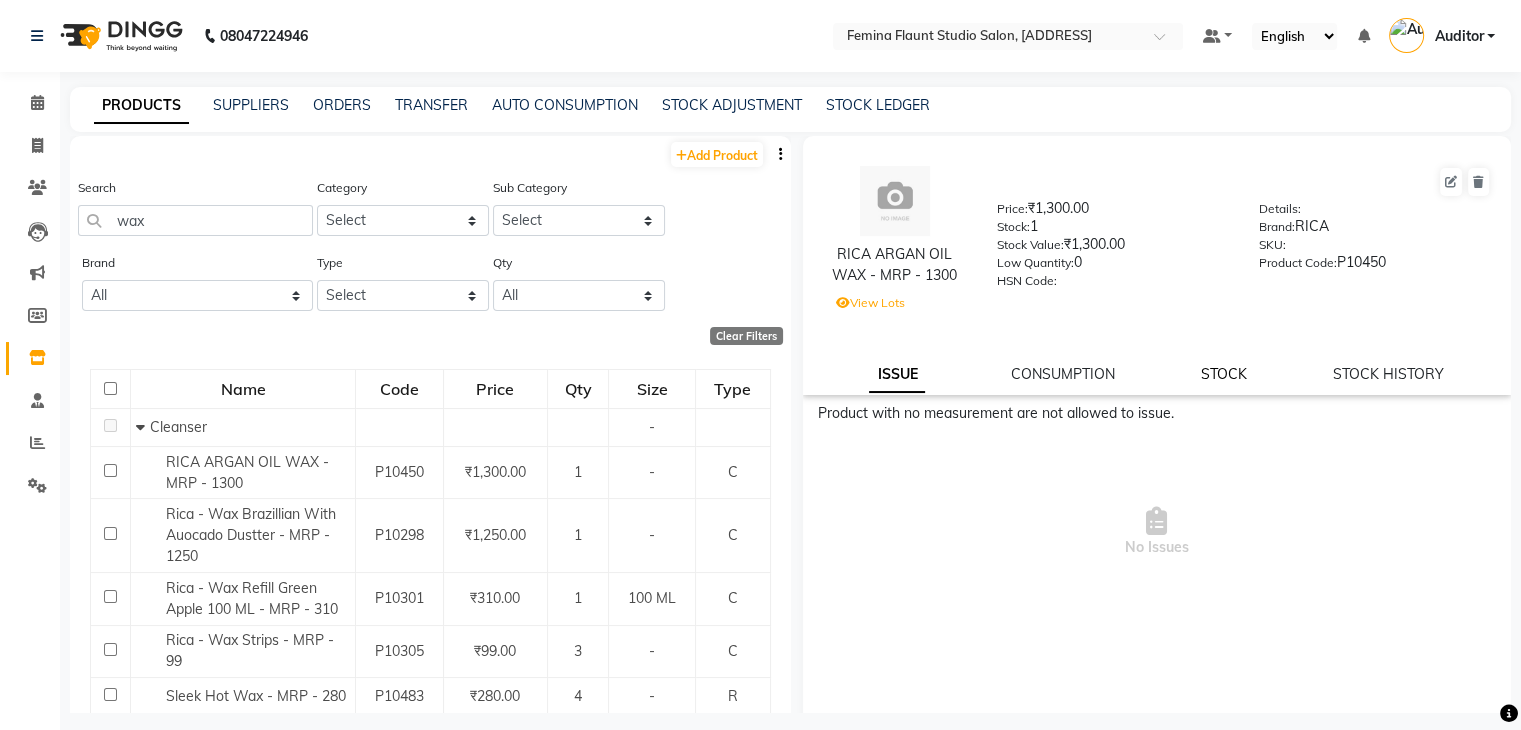 click on "STOCK" 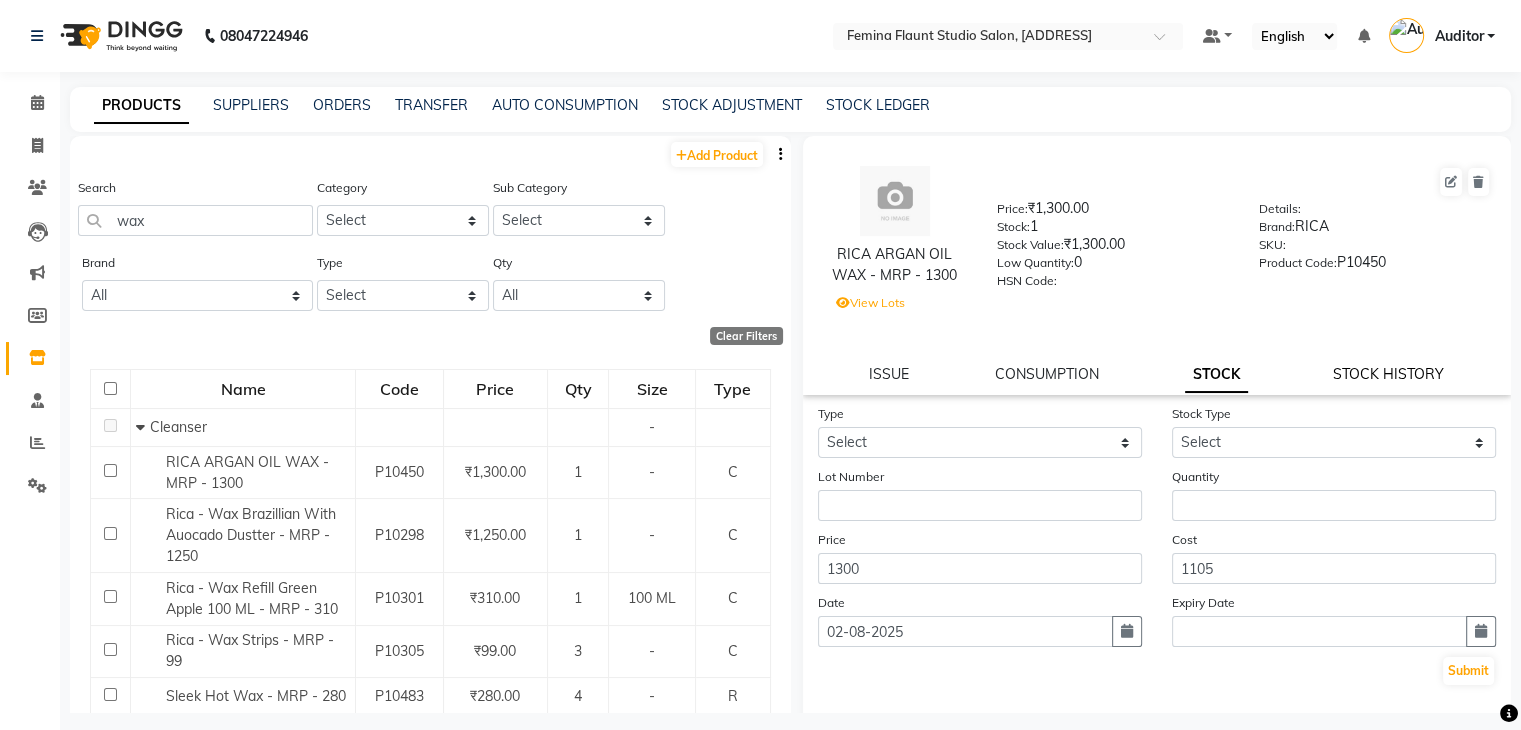 click on "STOCK HISTORY" 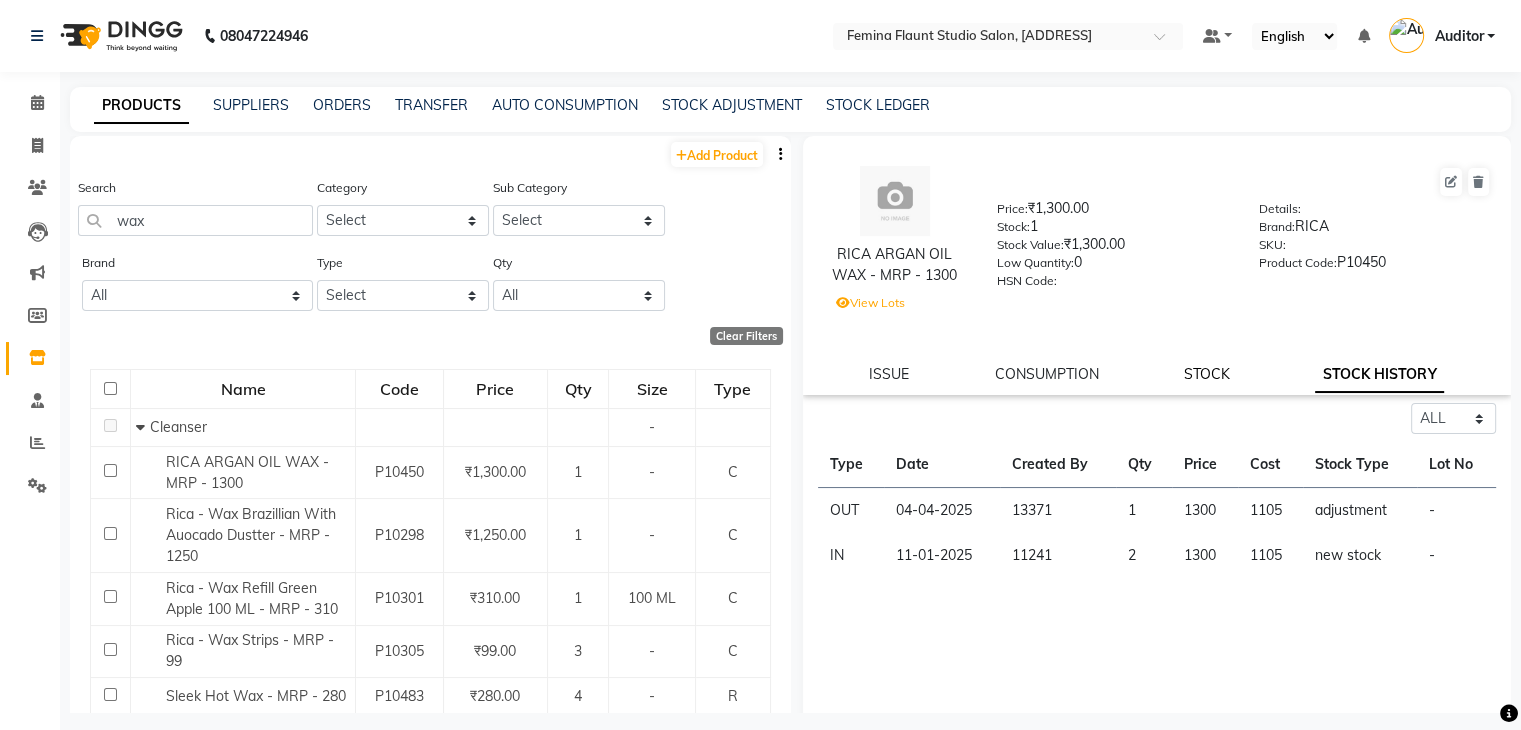 click on "STOCK" 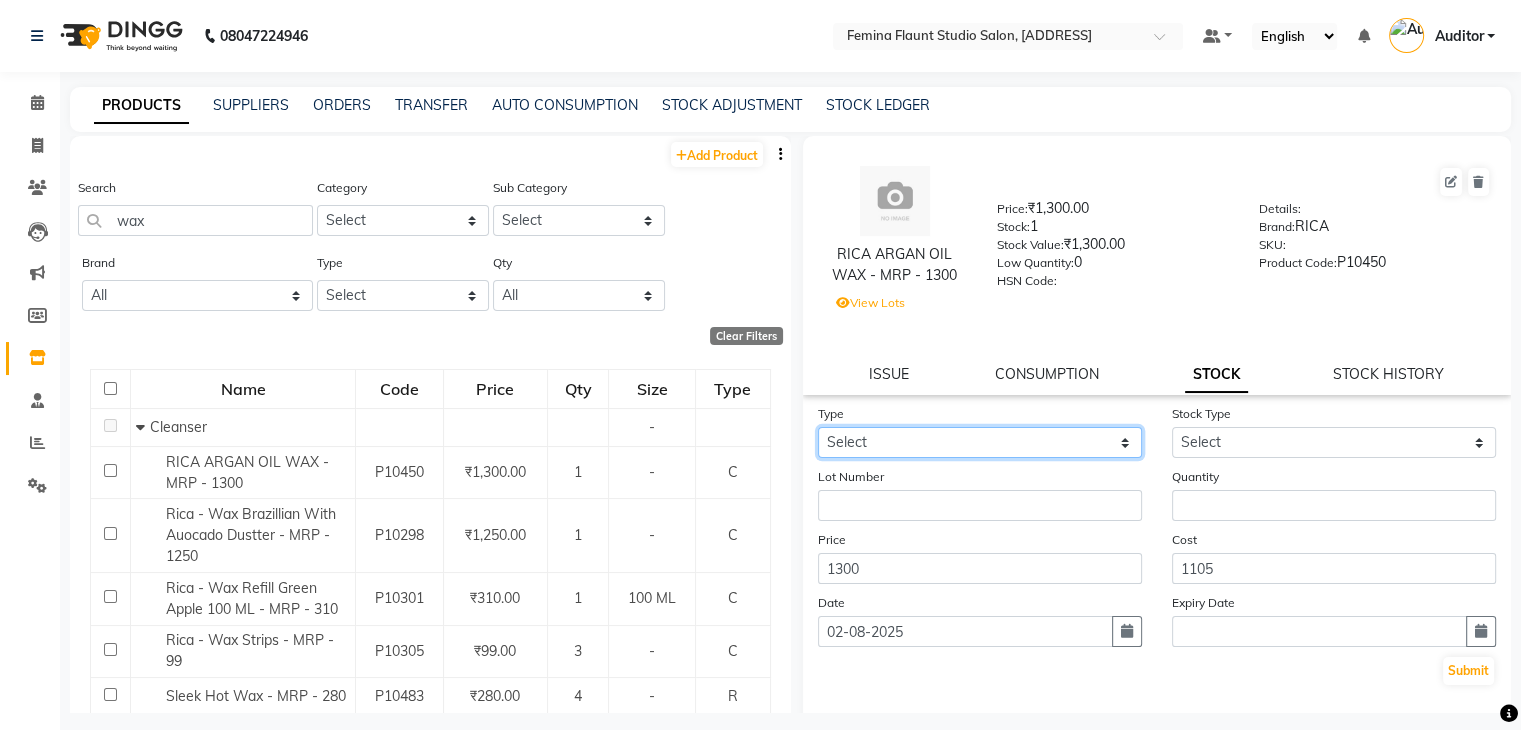 click on "Select In Out" 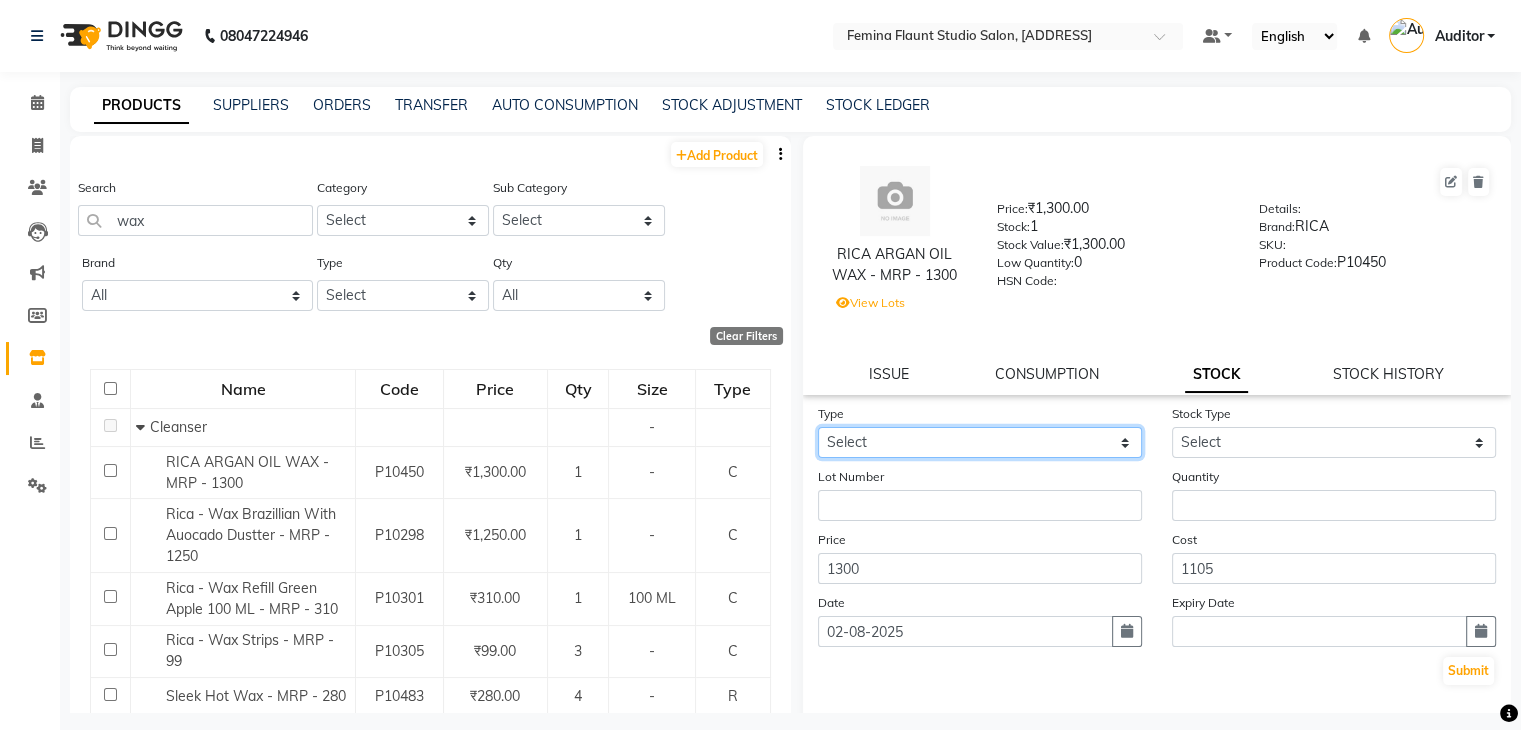 select on "out" 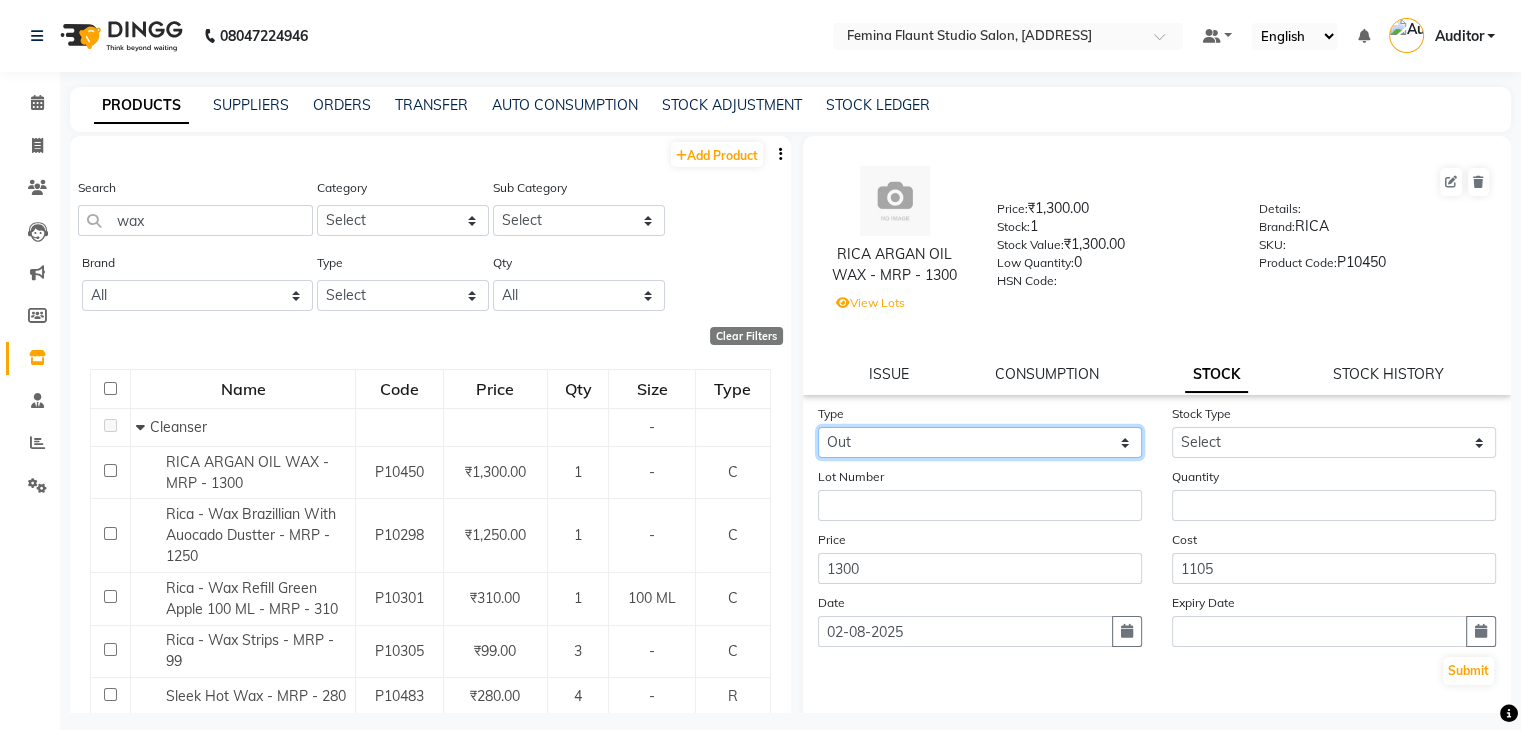 click on "Select In Out" 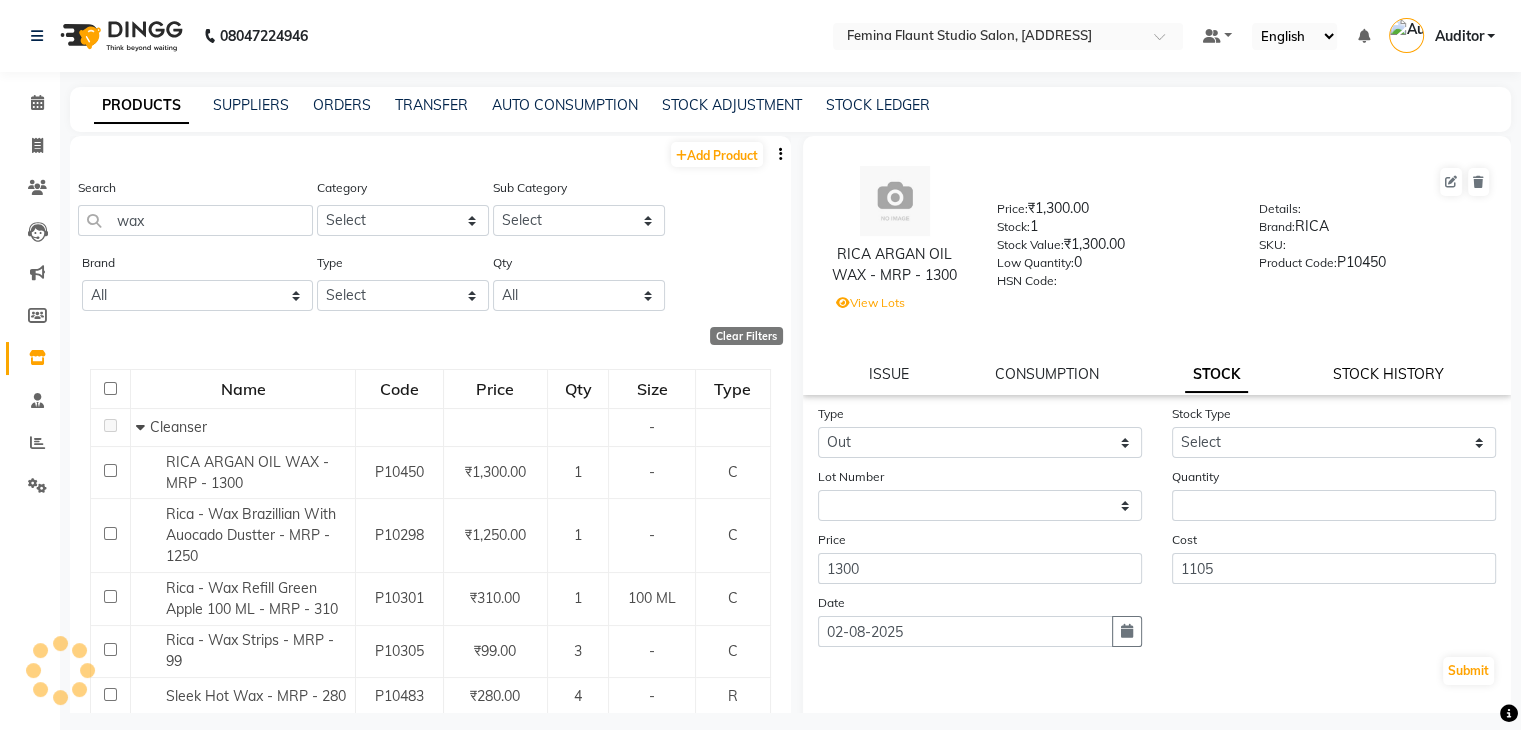 click on "STOCK HISTORY" 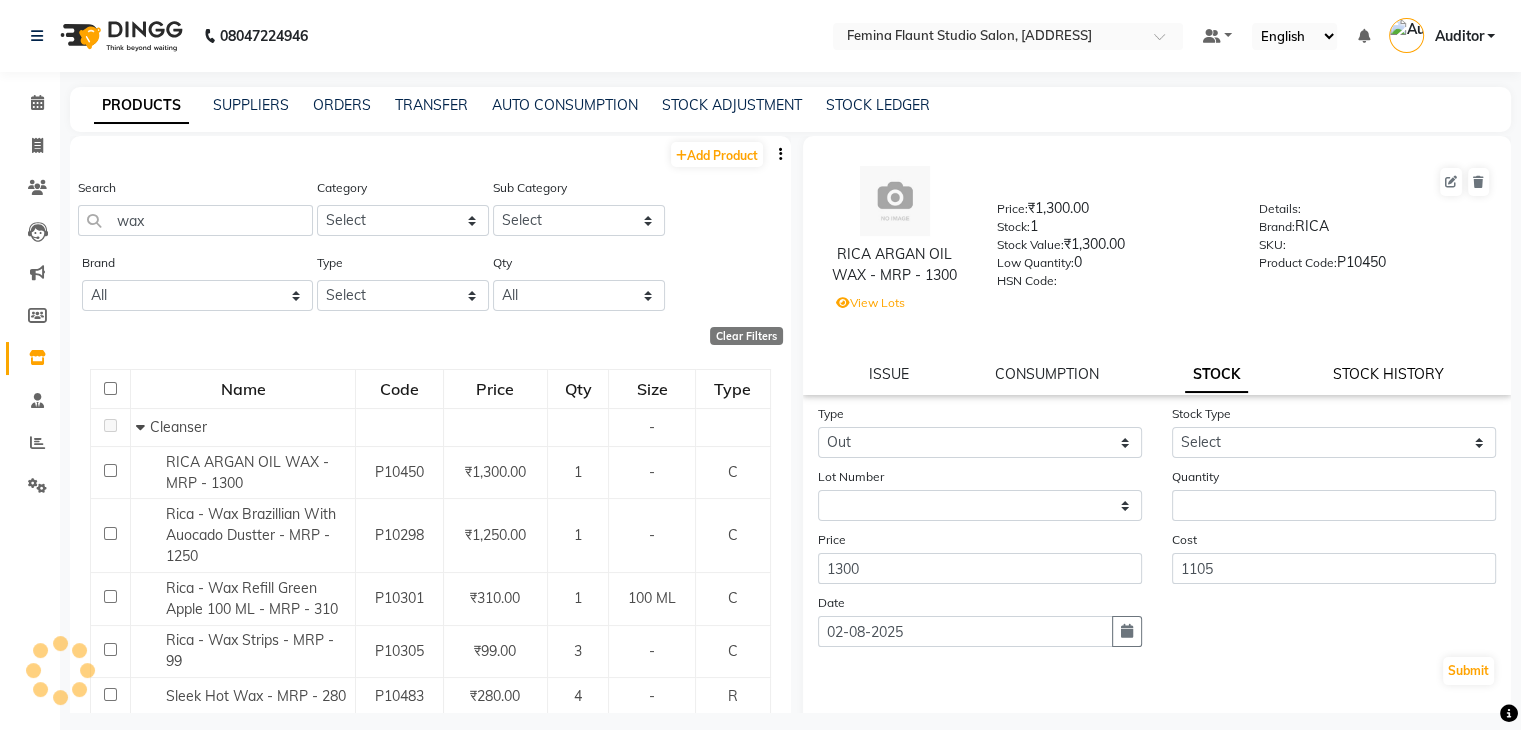 select on "all" 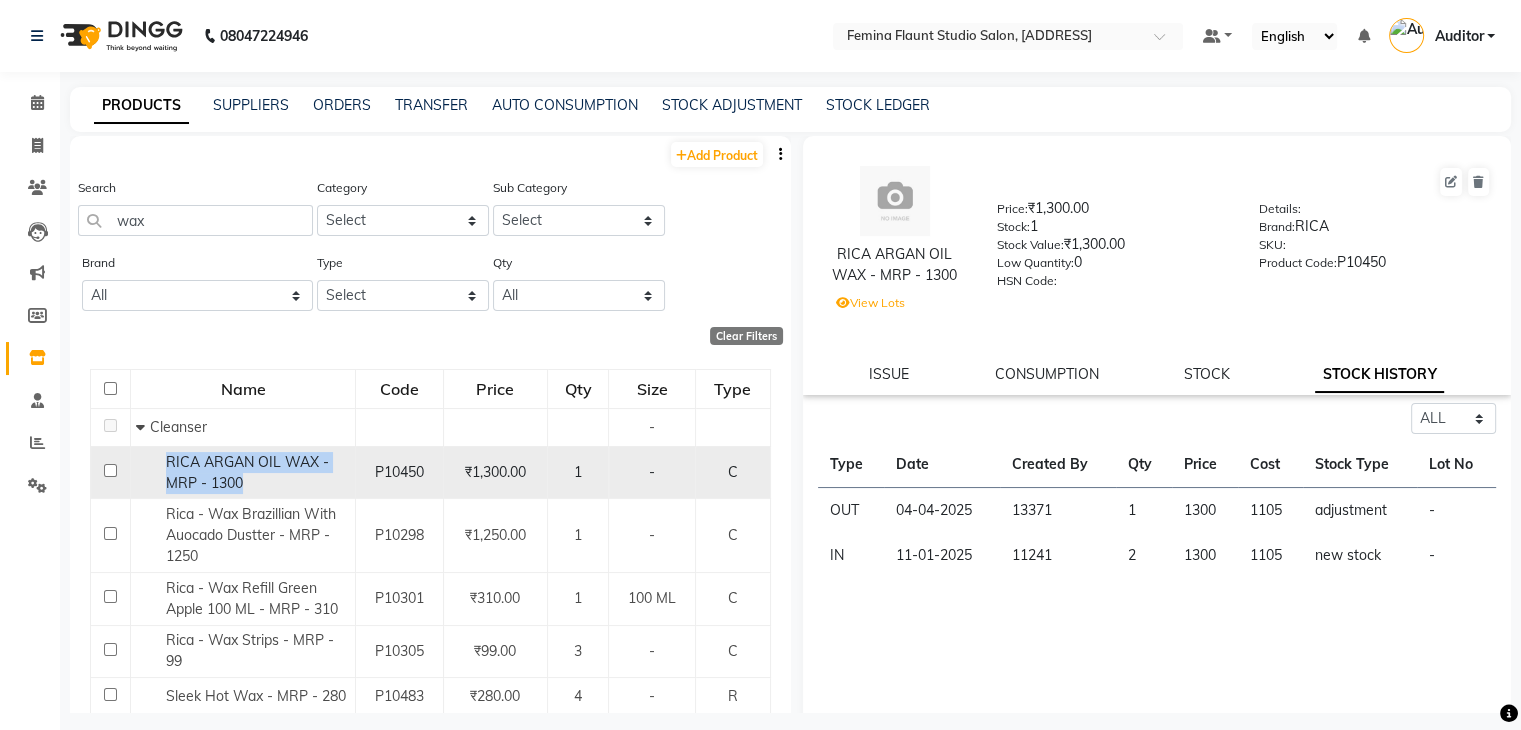 drag, startPoint x: 302, startPoint y: 489, endPoint x: 154, endPoint y: 465, distance: 149.93332 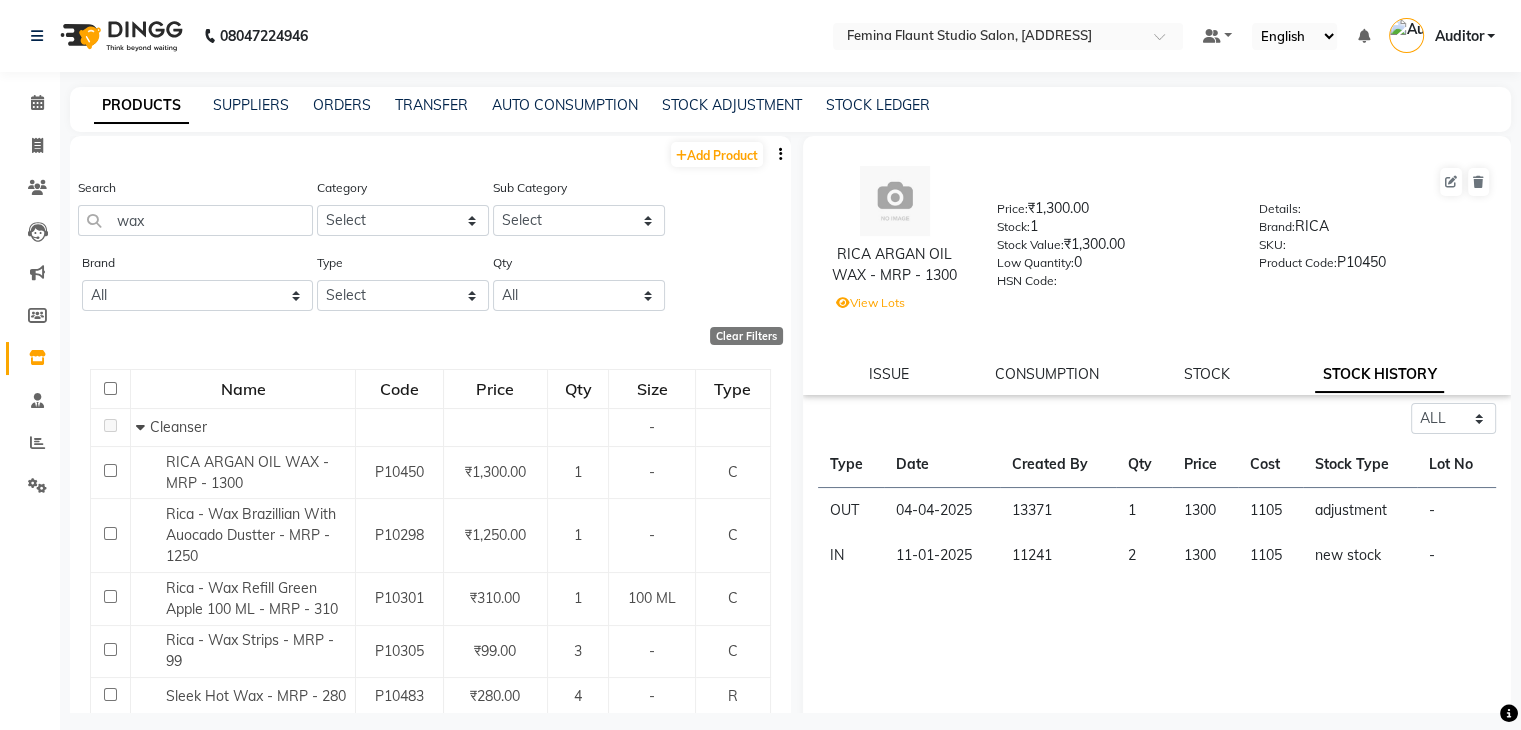 click on "PRODUCTS SUPPLIERS ORDERS TRANSFER AUTO CONSUMPTION STOCK ADJUSTMENT STOCK LEDGER" 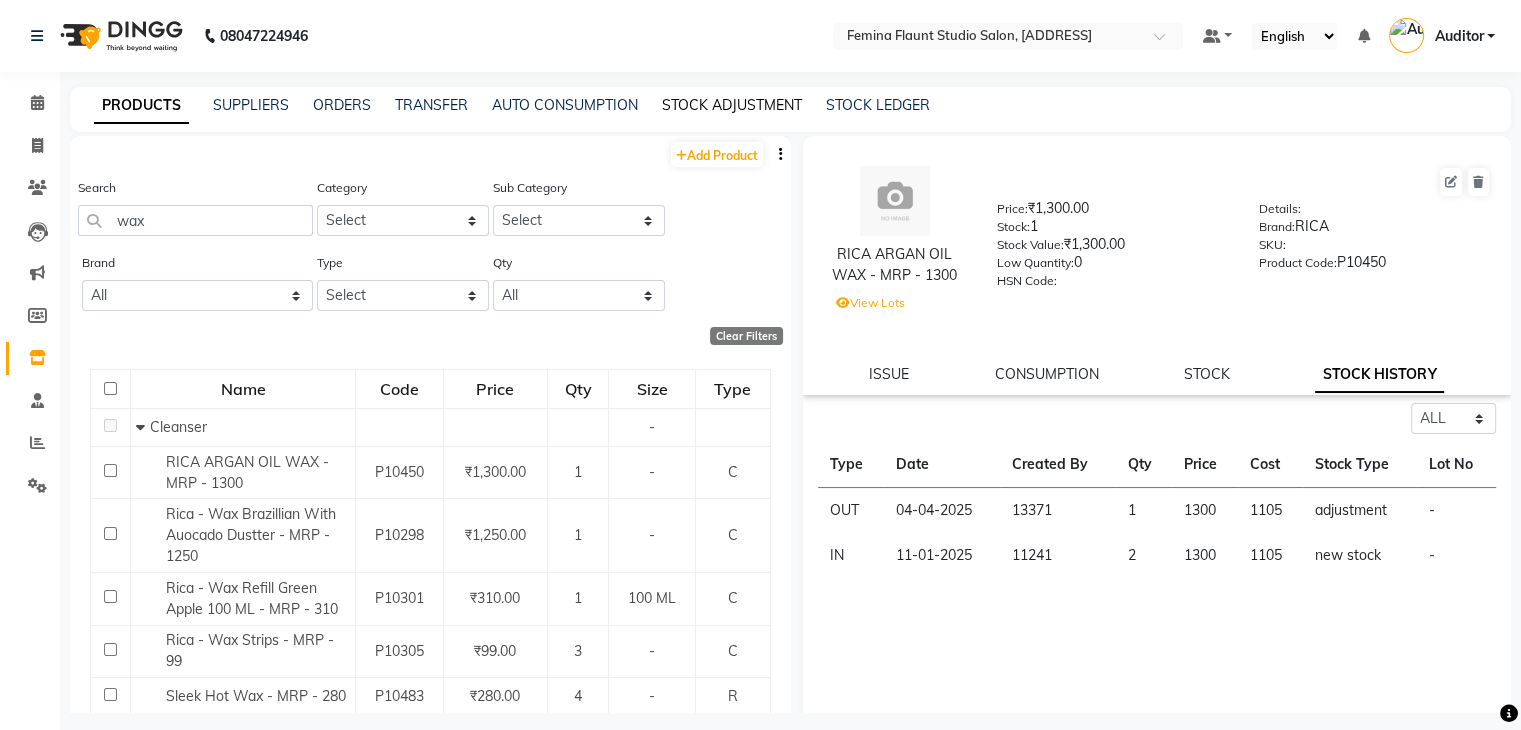click on "STOCK ADJUSTMENT" 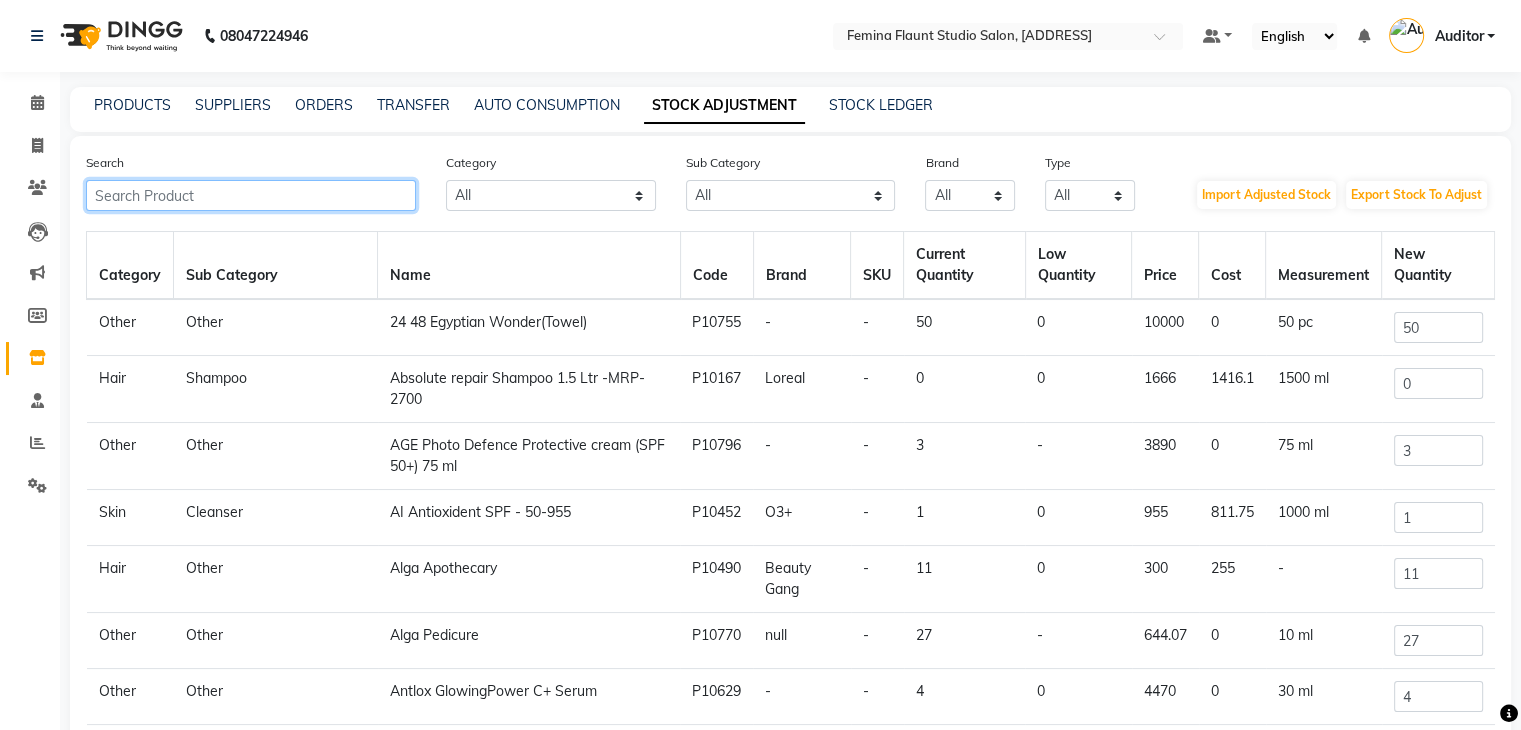 click 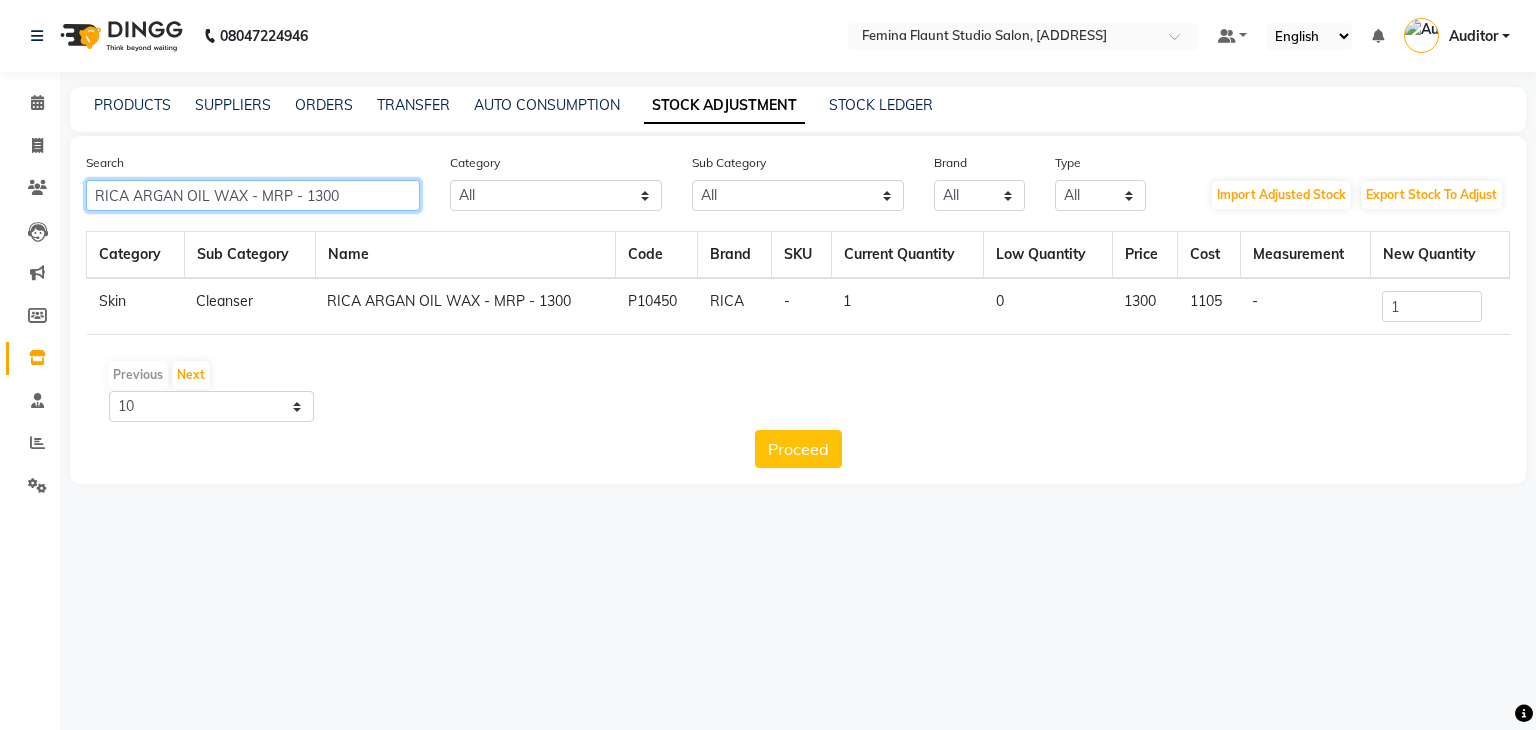 type on "RICA ARGAN OIL WAX - MRP - 1300" 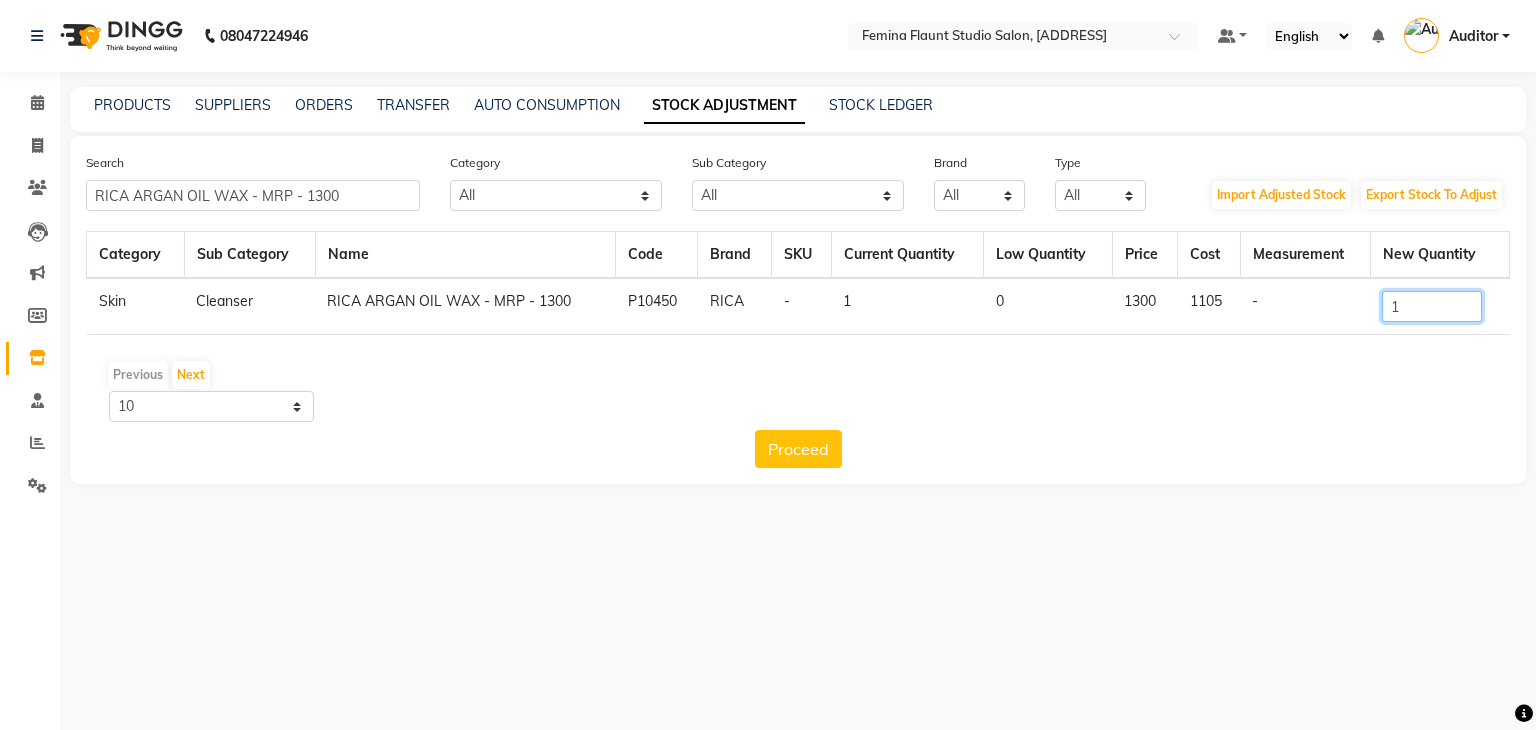drag, startPoint x: 1403, startPoint y: 305, endPoint x: 1374, endPoint y: 301, distance: 29.274563 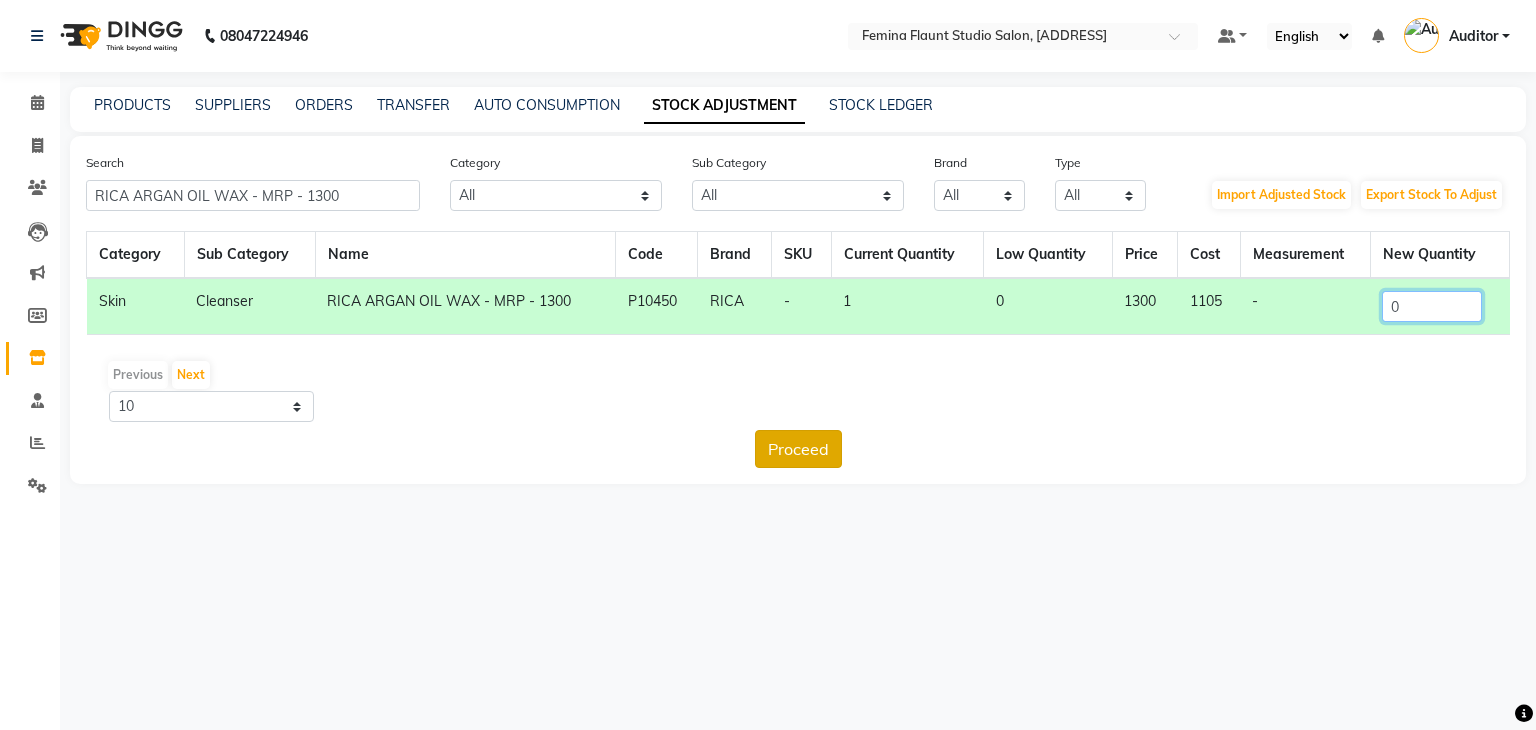 type on "0" 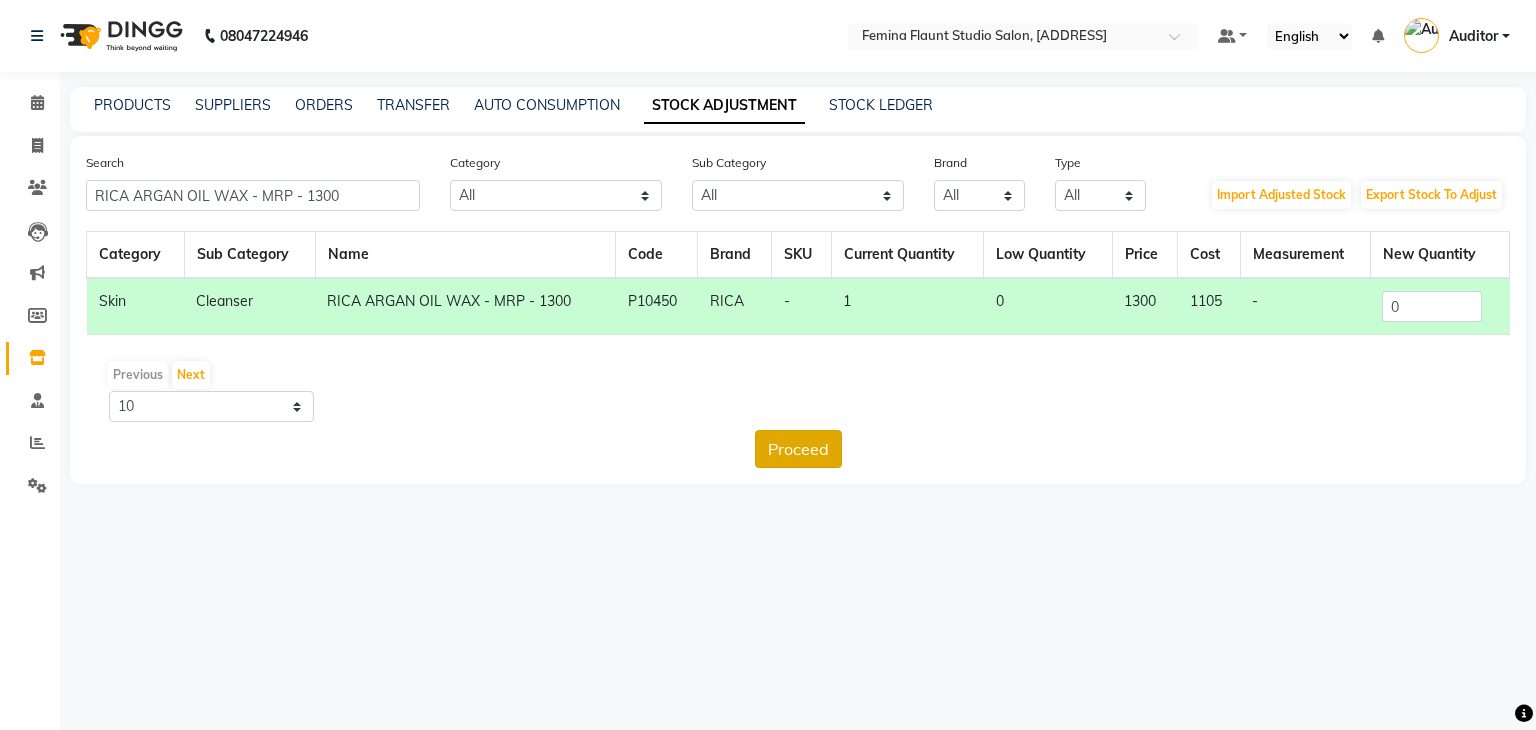 click on "Proceed" 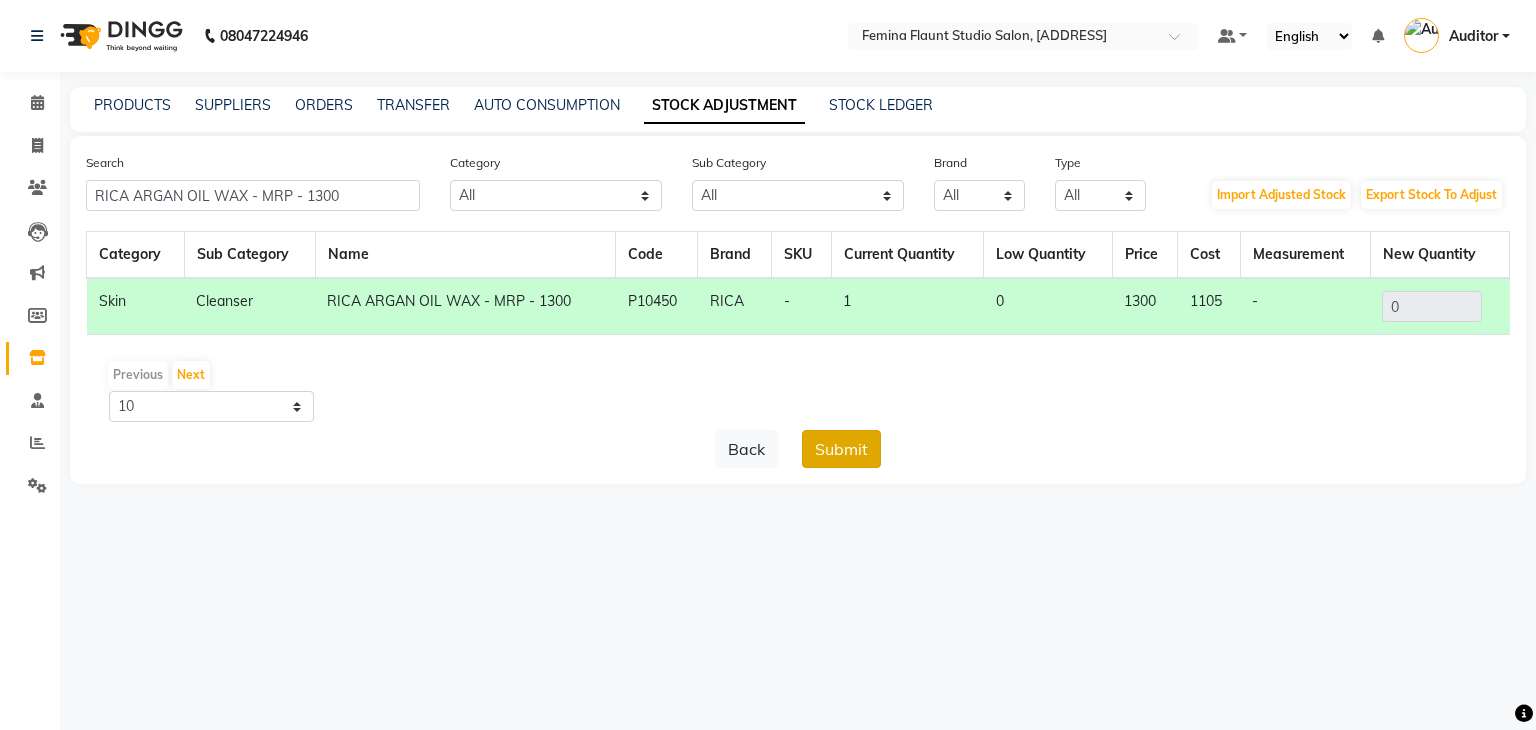 click on "Submit" 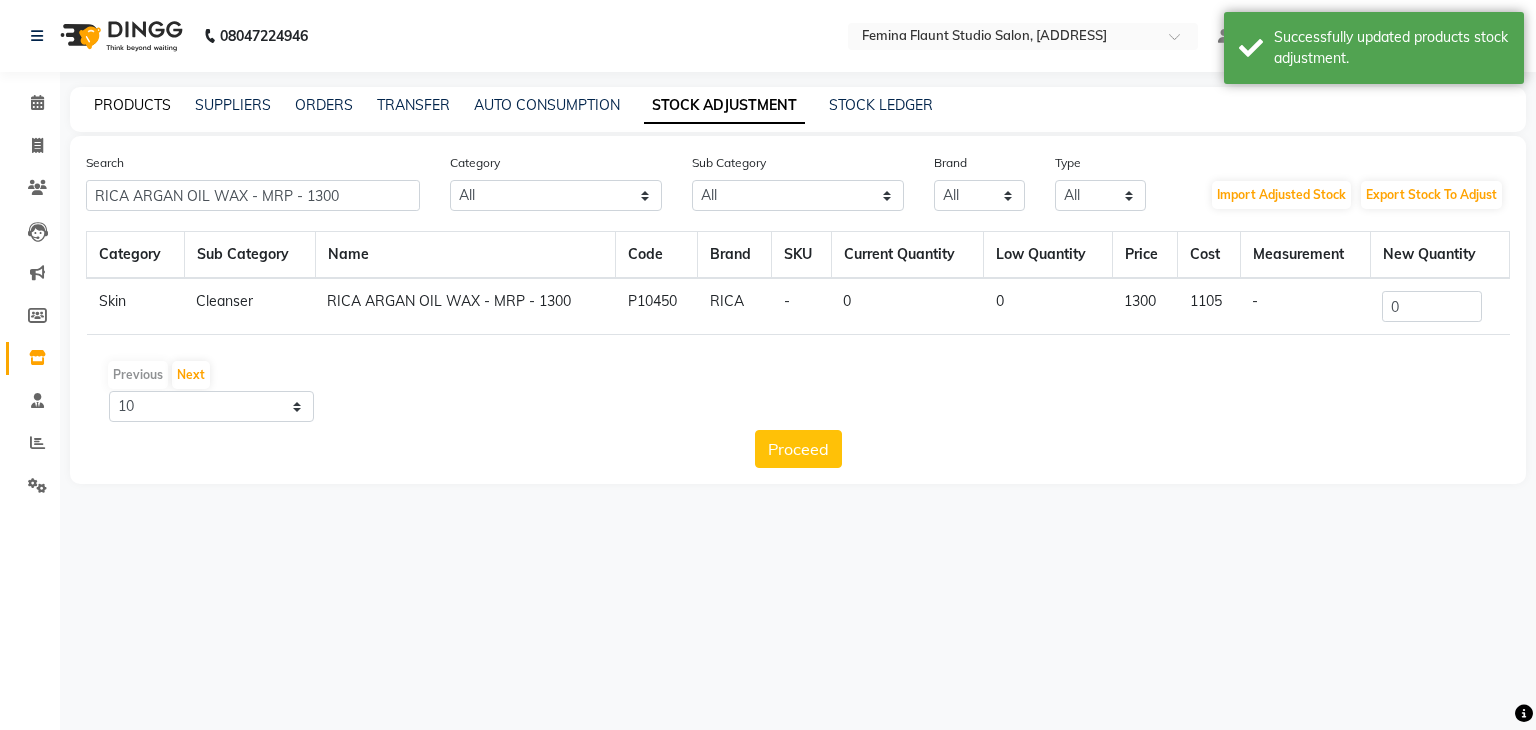 click on "PRODUCTS" 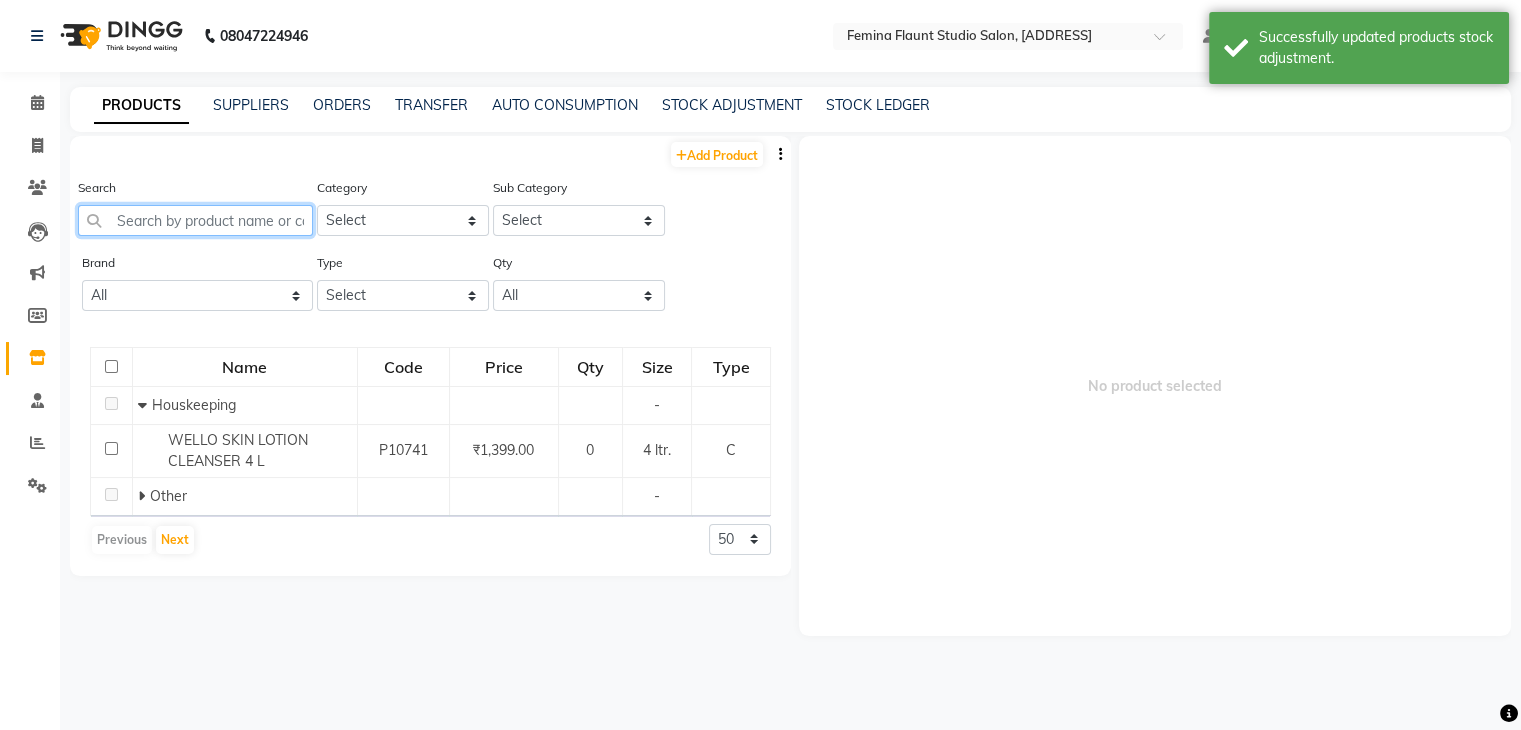 click 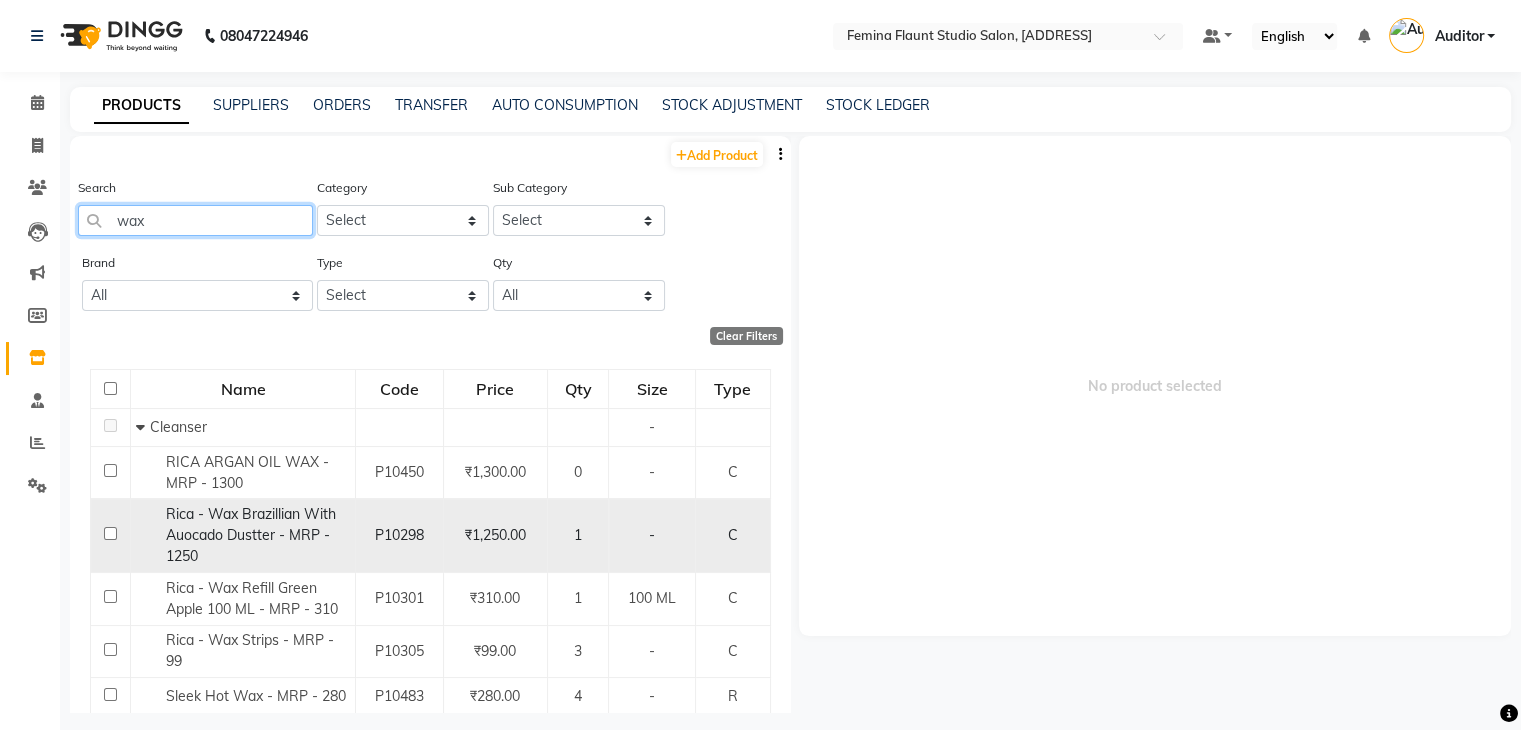 type on "wax" 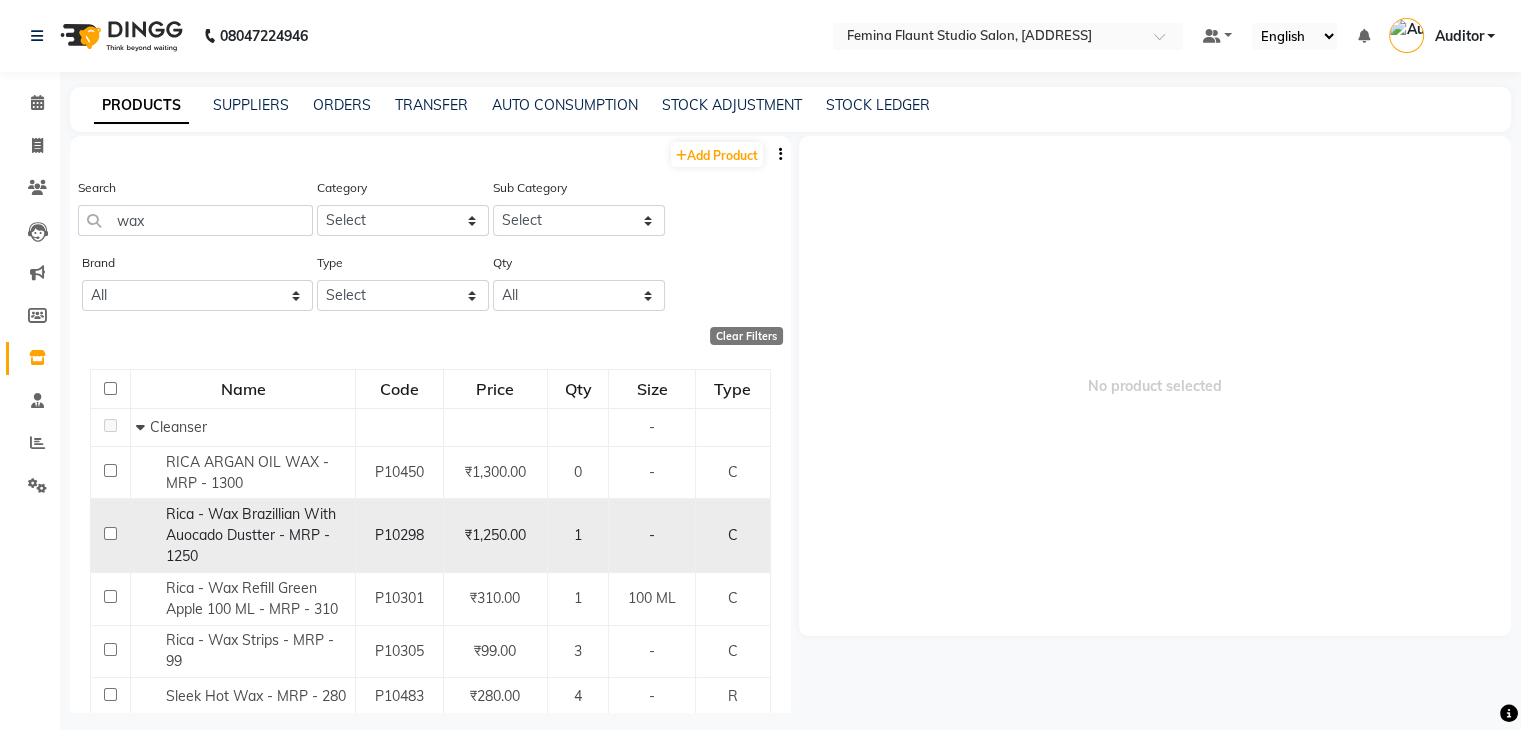 click on "Rica - Wax Brazillian With Auocado Dustter - MRP - 1250" 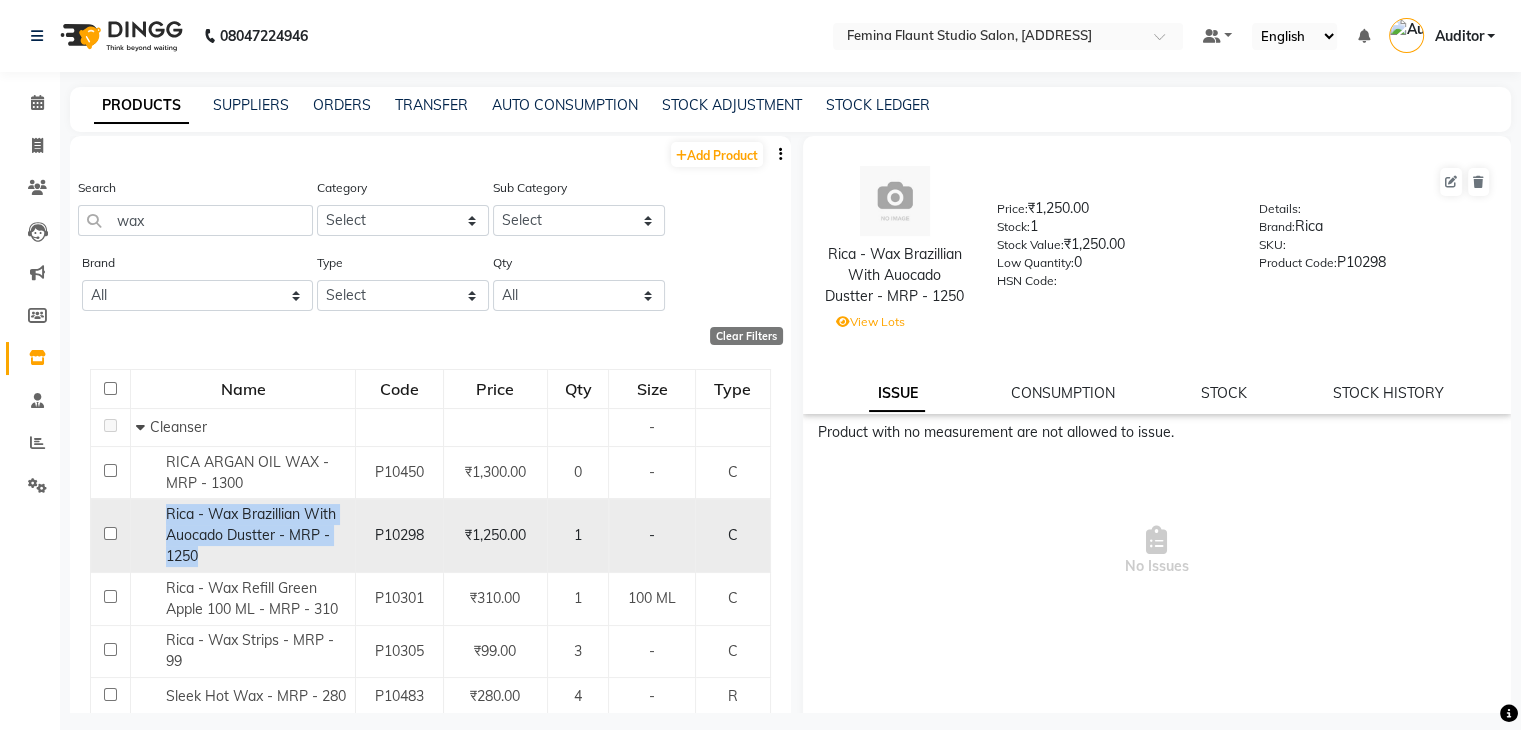 drag, startPoint x: 215, startPoint y: 561, endPoint x: 158, endPoint y: 517, distance: 72.00694 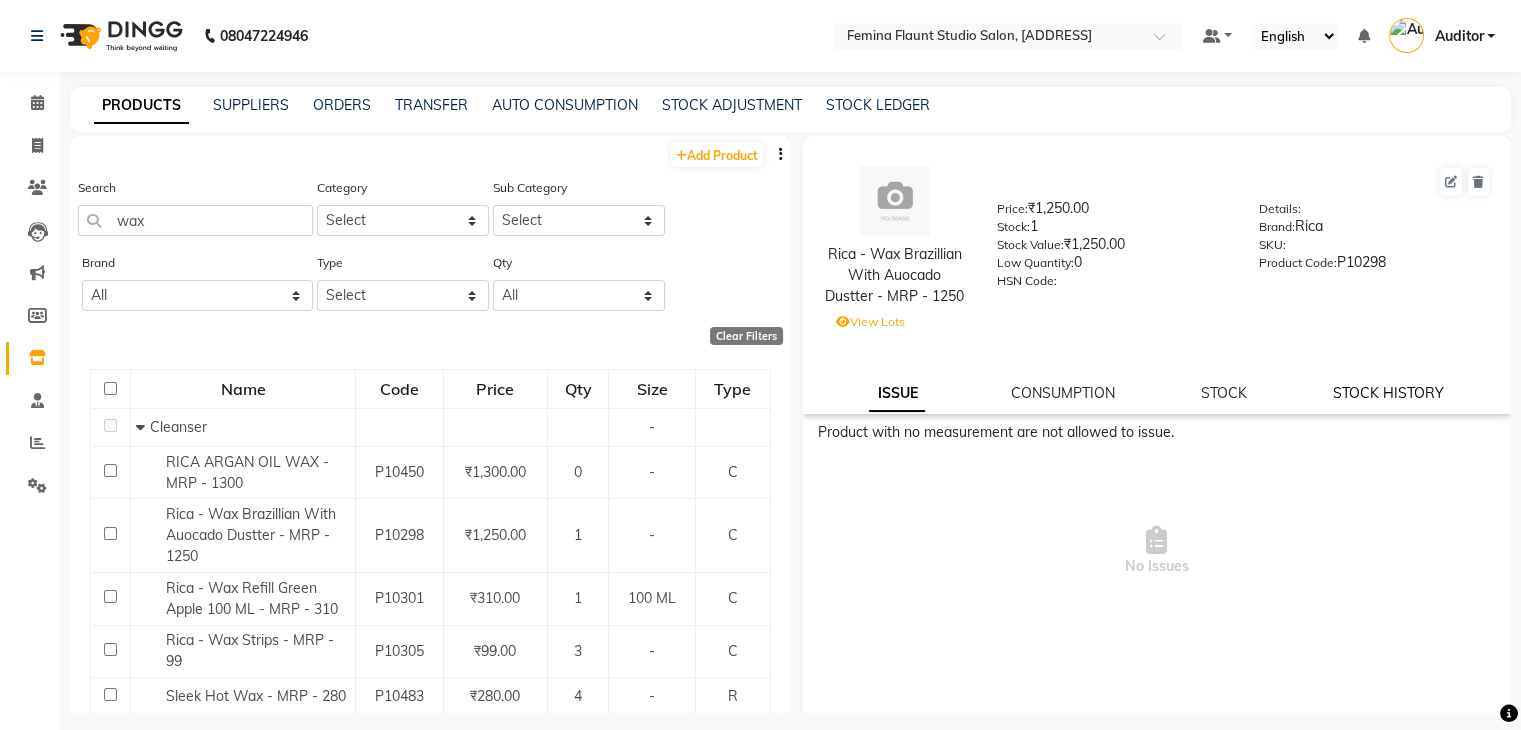 click on "STOCK HISTORY" 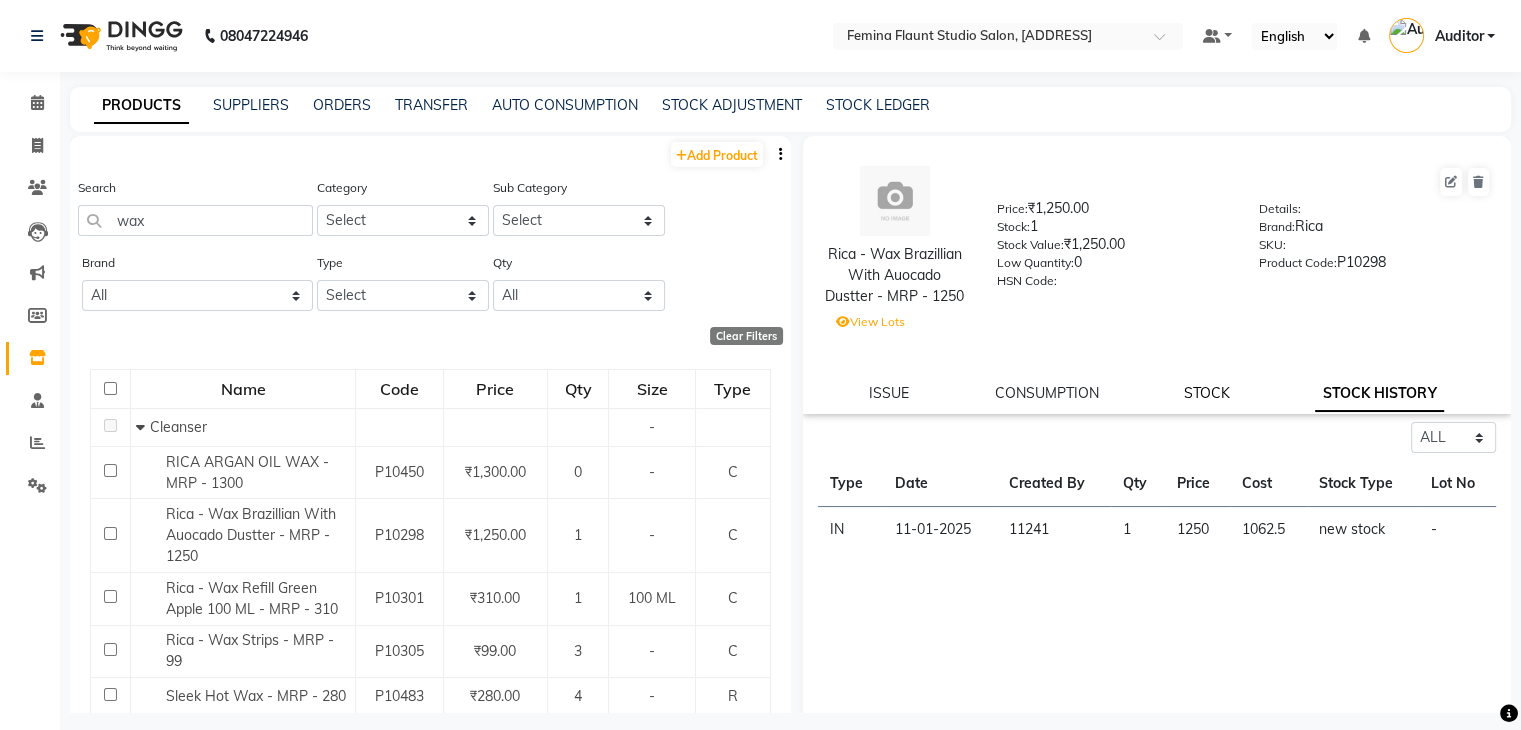 click on "STOCK" 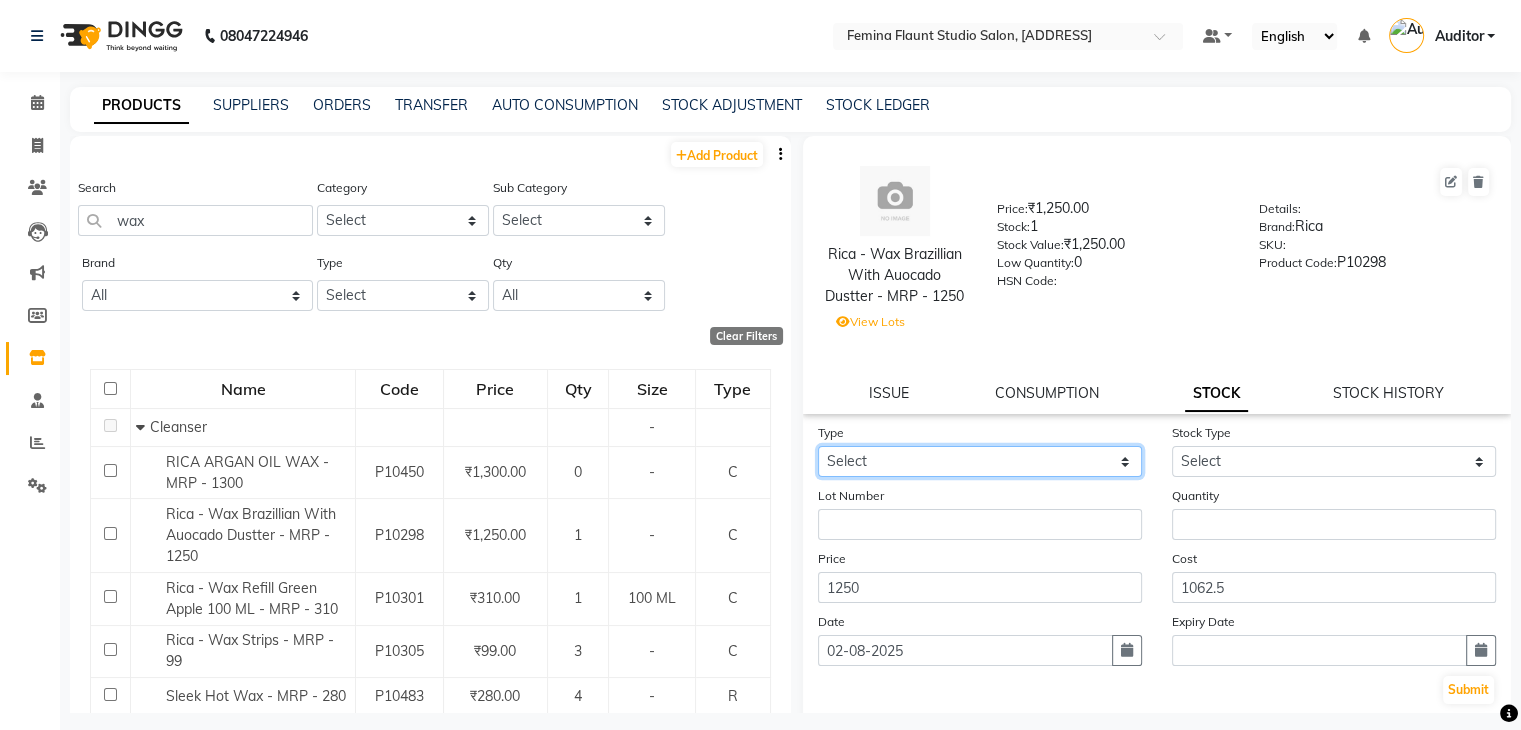 click on "Select In Out" 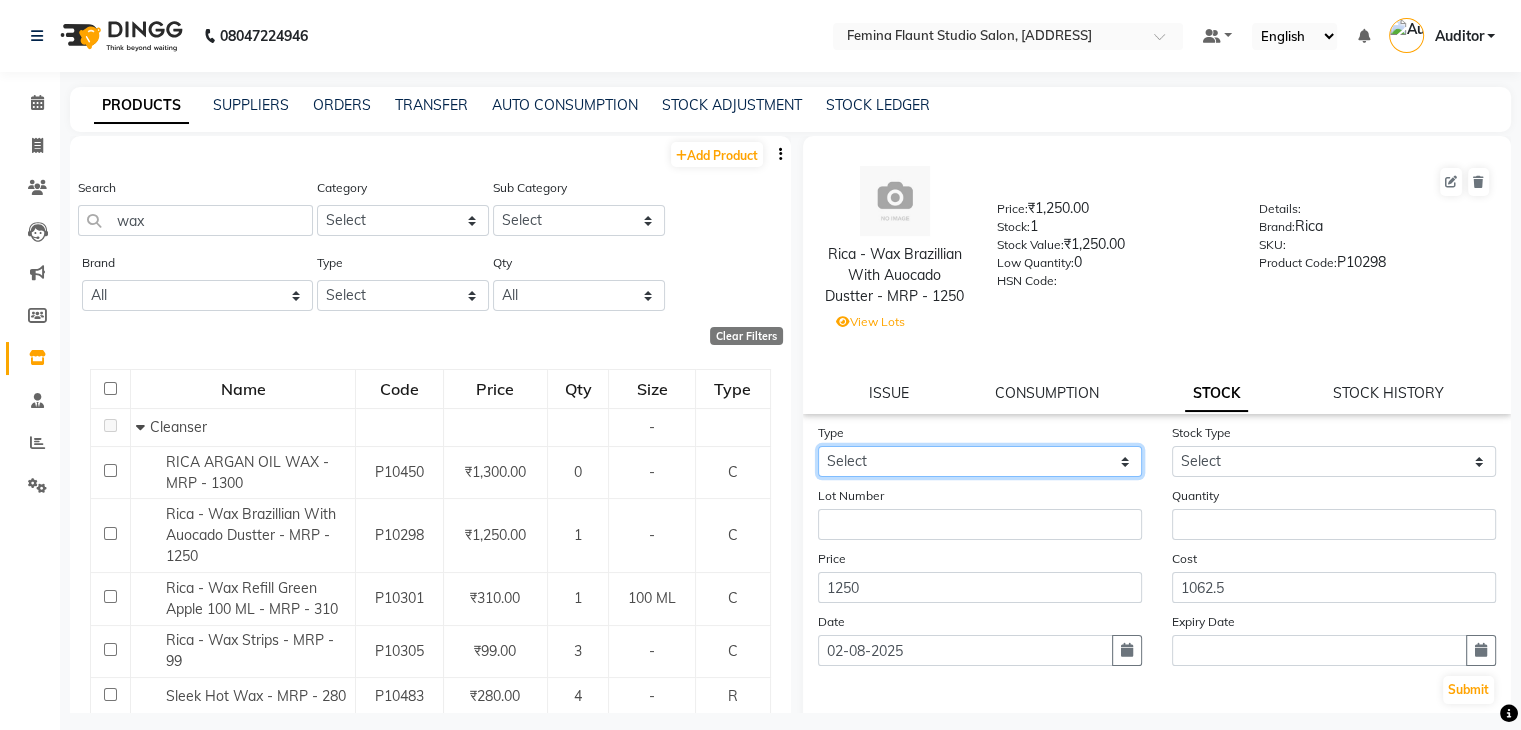 select on "out" 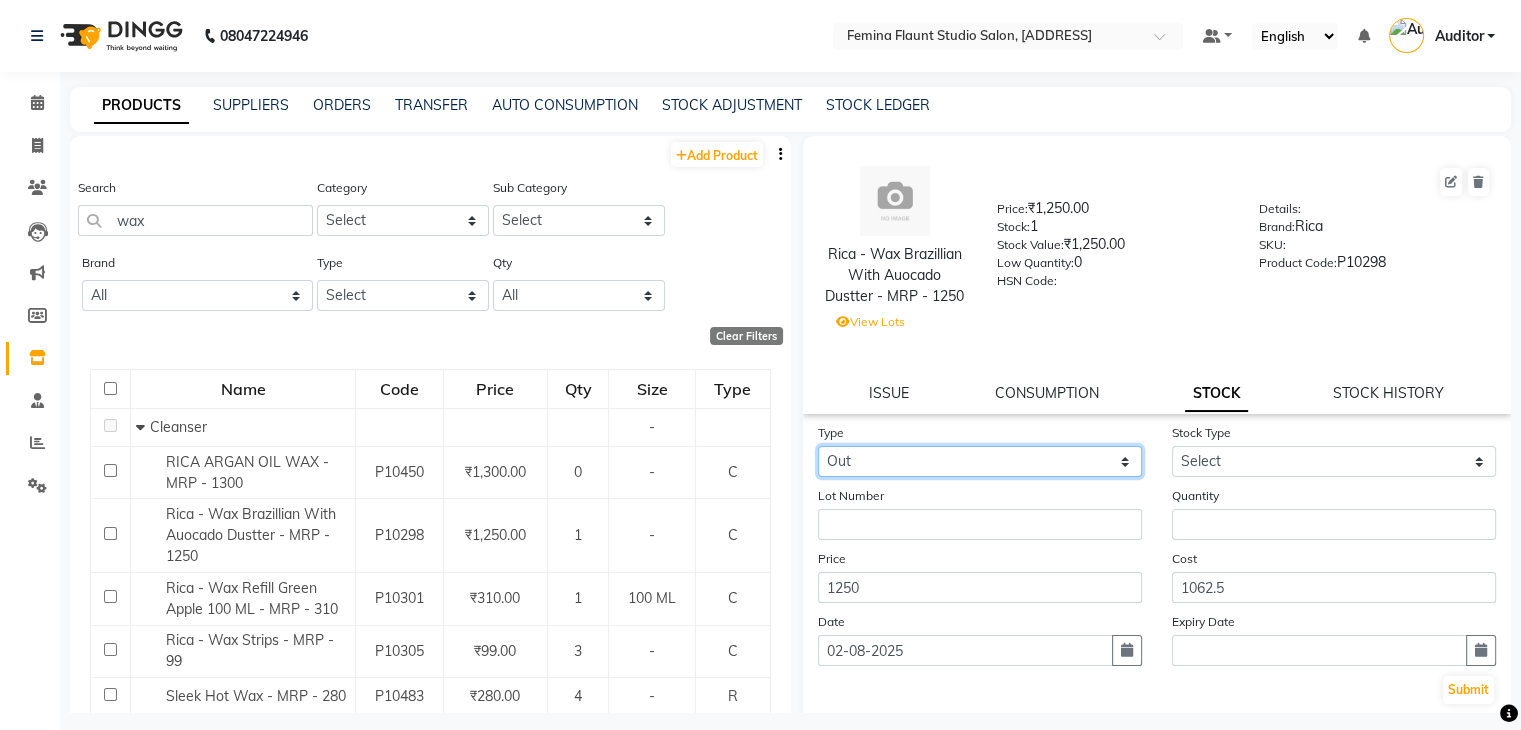 click on "Select In Out" 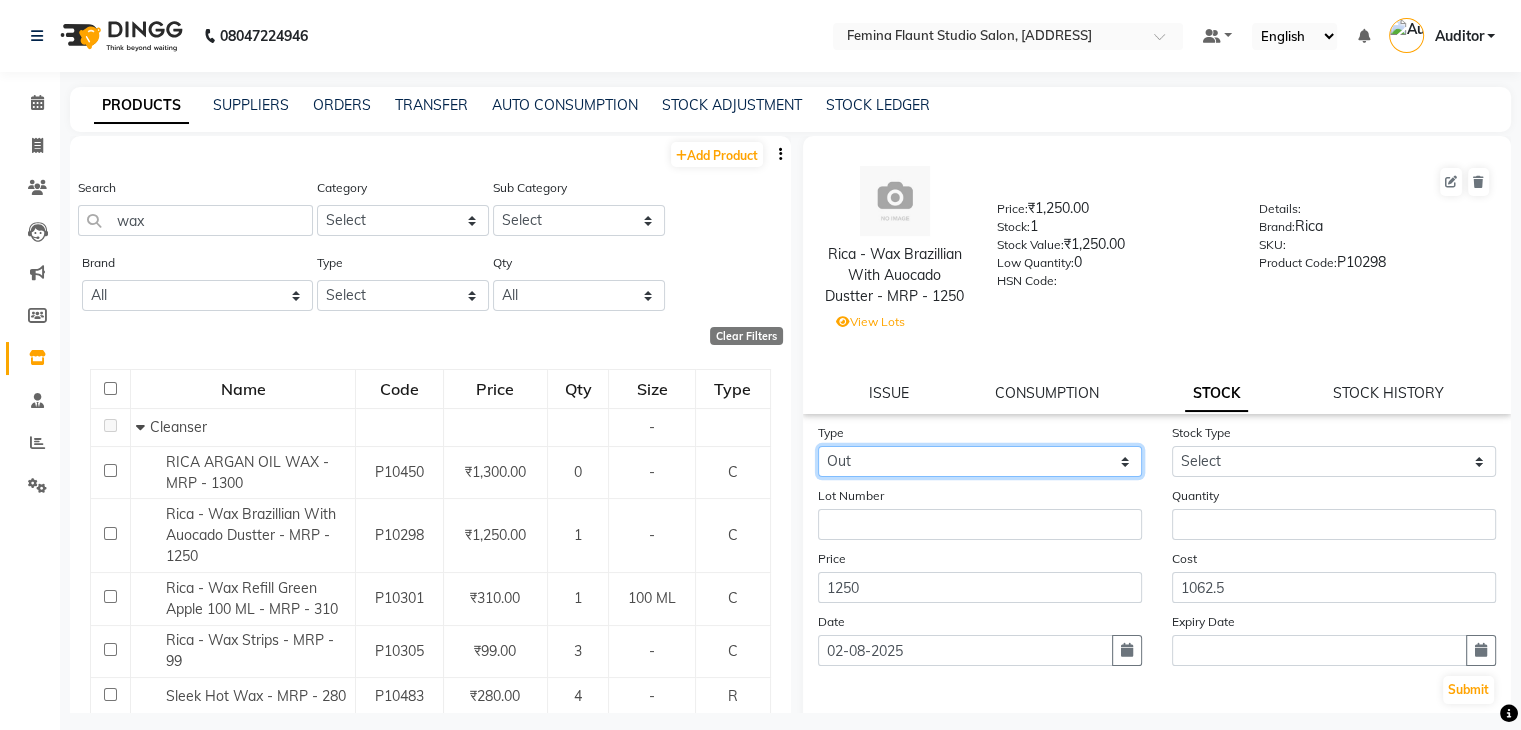 select 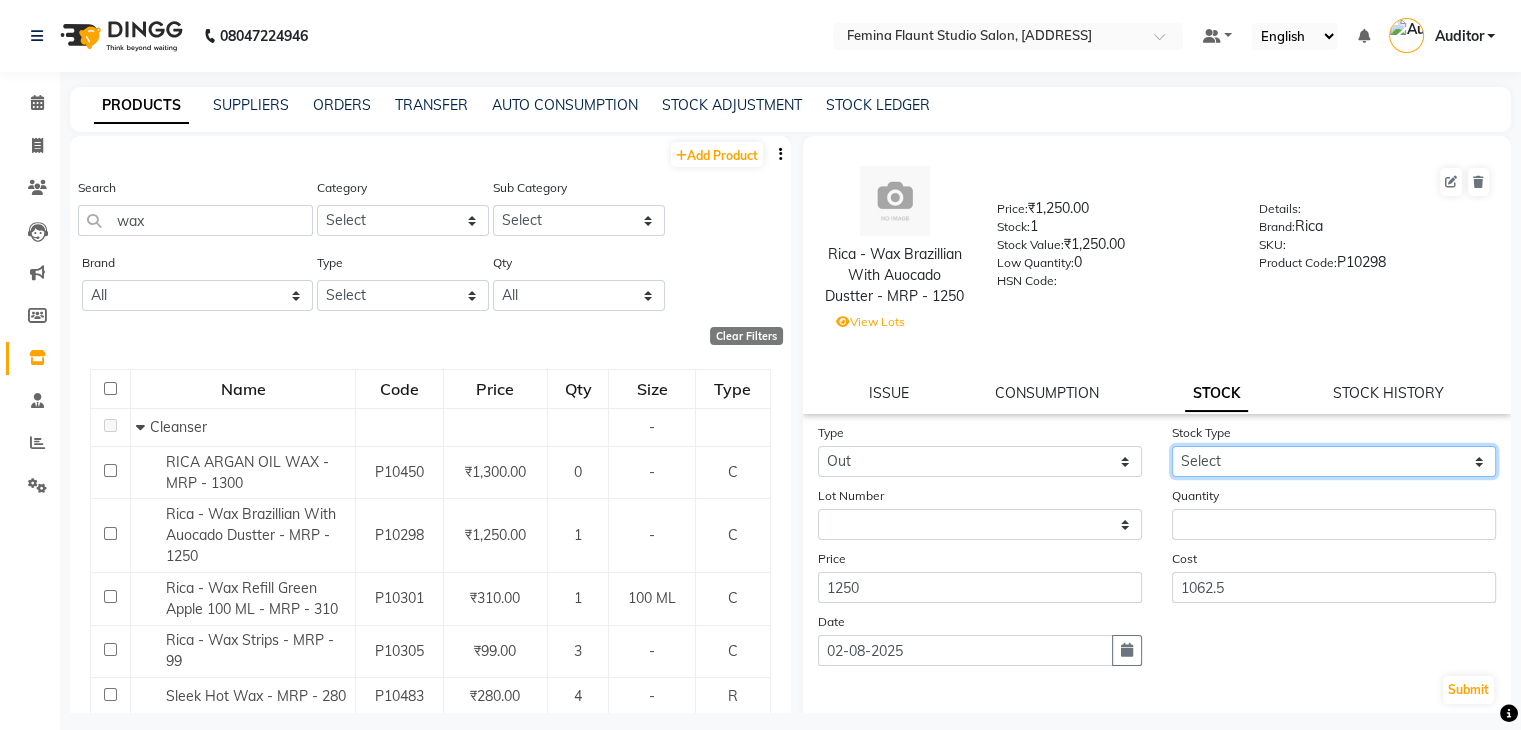 click on "Select Internal Use Damaged Expired Adjustment Return Other" 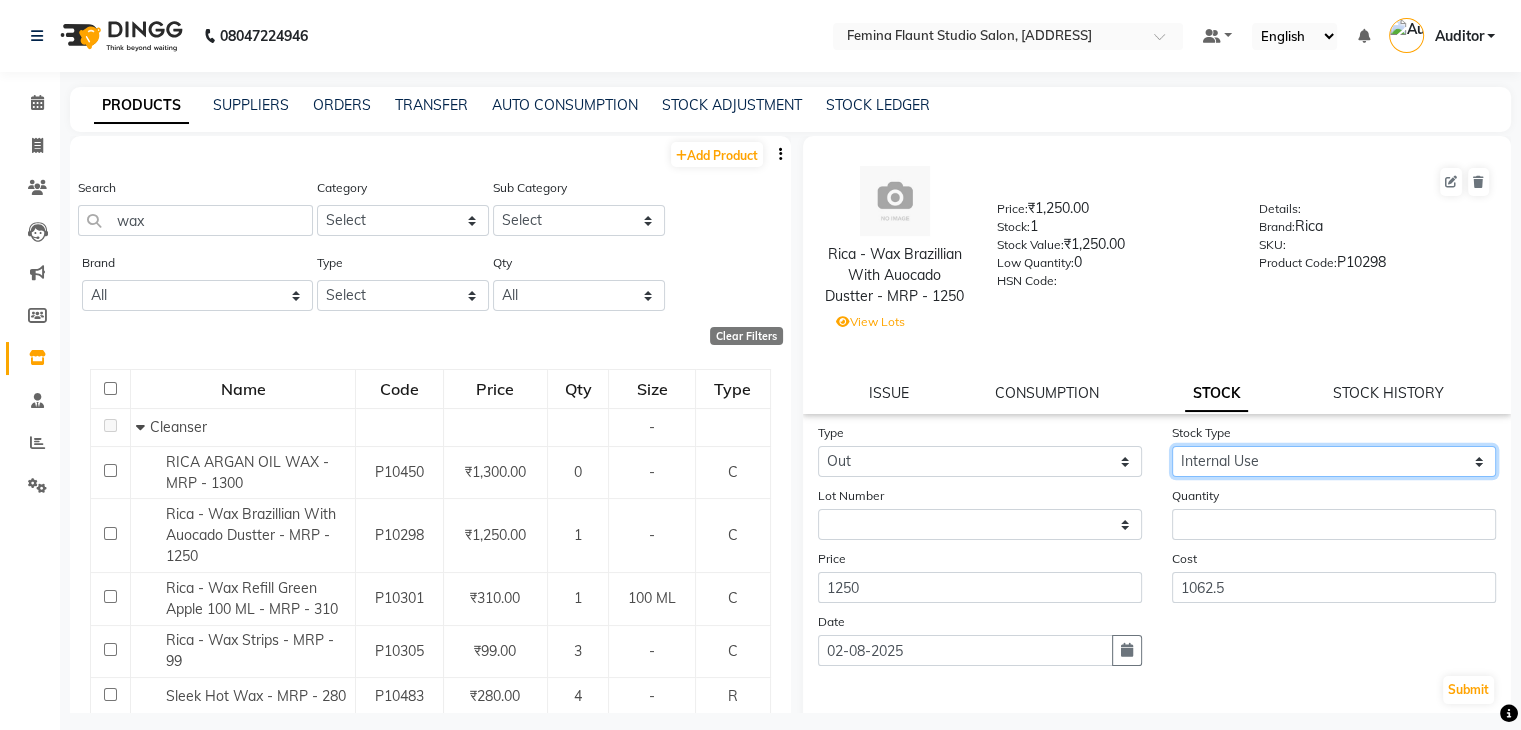 click on "Select Internal Use Damaged Expired Adjustment Return Other" 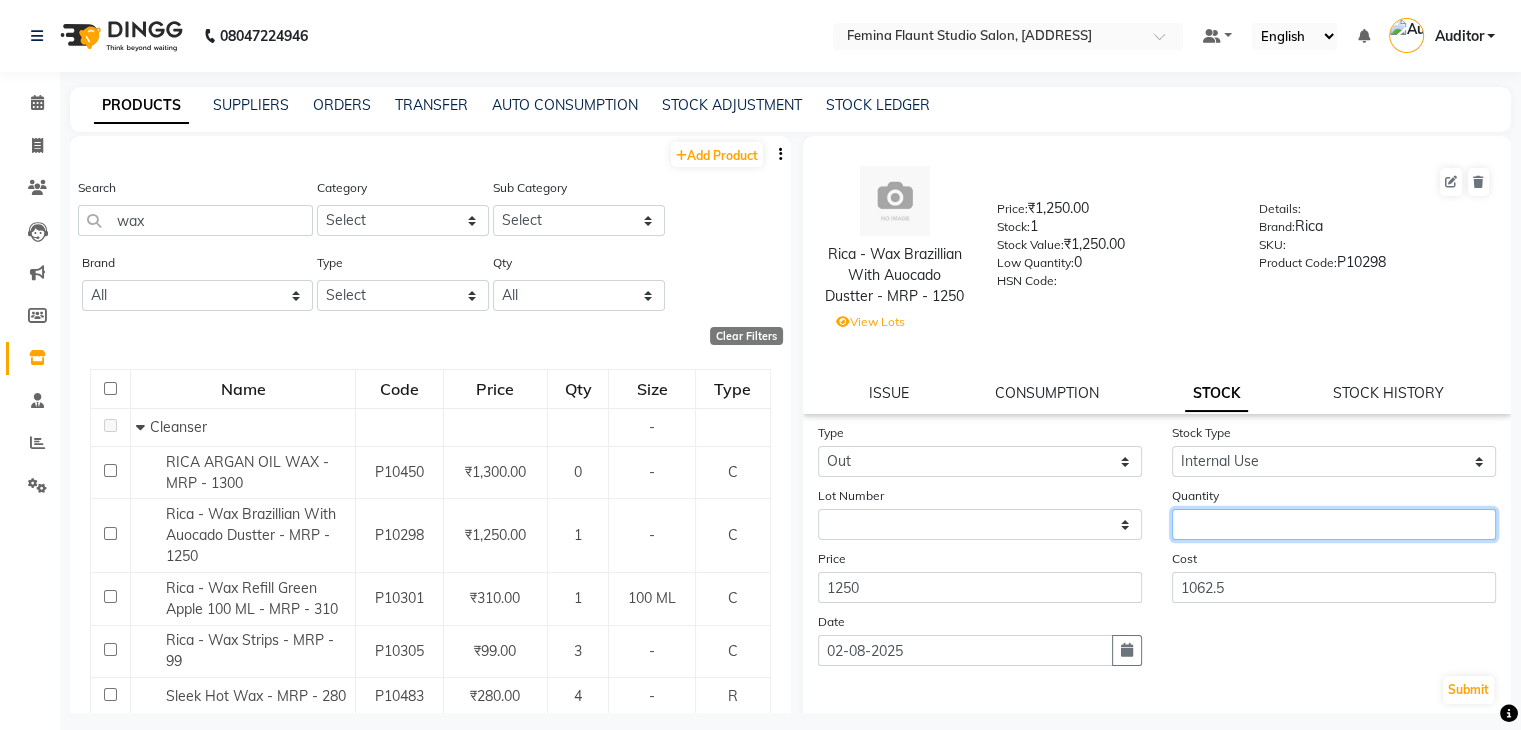 click 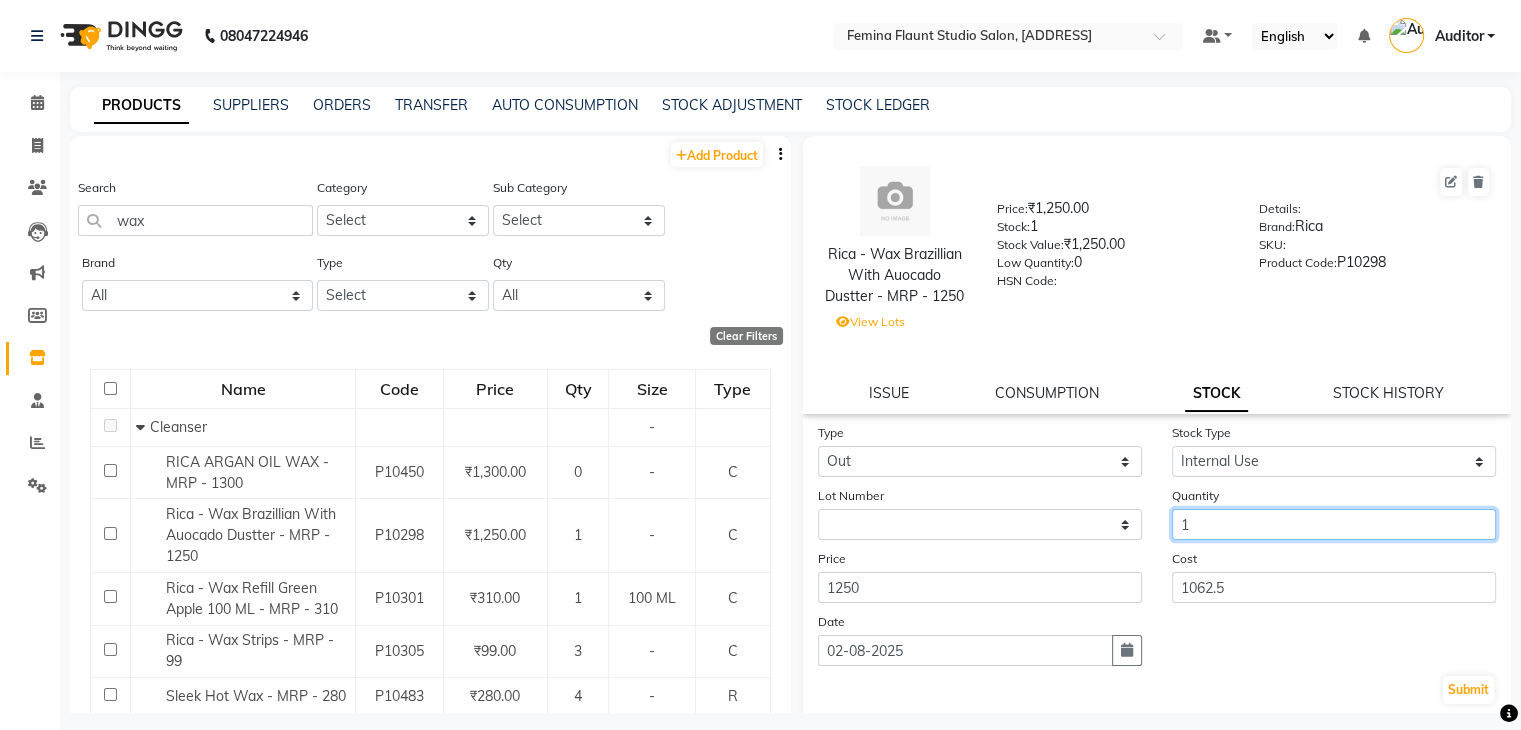 type on "1" 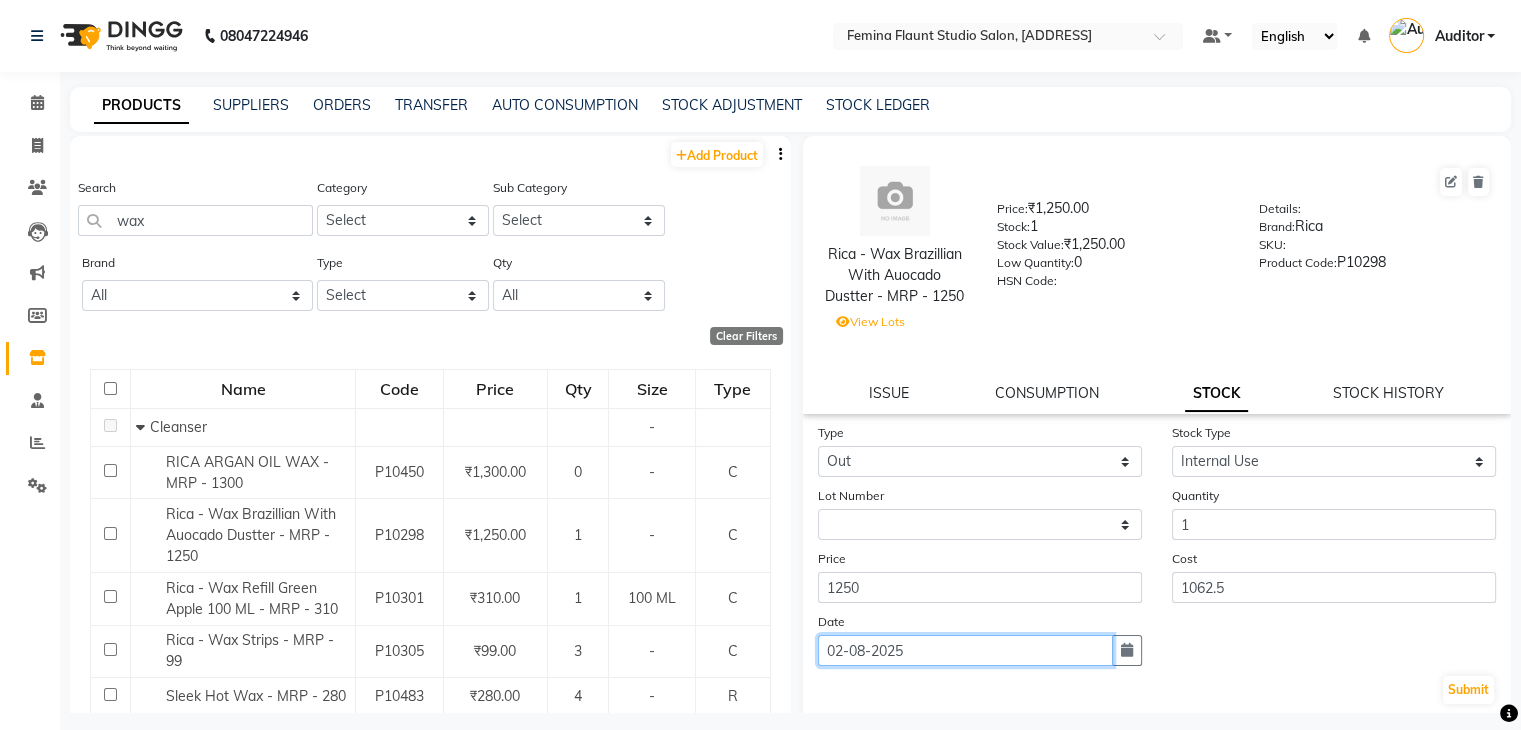 click on "02-08-2025" 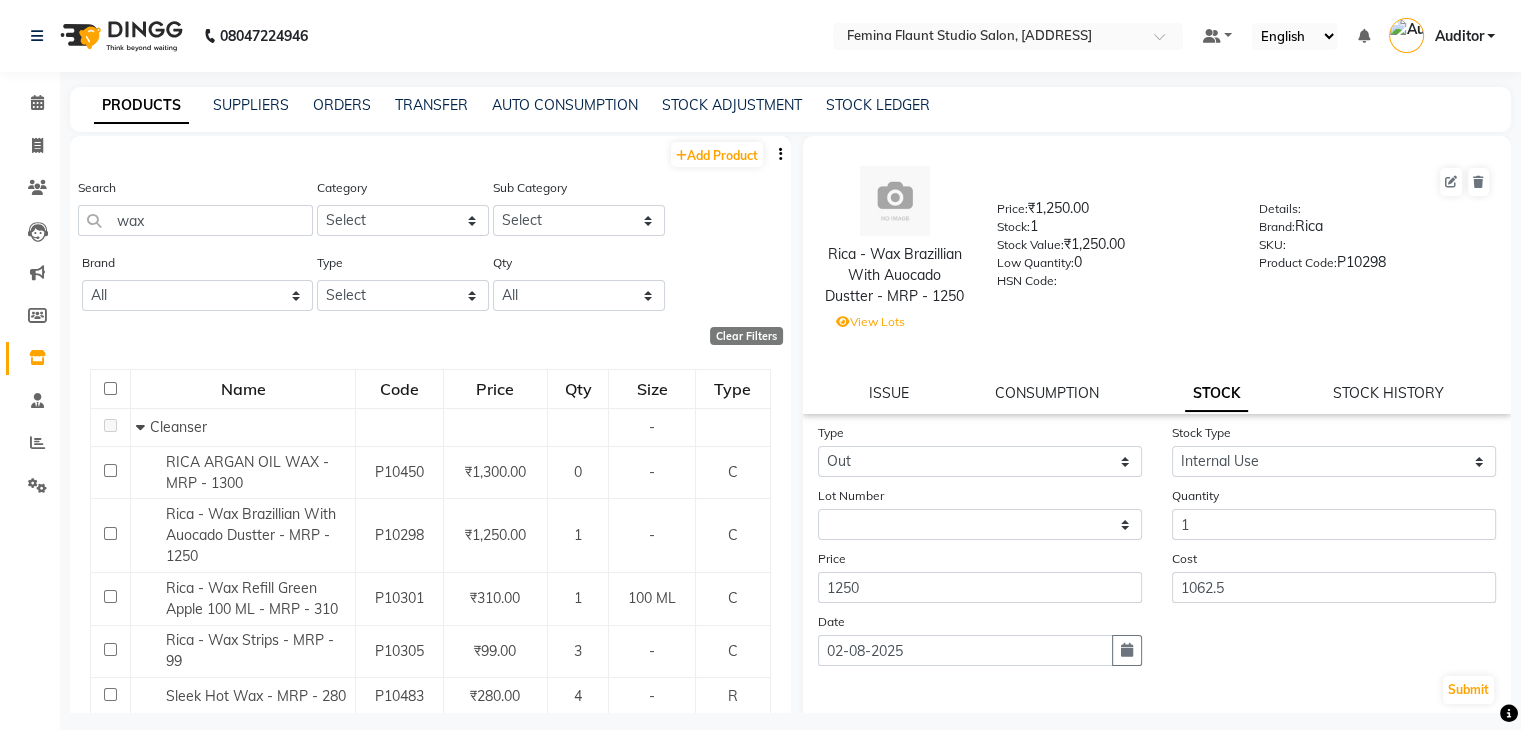 select on "8" 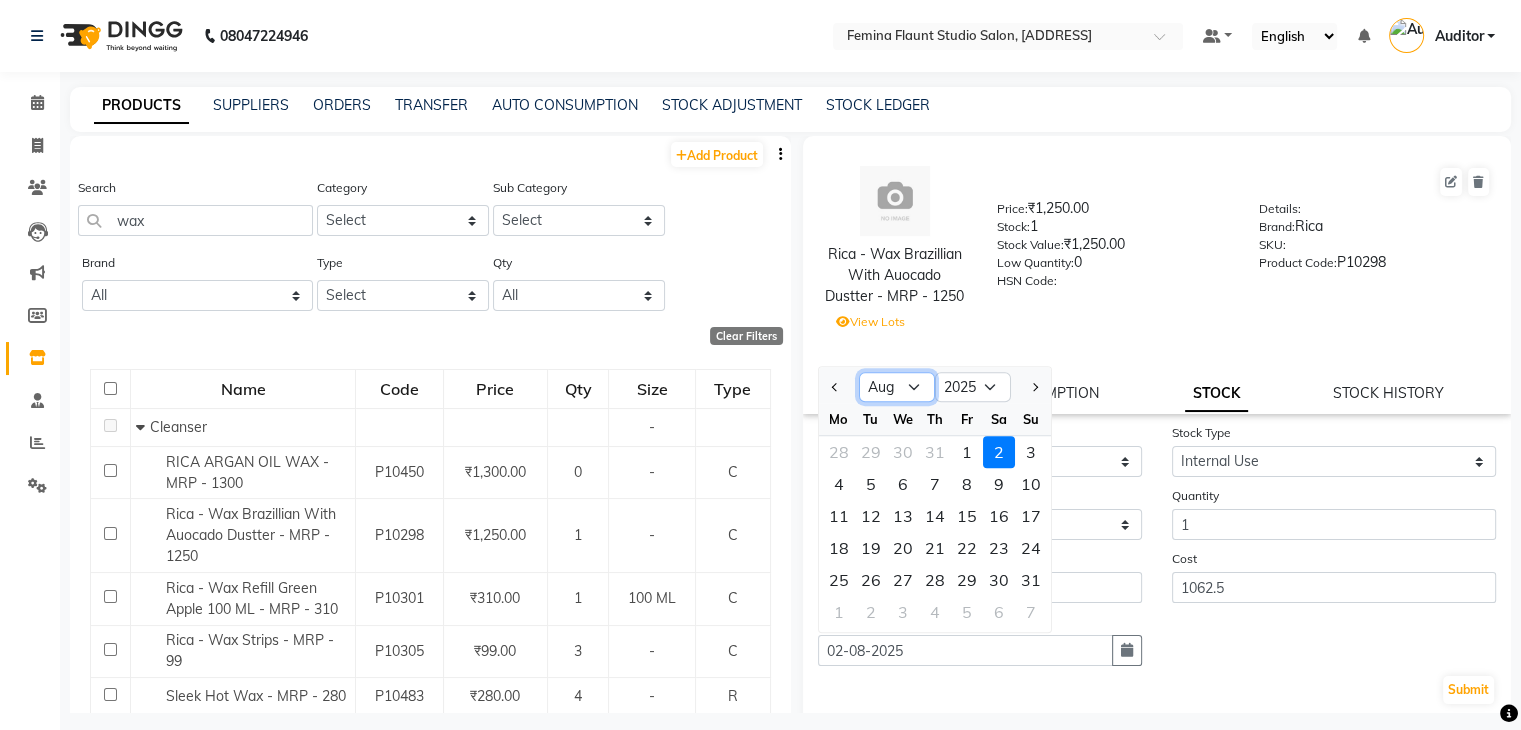 click on "Jan Feb Mar Apr May Jun Jul Aug Sep Oct Nov Dec" 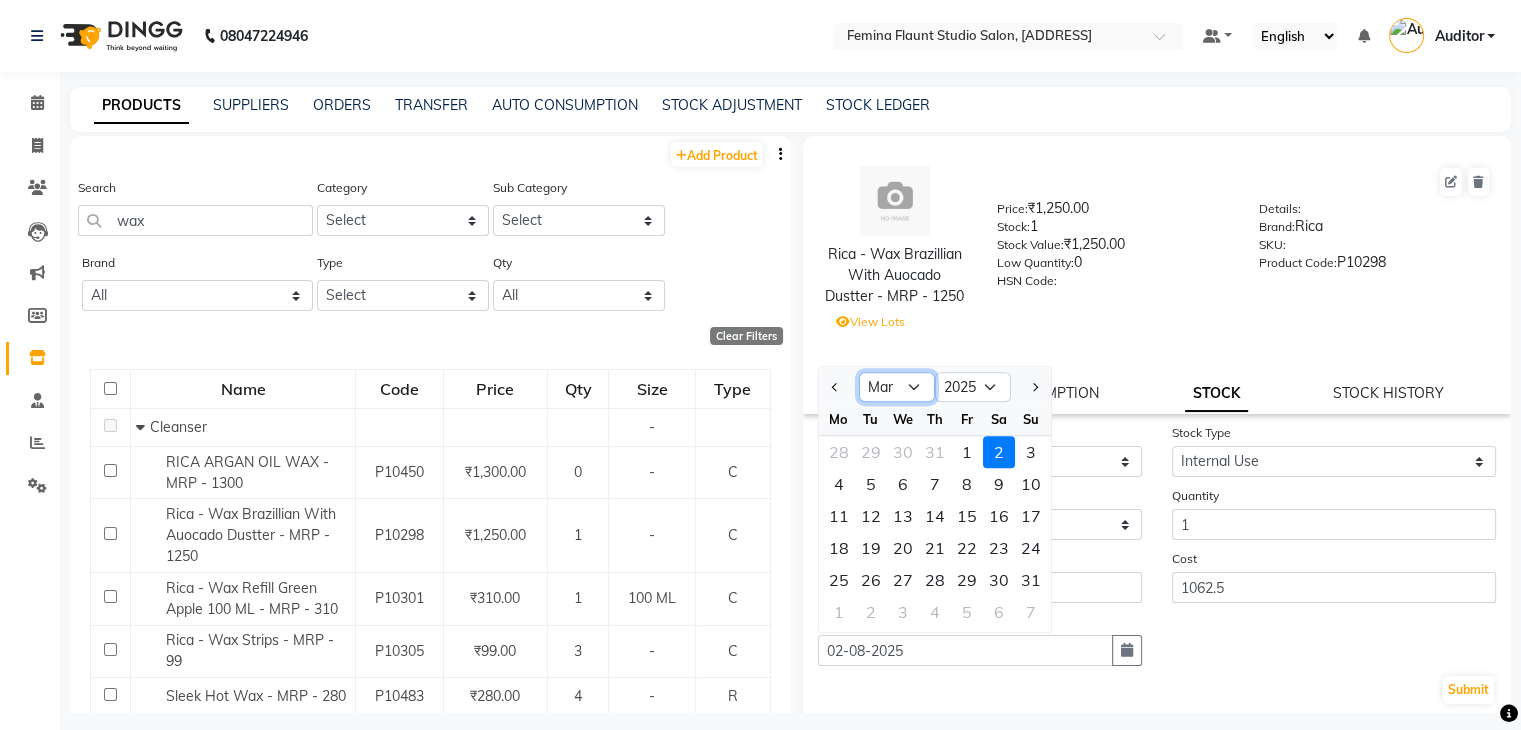 click on "Jan Feb Mar Apr May Jun Jul Aug Sep Oct Nov Dec" 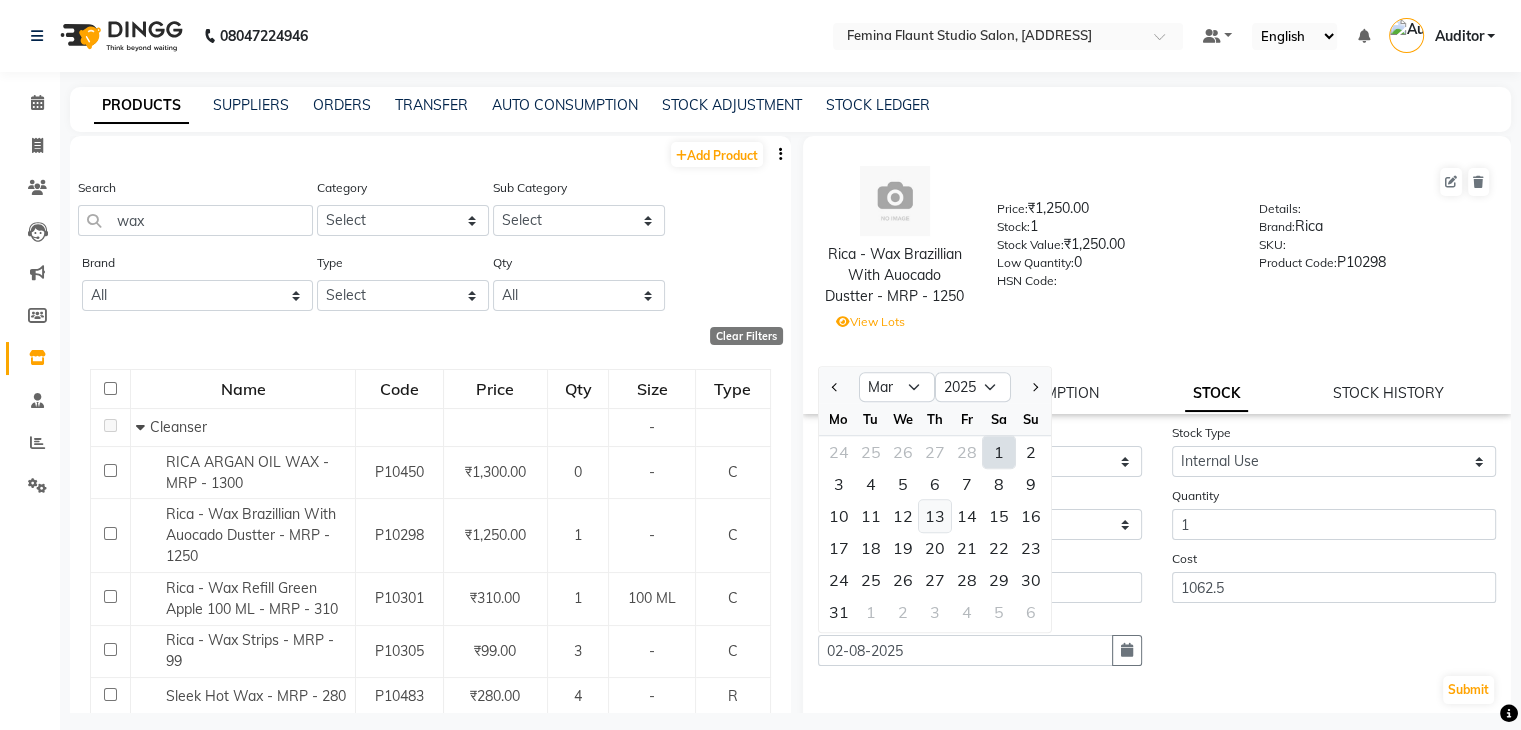 click on "13" 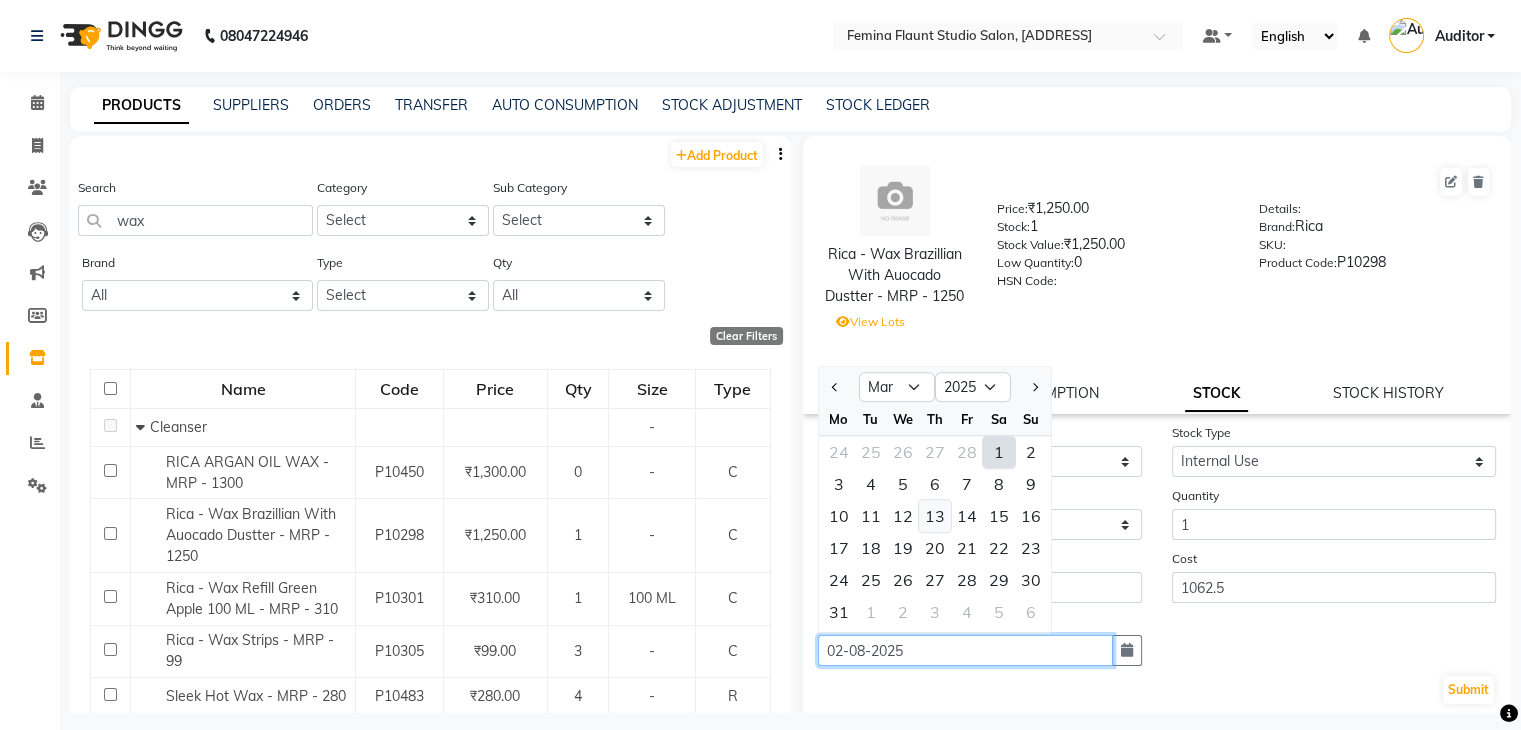 type on "13-03-2025" 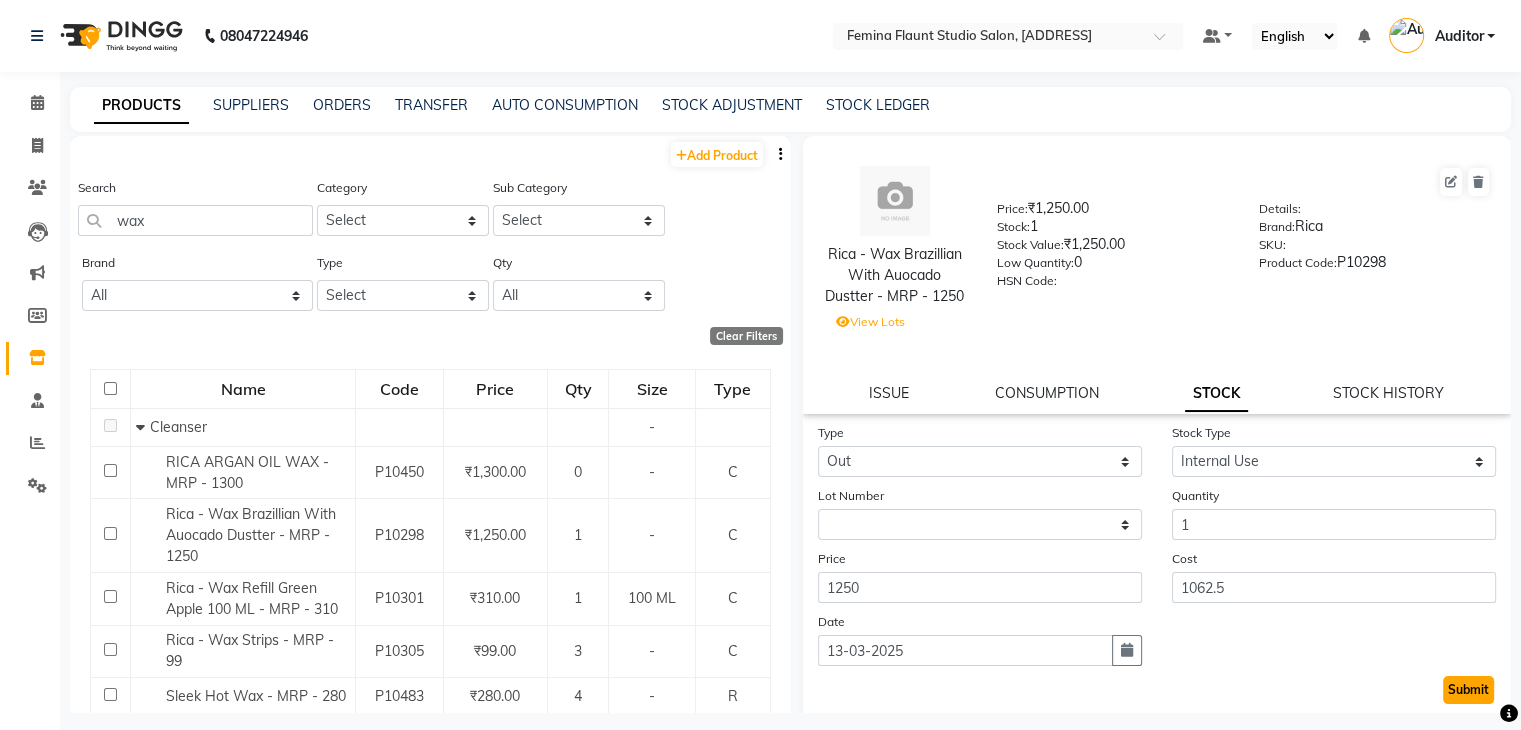 click on "Submit" 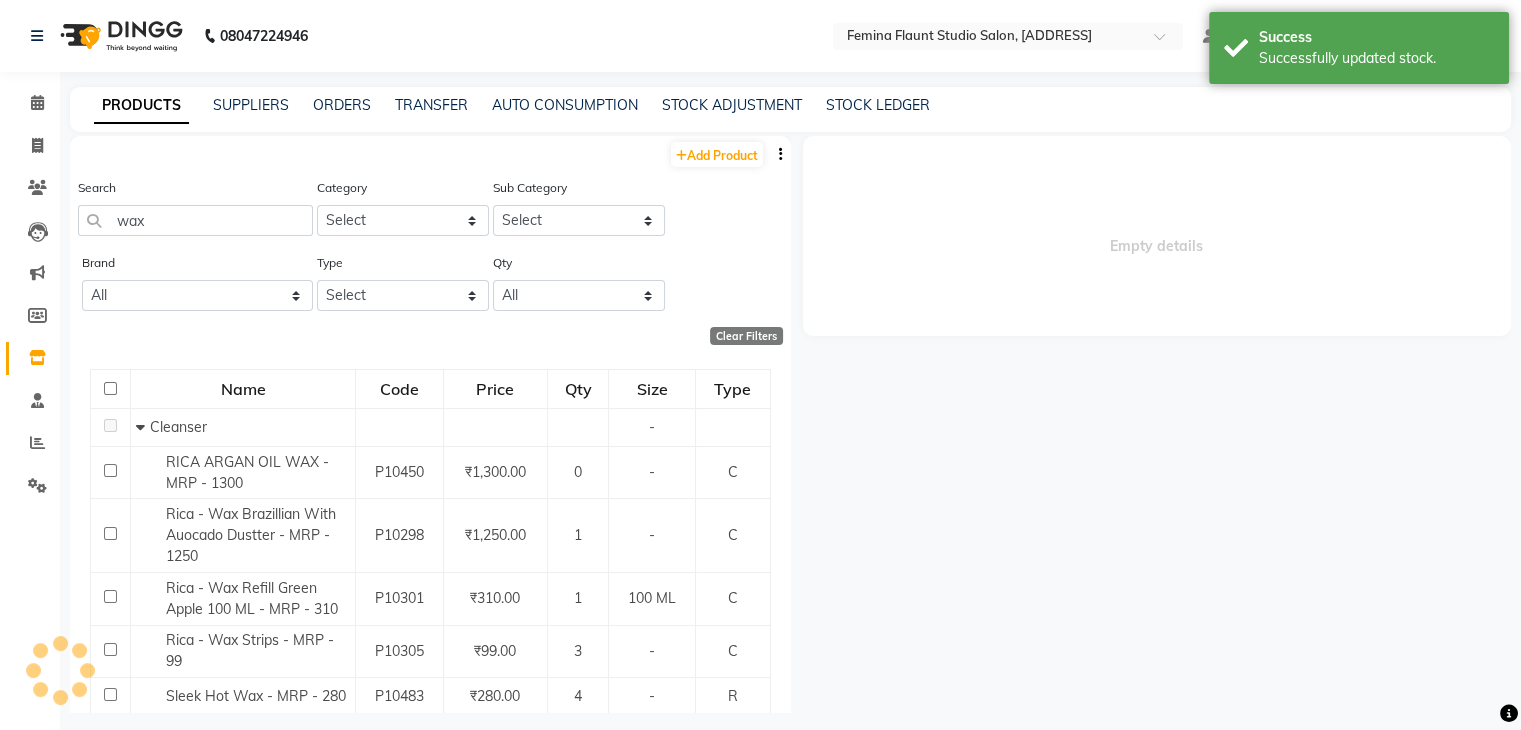 select 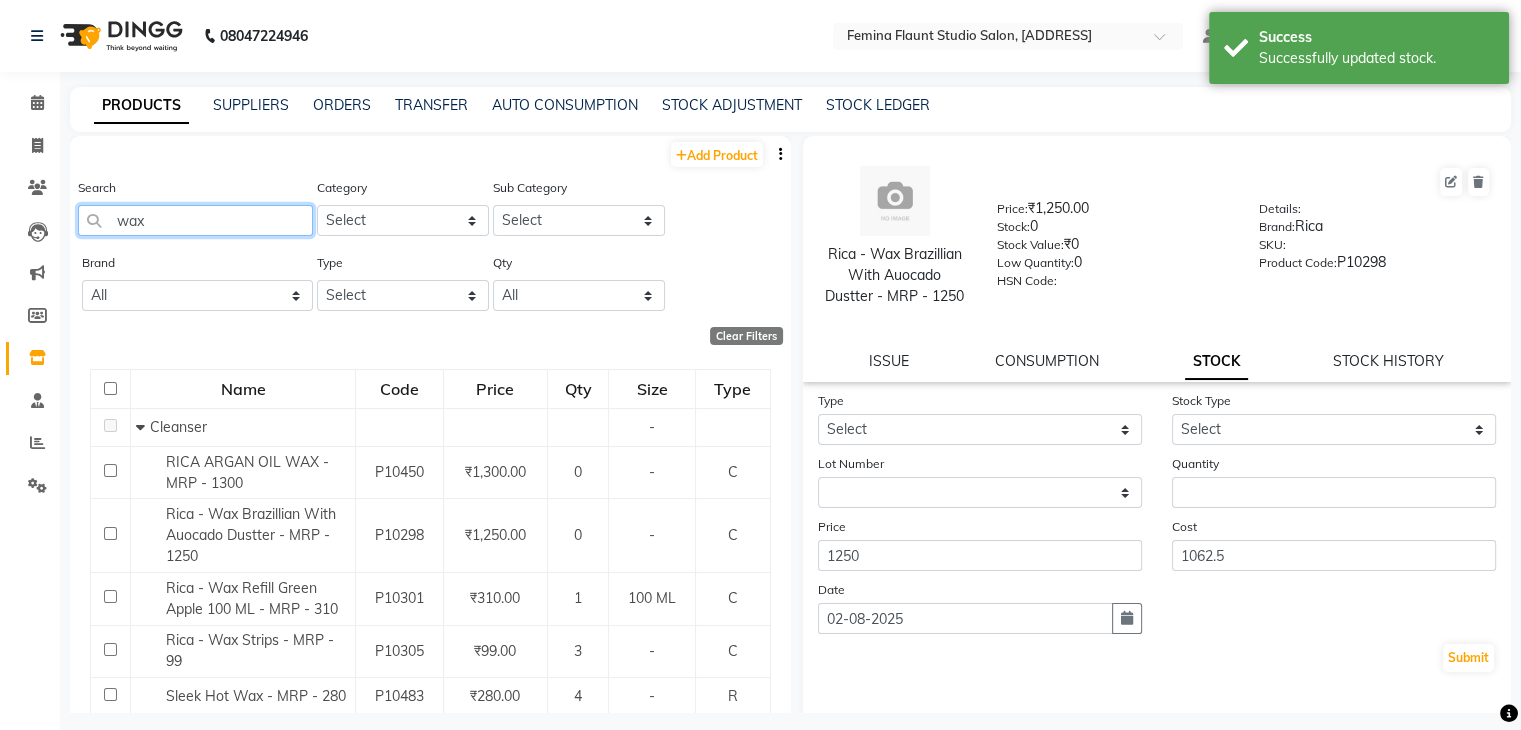 click on "wax" 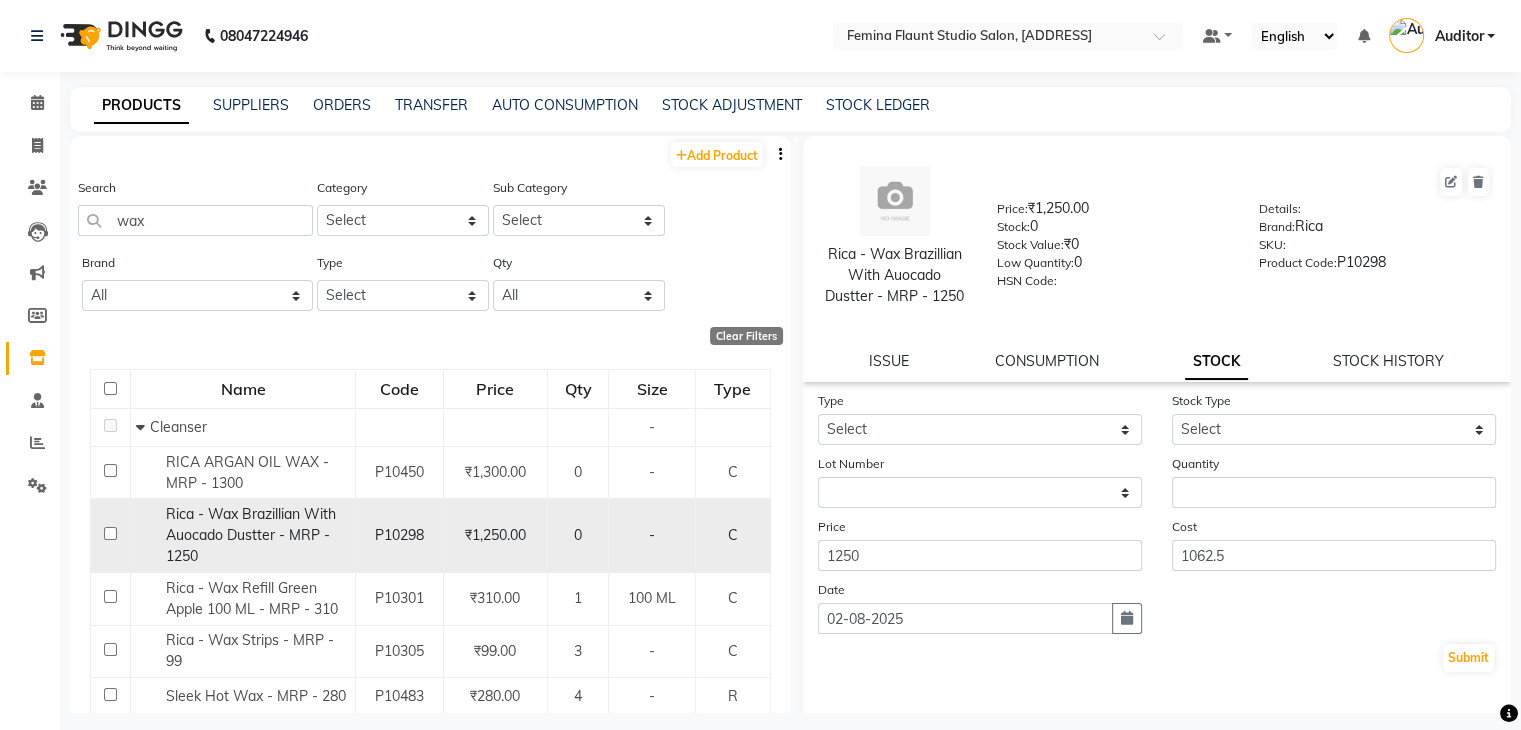 click on "Rica - Wax Brazillian With Auocado Dustter - MRP - 1250" 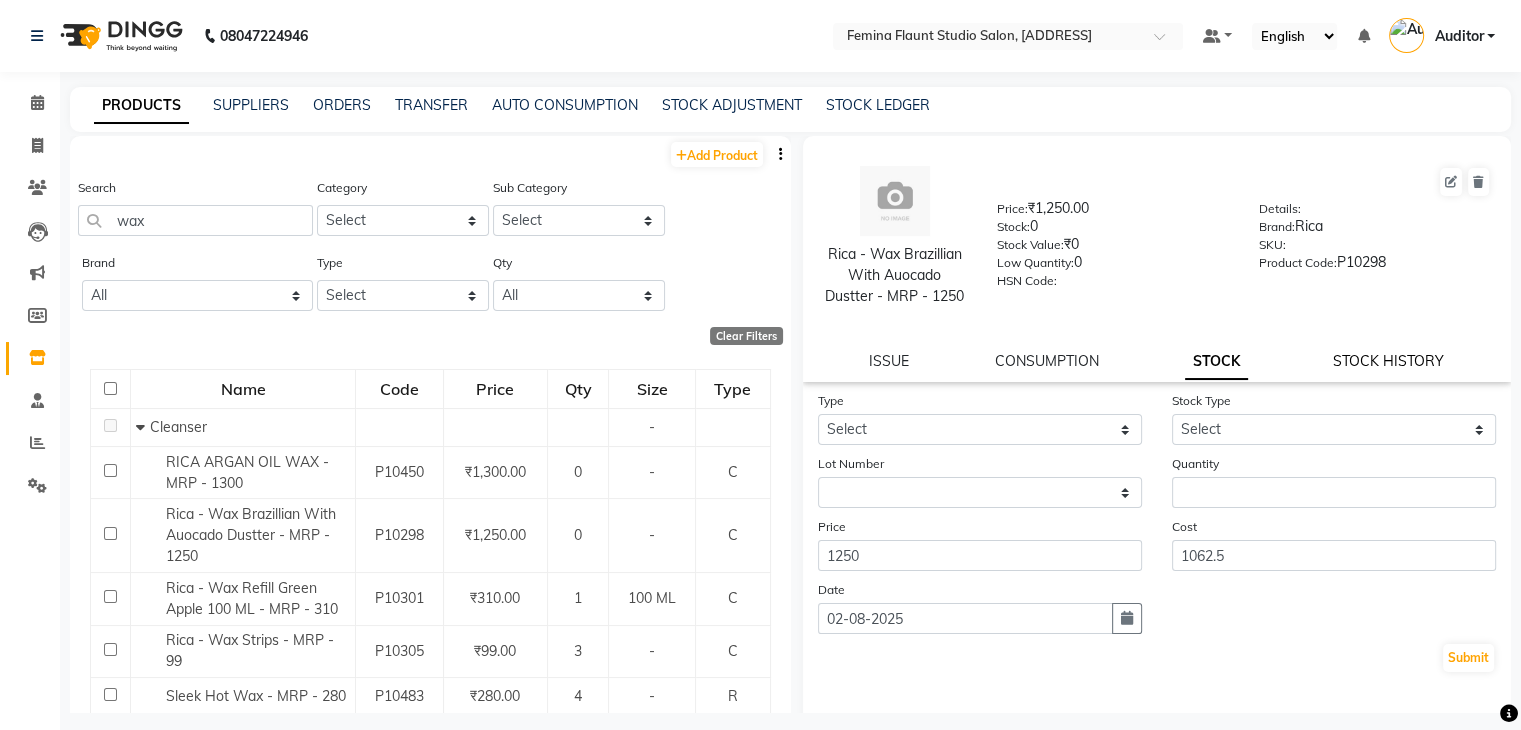 click on "STOCK HISTORY" 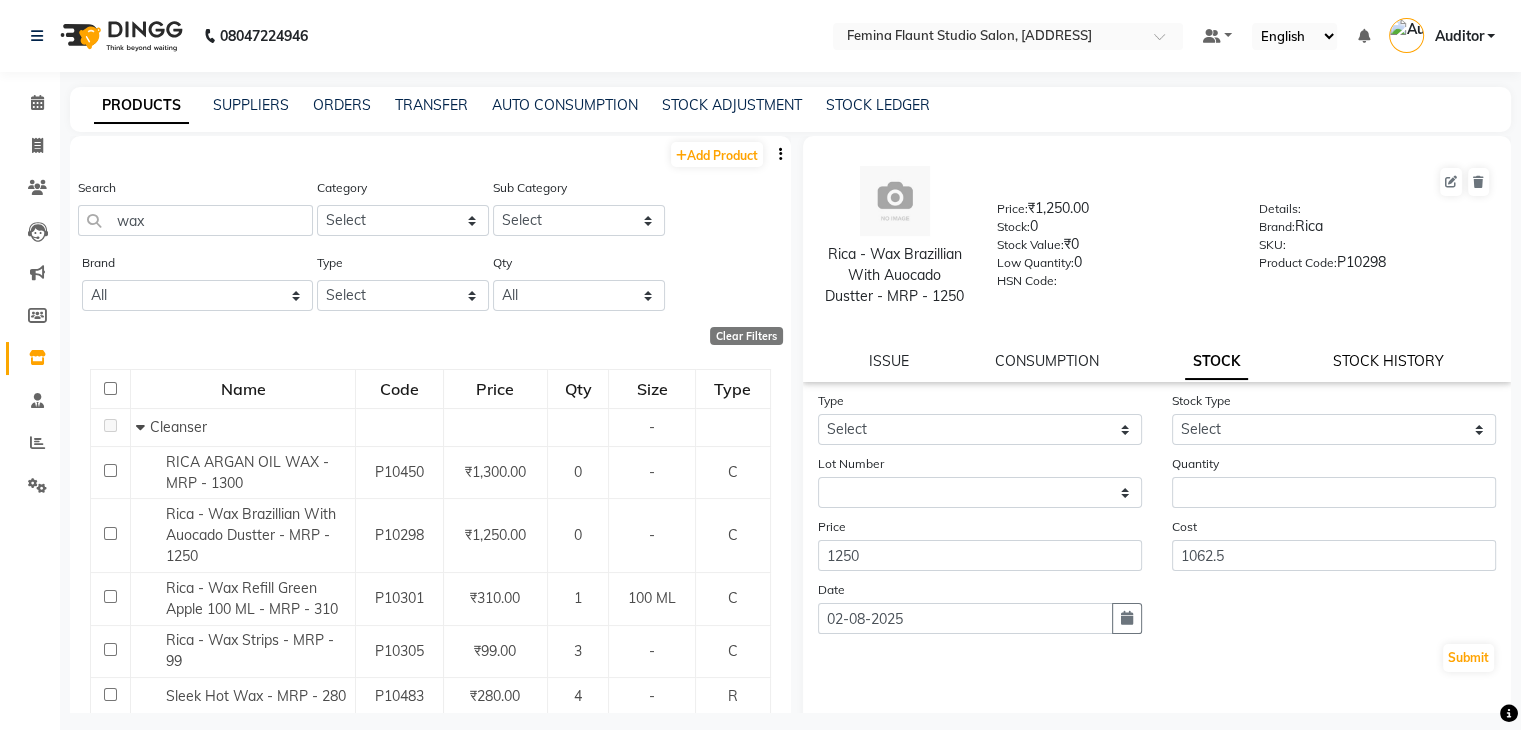 select on "all" 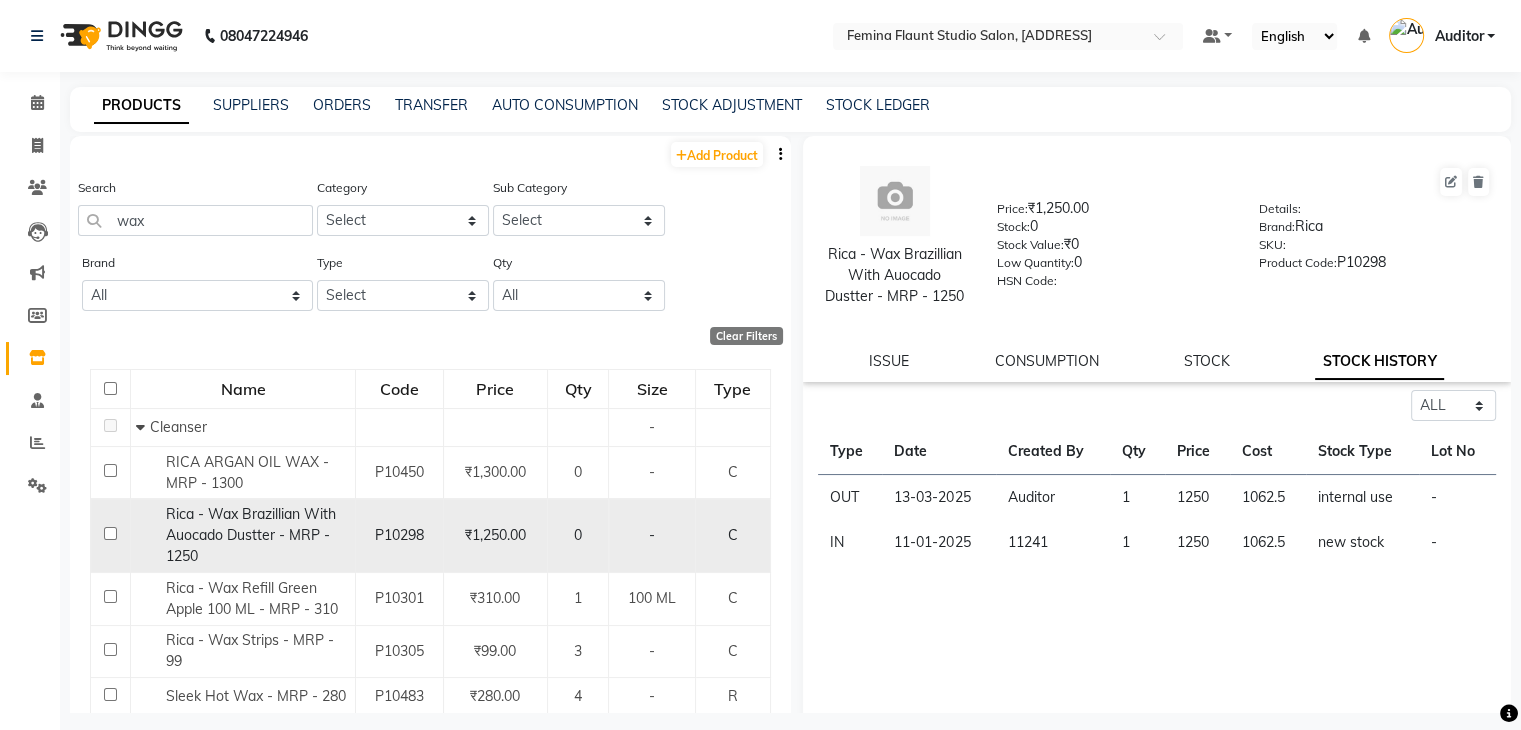 click on "Rica - Wax Brazillian With Auocado Dustter - MRP - 1250" 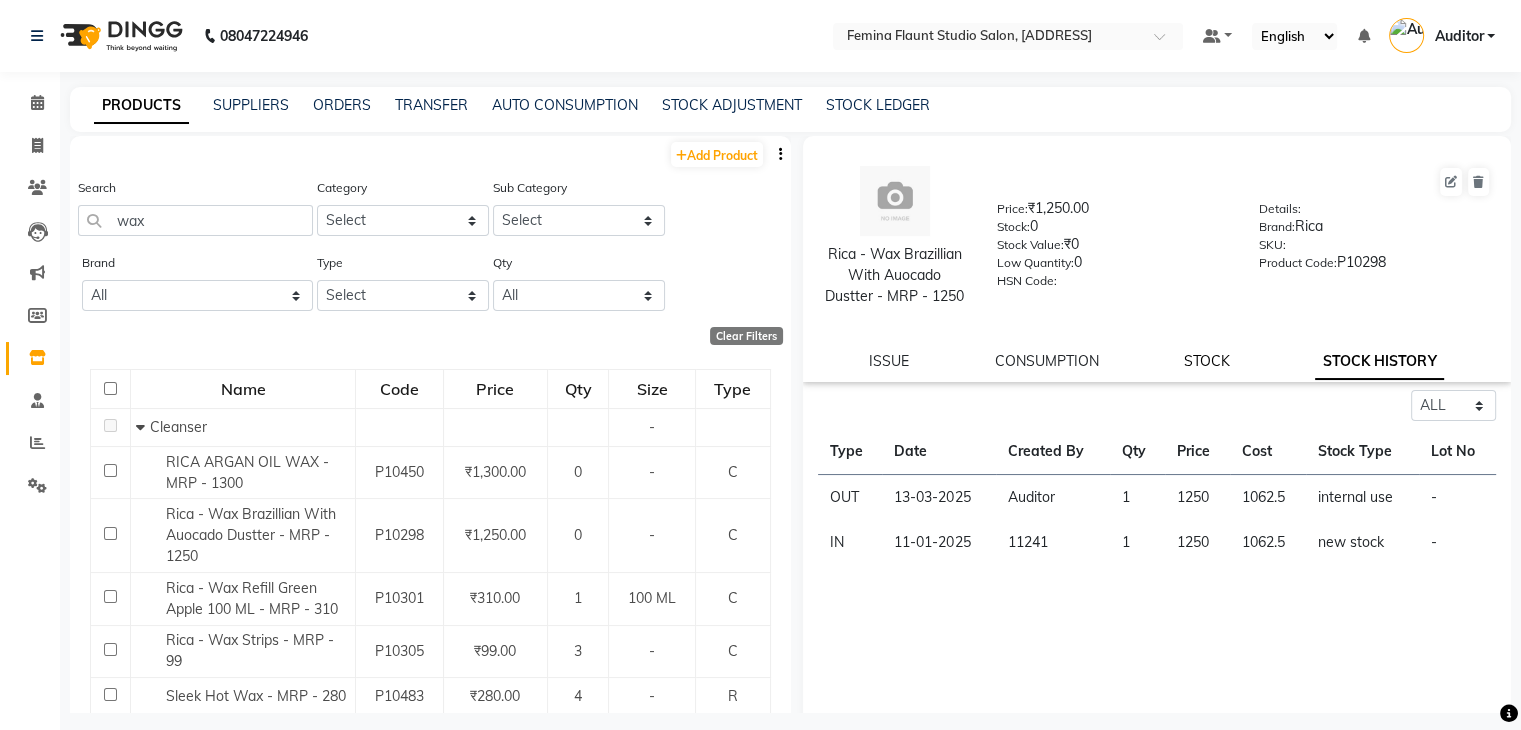 click on "STOCK" 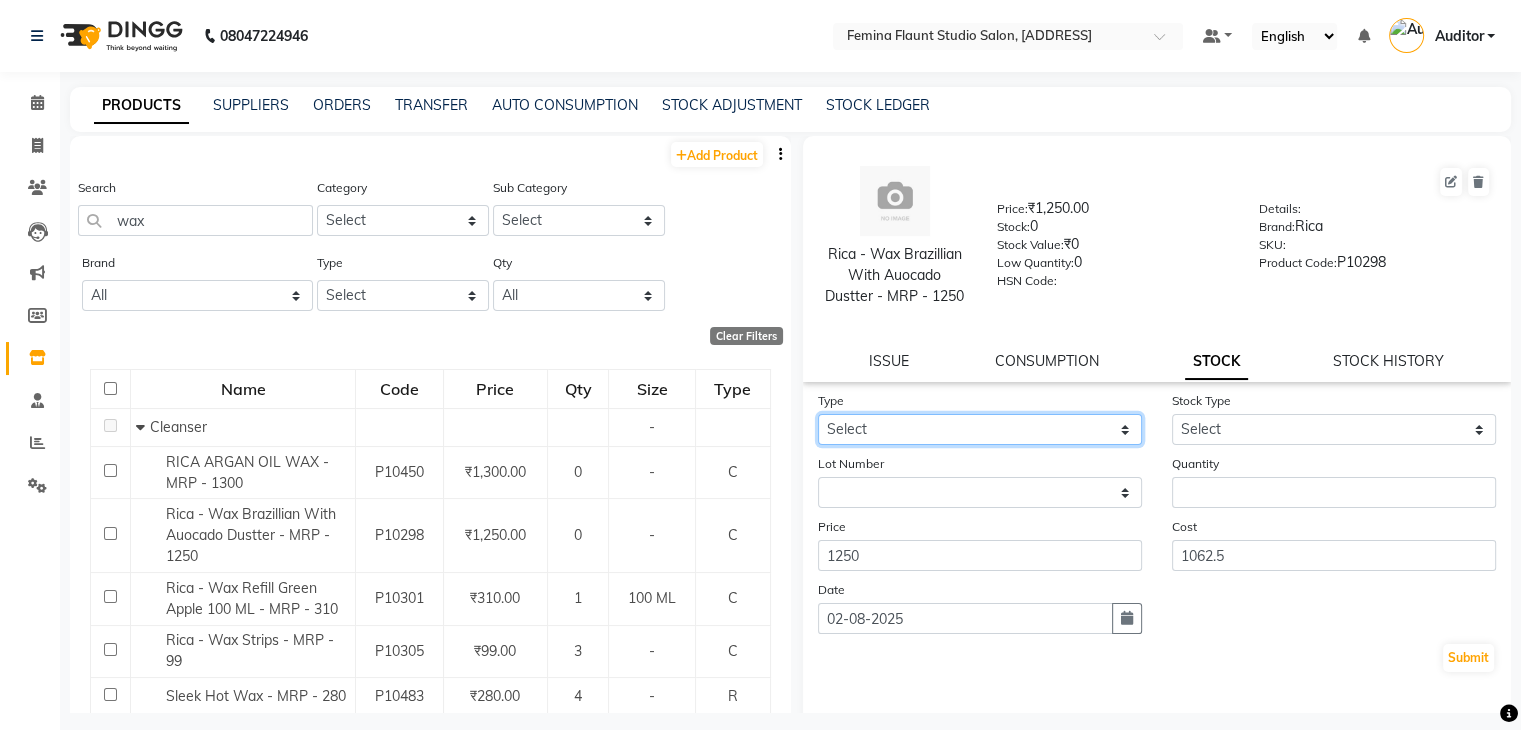 click on "Select In Out" 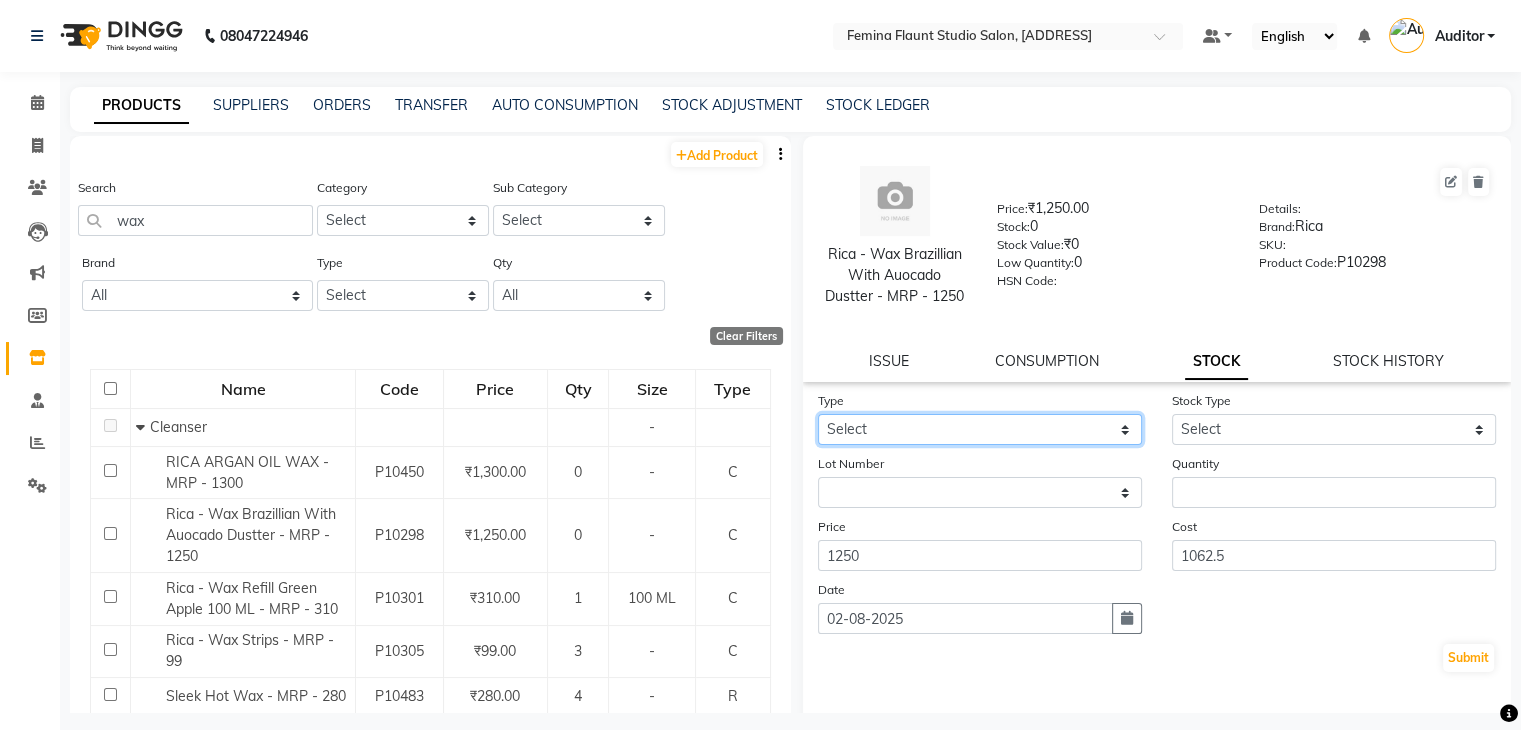 select on "in" 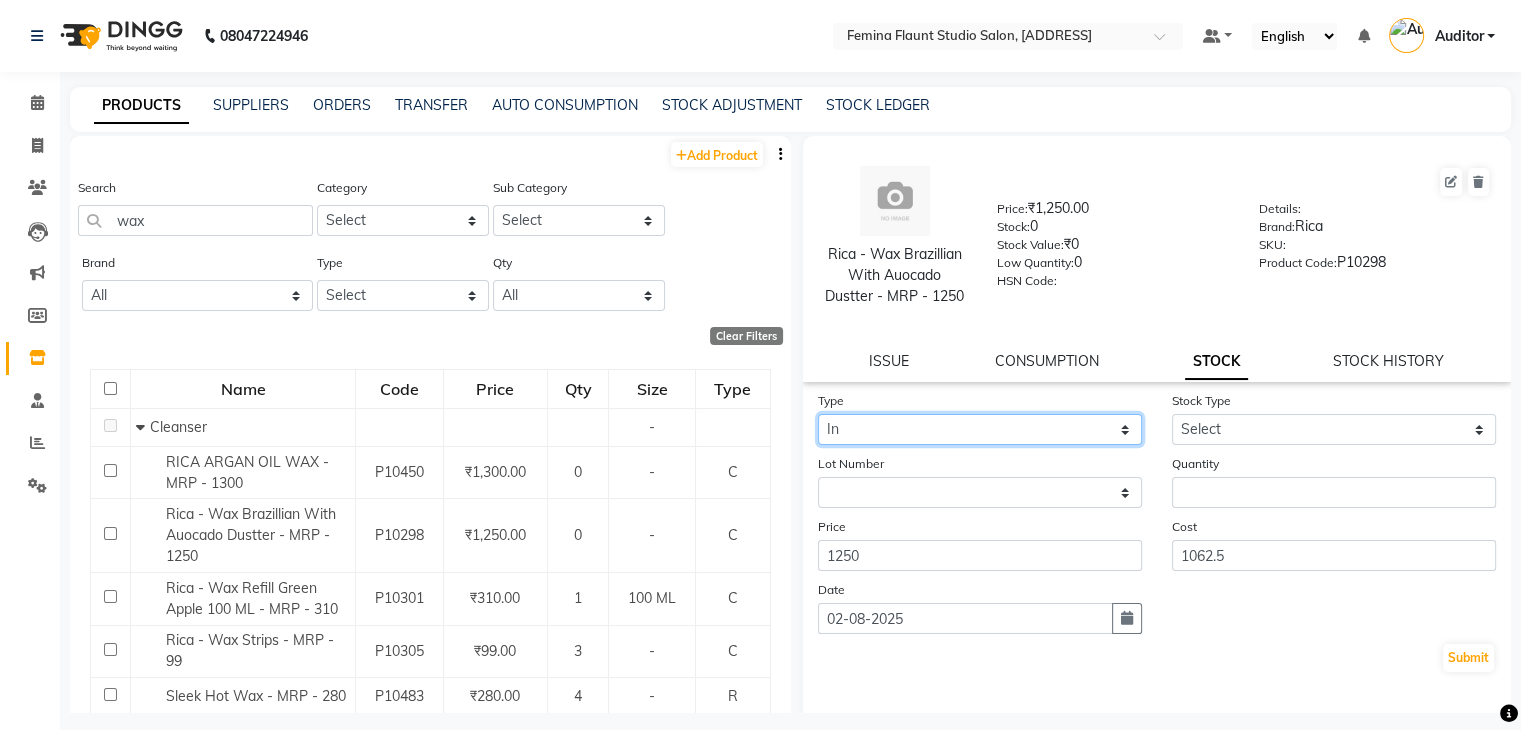 click on "Select In Out" 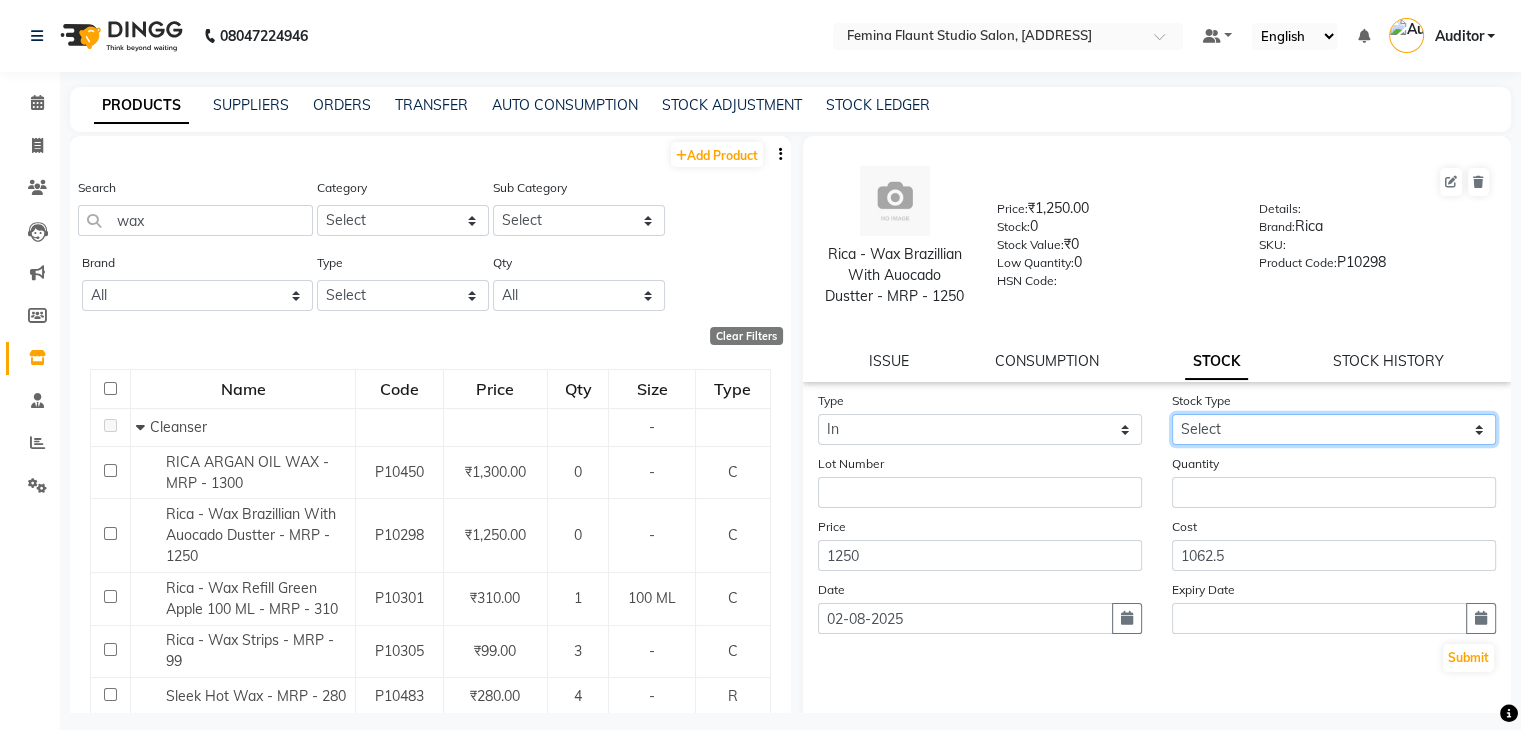 click on "Select New Stock Adjustment Return Other" 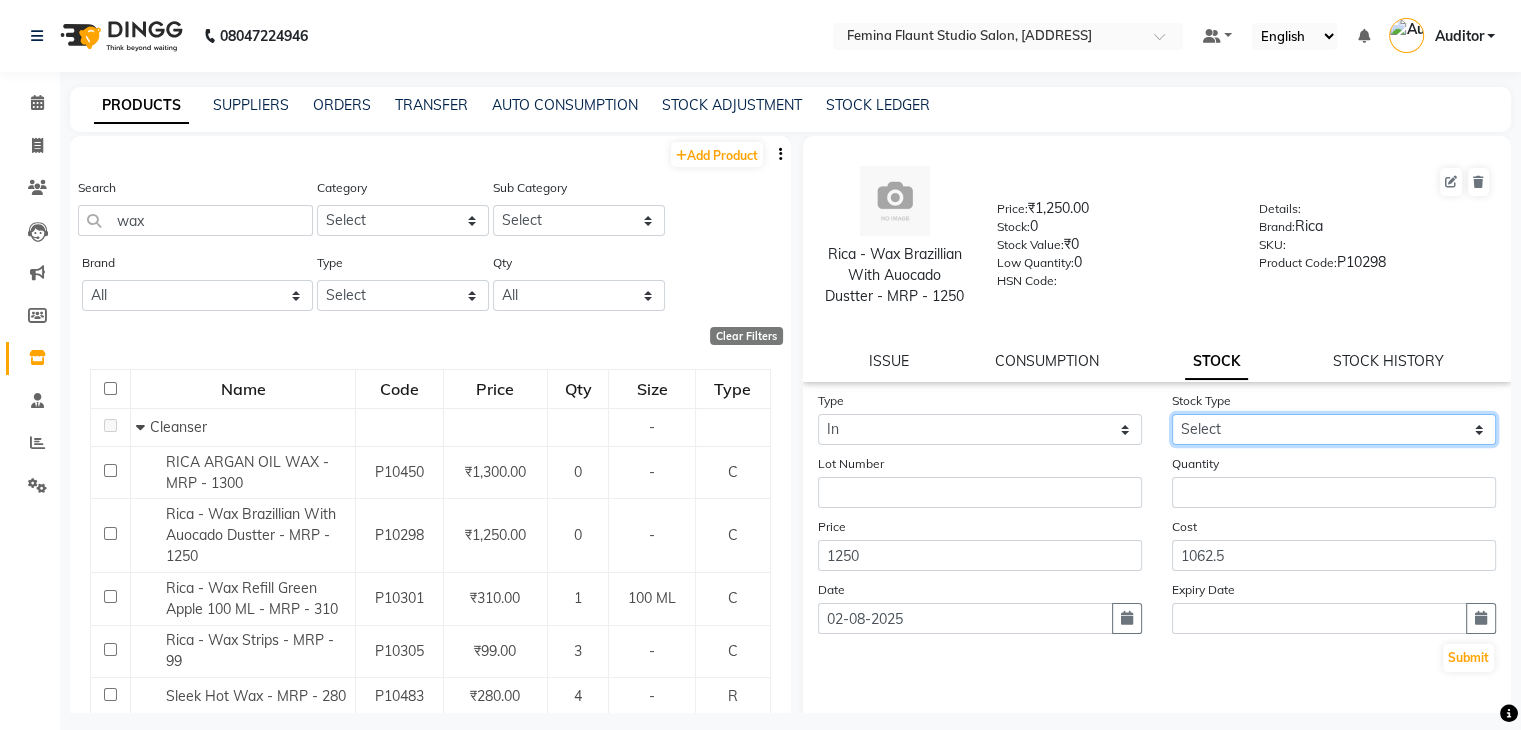 select on "adjustment" 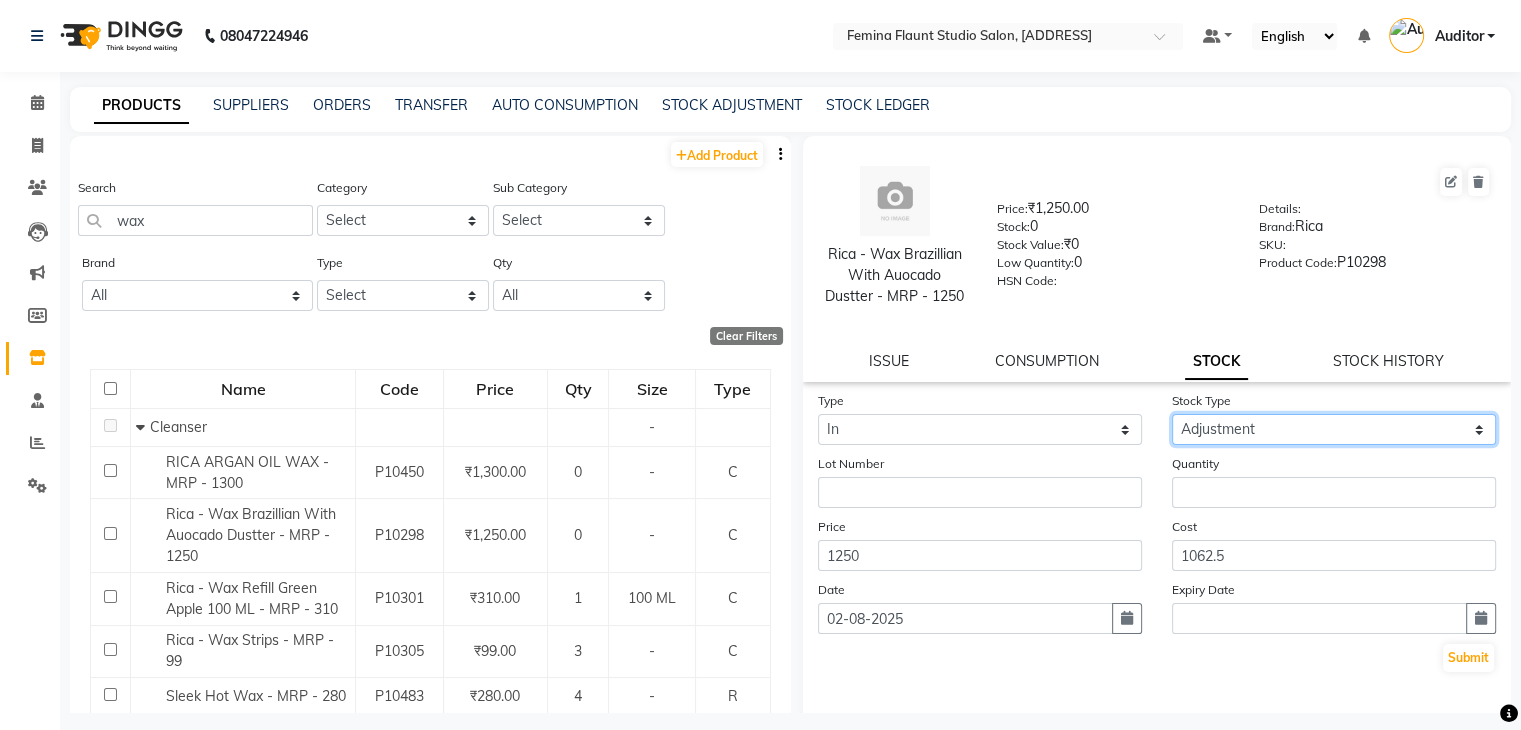 click on "Select New Stock Adjustment Return Other" 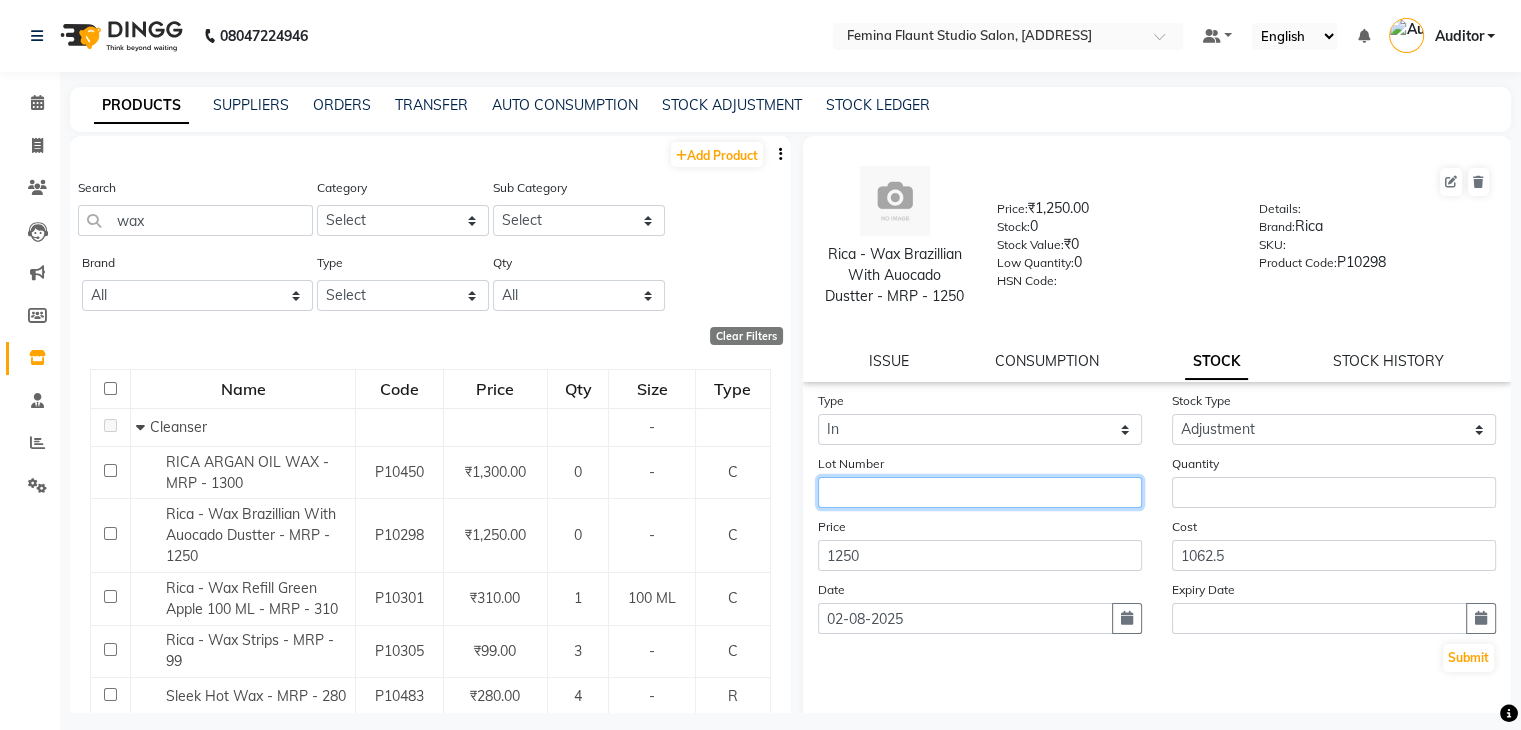 click 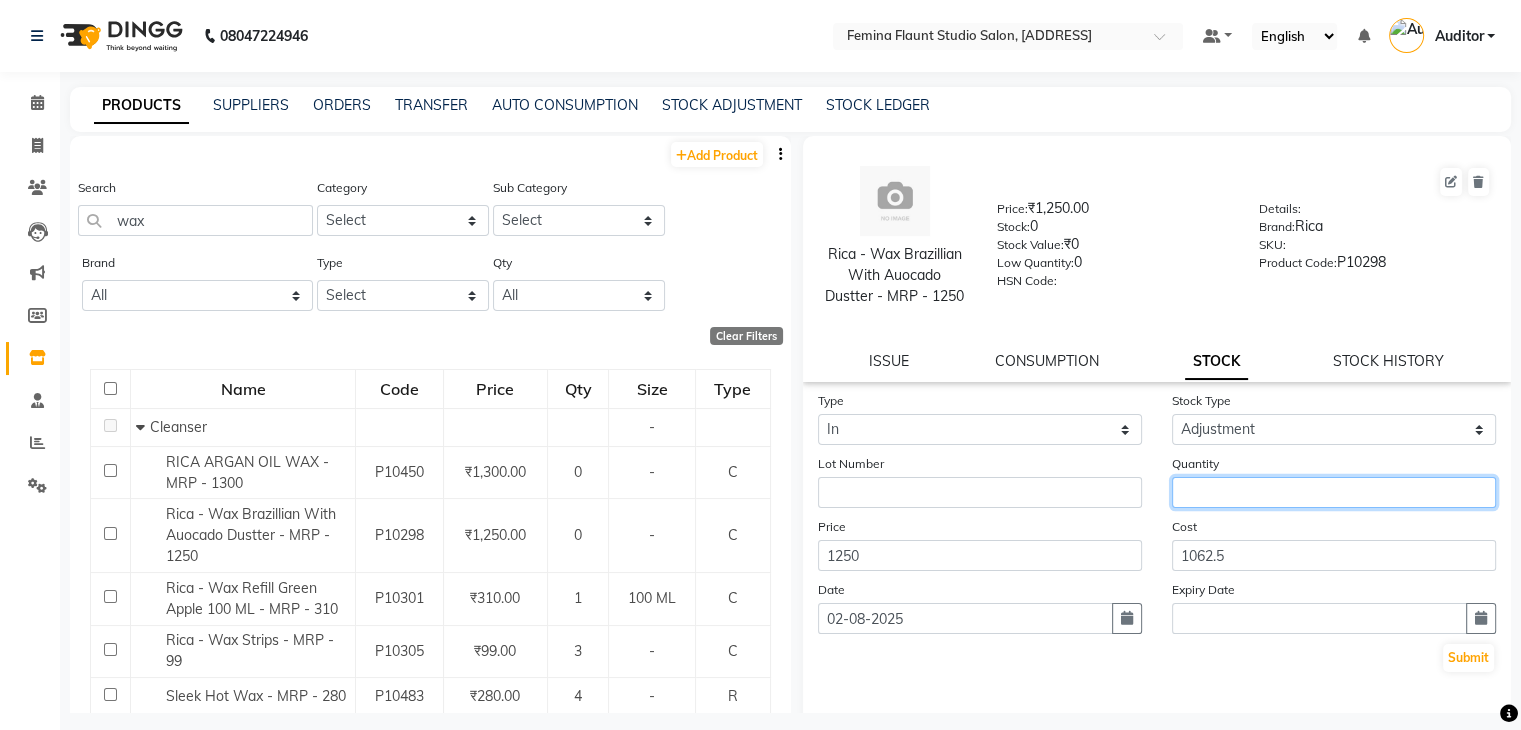 click 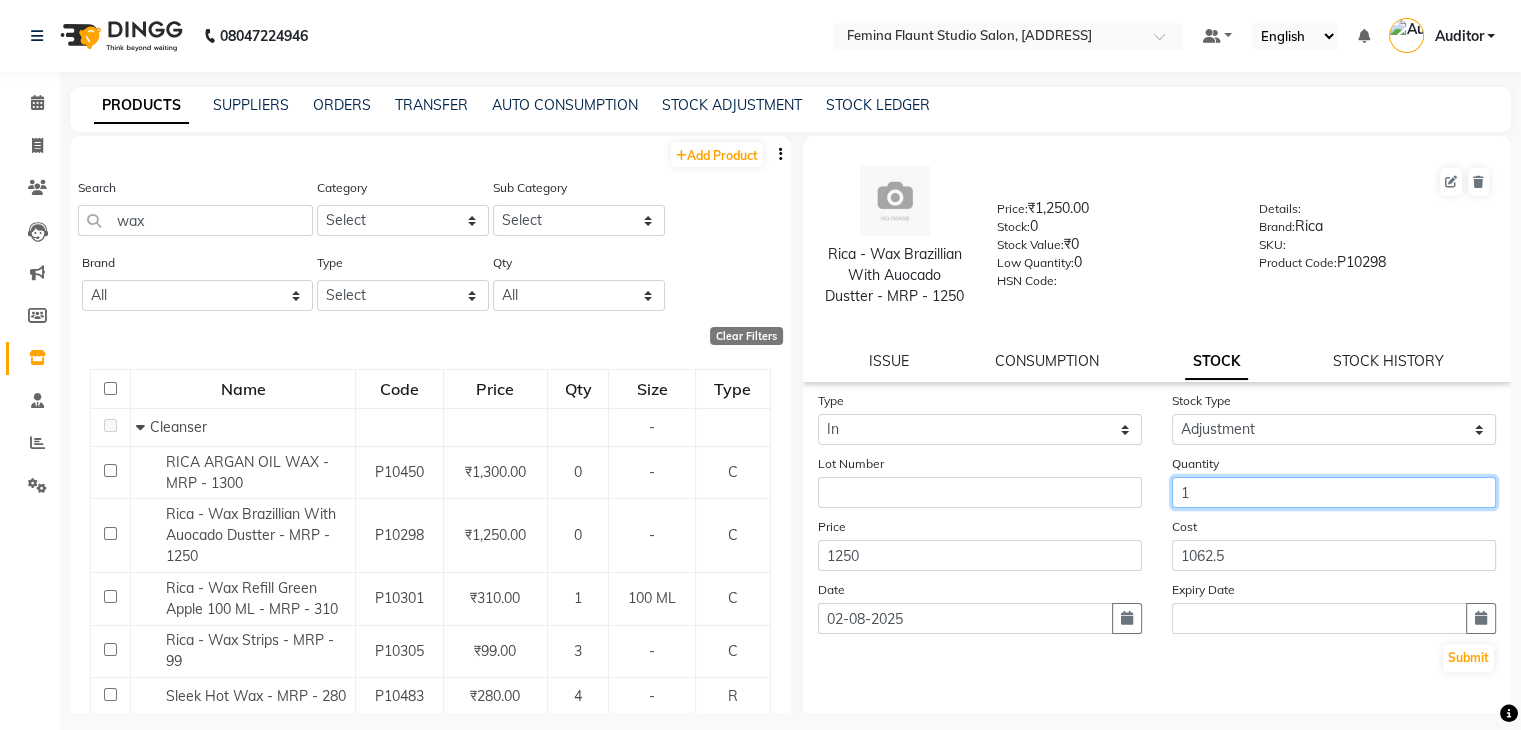 type on "1" 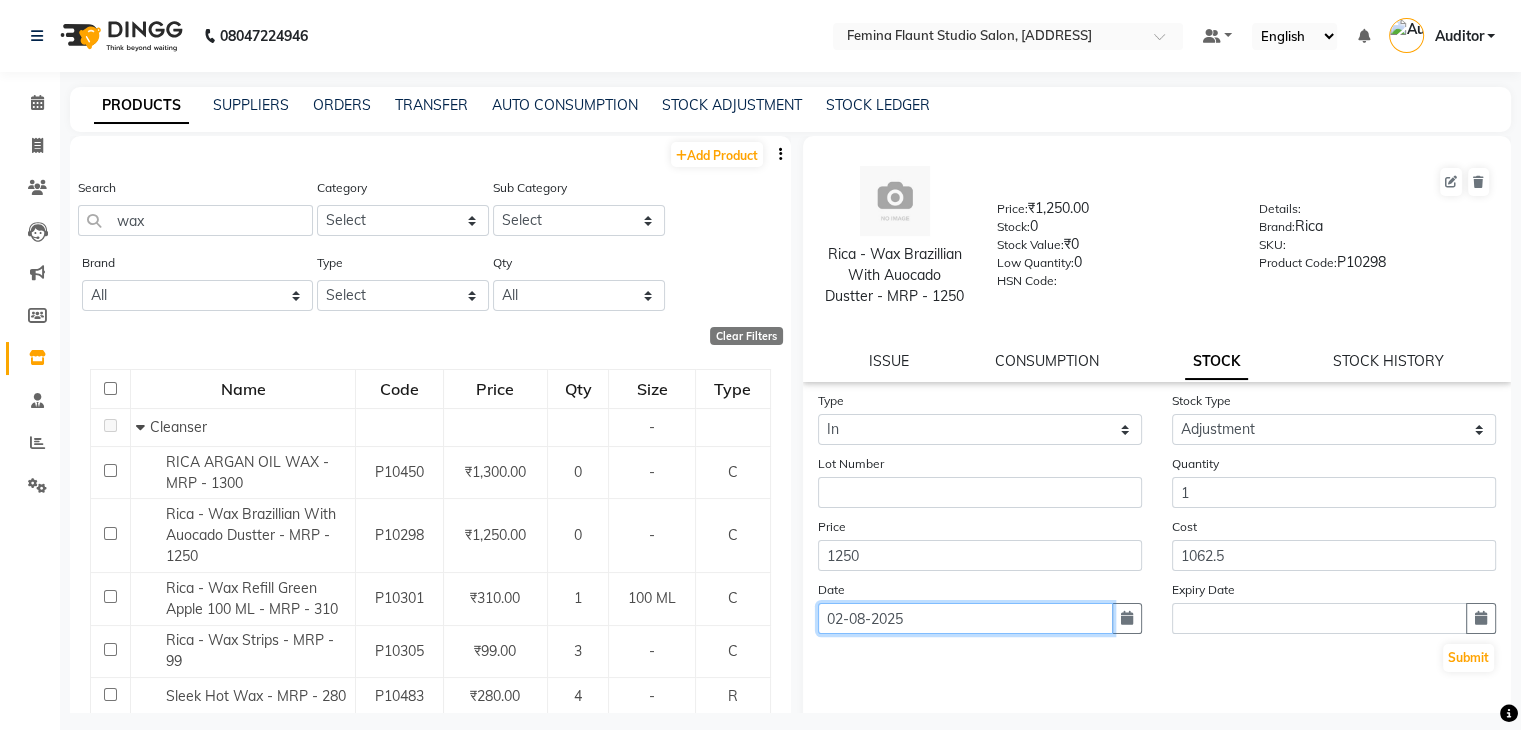click on "02-08-2025" 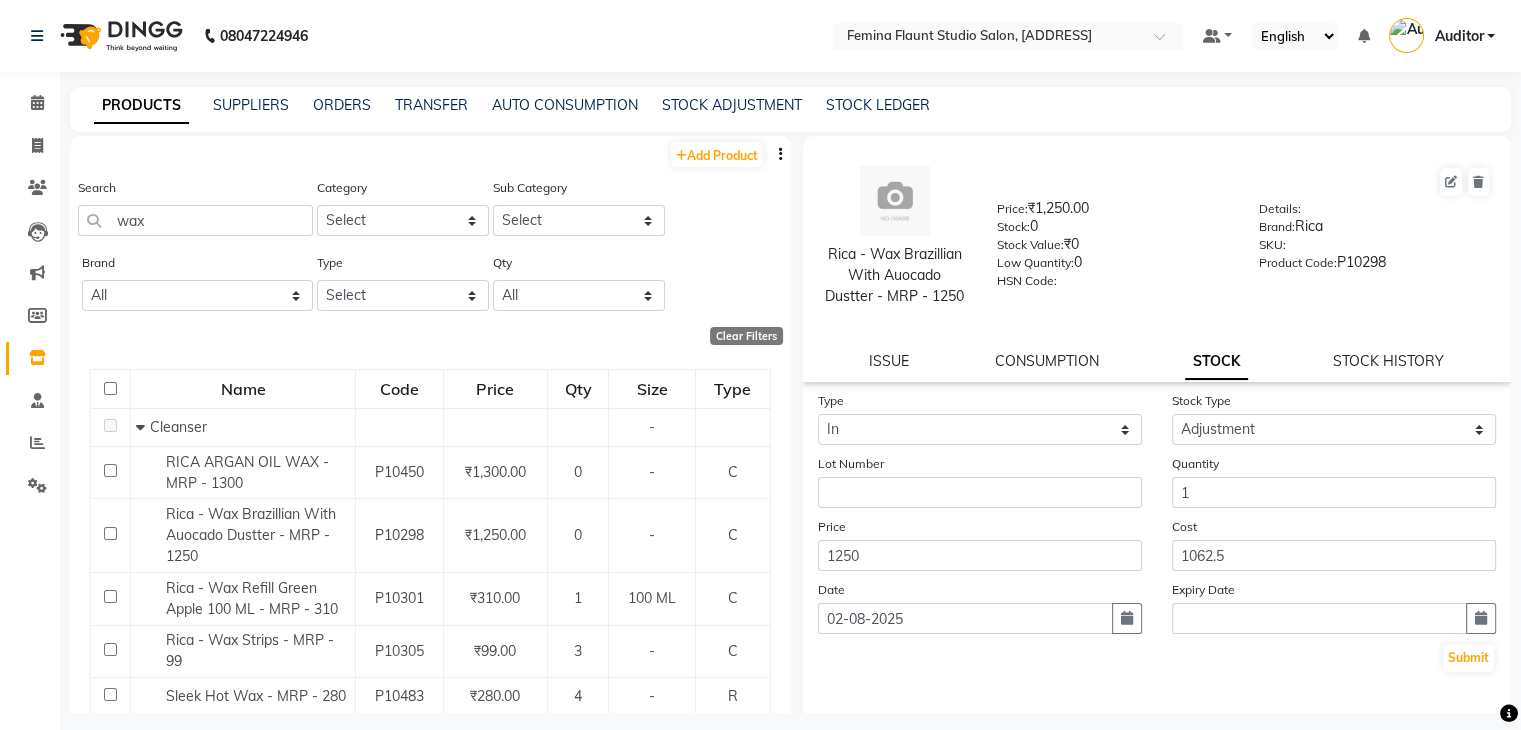 select on "8" 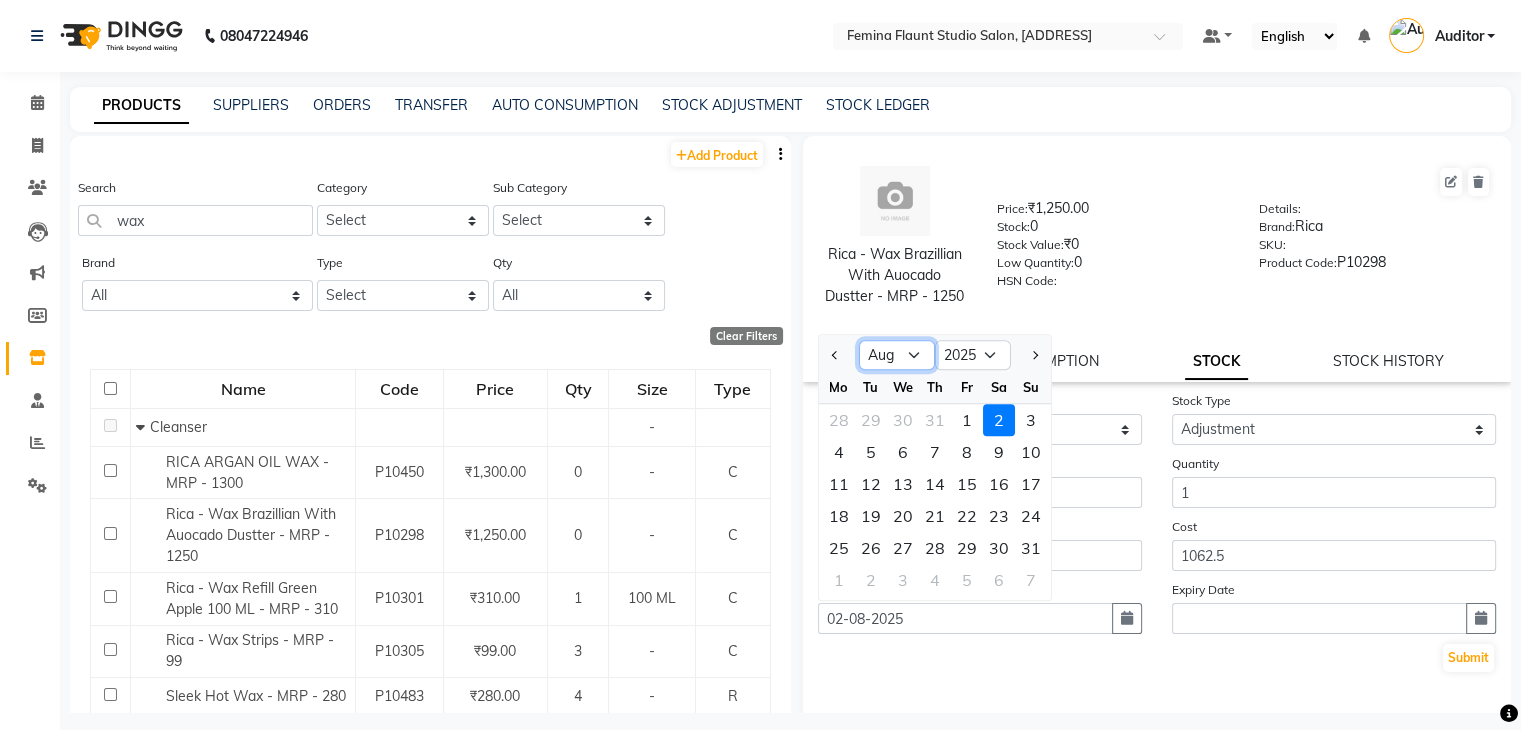 click on "Jan Feb Mar Apr May Jun Jul Aug Sep Oct Nov Dec" 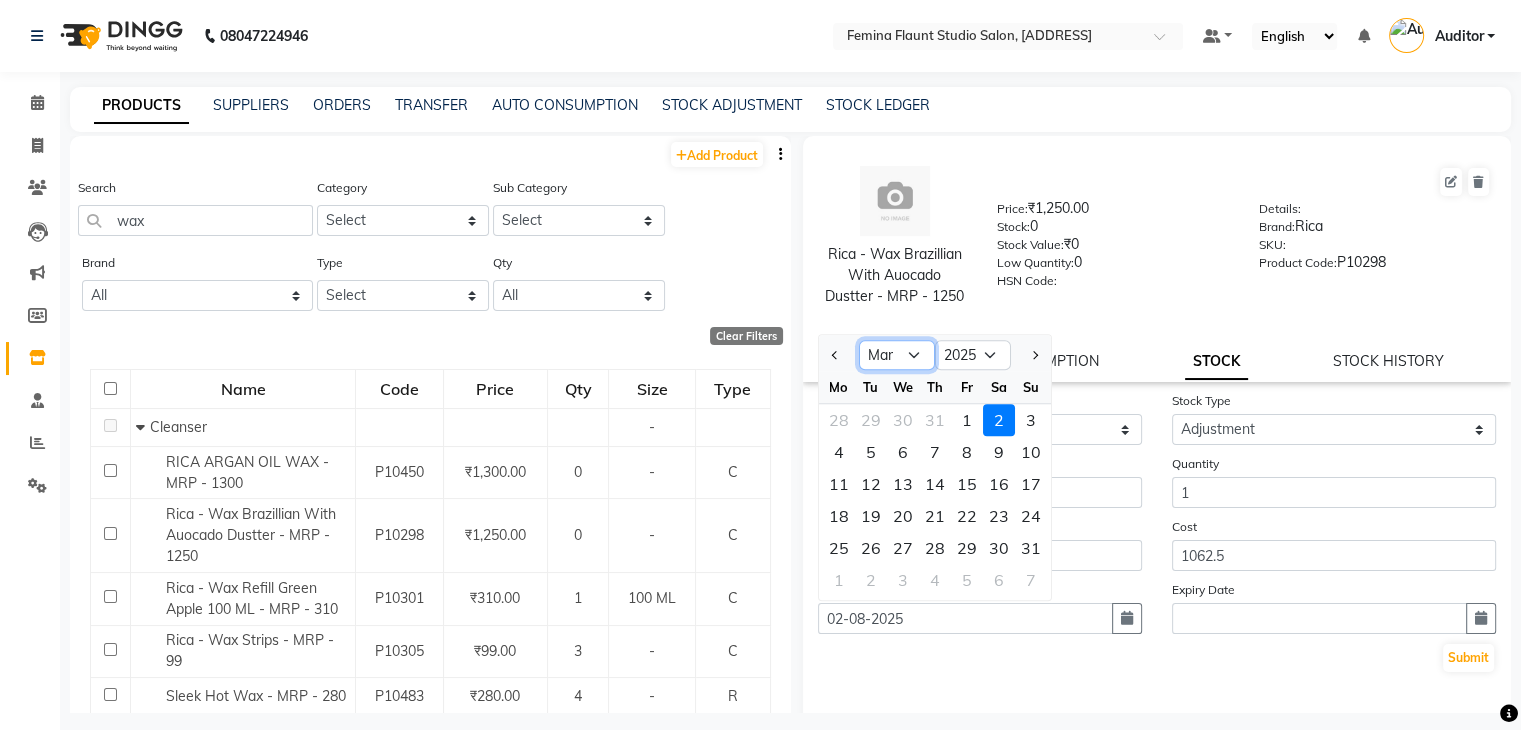 click on "Jan Feb Mar Apr May Jun Jul Aug Sep Oct Nov Dec" 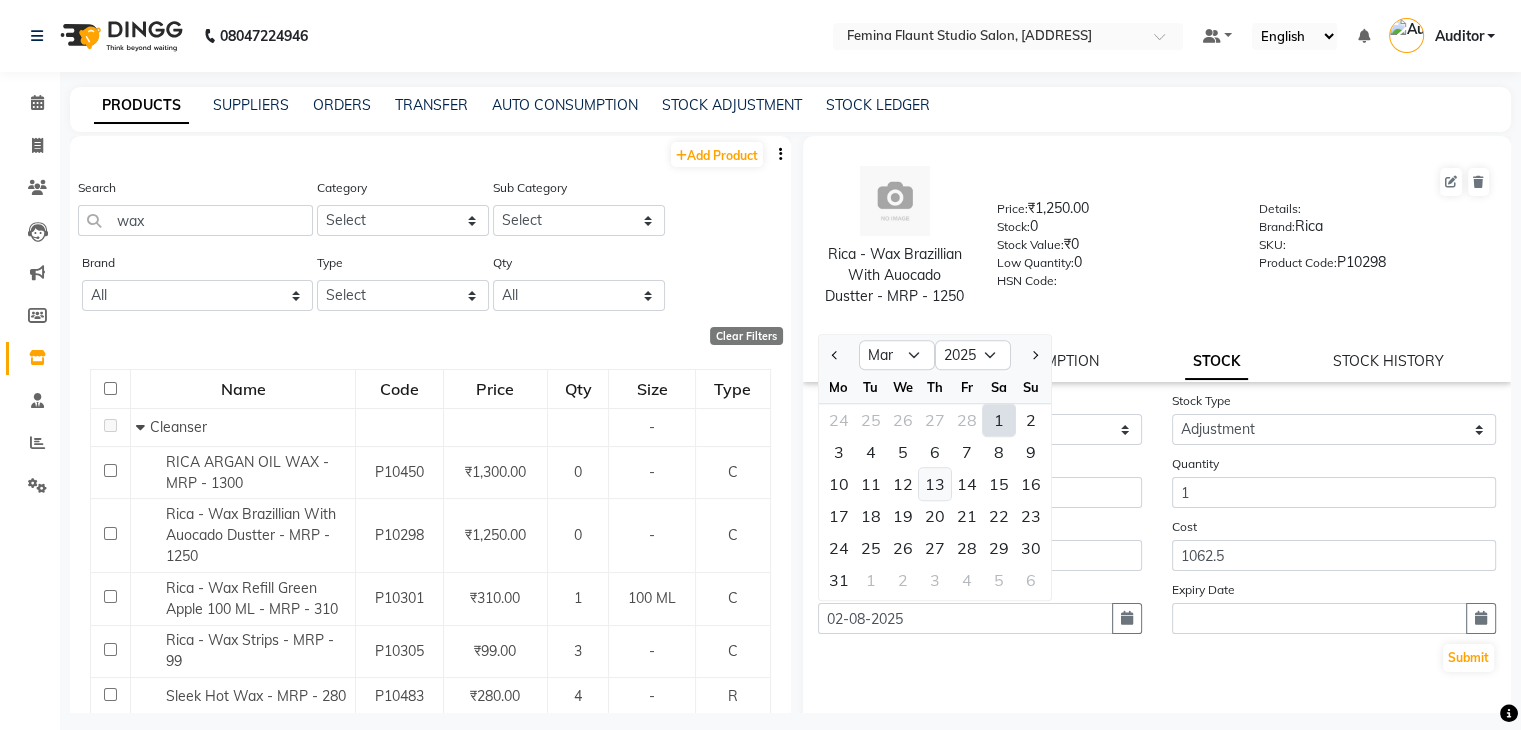click on "13" 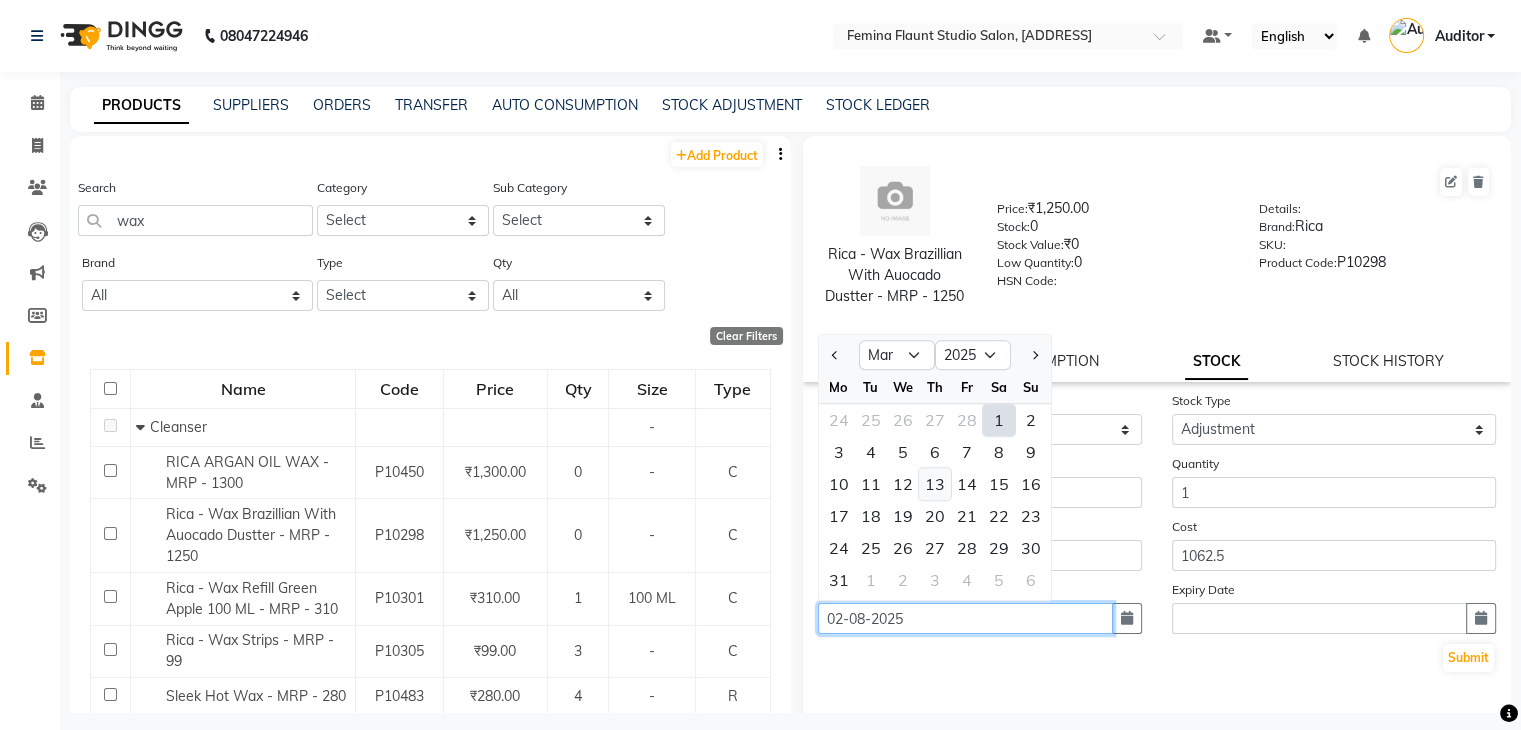 type on "13-03-2025" 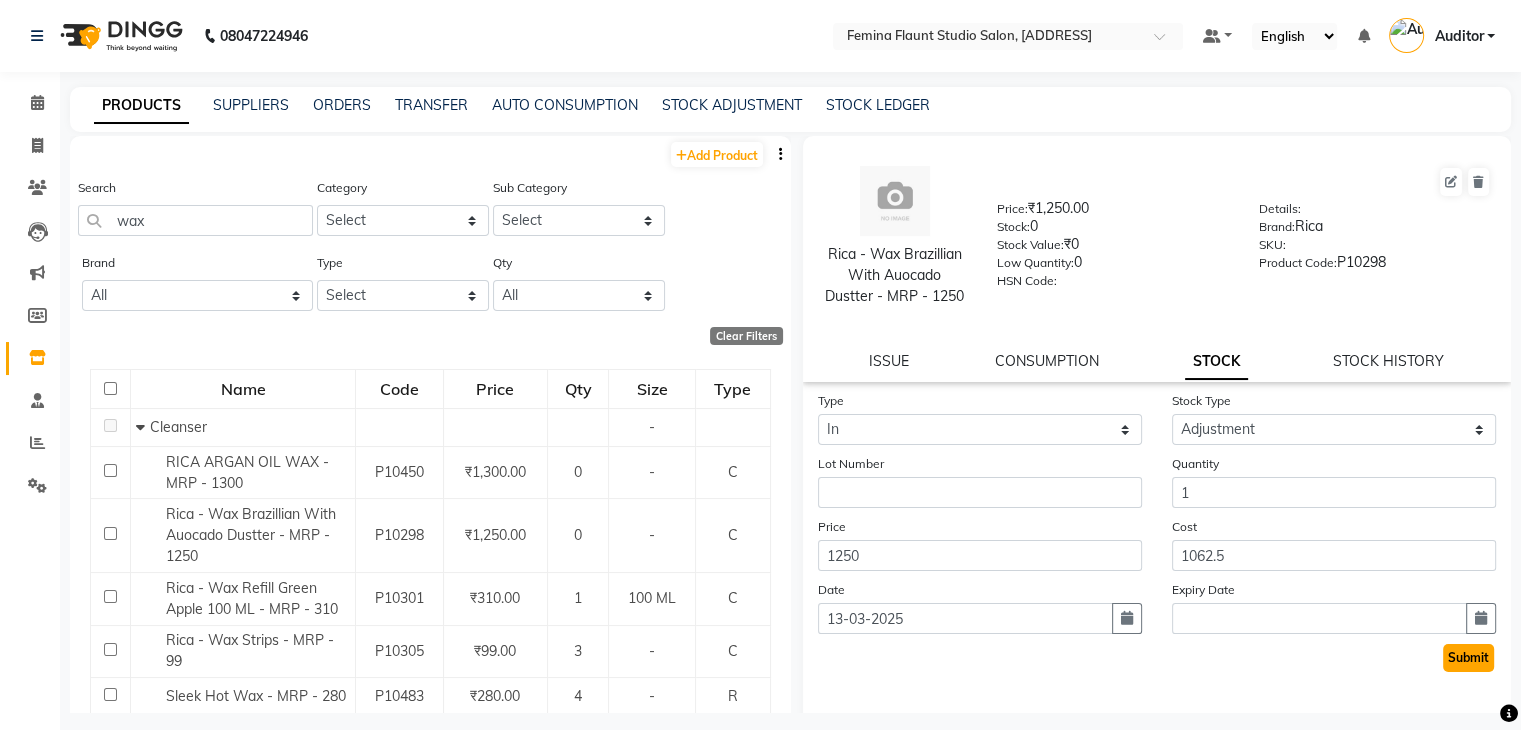 click on "Submit" 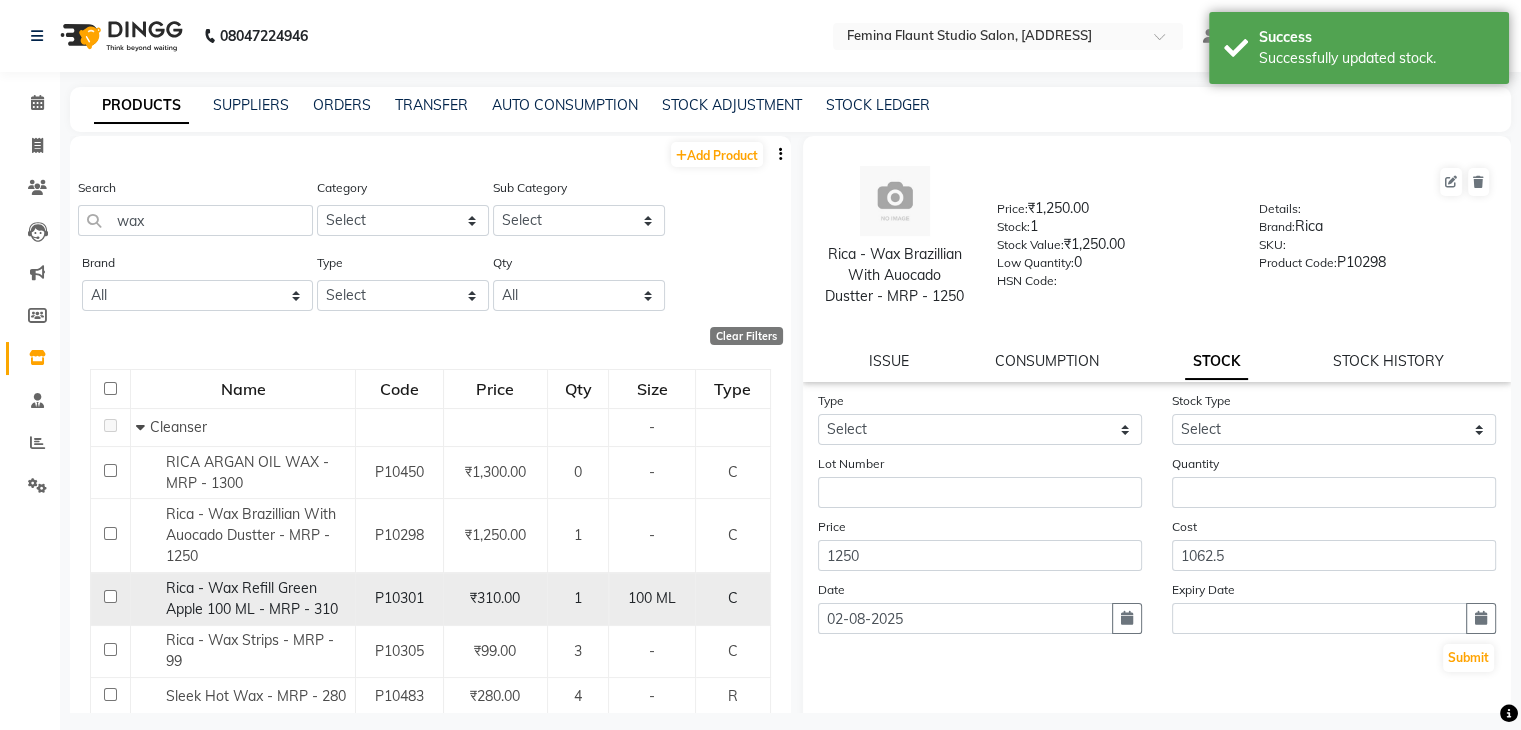 click on "Rica - Wax Refill Green Apple 100 ML - MRP - 310" 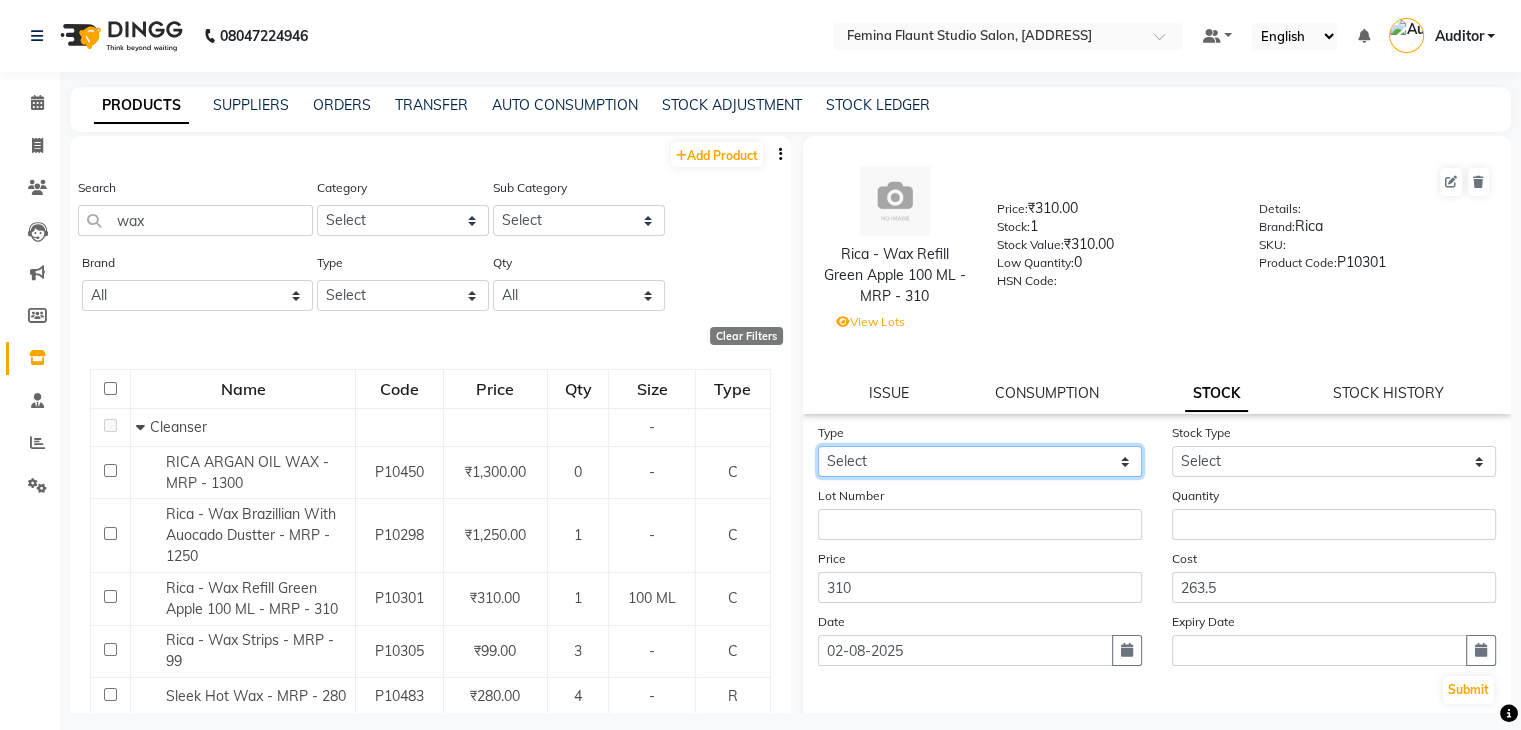 click on "Select In Out" 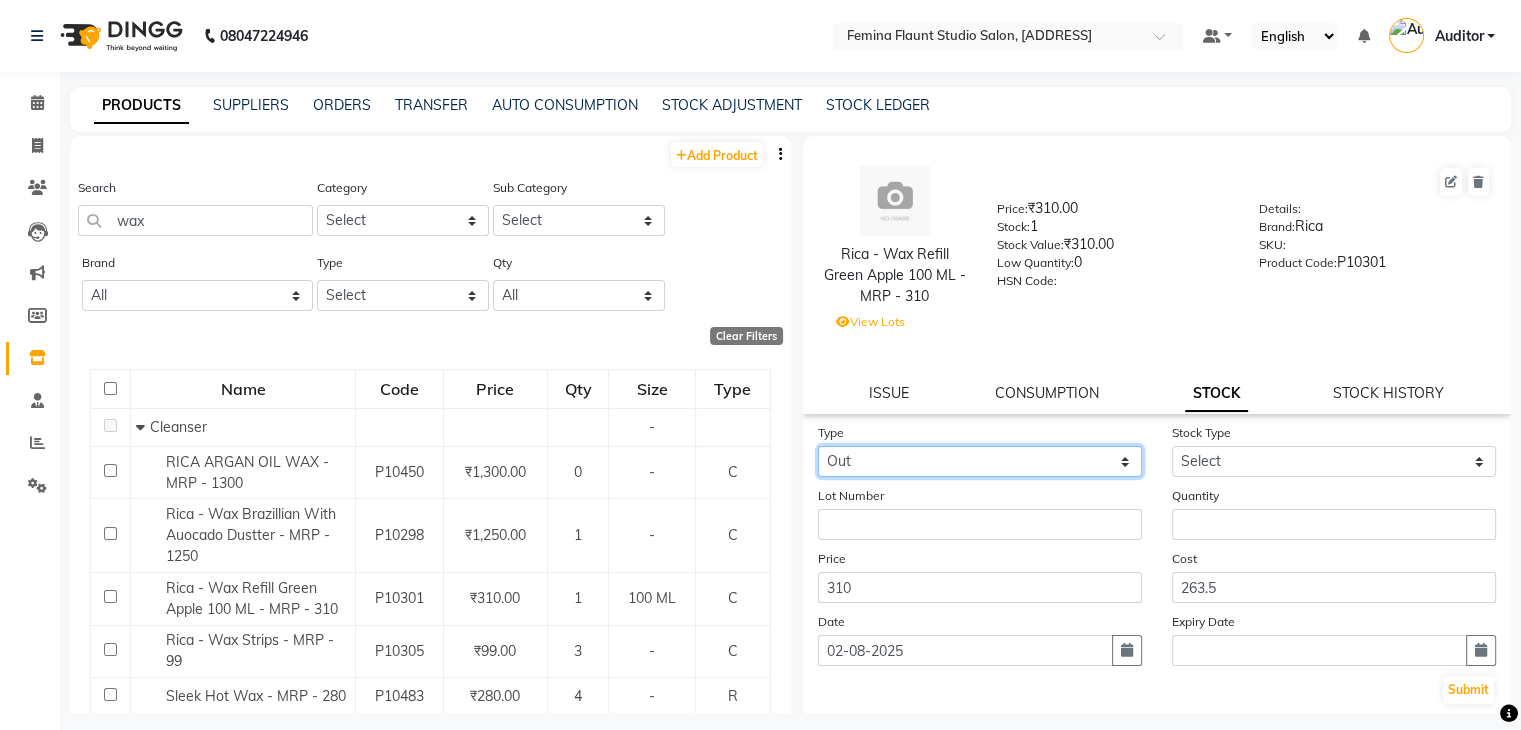 click on "Select In Out" 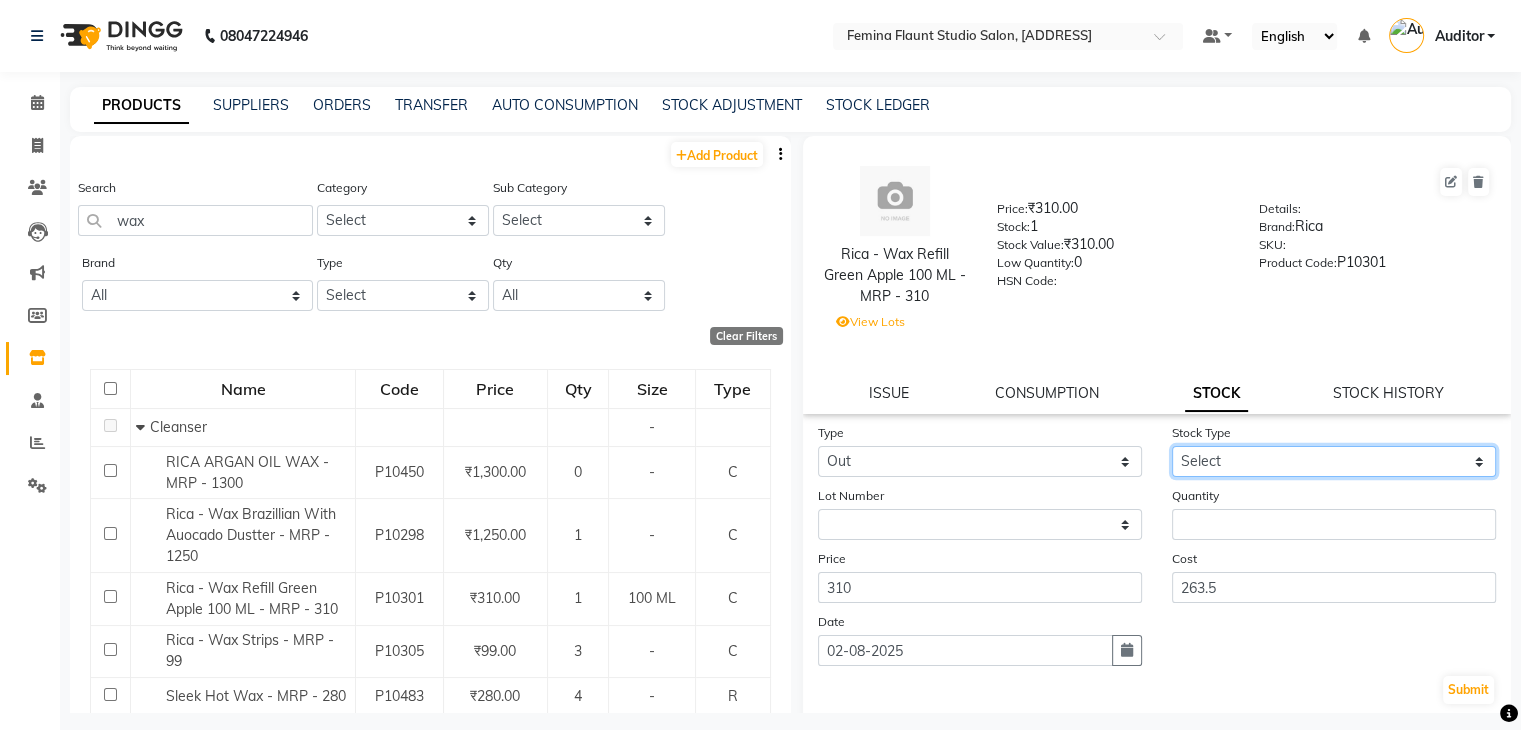 click on "Select Internal Use Damaged Expired Adjustment Return Other" 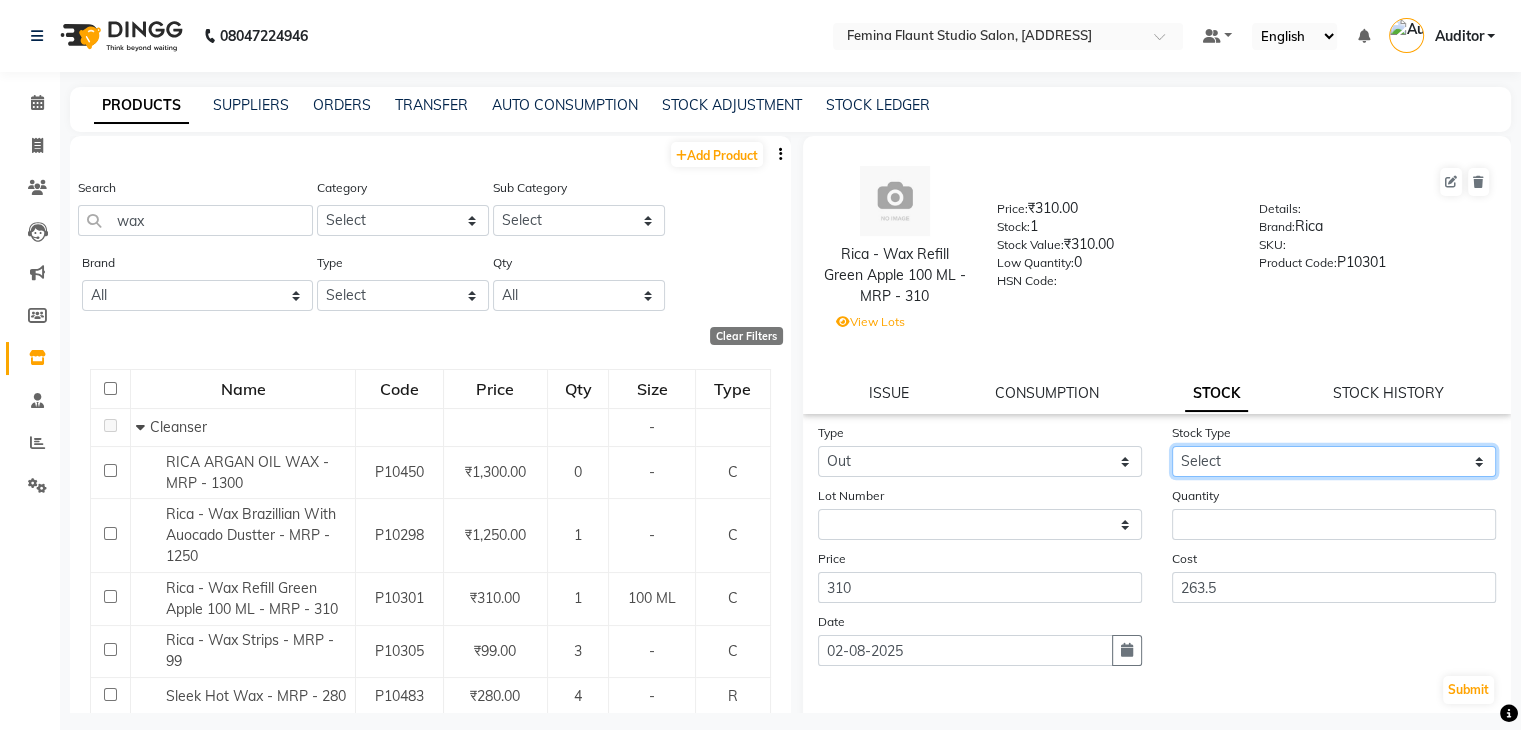 select on "internal use" 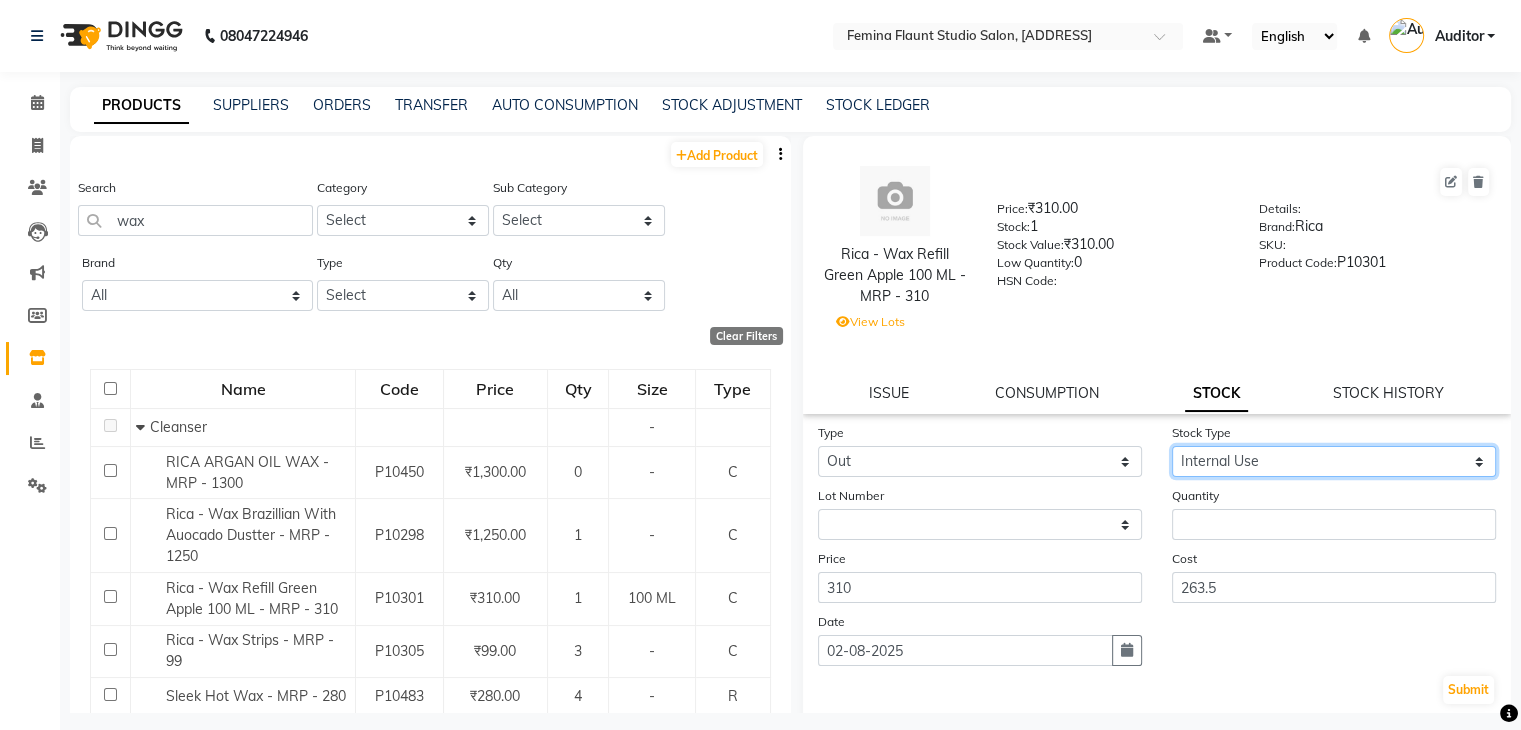 click on "Select Internal Use Damaged Expired Adjustment Return Other" 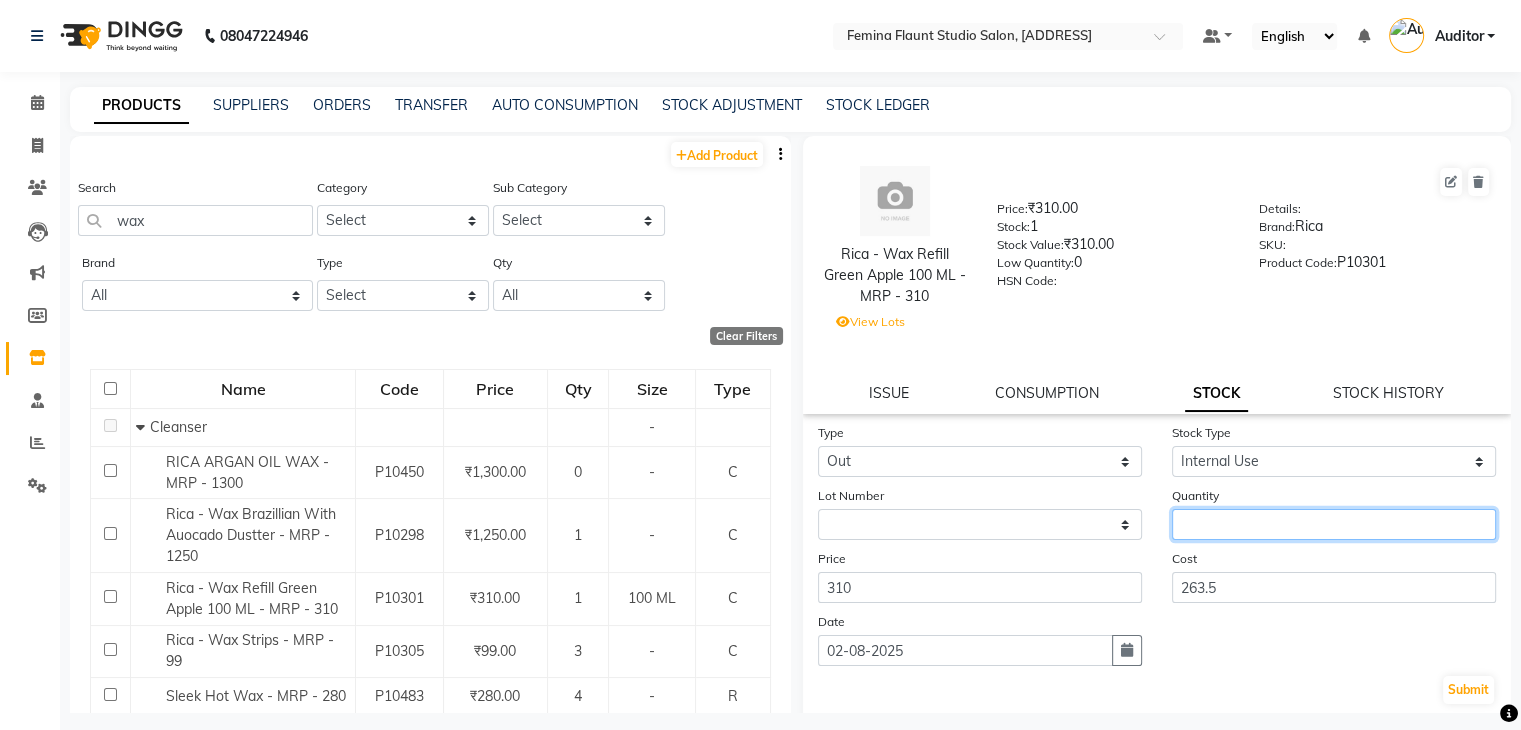 click 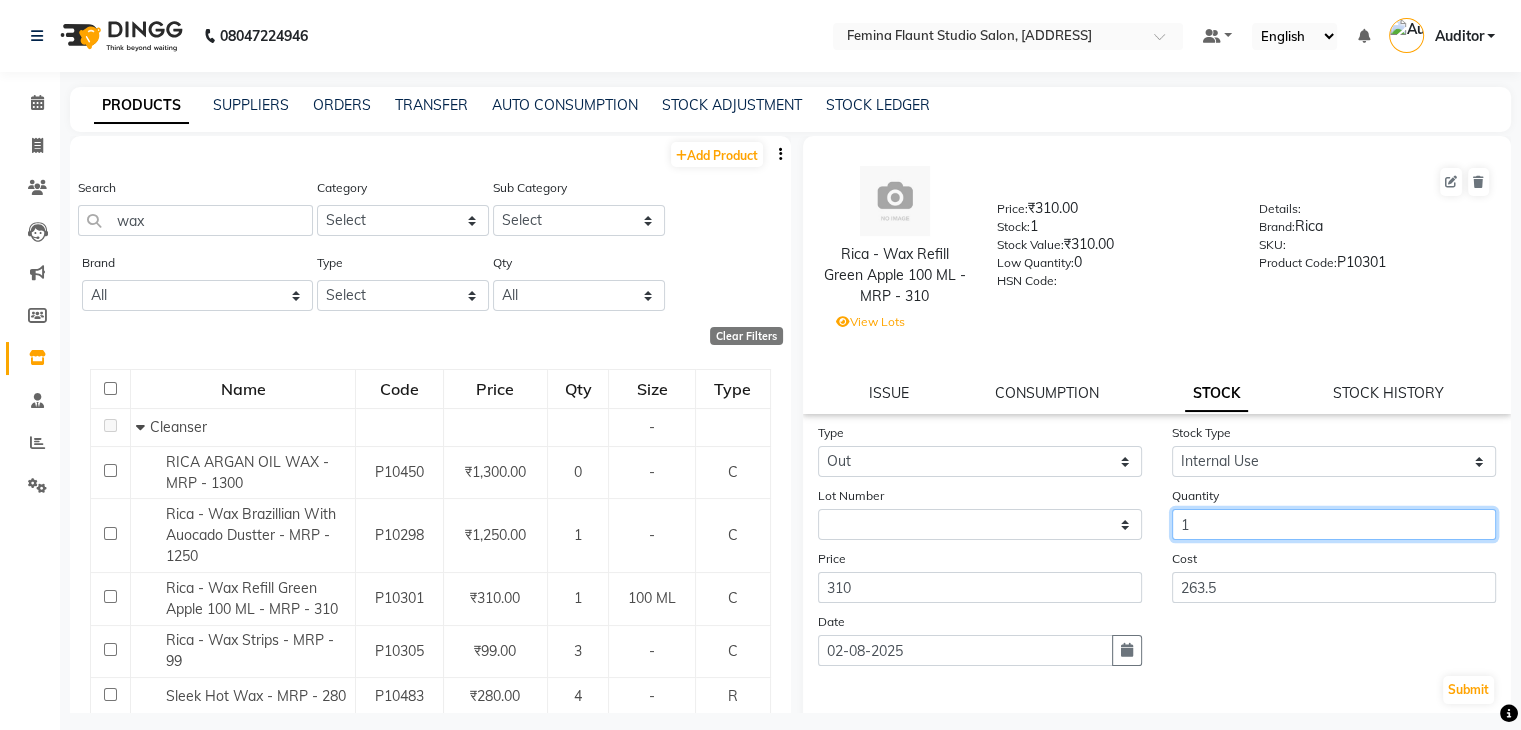 type on "1" 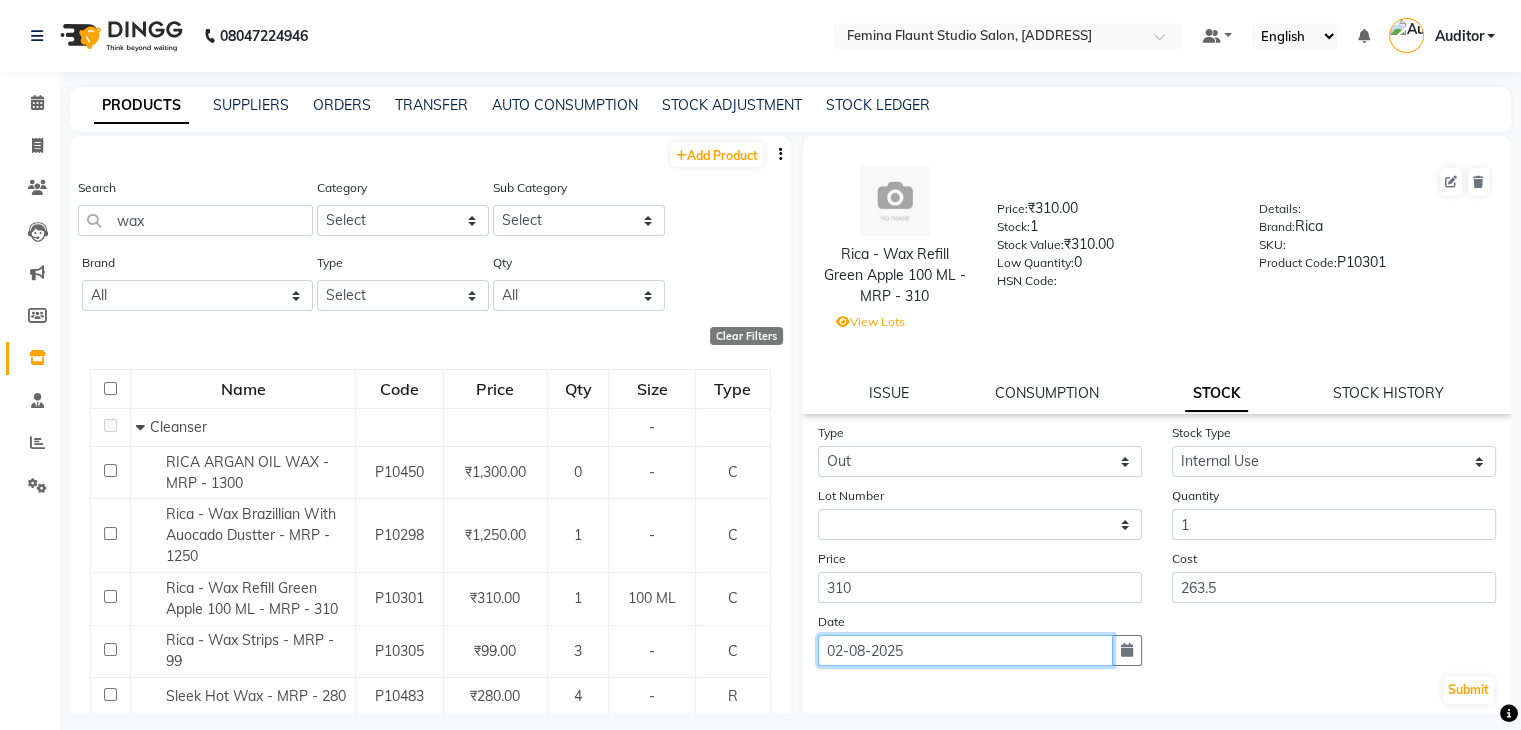 click on "02-08-2025" 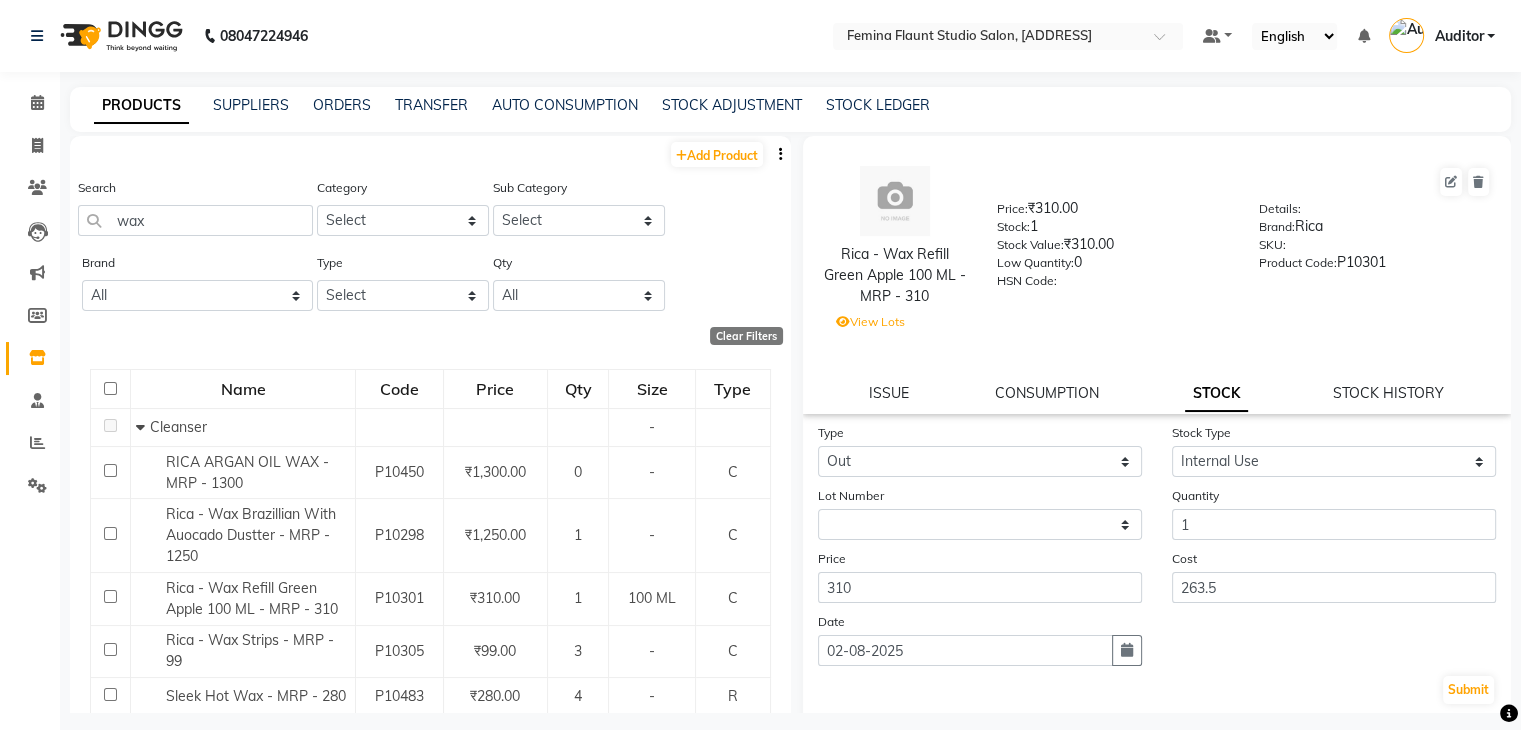 select on "8" 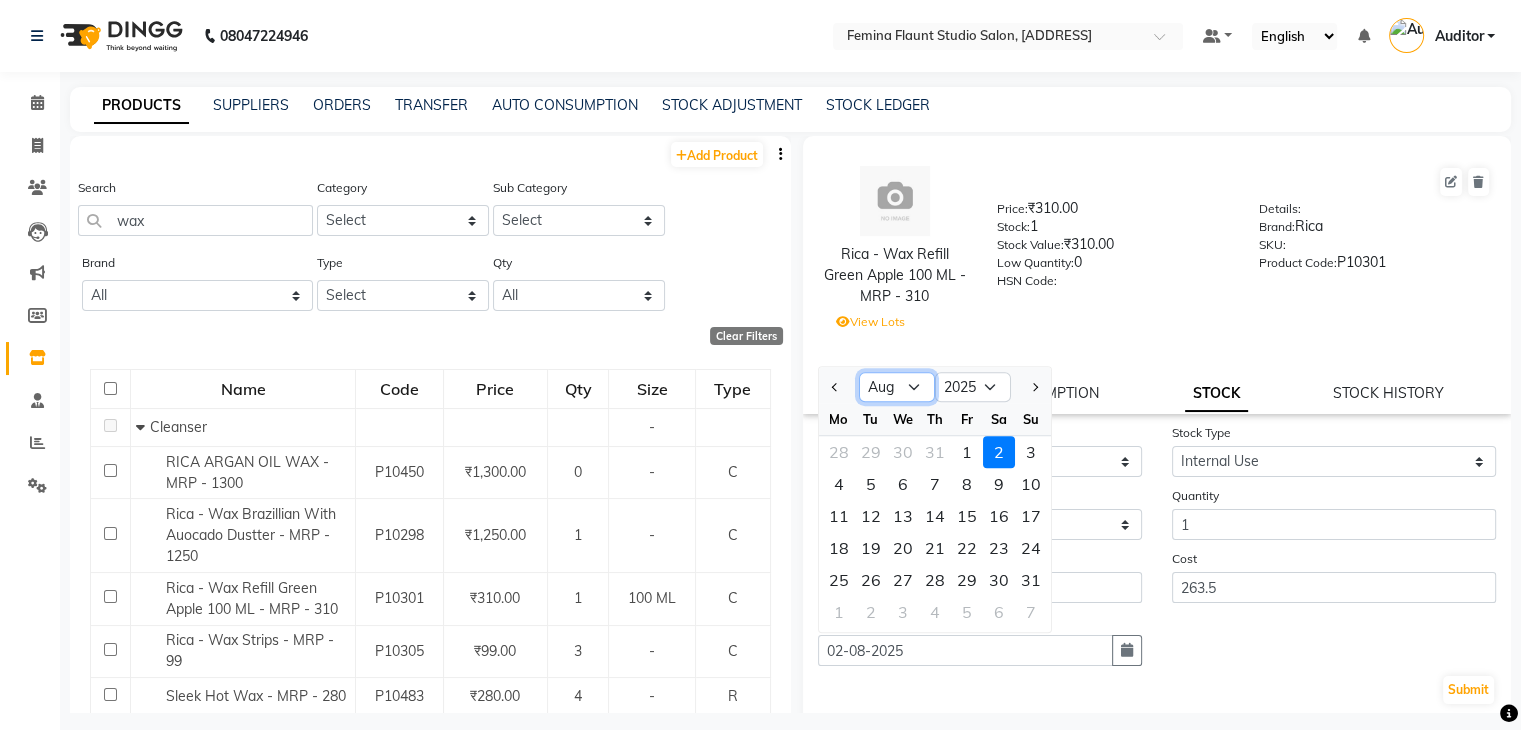 click on "Jan Feb Mar Apr May Jun Jul Aug Sep Oct Nov Dec" 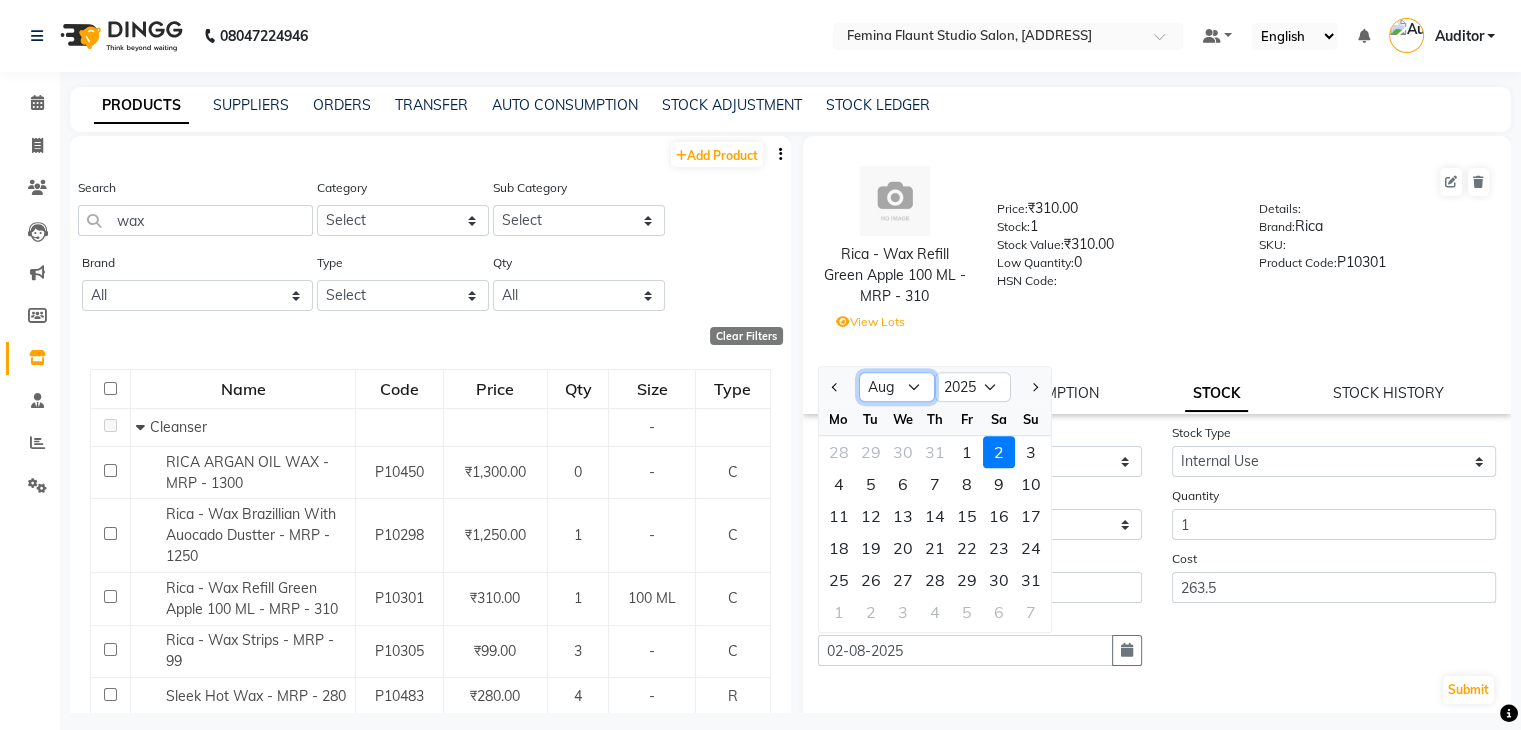 select on "3" 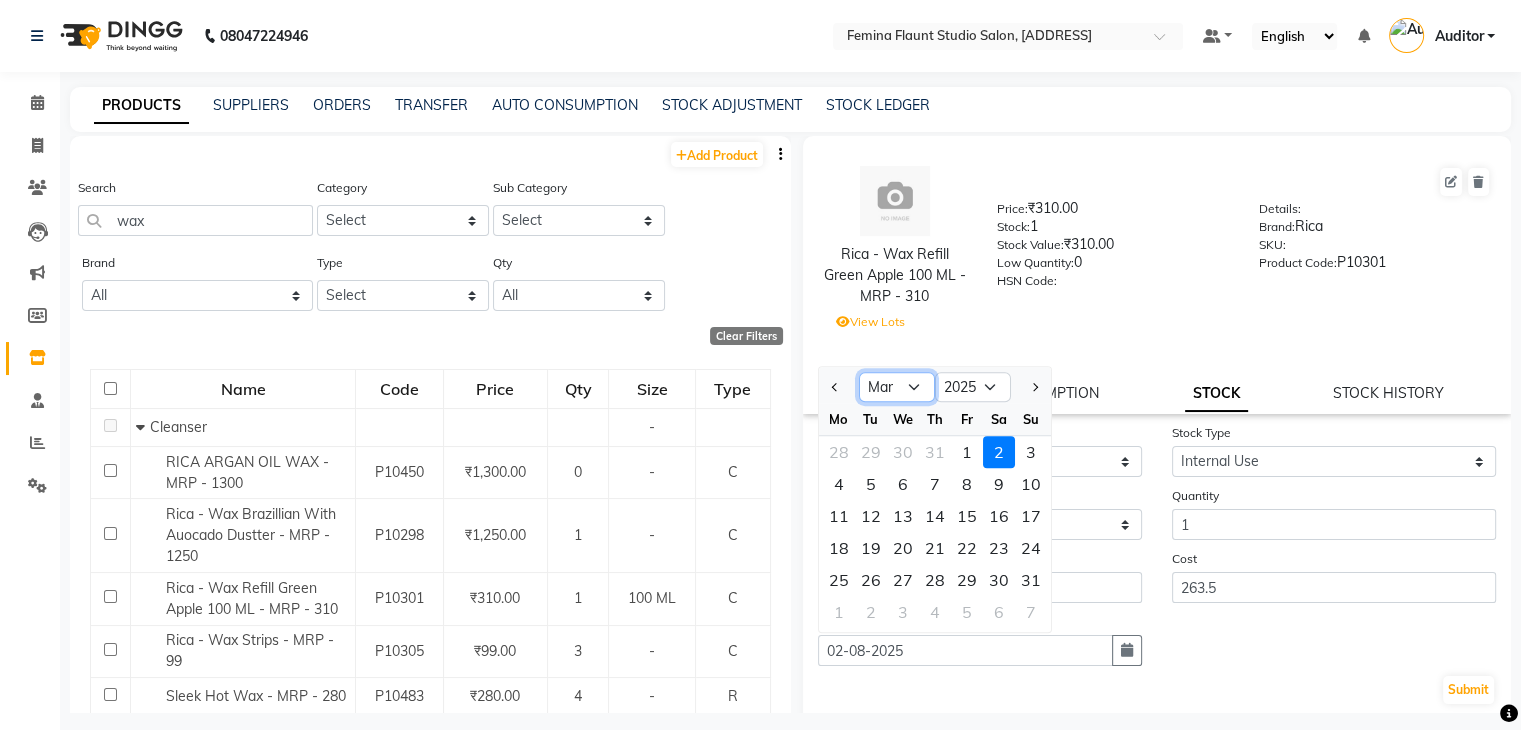 click on "Jan Feb Mar Apr May Jun Jul Aug Sep Oct Nov Dec" 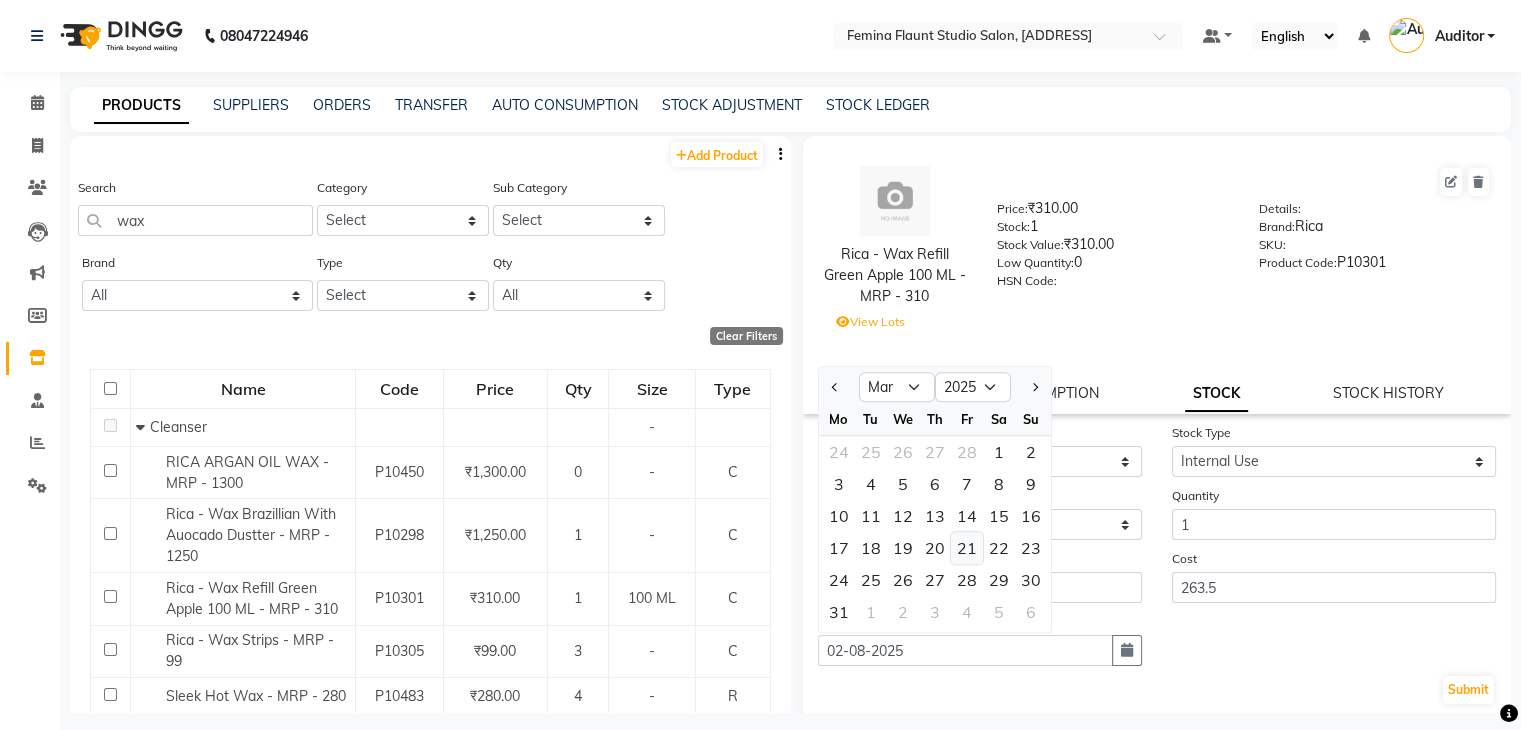 click on "21" 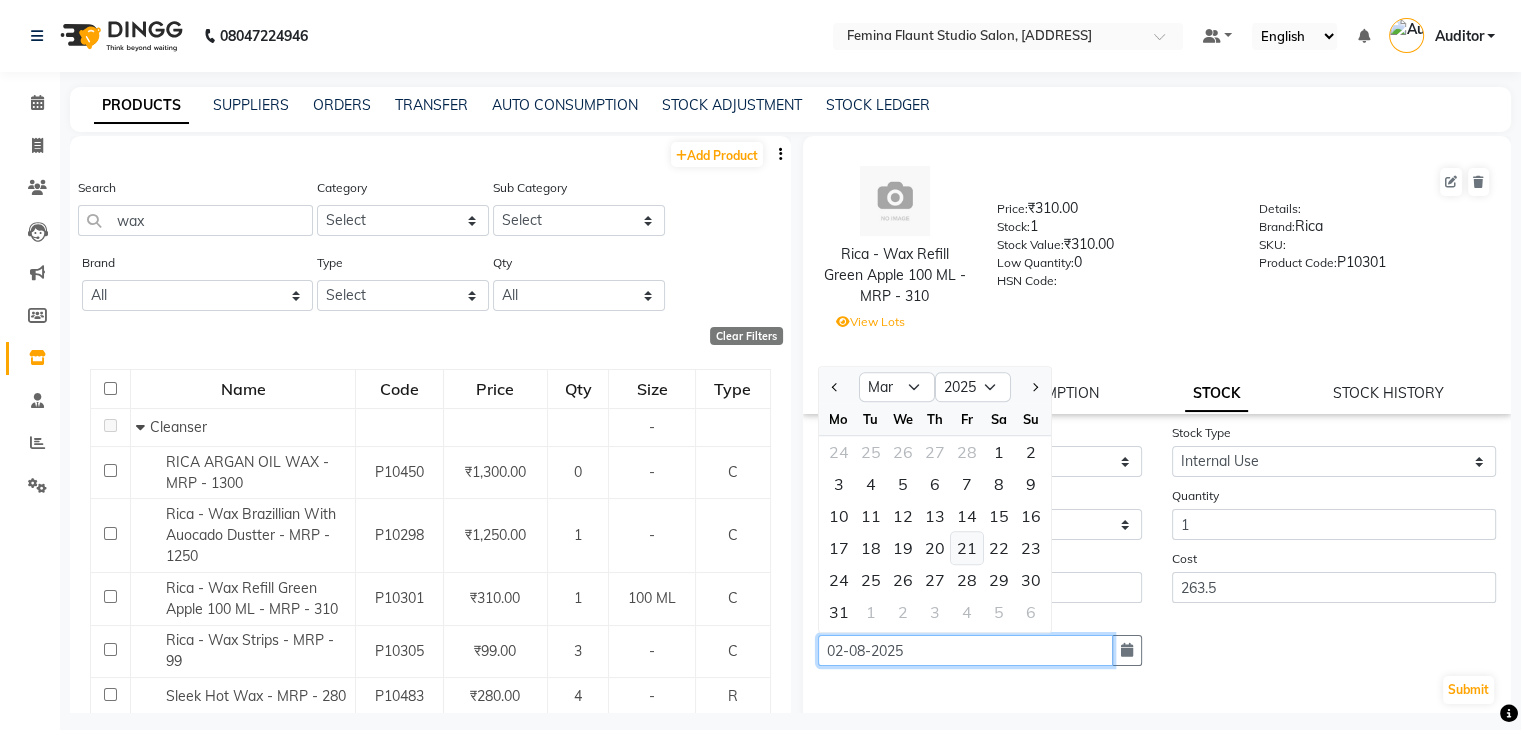 type on "21-03-2025" 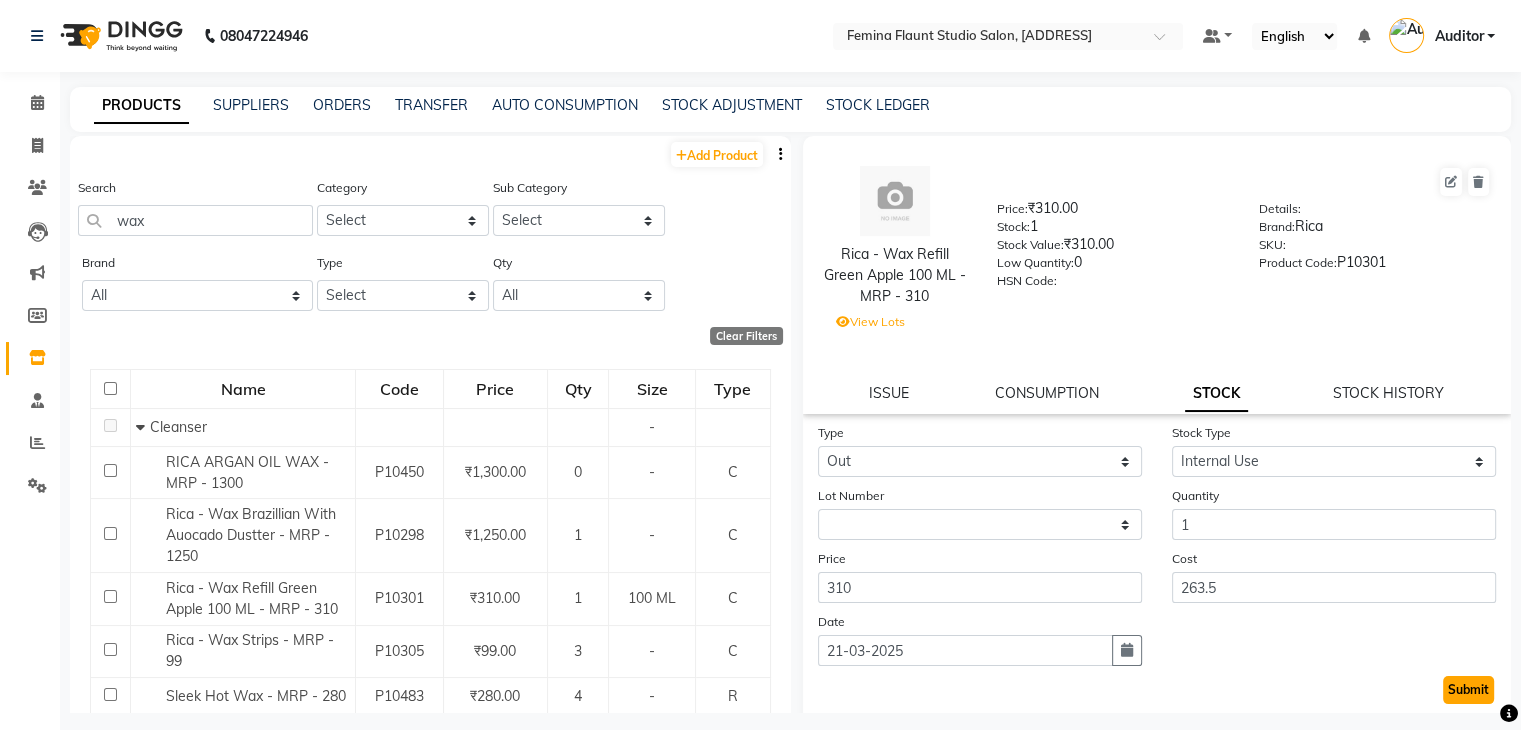 click on "Submit" 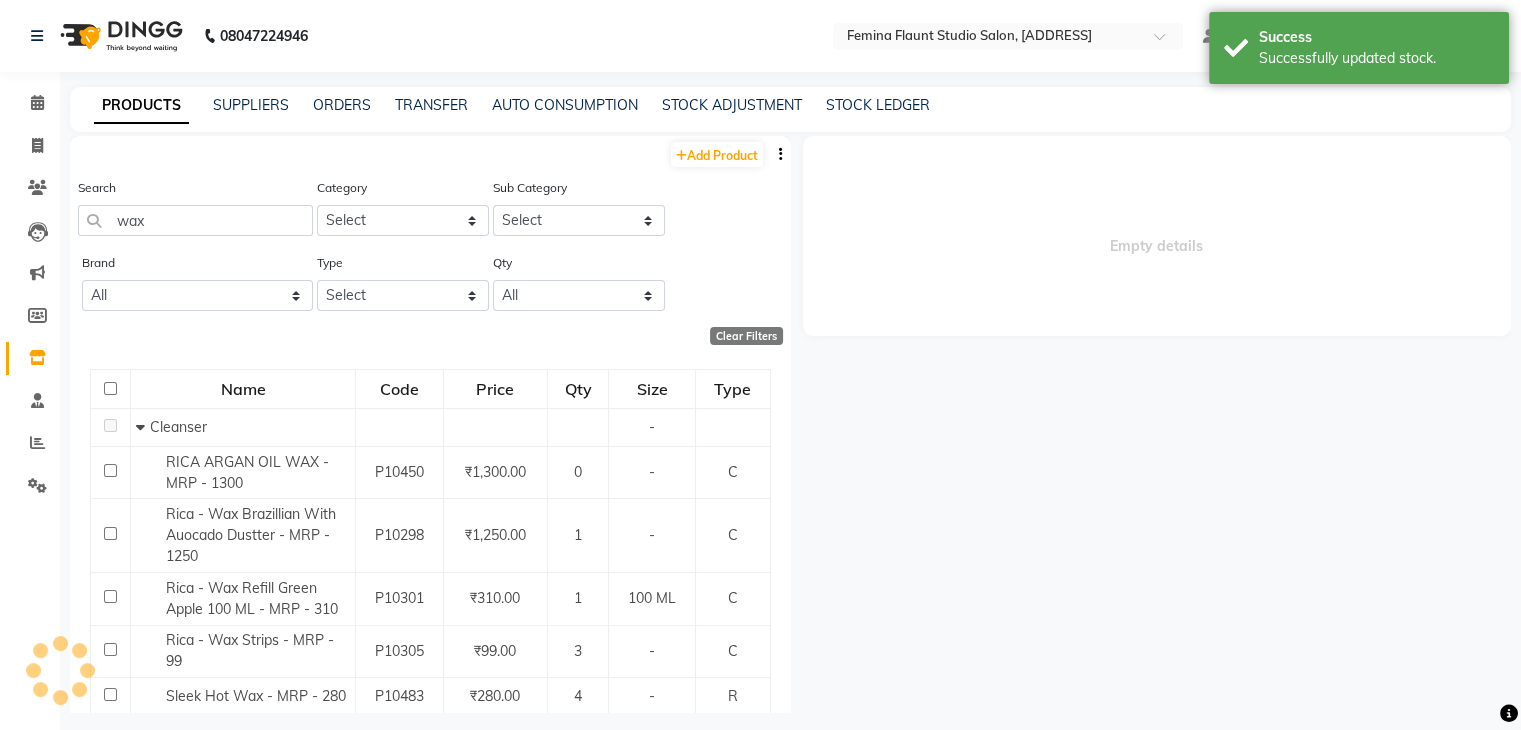 select 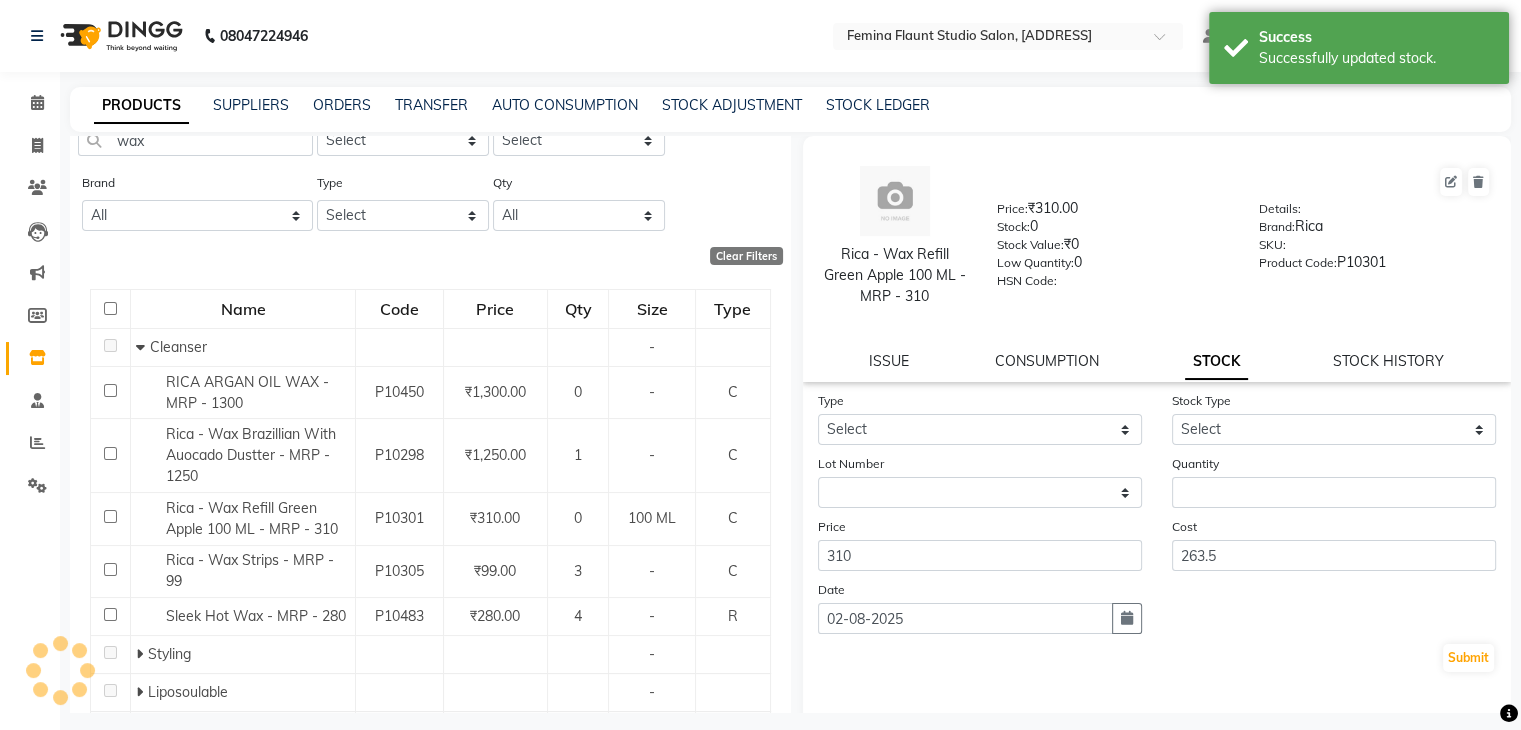scroll, scrollTop: 120, scrollLeft: 0, axis: vertical 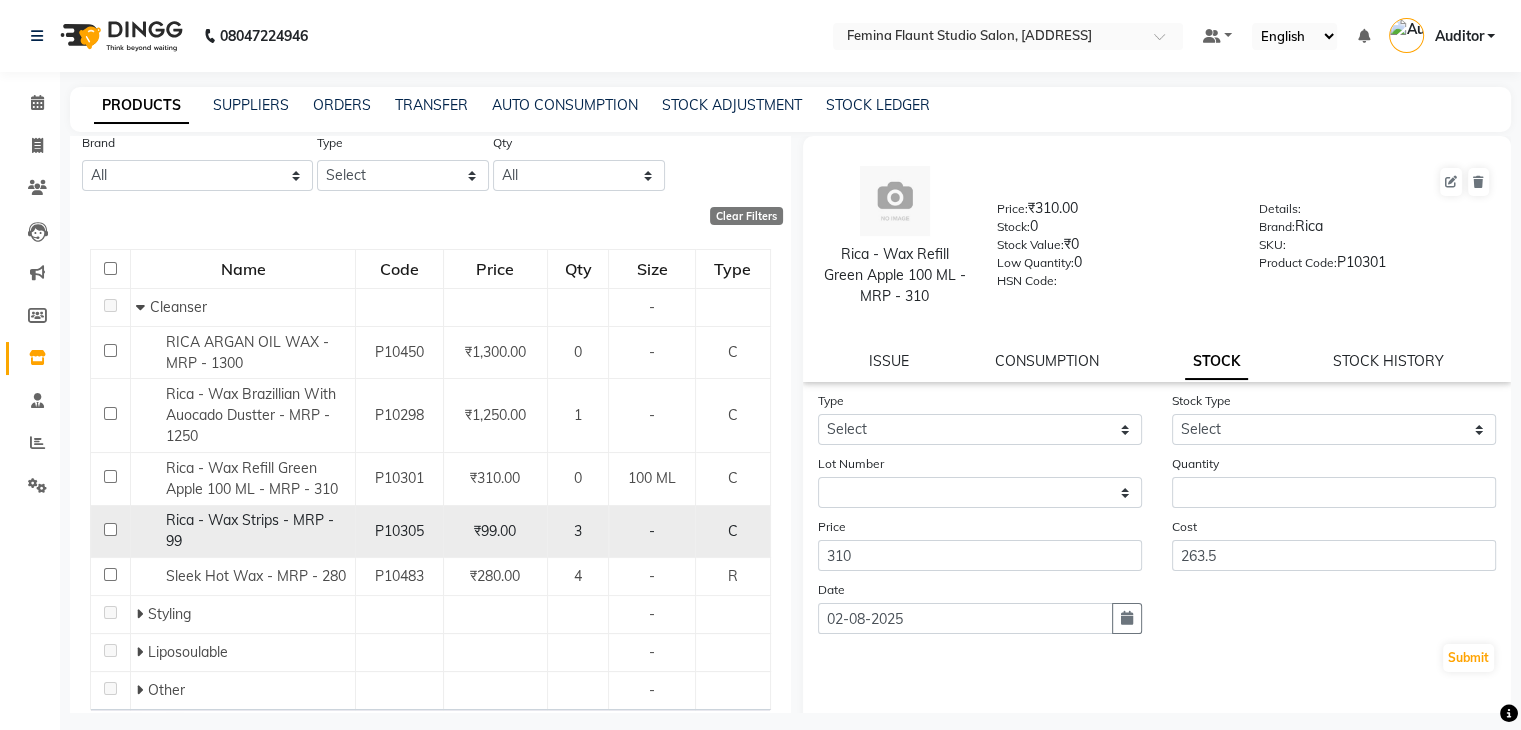 click on "Rica - Wax Strips - MRP - 99" 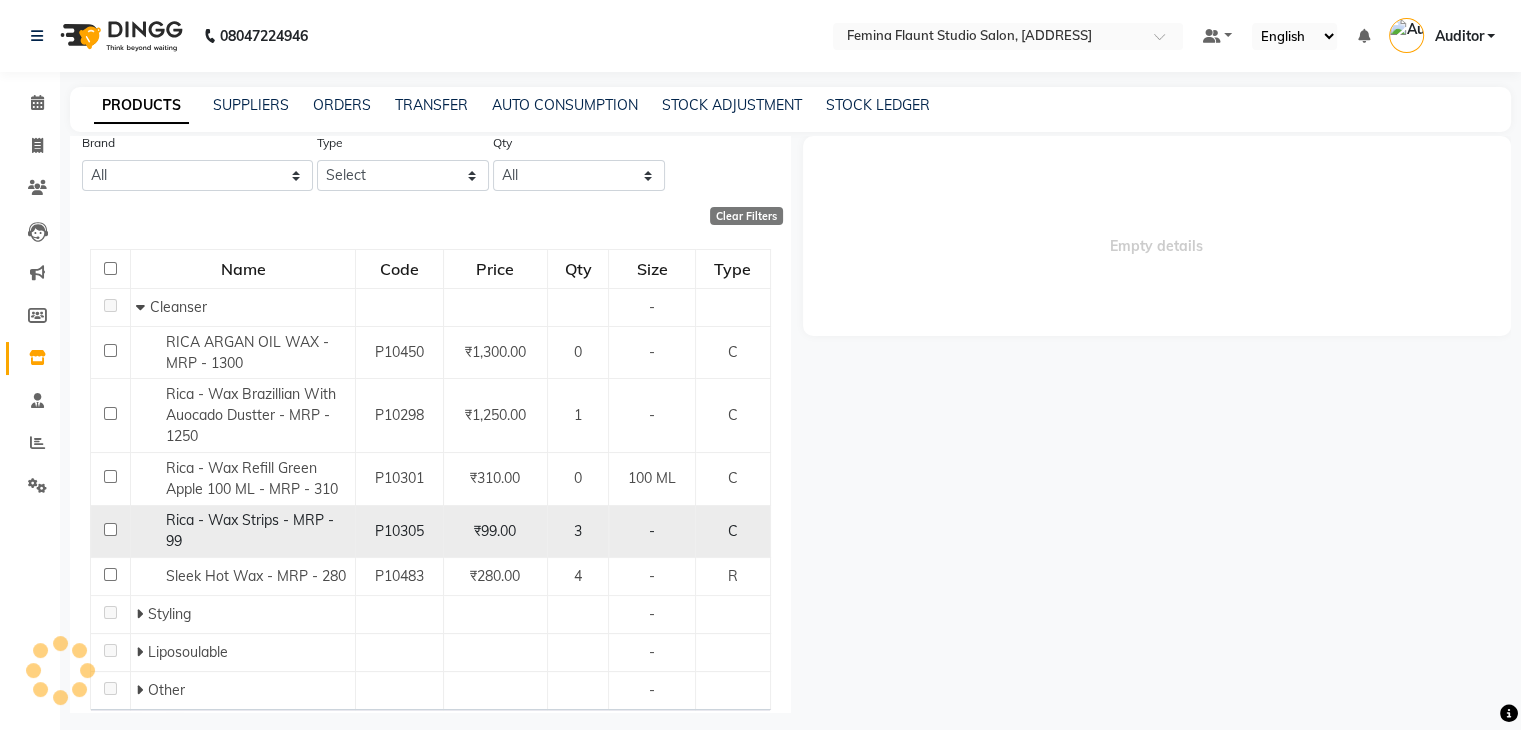 select 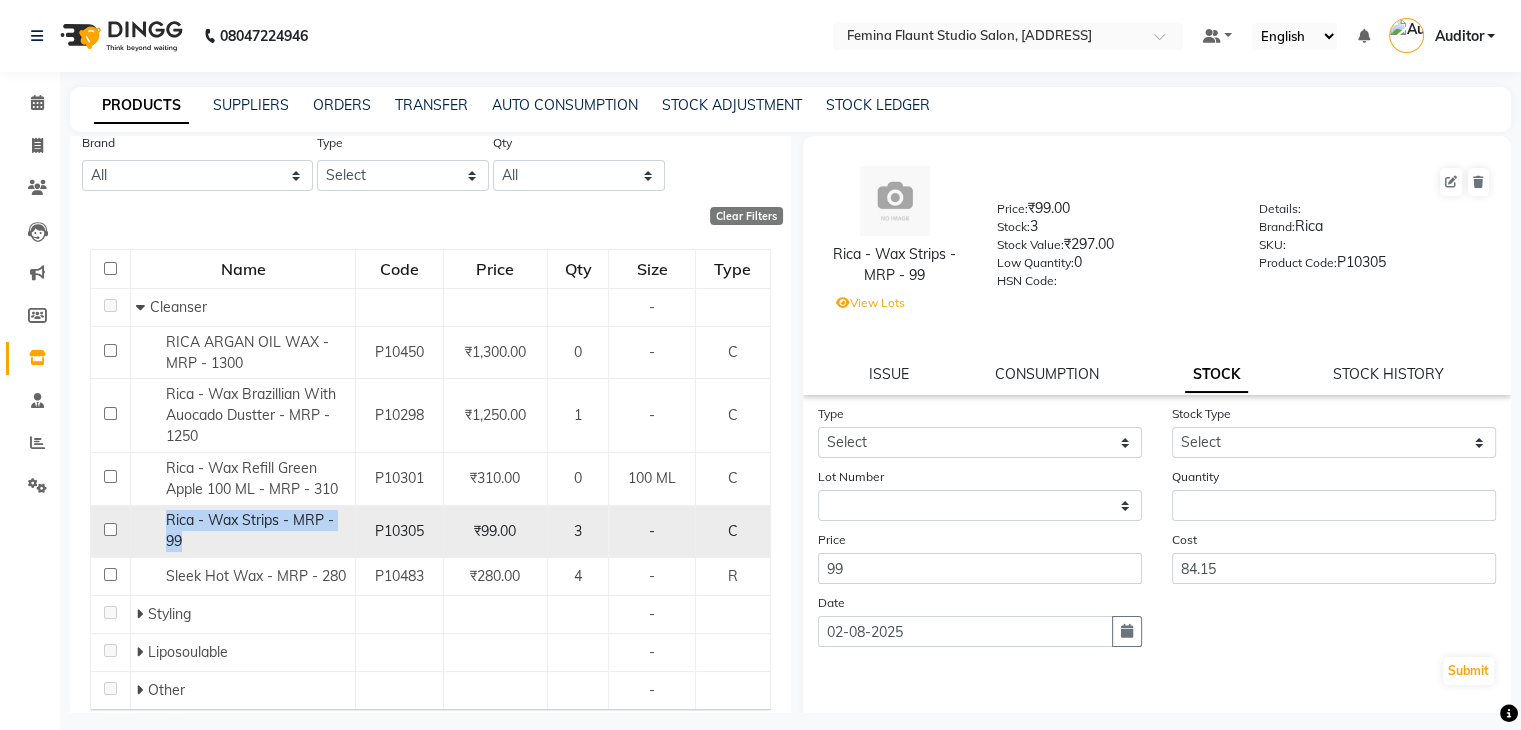 drag, startPoint x: 207, startPoint y: 545, endPoint x: 152, endPoint y: 521, distance: 60.00833 